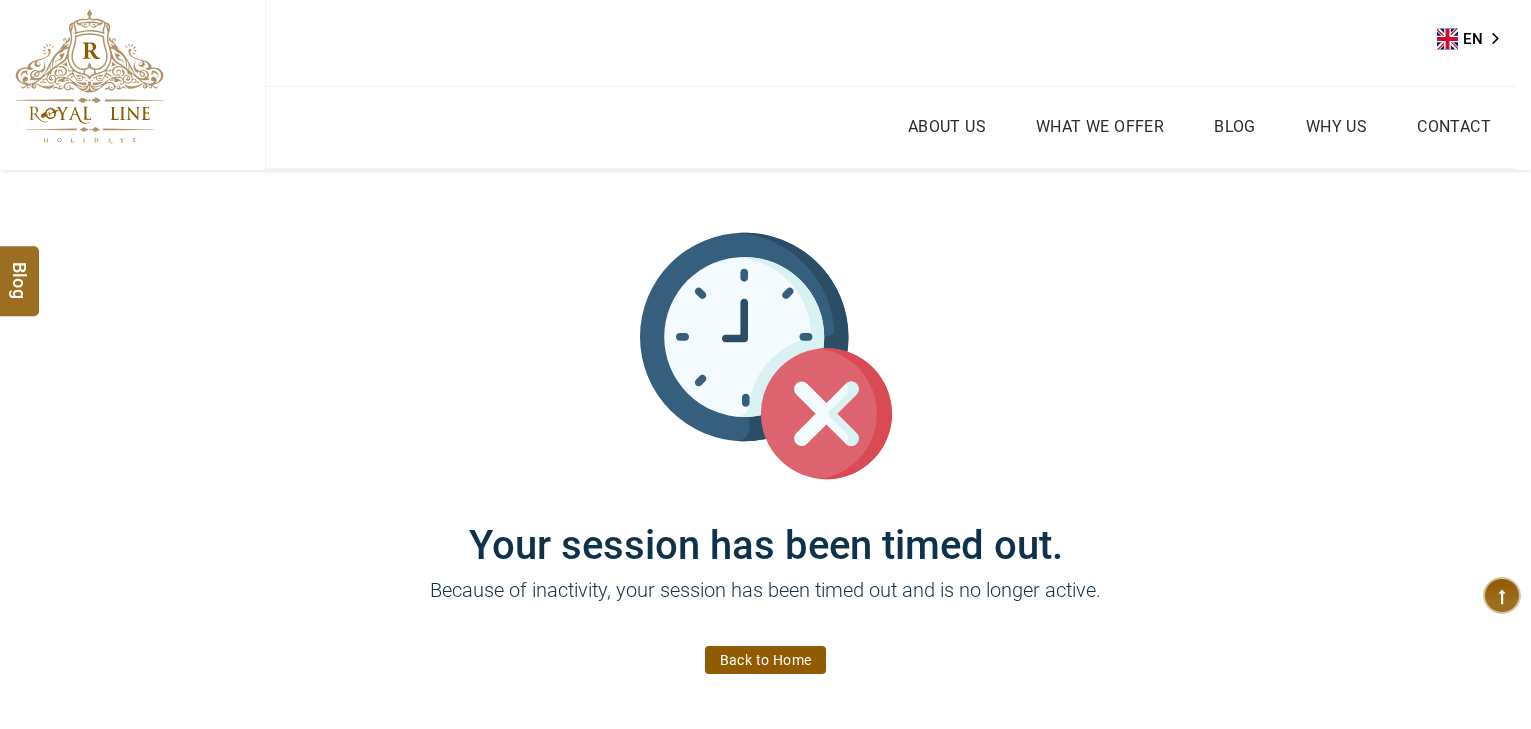 scroll, scrollTop: 0, scrollLeft: 0, axis: both 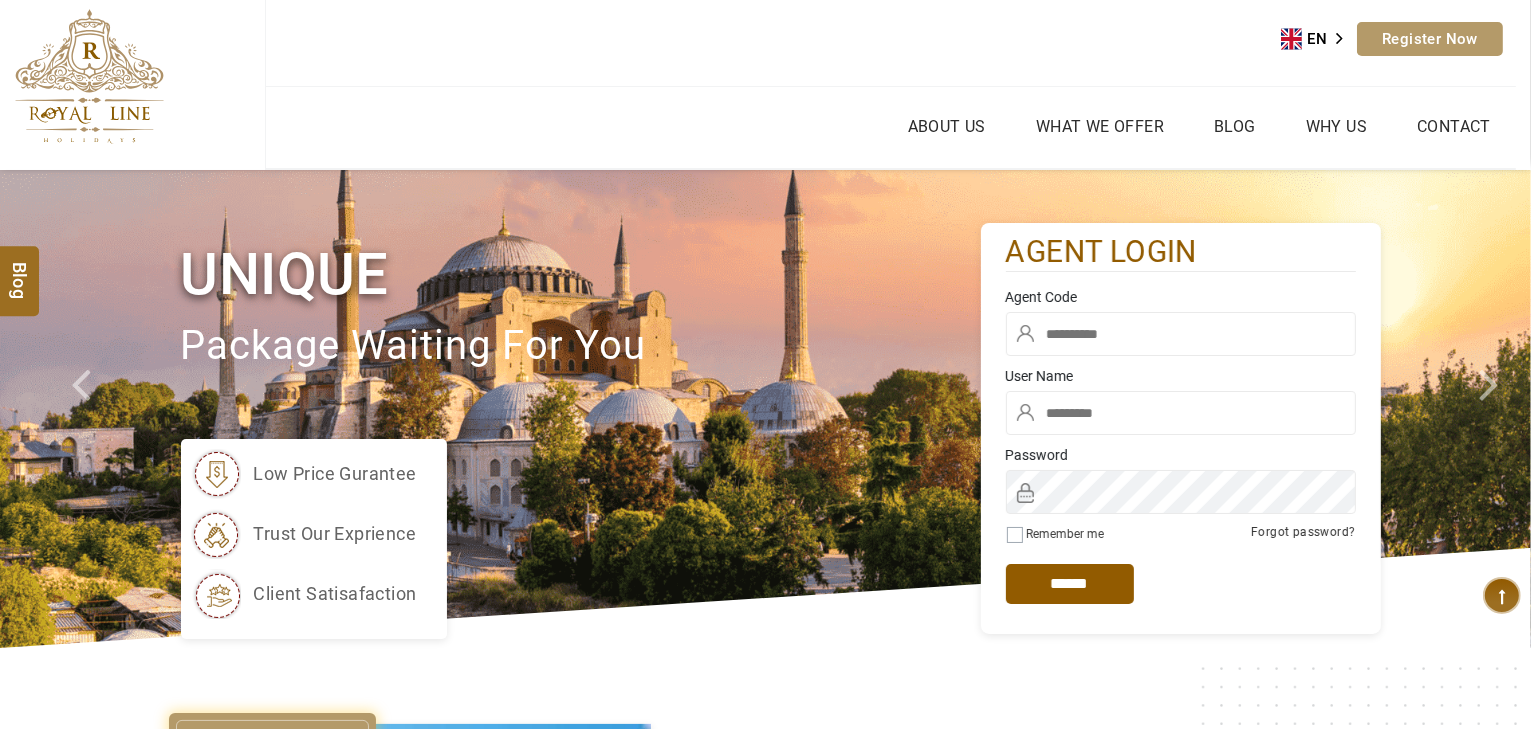 type on "*****" 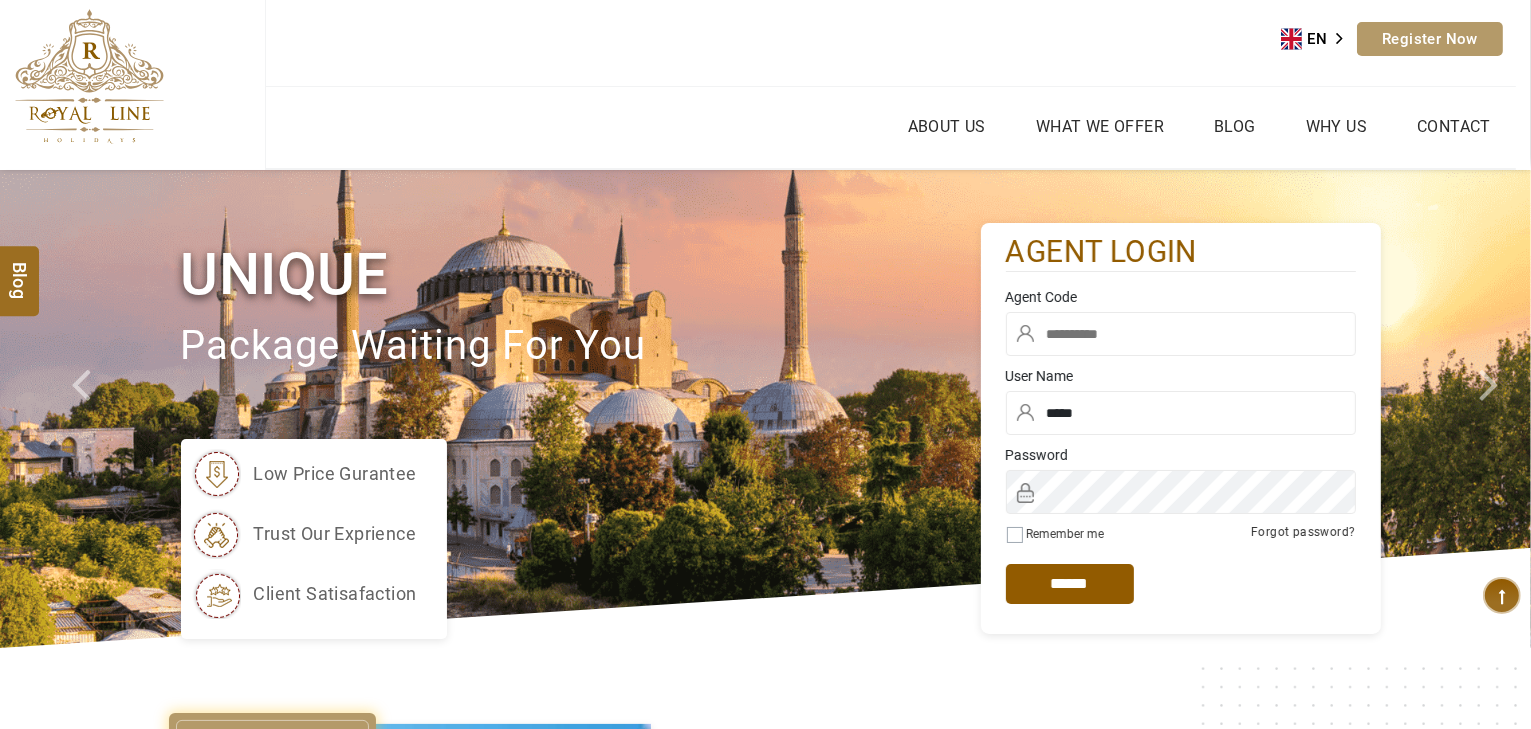 click at bounding box center (1181, 334) 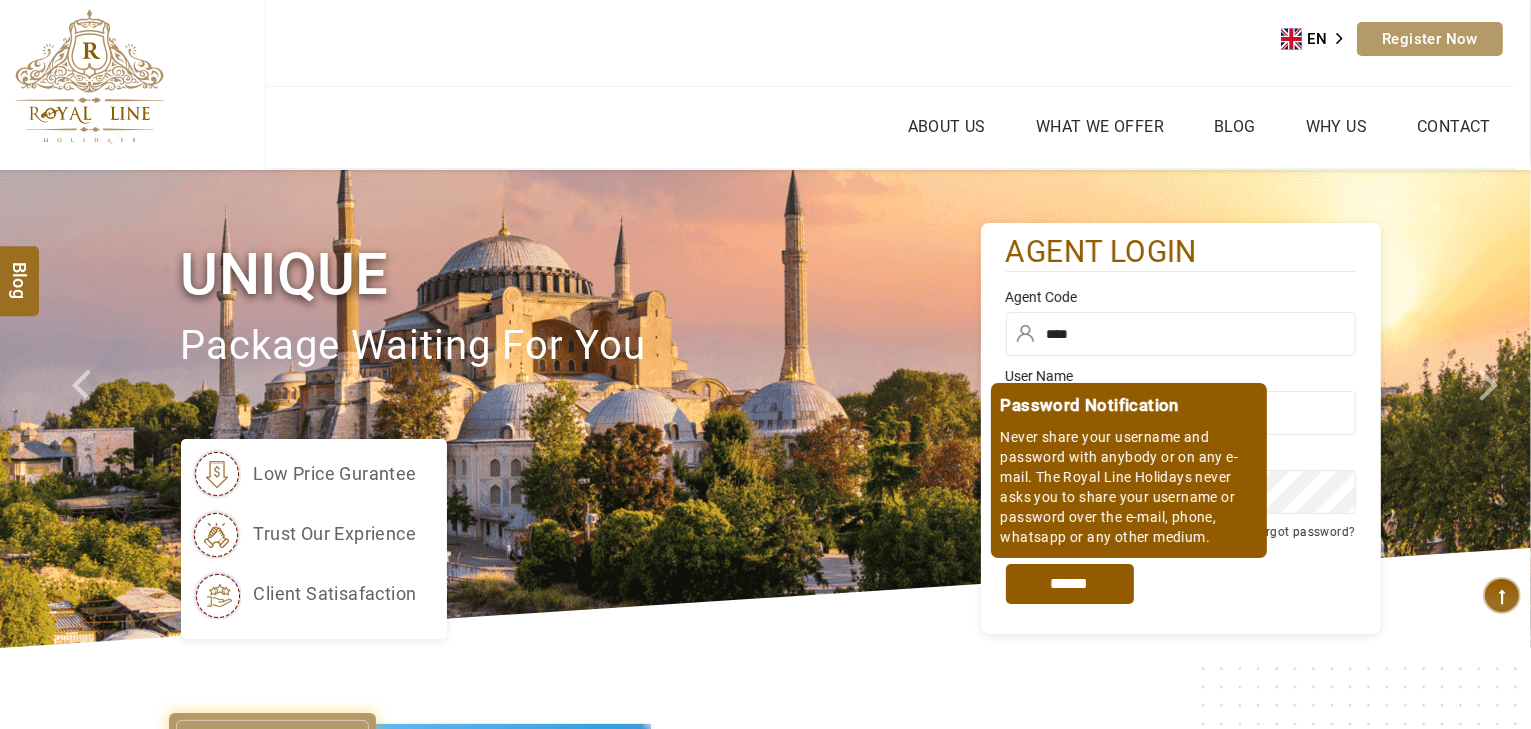 type on "****" 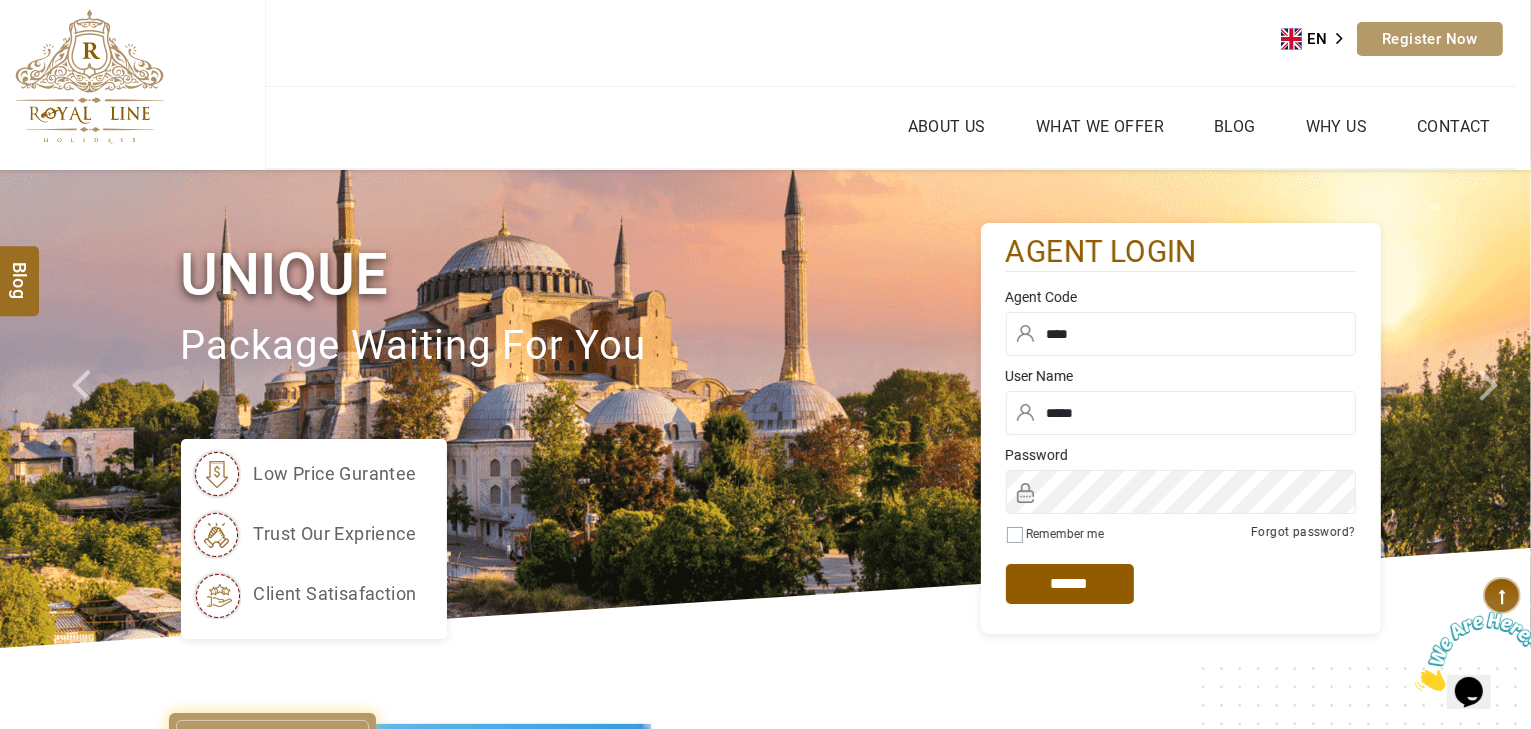 scroll, scrollTop: 0, scrollLeft: 0, axis: both 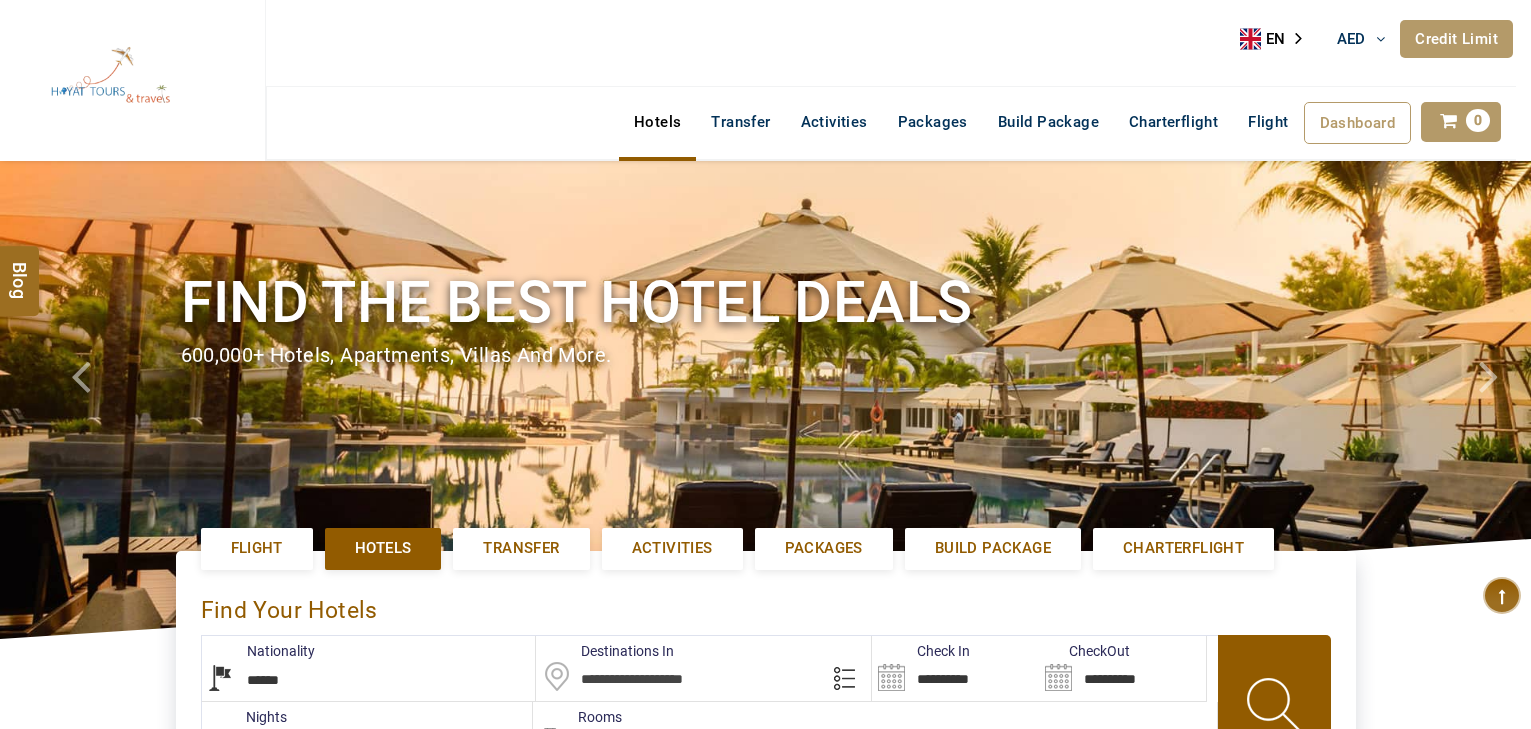 select on "******" 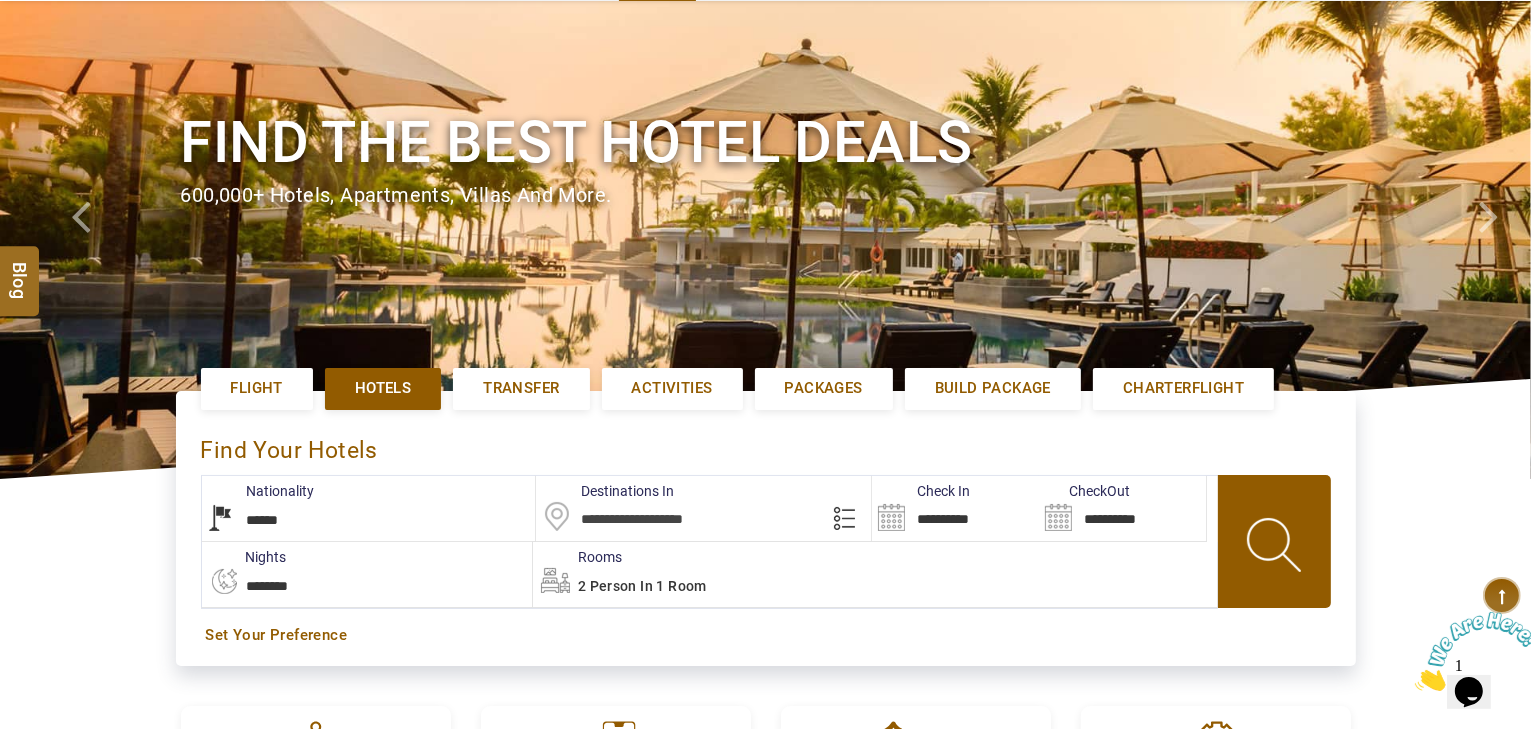 scroll, scrollTop: 0, scrollLeft: 0, axis: both 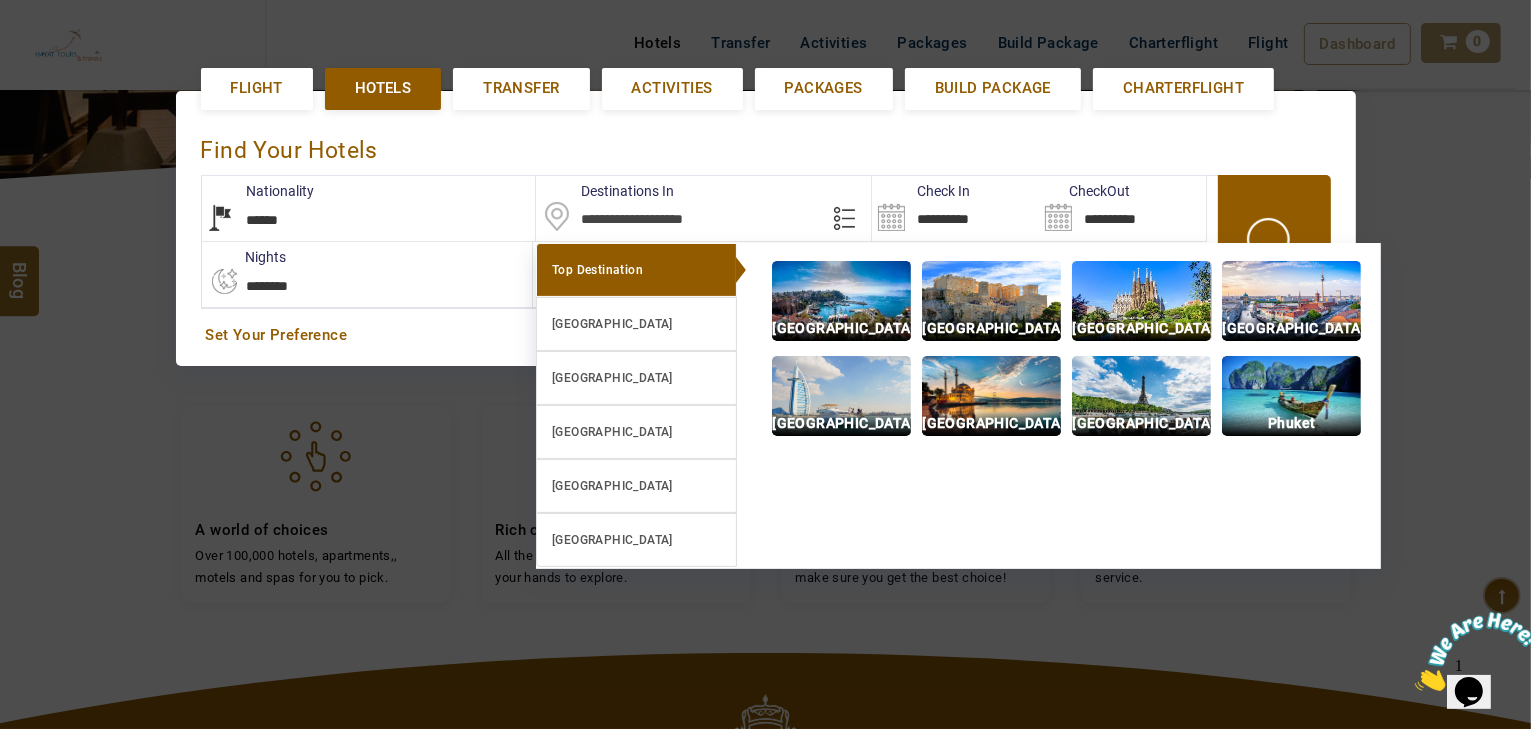 click at bounding box center [1141, 301] 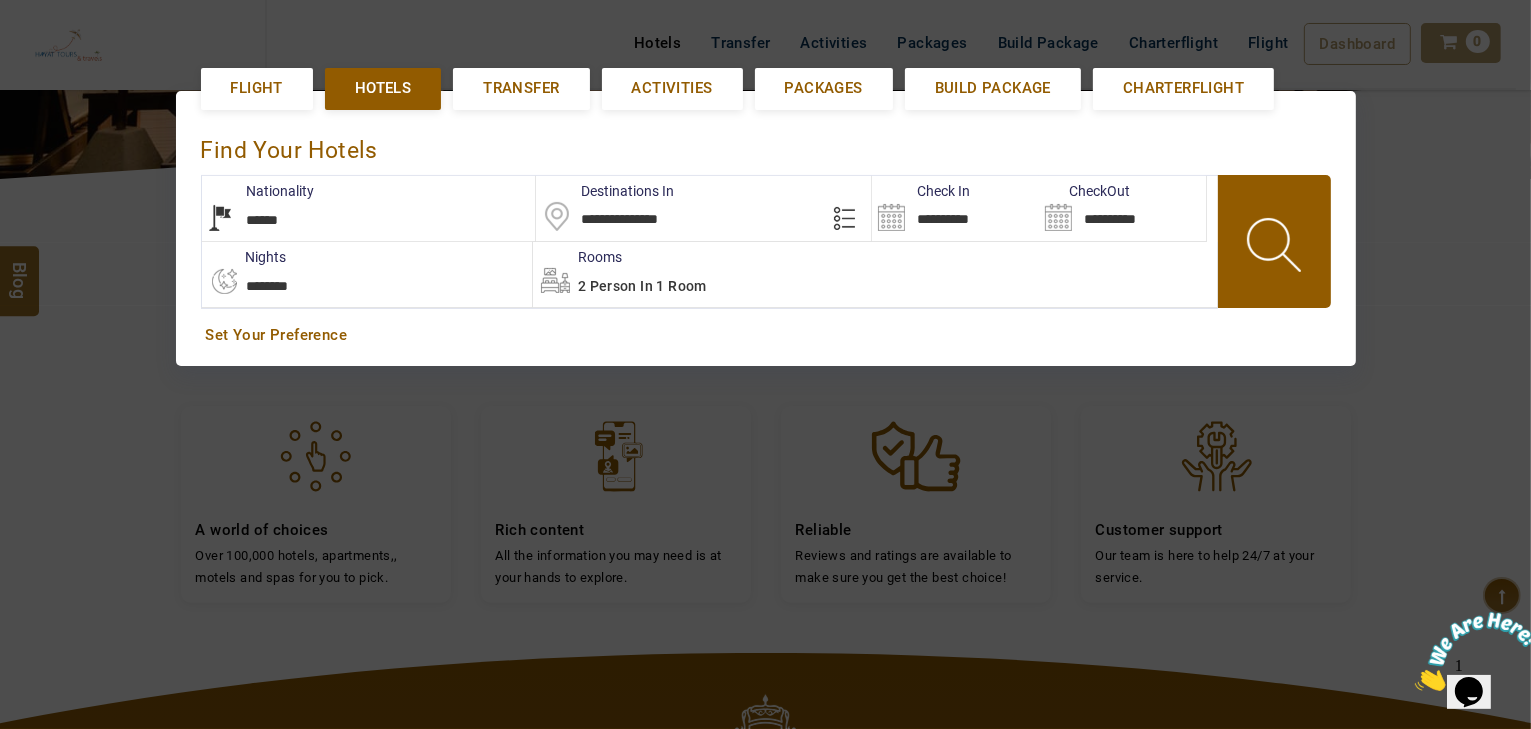 click on "**********" at bounding box center [955, 208] 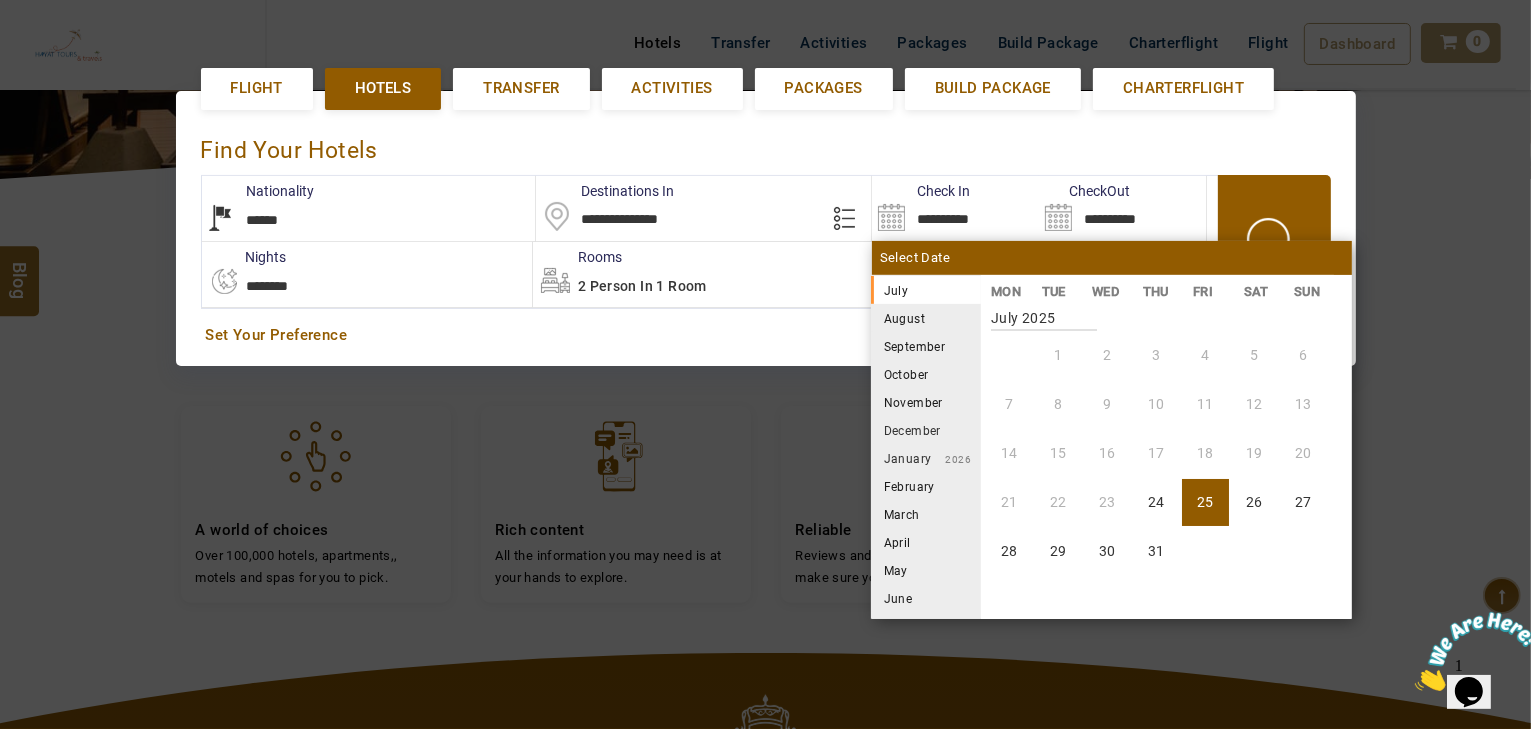 click on "August" at bounding box center [926, 318] 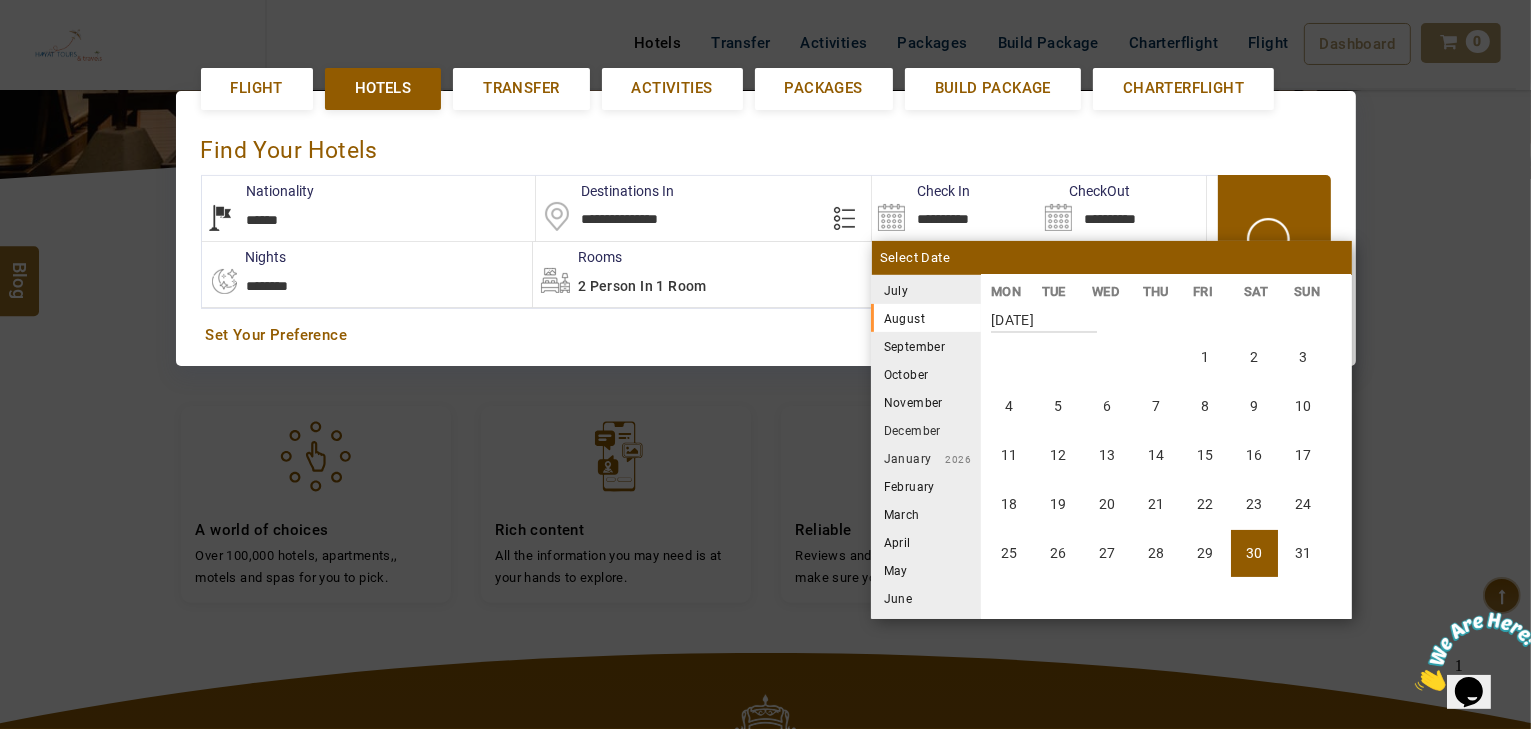 scroll, scrollTop: 370, scrollLeft: 0, axis: vertical 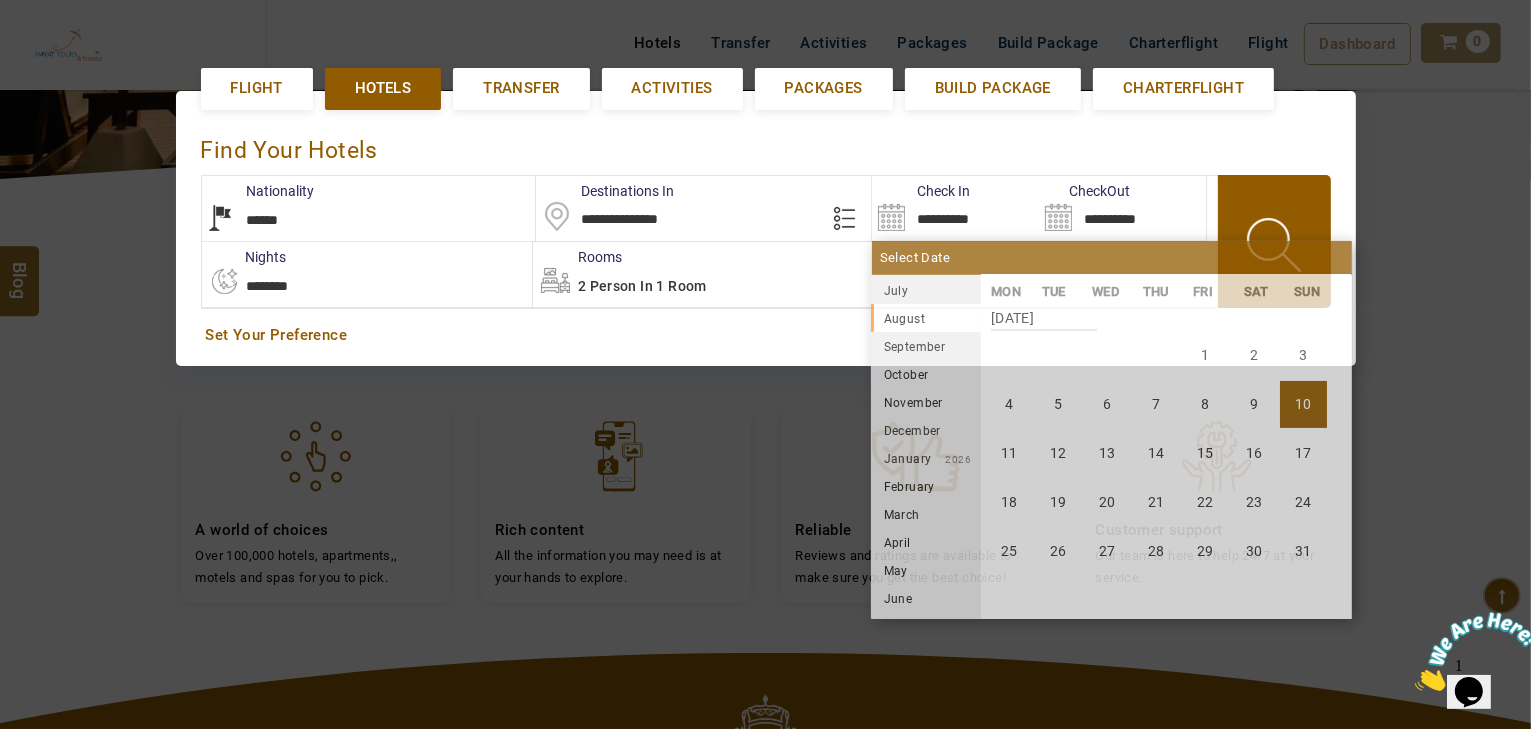 click on "10" at bounding box center [1303, 404] 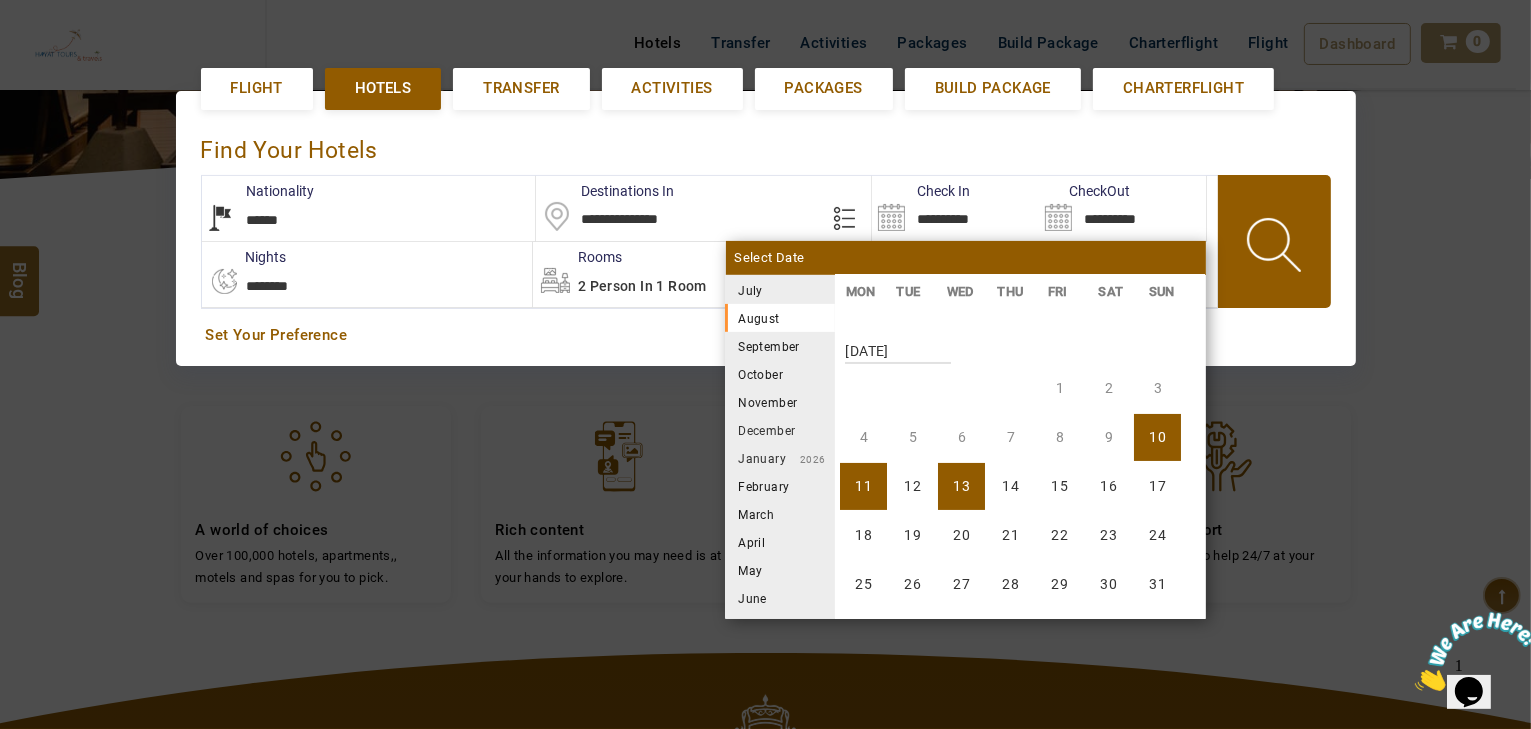 scroll, scrollTop: 370, scrollLeft: 0, axis: vertical 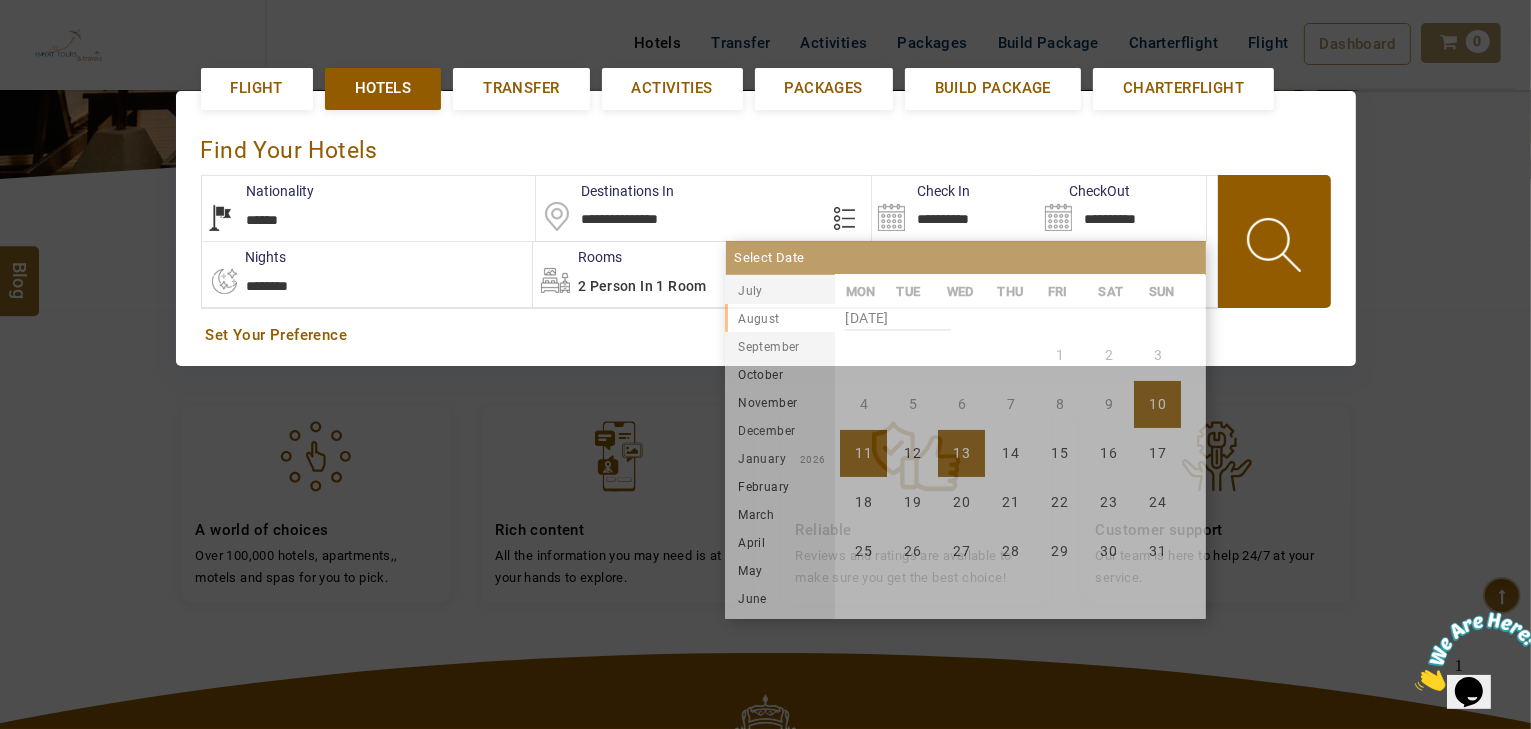 click on "13" at bounding box center [961, 453] 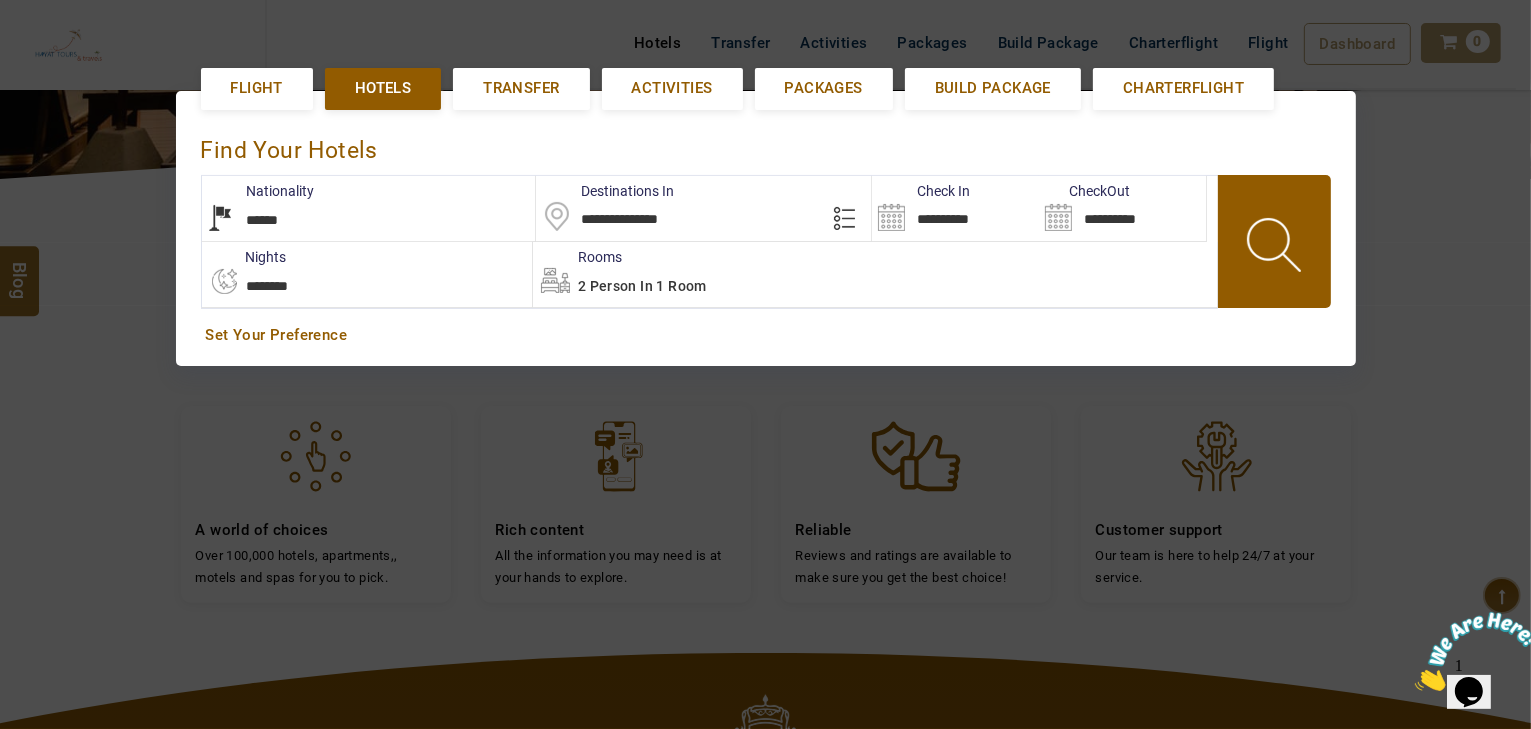 click on "2 Person in    1 Room" at bounding box center [642, 286] 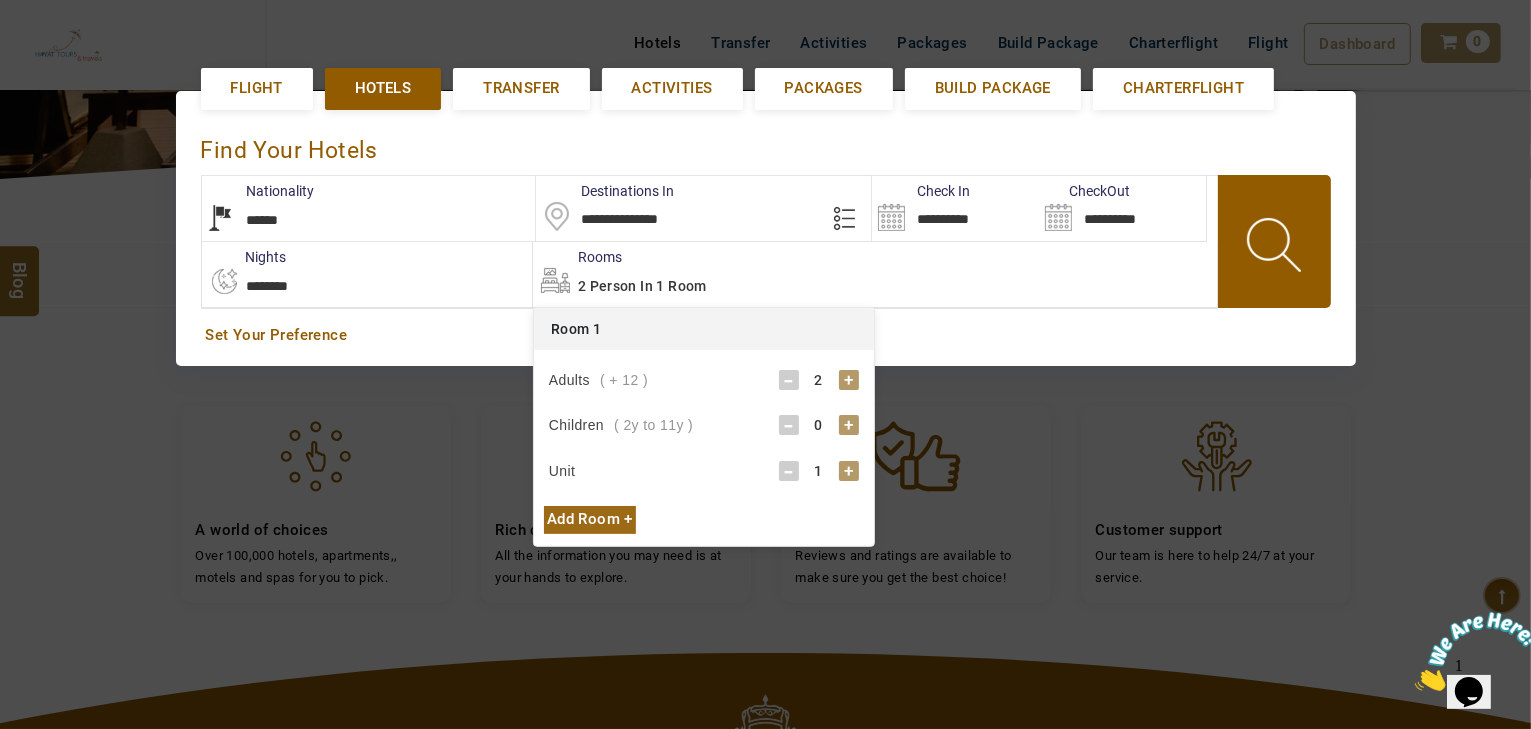 click on "+" at bounding box center (849, 380) 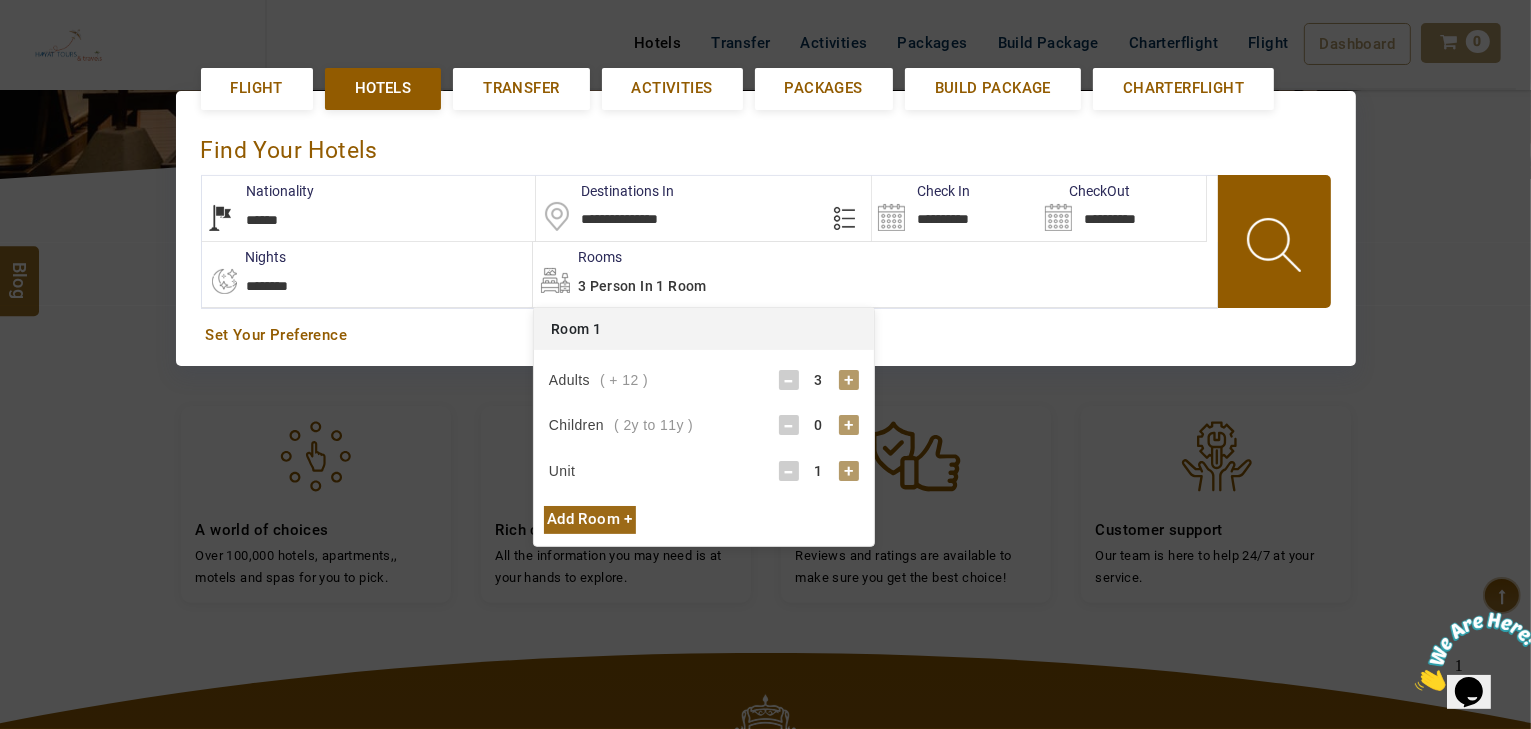 click at bounding box center [1276, 248] 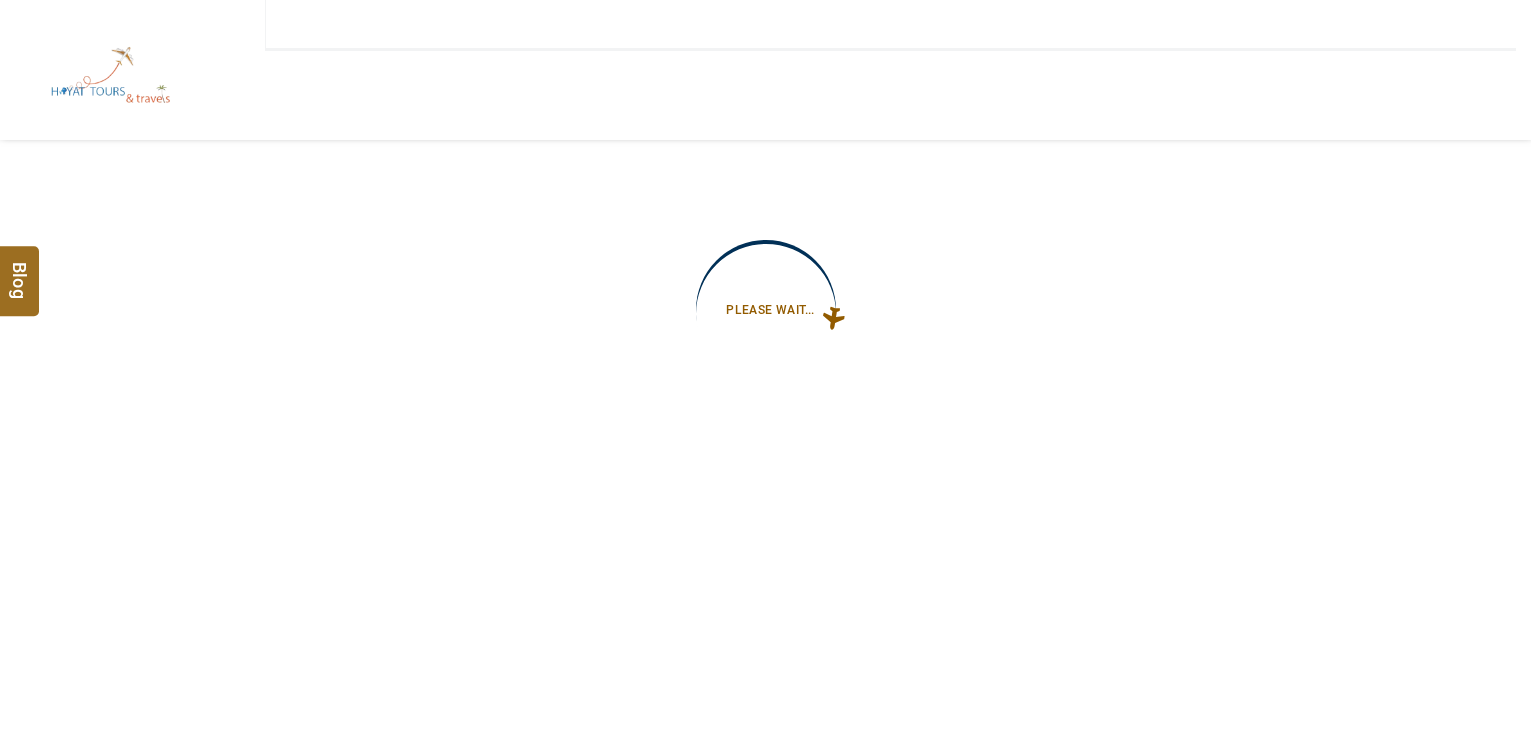 type on "**********" 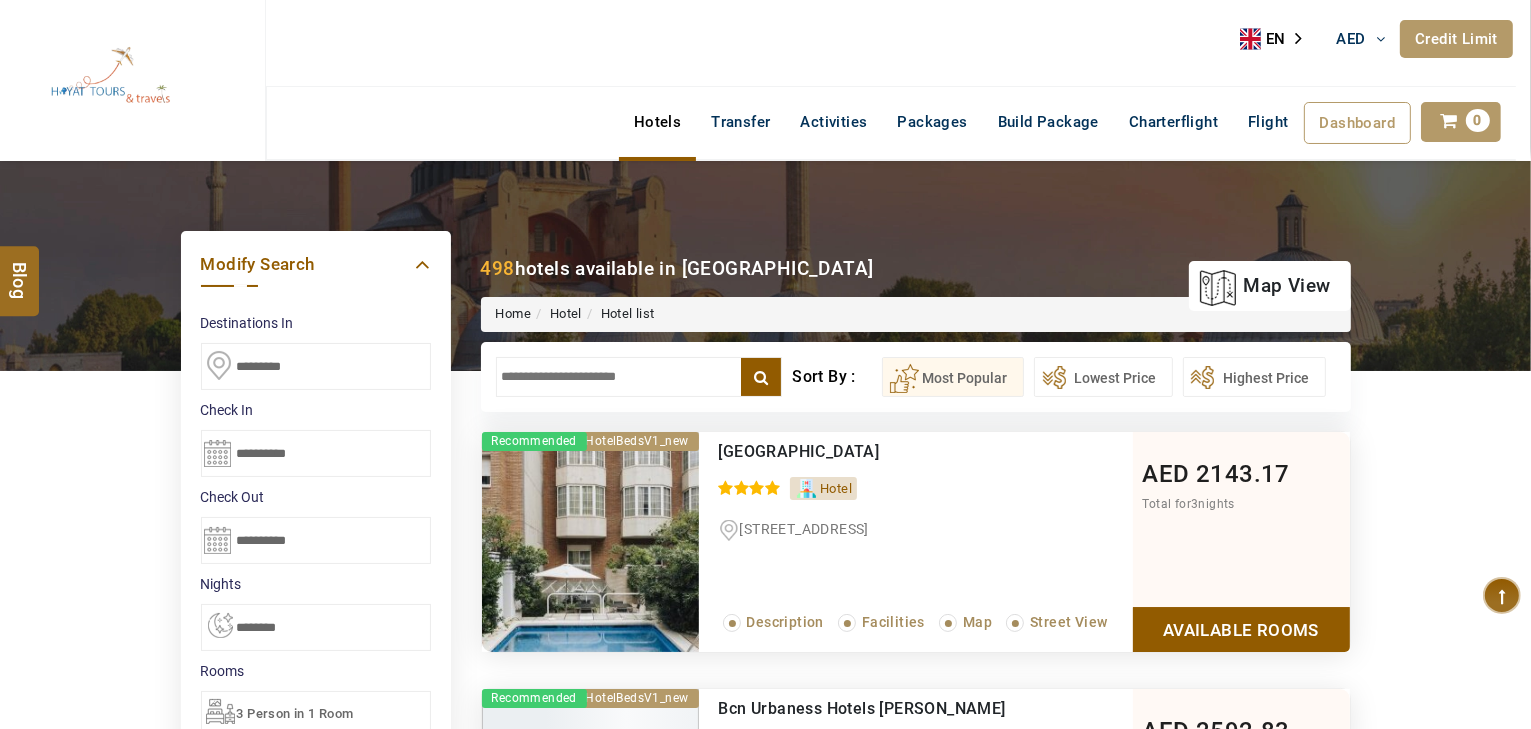 click at bounding box center (639, 377) 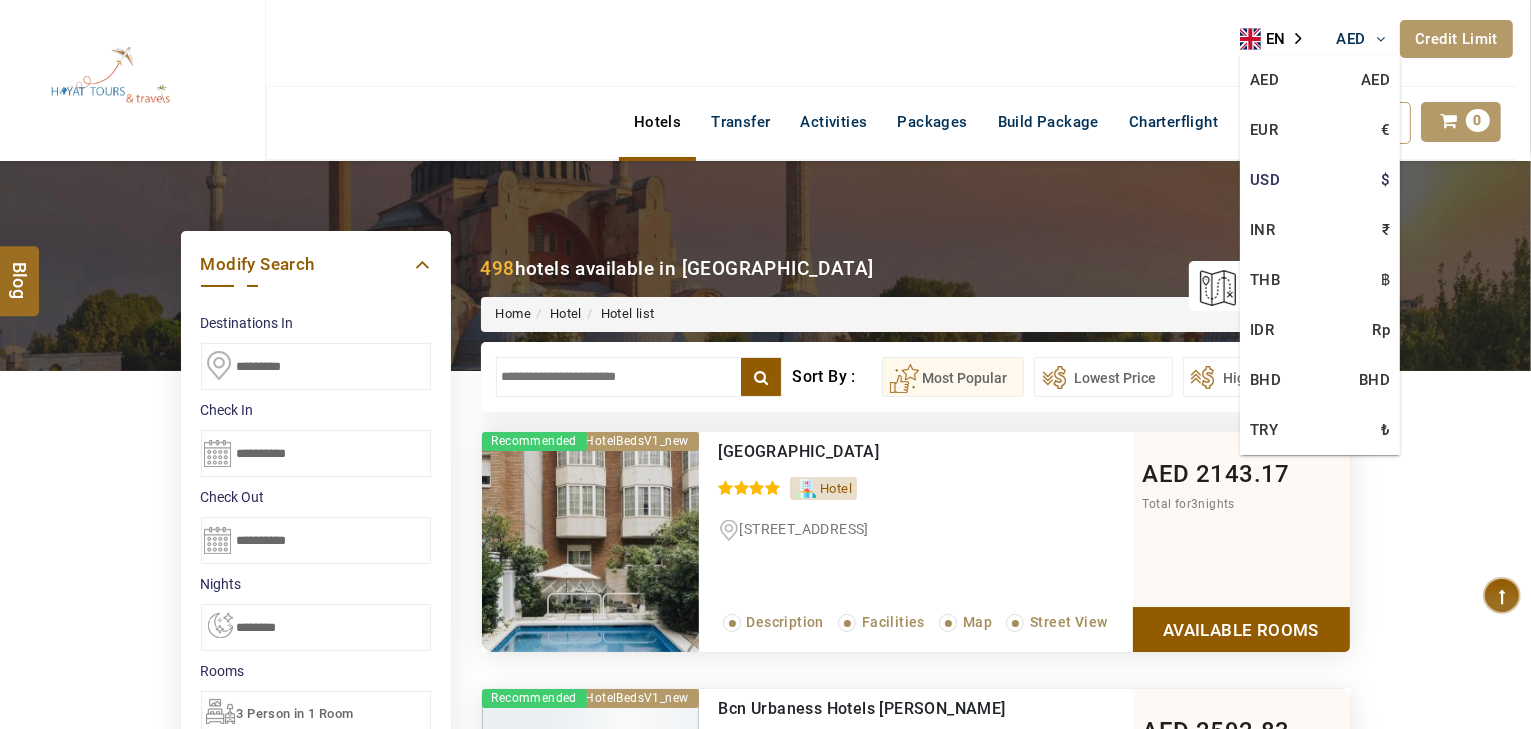 click on "USD  $" at bounding box center (1320, 180) 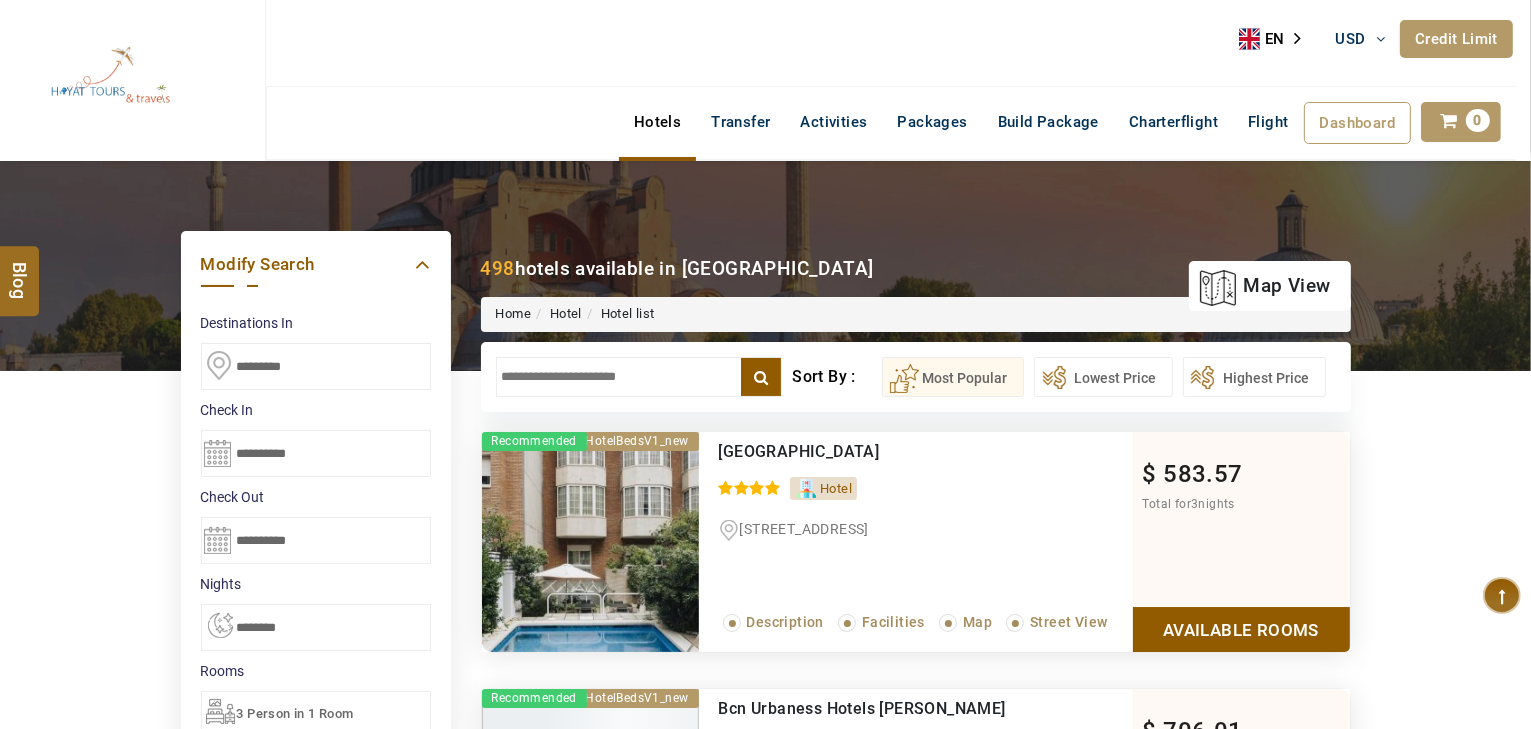 click at bounding box center [639, 377] 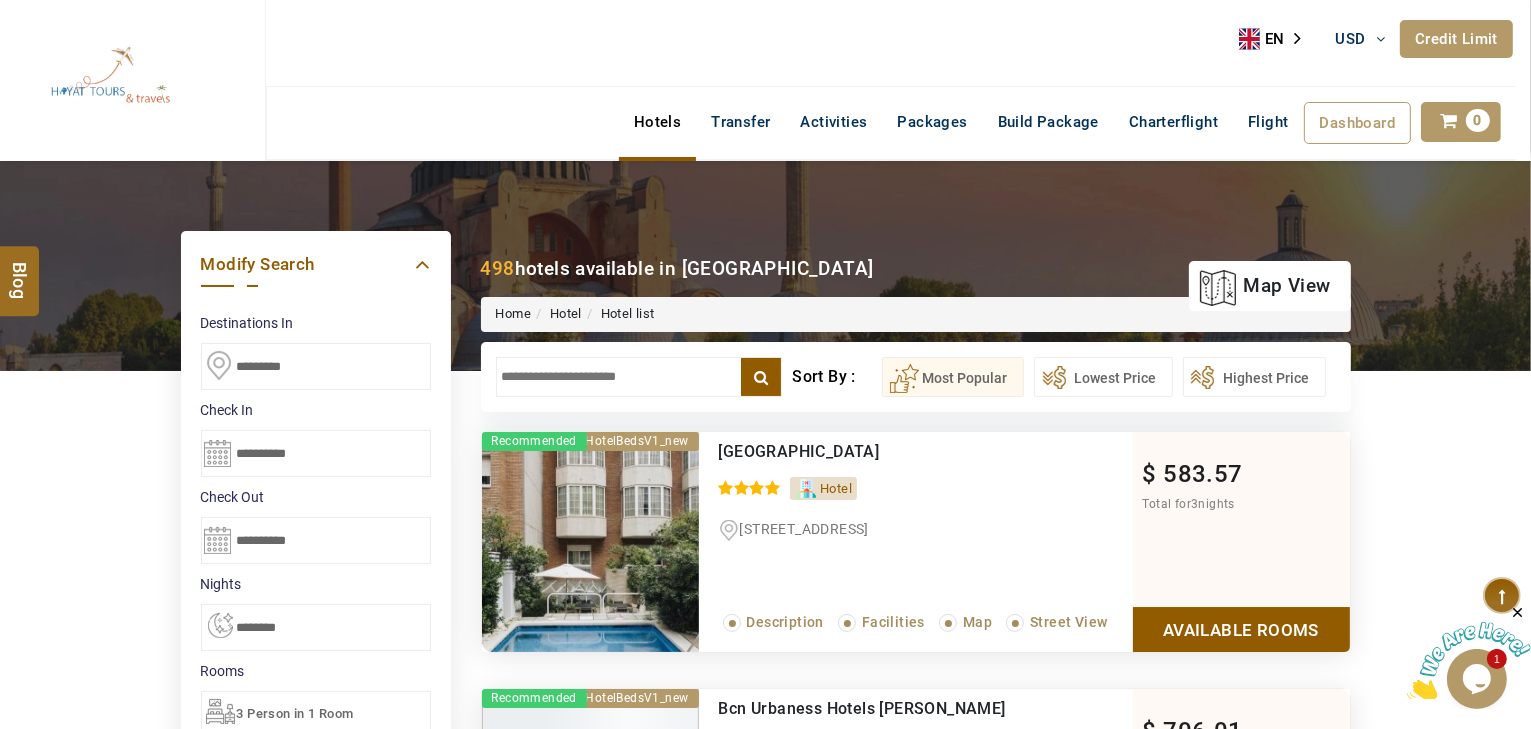 scroll, scrollTop: 0, scrollLeft: 0, axis: both 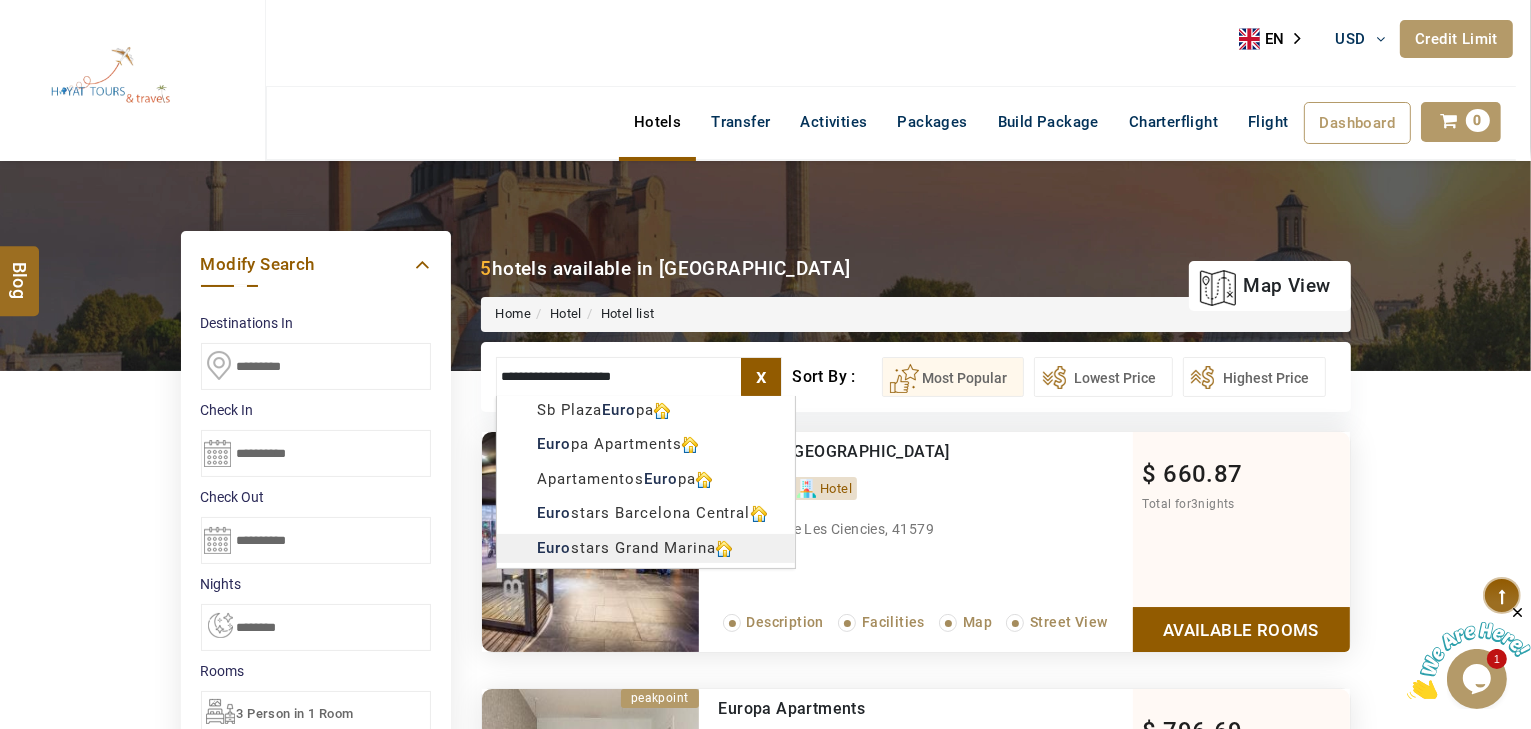 click on "HAYAYT TOURS USD AED  AED EUR  € USD  $ INR  ₹ THB  ฿ IDR  Rp BHD  BHD TRY  ₺ Credit Limit EN HE AR ES PT ZH Helpline
+971 55 344 0168 Register Now +971 55 344 0168 info@royallineholidays.com About Us What we Offer Blog Why Us Contact Hotels  Transfer Activities Packages Build Package Charterflight Flight Dashboard My Profile My Booking My Reports My Quotation Sign Out 0 Points Redeem Now To Redeem 58318  Points Future Points  1074   Points Credit Limit Credit Limit USD 30000.00 70% Complete Used USD 11782.77 Available USD 18217.23 Setting  Looks like you haven't added anything to your cart yet Countinue Shopping ***** ****** Please Wait.. Blog demo
Remember me Forgot
password? LOG IN Don't have an account?   Register Now My Booking View/ Print/Cancel Your Booking without Signing in Submit Applying Filters...... Hotels For You Will Be Loading Soon demo
In A Few Moment, You Will Be Celebrating Best Hotel options galore ! Check In   CheckOut Rooms Rooms X Map Wifi" at bounding box center (765, 1214) 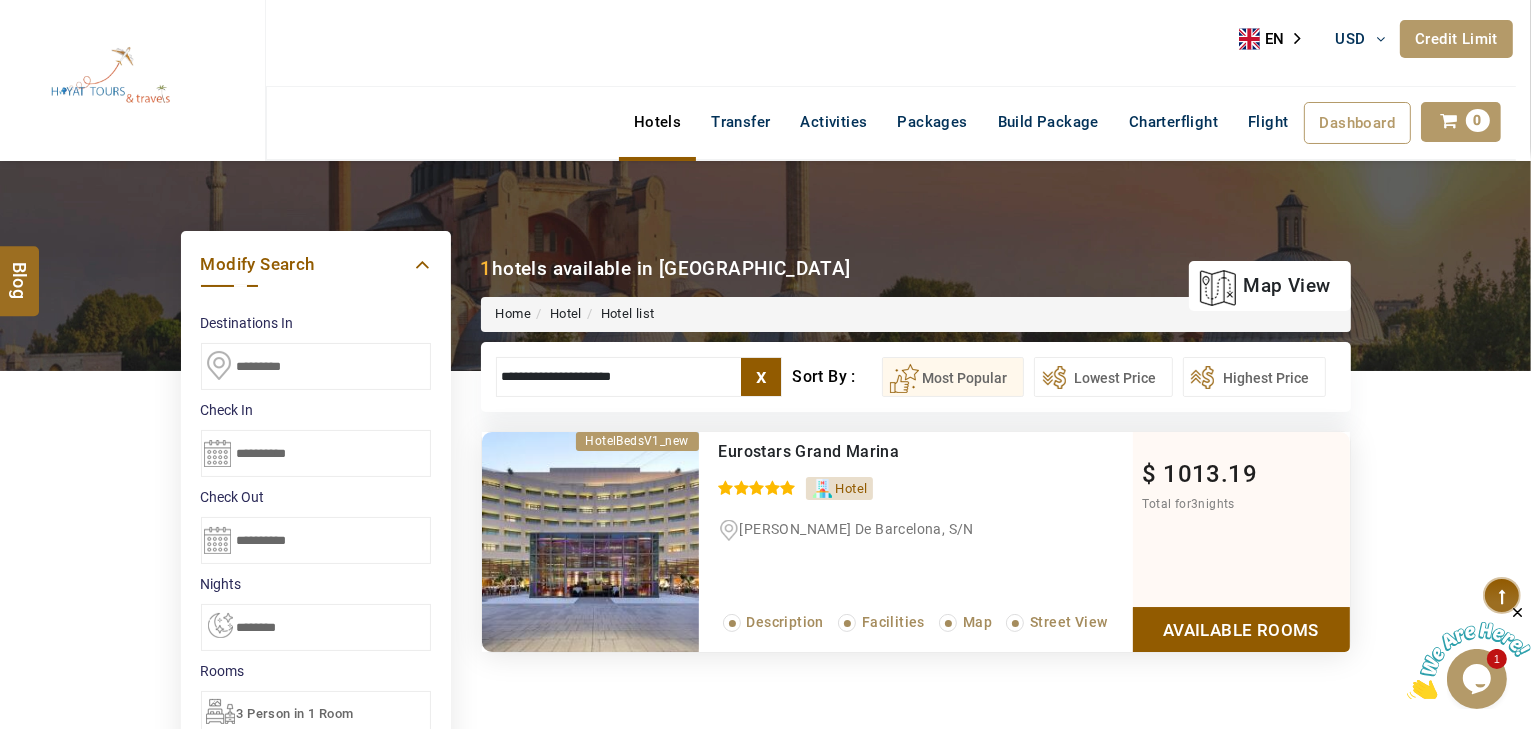 type on "**********" 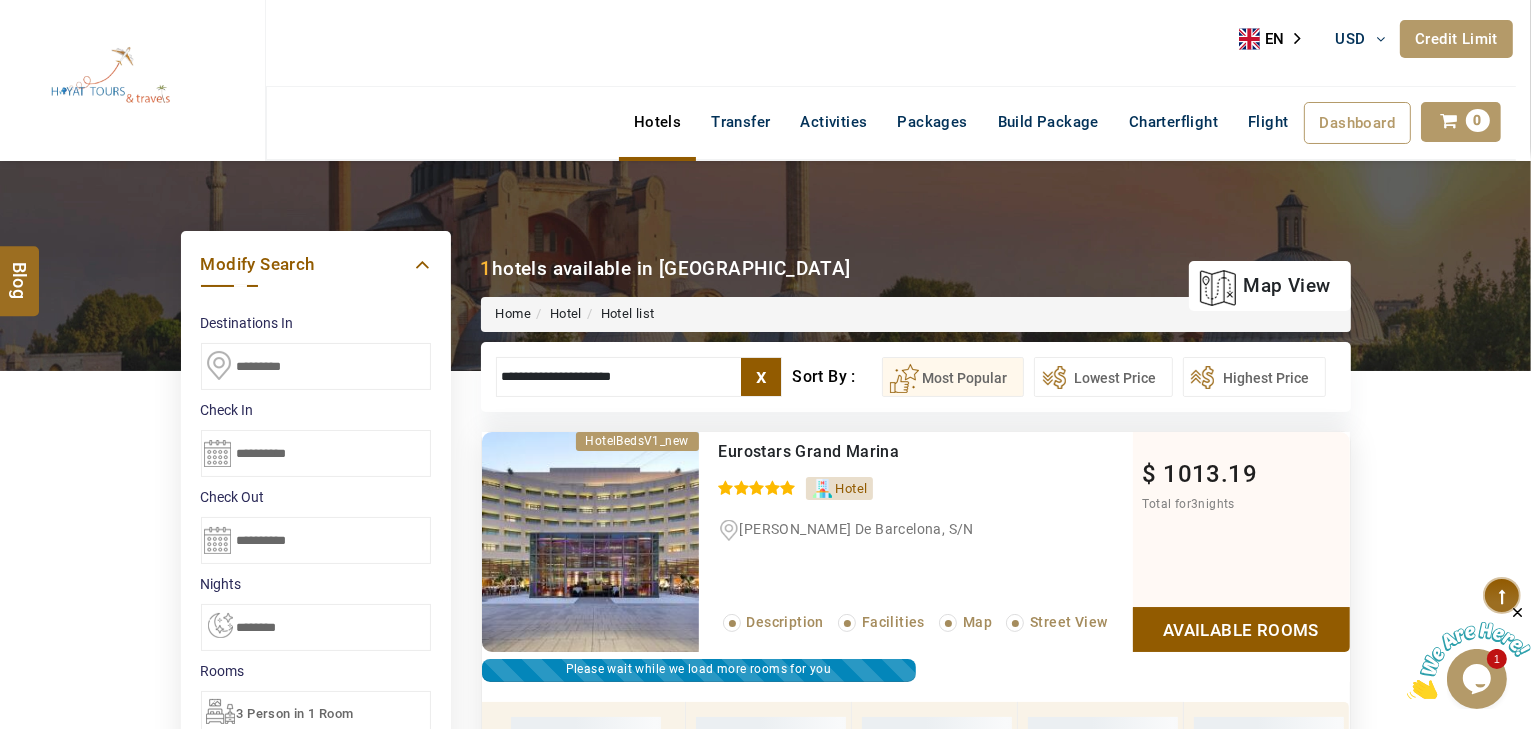 scroll, scrollTop: 380, scrollLeft: 0, axis: vertical 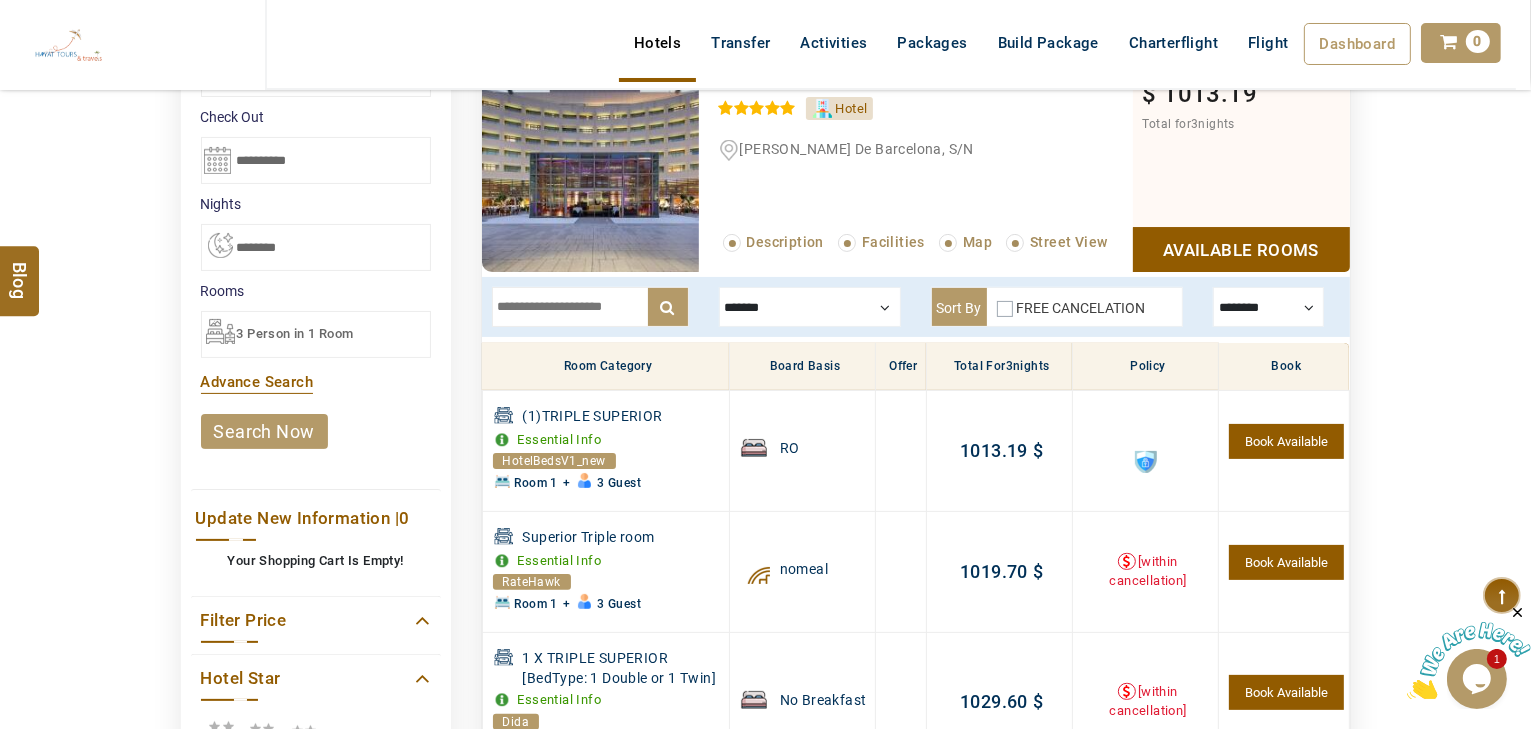 click at bounding box center [810, 307] 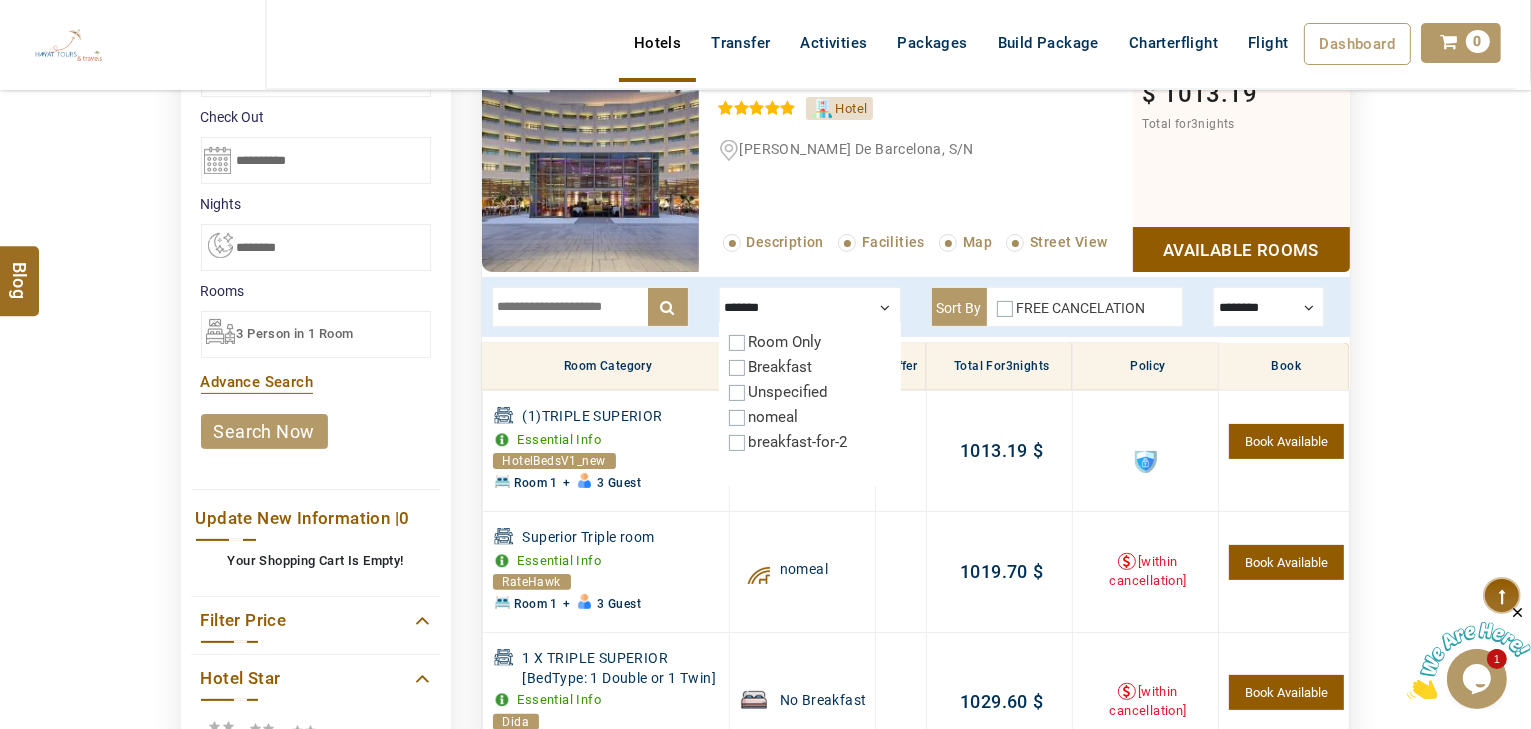 click on "Breakfast" at bounding box center (781, 367) 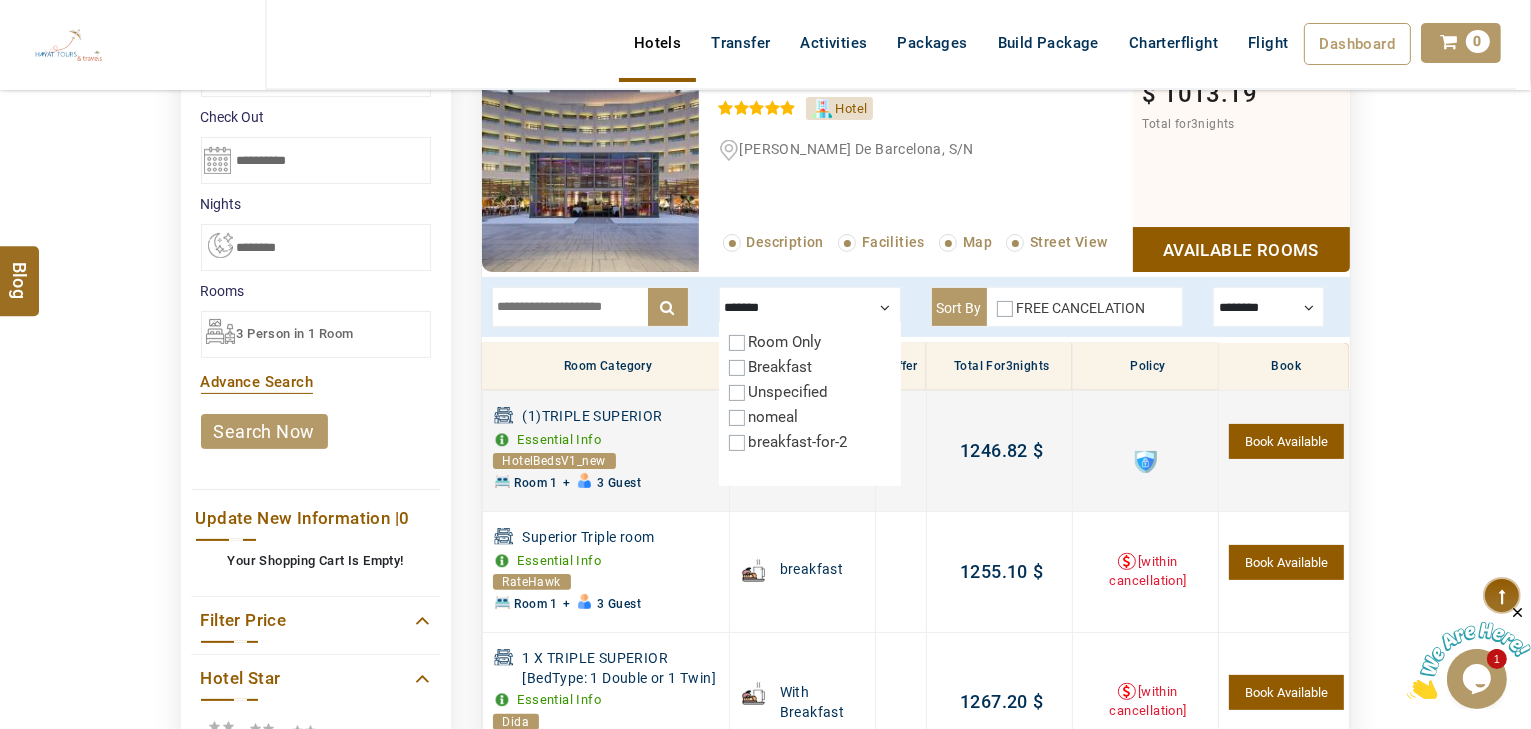 click at bounding box center [1146, 462] 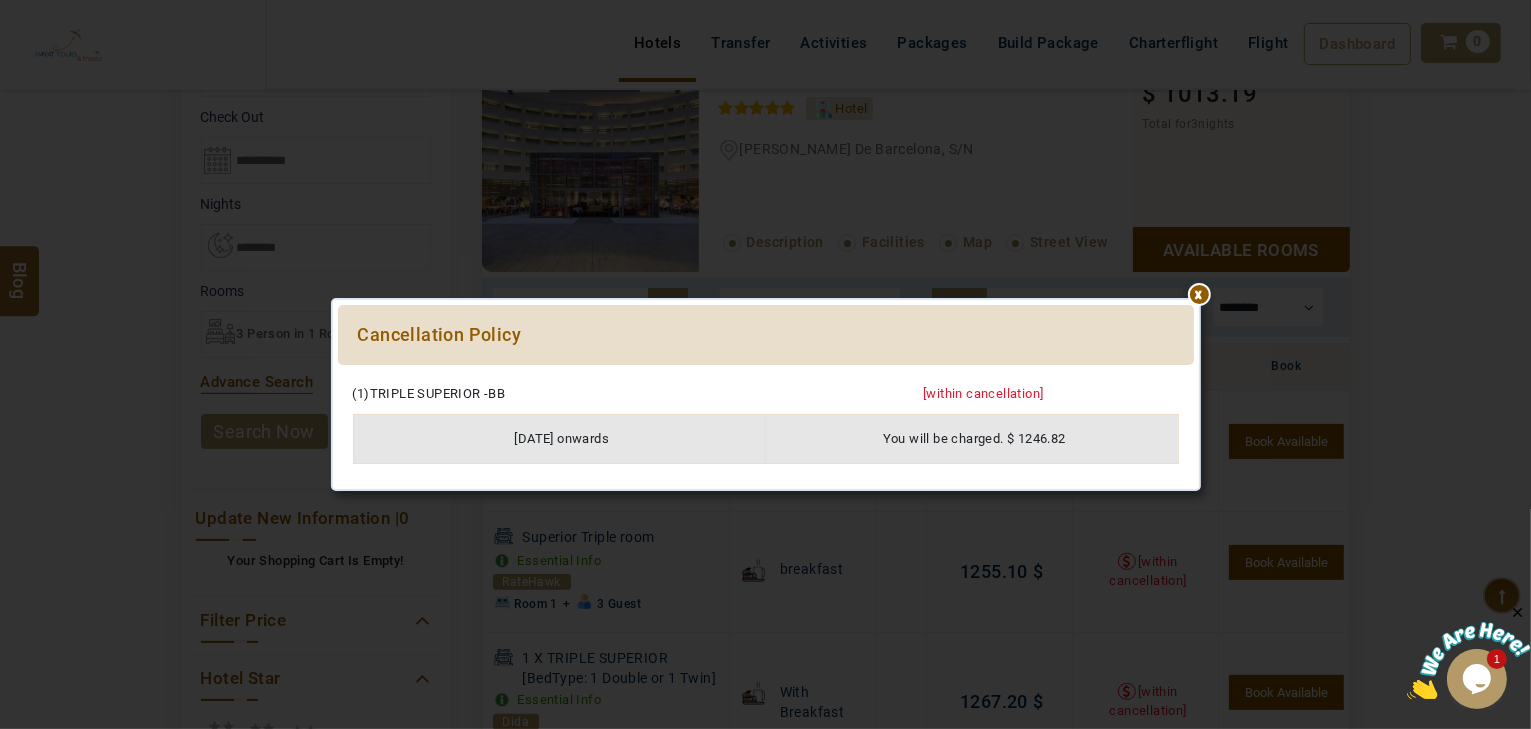 click at bounding box center (766, 375) 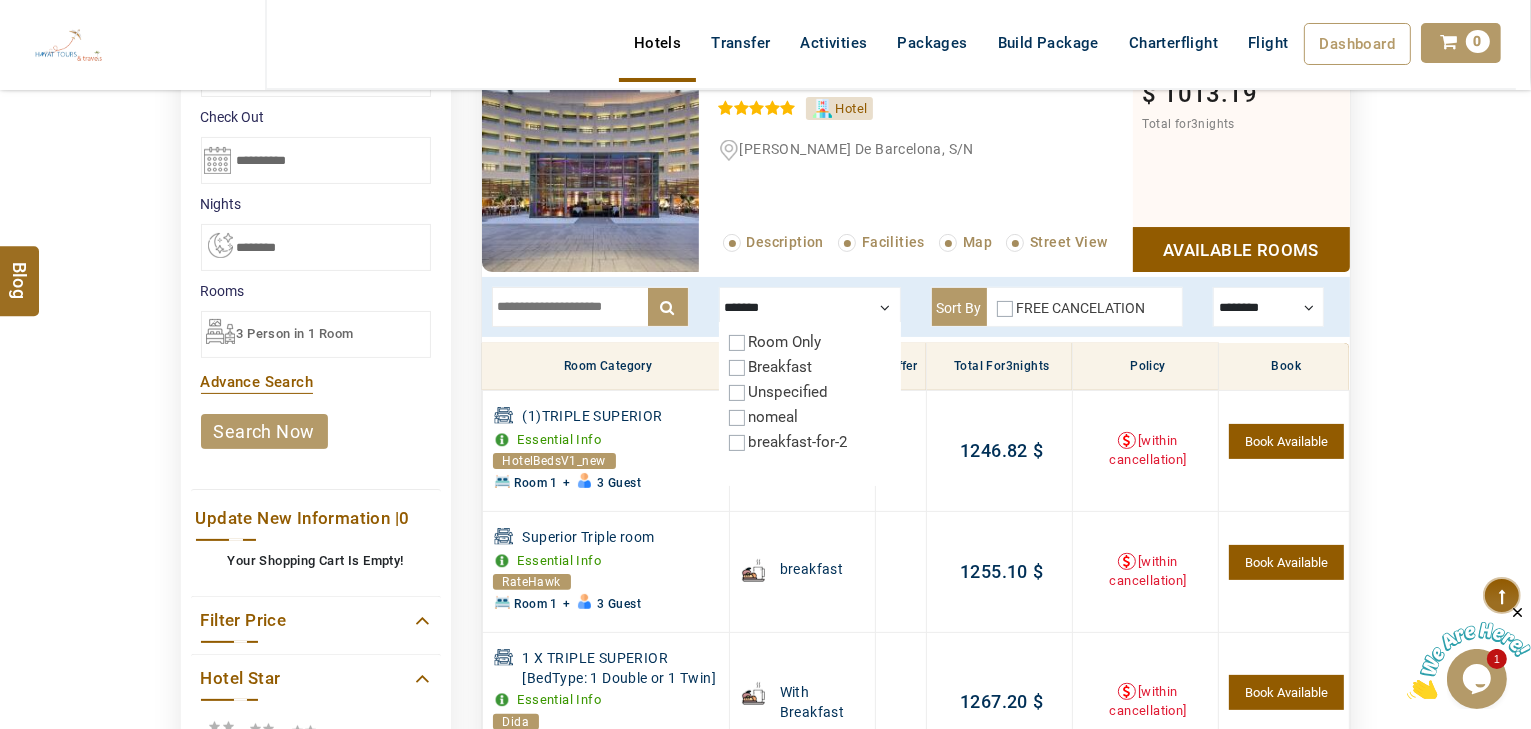 click on "FREE CANCELATION" at bounding box center [1071, 312] 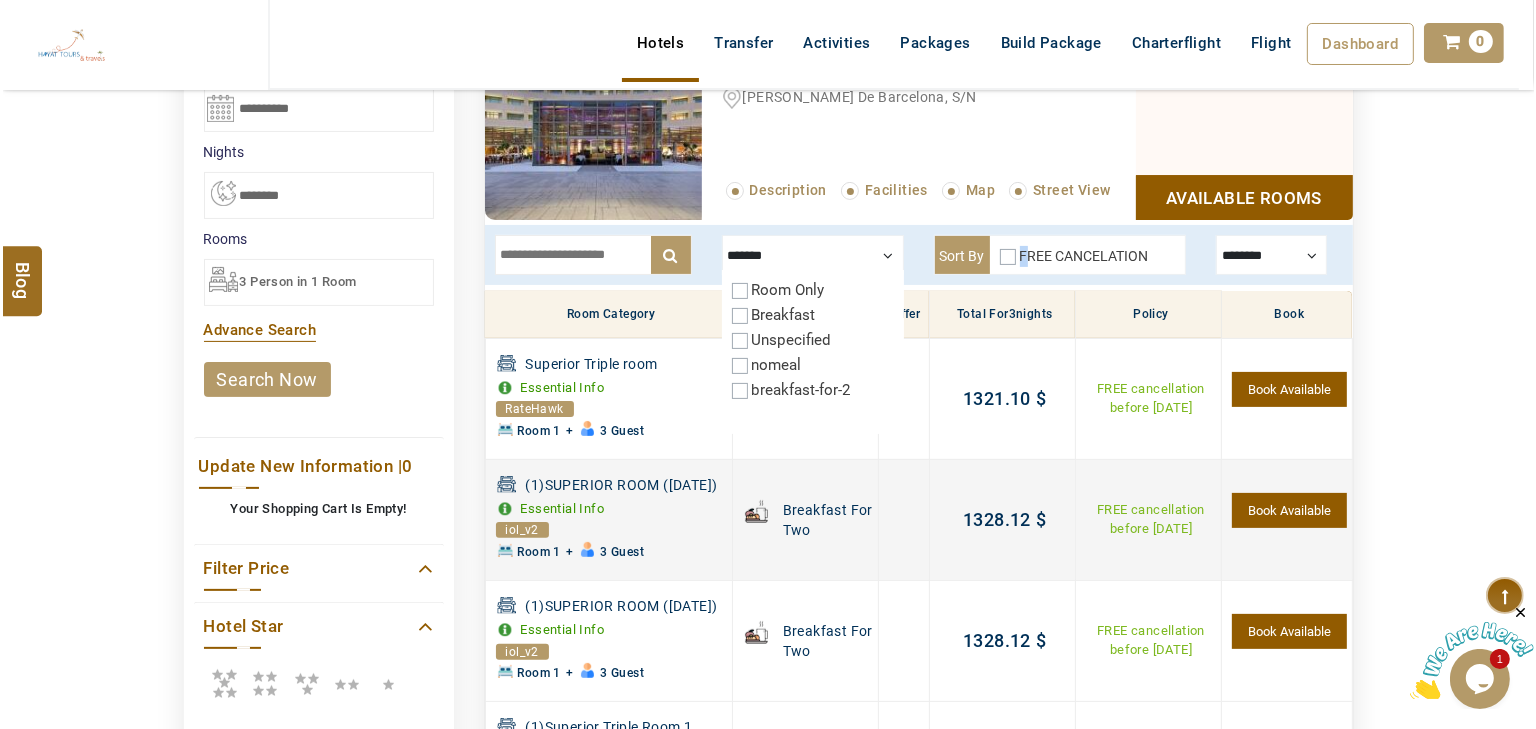 scroll, scrollTop: 460, scrollLeft: 0, axis: vertical 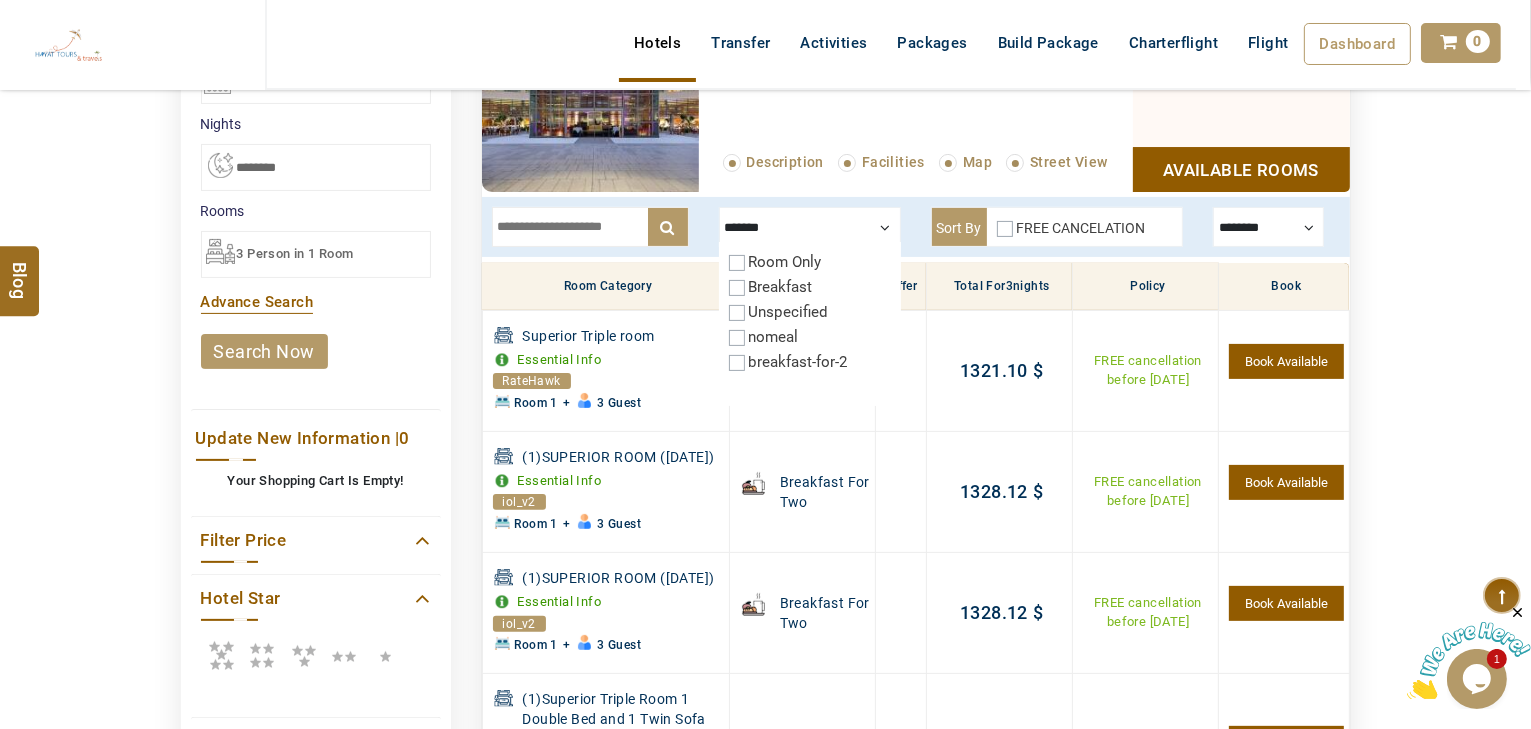 click at bounding box center (810, 227) 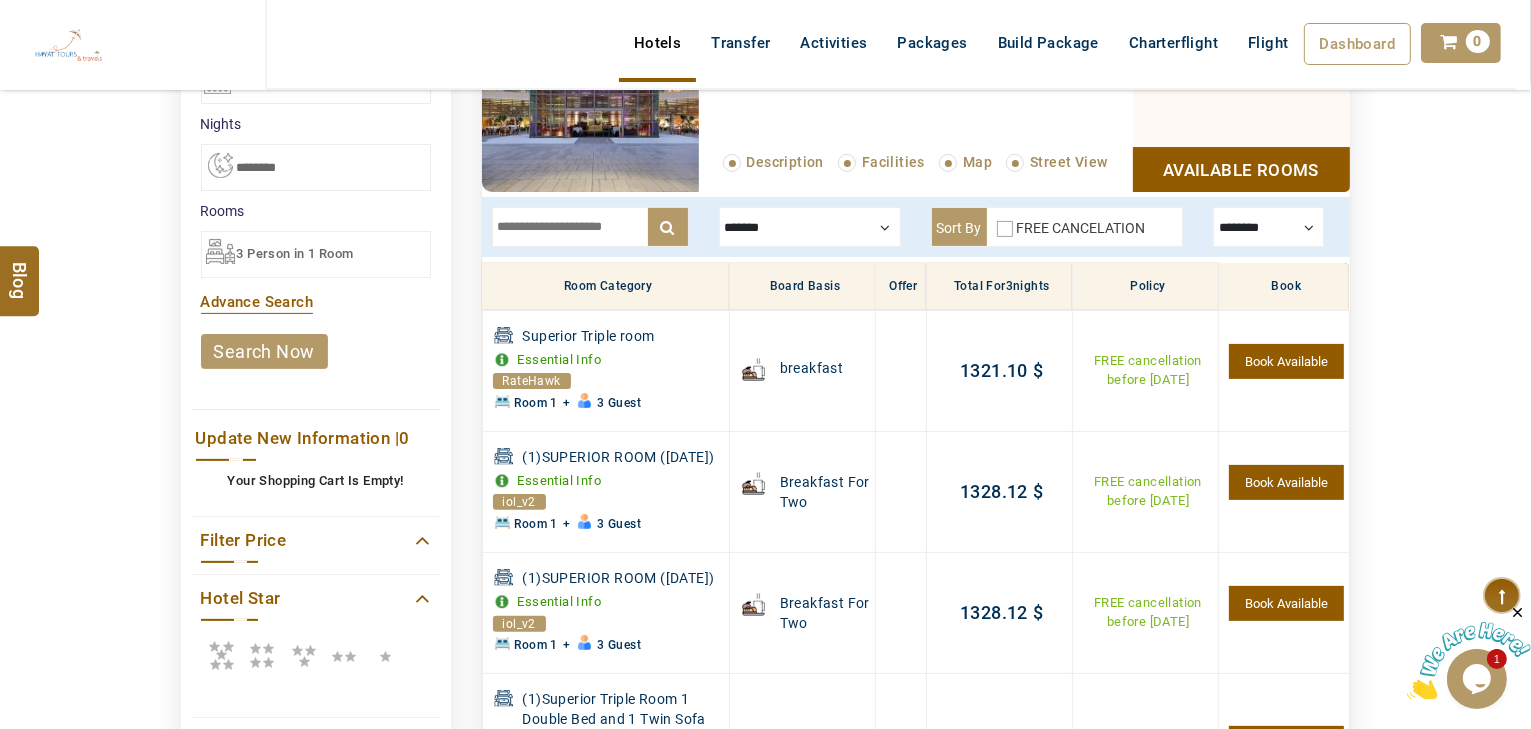 click at bounding box center (590, 227) 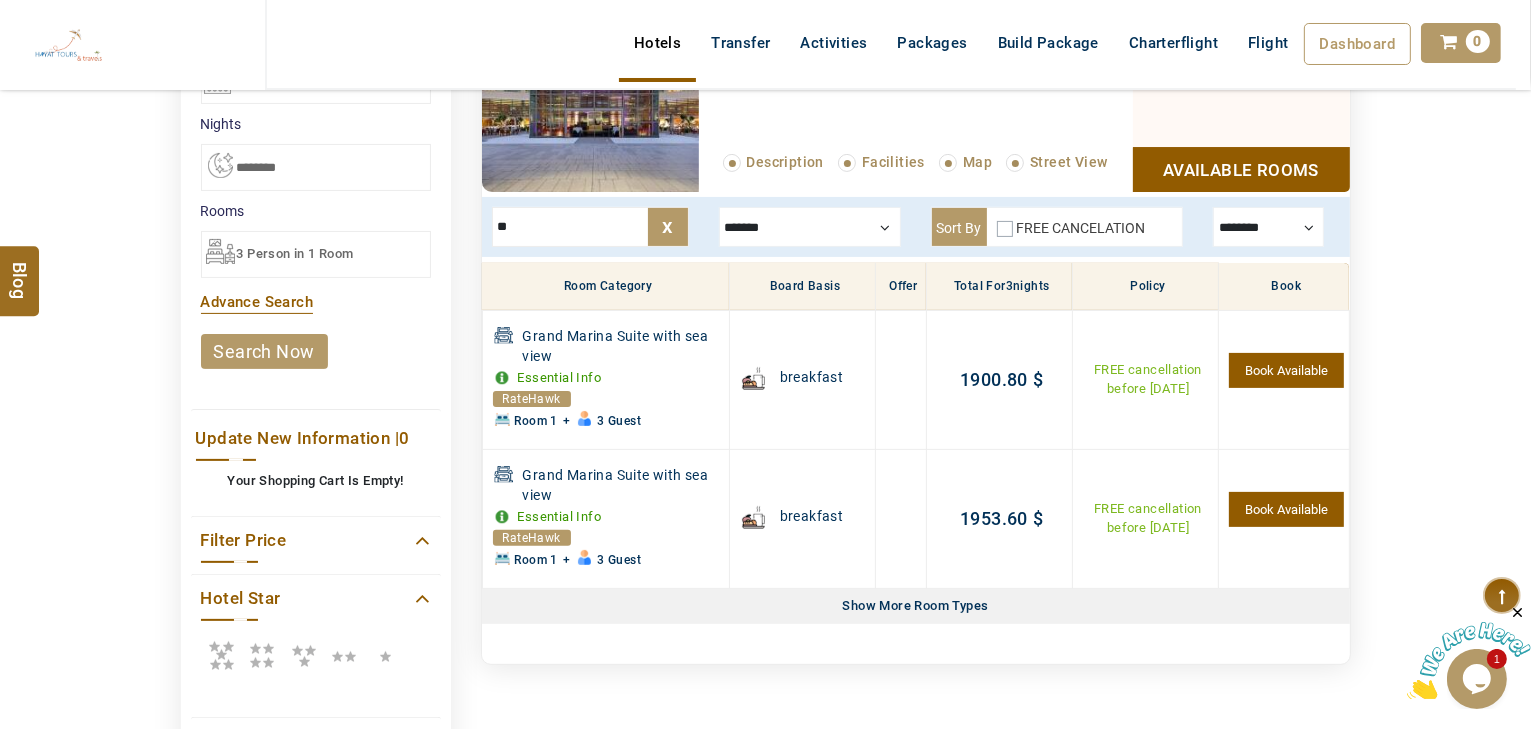 type on "*" 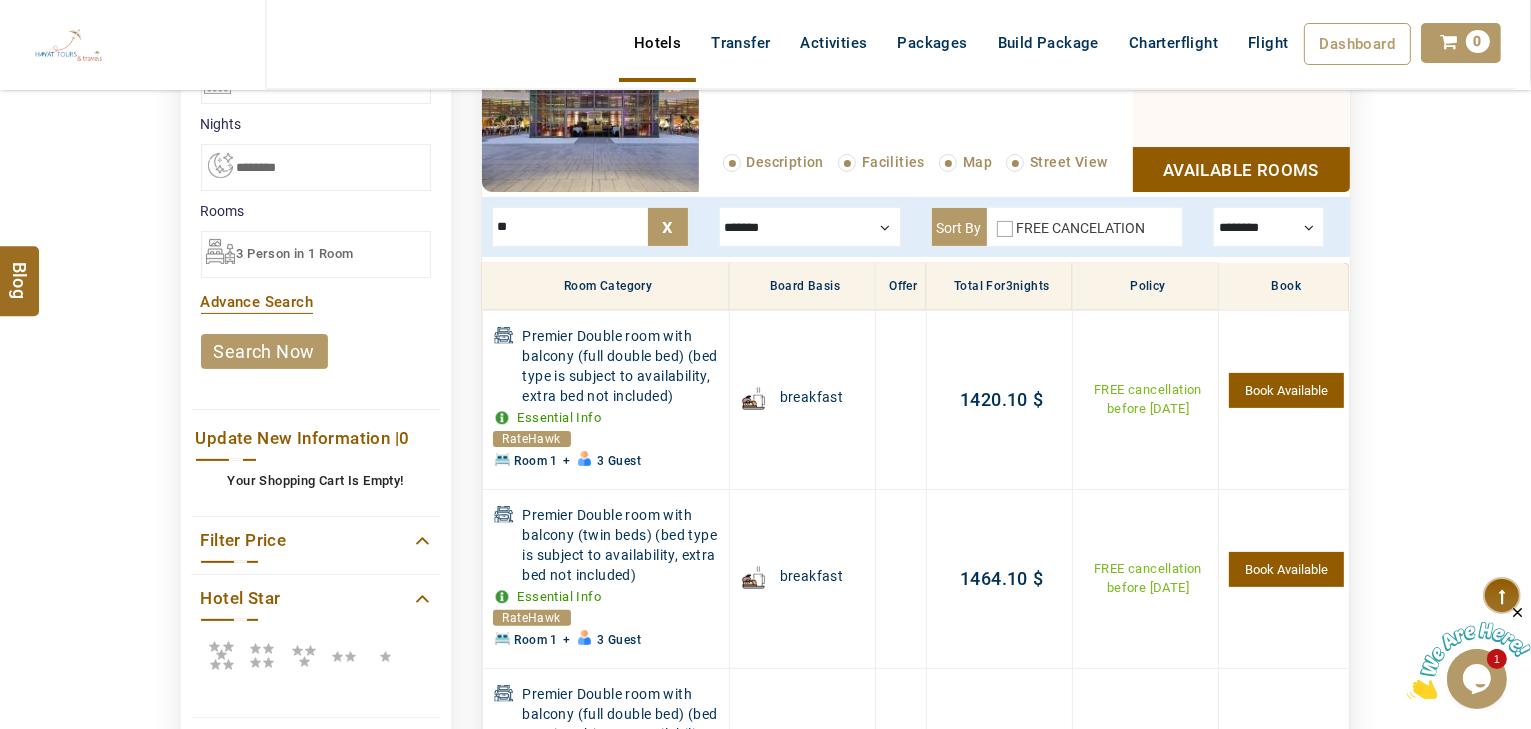 type on "*" 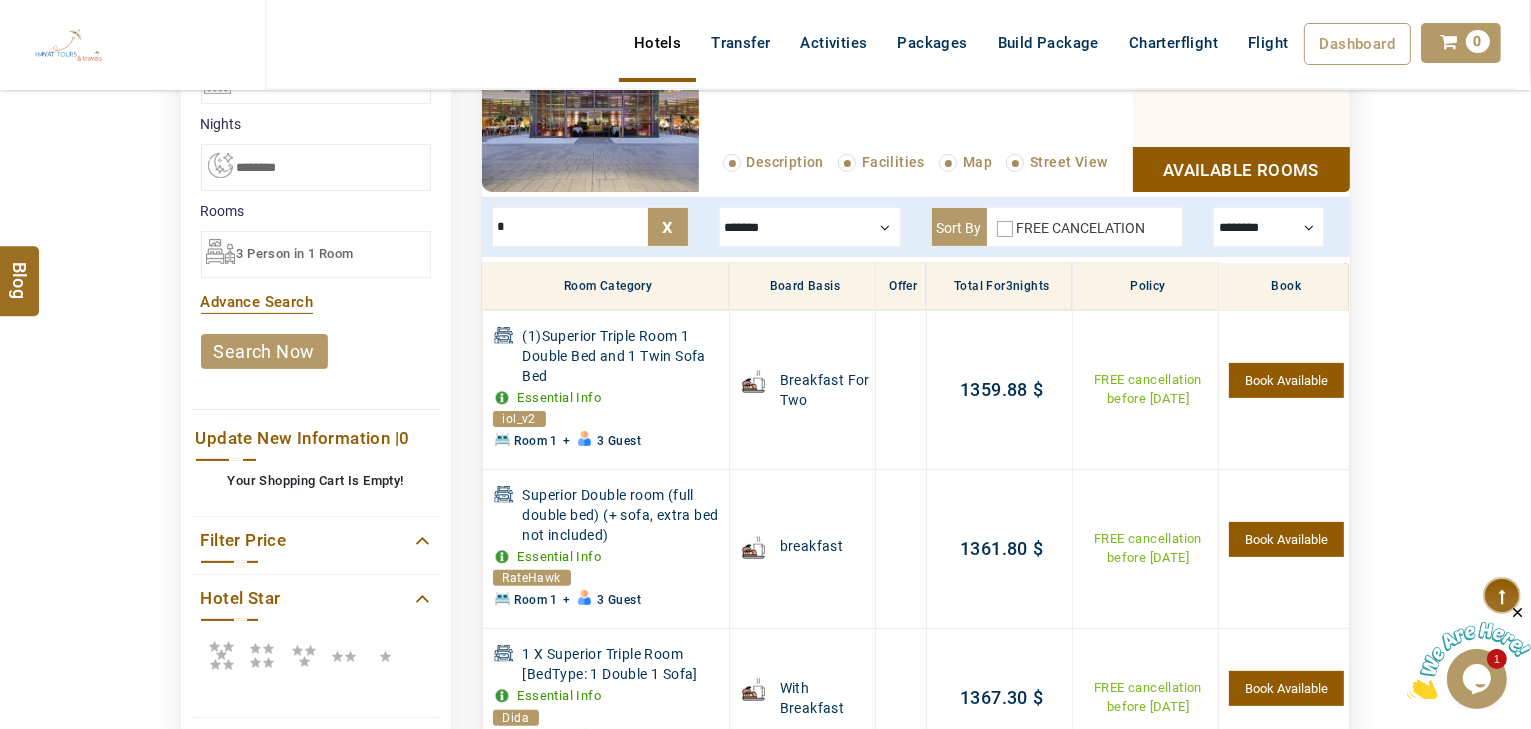 type 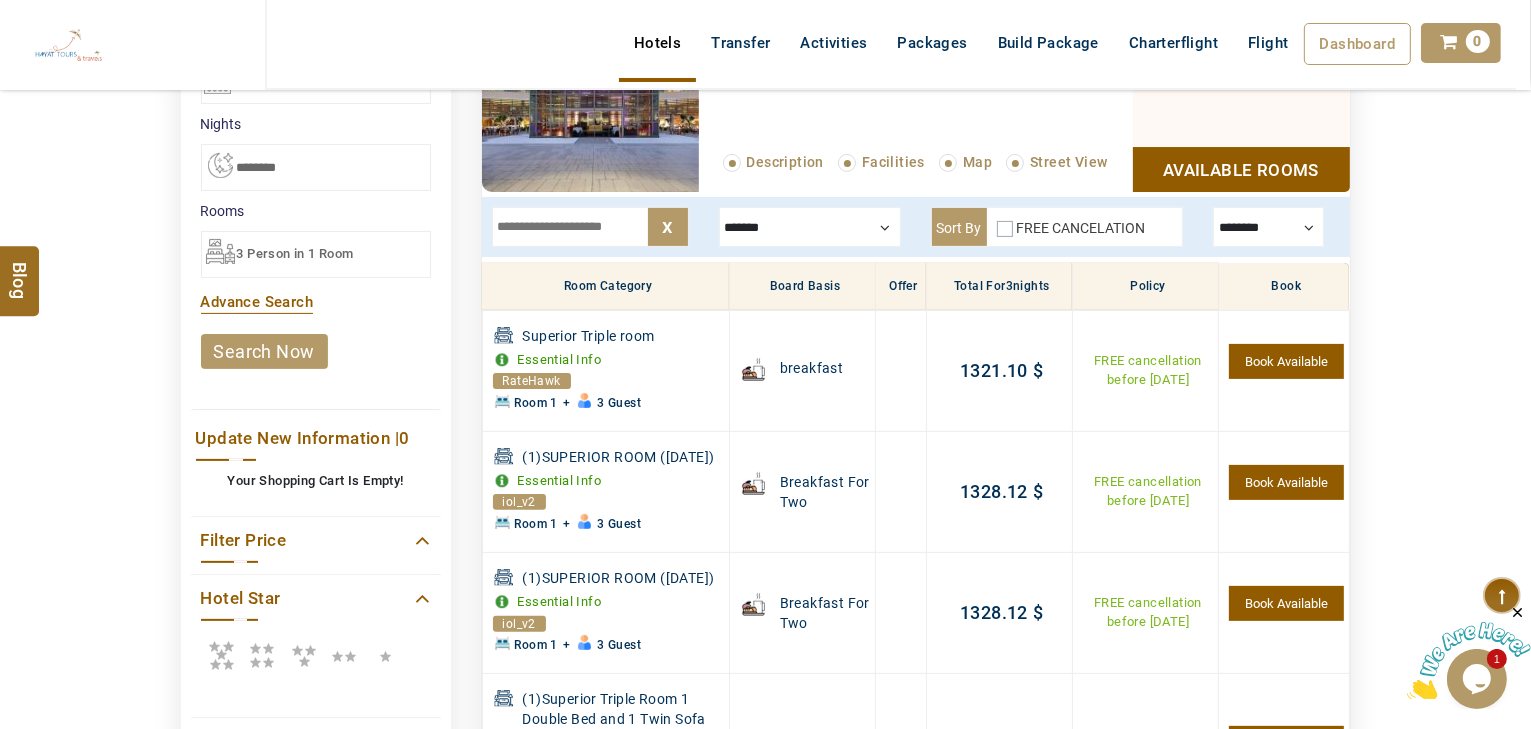 click on "Book Available" at bounding box center [1286, 361] 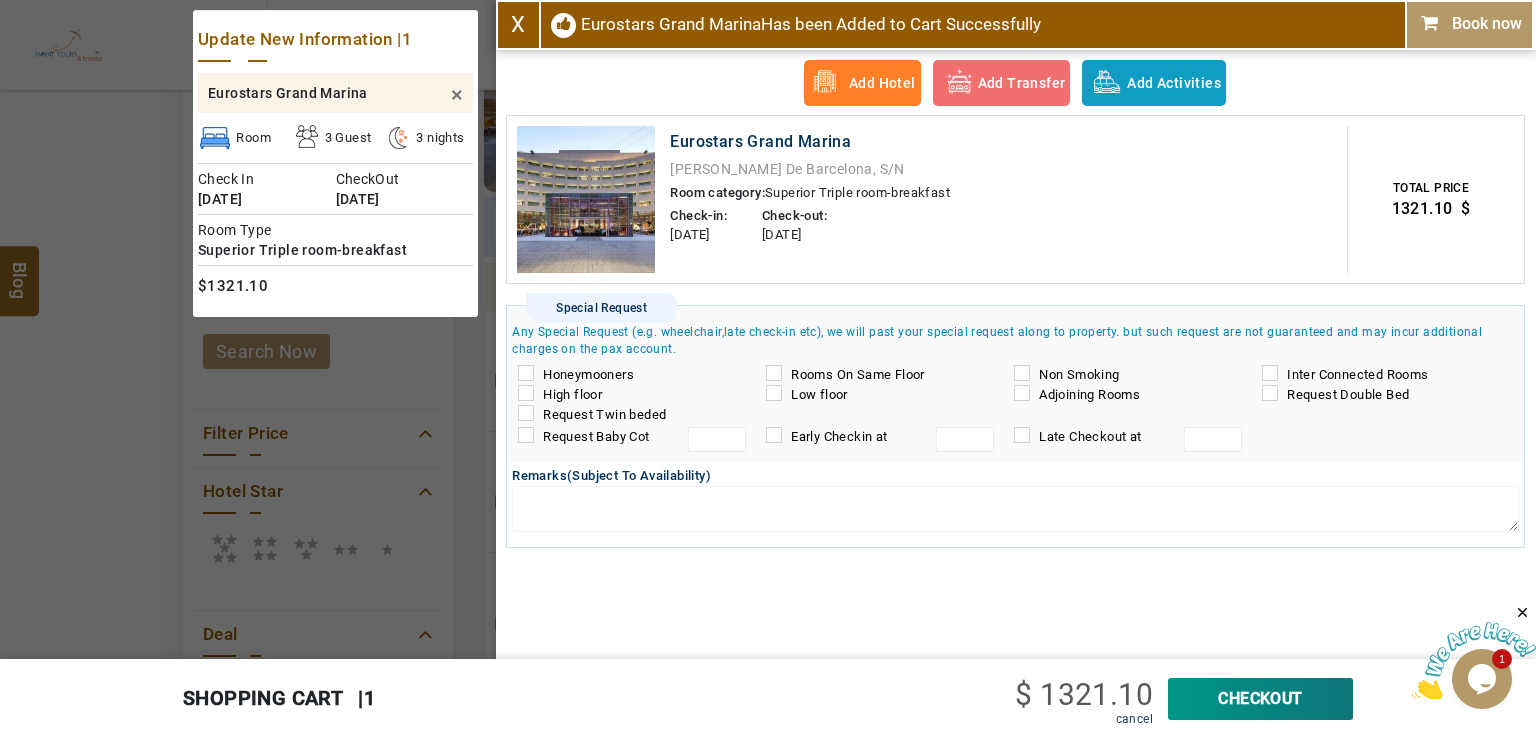 click on "CheckOut" at bounding box center [1260, 699] 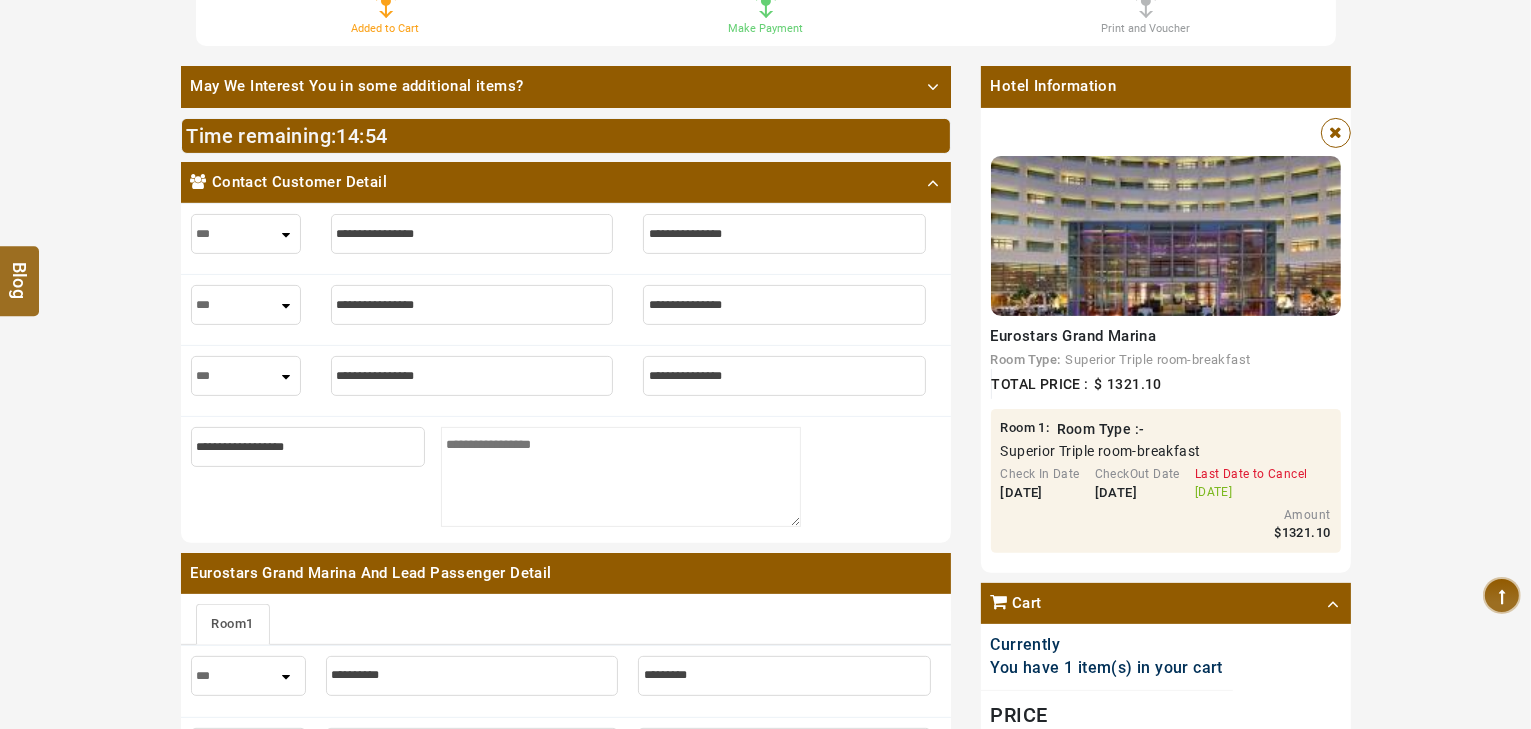 scroll, scrollTop: 560, scrollLeft: 0, axis: vertical 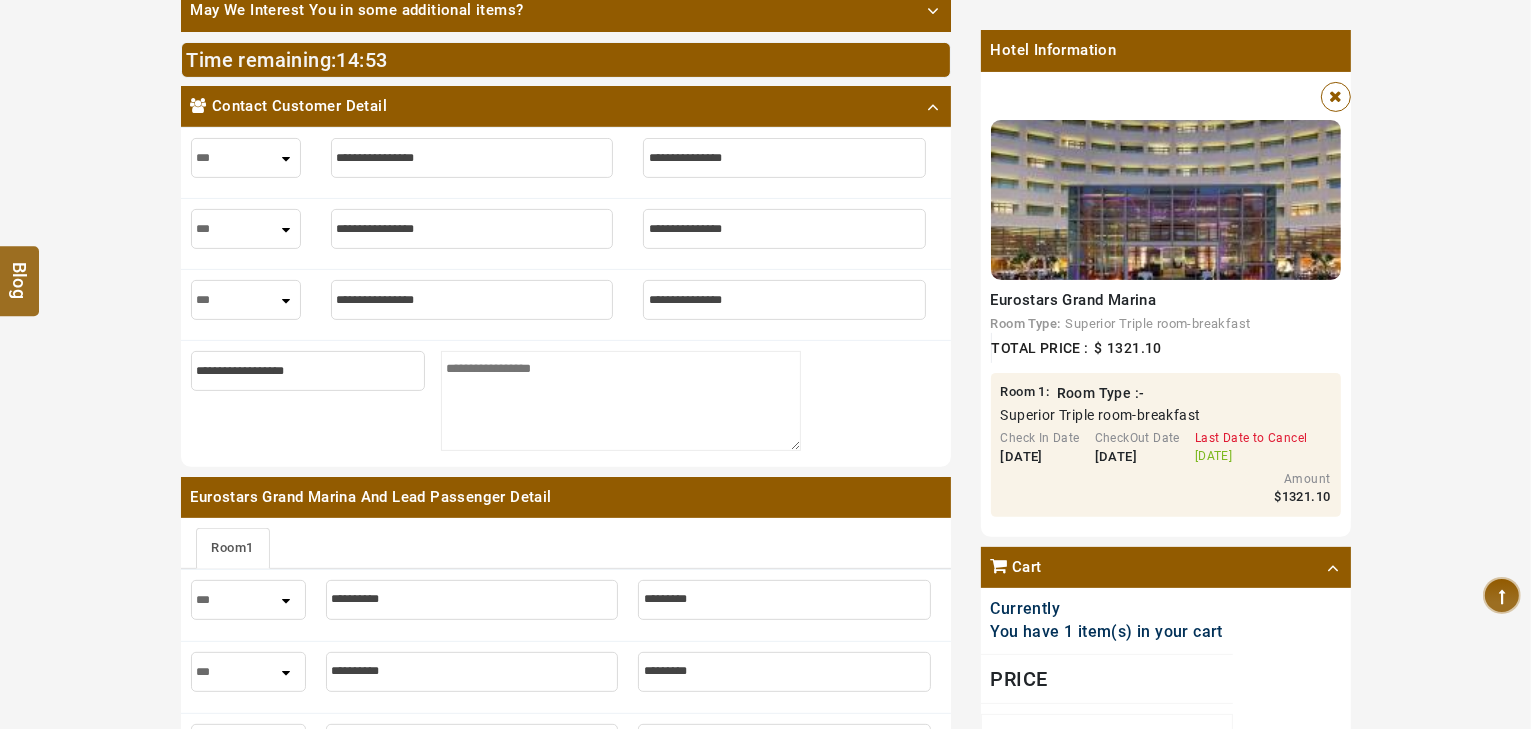 click at bounding box center (472, 158) 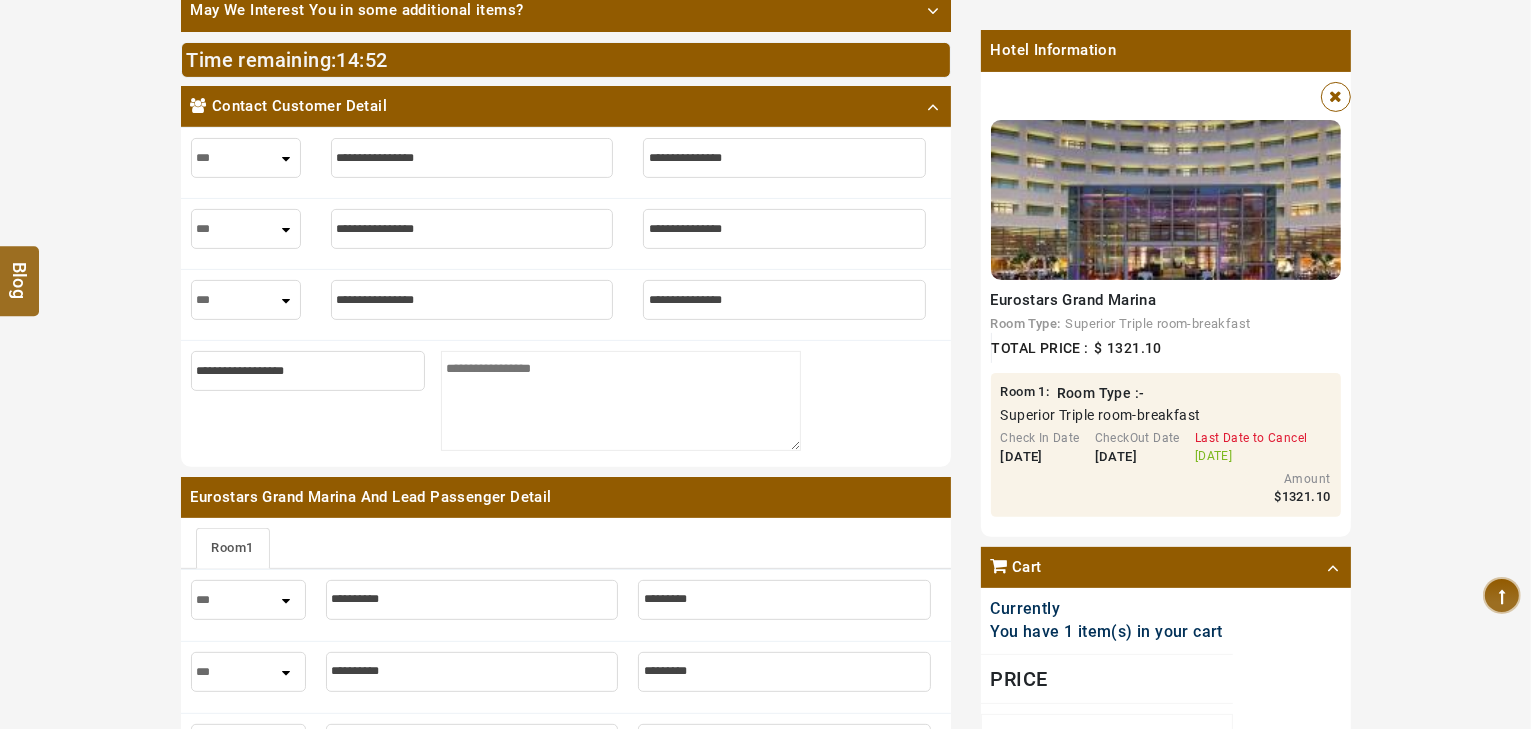 click at bounding box center (472, 158) 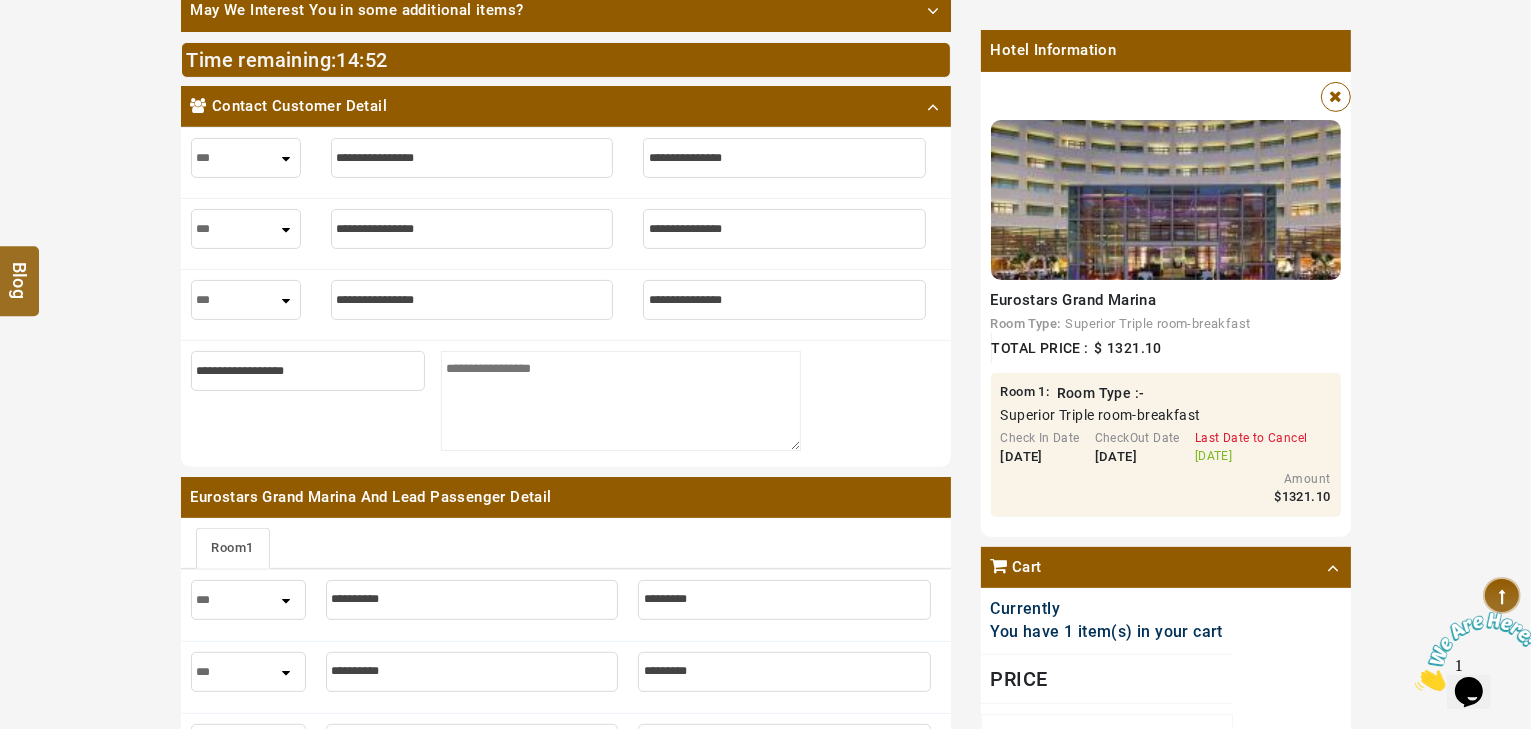 scroll, scrollTop: 0, scrollLeft: 0, axis: both 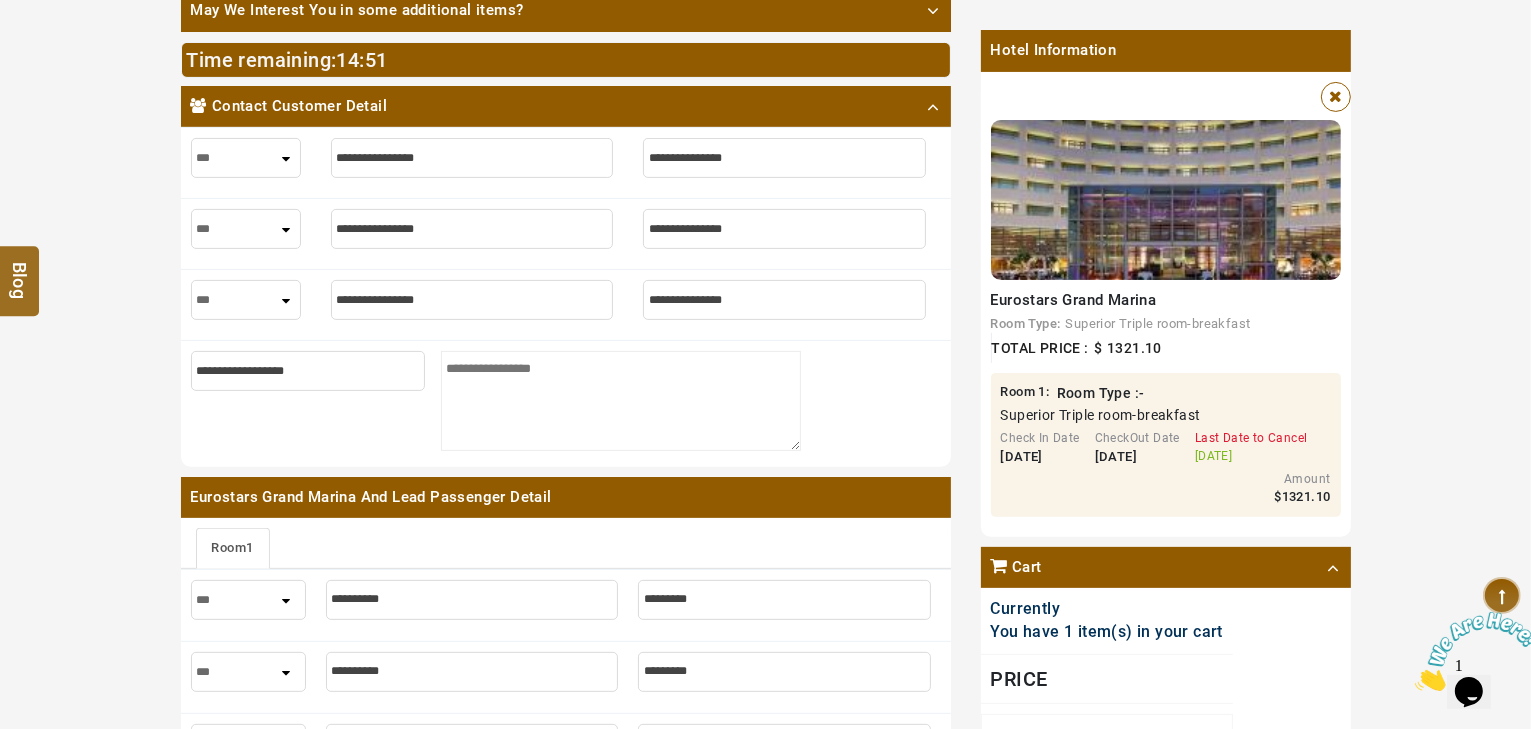 type on "*" 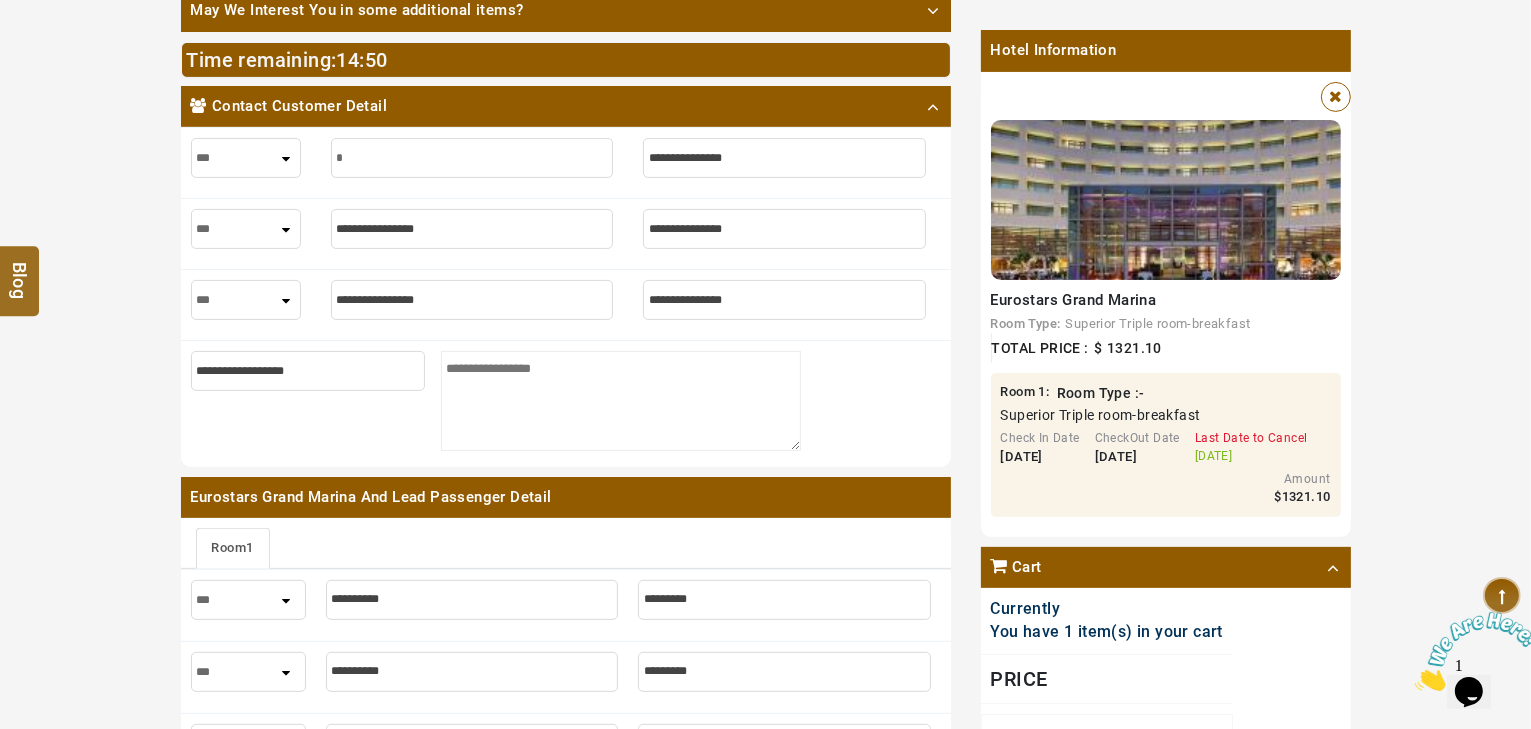type on "*" 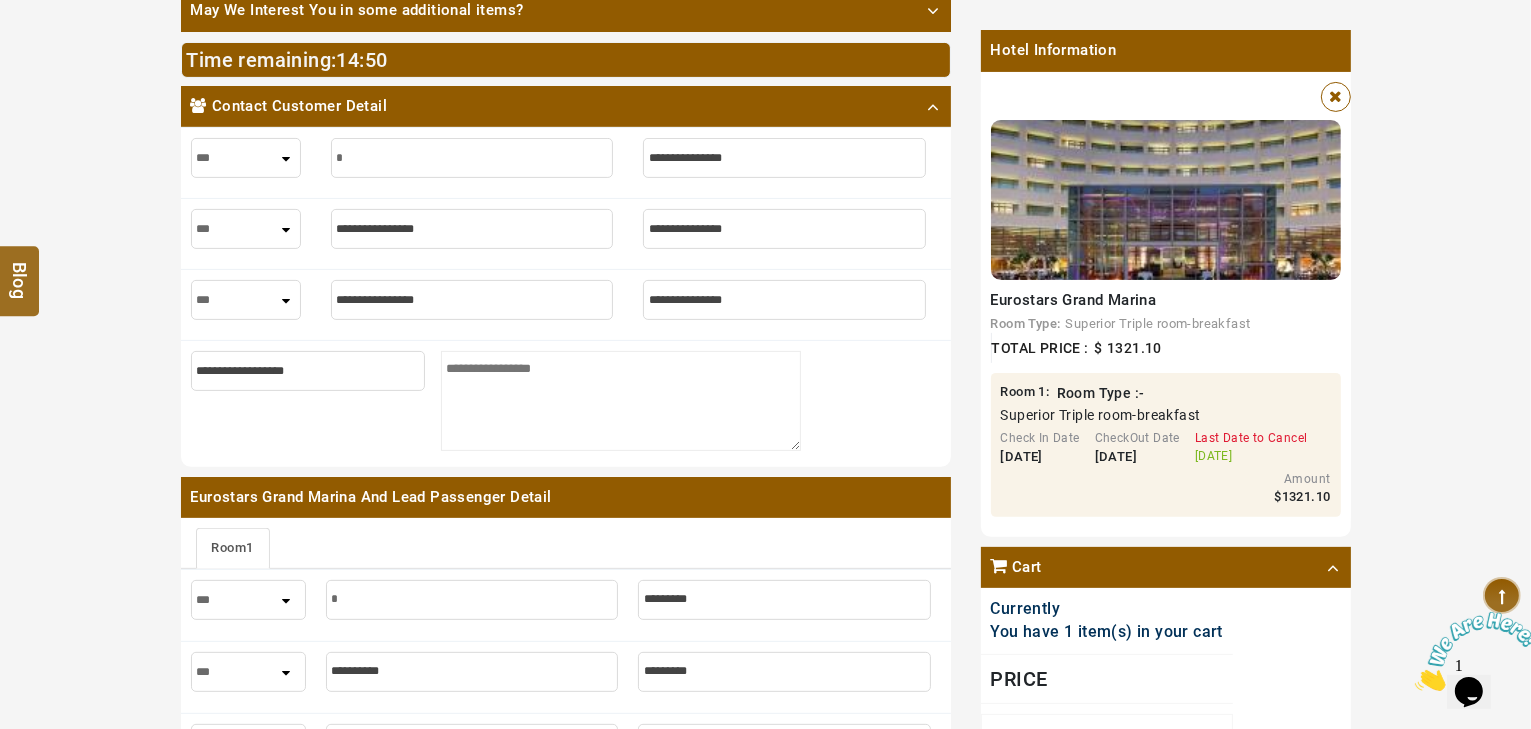 type on "**" 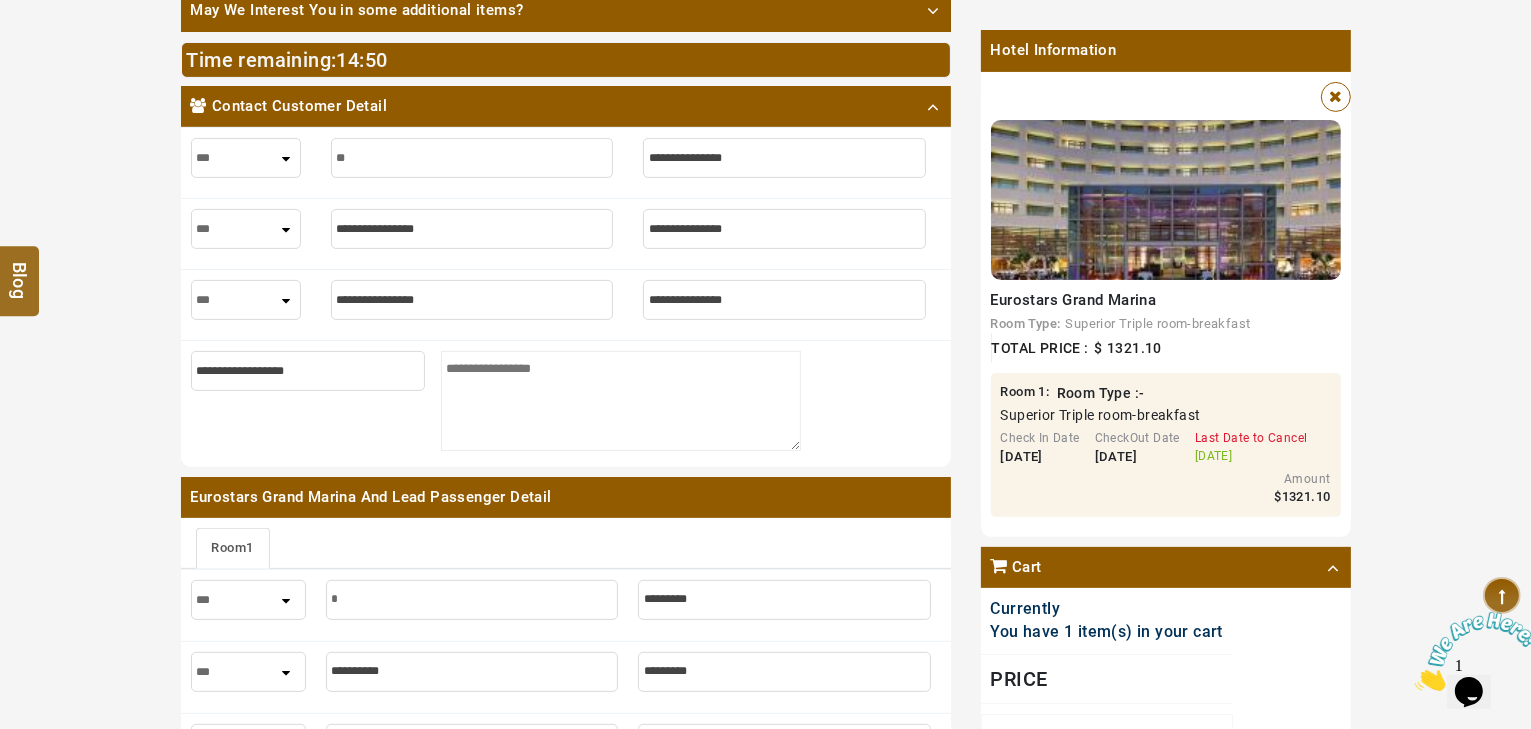 type on "**" 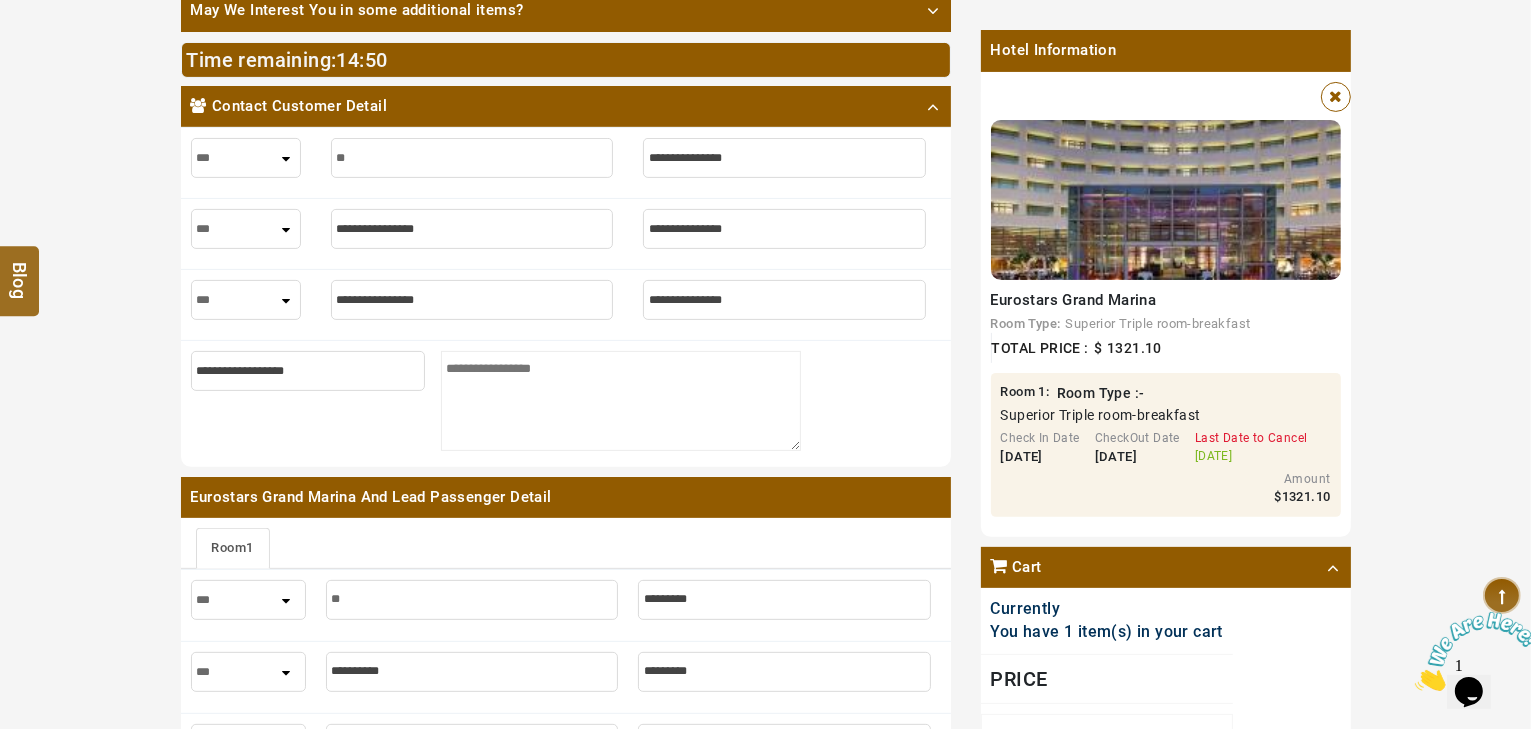 type on "***" 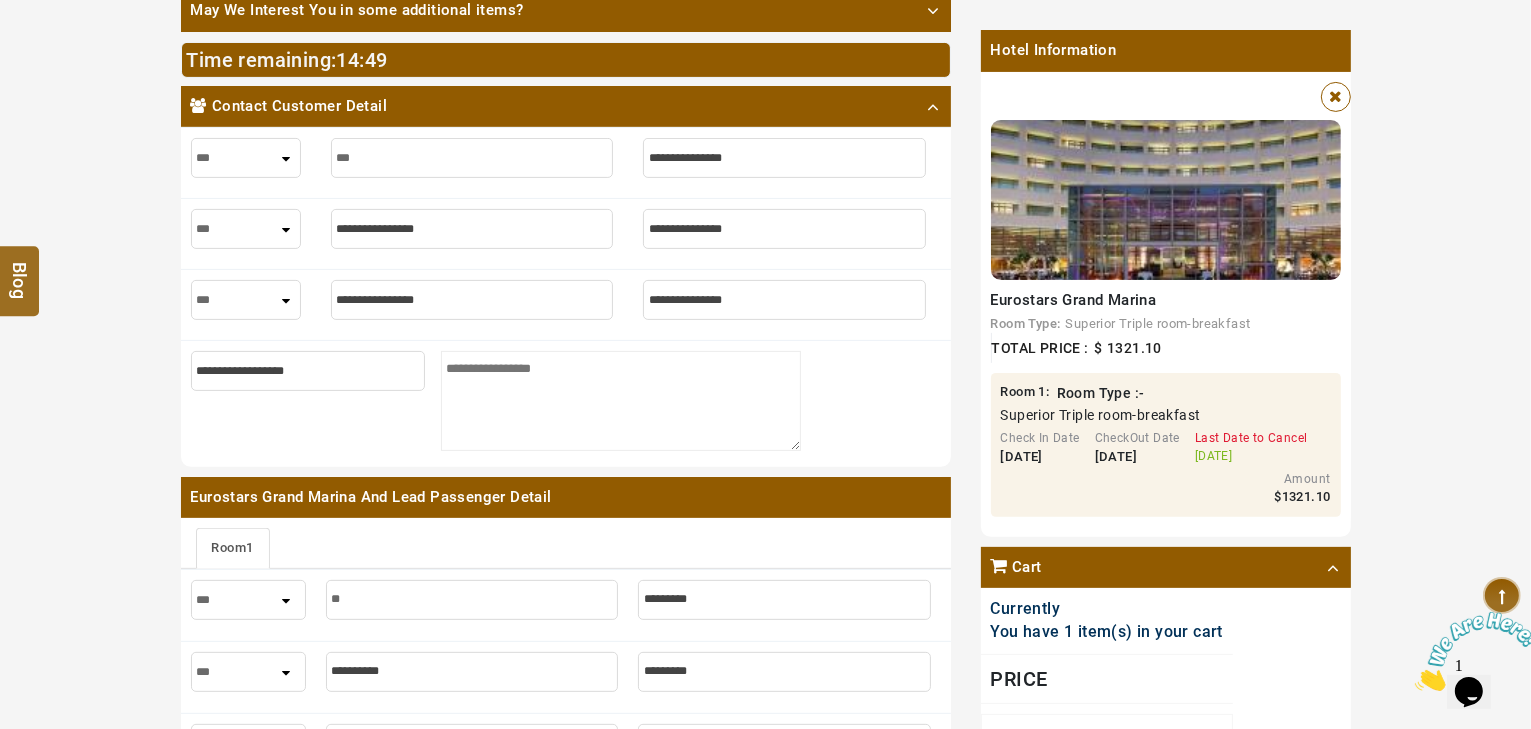 type on "***" 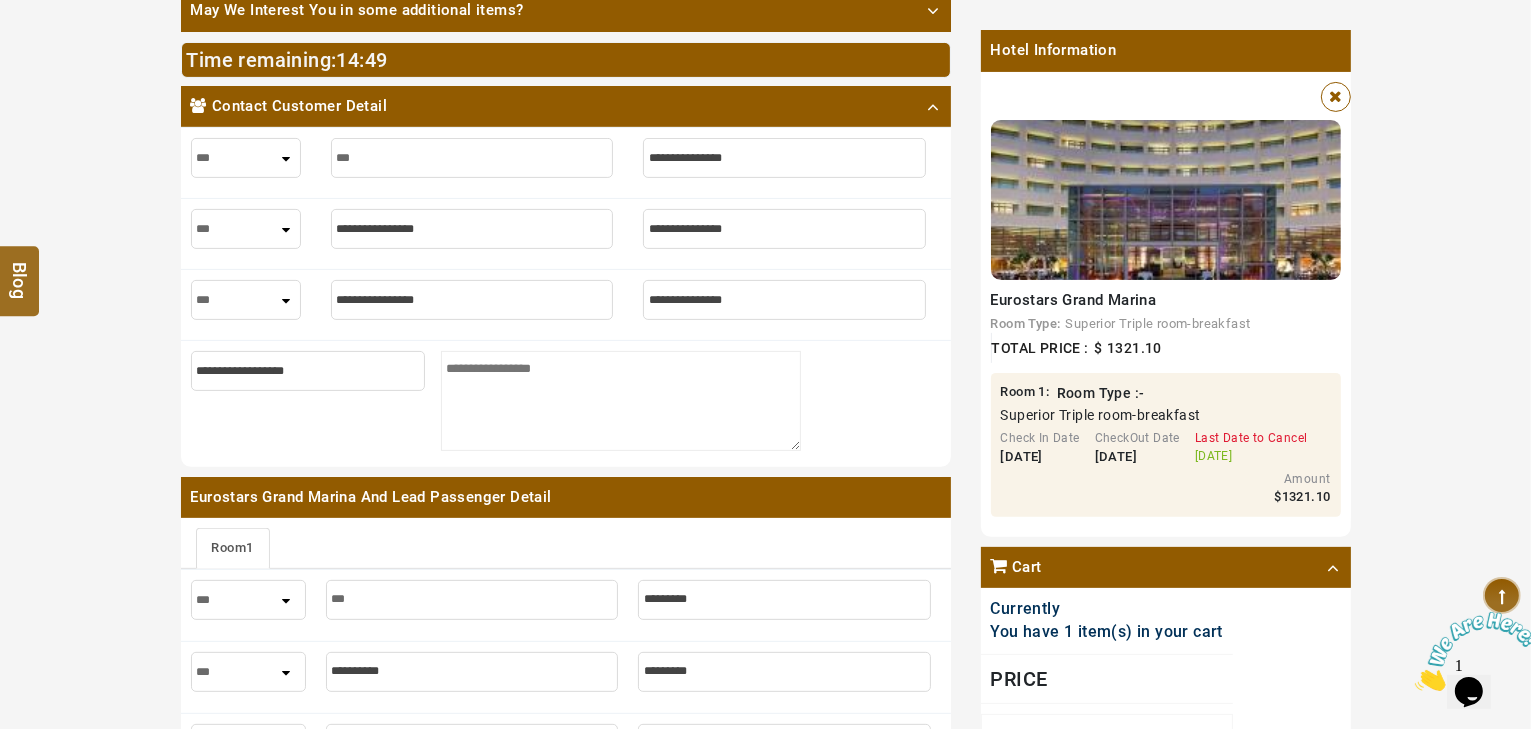 type on "****" 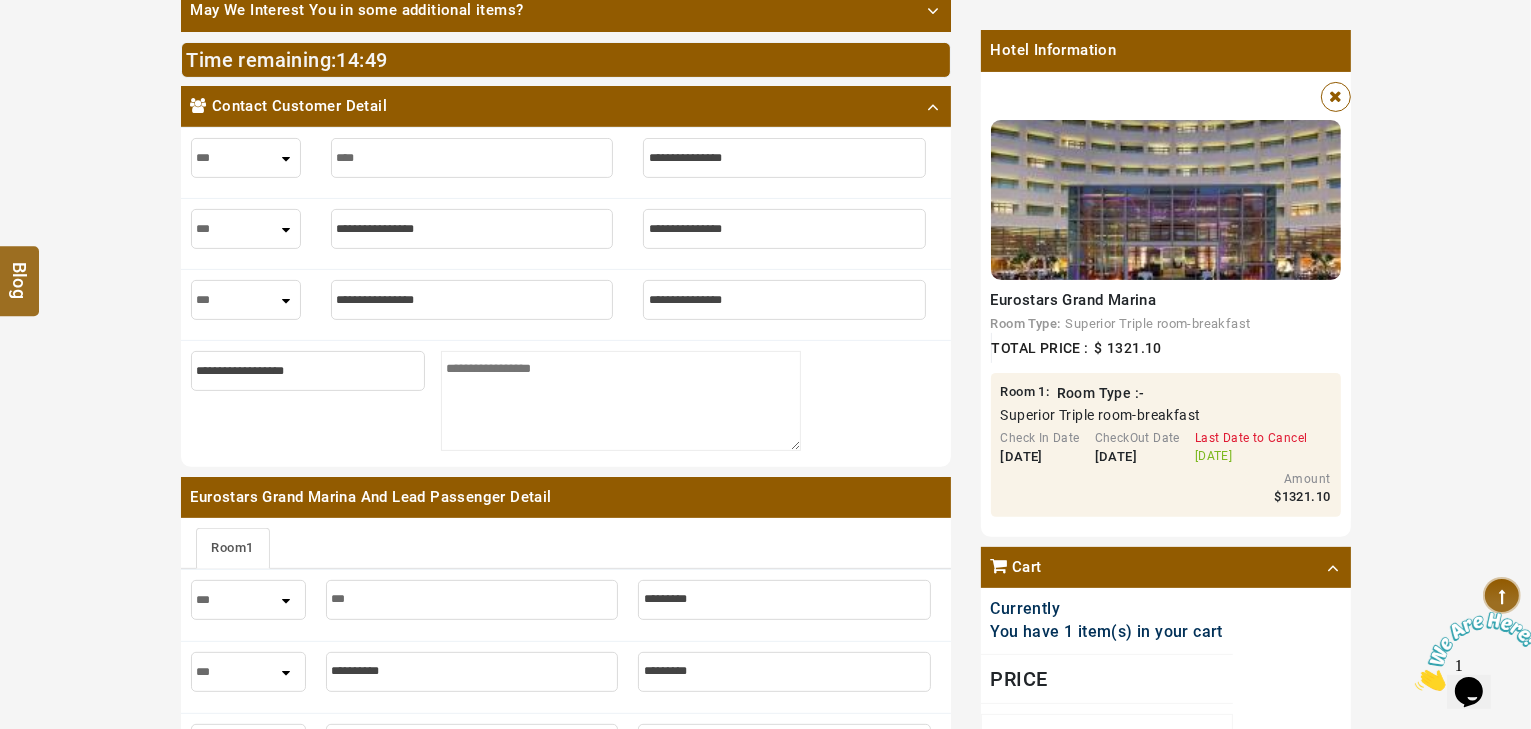 type on "****" 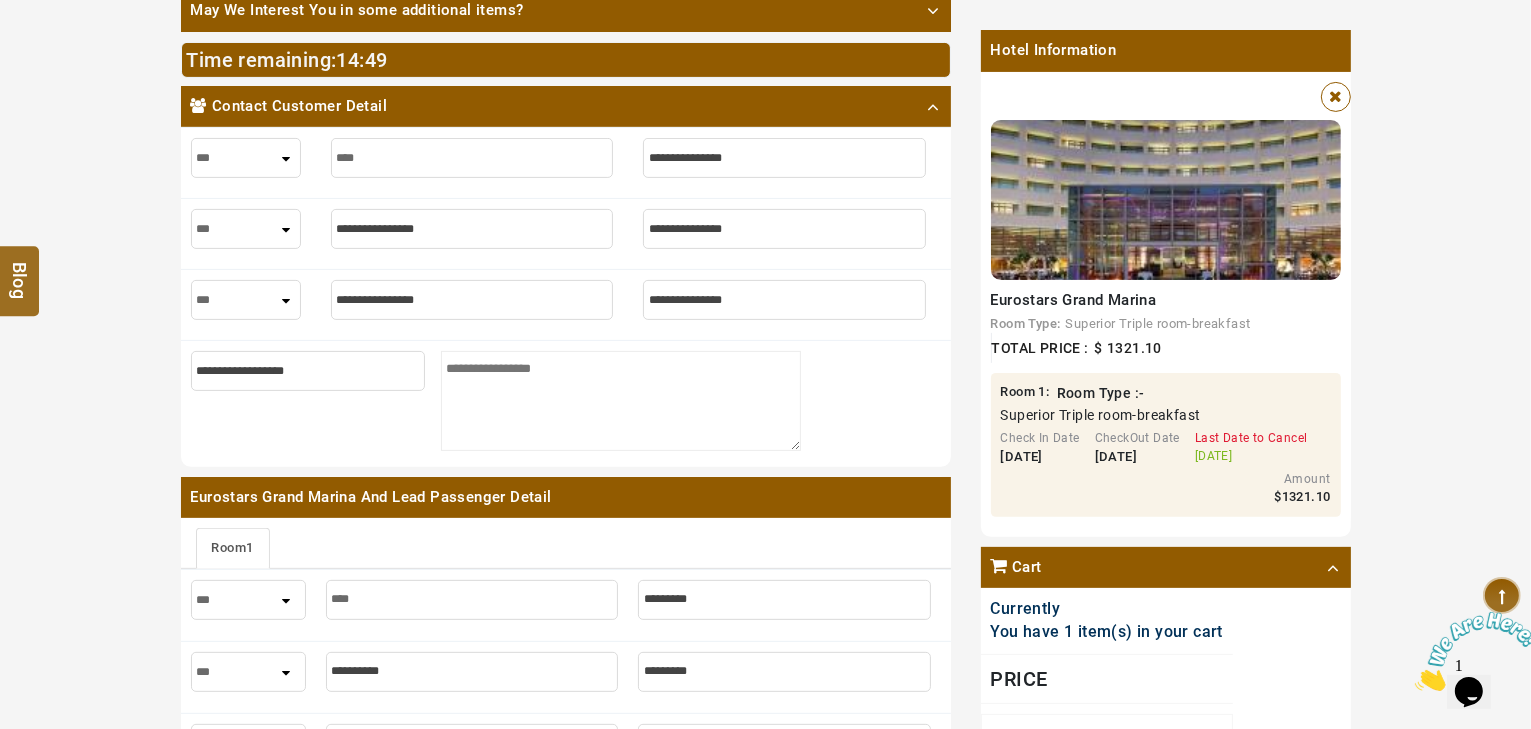 type on "*****" 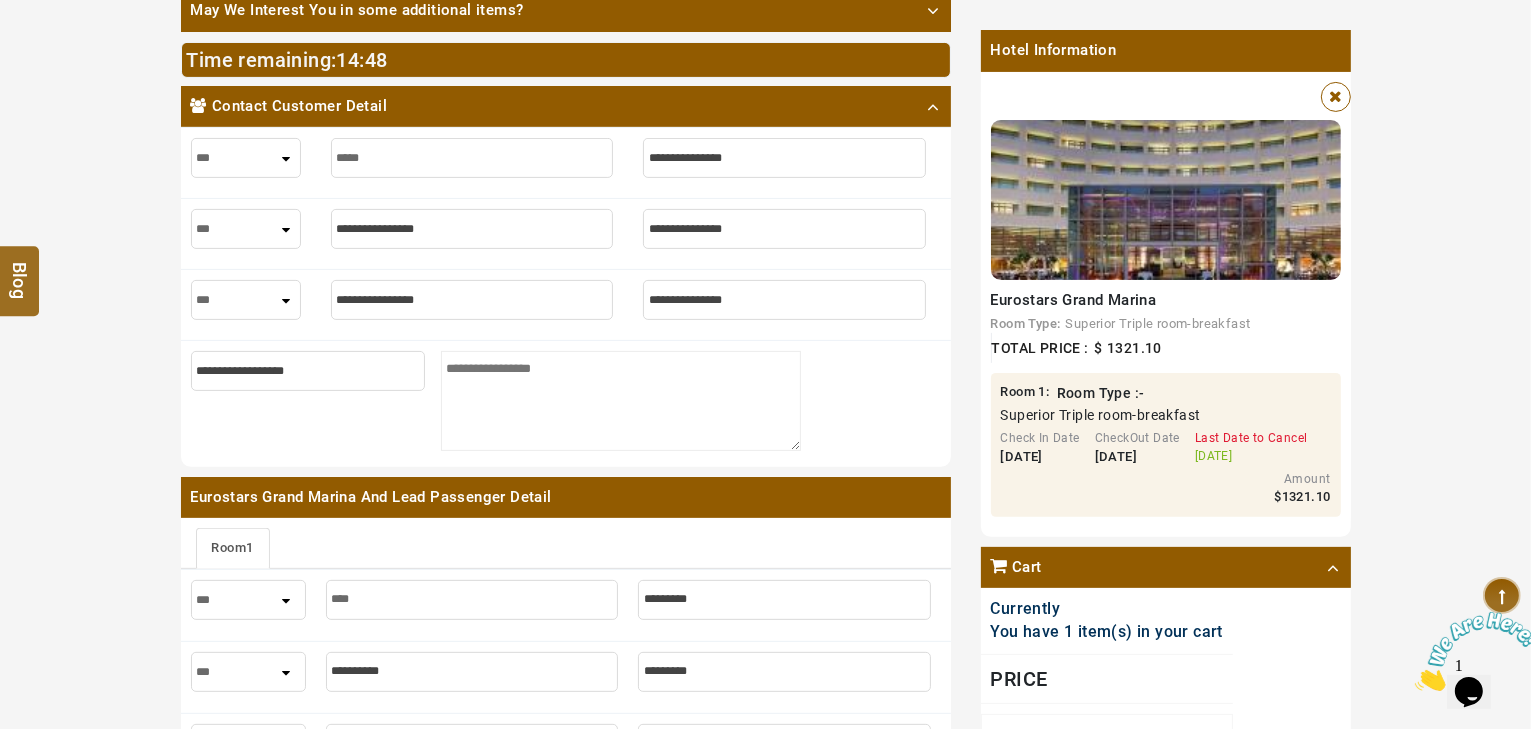 type on "*****" 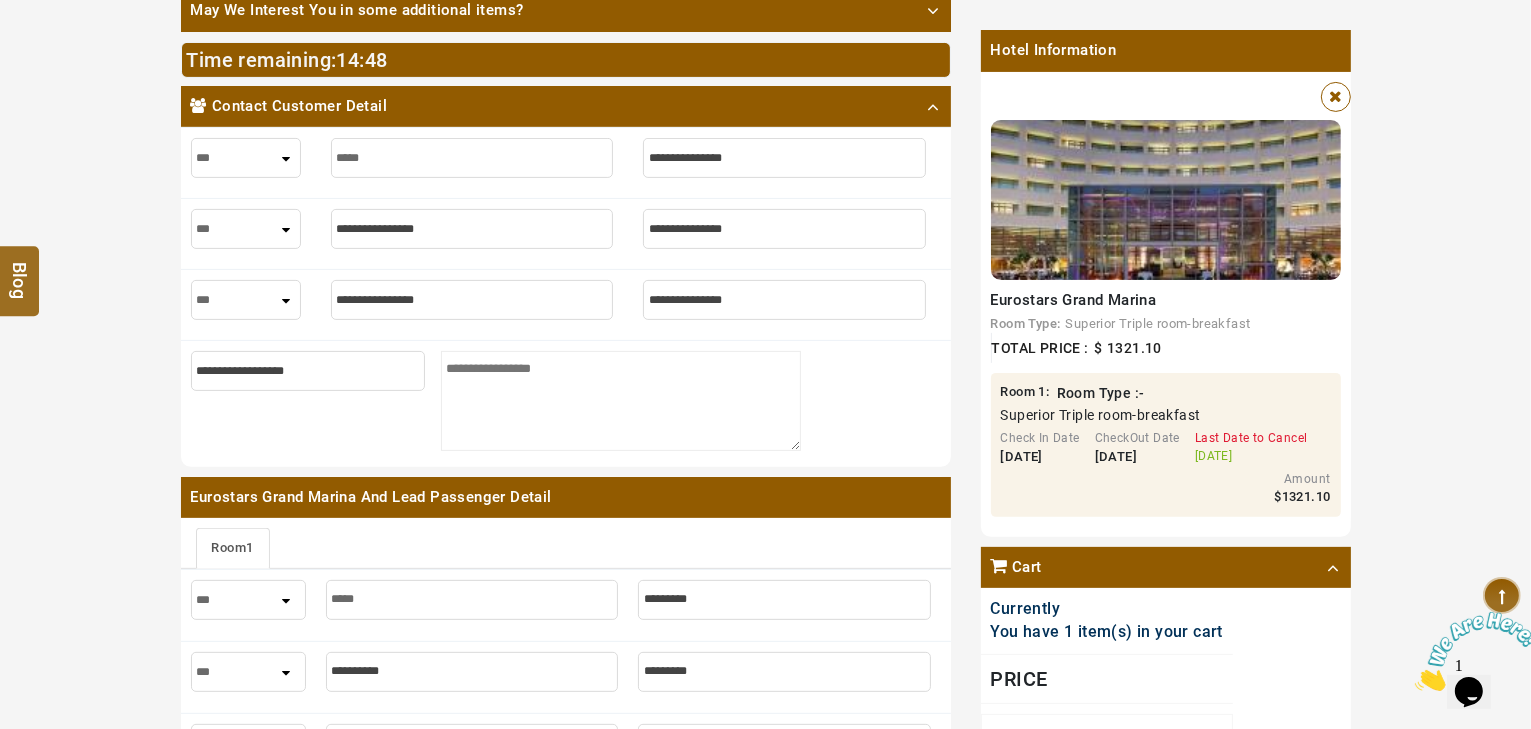type on "******" 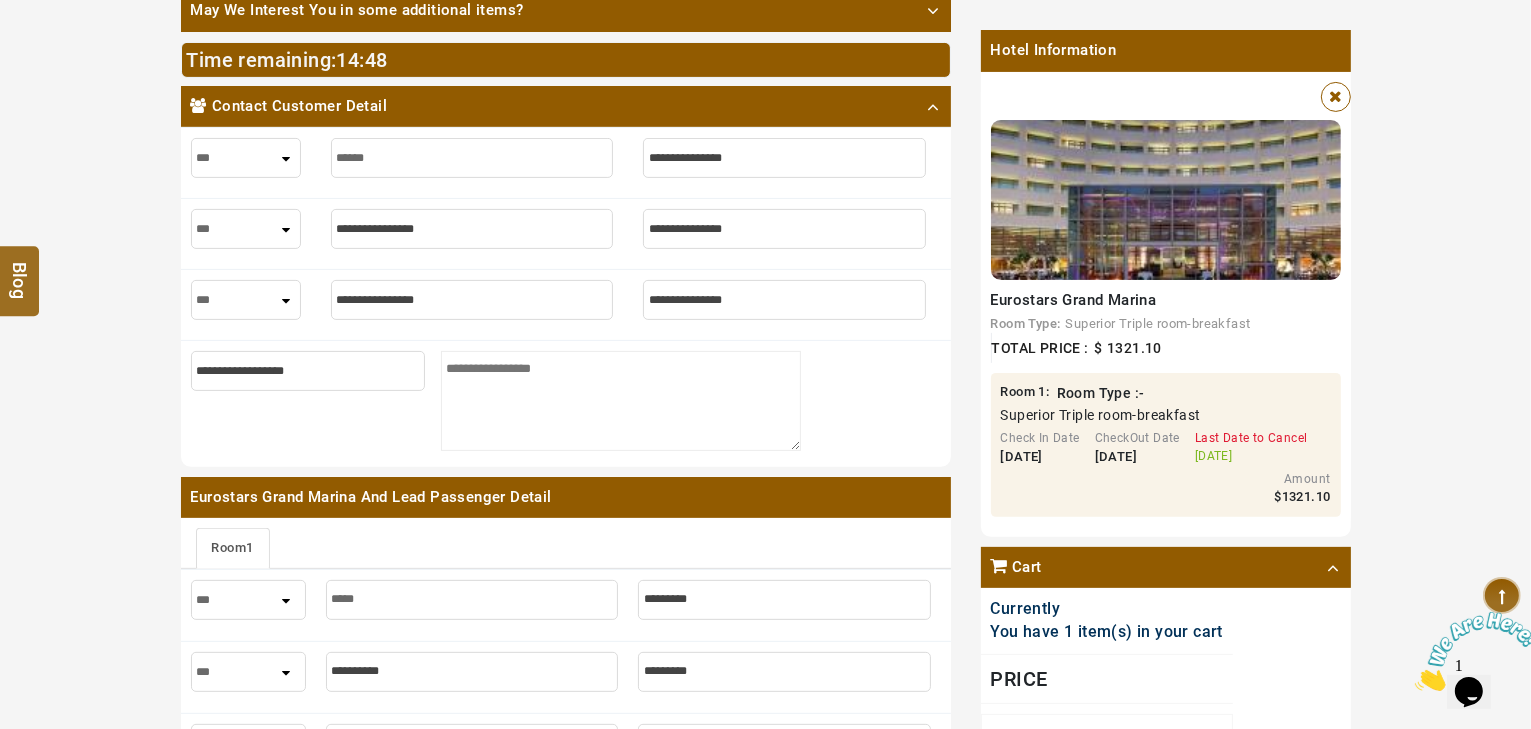 type on "******" 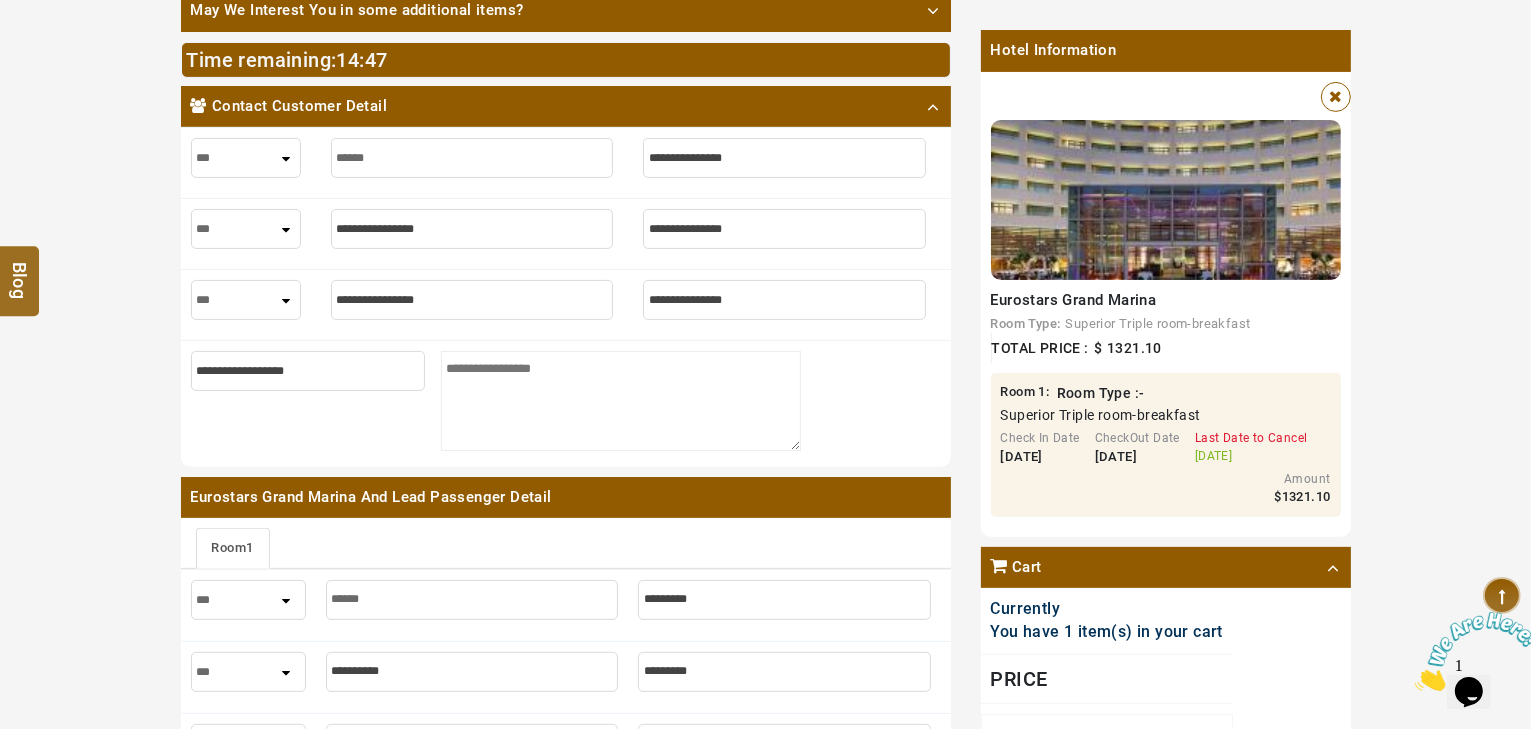 type on "******" 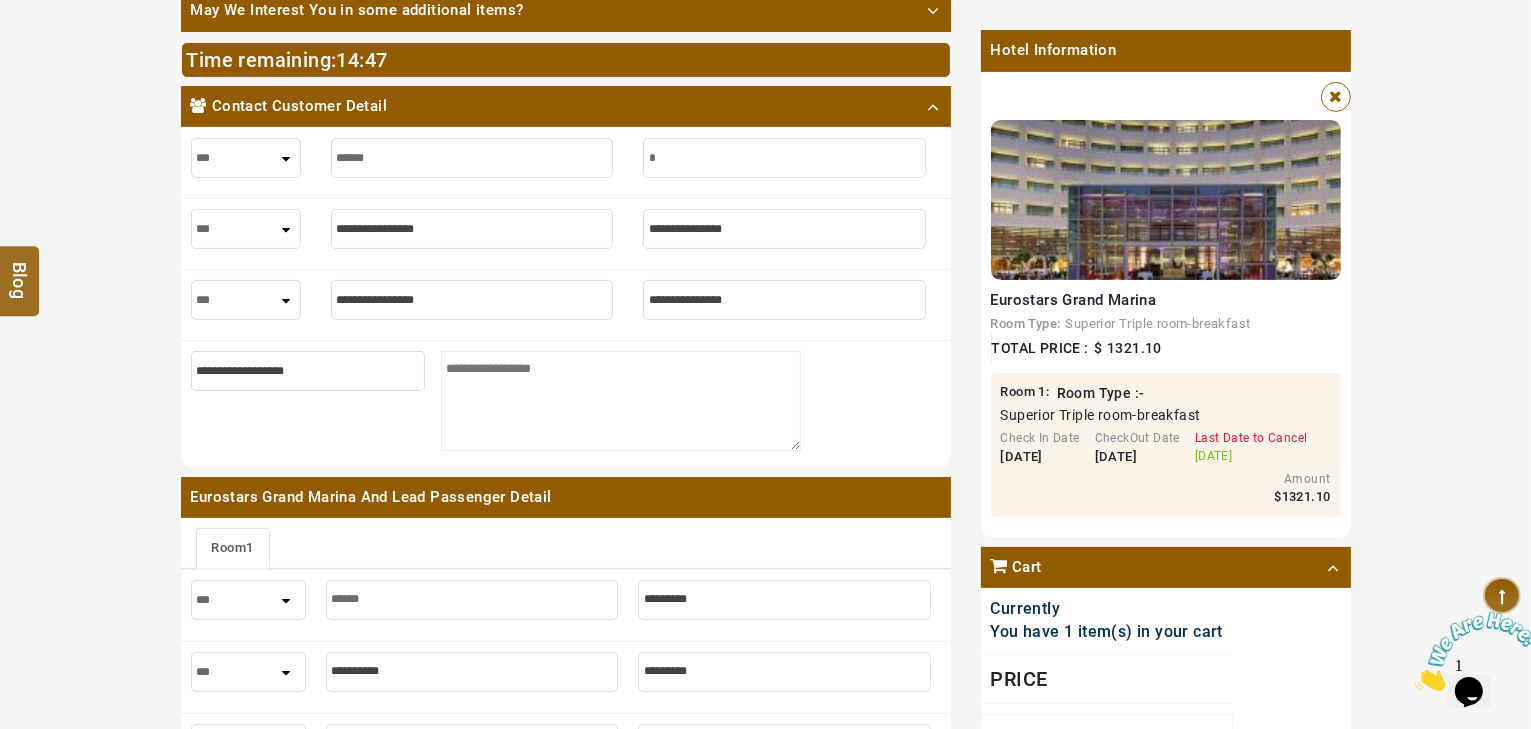 type on "*" 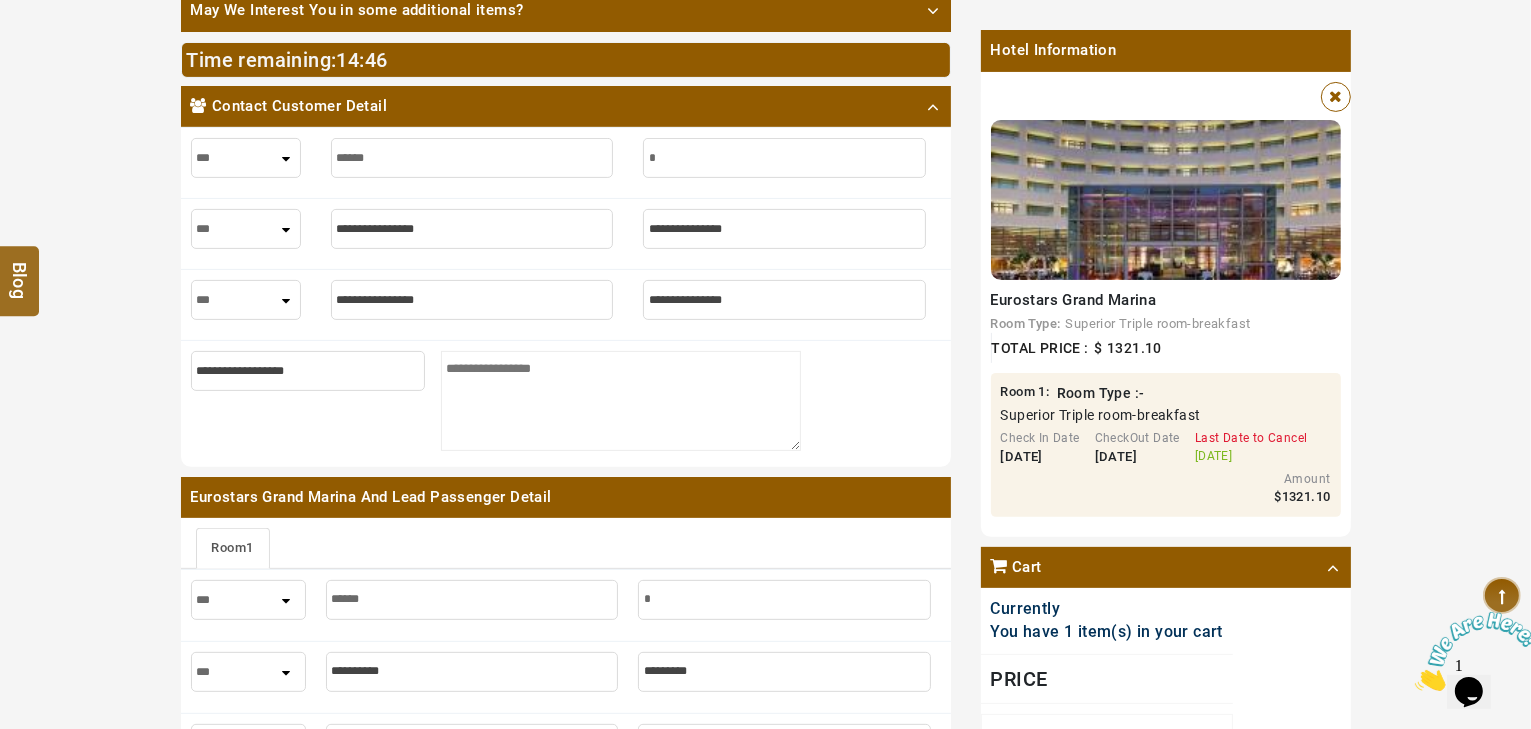 type on "**" 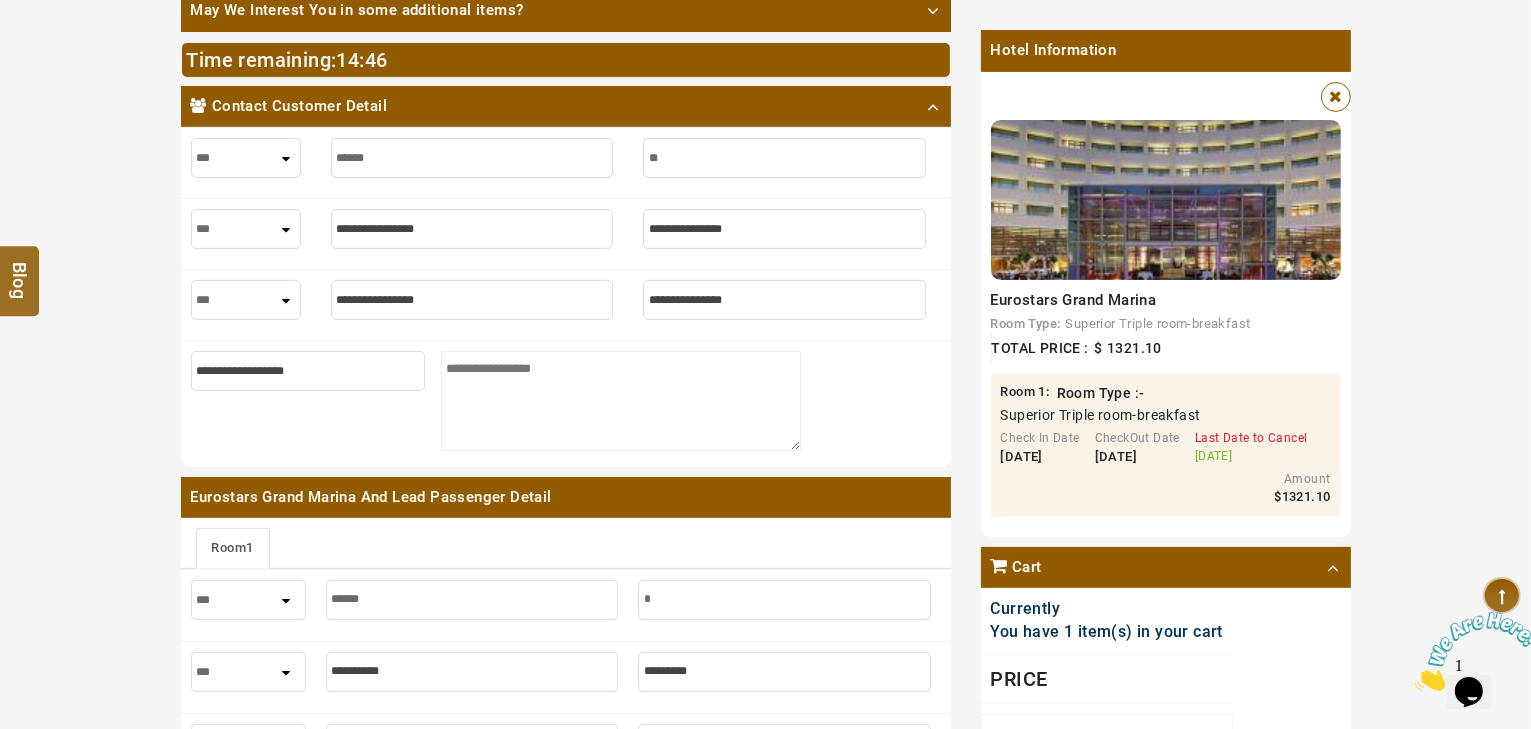 type on "**" 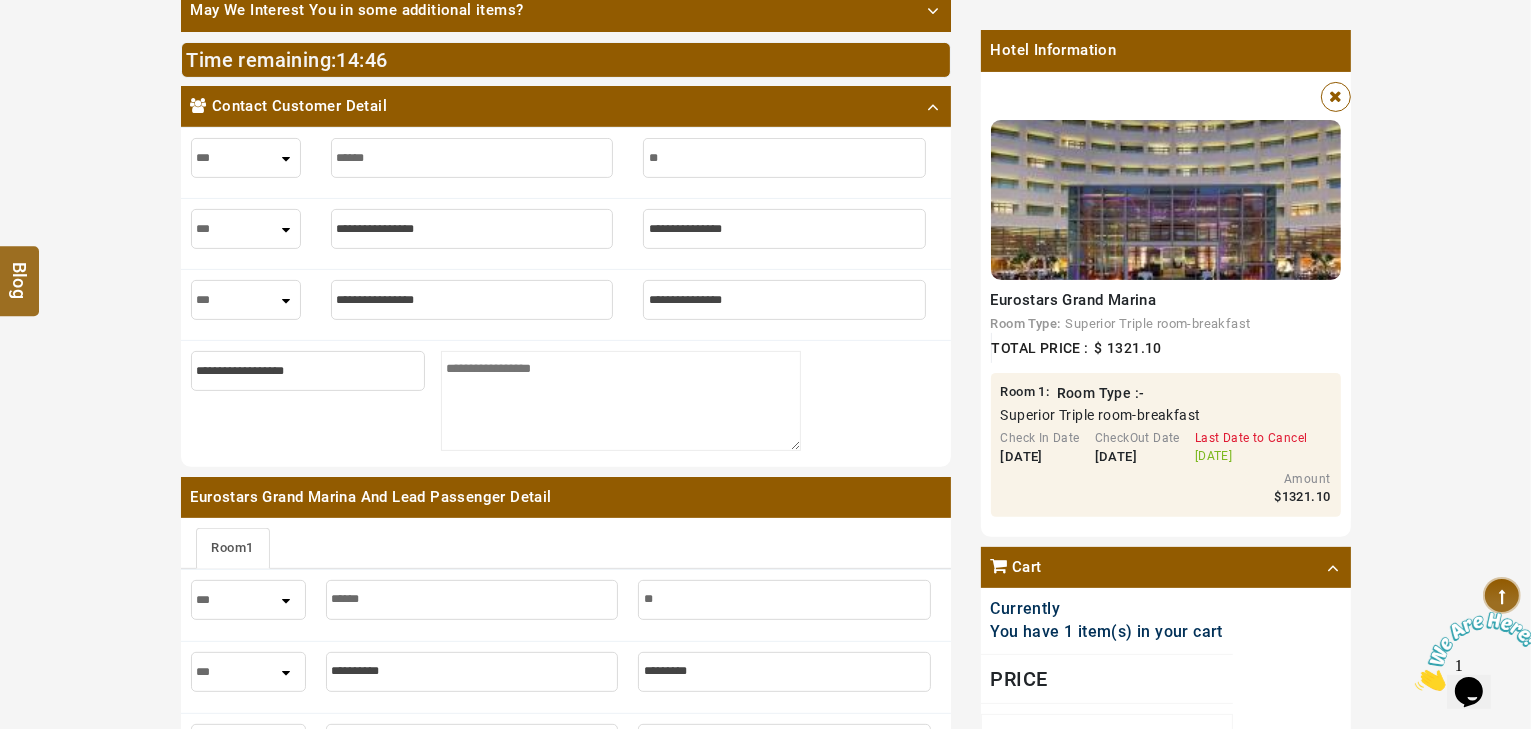 type on "***" 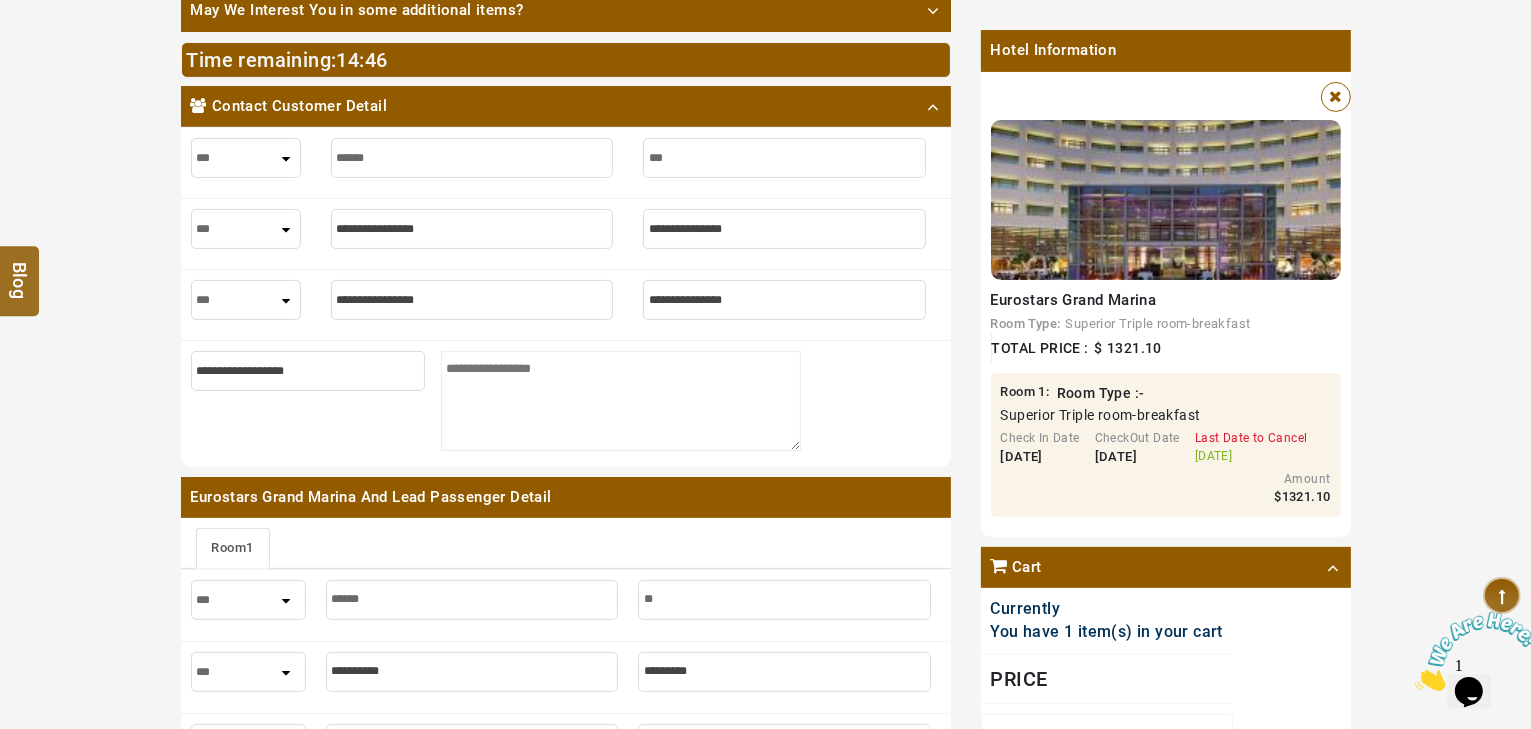 type on "***" 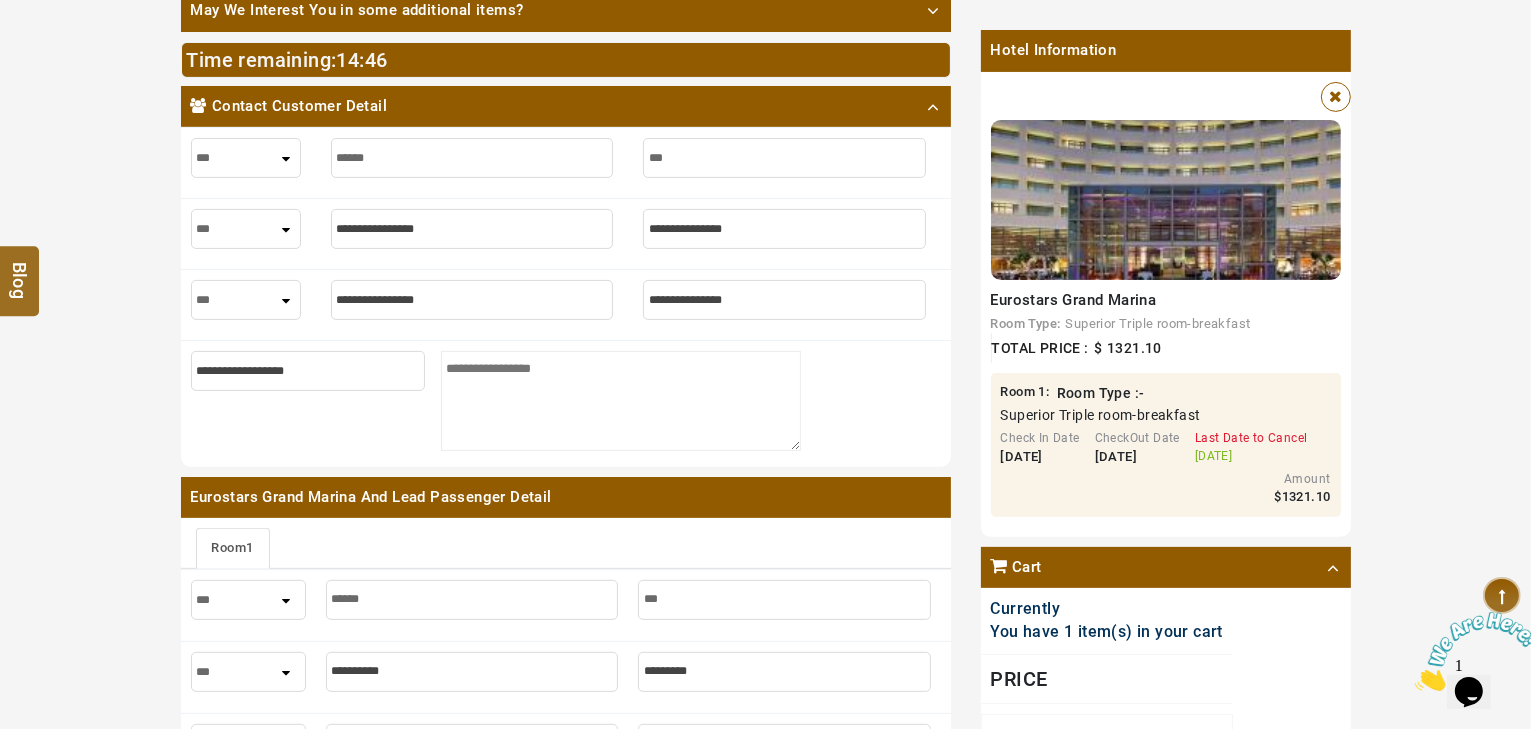type on "****" 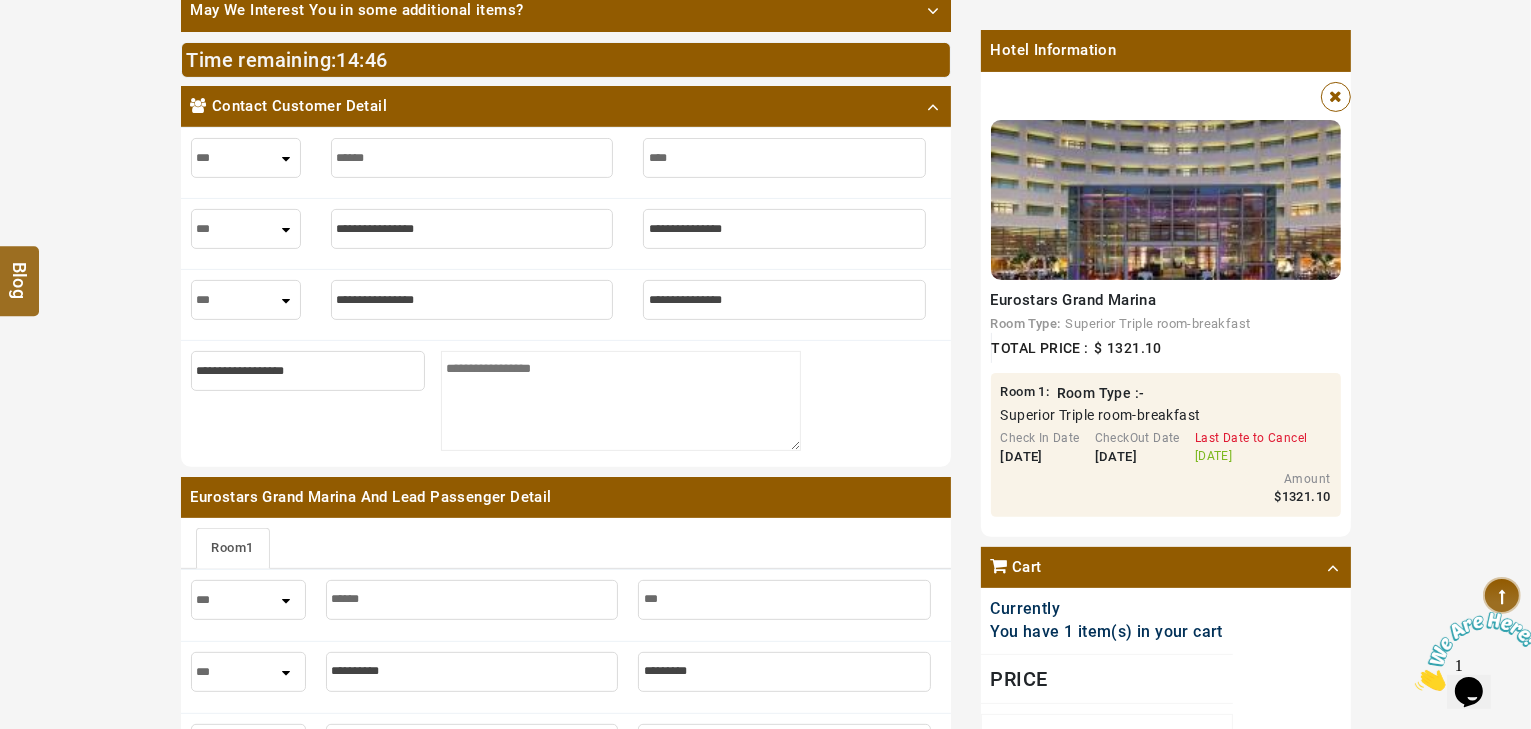 type on "****" 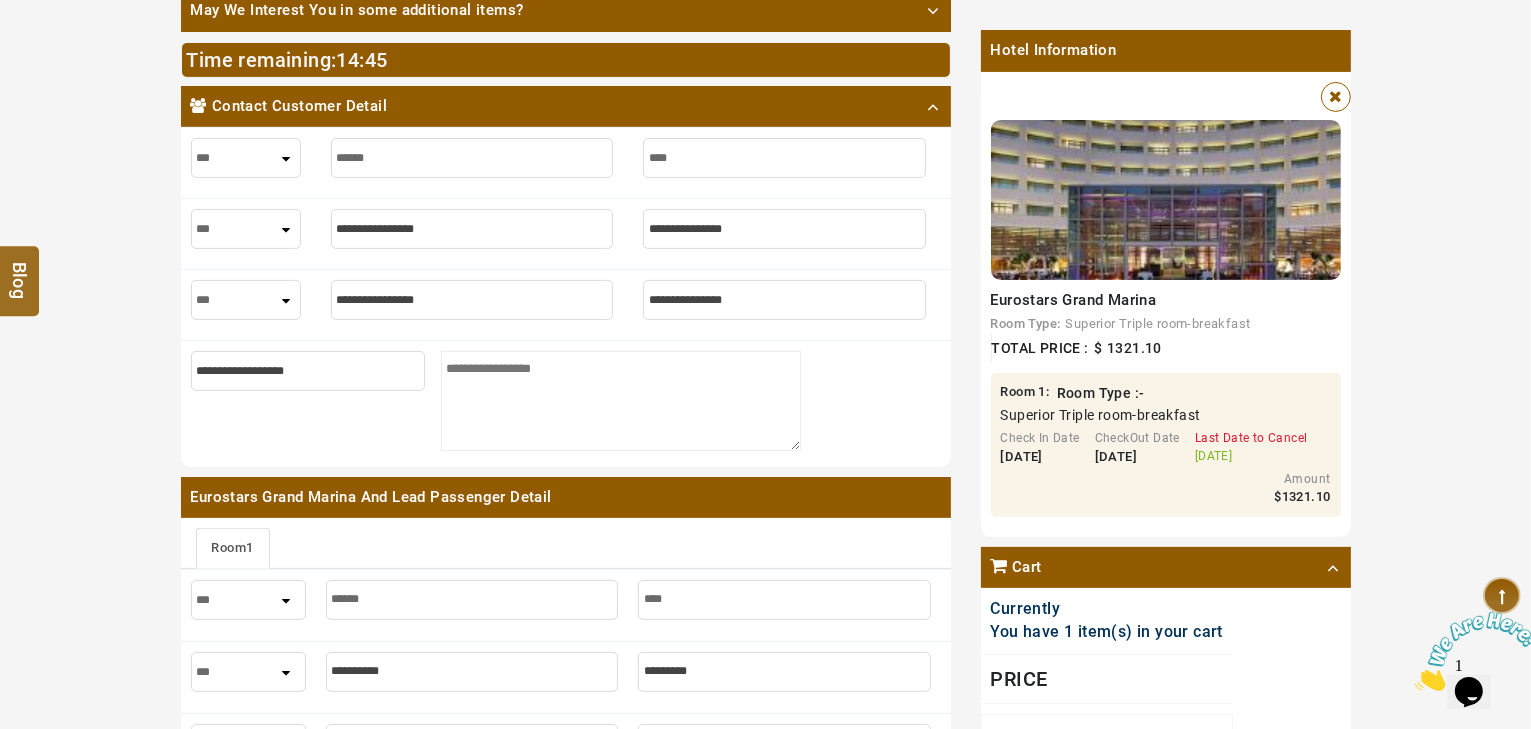 type on "****" 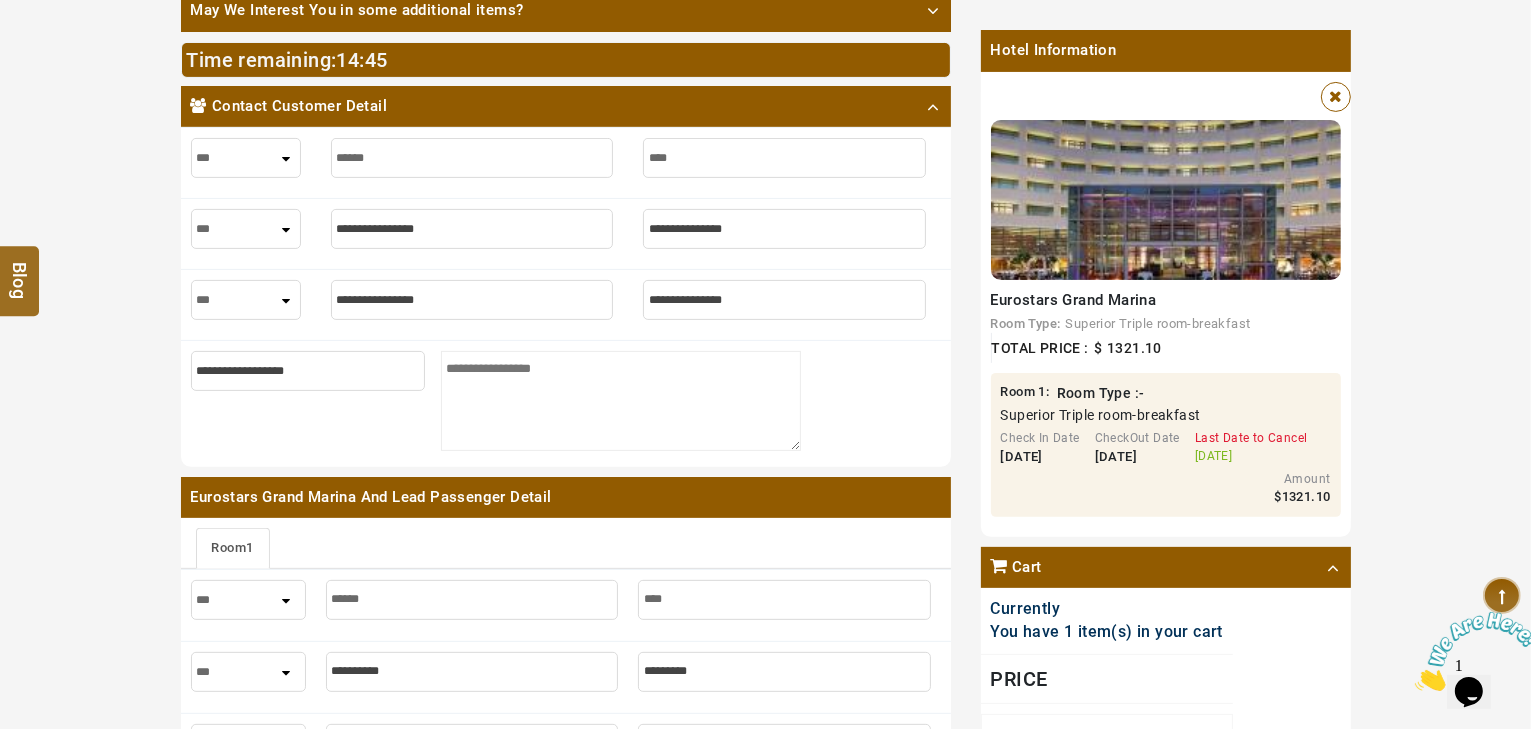 click on "*** **** ***" at bounding box center (246, 158) 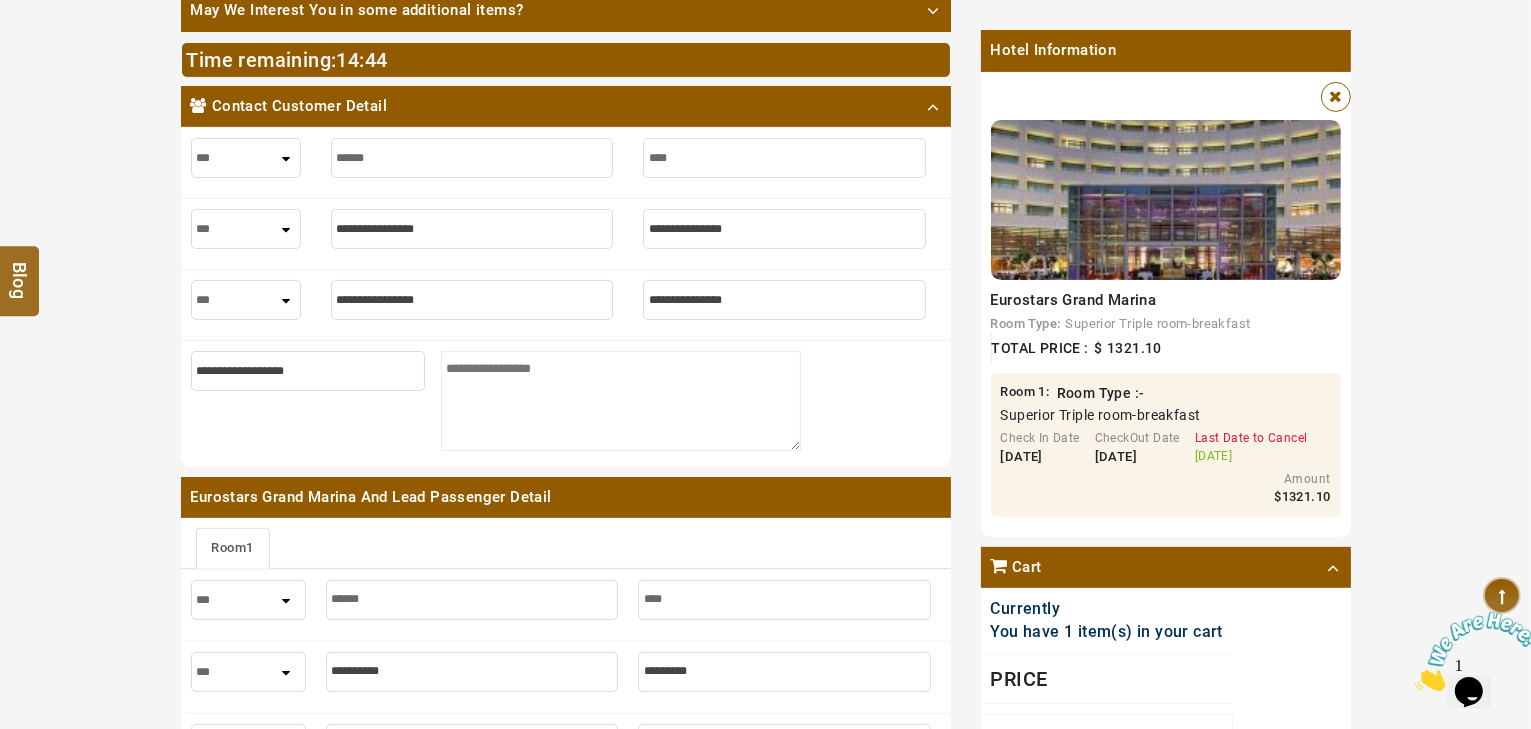 select on "****" 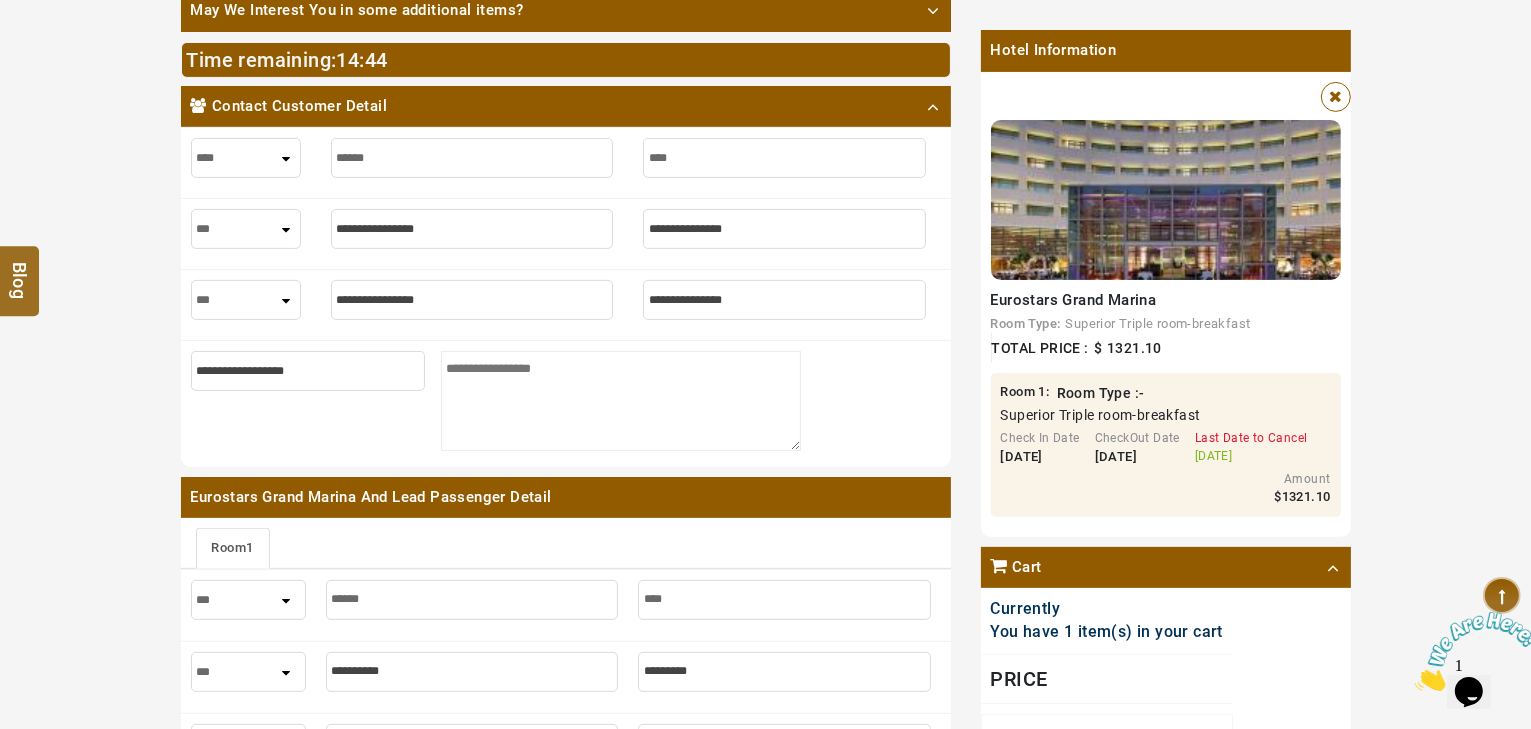 click on "*** **** ***" at bounding box center [246, 158] 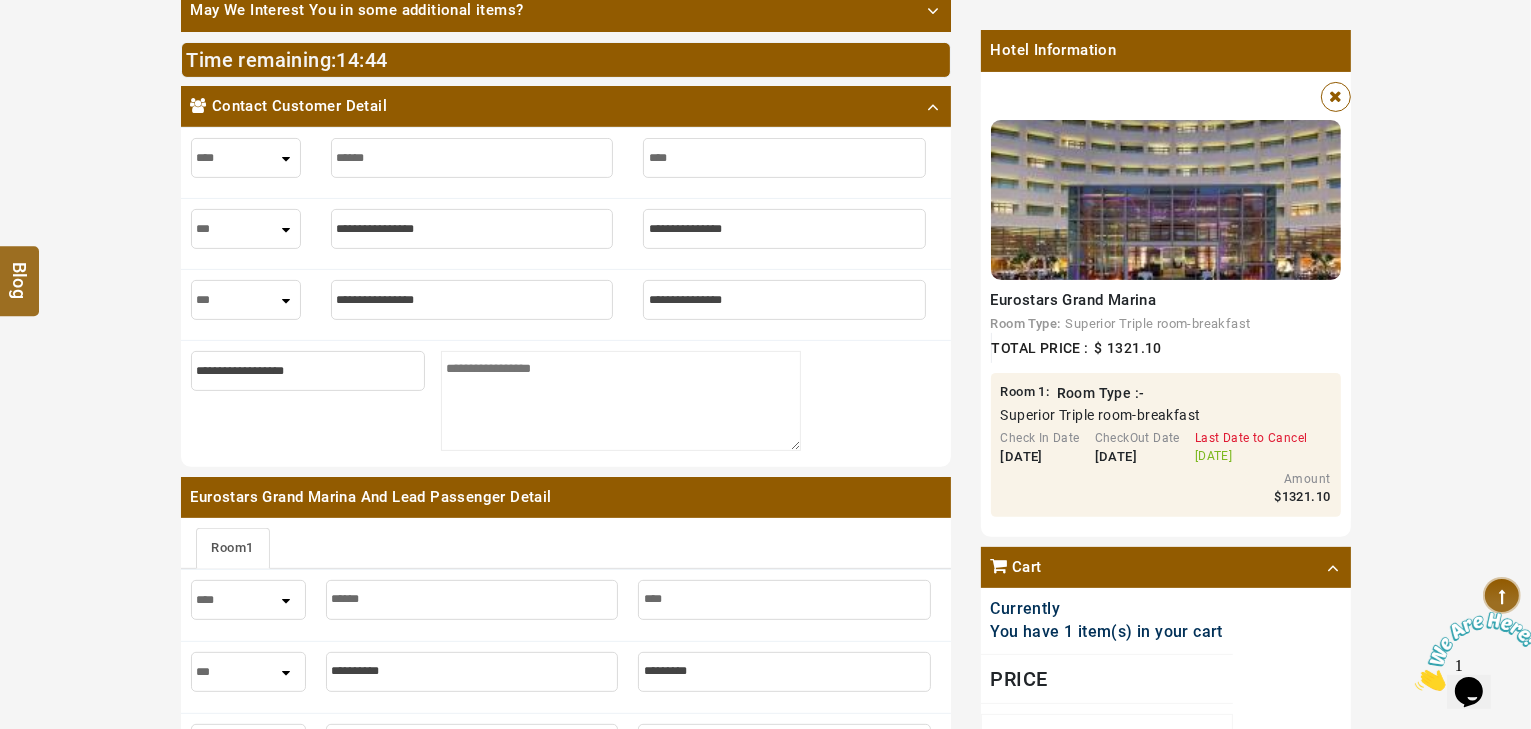 select on "****" 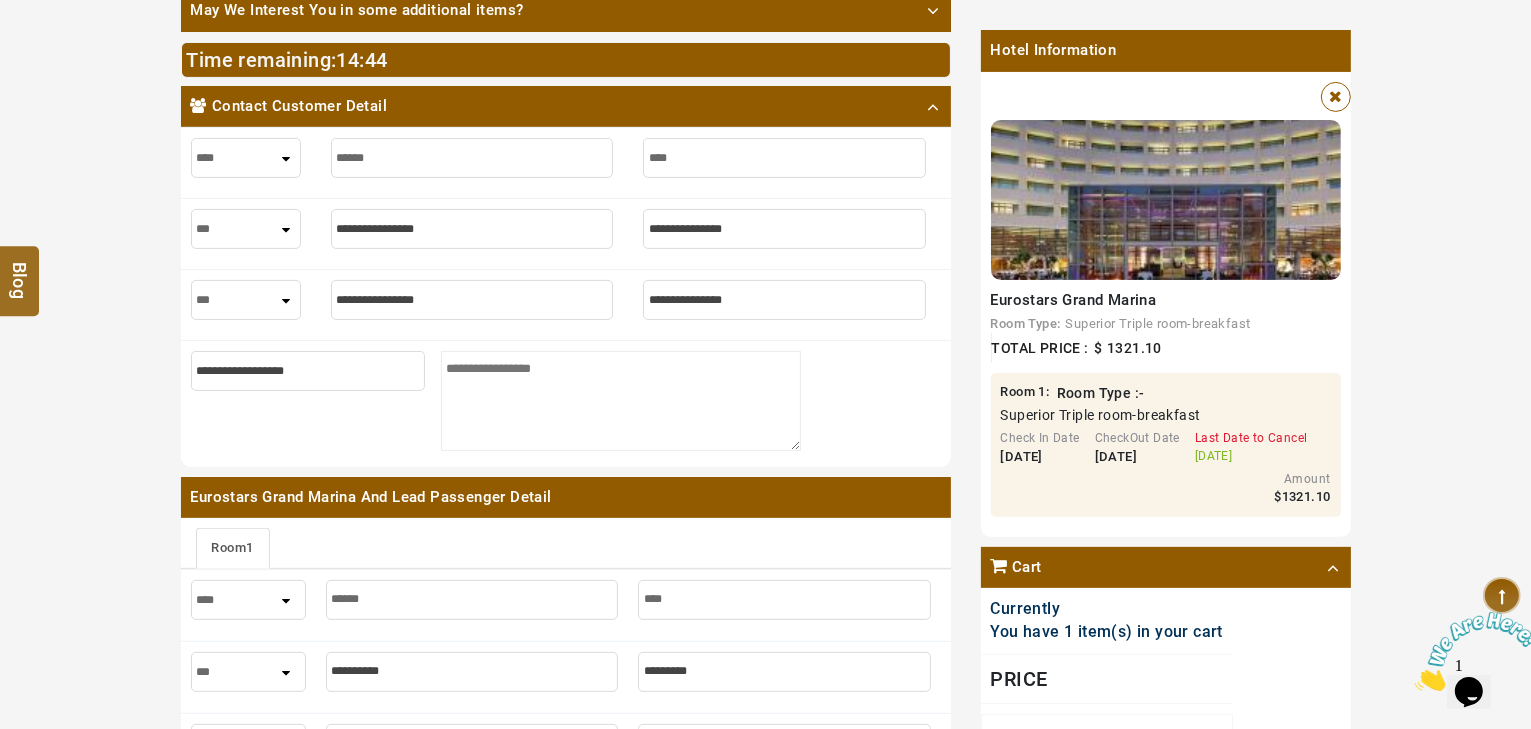 click on "*** **** ***" at bounding box center (246, 229) 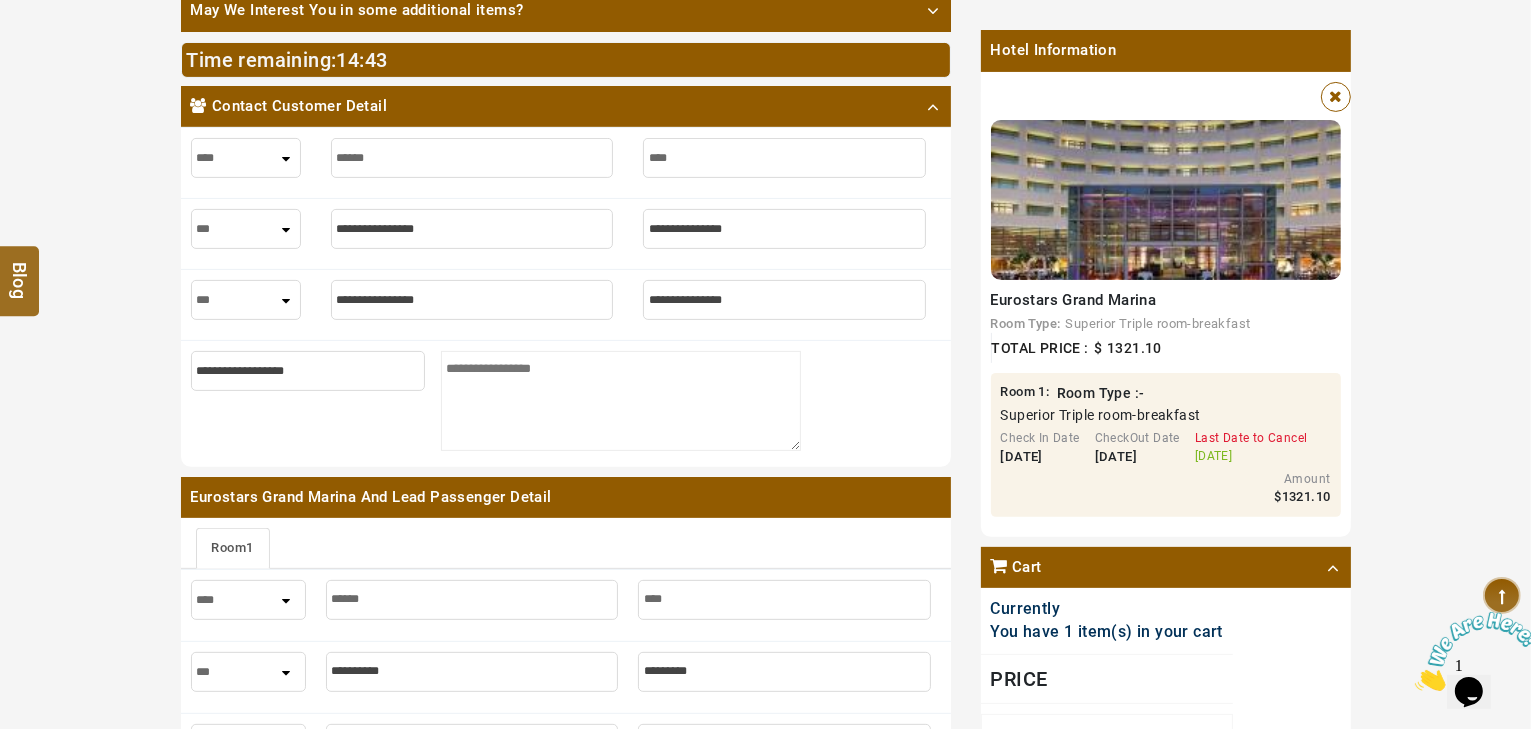 click on "*** **** ***" at bounding box center [246, 229] 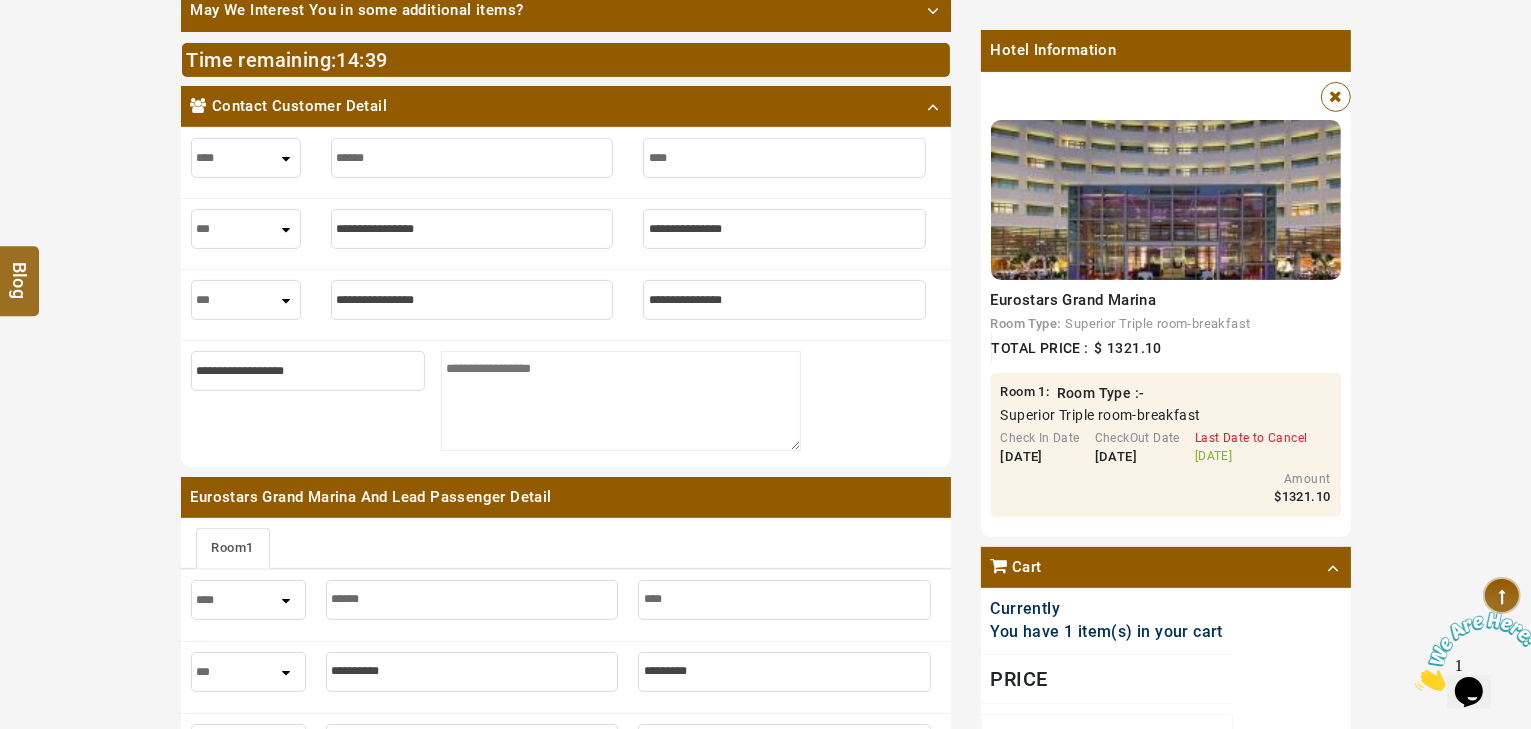 click at bounding box center (472, 229) 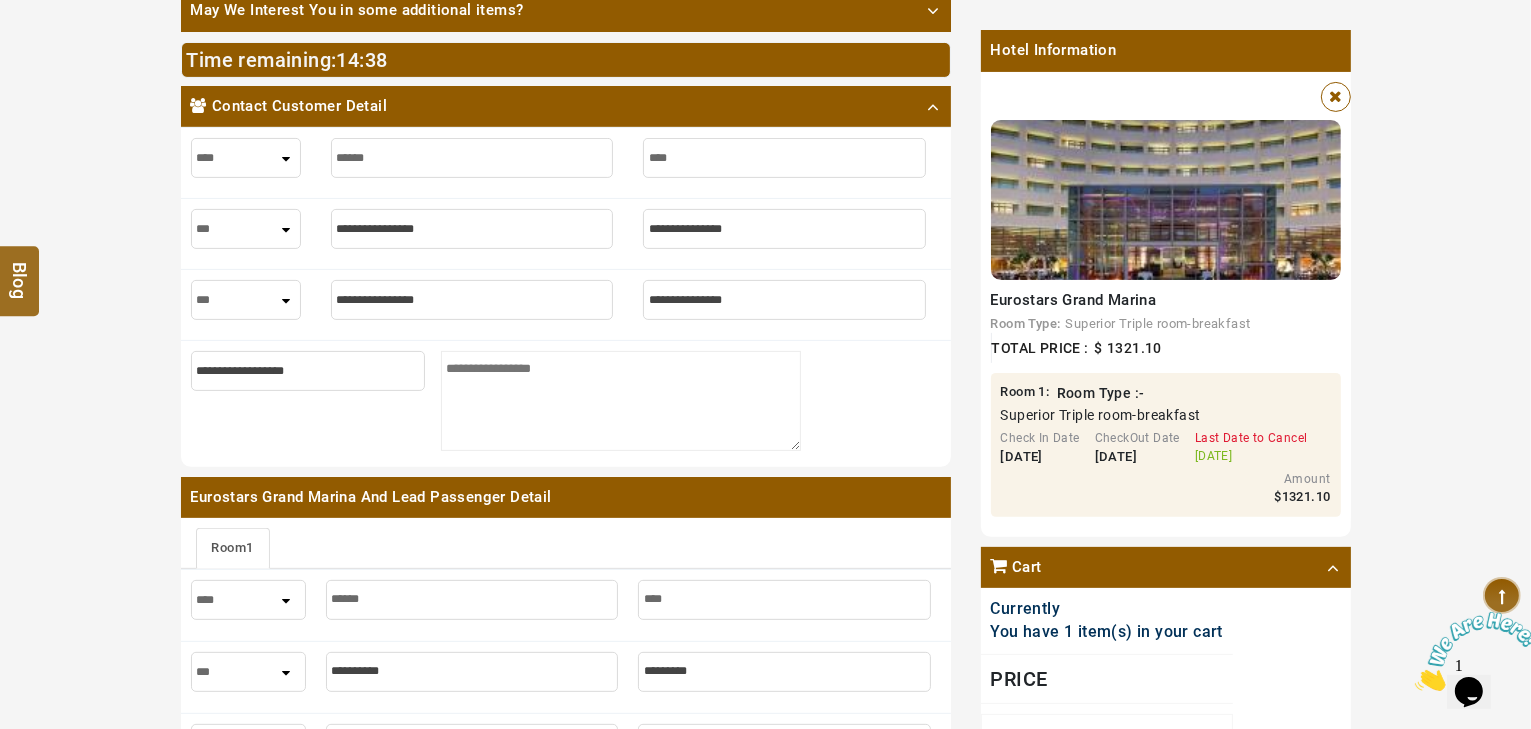 type on "*" 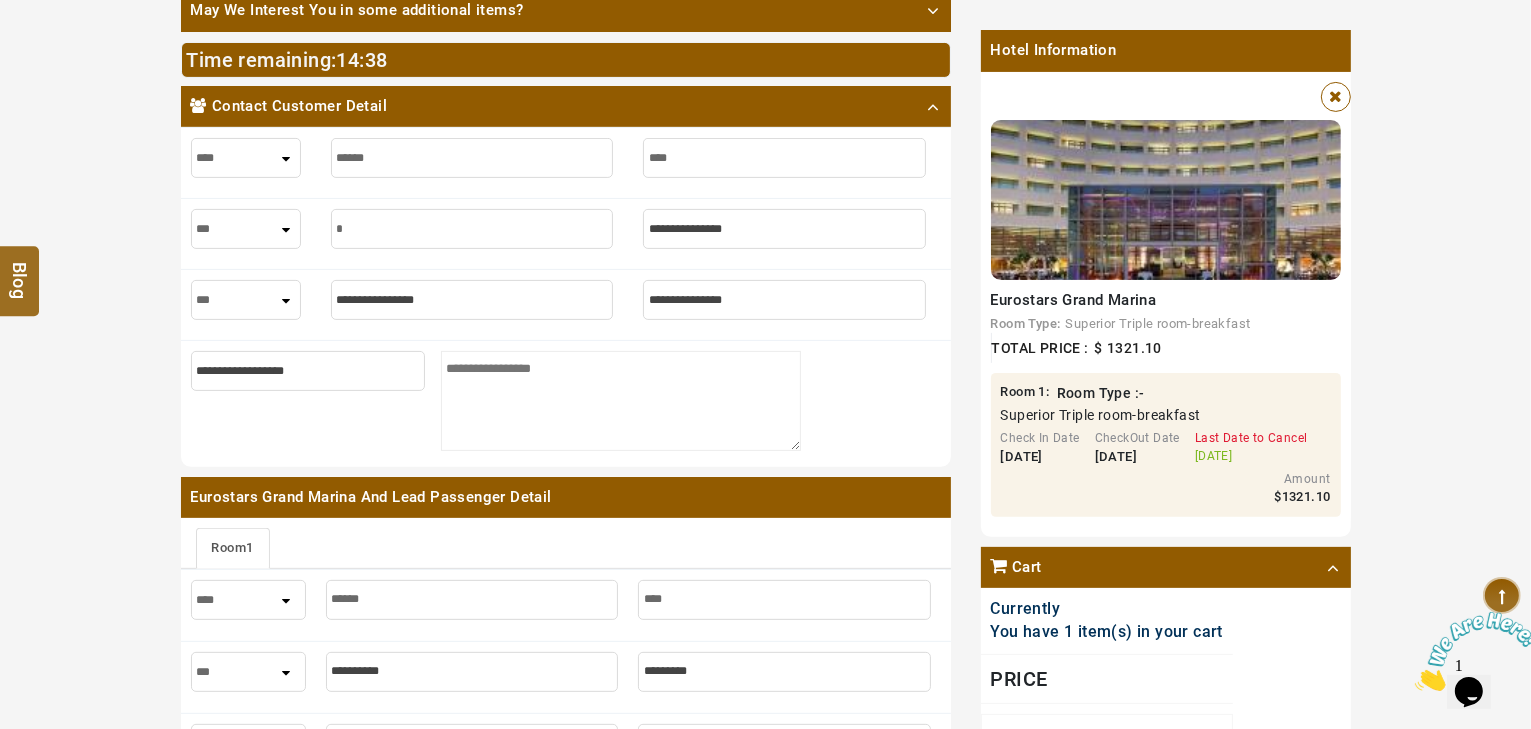 type on "*" 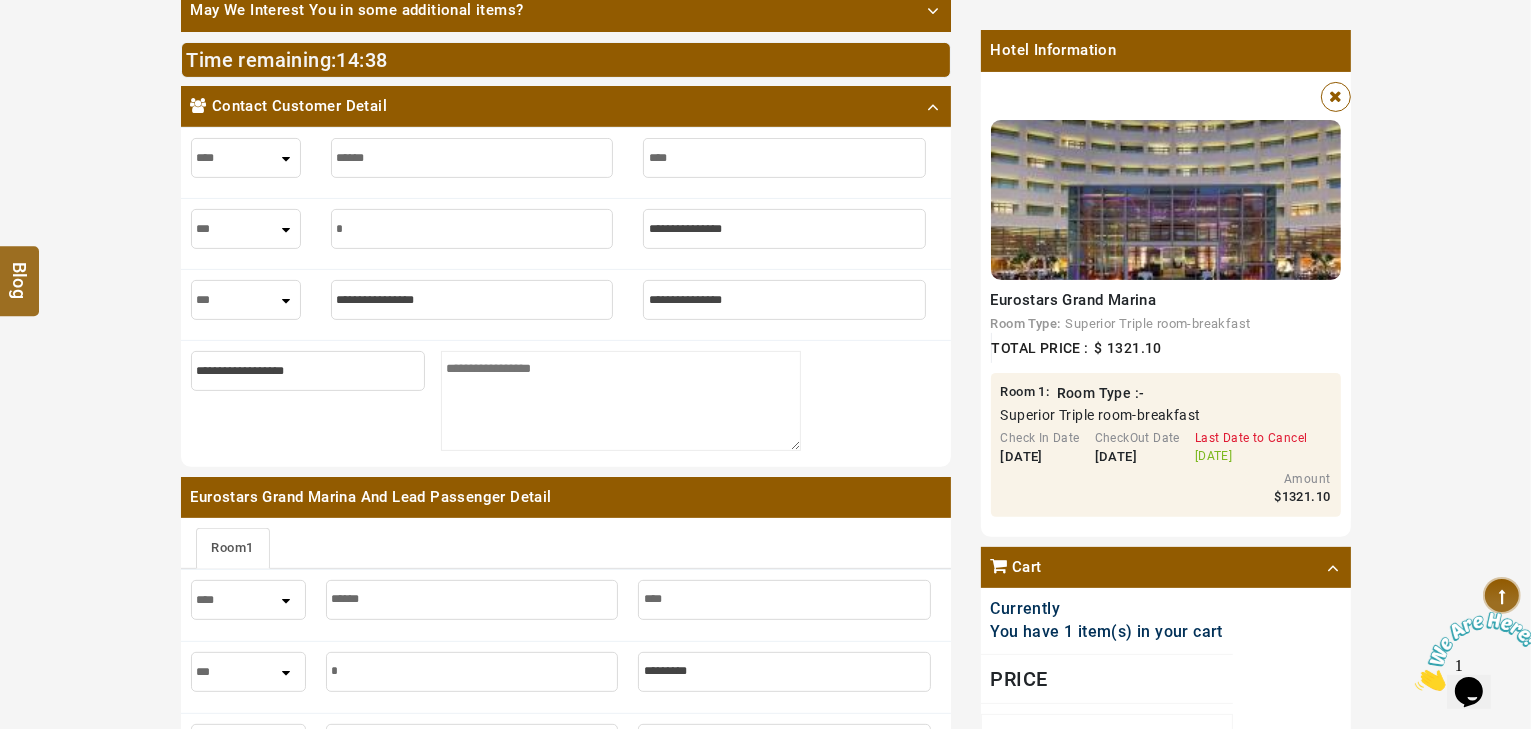 type on "**" 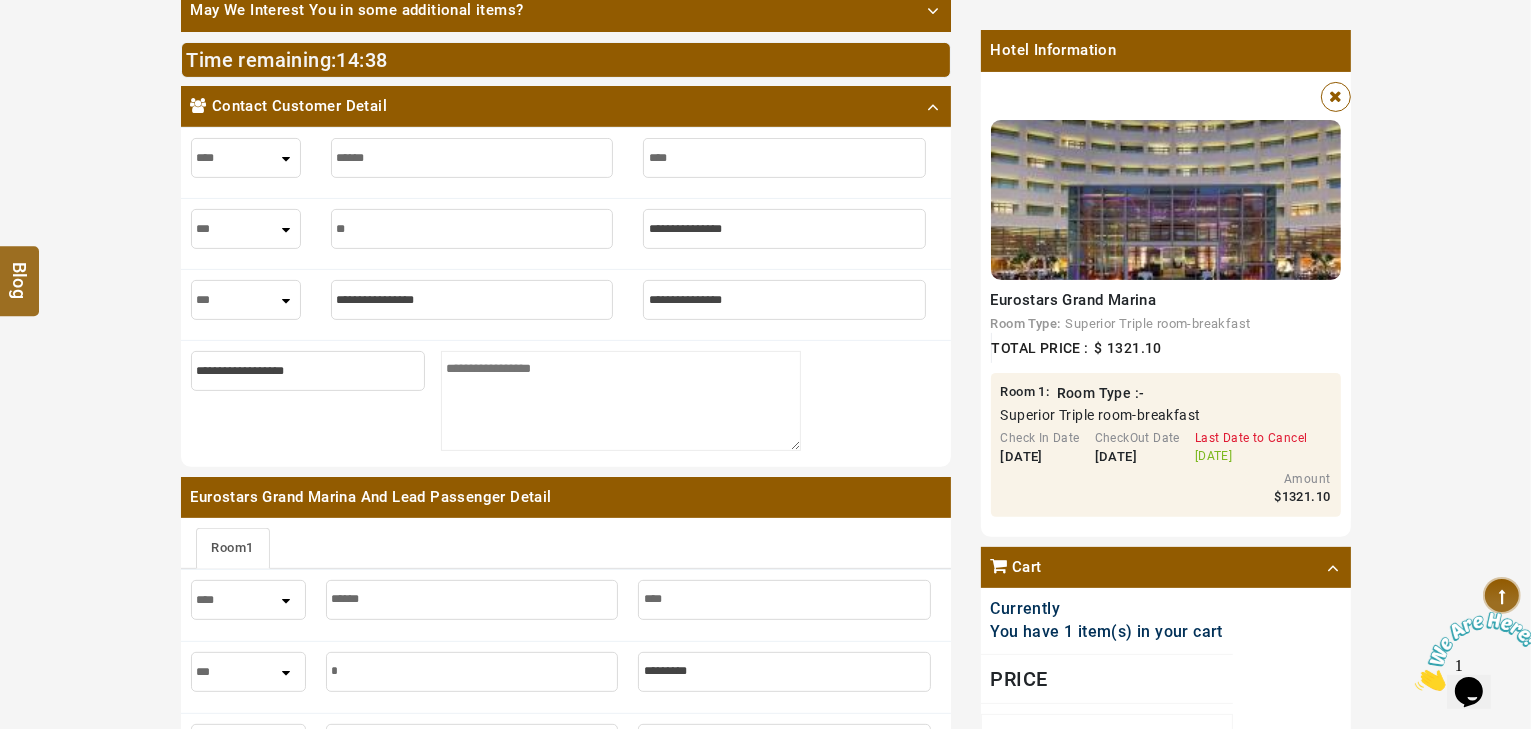 type on "**" 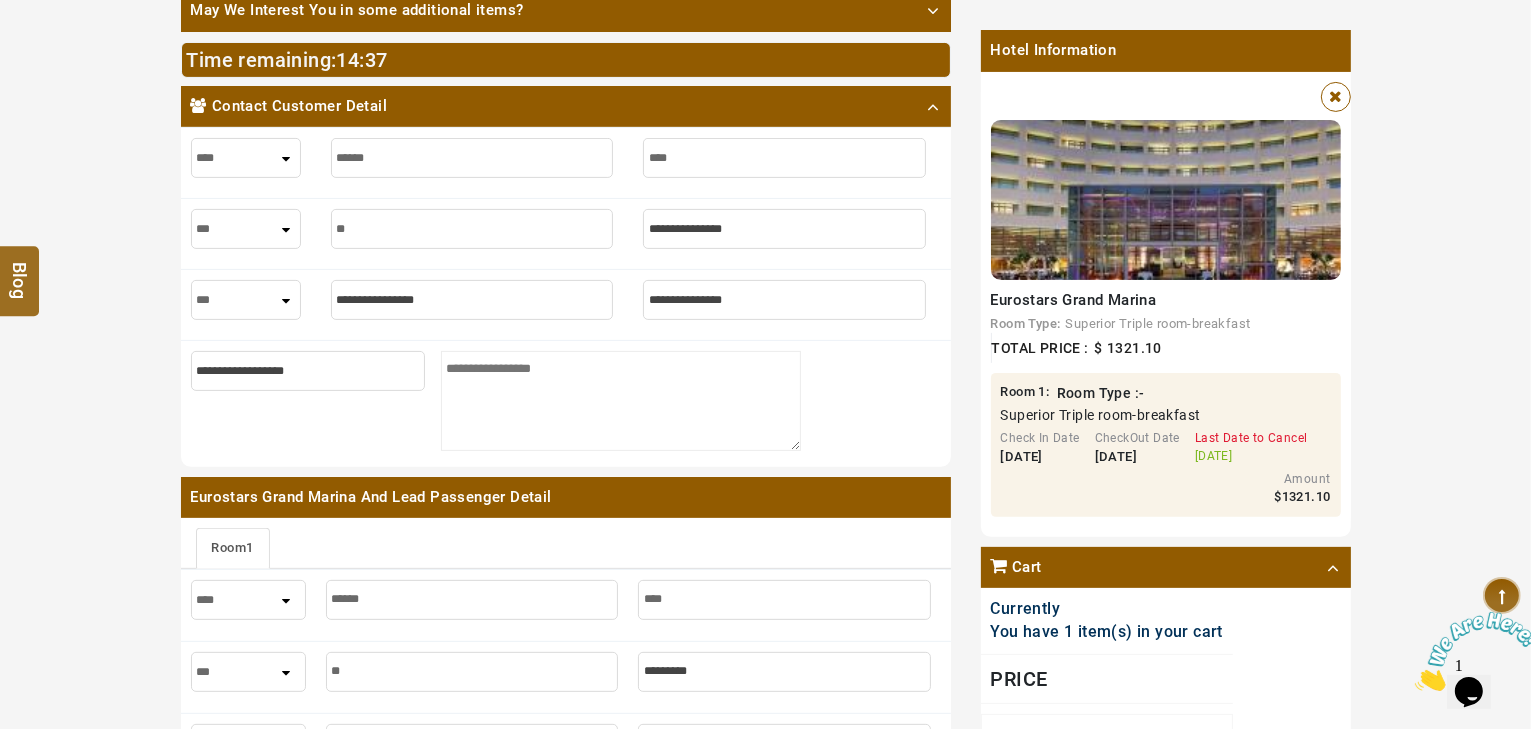 type on "***" 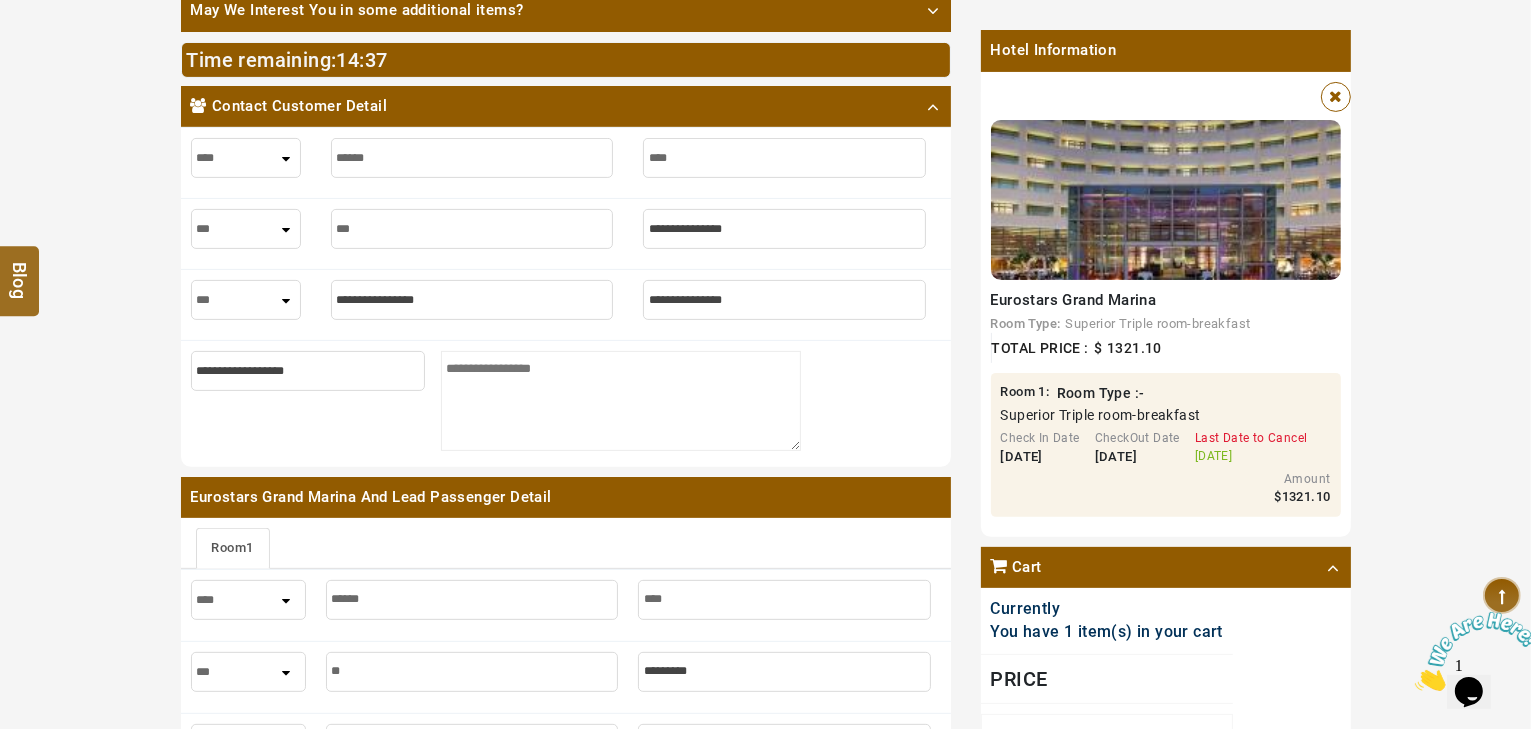 type on "***" 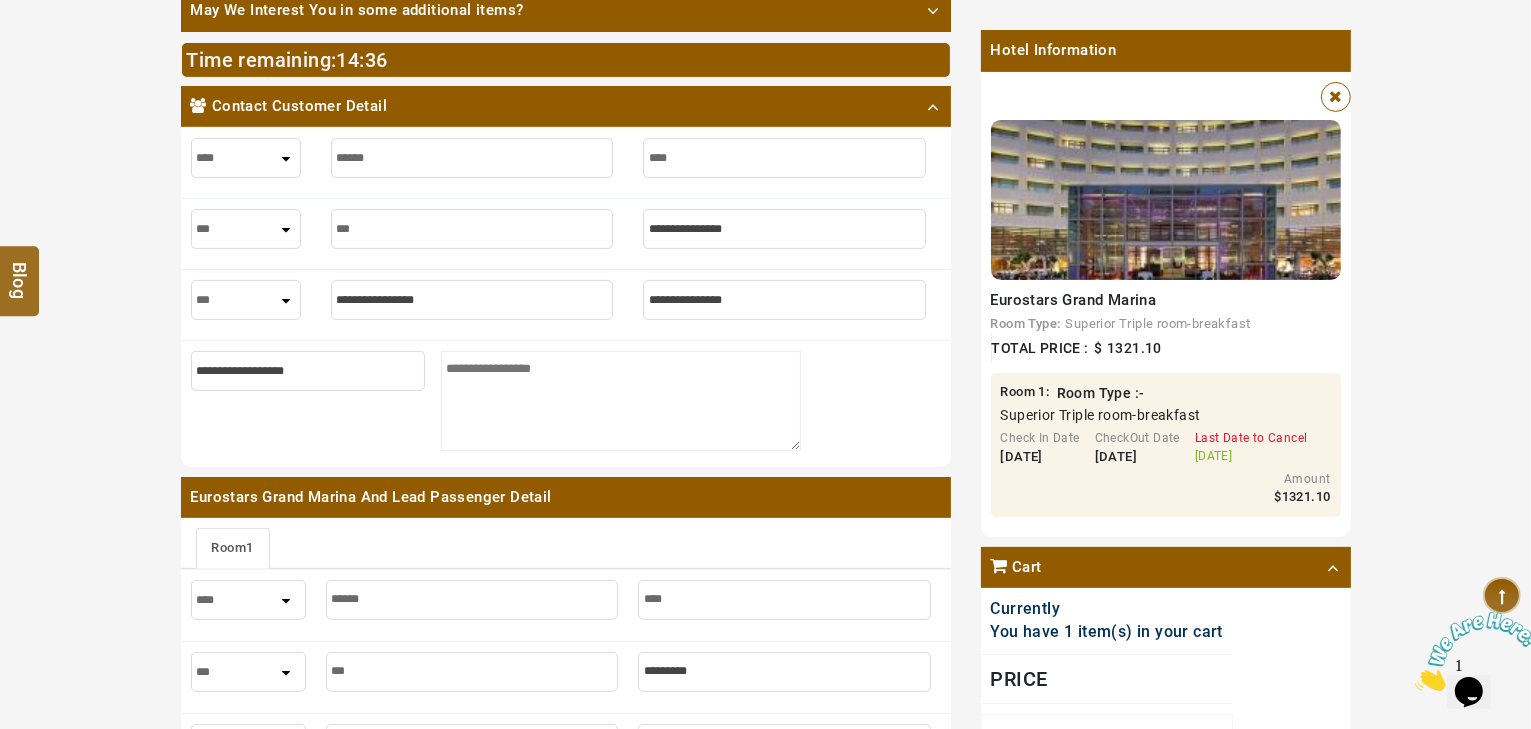 type on "****" 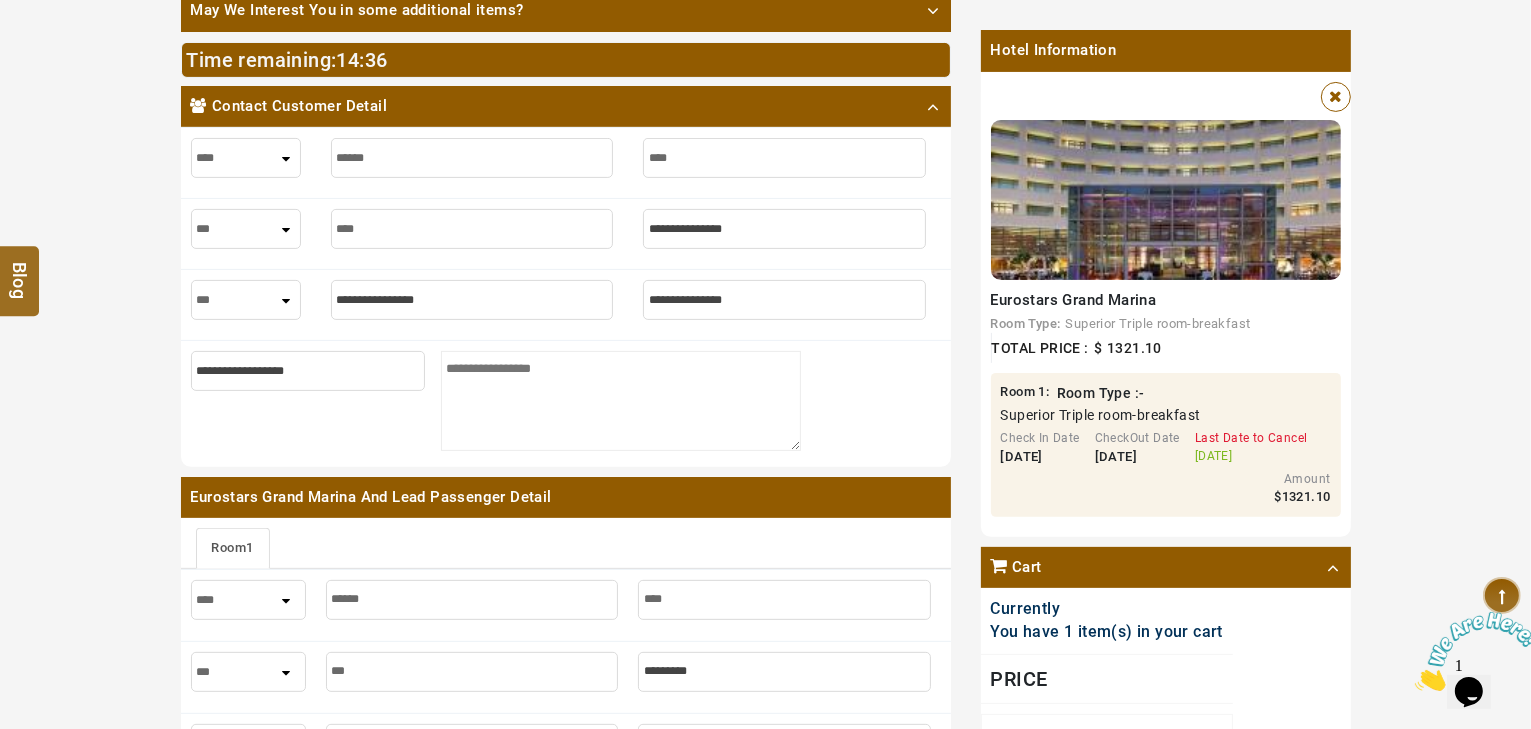 type on "****" 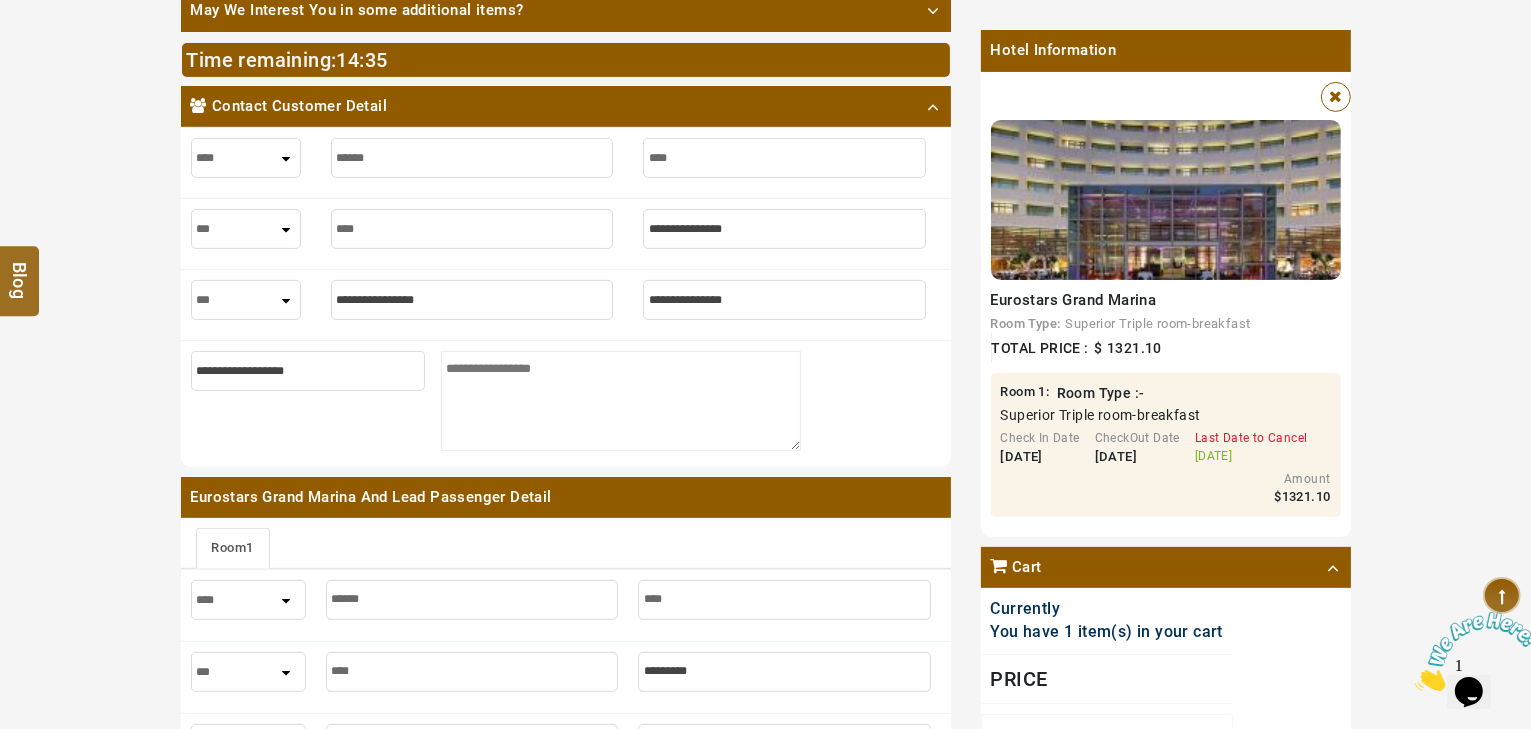 type on "****" 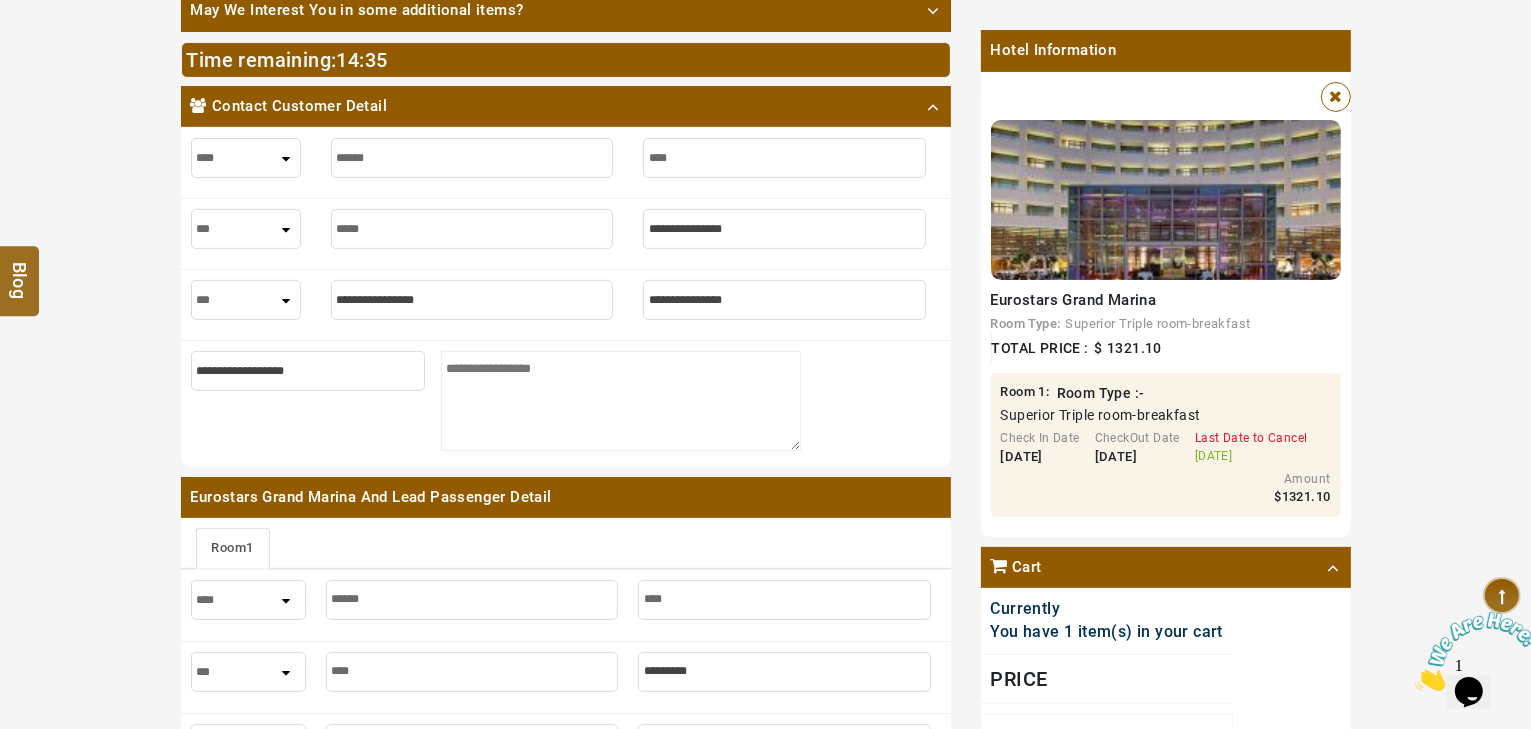 type on "****" 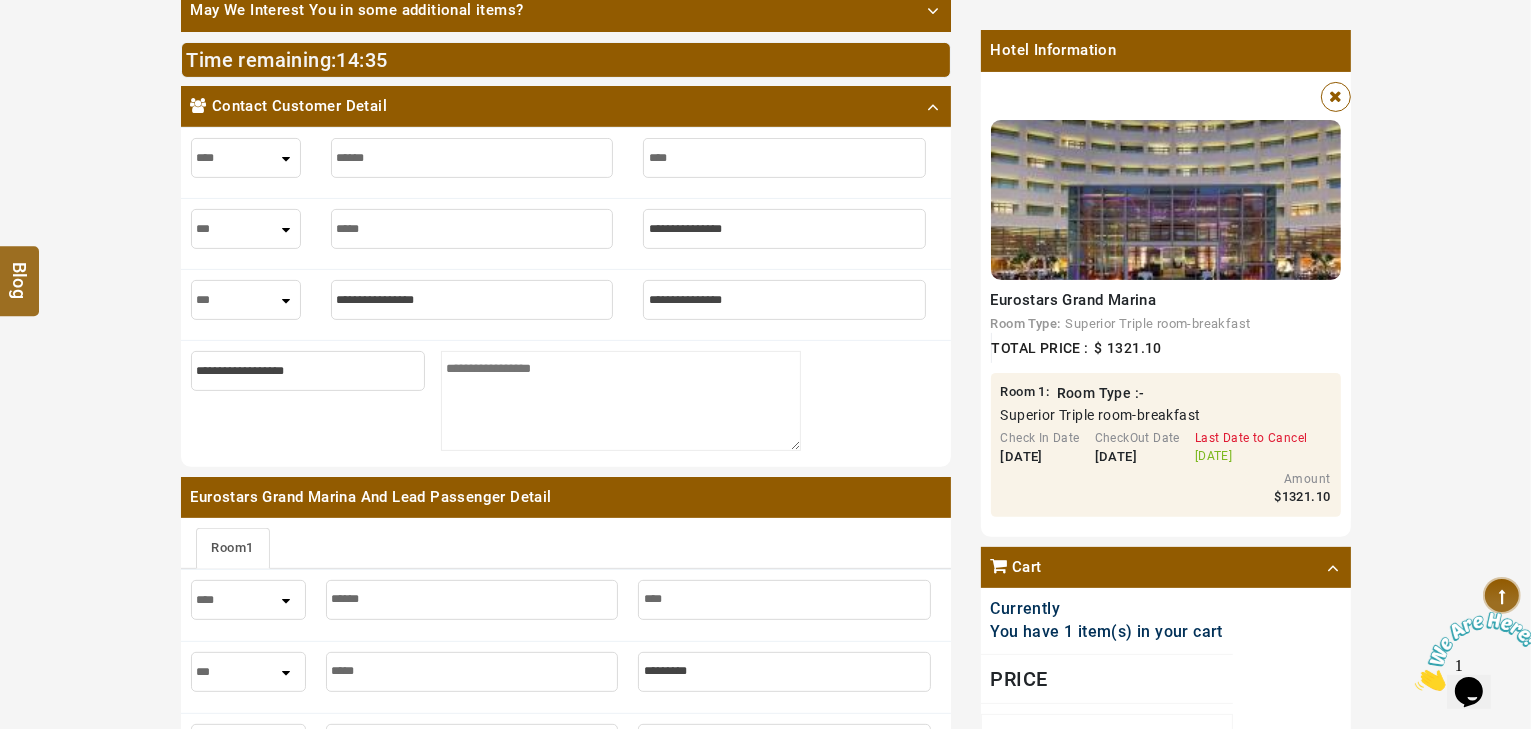 type on "******" 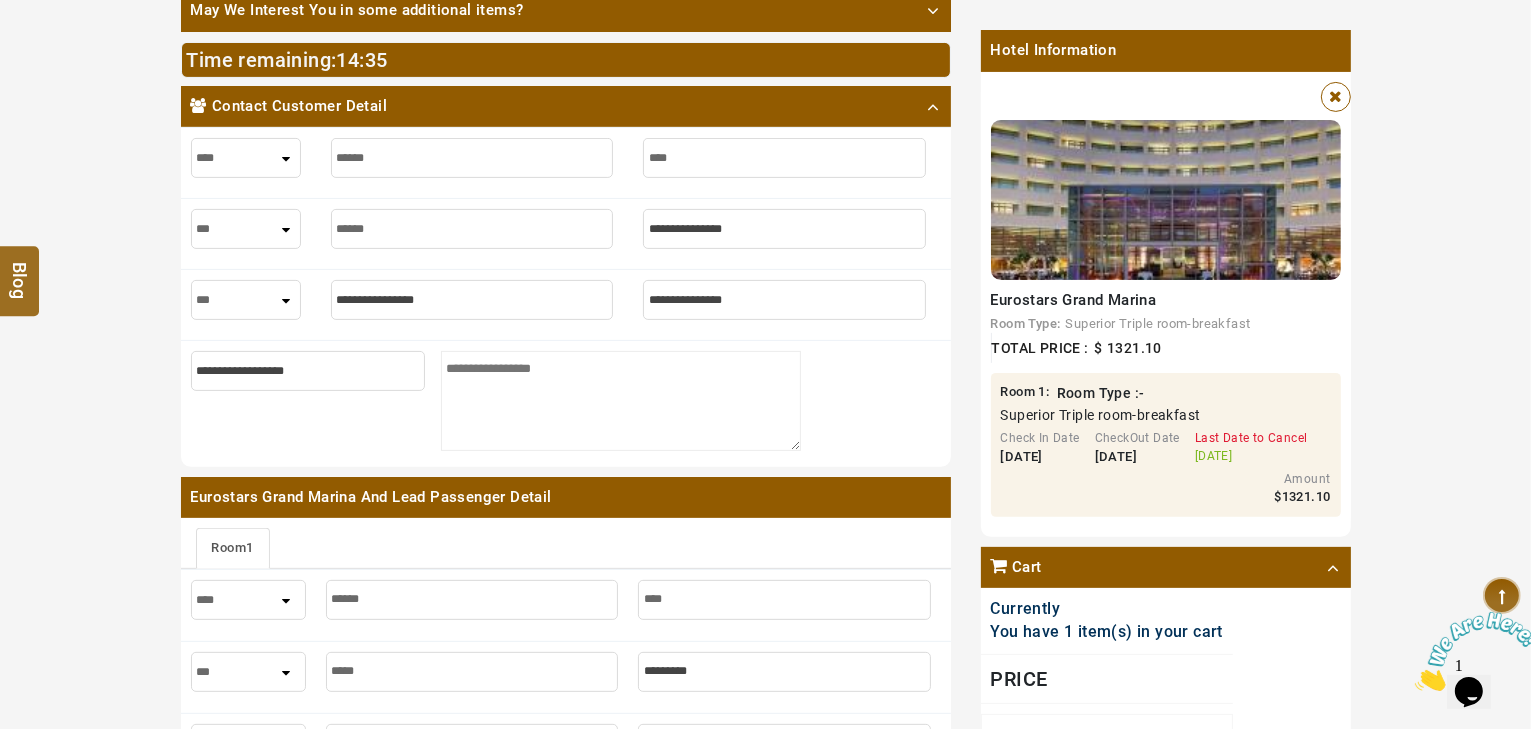 type on "******" 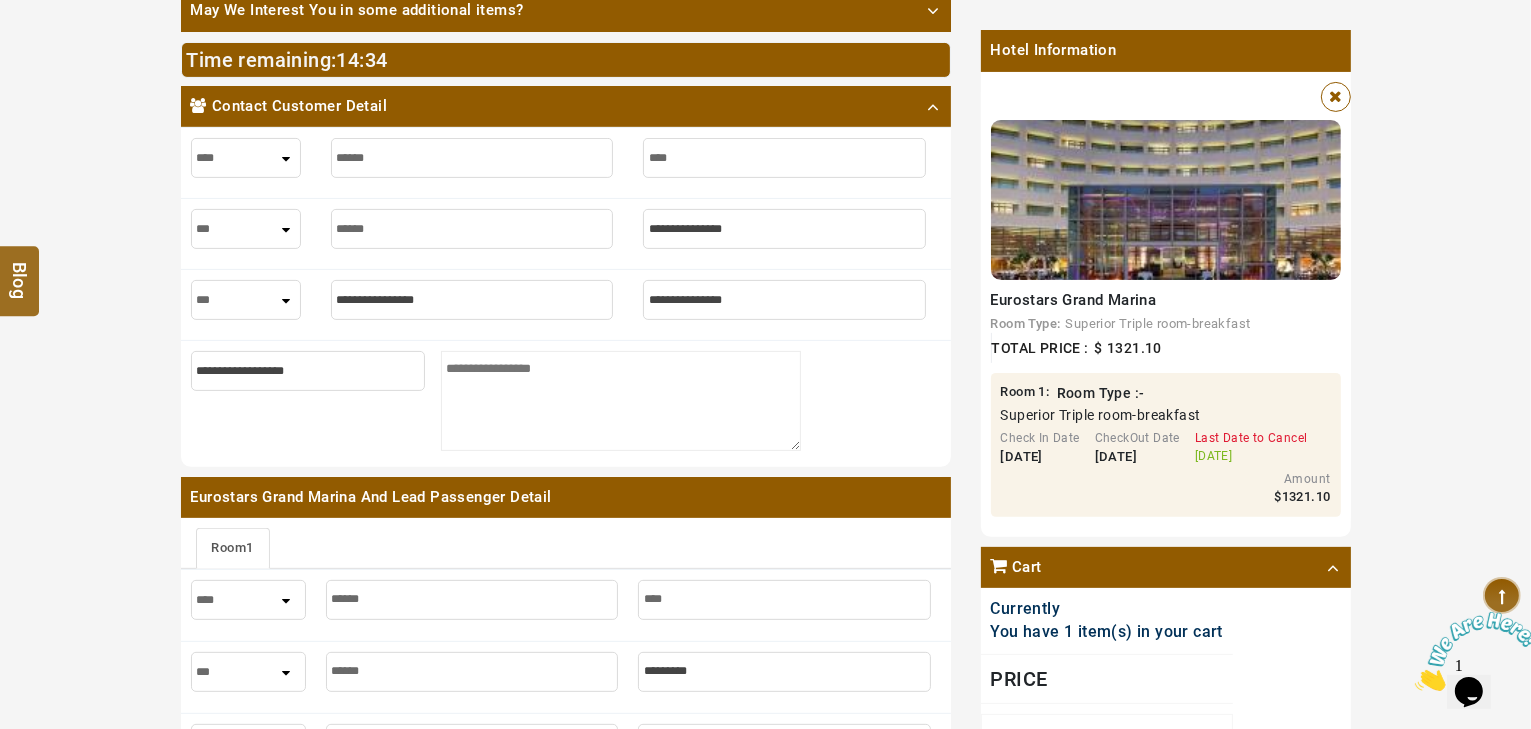 type on "*******" 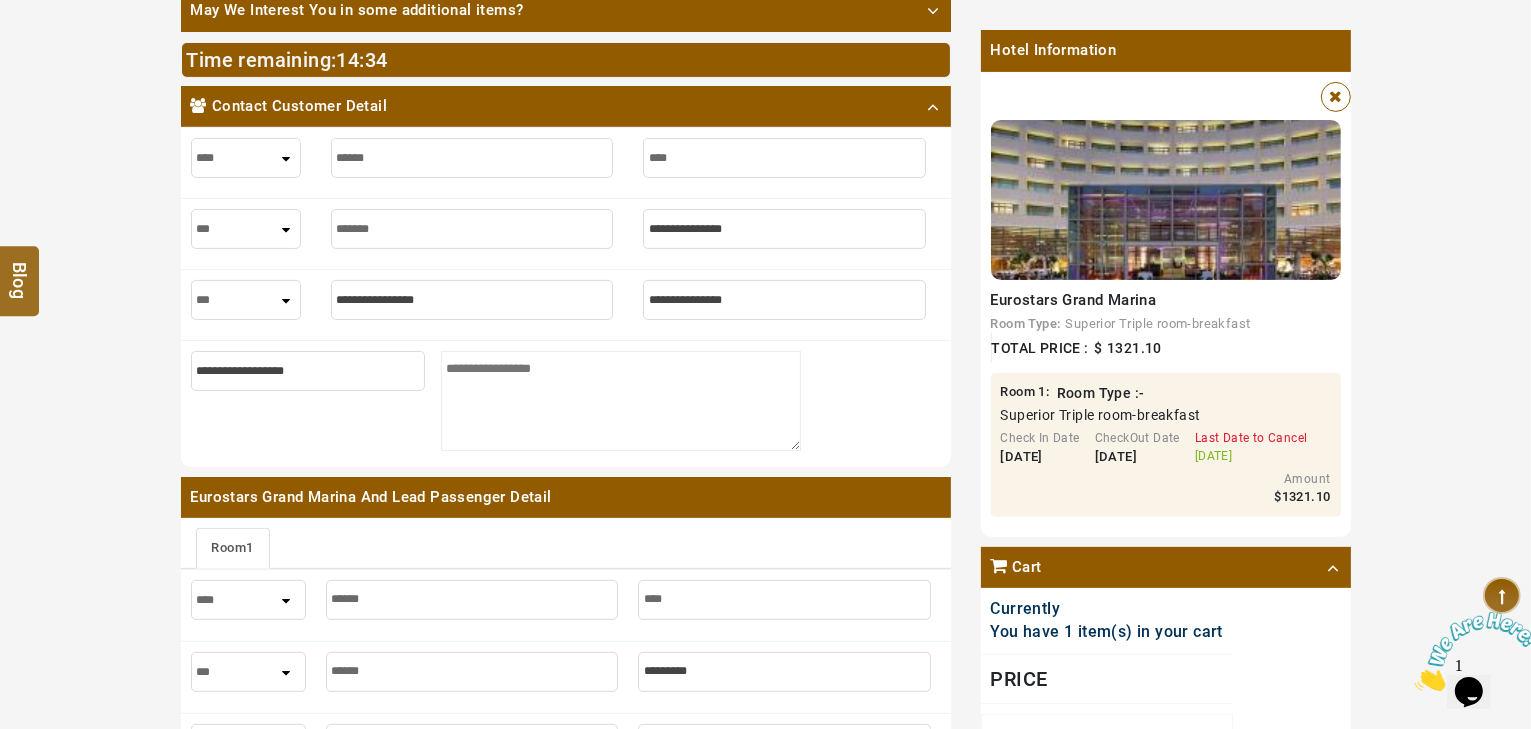 type on "*******" 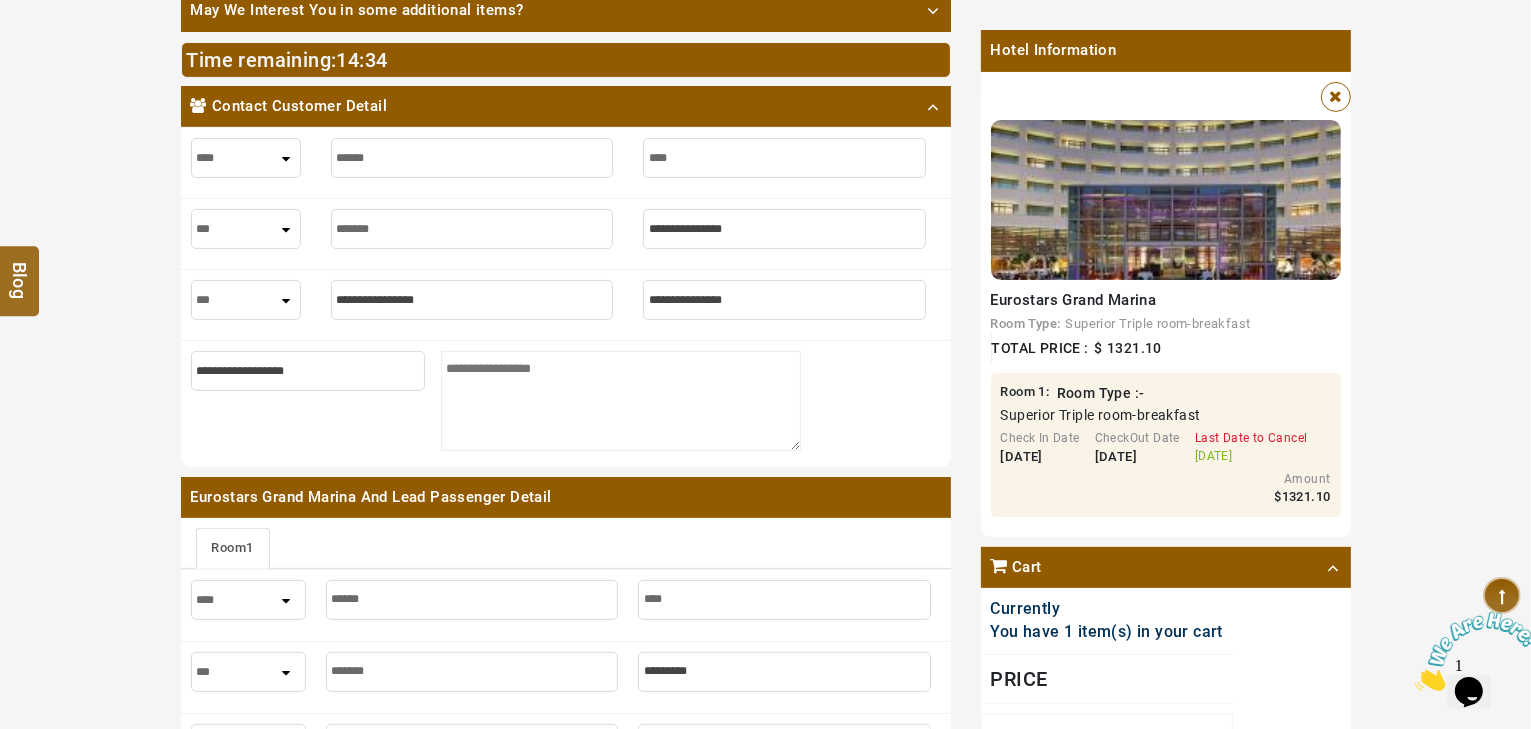 type on "********" 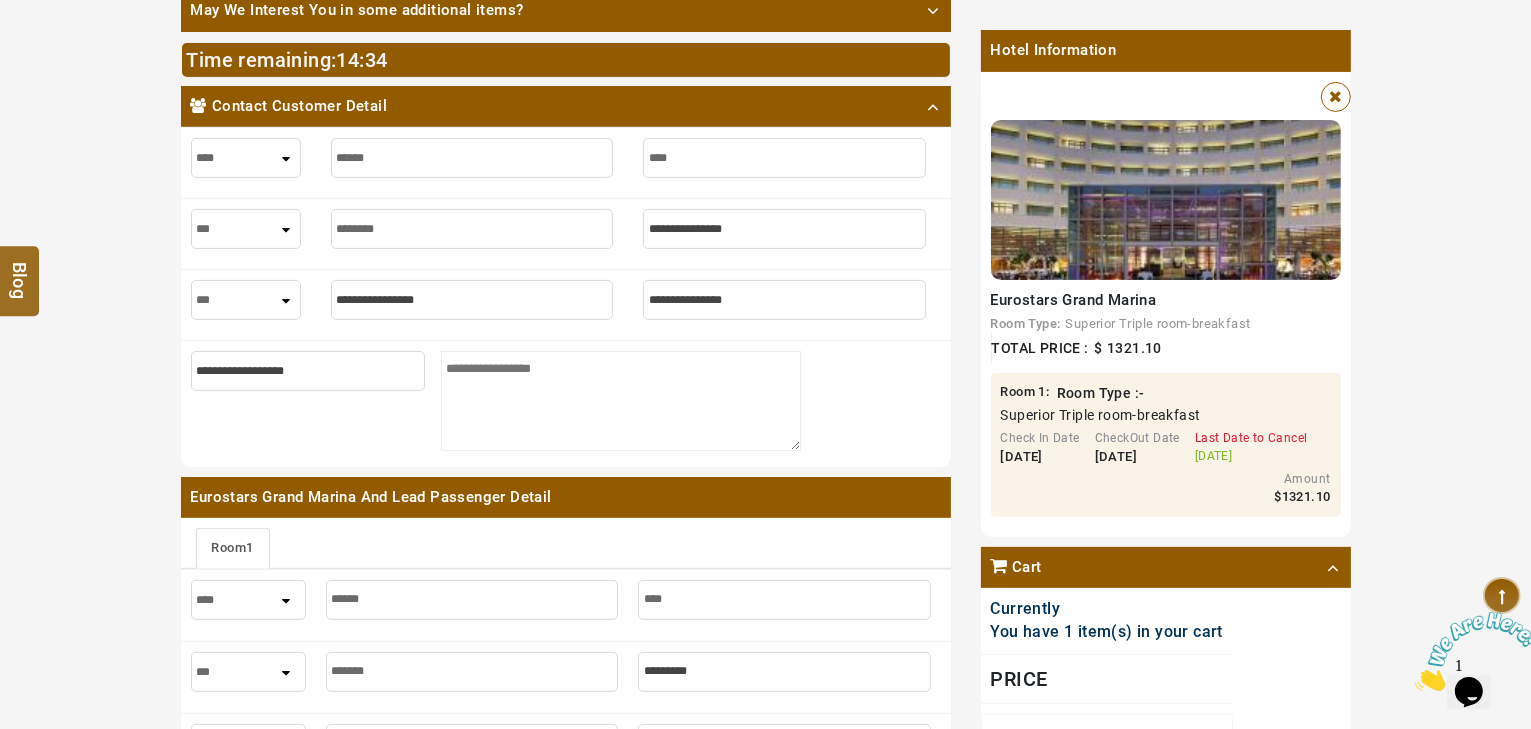 type on "********" 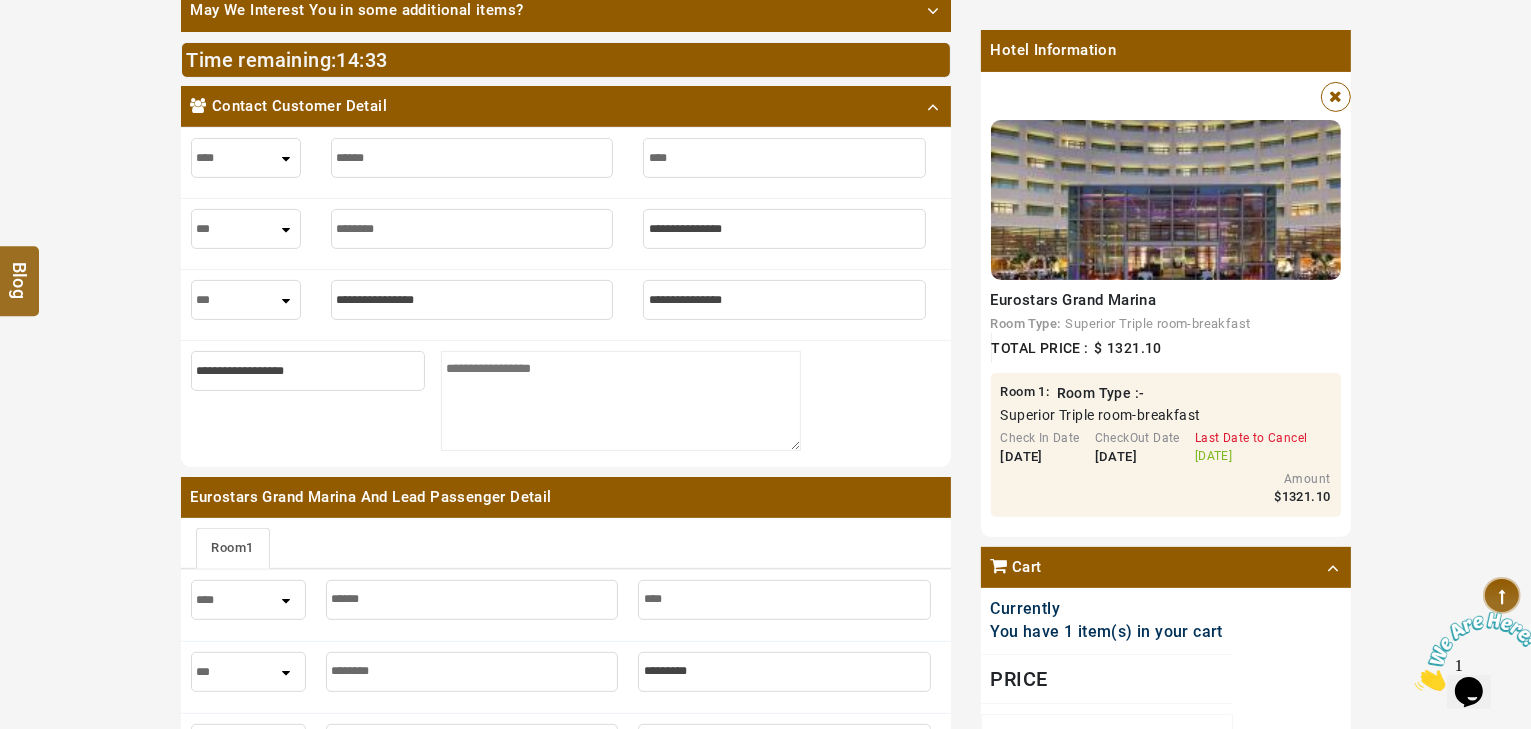 type on "*********" 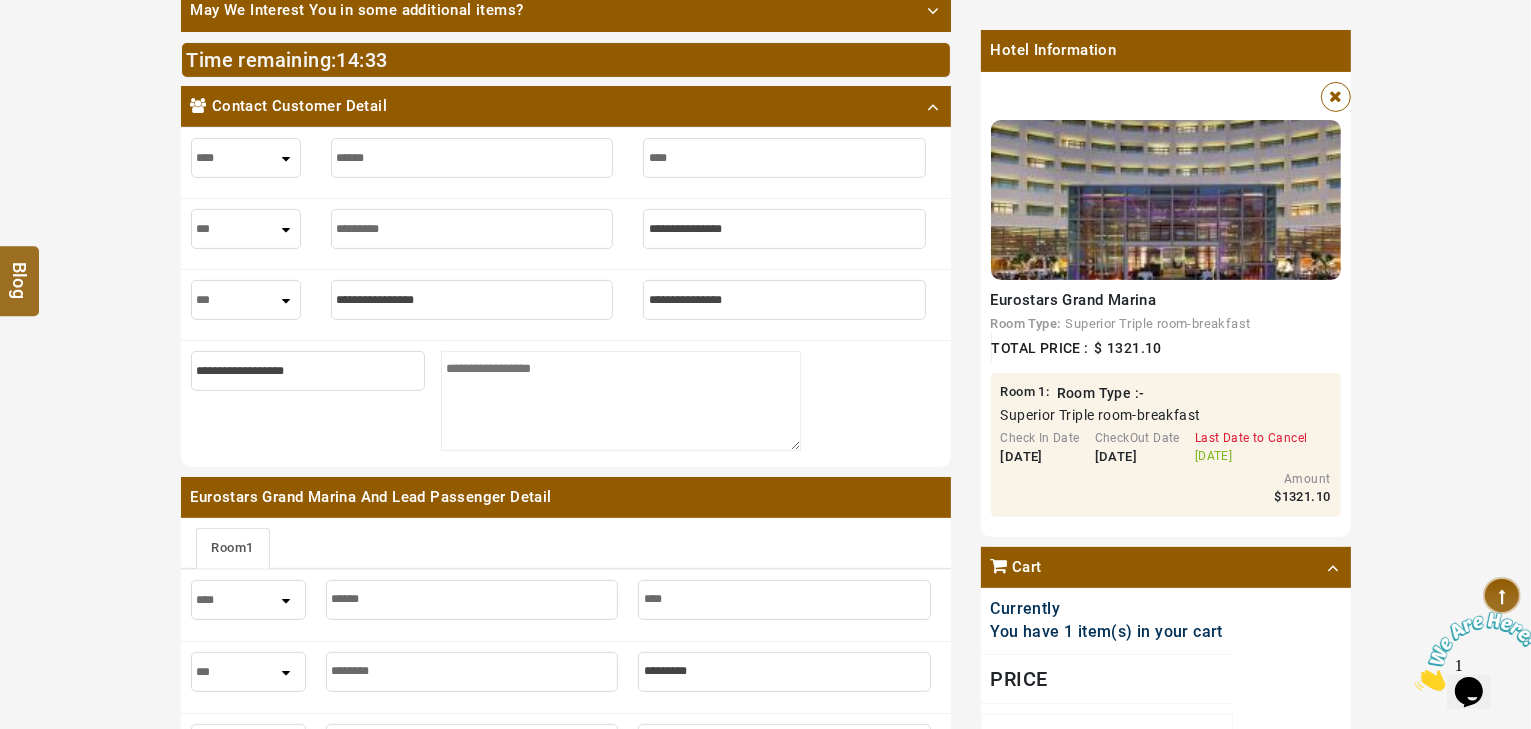 type on "*********" 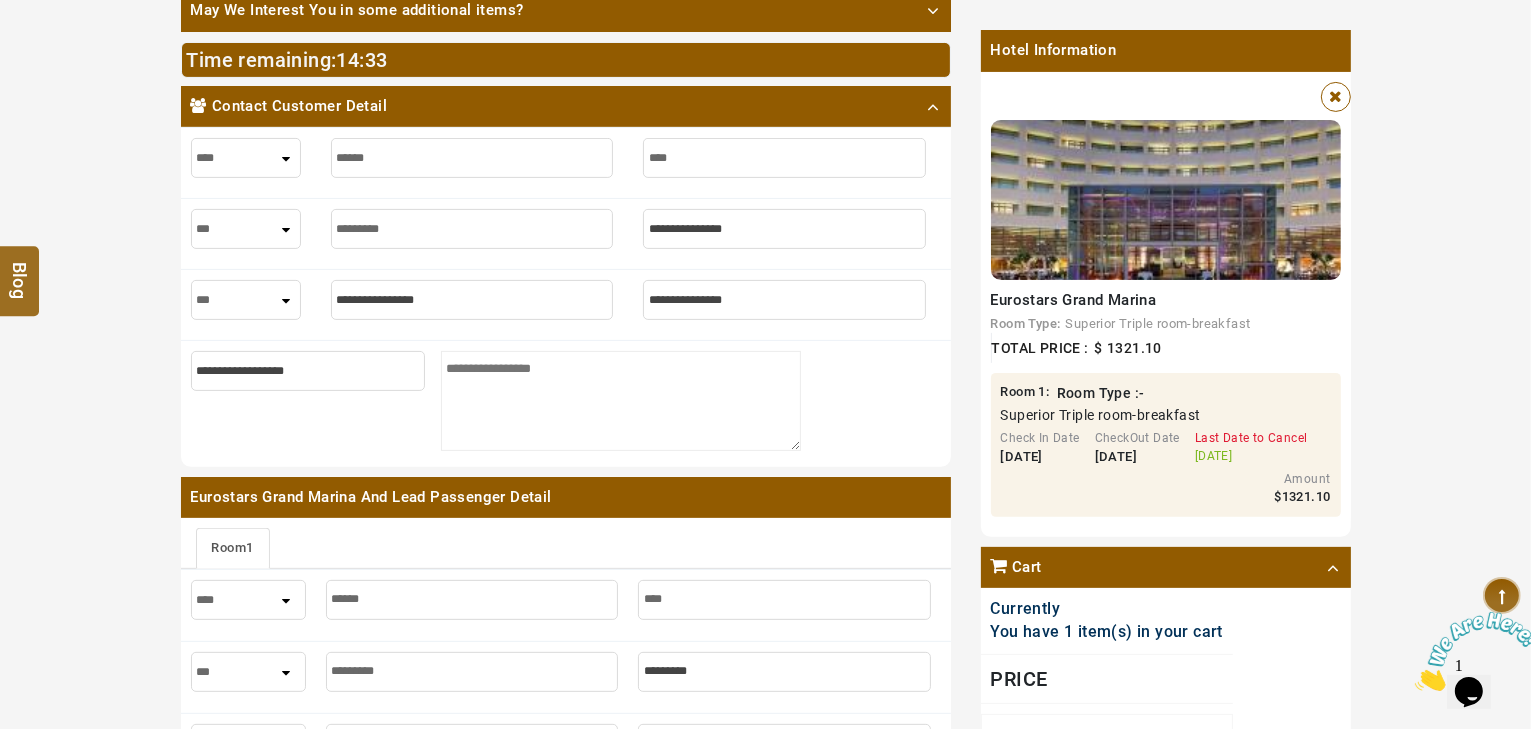 type on "**********" 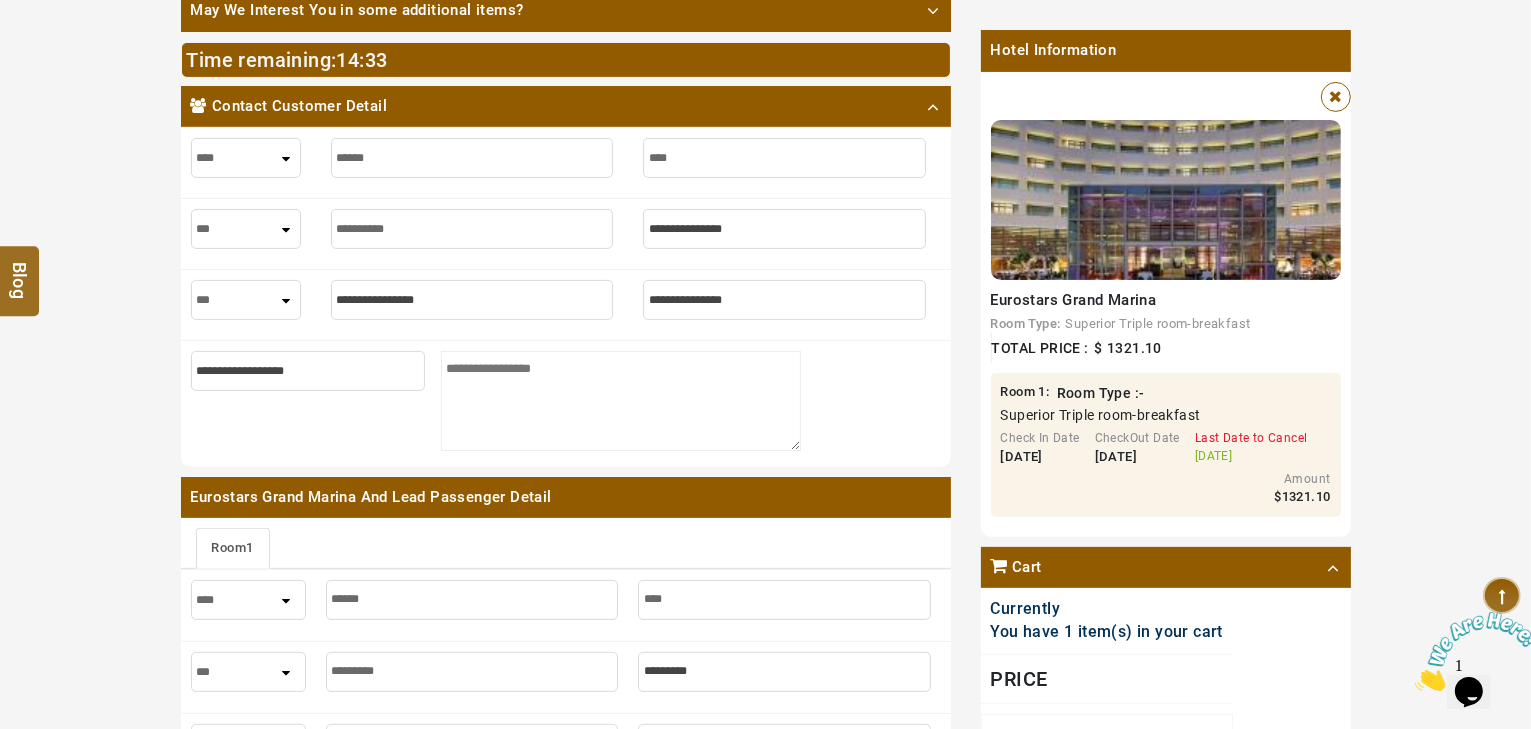 type on "**********" 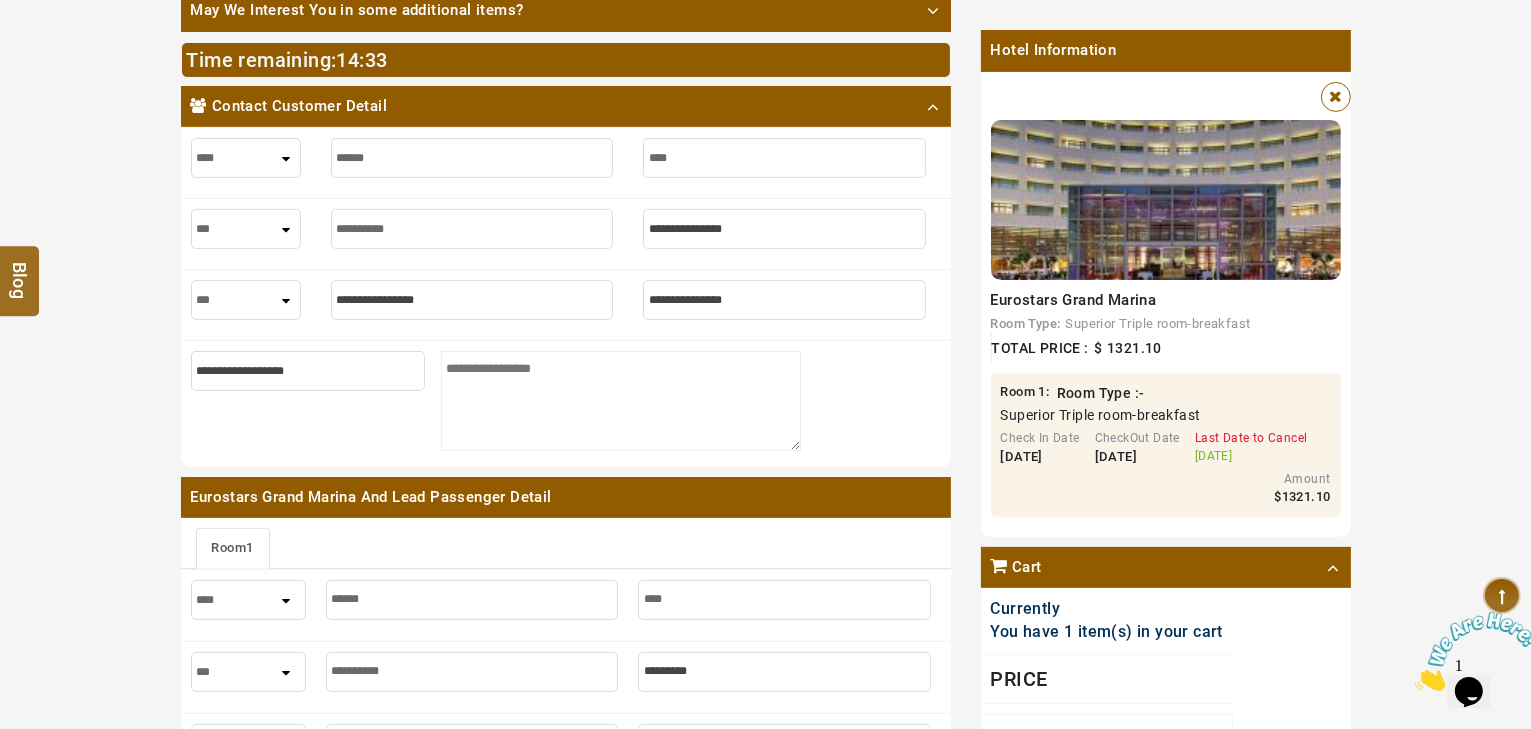 type on "**********" 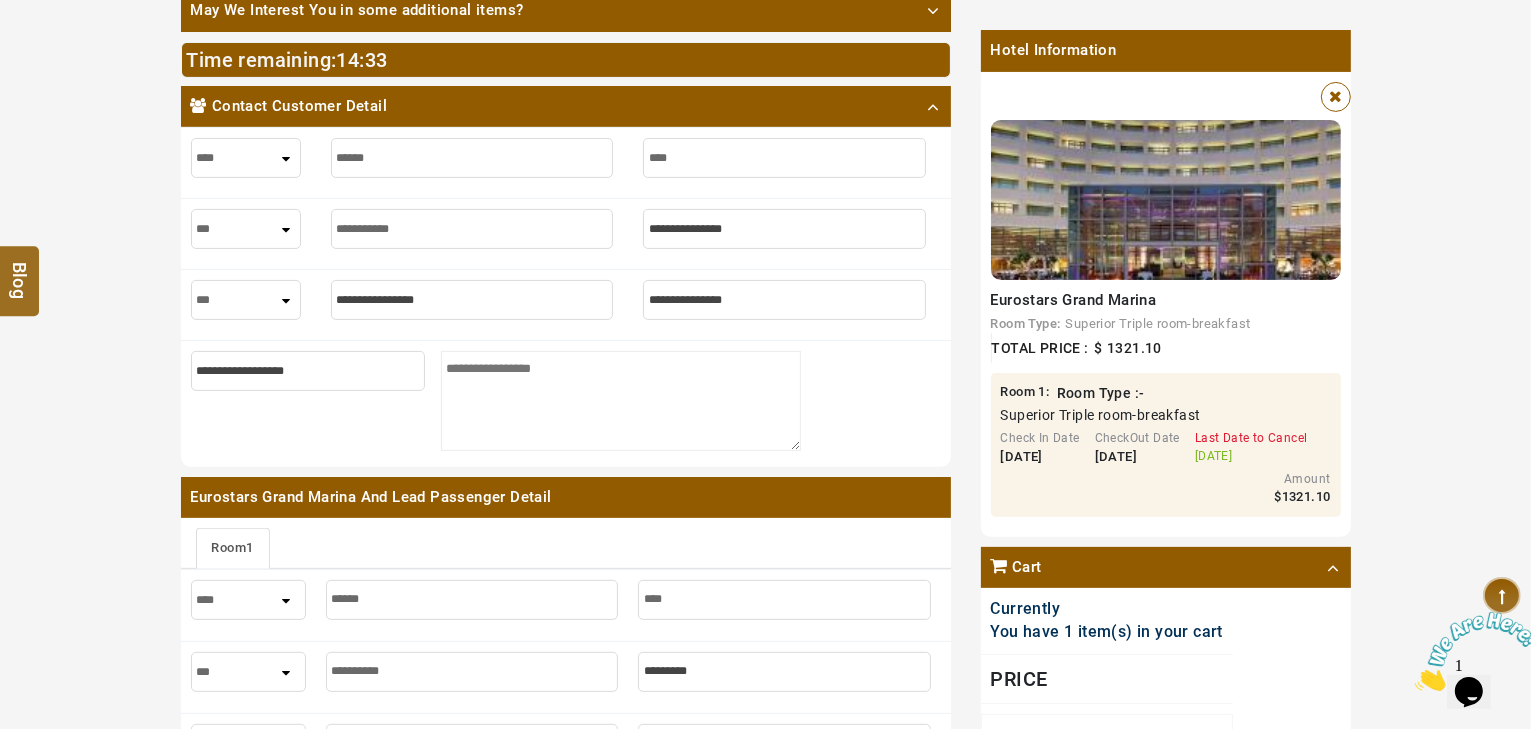 type on "**********" 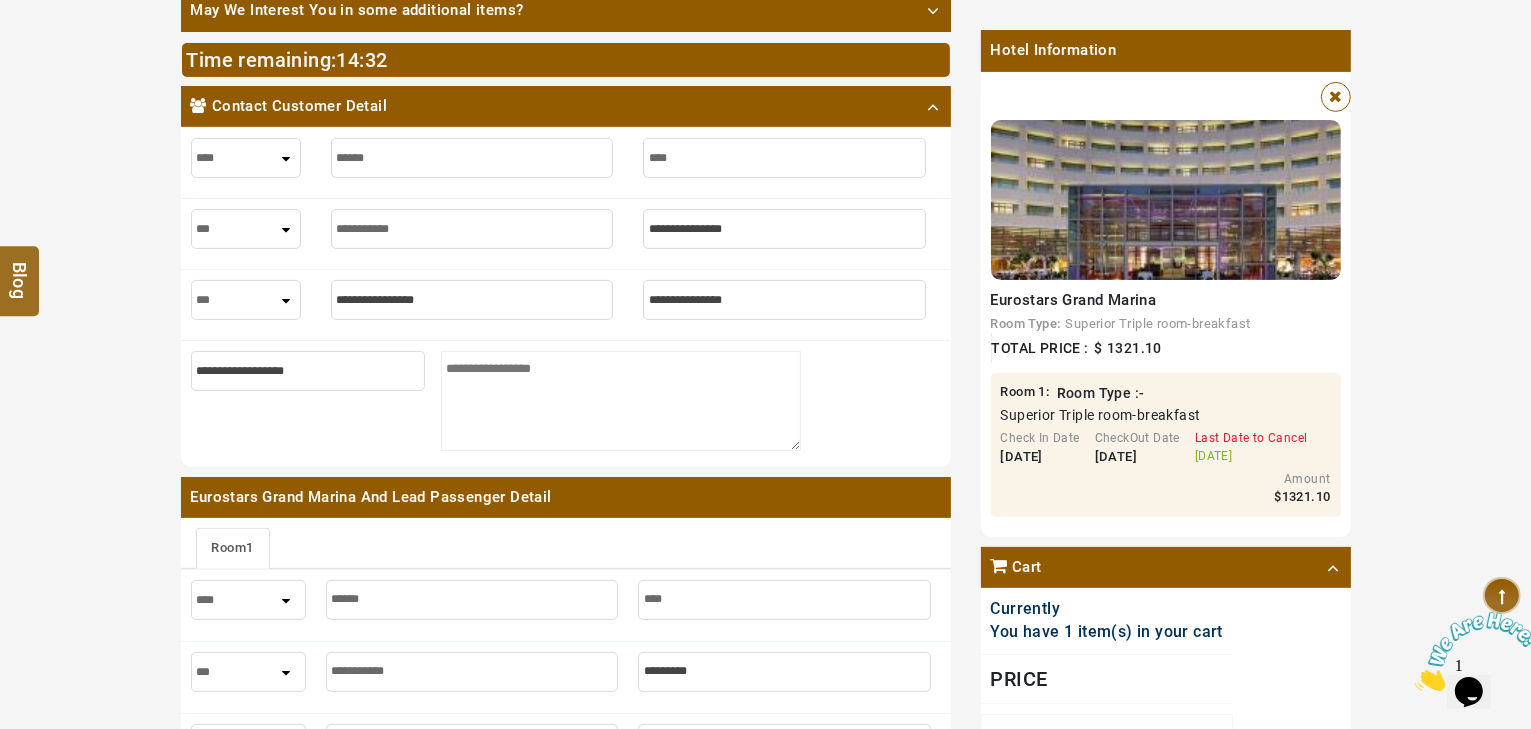 type on "**********" 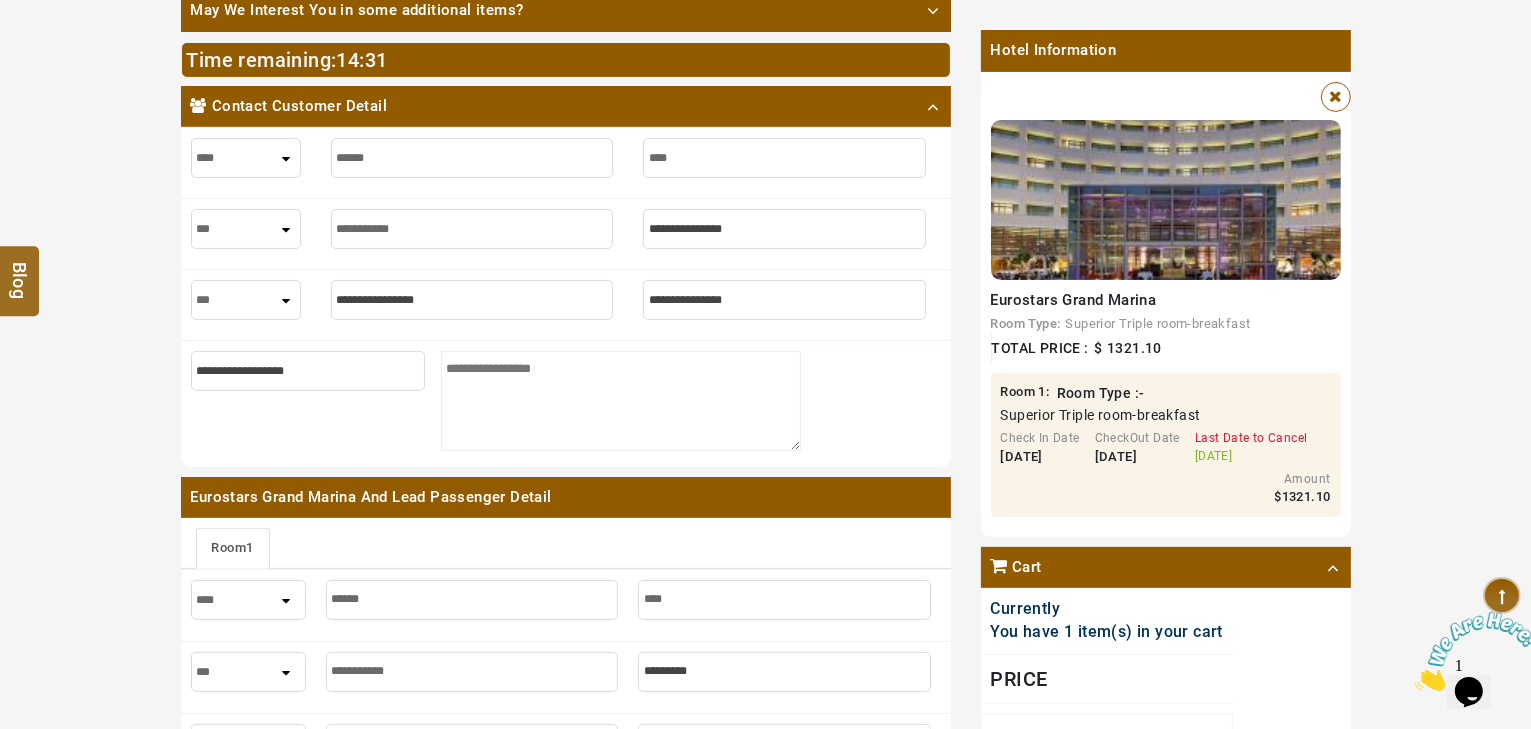 type on "*" 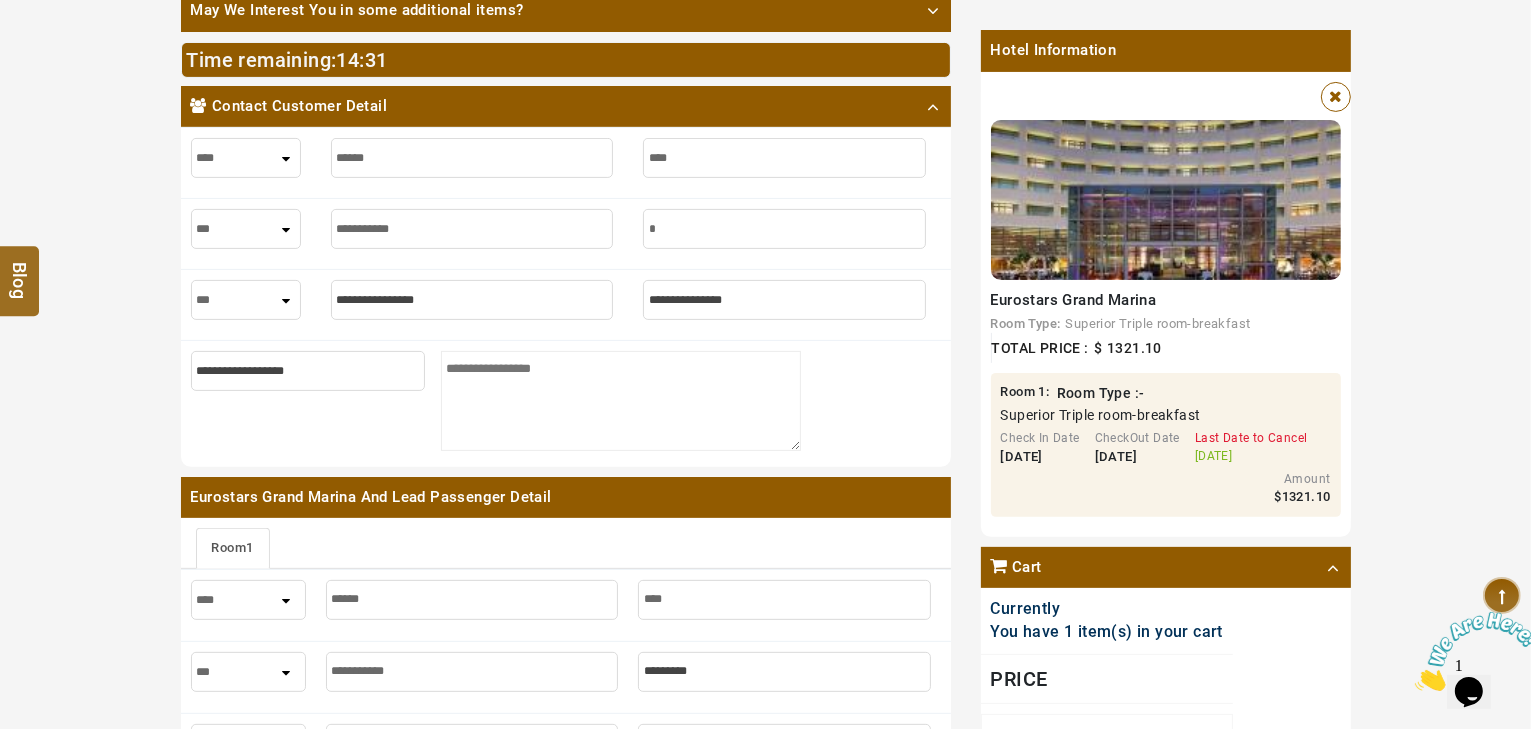 type on "*" 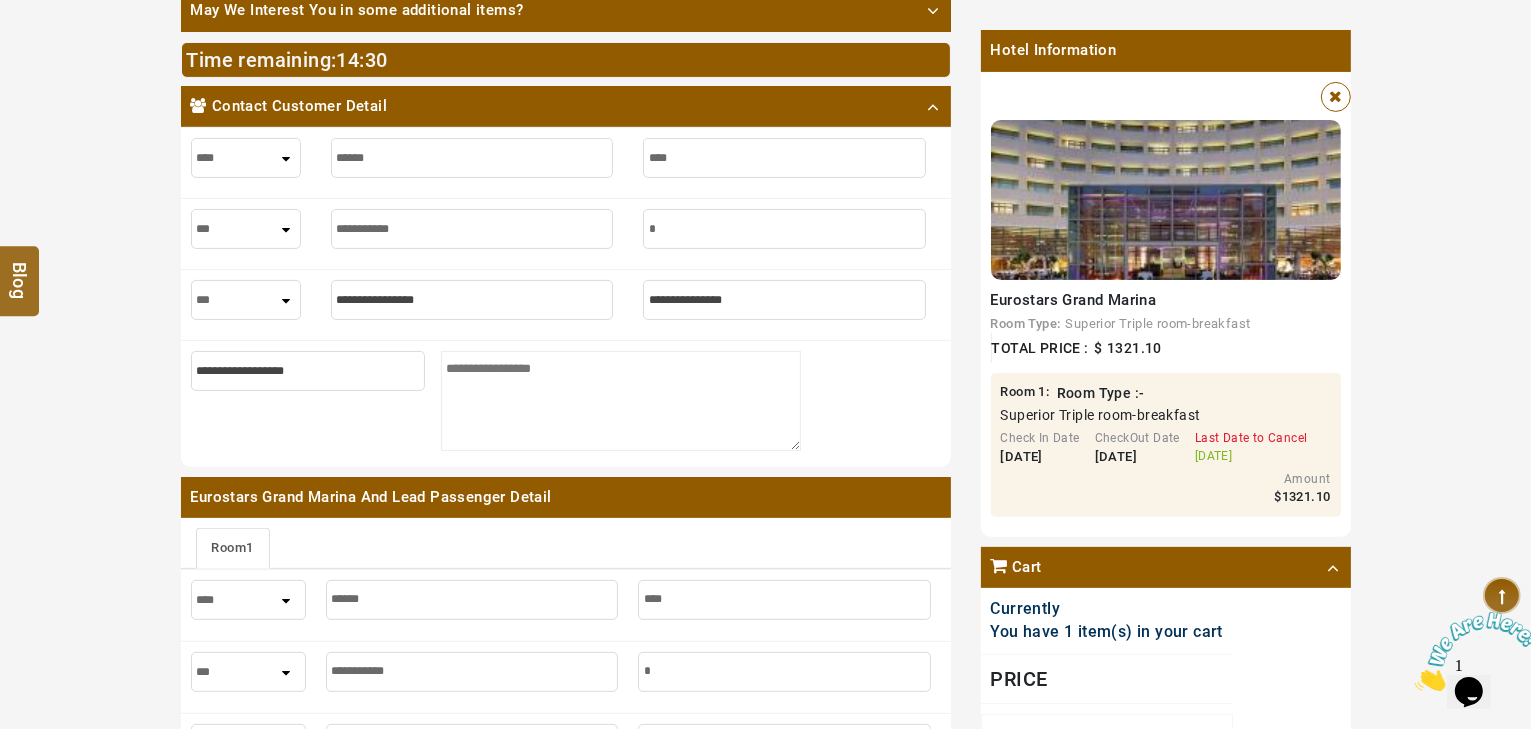 type on "**" 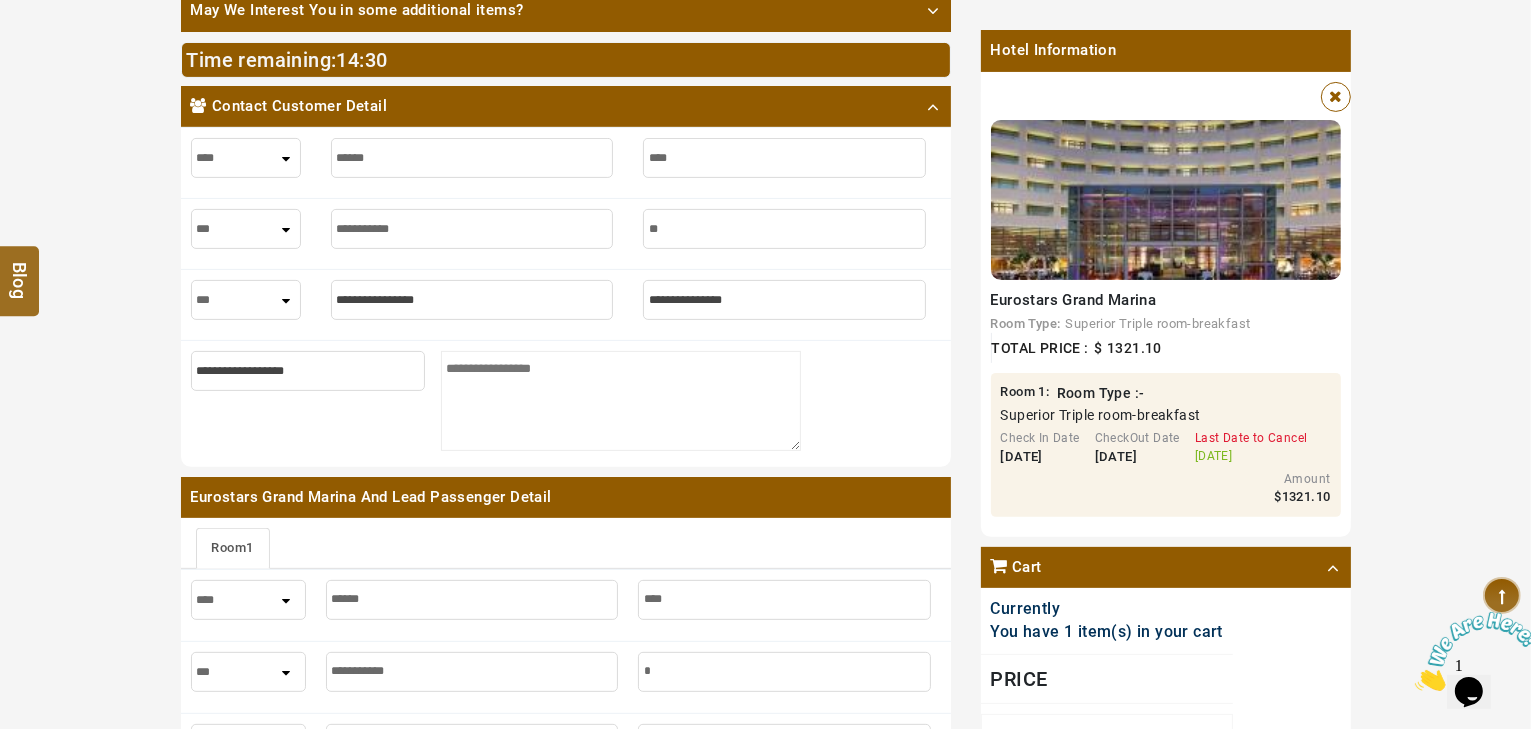 type on "**" 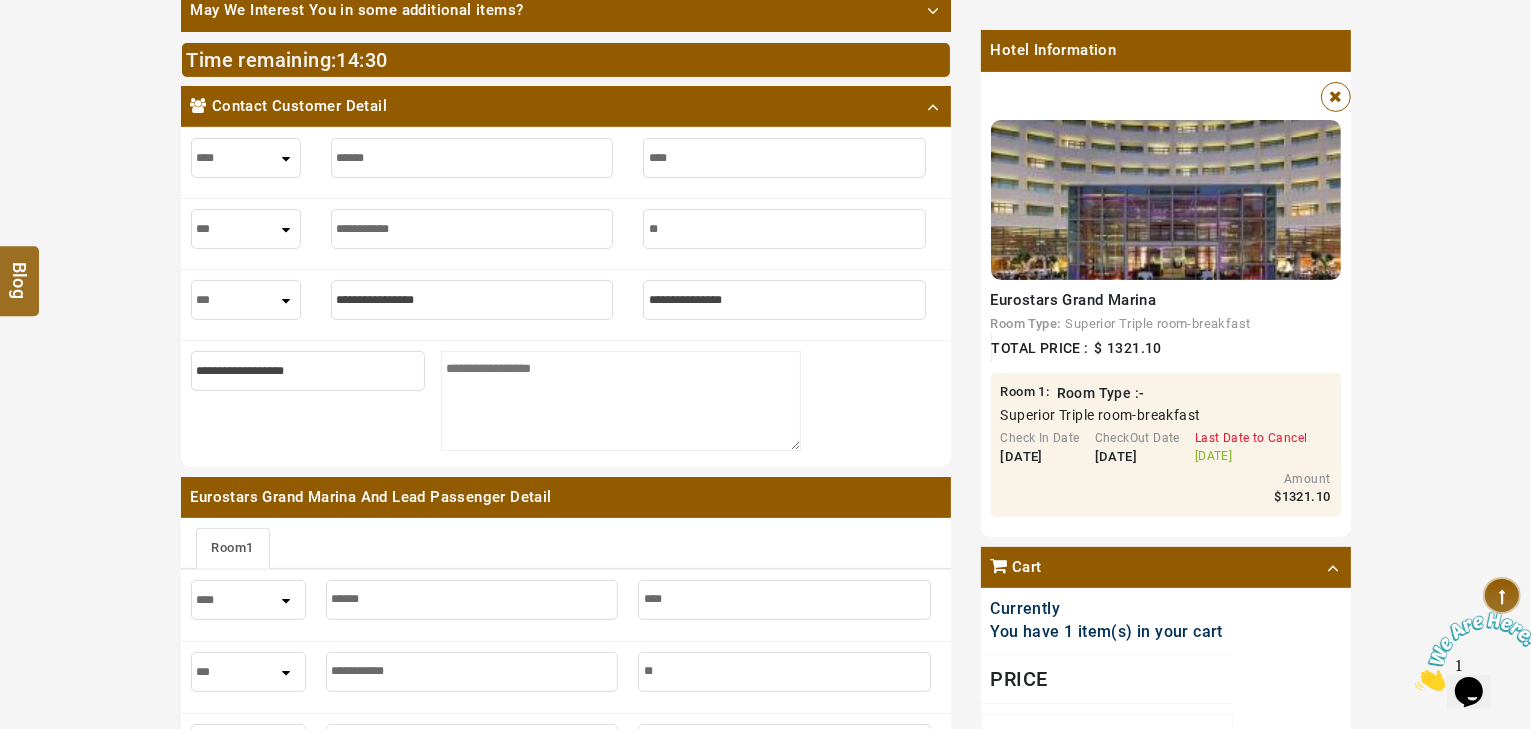 type on "***" 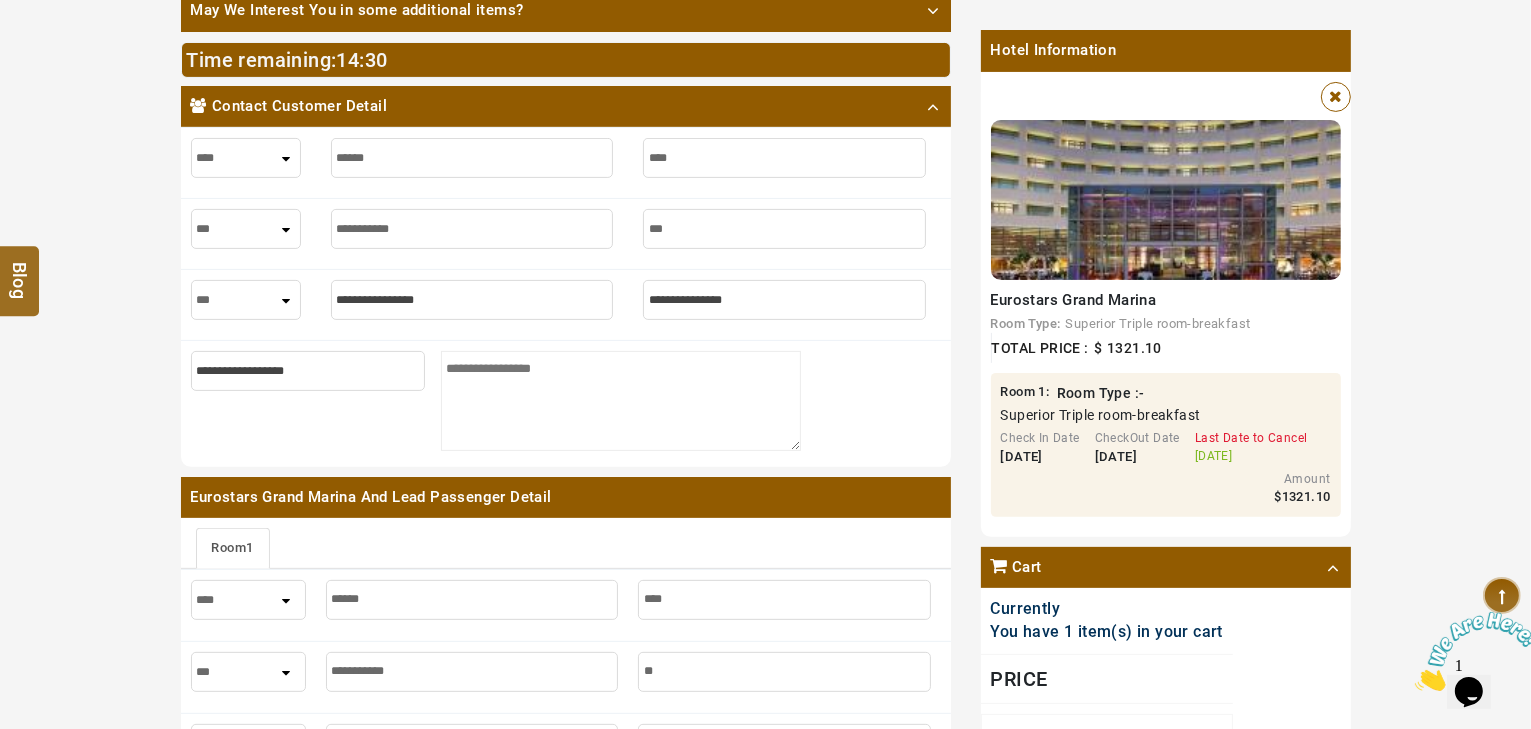 type on "***" 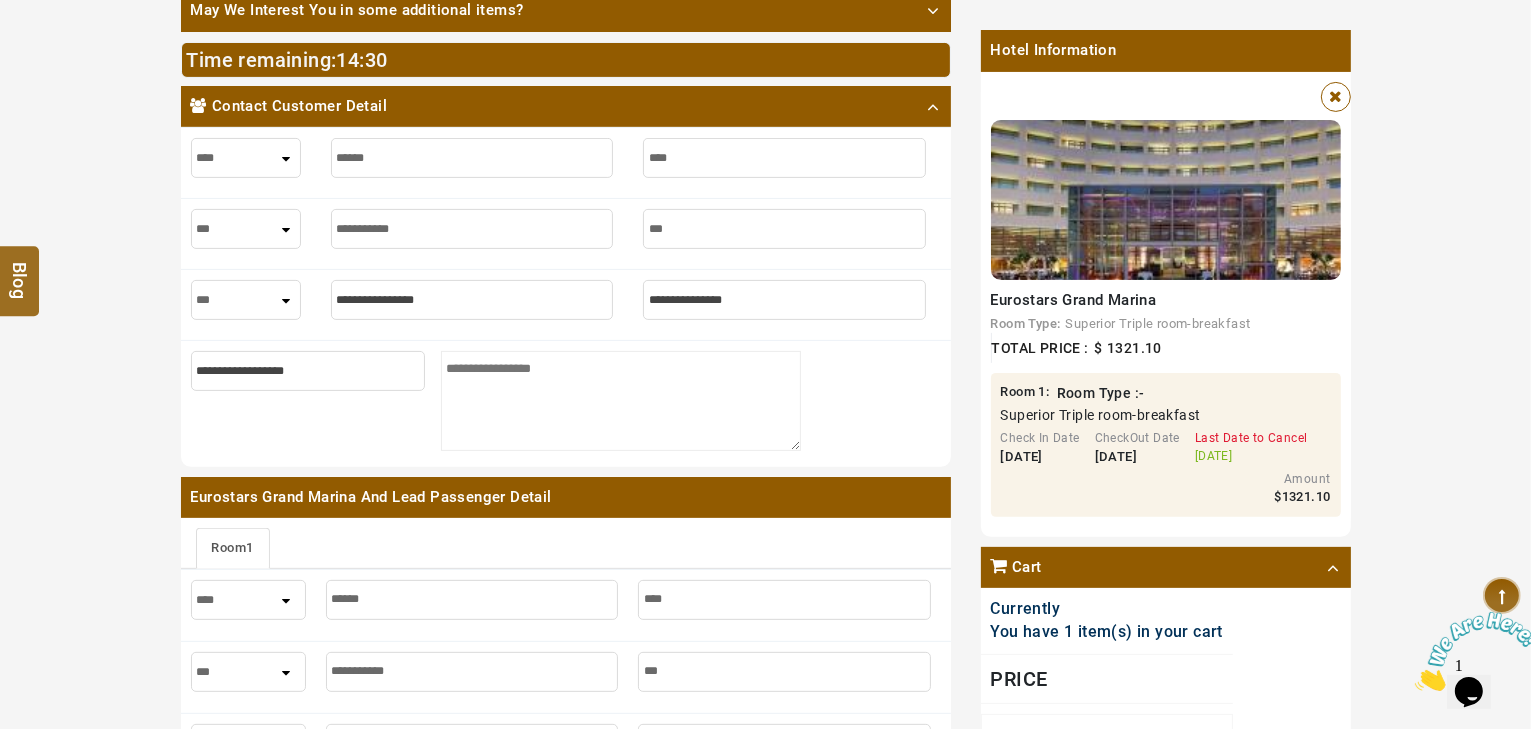 type on "****" 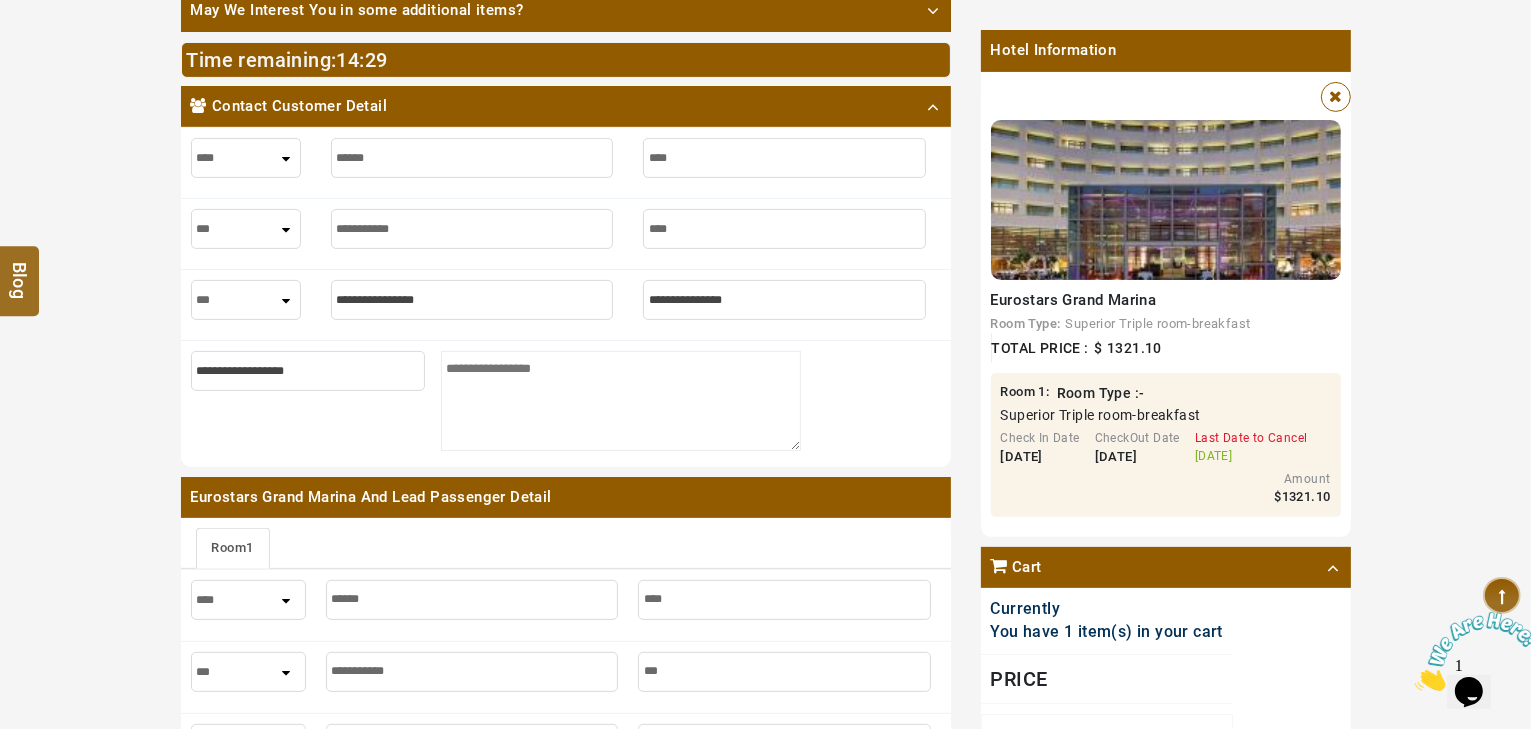 type on "****" 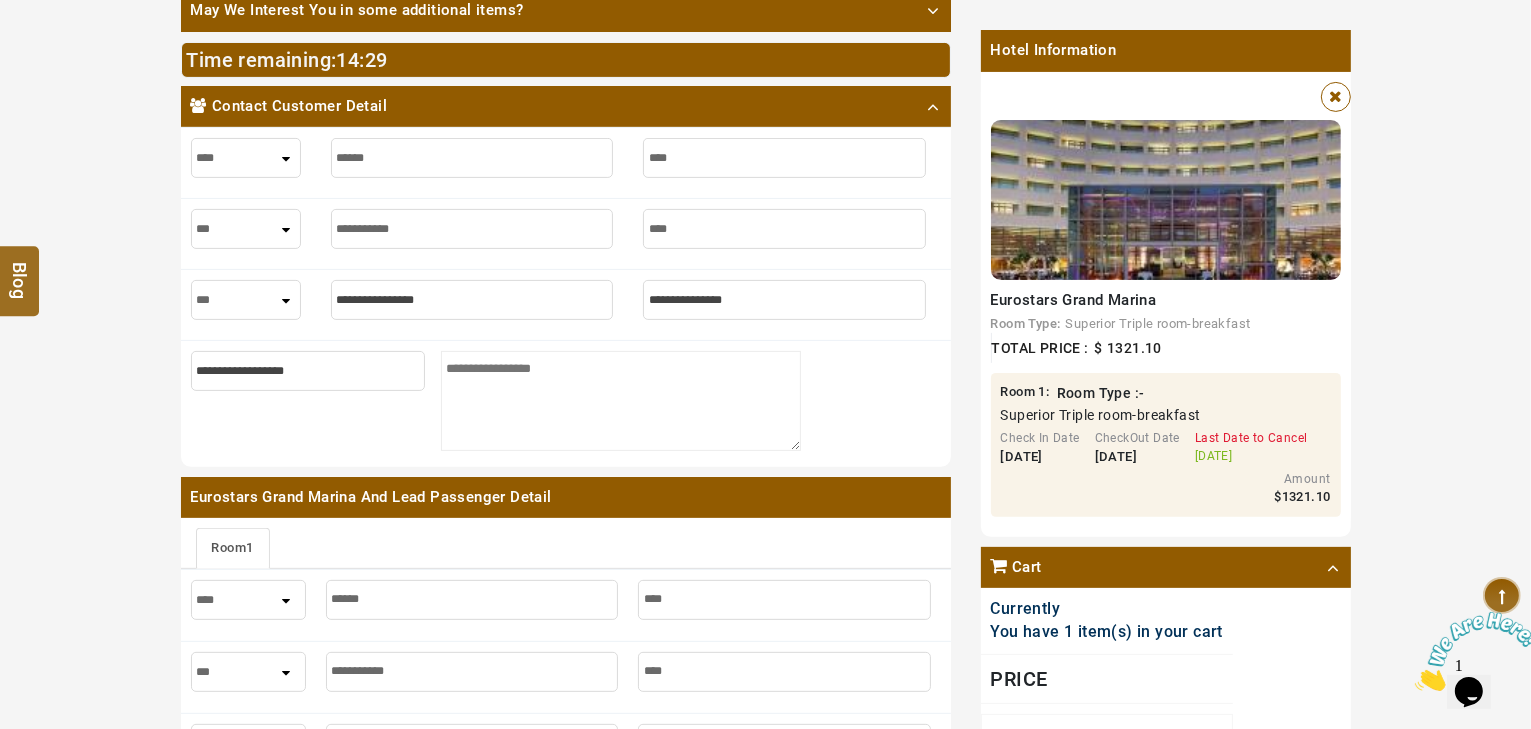 type on "*****" 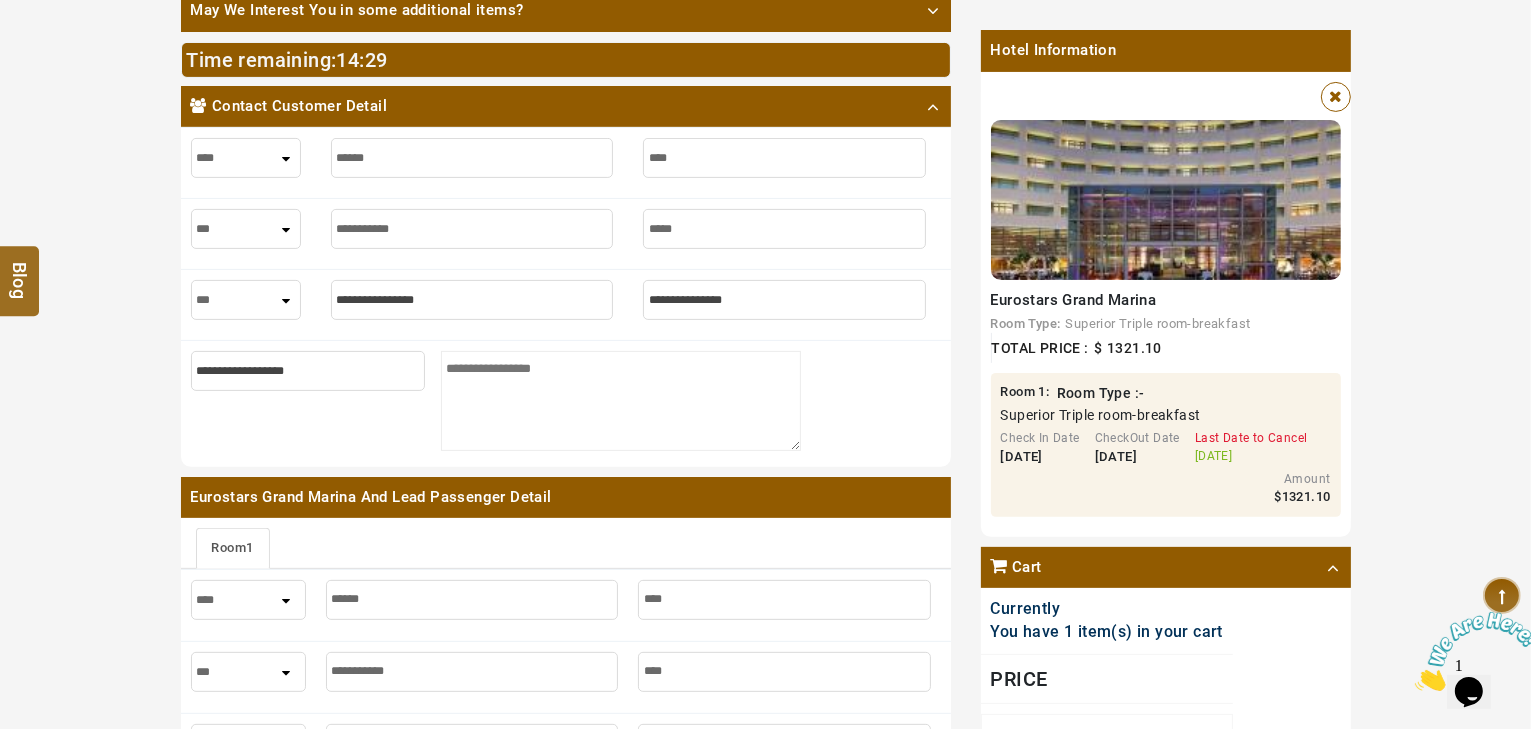 type on "*****" 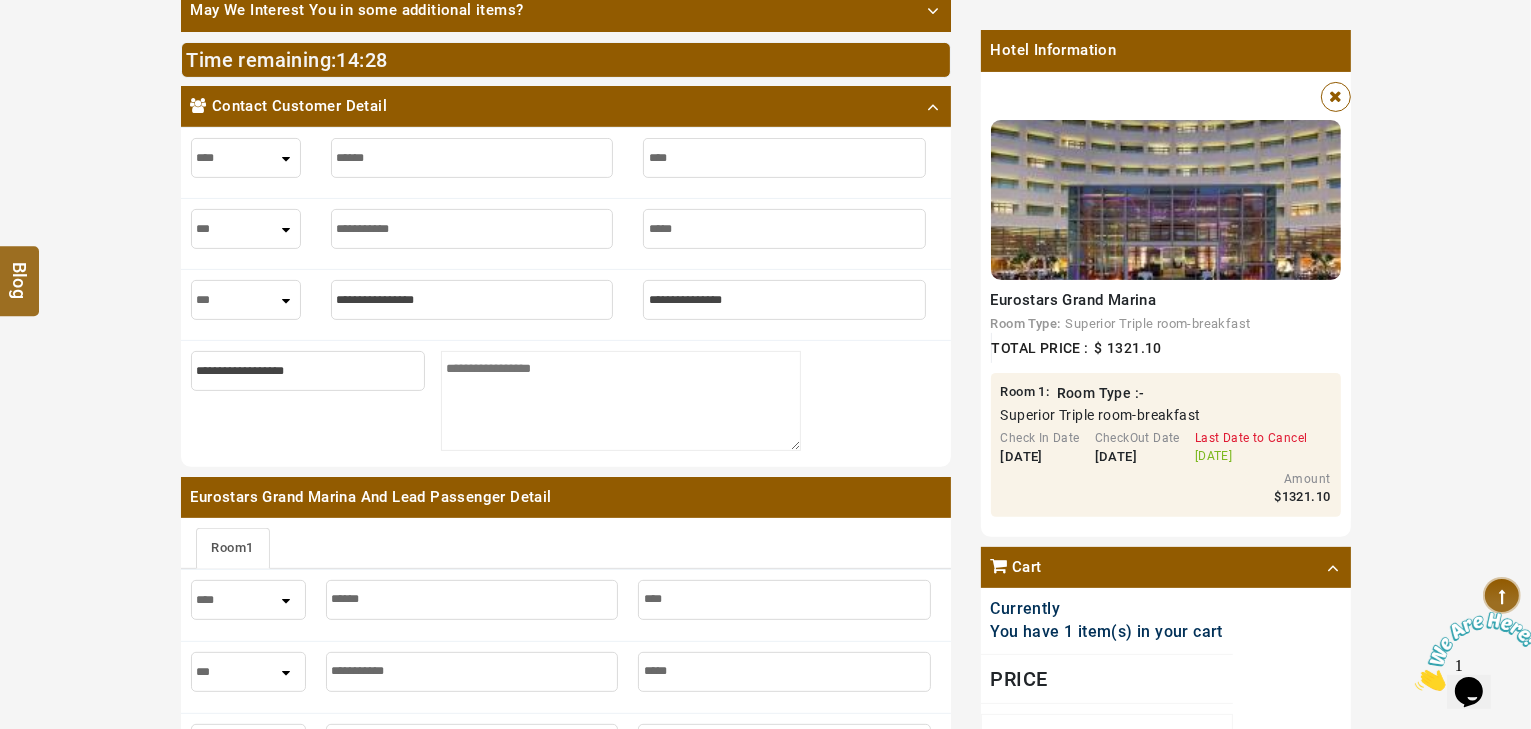 type on "*****" 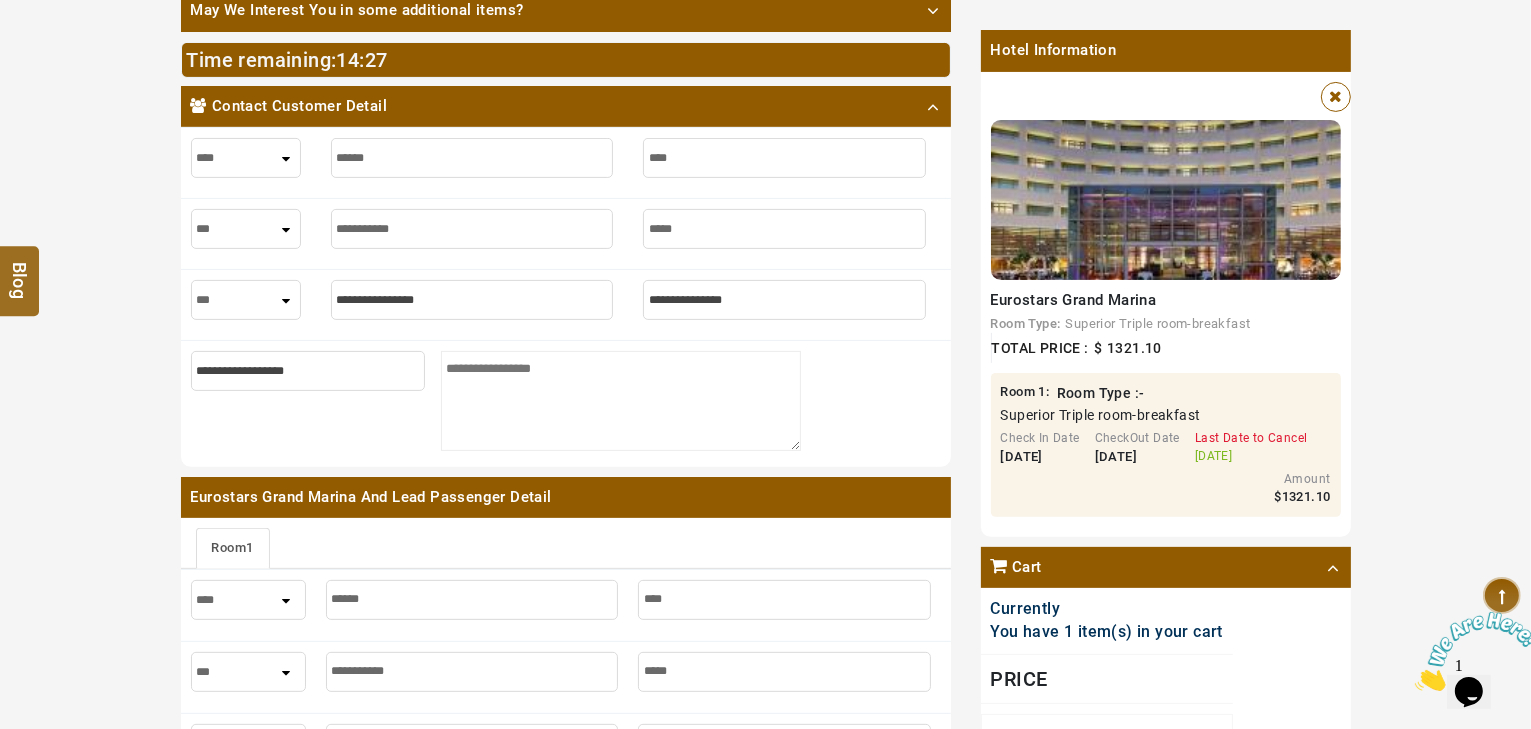 select on "****" 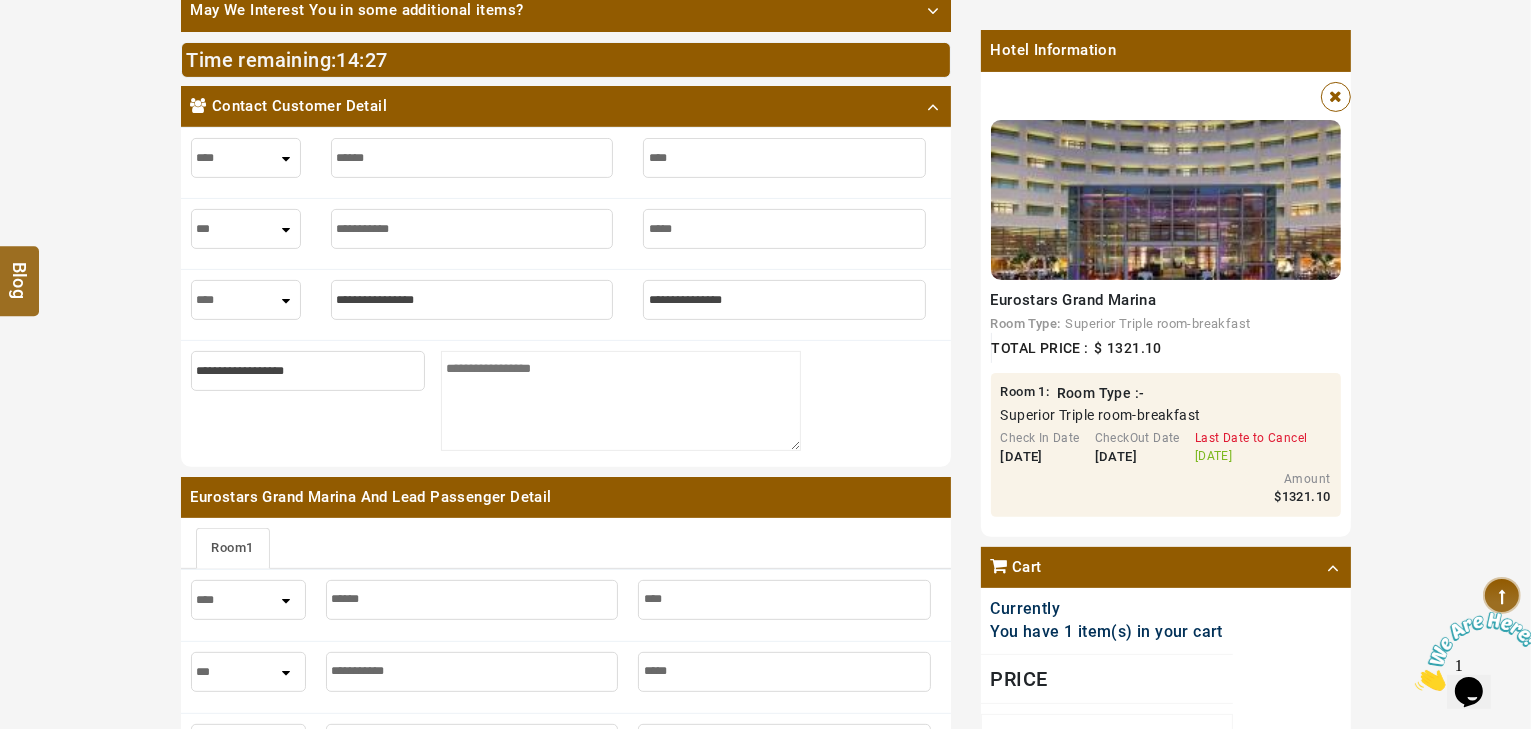 click on "*** **** ***" at bounding box center (246, 300) 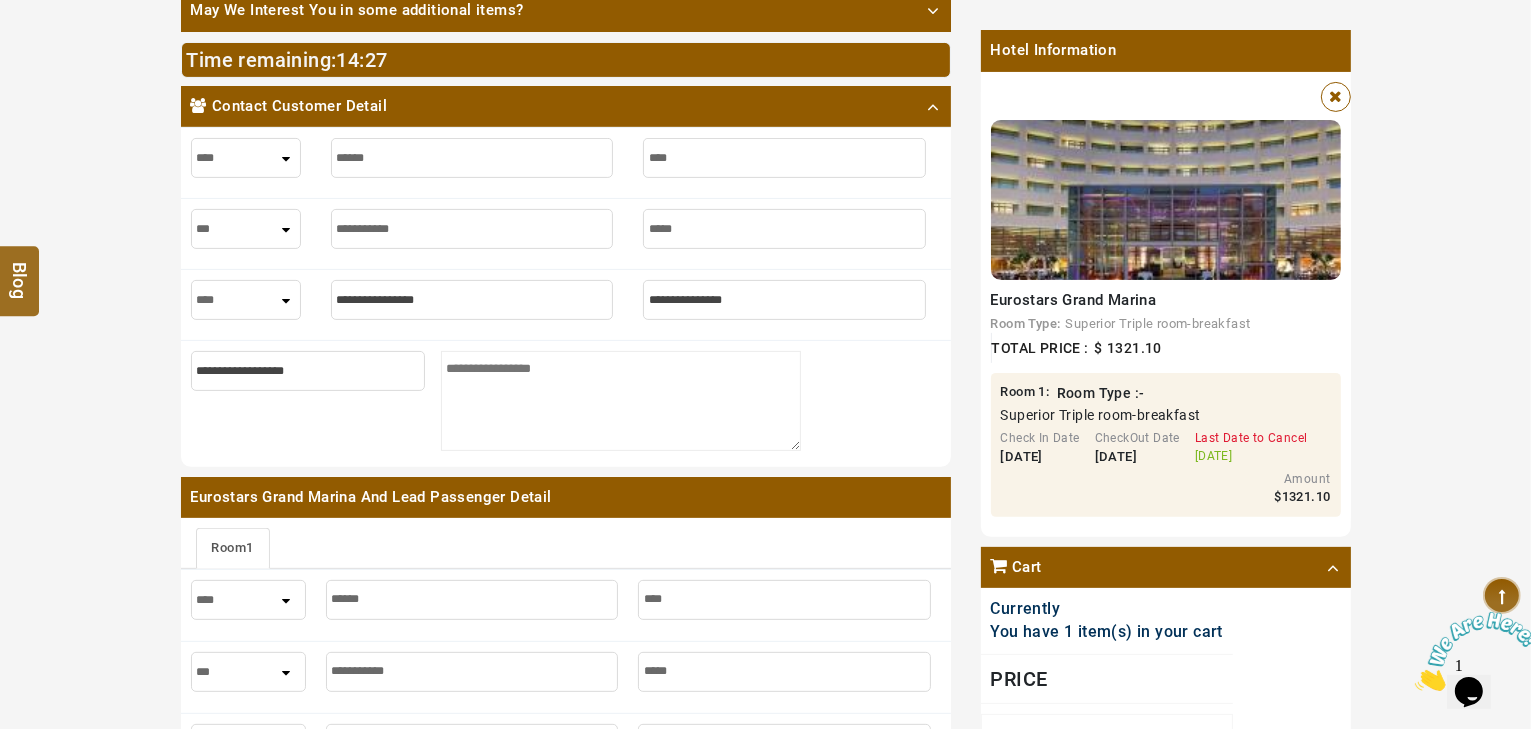 select on "****" 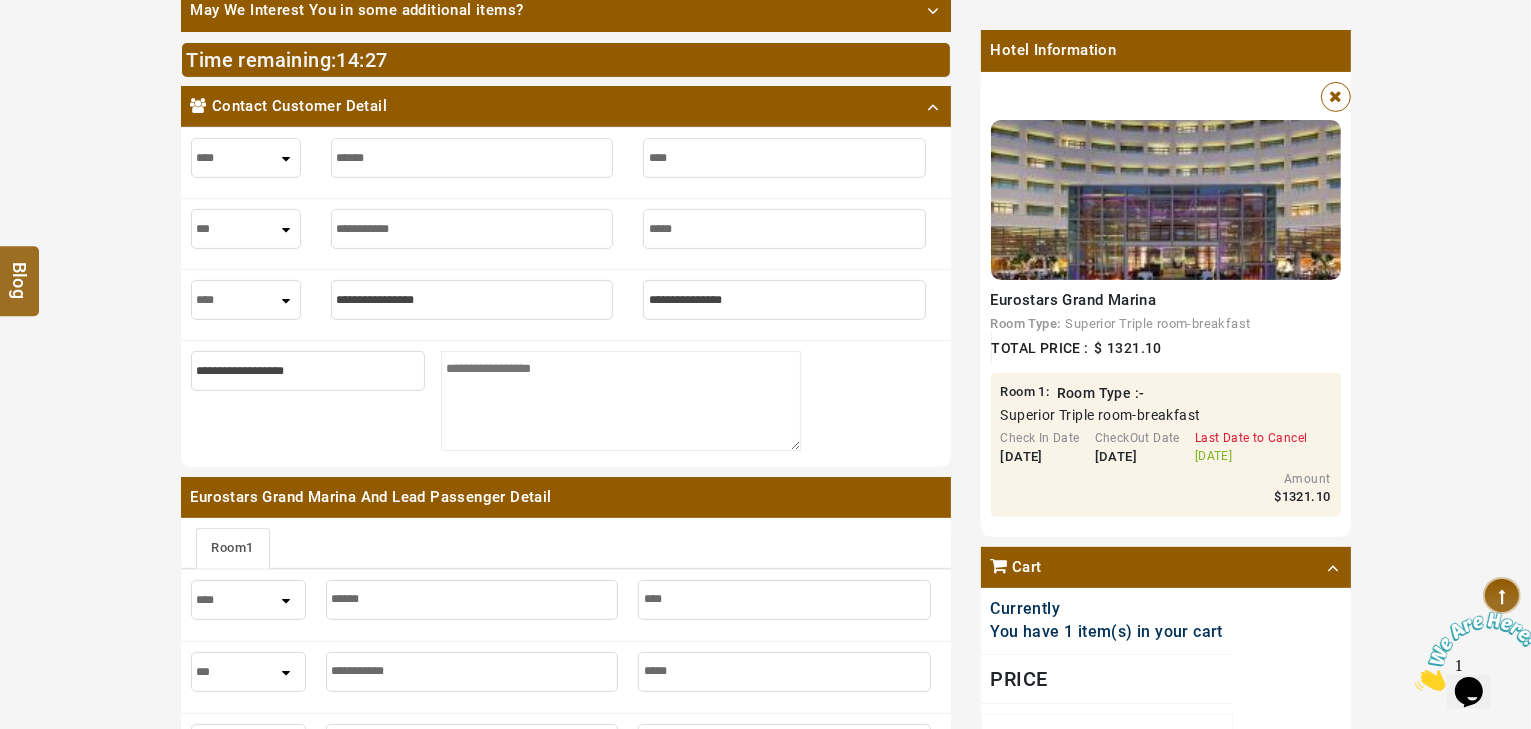 click at bounding box center (472, 300) 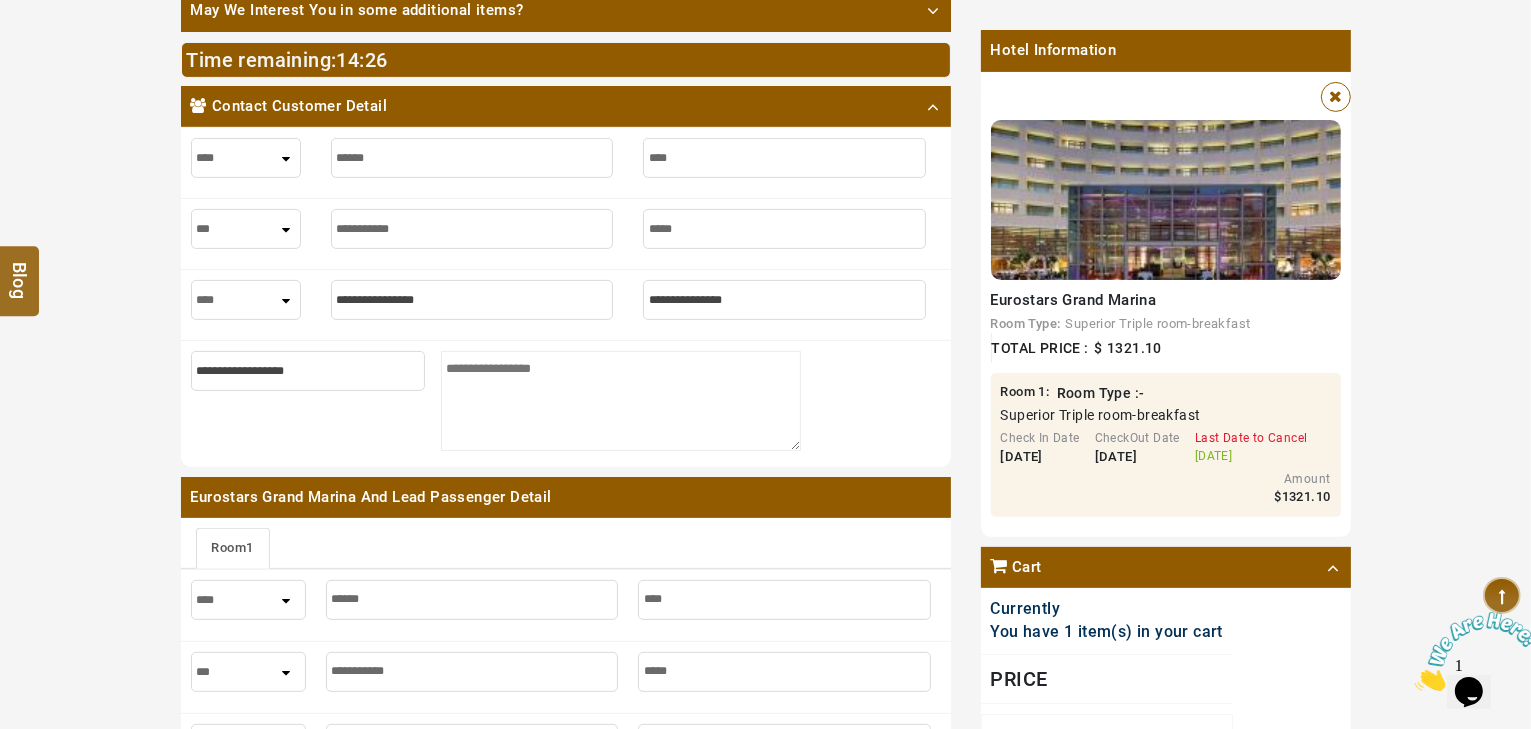 type on "*" 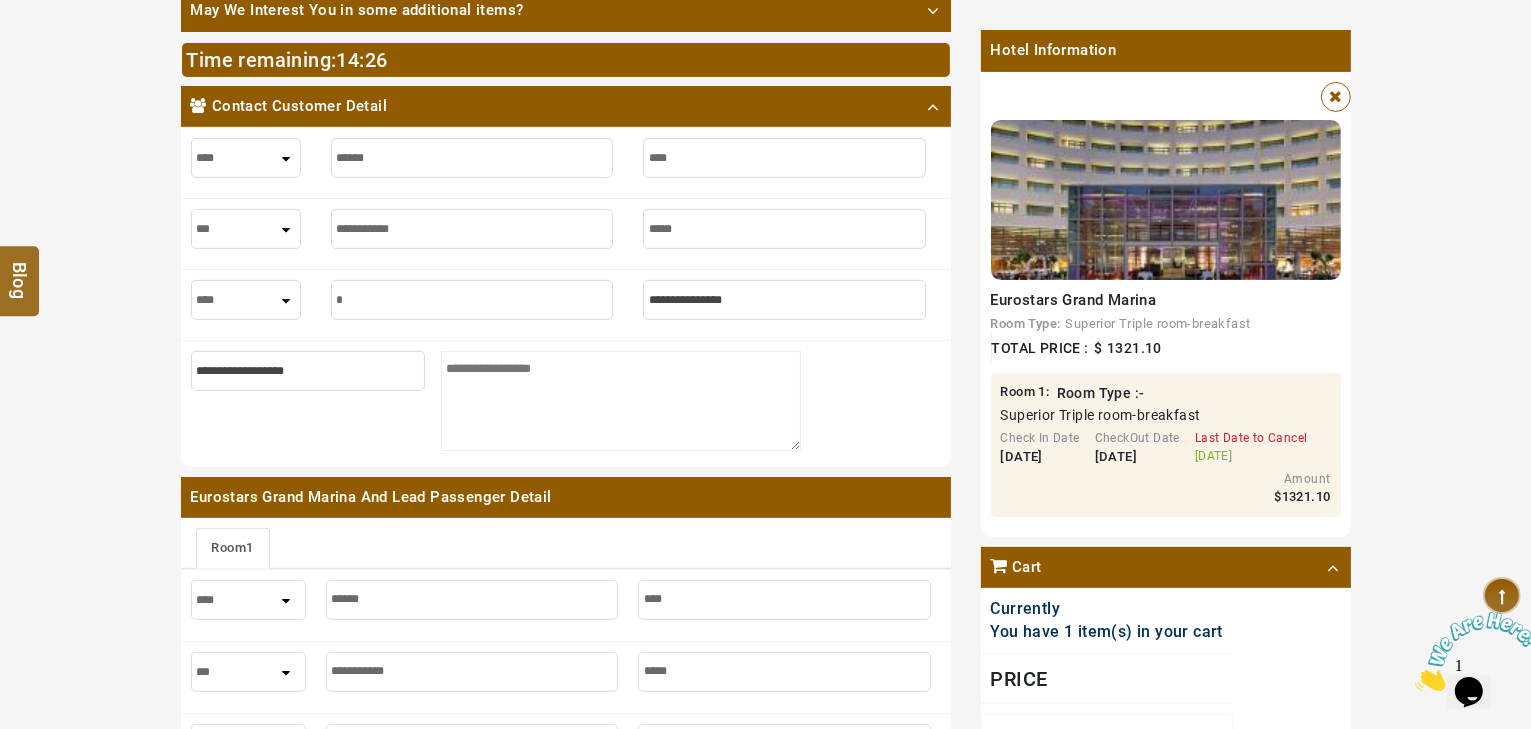 type on "*" 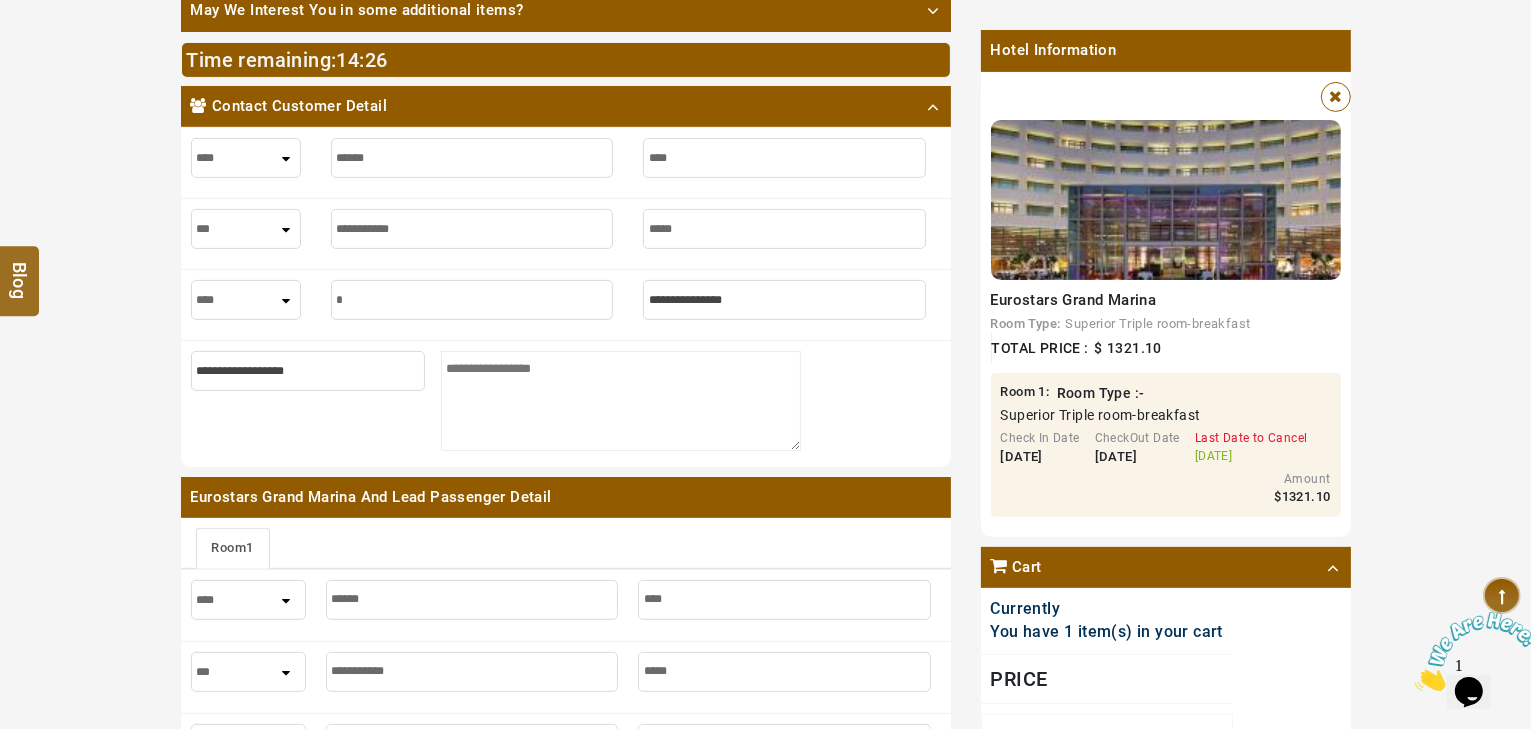 type on "**" 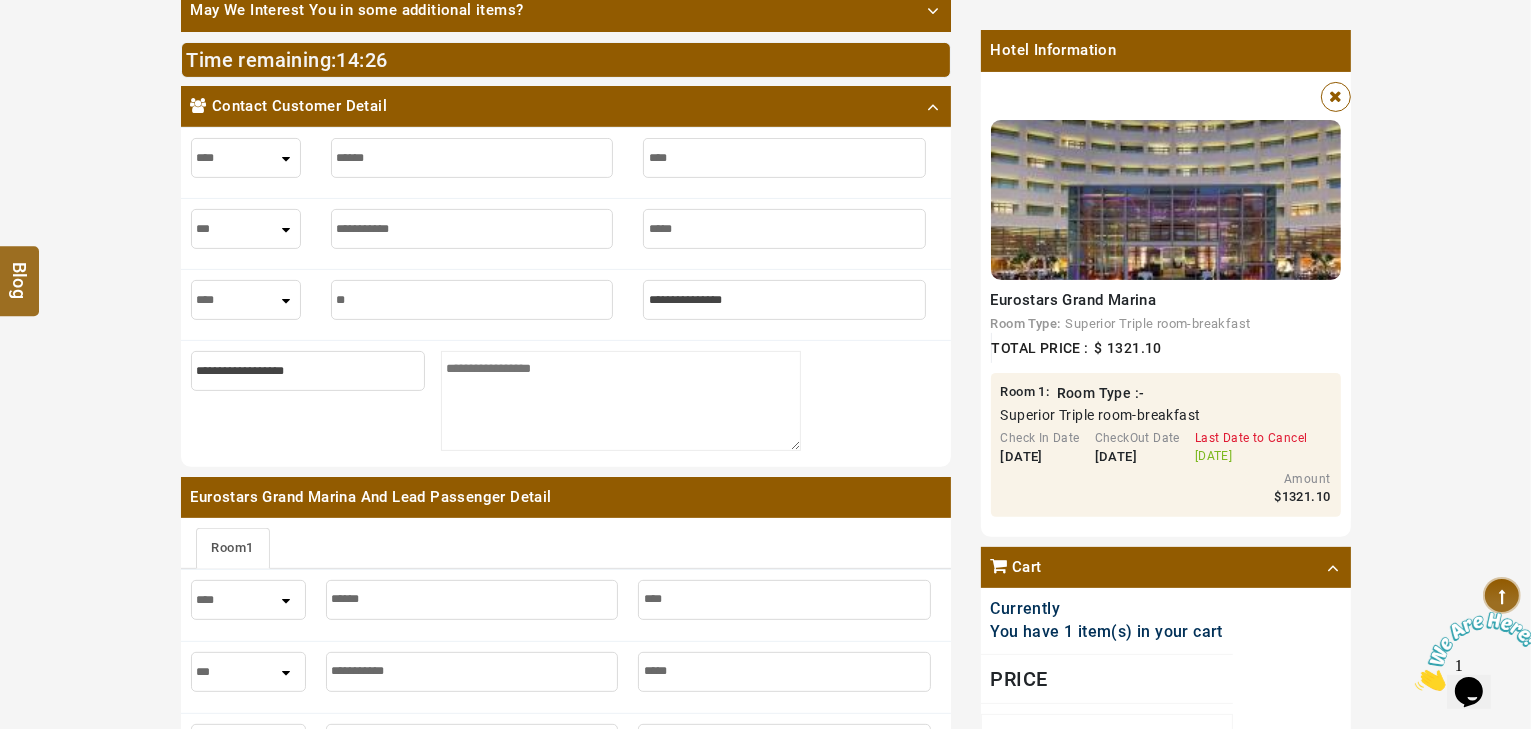 type on "**" 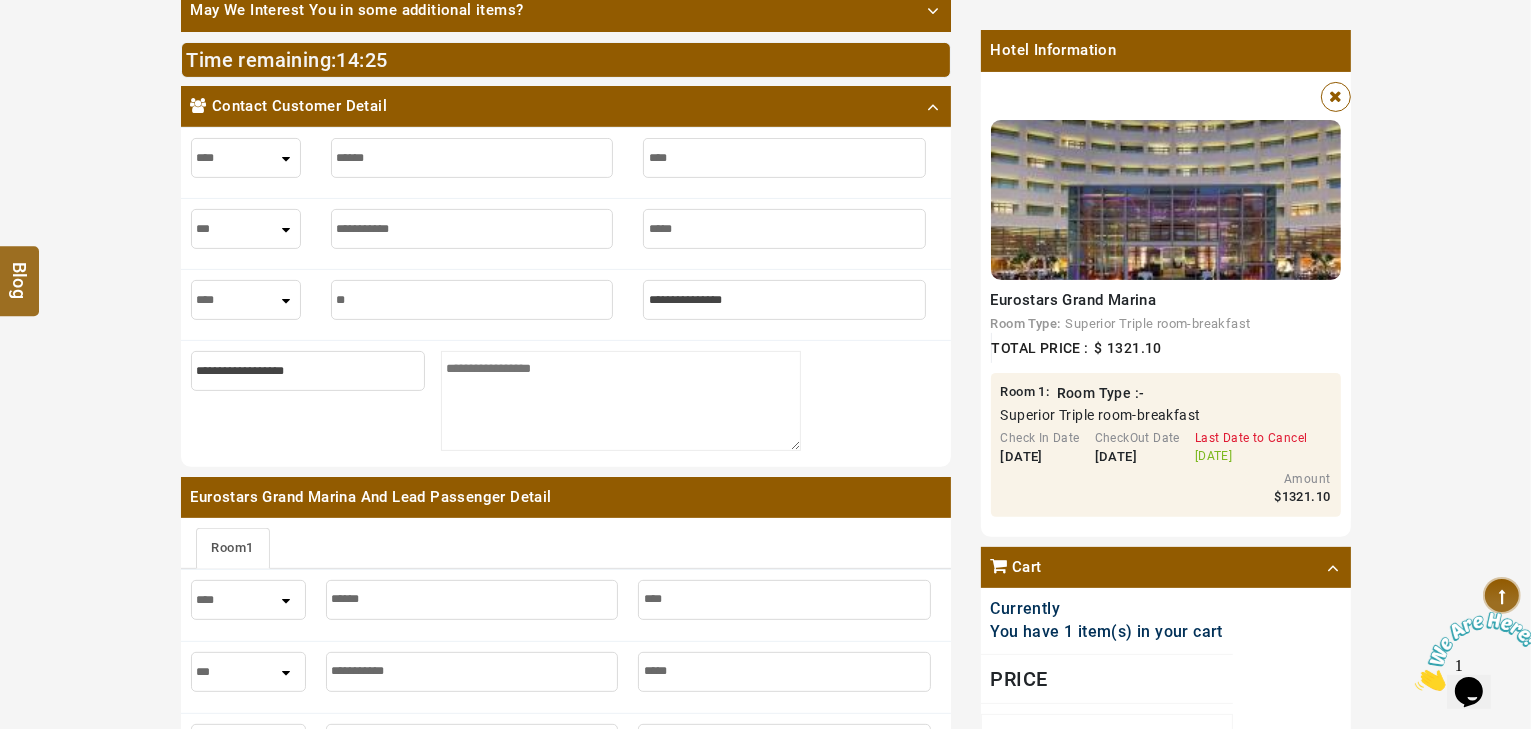 type on "***" 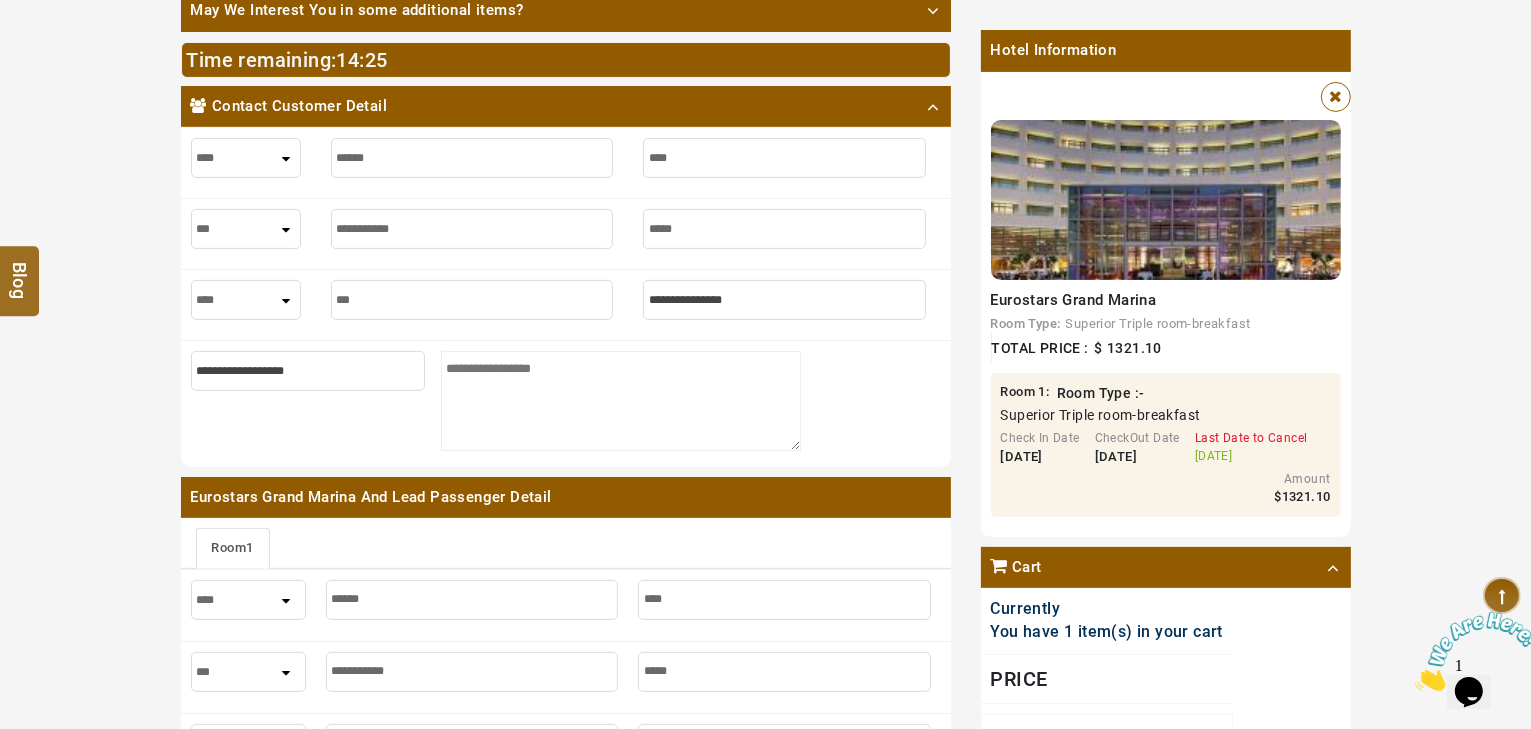 type on "***" 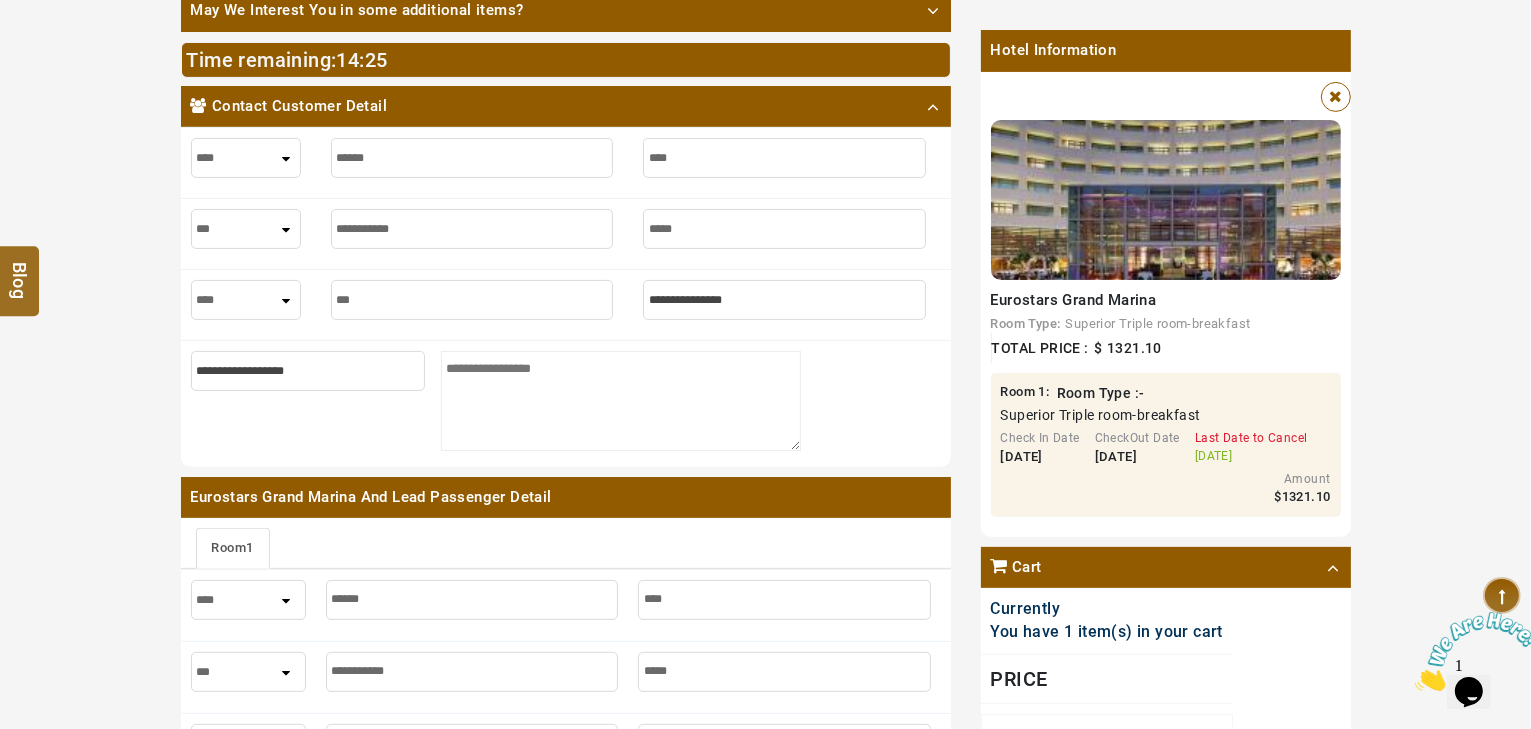 type on "****" 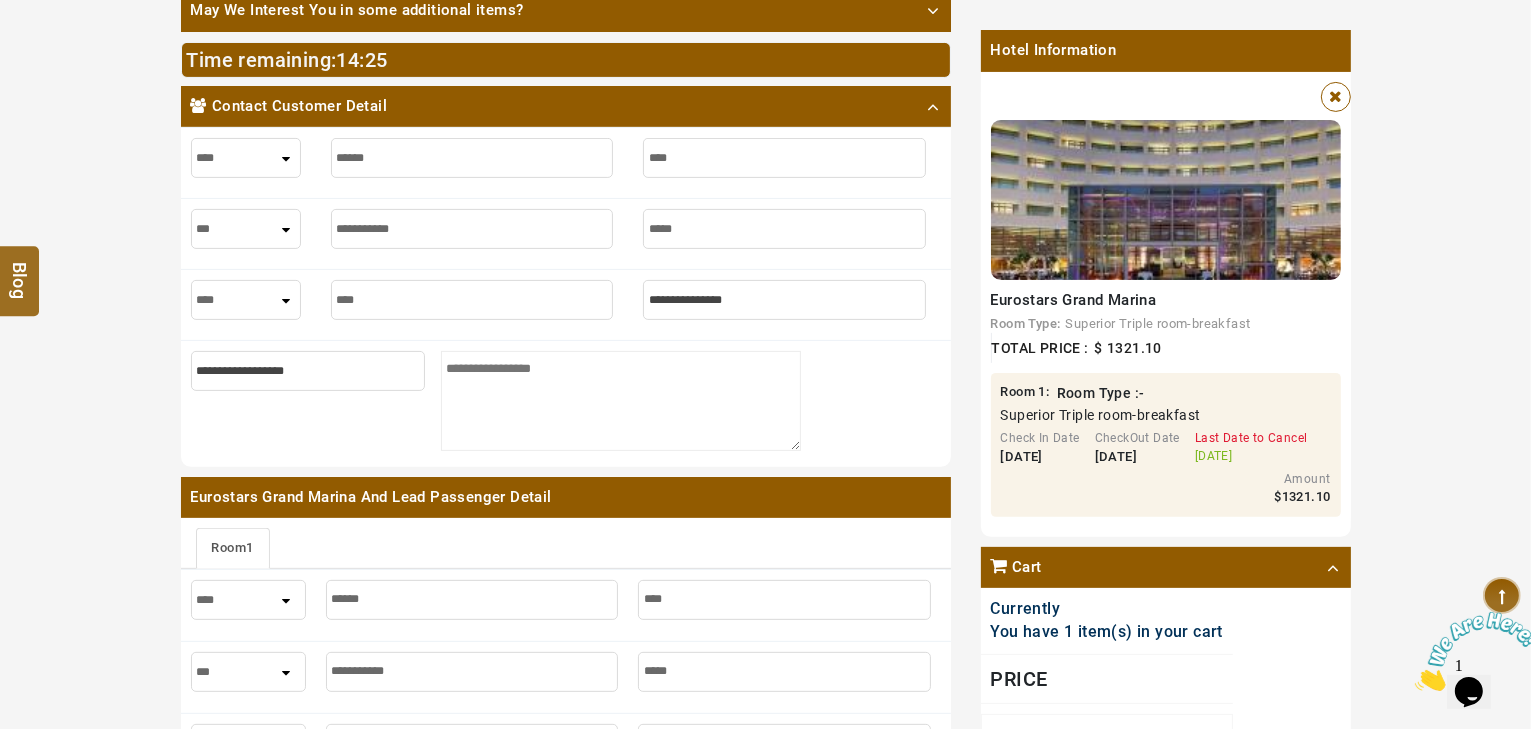 type on "****" 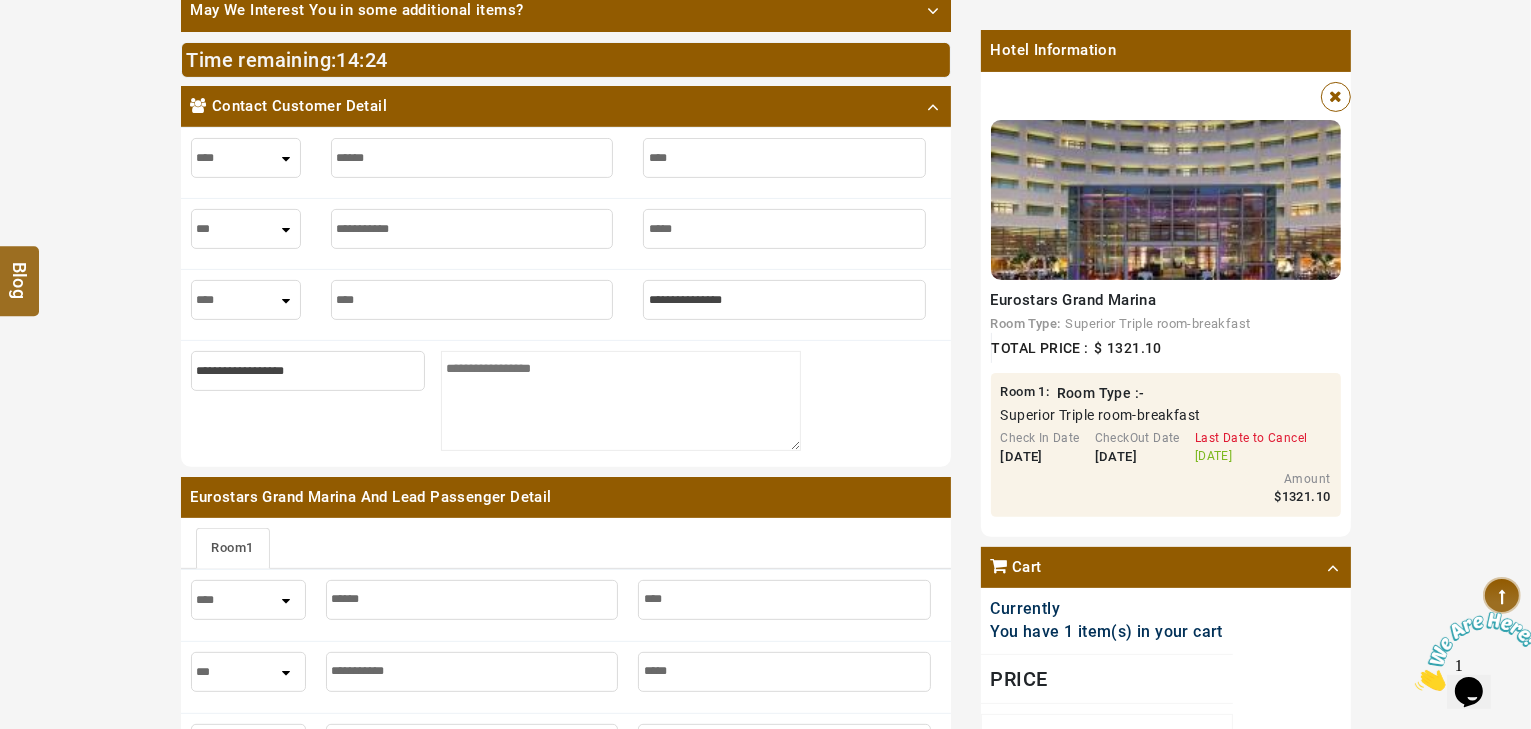 type on "****" 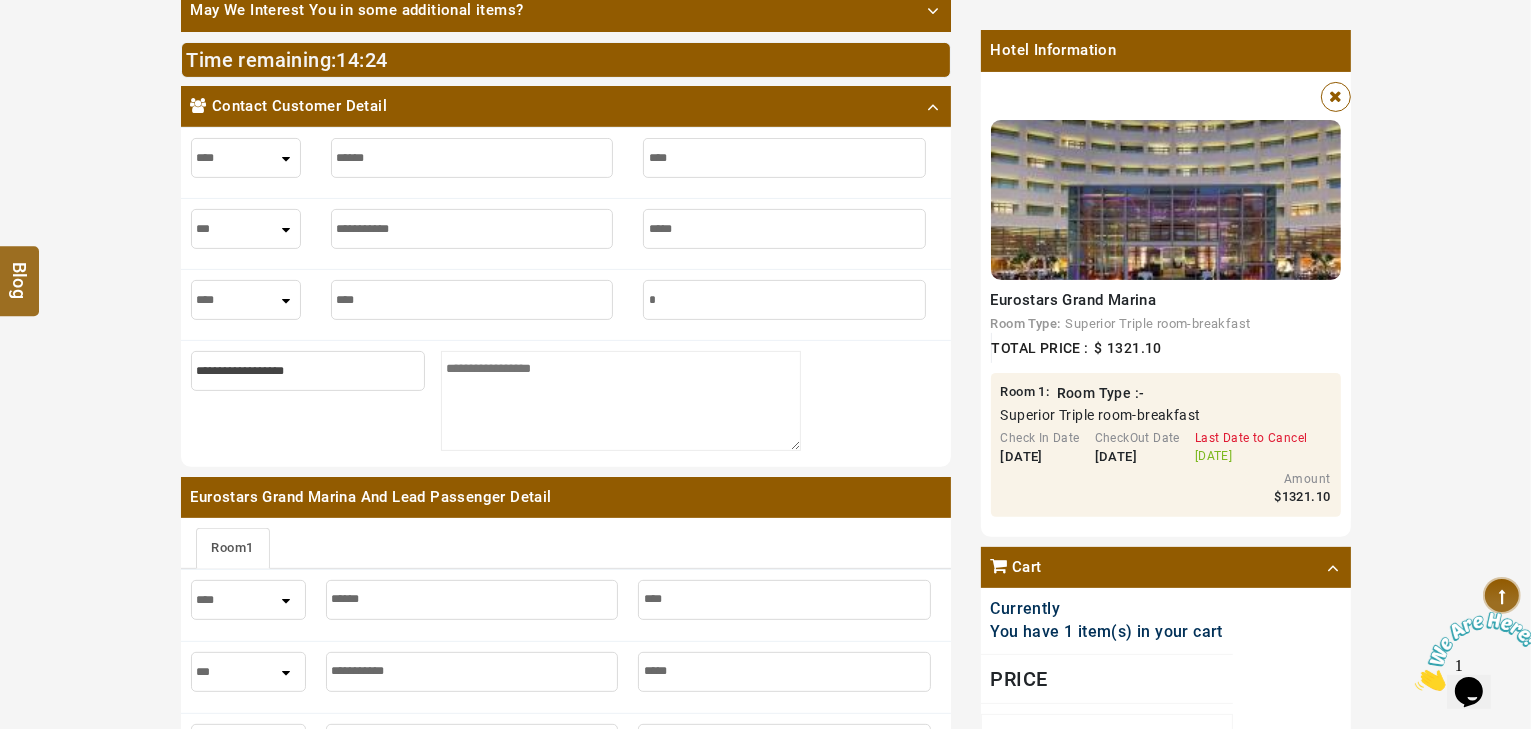 type on "*" 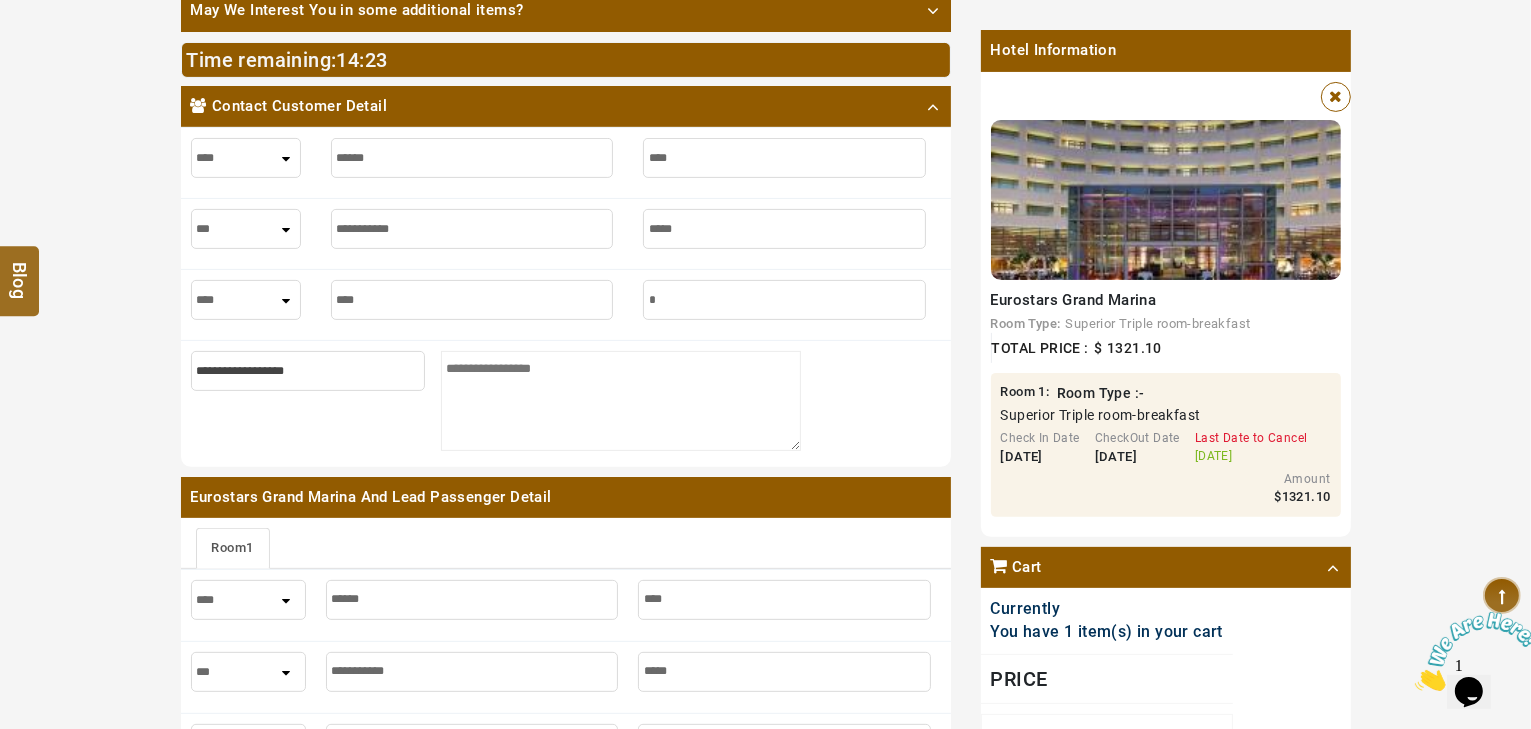type on "**" 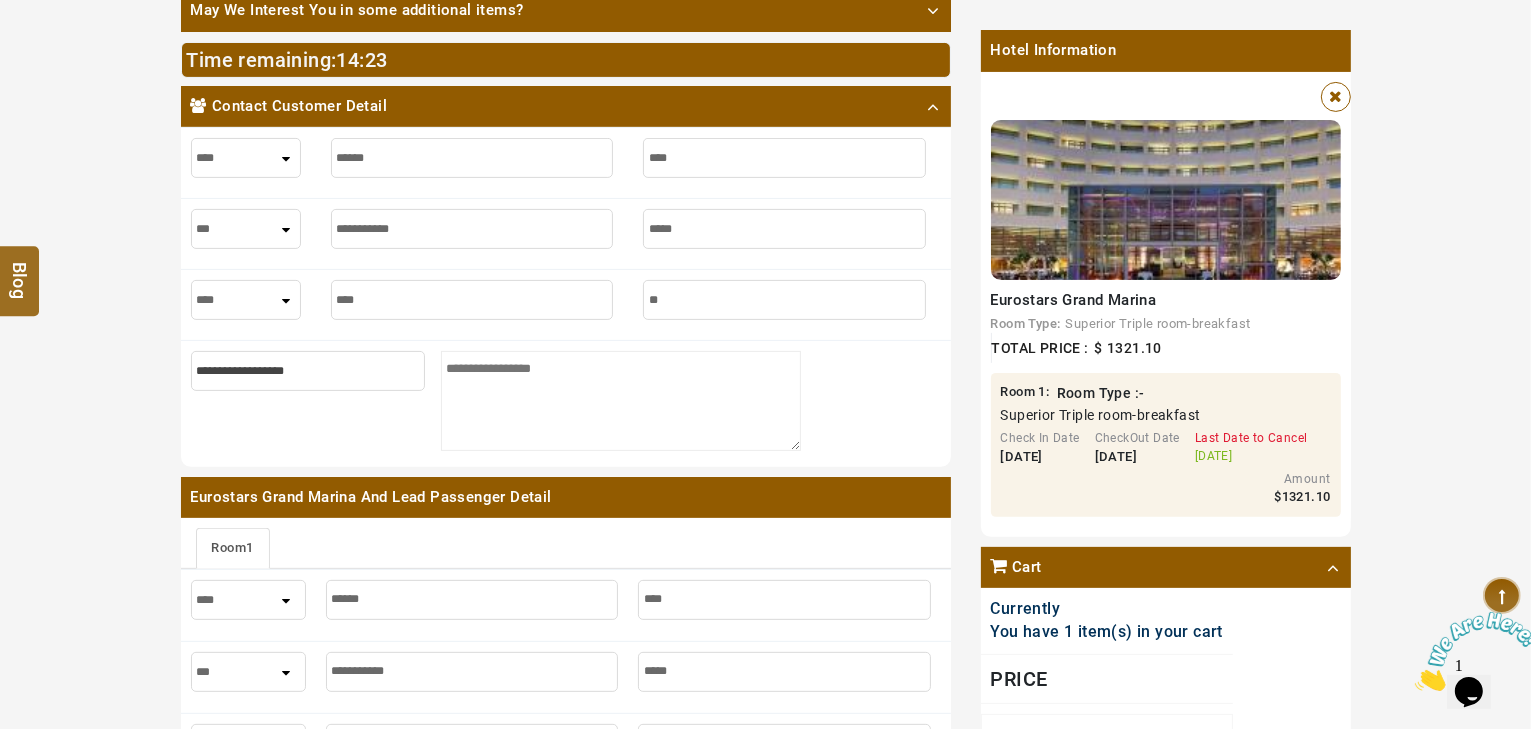 type on "**" 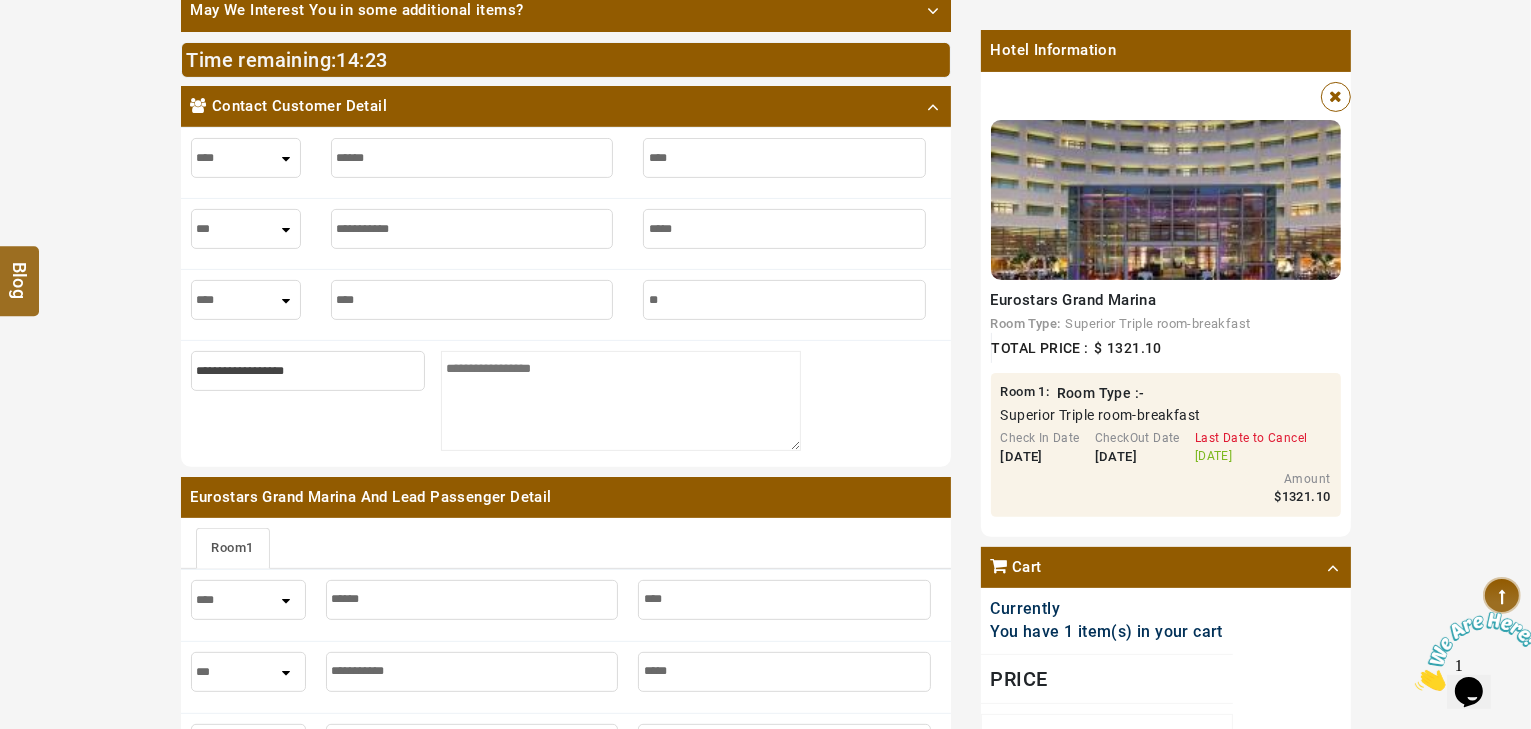type on "***" 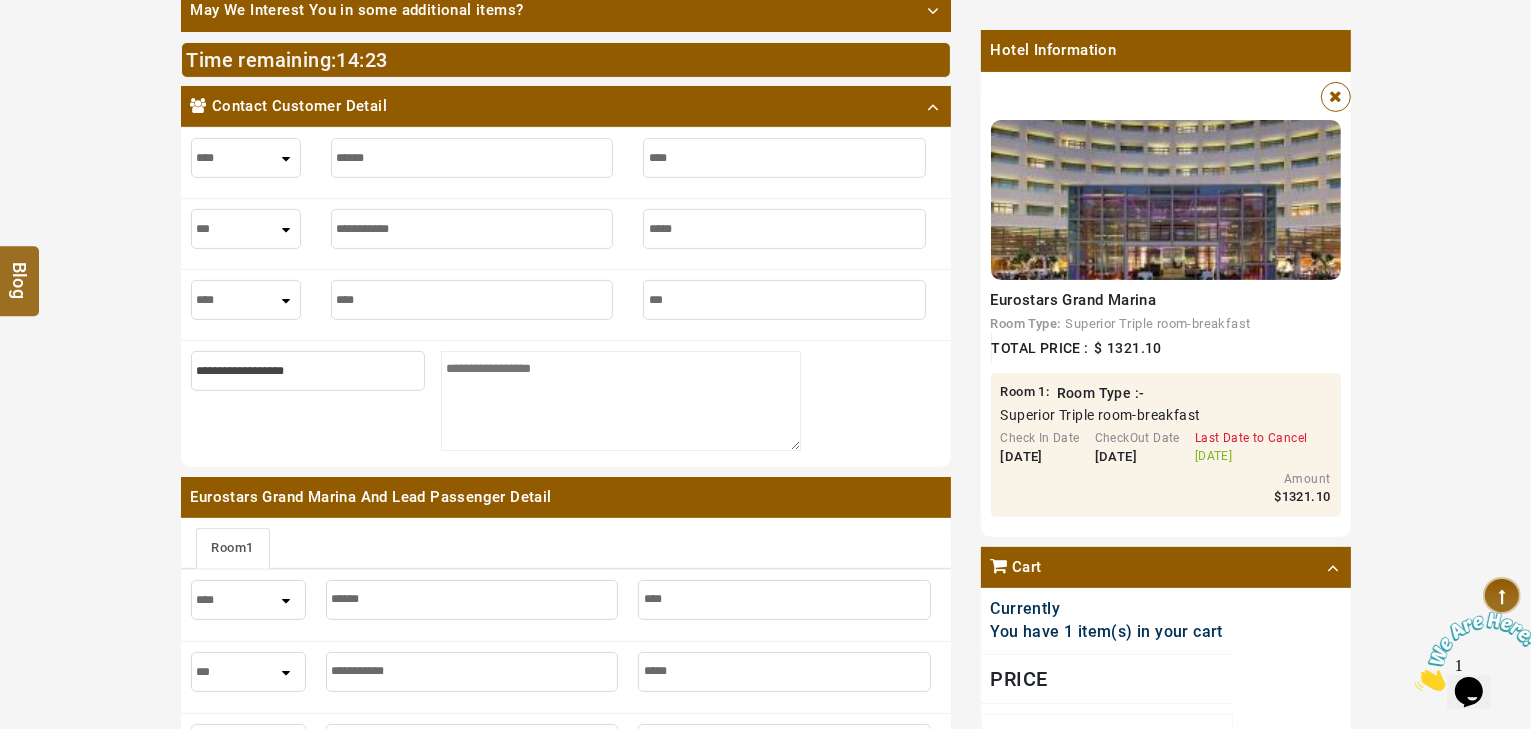type on "***" 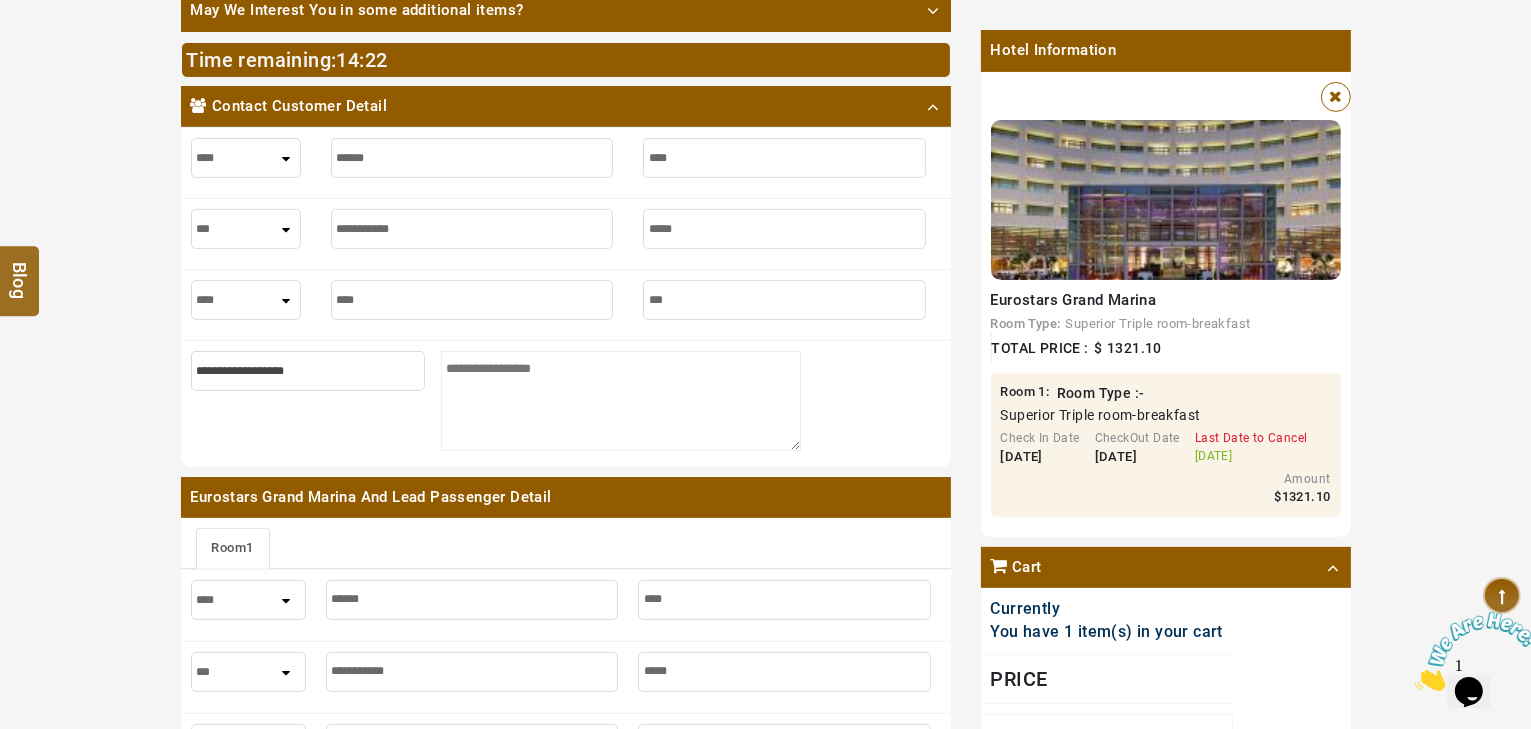 type on "****" 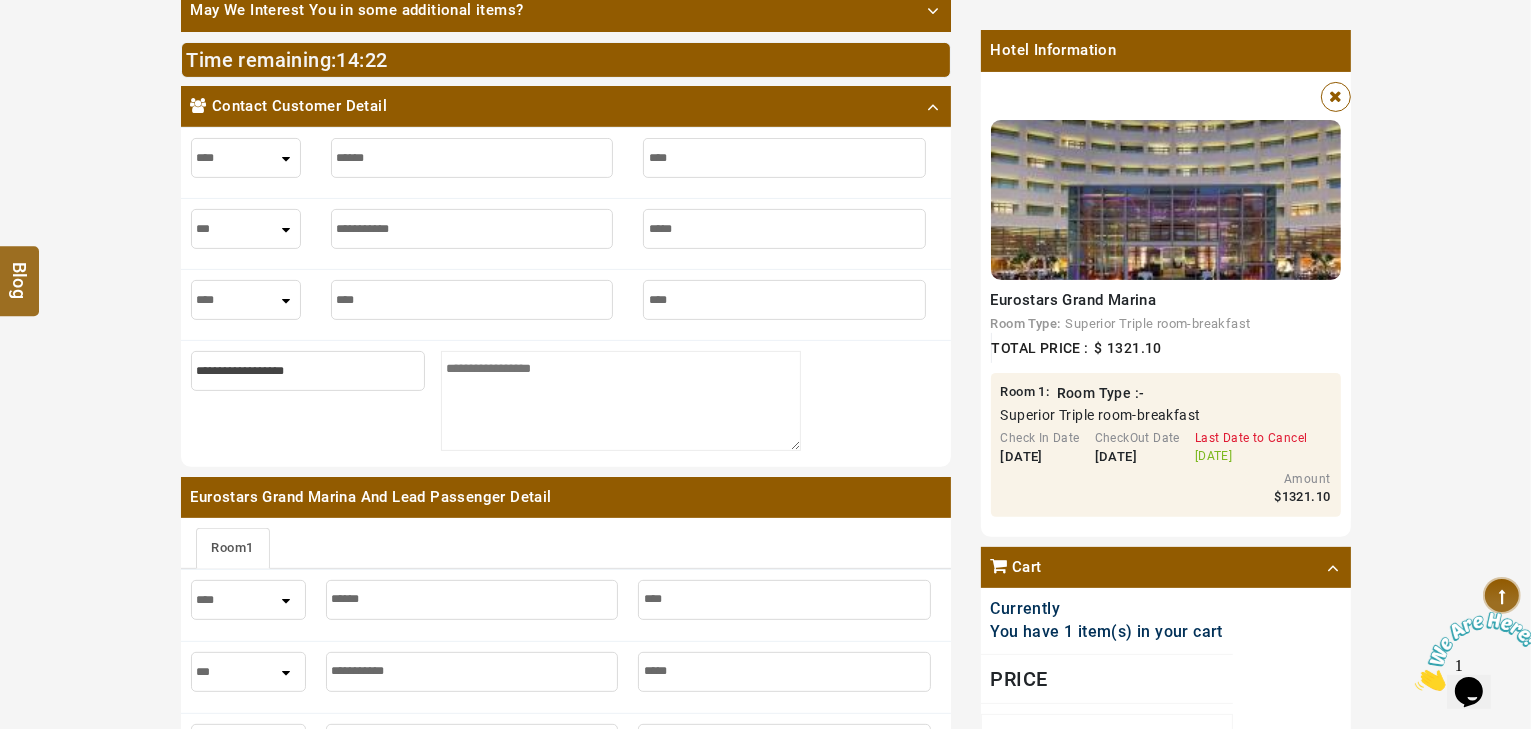 type on "****" 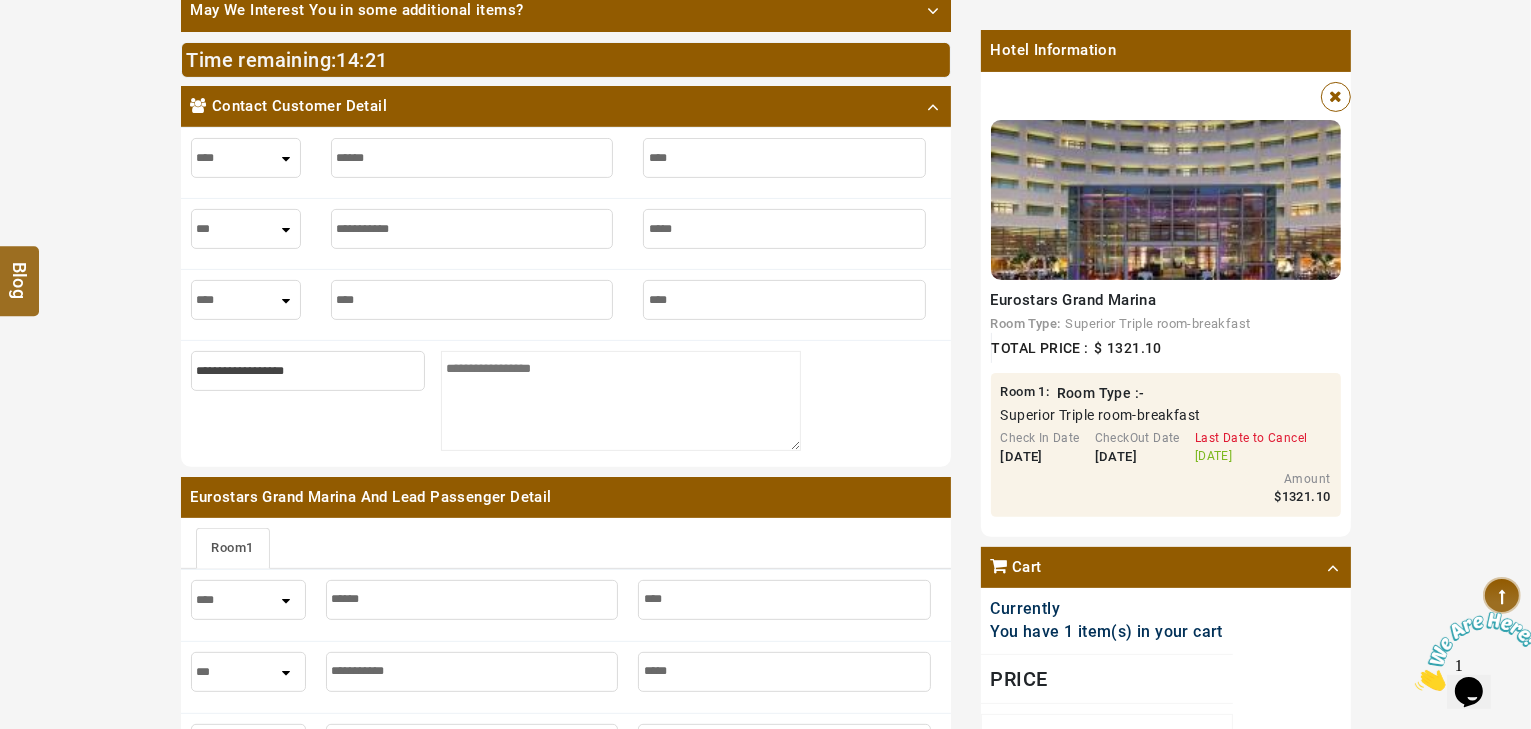 type on "****" 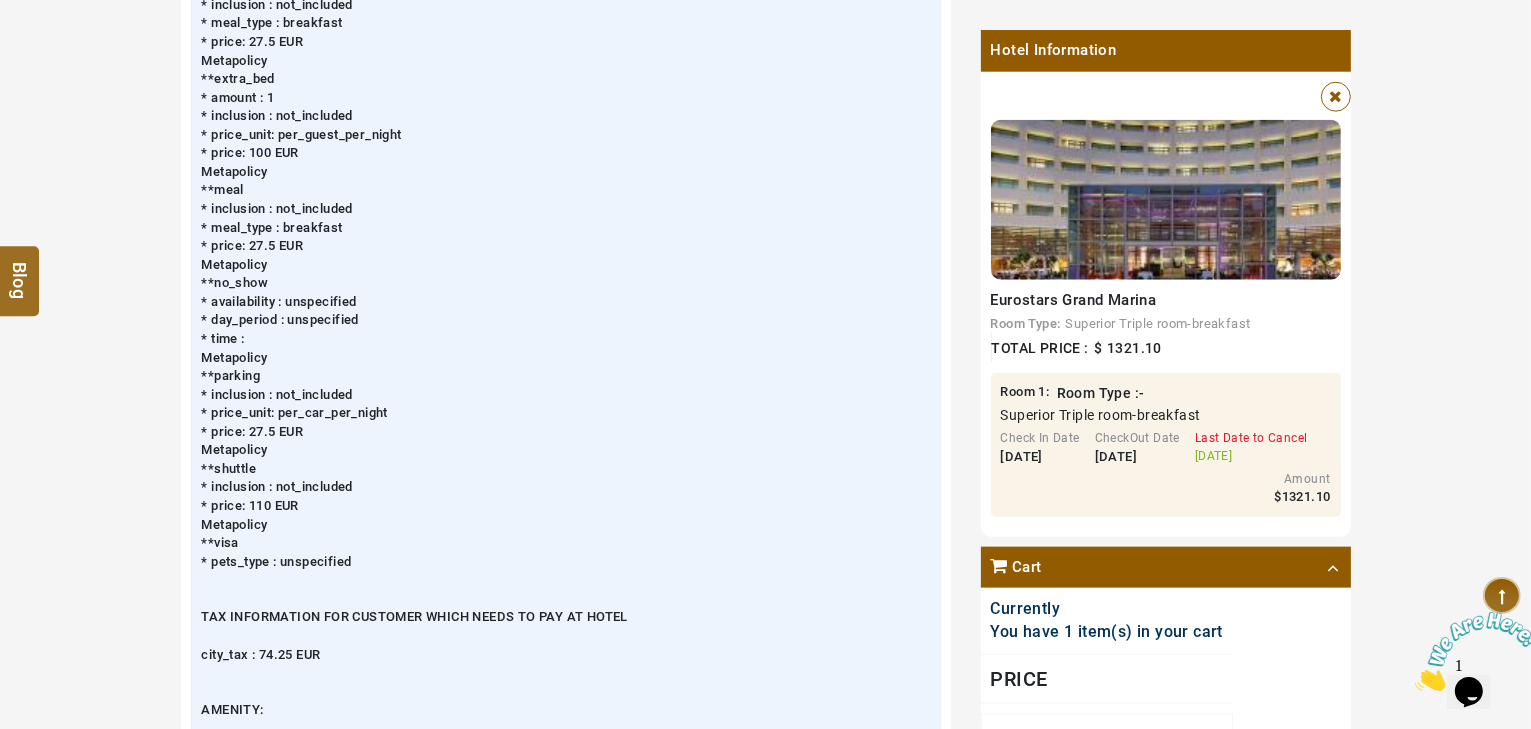 scroll, scrollTop: 2640, scrollLeft: 0, axis: vertical 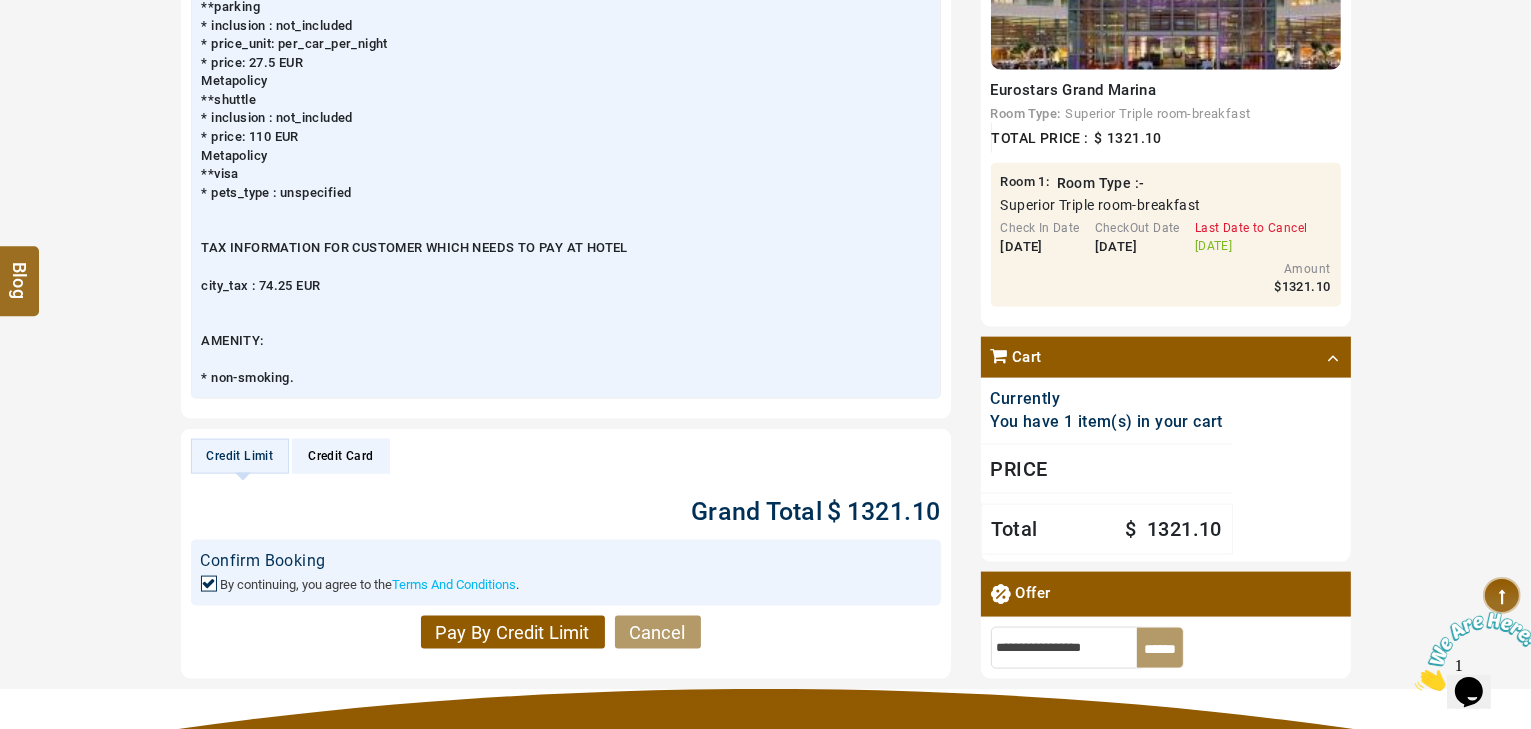 click on "Pay By Credit Limit" at bounding box center [513, 633] 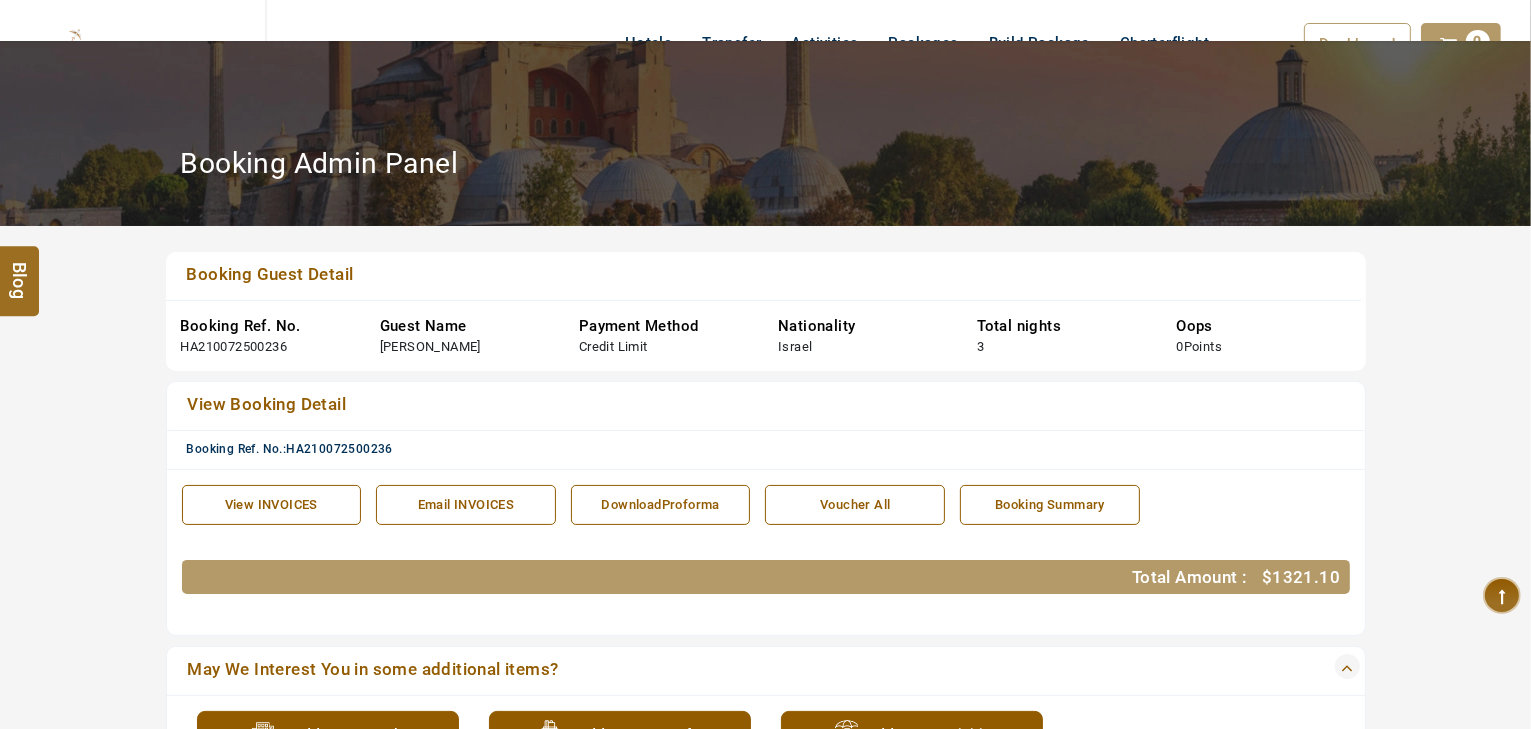 scroll, scrollTop: 80, scrollLeft: 0, axis: vertical 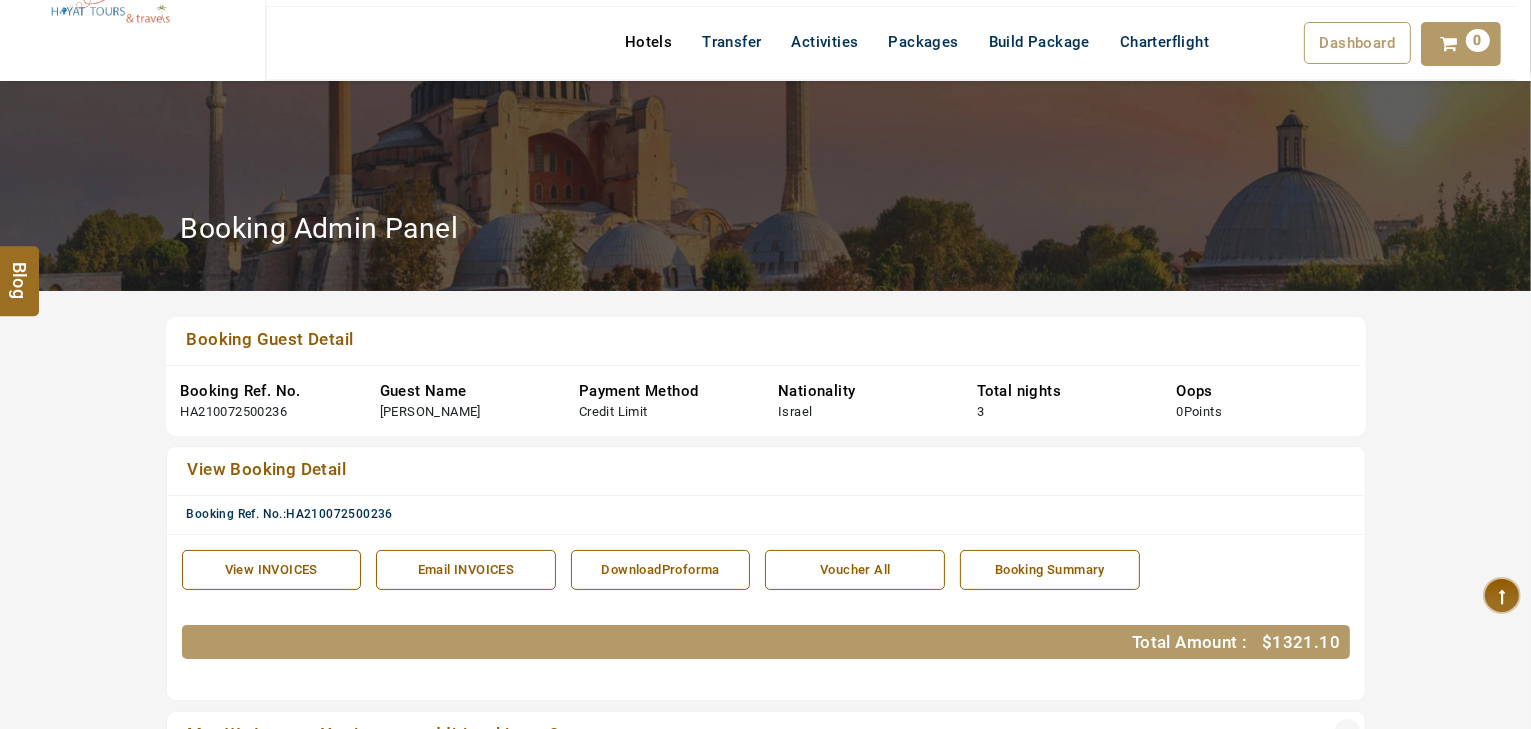 click on "Hotels" at bounding box center [648, 42] 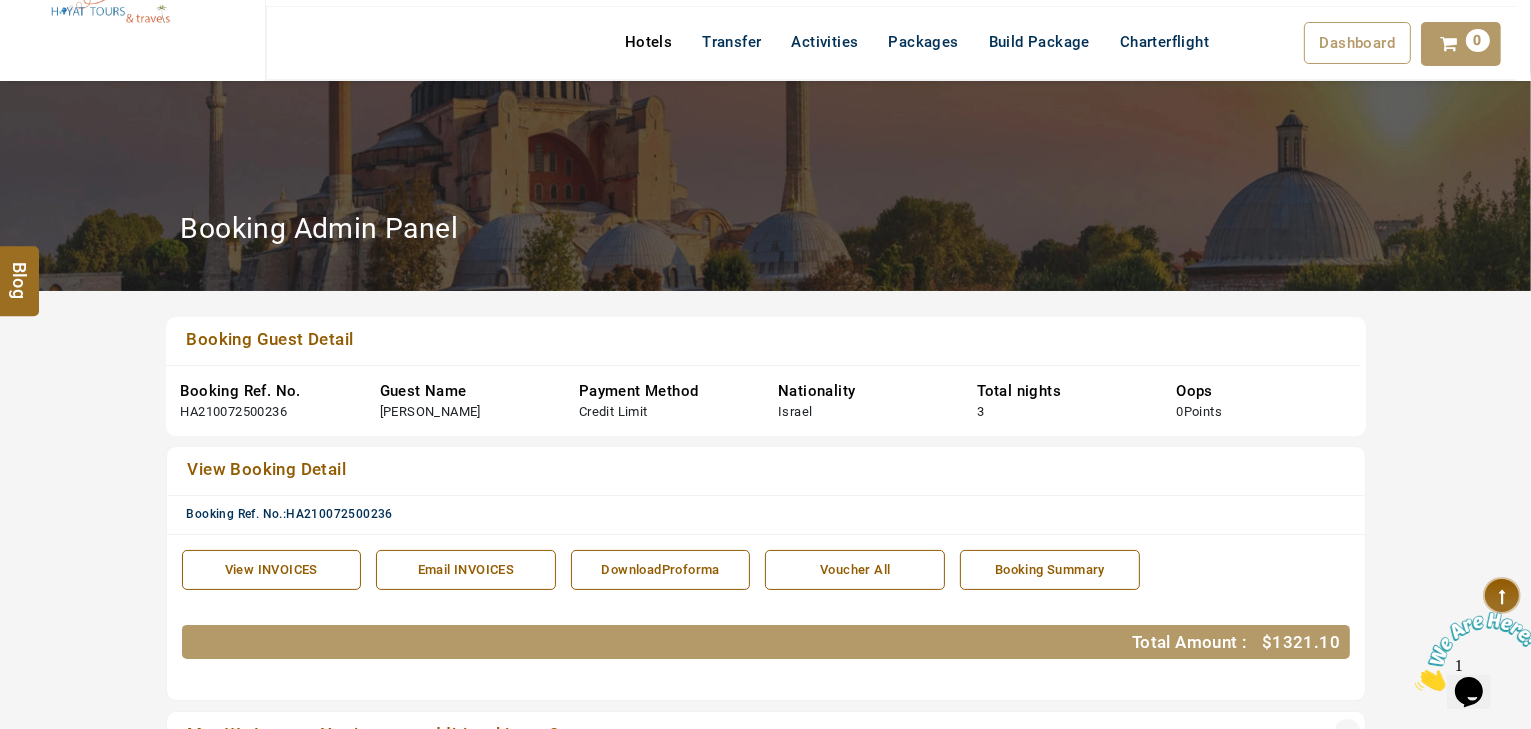 scroll, scrollTop: 0, scrollLeft: 0, axis: both 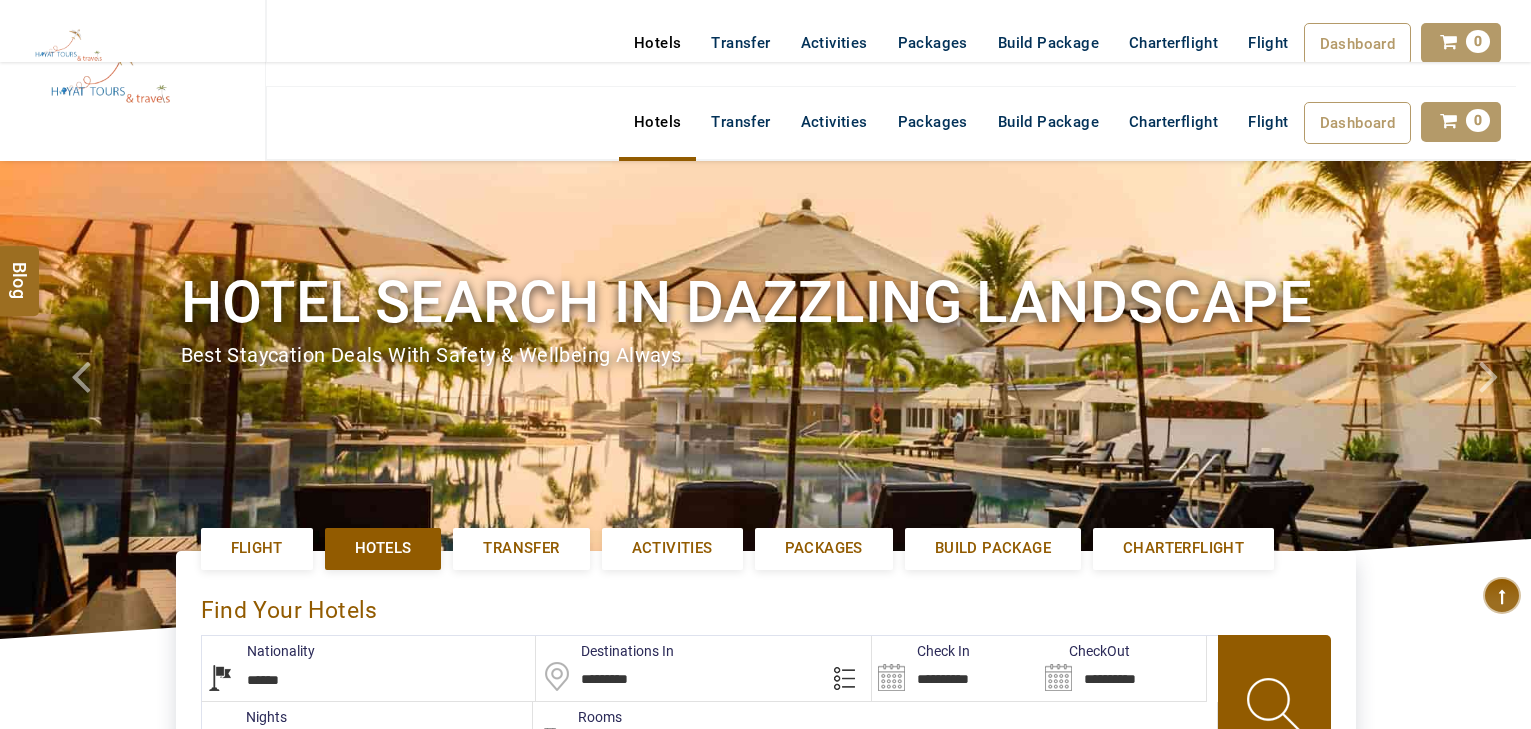 select on "******" 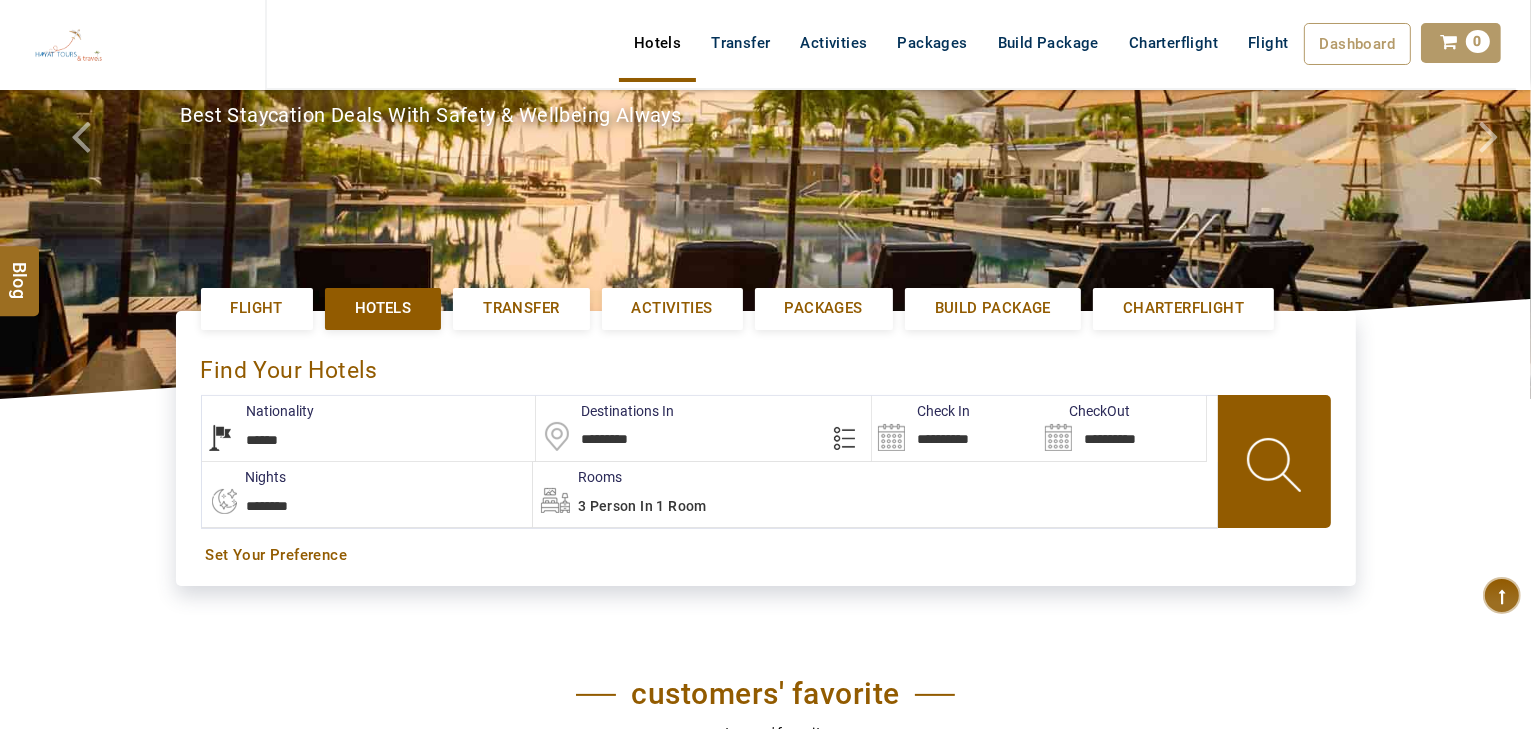 click on "**********" at bounding box center (955, 428) 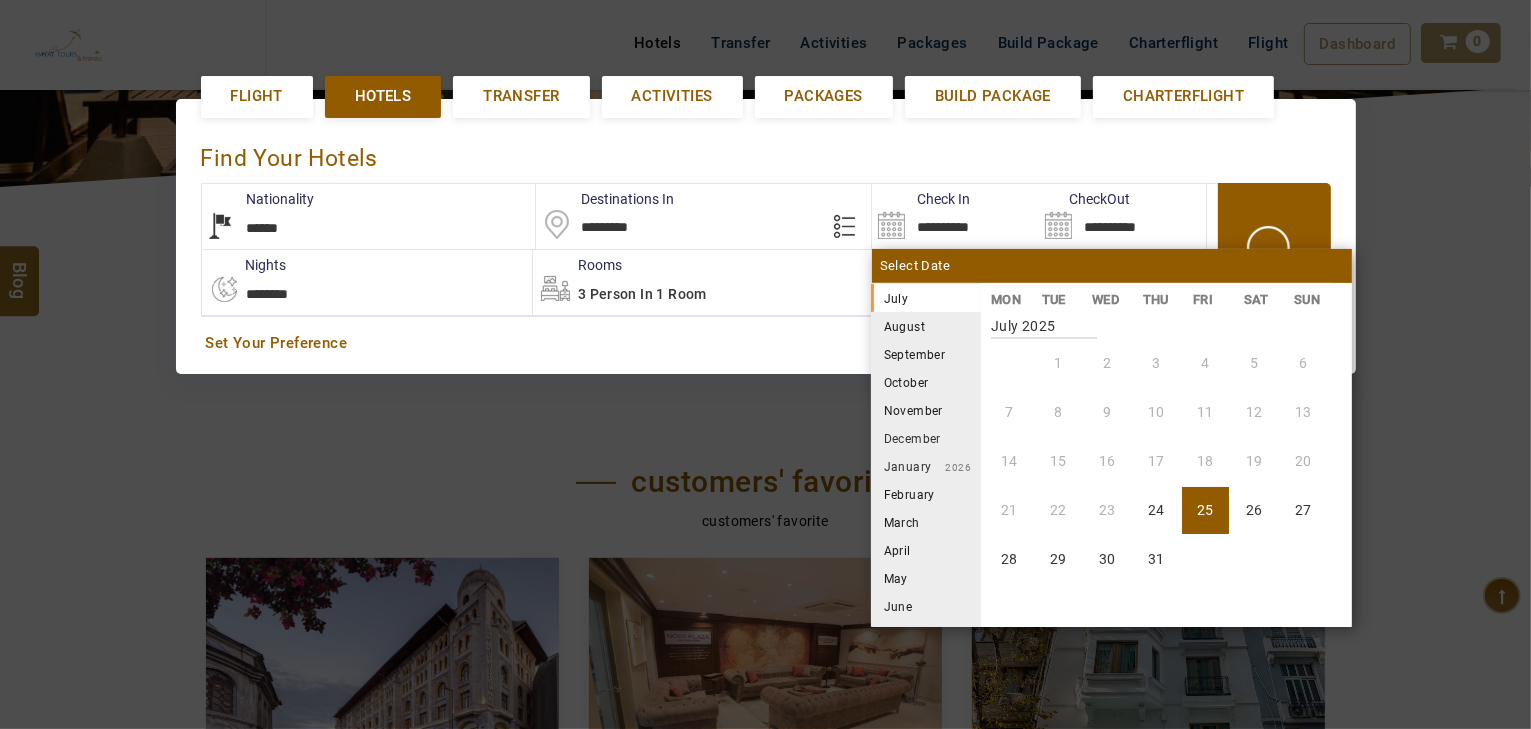 scroll, scrollTop: 460, scrollLeft: 0, axis: vertical 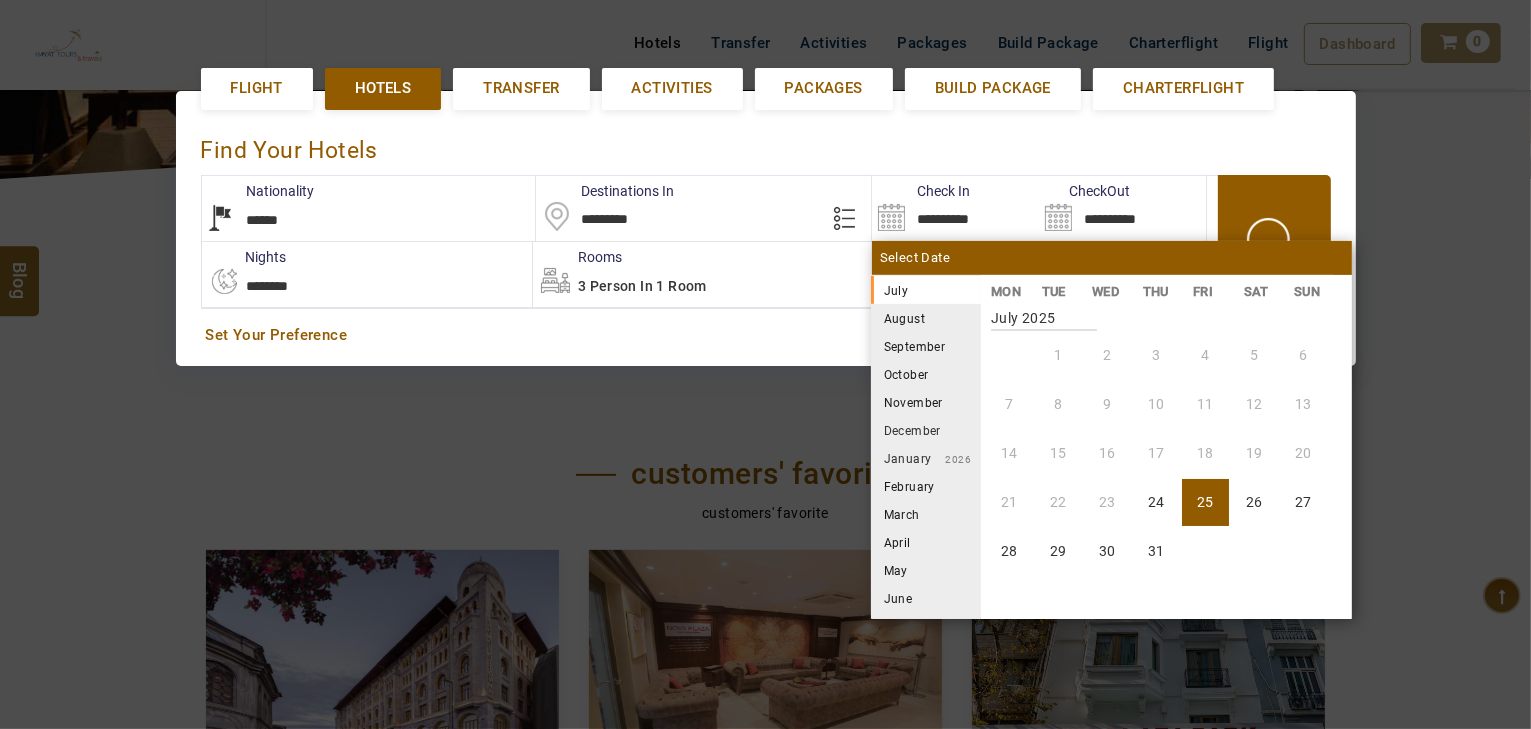 click on "August" at bounding box center [926, 318] 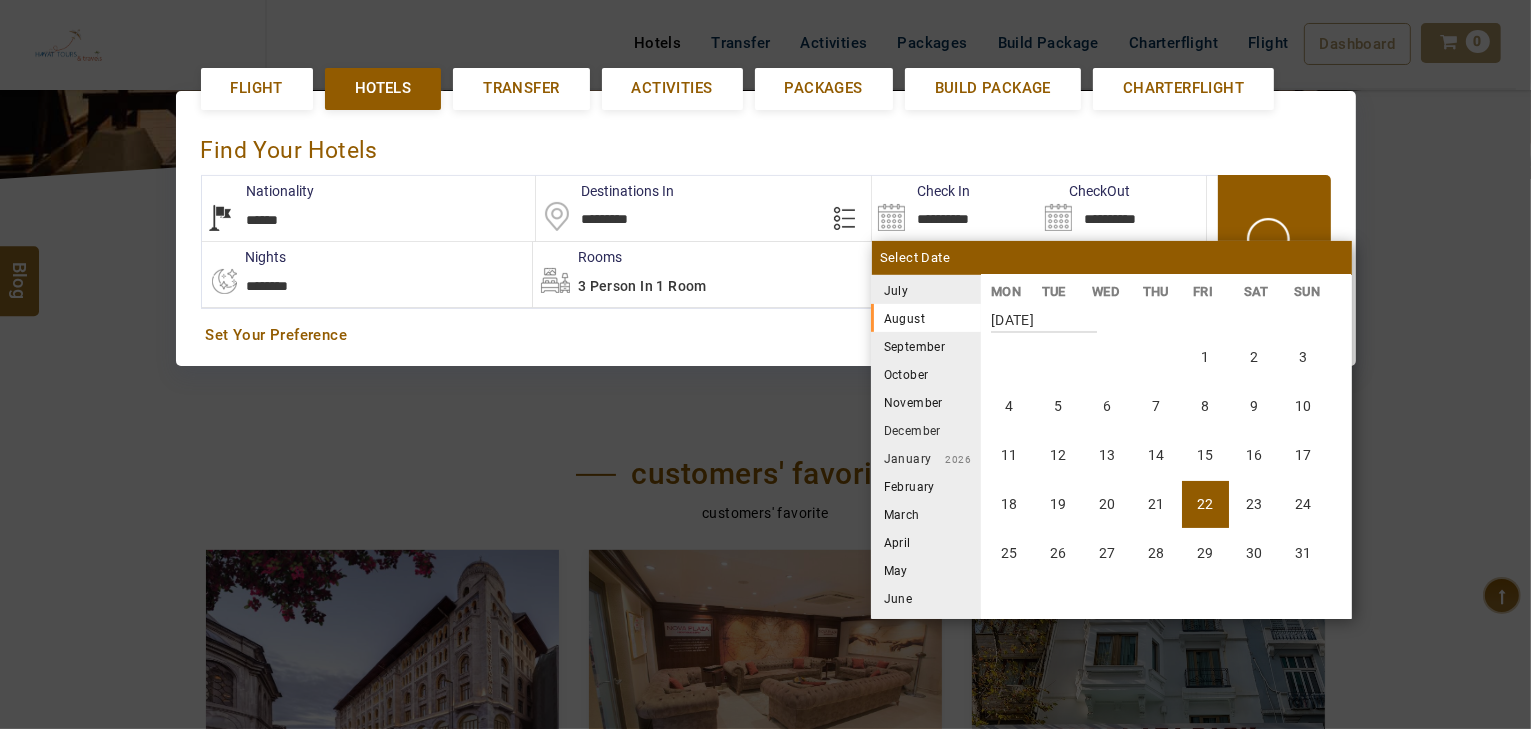 scroll, scrollTop: 370, scrollLeft: 0, axis: vertical 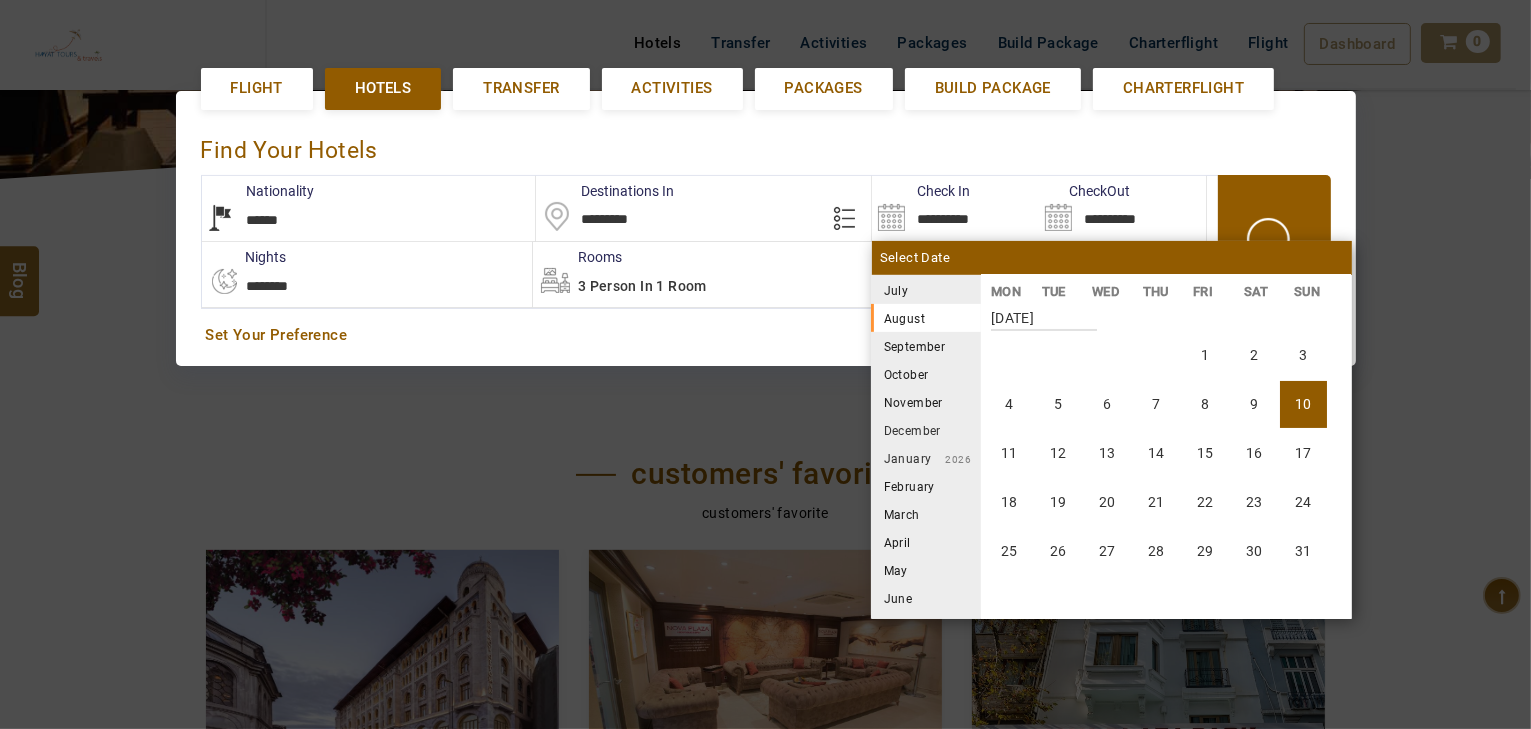 click on "10" at bounding box center [1303, 404] 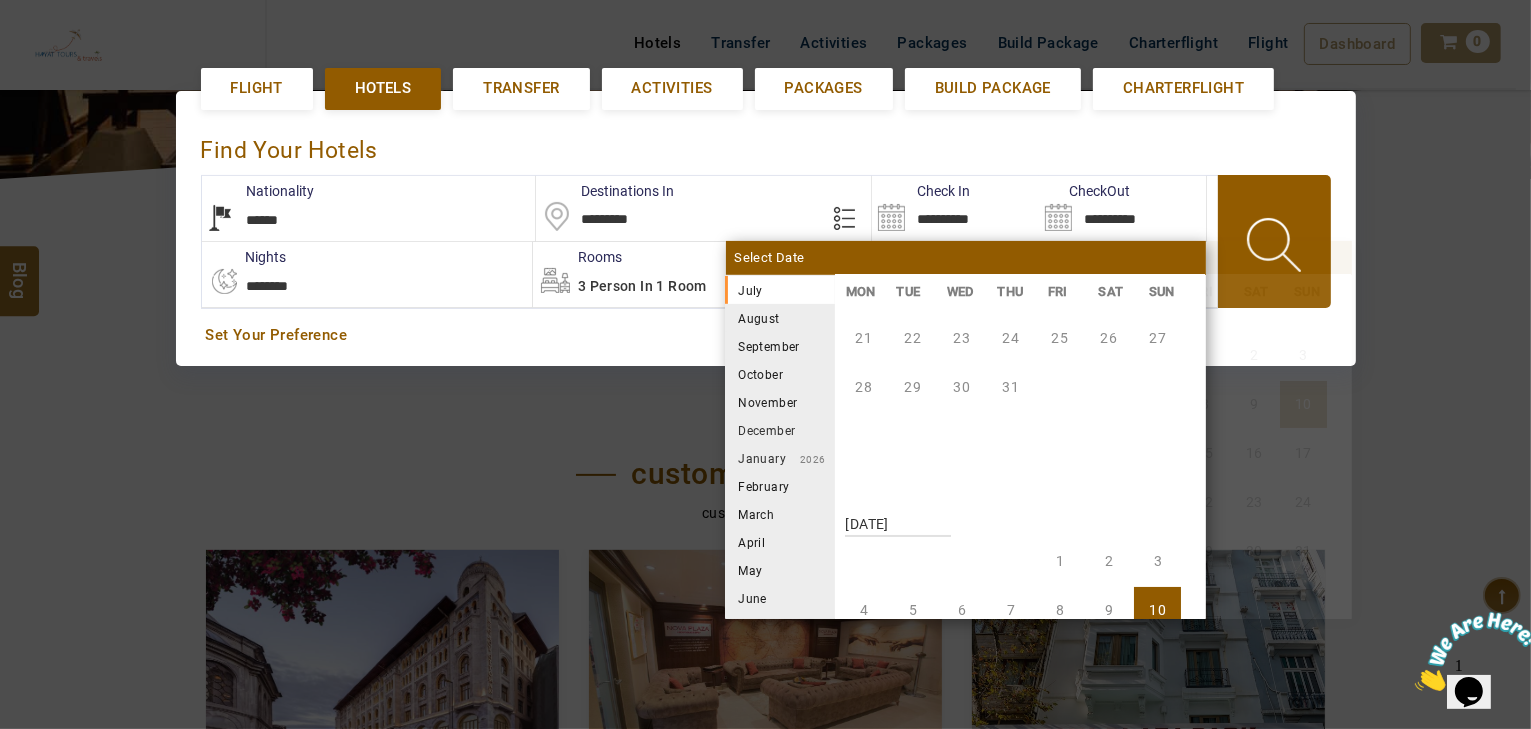 scroll, scrollTop: 0, scrollLeft: 0, axis: both 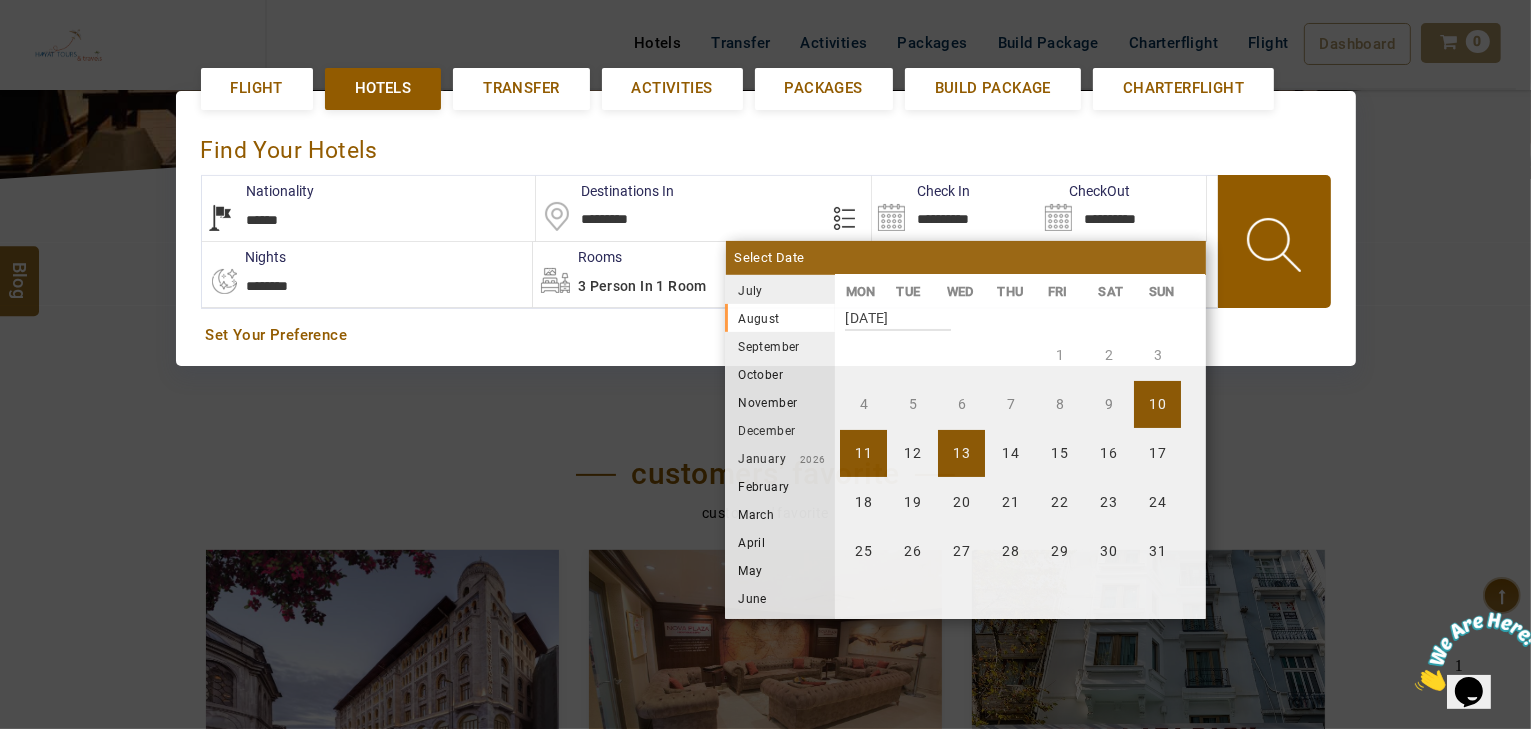 click on "13" at bounding box center (961, 453) 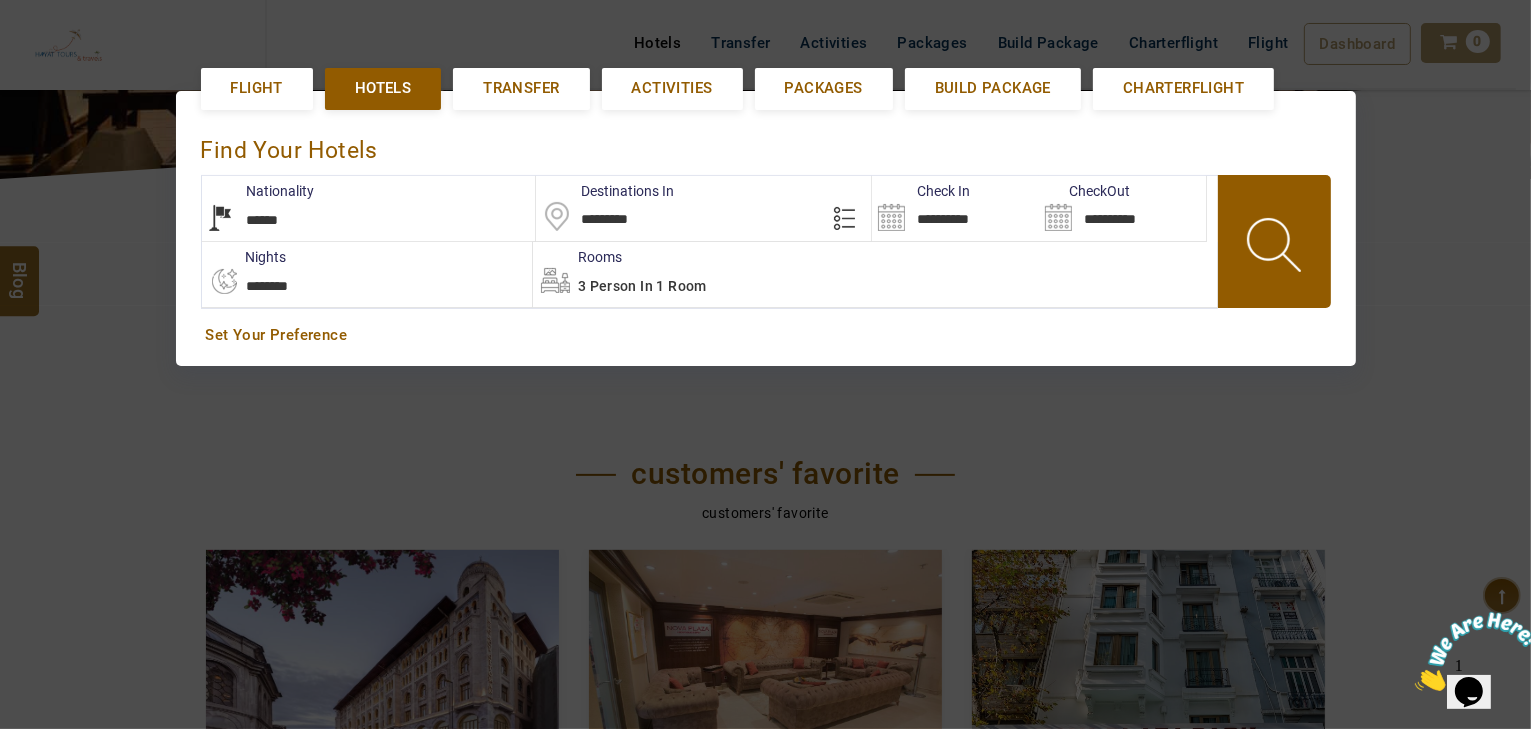 click on "3 Person in    1 Room" at bounding box center (642, 286) 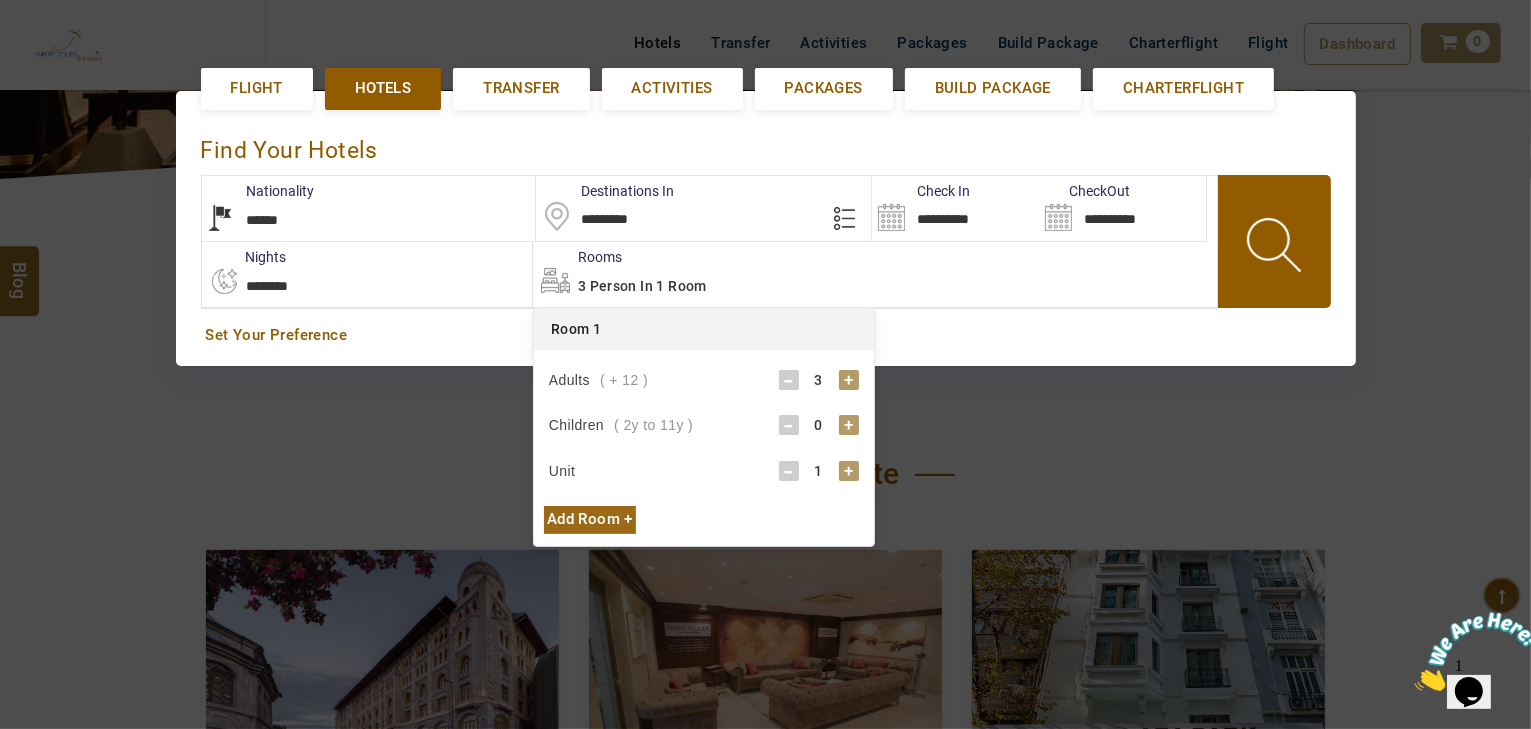 click on "-" at bounding box center (789, 380) 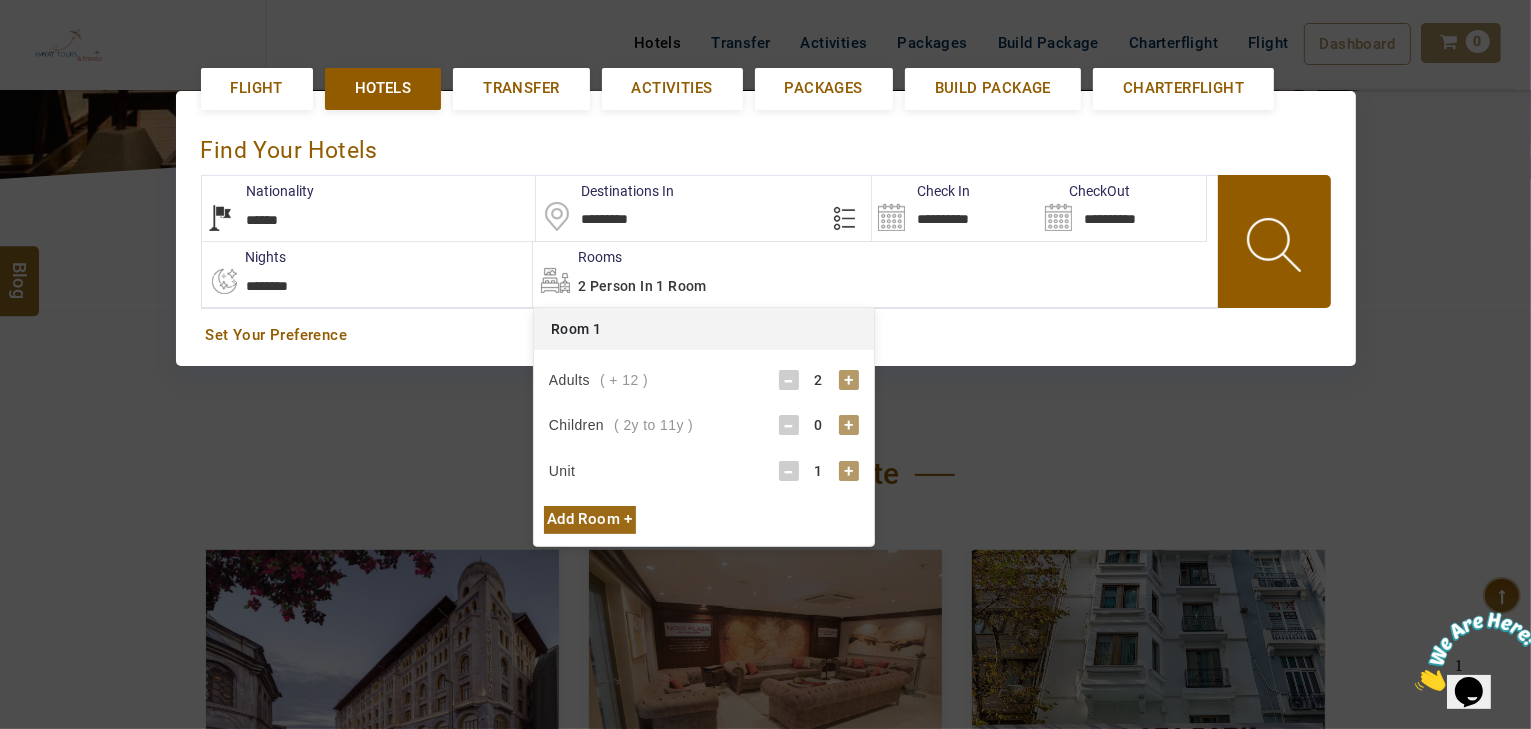 click at bounding box center (1276, 248) 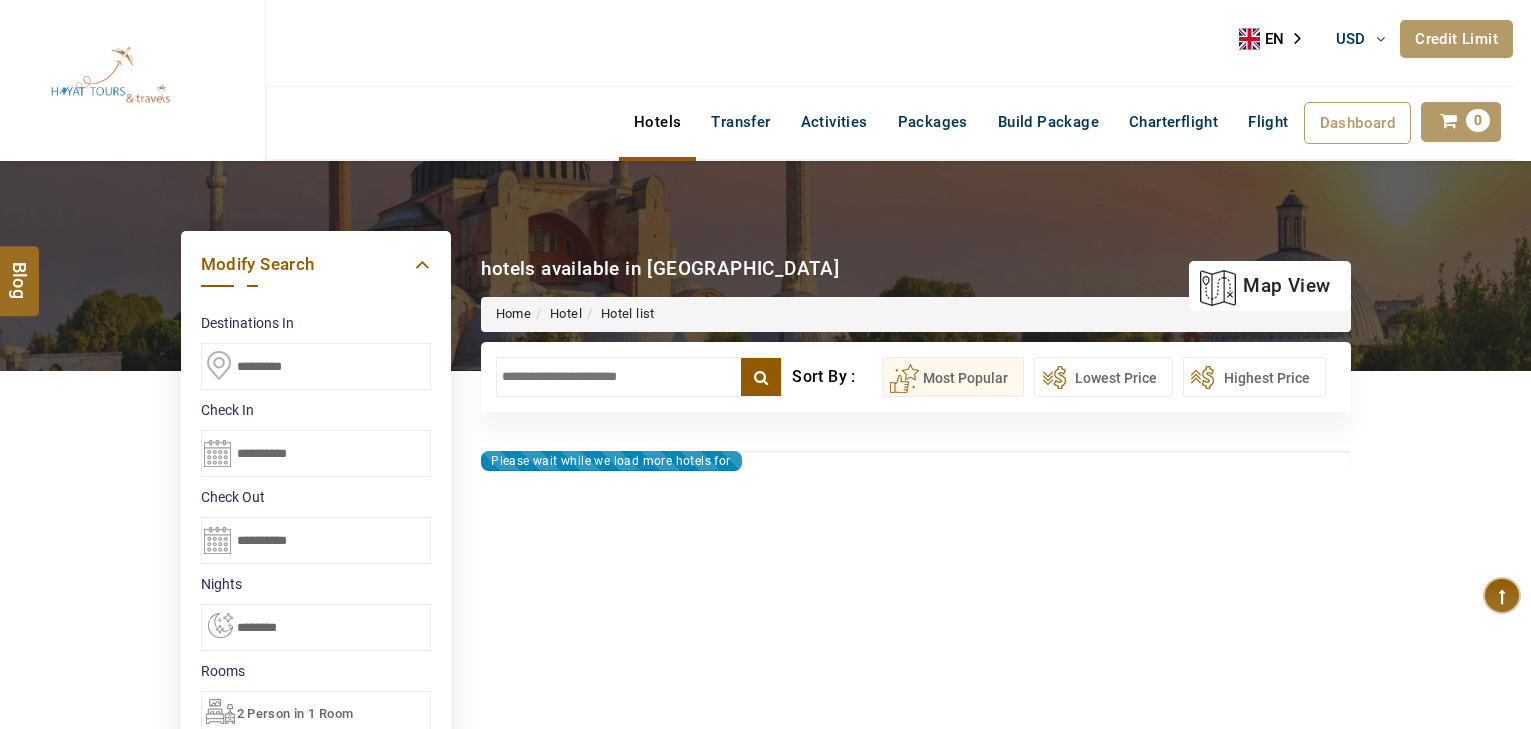 select on "*" 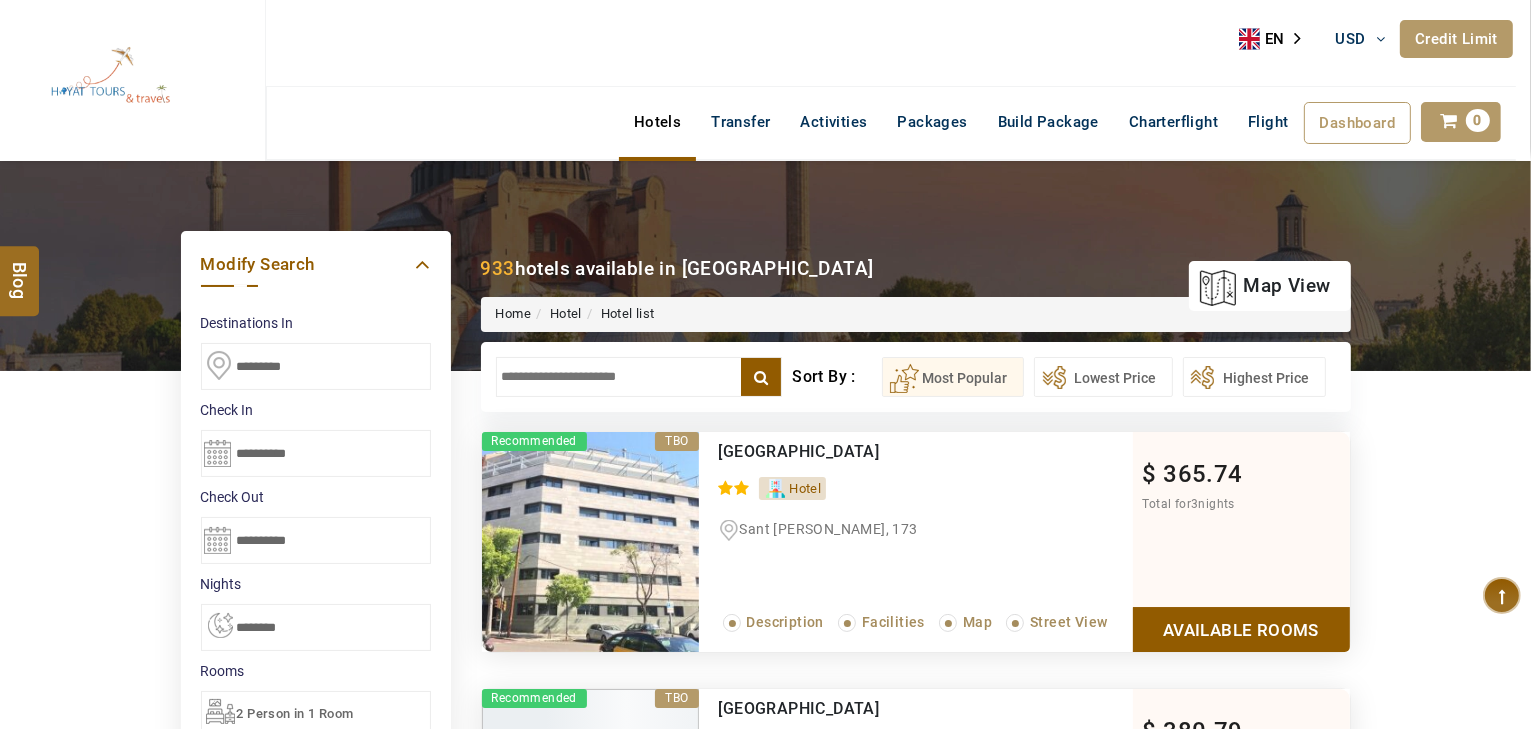 click at bounding box center [639, 377] 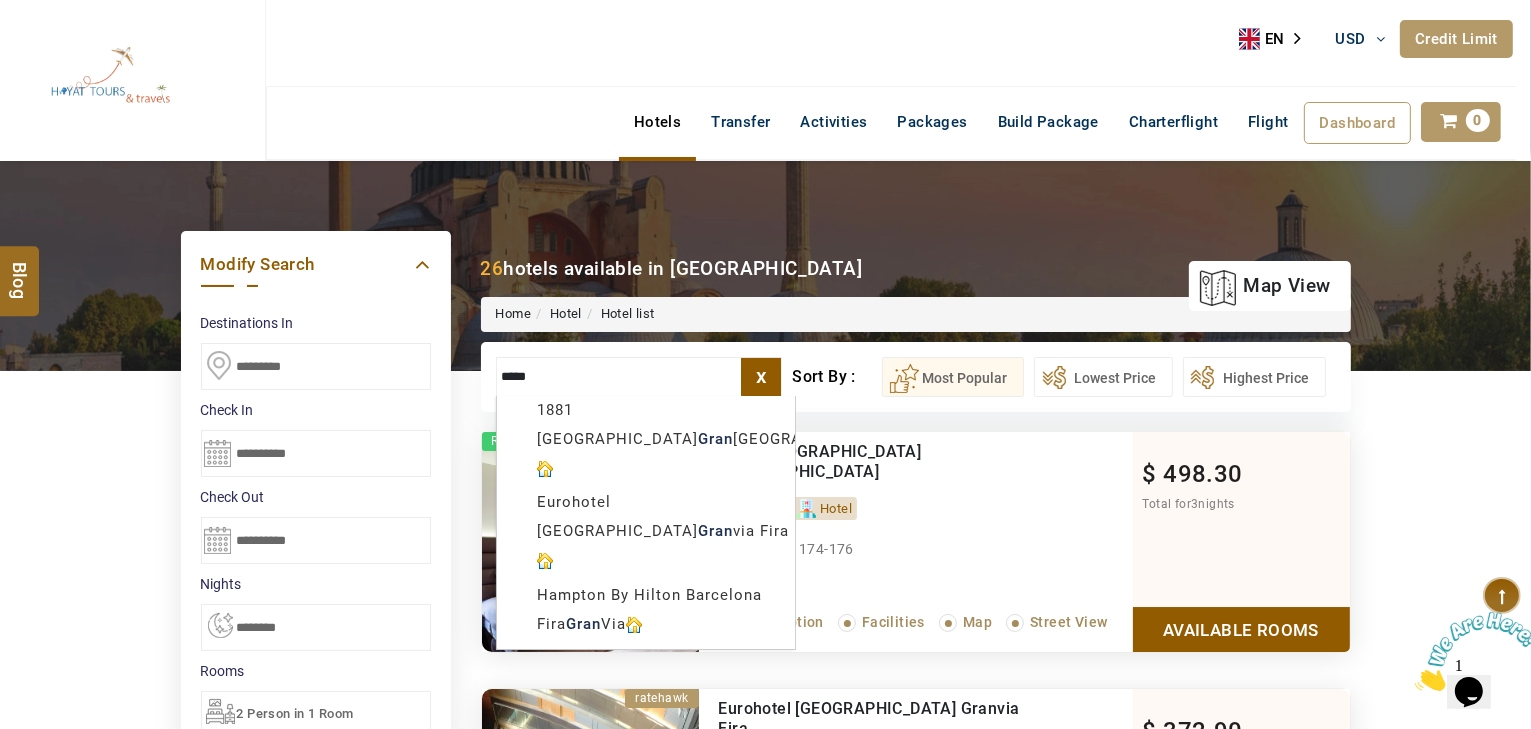 scroll, scrollTop: 0, scrollLeft: 0, axis: both 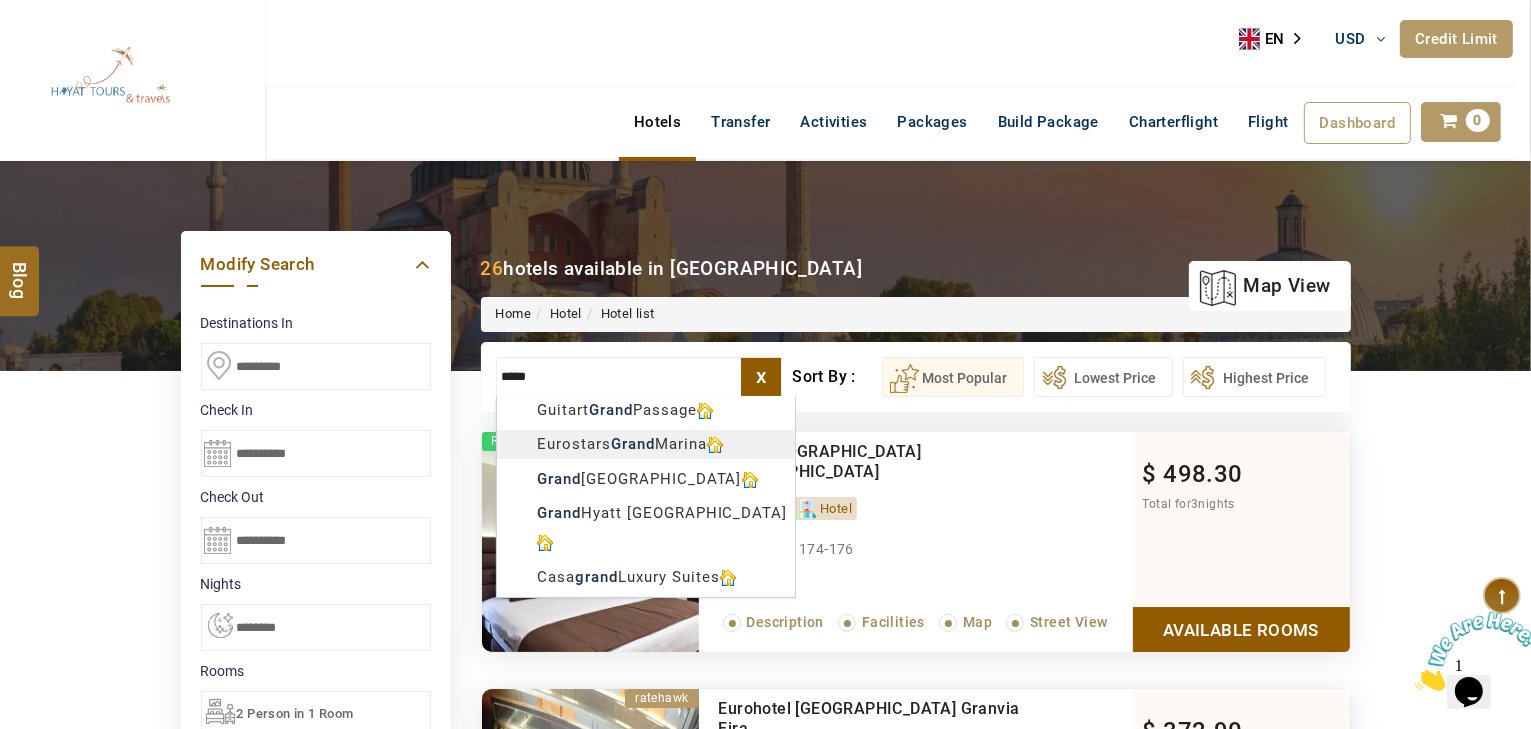 click on "HAYAYT TOURS USD AED  AED EUR  € USD  $ INR  ₹ THB  ฿ IDR  Rp BHD  BHD TRY  ₺ Credit Limit EN HE AR ES PT ZH Helpline
[PHONE_NUMBER] Register Now [PHONE_NUMBER] [EMAIL_ADDRESS][DOMAIN_NAME] About Us What we Offer Blog Why Us Contact Hotels  Transfer Activities Packages Build Package Charterflight Flight Dashboard My Profile My Booking My Reports My Quotation Sign Out 0 Points Redeem Now To Redeem 58318  Points Future Points  1074   Points Credit Limit Credit Limit USD 30000.00 70% Complete Used USD 11782.77 Available USD 18217.23 Setting  Looks like you haven't added anything to your cart yet Countinue Shopping ***** ****** Please Wait.. Blog demo
Remember me Forgot
password? LOG IN Don't have an account?   Register Now My Booking View/ Print/Cancel Your Booking without Signing in Submit Applying Filters...... Hotels For You Will Be Loading Soon demo
In A Few Moment, You Will Be Celebrating Best Hotel options galore ! Check In   CheckOut Rooms Rooms X Map Wifi" at bounding box center [765, 1214] 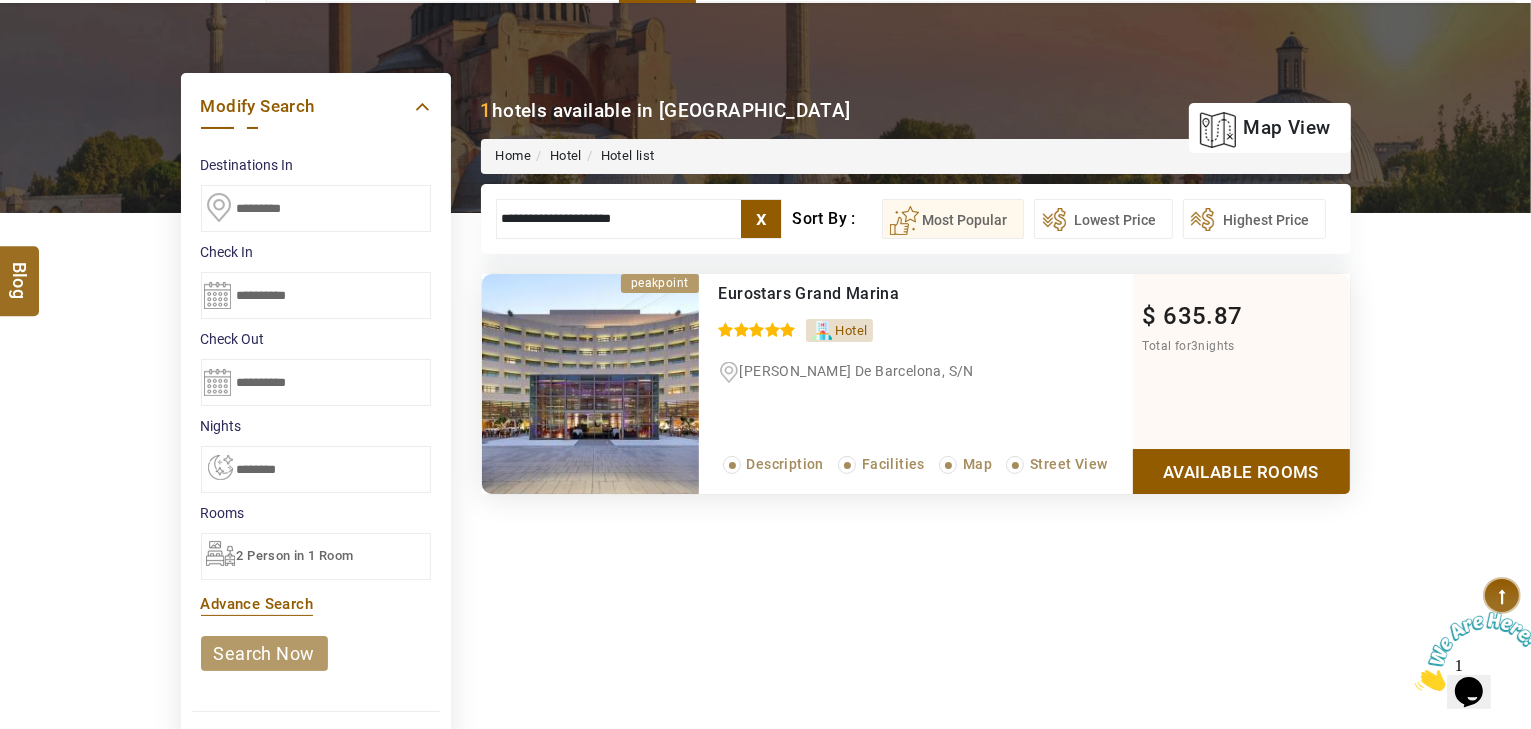 scroll, scrollTop: 160, scrollLeft: 0, axis: vertical 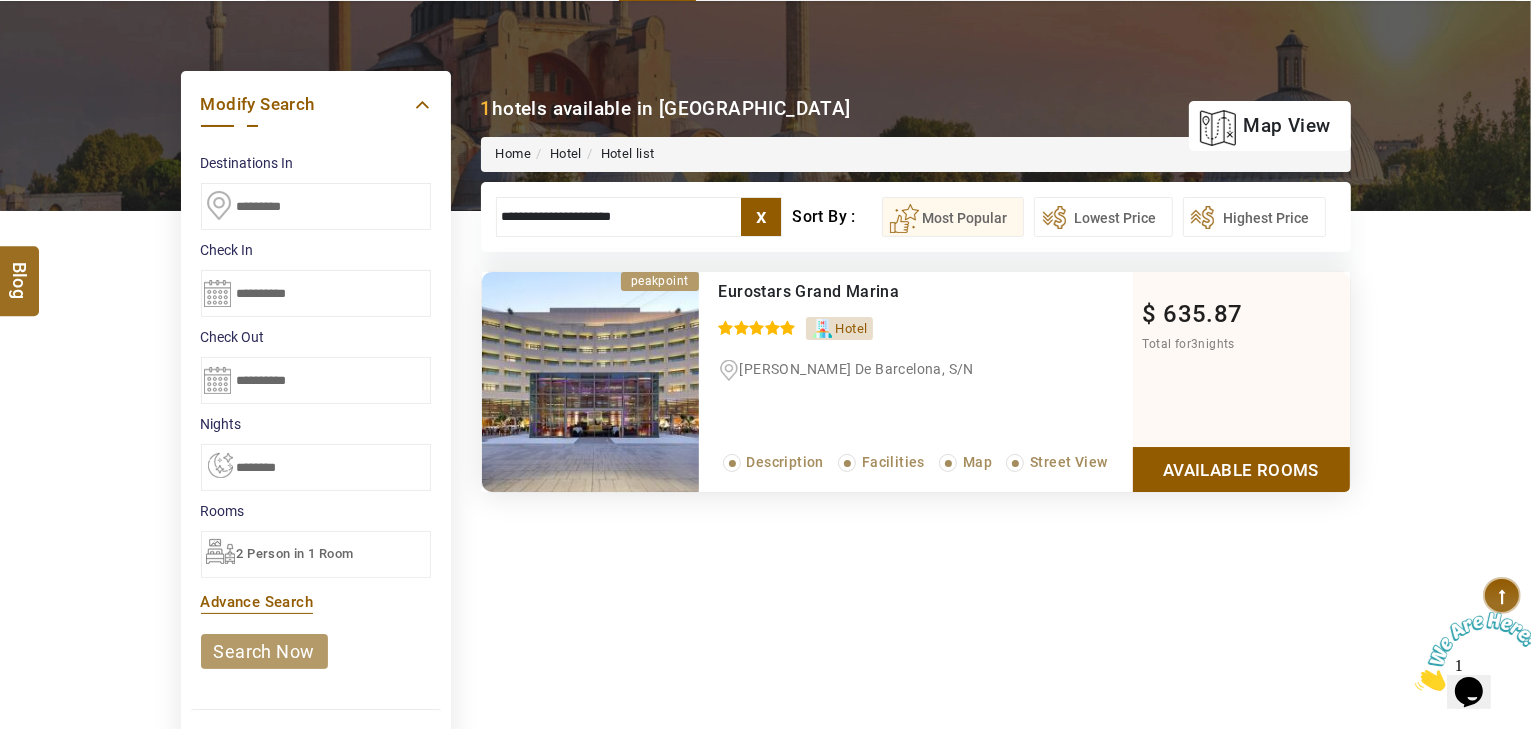 type on "**********" 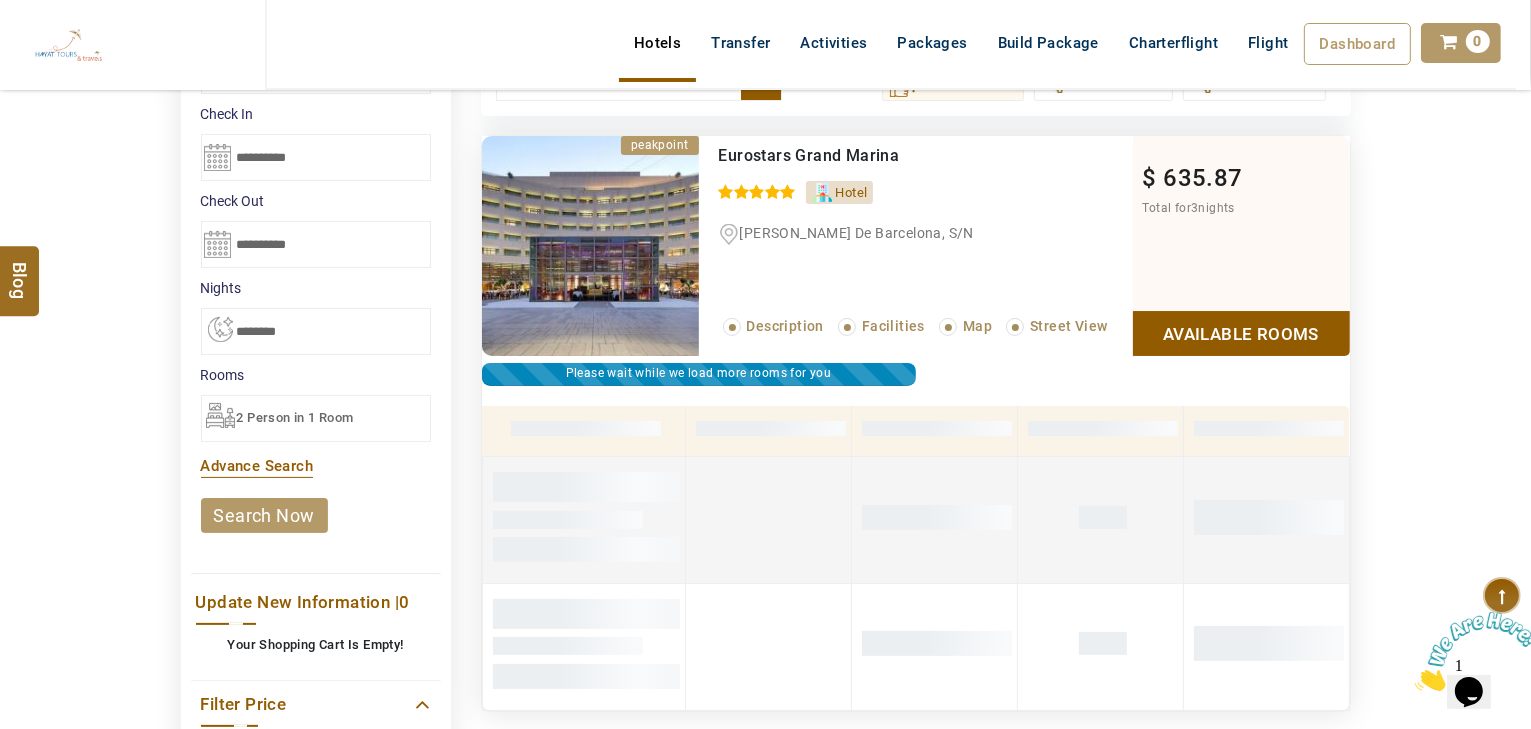 scroll, scrollTop: 220, scrollLeft: 0, axis: vertical 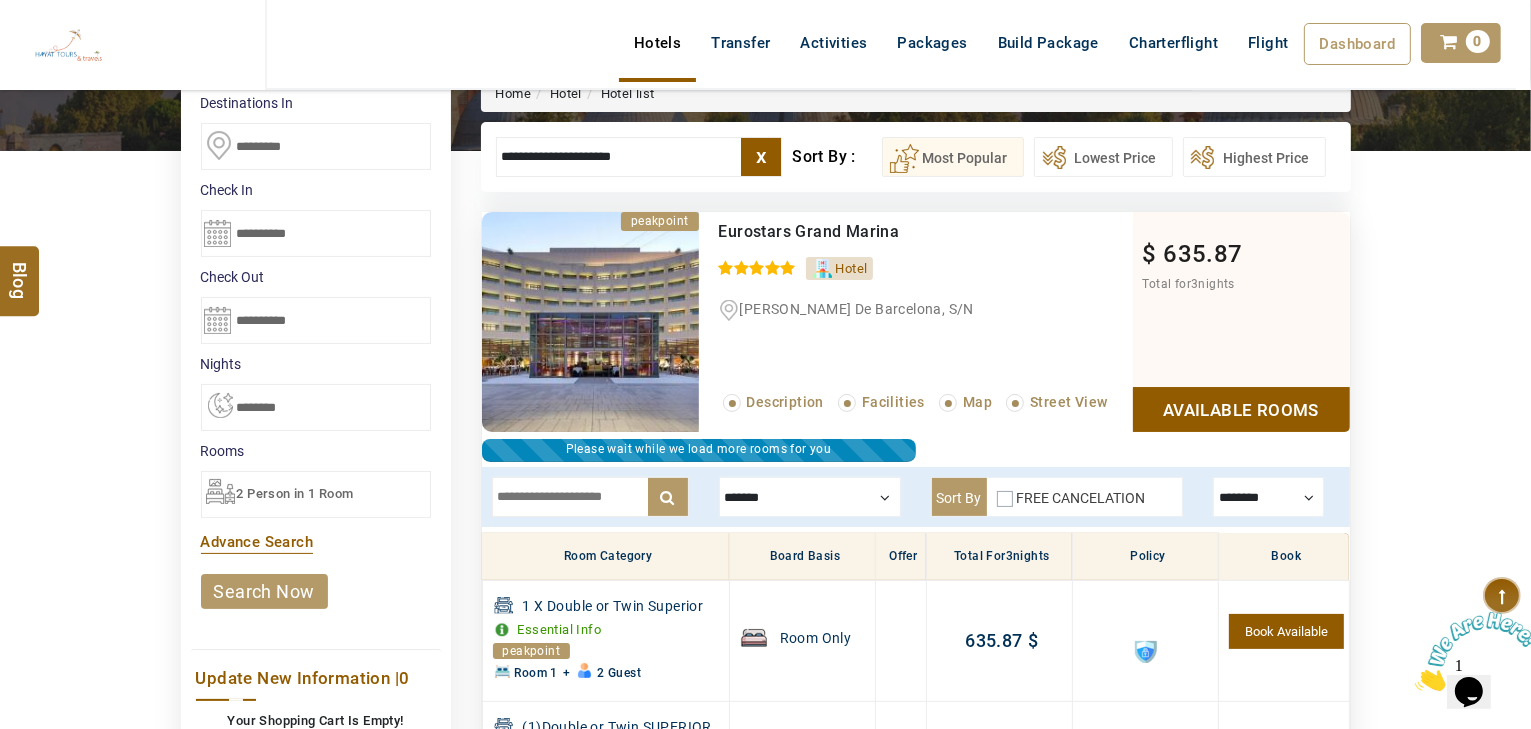 click at bounding box center (810, 497) 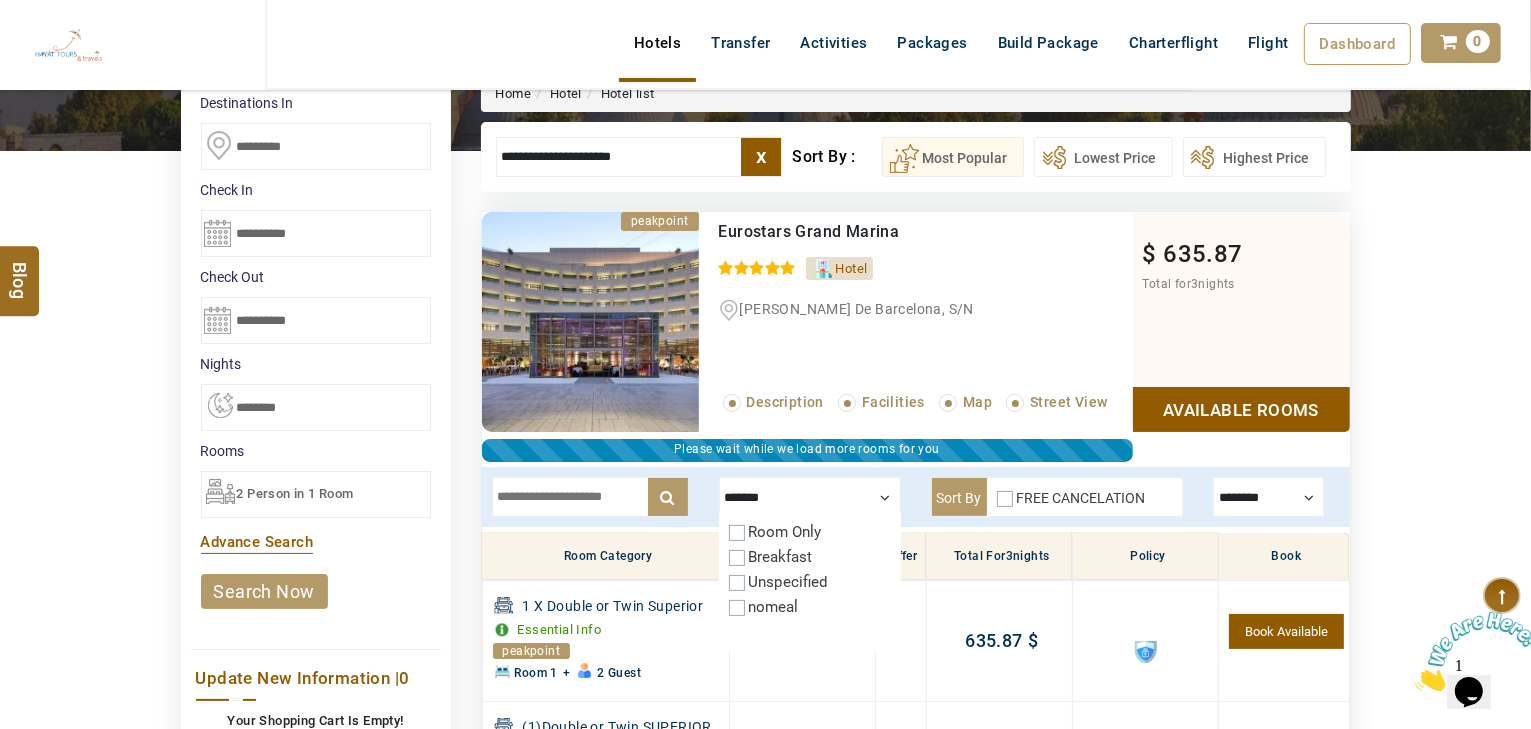 click on "Breakfast" at bounding box center [781, 557] 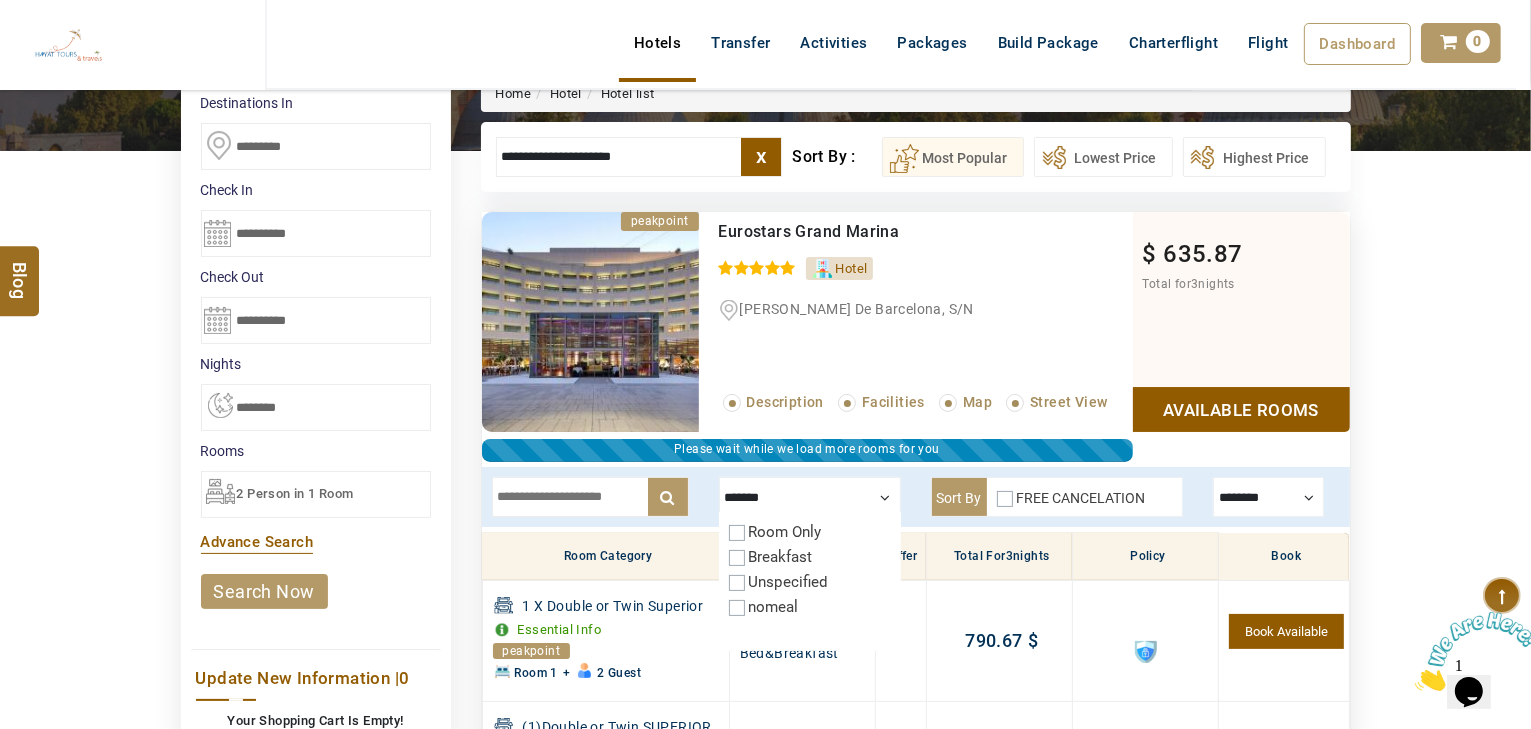 click on "Eurostars Grand Marina 0 / 5 Hotel Moll De Barcelona, S/N Read More... Description   Facilities Map Street View" at bounding box center (916, 322) 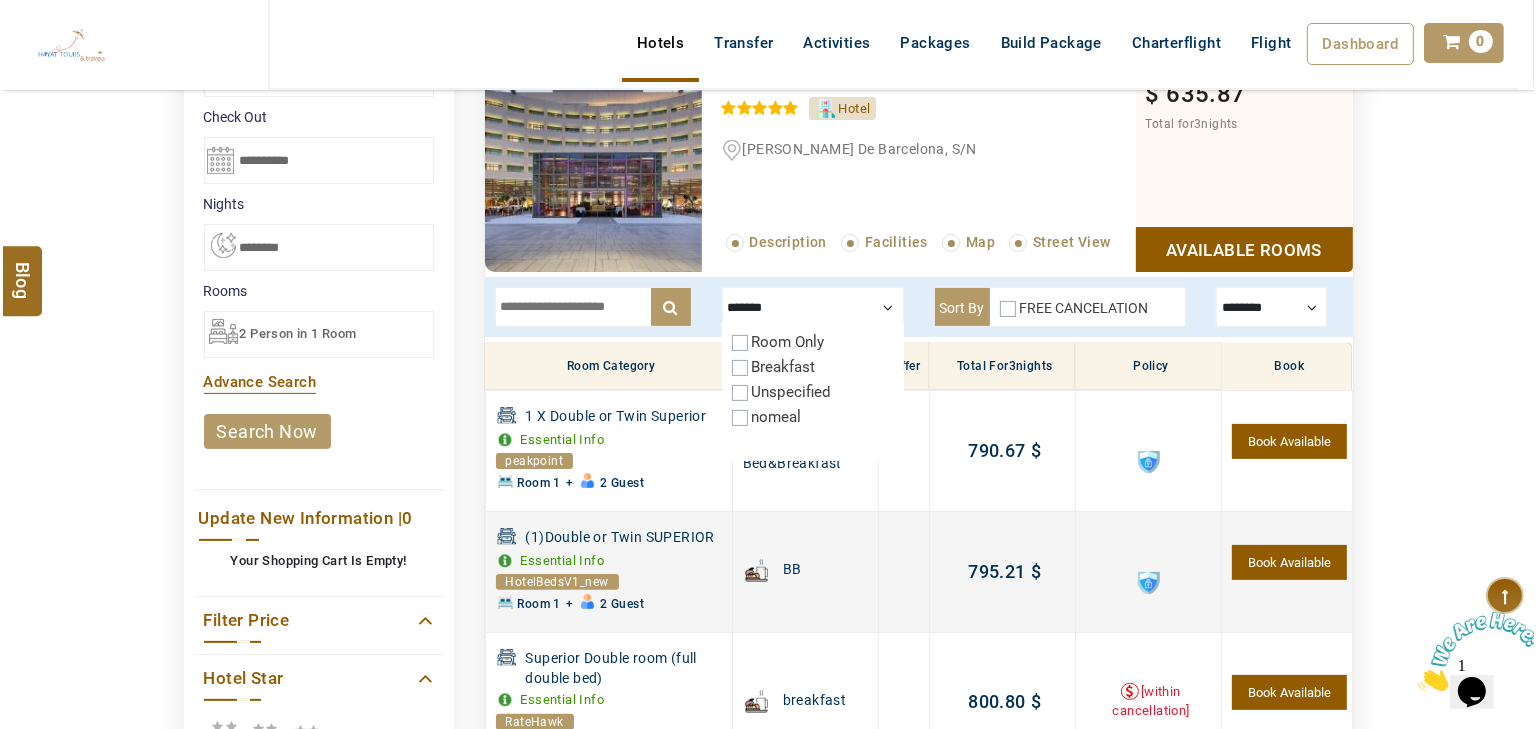 scroll, scrollTop: 460, scrollLeft: 0, axis: vertical 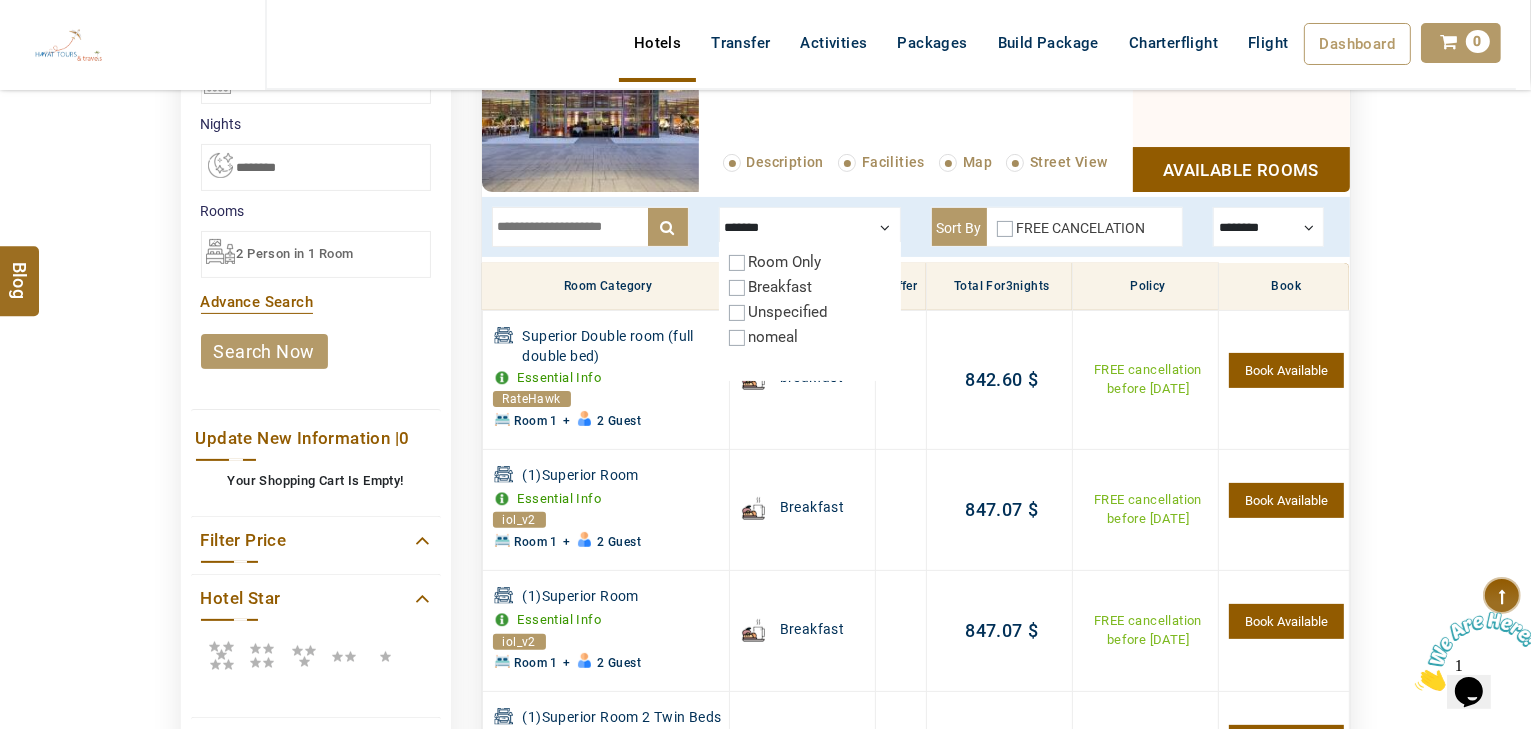 click at bounding box center [810, 227] 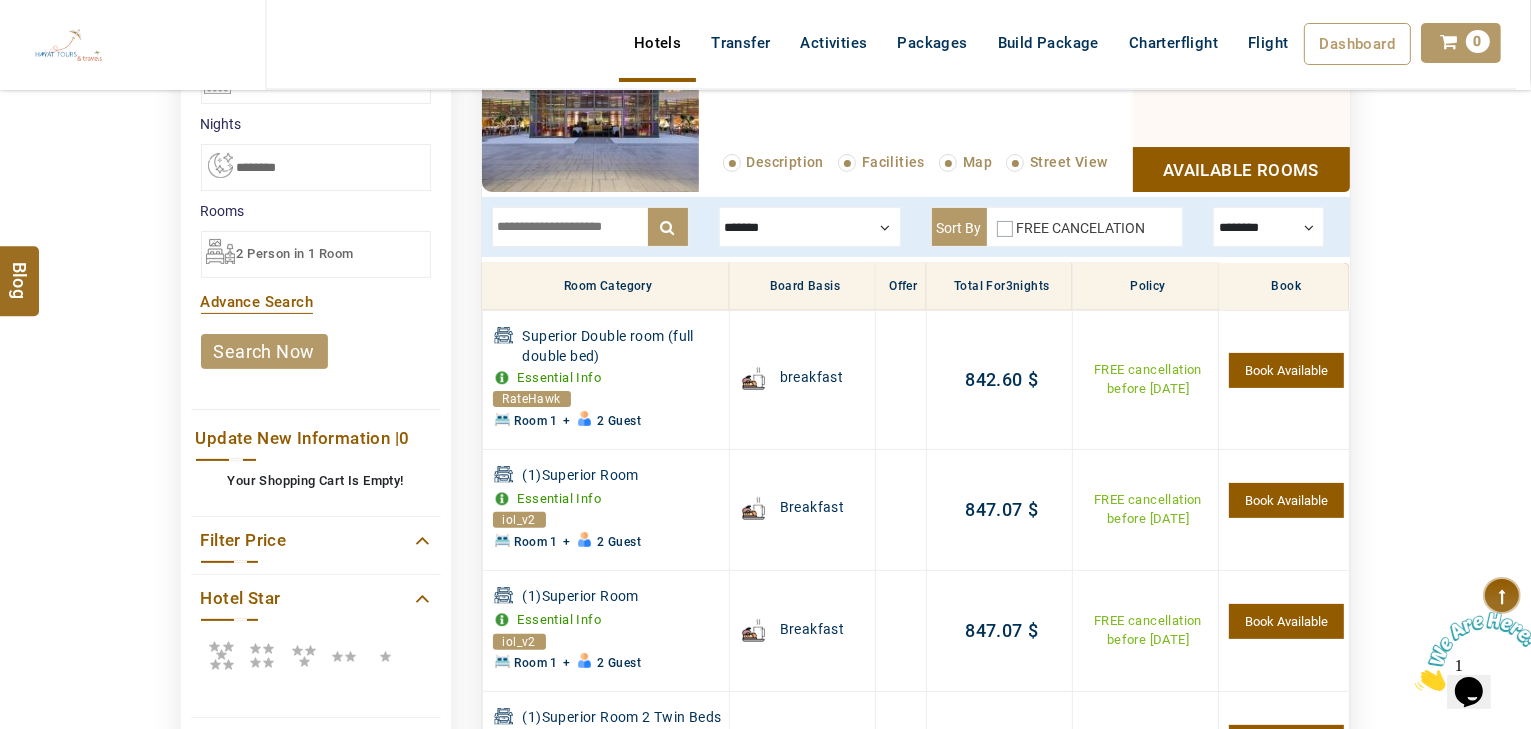 click at bounding box center [590, 227] 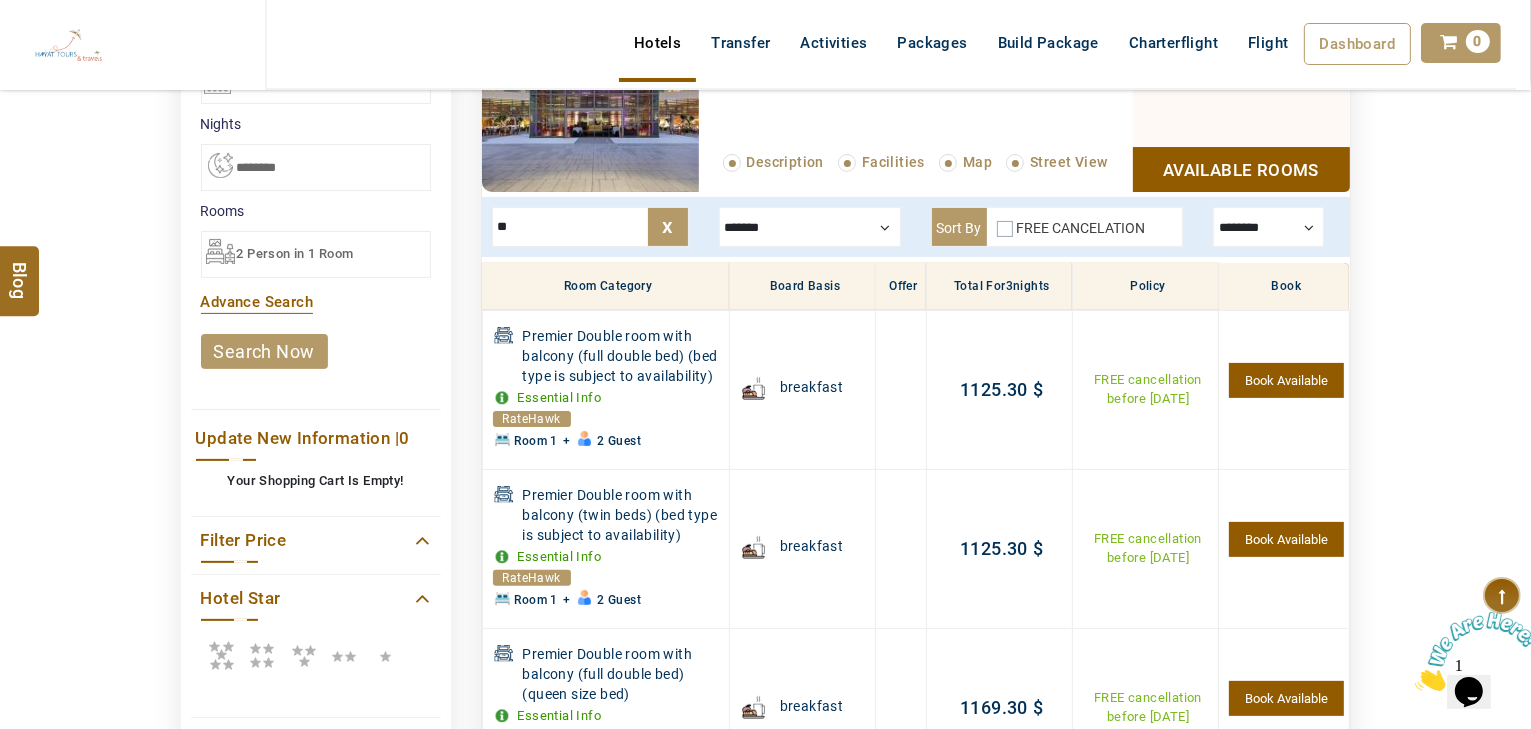 type on "*" 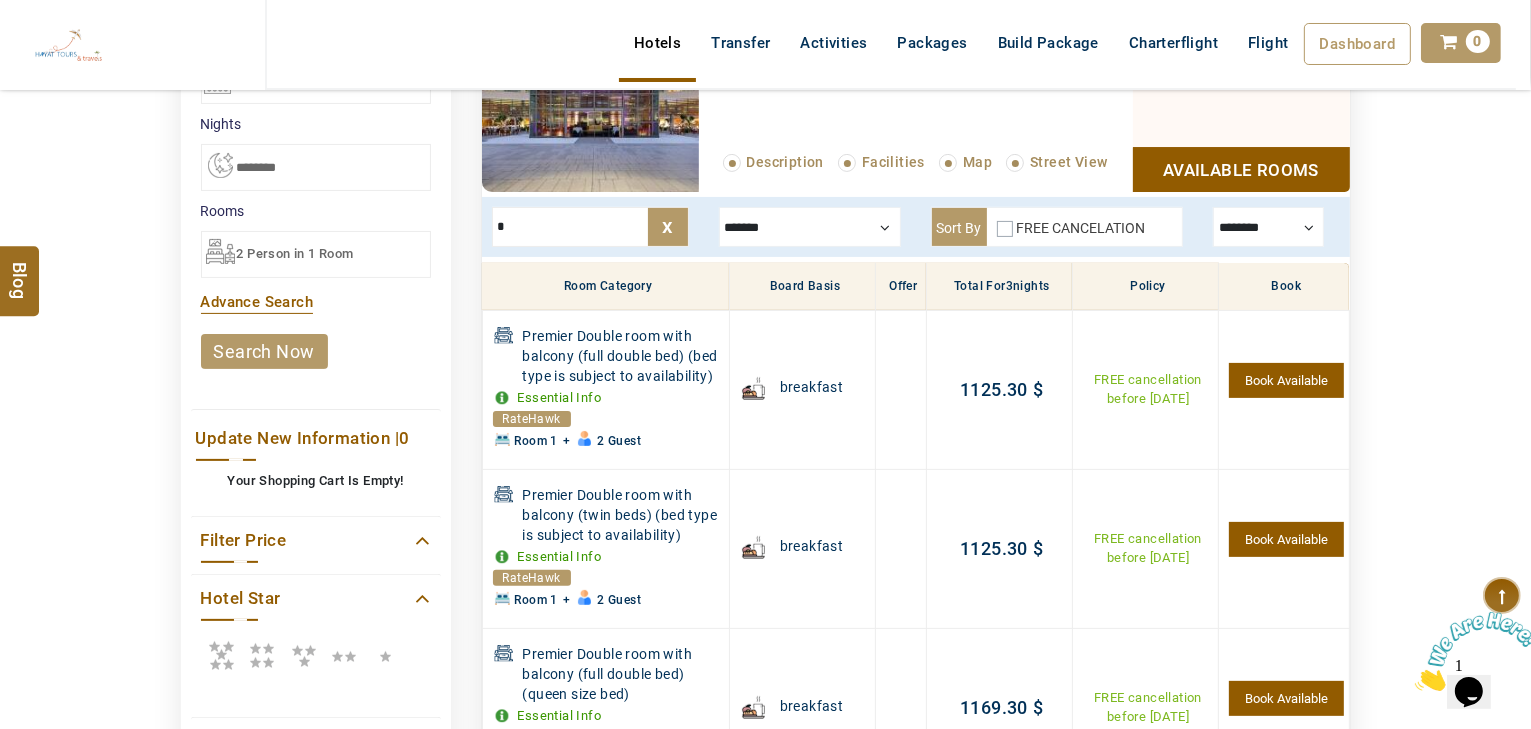 type 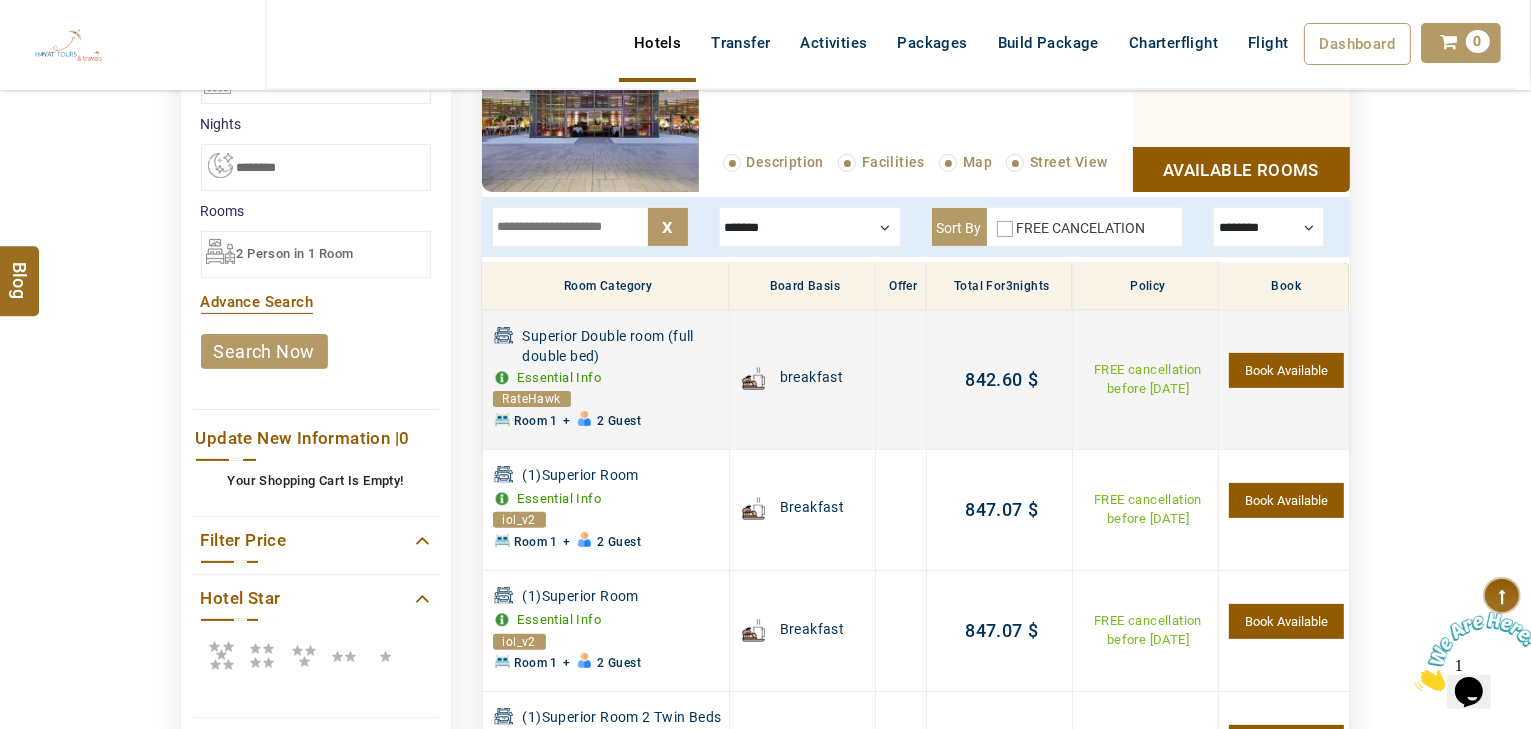 click on "Book Available" at bounding box center (1286, 370) 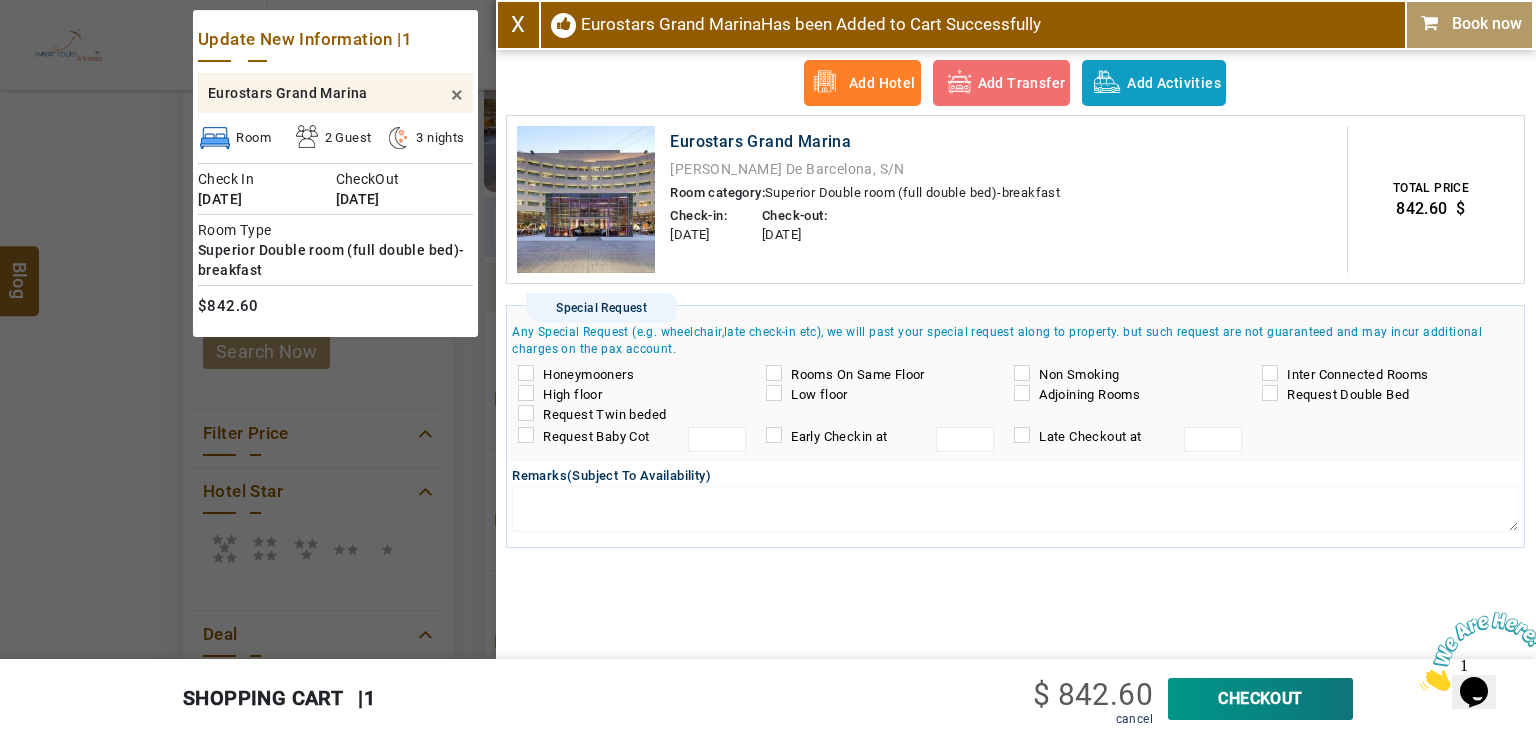 click on "CheckOut" at bounding box center (1260, 699) 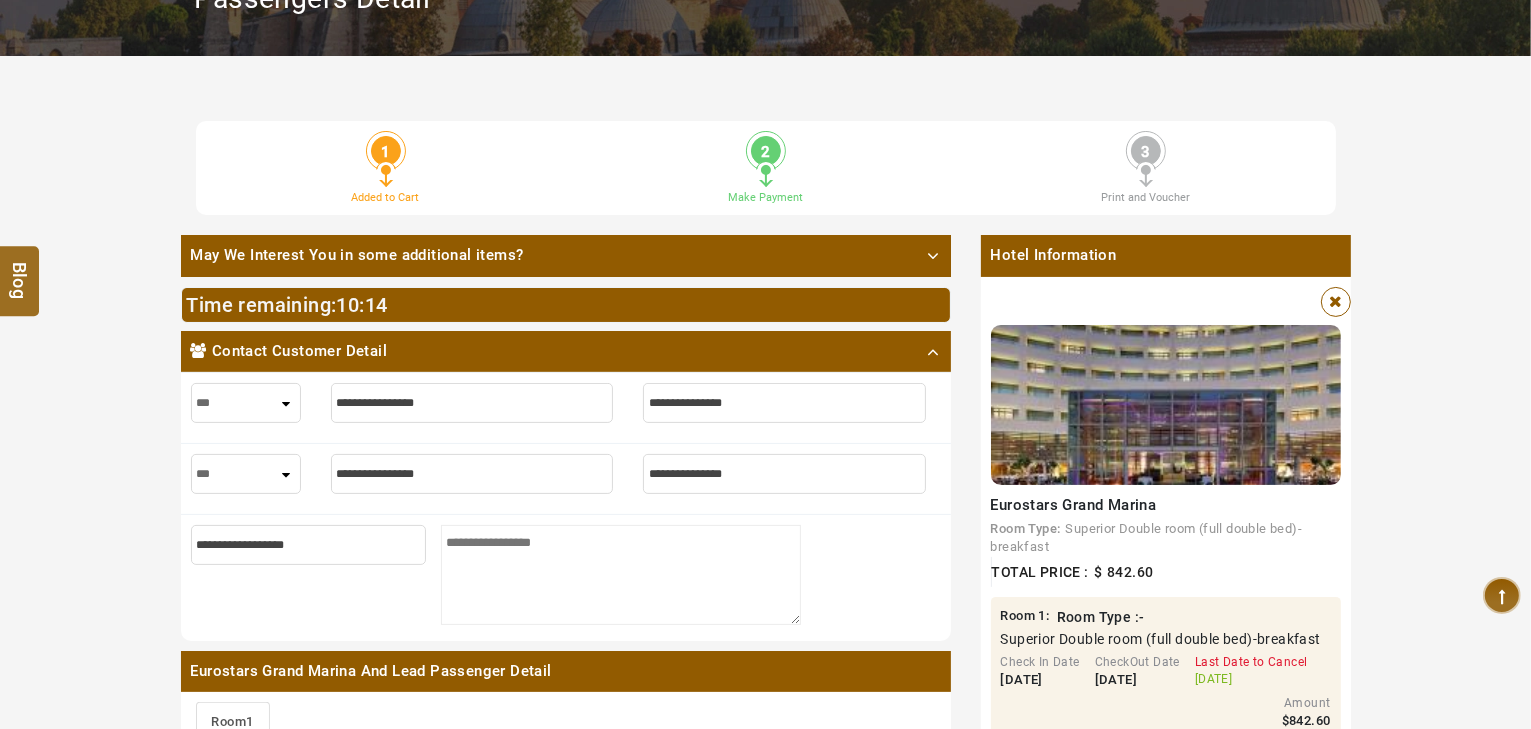 scroll, scrollTop: 400, scrollLeft: 0, axis: vertical 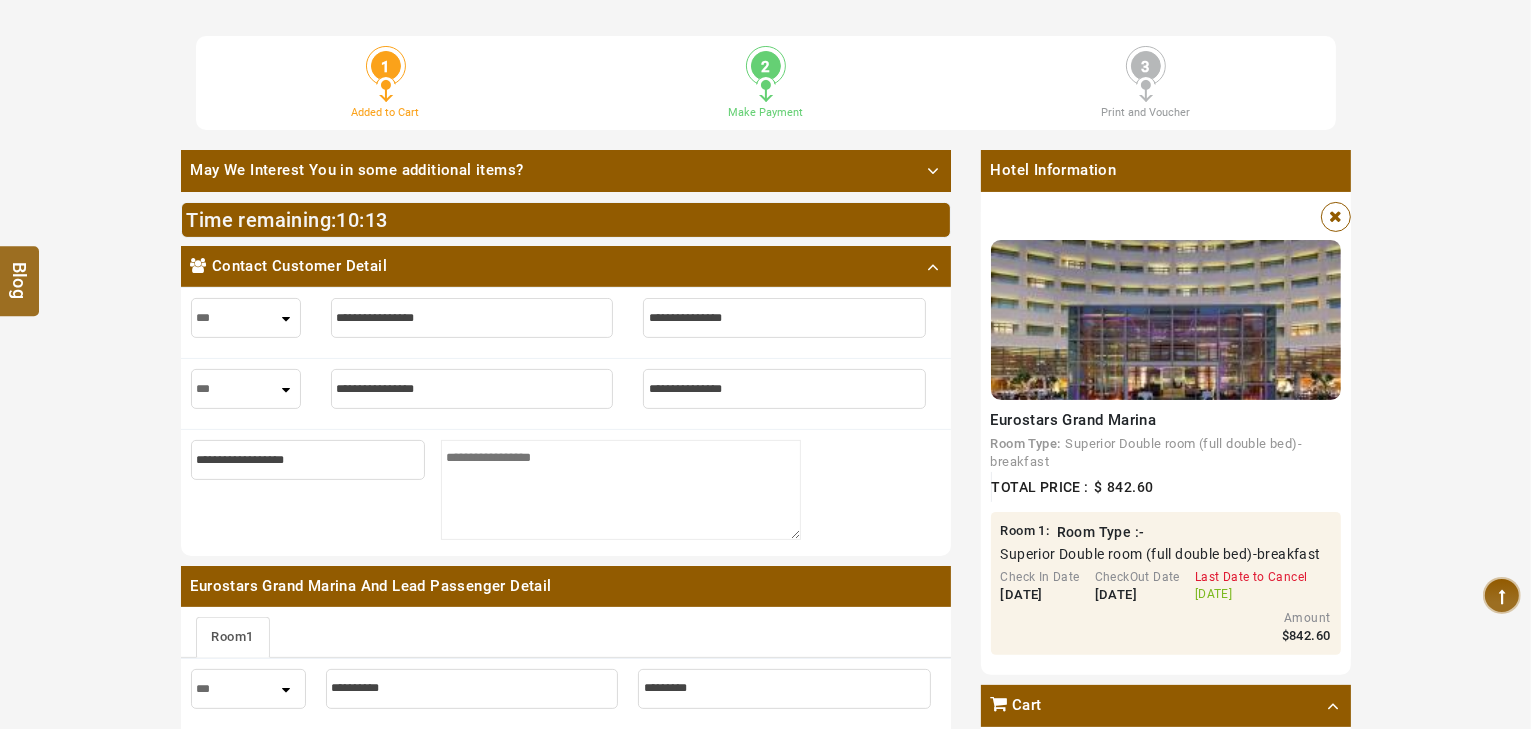 click at bounding box center [472, 318] 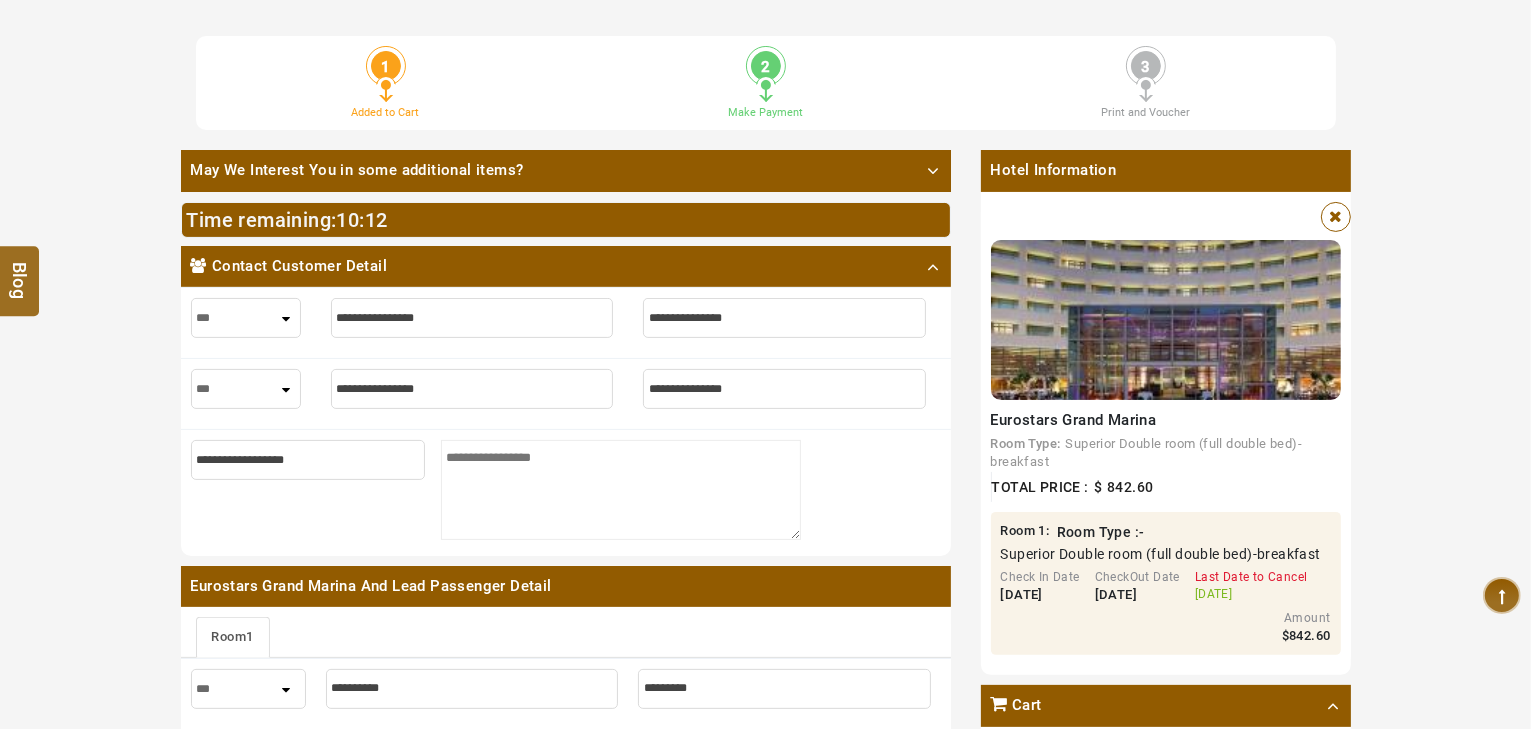 type on "*" 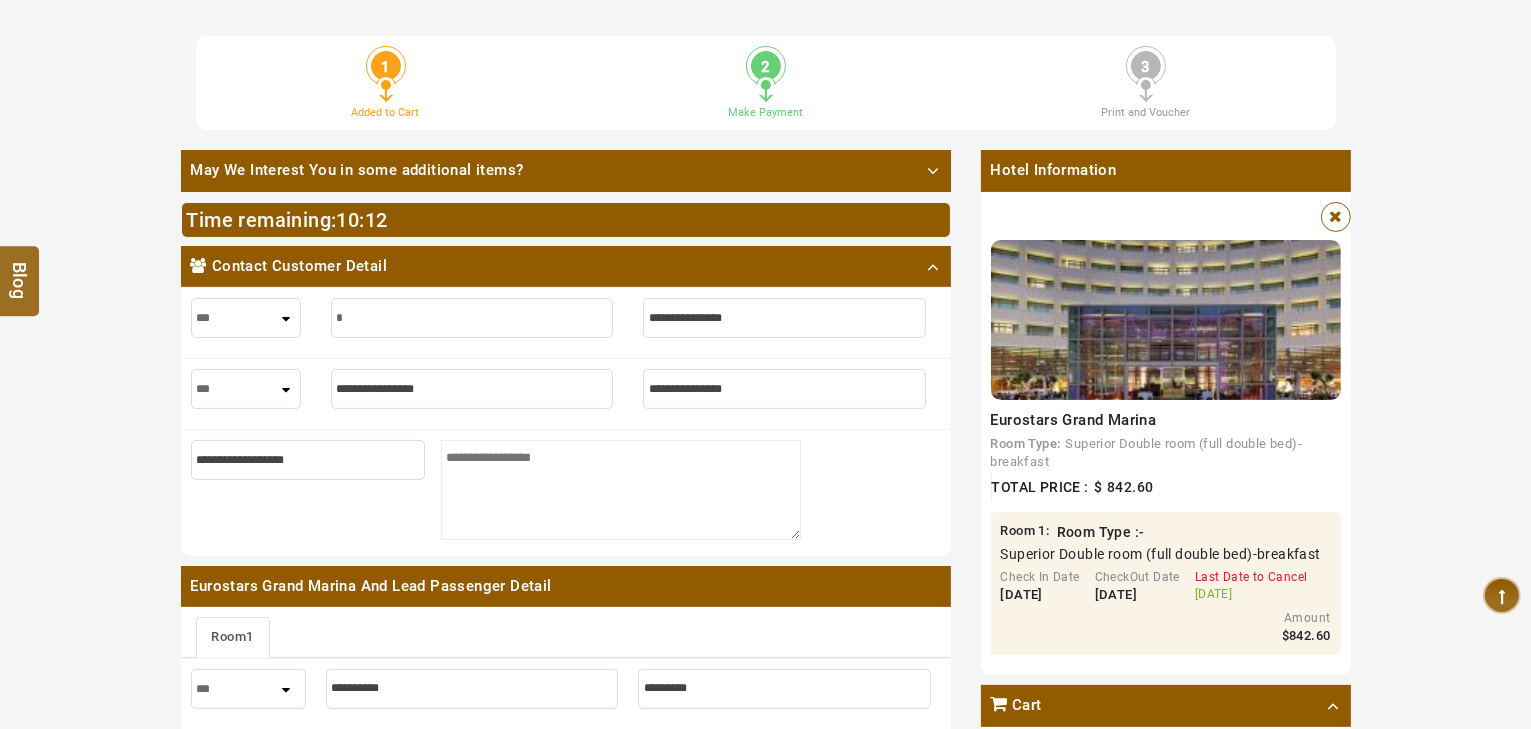 type on "*" 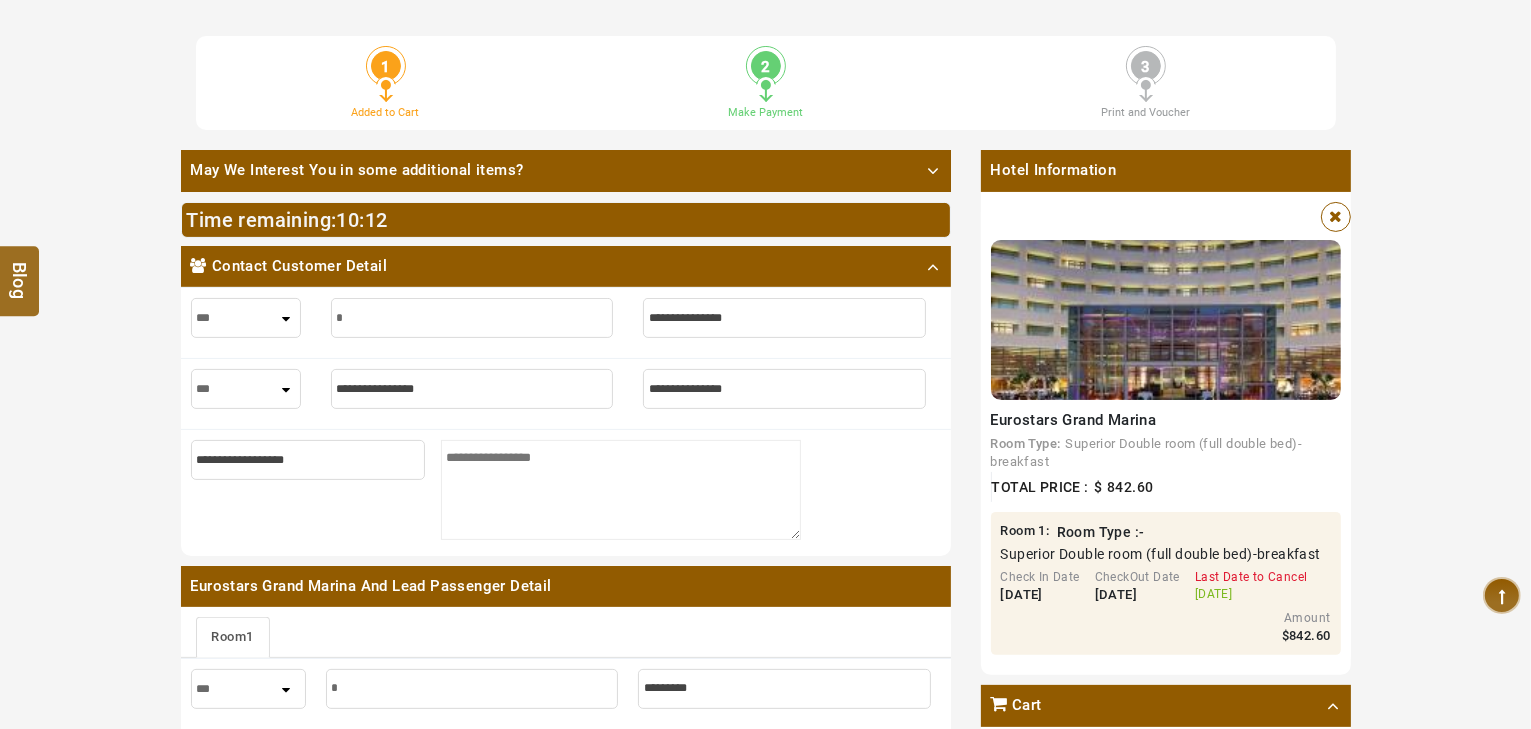 type on "**" 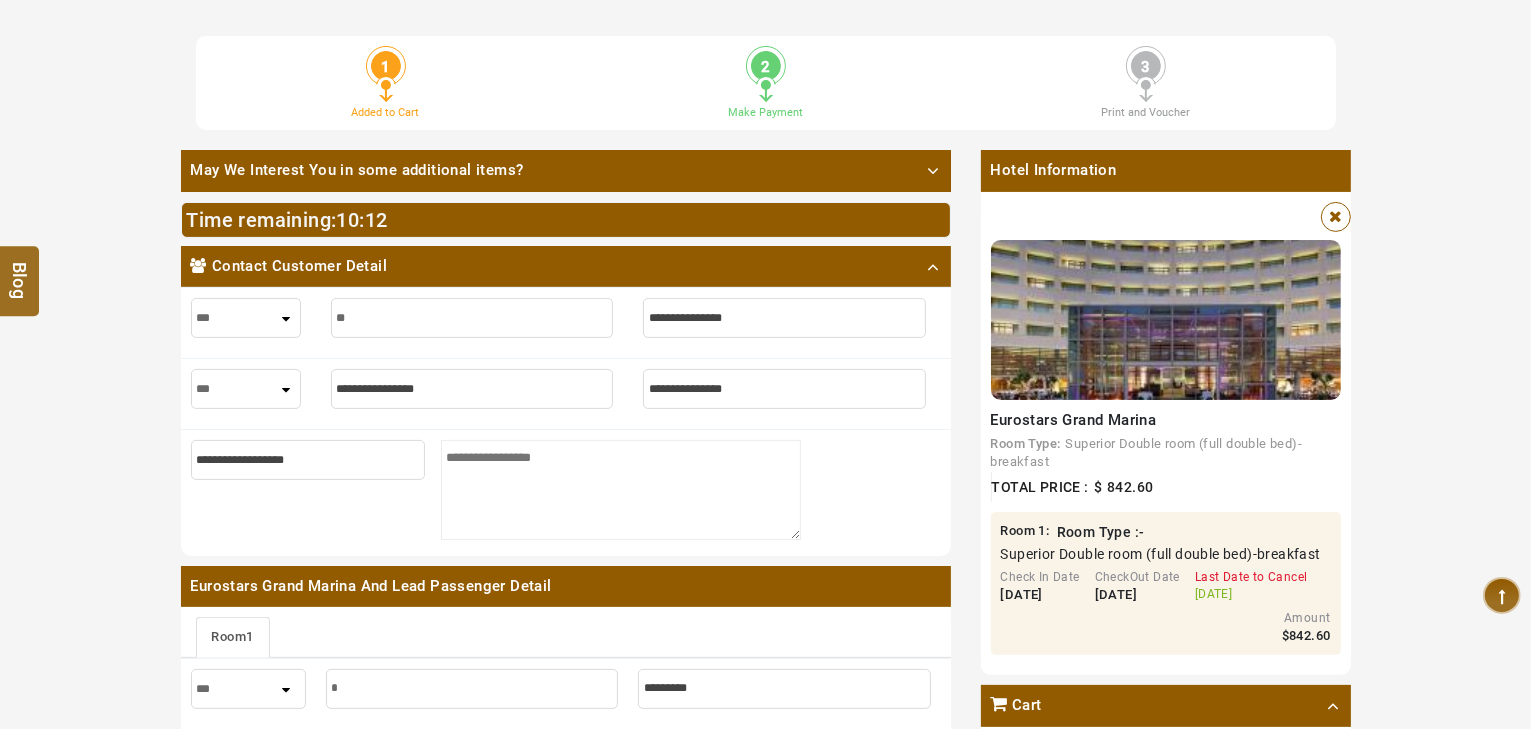type on "**" 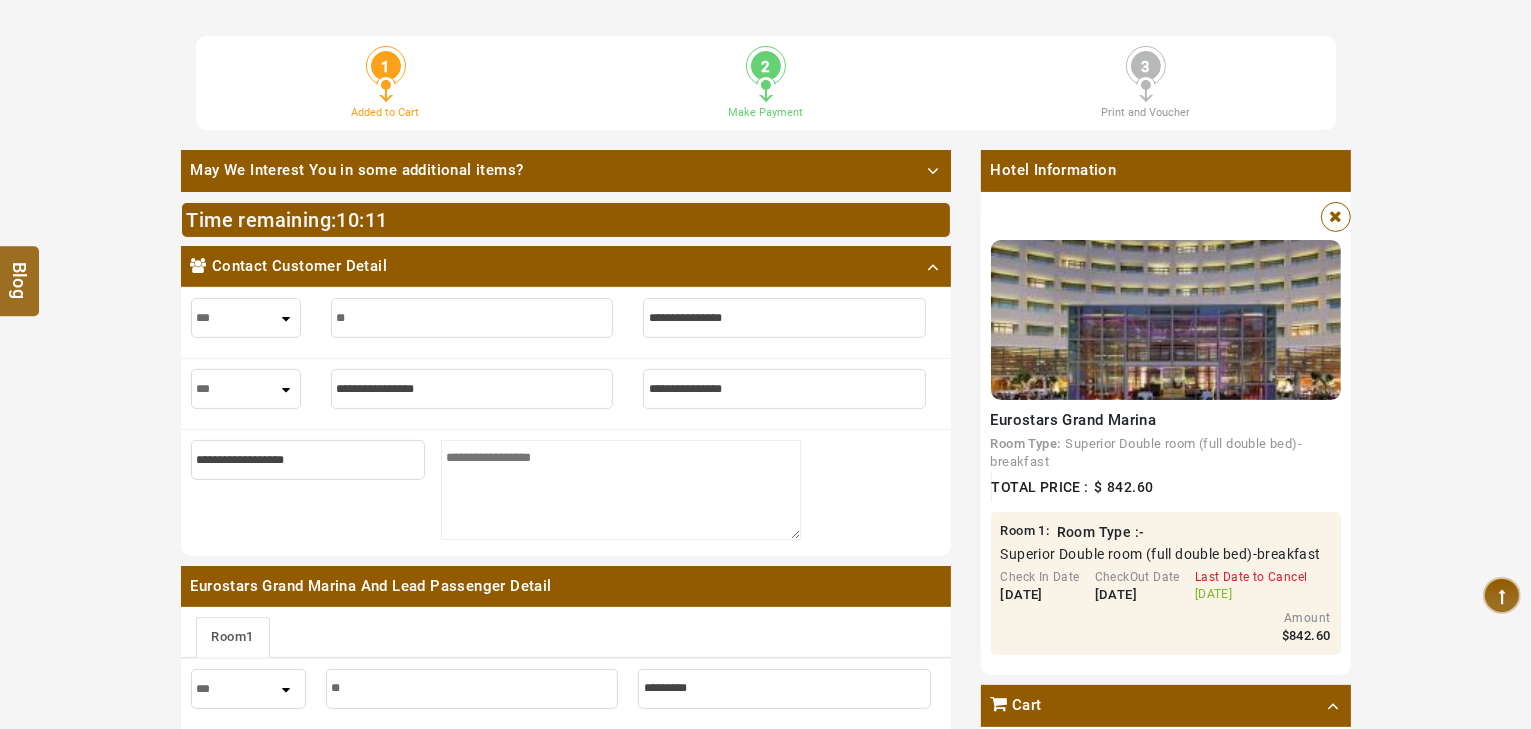 type on "*" 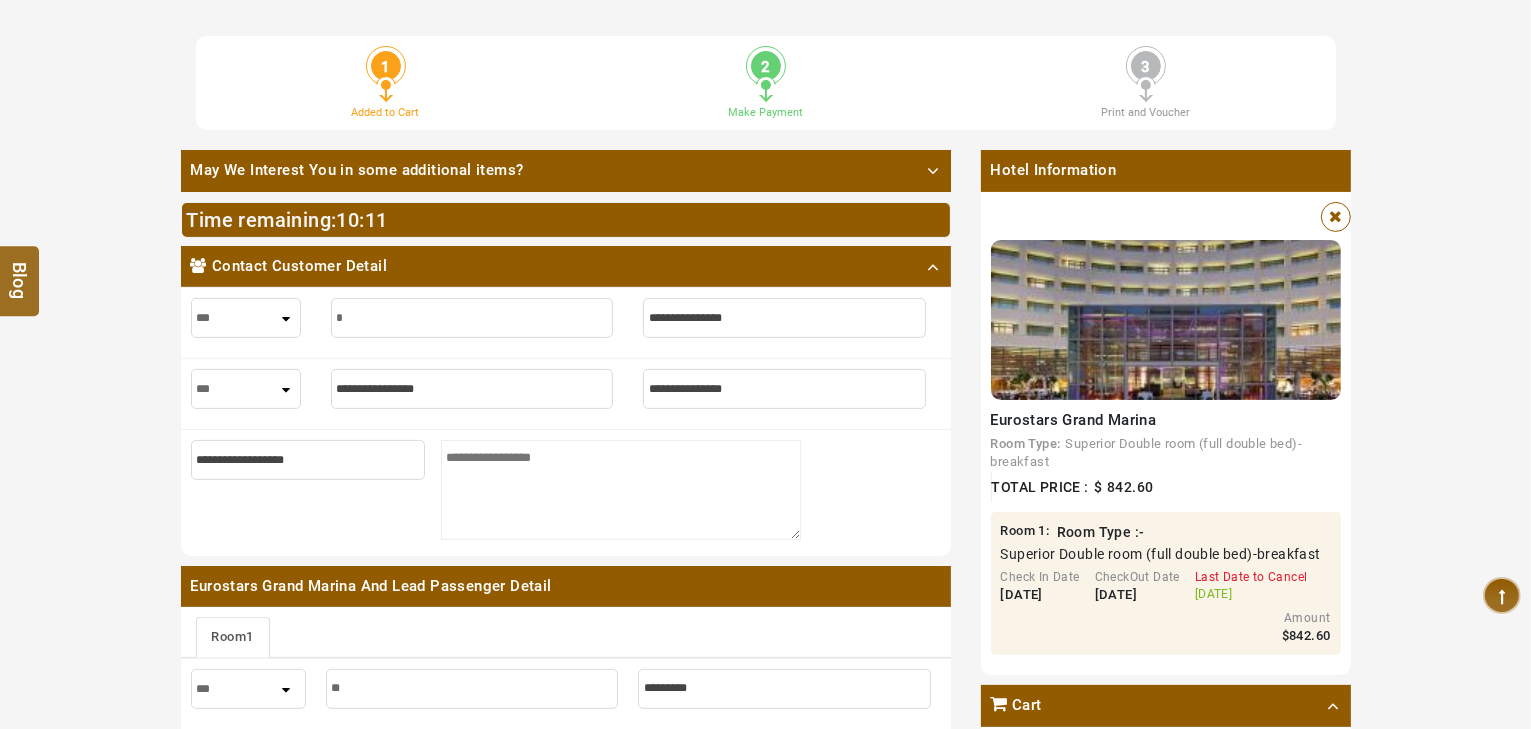 type on "*" 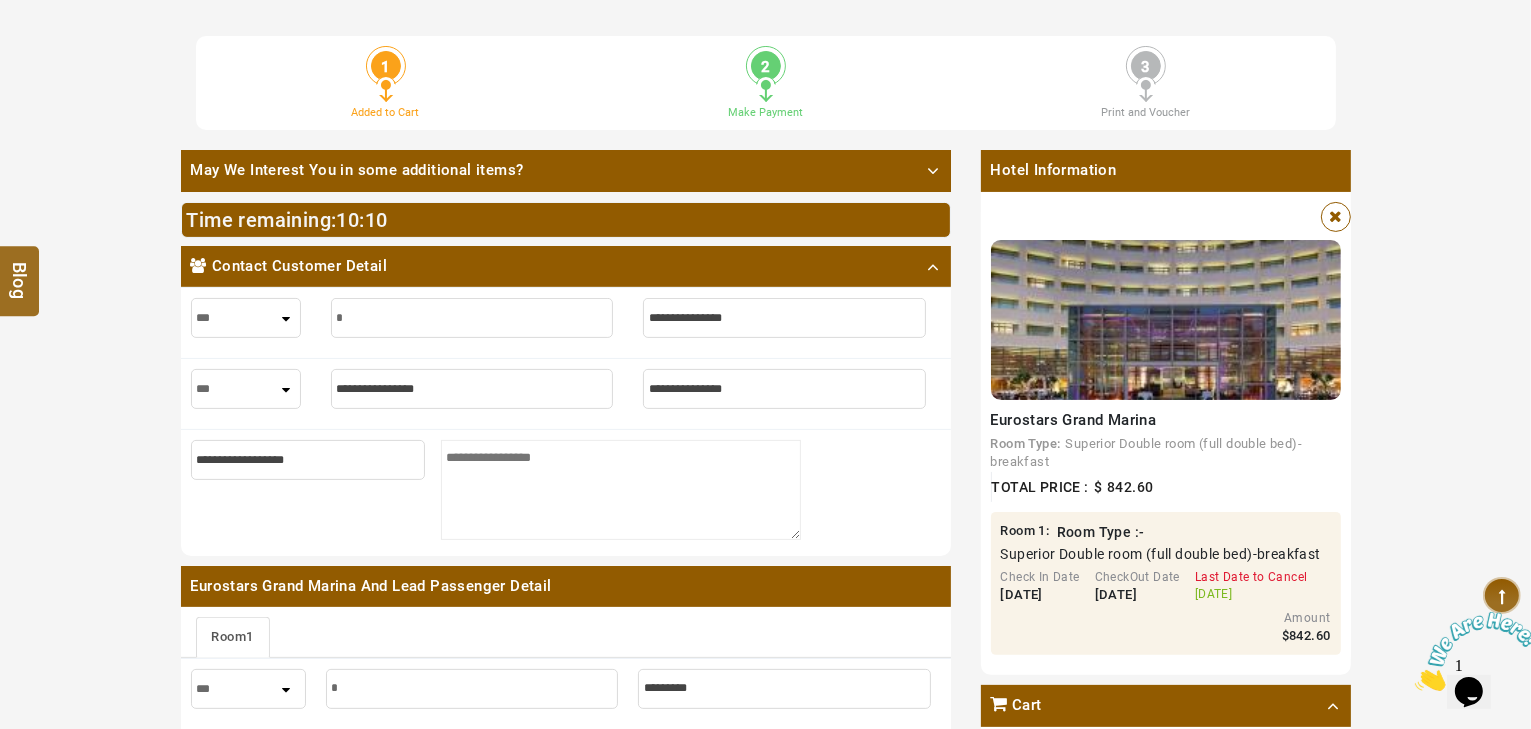 scroll, scrollTop: 0, scrollLeft: 0, axis: both 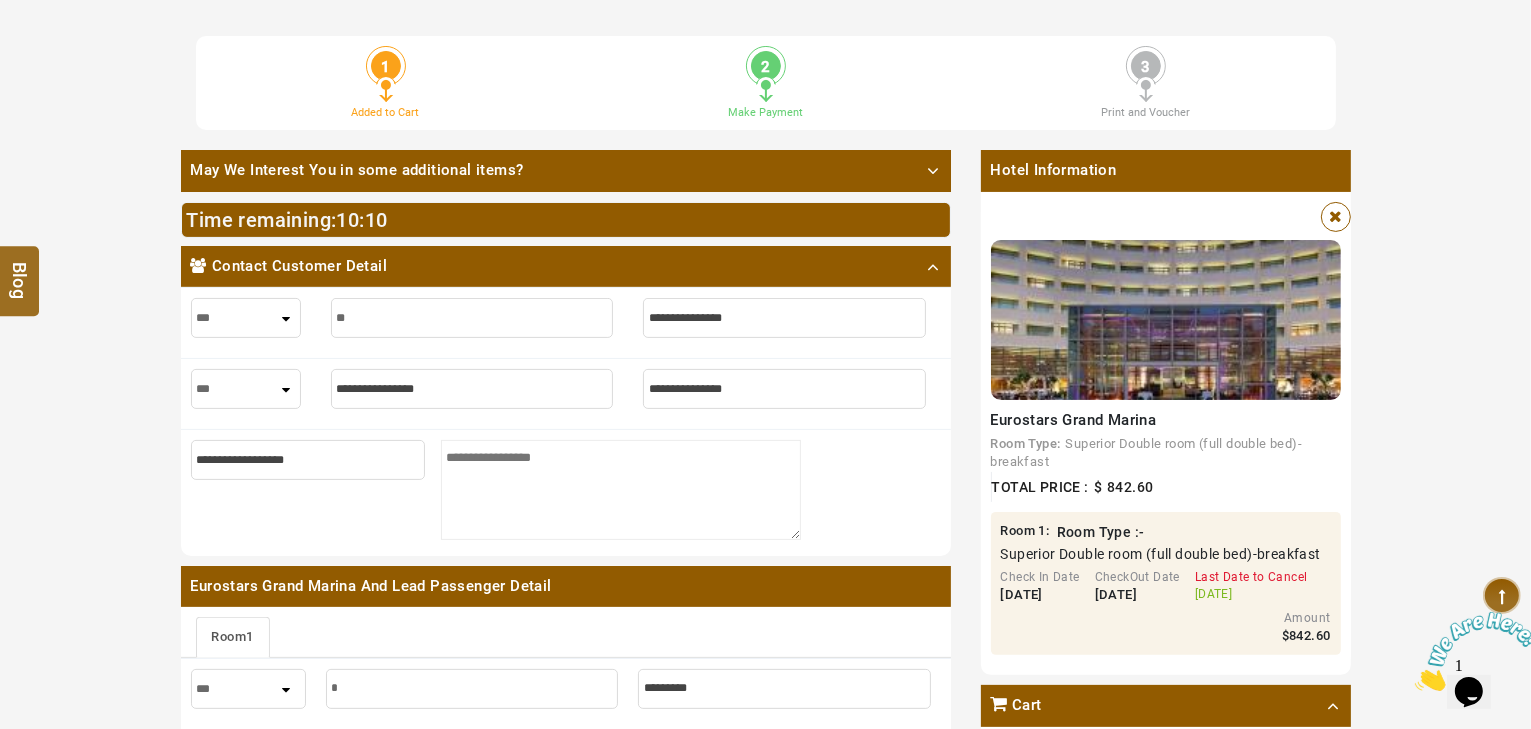 type on "**" 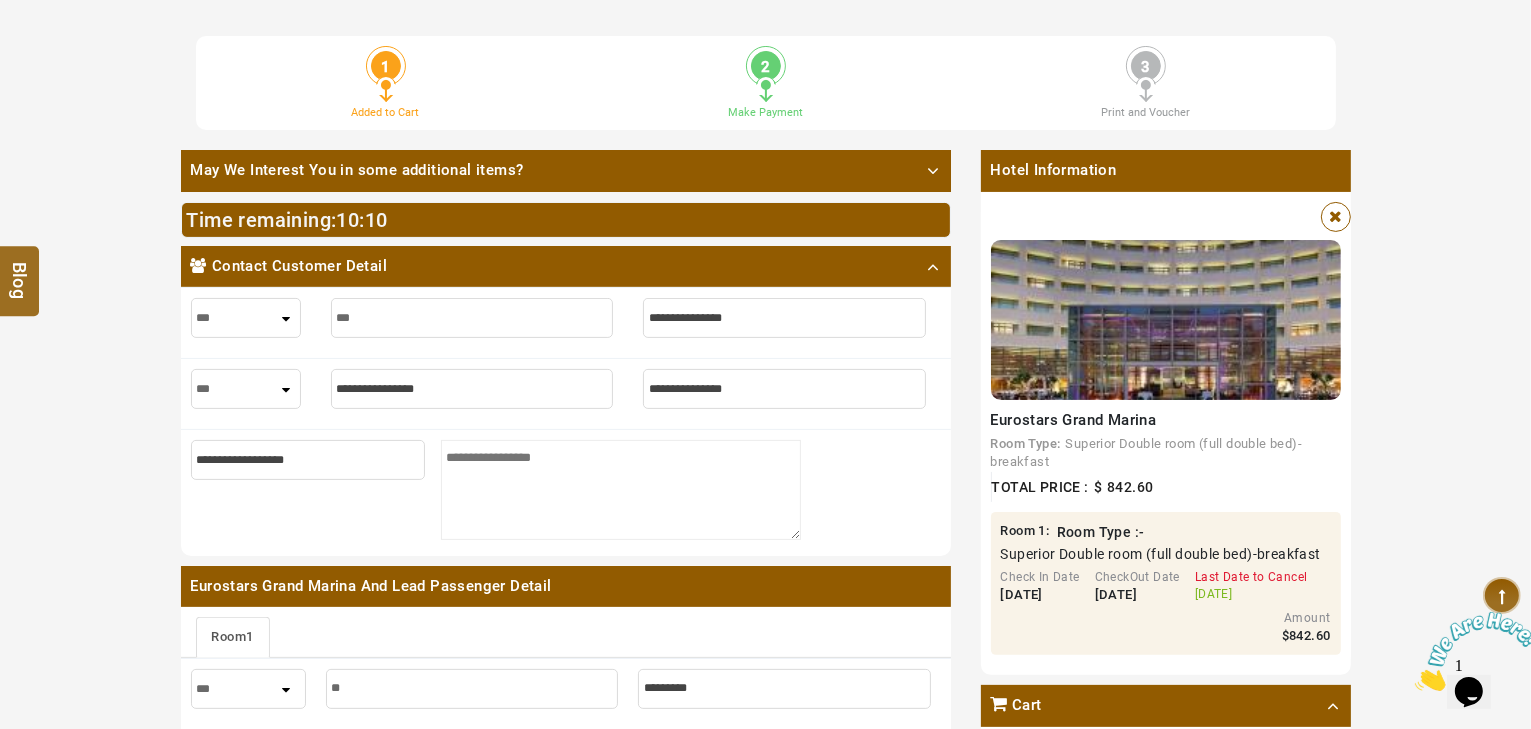 type on "****" 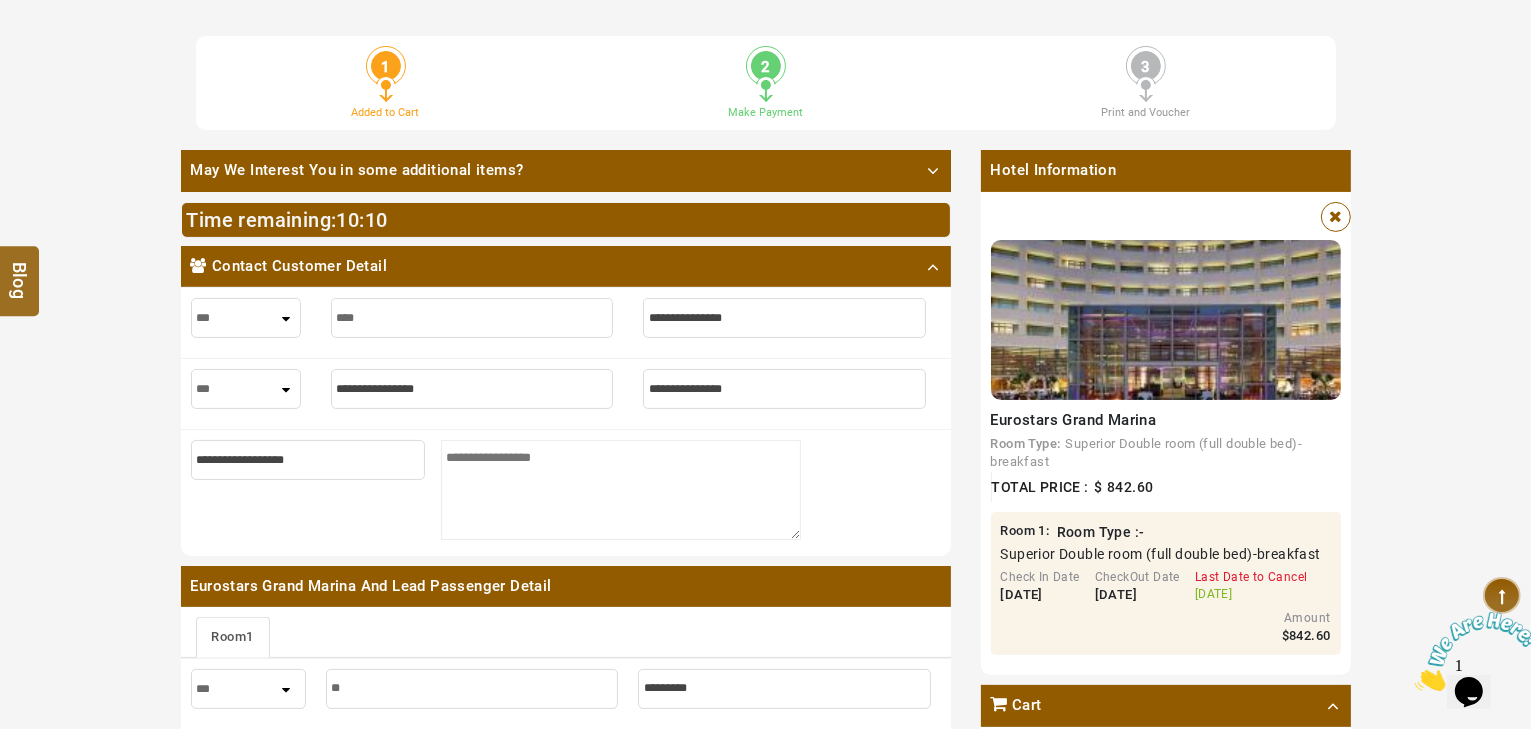 type on "****" 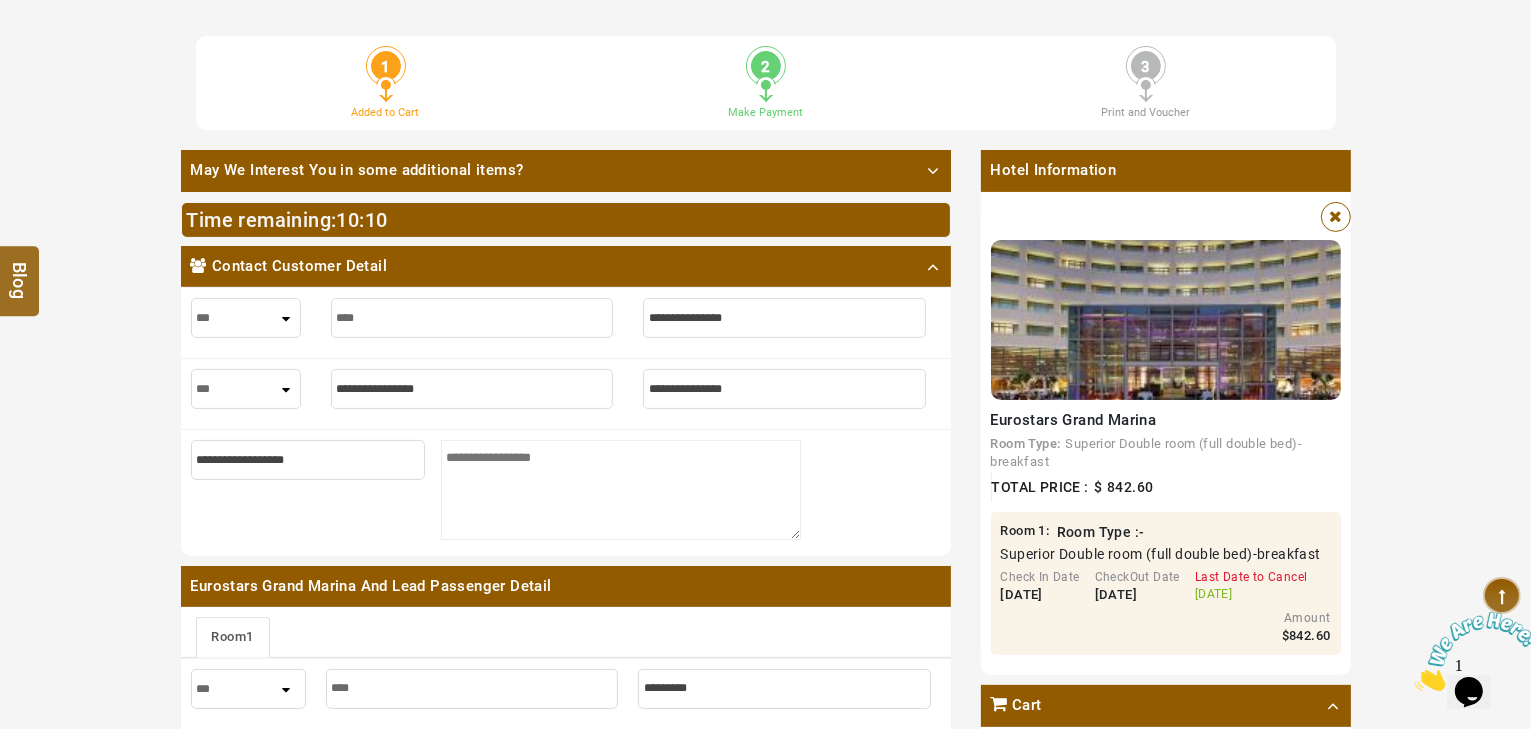 type on "*****" 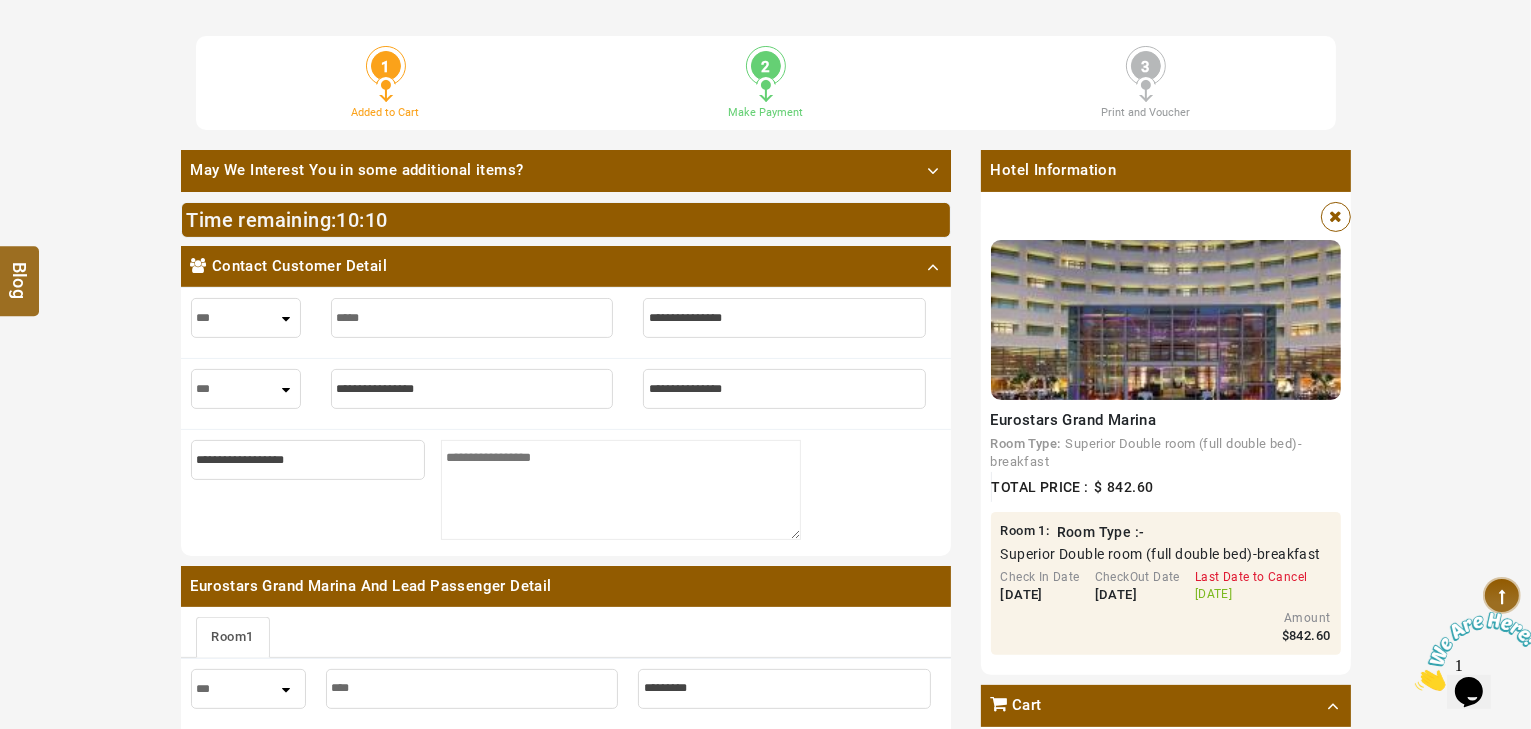 type on "*****" 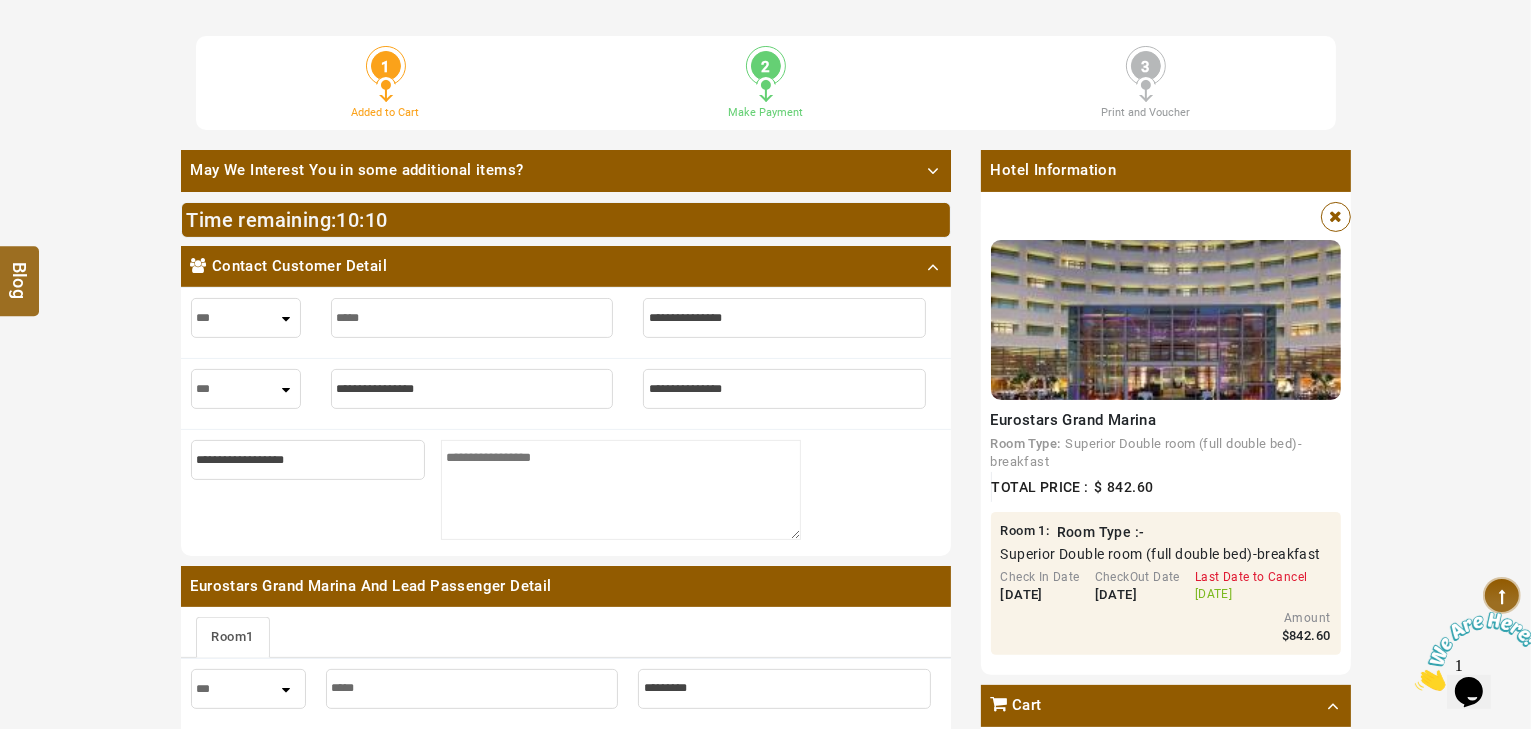 type on "*****" 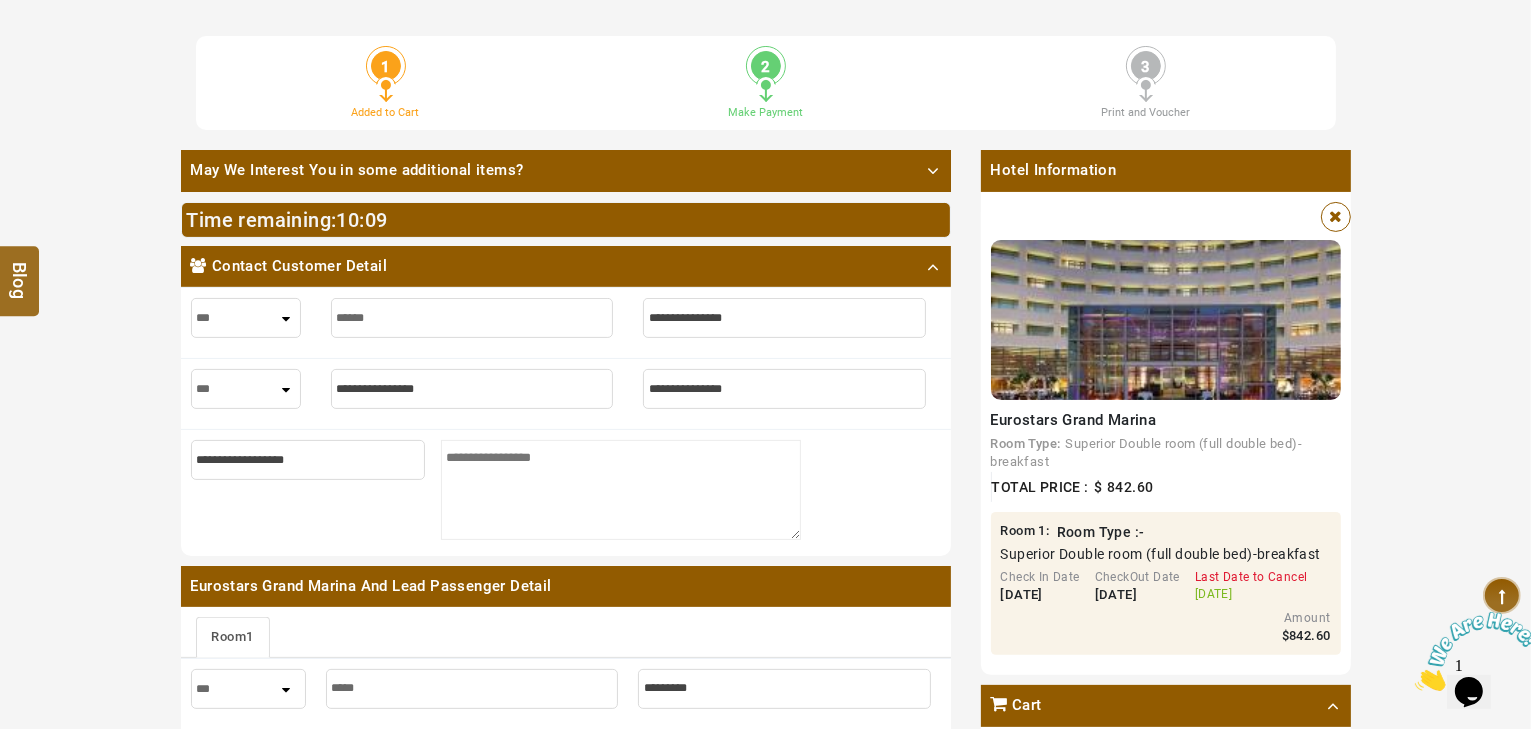 type on "*****" 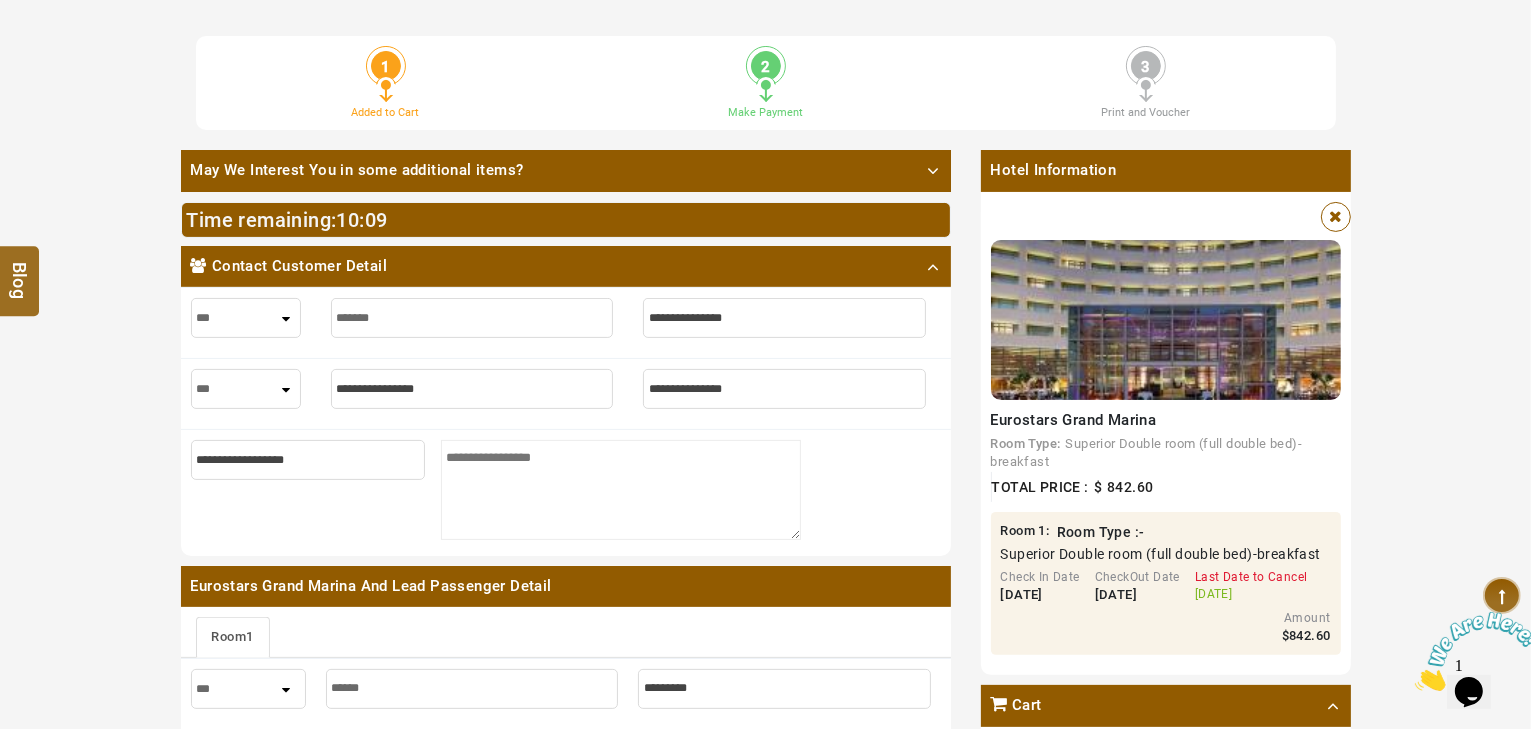type on "********" 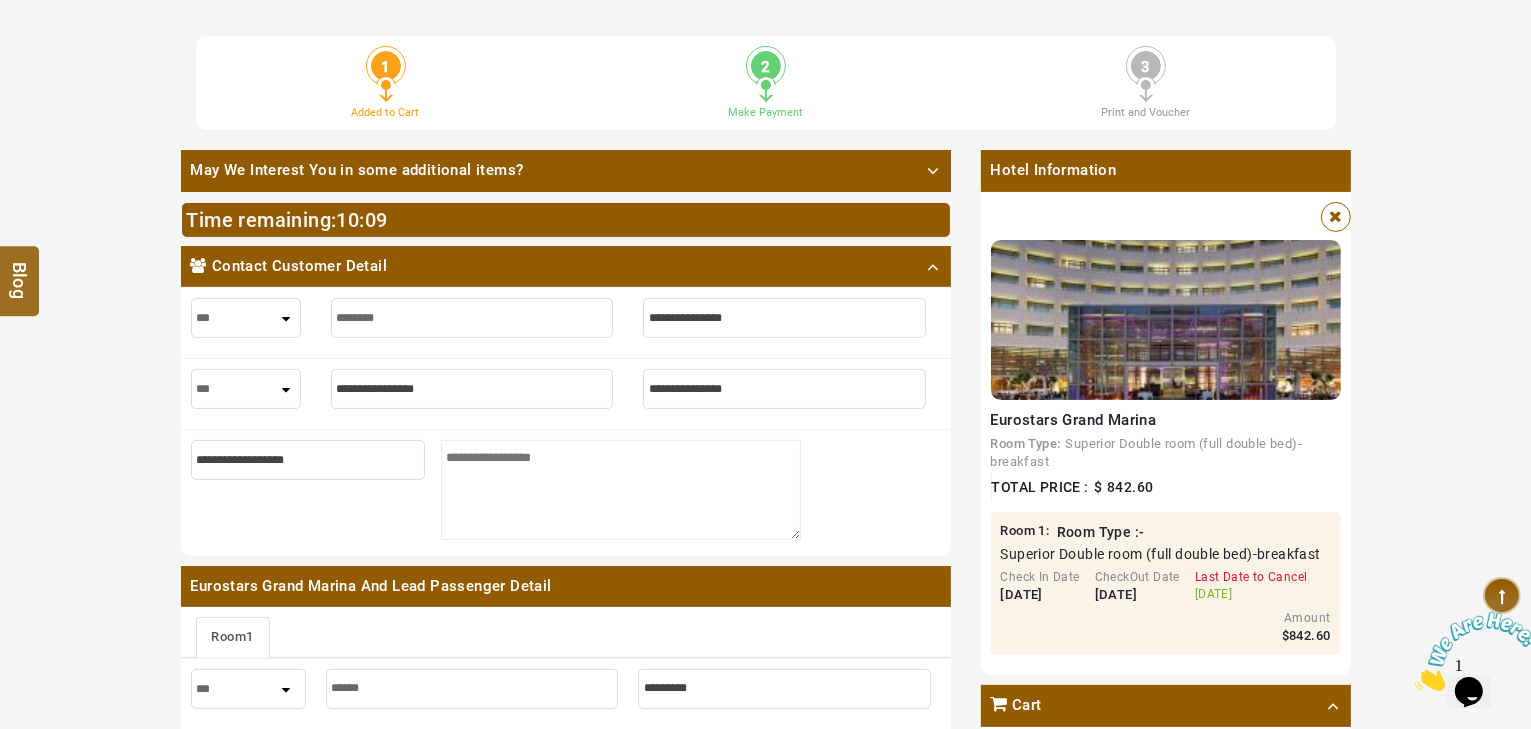 type on "********" 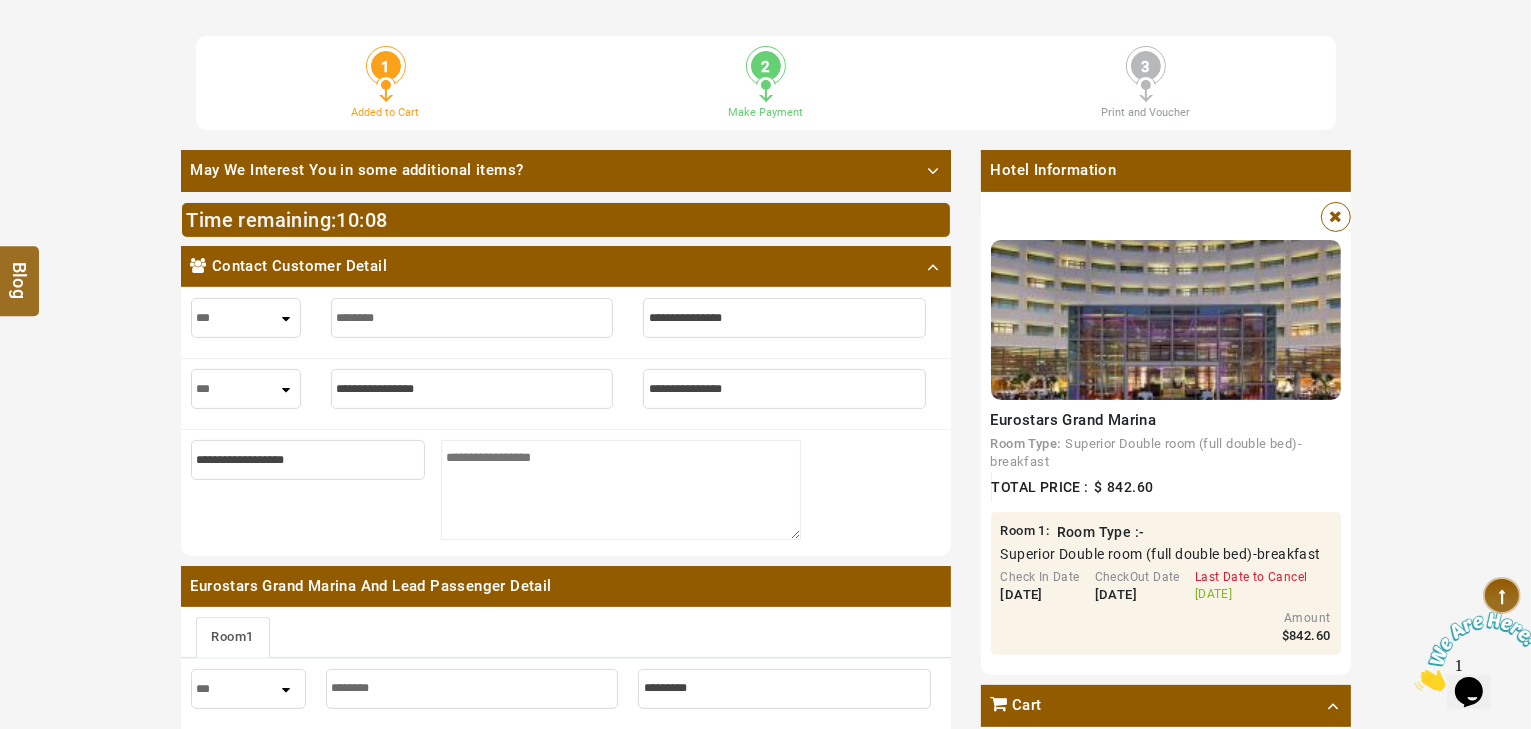 type on "*********" 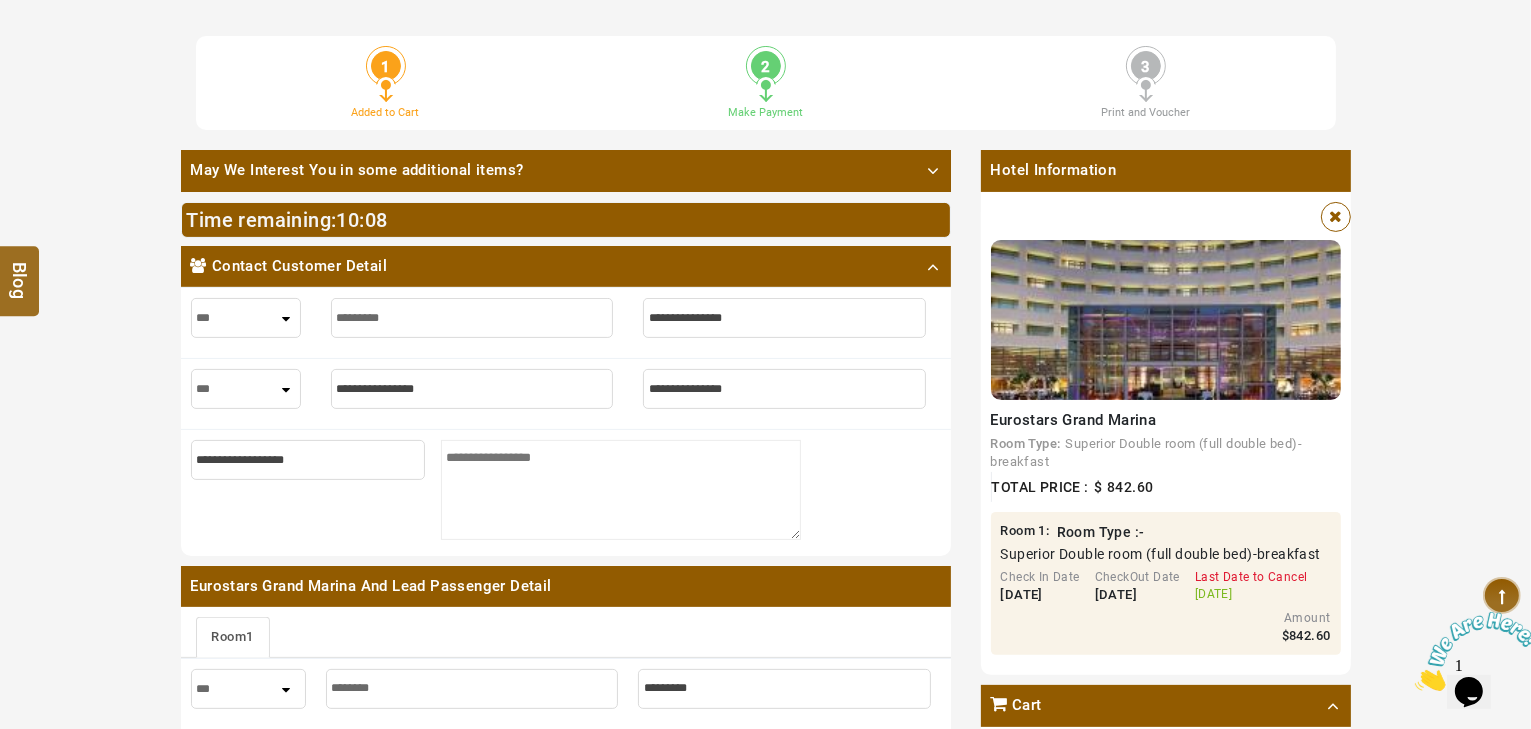 type on "*********" 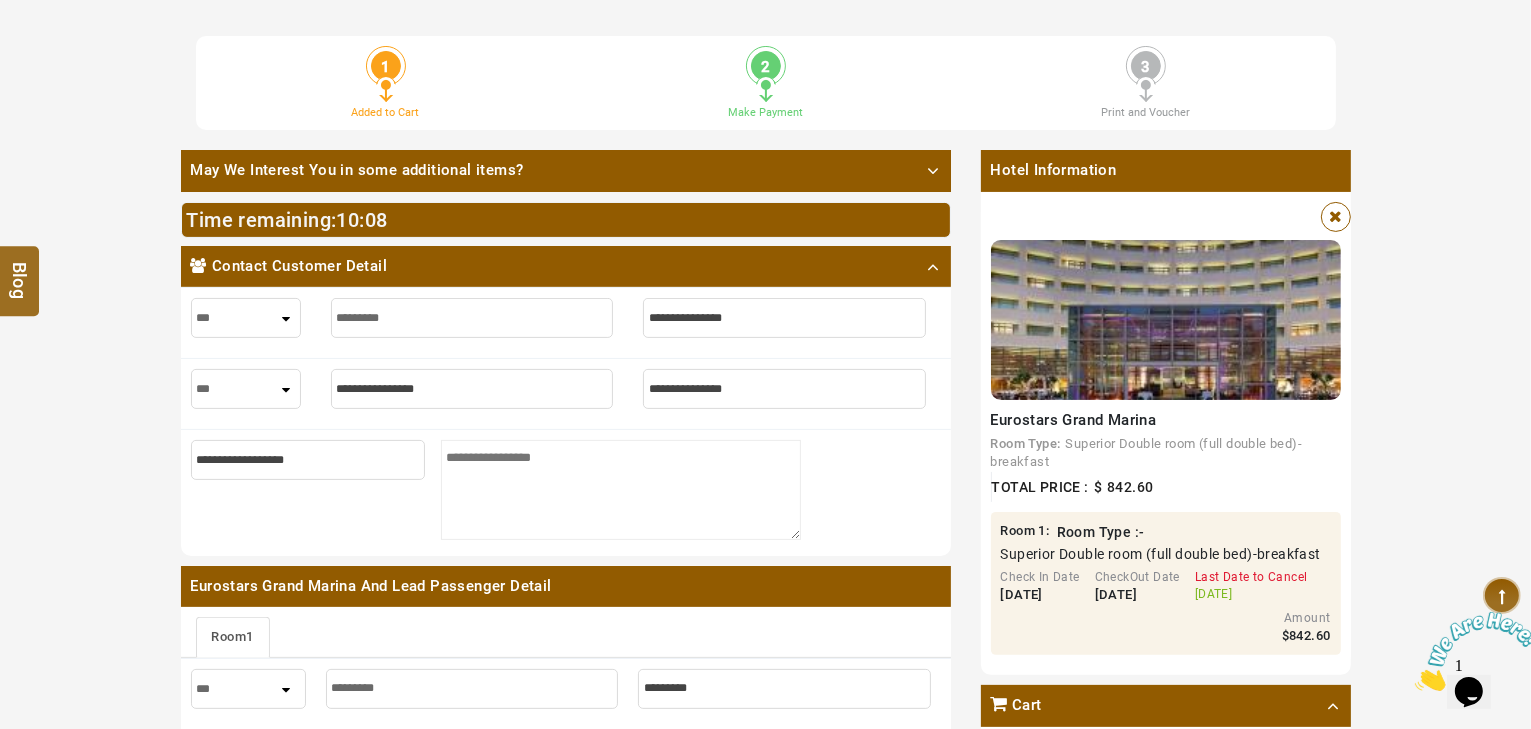 type on "**********" 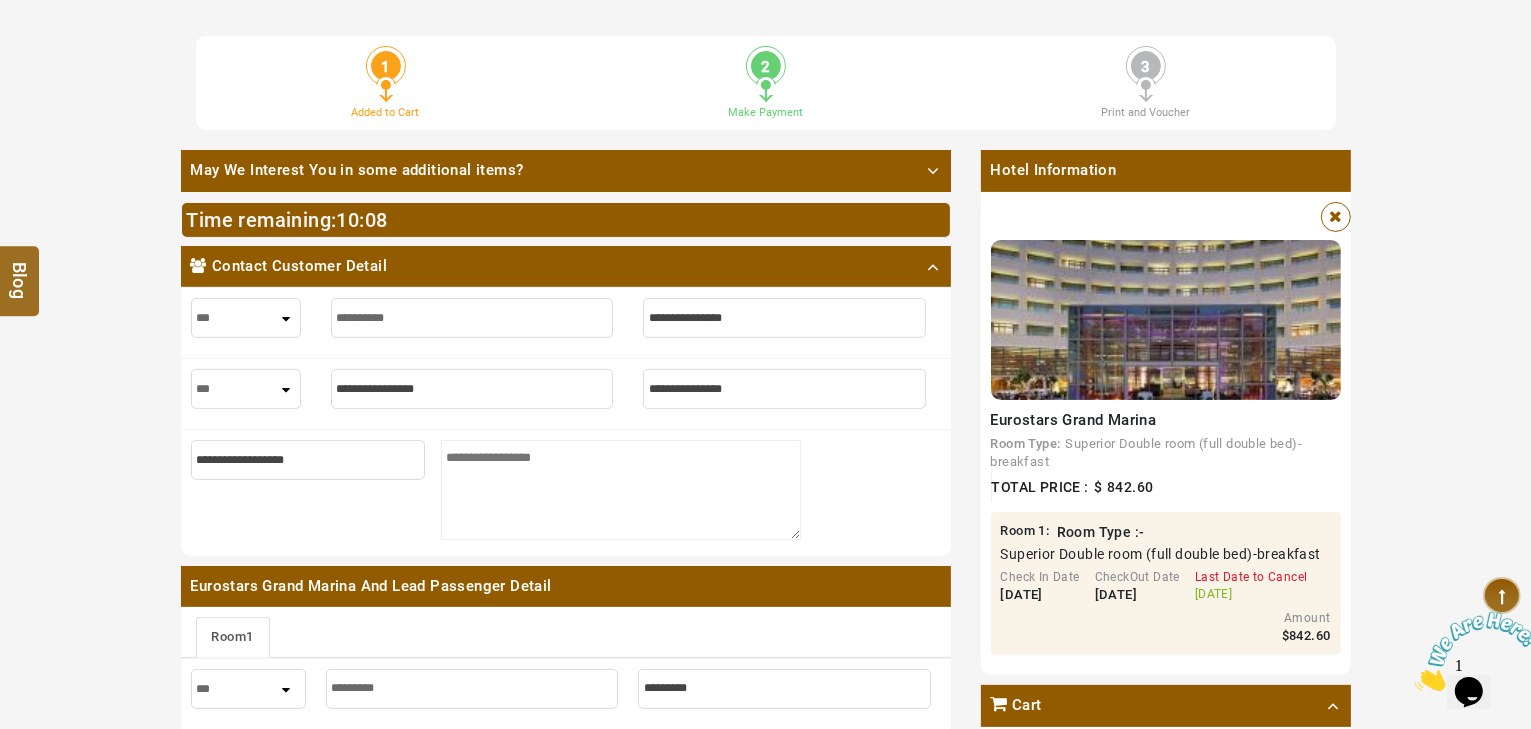 type on "**********" 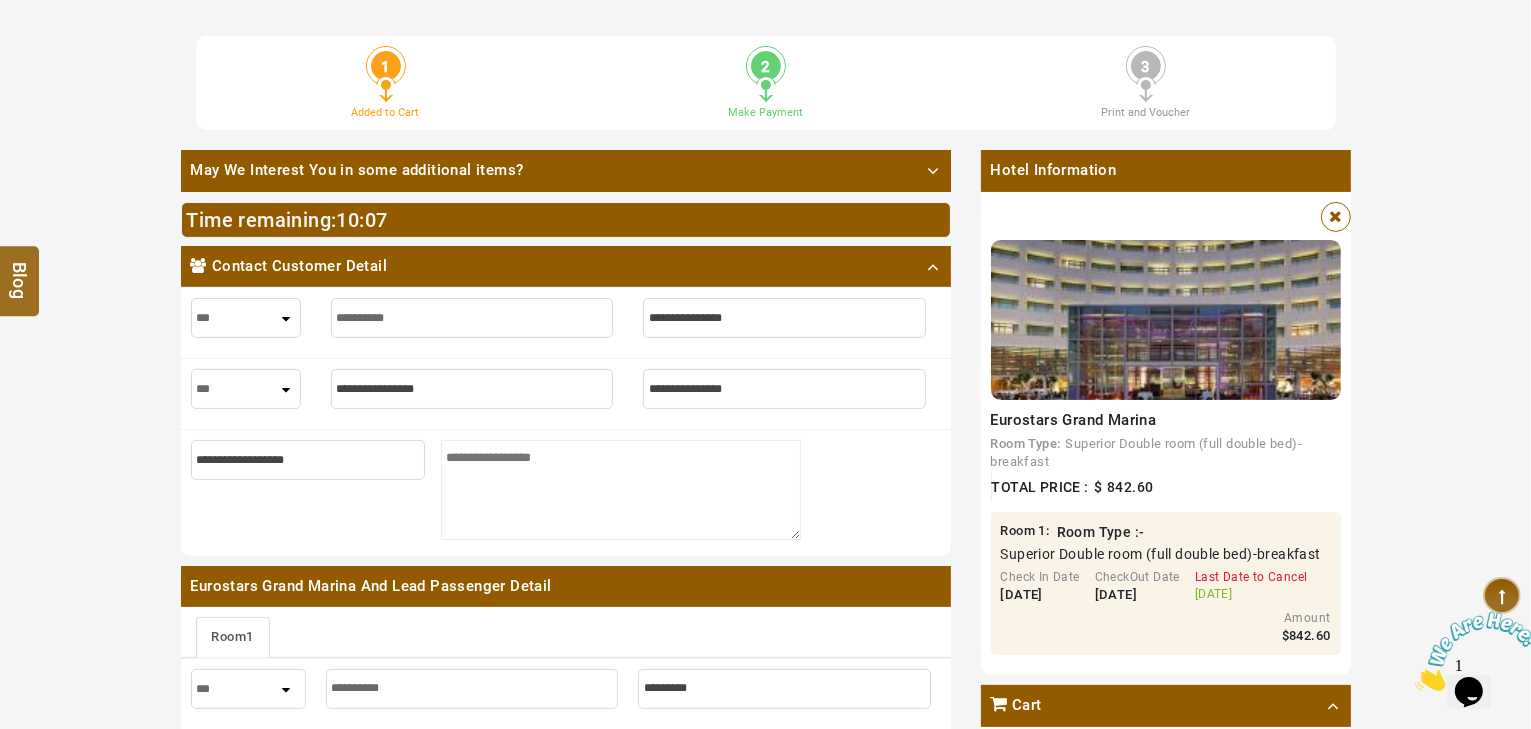 type on "**********" 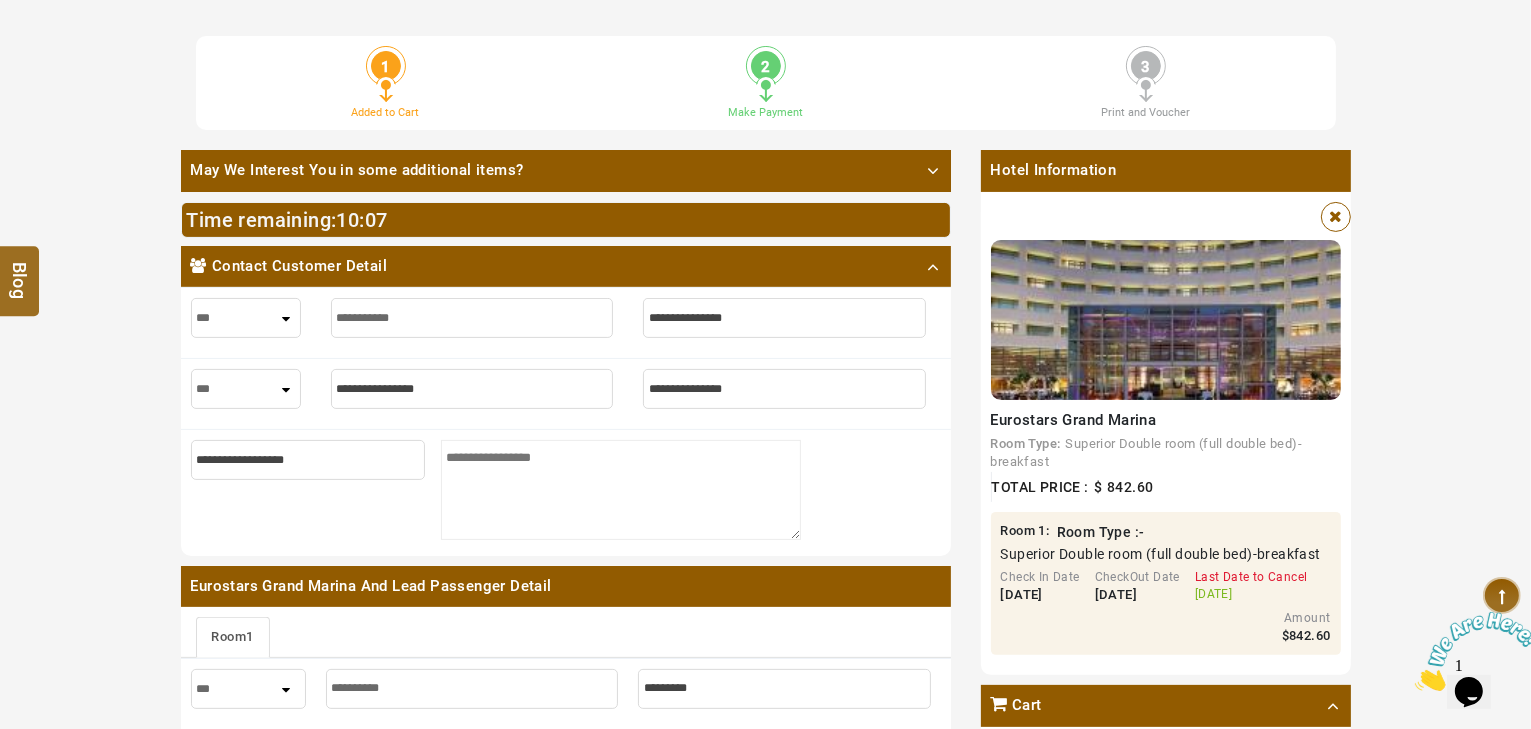 type on "**********" 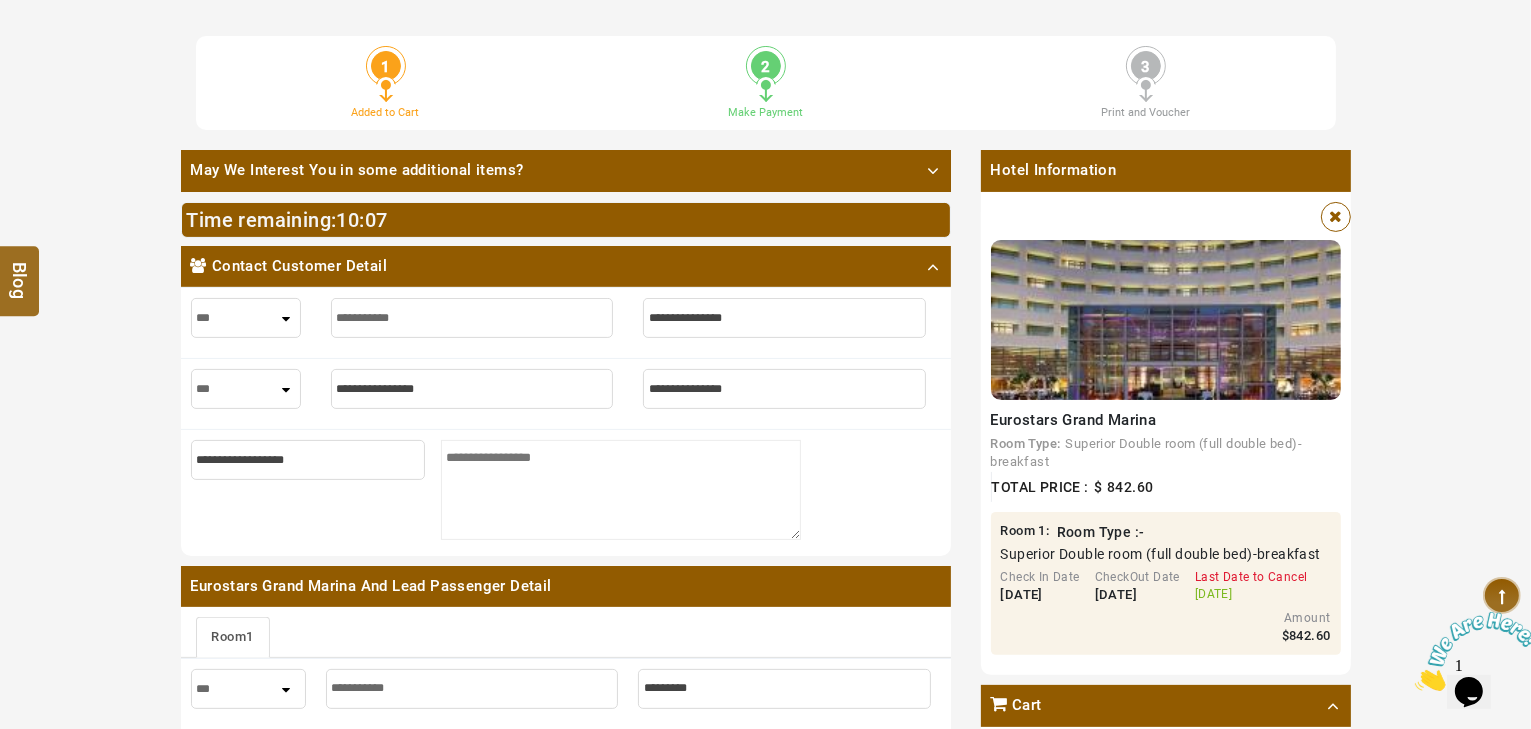 type on "**********" 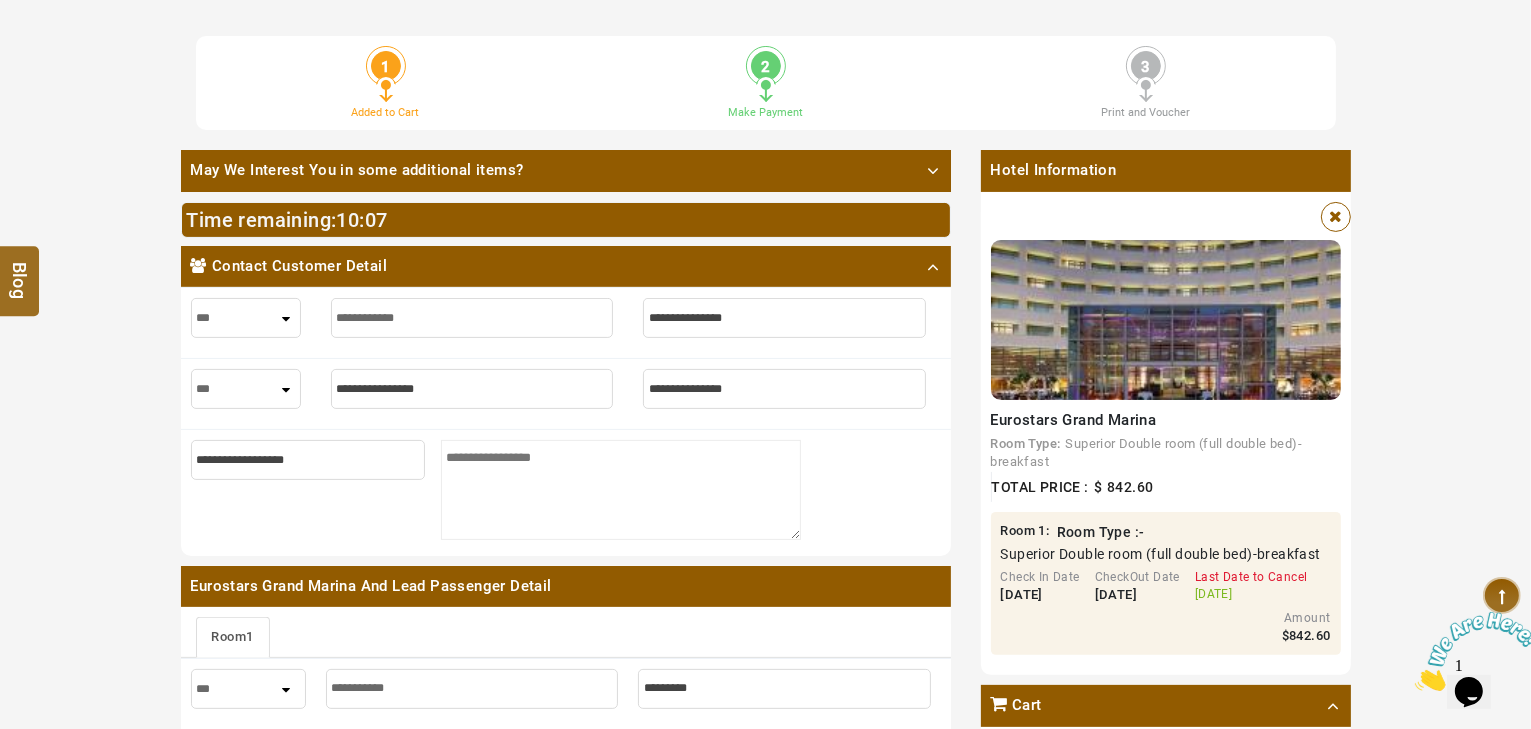 type on "**********" 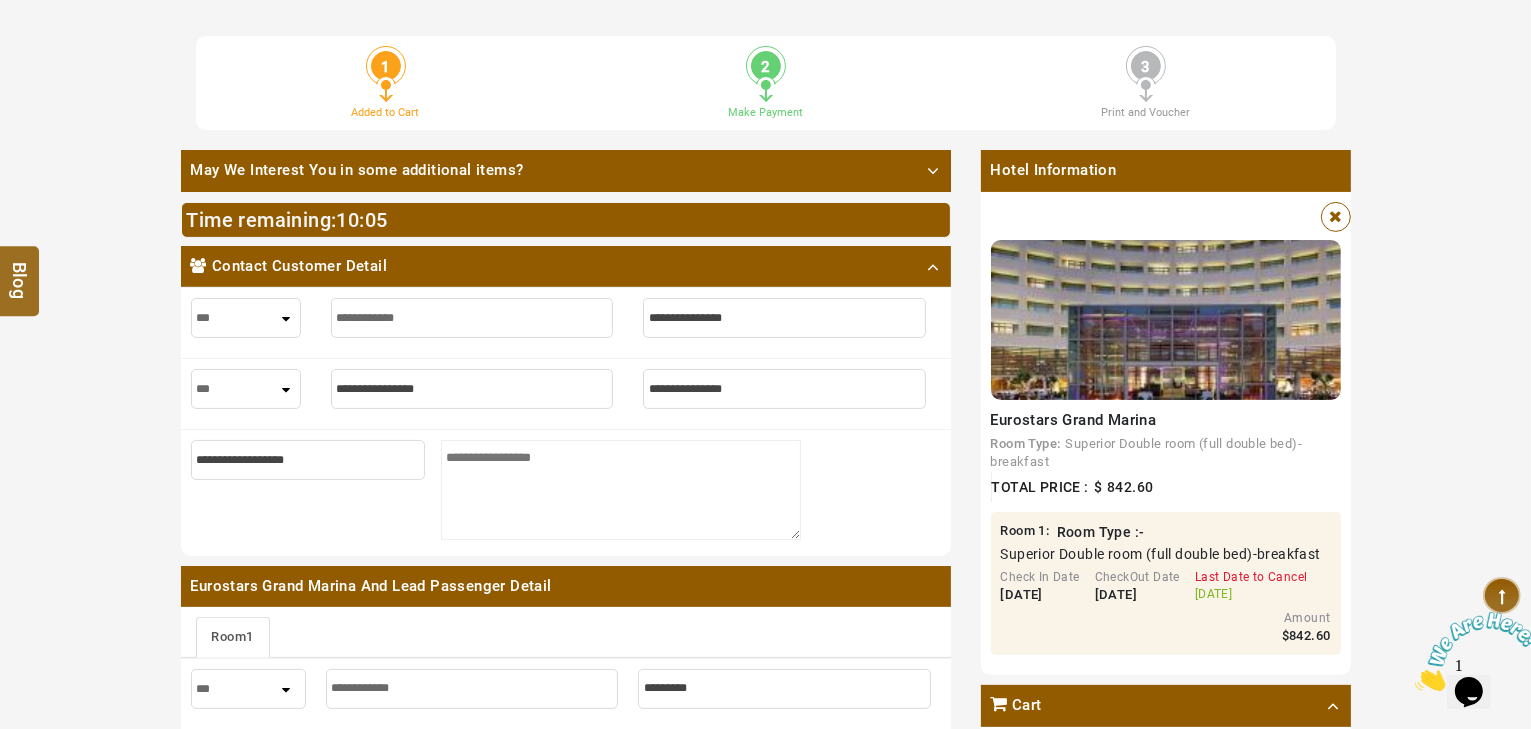 drag, startPoint x: 392, startPoint y: 316, endPoint x: 375, endPoint y: 316, distance: 17 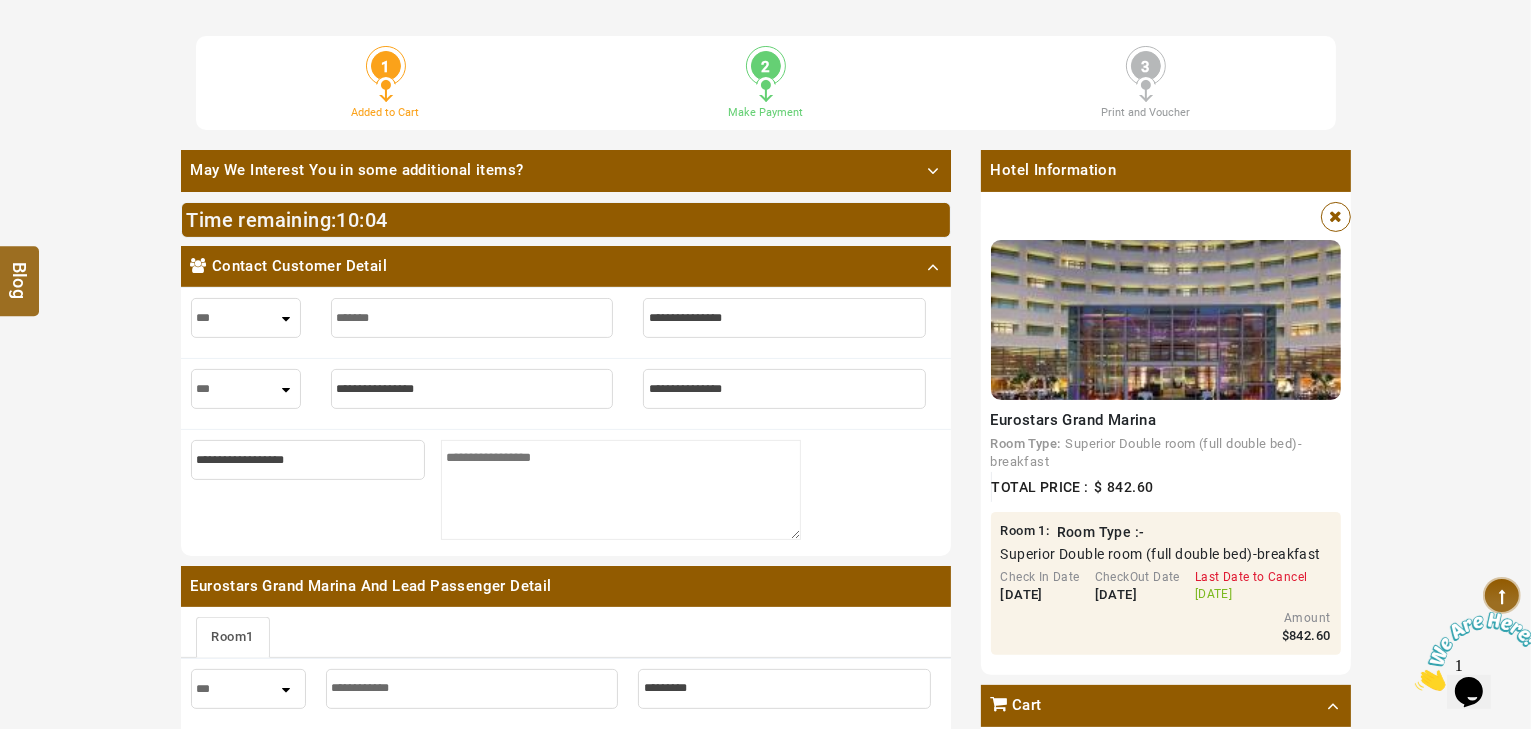type on "*******" 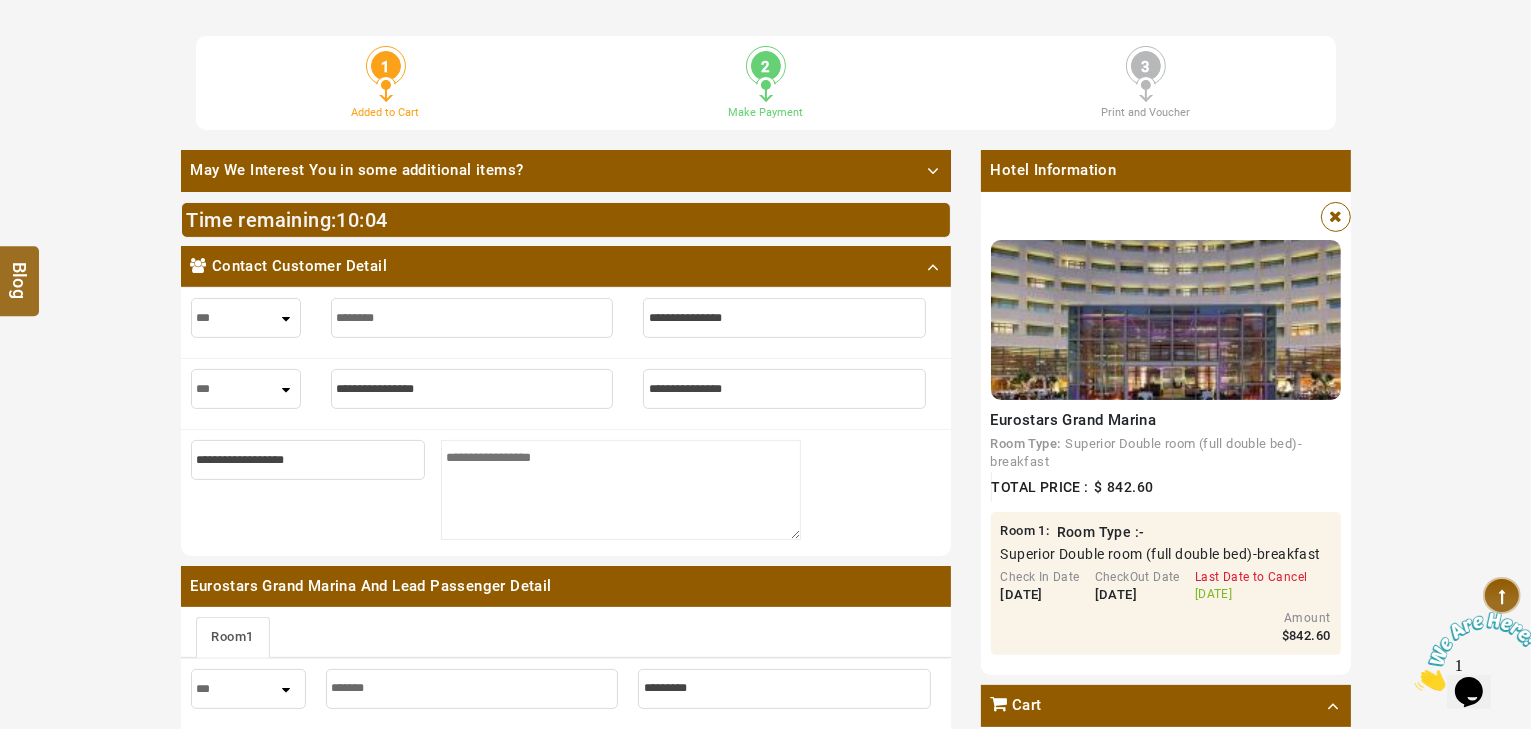 type on "*********" 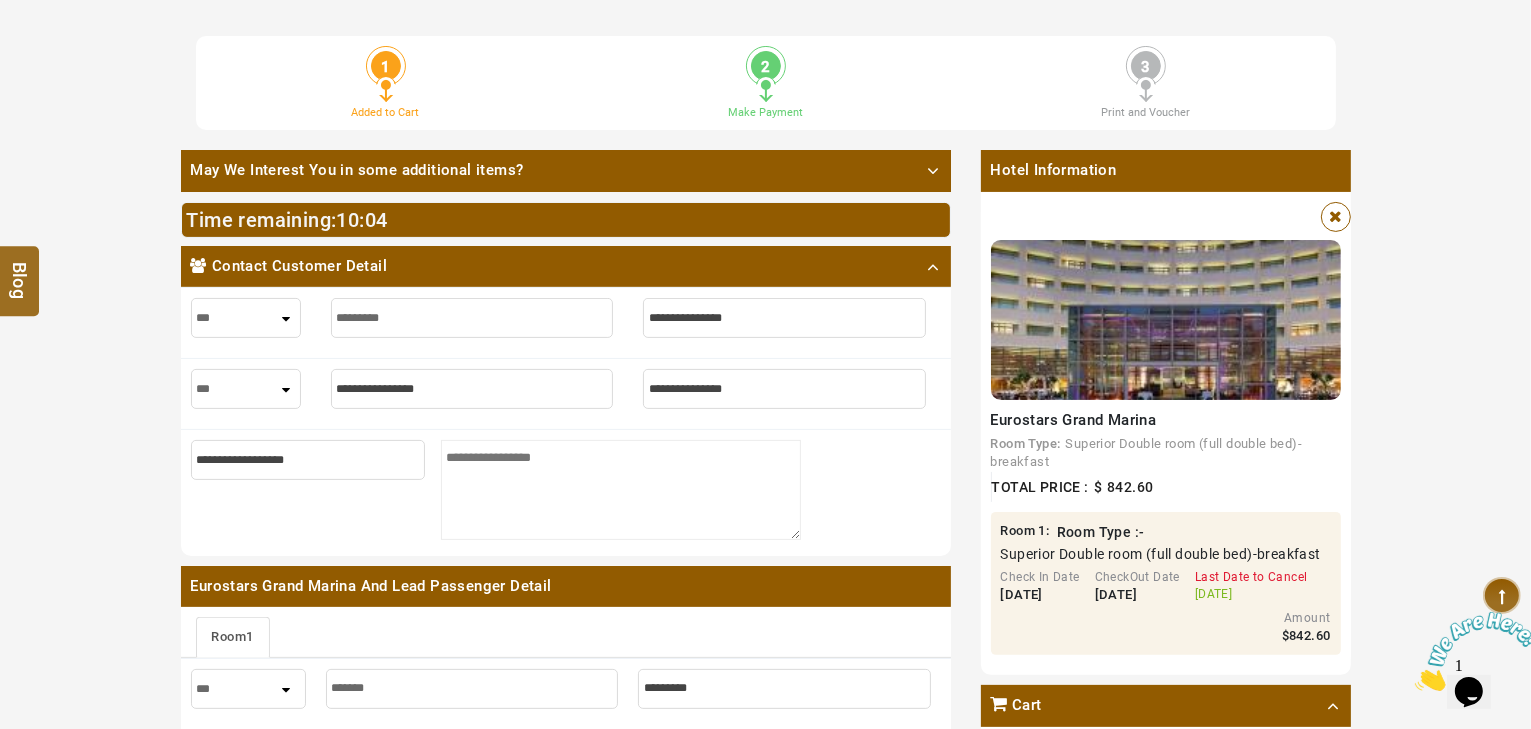 type on "*********" 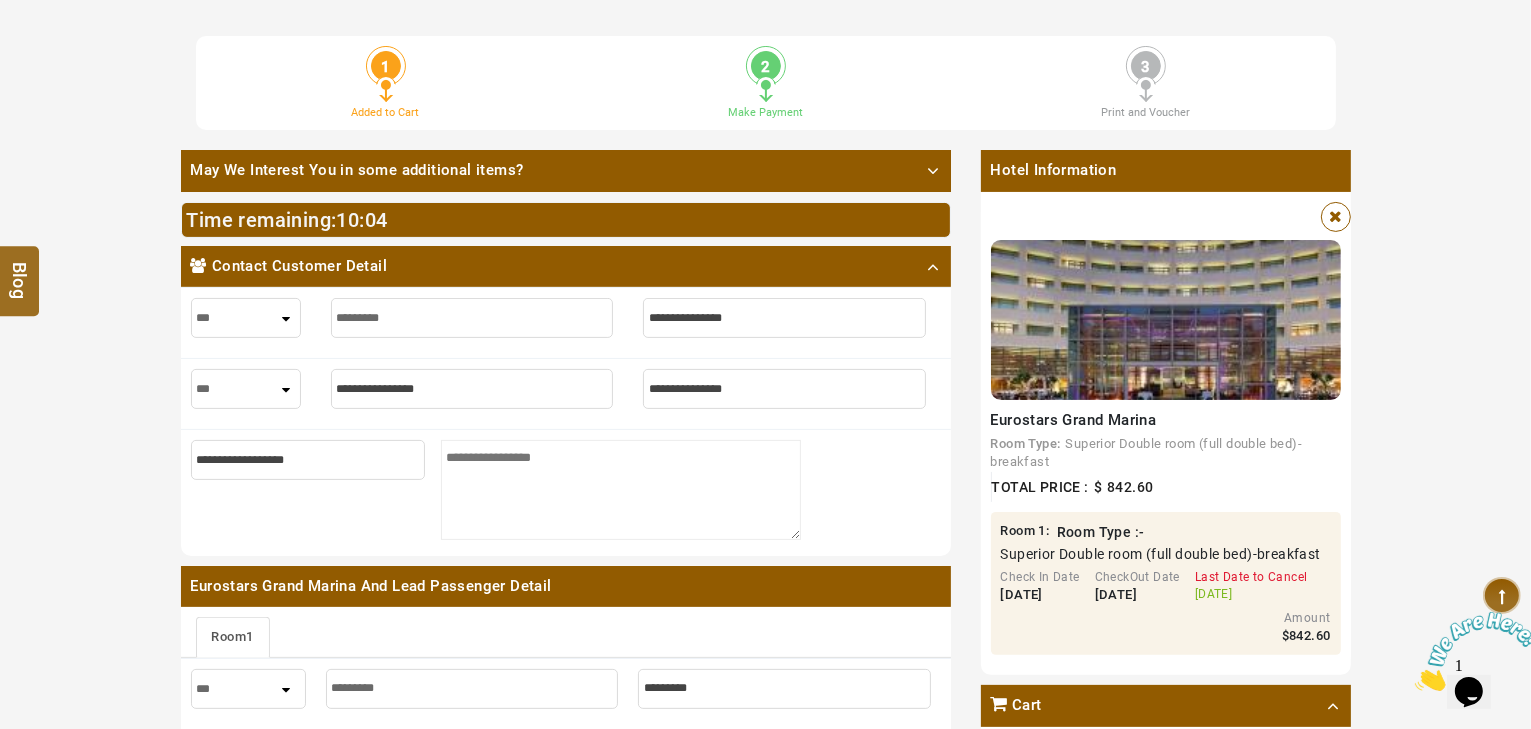 type on "**********" 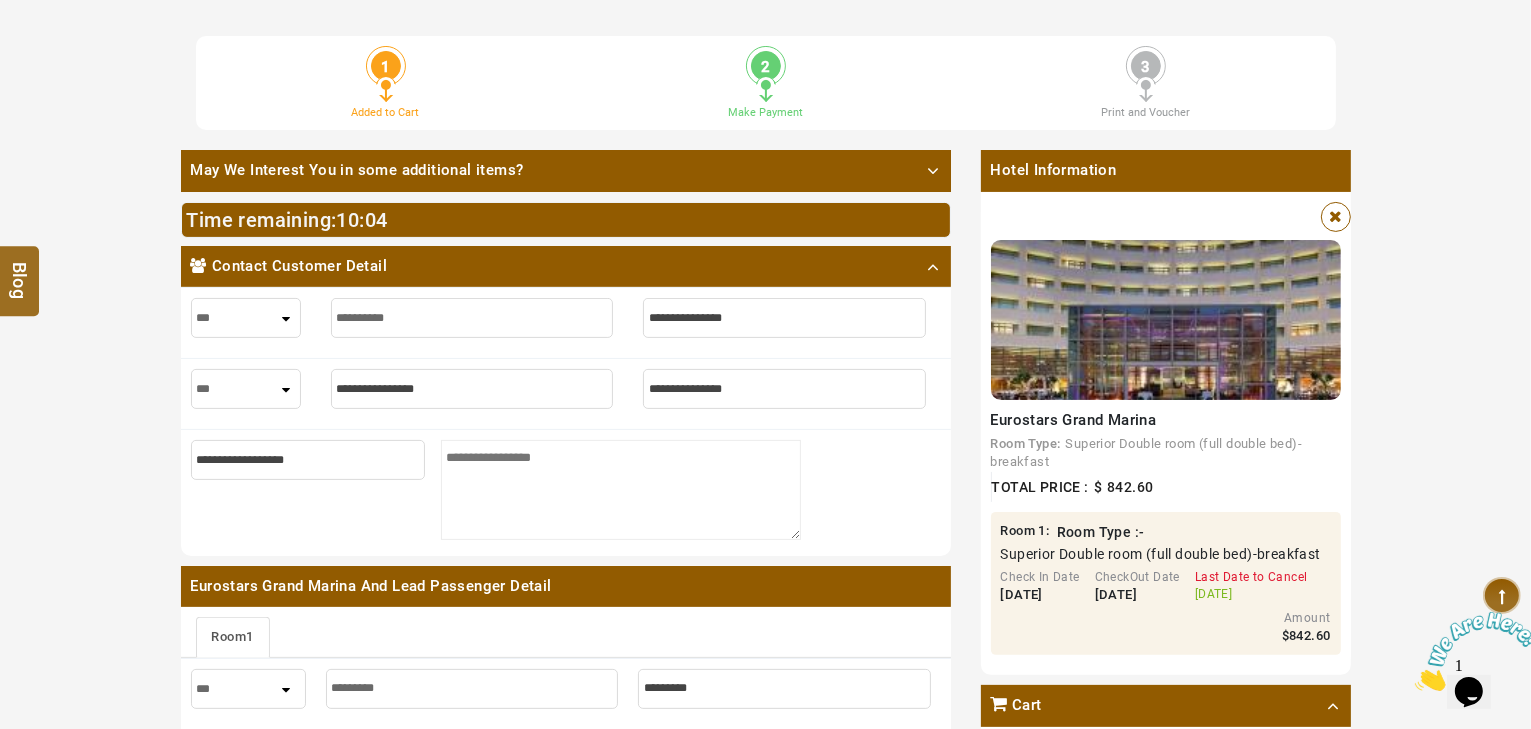 type on "**********" 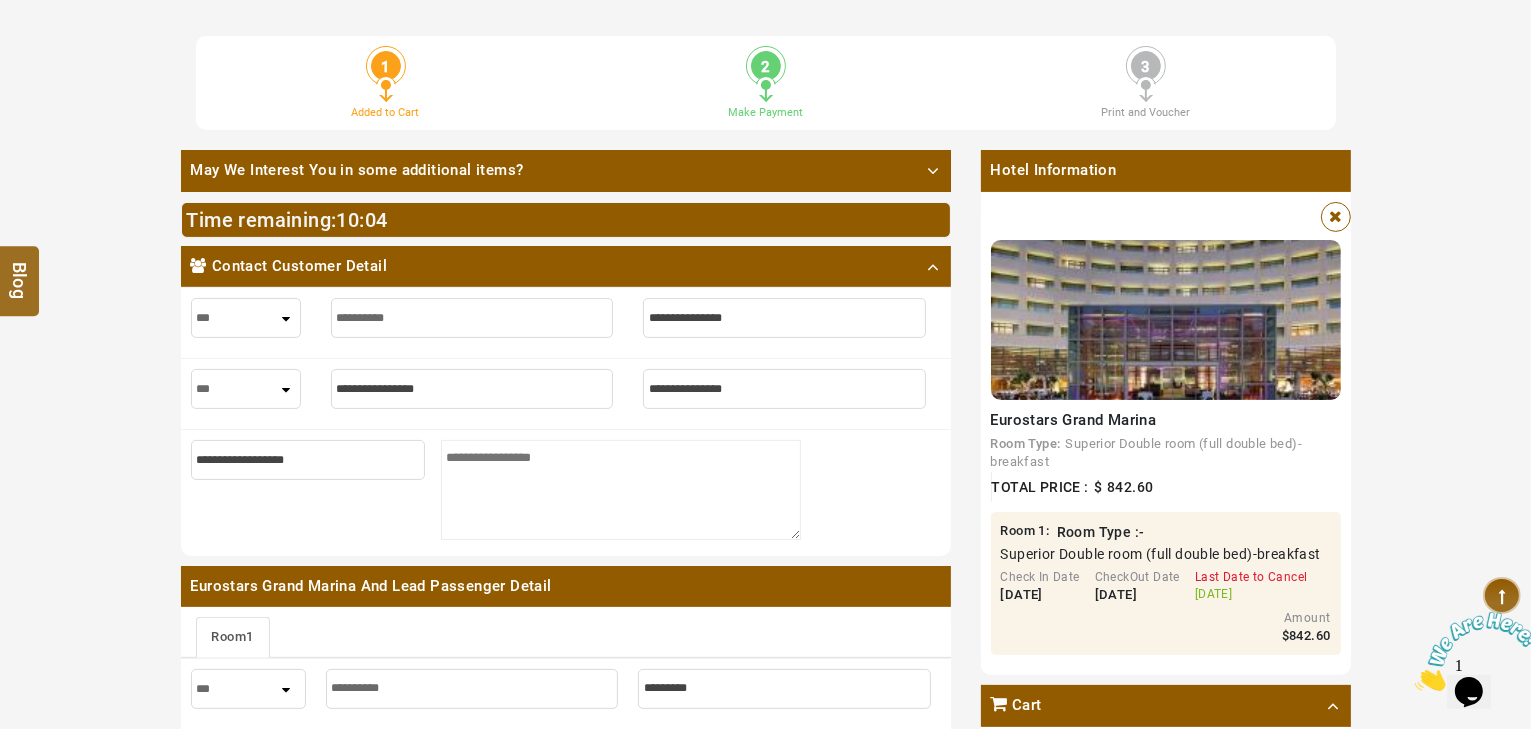 type on "**********" 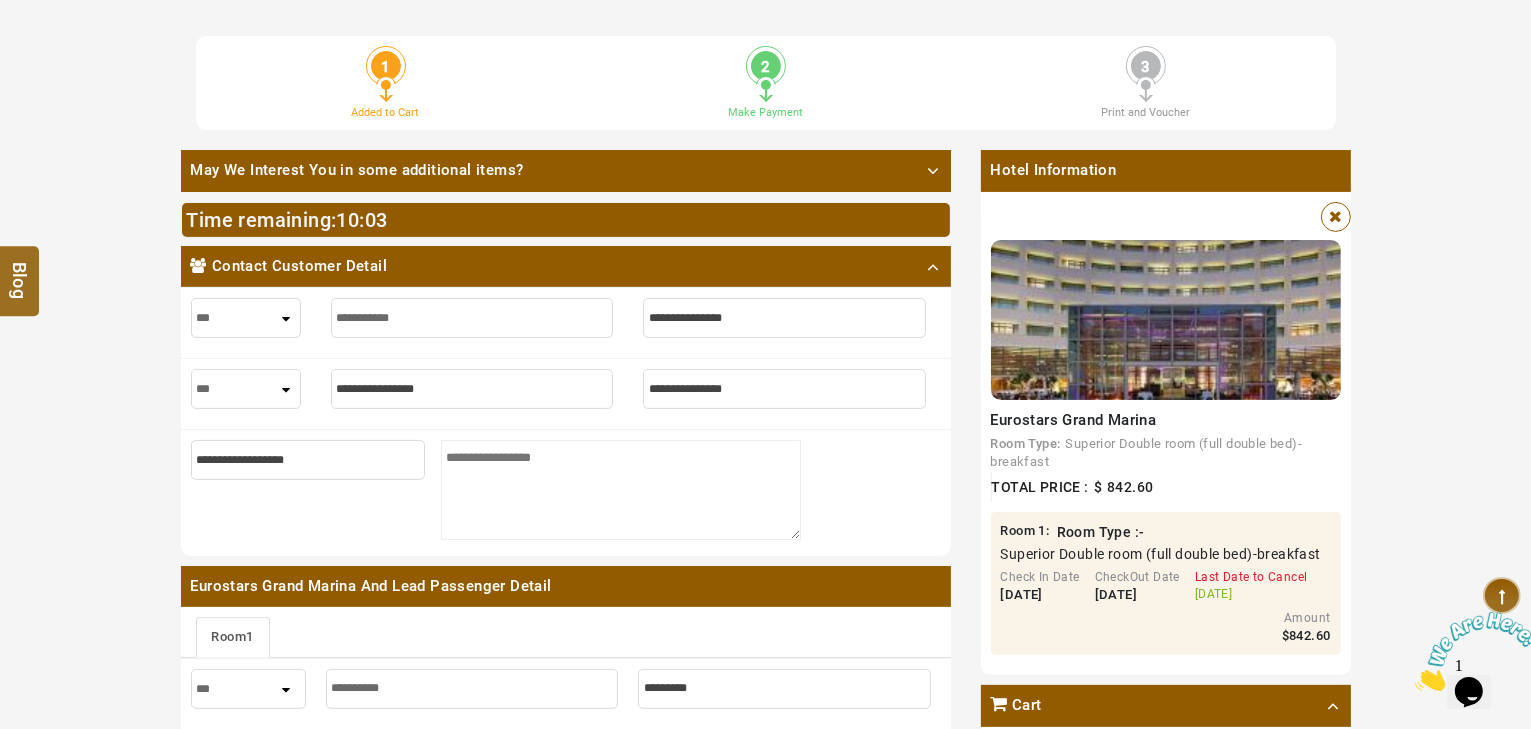 type on "**********" 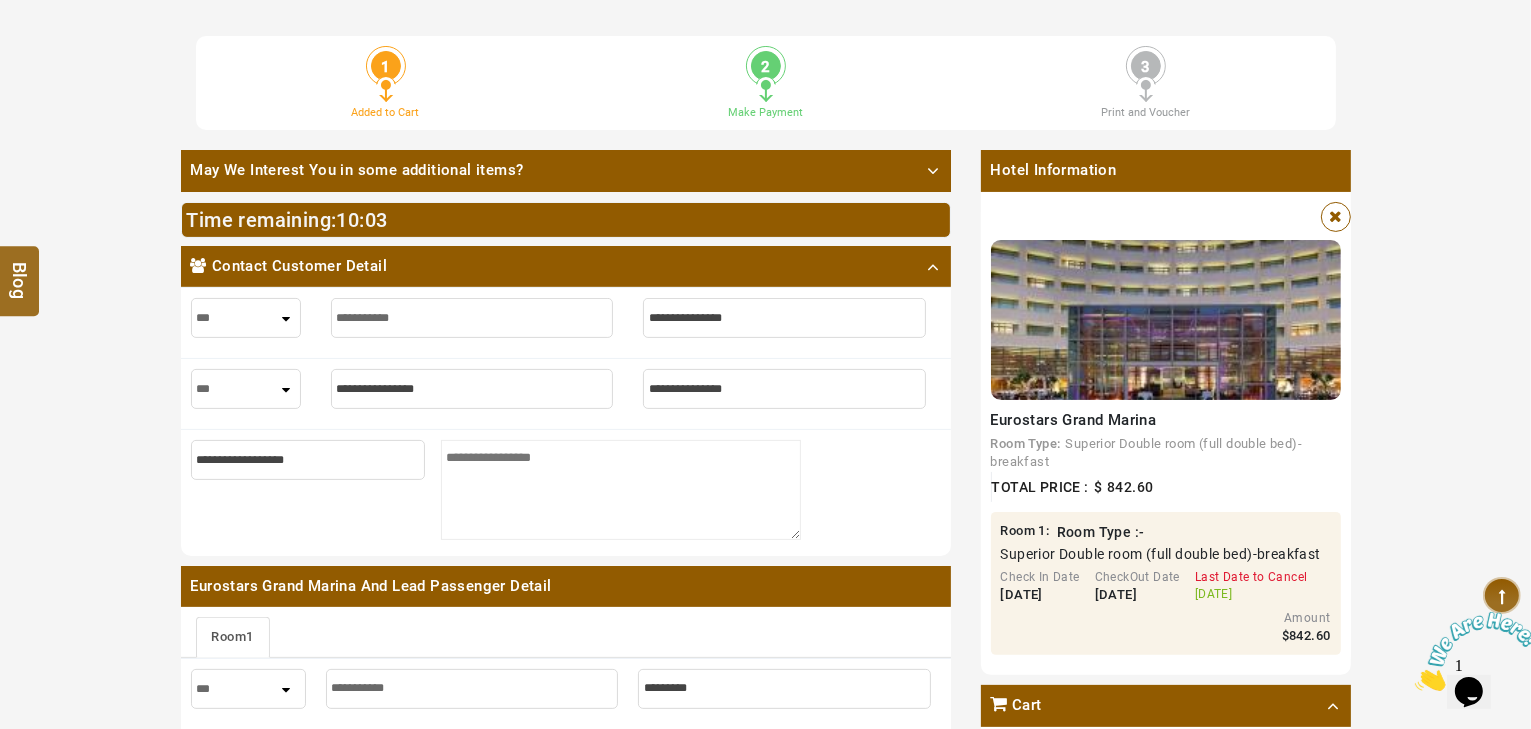 type on "**********" 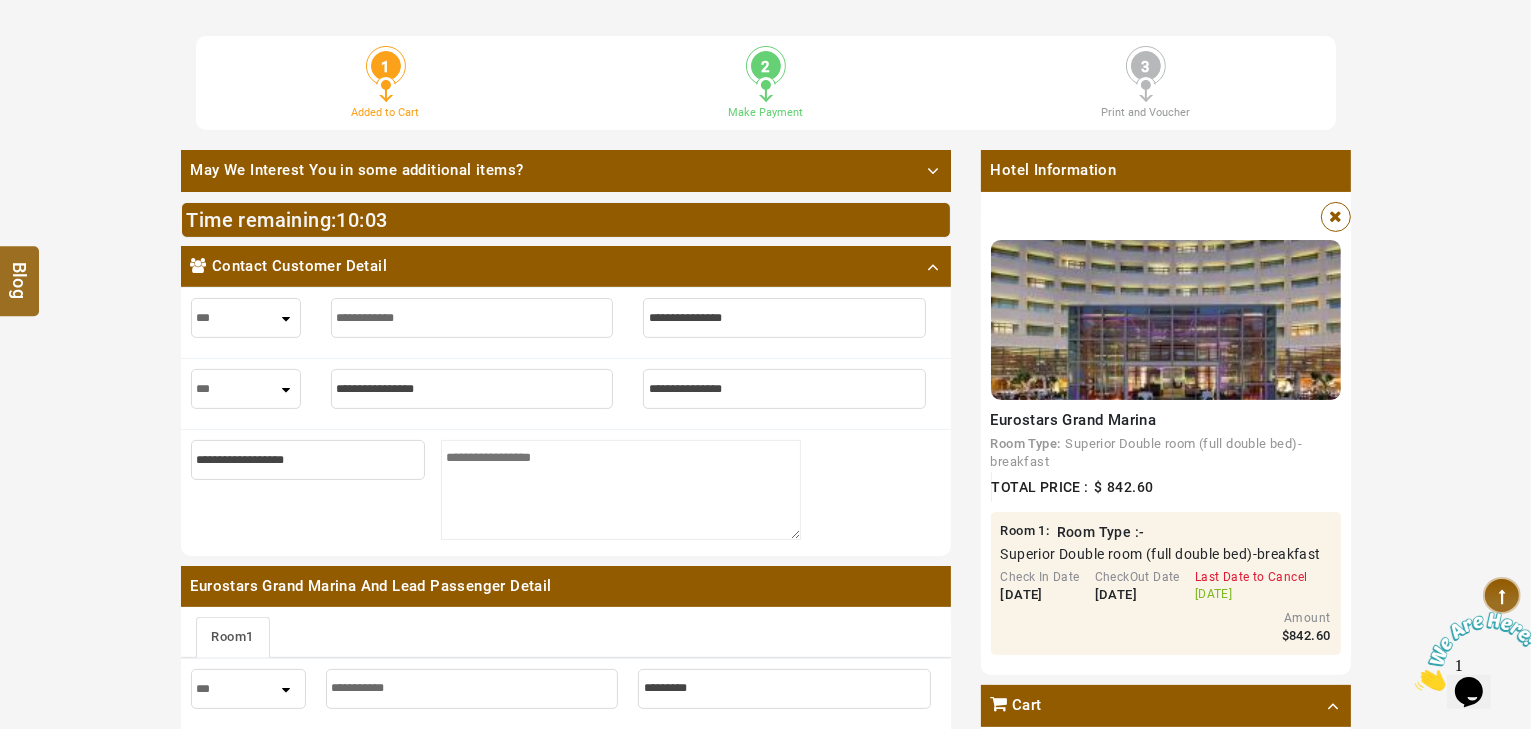 type on "**********" 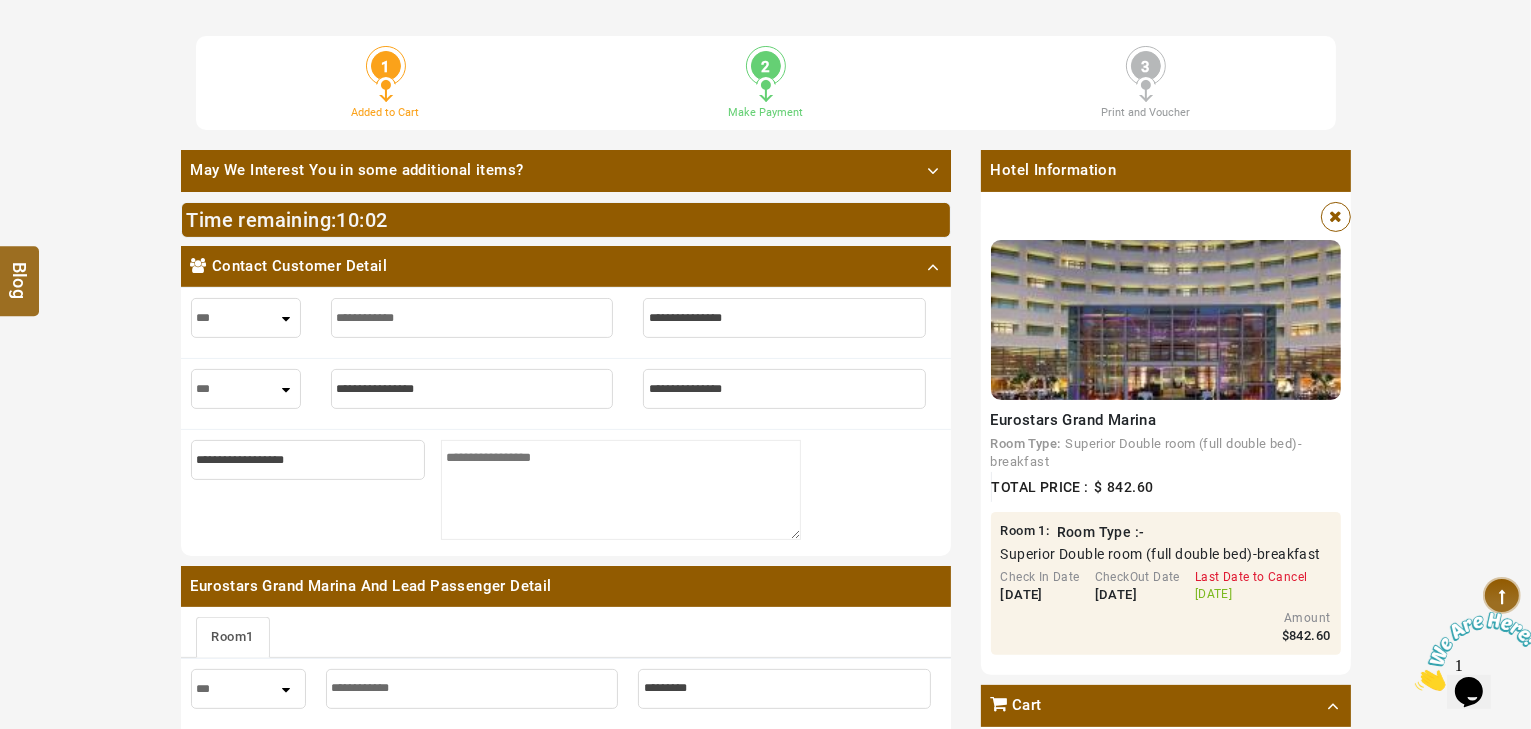 type on "**********" 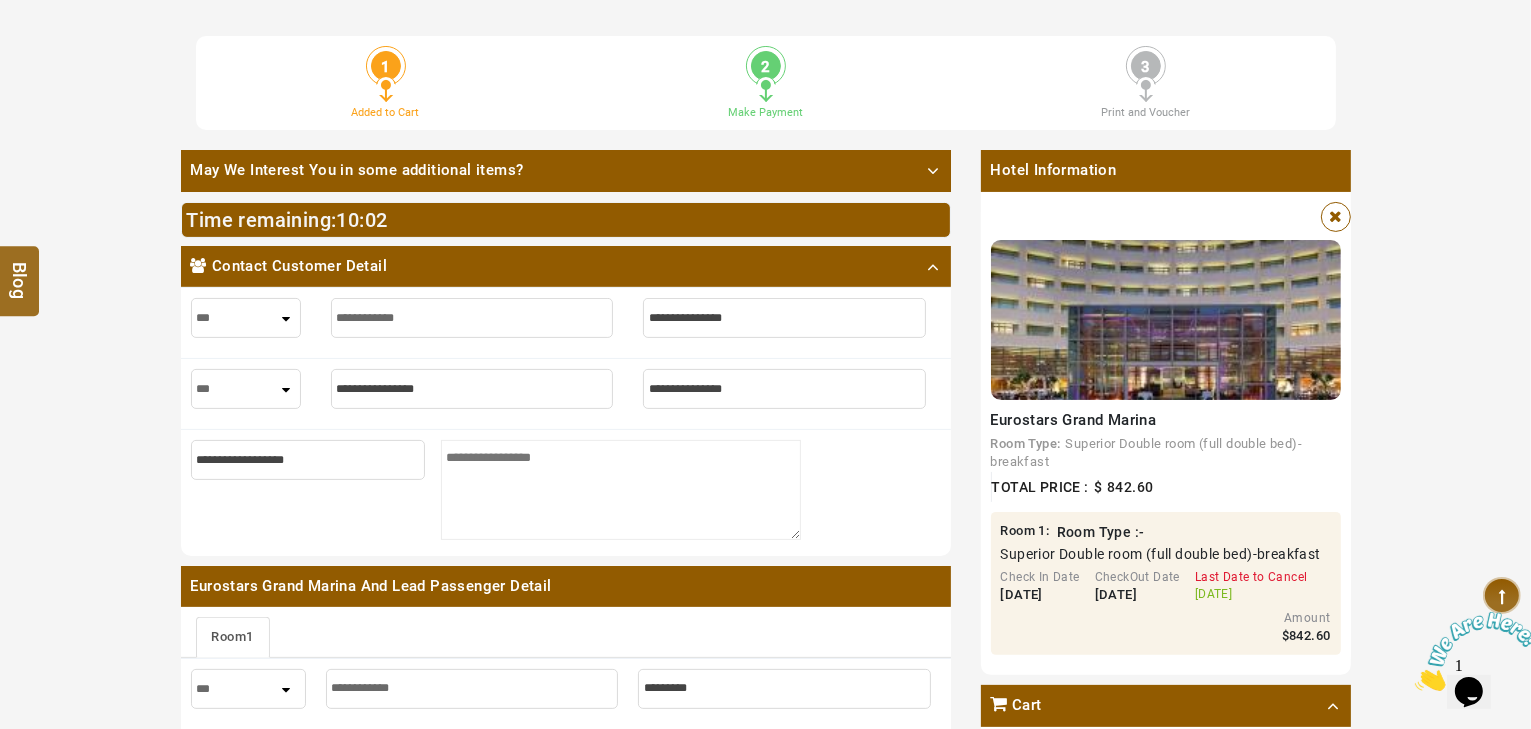 type on "*" 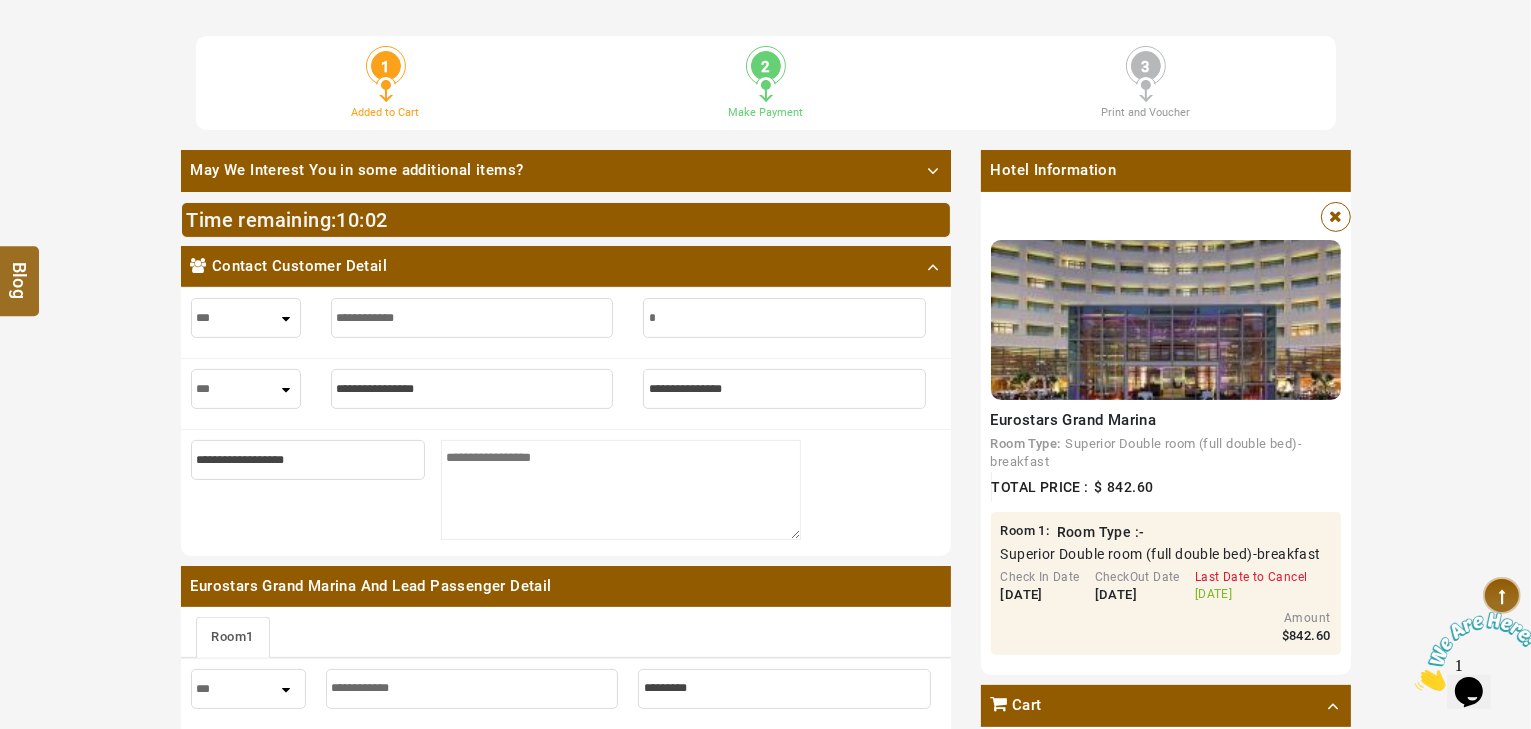 type on "*" 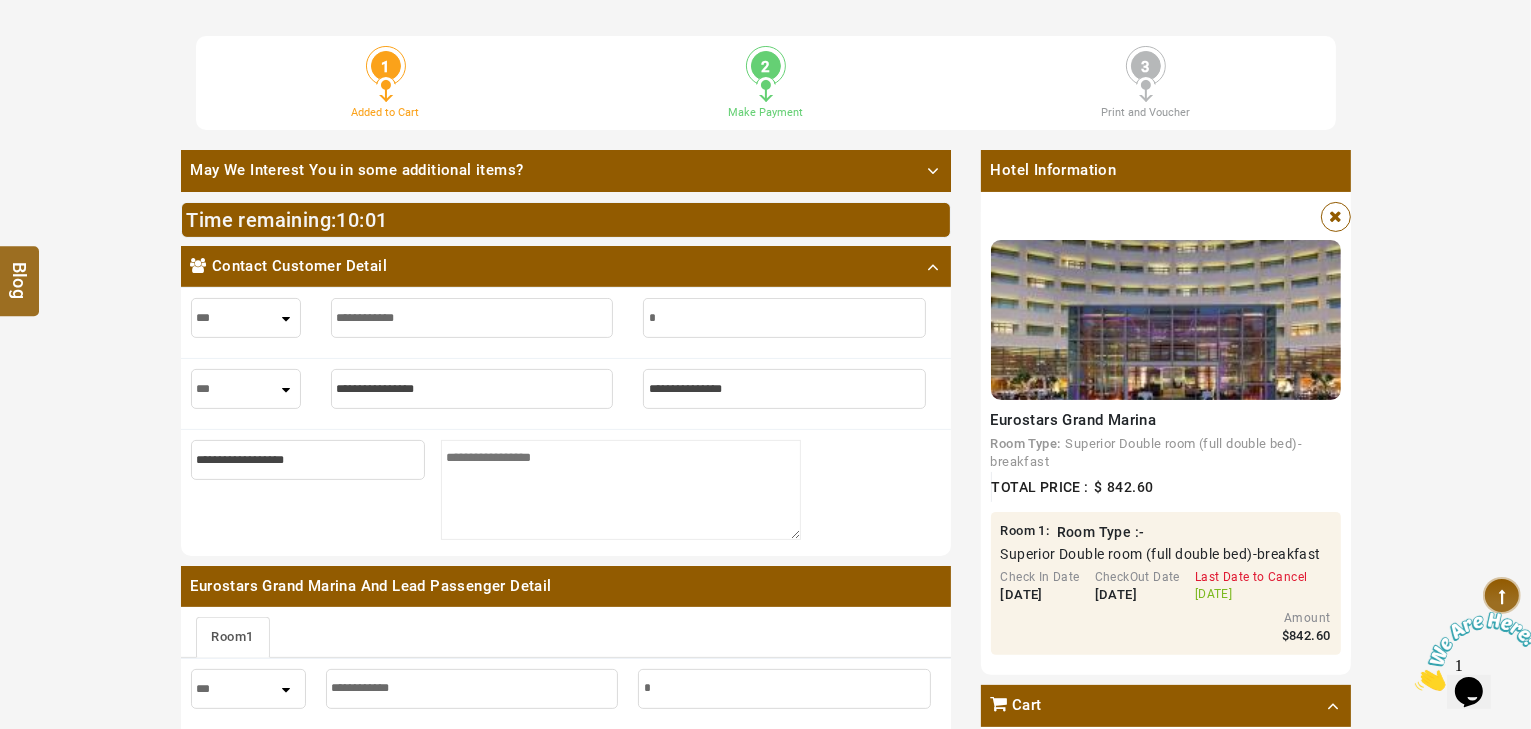 type on "**" 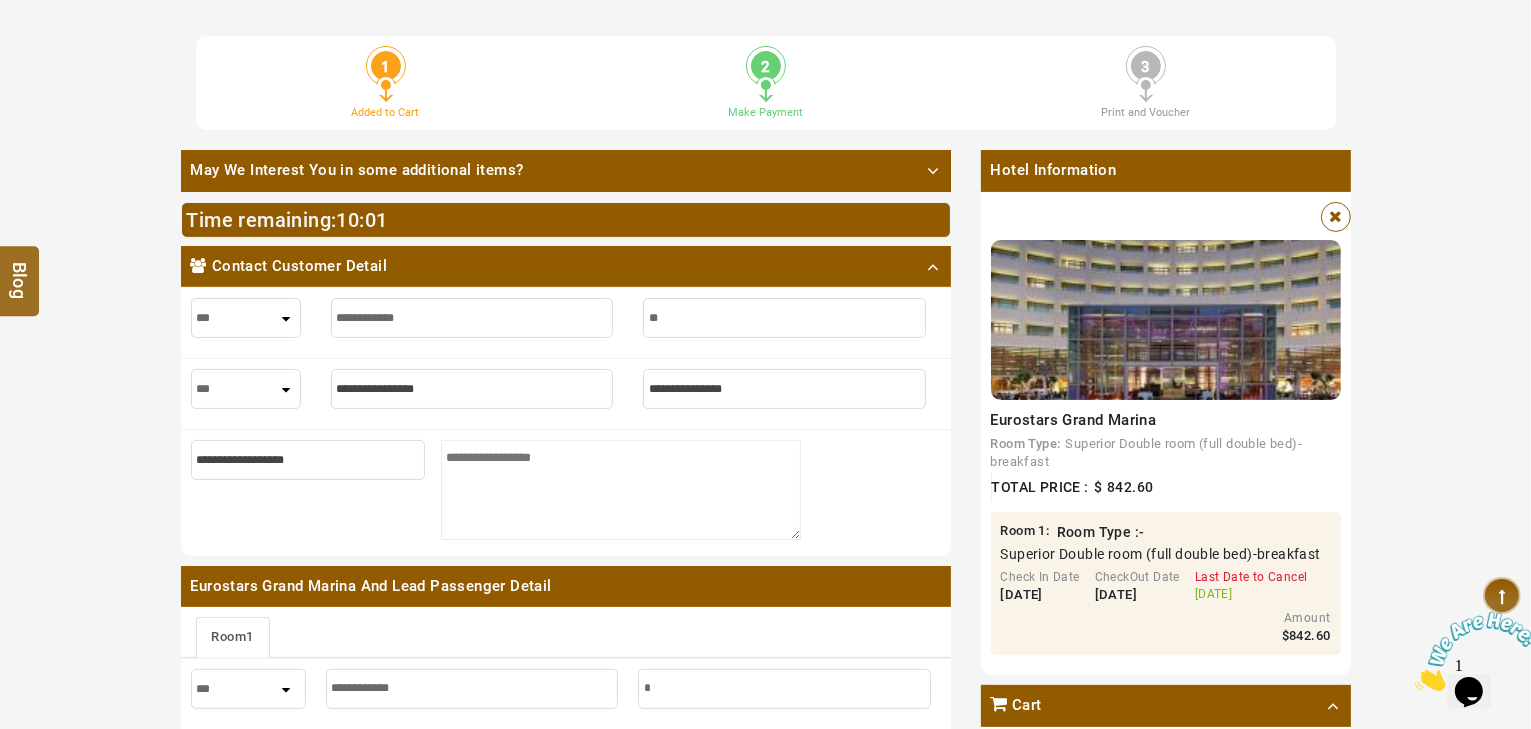 type on "**" 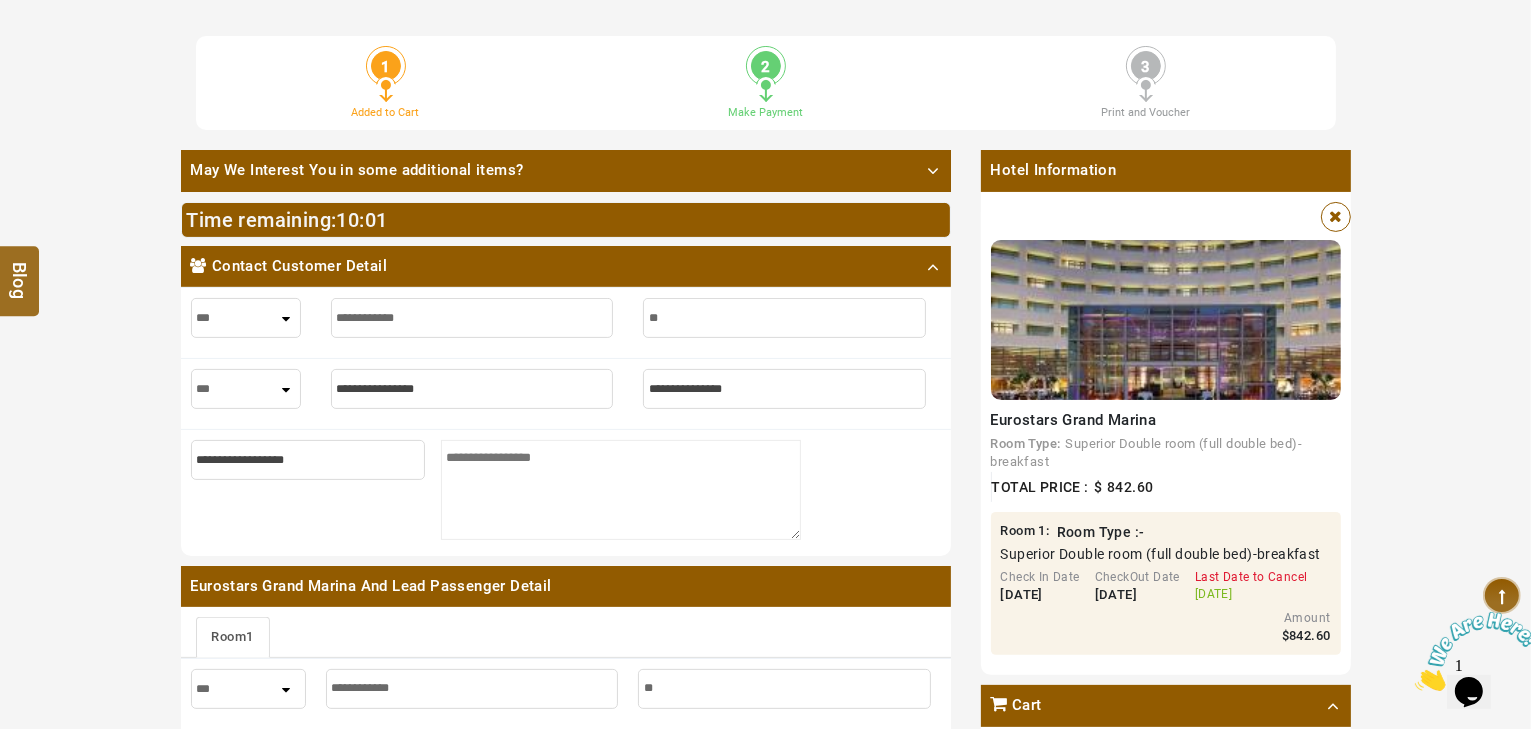 type on "***" 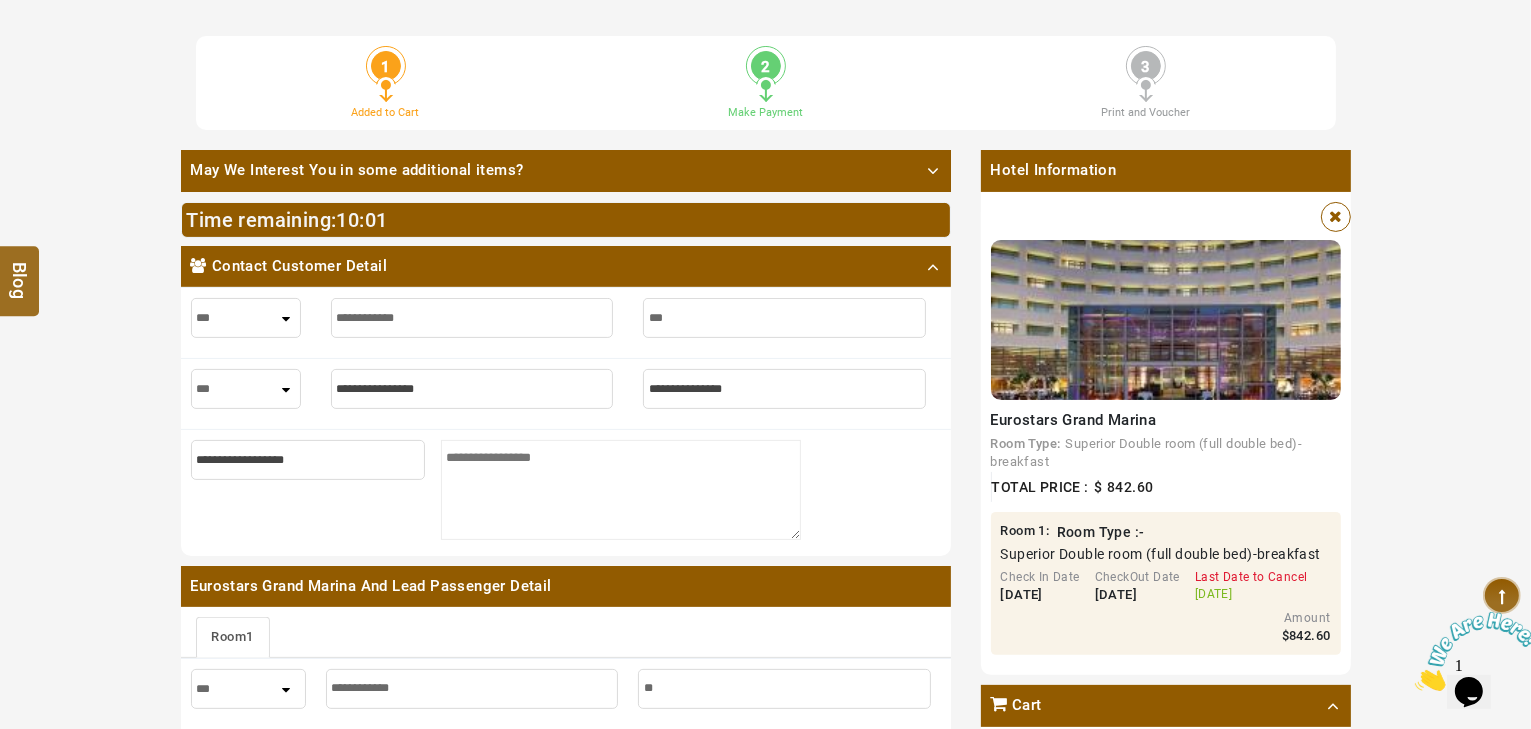 type on "***" 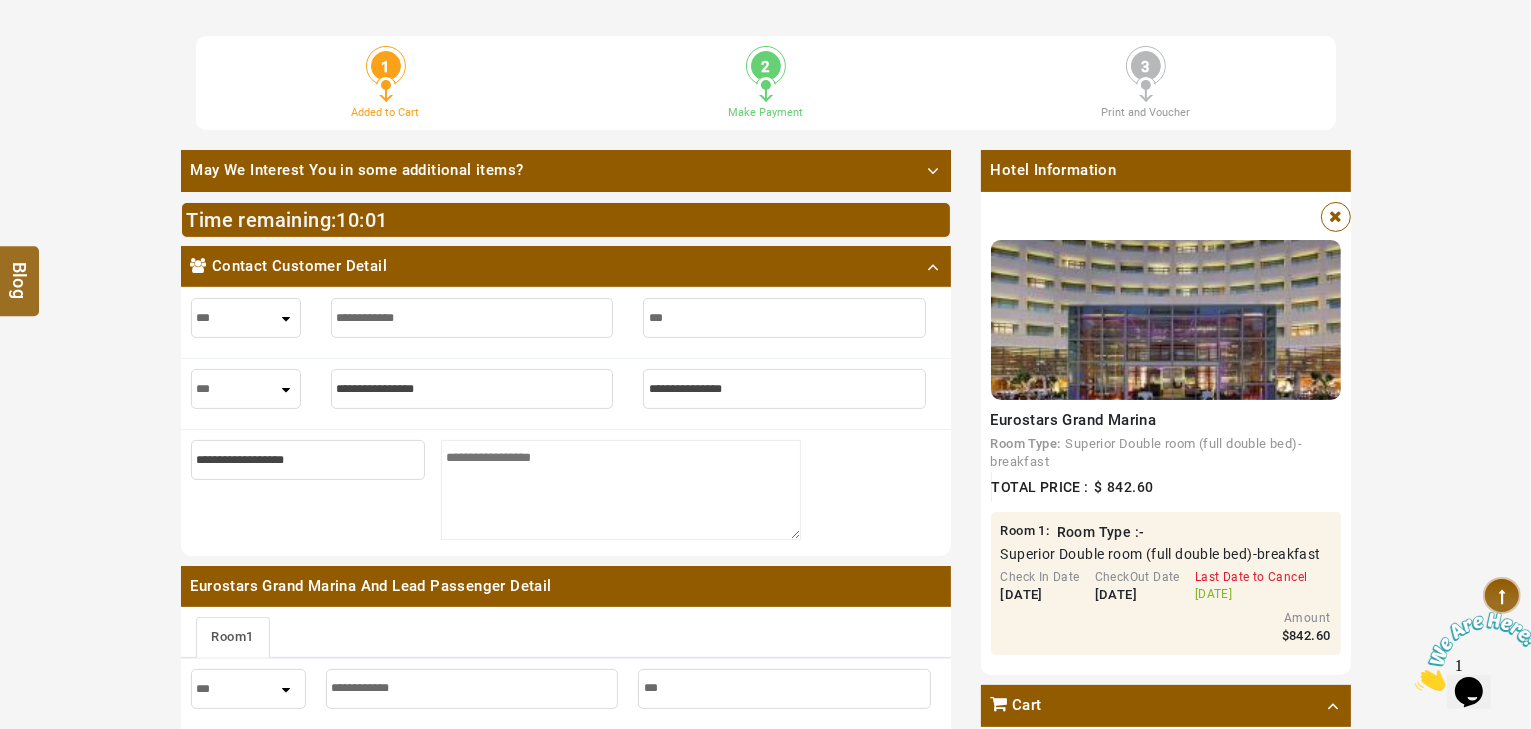 type on "****" 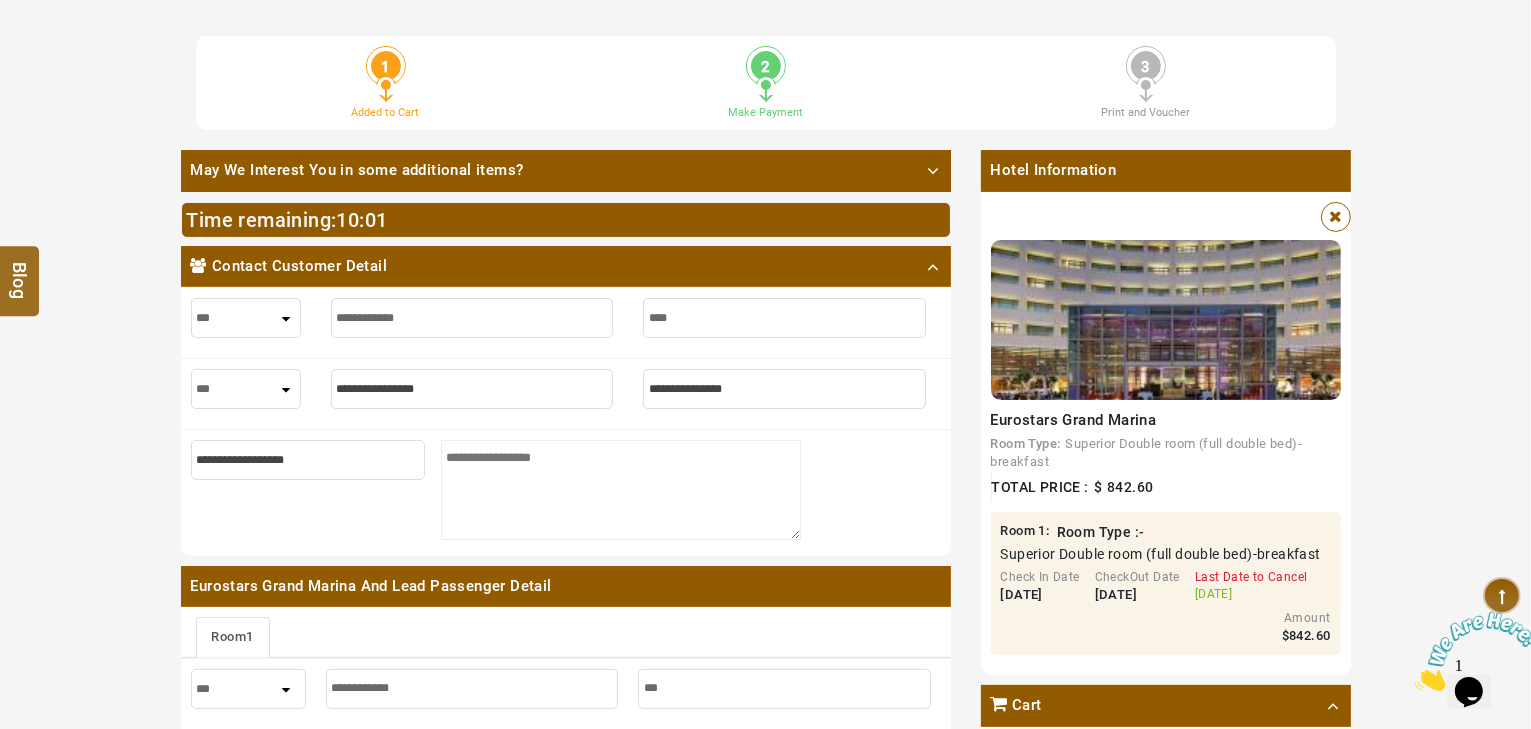 type on "****" 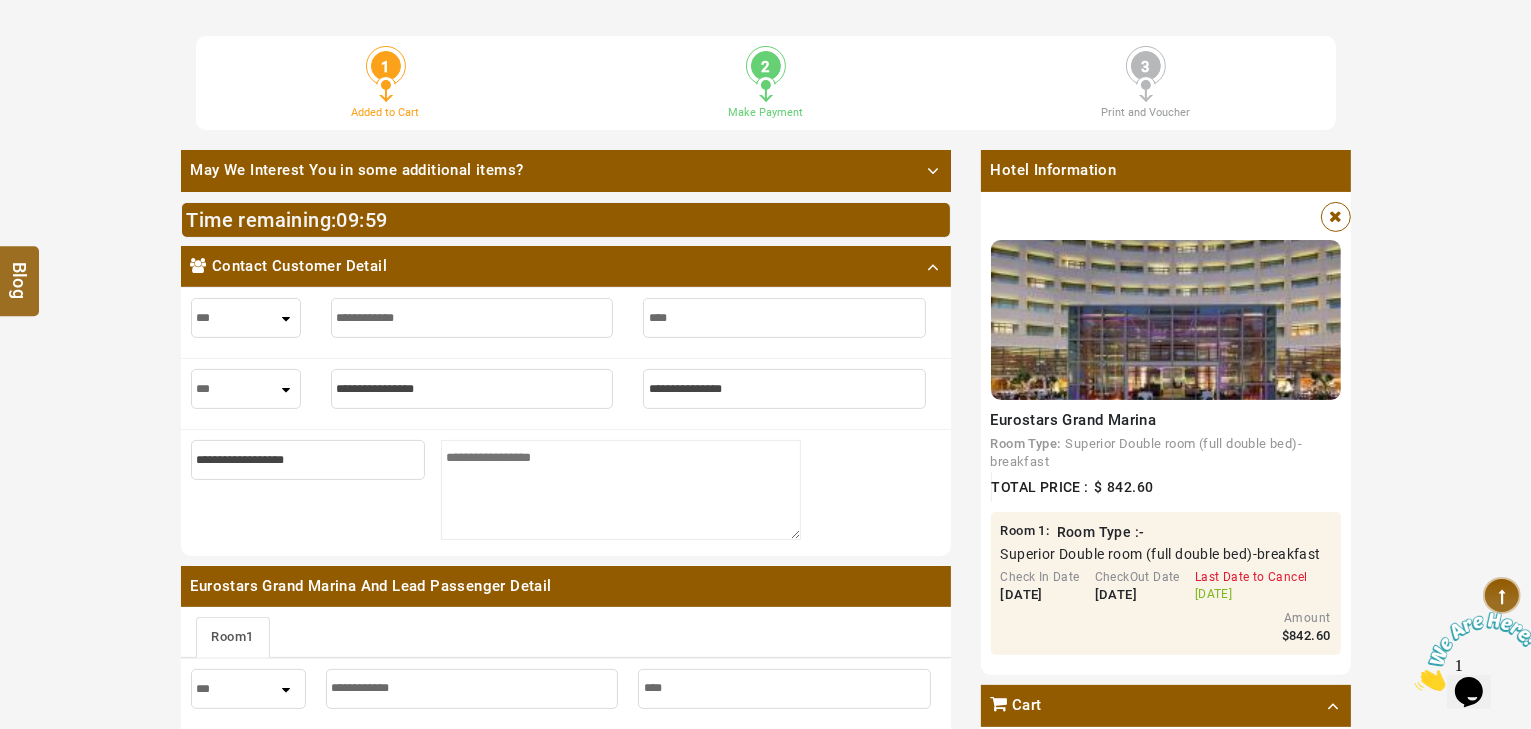 type on "****" 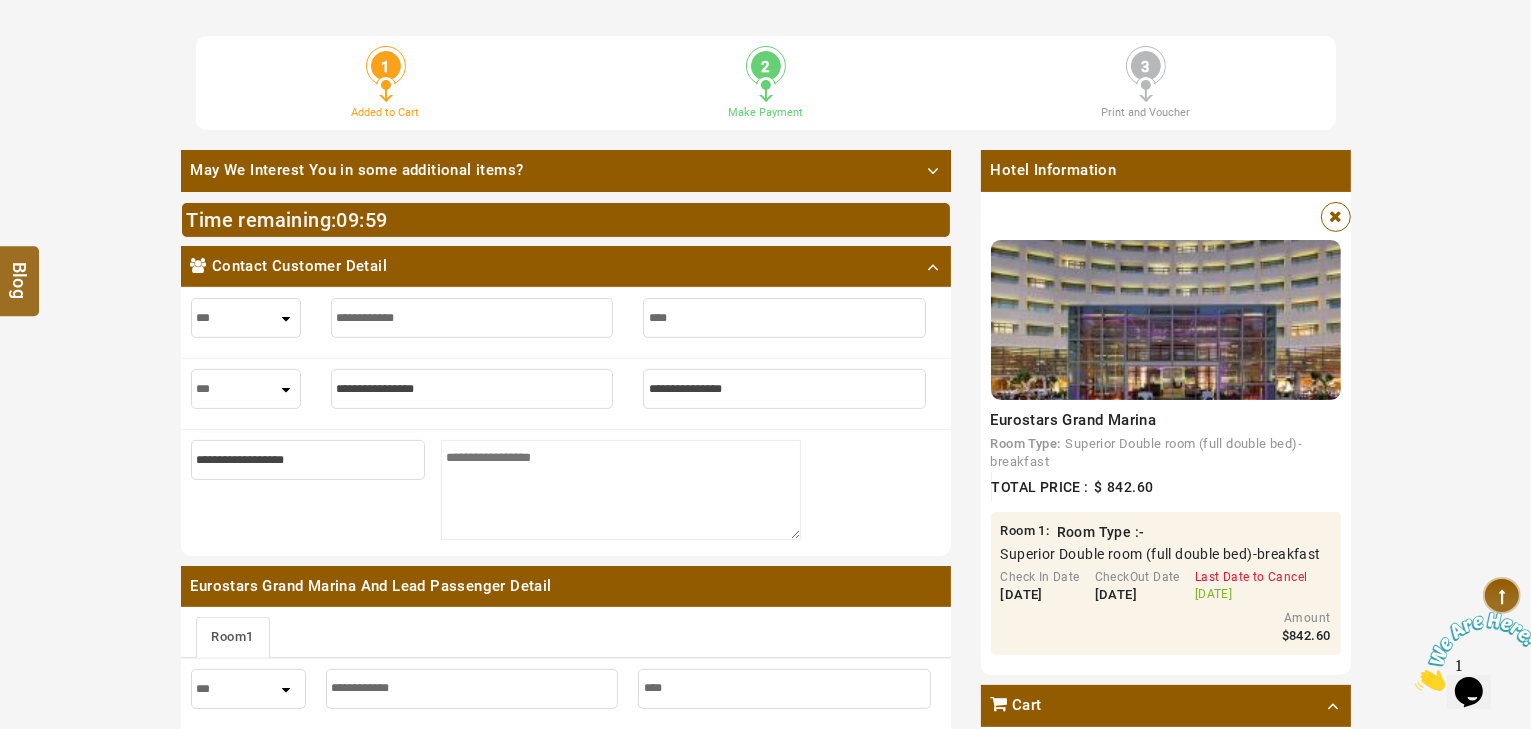 click at bounding box center [472, 389] 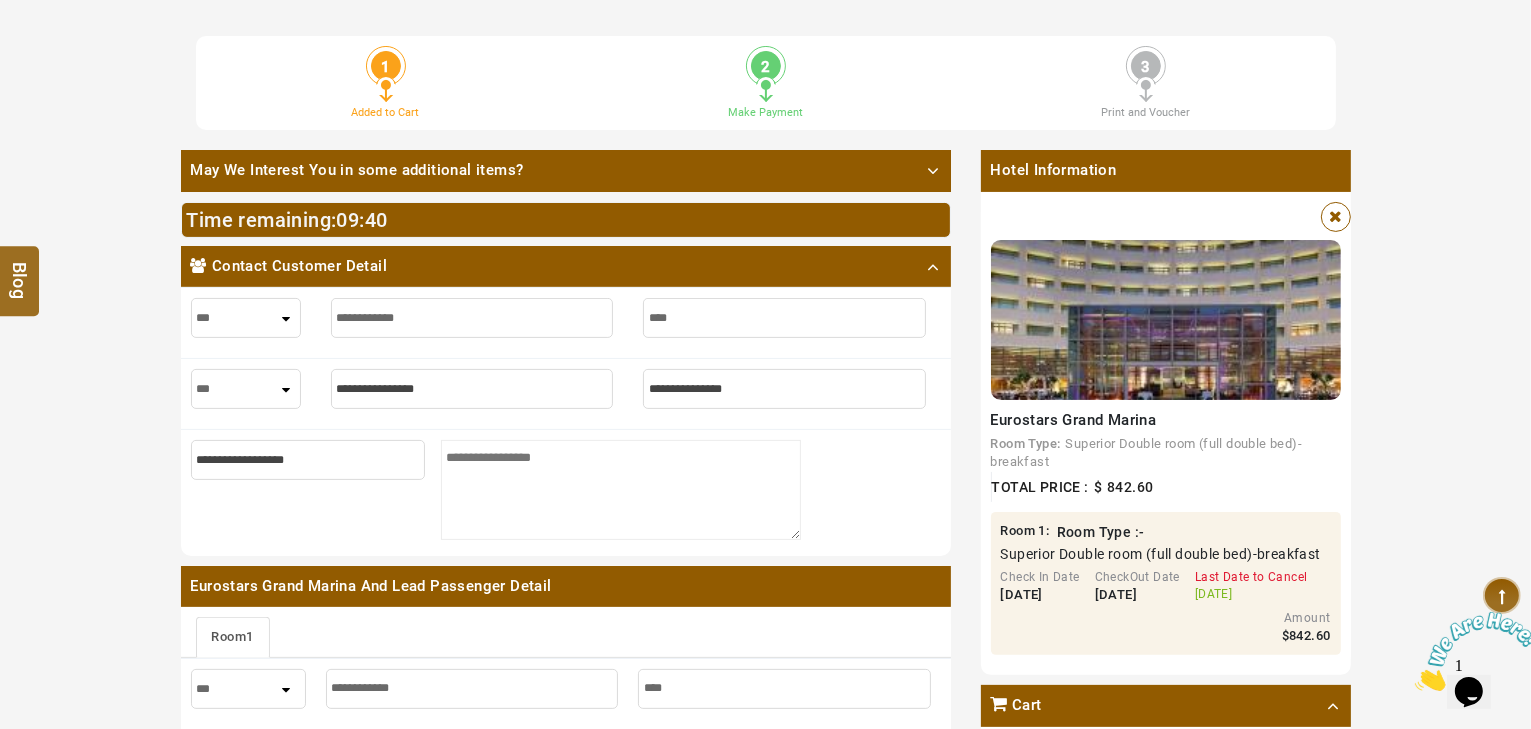 click at bounding box center [472, 389] 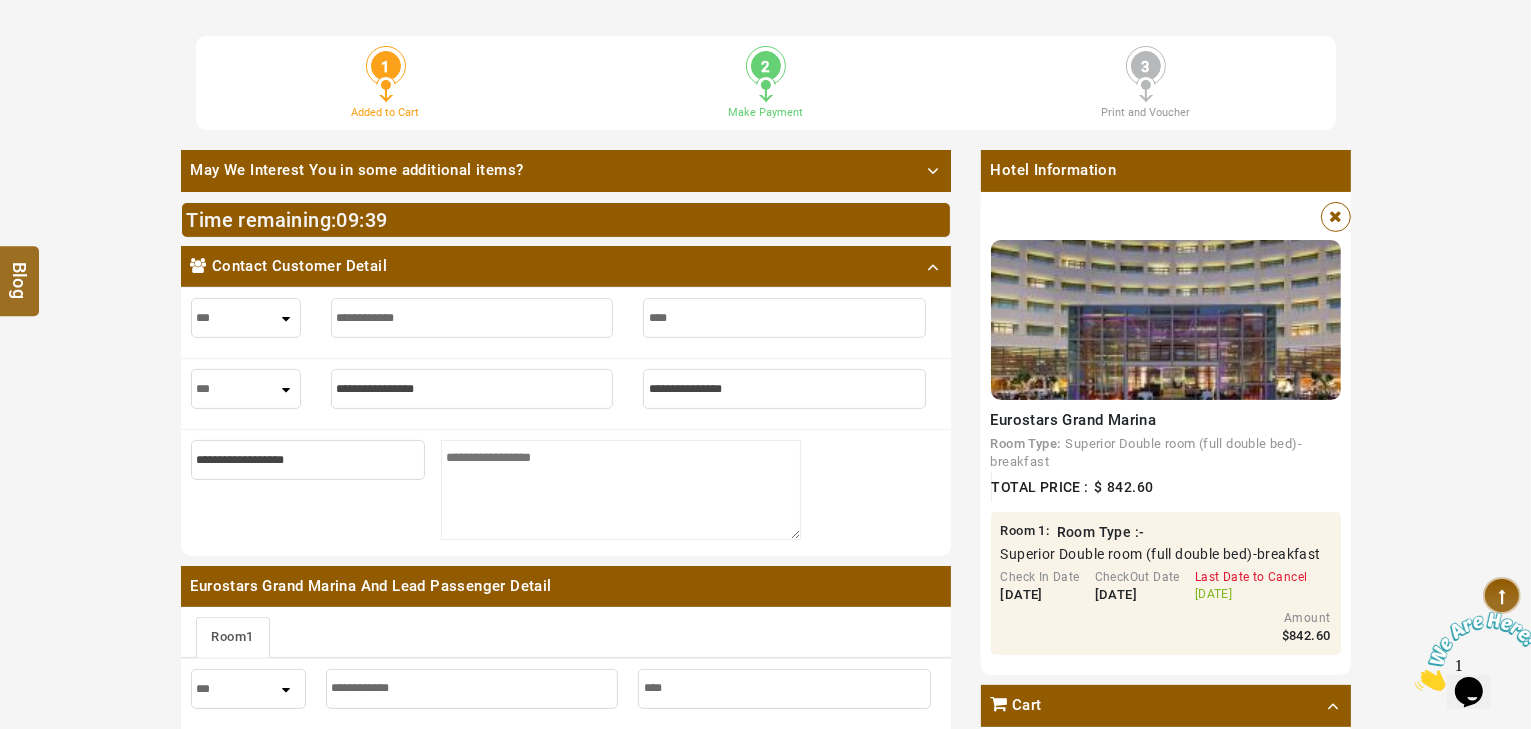 type on "*" 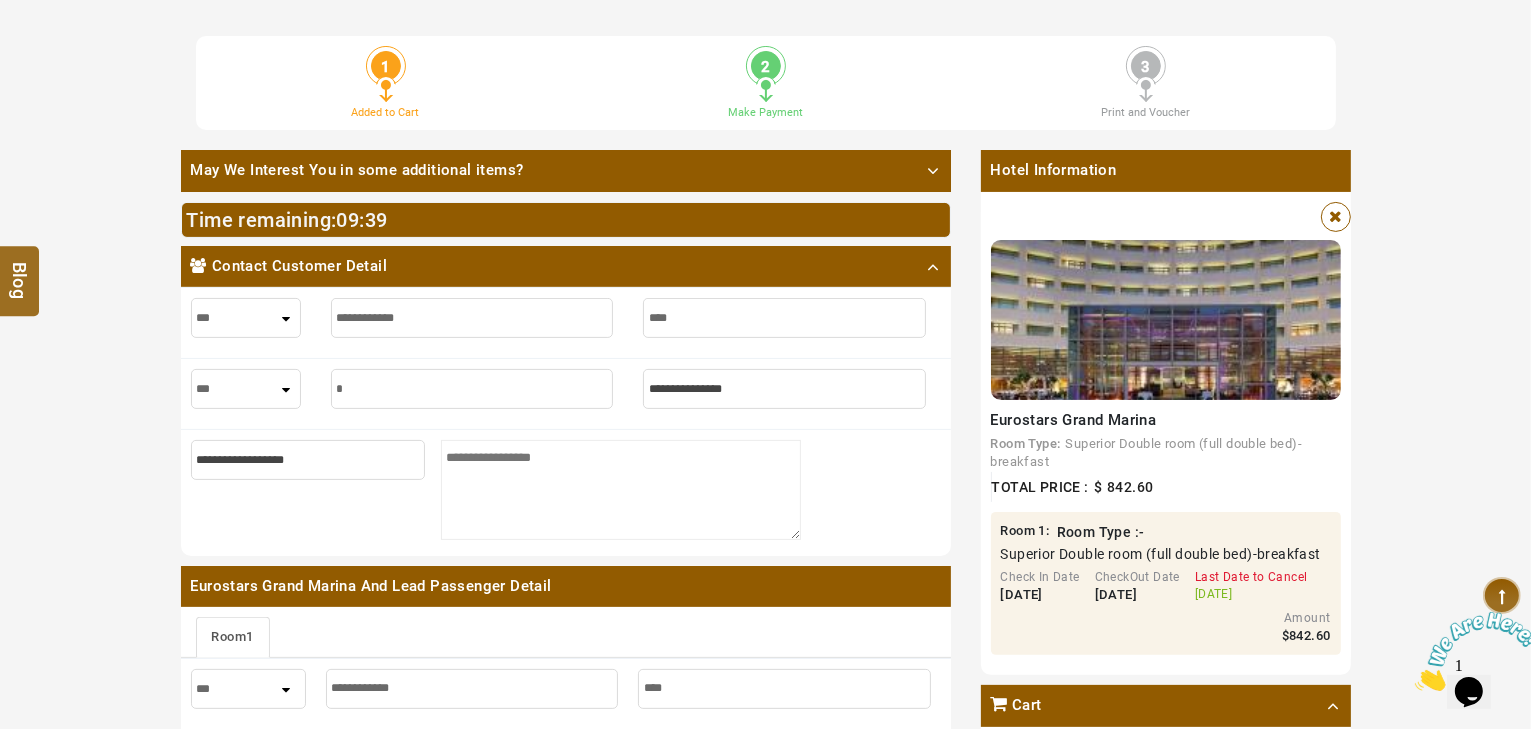 type on "*" 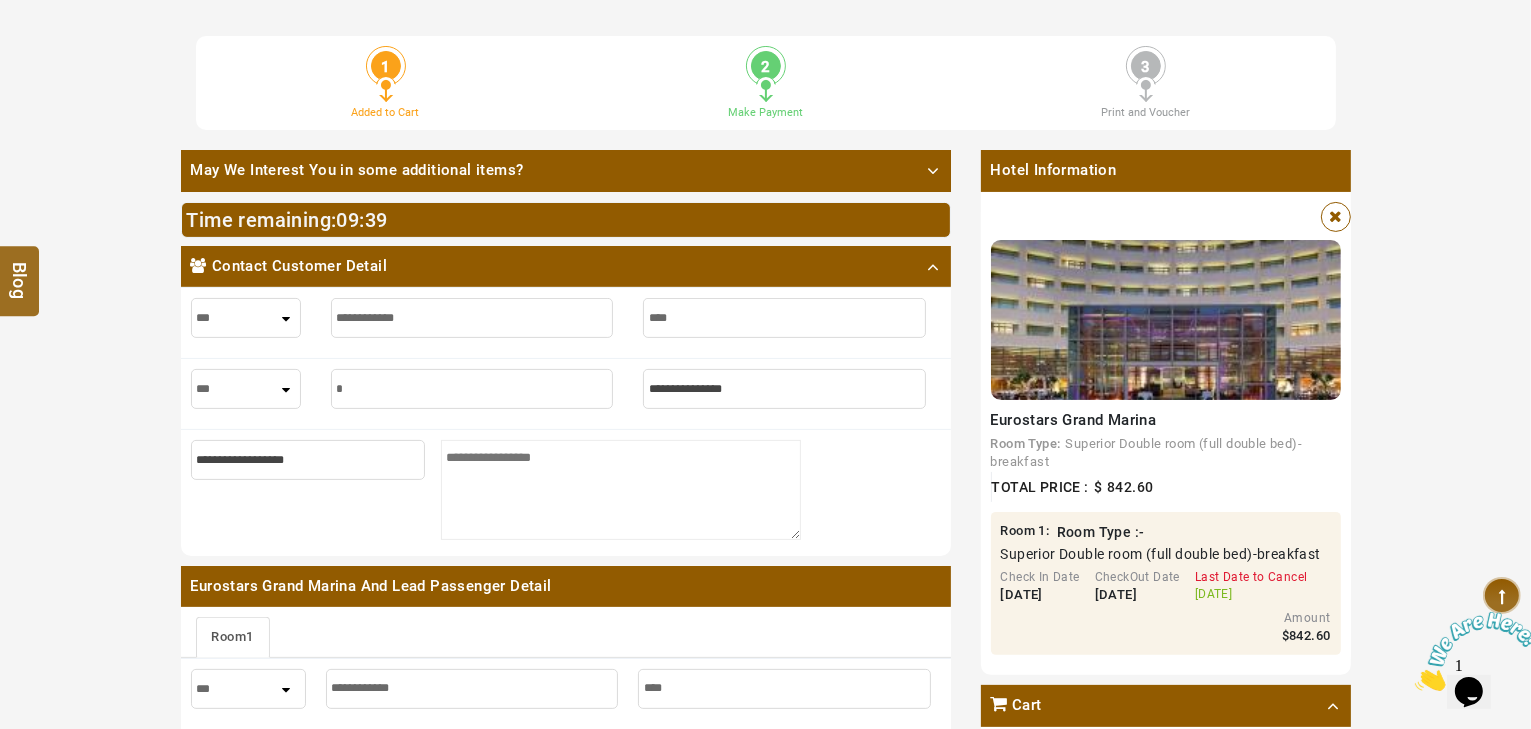 type on "**" 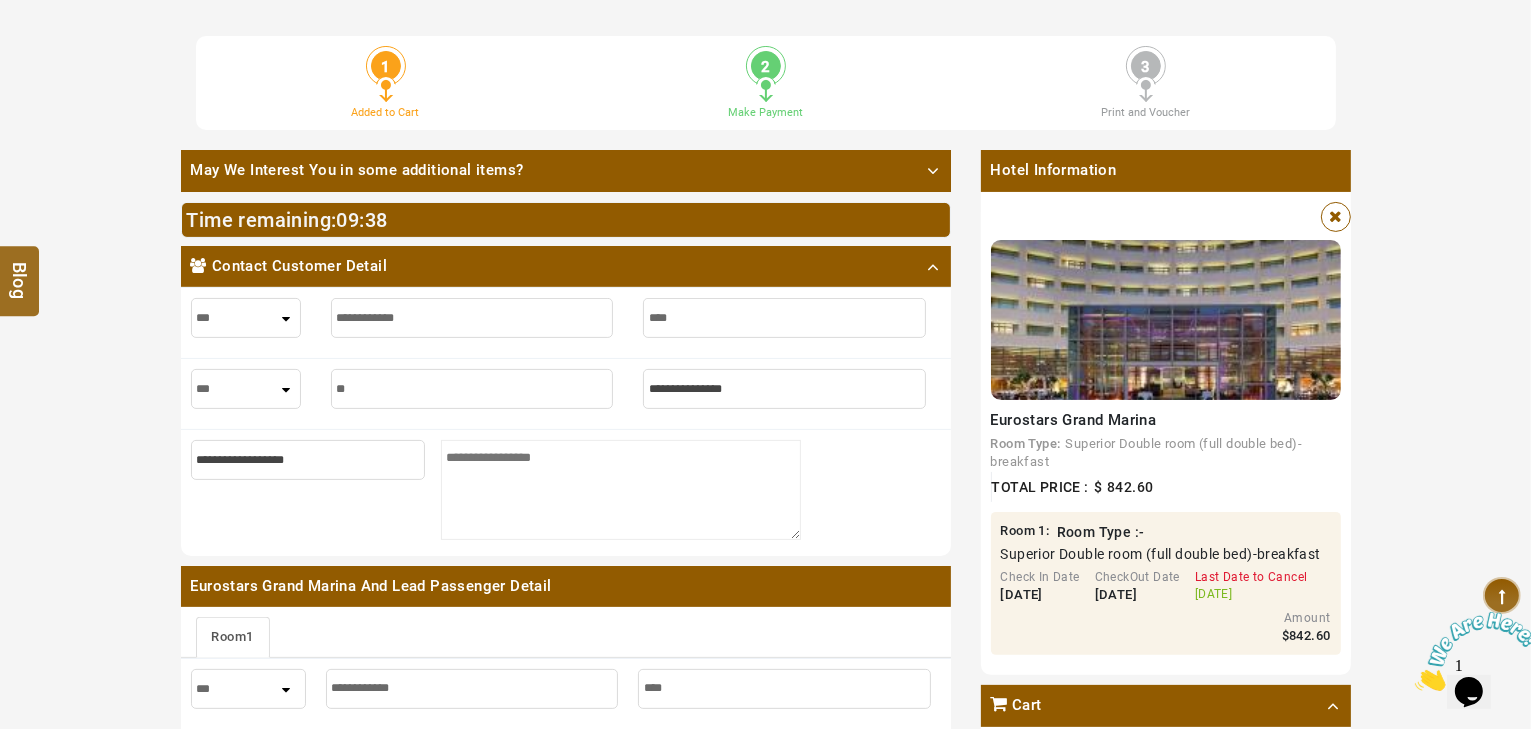 type on "**" 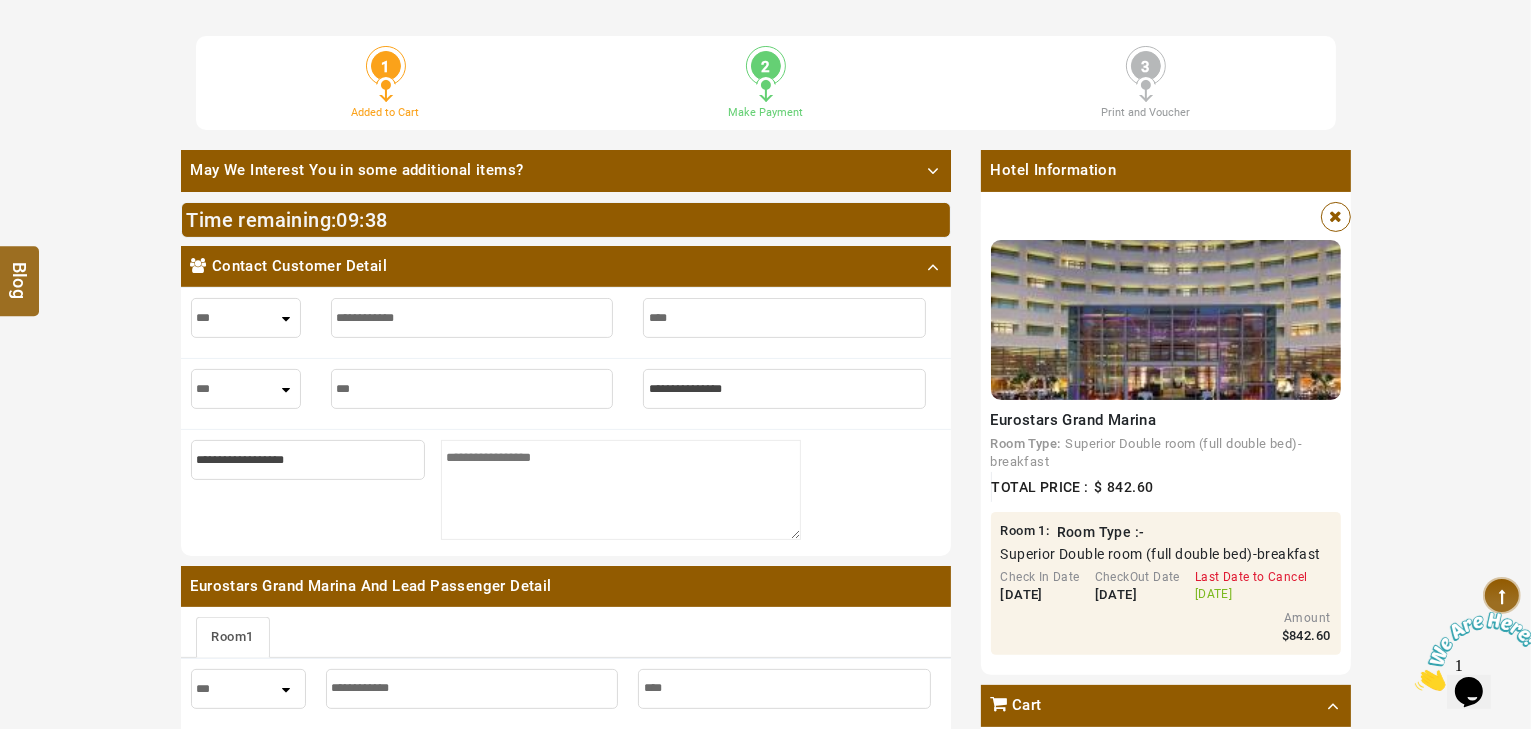 type on "***" 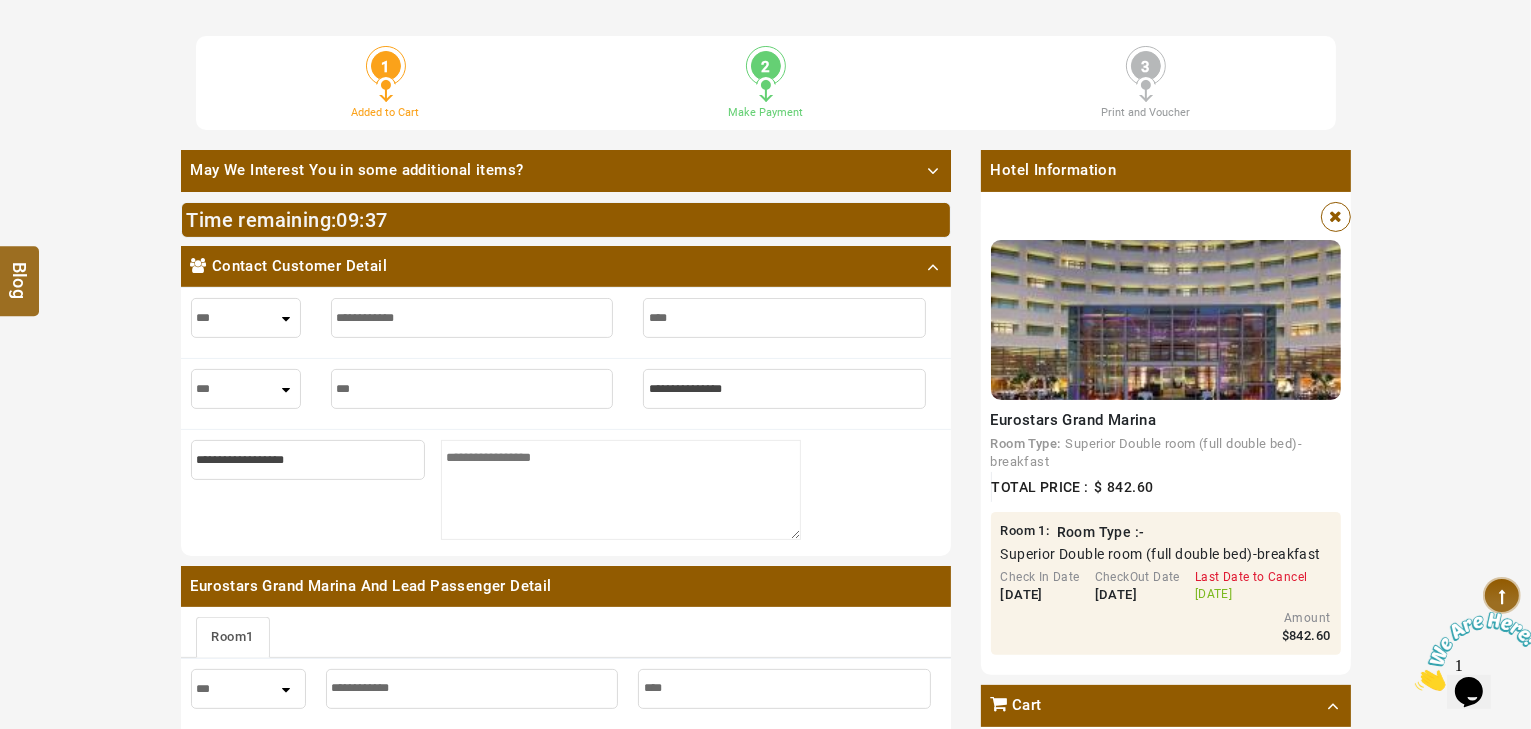 type on "****" 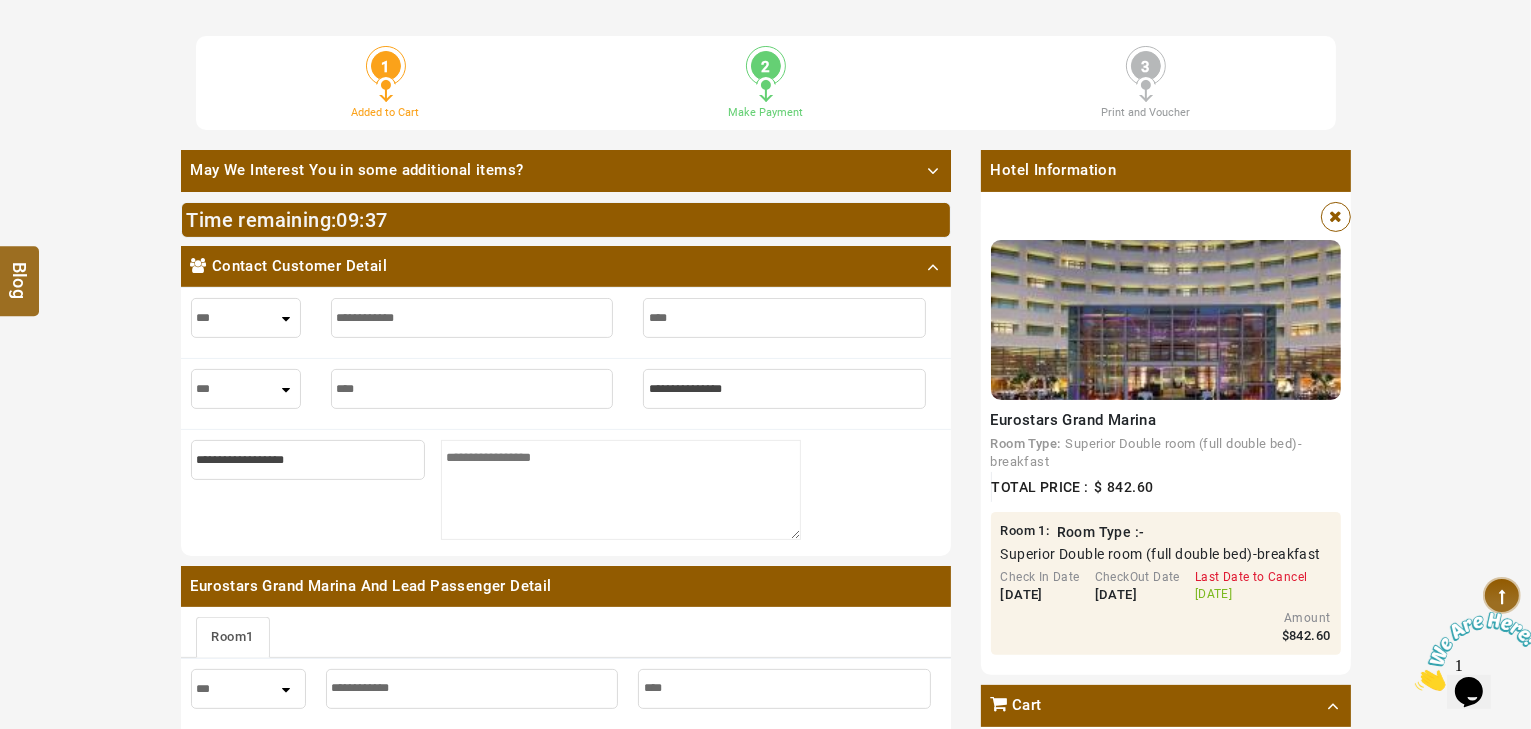 type on "****" 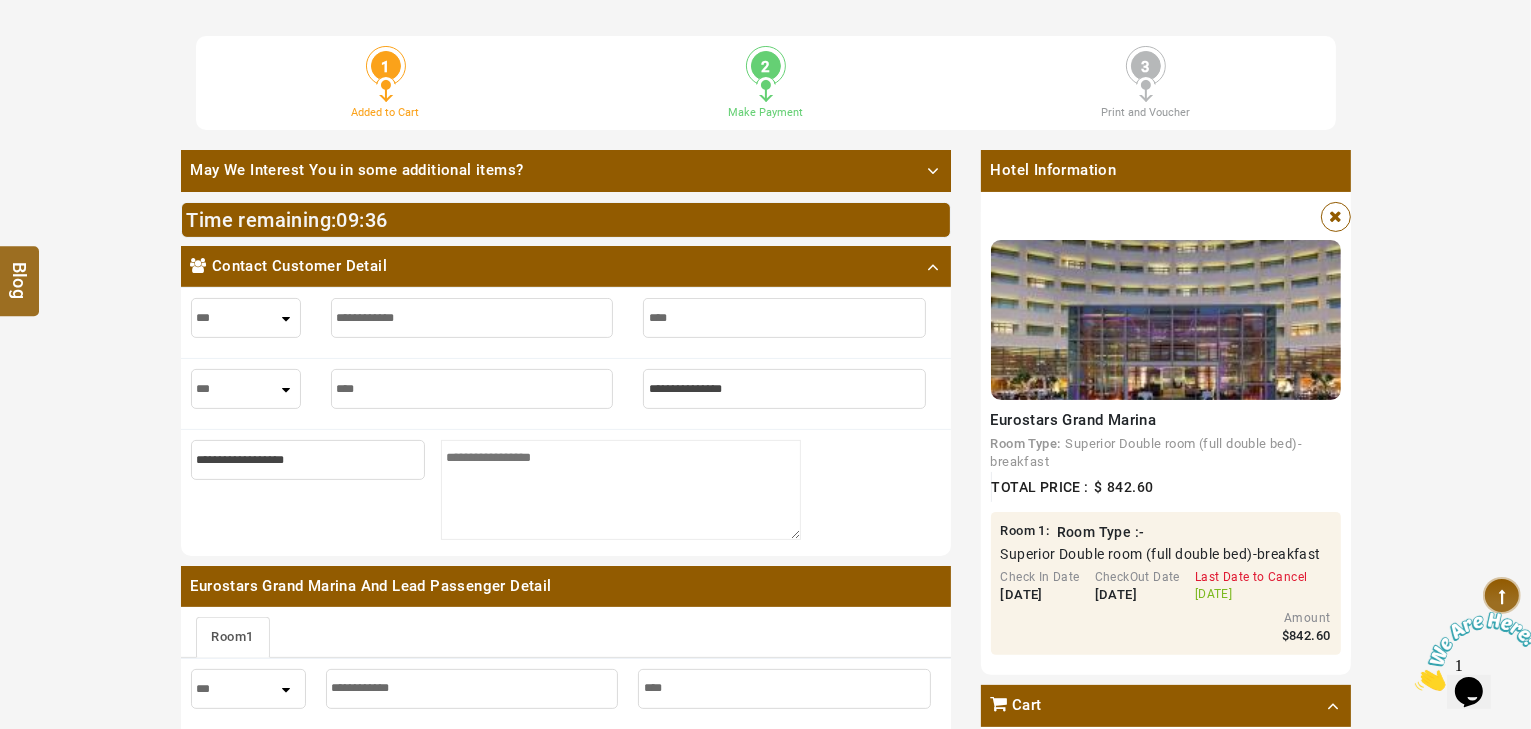 type on "*****" 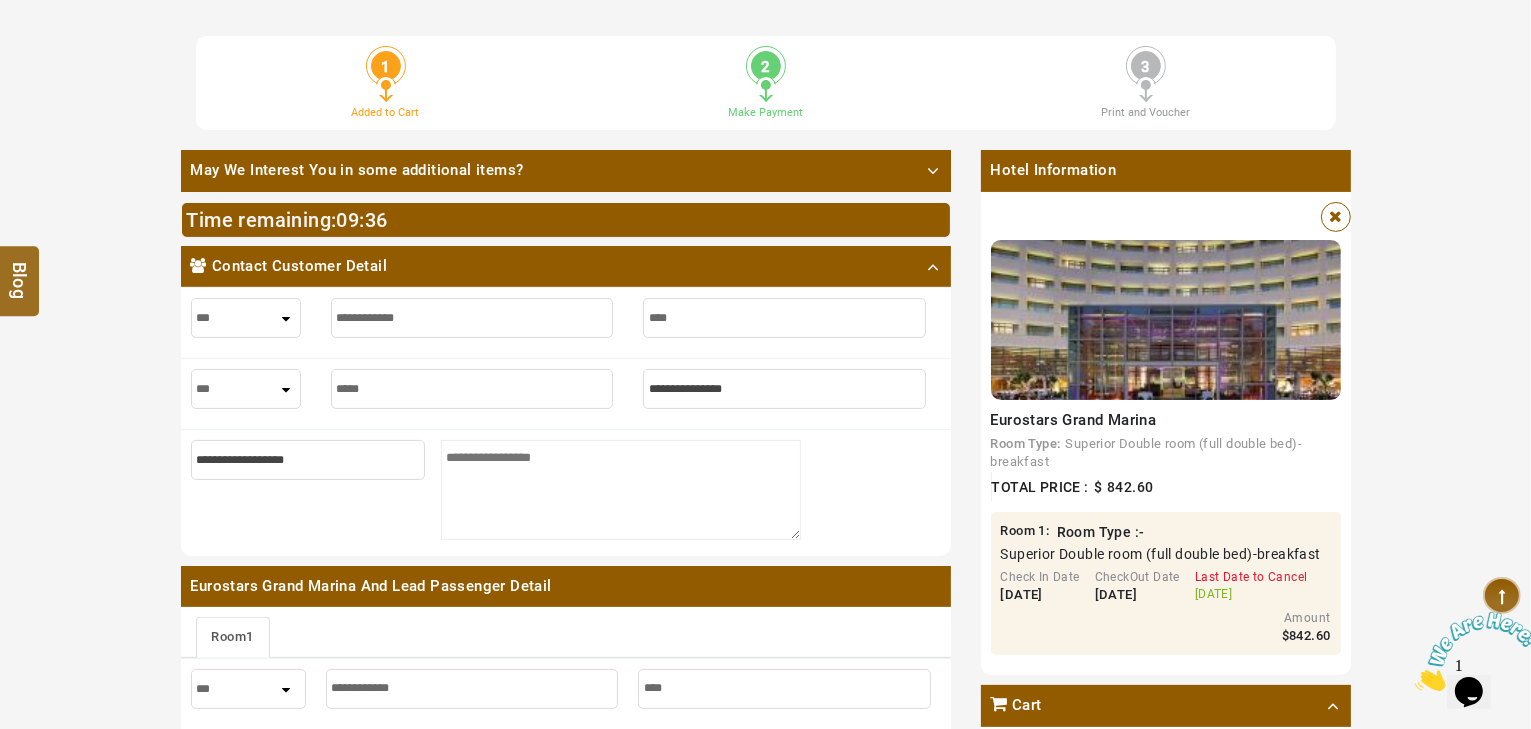 type on "*****" 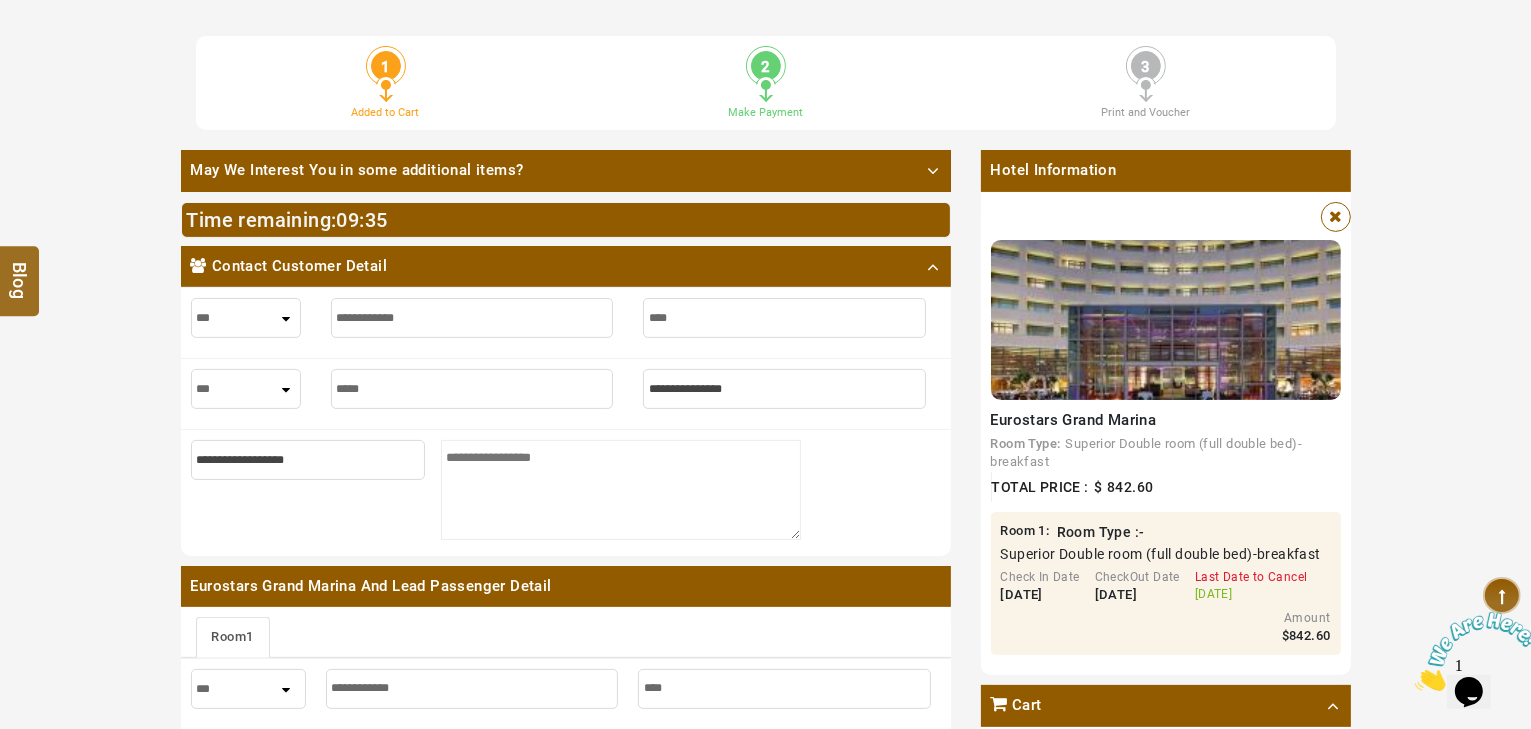 type on "******" 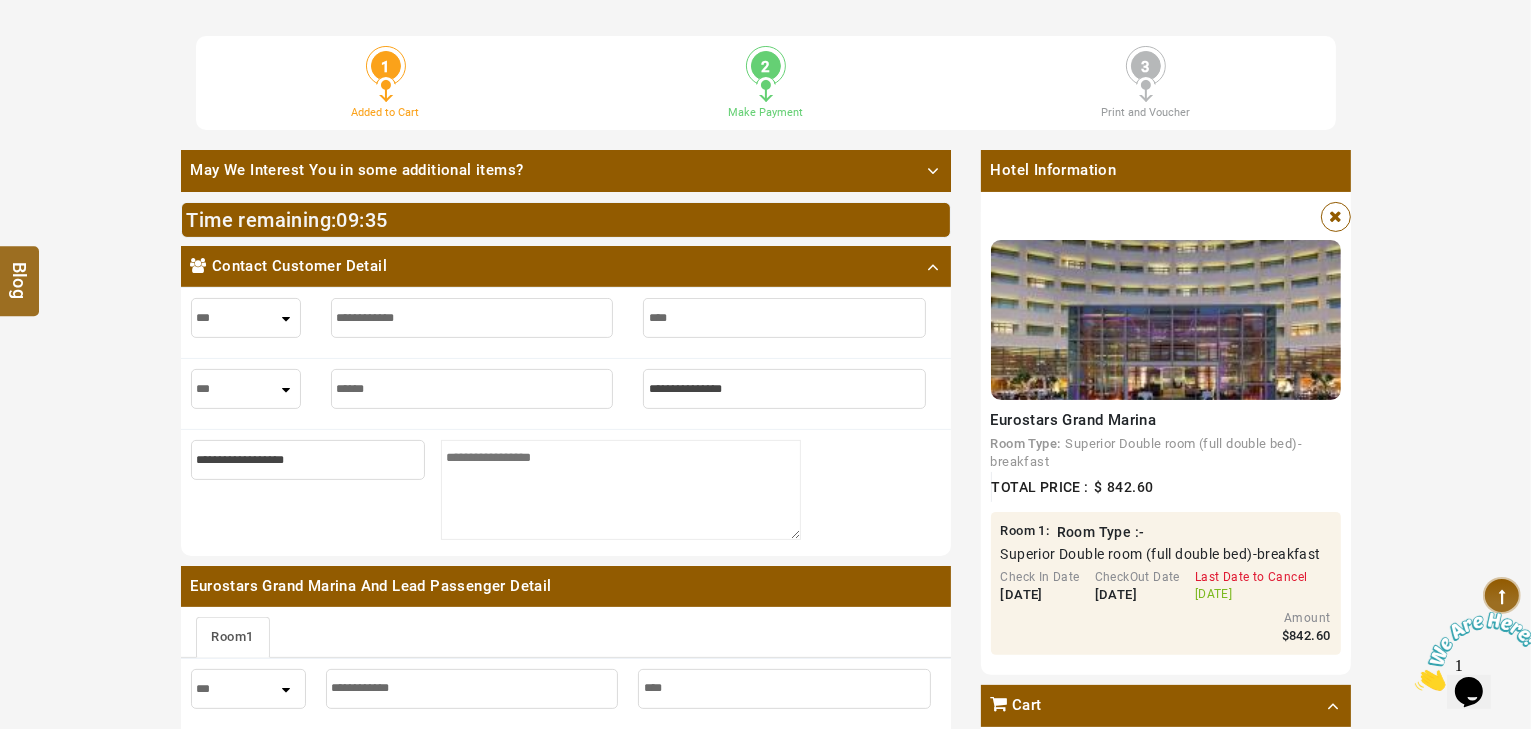 type on "******" 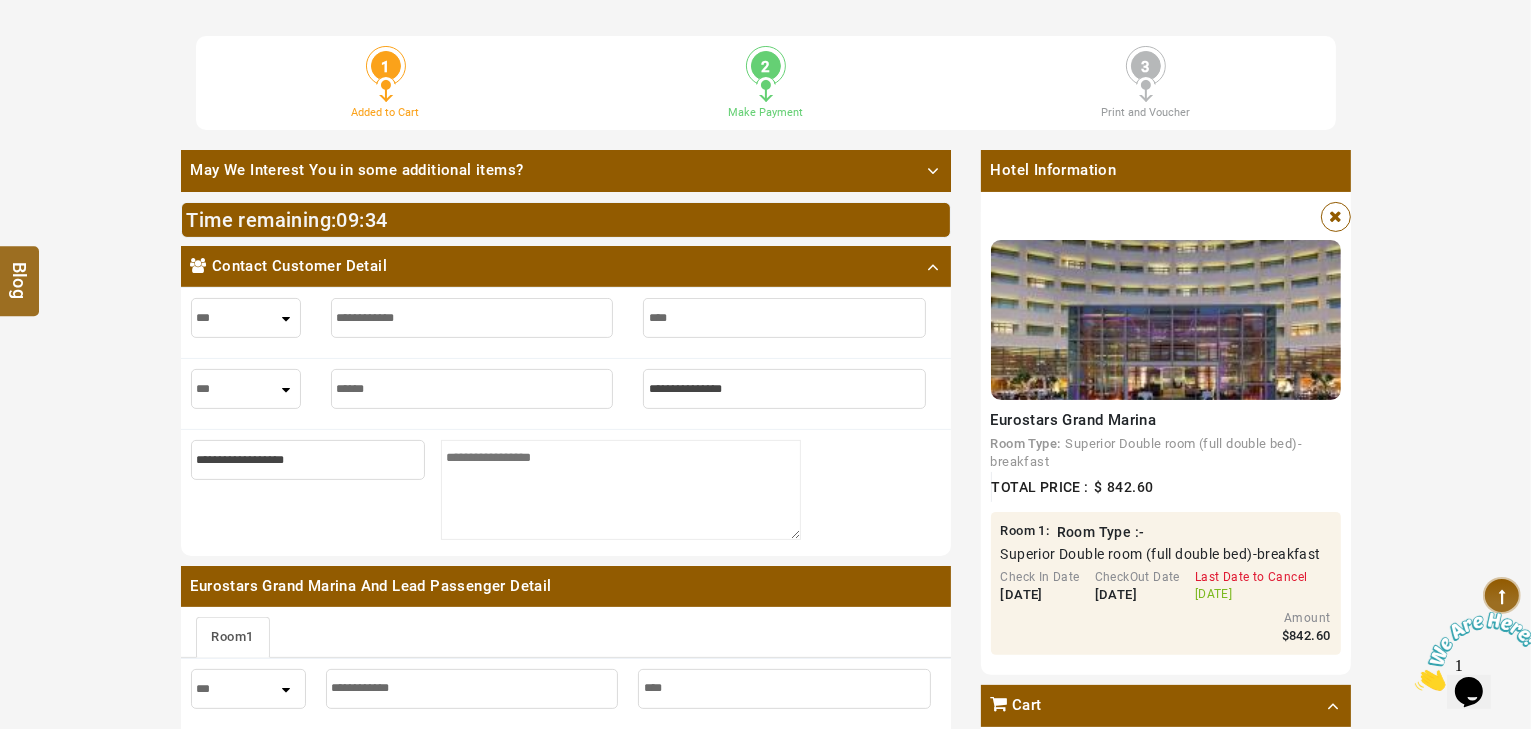 type on "******" 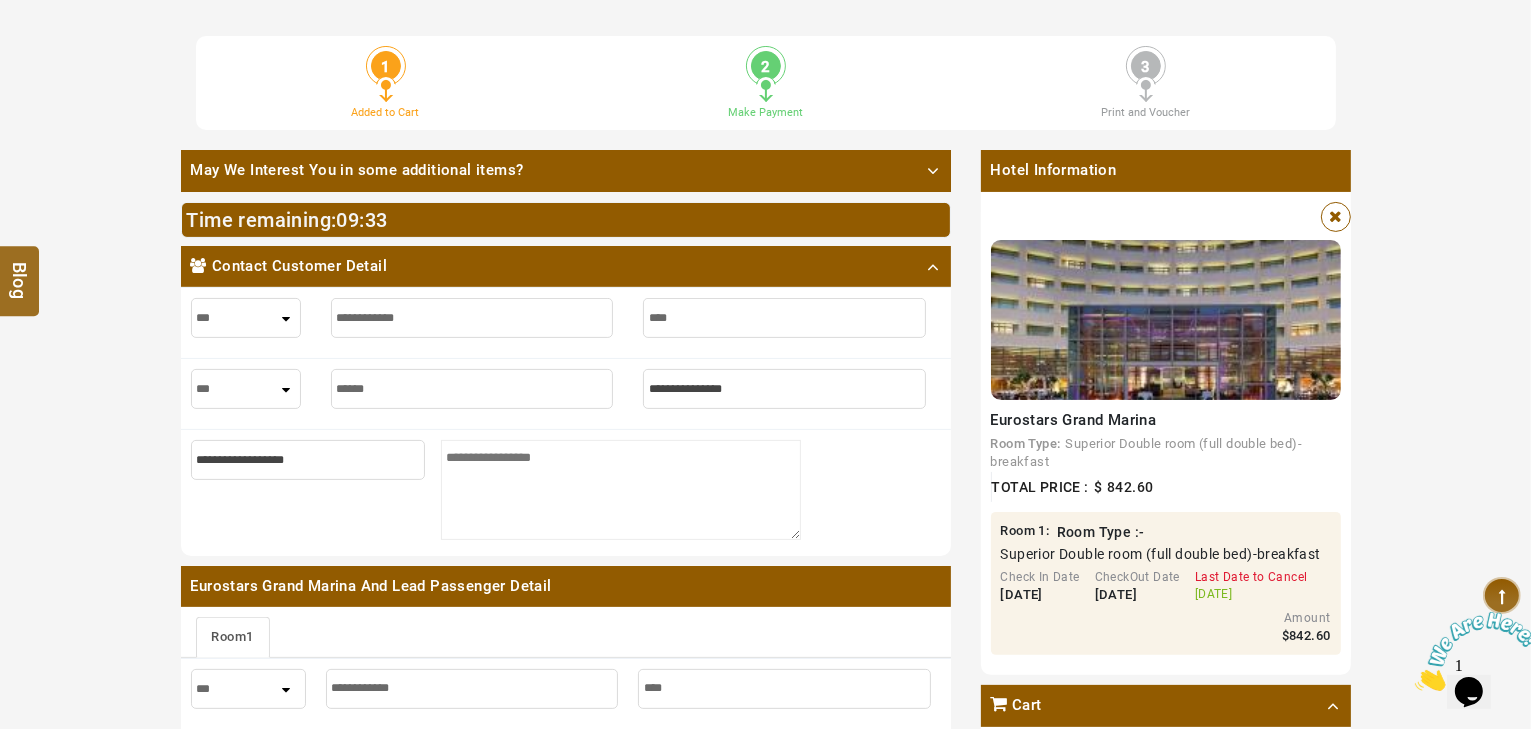 type on "*" 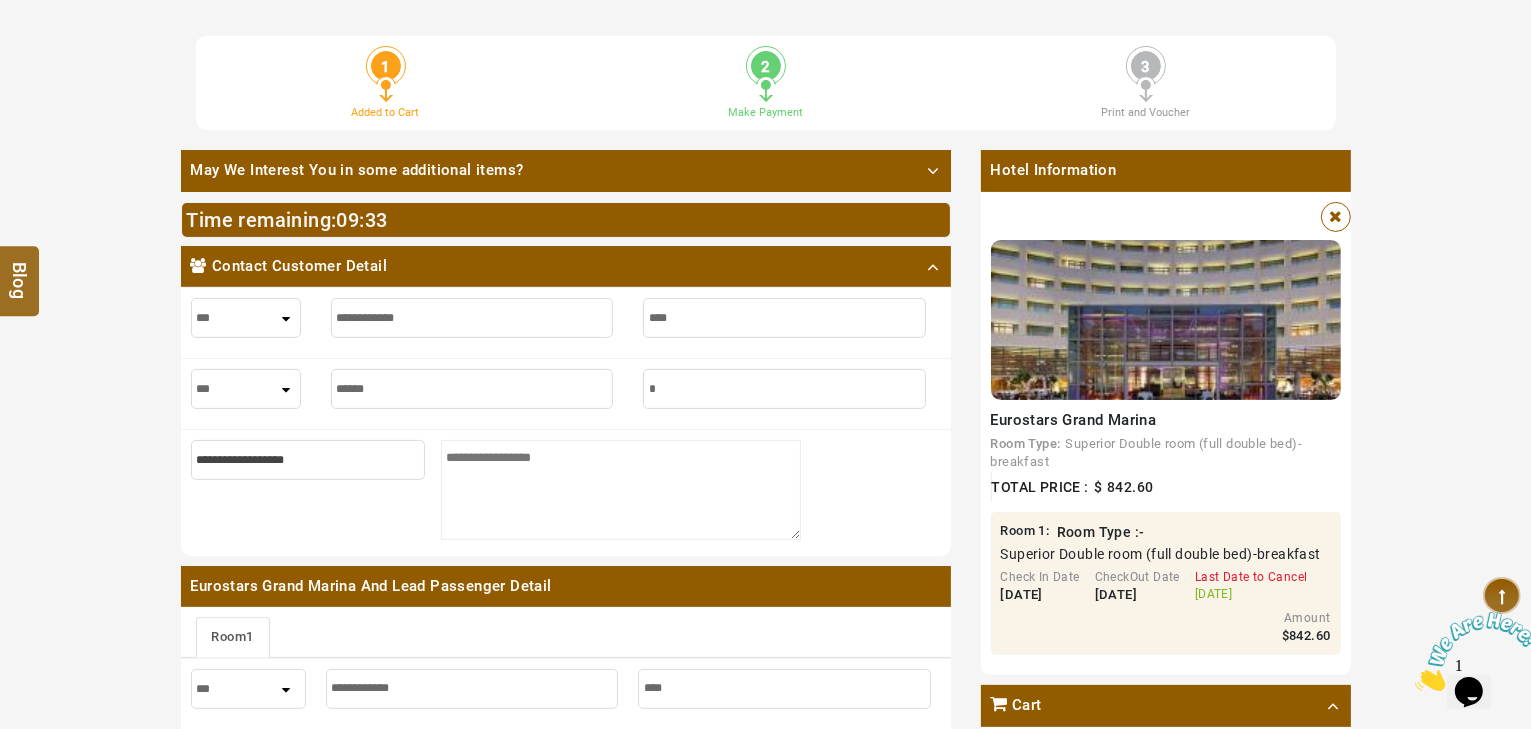 type on "*" 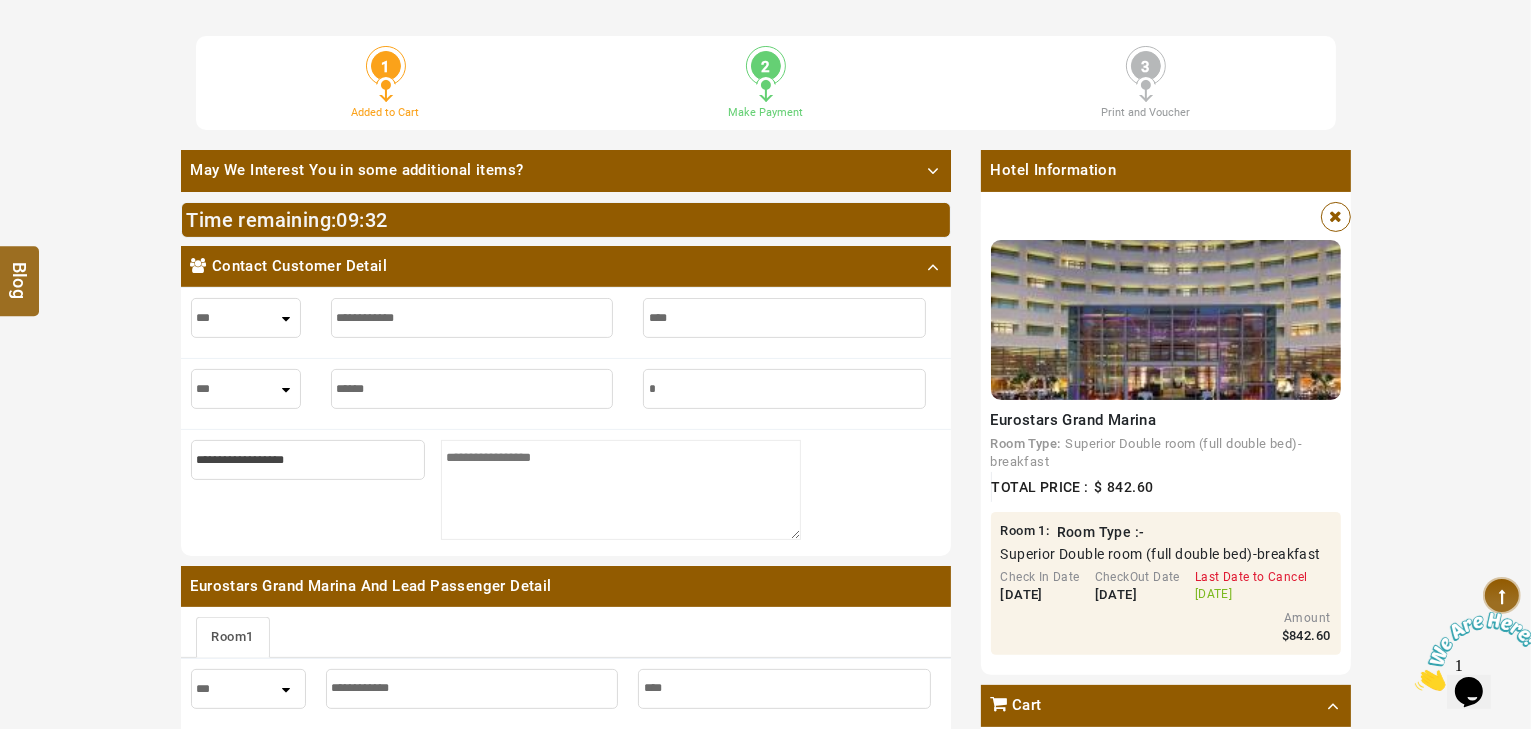 type on "**" 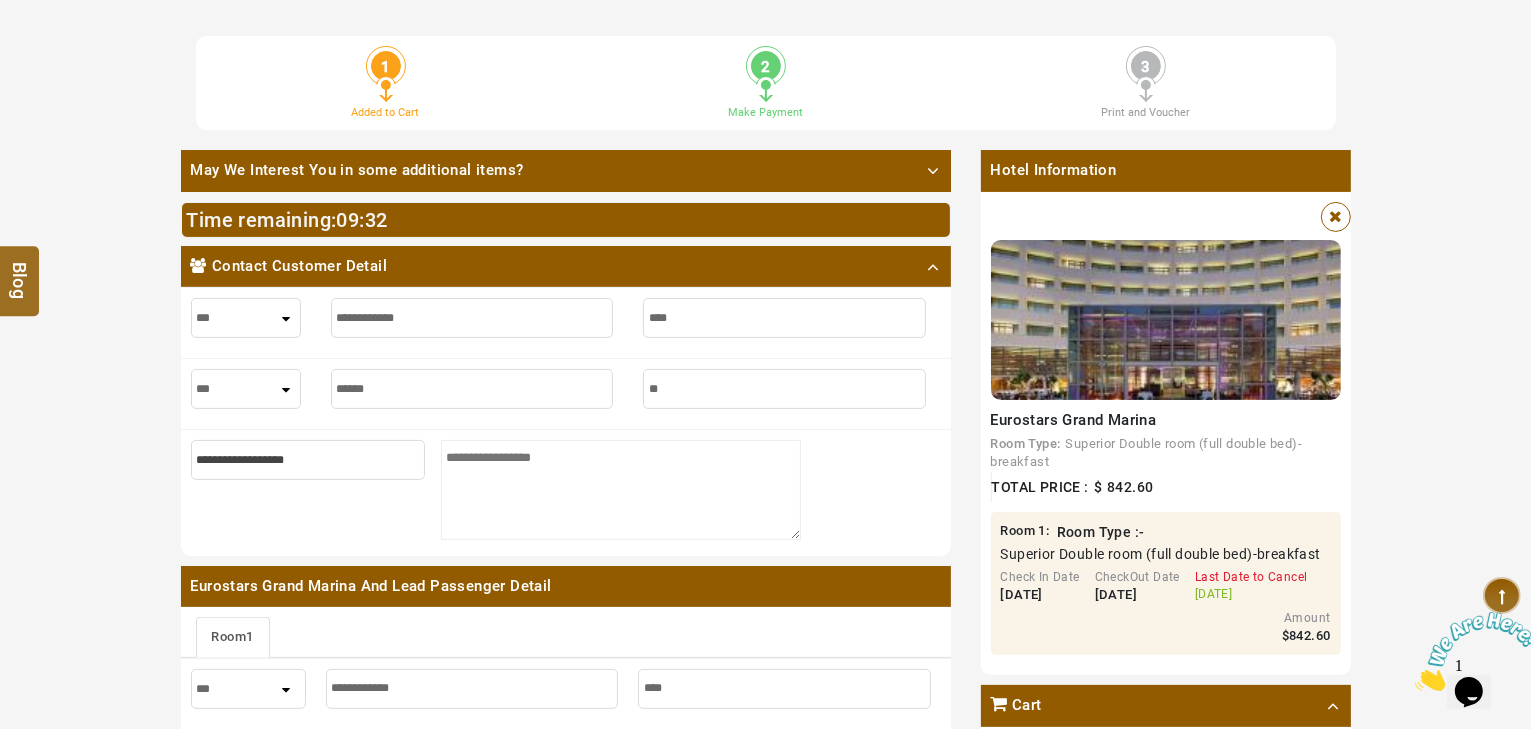 type on "**" 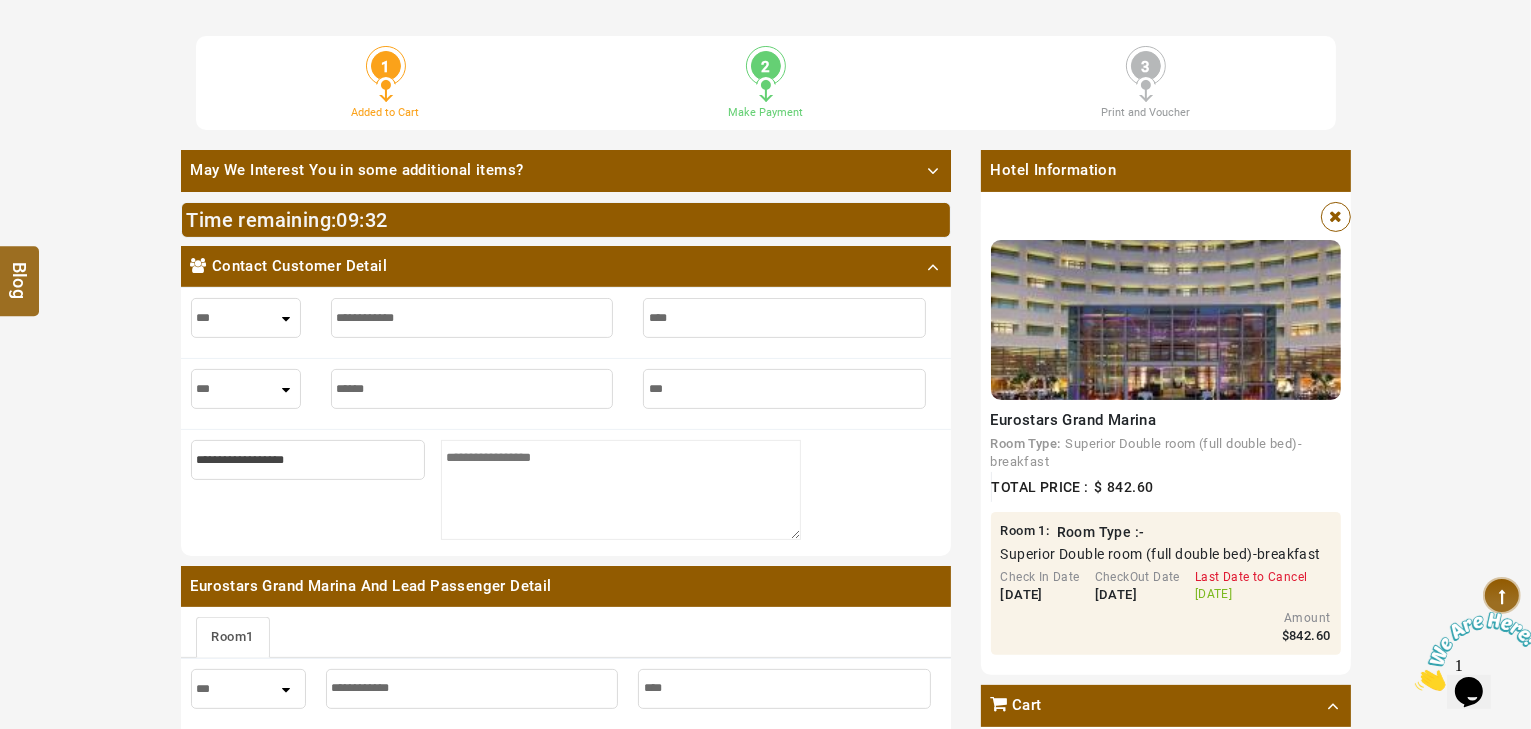 type on "***" 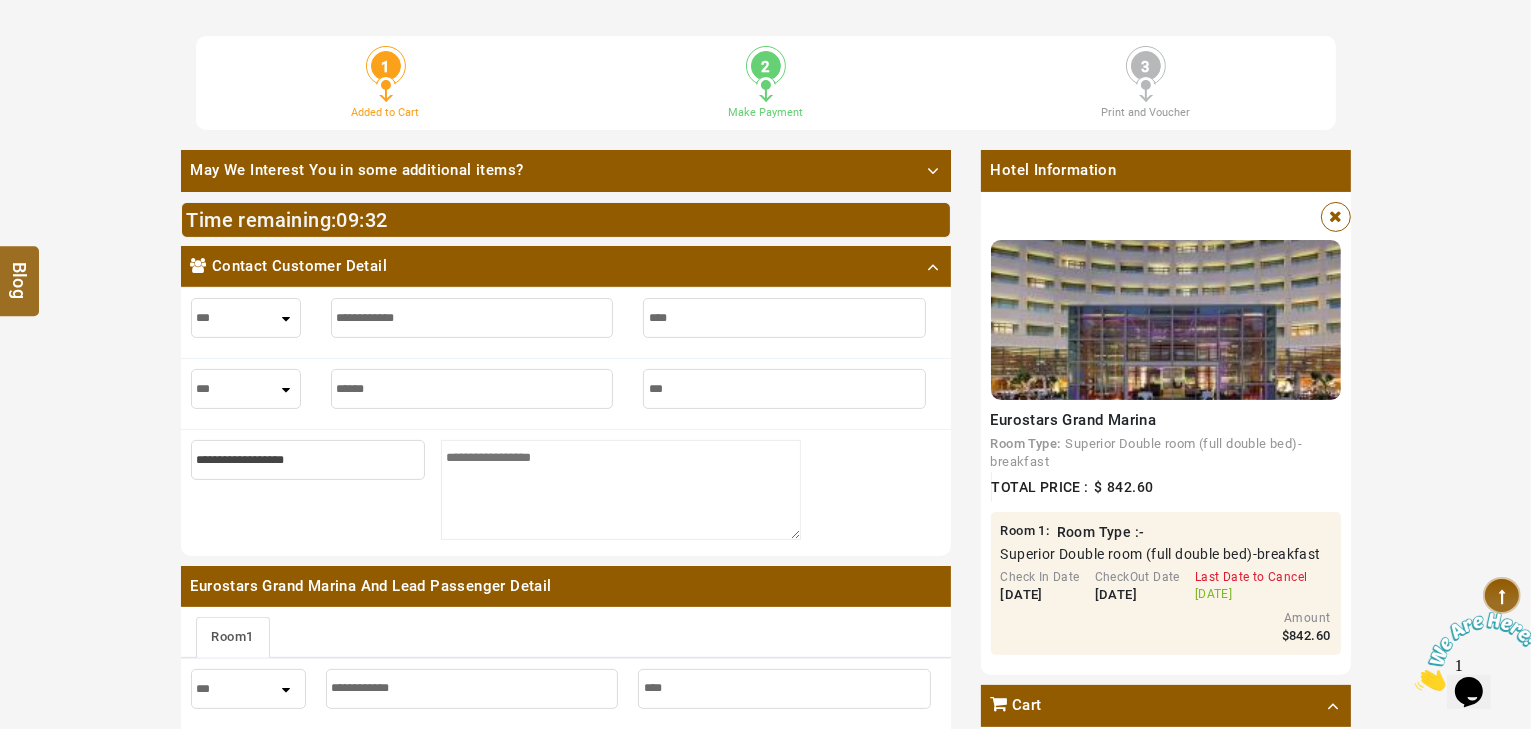 type on "****" 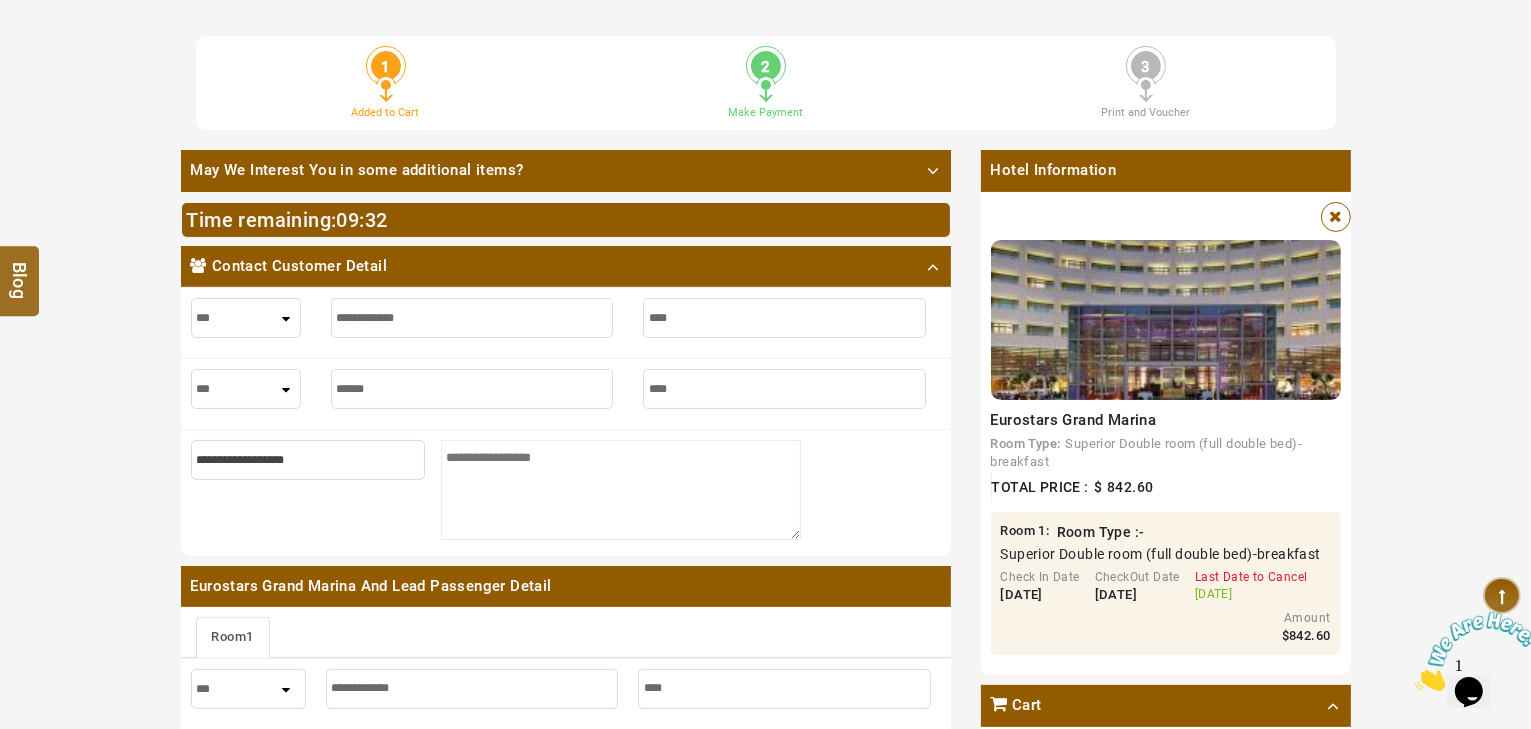 type on "****" 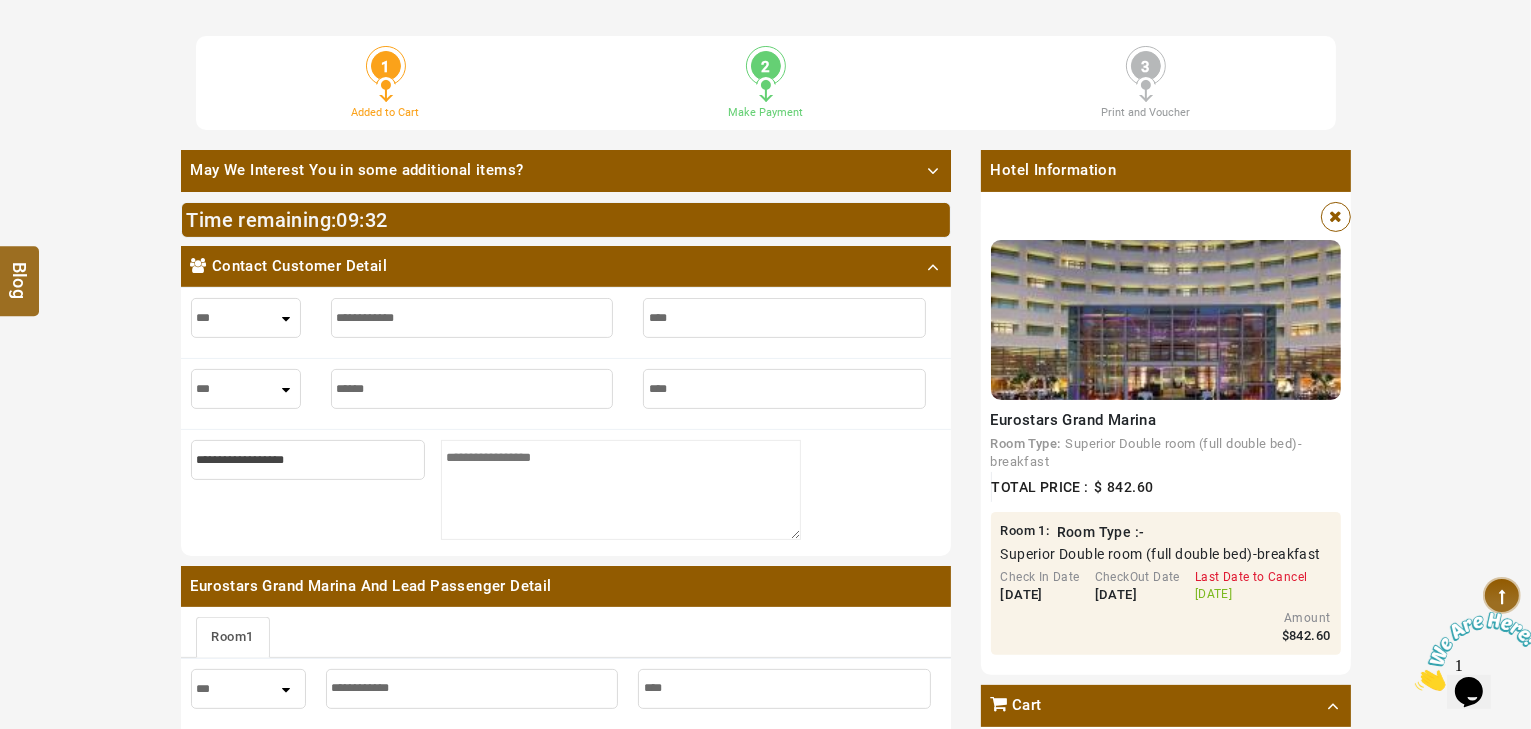 type on "*****" 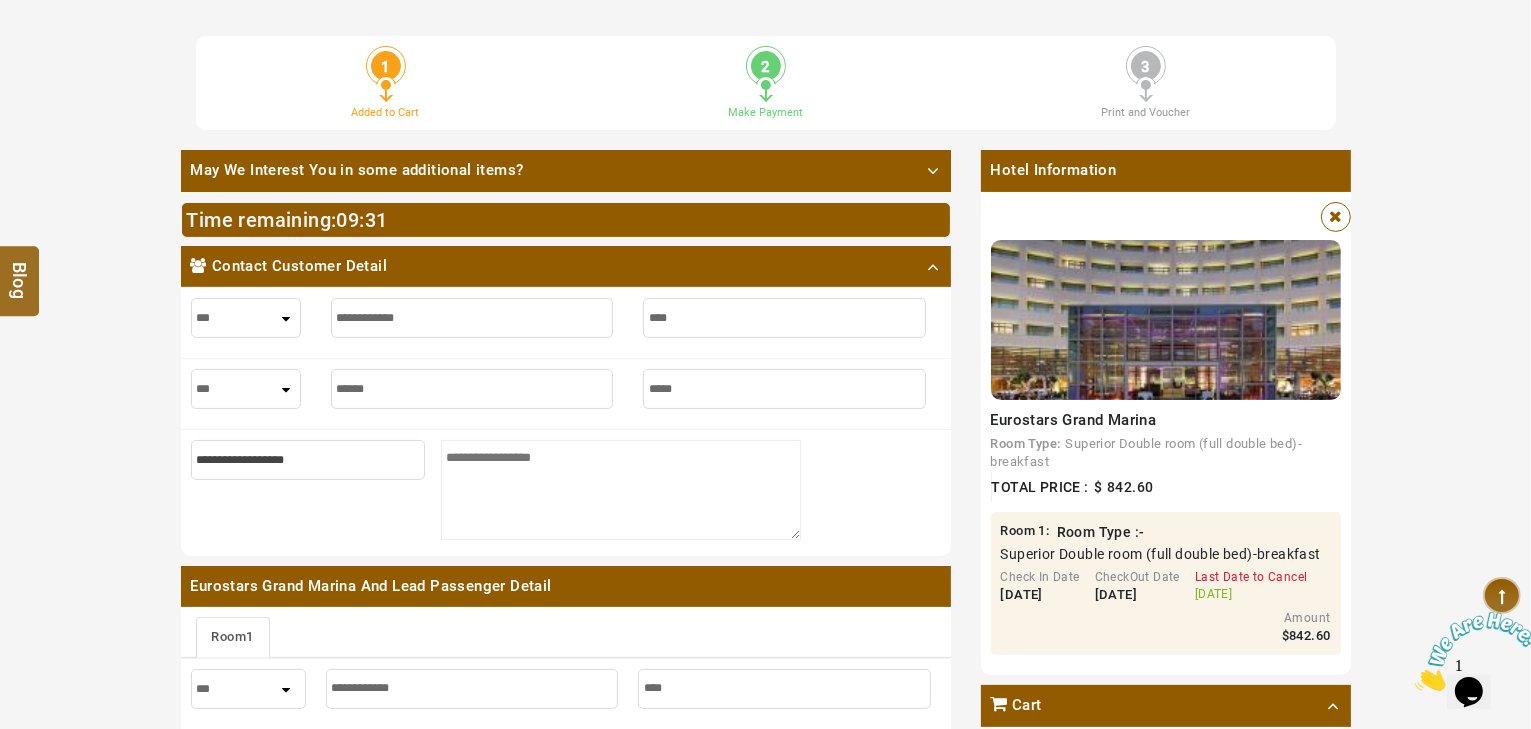type on "*****" 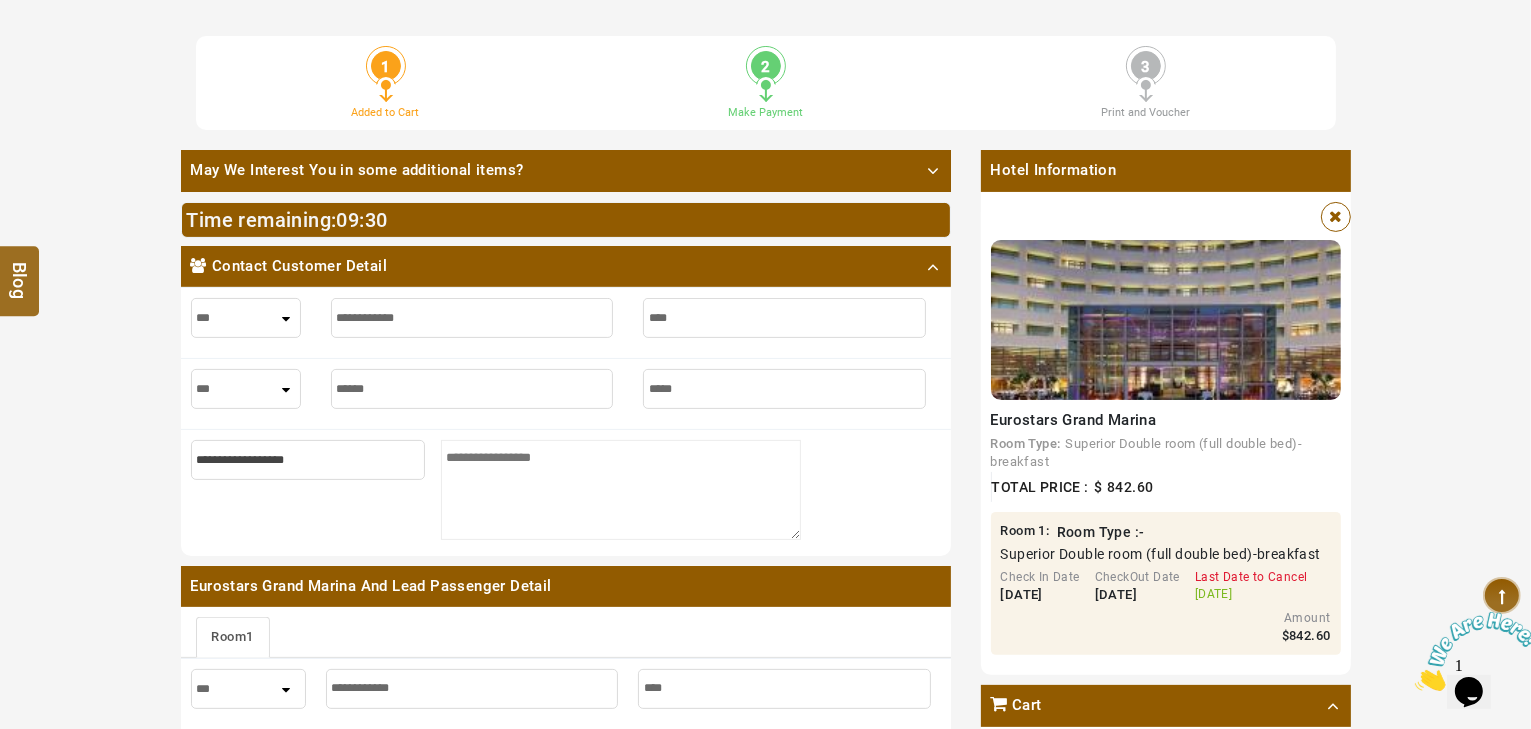 type on "*****" 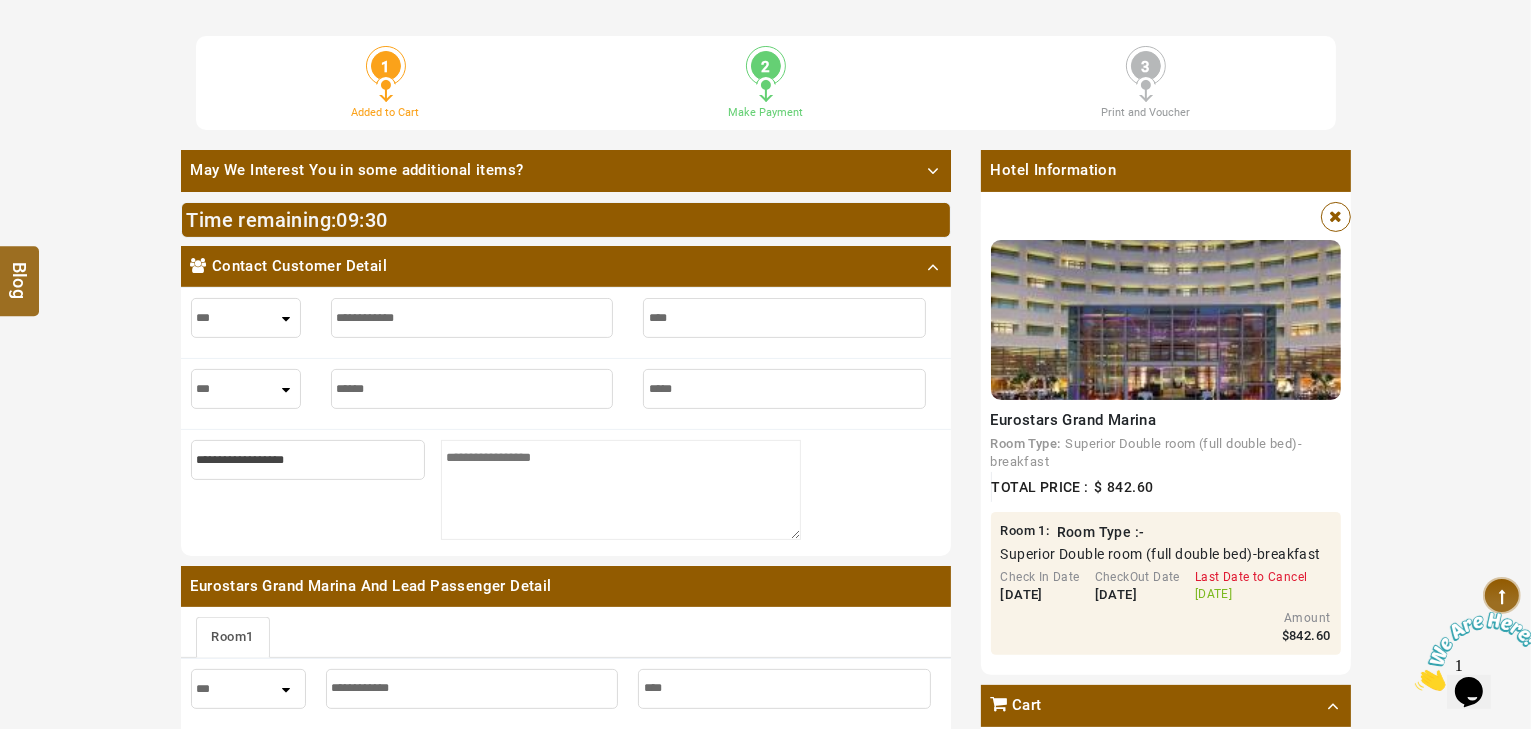 click on "1 Added to Cart 2 Make Payment 3 Print and Voucher May We Interest You in some additional items? Add Optional Hotels Add Optional Transfer Add Optional Tours Add Optional Restaurants Time remaining: 09 : 30 Contact Customer Detail *** **** *** *** **** *** Eurostars Grand Marina And Lead Passenger Detail Room  1 *** **** *** *** **** *** Essential Info *   IMPORTANT INFORMATION FOR CUSTOMER Meals * Price of an additional breakfast: 27.50 EUR per person. Information about the type of meals included in the price is indicated in the rate details. Children and information about extra beds * Fee for an extra bed: 100.00 EUR per night. * The number of extra beds depends on the room category. You must take a look at the information about the size of the selected room. * Breakfast for children costs: 27.50 EUR. Parking space * Chargeable parking available. Cost: 27.50 EUR per day. Transfer * Transfer from/to airport available. Cost: 110.00 EUR one way. Extra info * Reservations are required for massage services.
$" at bounding box center (765, 1323) 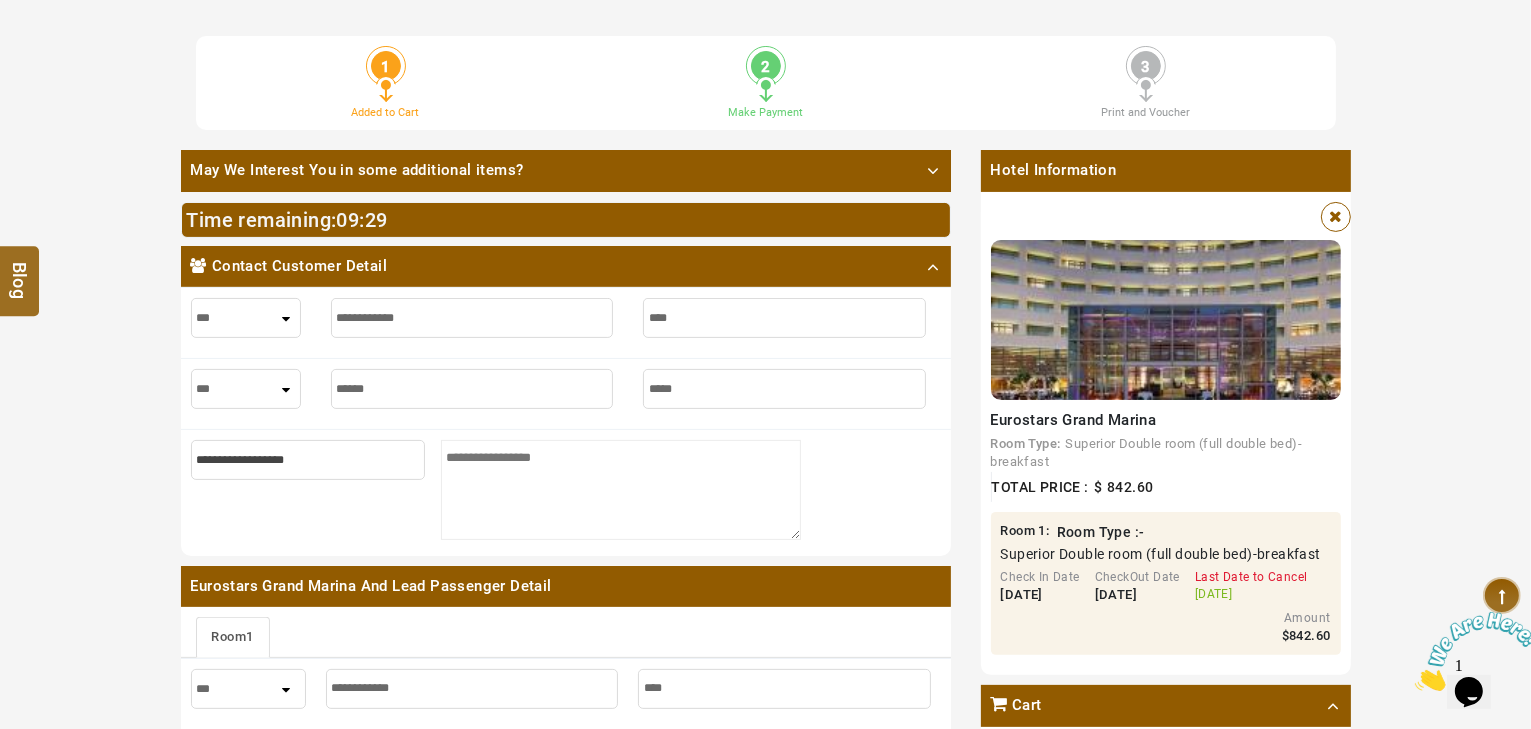 click on "*** **** ***" at bounding box center [246, 389] 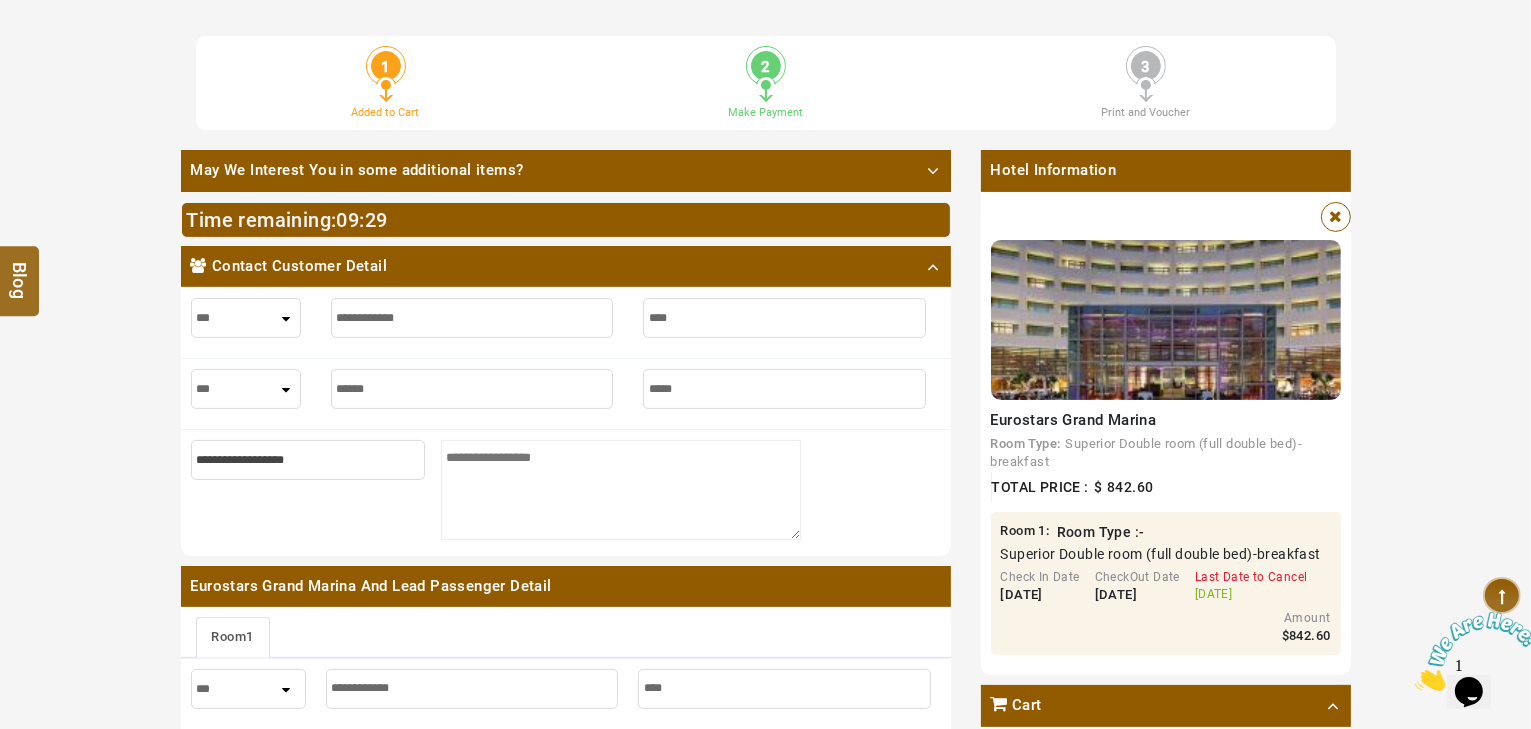 select on "****" 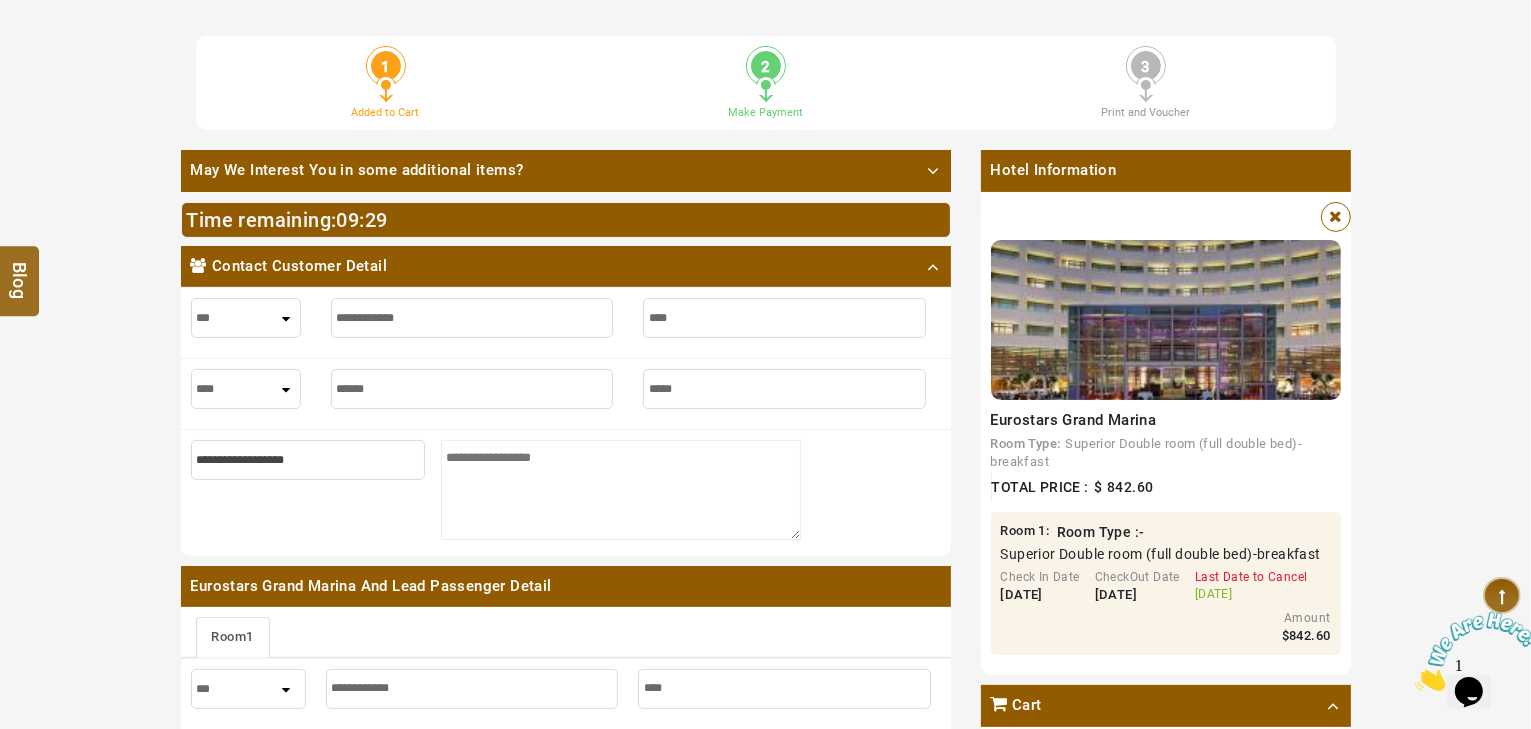 click on "*** **** ***" at bounding box center [246, 389] 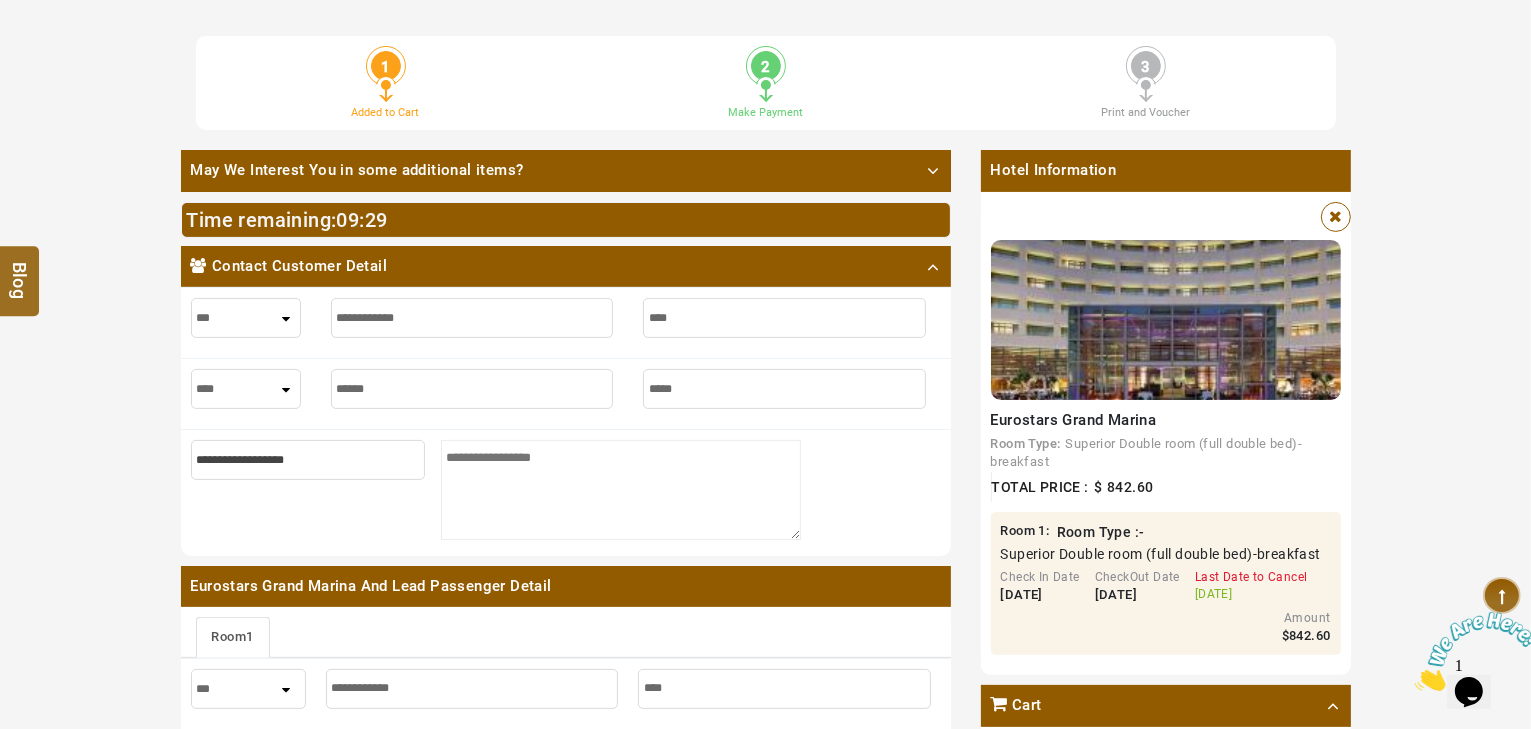 select on "****" 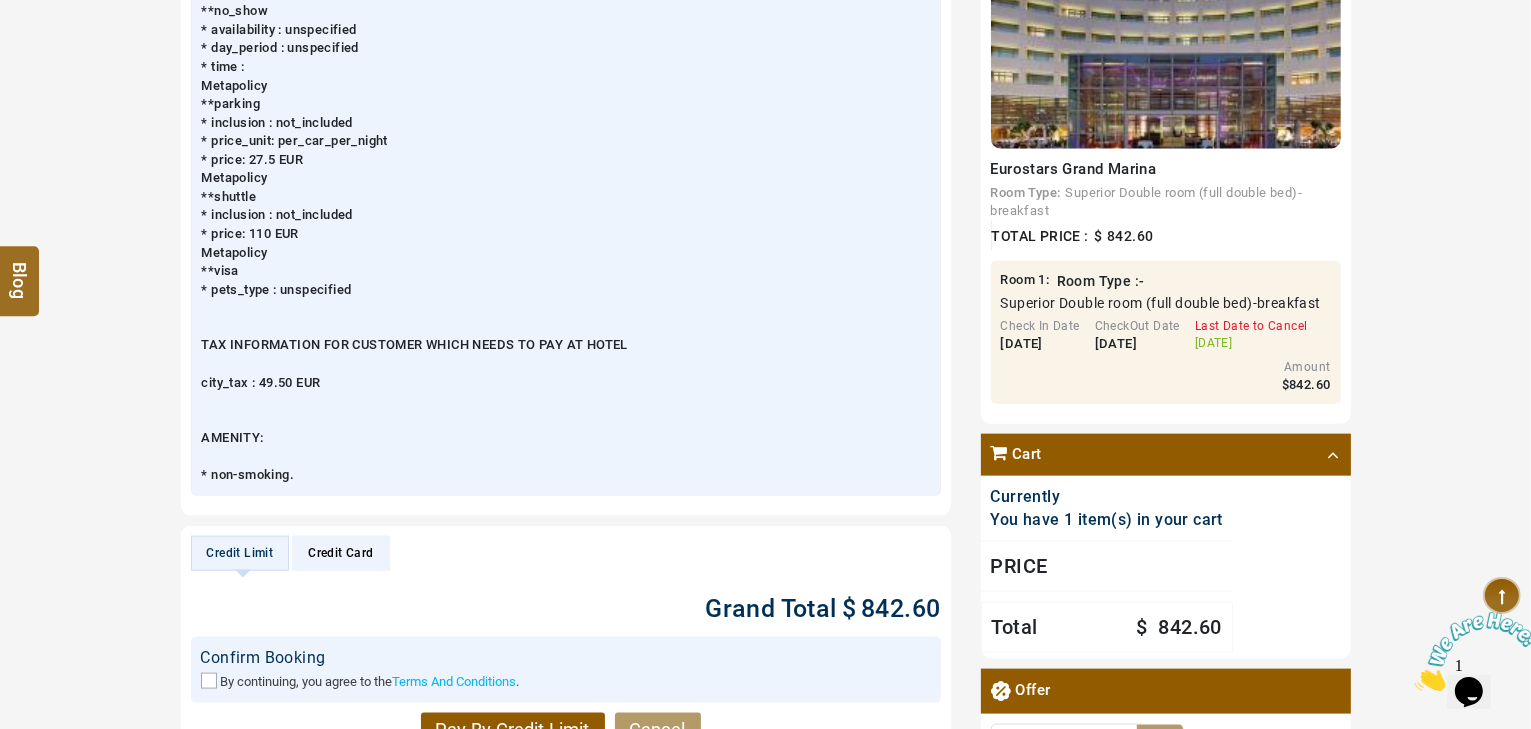 scroll, scrollTop: 2880, scrollLeft: 0, axis: vertical 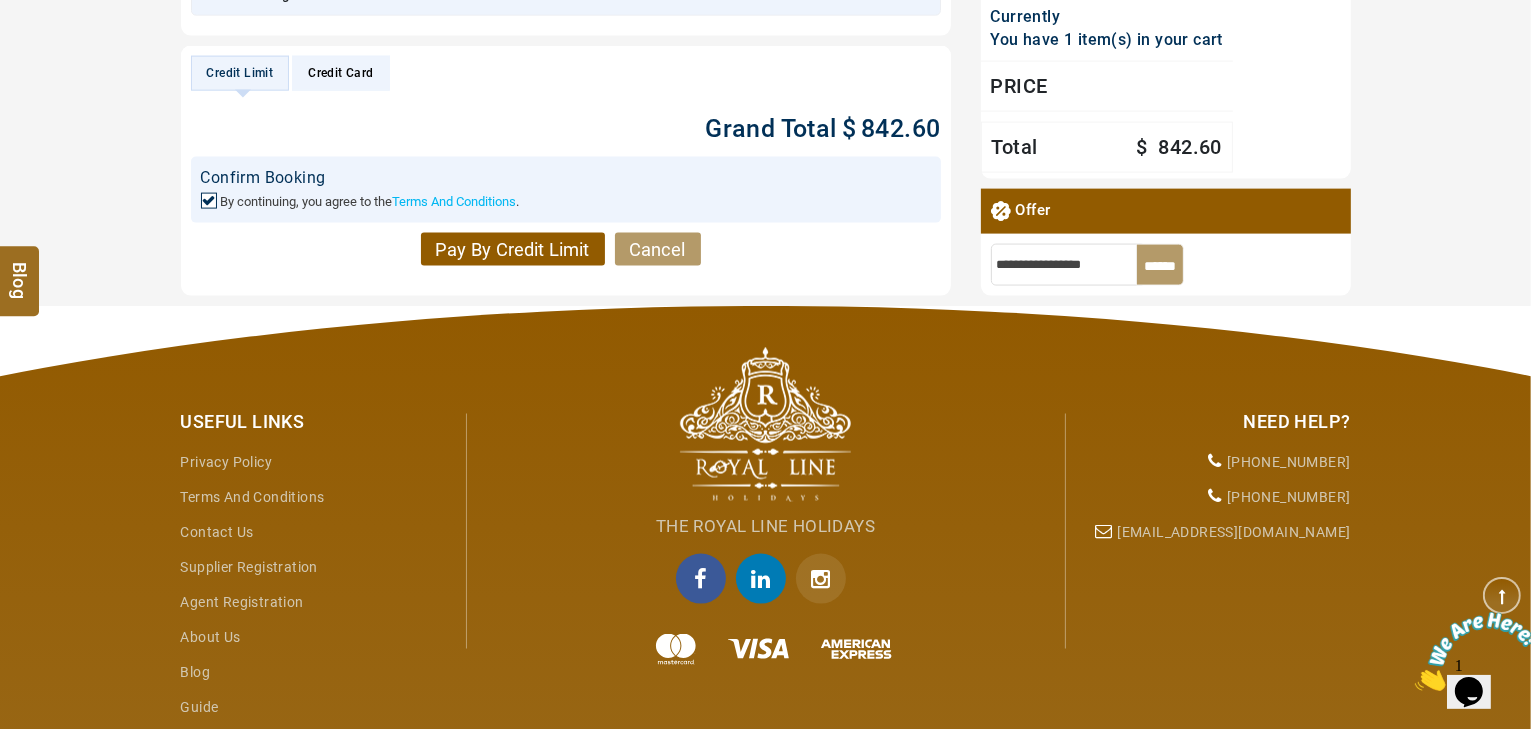 click on "Pay By Credit Limit" at bounding box center (513, 250) 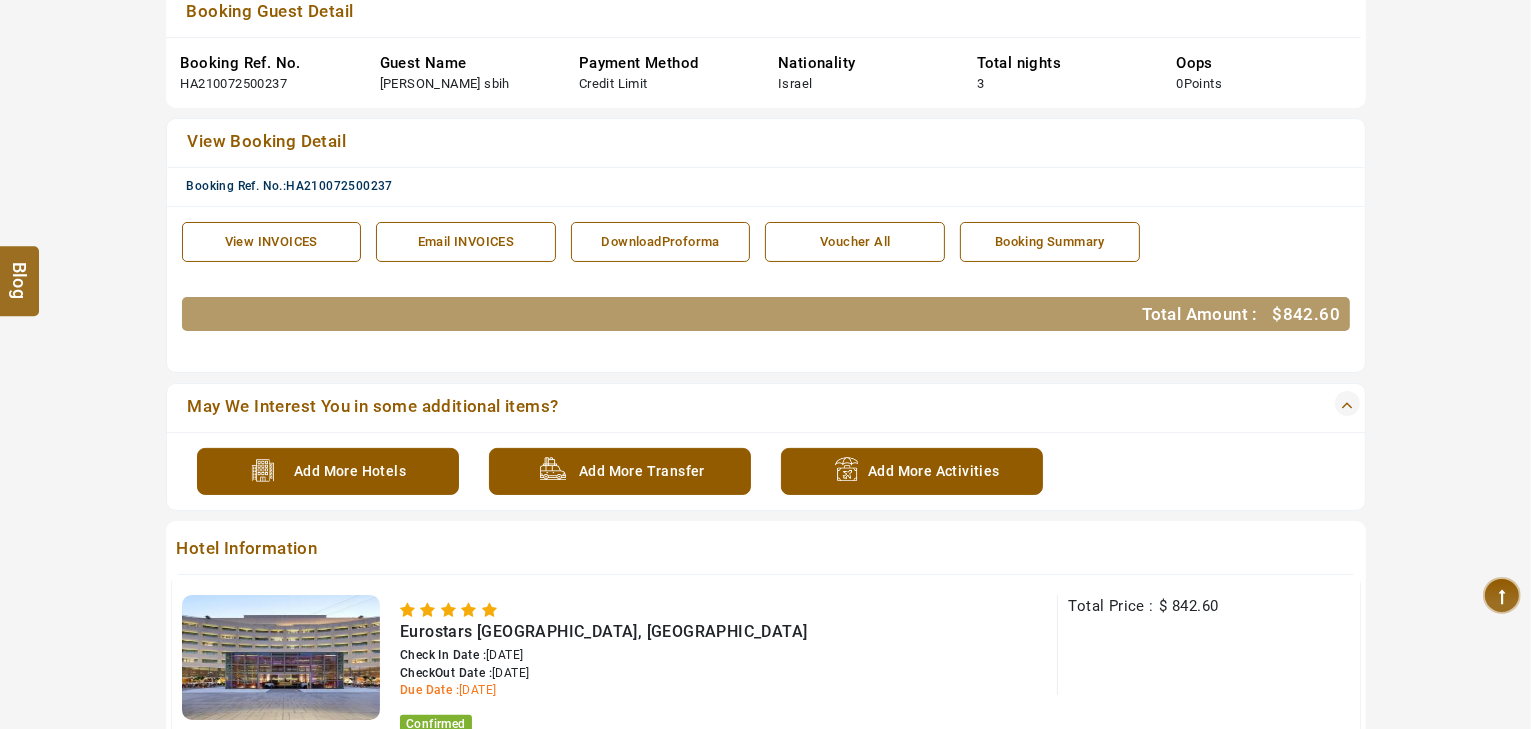scroll, scrollTop: 560, scrollLeft: 0, axis: vertical 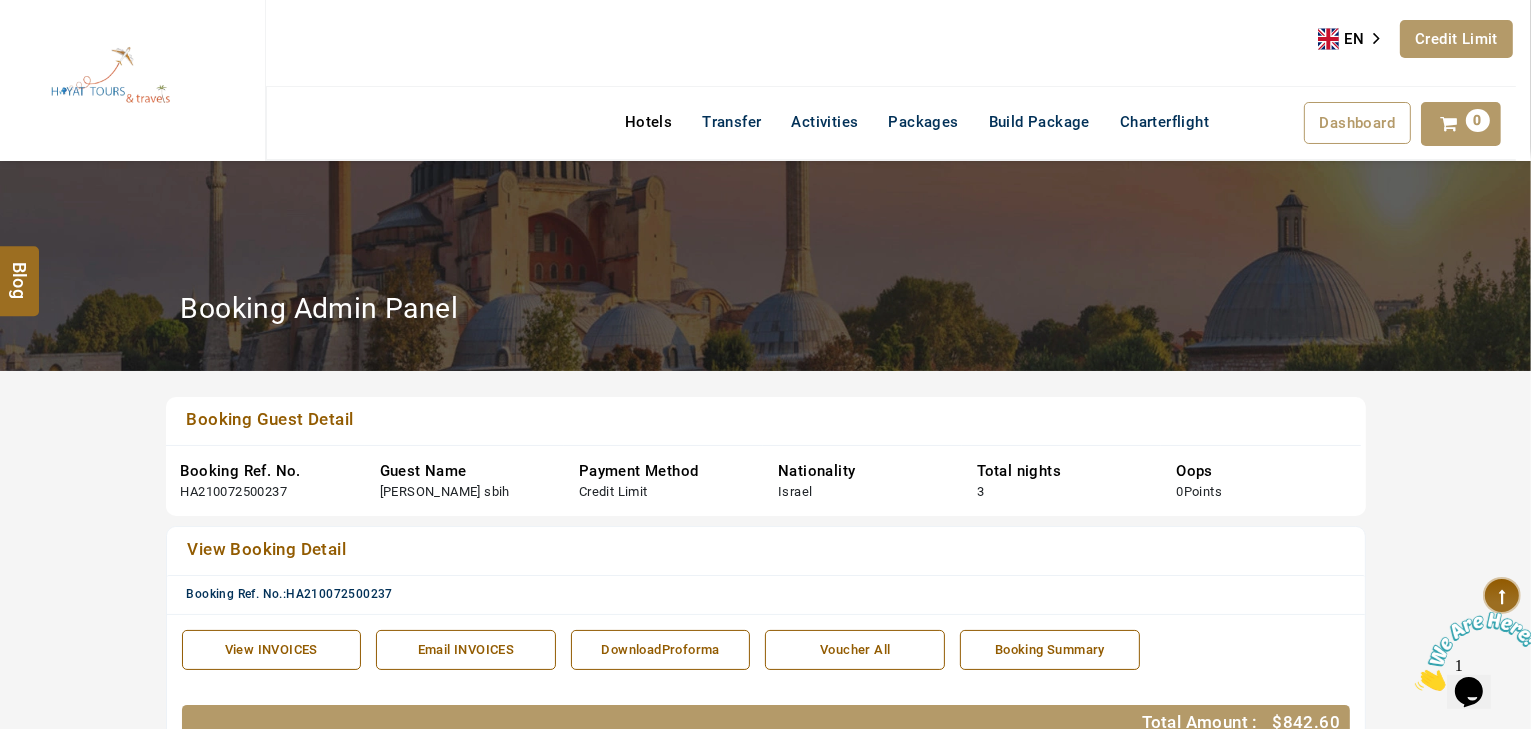 click on "Hotels" at bounding box center (648, 122) 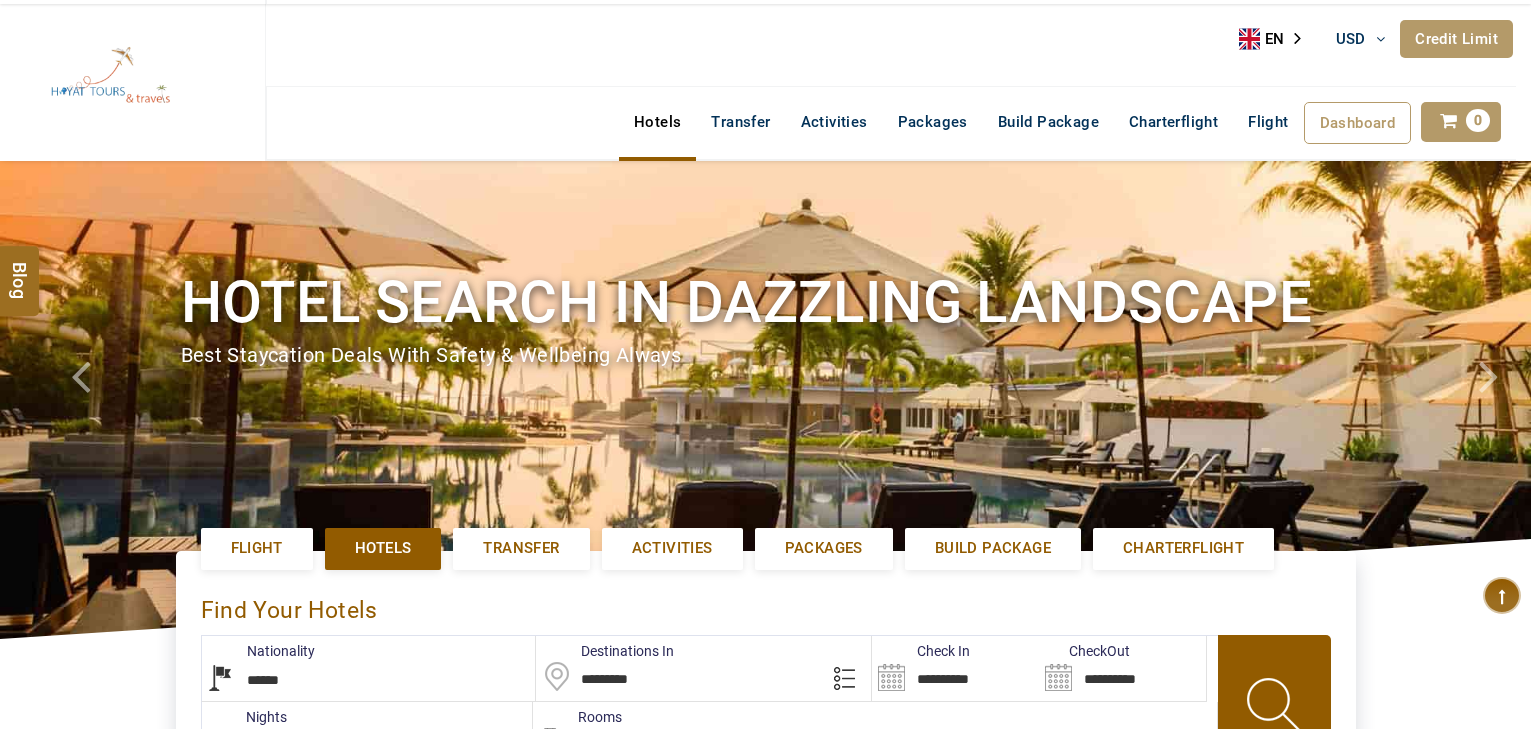 select on "******" 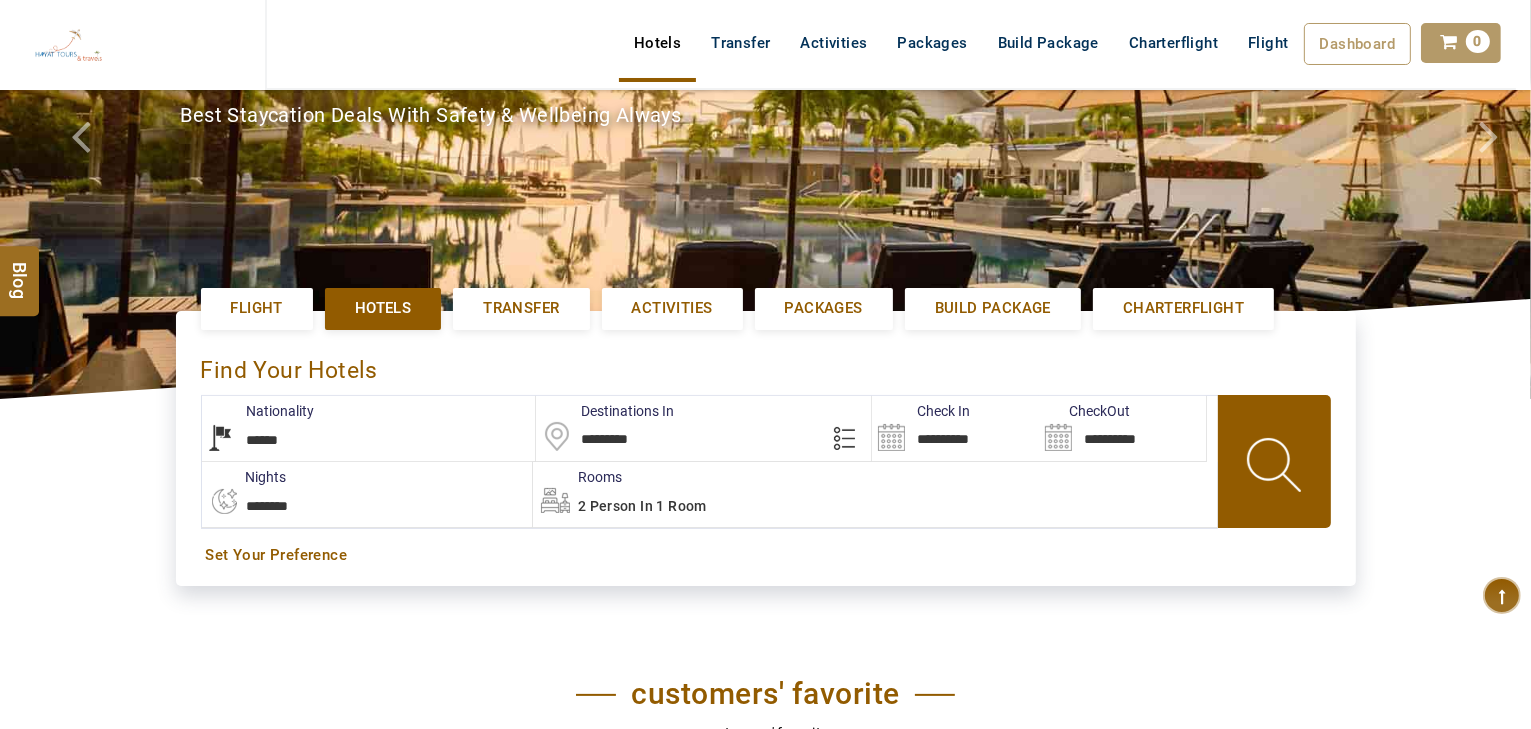 click on "*********" at bounding box center (703, 428) 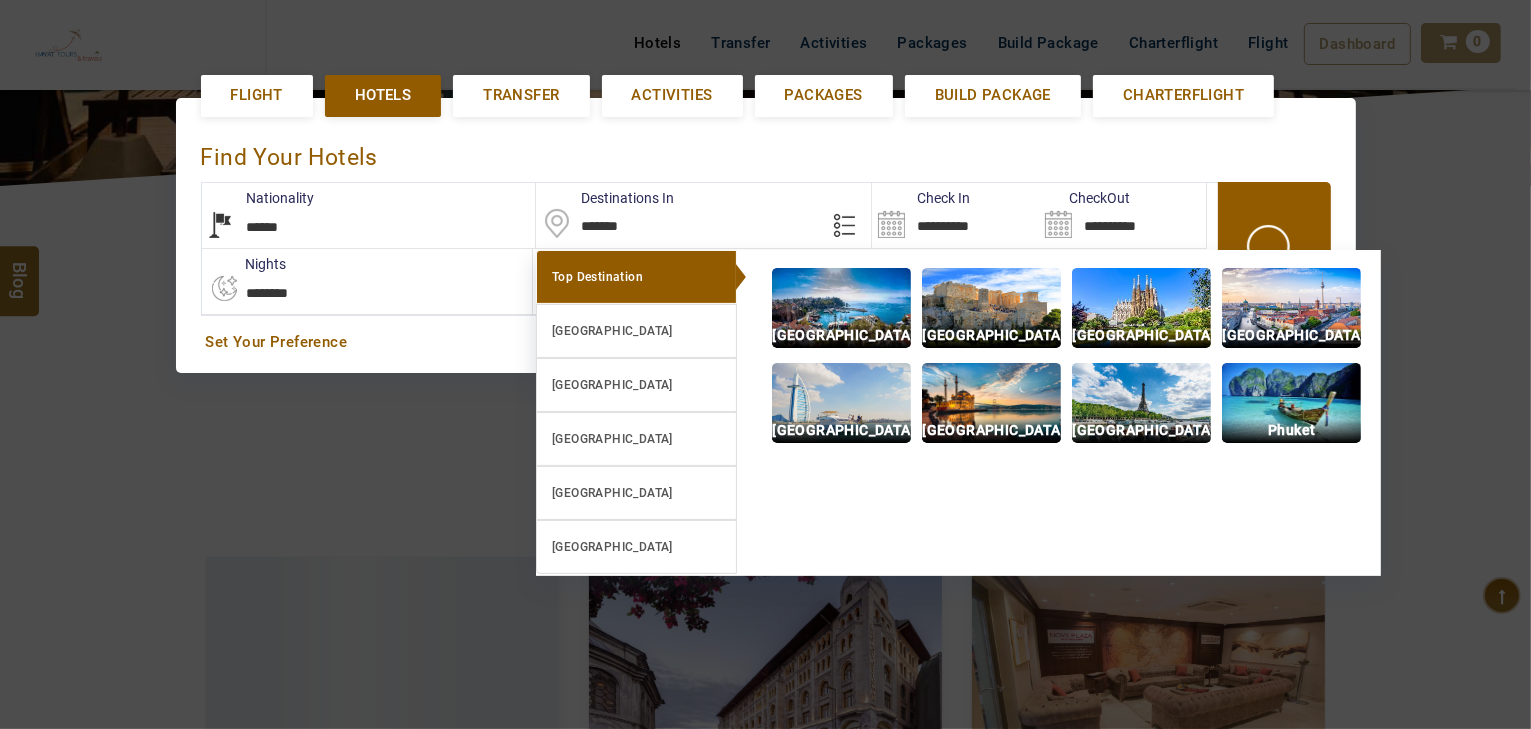 scroll, scrollTop: 460, scrollLeft: 0, axis: vertical 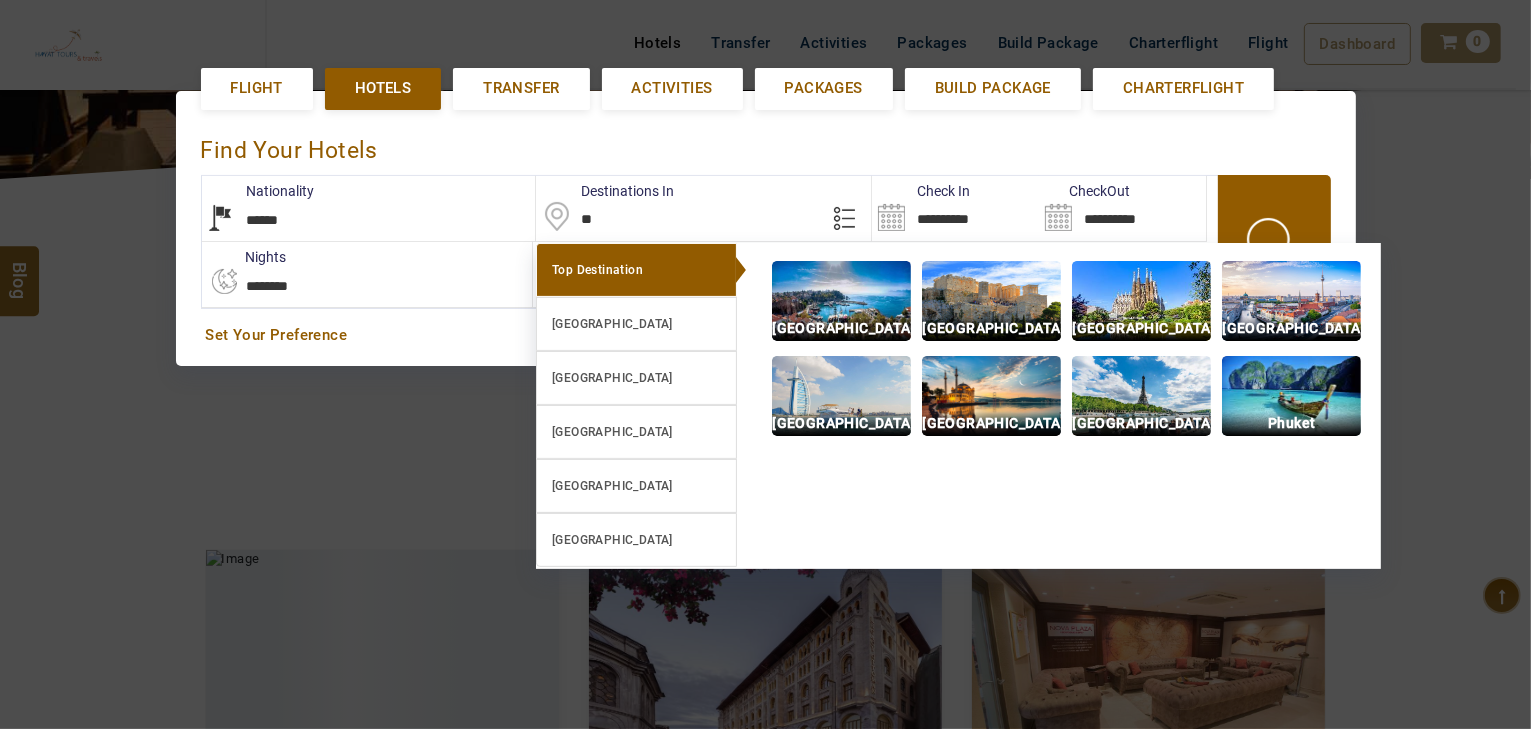 type on "*" 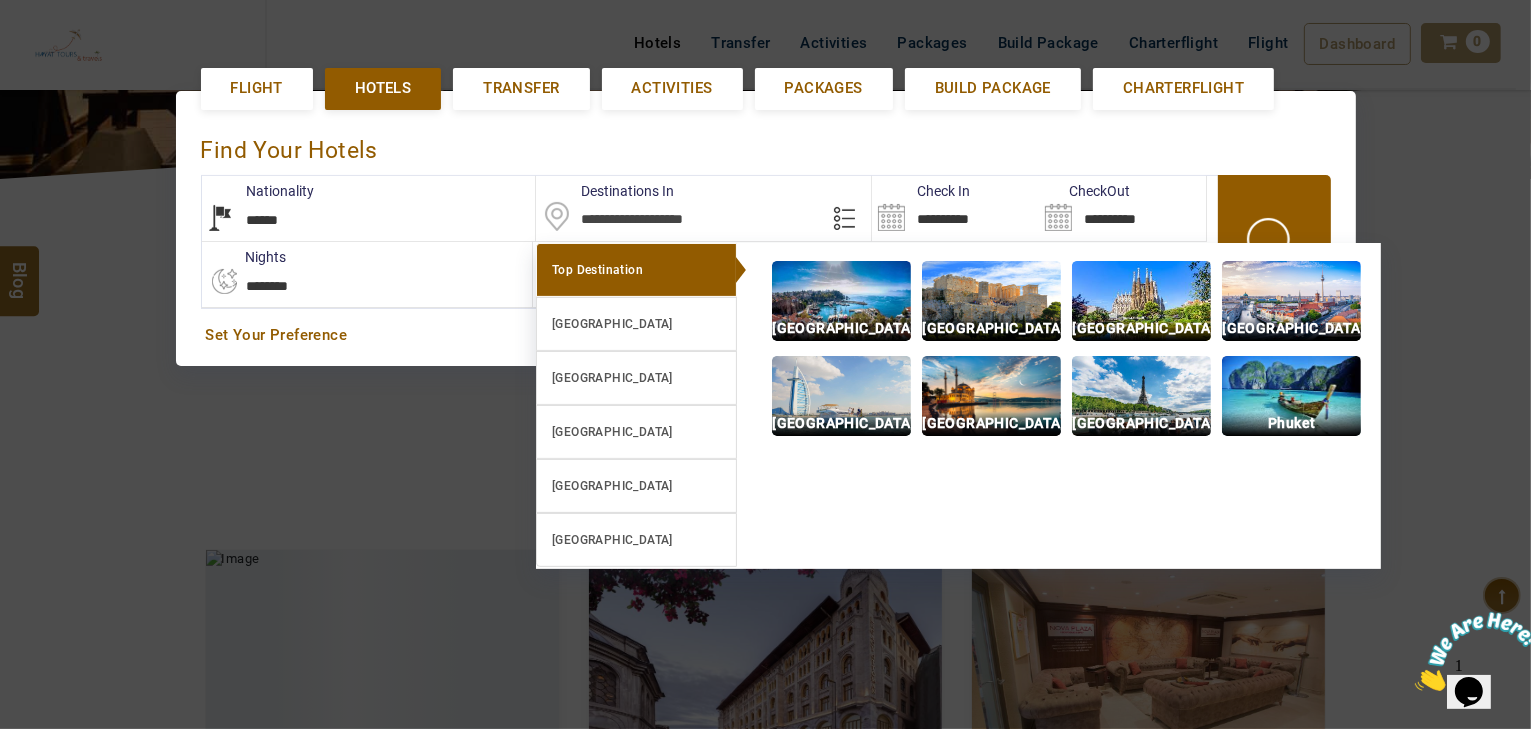 scroll, scrollTop: 0, scrollLeft: 0, axis: both 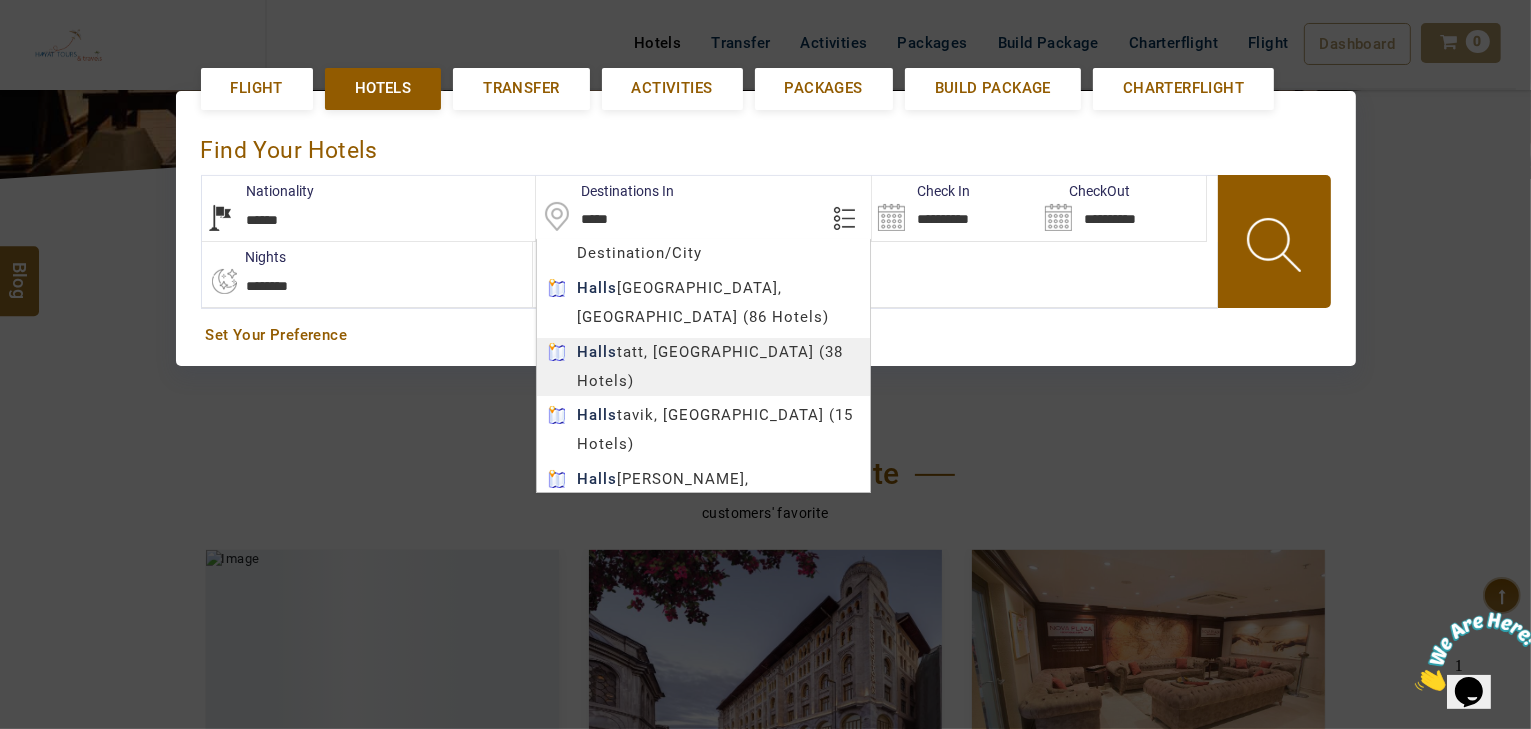 type on "*********" 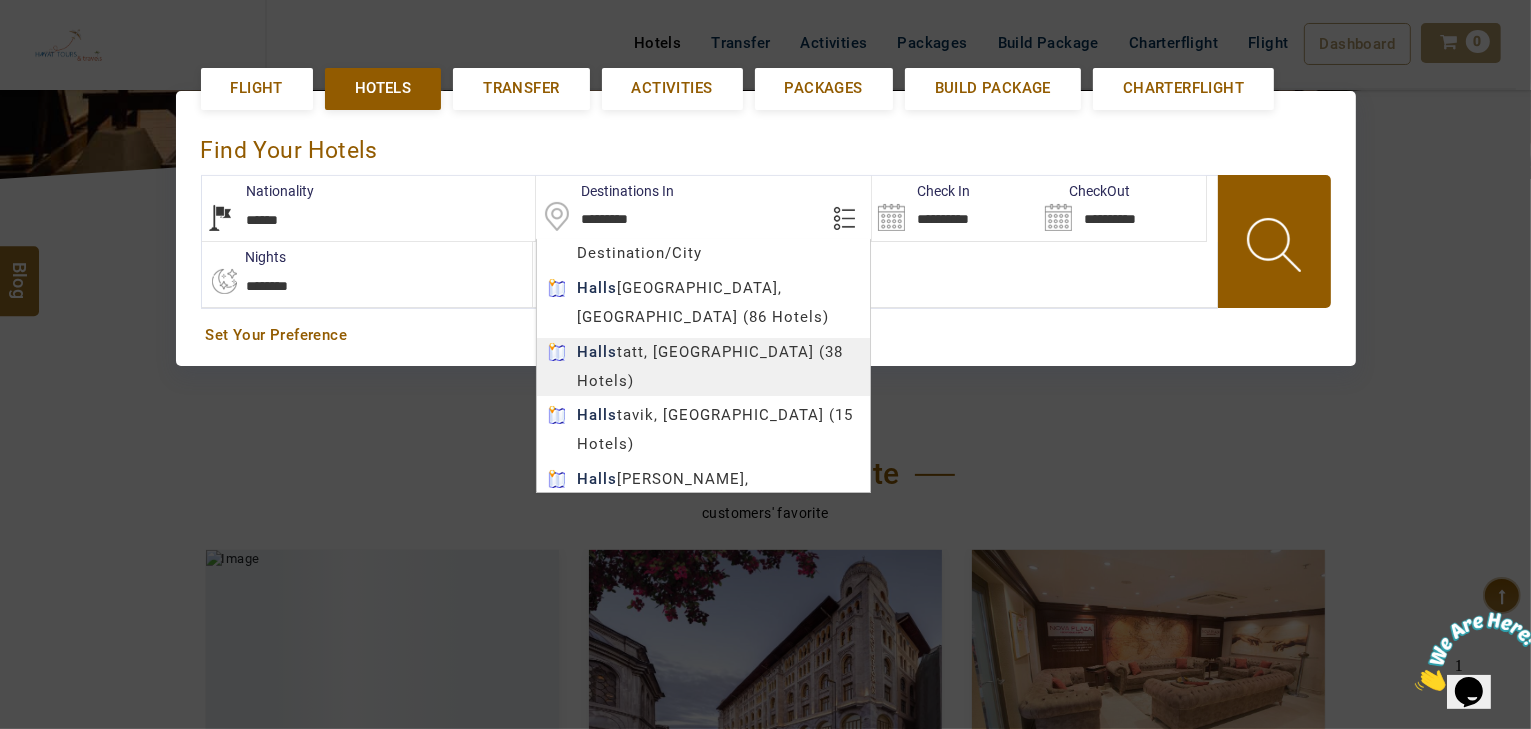 click on "HAYAYT TOURS USD AED  AED EUR  € USD  $ INR  ₹ THB  ฿ IDR  Rp BHD  BHD TRY  ₺ Credit Limit EN HE AR ES PT ZH Helpline
+971 55 344 0168 Register Now +971 55 344 0168 info@royallineholidays.com About Us What we Offer Blog Why Us Contact Hotels  Transfer Activities Packages Build Package Charterflight Flight Dashboard My Profile My Booking My Reports My Quotation Sign Out 0 Points Redeem Now To Redeem 58318  Points Future Points  1074   Points Credit Limit Credit Limit USD 30000.00 70% Complete Used USD 11782.77 Available USD 18217.23 Setting  Looks like you haven't added anything to your cart yet Countinue Shopping ***** ****** Please Wait.. Blog demo
Remember me Forgot
password? LOG IN Don't have an account?   Register Now My Booking View/ Print/Cancel Your Booking without Signing in Submit demo
In A Few Moment, You Will Be Celebrating Best Hotel options galore ! Check In   CheckOut Rooms Rooms Please Wait  Hotel search in dazzling landscape Flight Hotels  ******" at bounding box center [765, 937] 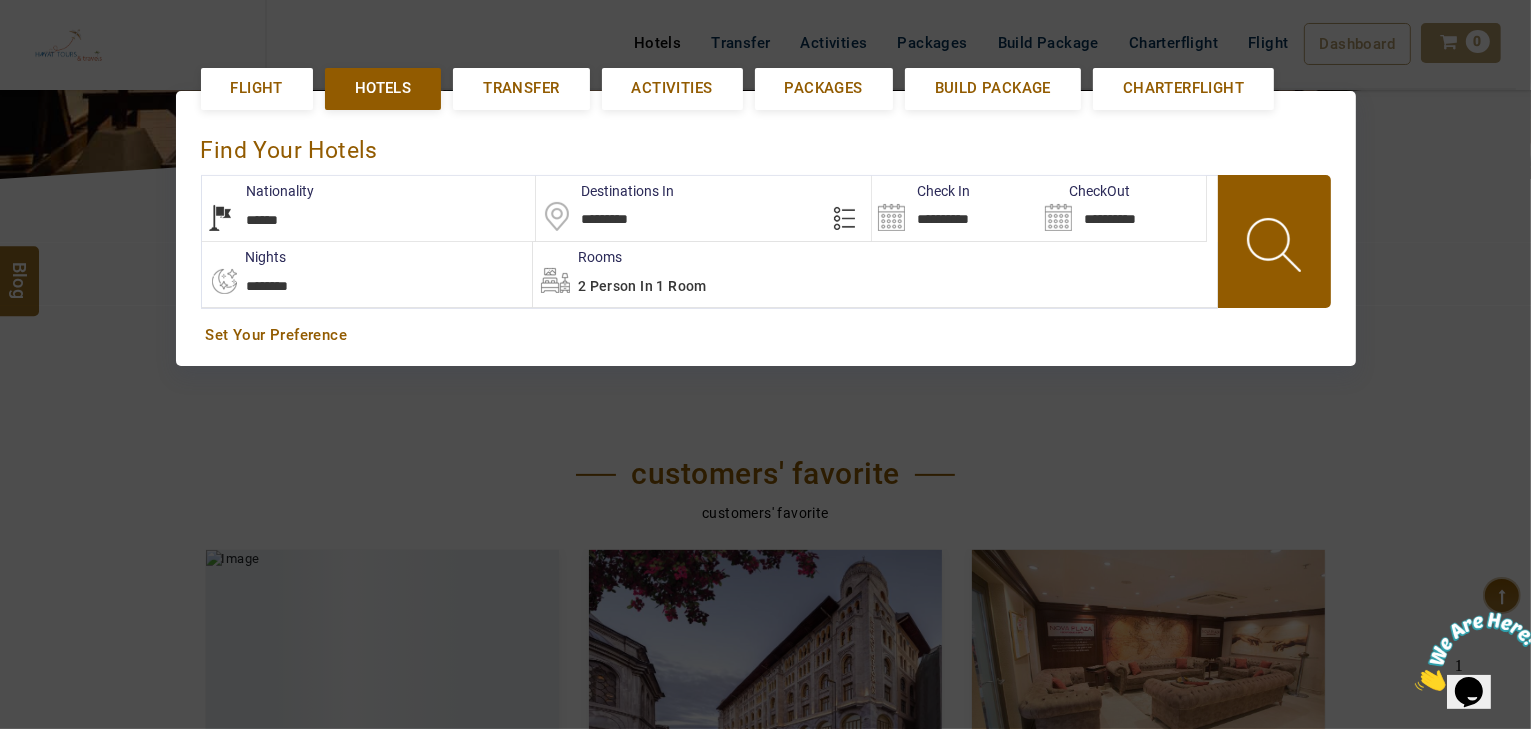 click on "**********" at bounding box center (955, 208) 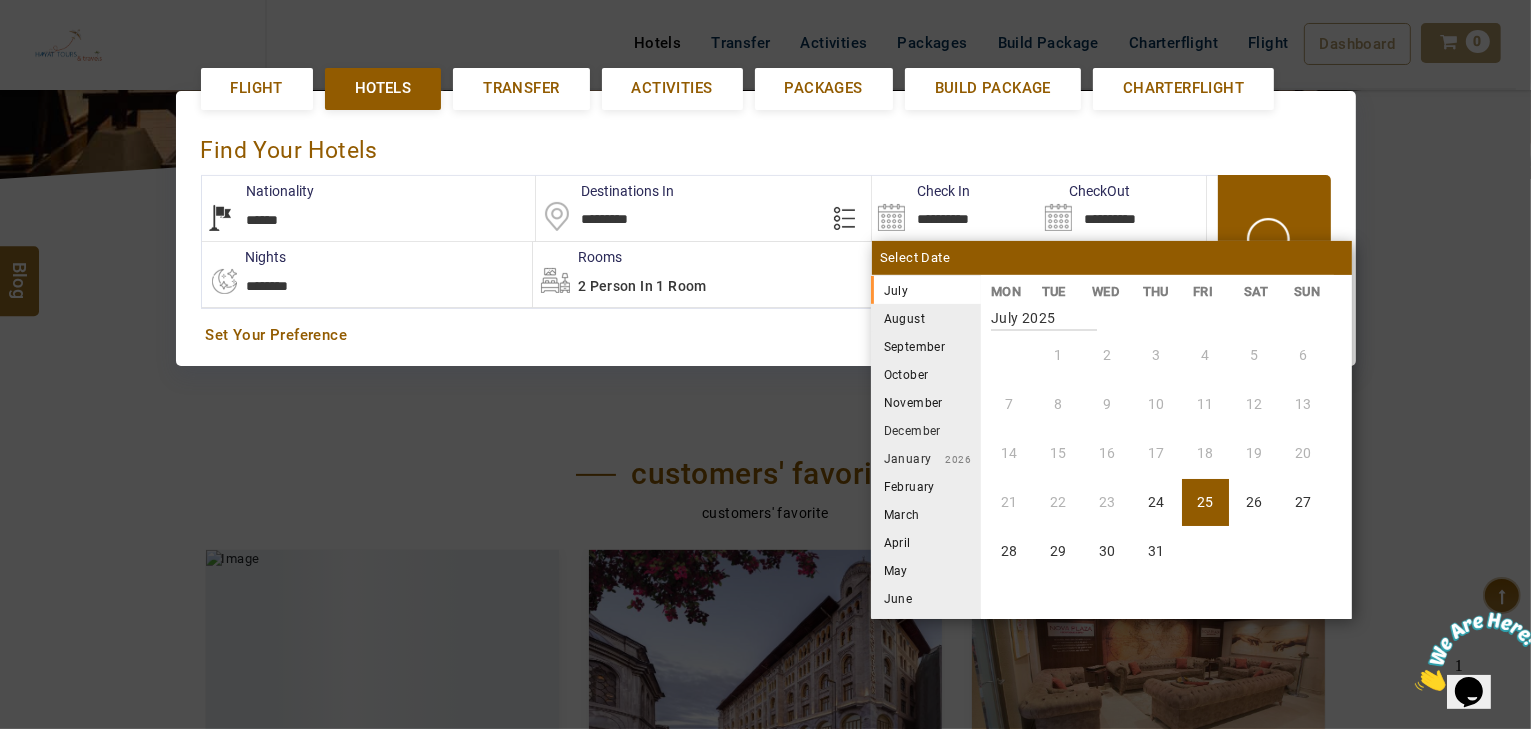 click on "August" at bounding box center [926, 318] 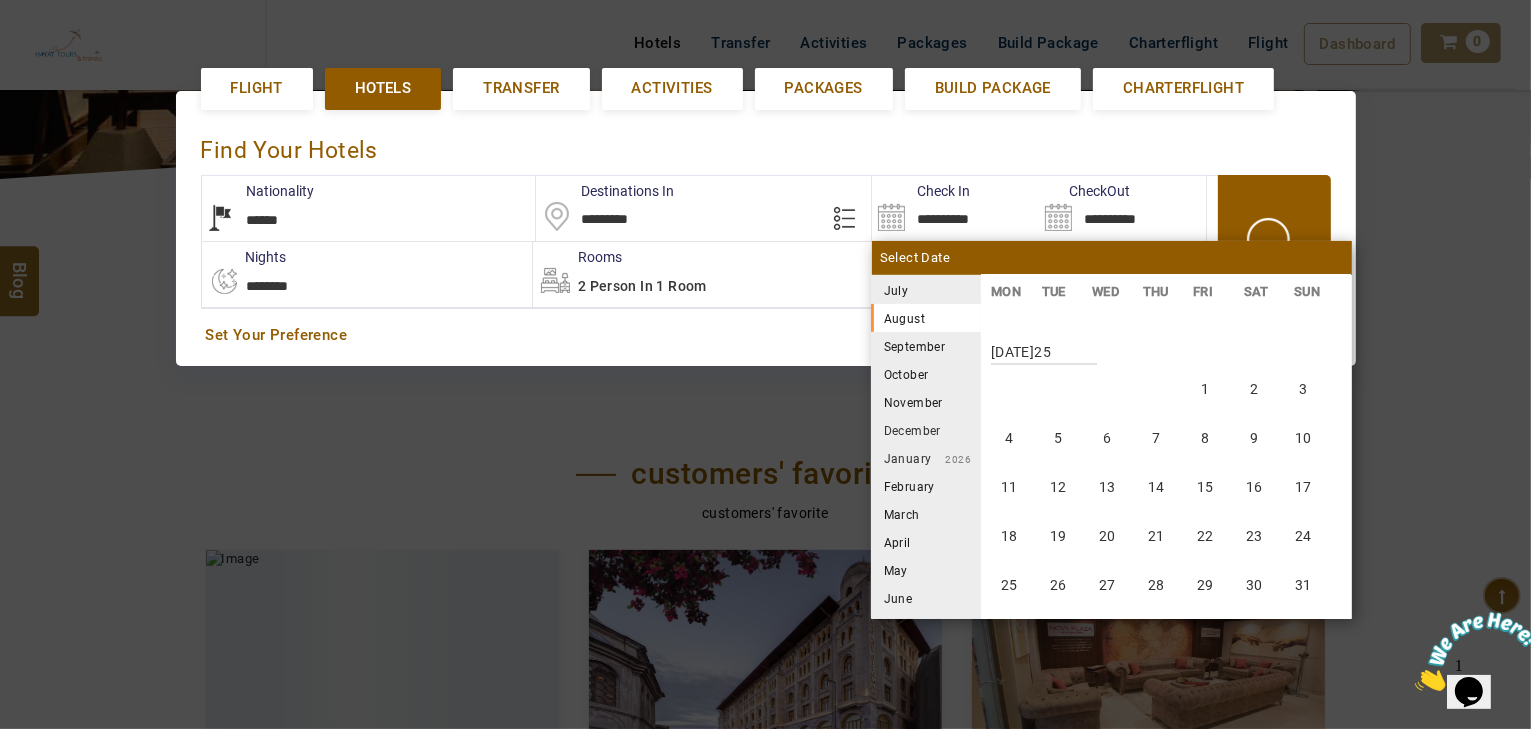 scroll, scrollTop: 370, scrollLeft: 0, axis: vertical 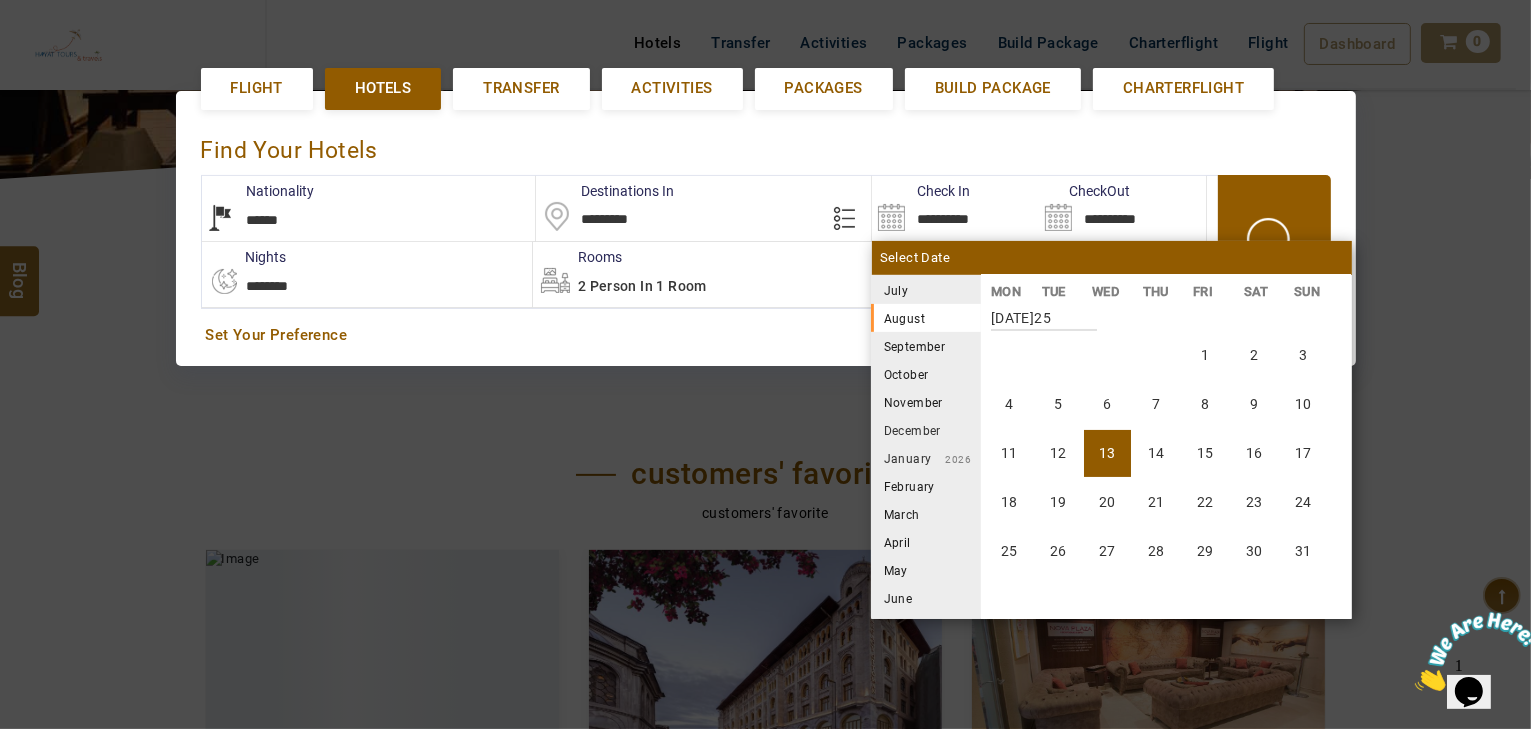 click on "13" at bounding box center [1107, 453] 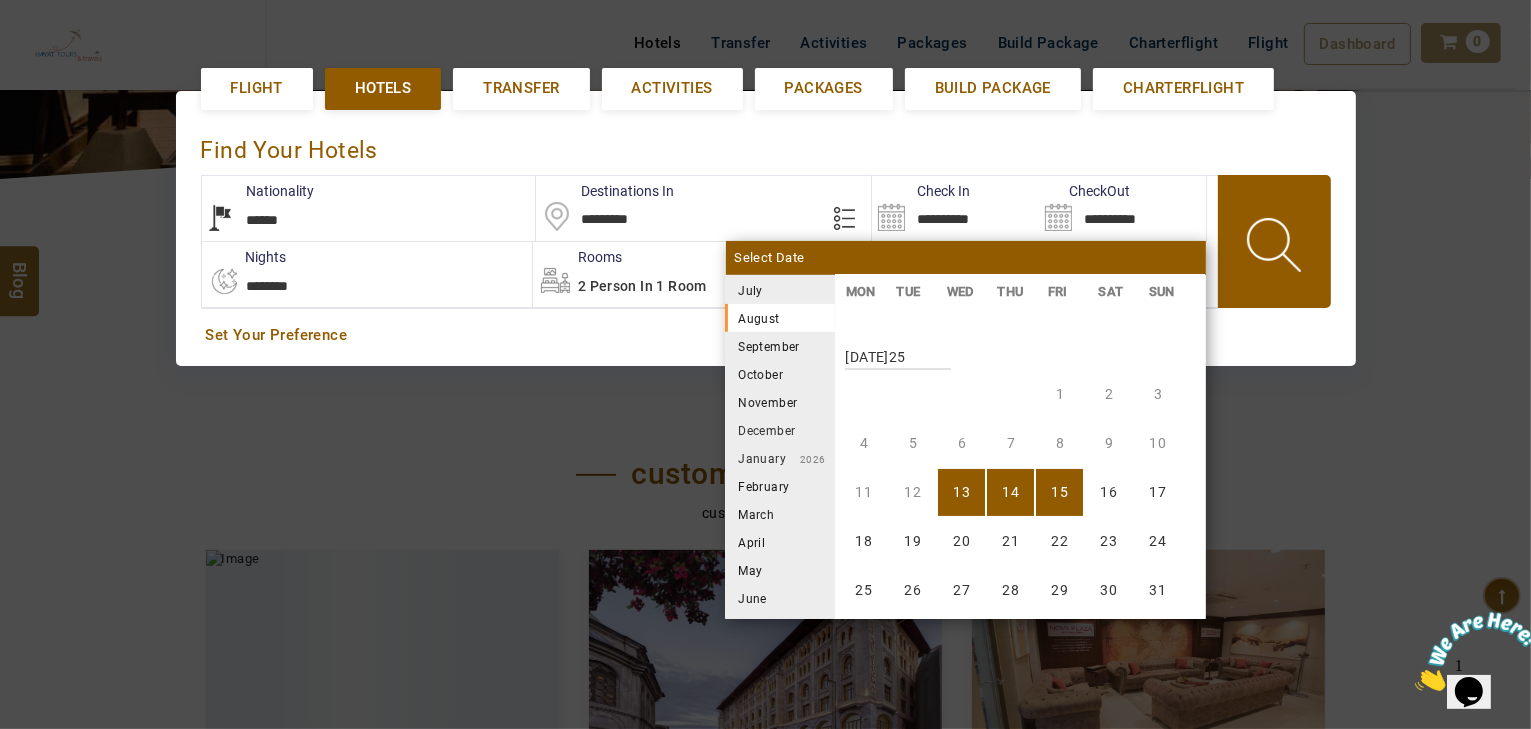 scroll, scrollTop: 370, scrollLeft: 0, axis: vertical 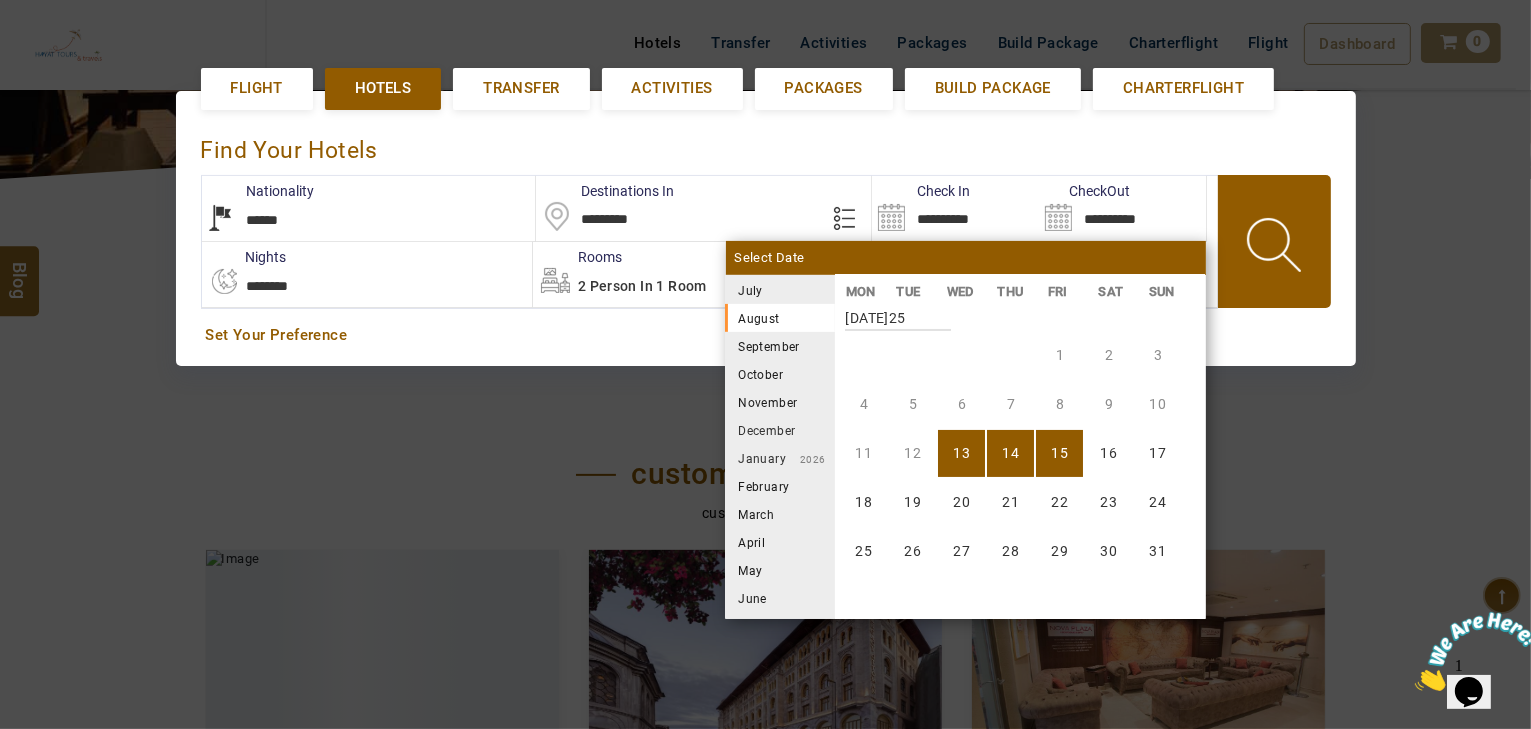 click on "15" at bounding box center [1059, 453] 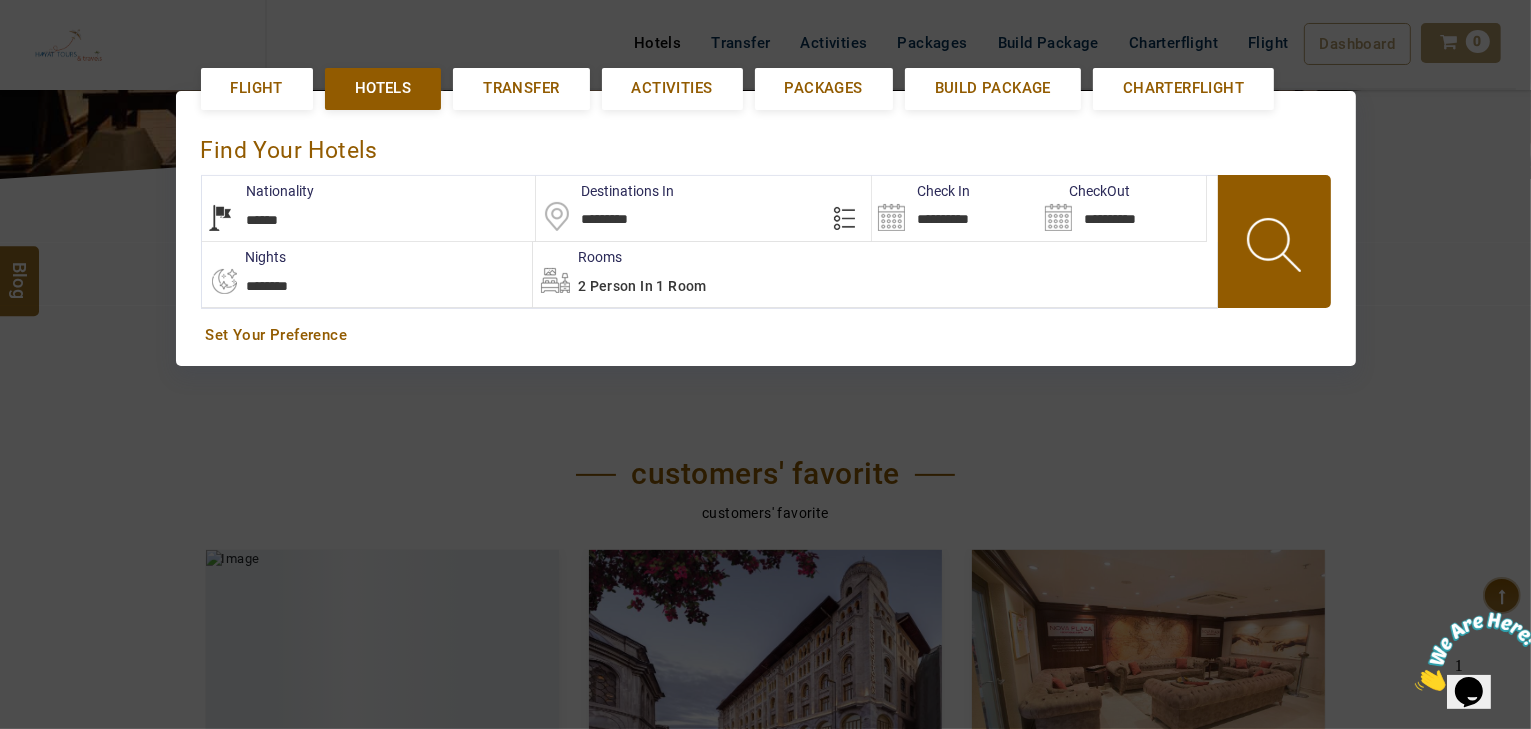 click on "2 Person in    1 Room" at bounding box center [642, 286] 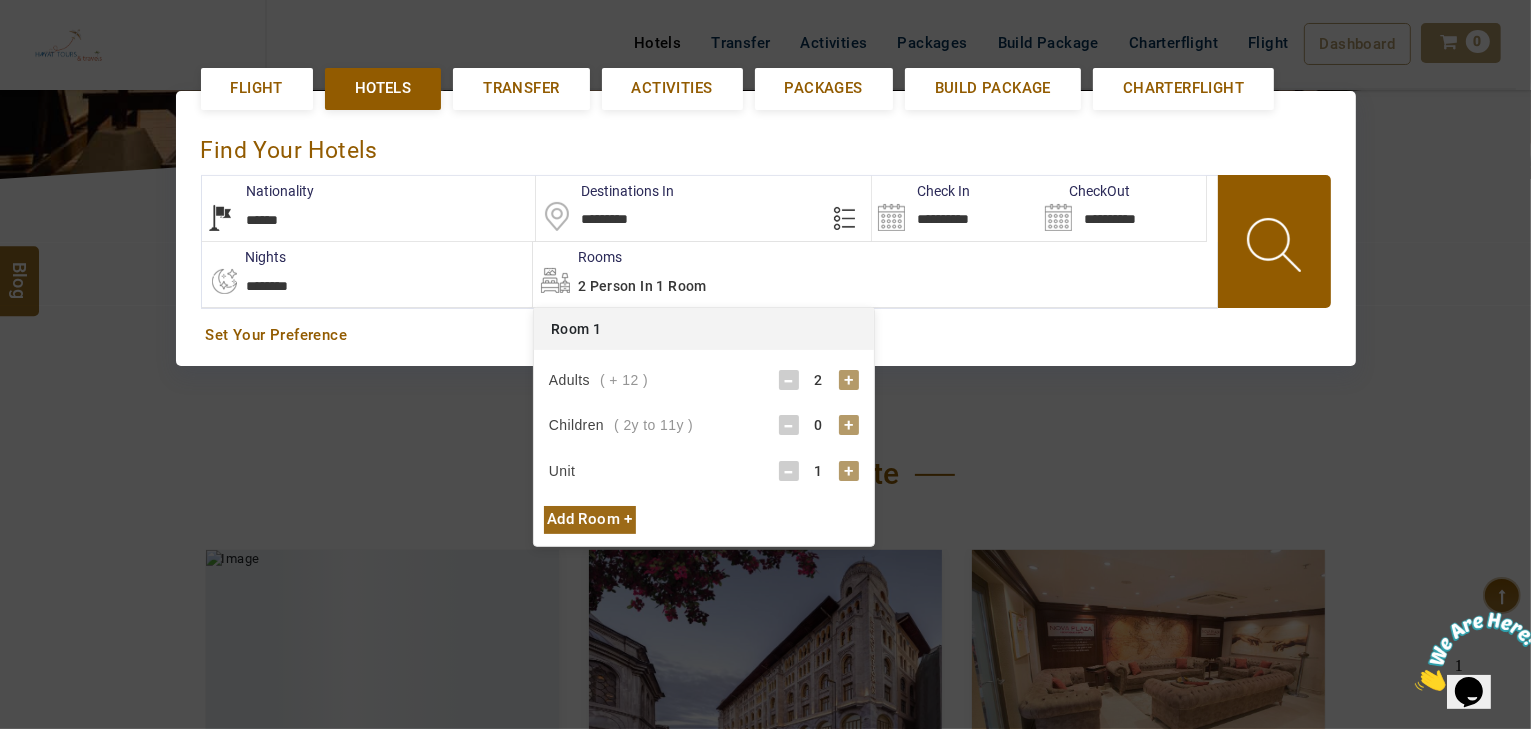 click on "Adults ( + 12 ) - 2 + Children ( 2y to 11y ) - 0 + Unit - 1 + Ages of Children - 0 + - 0 + - 0 + - 0 +" at bounding box center [704, 428] 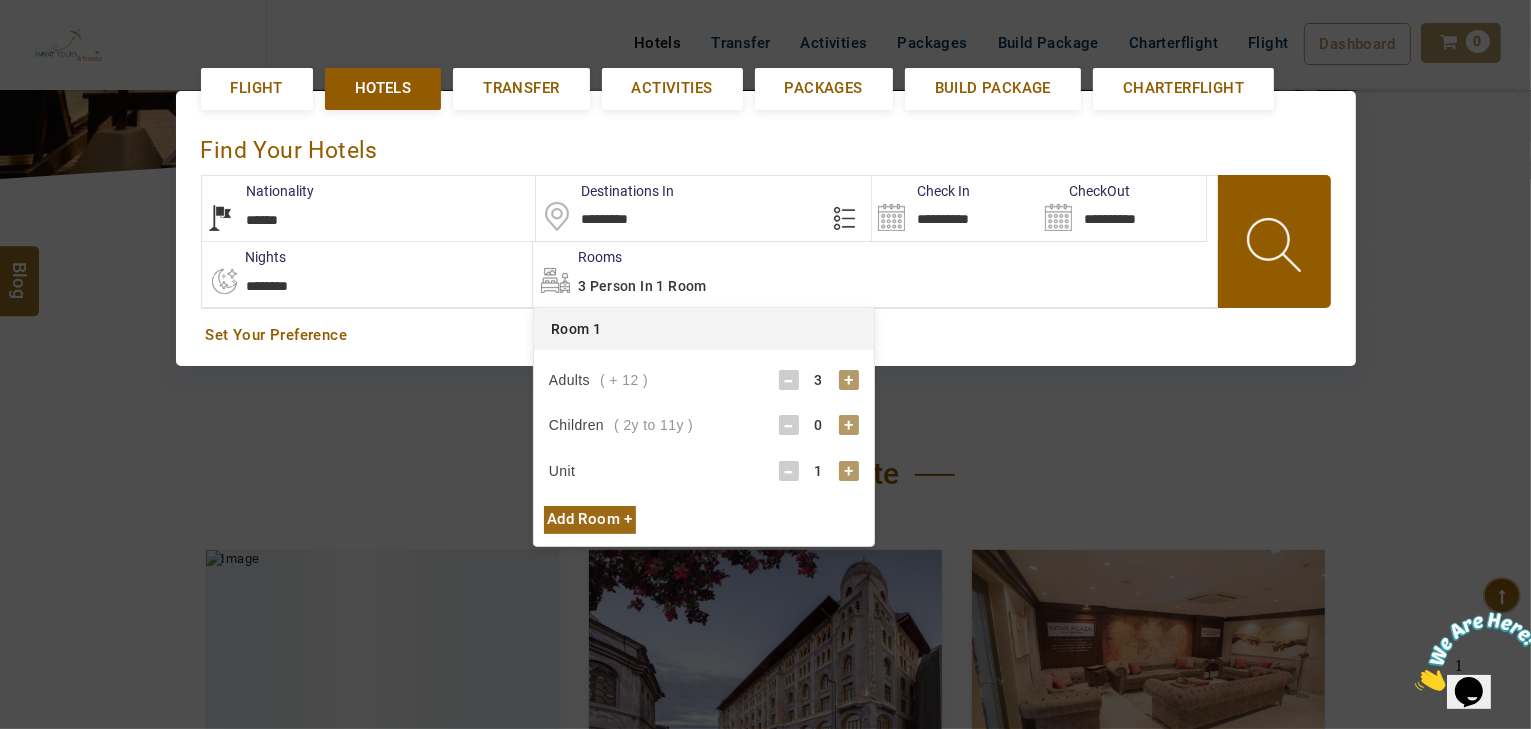 click at bounding box center (1276, 248) 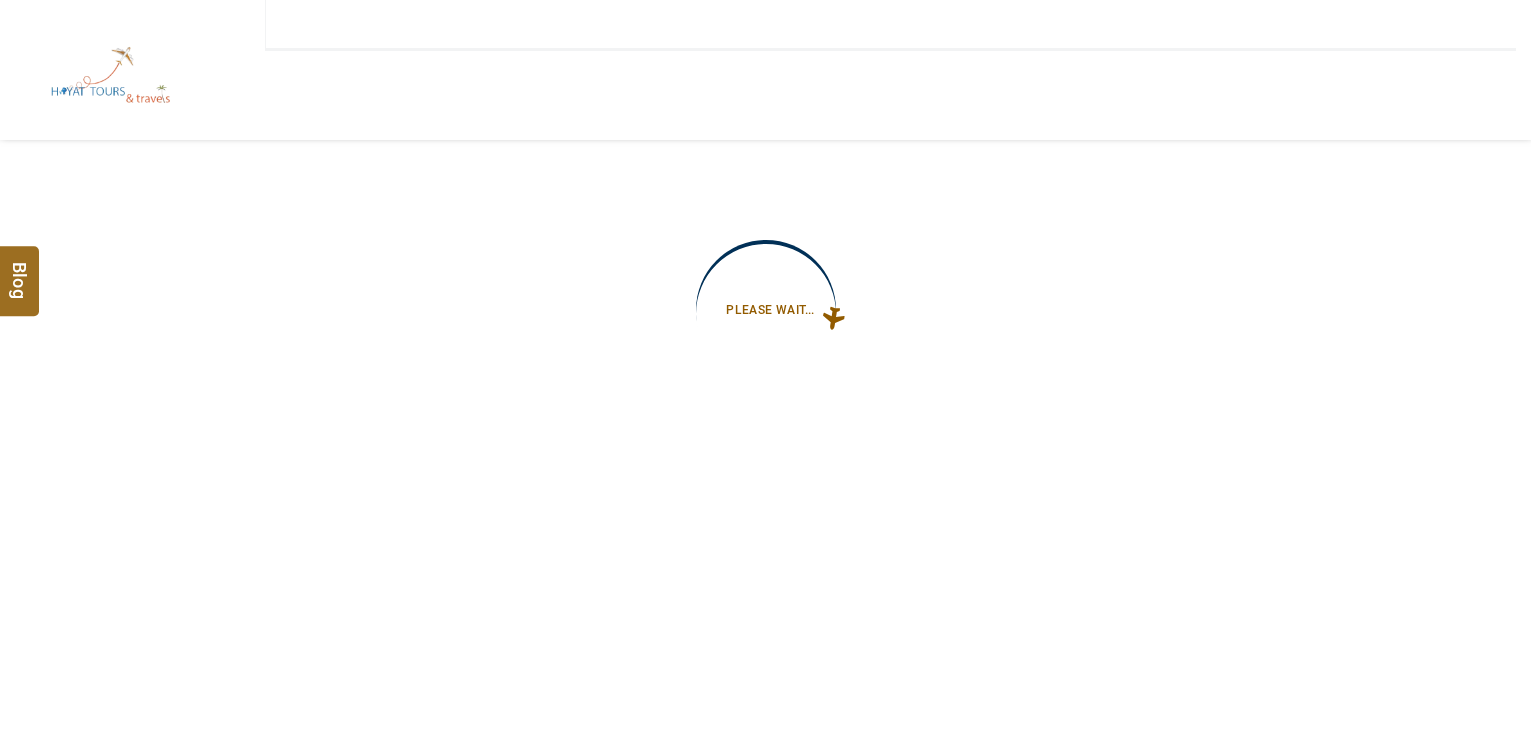 type on "**********" 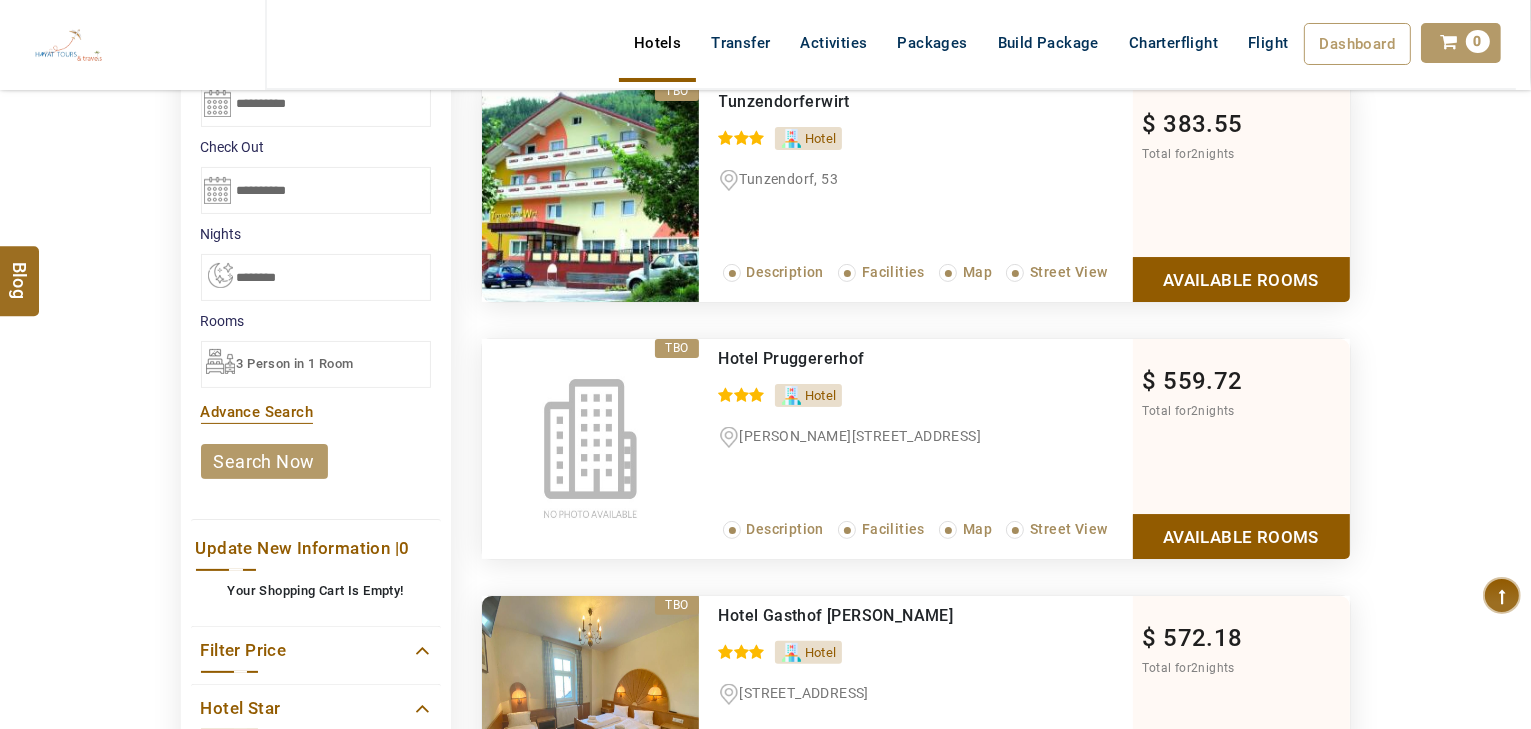 scroll, scrollTop: 480, scrollLeft: 0, axis: vertical 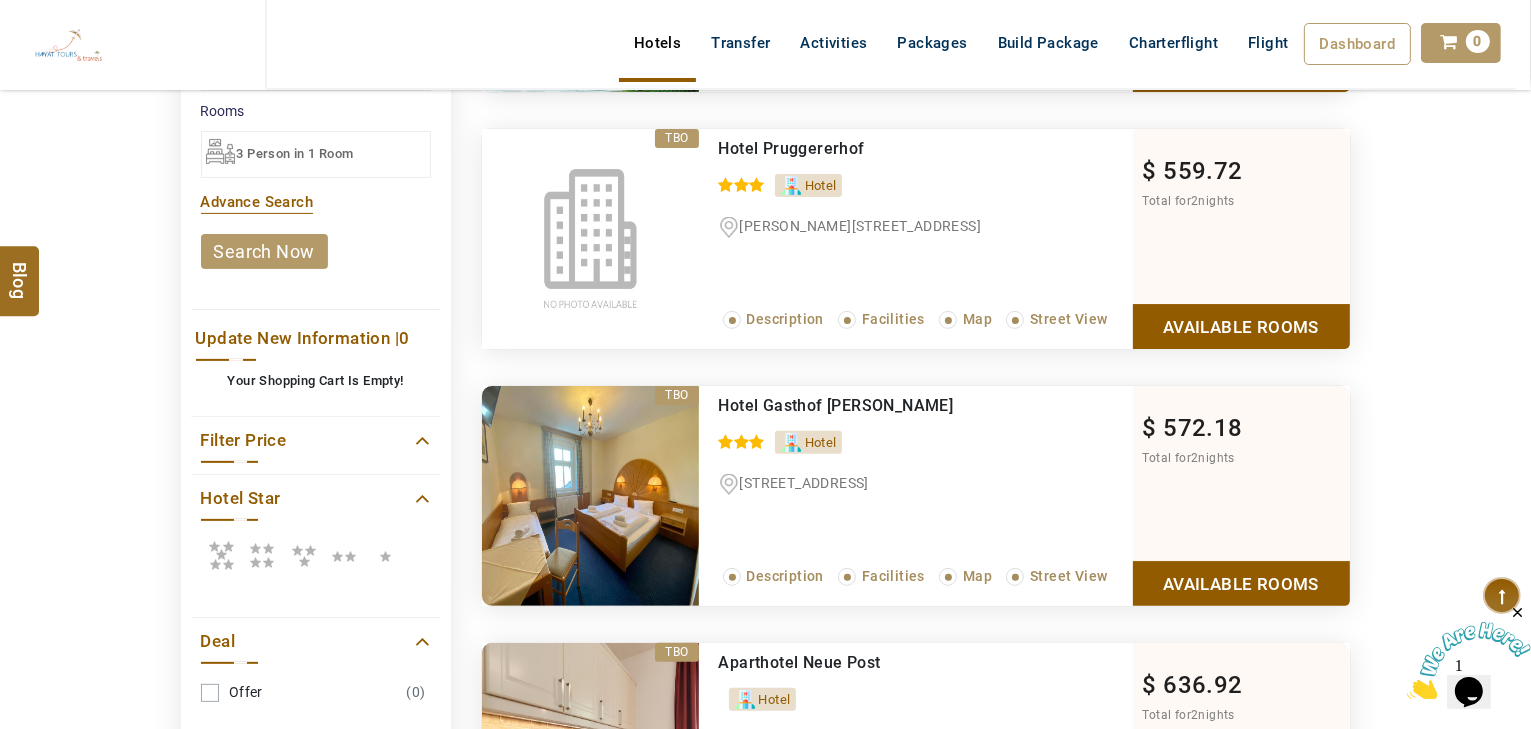 click at bounding box center (262, 555) 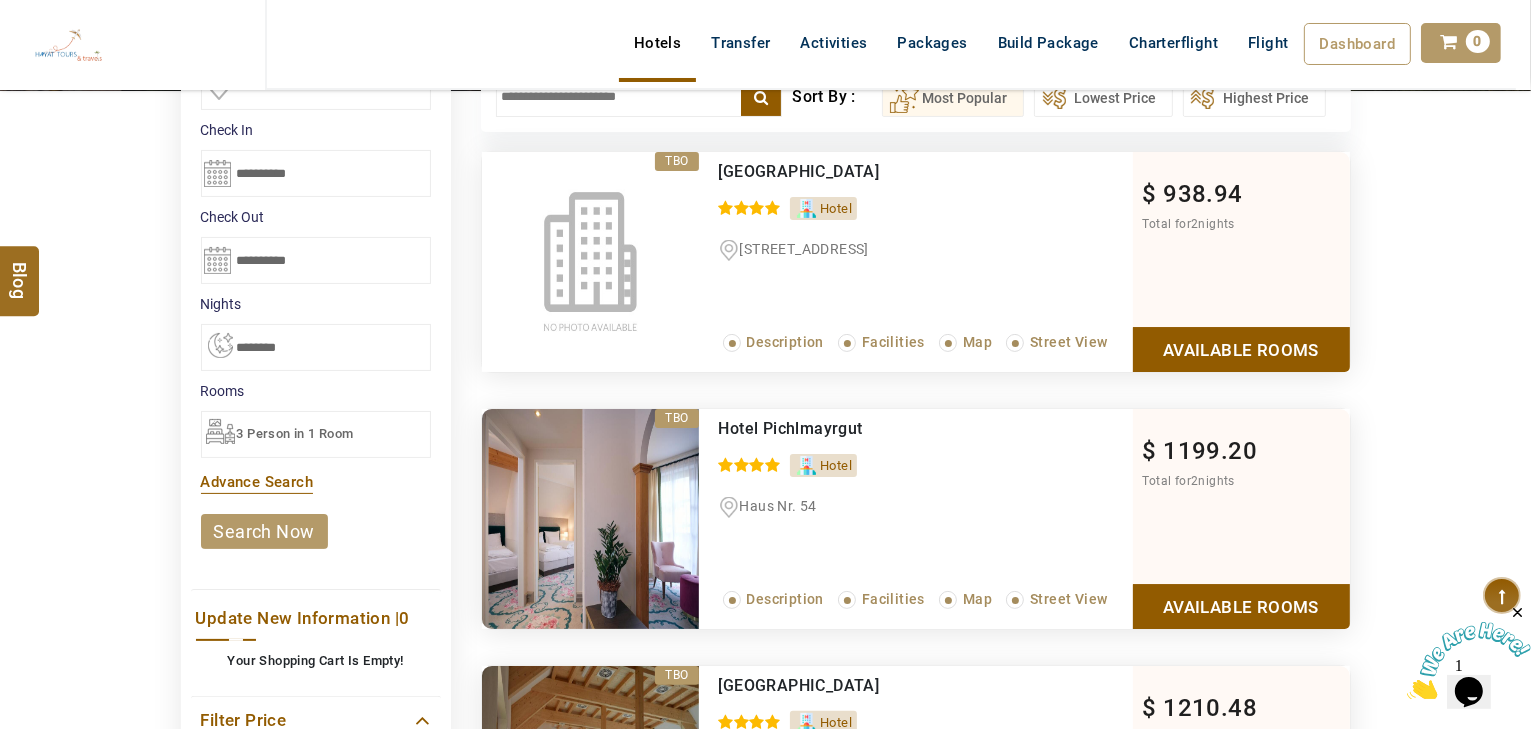 scroll, scrollTop: 240, scrollLeft: 0, axis: vertical 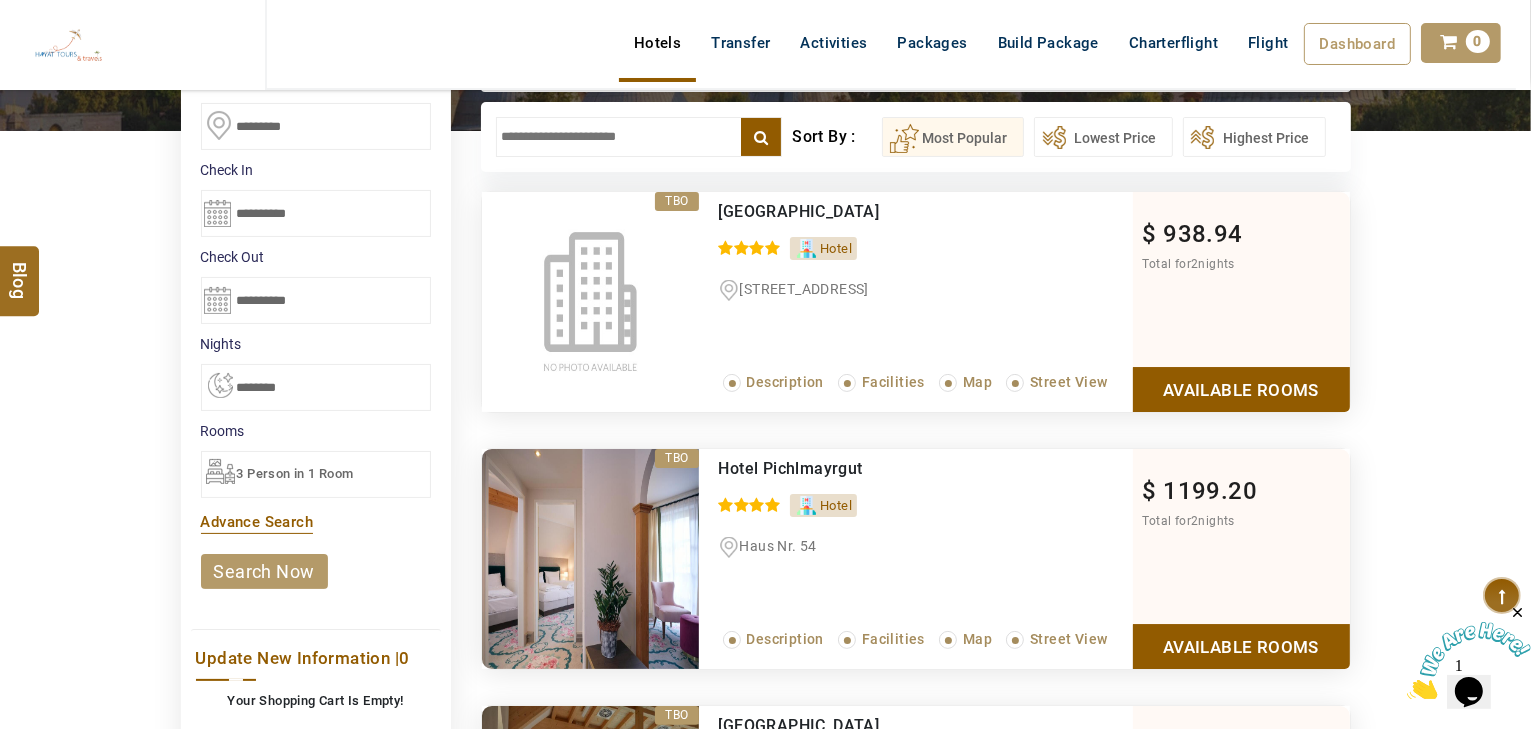 click on "Available Rooms" at bounding box center [1241, 389] 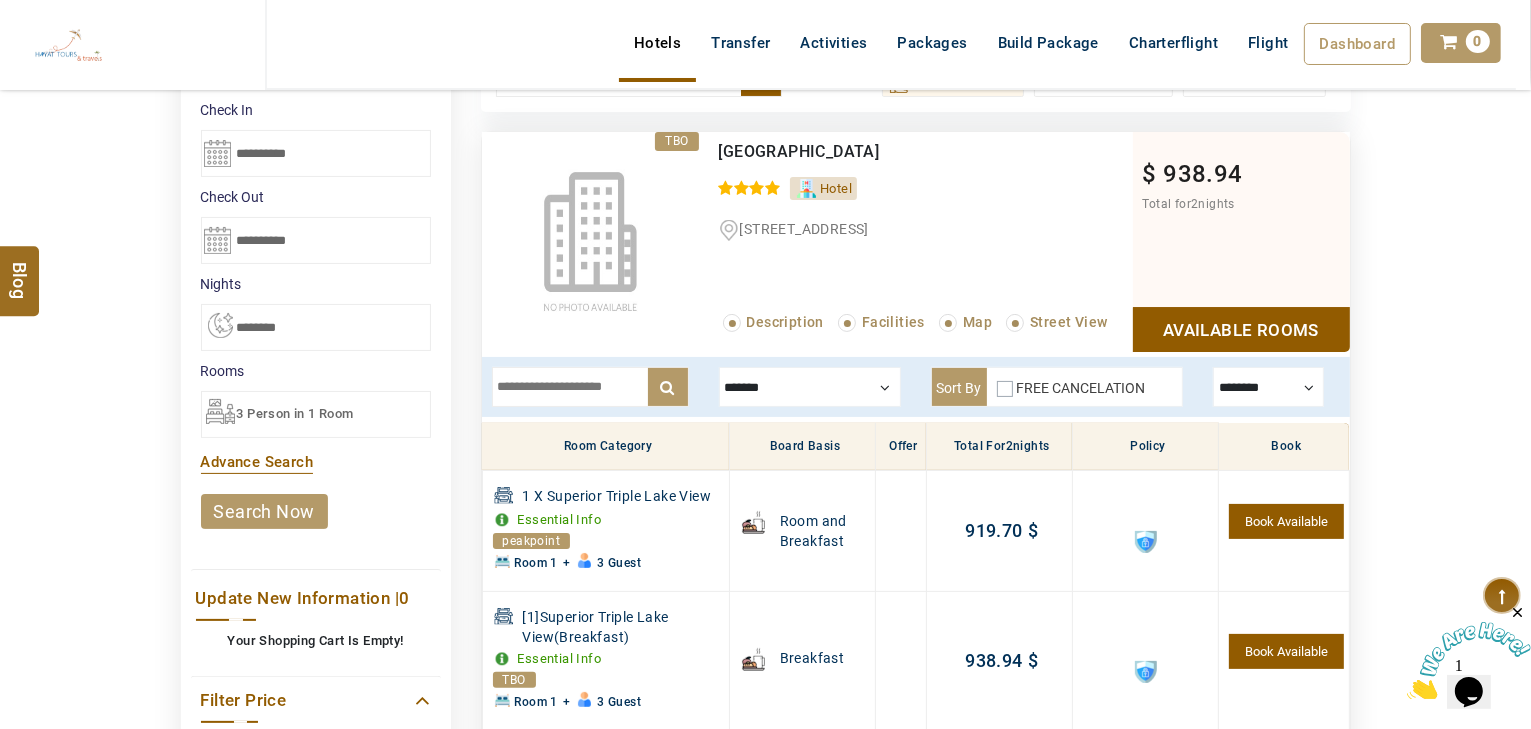 scroll, scrollTop: 220, scrollLeft: 0, axis: vertical 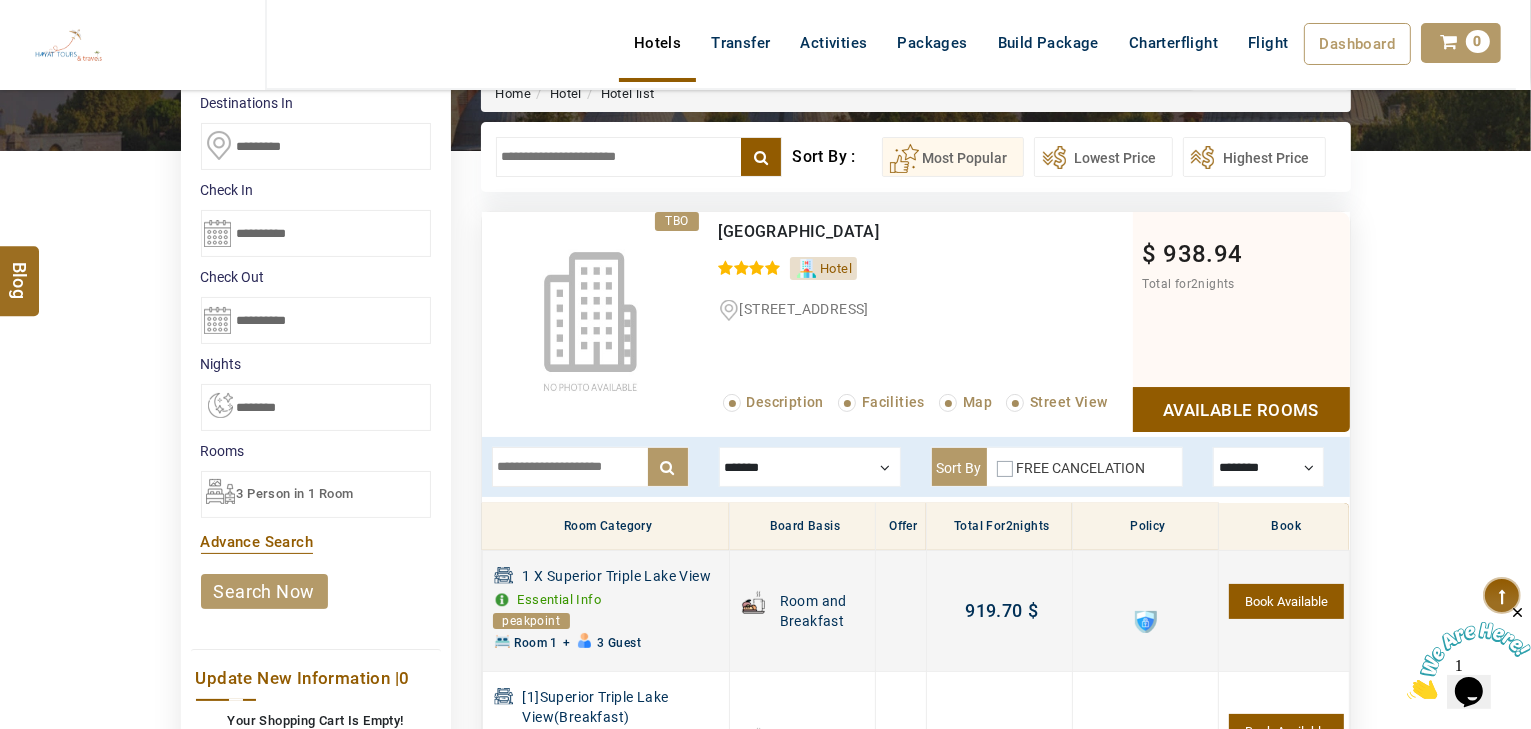 click at bounding box center [1146, 622] 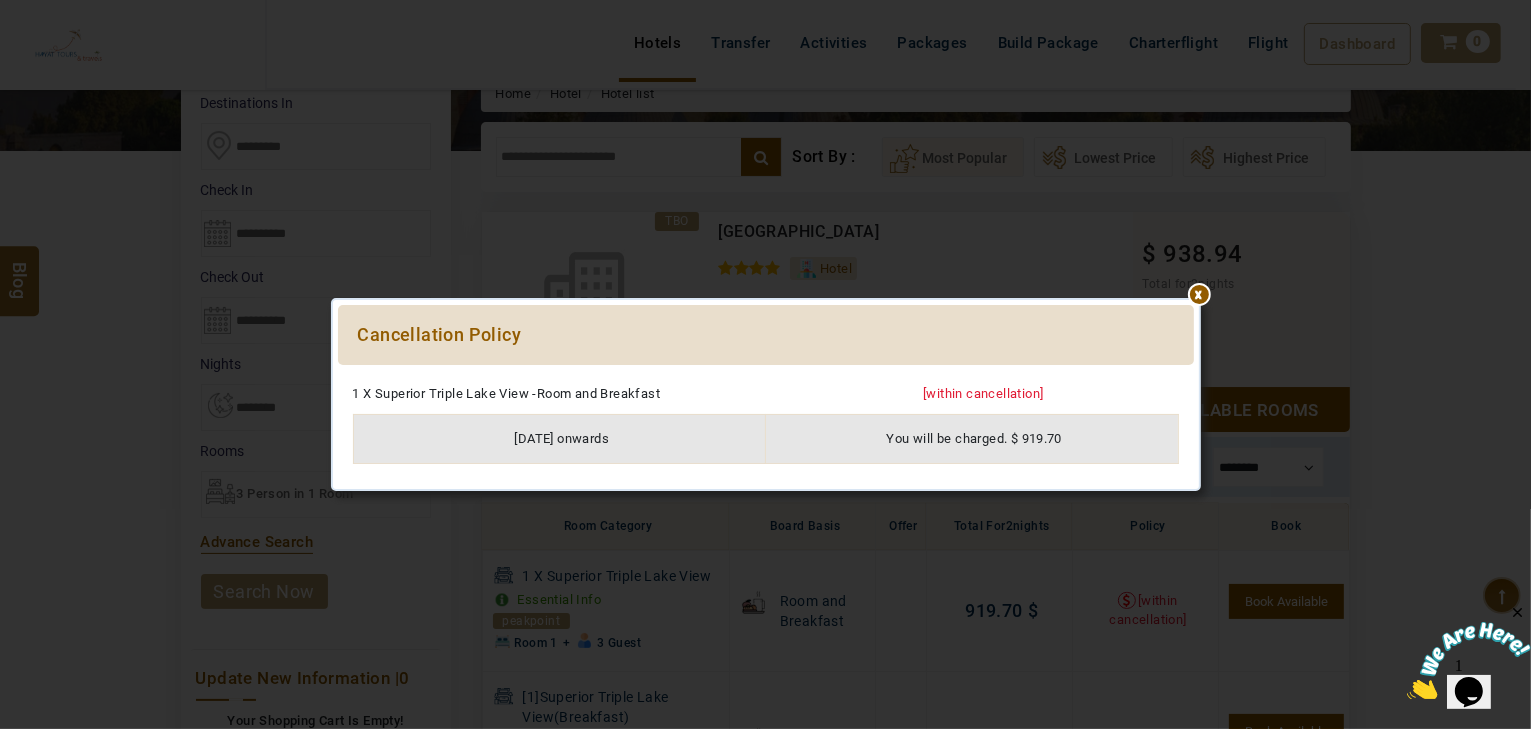 click on "Cancellation Policy Please Wait... 1 X Superior Triple Lake View -Room and Breakfast [within cancellation] 24/7/2025 onwards You will be charged.    $ 919.70" at bounding box center [766, 394] 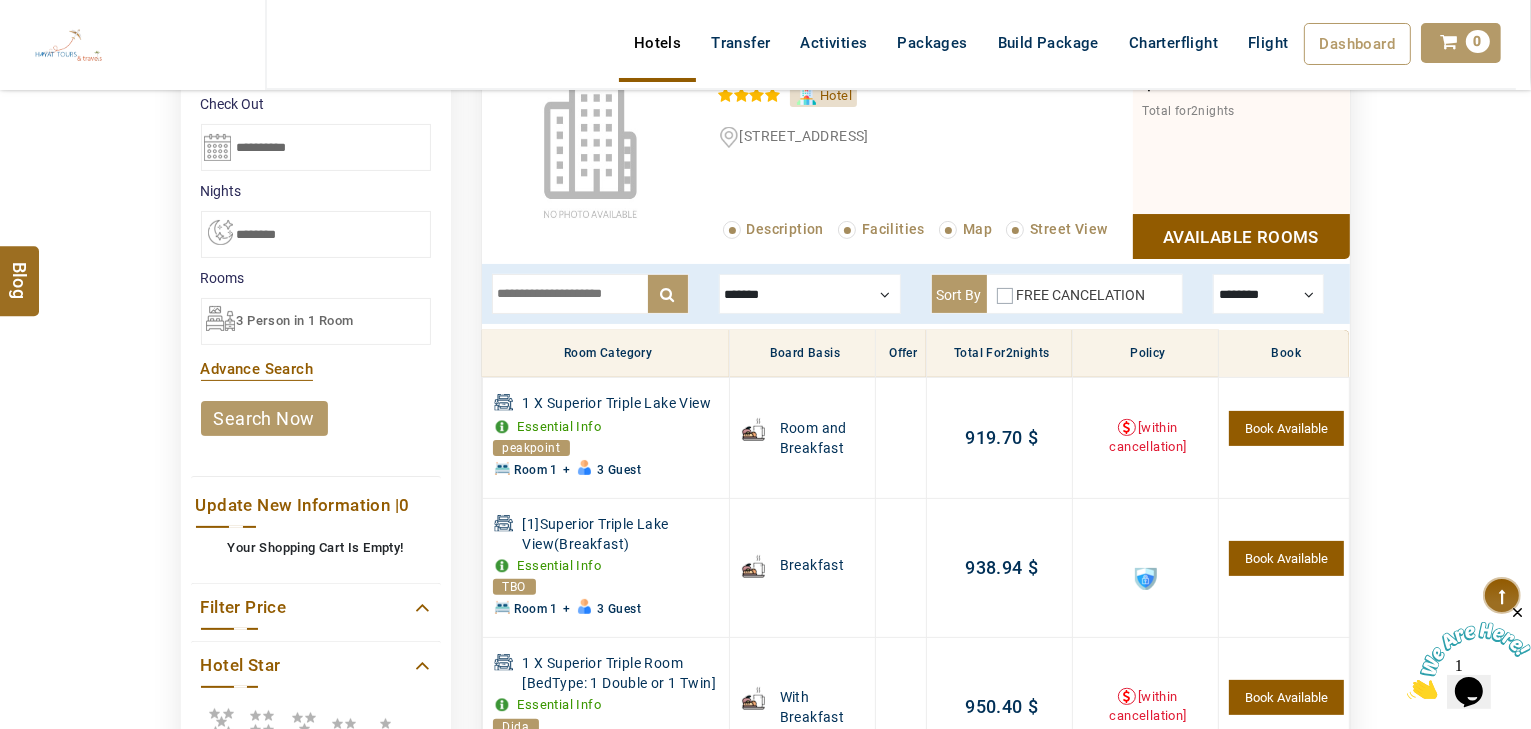 scroll, scrollTop: 460, scrollLeft: 0, axis: vertical 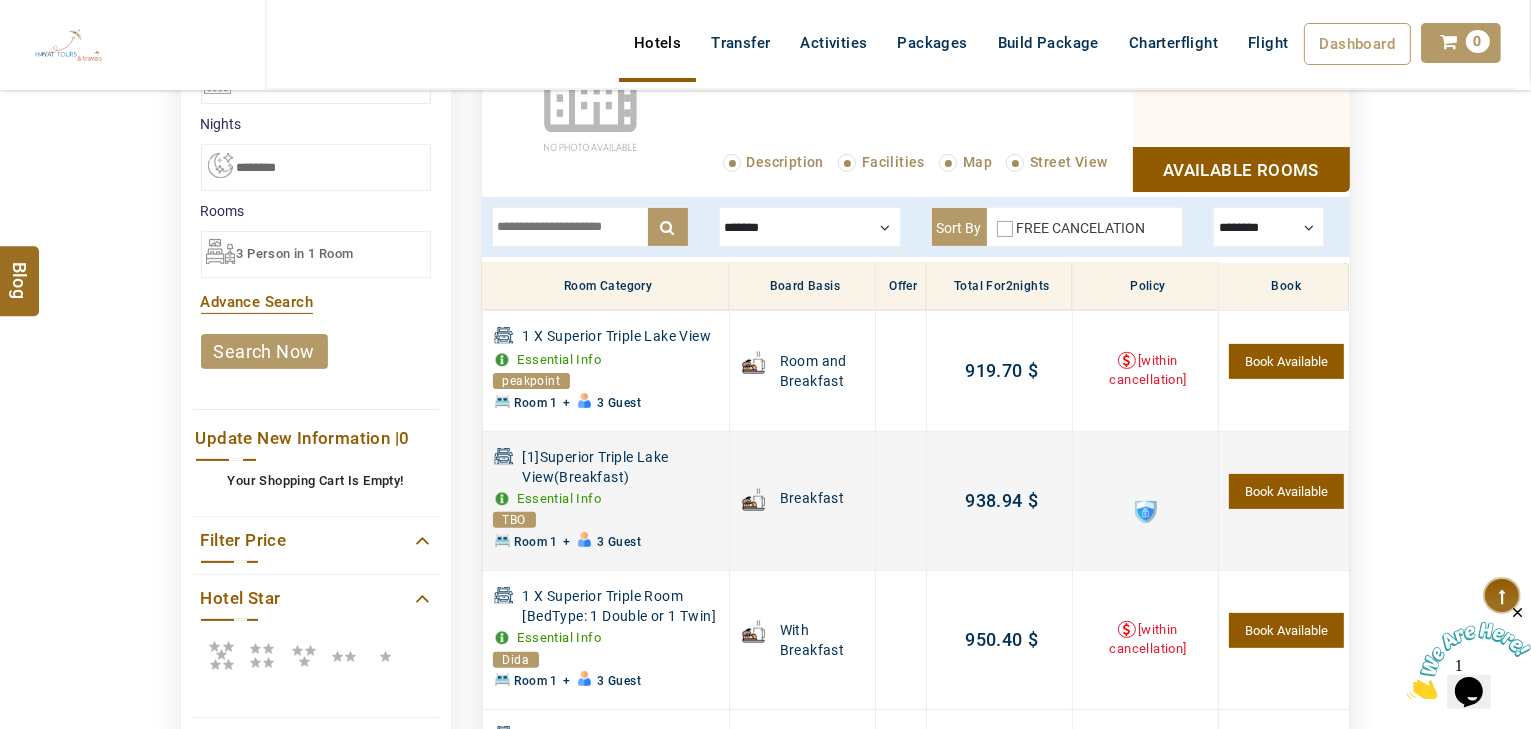 click at bounding box center [1146, 512] 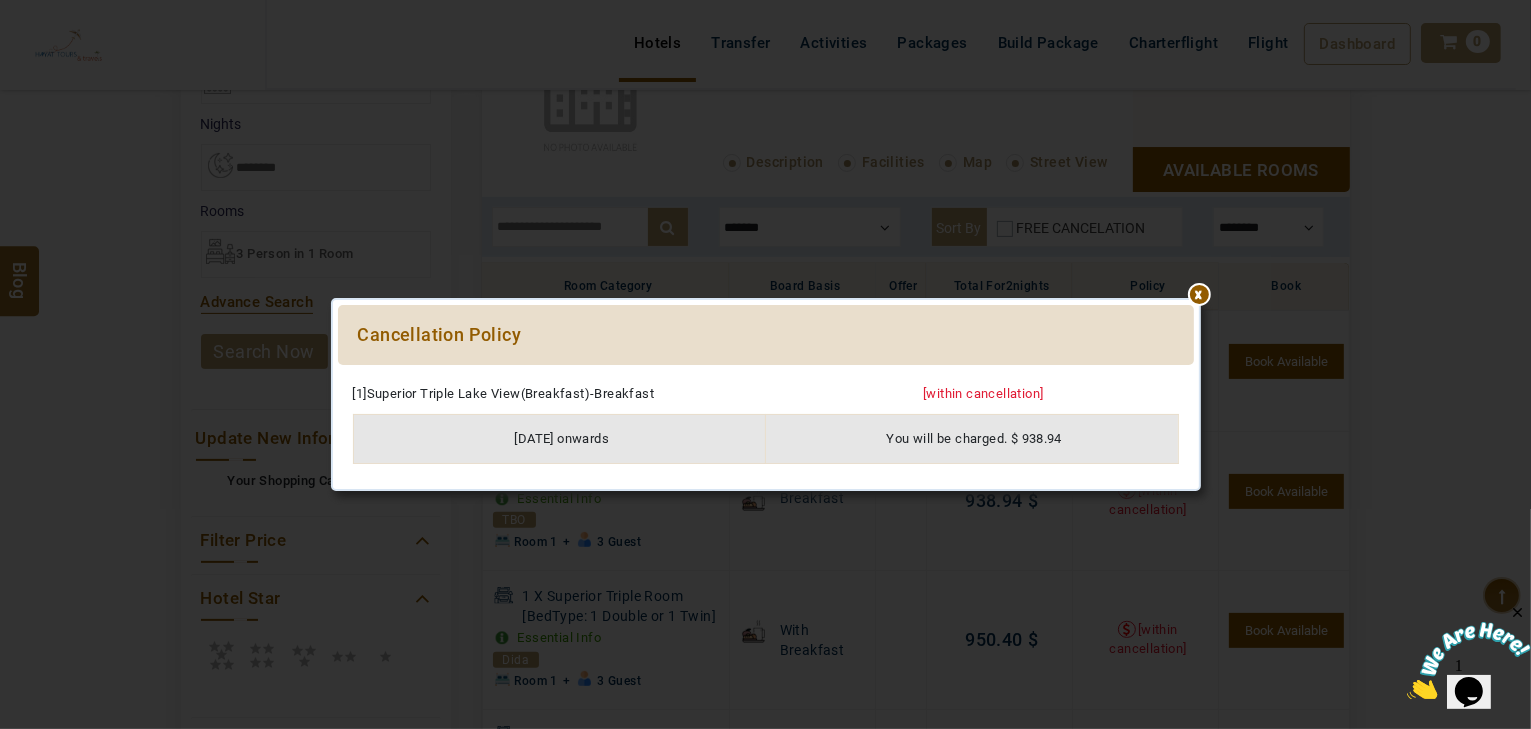 click at bounding box center [766, 375] 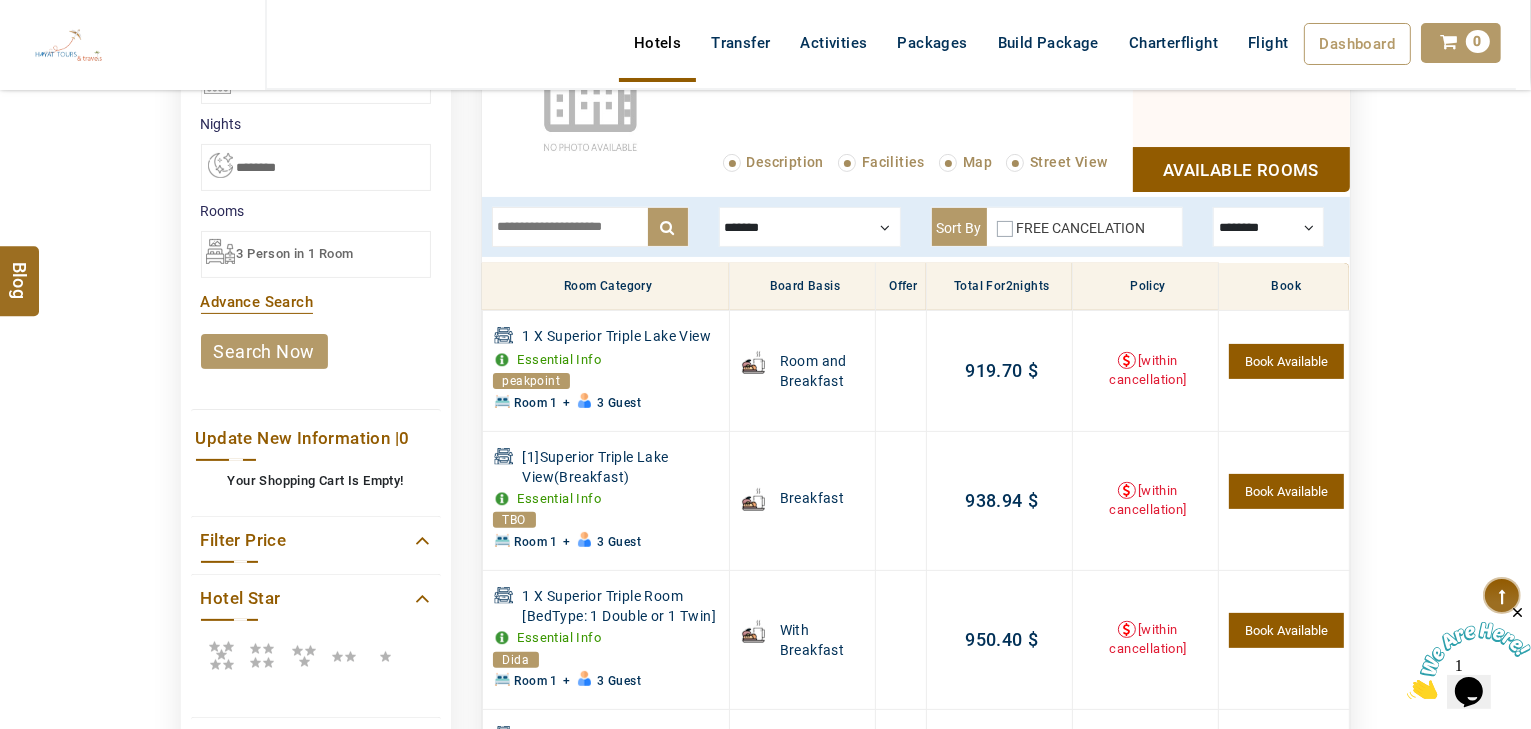 click on "FREE CANCELATION" at bounding box center [1071, 232] 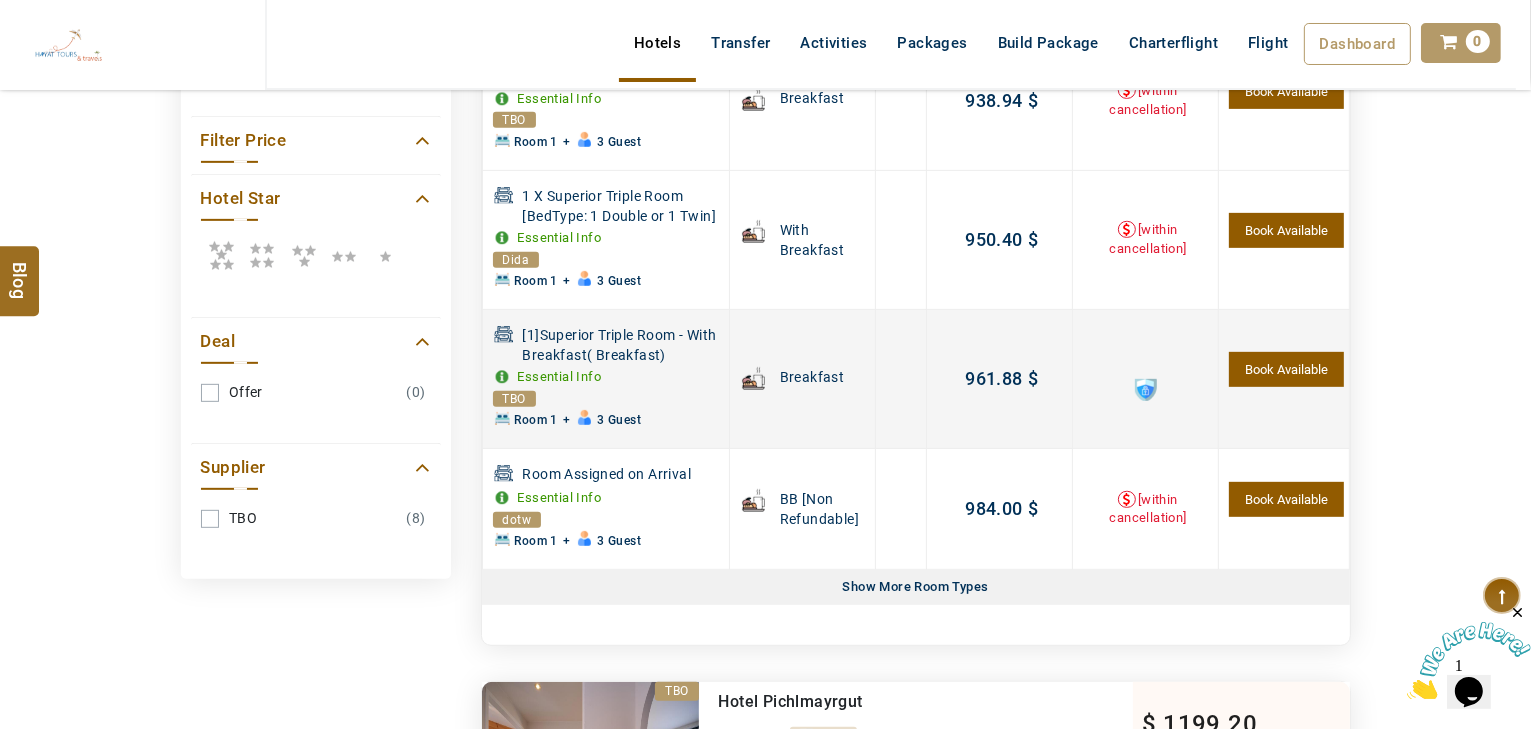 scroll, scrollTop: 940, scrollLeft: 0, axis: vertical 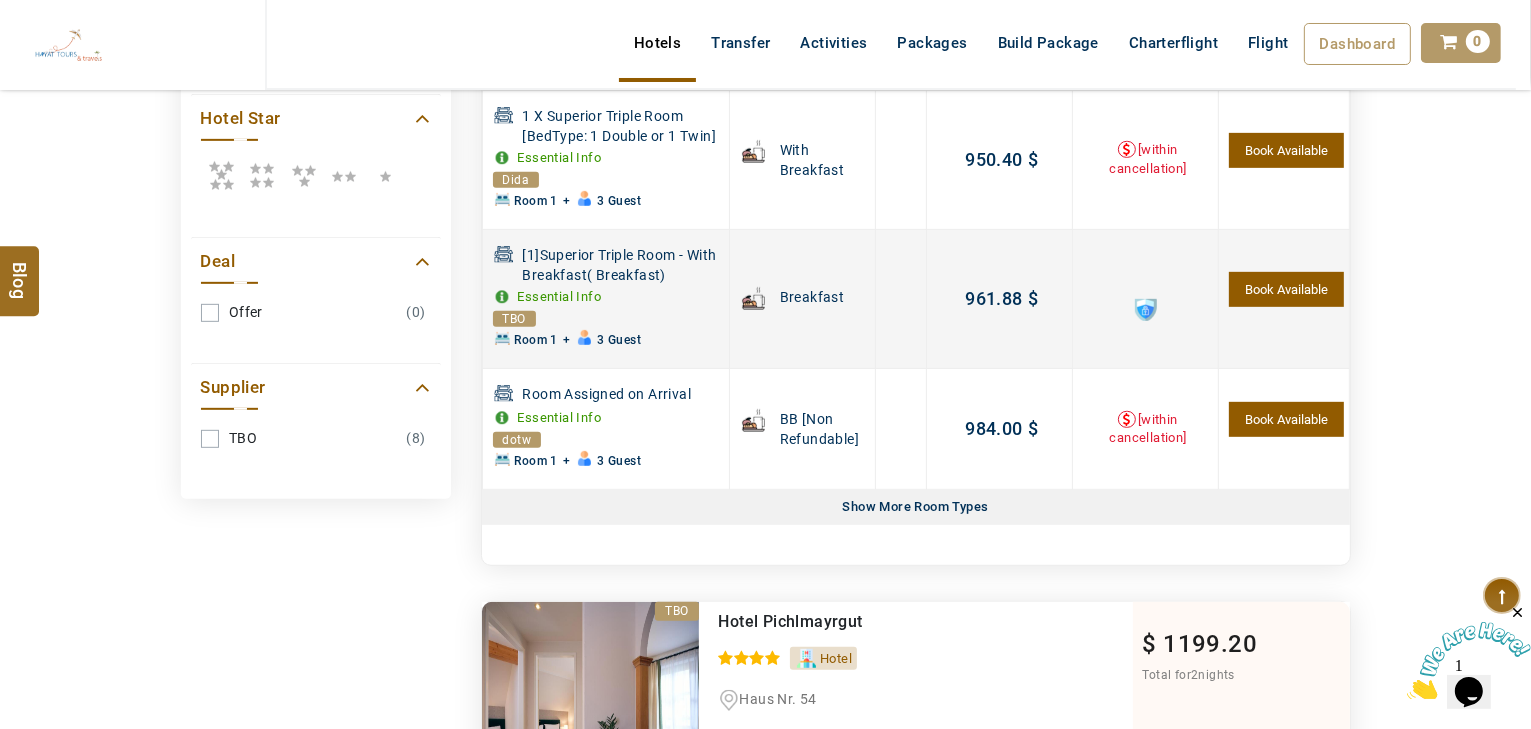 click at bounding box center (1145, 299) 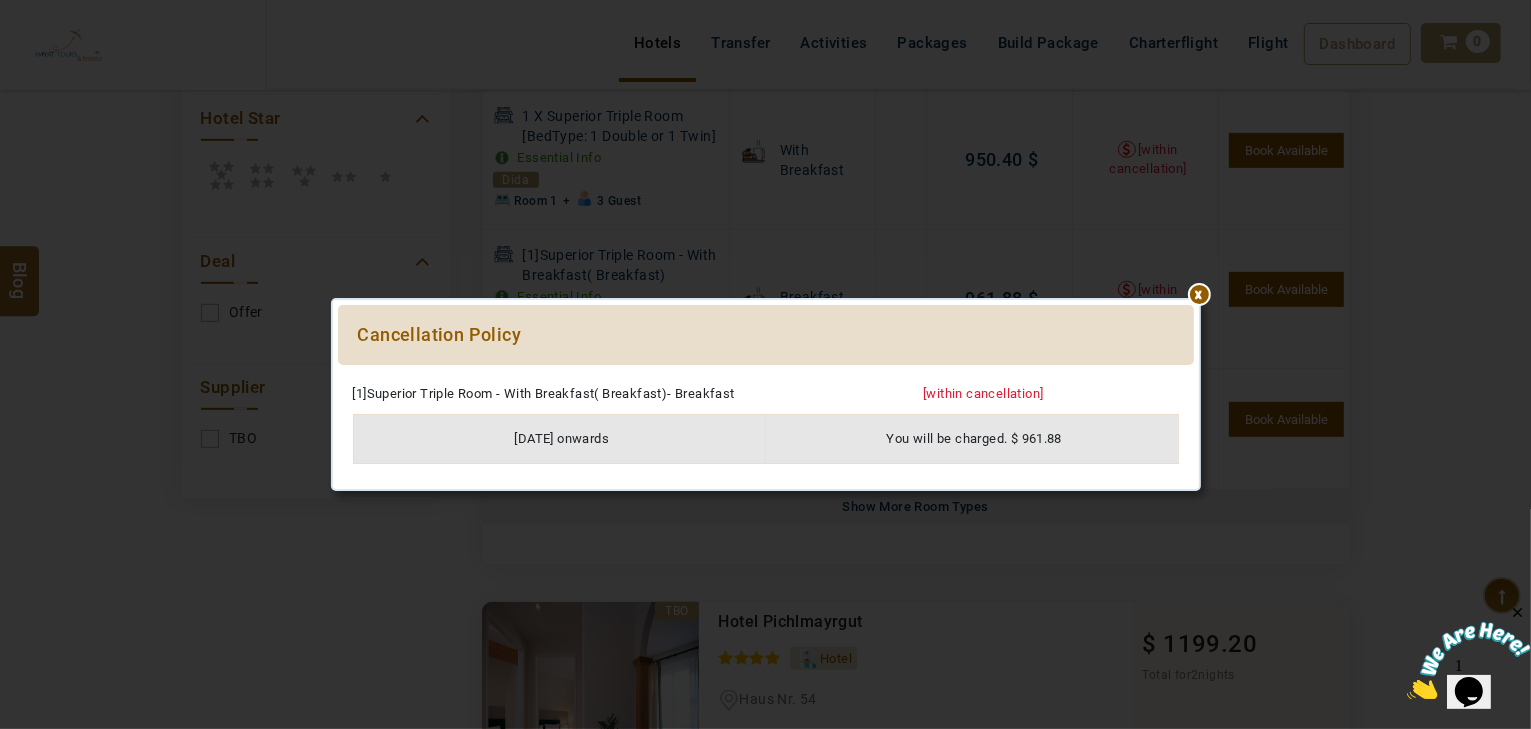 click on "***** ****** Cancellation Policy Please Wait...  [1]Superior Triple Room - With Breakfast( Breakfast)- Breakfast [within cancellation] 24/7/2025 onwards You will be charged.    $ 961.88" at bounding box center [766, 394] 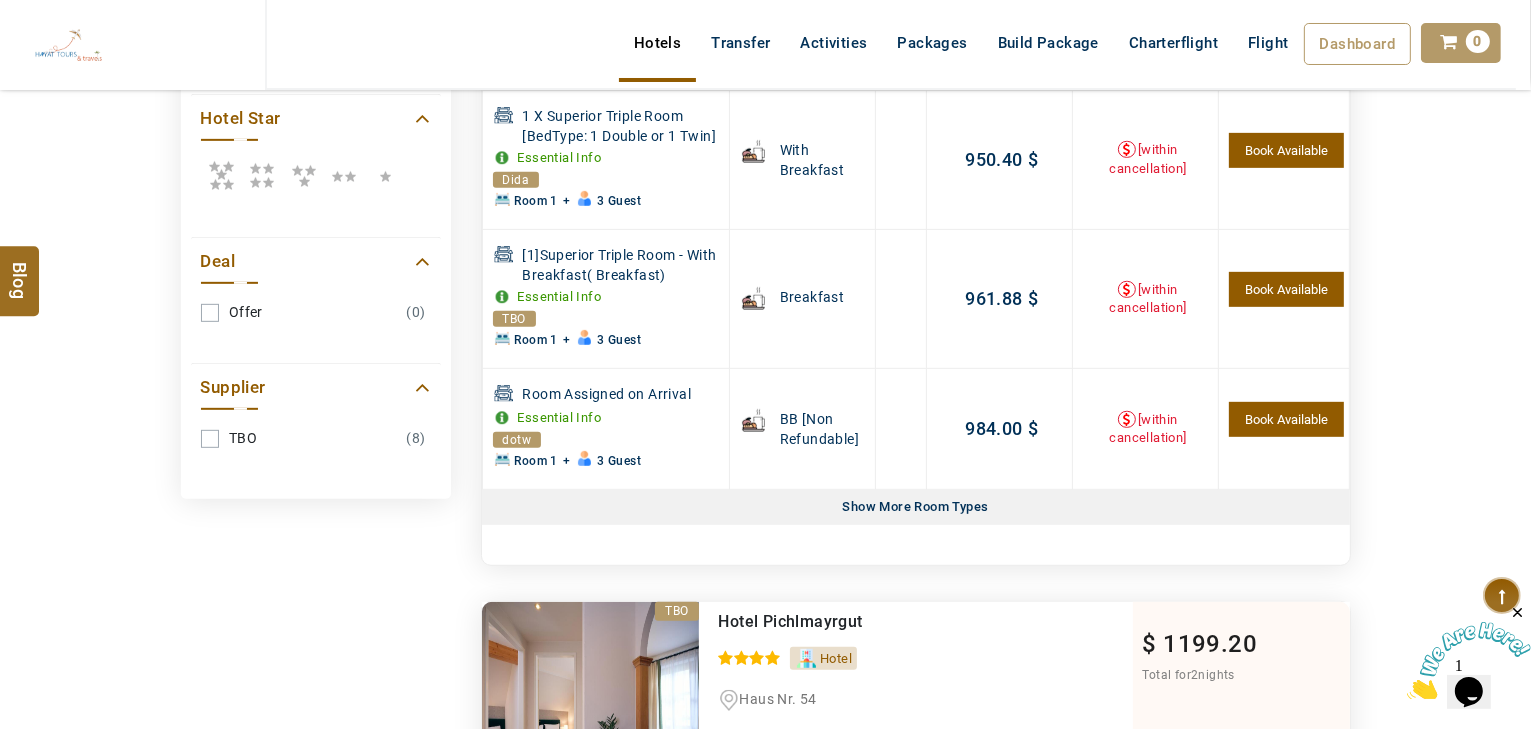 click on "Show More Room Types" at bounding box center [916, 507] 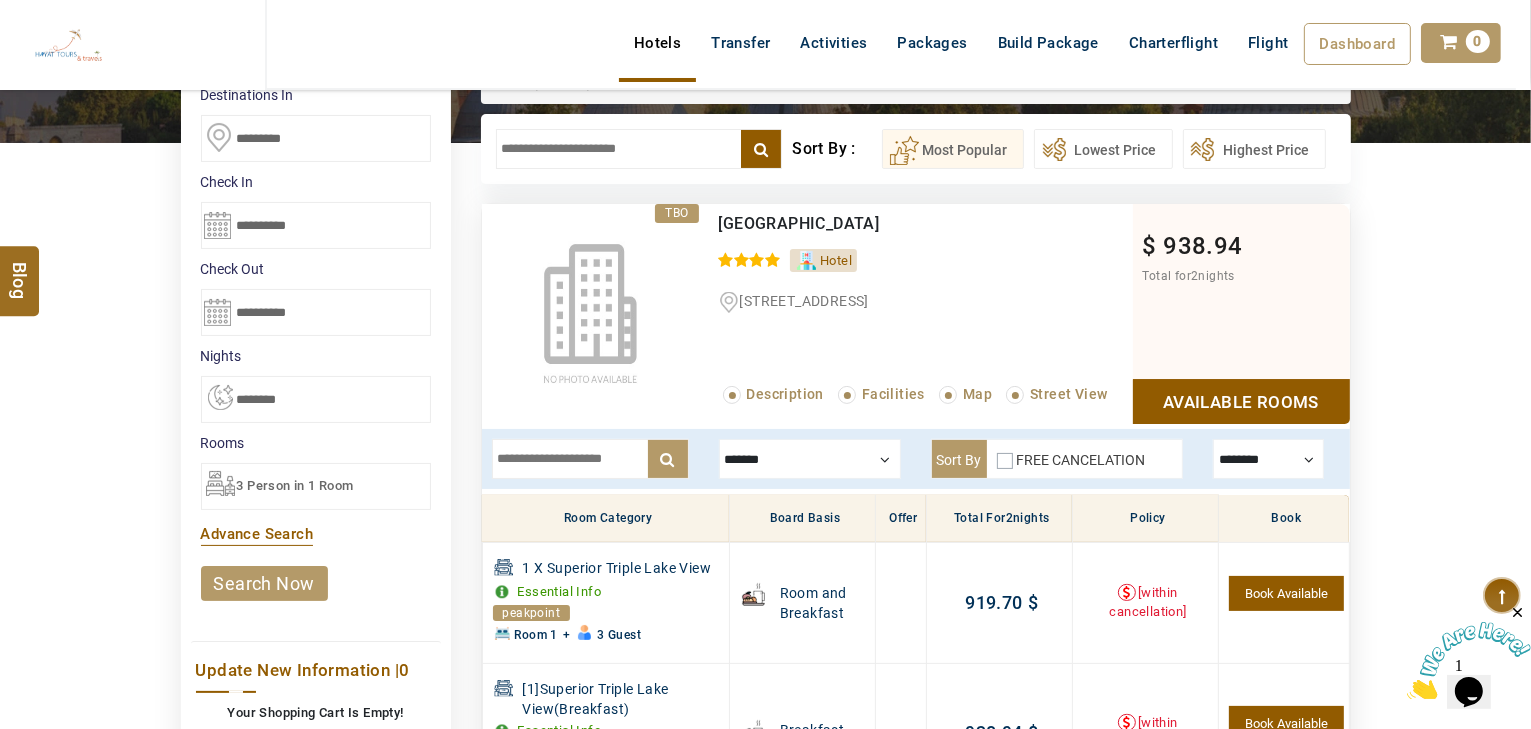 scroll, scrollTop: 220, scrollLeft: 0, axis: vertical 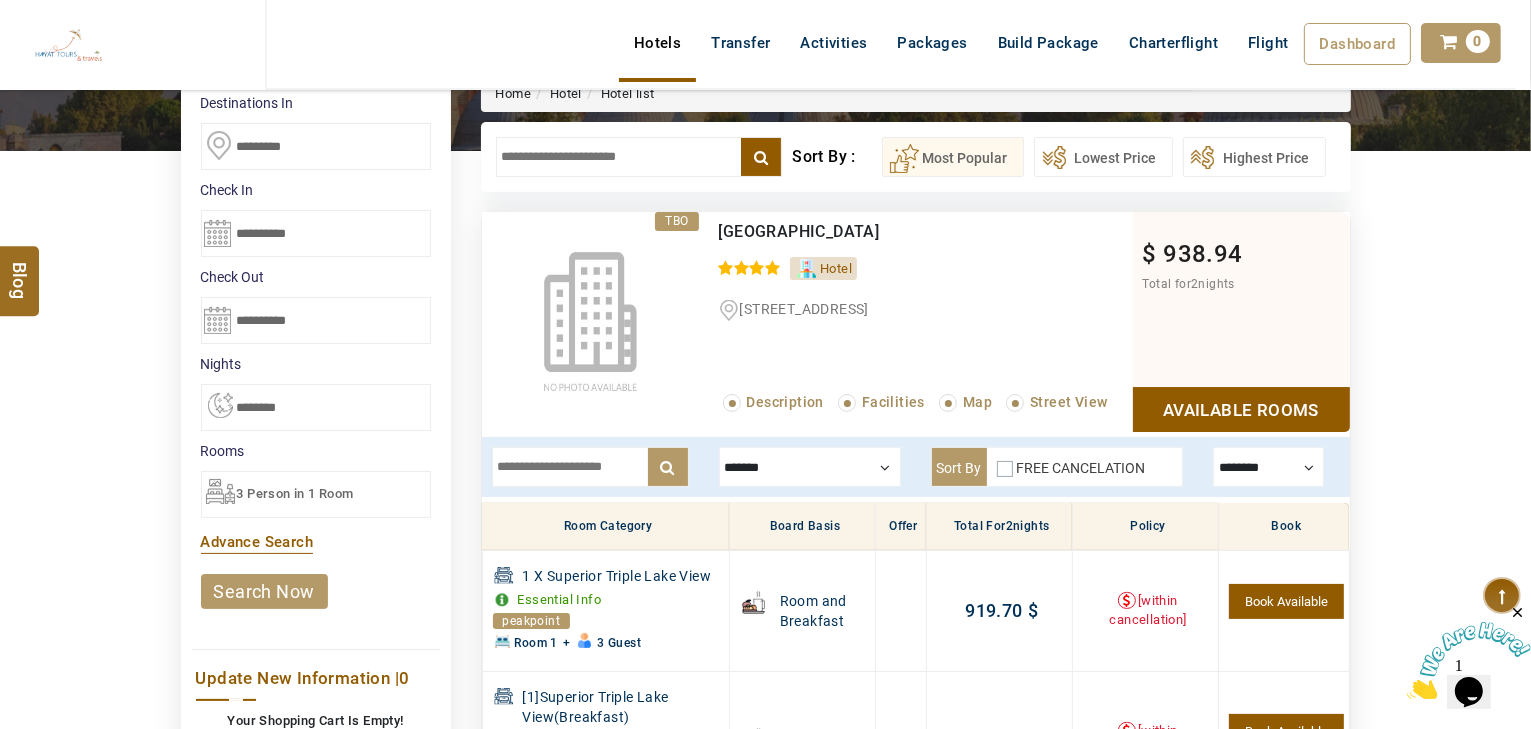 click on "FREE CANCELATION" at bounding box center [1081, 468] 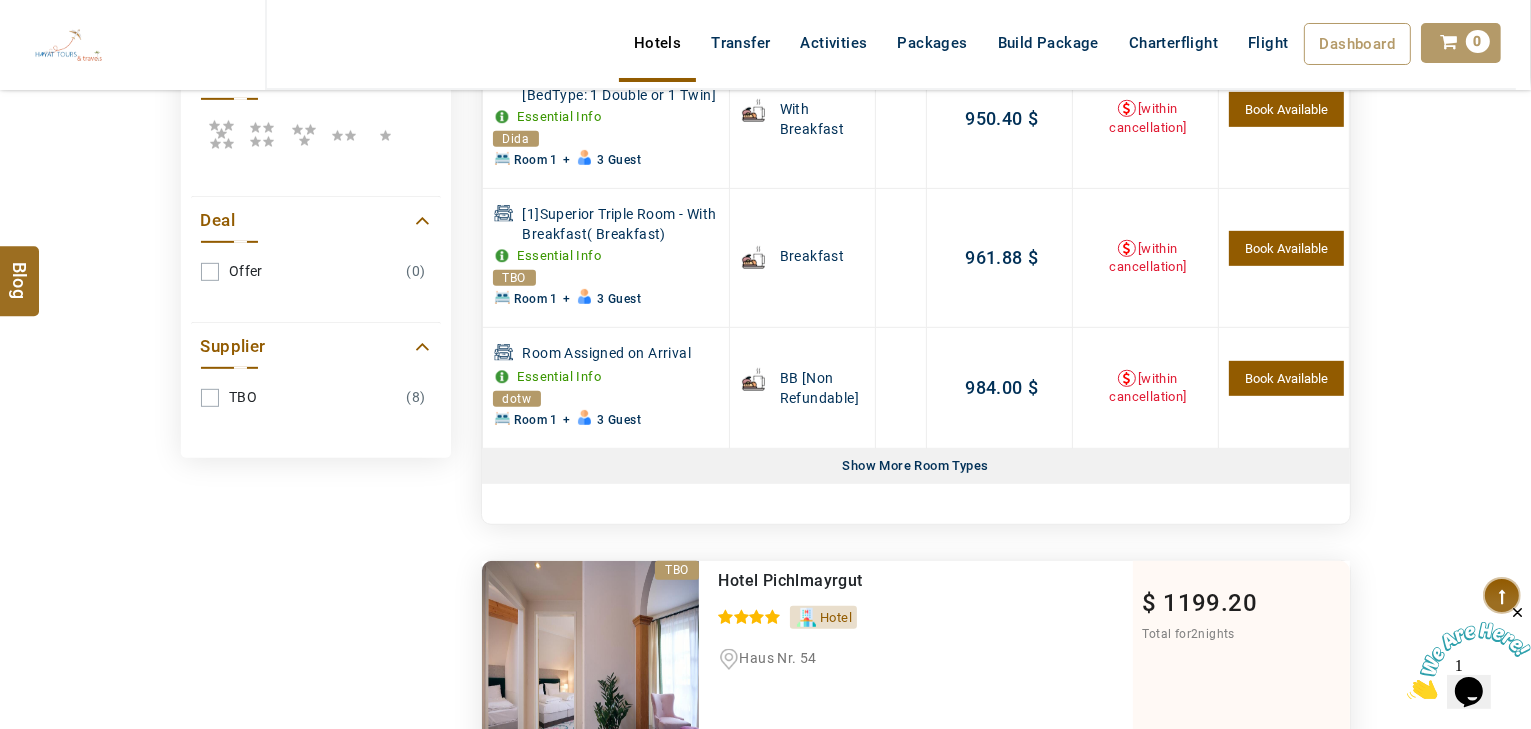 scroll, scrollTop: 1020, scrollLeft: 0, axis: vertical 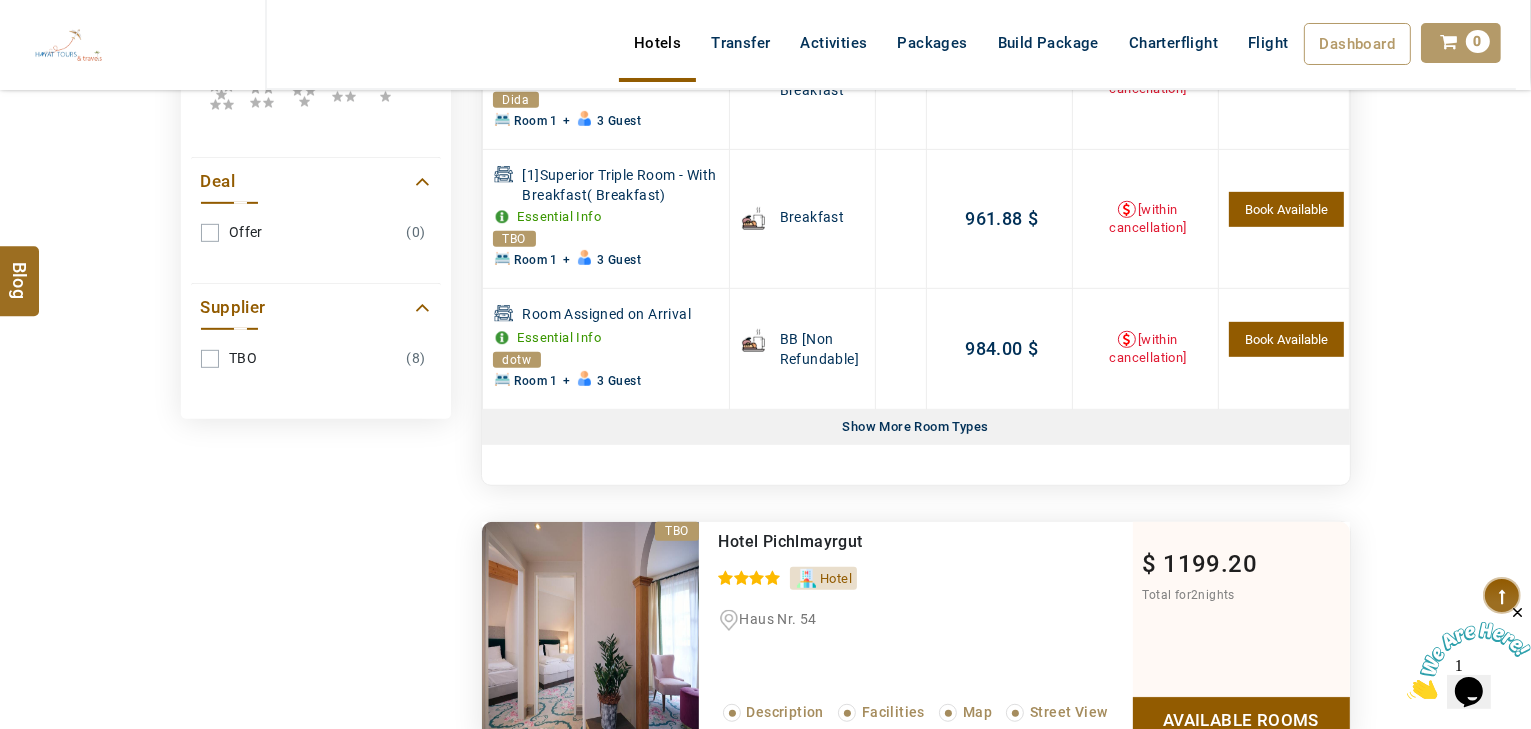 click on "Show More Room Types" at bounding box center (916, 427) 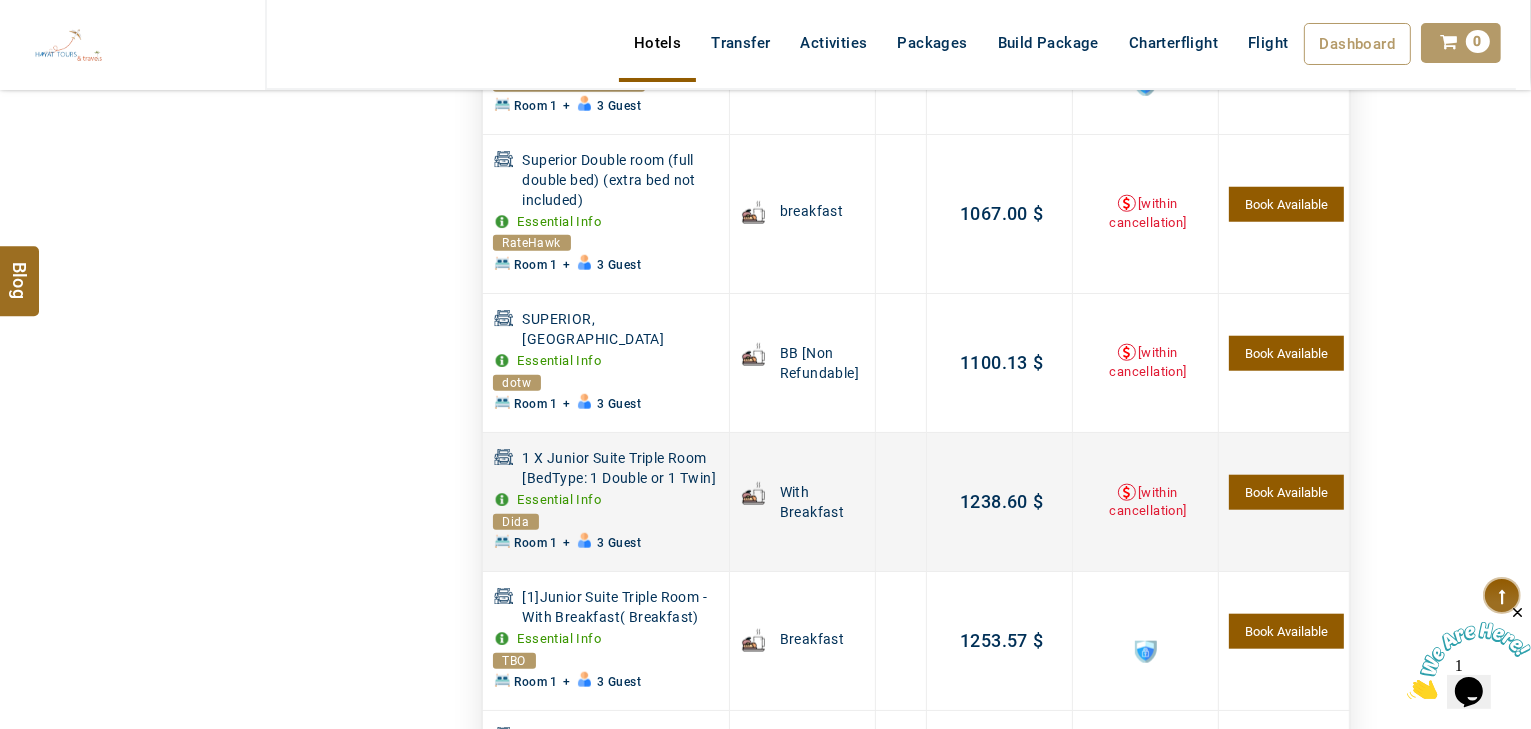scroll, scrollTop: 2220, scrollLeft: 0, axis: vertical 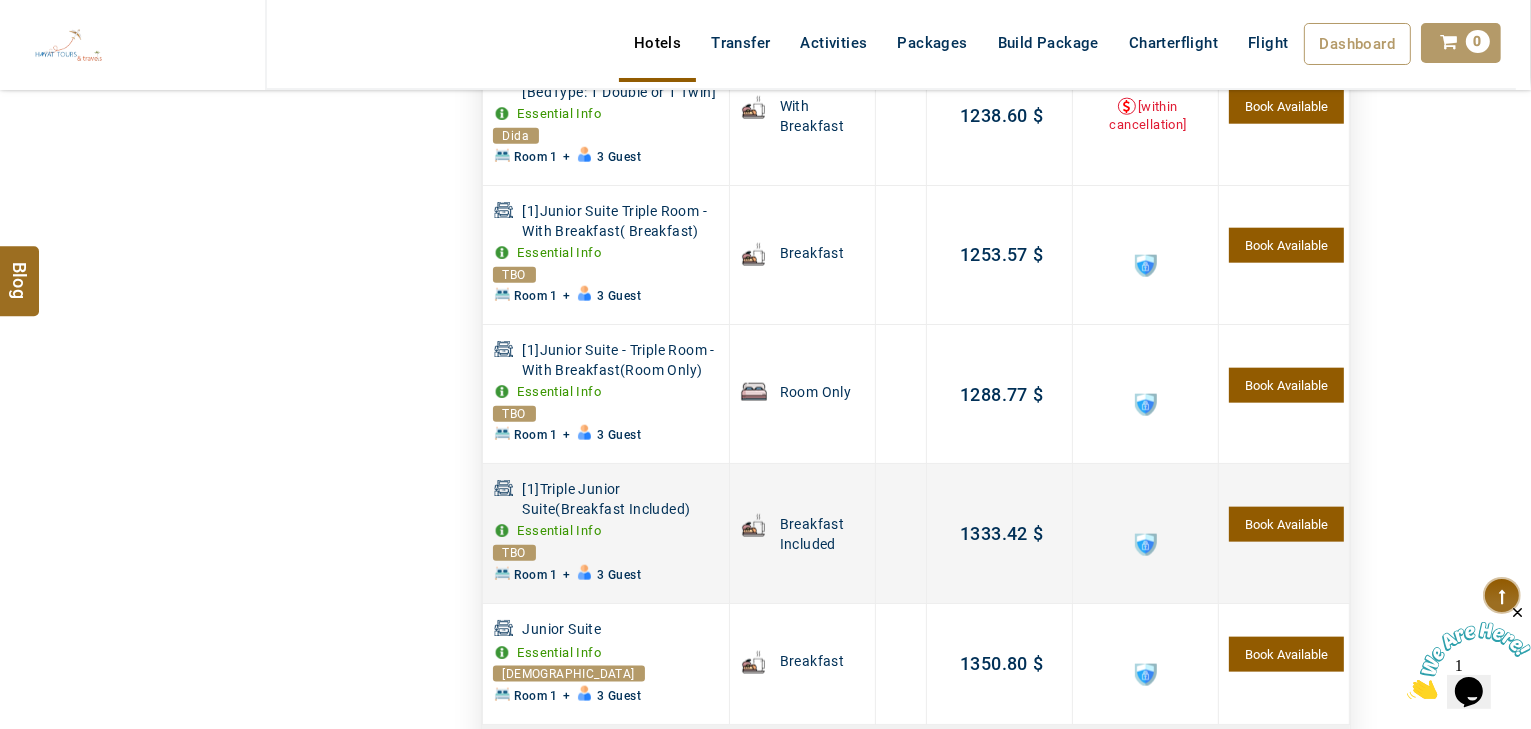 click at bounding box center [1146, 545] 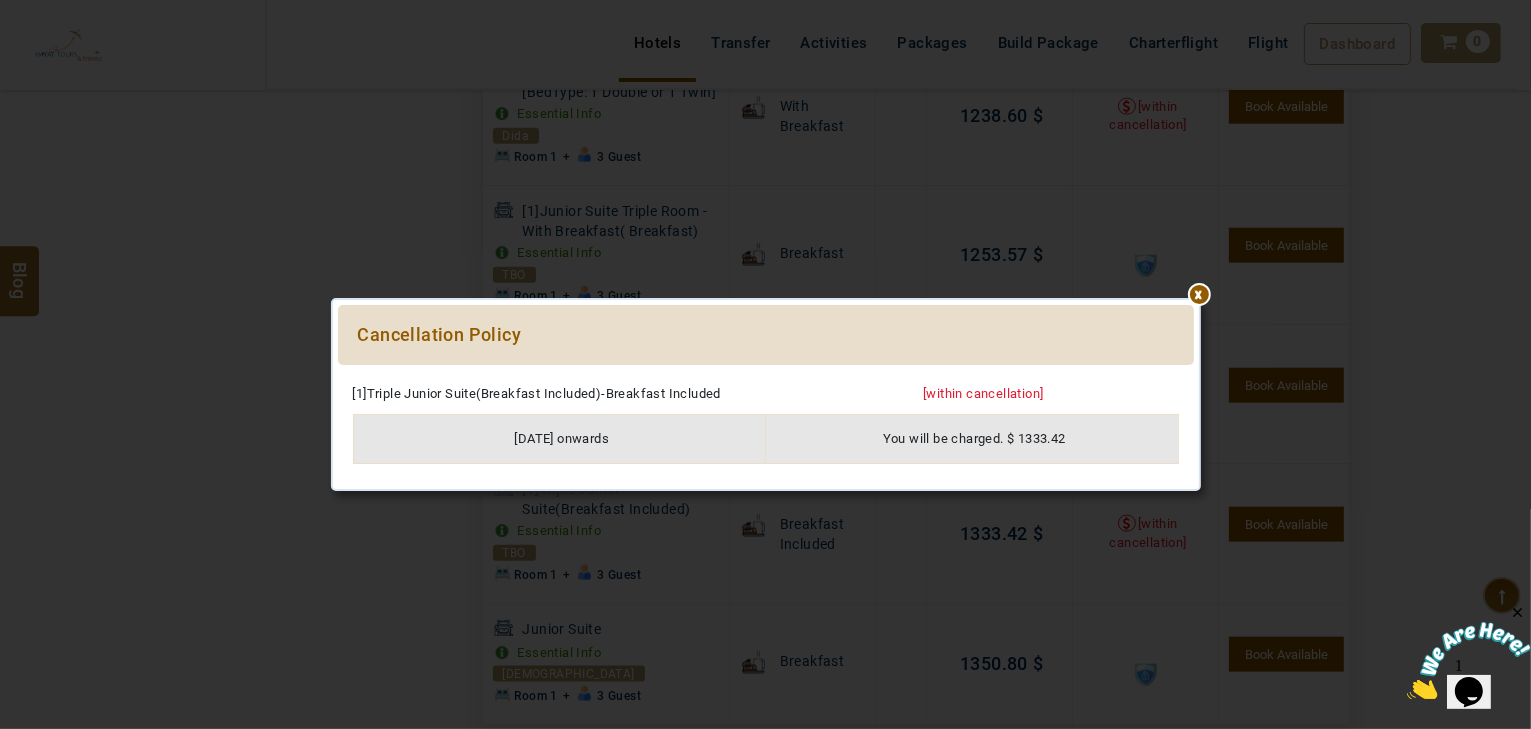 click on "***** ****** Cancellation Policy Please Wait...  [1]Triple Junior Suite(Breakfast Included)-Breakfast Included [within cancellation] 24/7/2025 onwards You will be charged.    $ 1333.42" at bounding box center (766, 394) 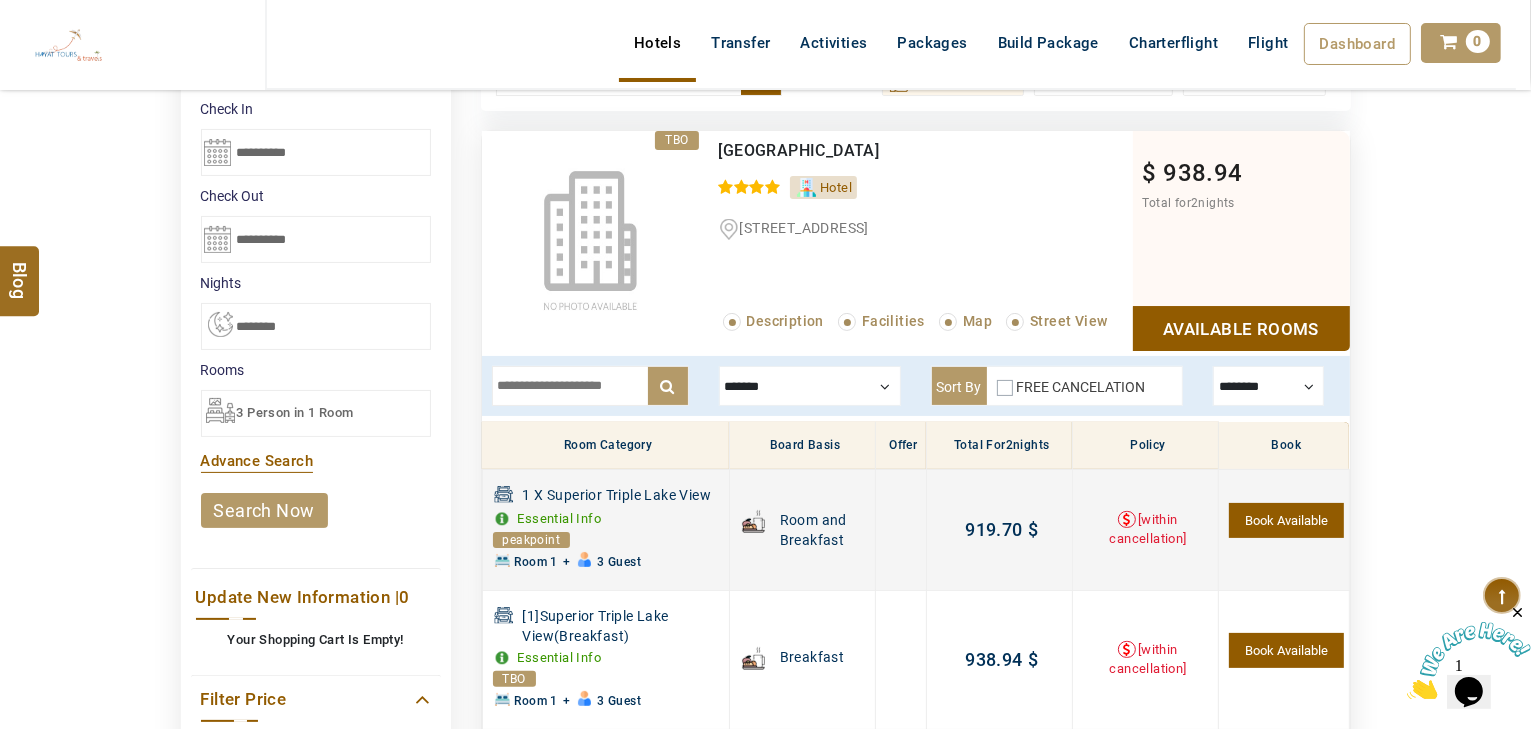 scroll, scrollTop: 300, scrollLeft: 0, axis: vertical 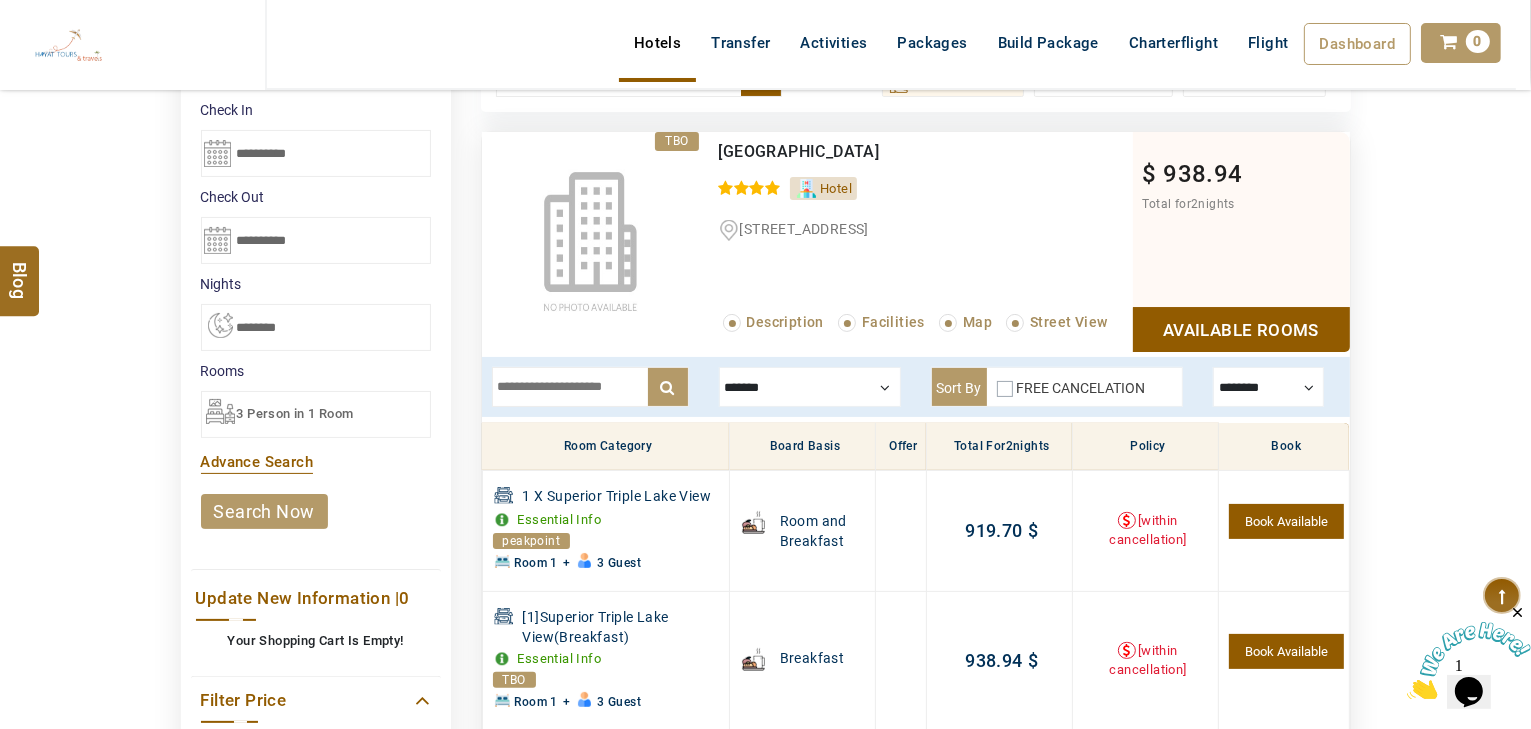 drag, startPoint x: 947, startPoint y: 148, endPoint x: 714, endPoint y: 155, distance: 233.10513 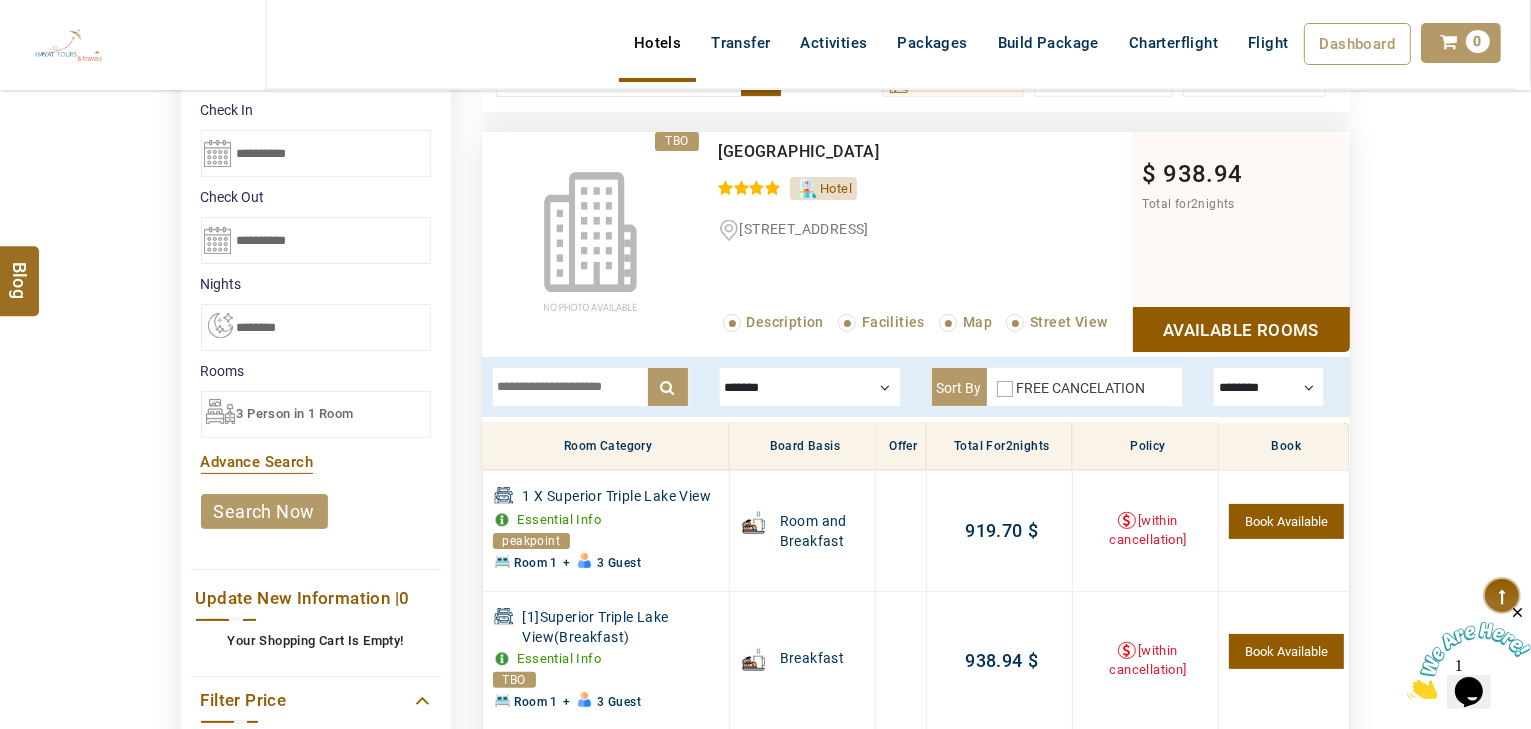 click on "Heritage Hotel Hallstatt 0 / 5 Hotel Landungsplatz, 101 Read More... Description   Facilities Map Street View" at bounding box center (916, 242) 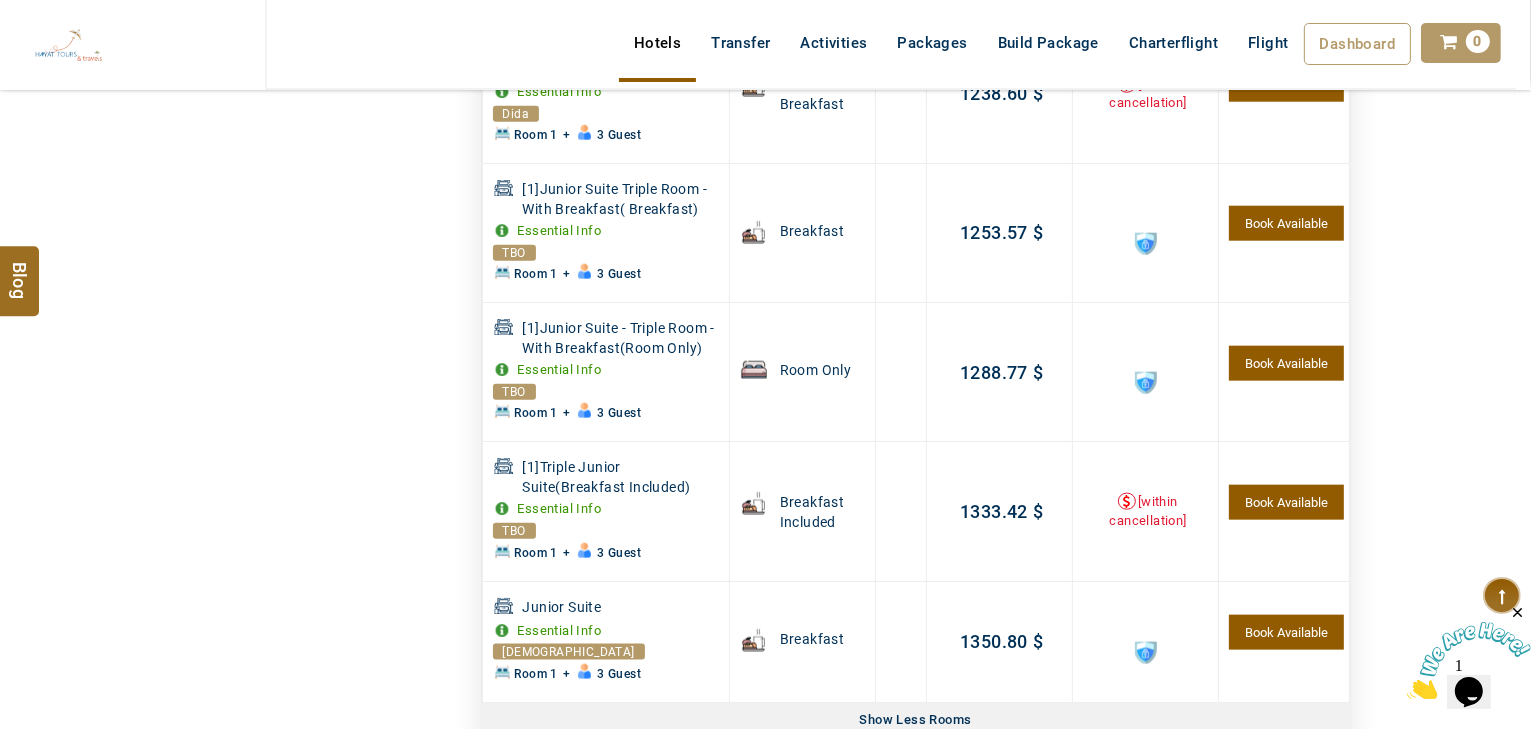 scroll, scrollTop: 1900, scrollLeft: 0, axis: vertical 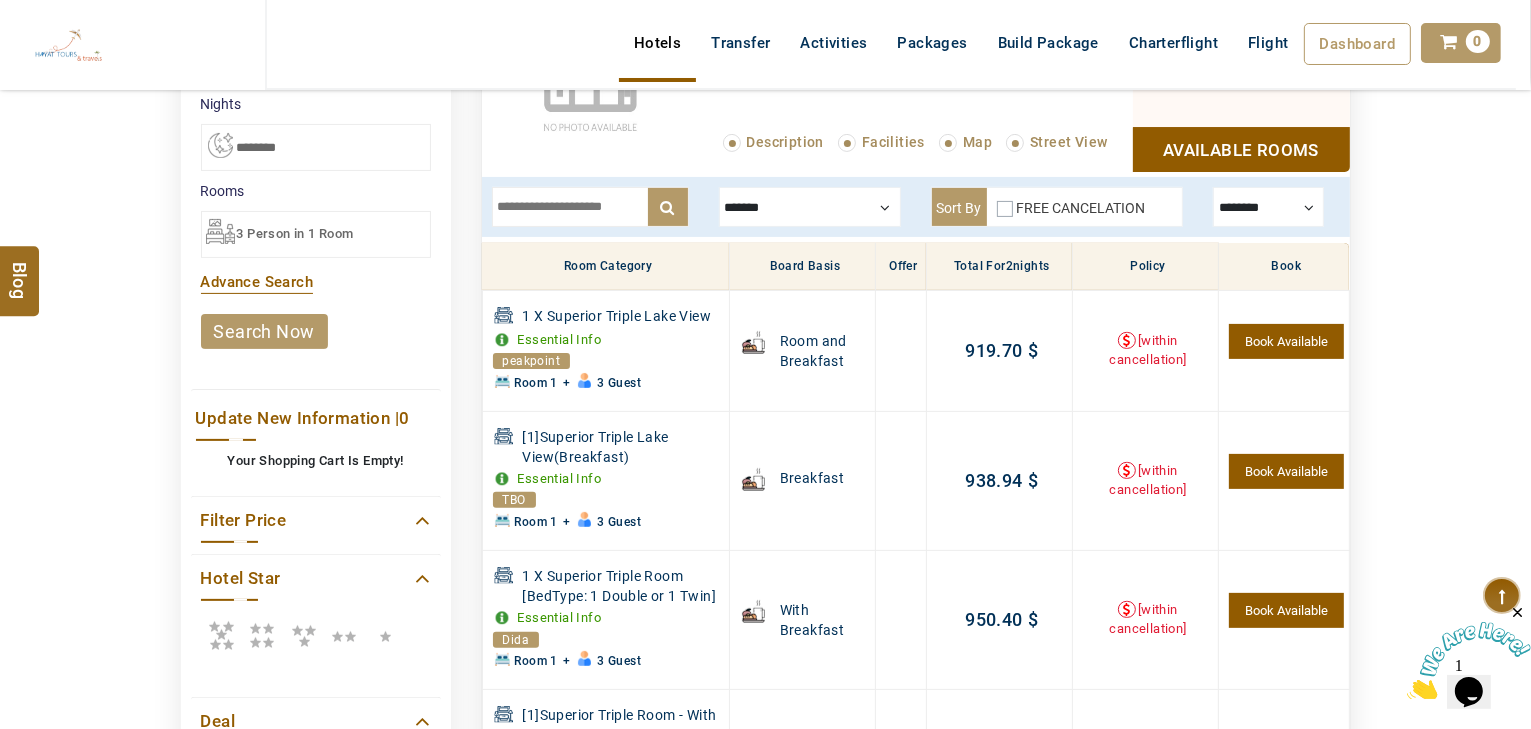click at bounding box center [262, 635] 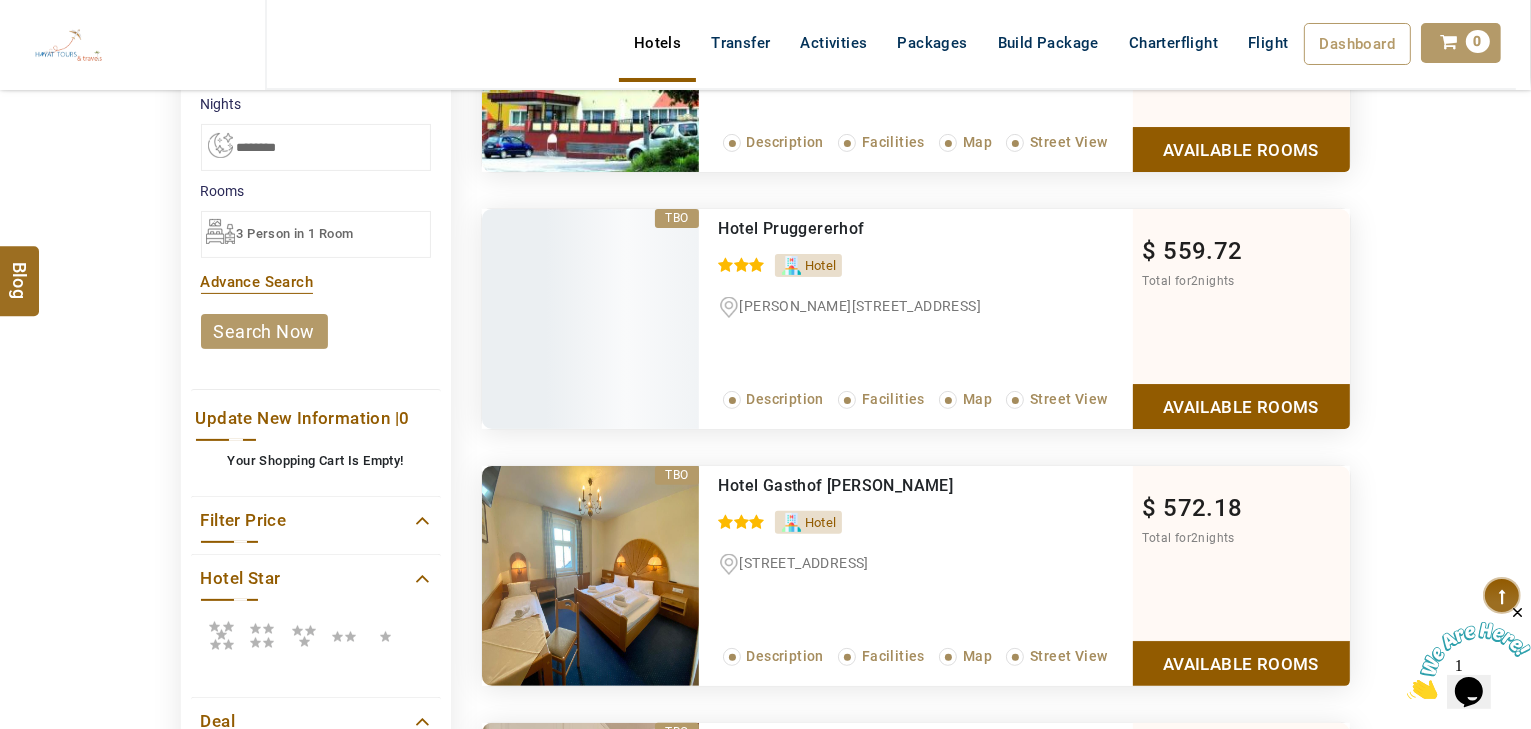 click on "Hotel Star" at bounding box center (316, 620) 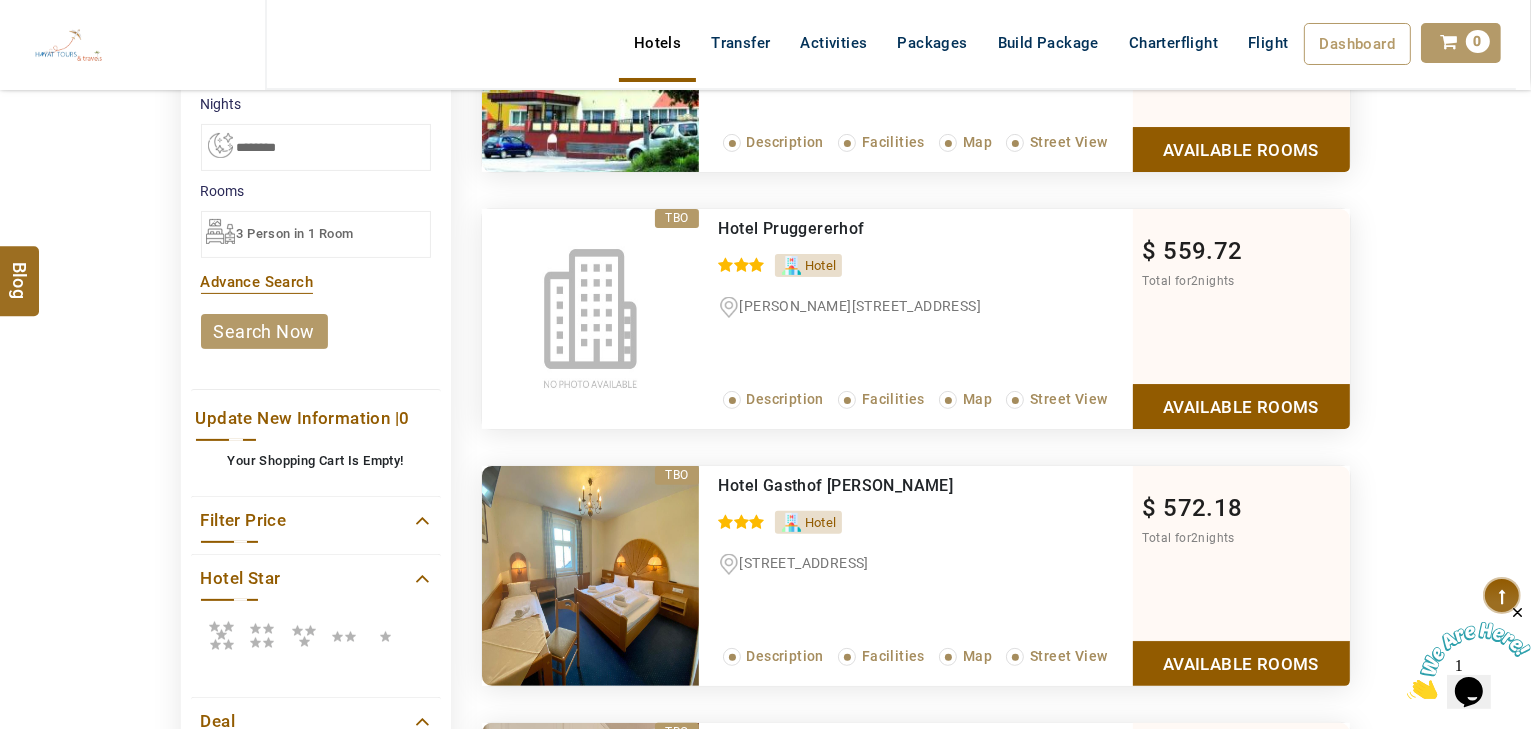 click at bounding box center [221, 635] 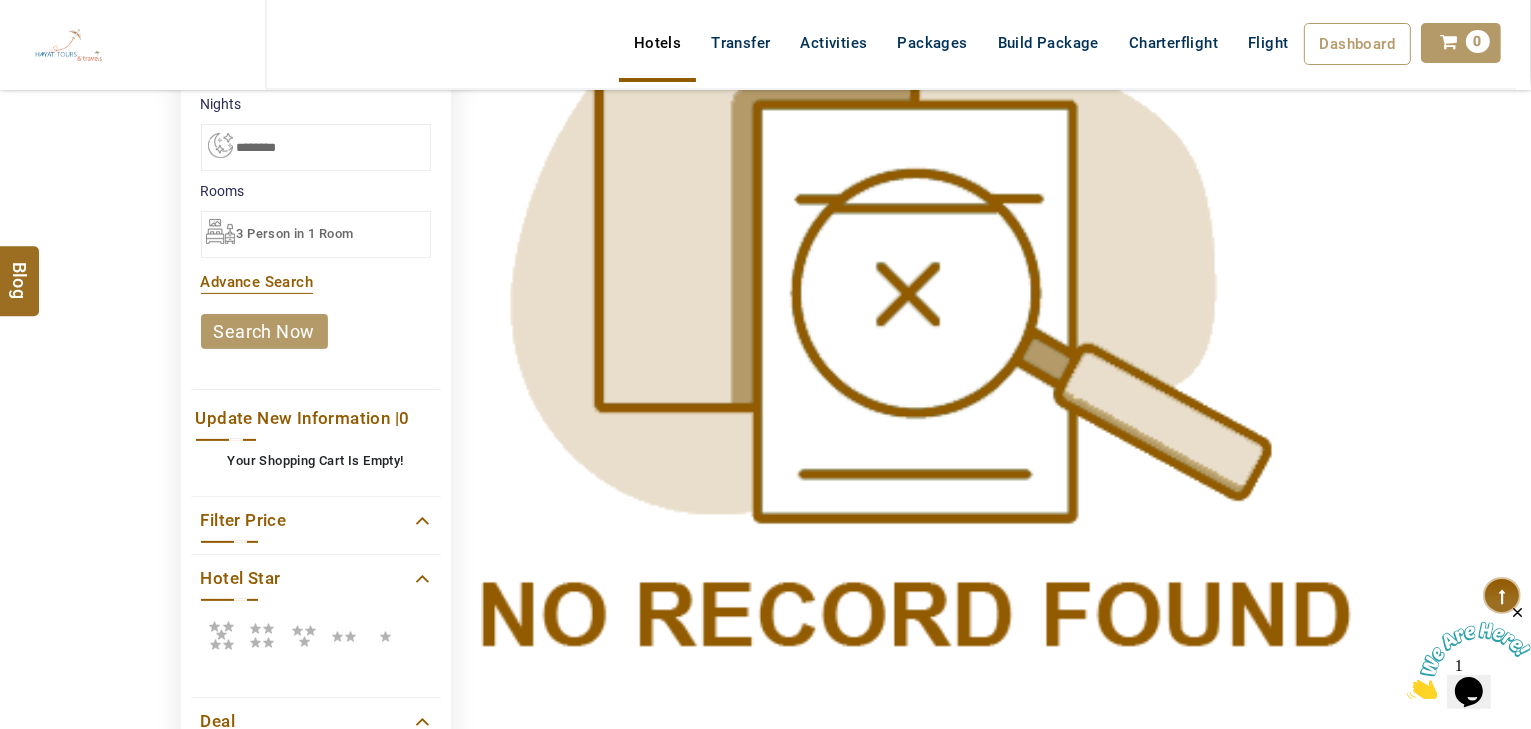 click at bounding box center [262, 635] 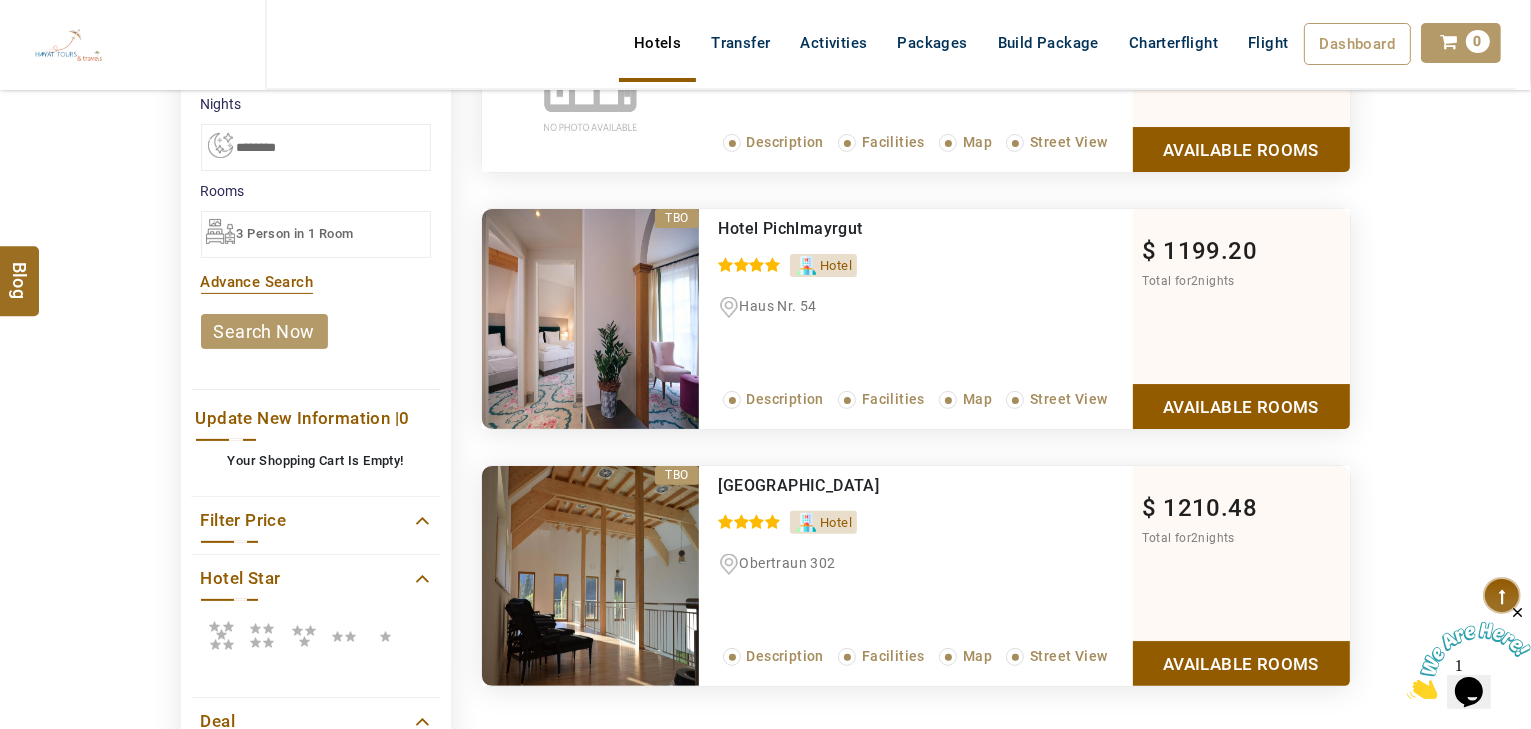 click at bounding box center [303, 635] 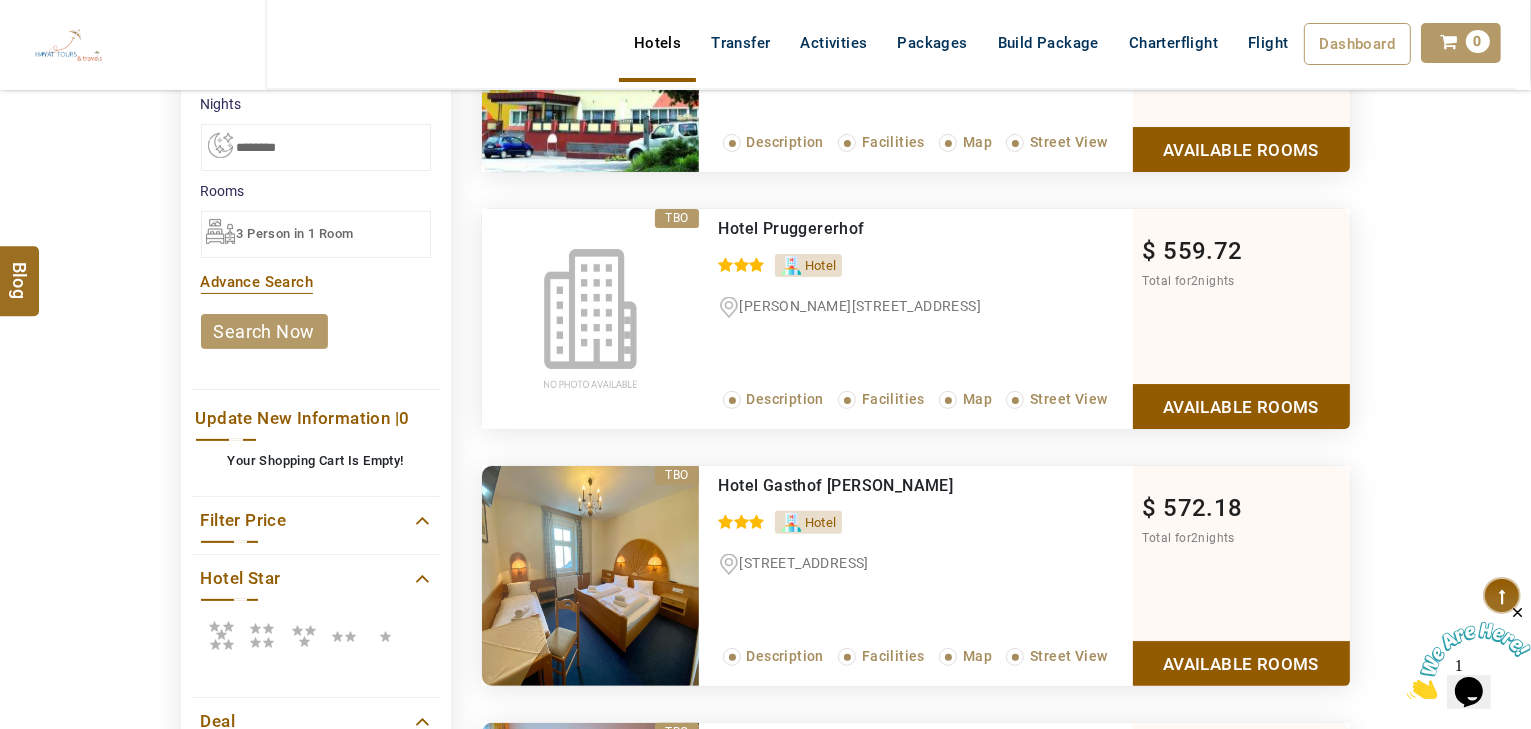 click at bounding box center [262, 635] 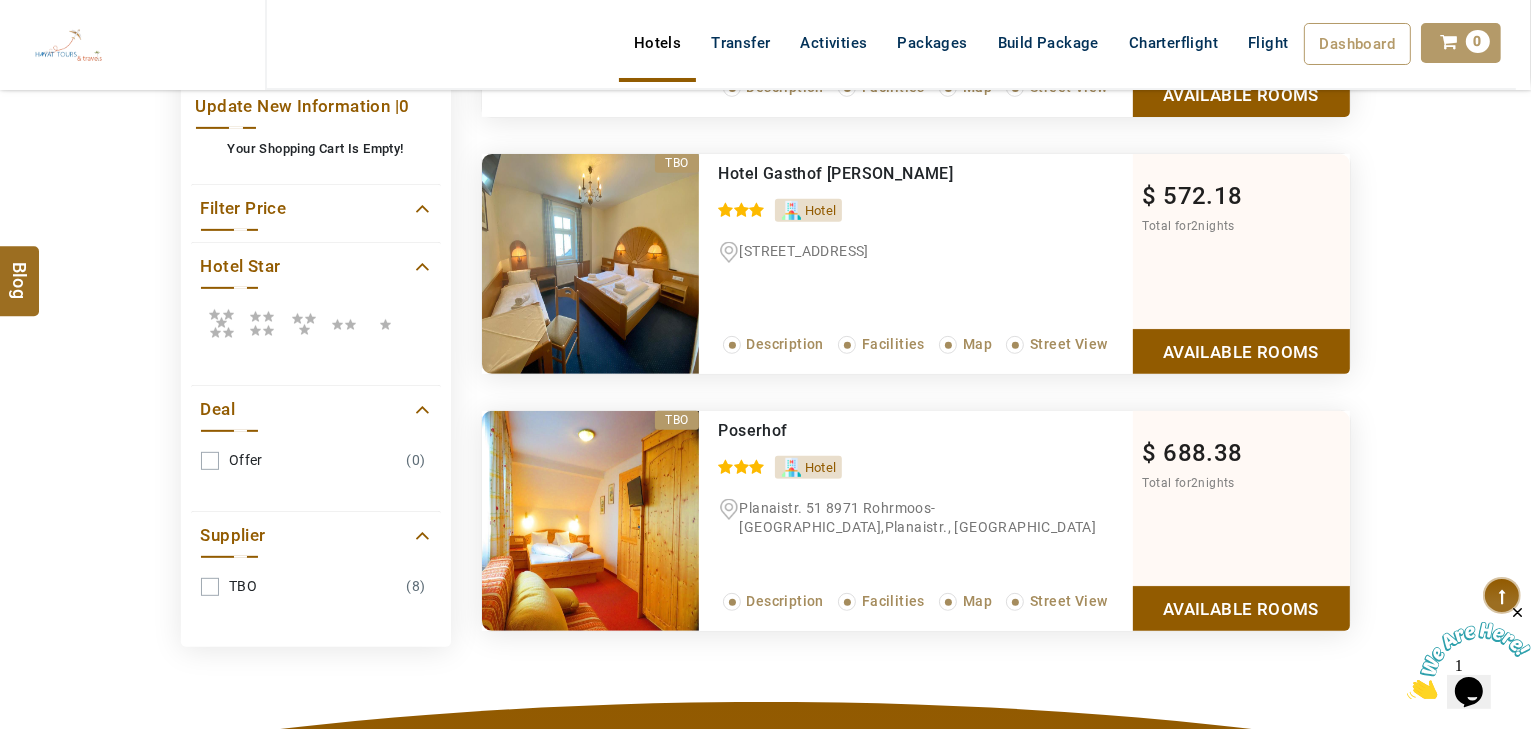 scroll, scrollTop: 880, scrollLeft: 0, axis: vertical 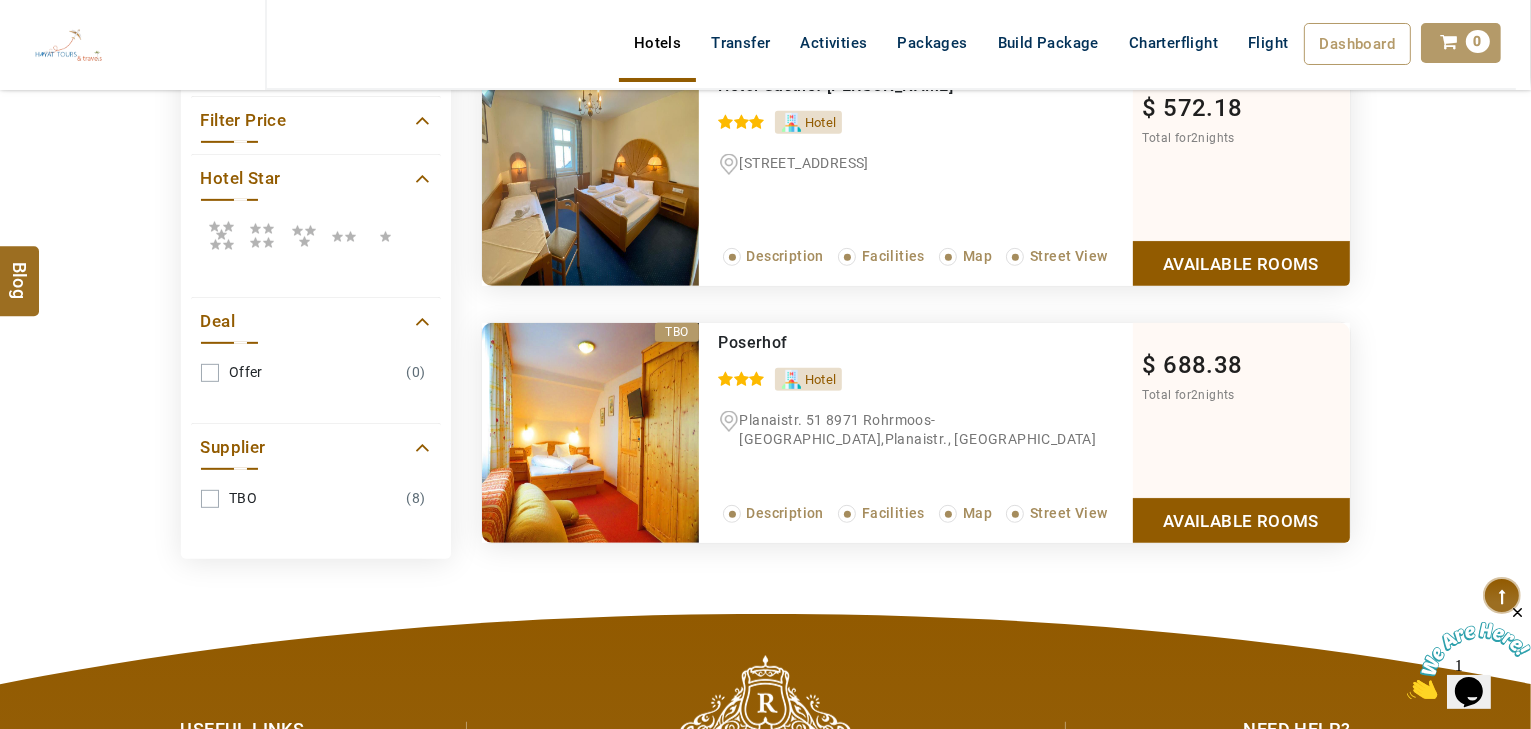 click at bounding box center (303, 235) 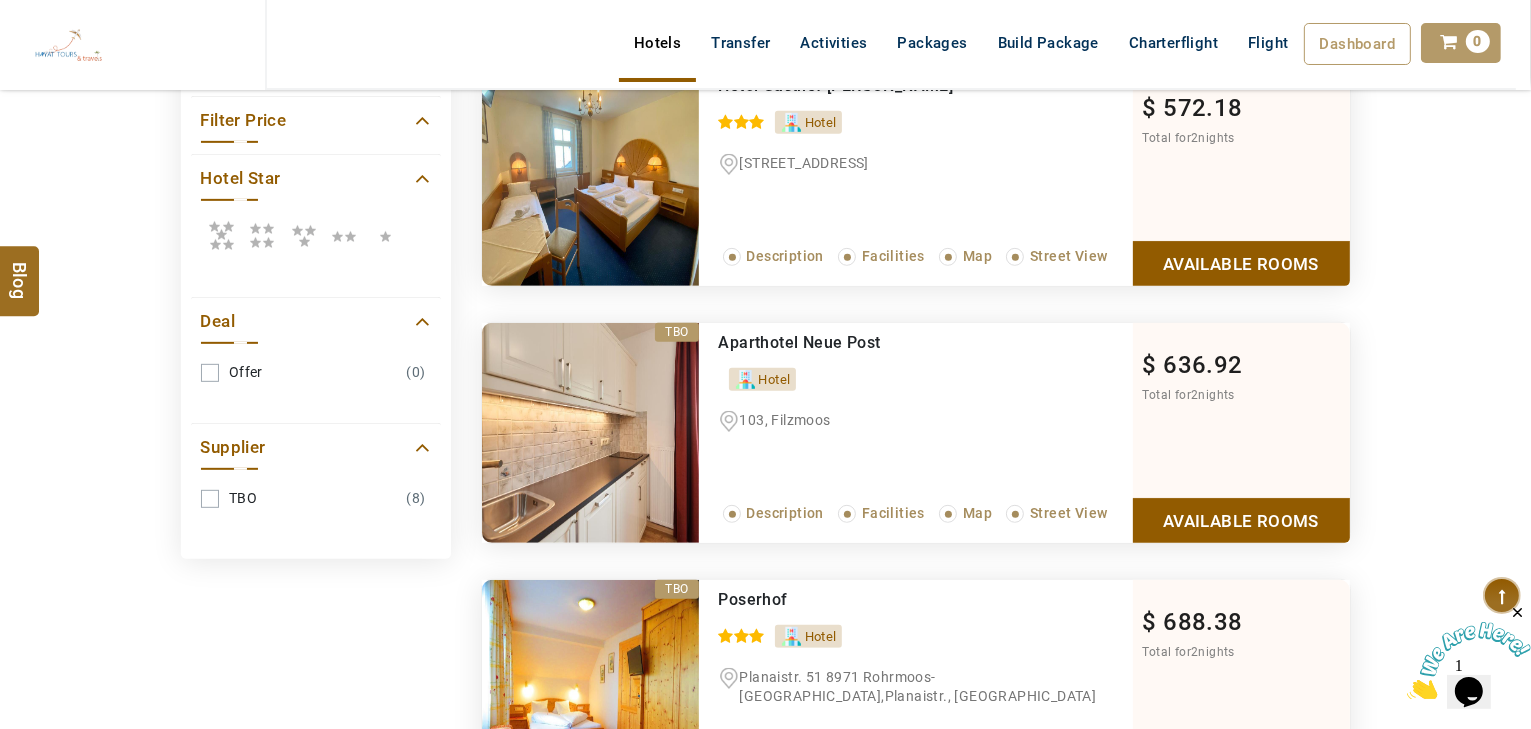 click at bounding box center (262, 235) 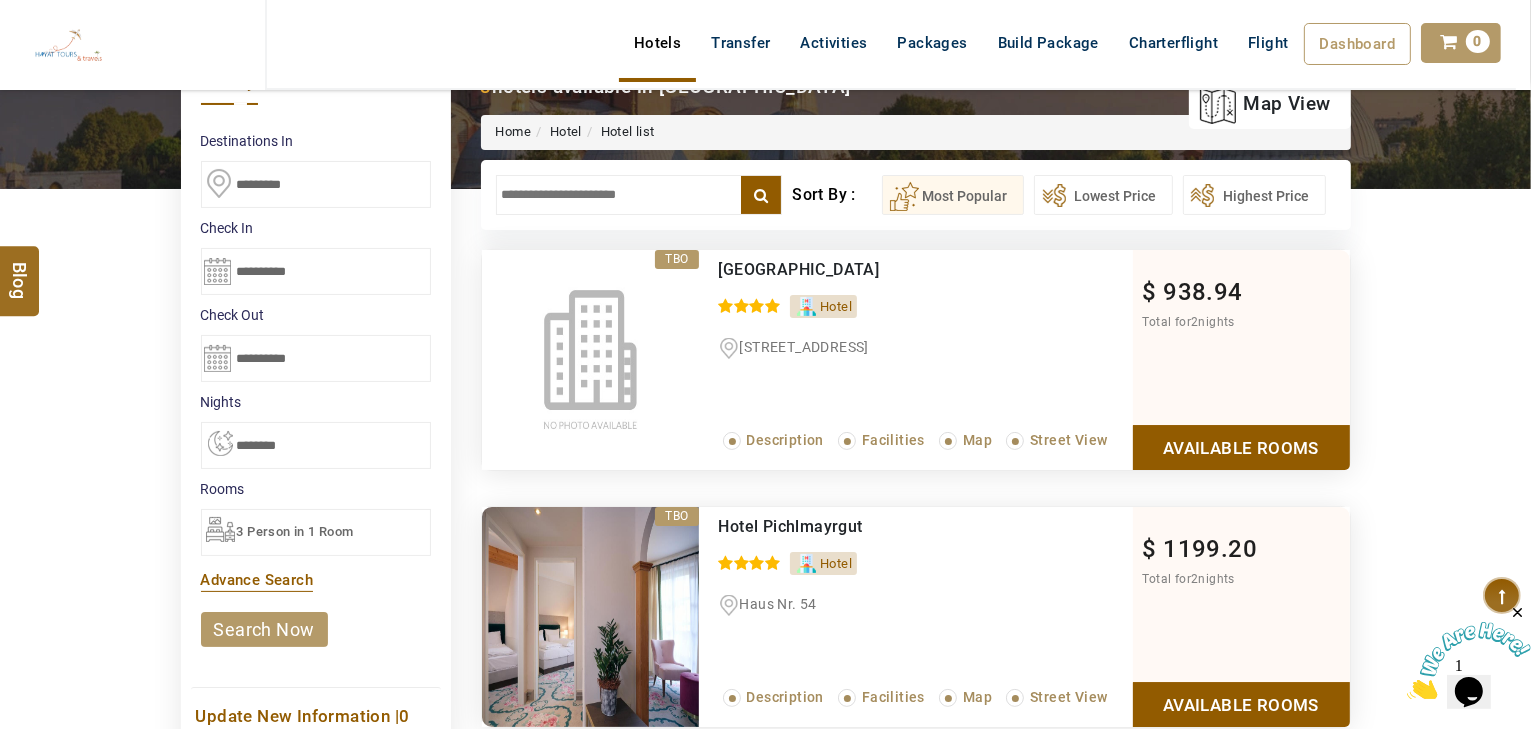scroll, scrollTop: 80, scrollLeft: 0, axis: vertical 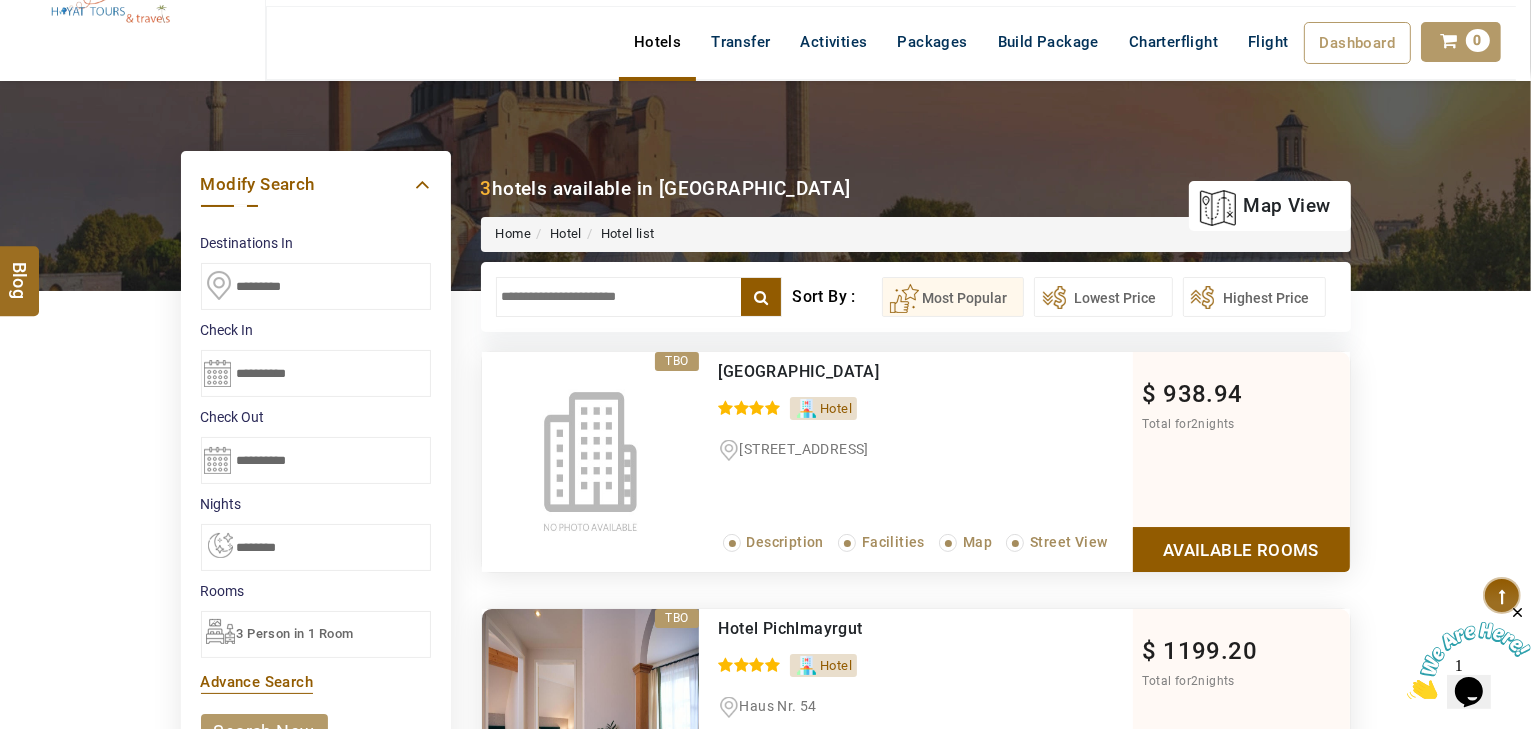 click on "Available Rooms" at bounding box center (1241, 549) 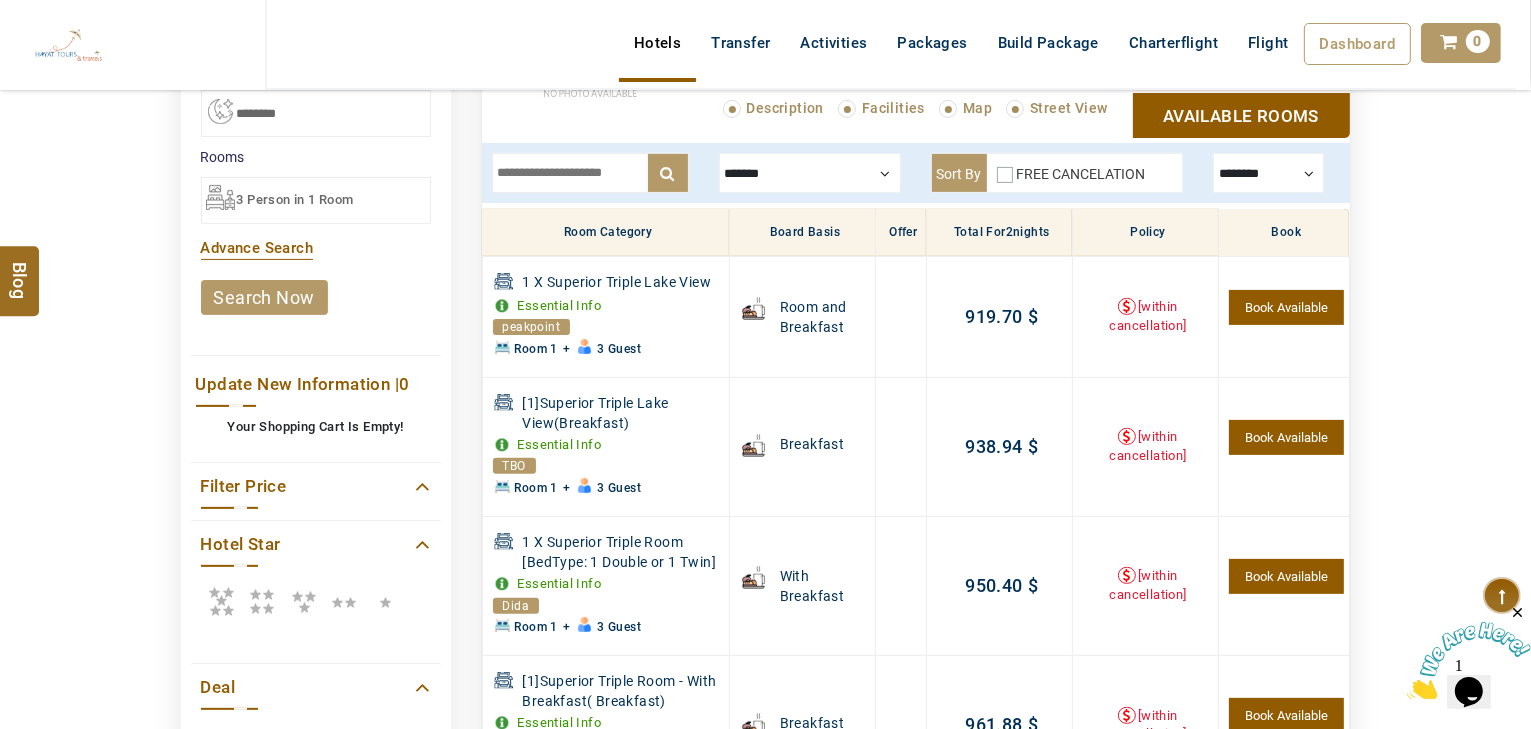 scroll, scrollTop: 220, scrollLeft: 0, axis: vertical 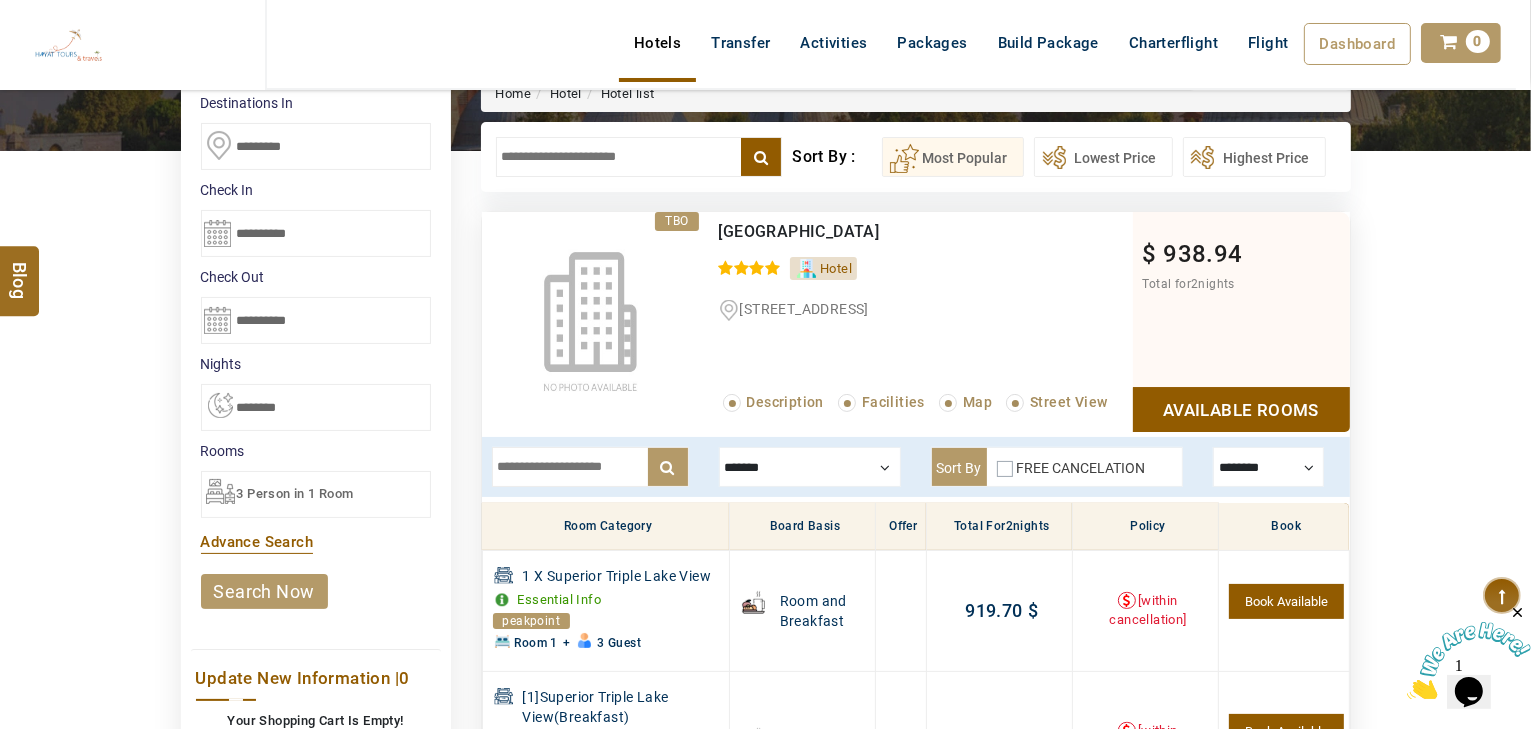 drag, startPoint x: 896, startPoint y: 231, endPoint x: 722, endPoint y: 234, distance: 174.02586 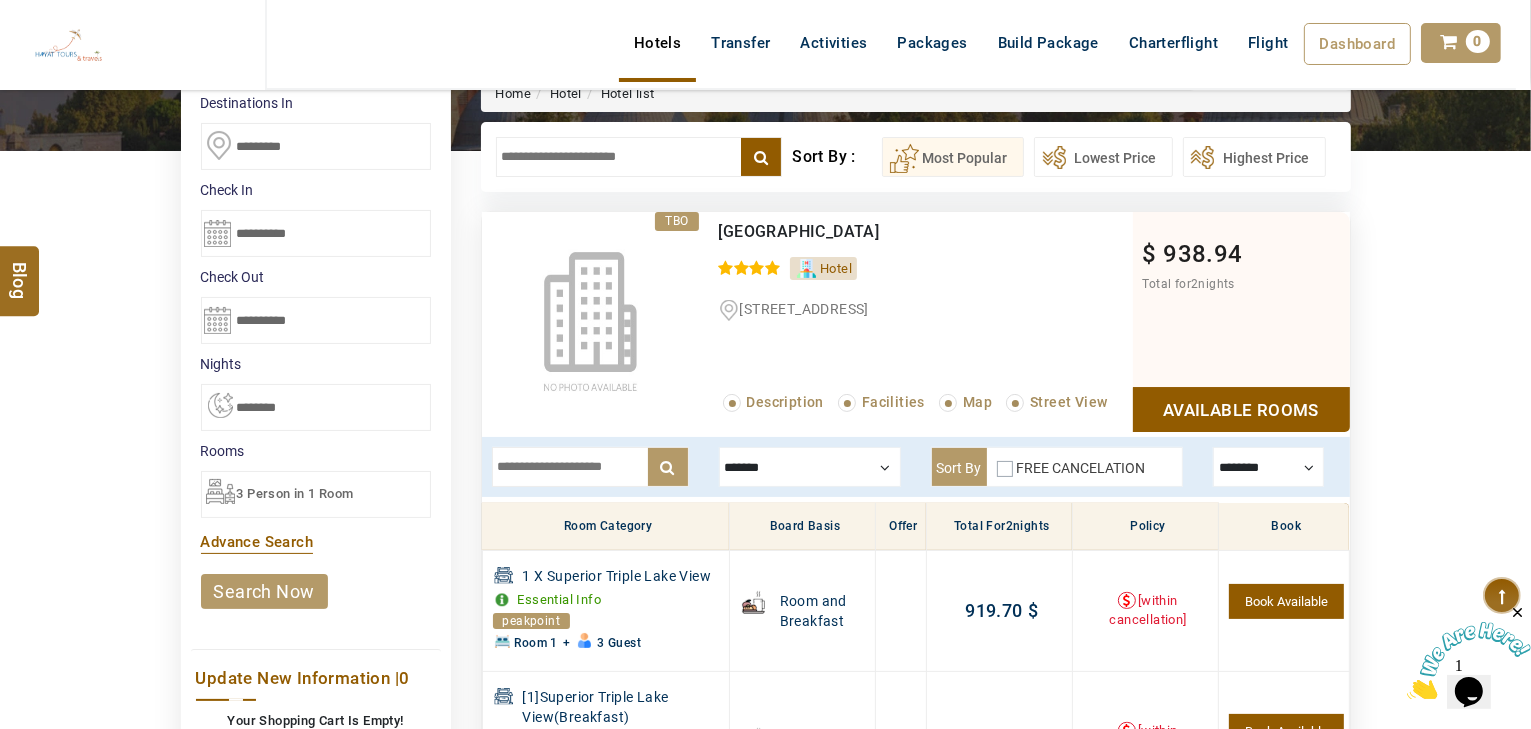 click on "Heritage Hotel Hallstatt" at bounding box center [884, 232] 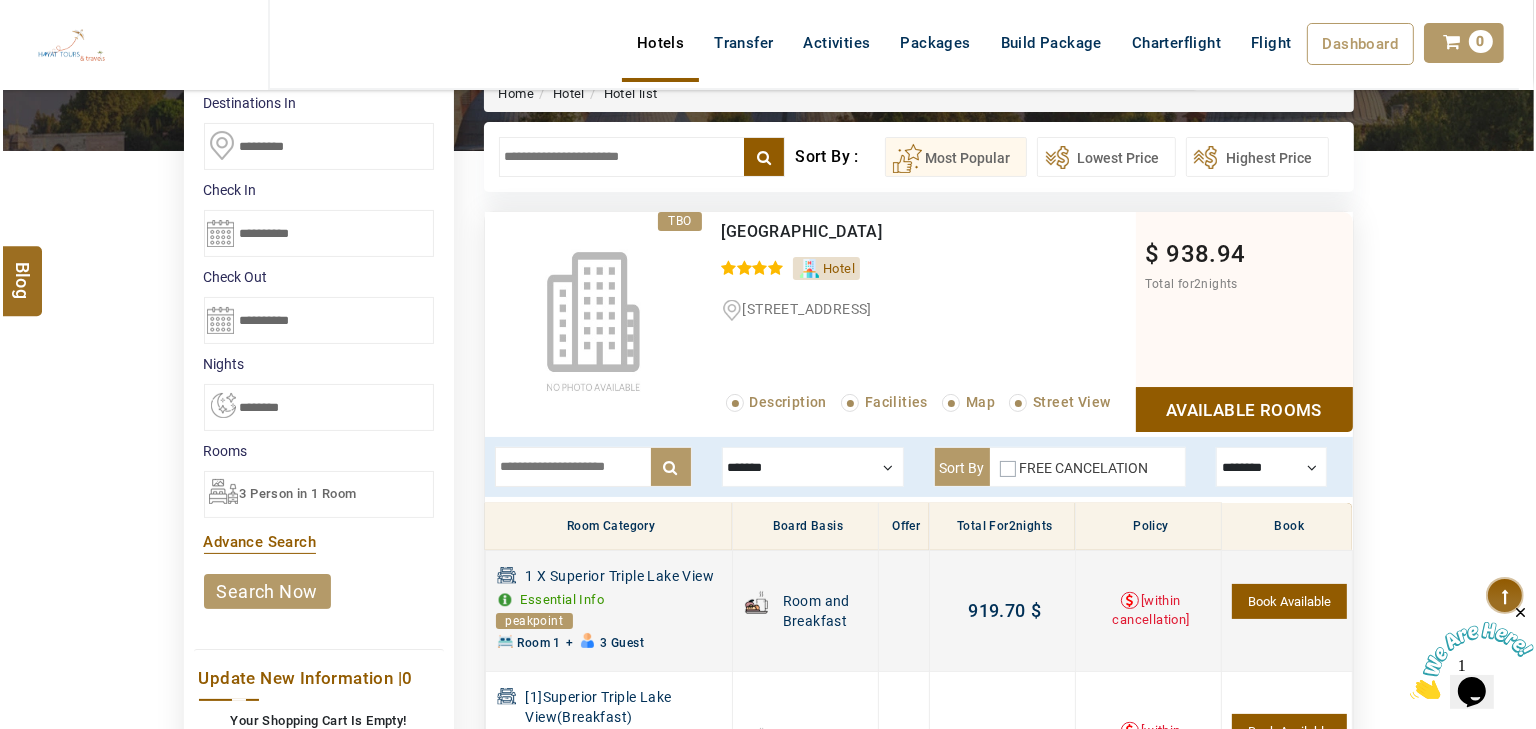 scroll, scrollTop: 380, scrollLeft: 0, axis: vertical 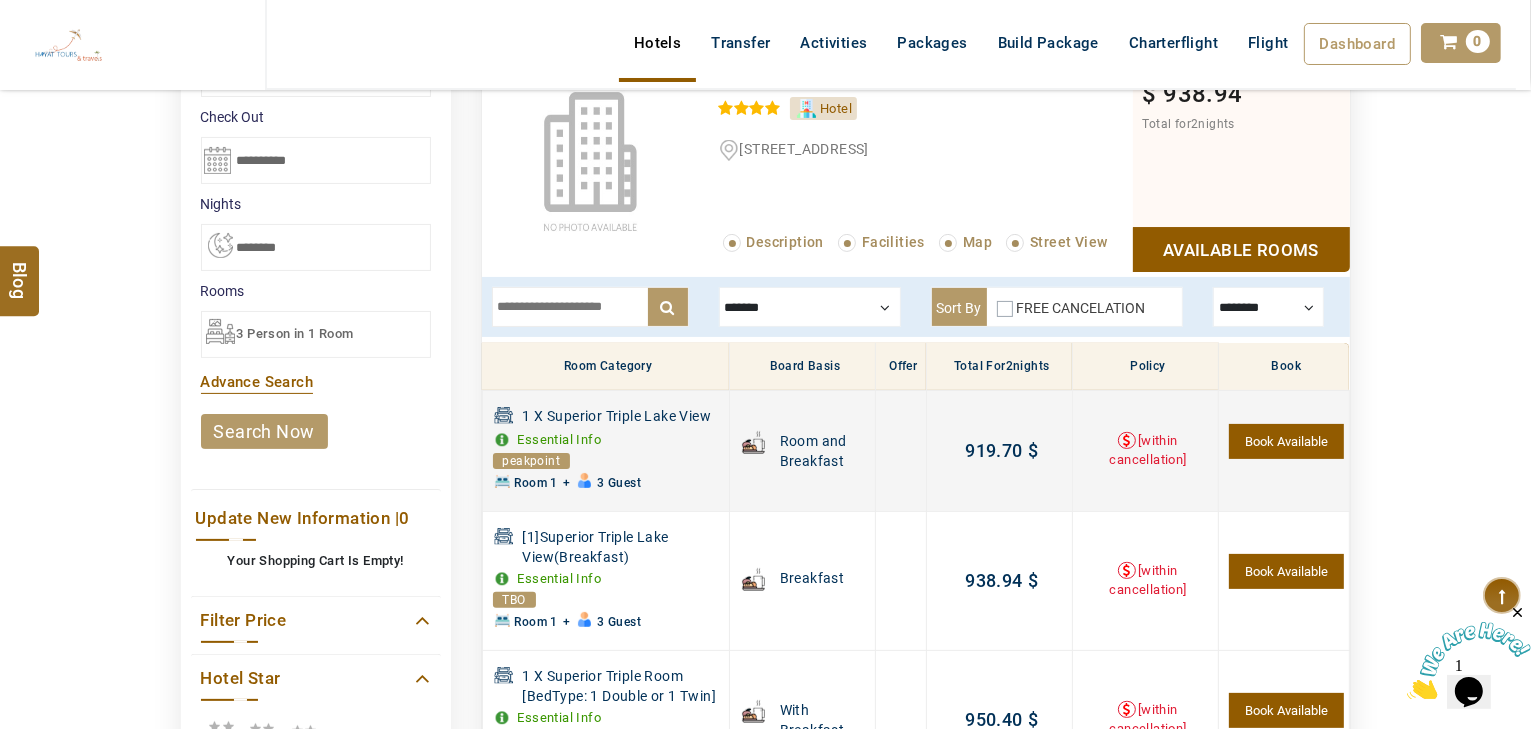 click on "Book Available" at bounding box center [1286, 441] 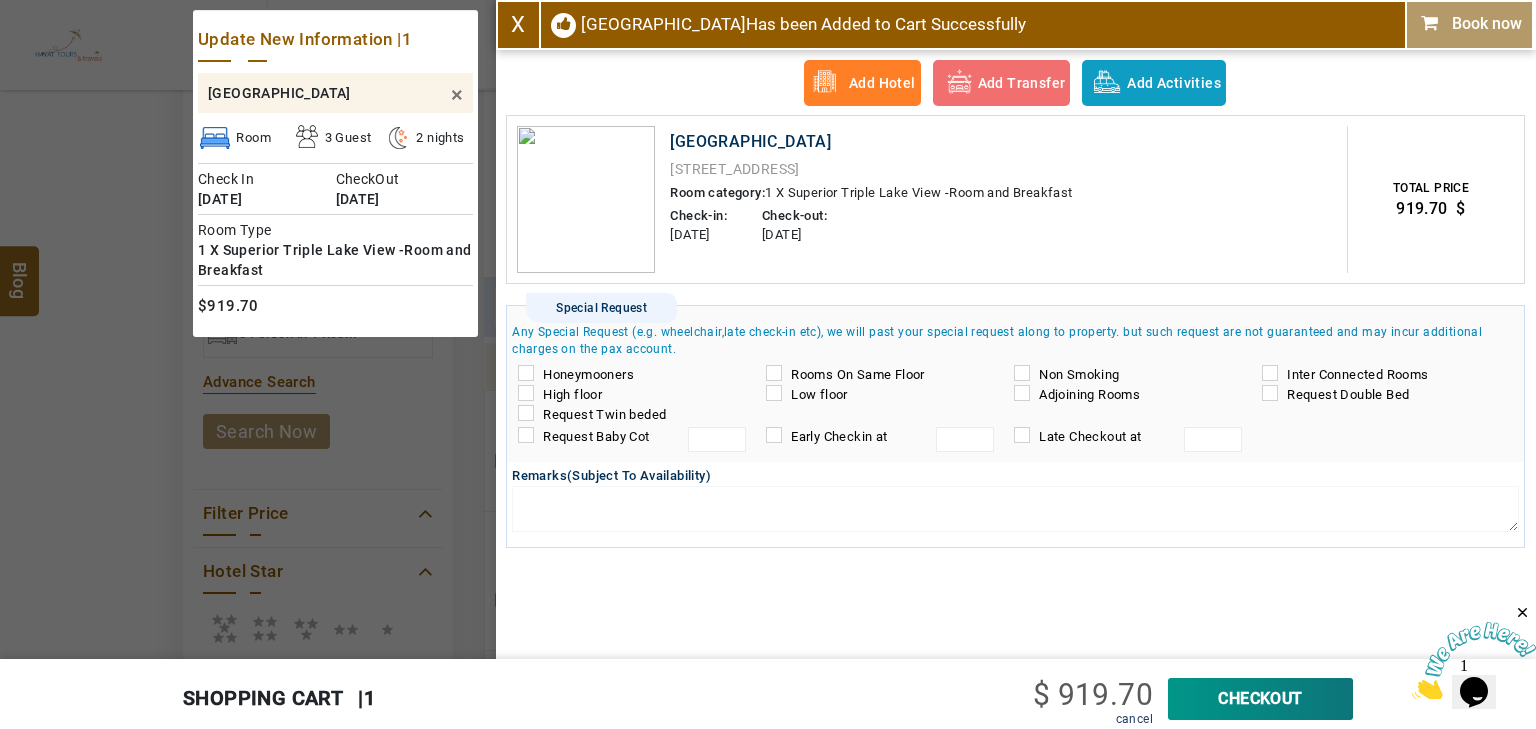 click on "CheckOut" at bounding box center (1260, 699) 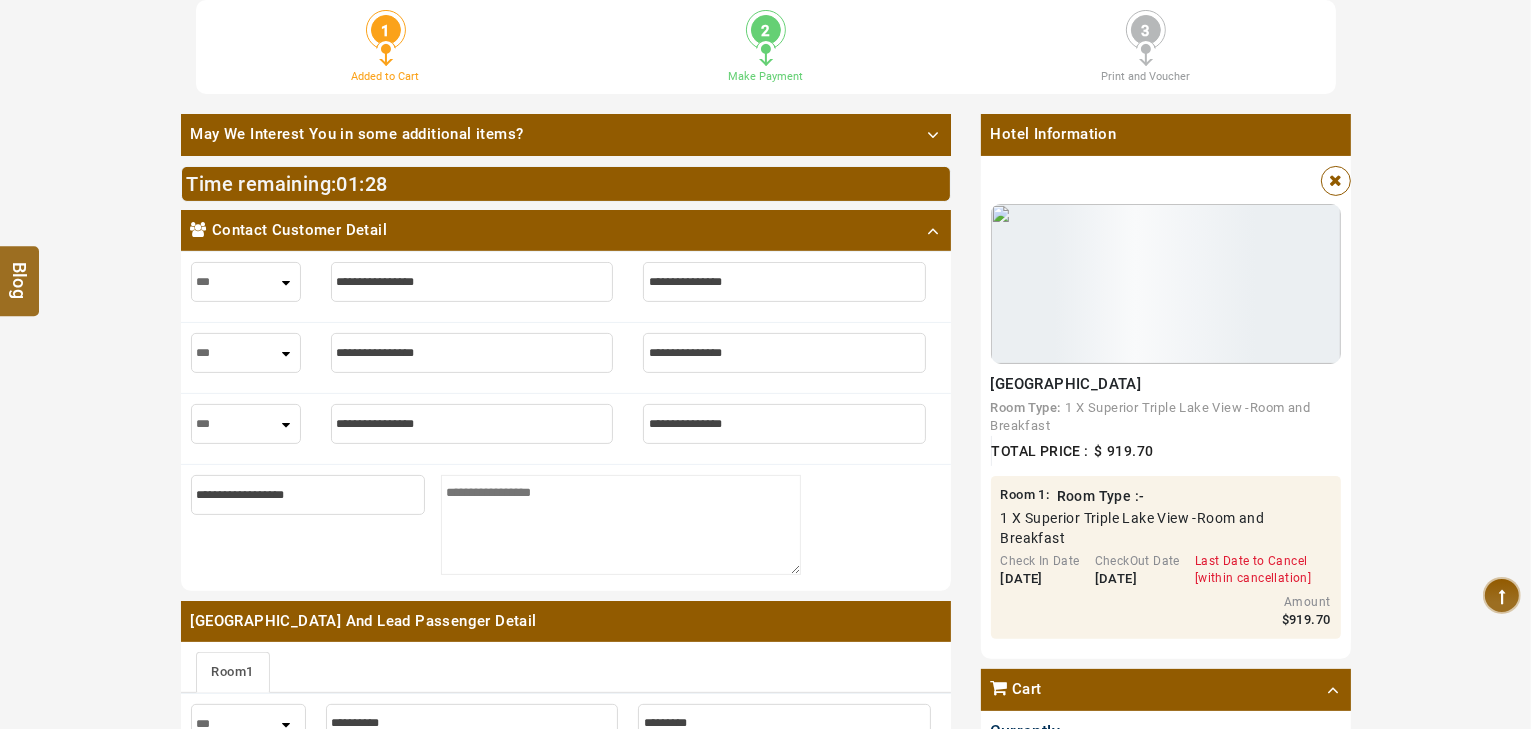 scroll, scrollTop: 480, scrollLeft: 0, axis: vertical 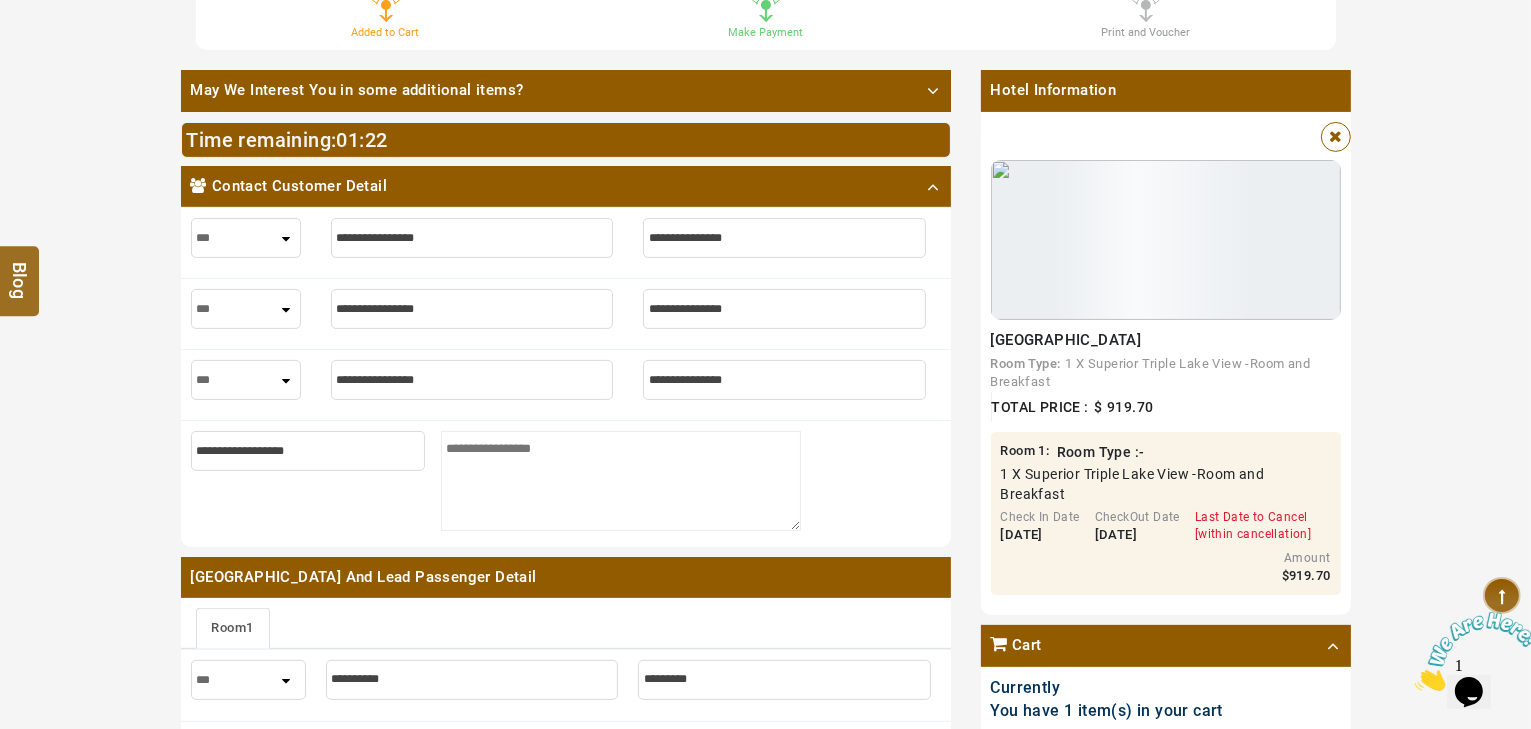 click at bounding box center [472, 238] 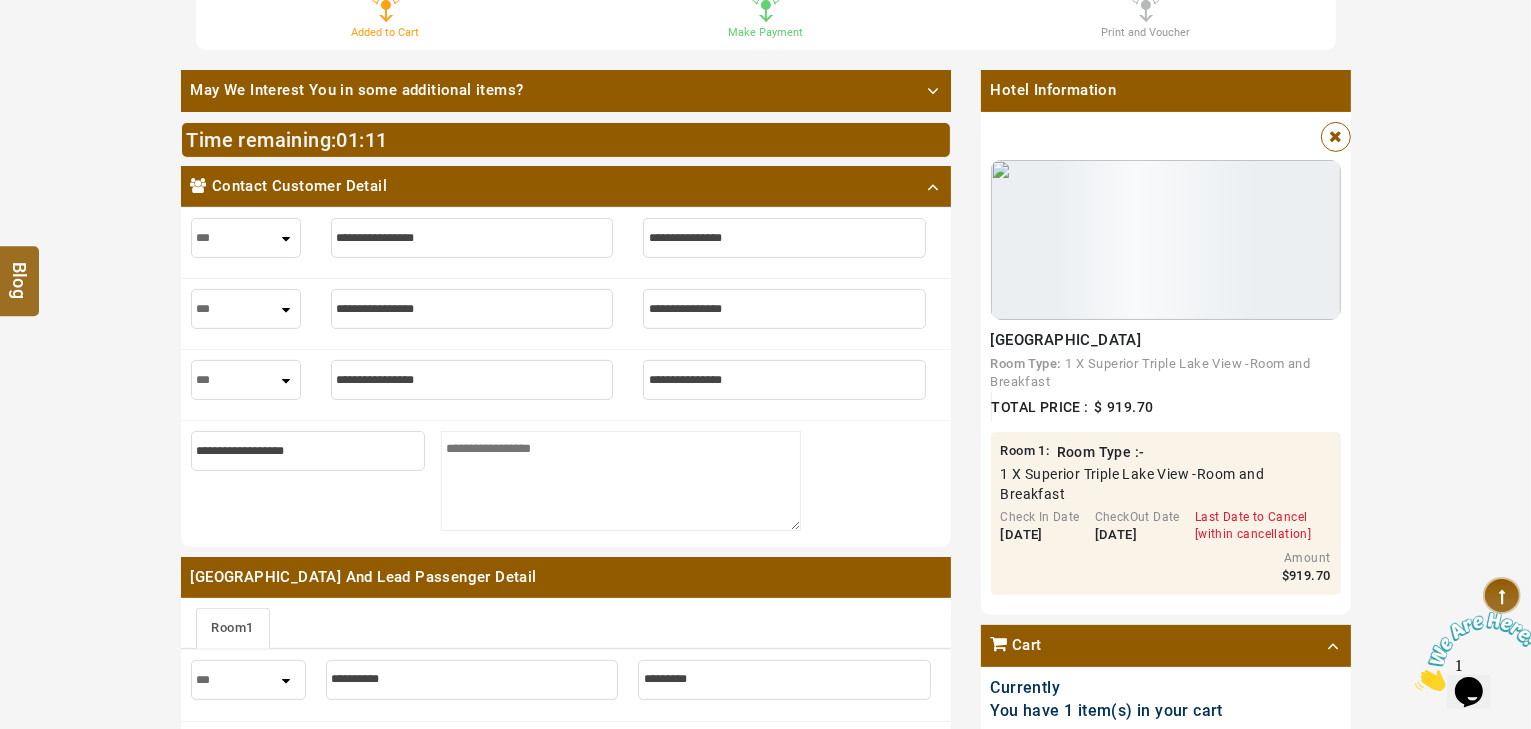 click on "*** **** ***" at bounding box center (246, 238) 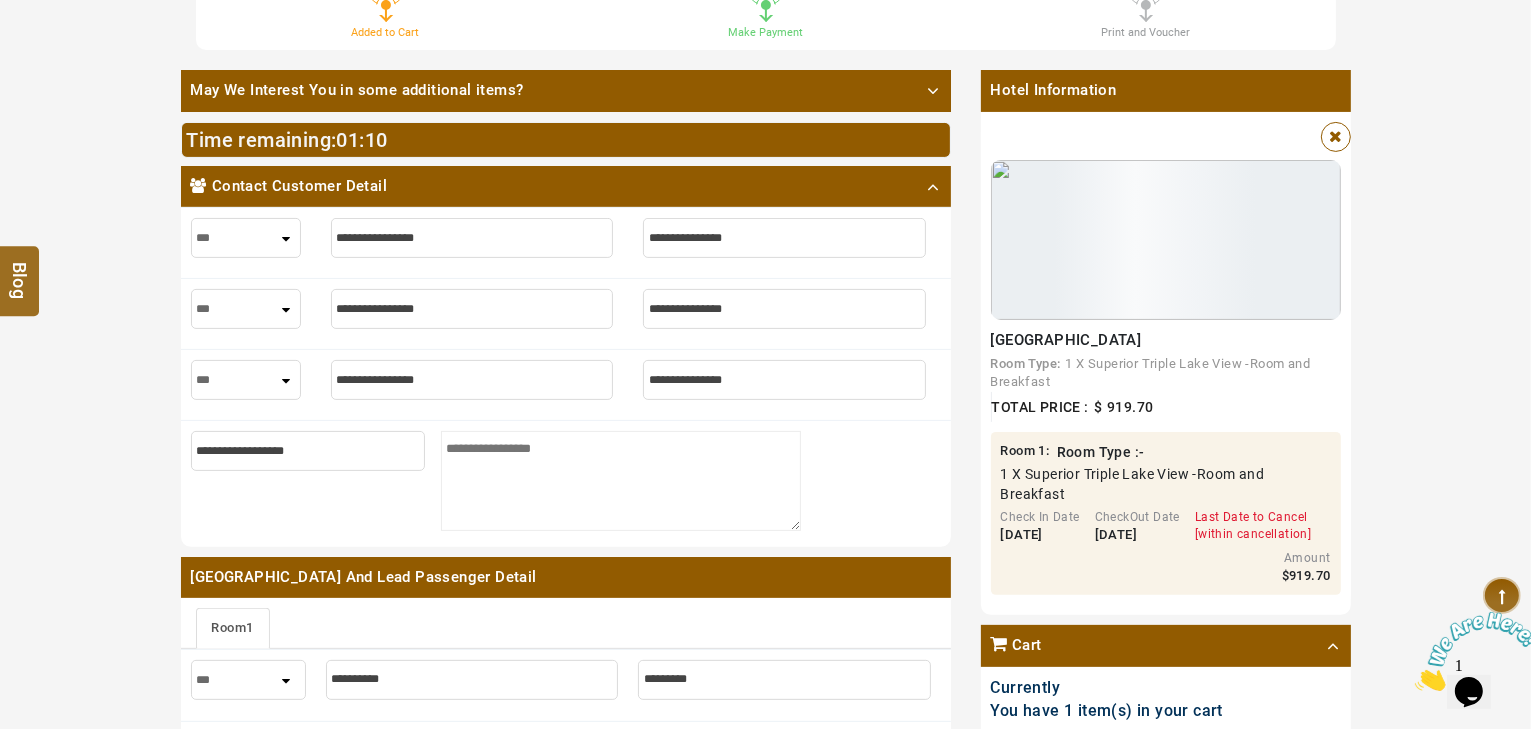 select on "****" 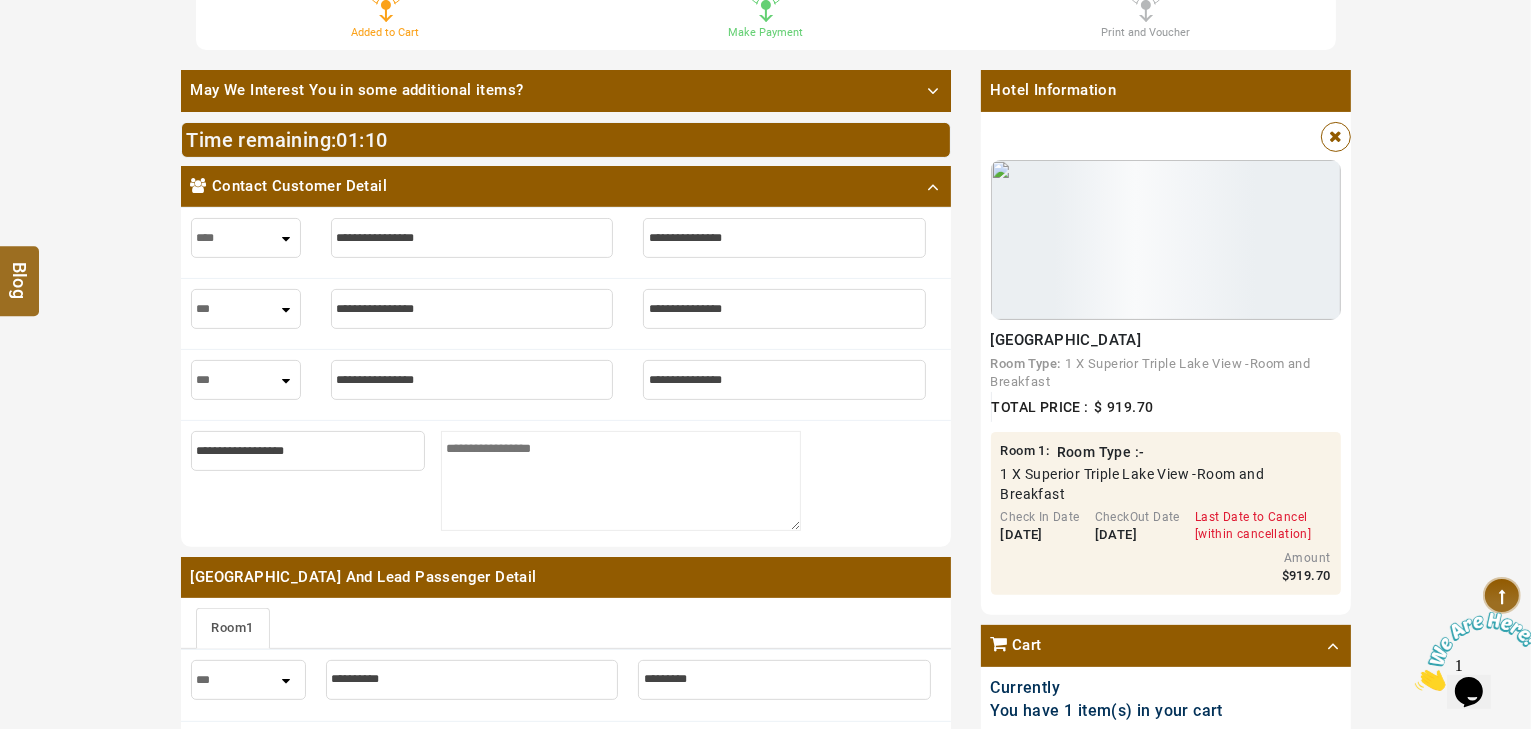 click on "*** **** ***" at bounding box center (246, 238) 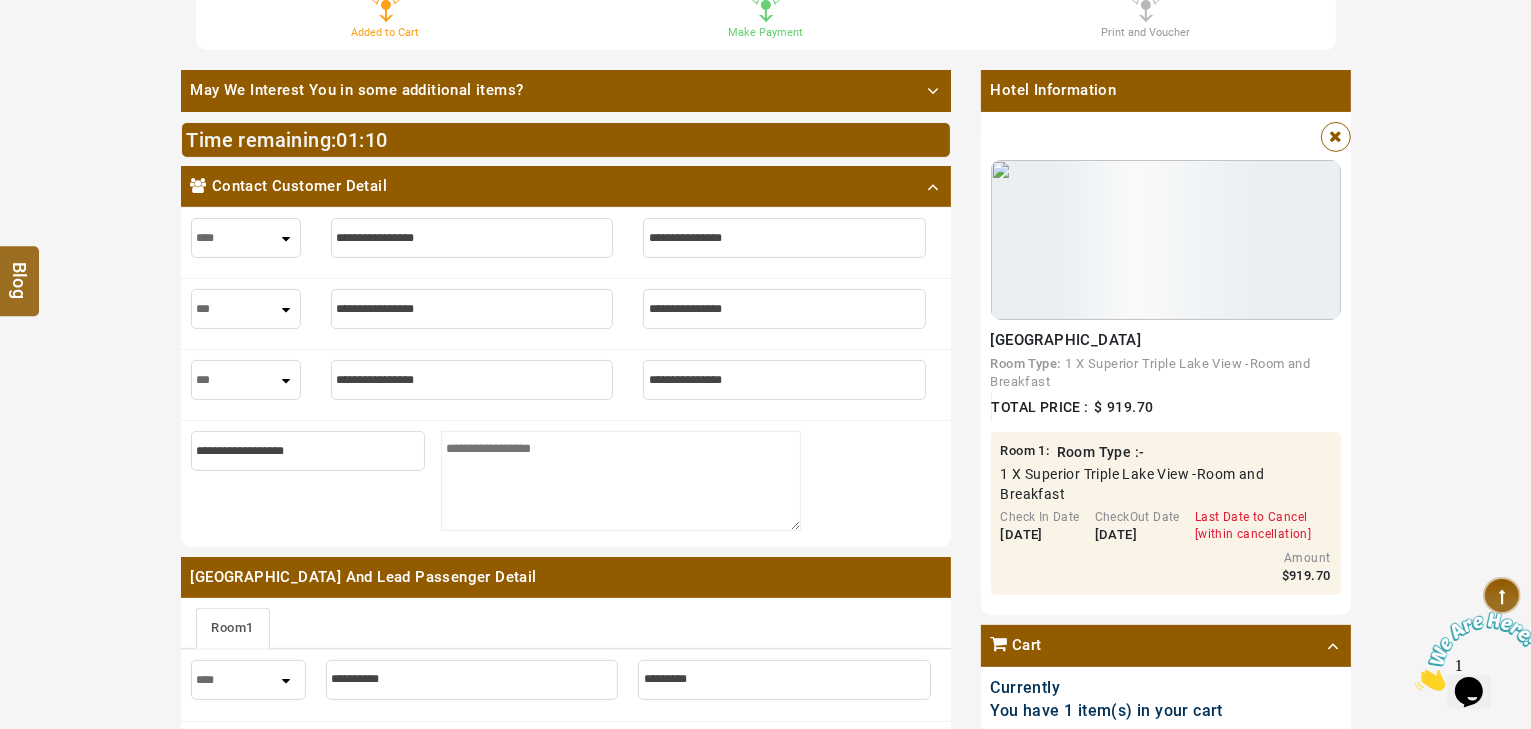 select on "****" 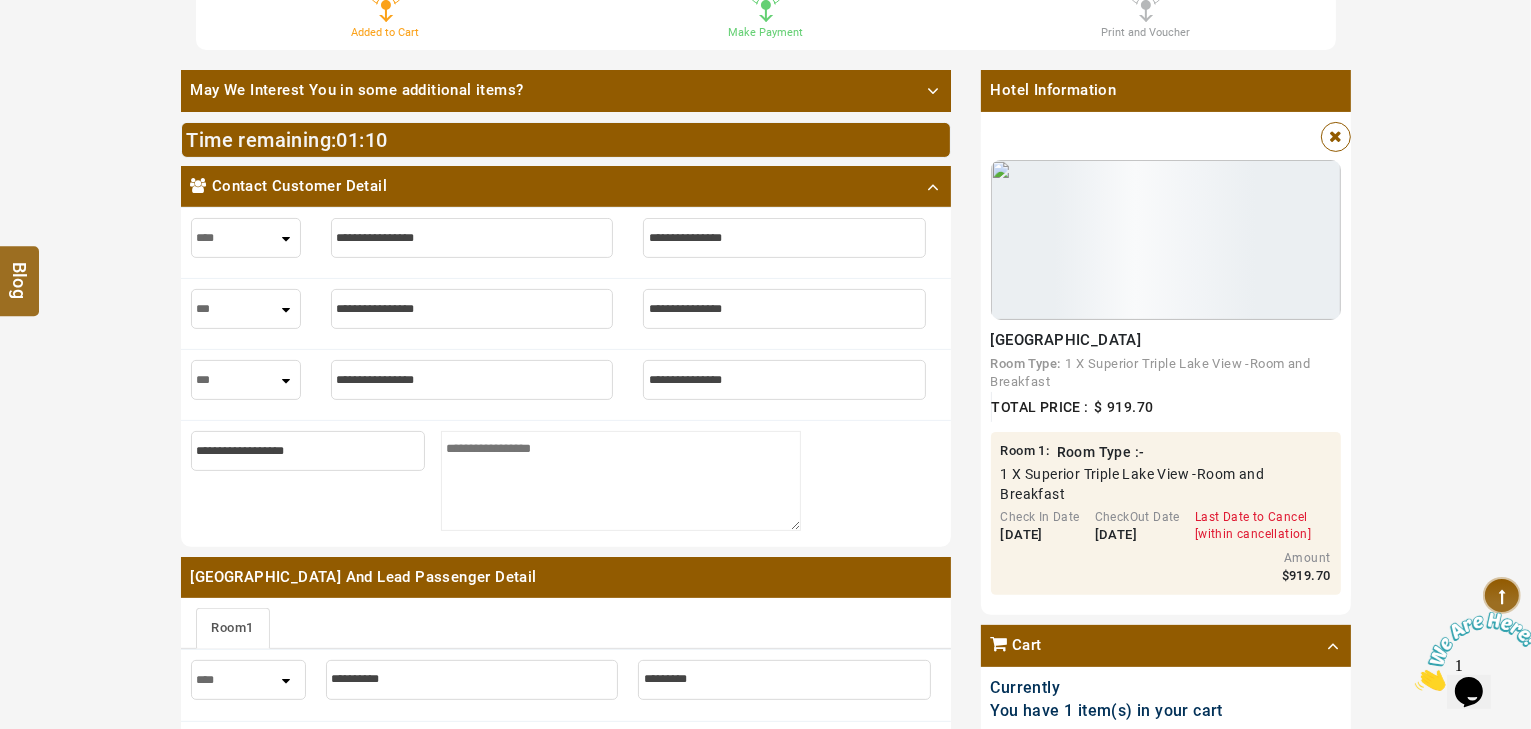 click at bounding box center [472, 238] 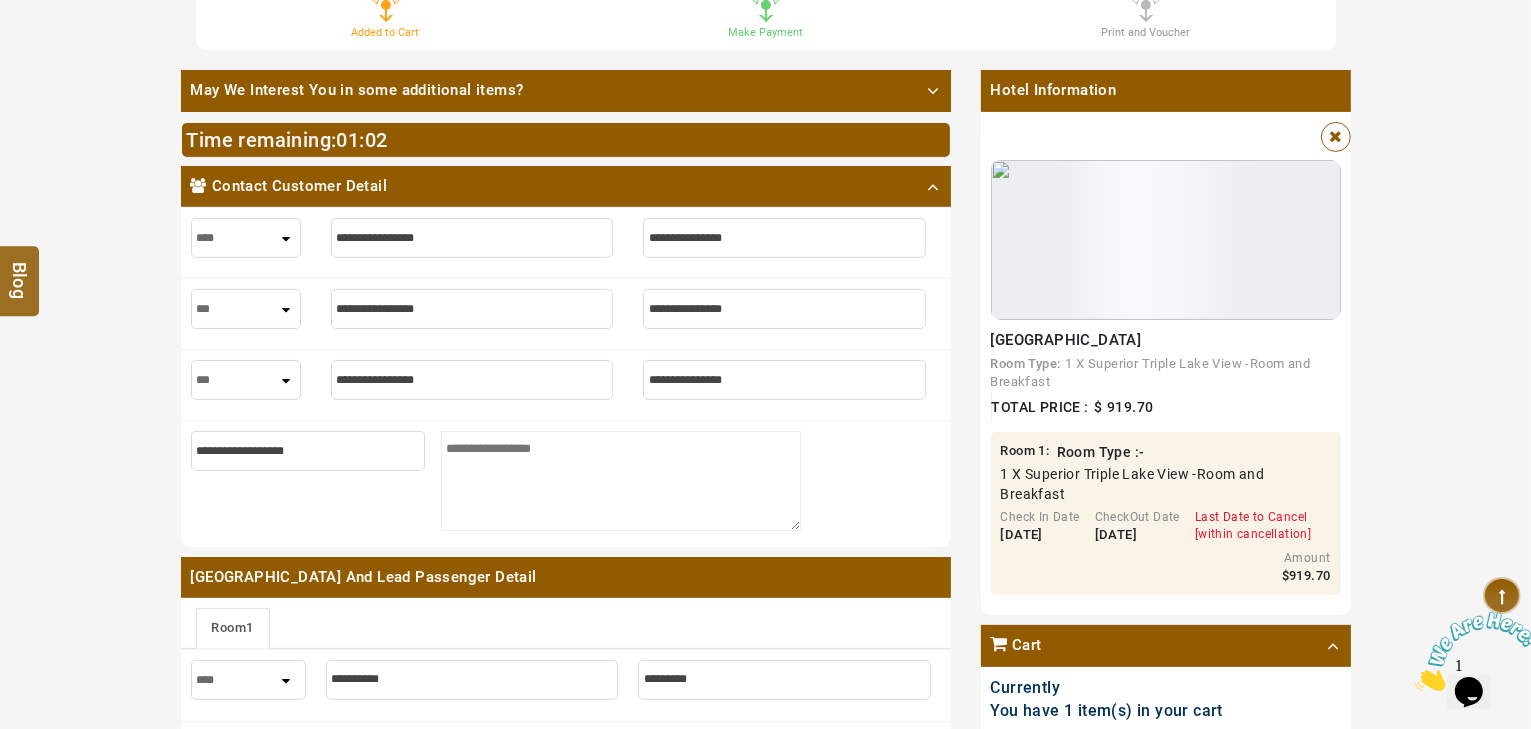 click on "*** **** ***" at bounding box center (246, 238) 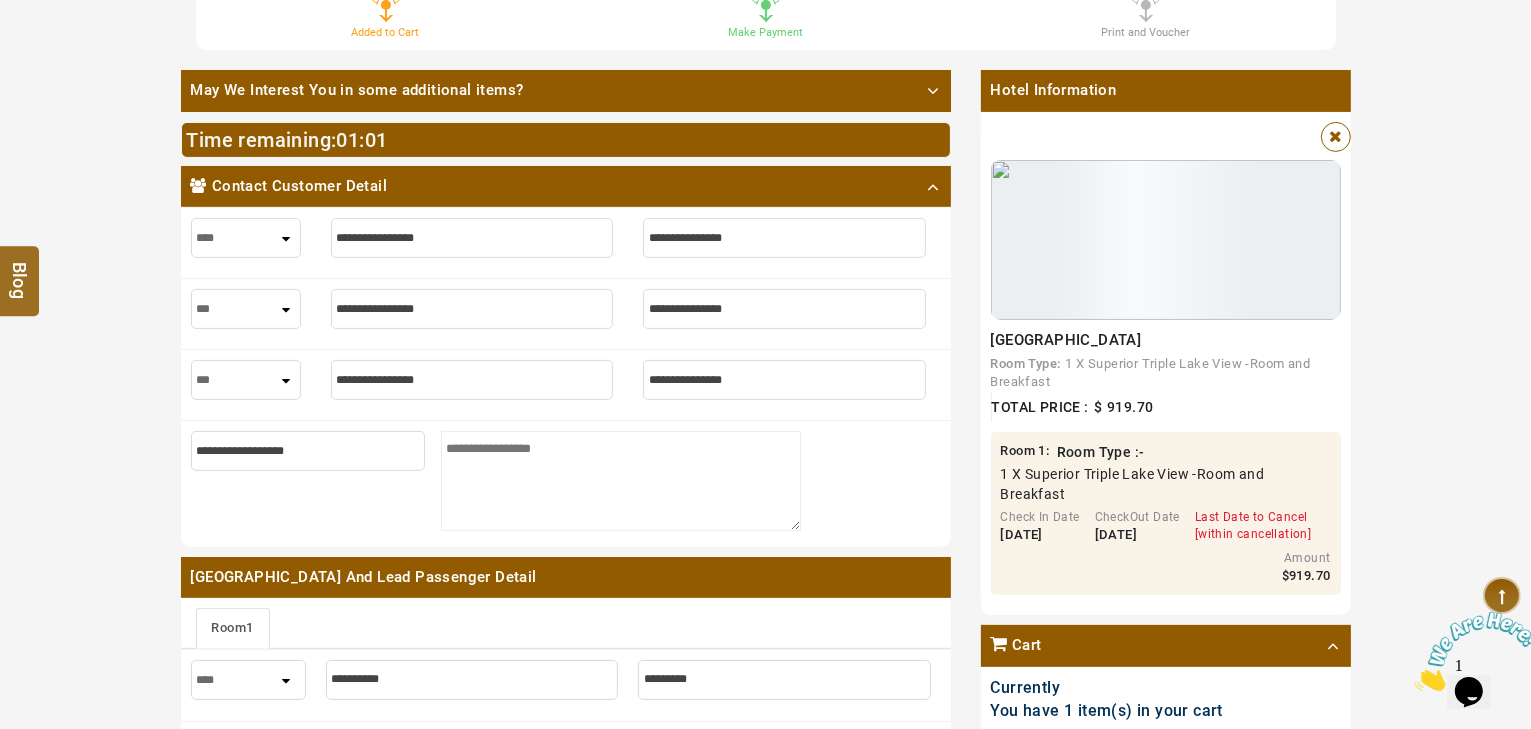 select on "***" 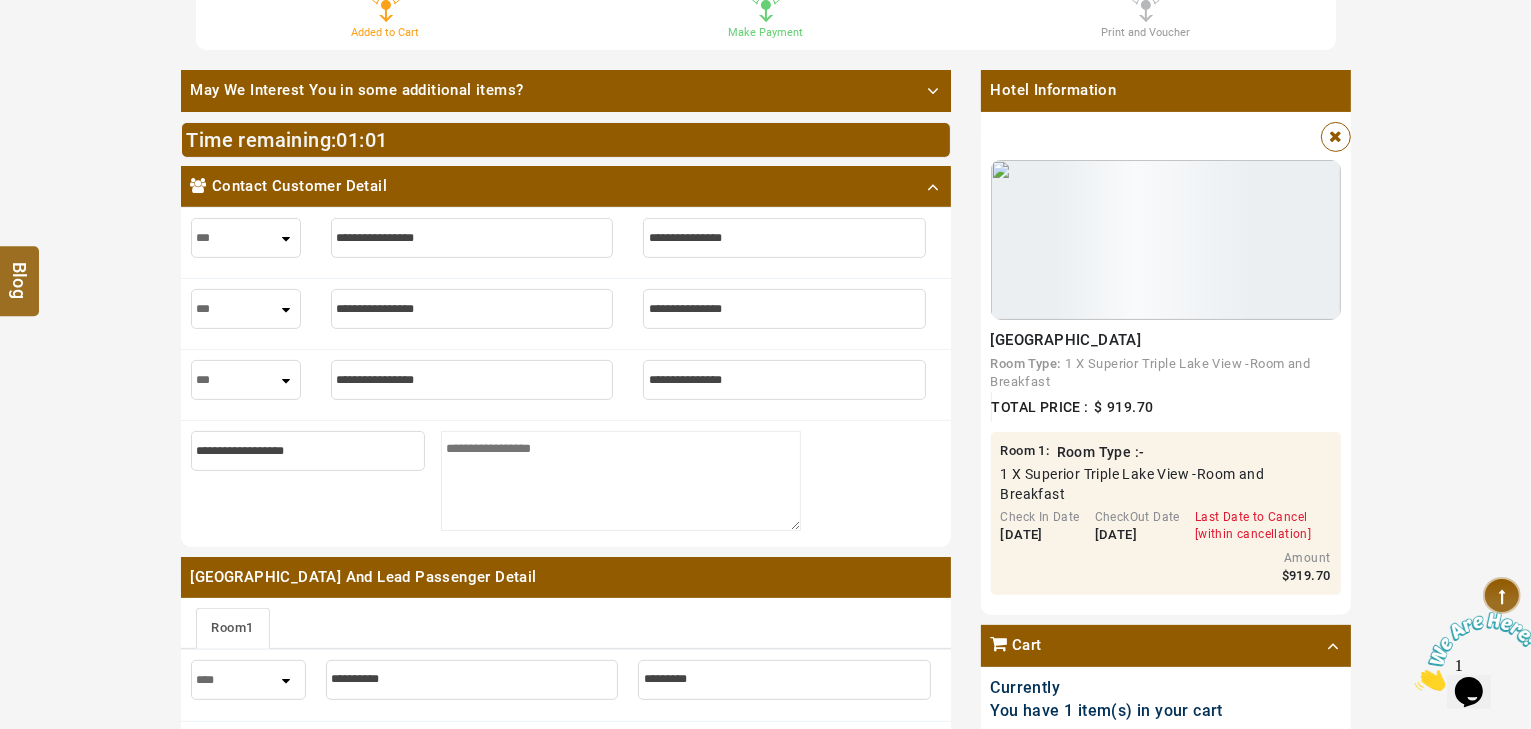 click on "*** **** ***" at bounding box center (246, 238) 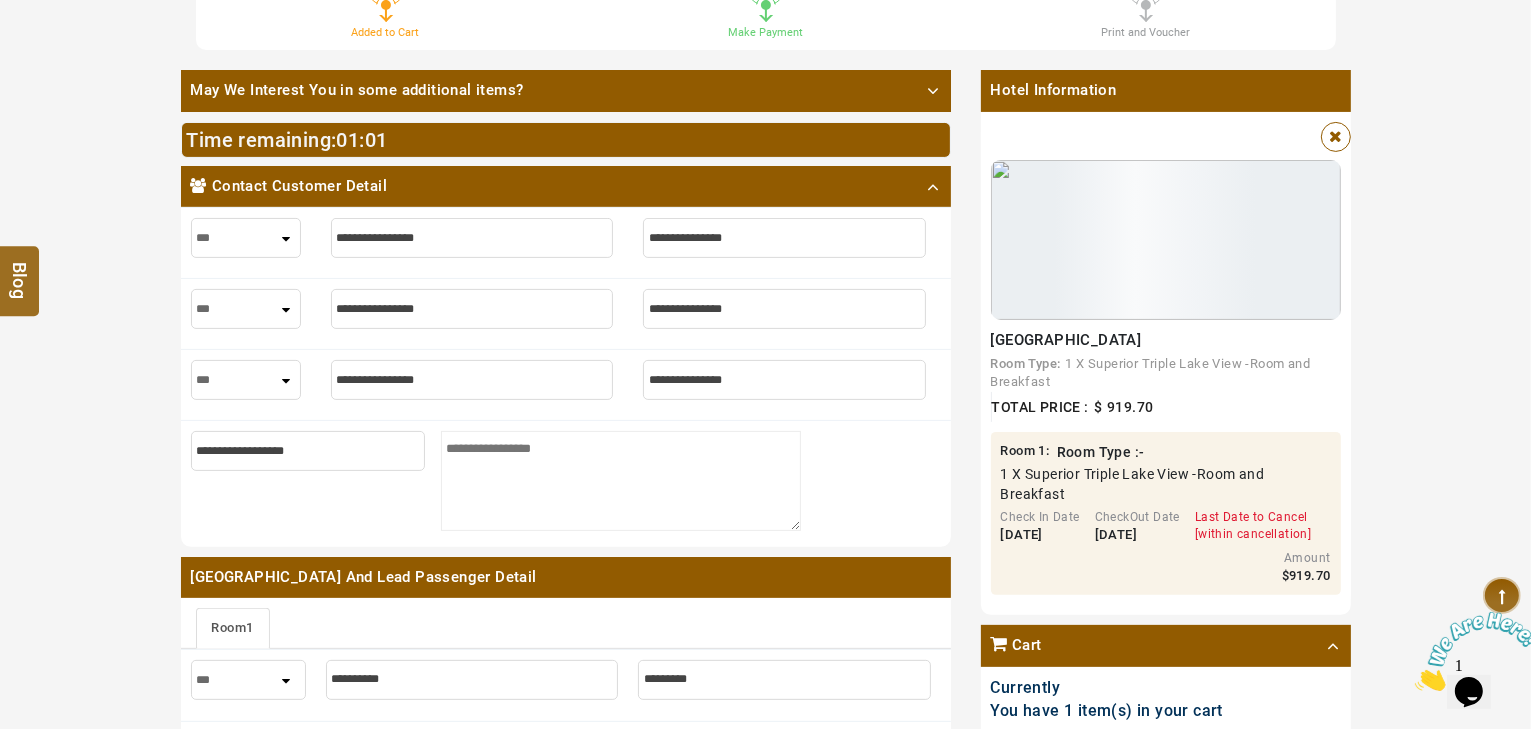 select on "***" 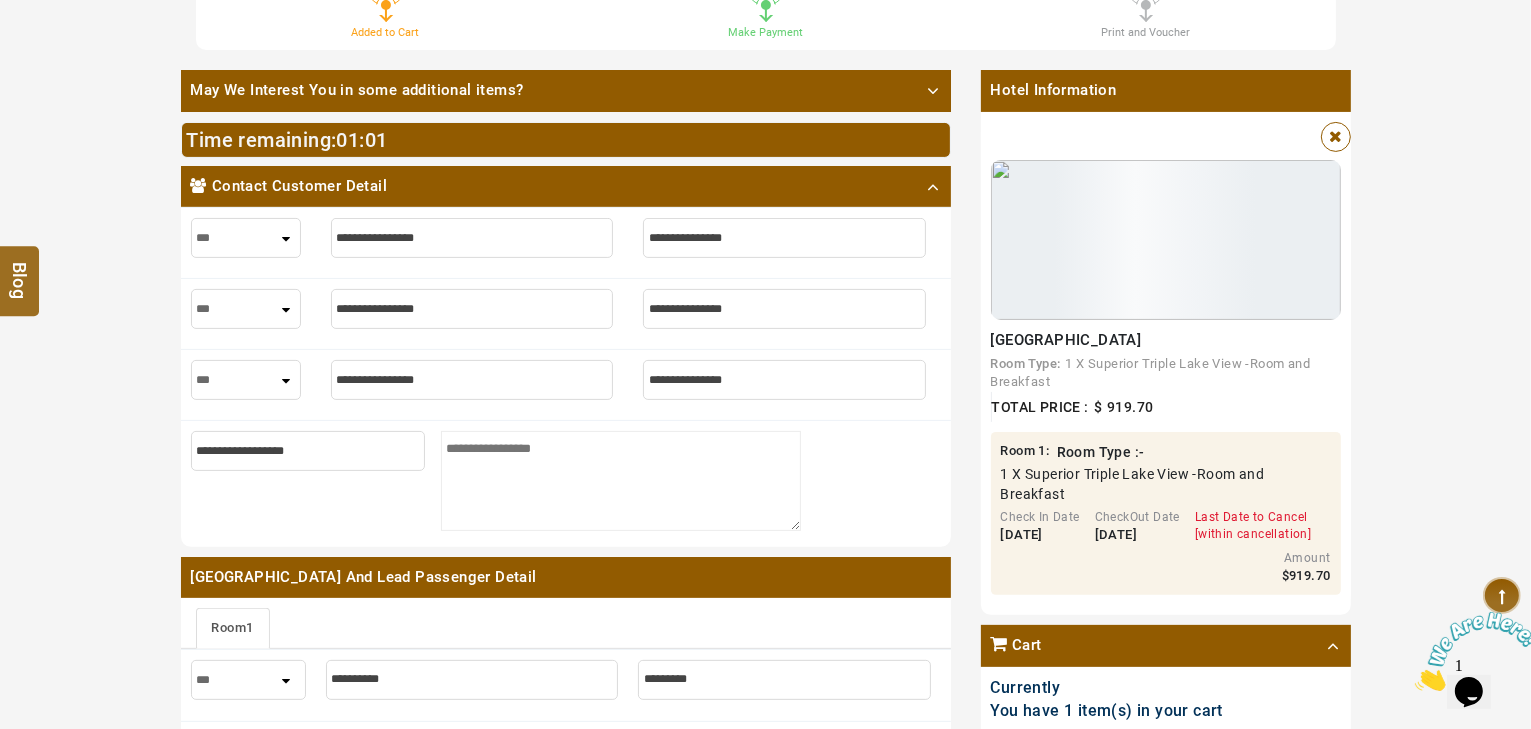 click at bounding box center [472, 238] 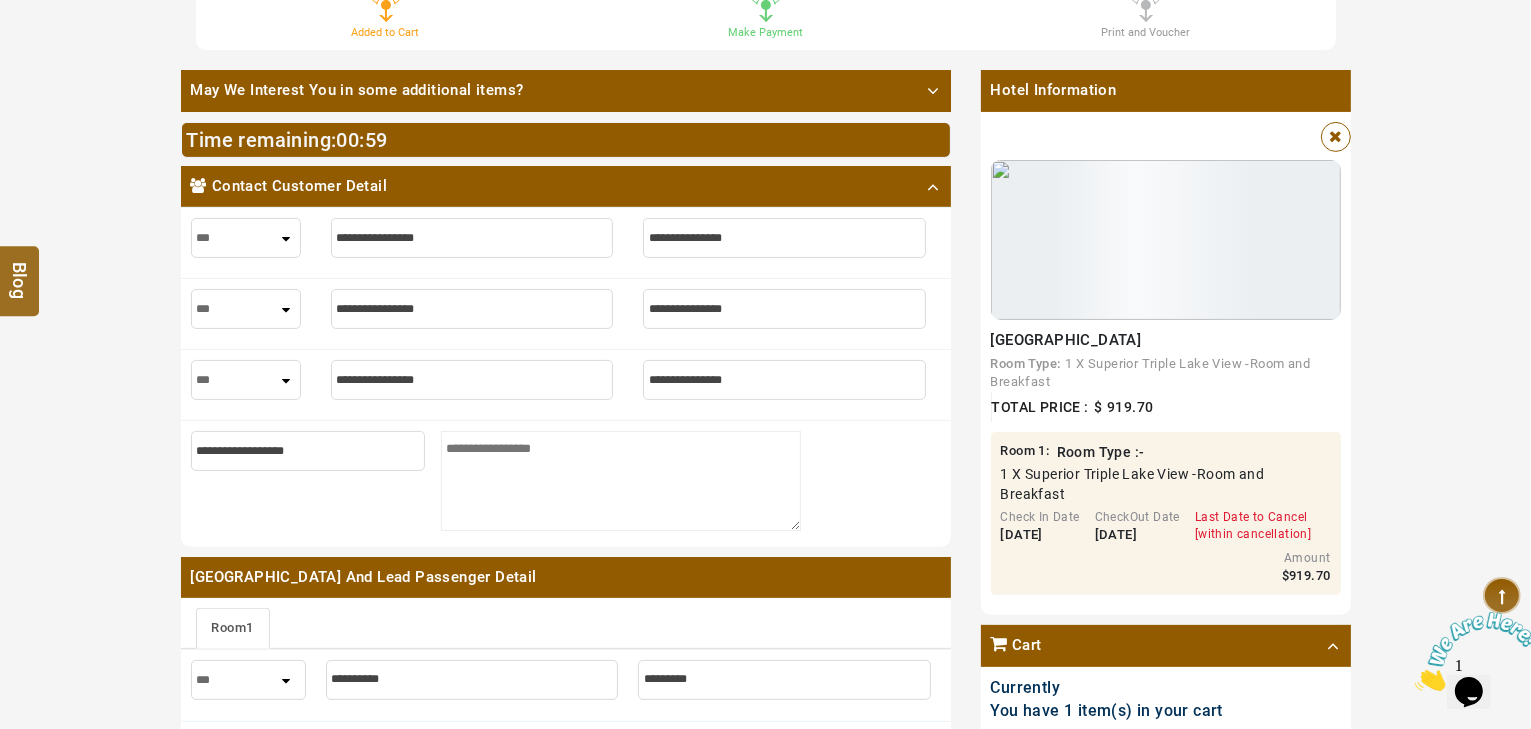 type on "*" 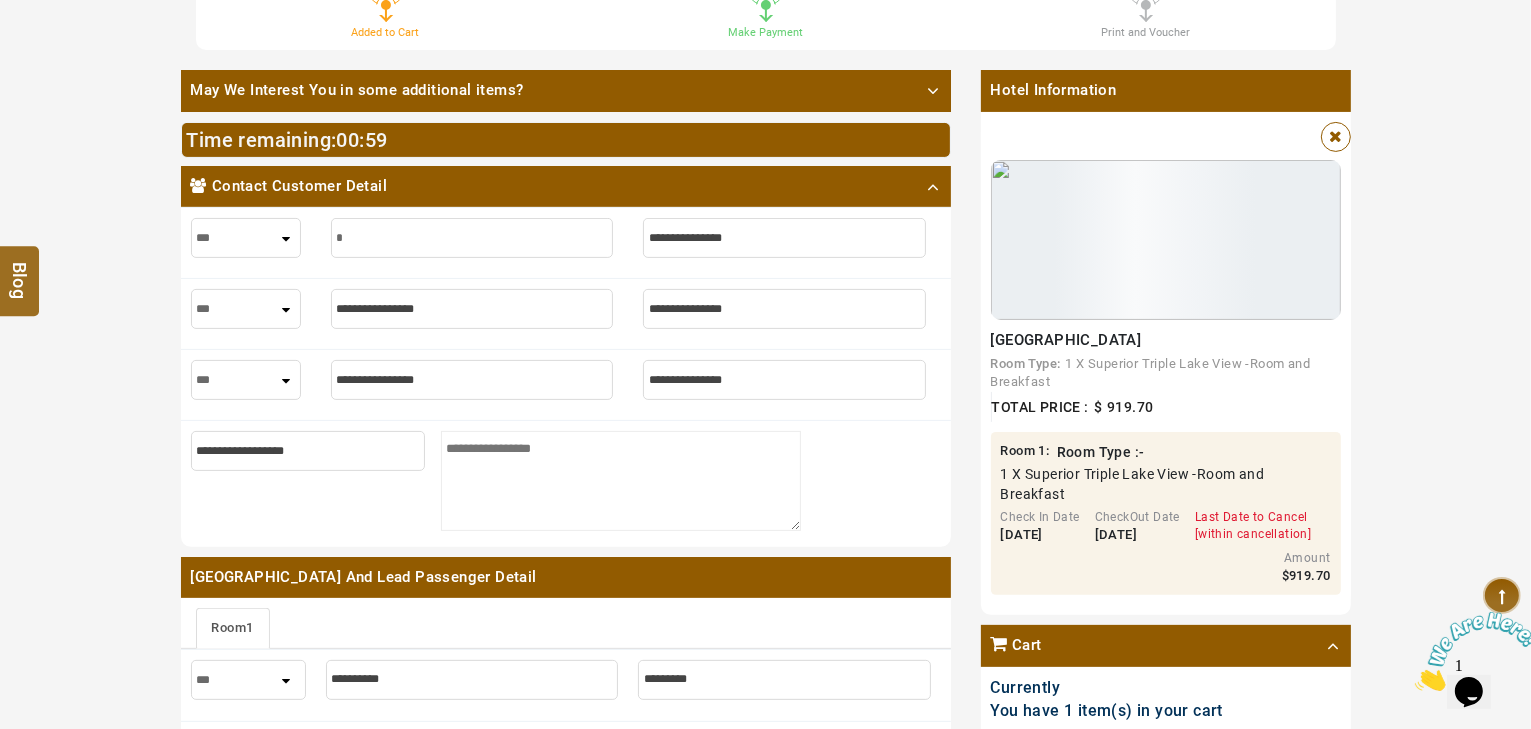 type on "*" 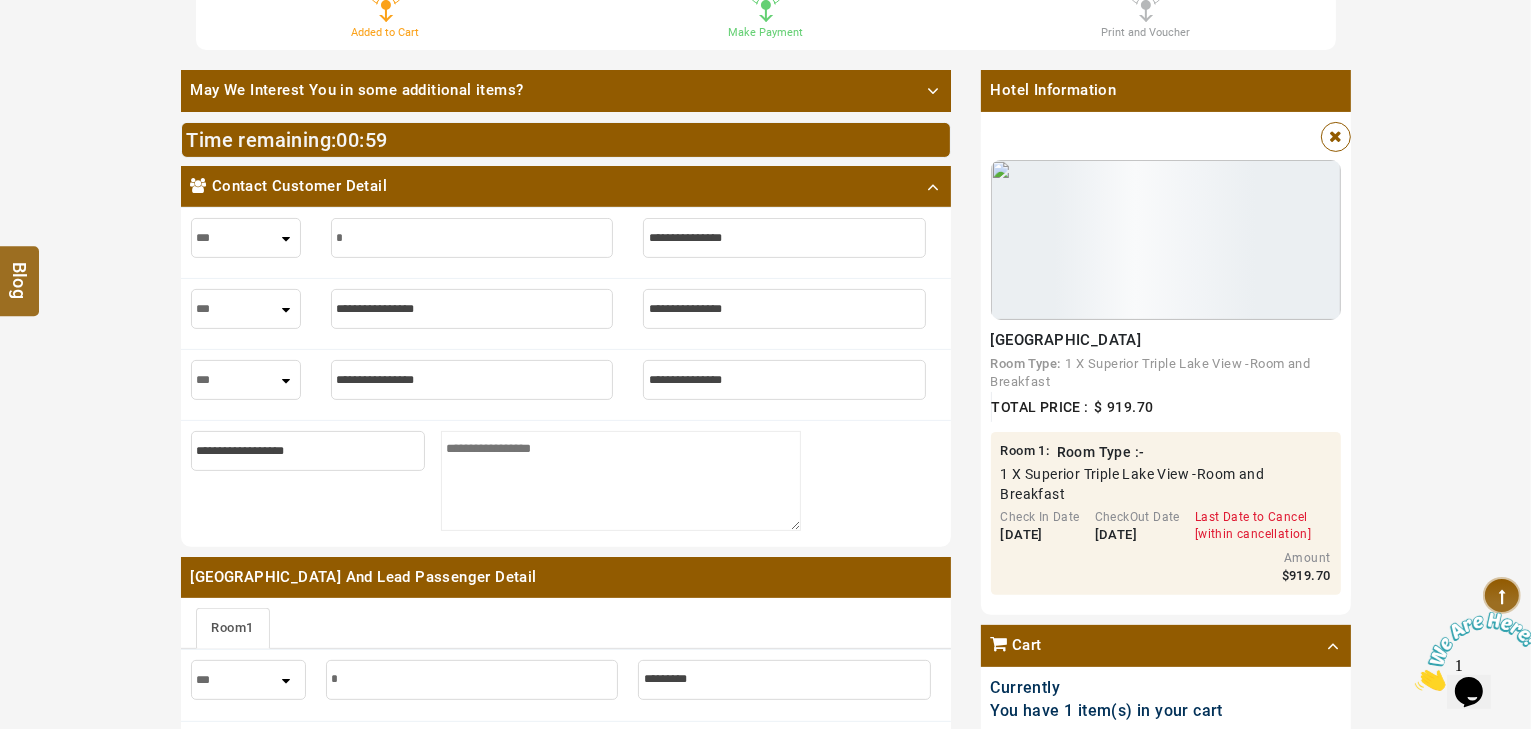 type on "**" 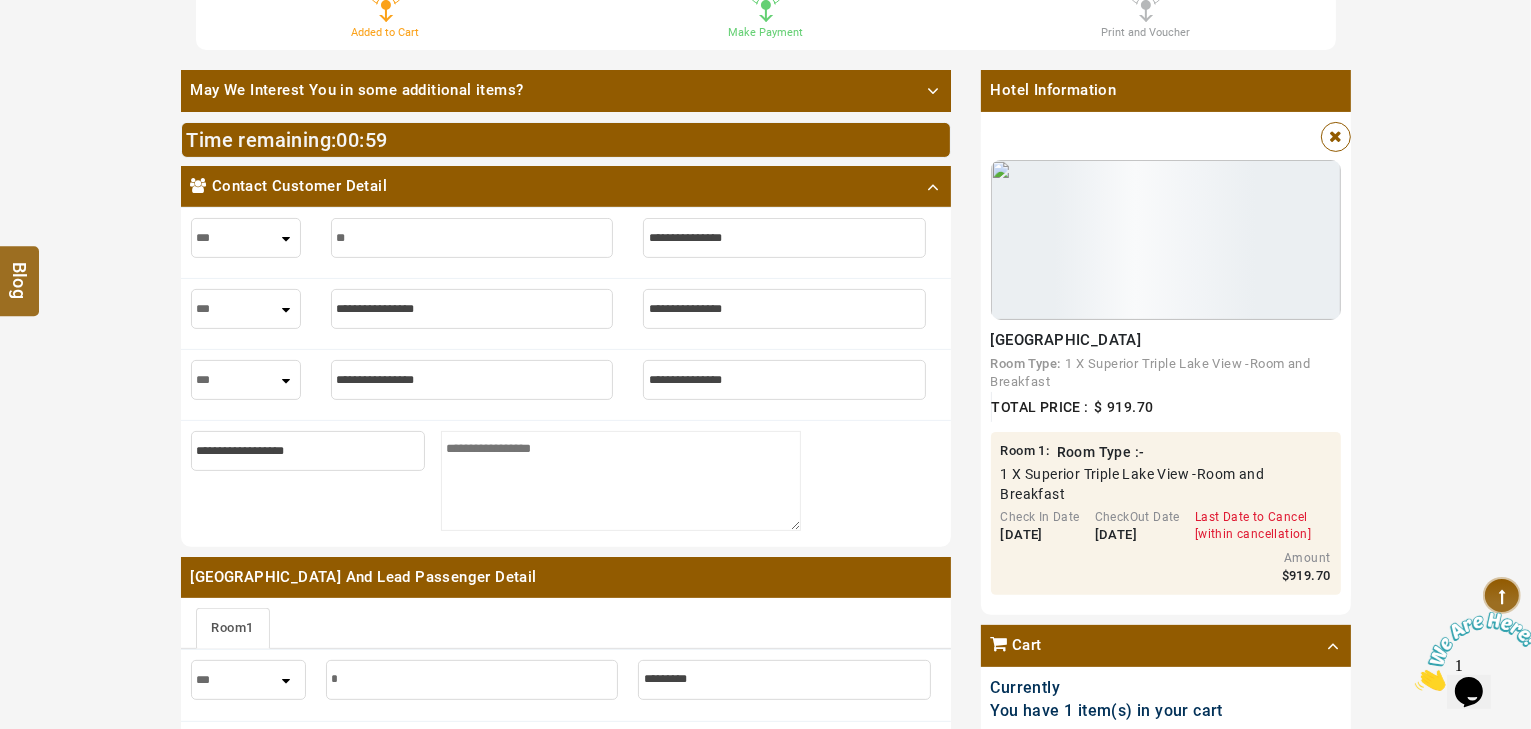 type on "**" 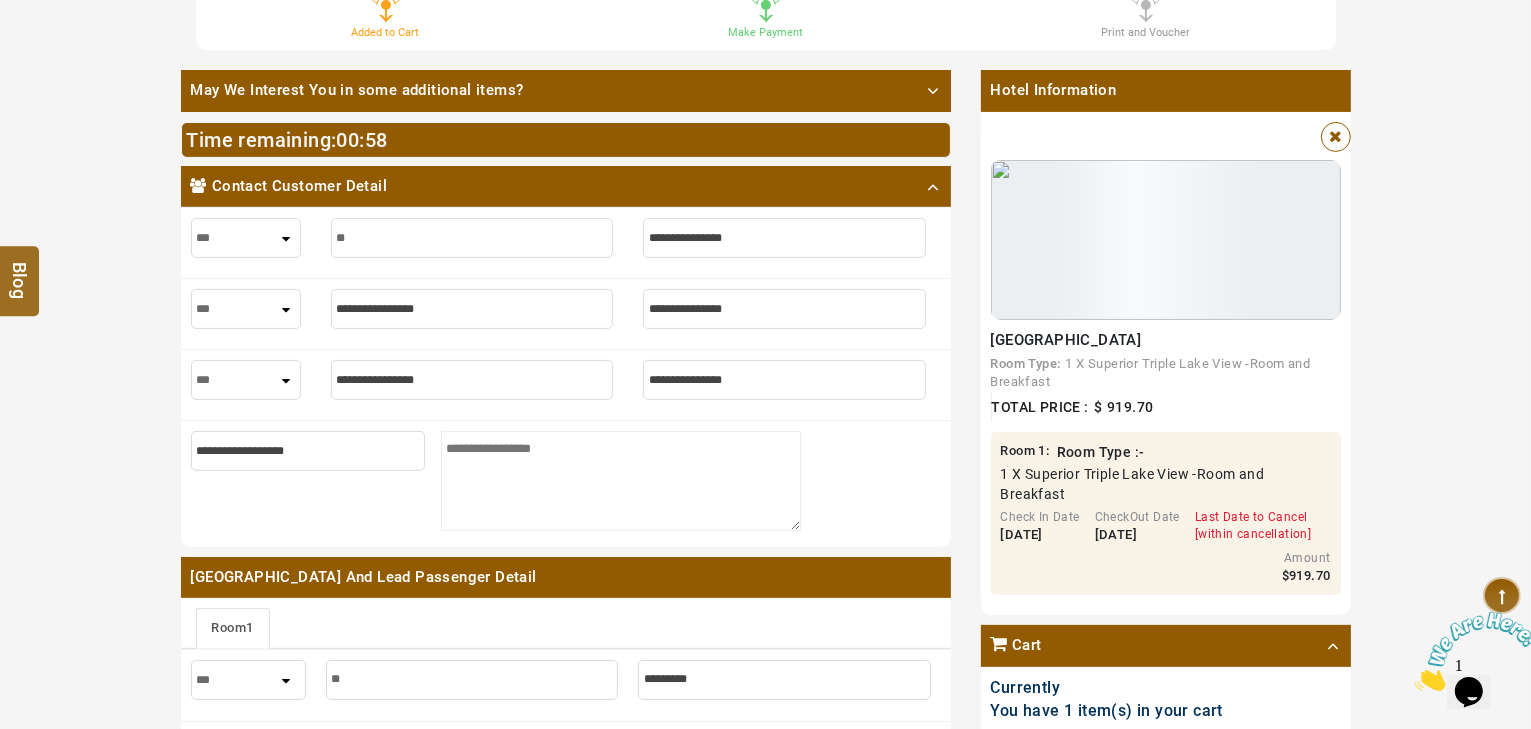 type on "***" 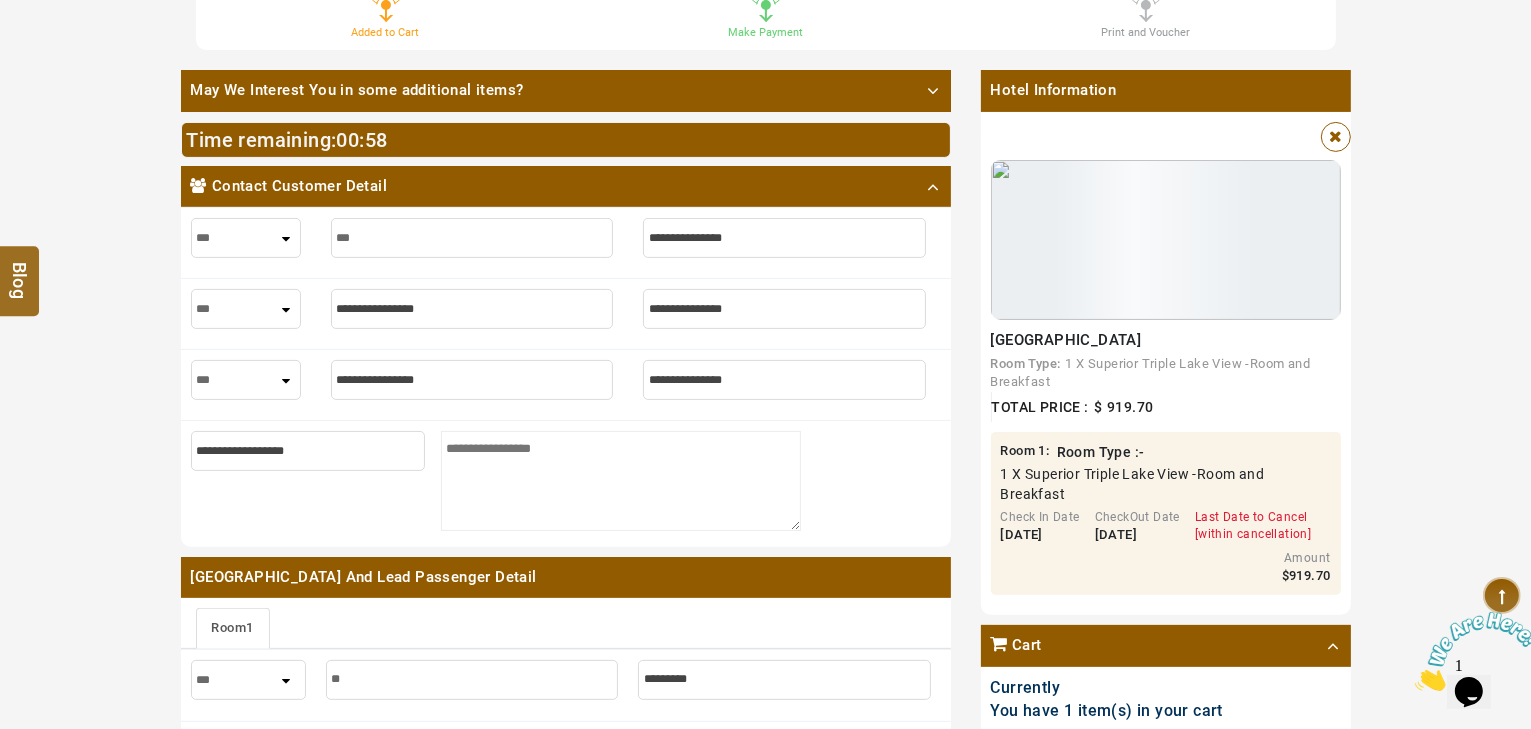 type on "***" 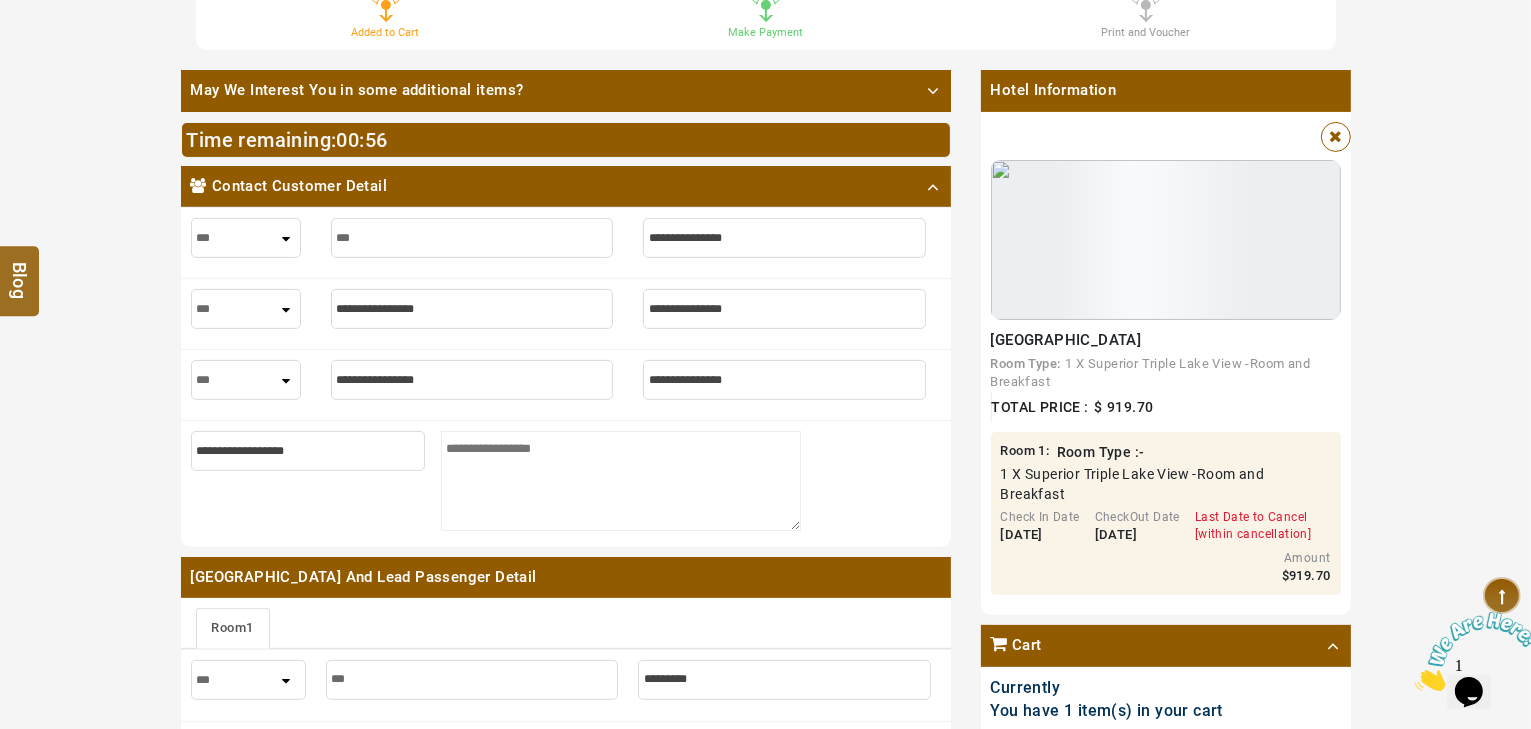 type on "****" 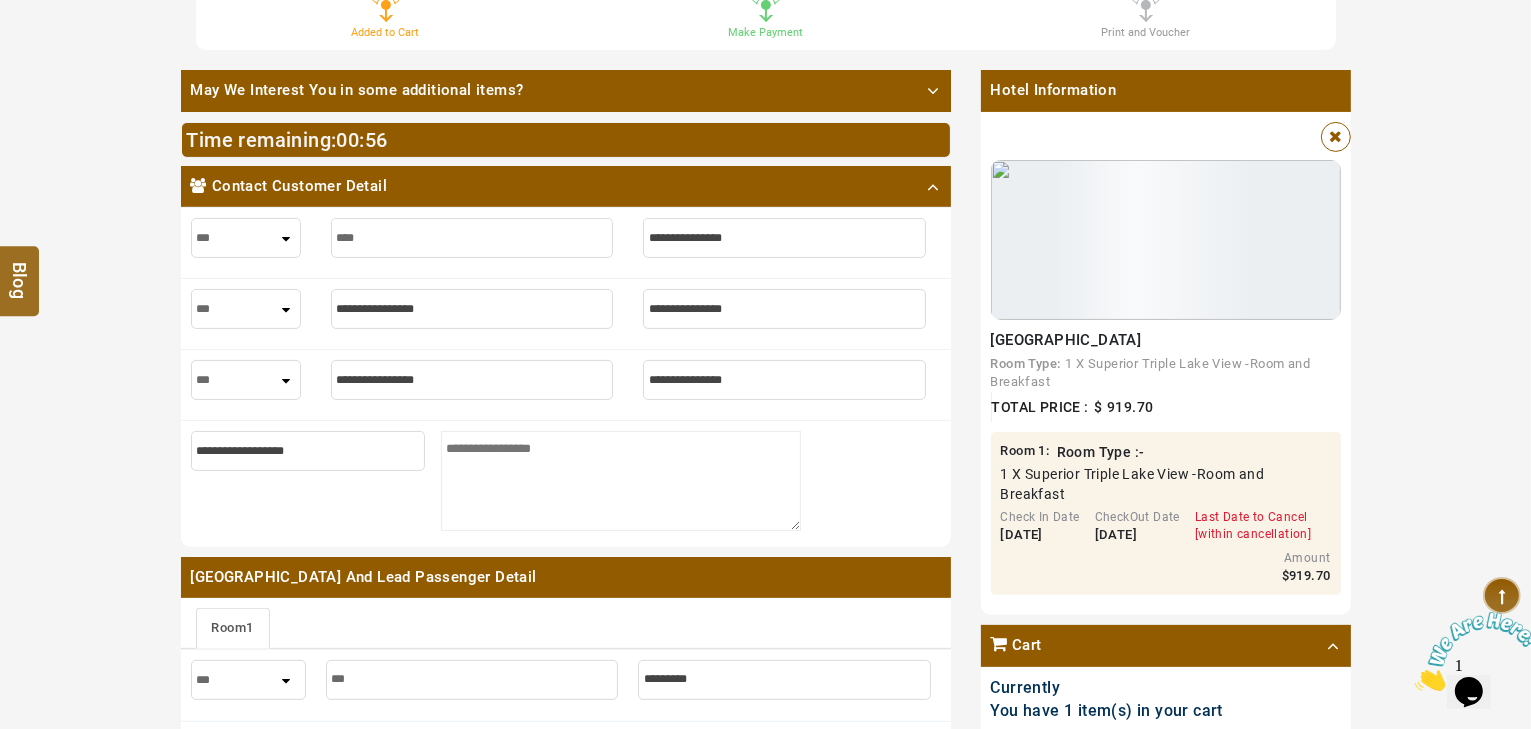 type on "****" 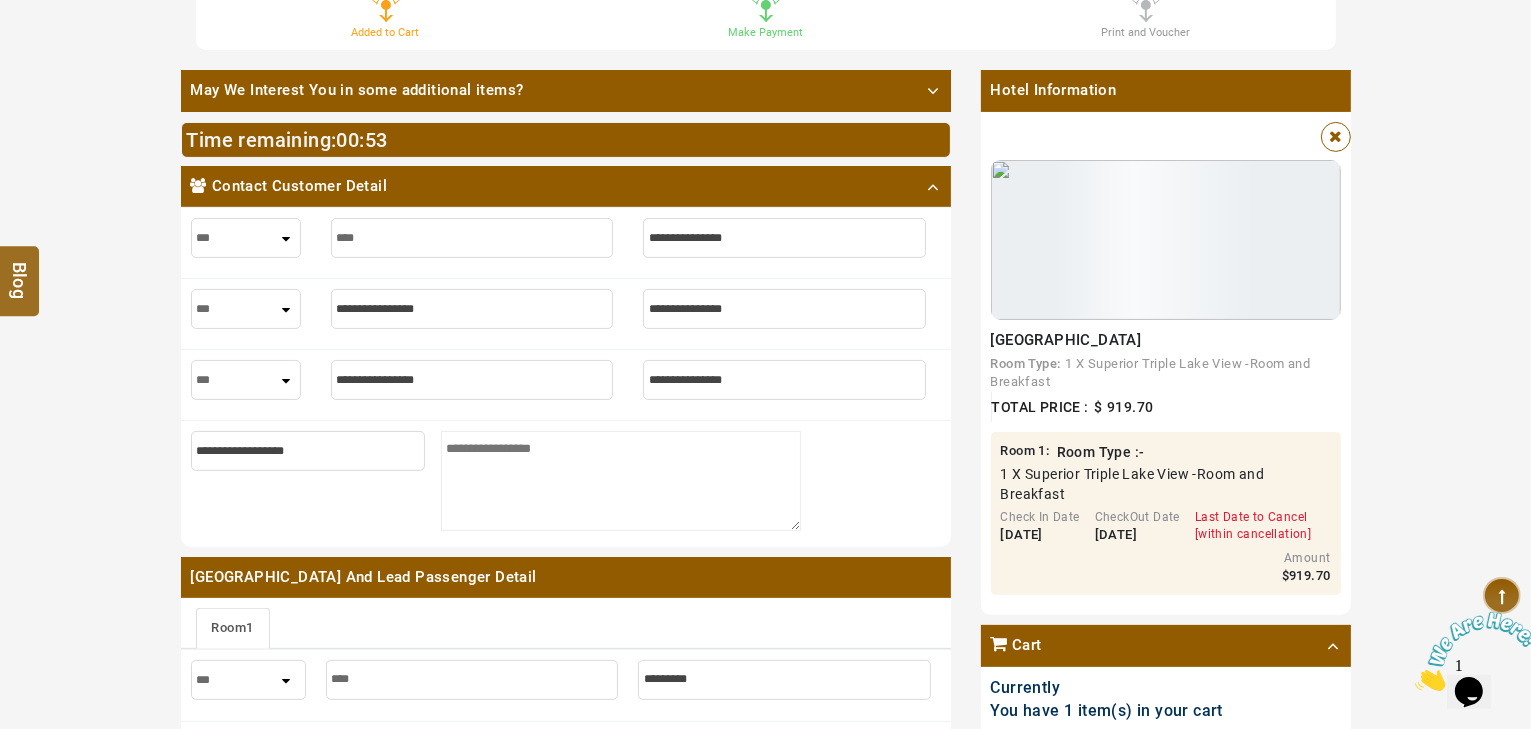 type on "****" 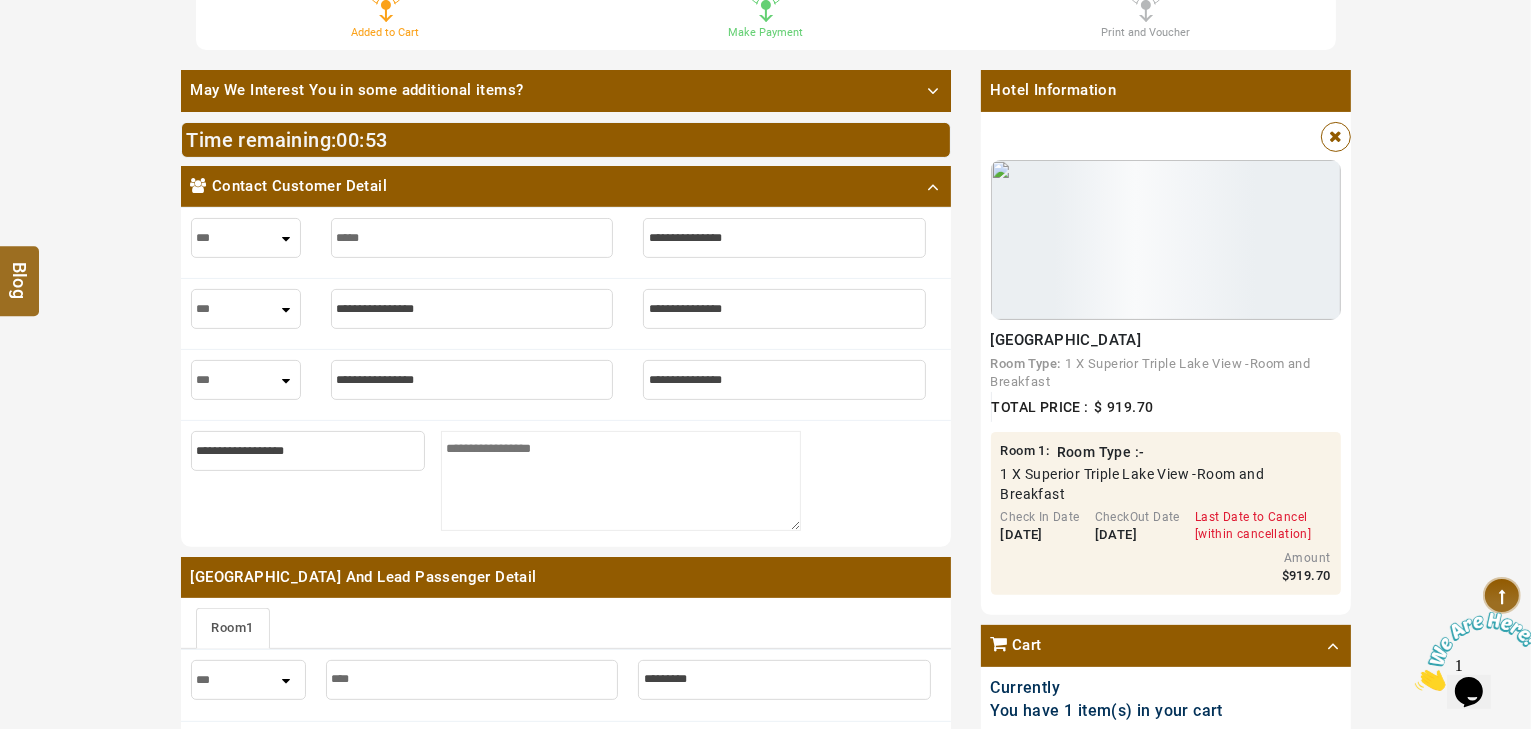 type on "****" 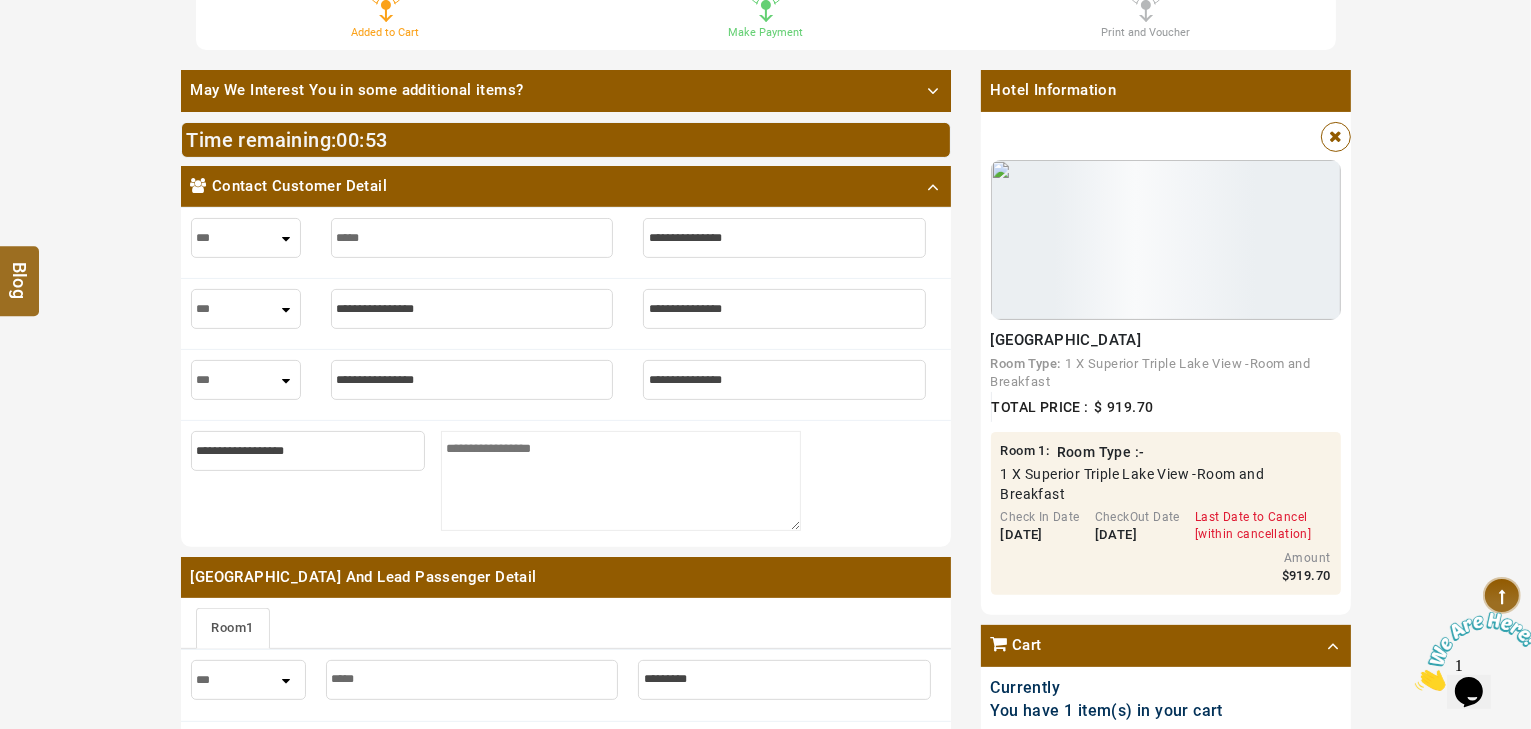 type on "******" 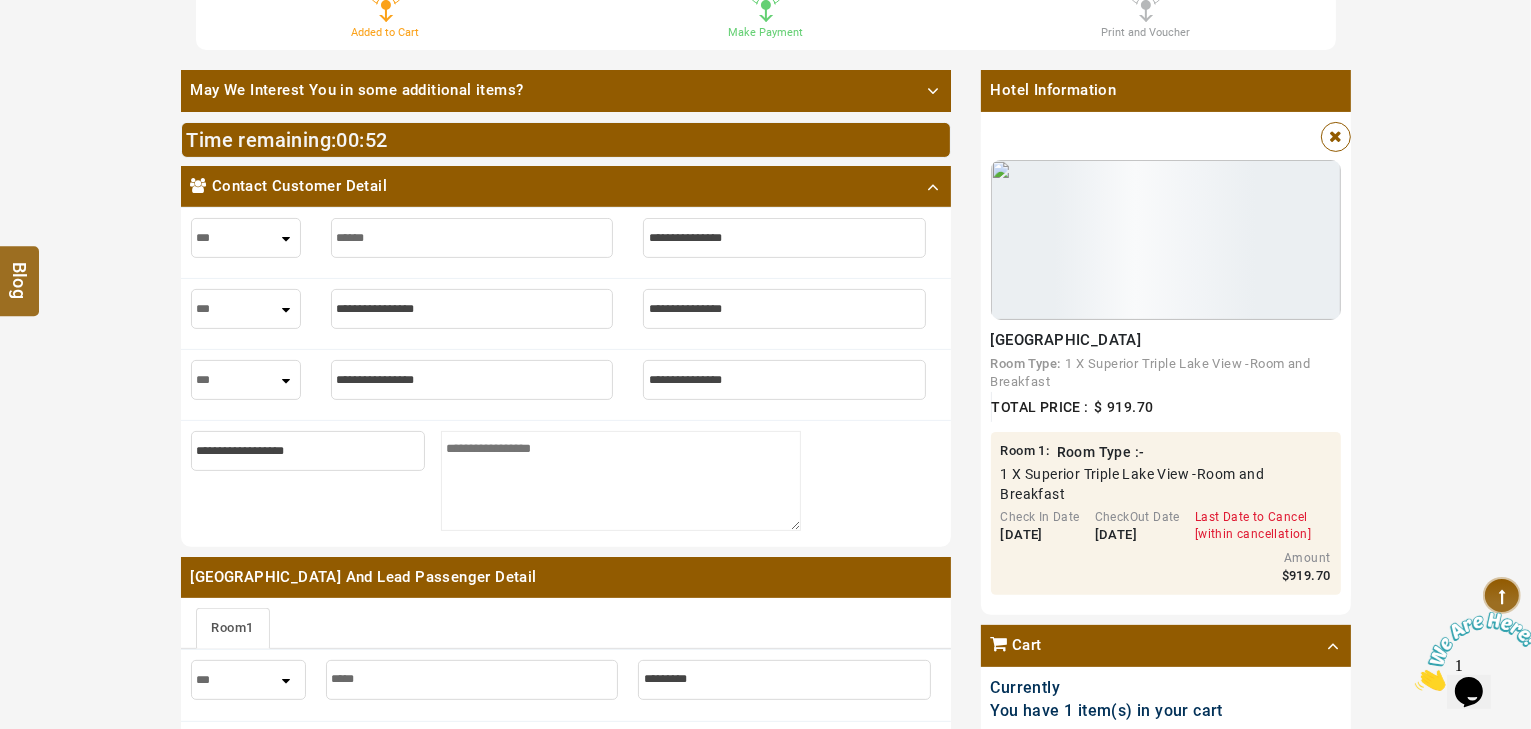 type on "******" 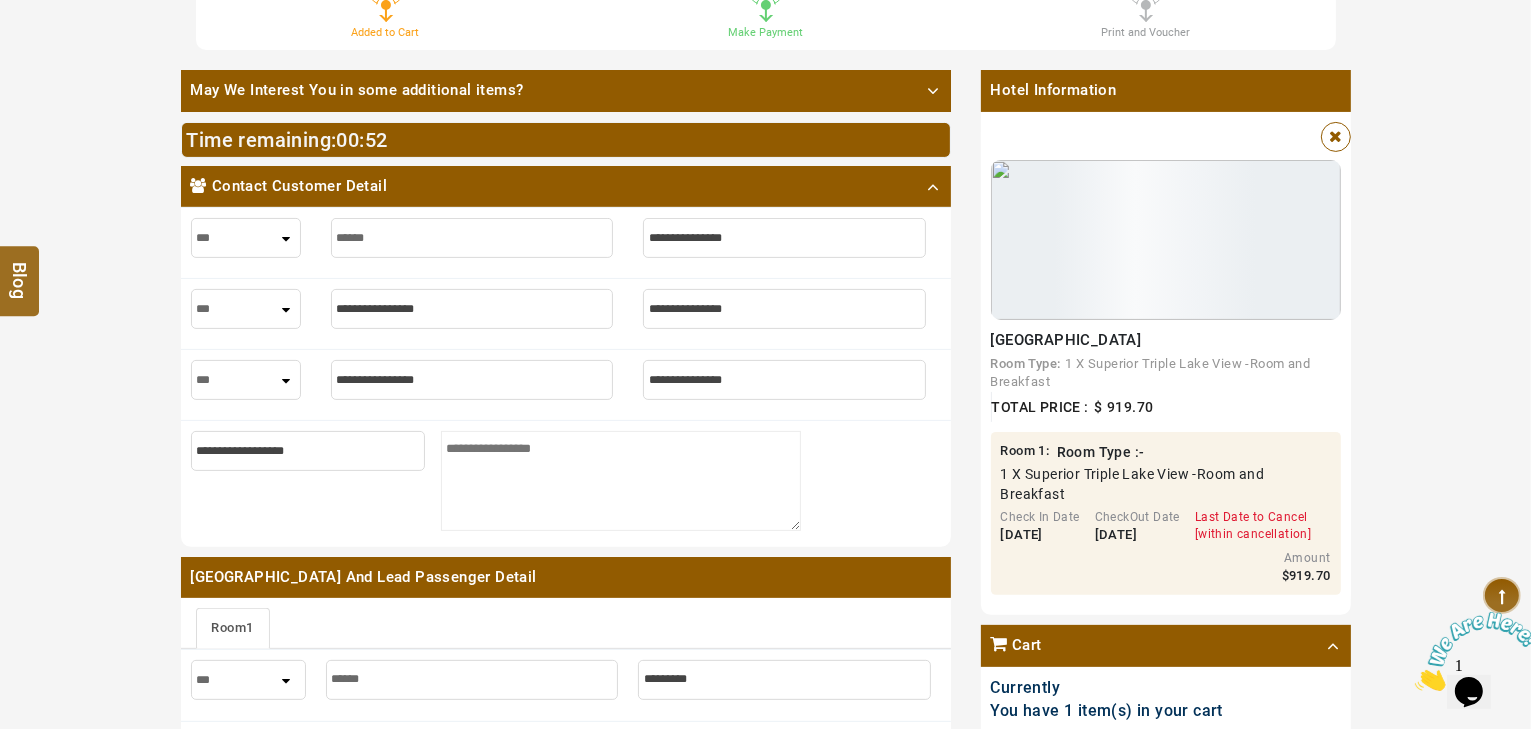 type on "*******" 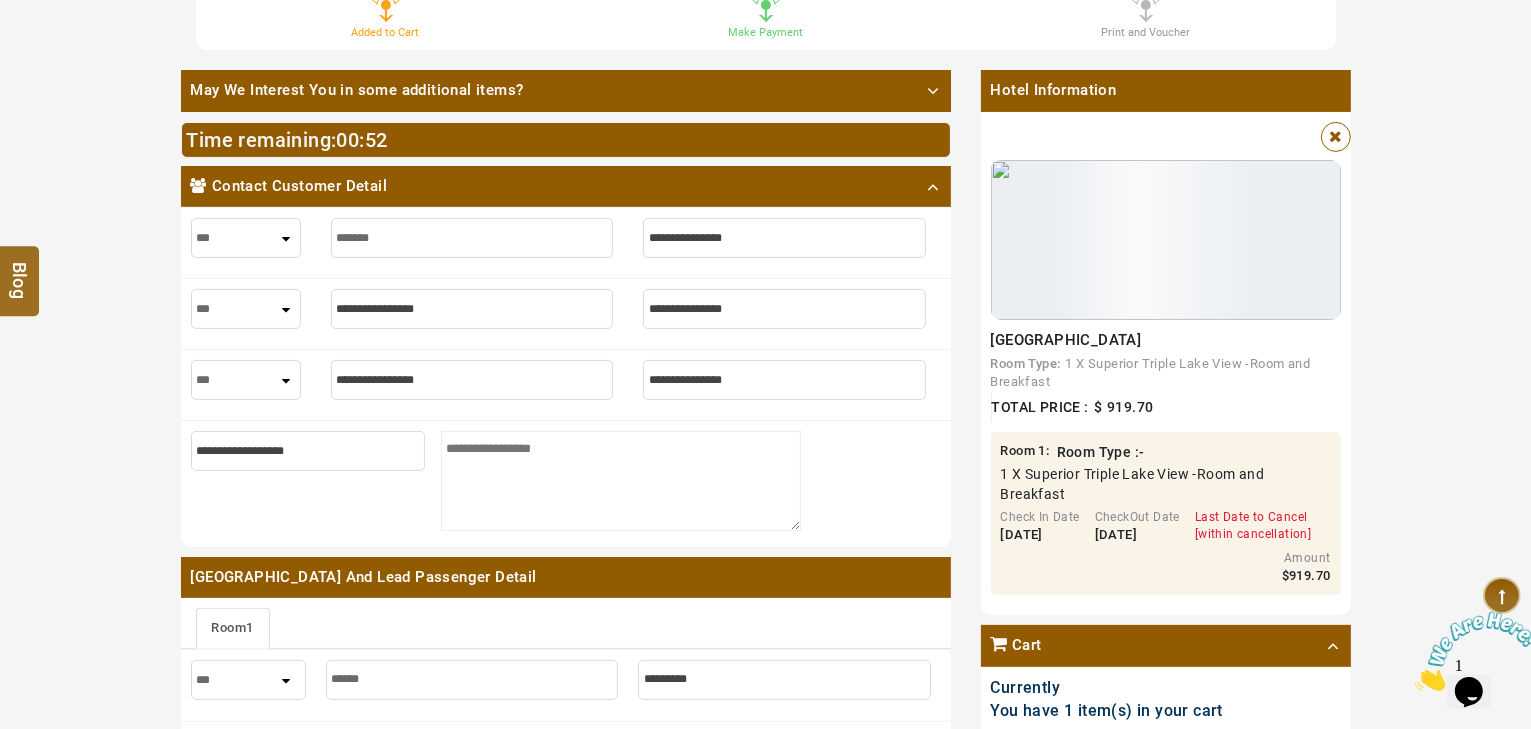type on "*******" 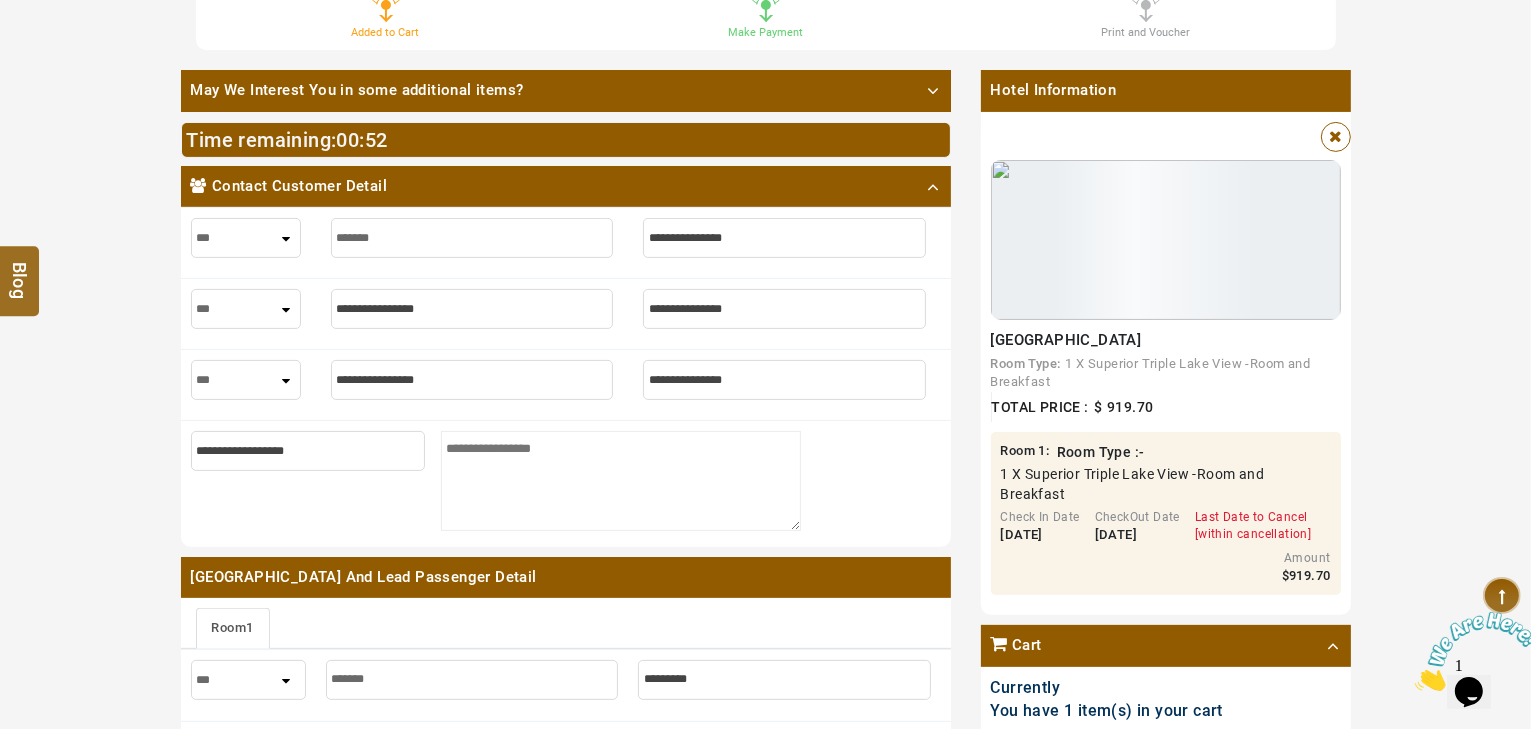 type on "********" 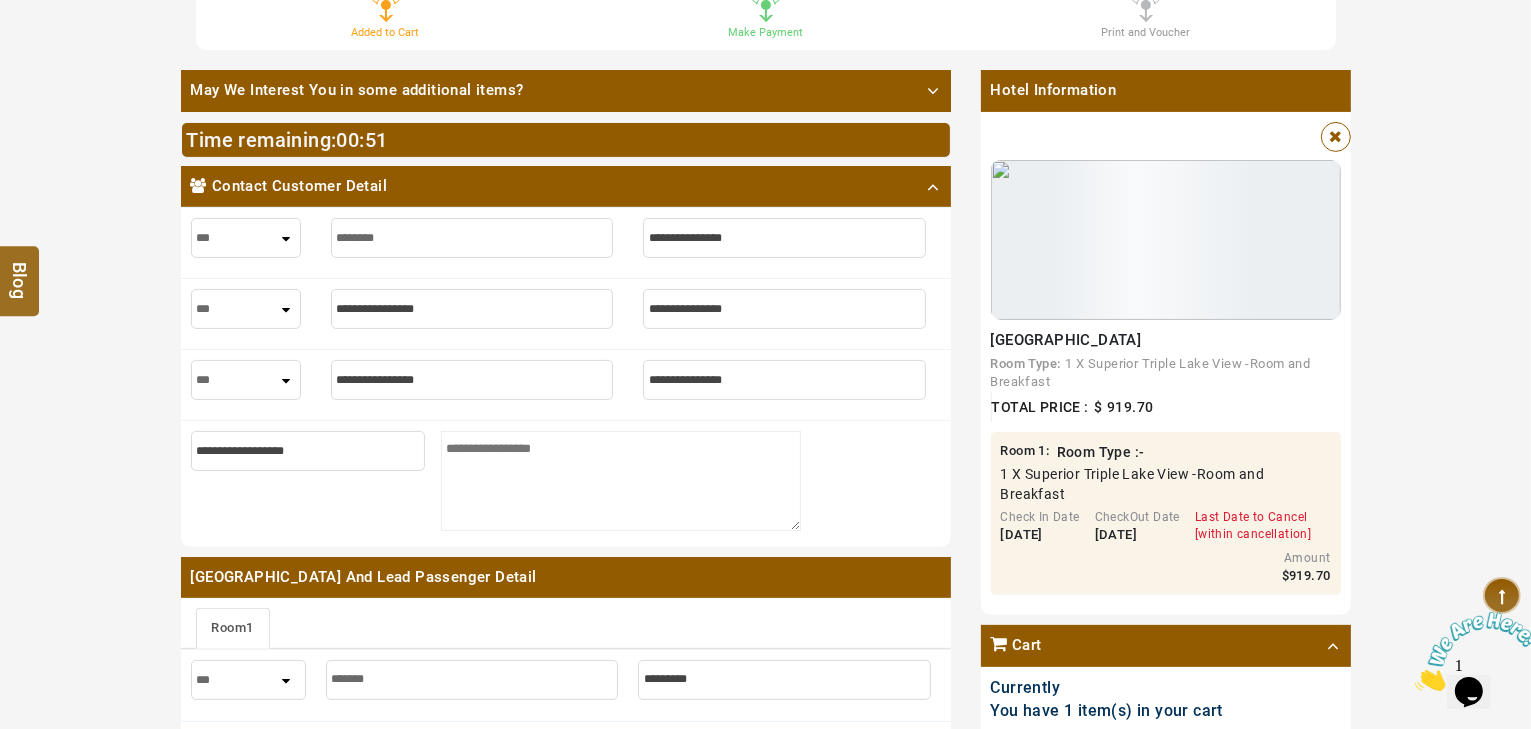 type on "********" 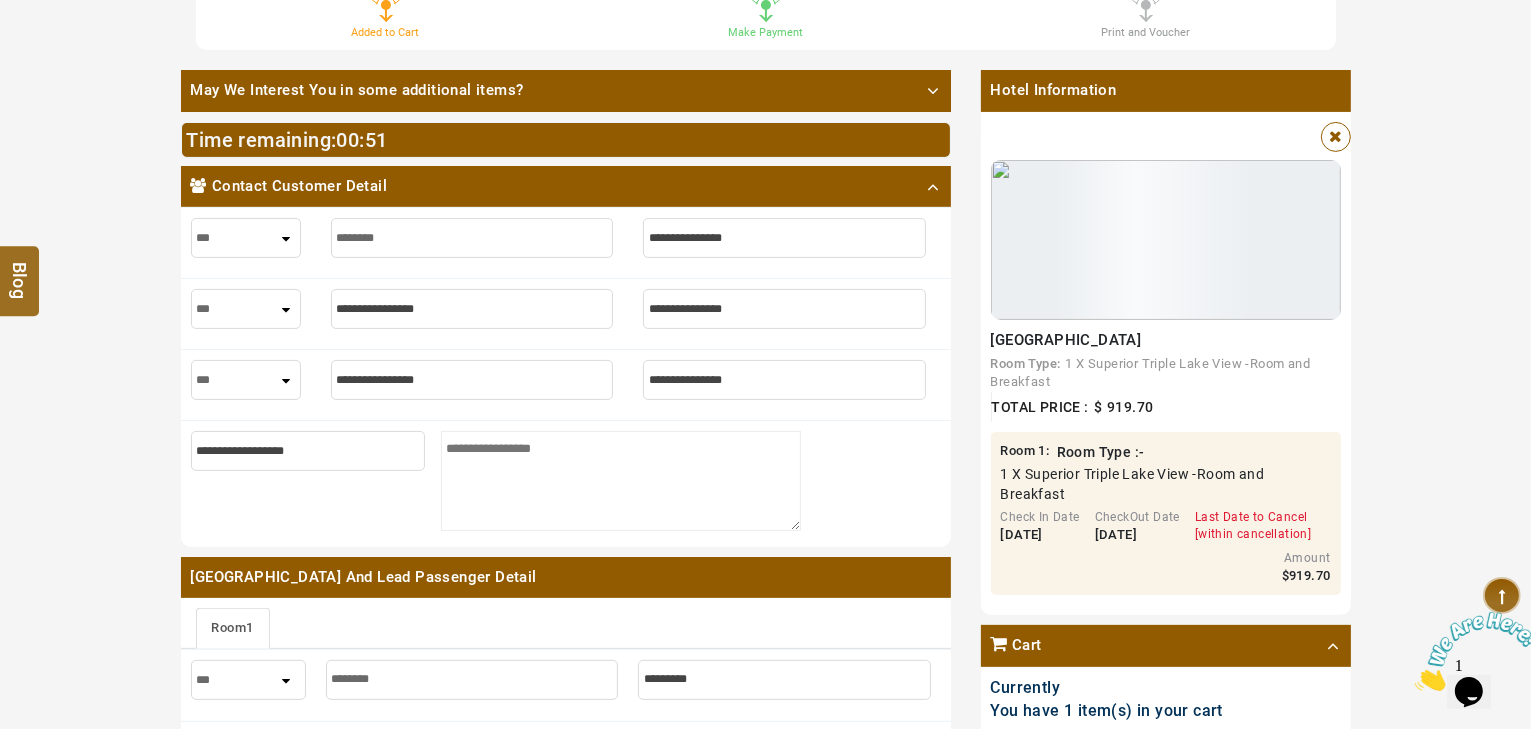 type on "*********" 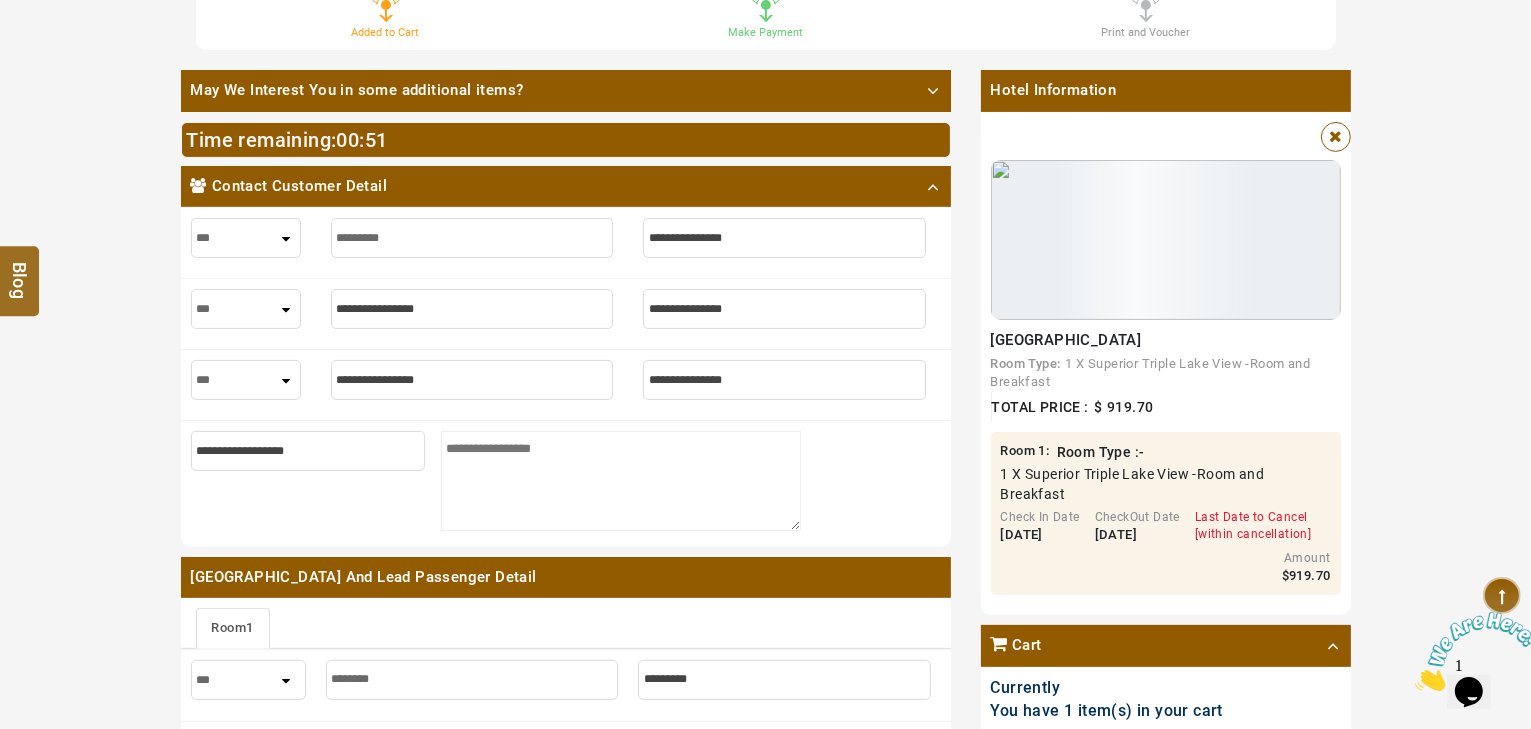 type on "*********" 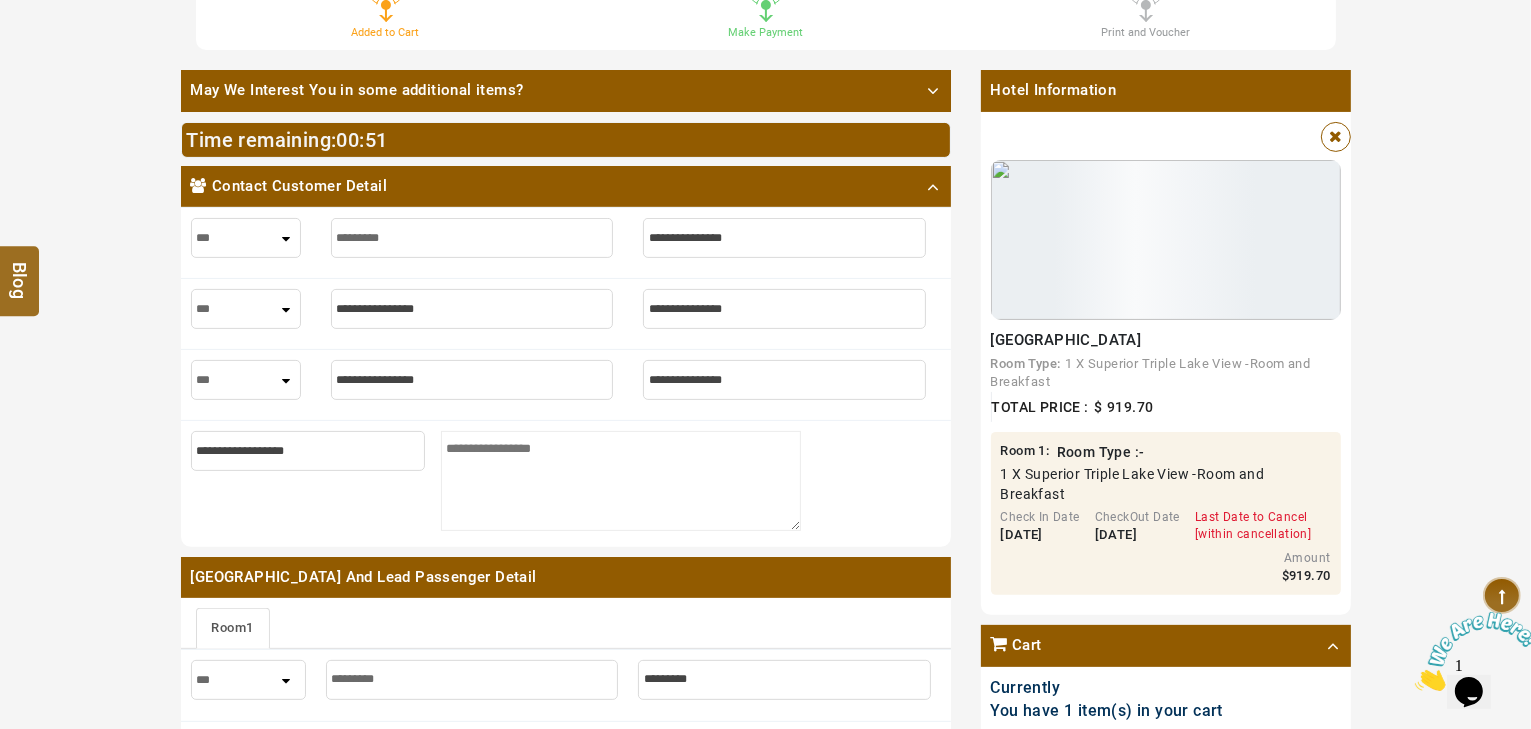 type on "**********" 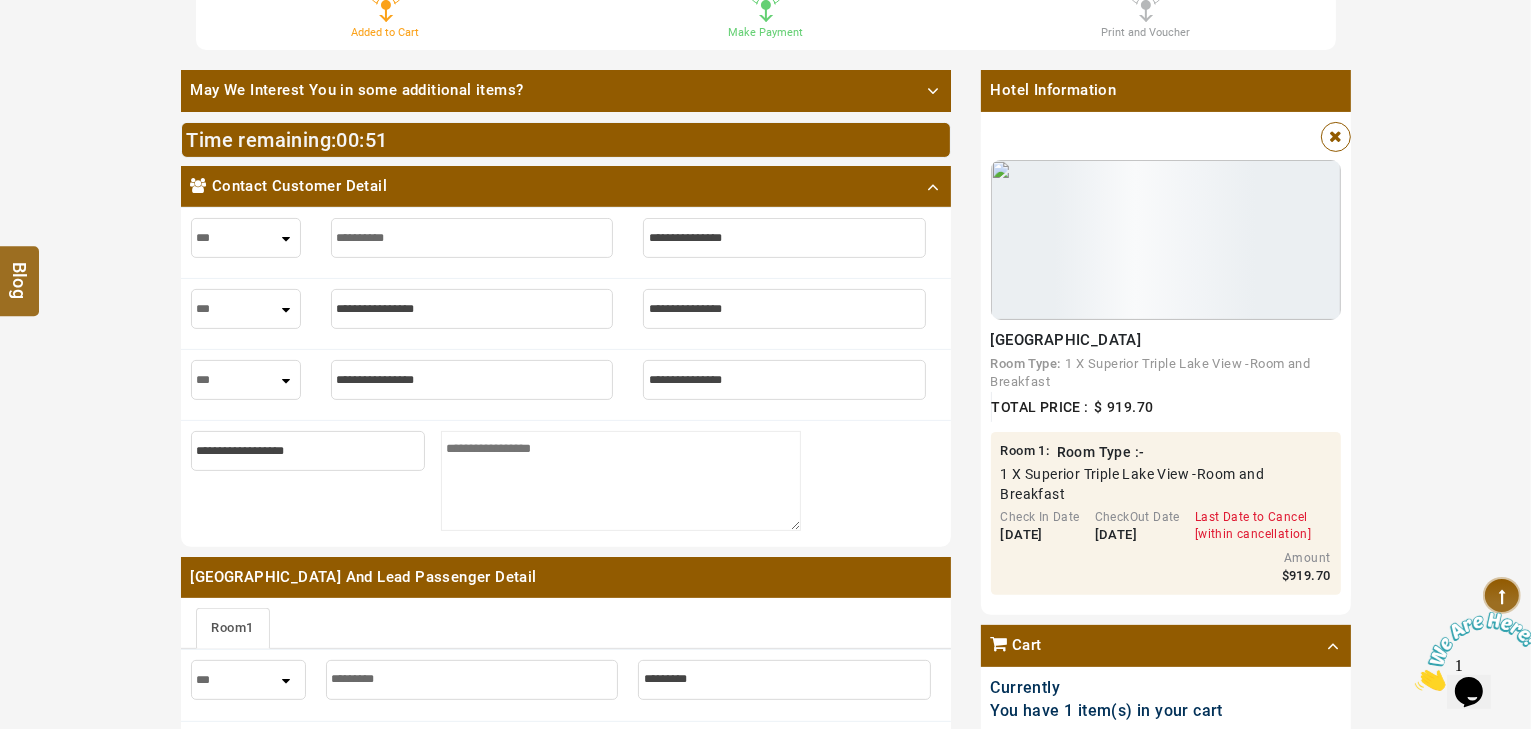 type on "**********" 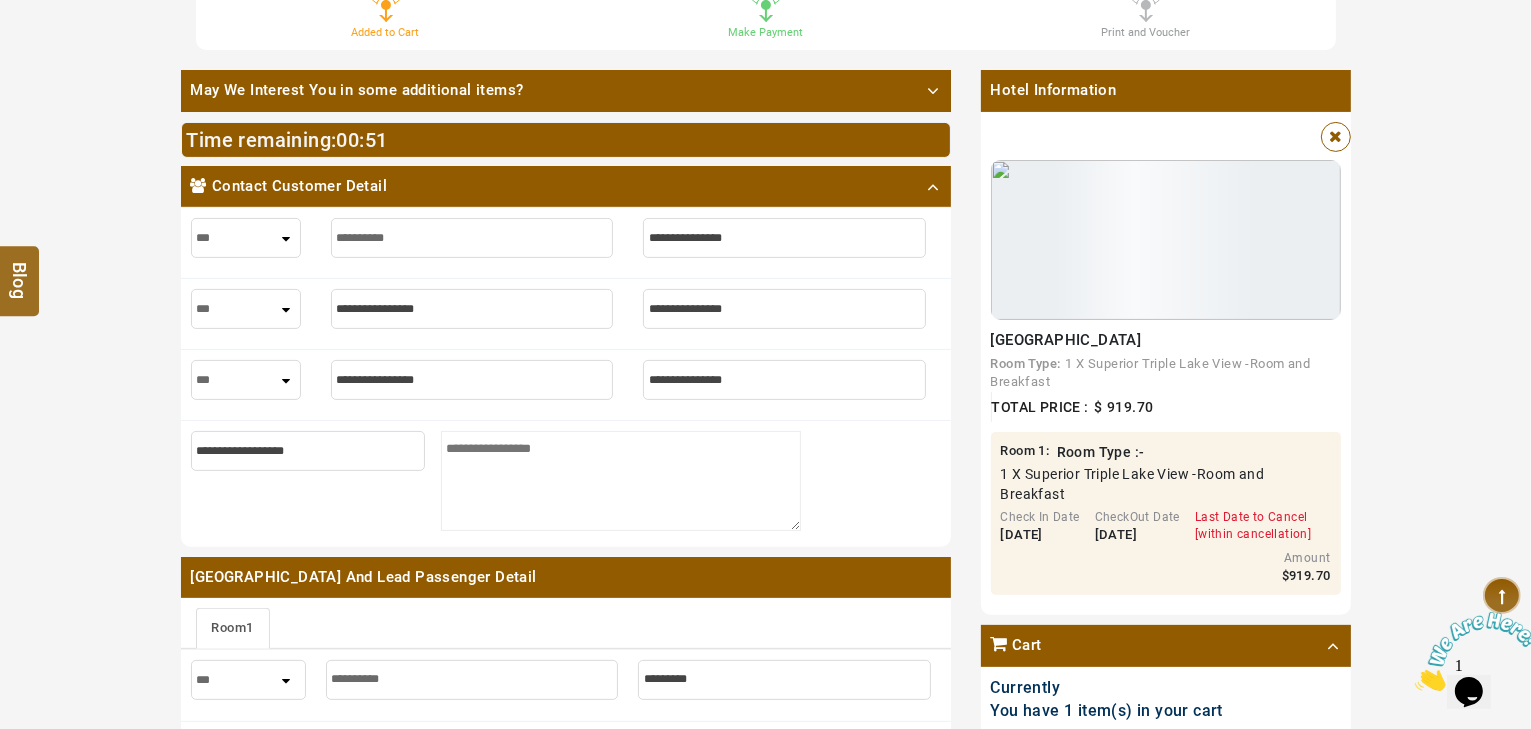 type on "**********" 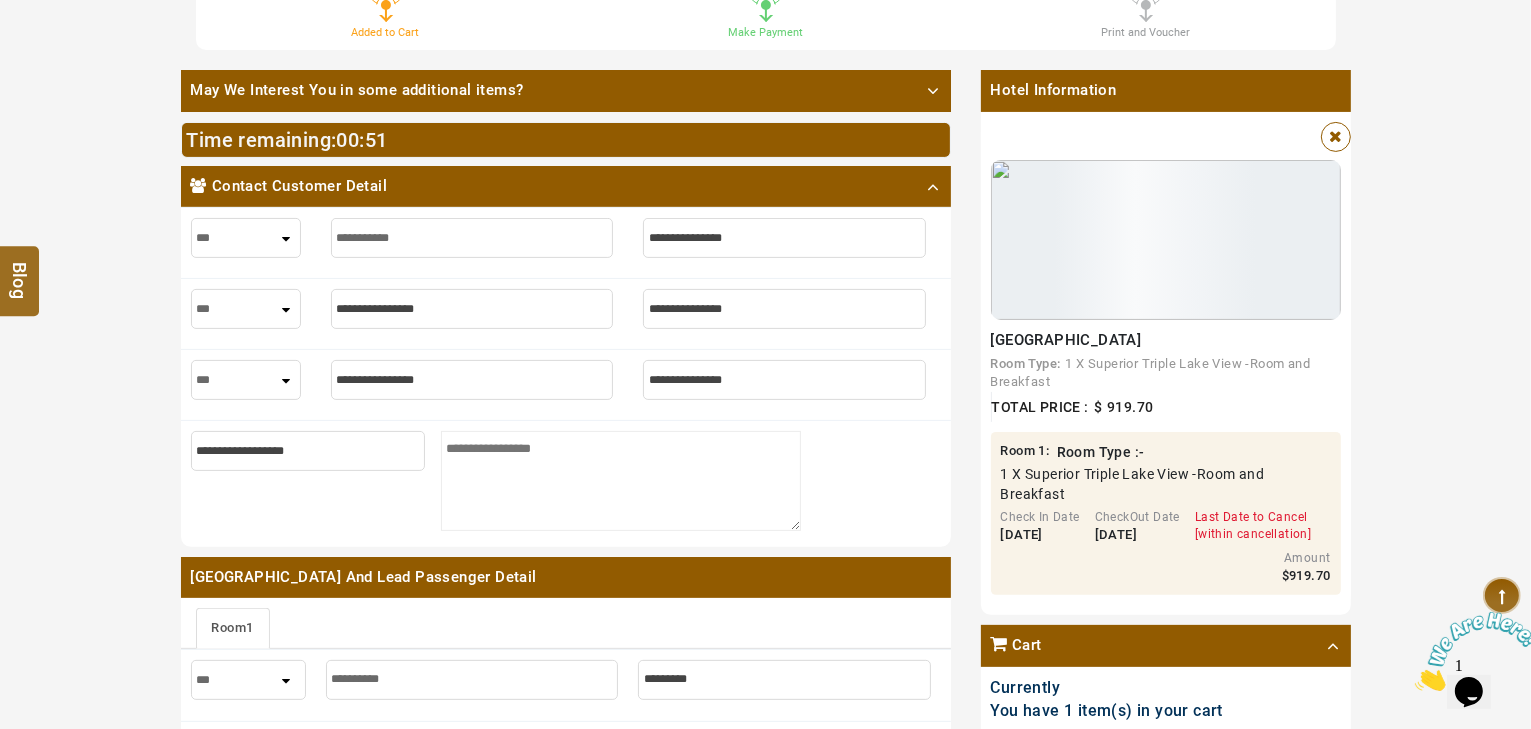 type on "**********" 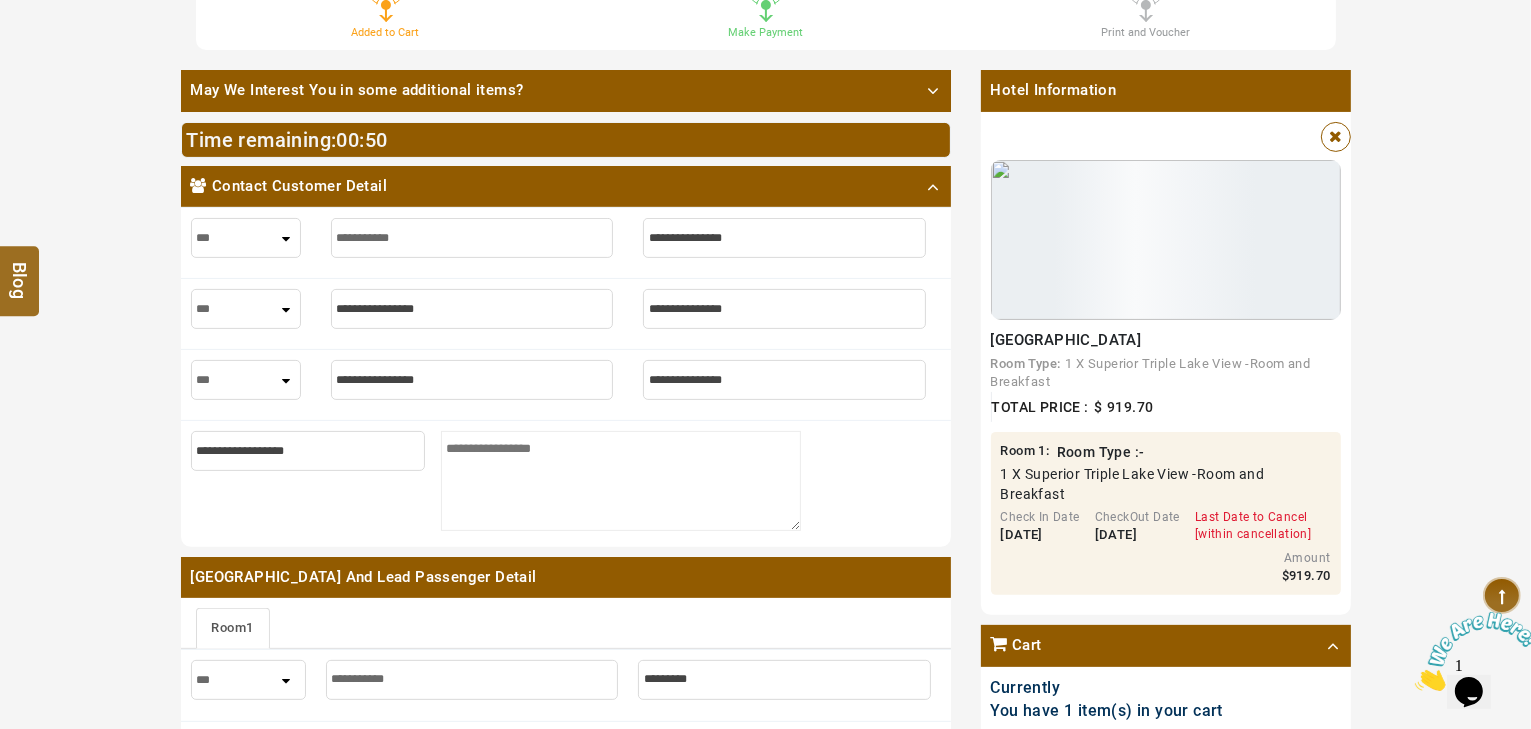 type on "**********" 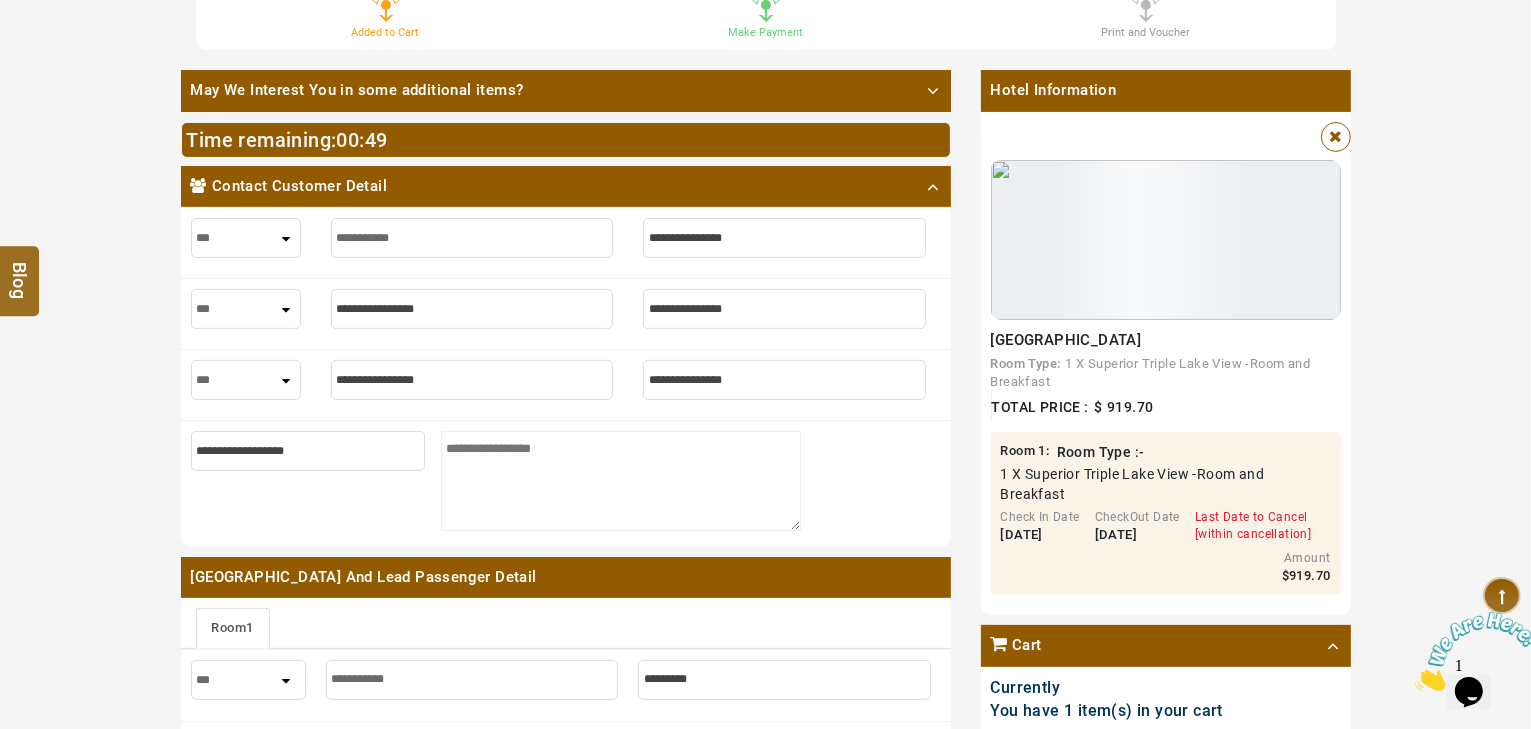 type on "*" 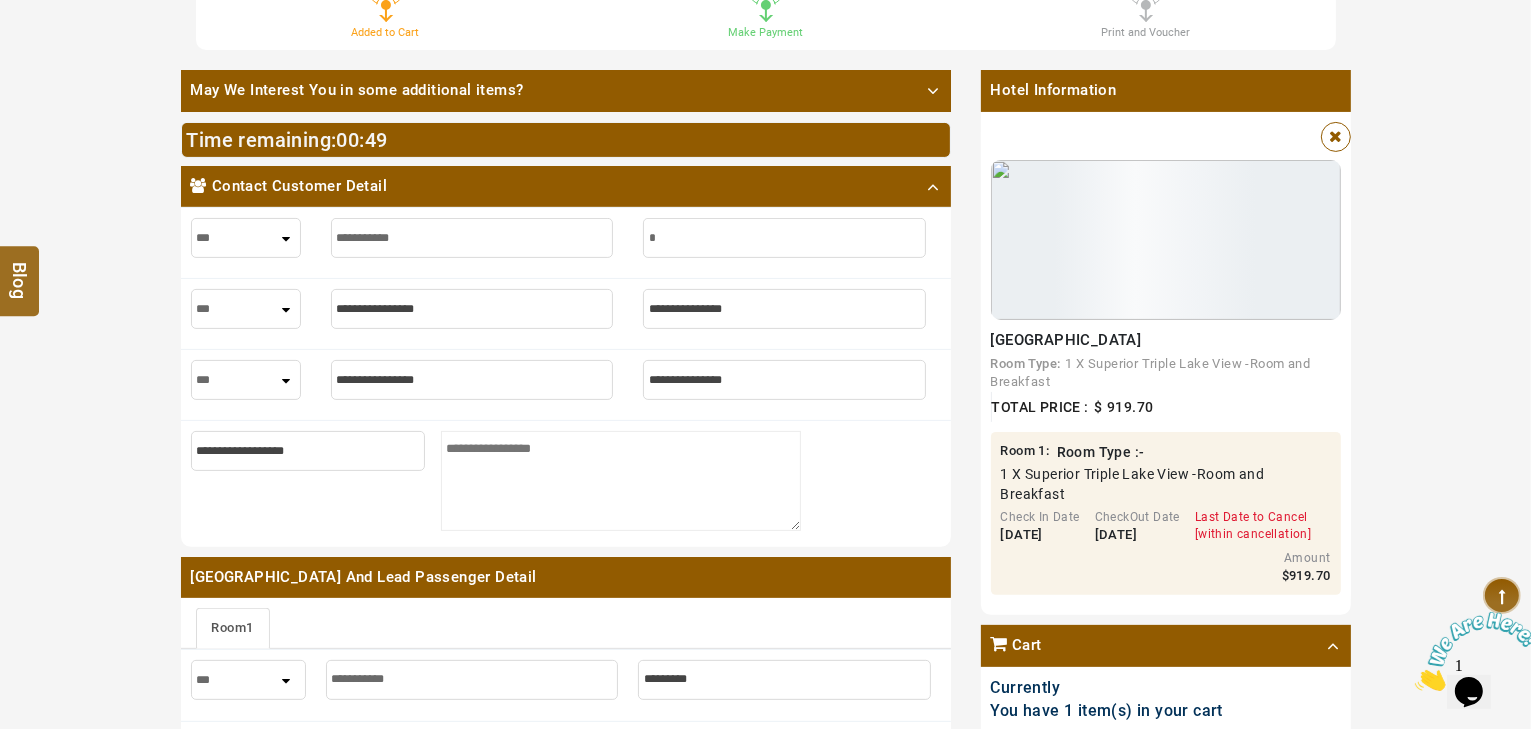 type on "*" 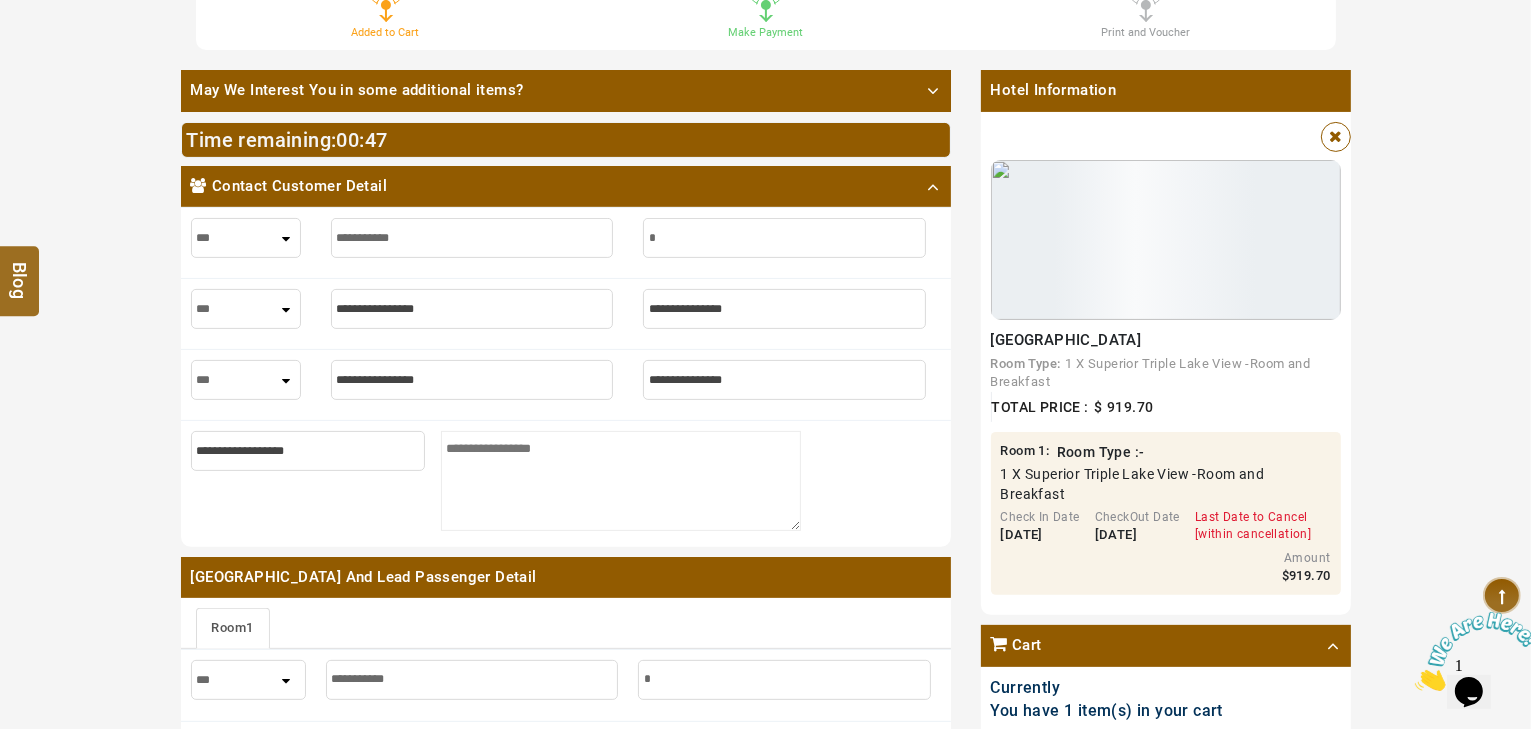 type on "**" 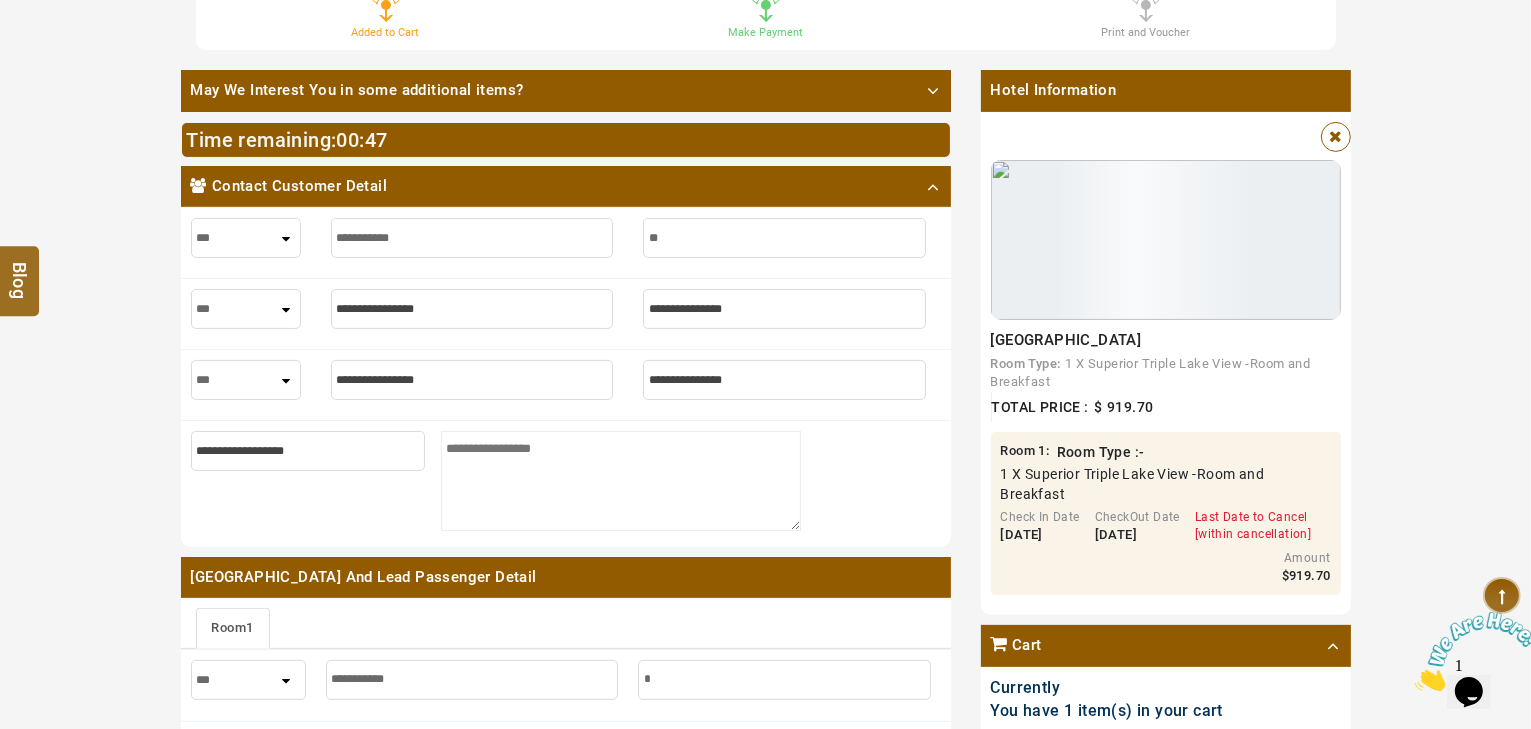 type on "**" 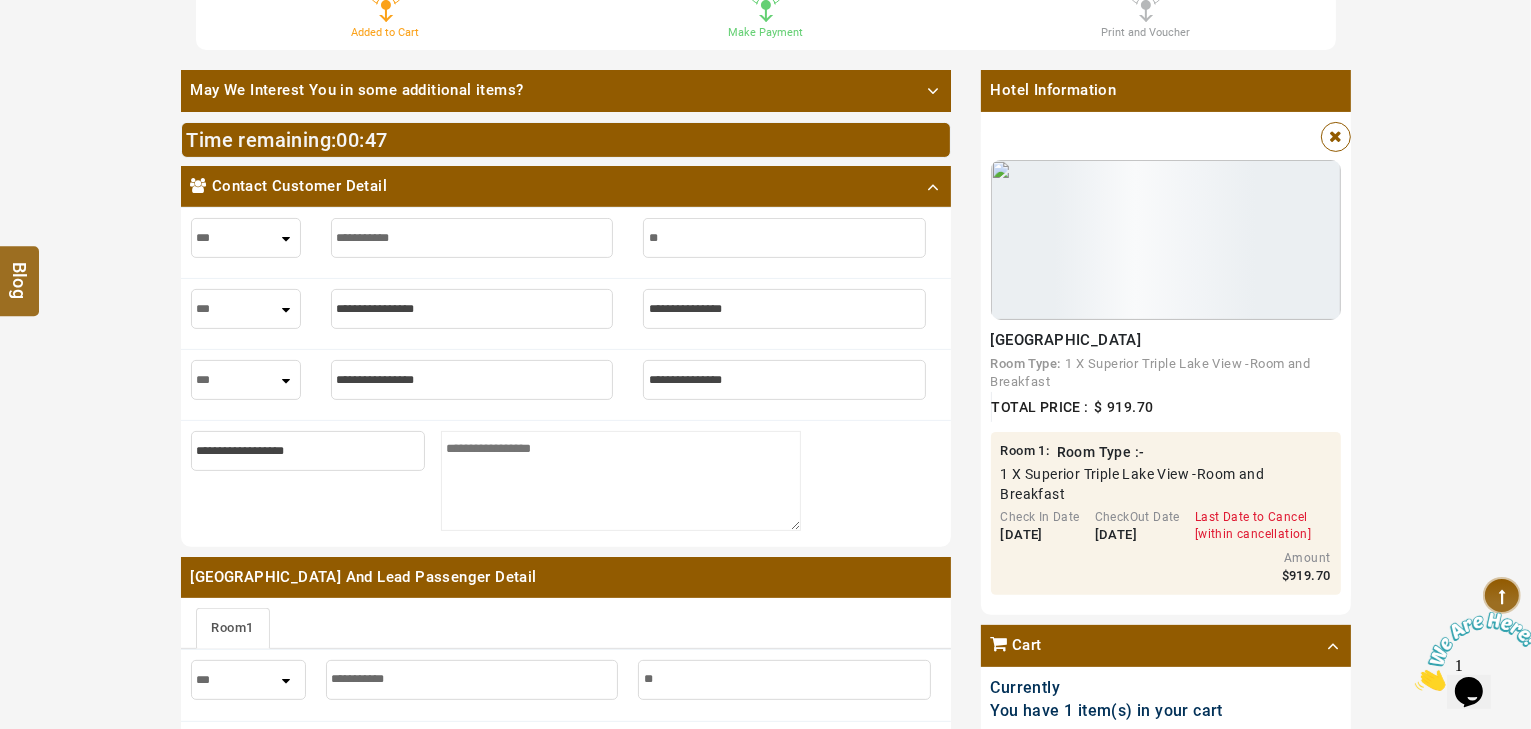 type on "***" 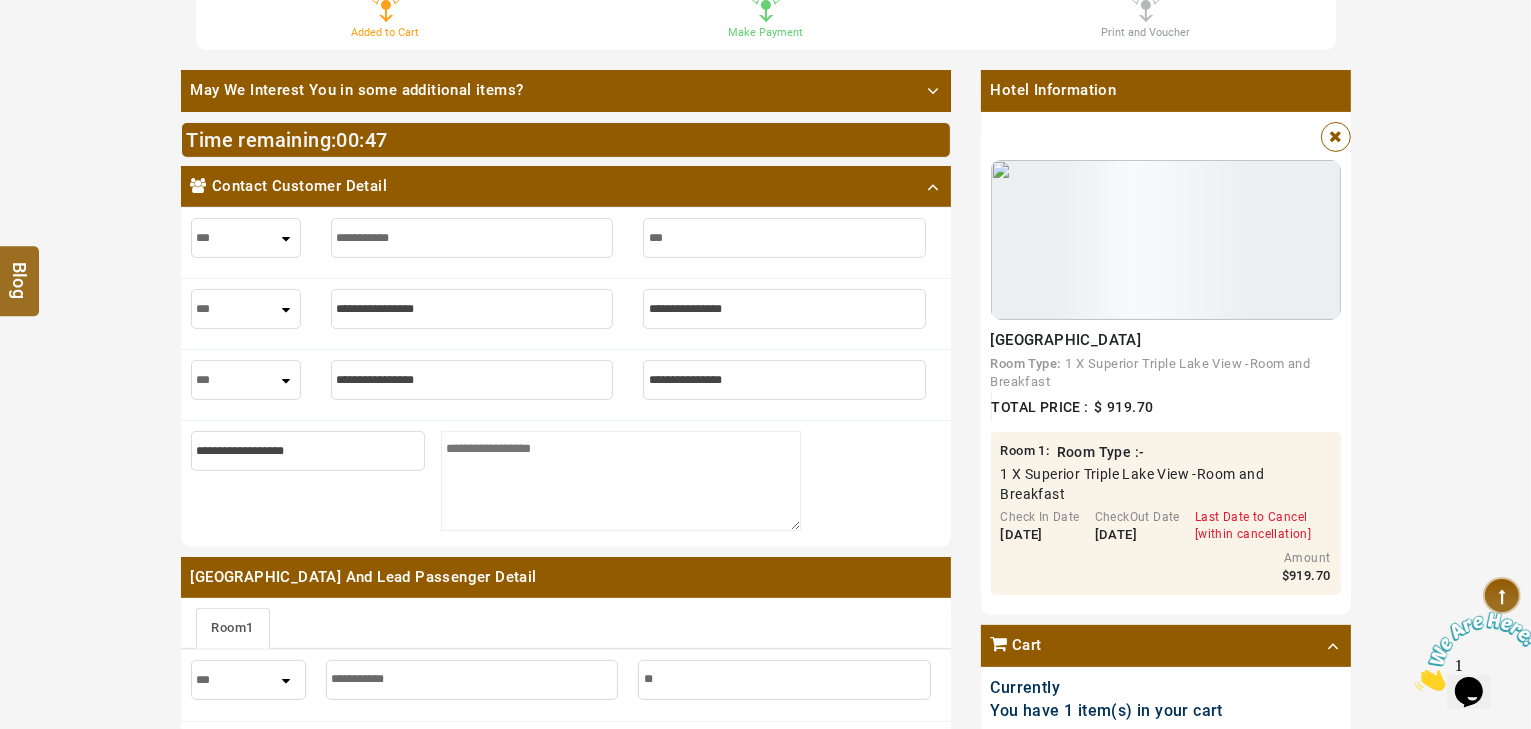 type on "***" 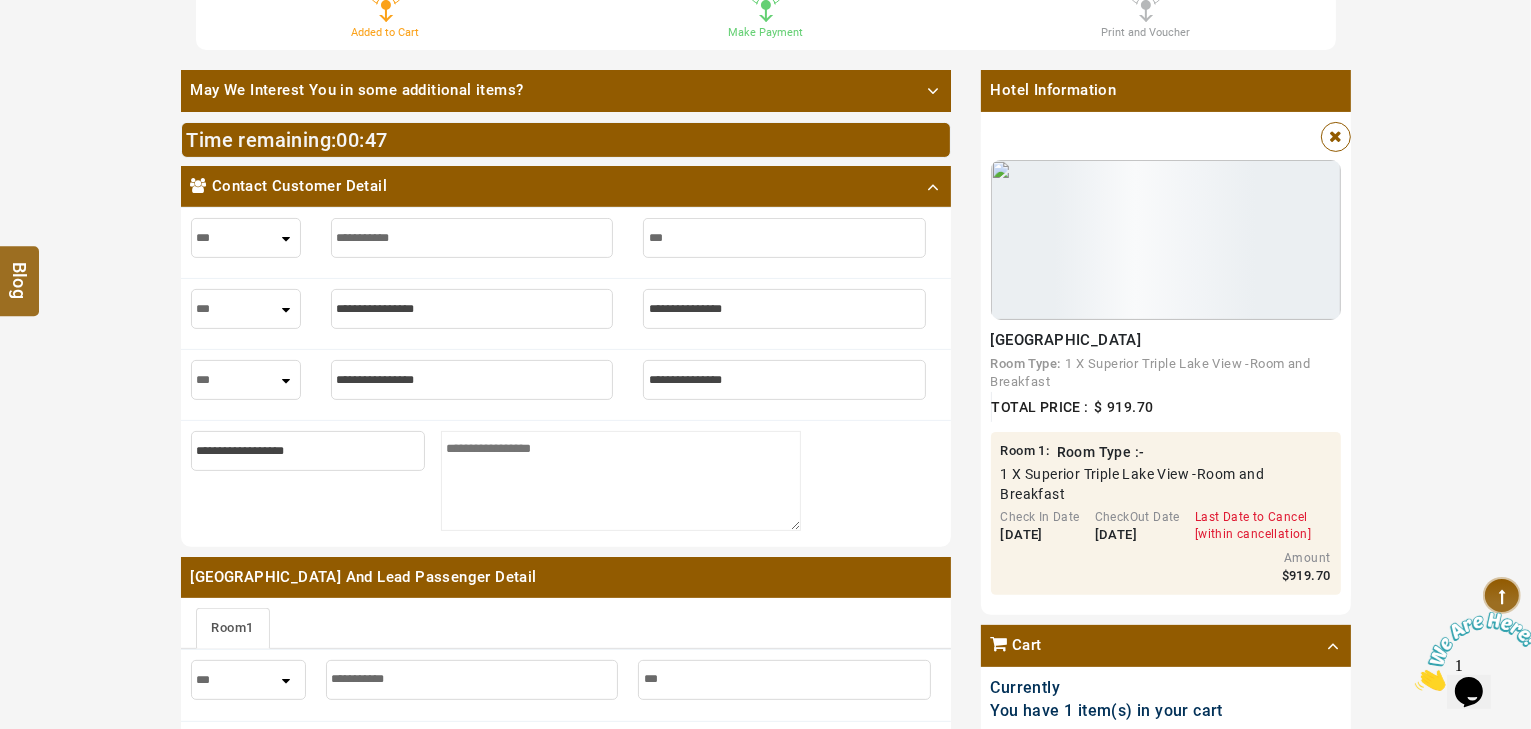 type on "****" 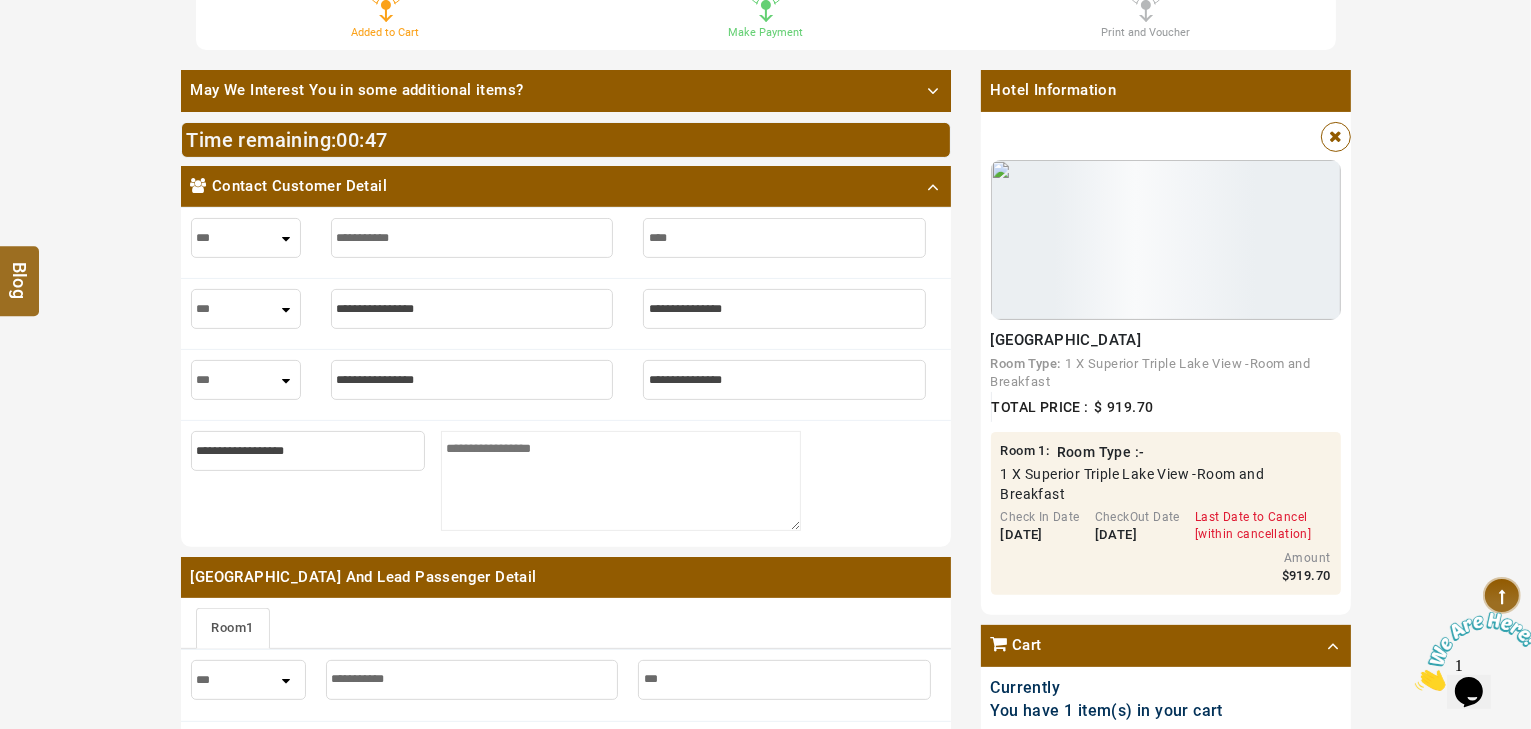 type on "****" 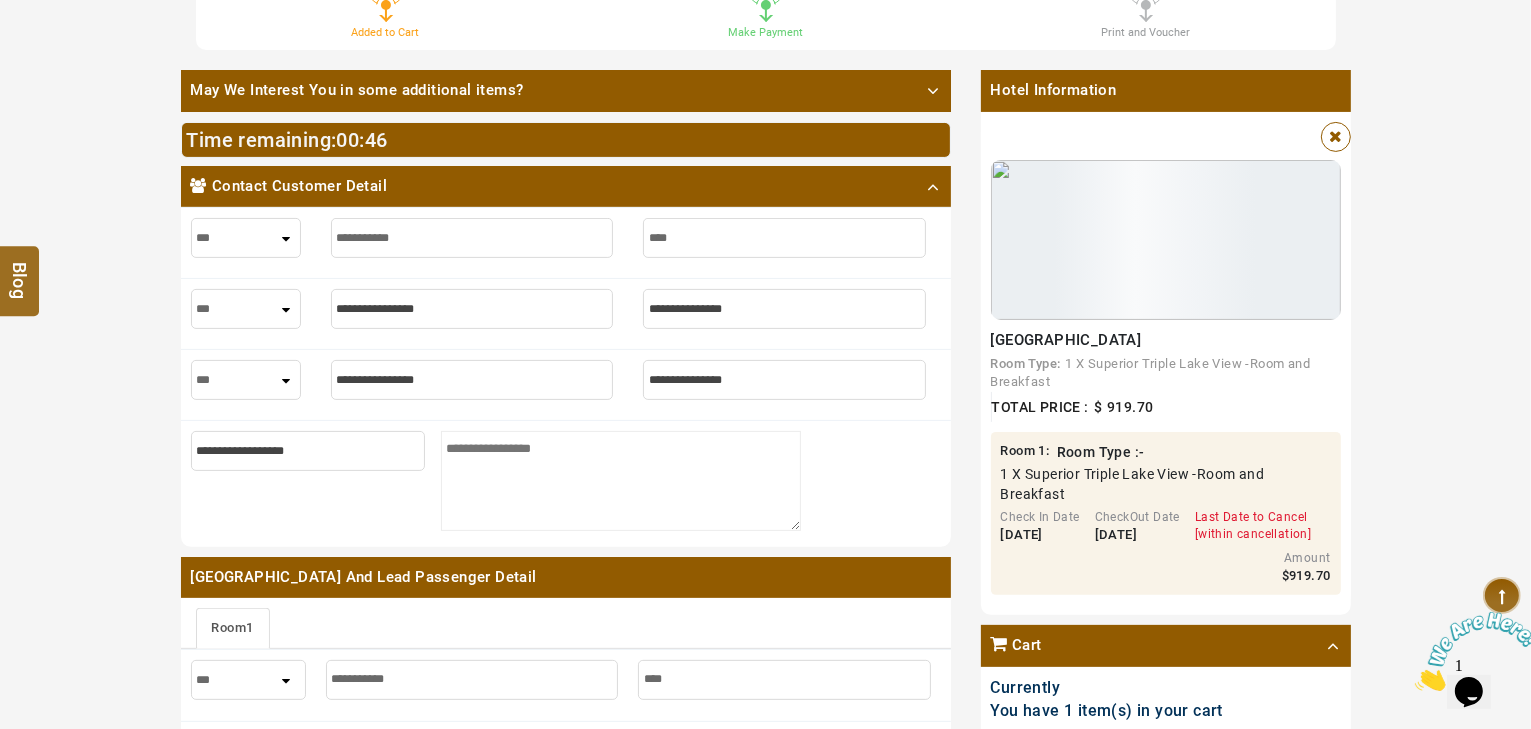 type on "*****" 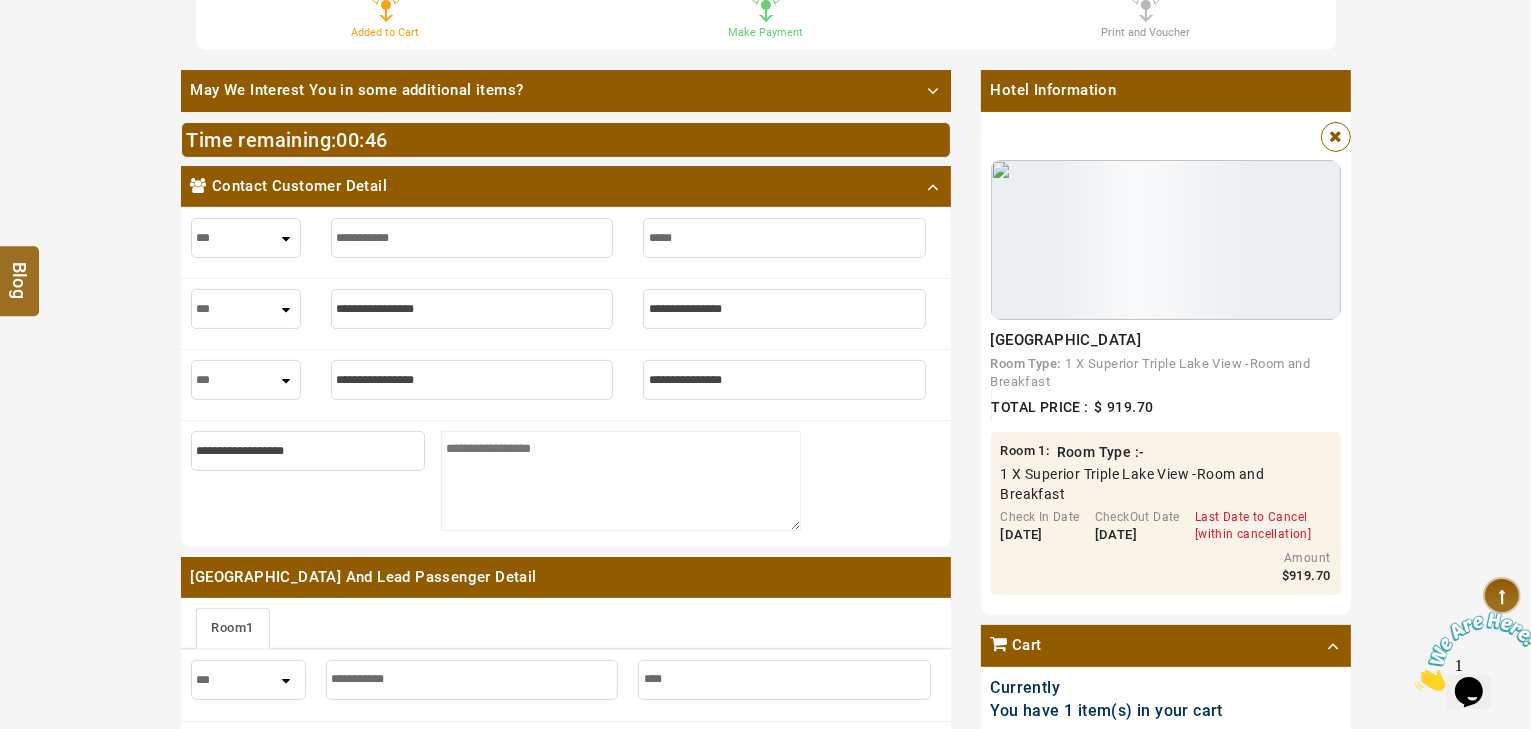 type on "*****" 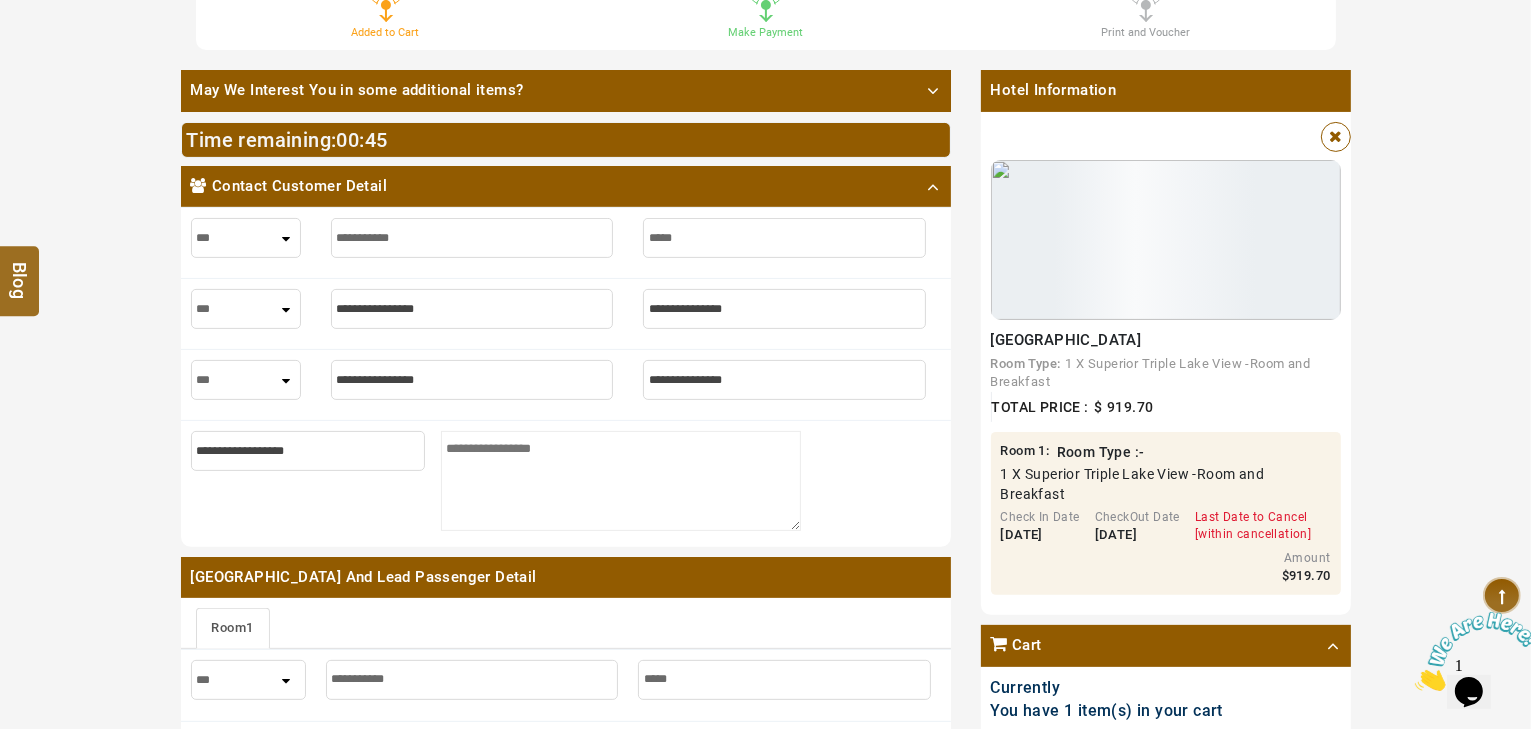 type on "*****" 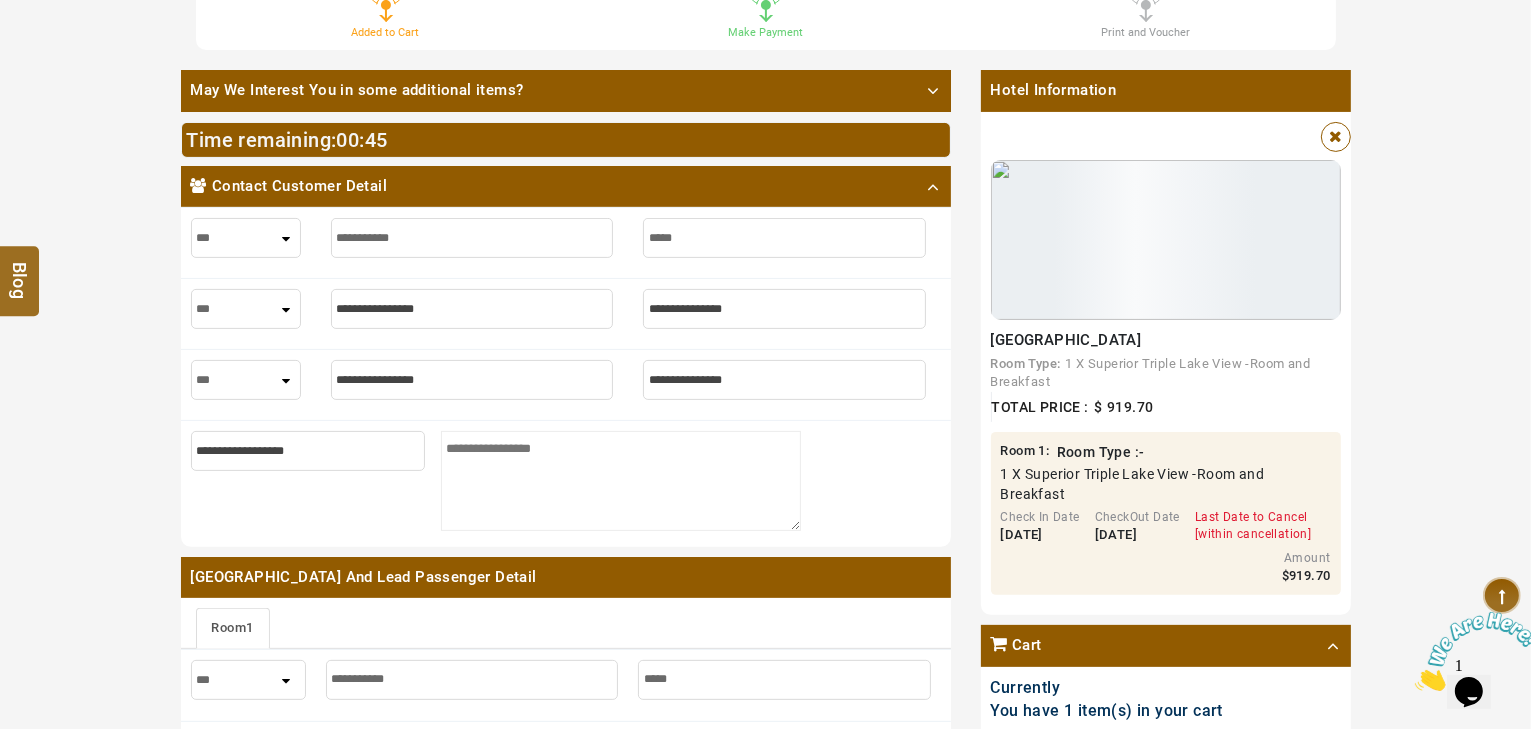 click on "*** **** ***" at bounding box center [566, 313] 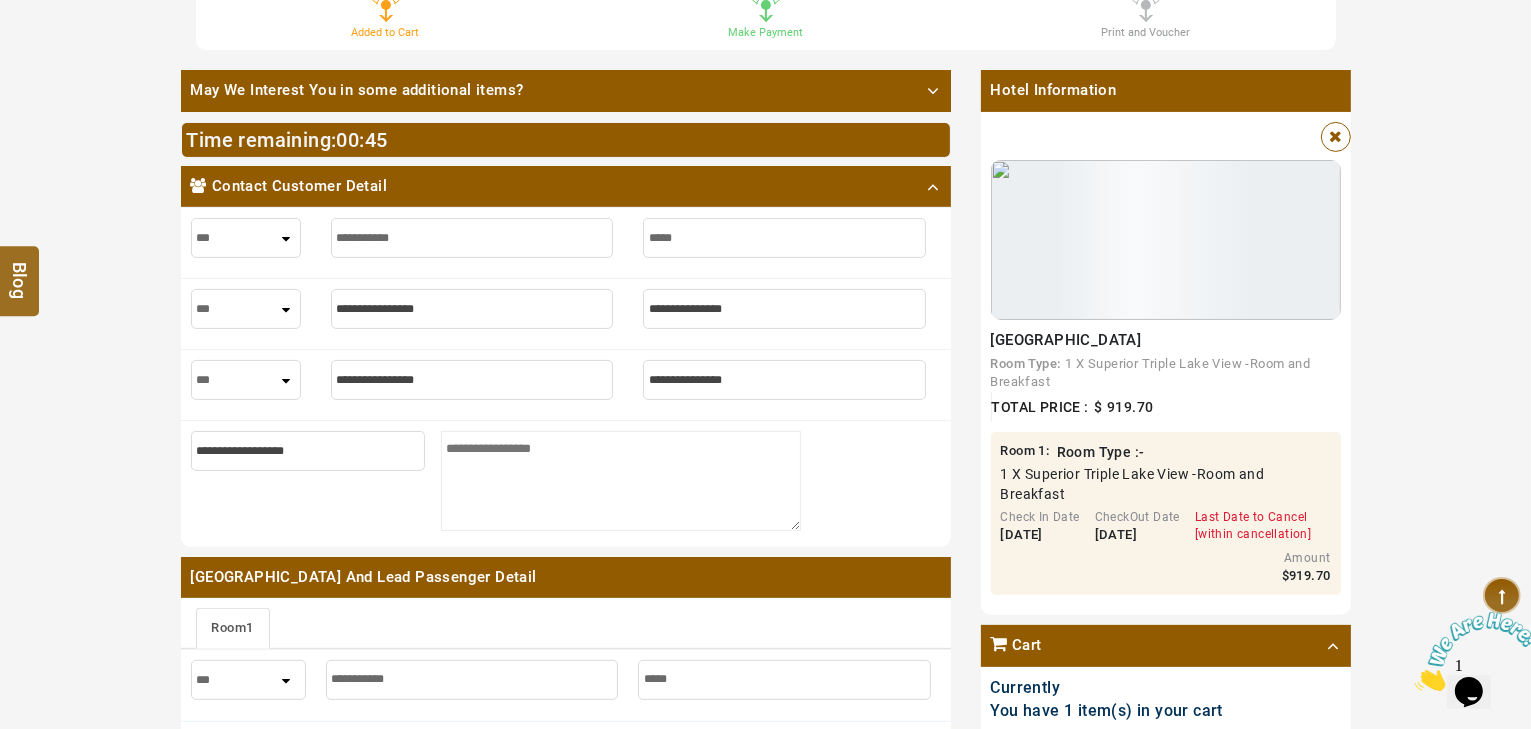 click on "*** **** ***" at bounding box center [246, 309] 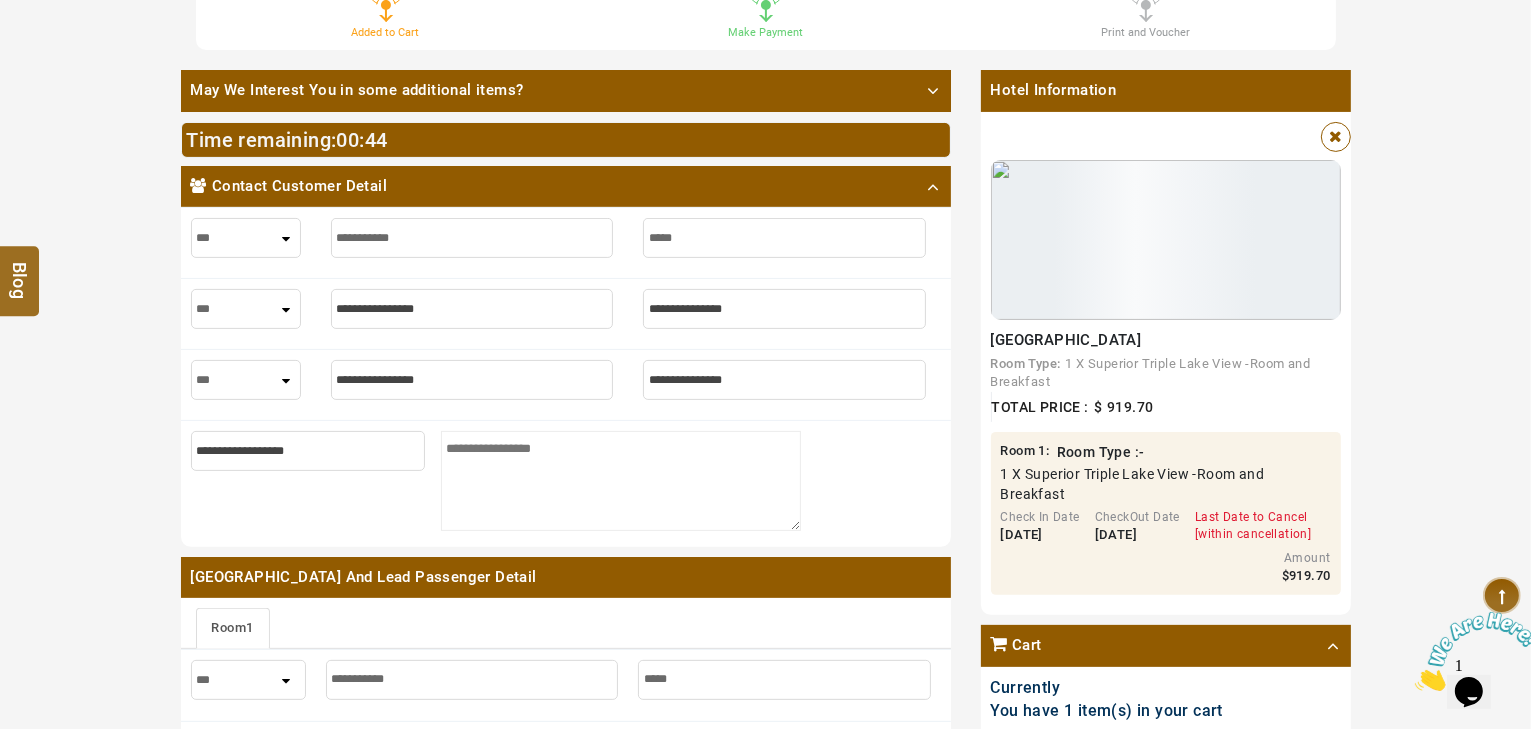 select on "****" 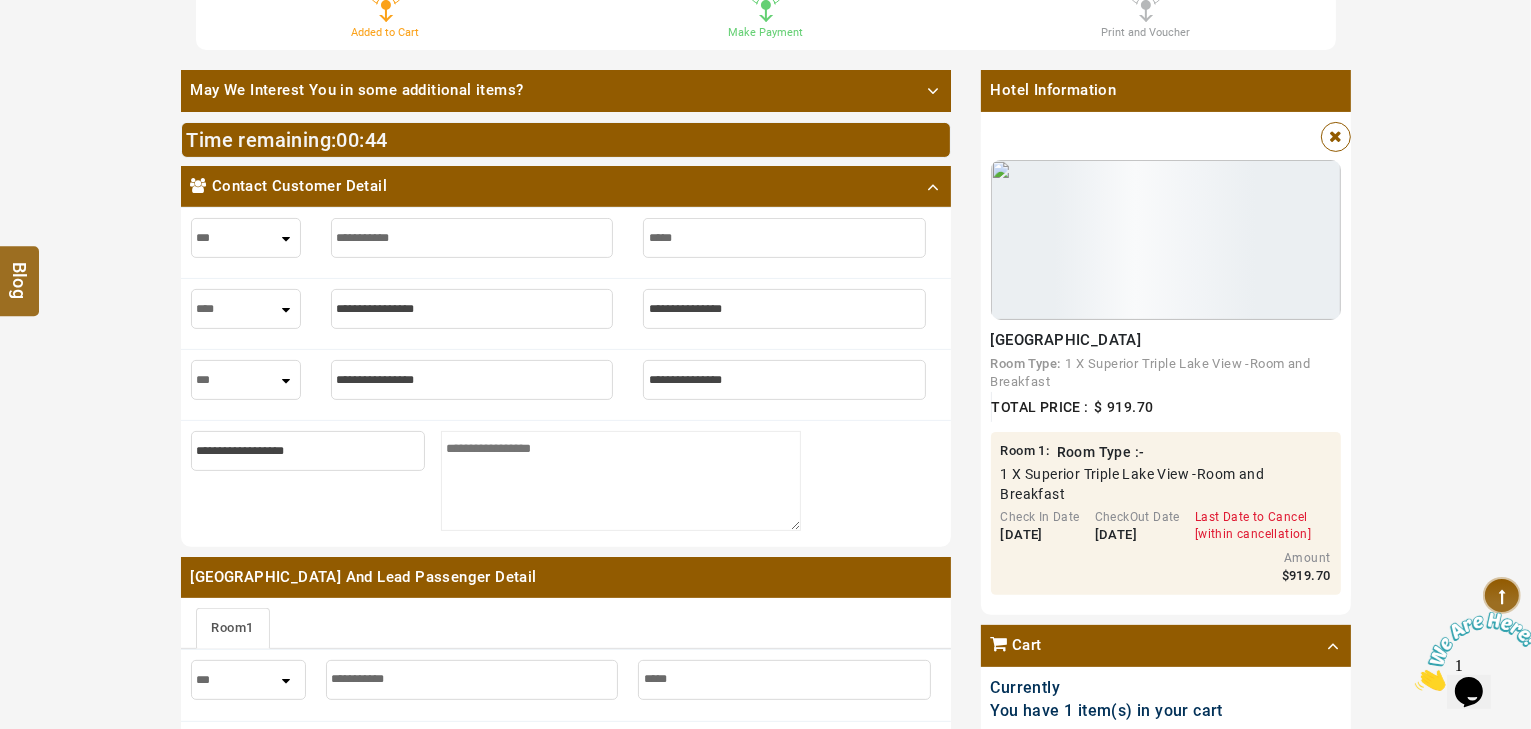 click on "*** **** ***" at bounding box center (246, 309) 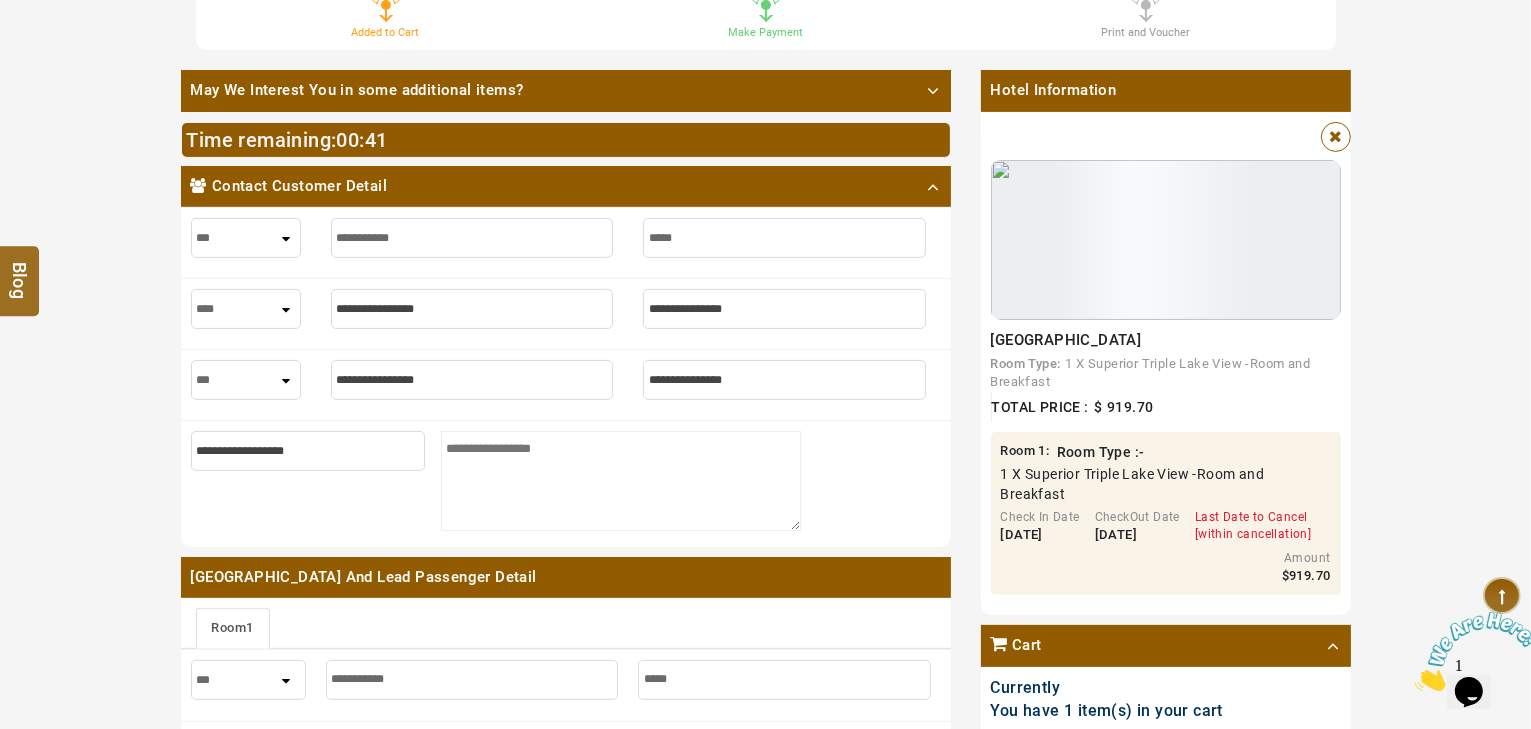 type on "*" 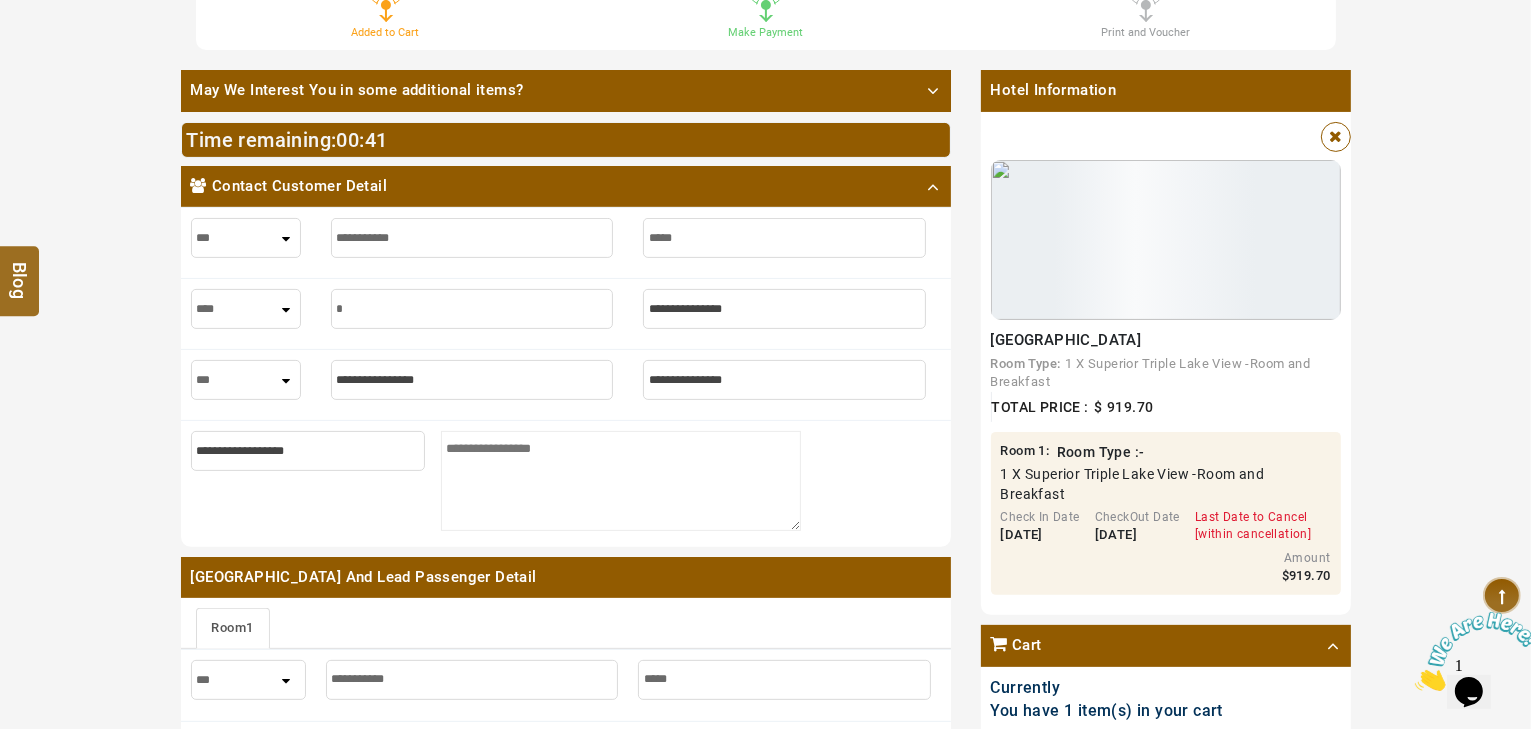 type on "*" 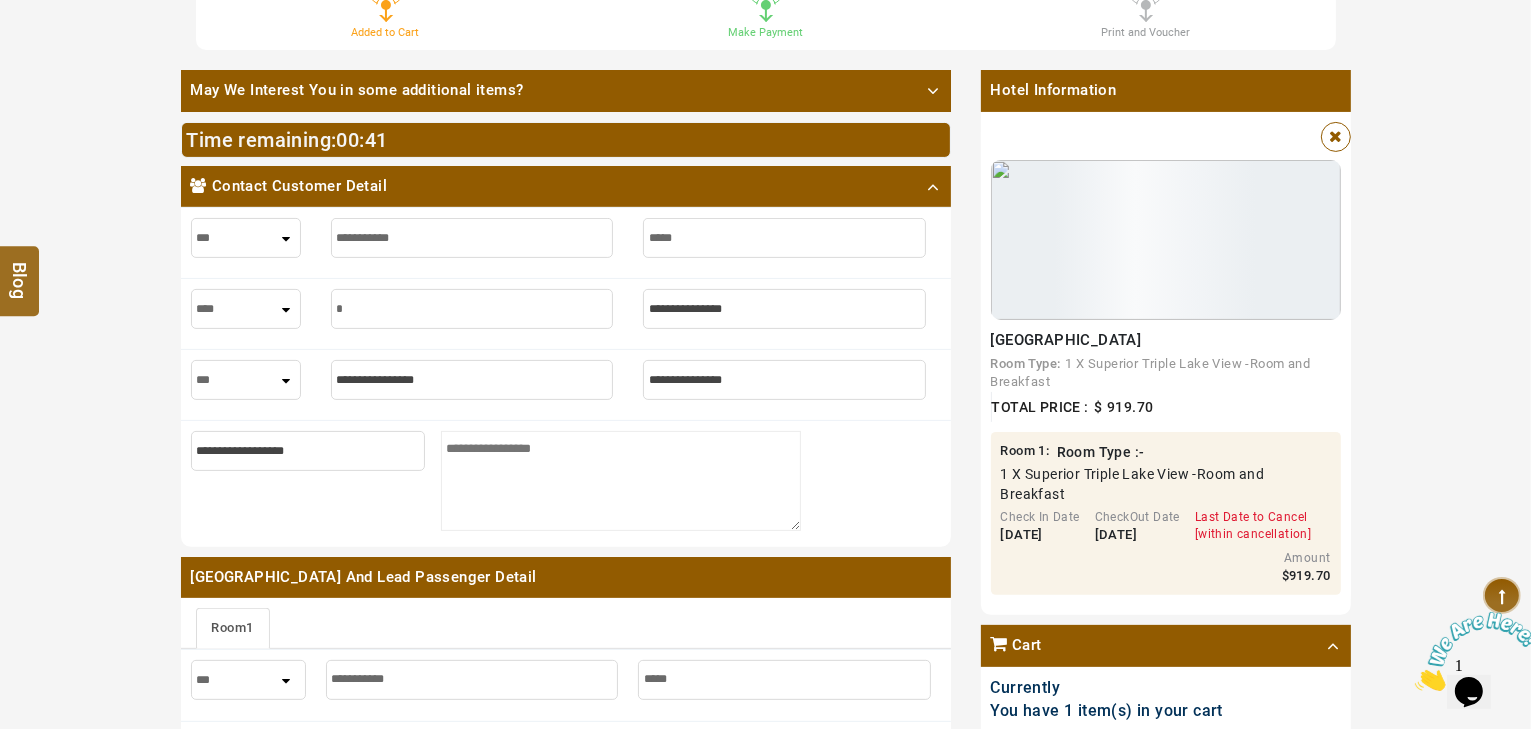 type on "**" 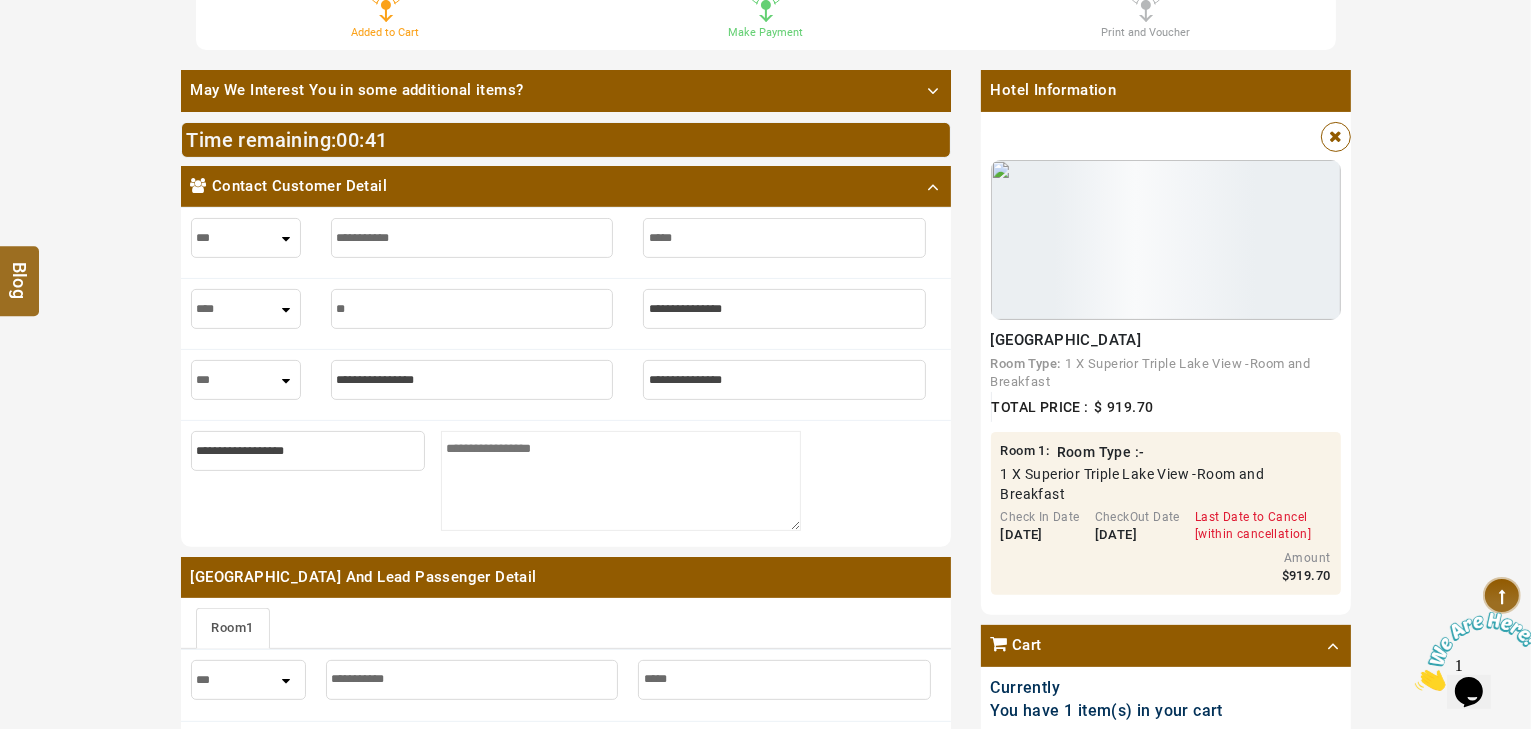type on "**" 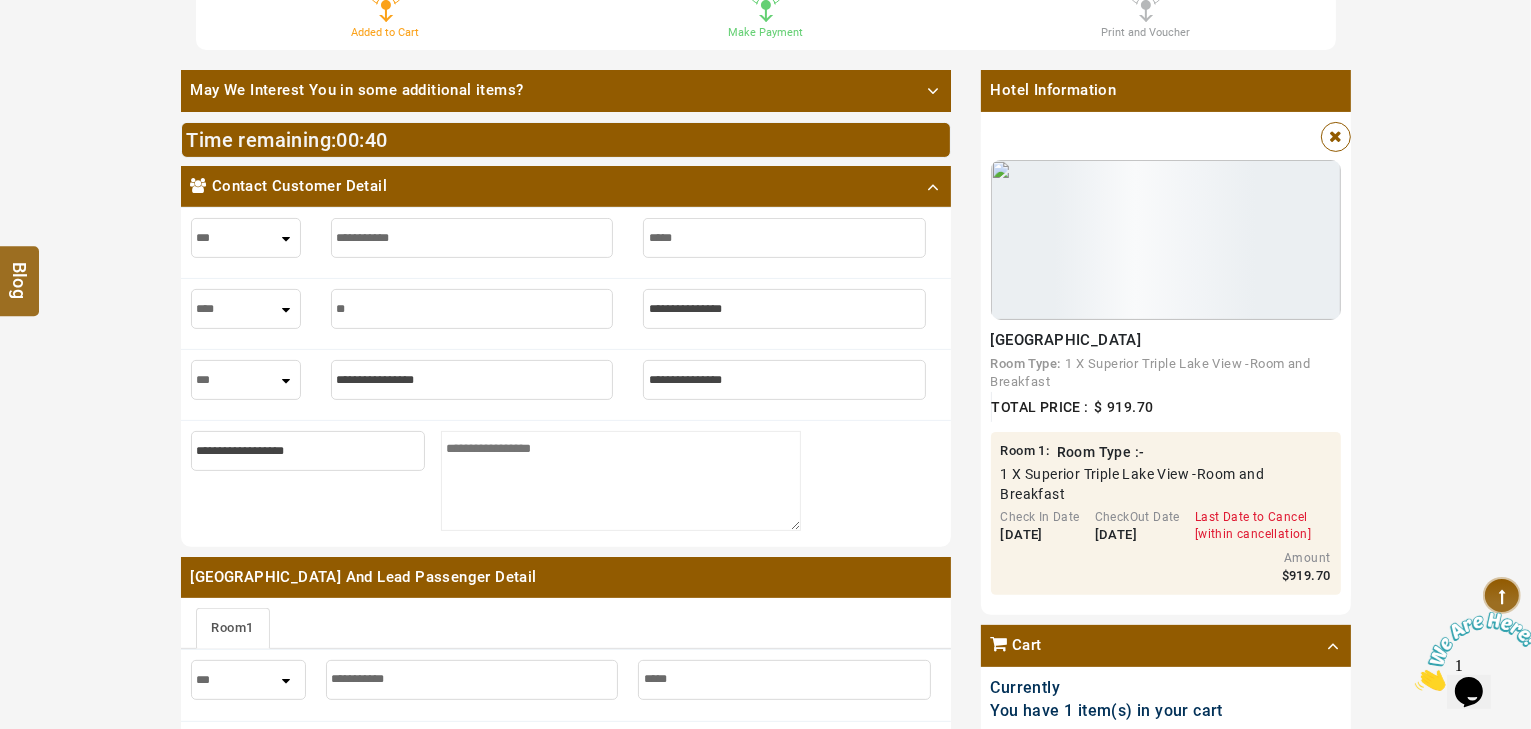 type on "***" 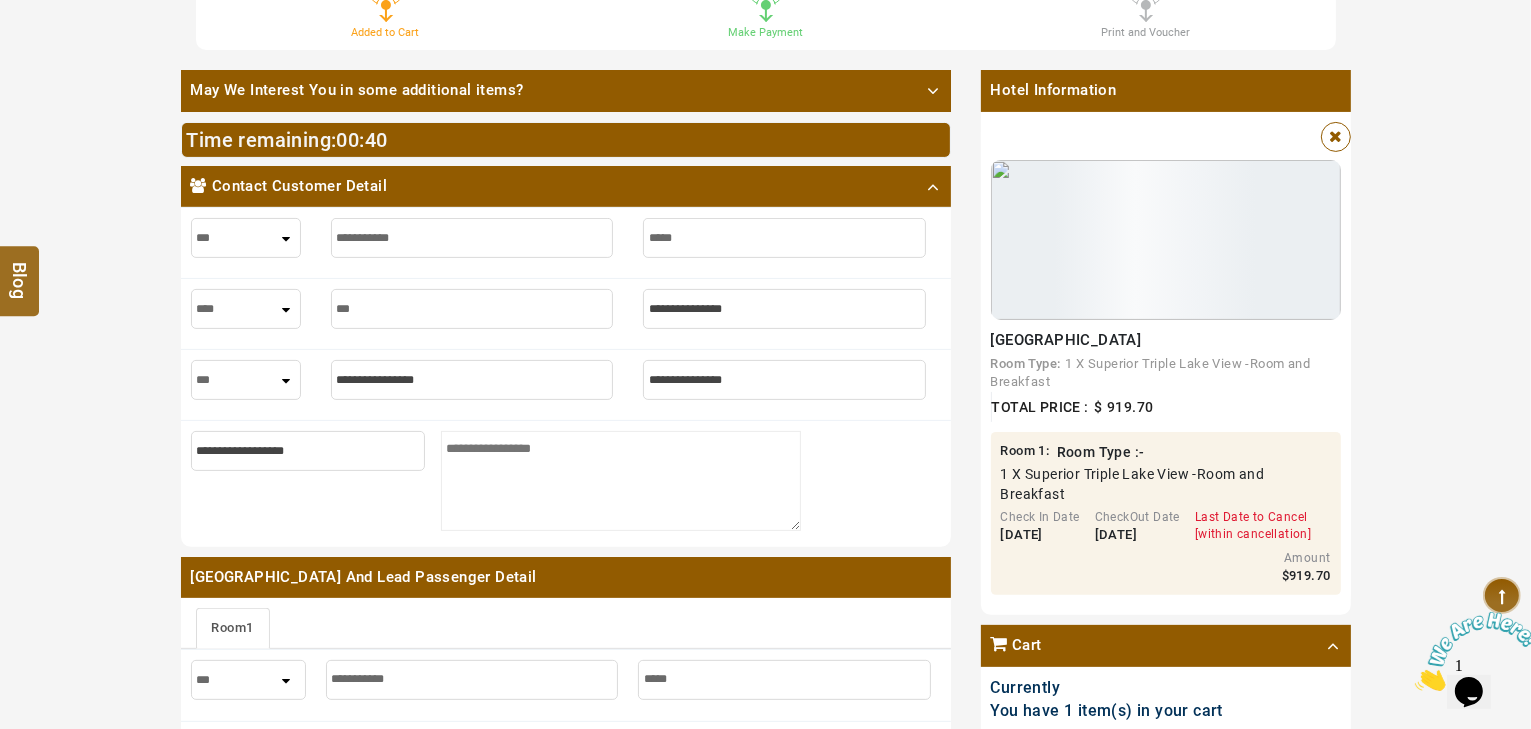 type on "***" 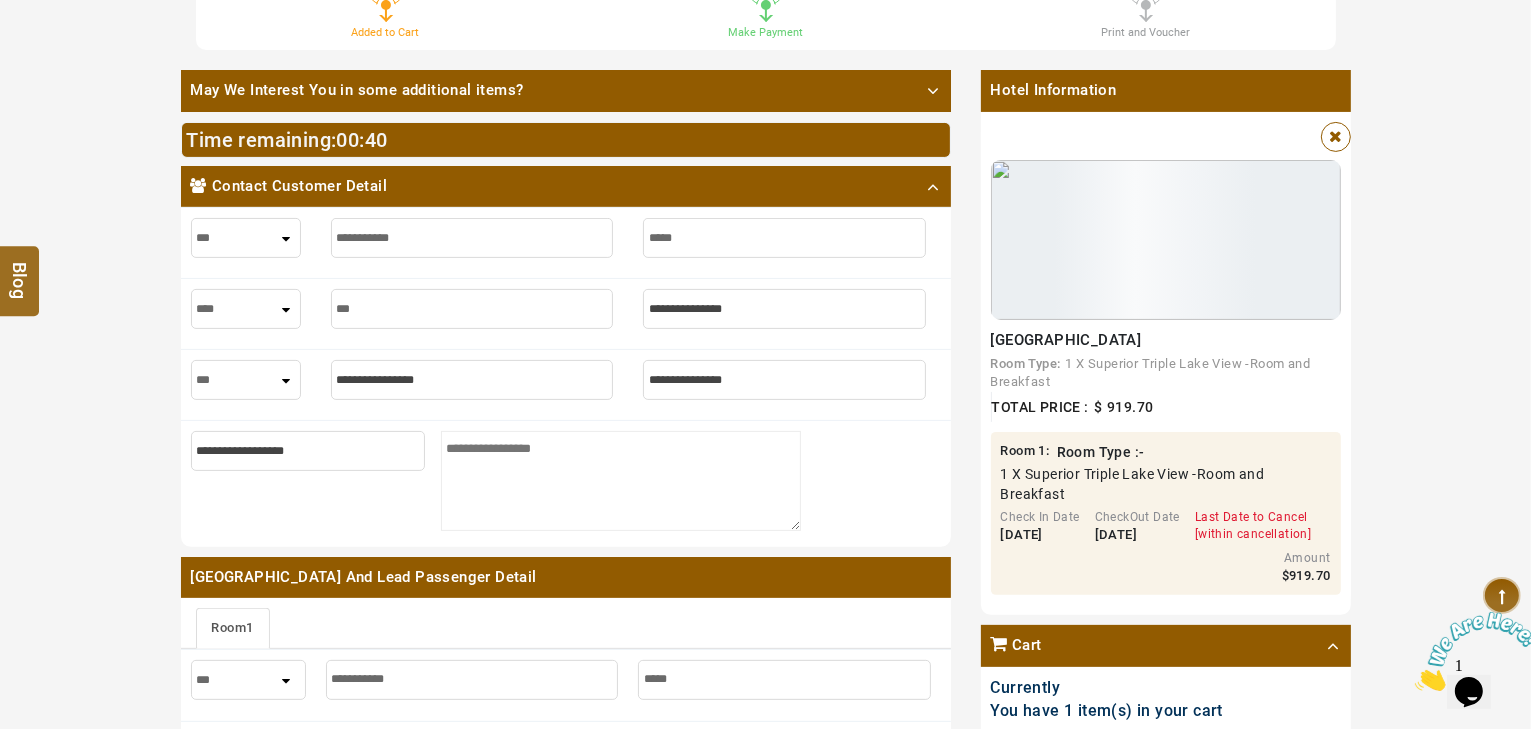 type on "****" 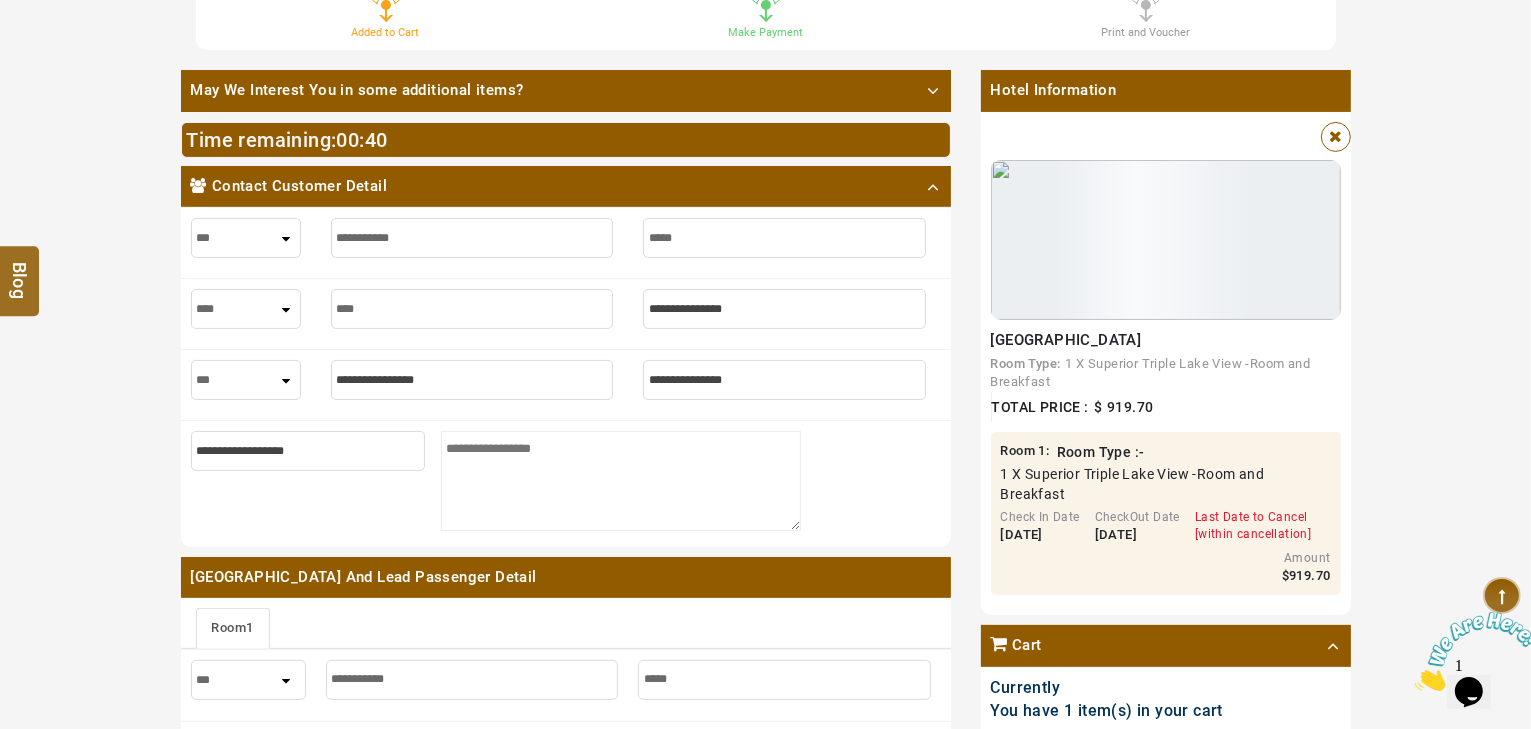 type on "****" 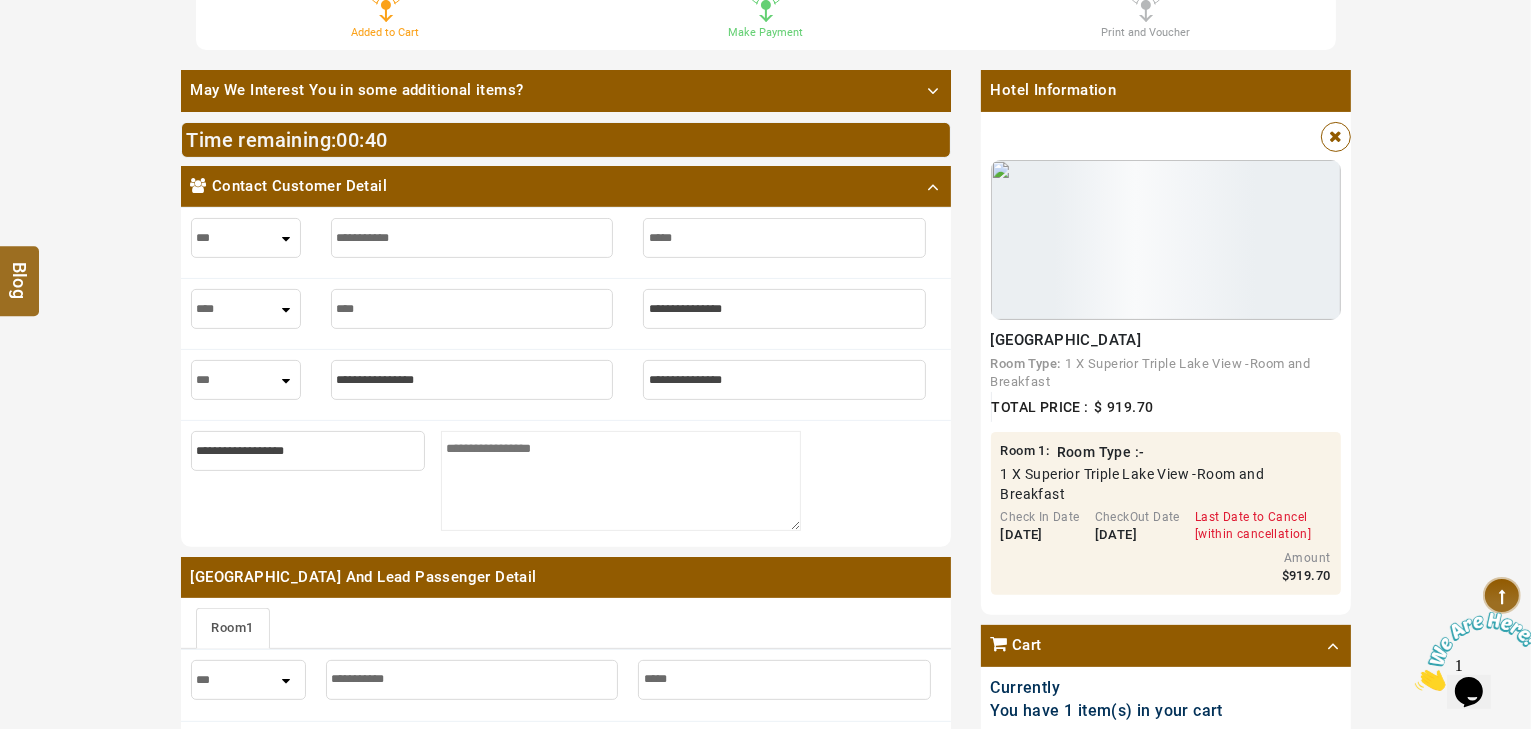 type on "*****" 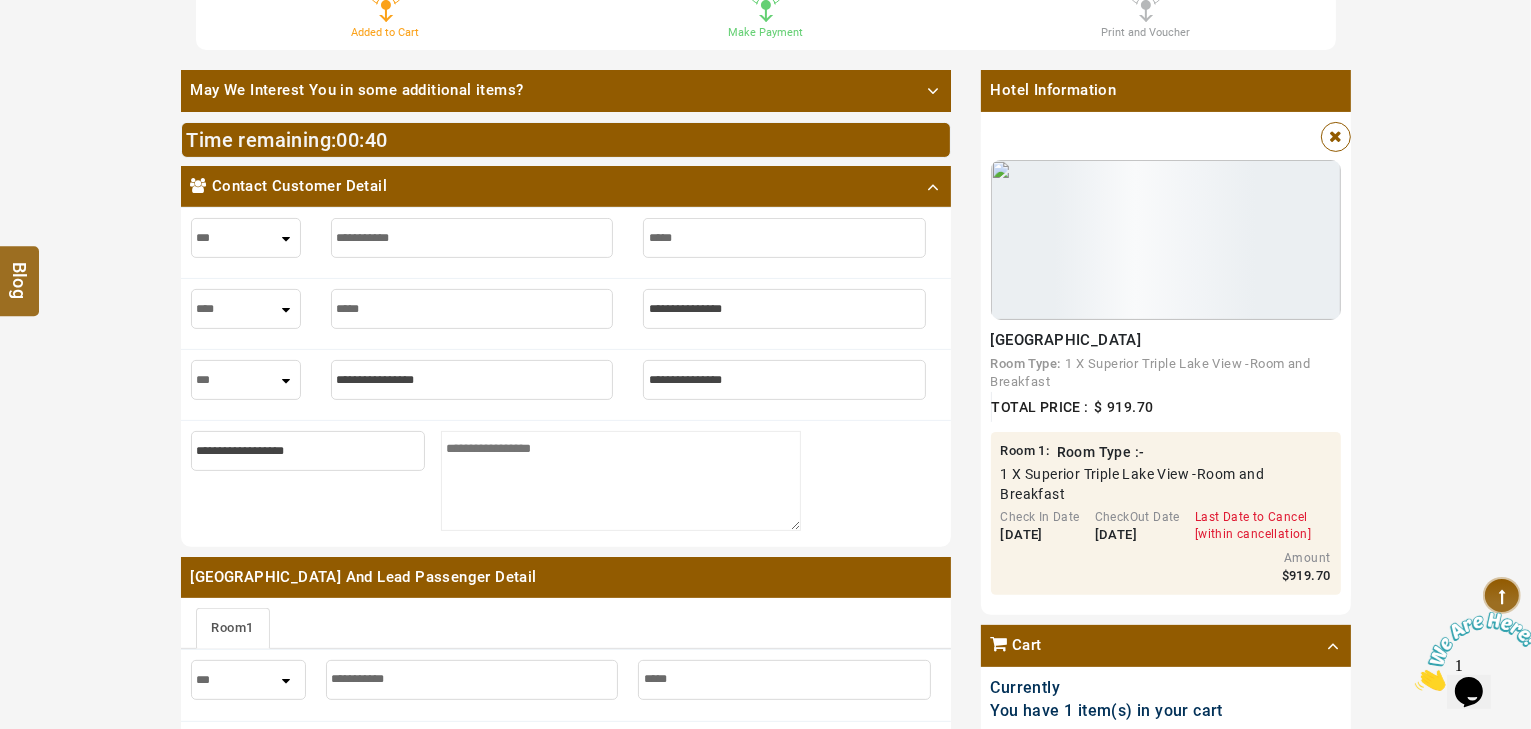 type on "*****" 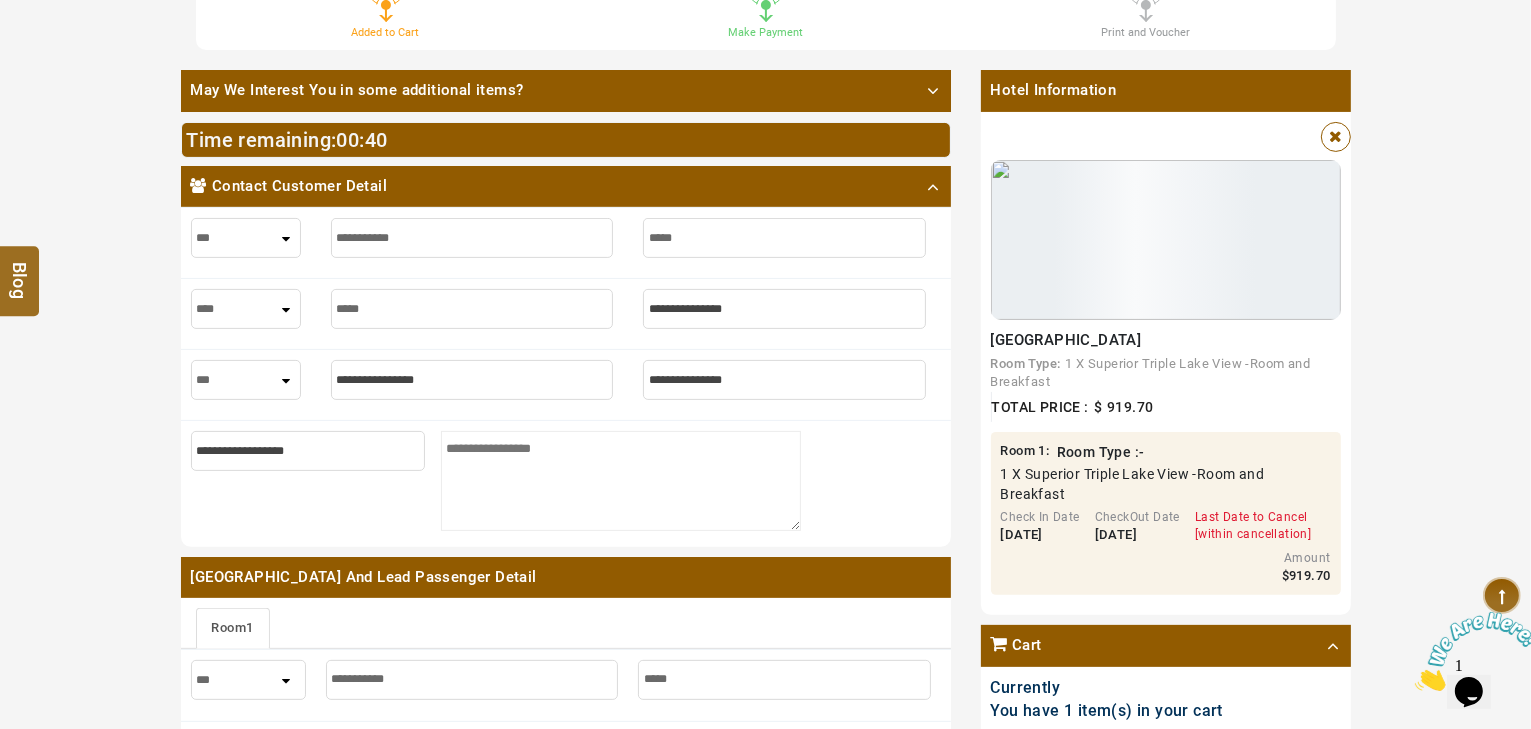 type on "******" 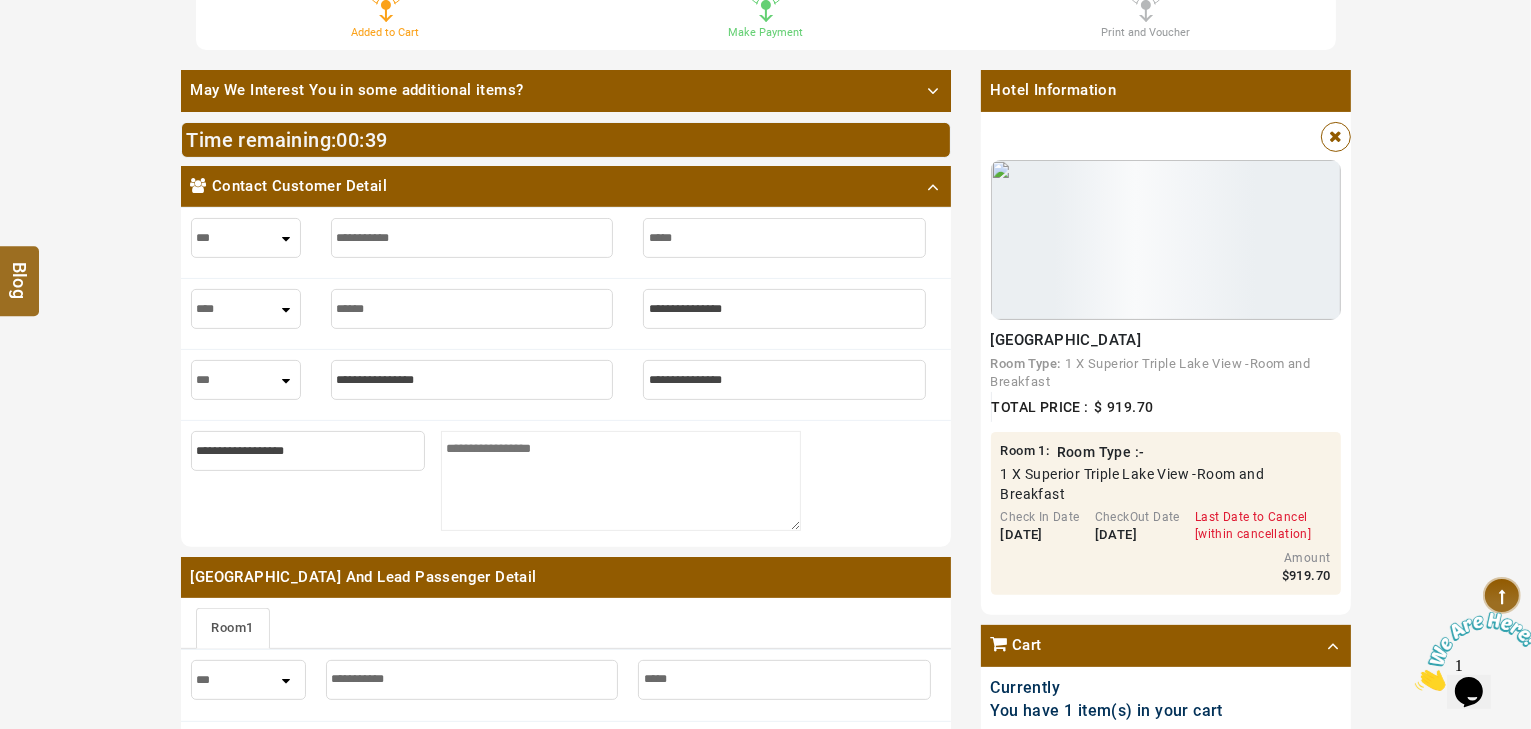type on "******" 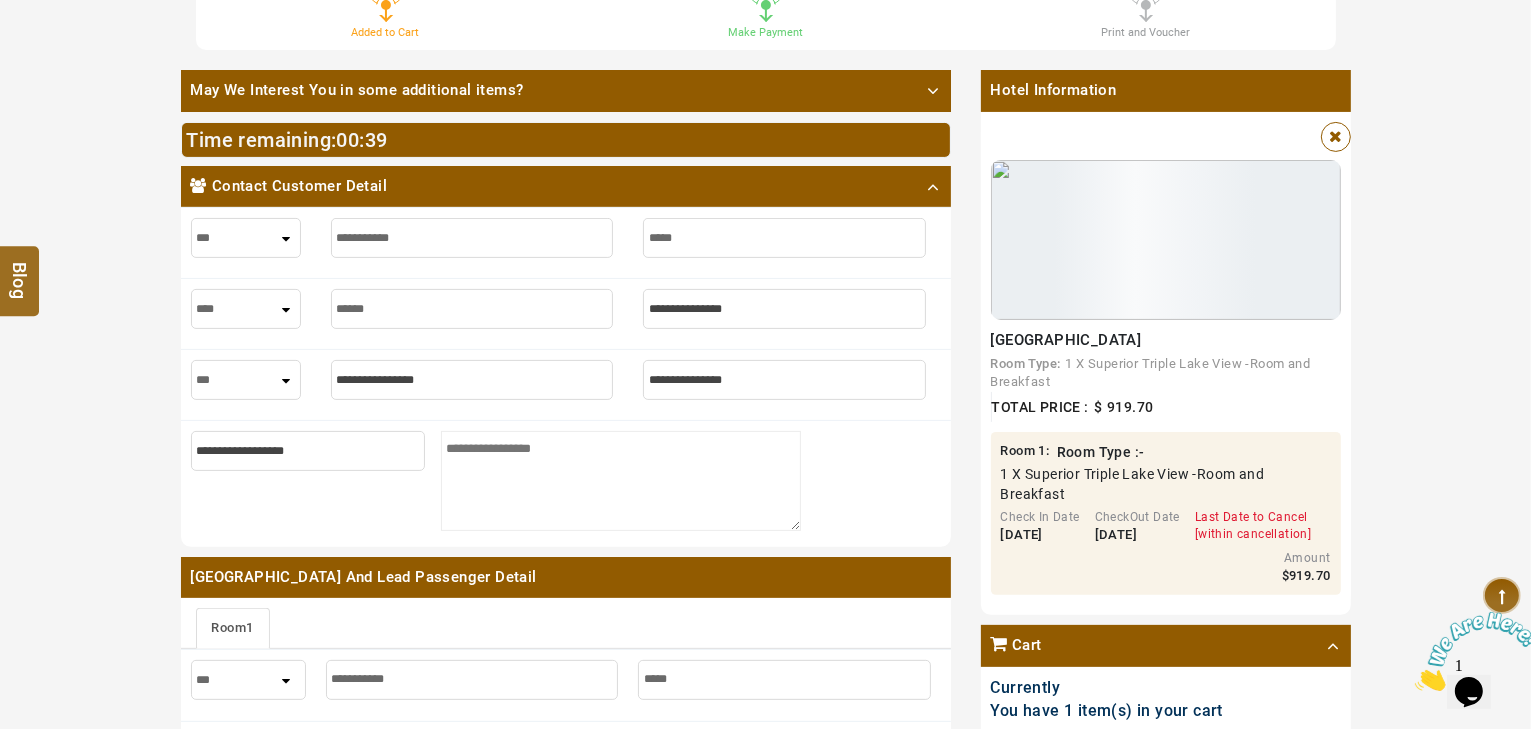 type on "******" 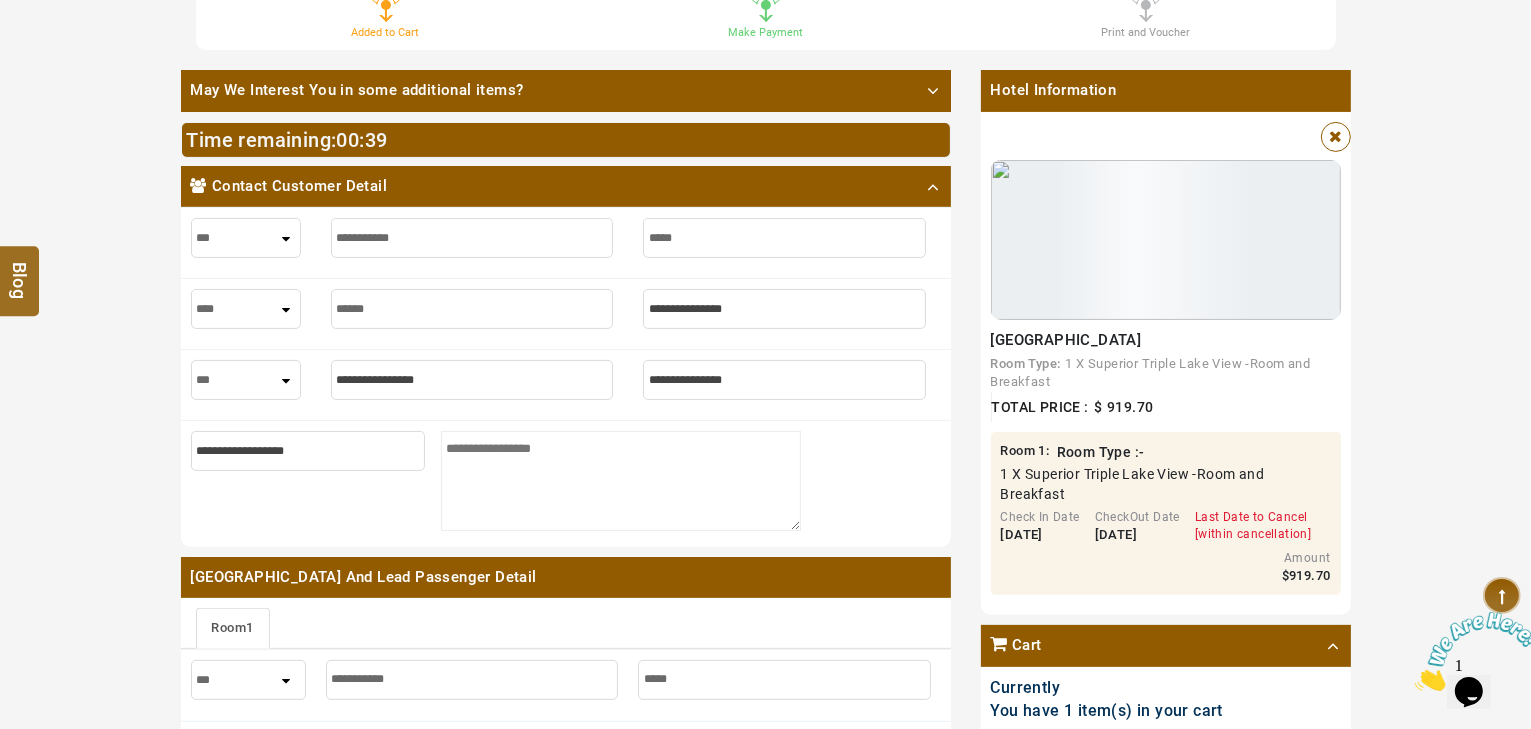 click at bounding box center (784, 309) 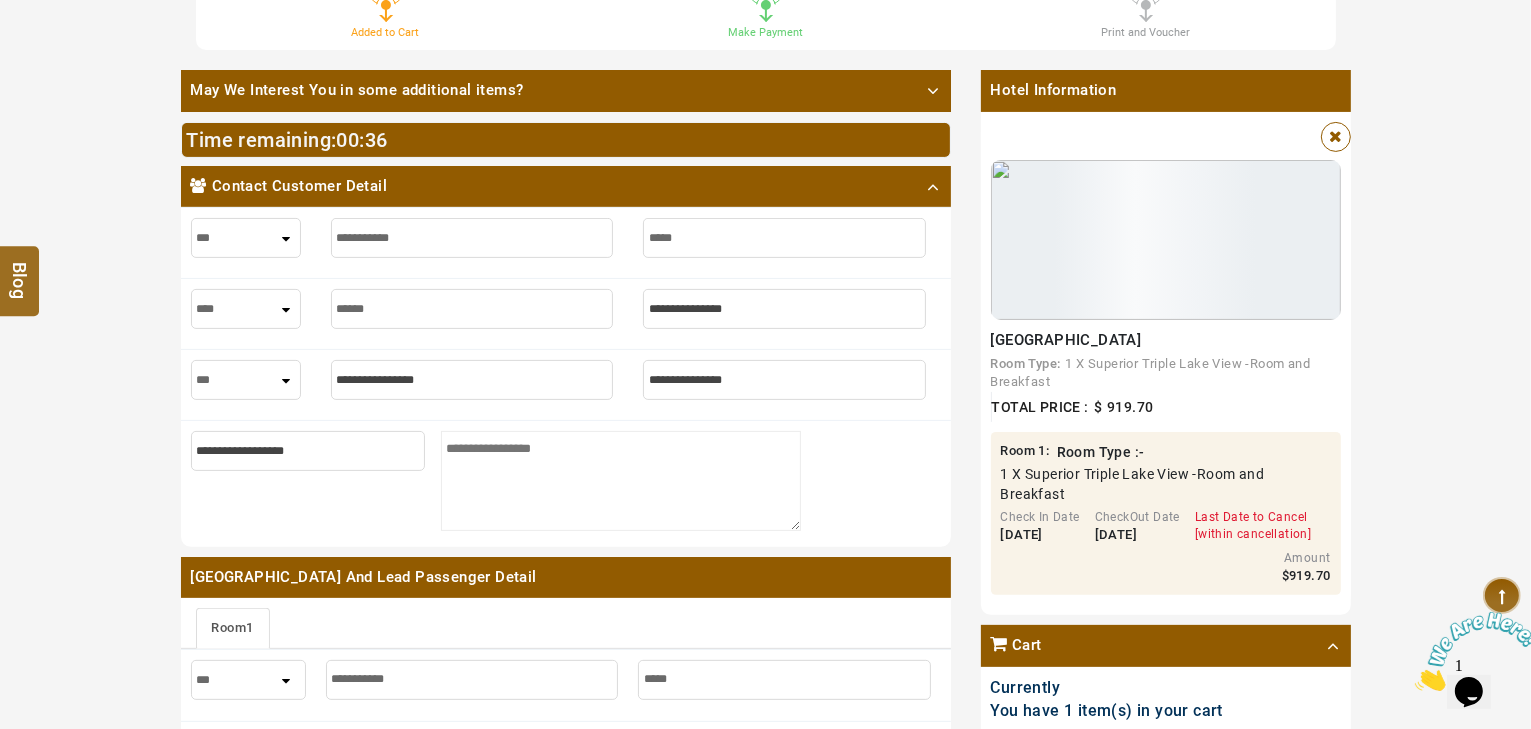 type on "*" 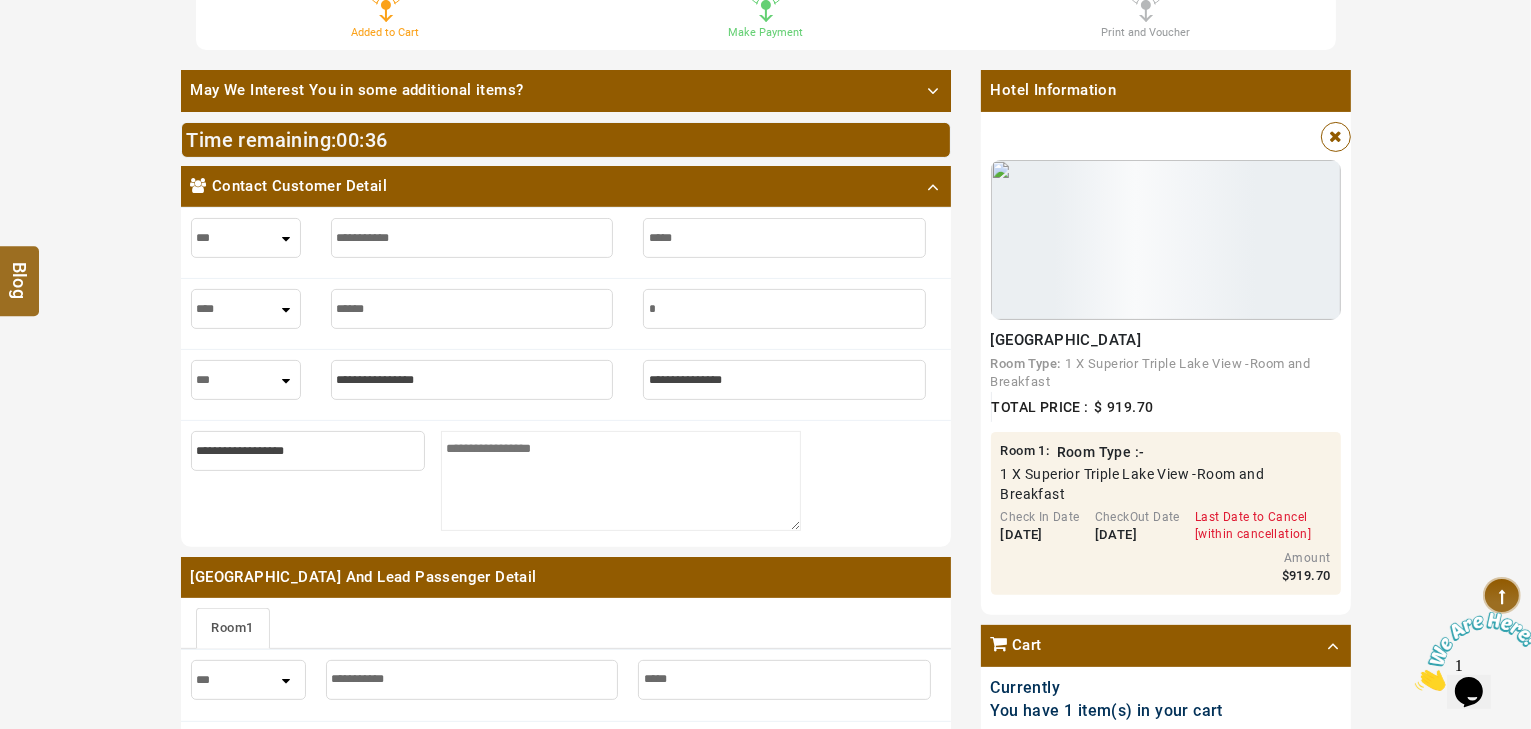 type on "*" 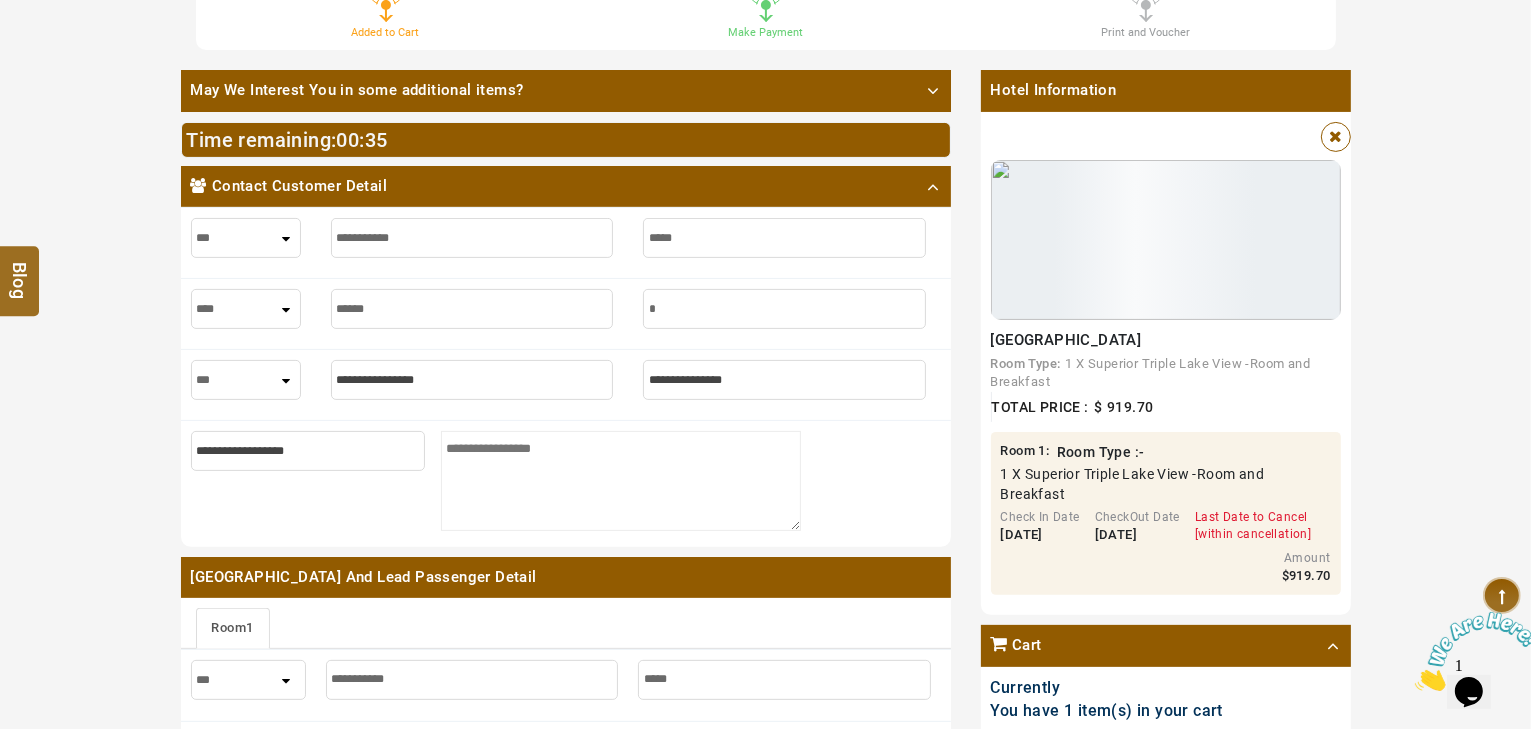type on "**" 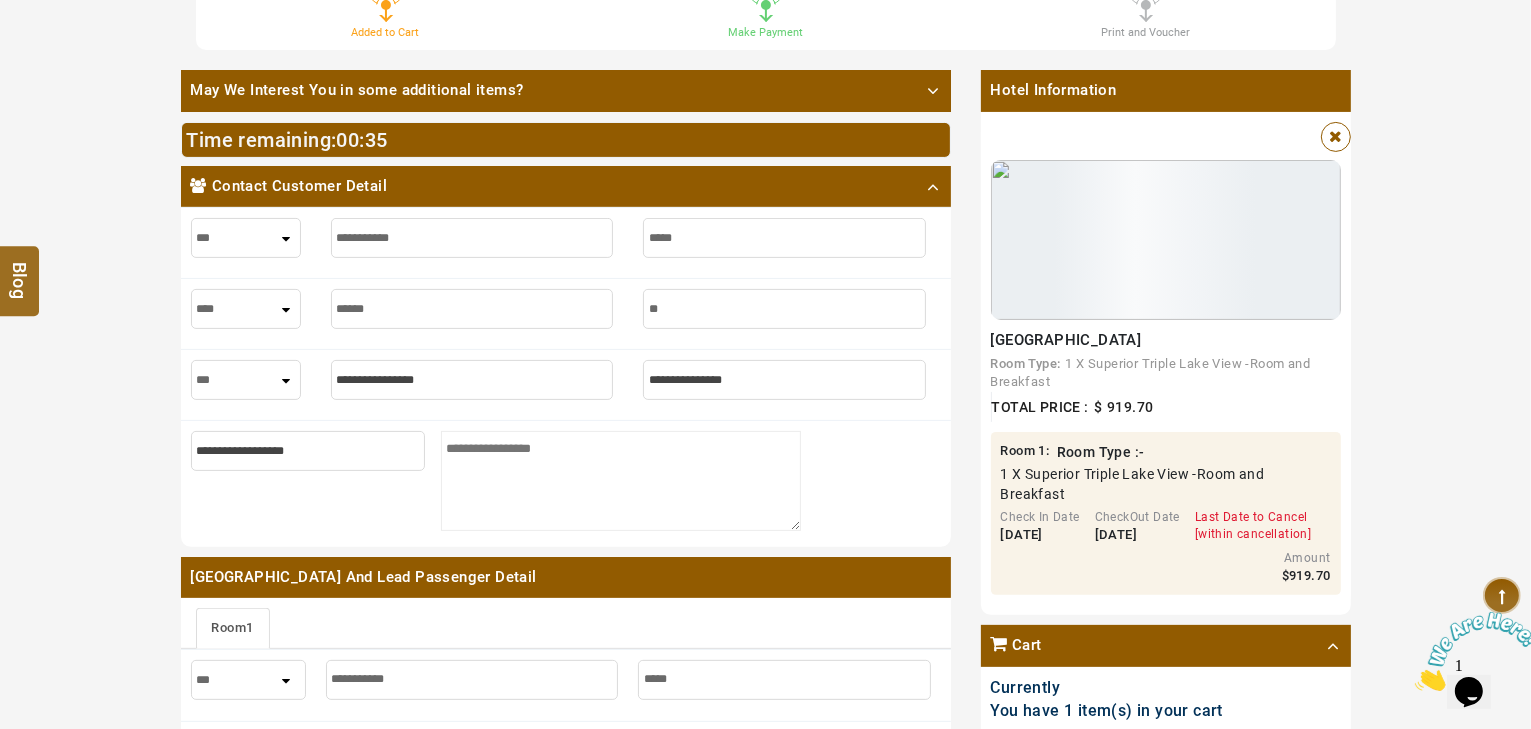 type on "**" 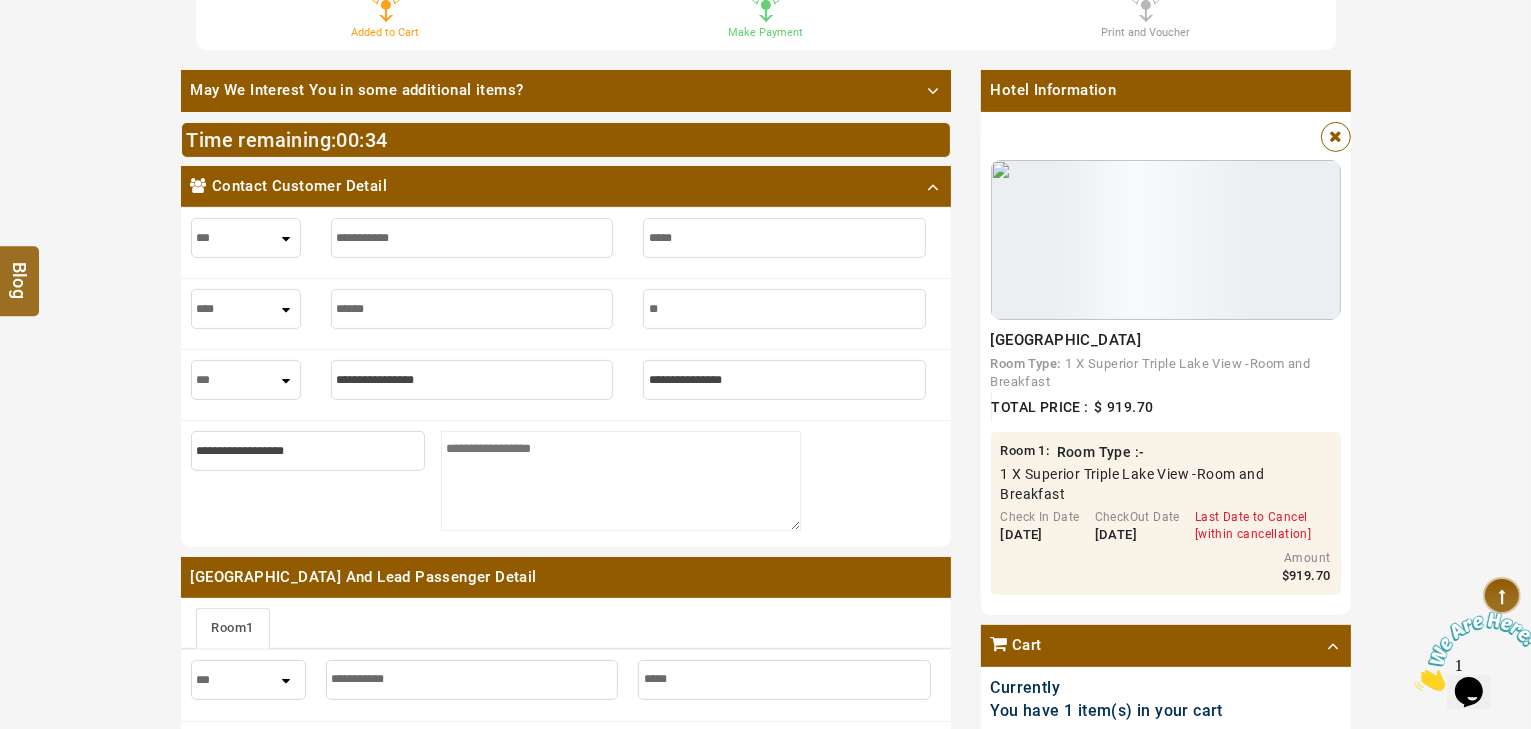 type on "***" 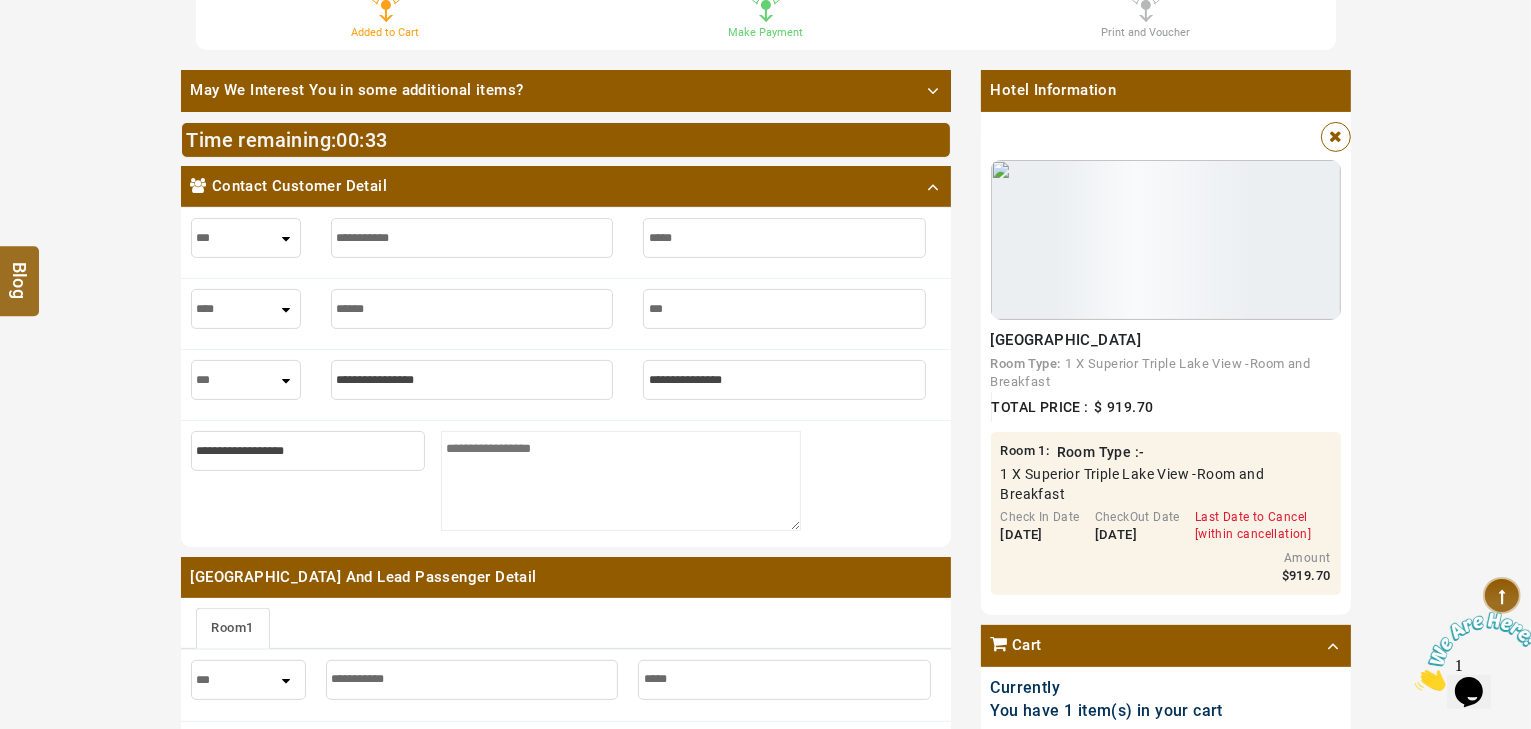 type on "***" 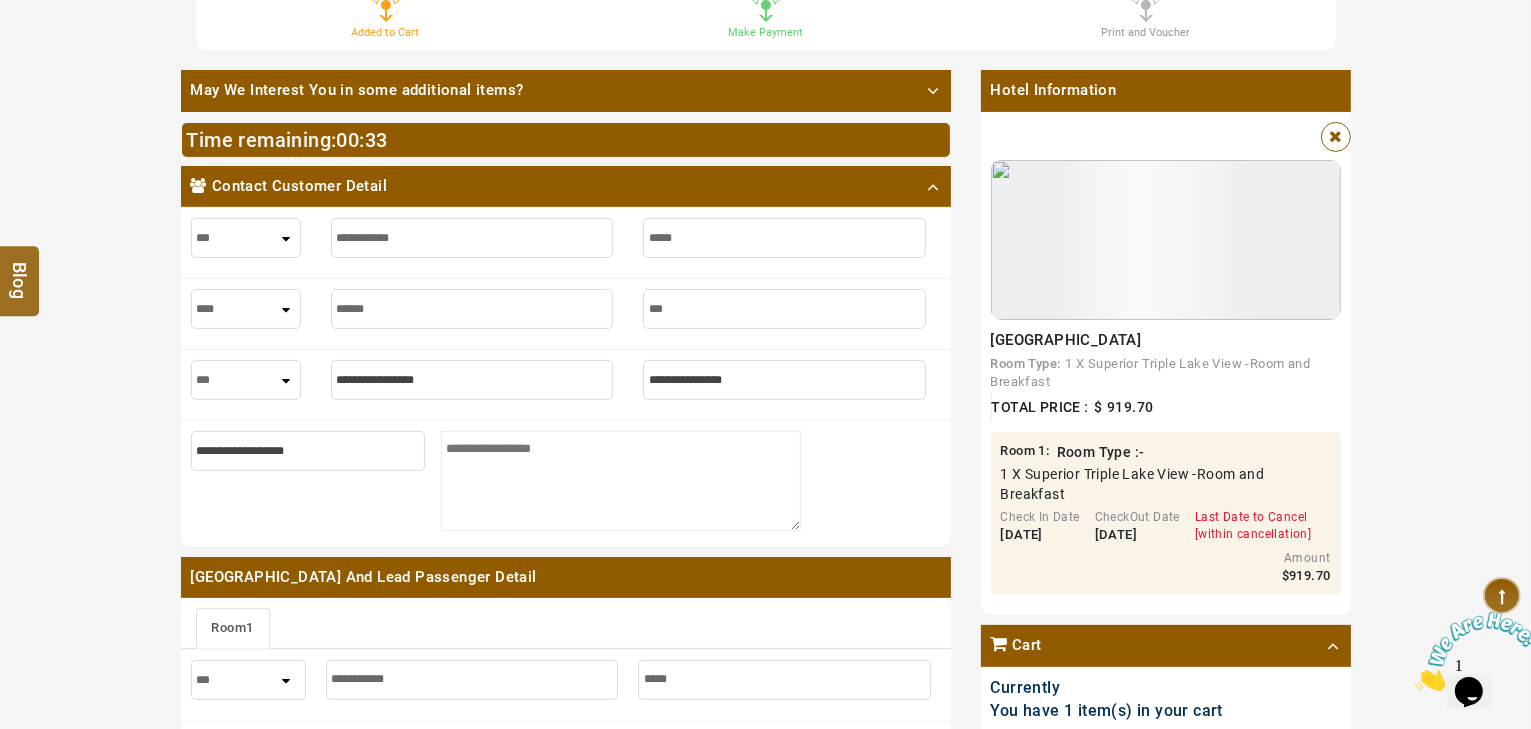 type on "****" 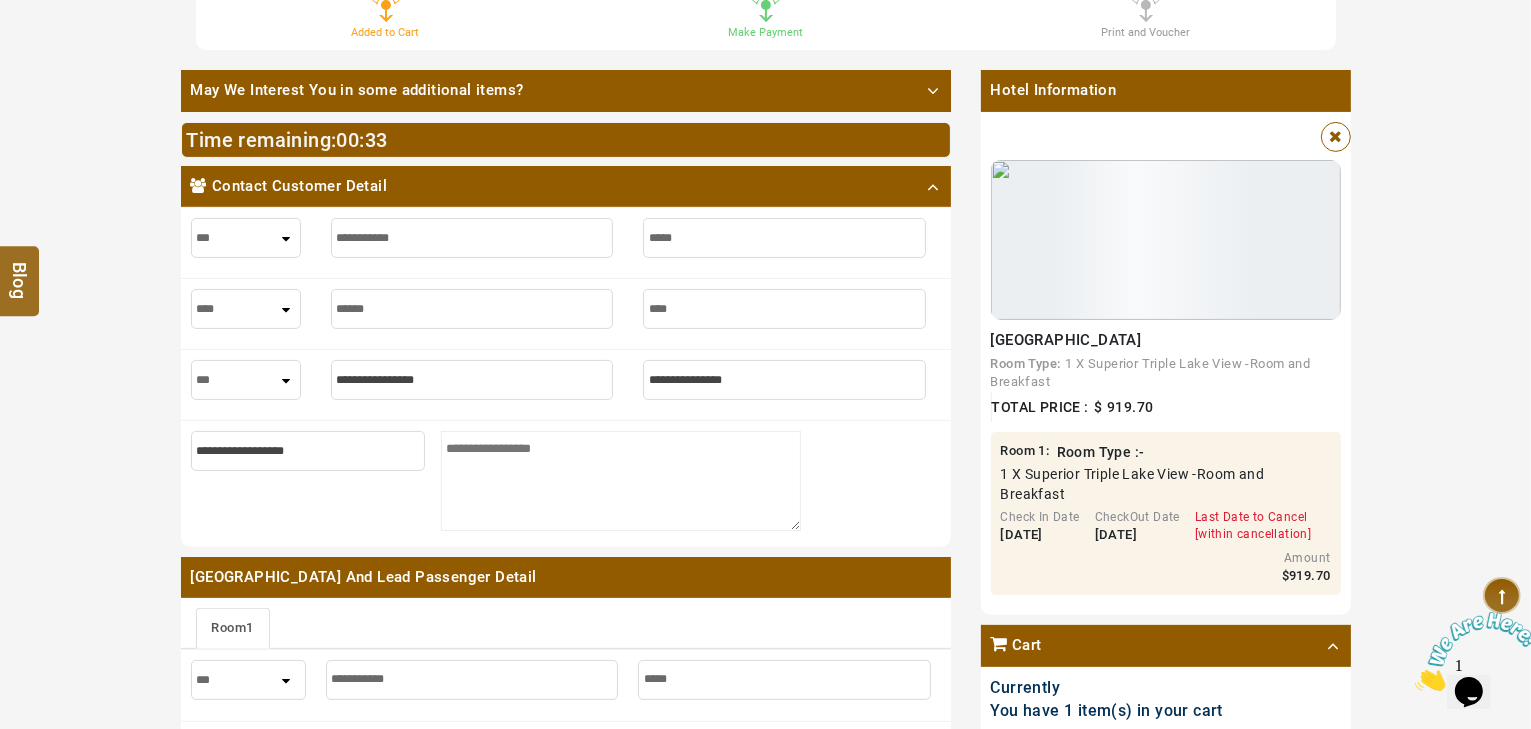 type on "****" 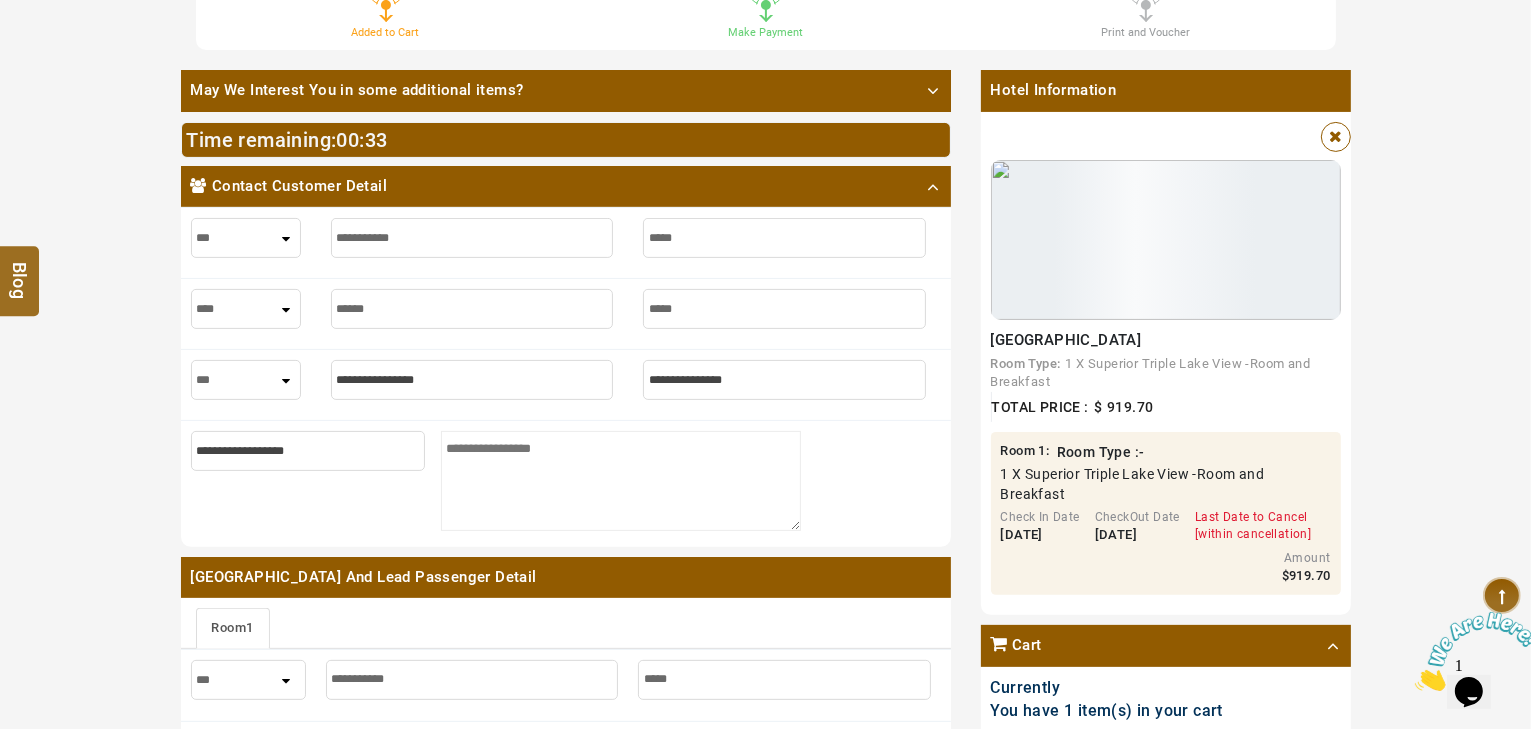 type on "*****" 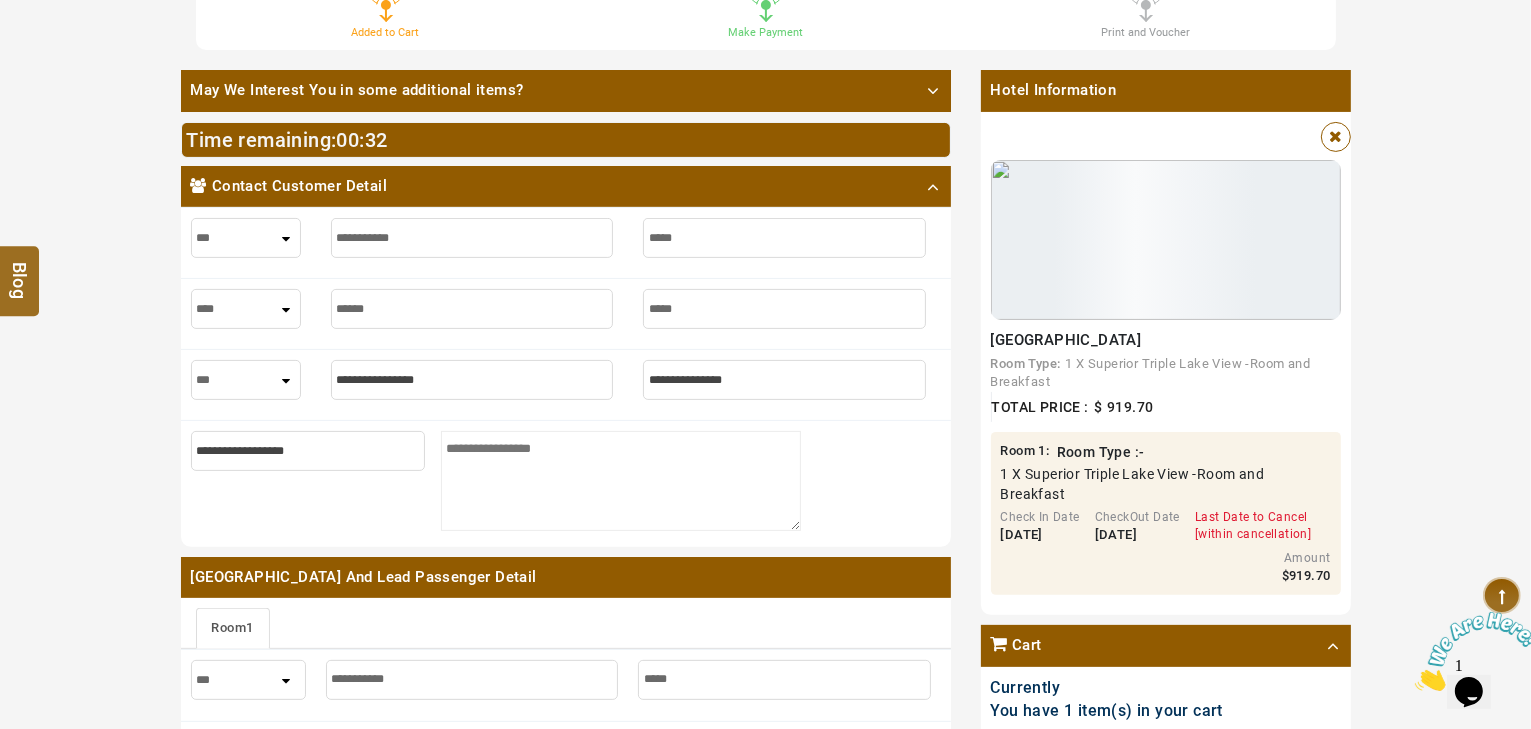 type on "*****" 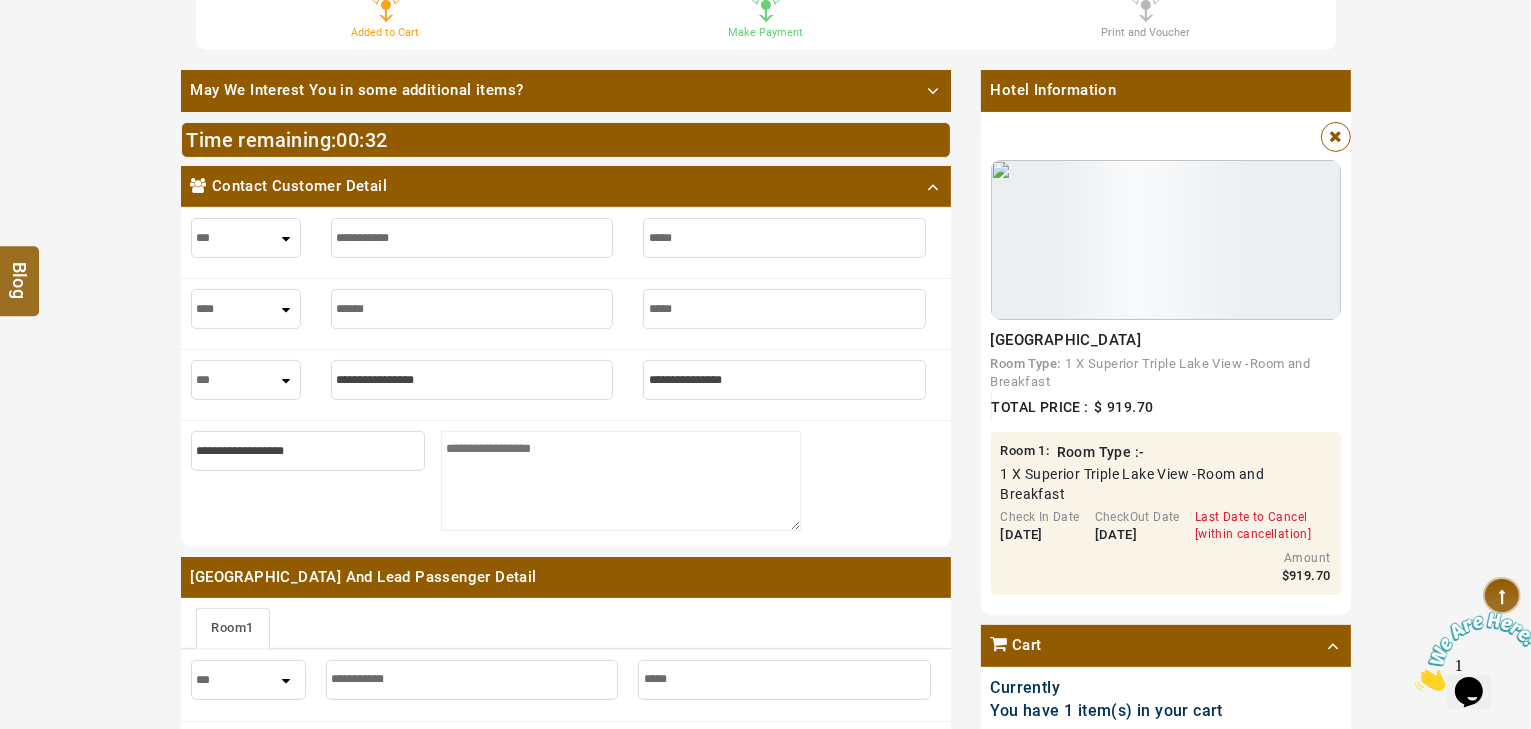 drag, startPoint x: 250, startPoint y: 373, endPoint x: 243, endPoint y: 386, distance: 14.764823 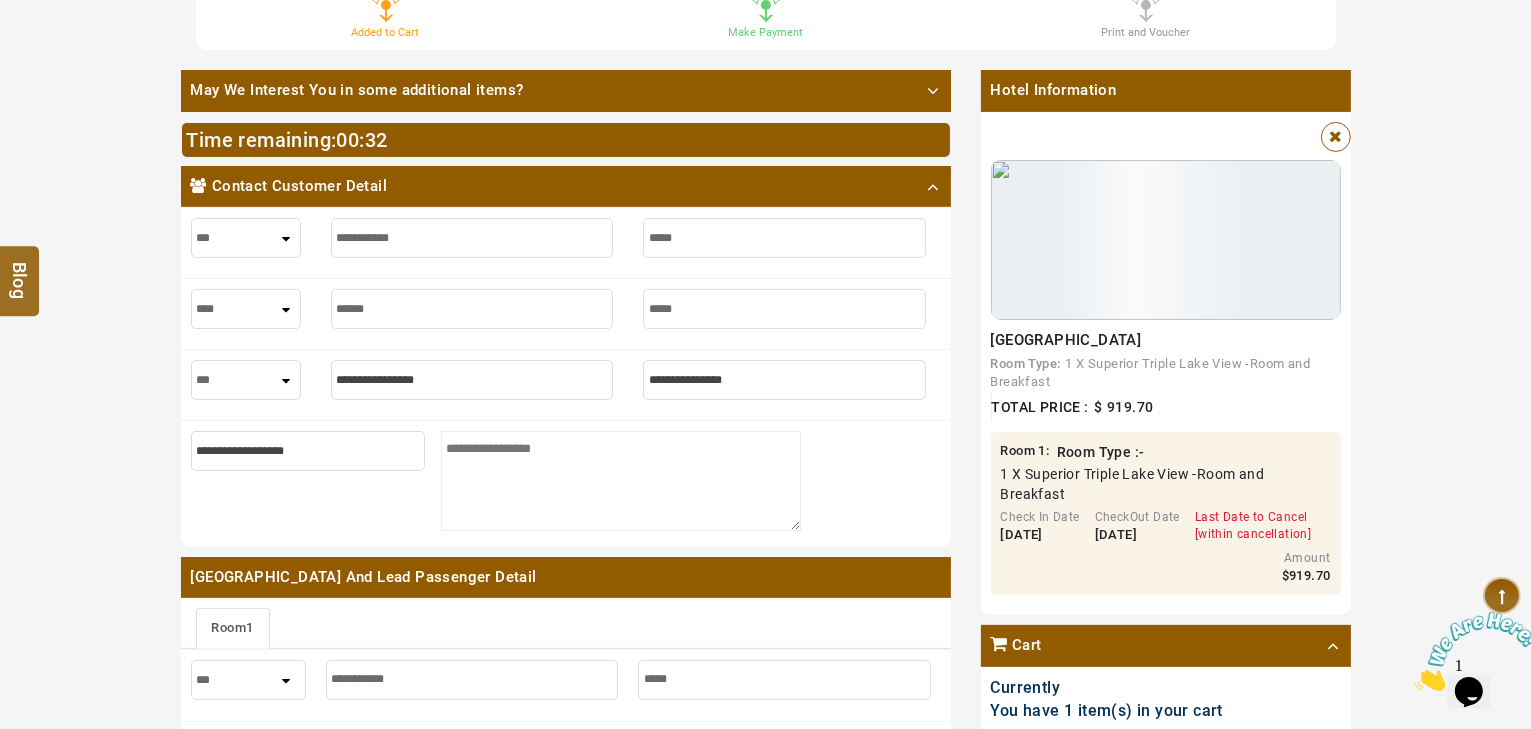 click on "*** **** ***" at bounding box center [246, 380] 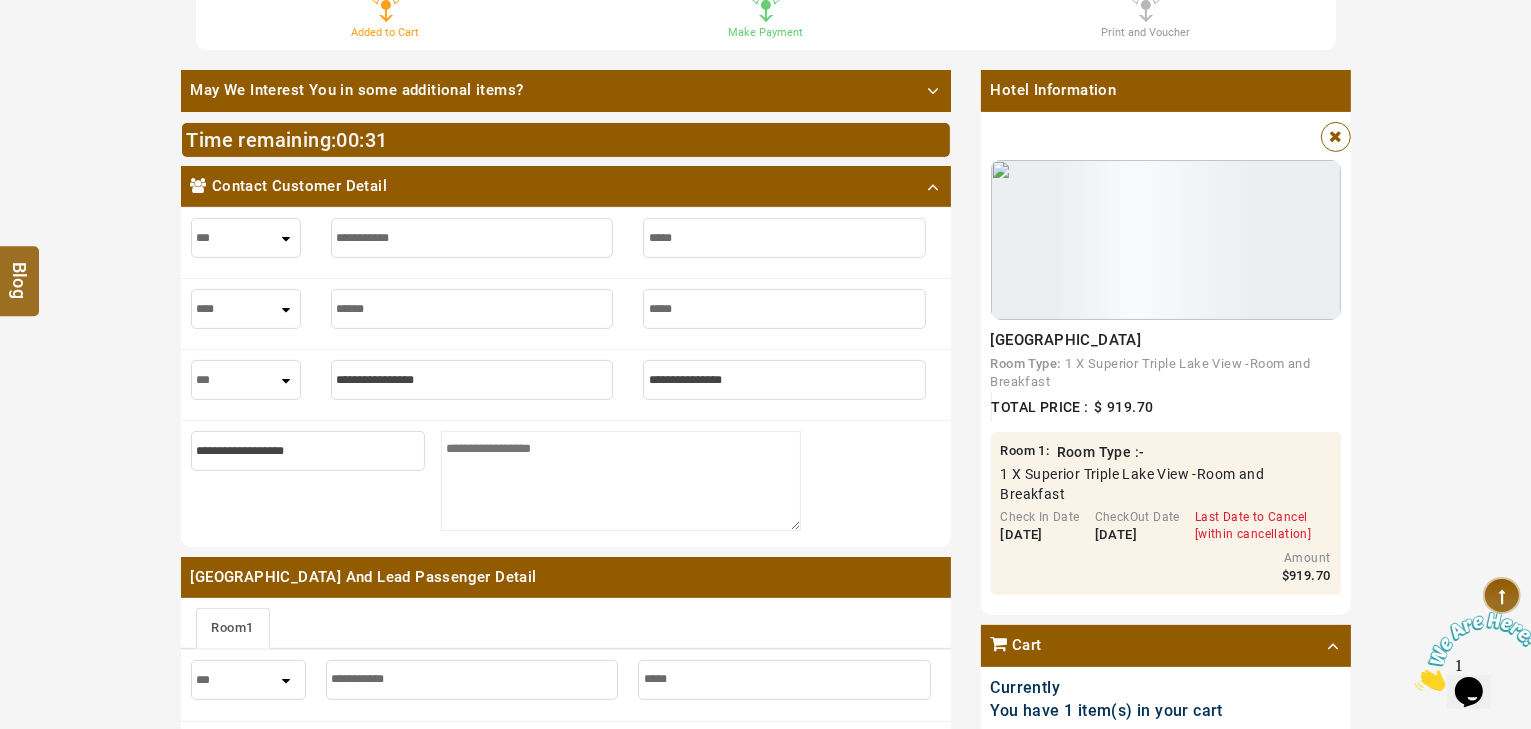 select on "****" 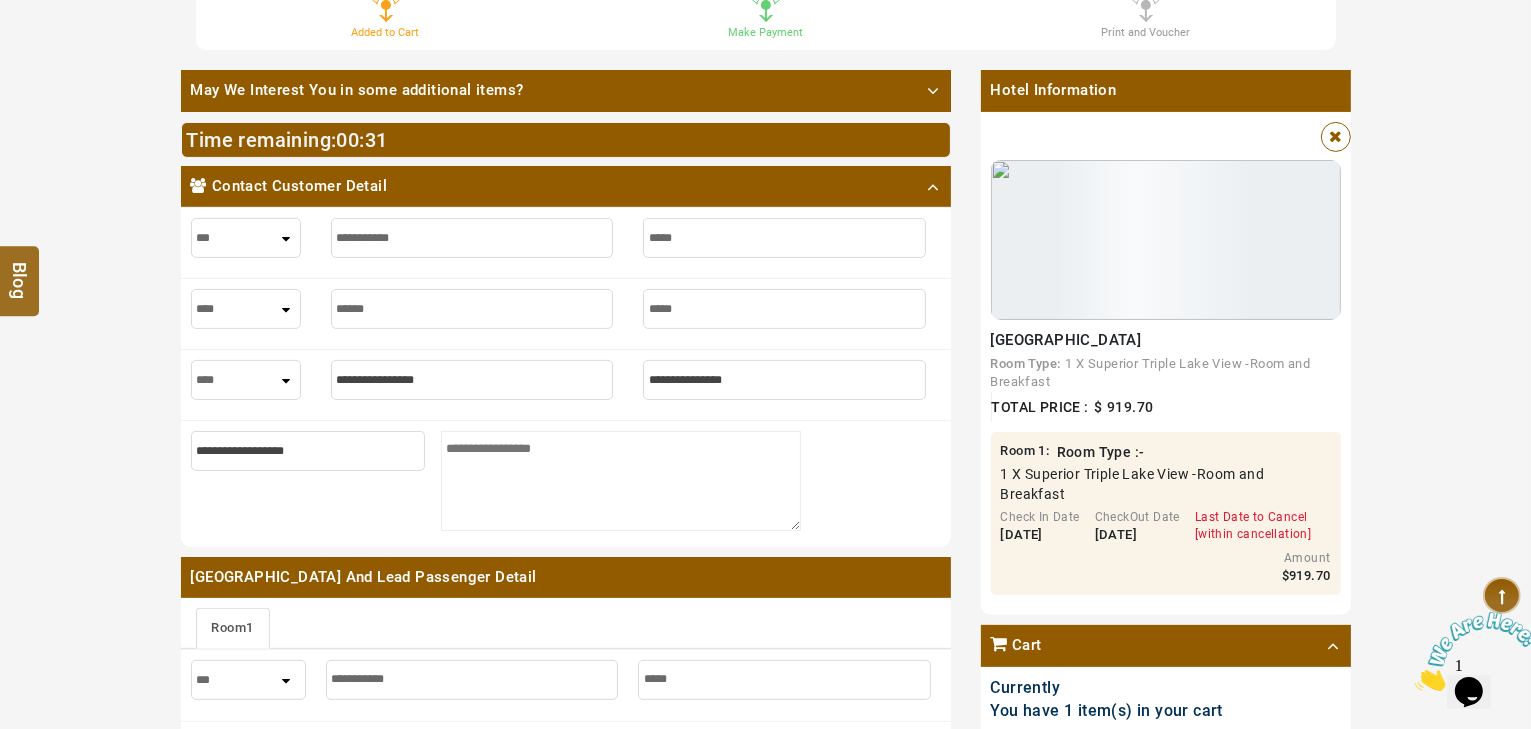 click on "*** **** ***" at bounding box center (246, 380) 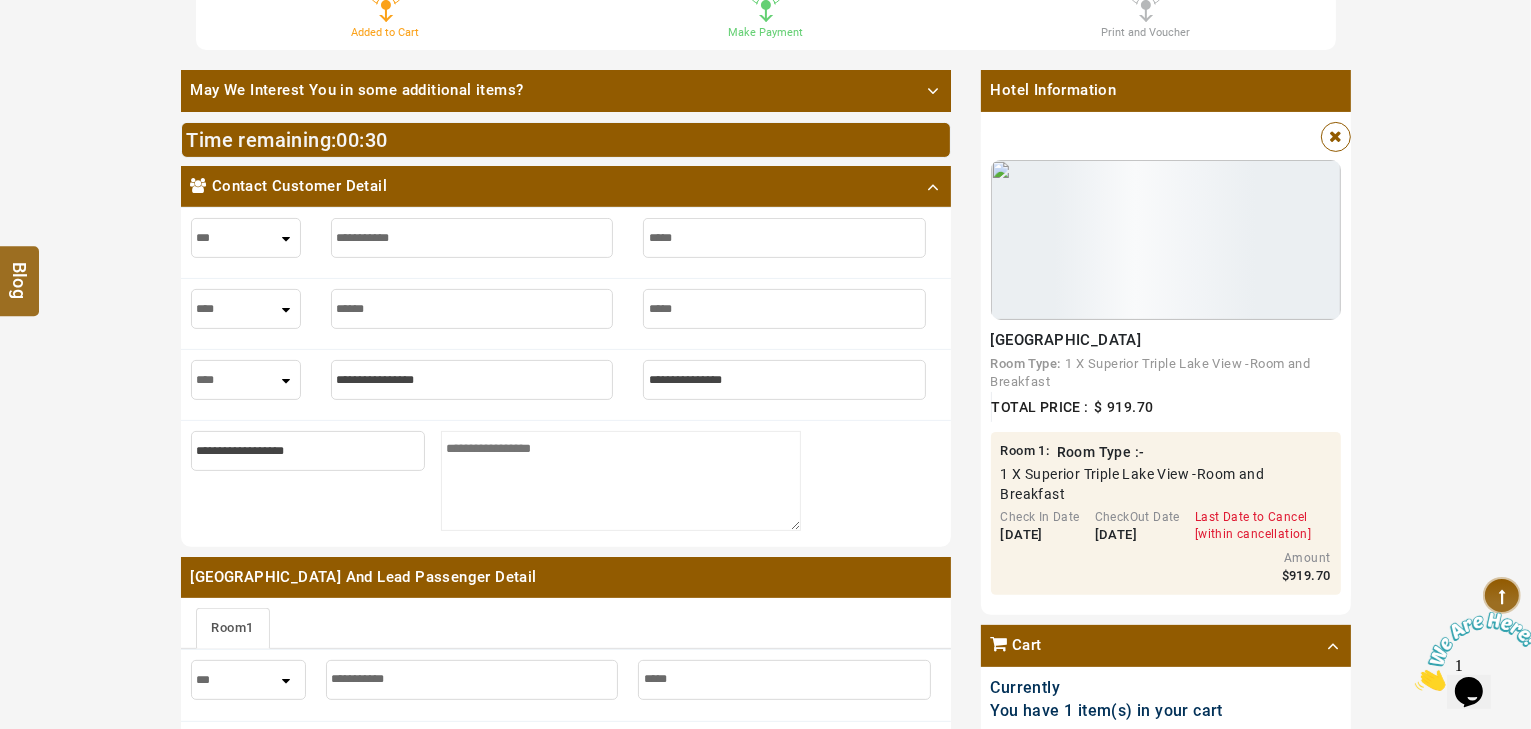 type on "*" 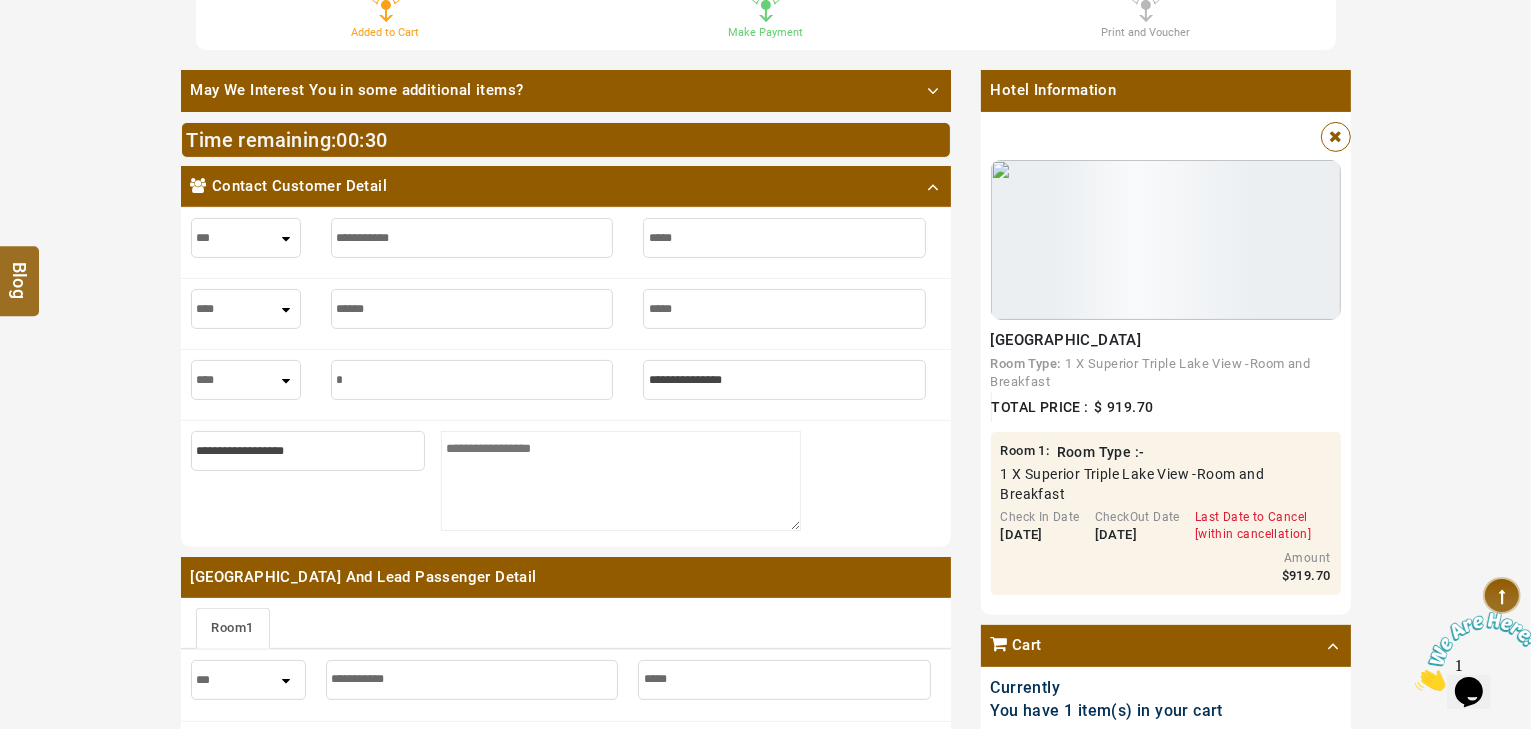 type on "*" 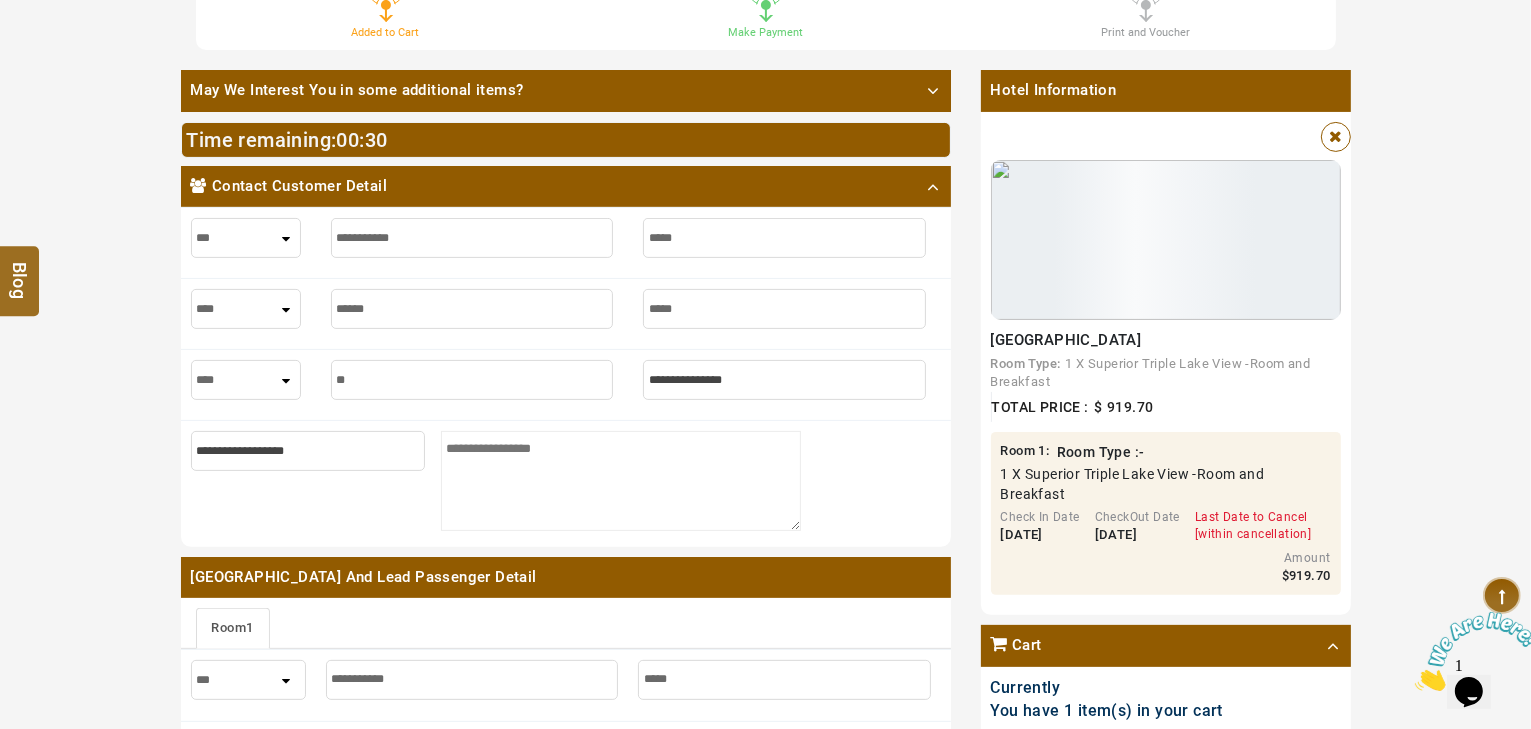 type on "**" 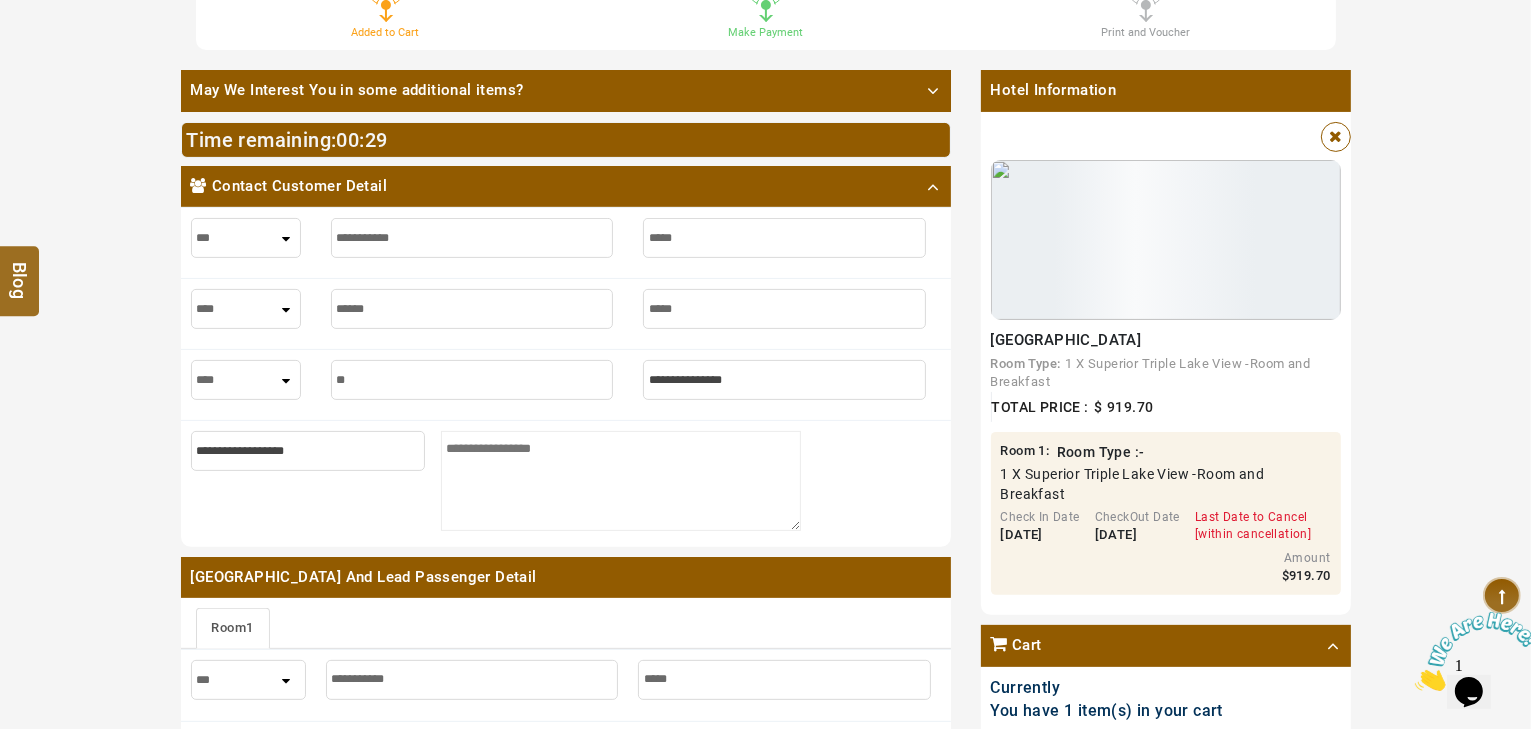 type on "***" 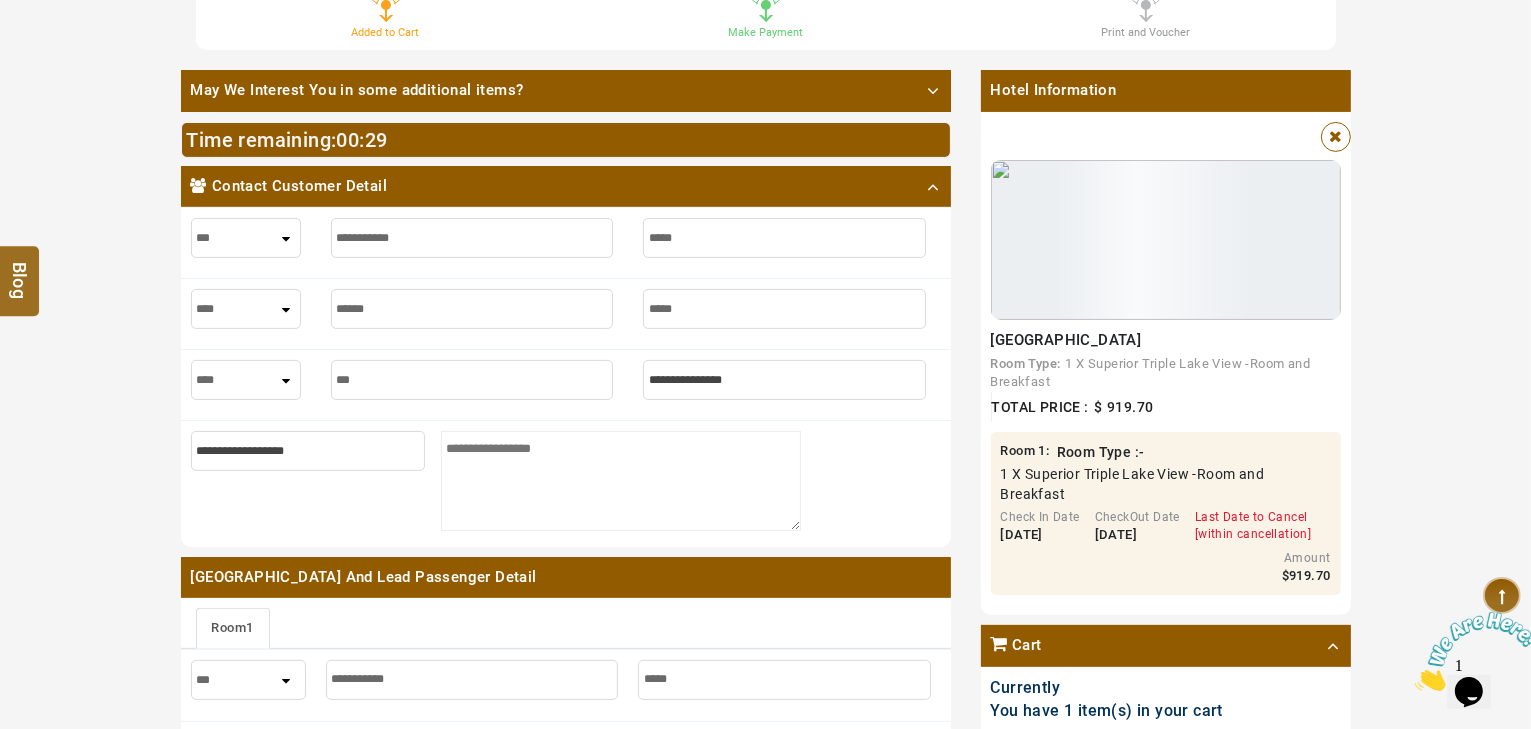 type on "***" 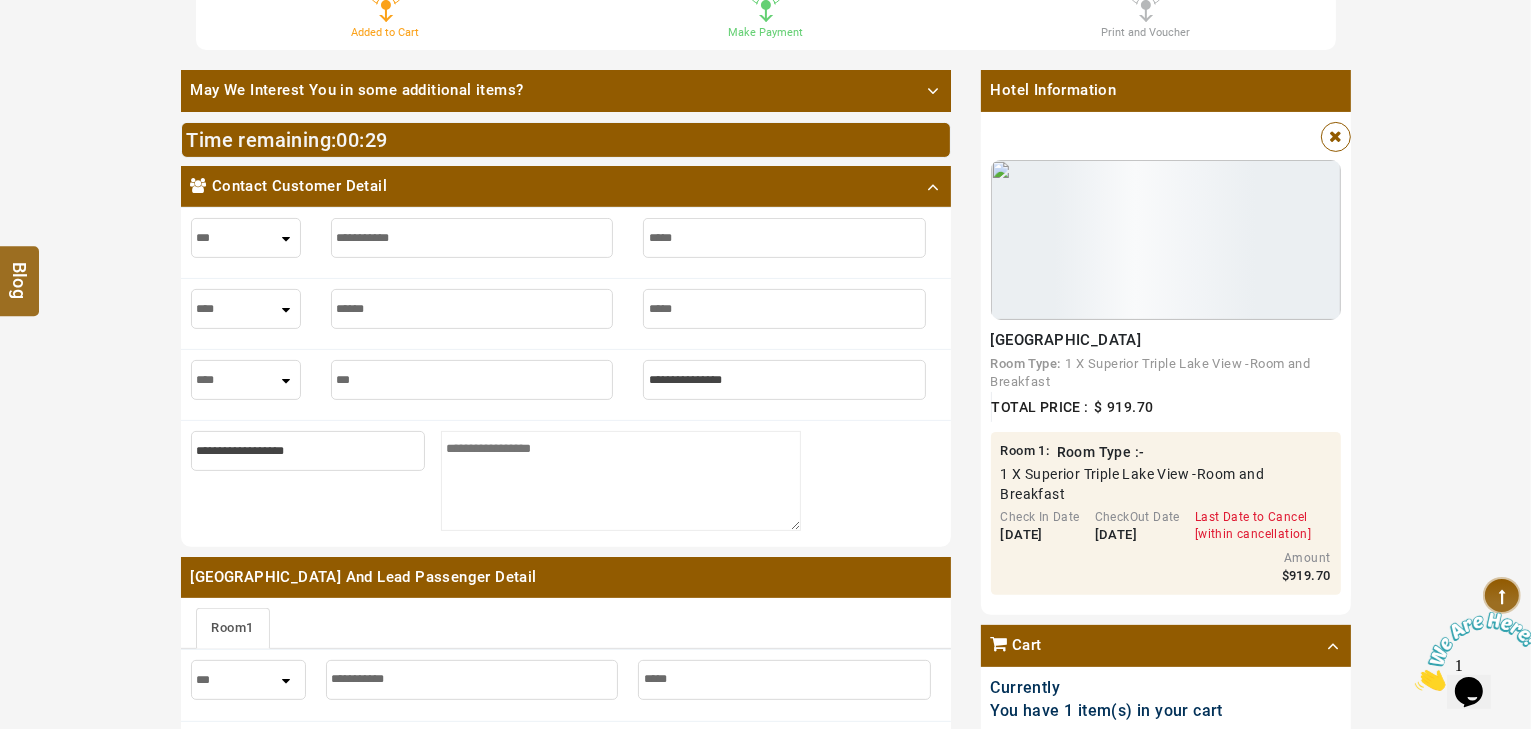 type on "****" 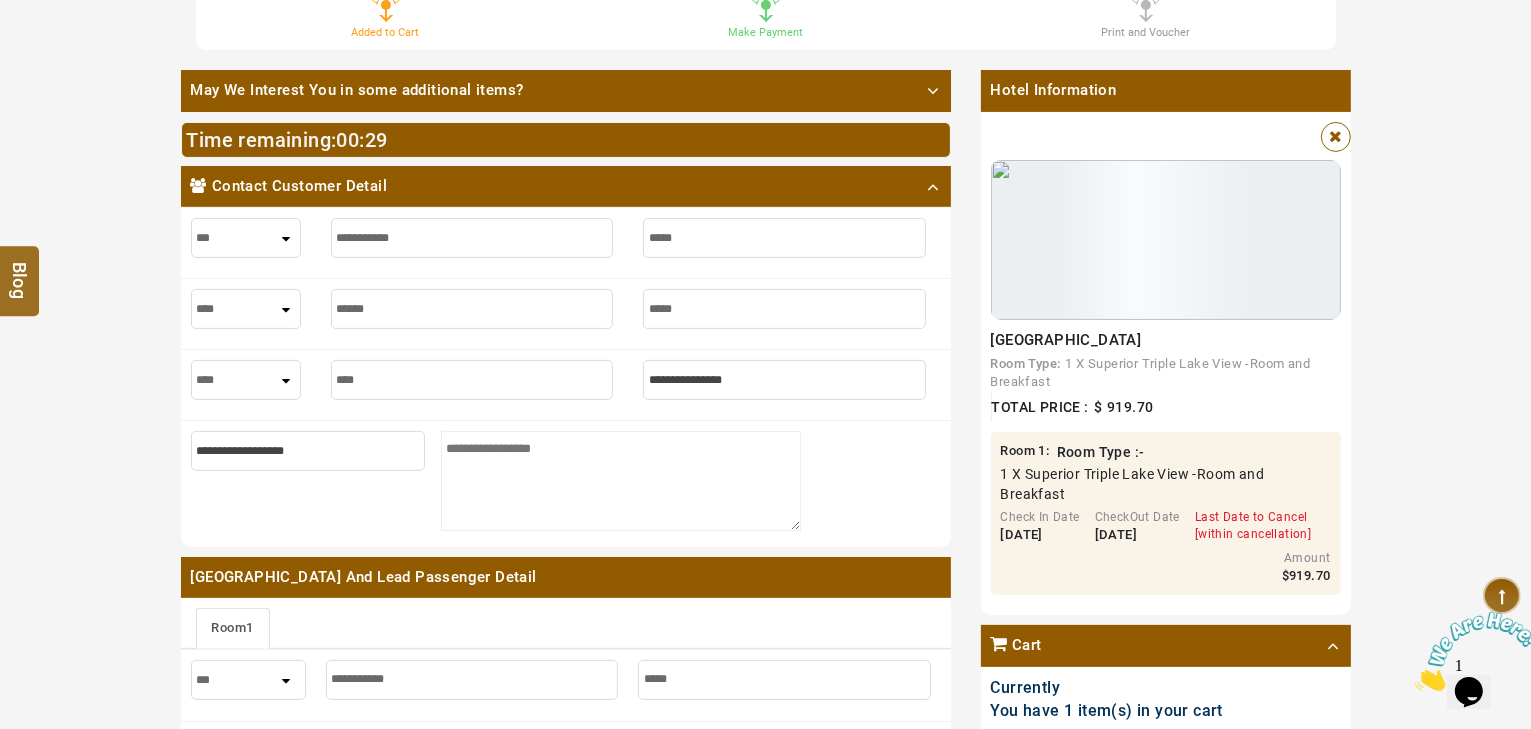type on "****" 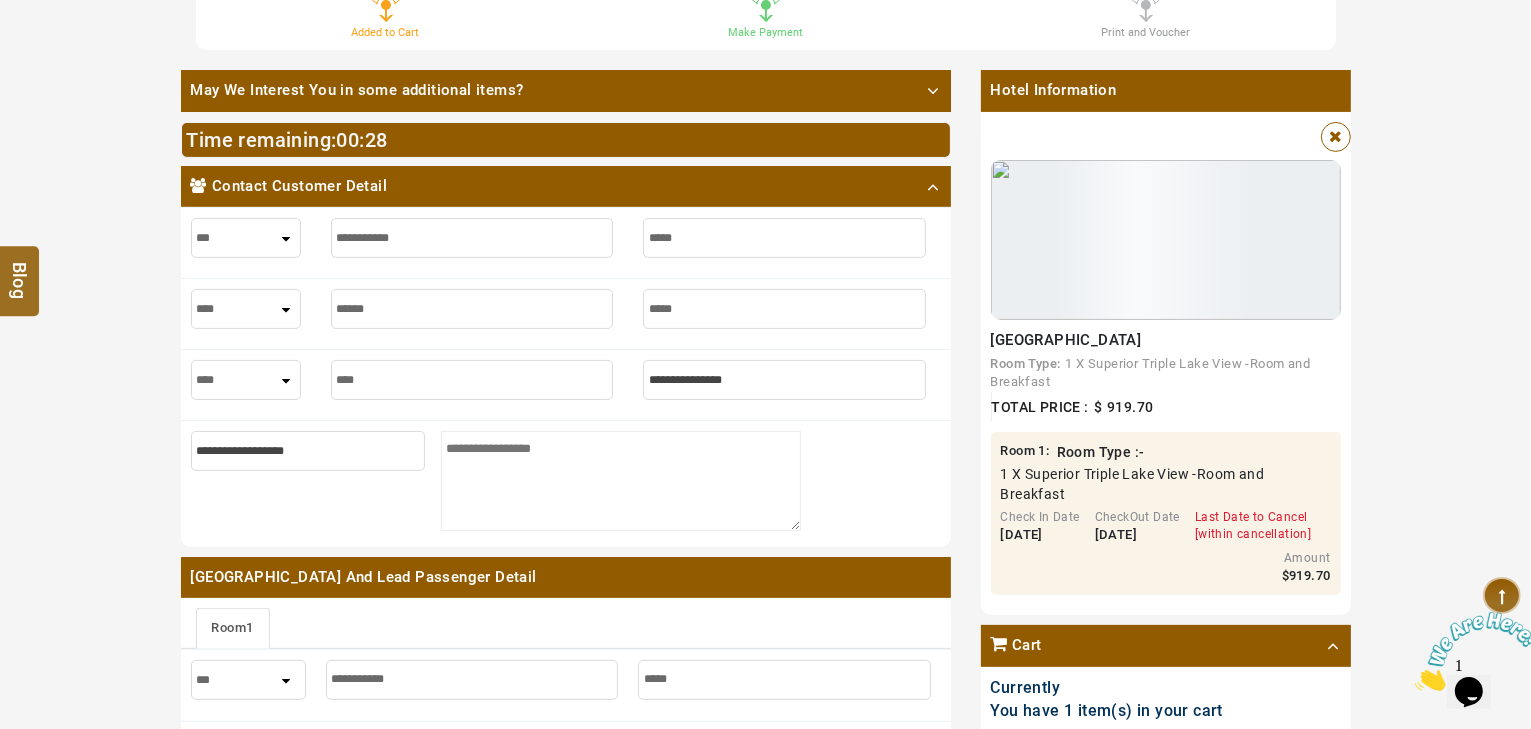 type on "****" 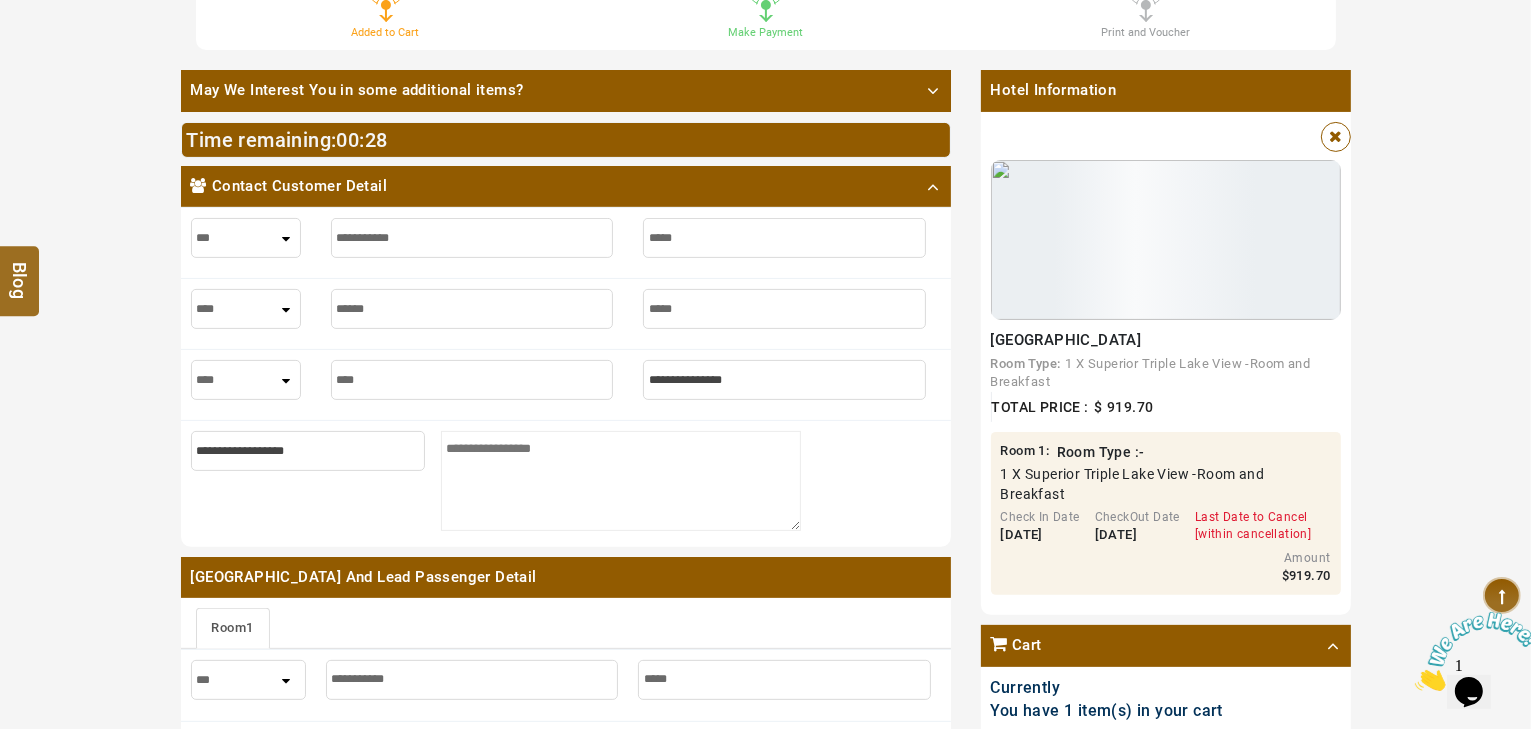 click at bounding box center [784, 380] 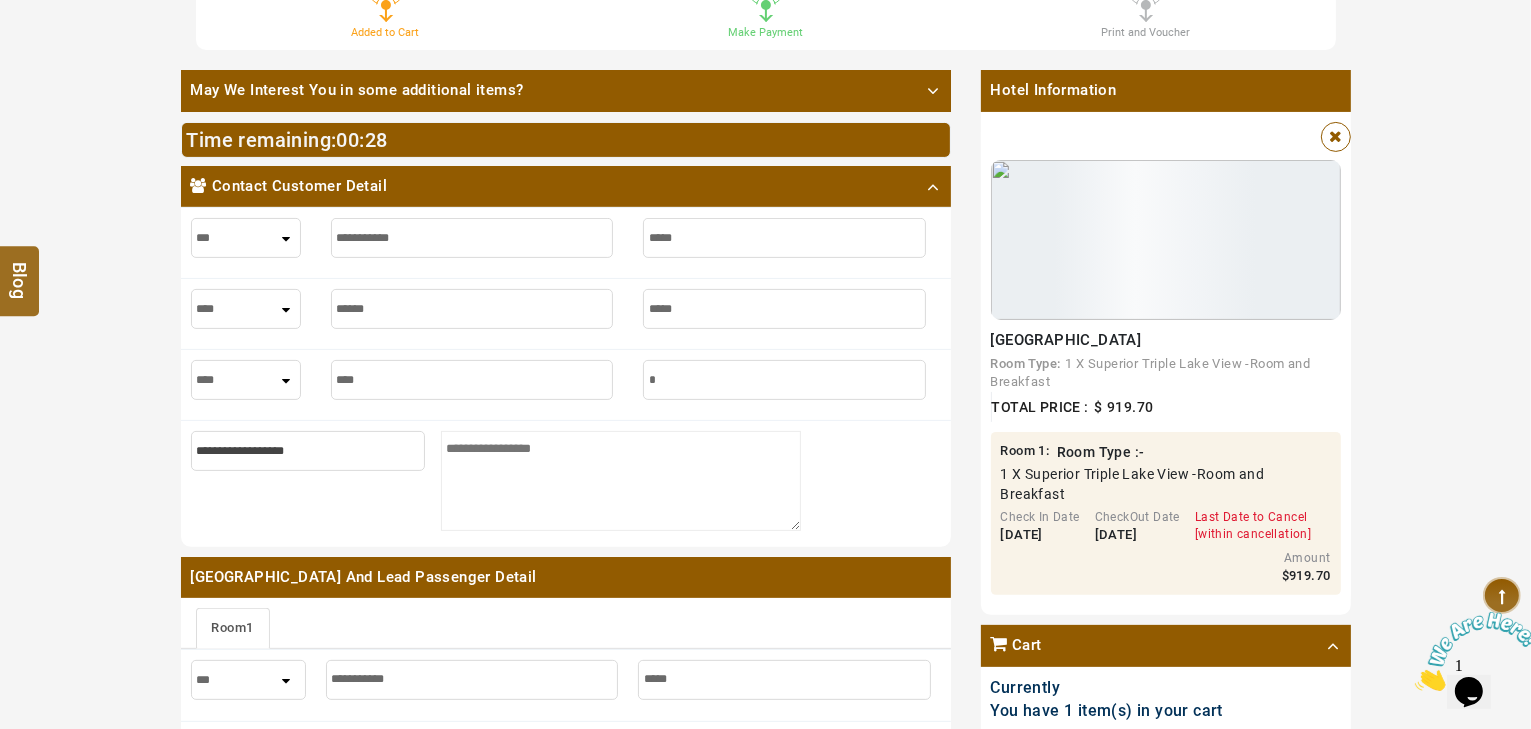 type on "*" 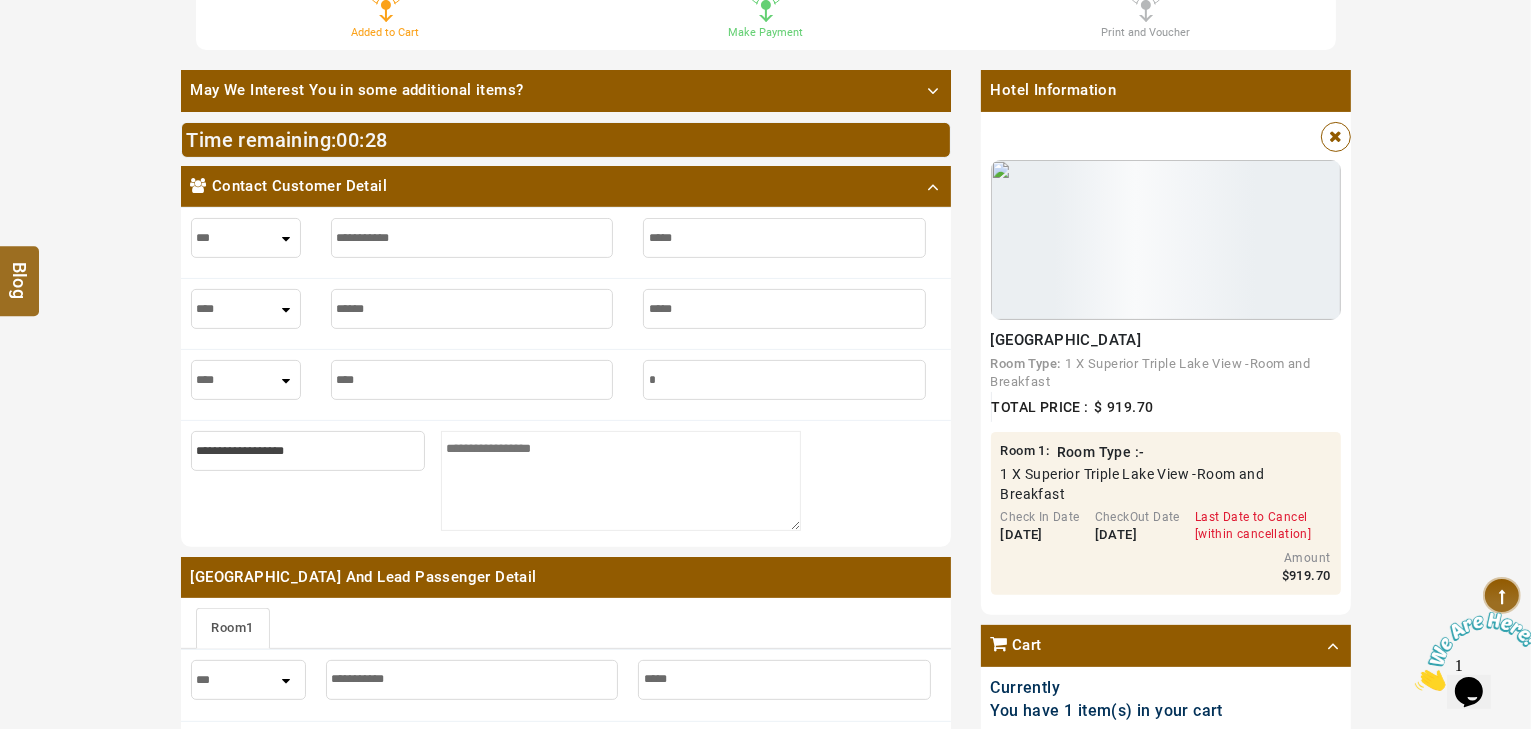 type on "**" 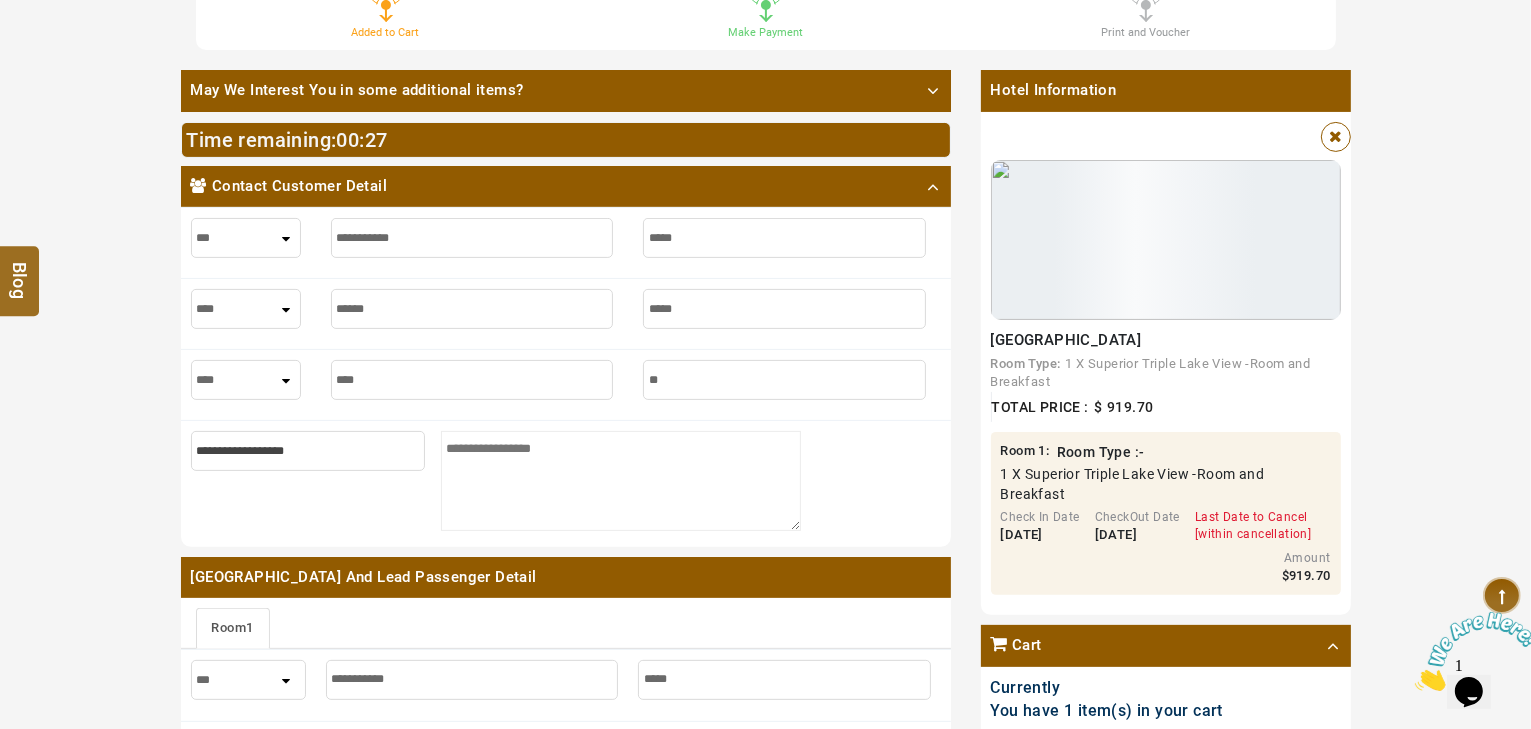 type on "**" 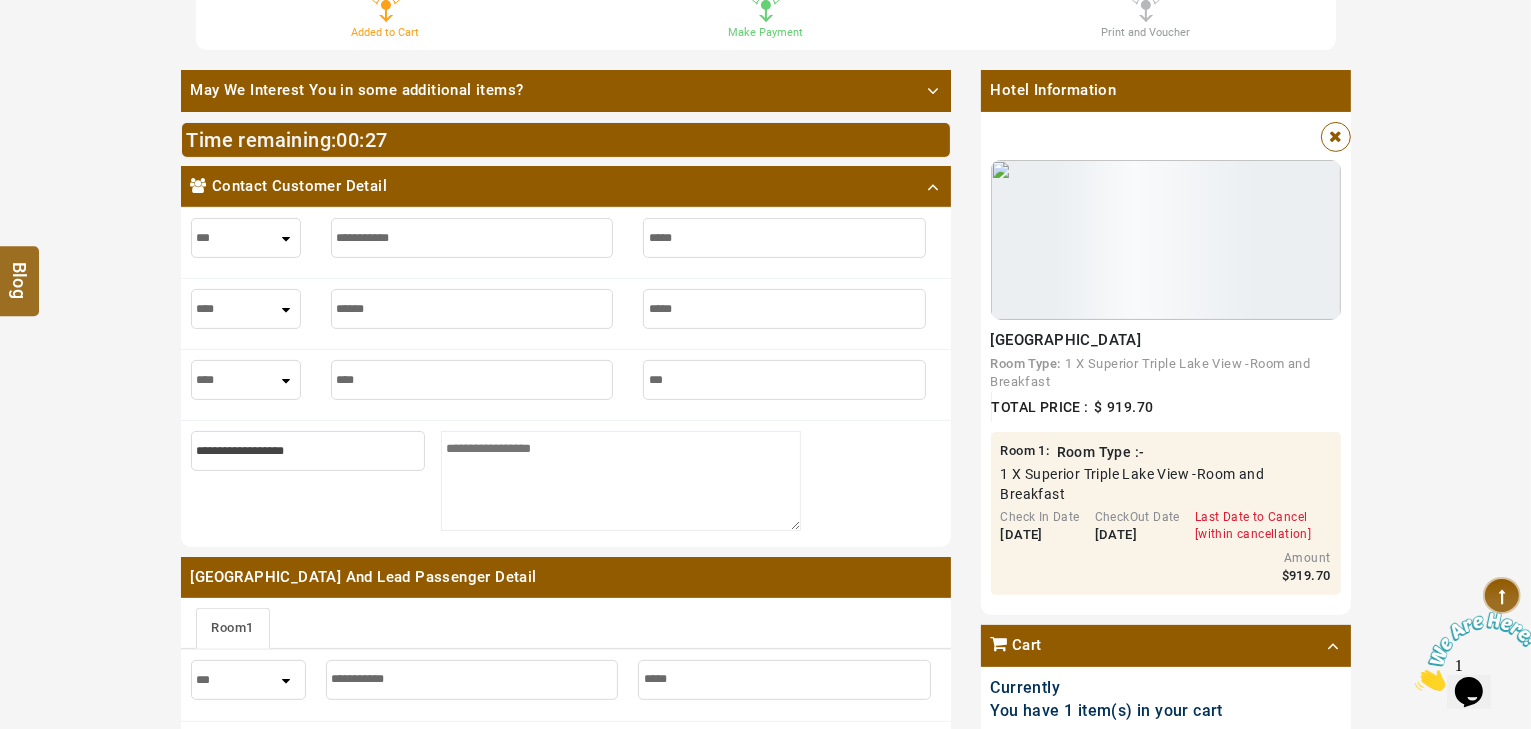 type on "***" 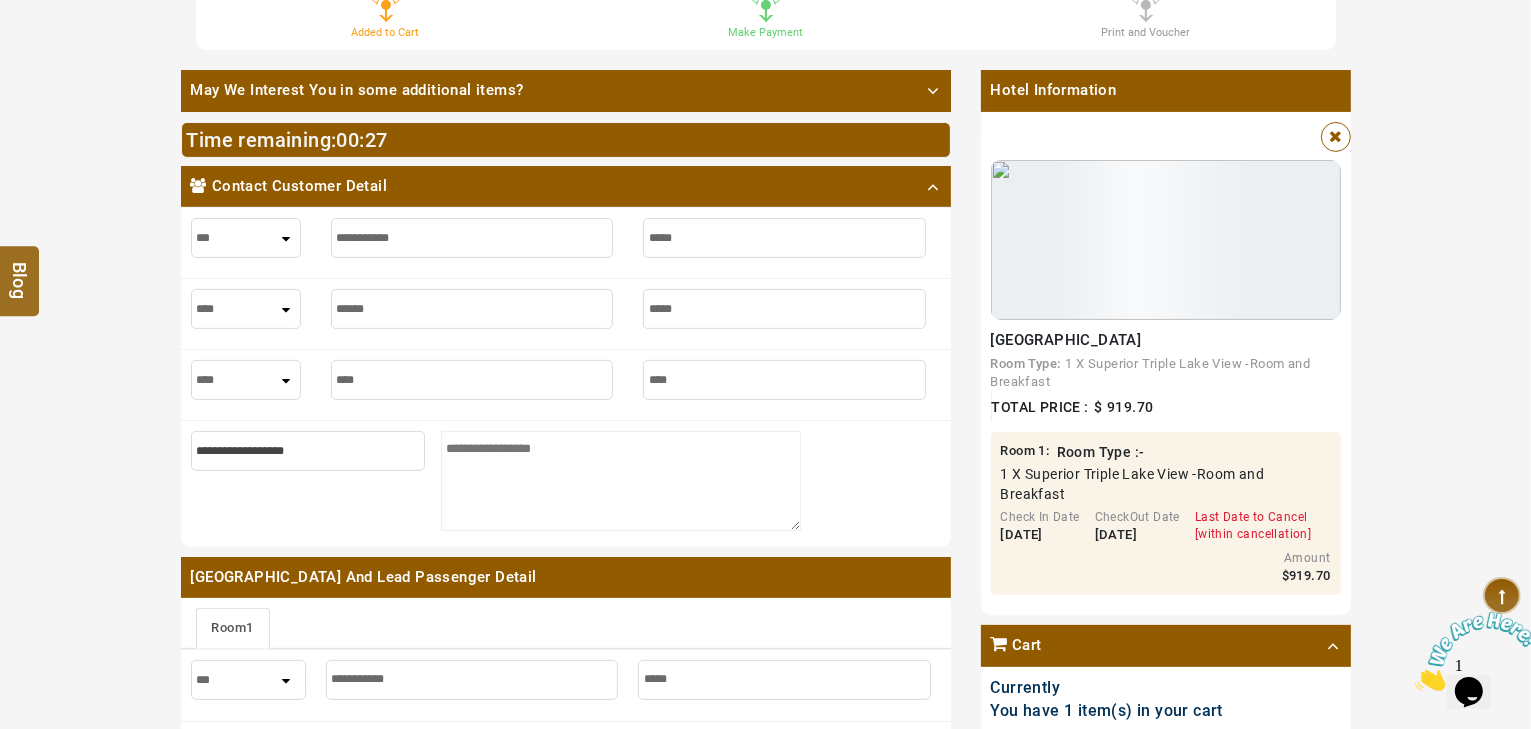 type on "****" 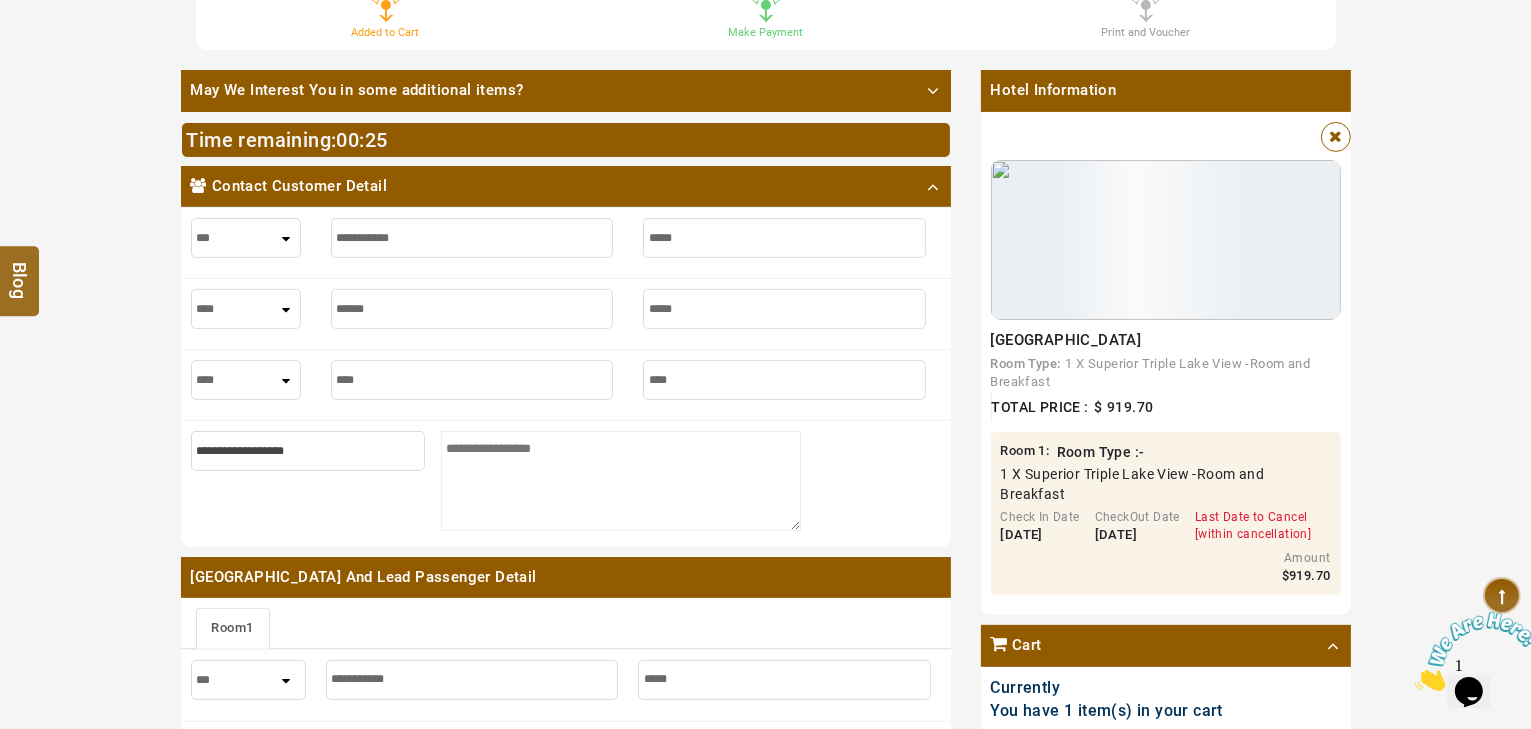 type on "****" 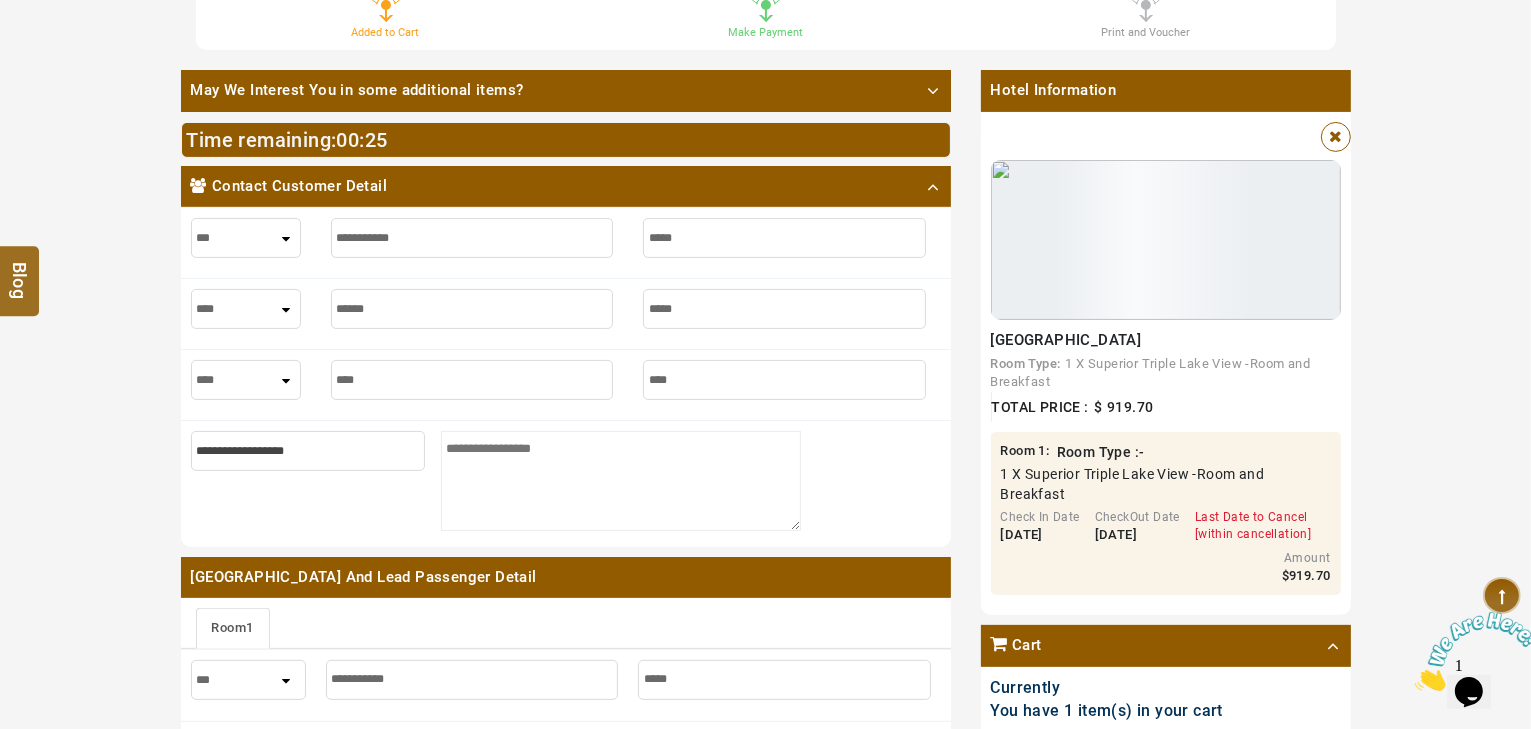 click on "1 Added to Cart 2 Make Payment 3 Print and Voucher May We Interest You in some additional items? Add Optional Hotels Add Optional Transfer Add Optional Tours Add Optional Restaurants Time remaining: 00 : 25 Contact Customer Detail *** **** *** *** **** *** *** **** *** Heritage Hotel Hallstatt And Lead Passenger Detail Room  1 *** **** *** *** **** *** *** **** *** Essential Info *  Hallstatt City Tax: All year round - night 1 onwards - EUR 3.00 per person per night for adults / Free for children up to age 14 Room and Breakfast - Leave your car at car park P1 (address: Salinenplatz 4, 4830 Hallstatt). Shuttle runs daily from 9.00 till 19.00 (red VW bus marked Hallstatt Shuttle).
For arrivals between 19.00 and 21.30, you have to contact the hotel at
+43-613420036. CXL Time Zone If the destination time is not specified in the cancellation policy, the hours are taken
according to the time zone of provider (TR time - GMT+3).
CXL Time Zone Room and Breakfast Please Wait... Rate Break Up Terms and Conditions" at bounding box center [765, 916] 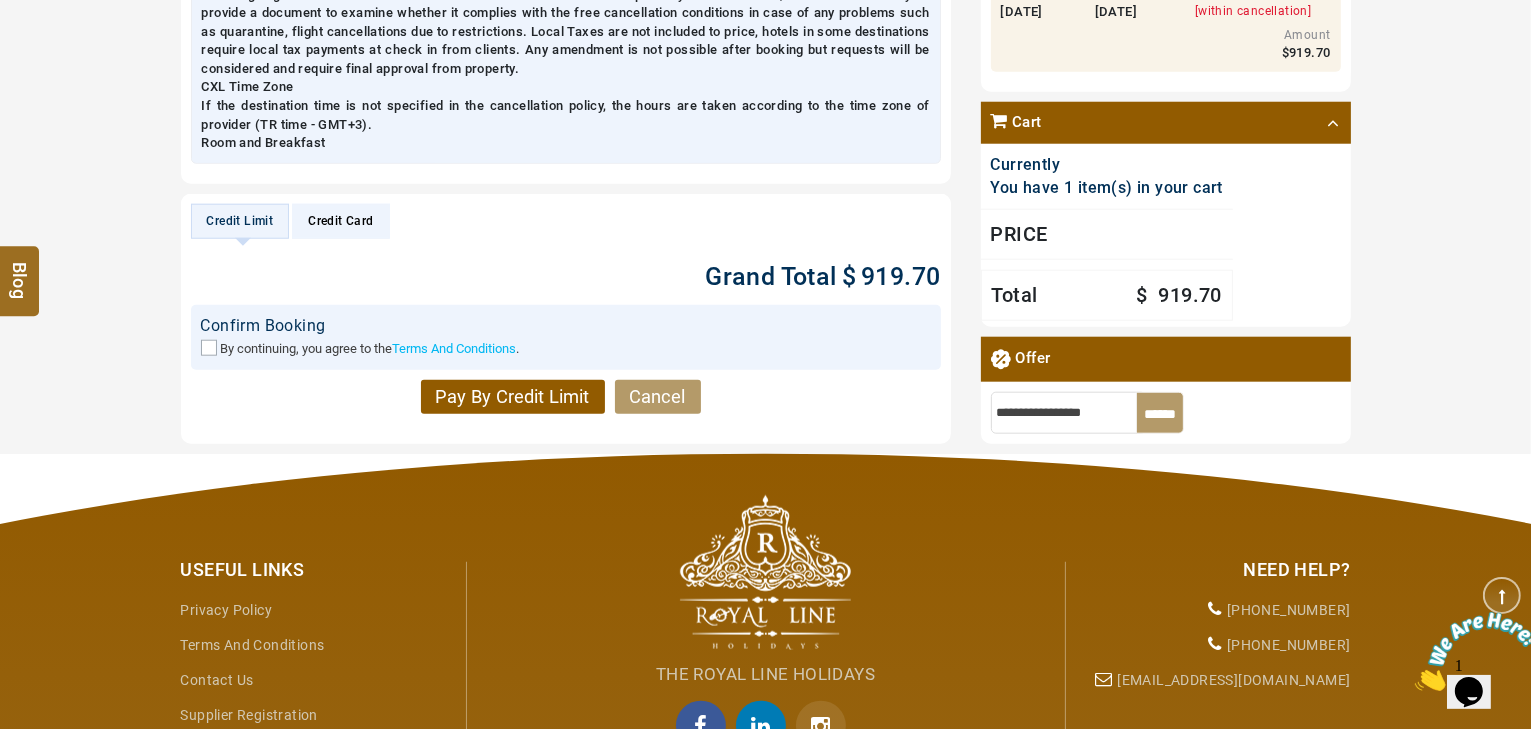 scroll, scrollTop: 2160, scrollLeft: 0, axis: vertical 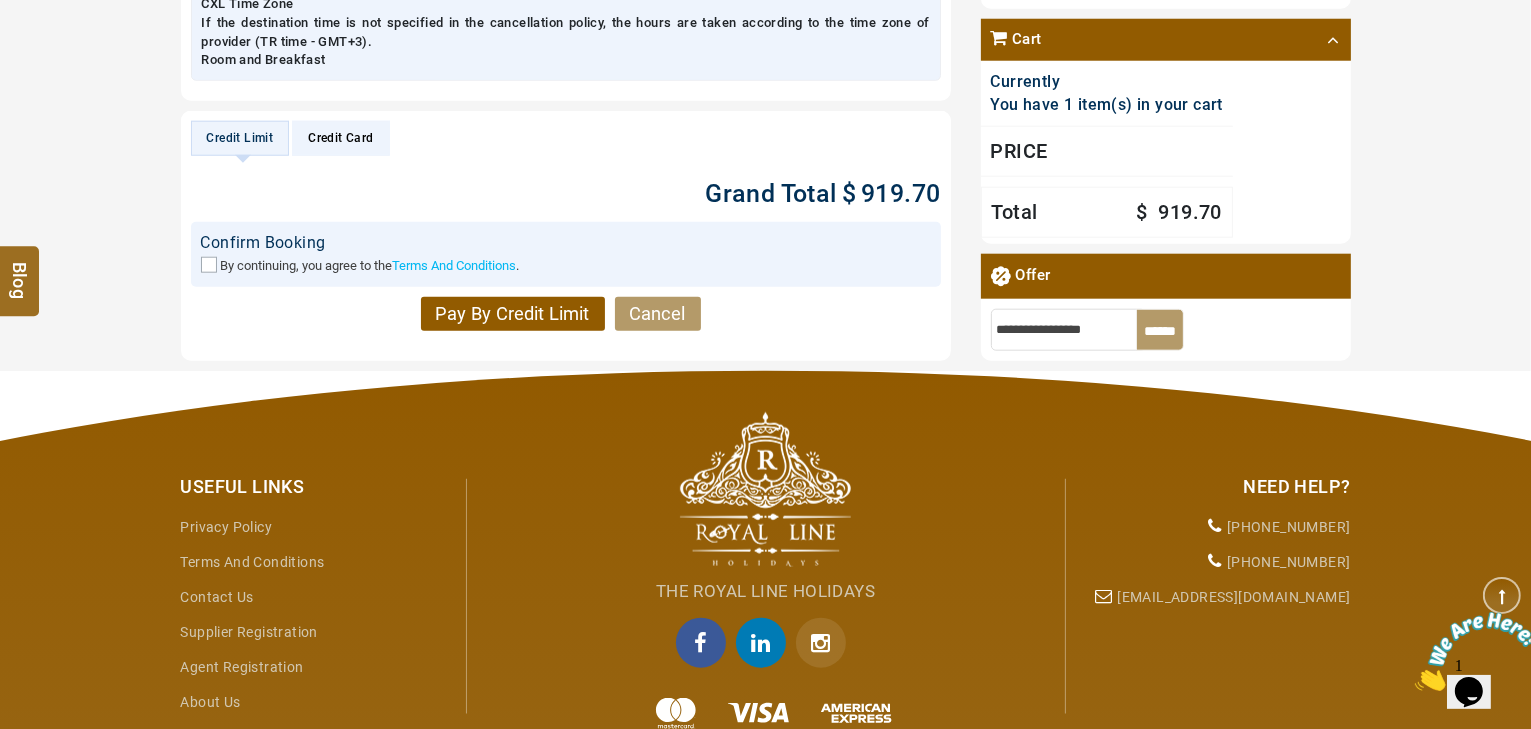 click on "By continuing, you agree to the" at bounding box center [307, 265] 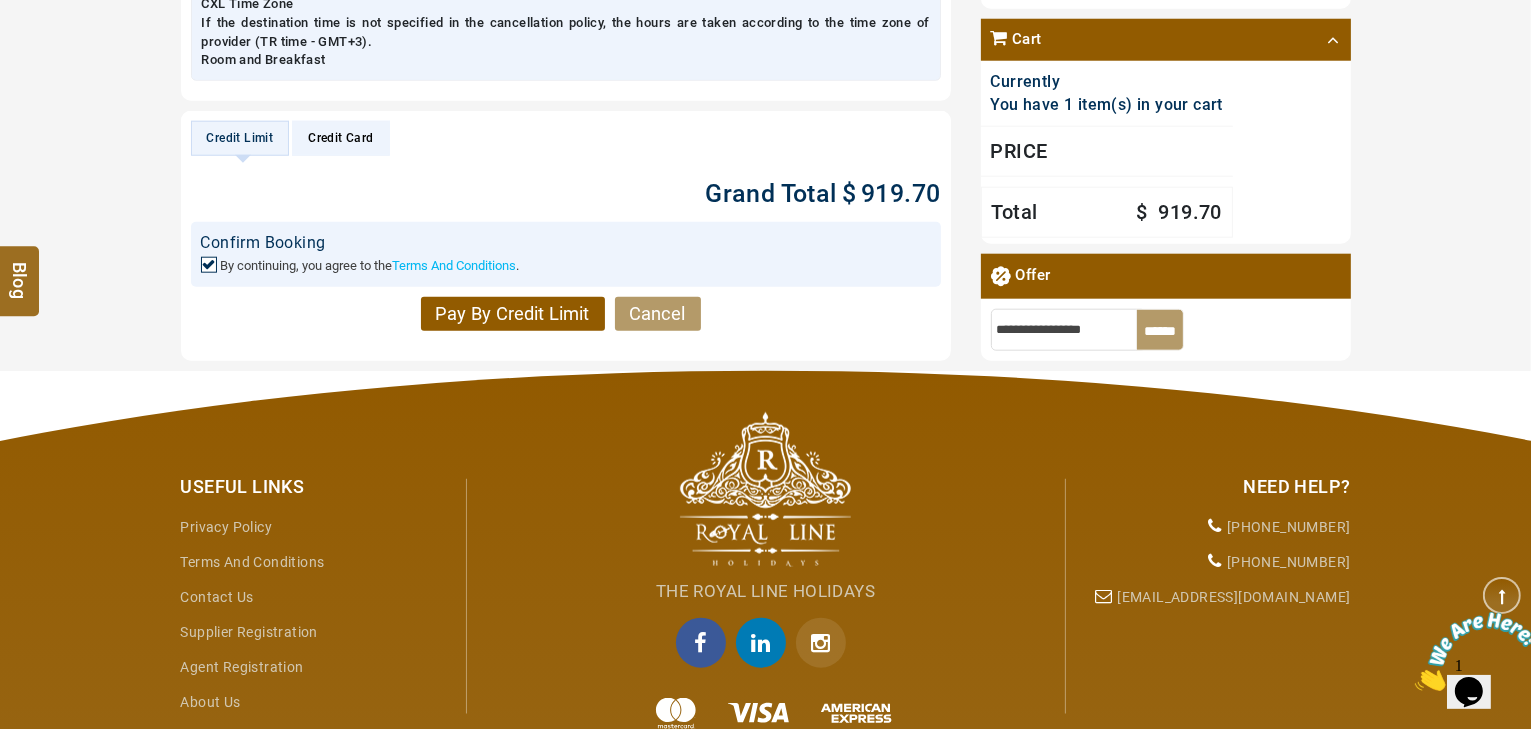 click on "Pay By Credit Limit" at bounding box center (513, 314) 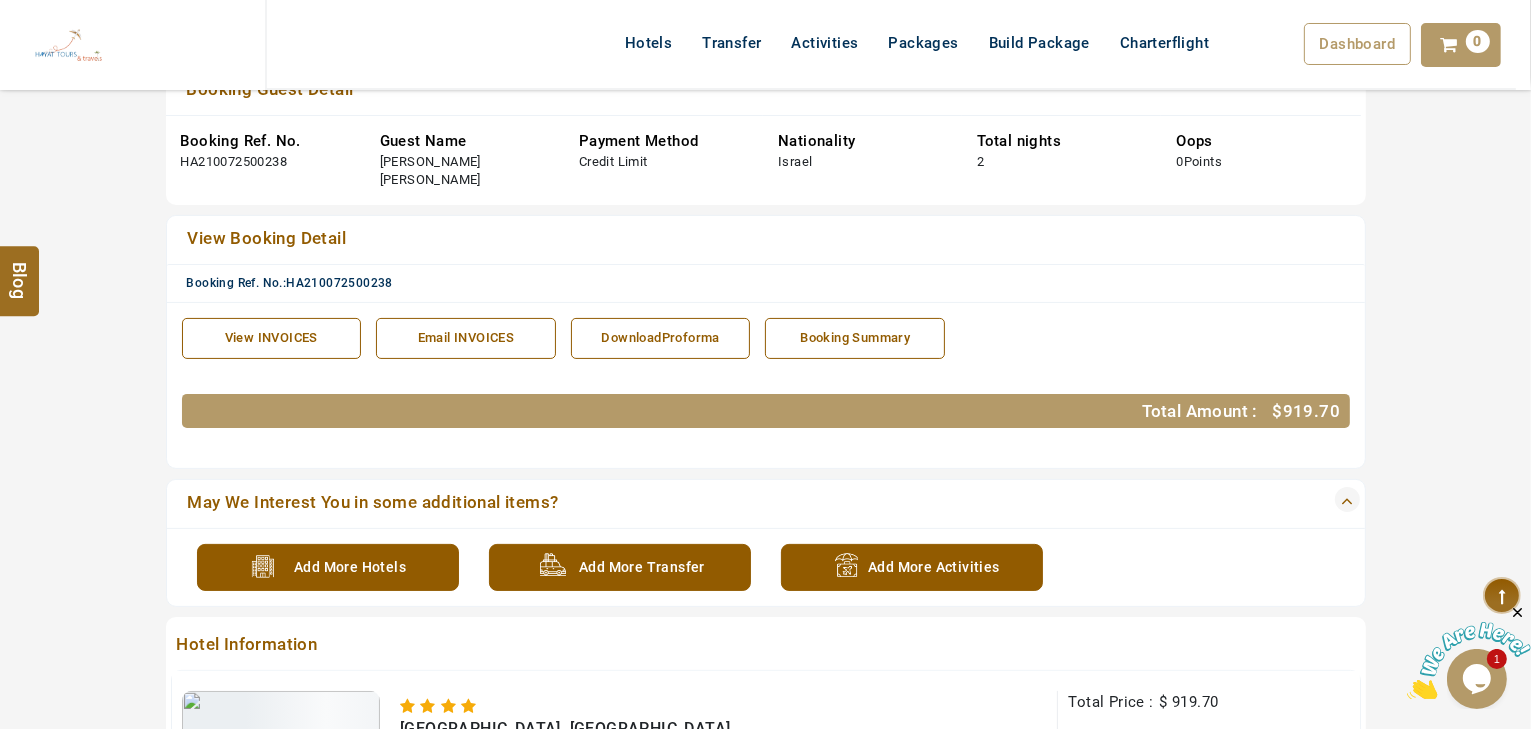 scroll, scrollTop: 163, scrollLeft: 0, axis: vertical 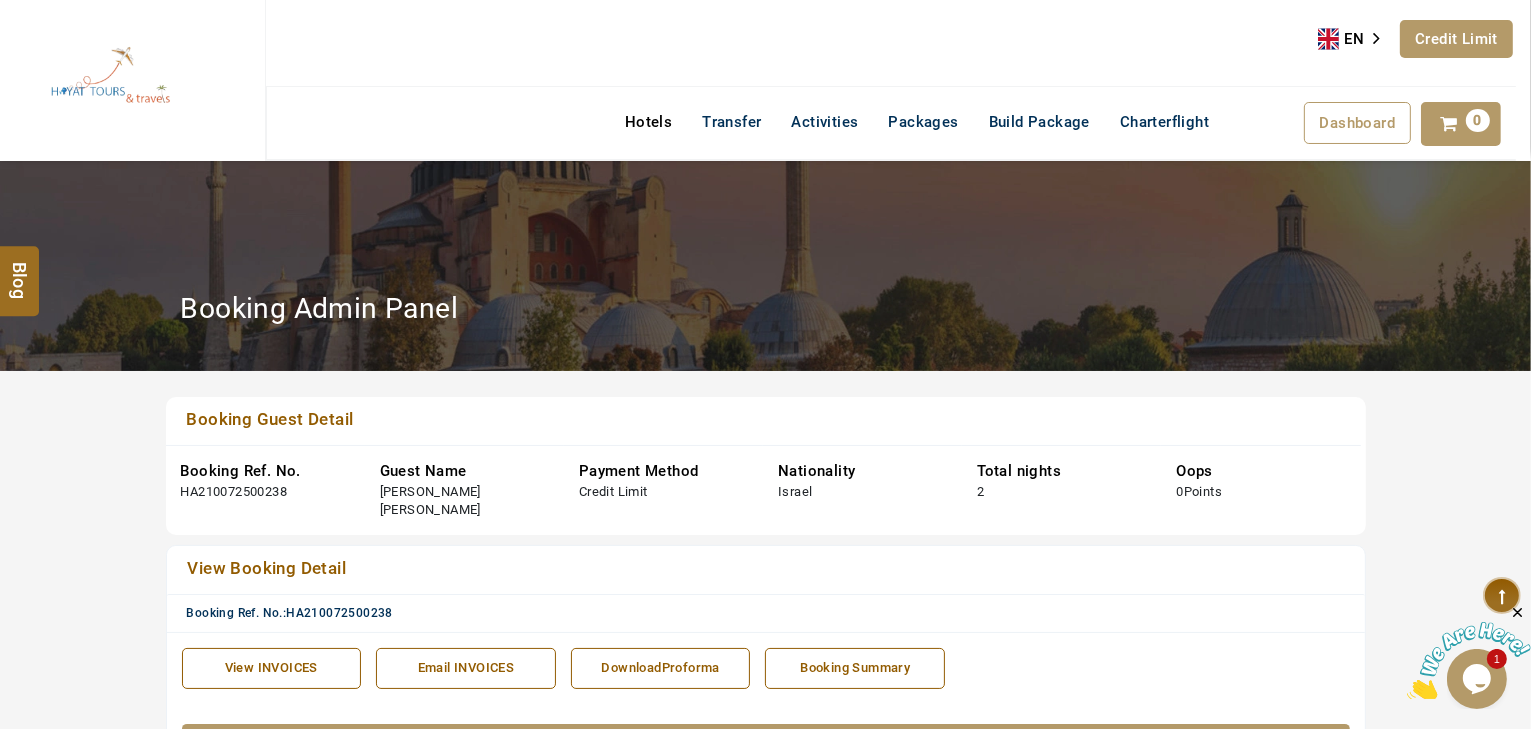 click on "Hotels" at bounding box center (648, 122) 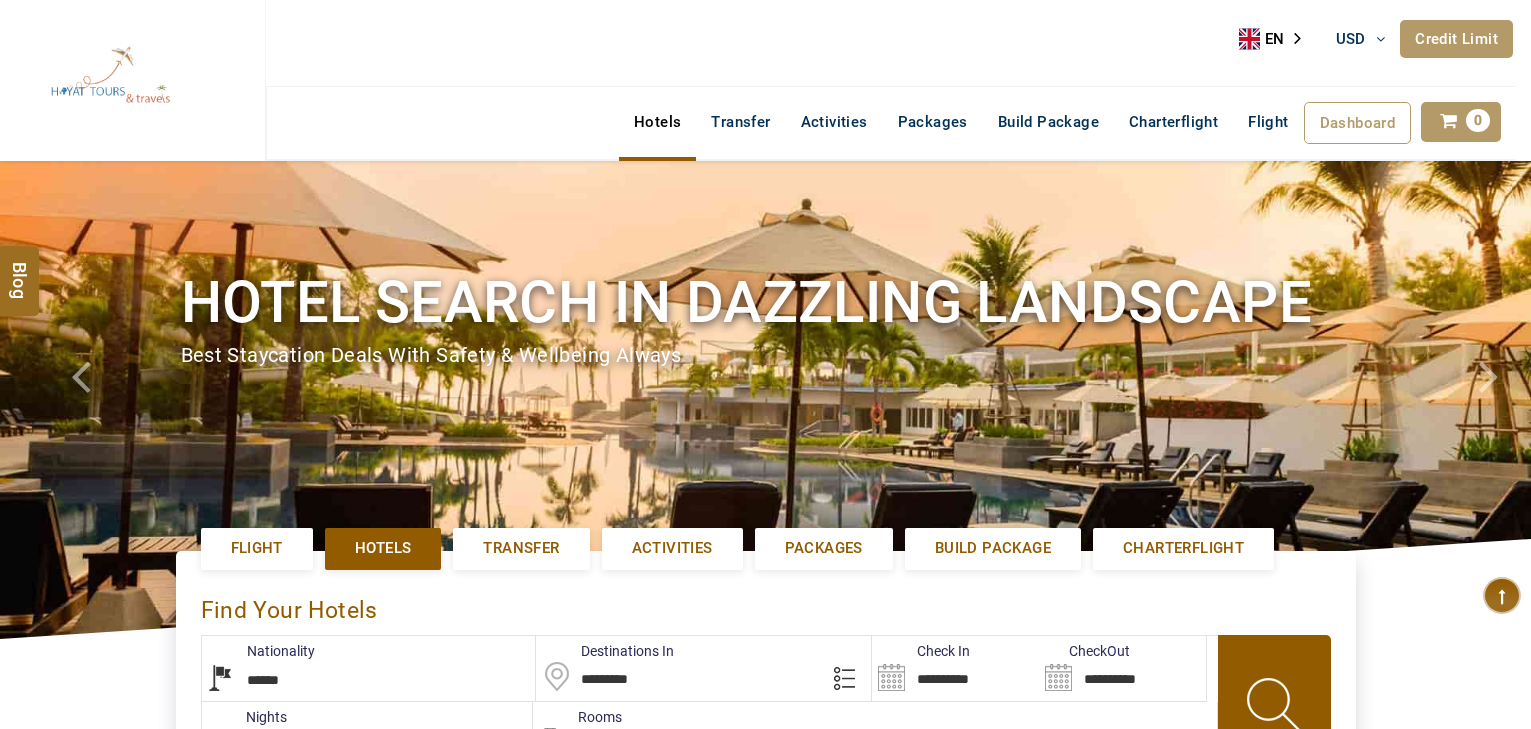 select on "******" 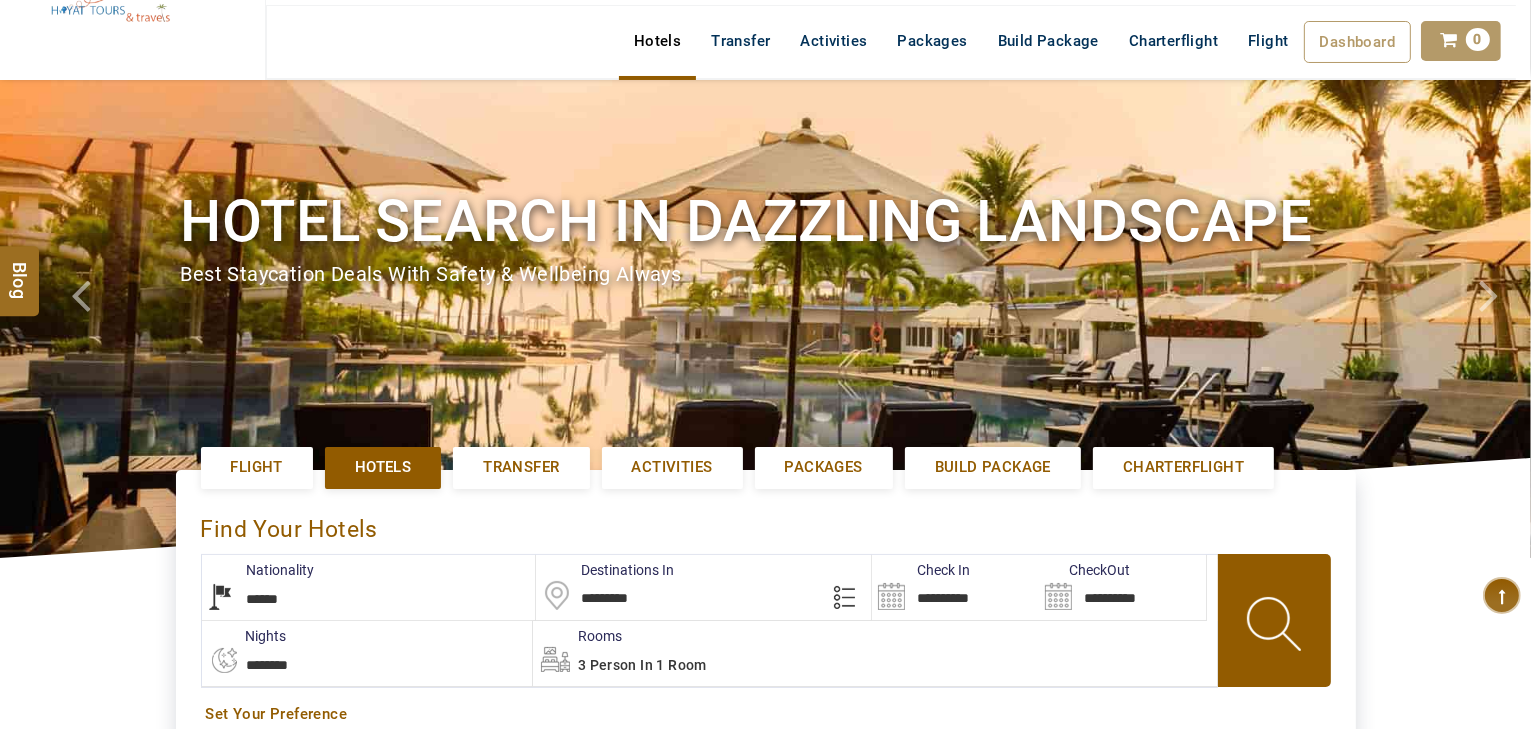 scroll, scrollTop: 160, scrollLeft: 0, axis: vertical 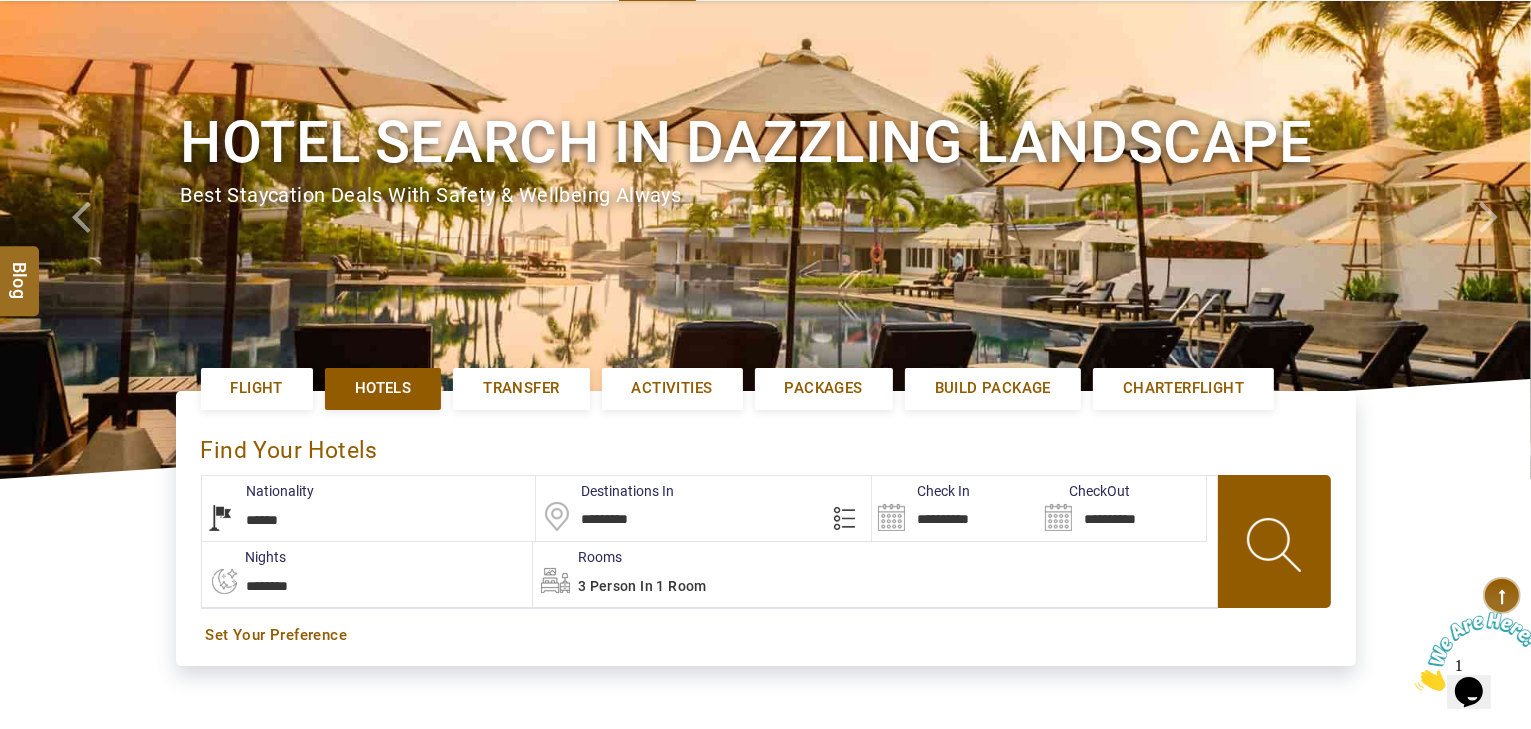 click on "**********" at bounding box center [955, 508] 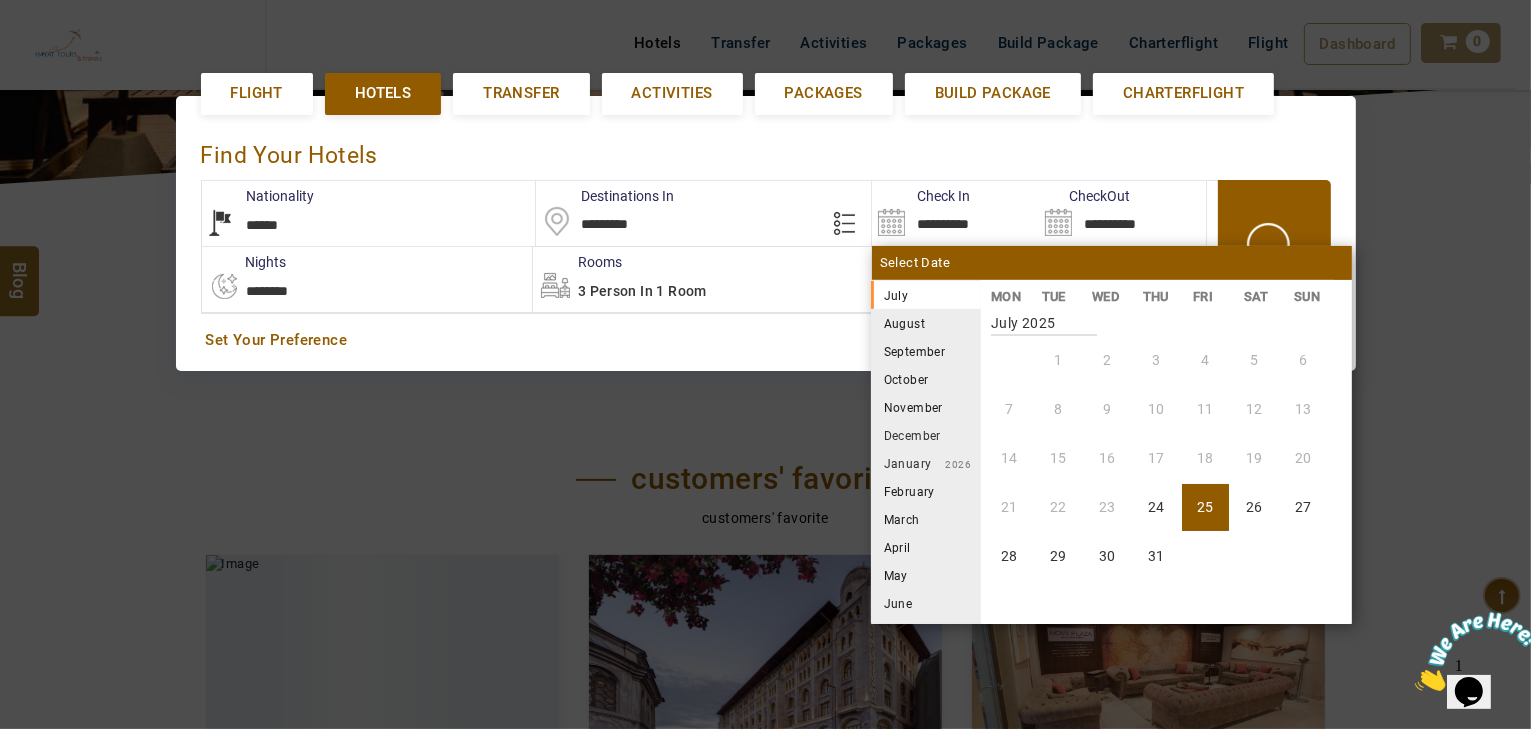 scroll, scrollTop: 460, scrollLeft: 0, axis: vertical 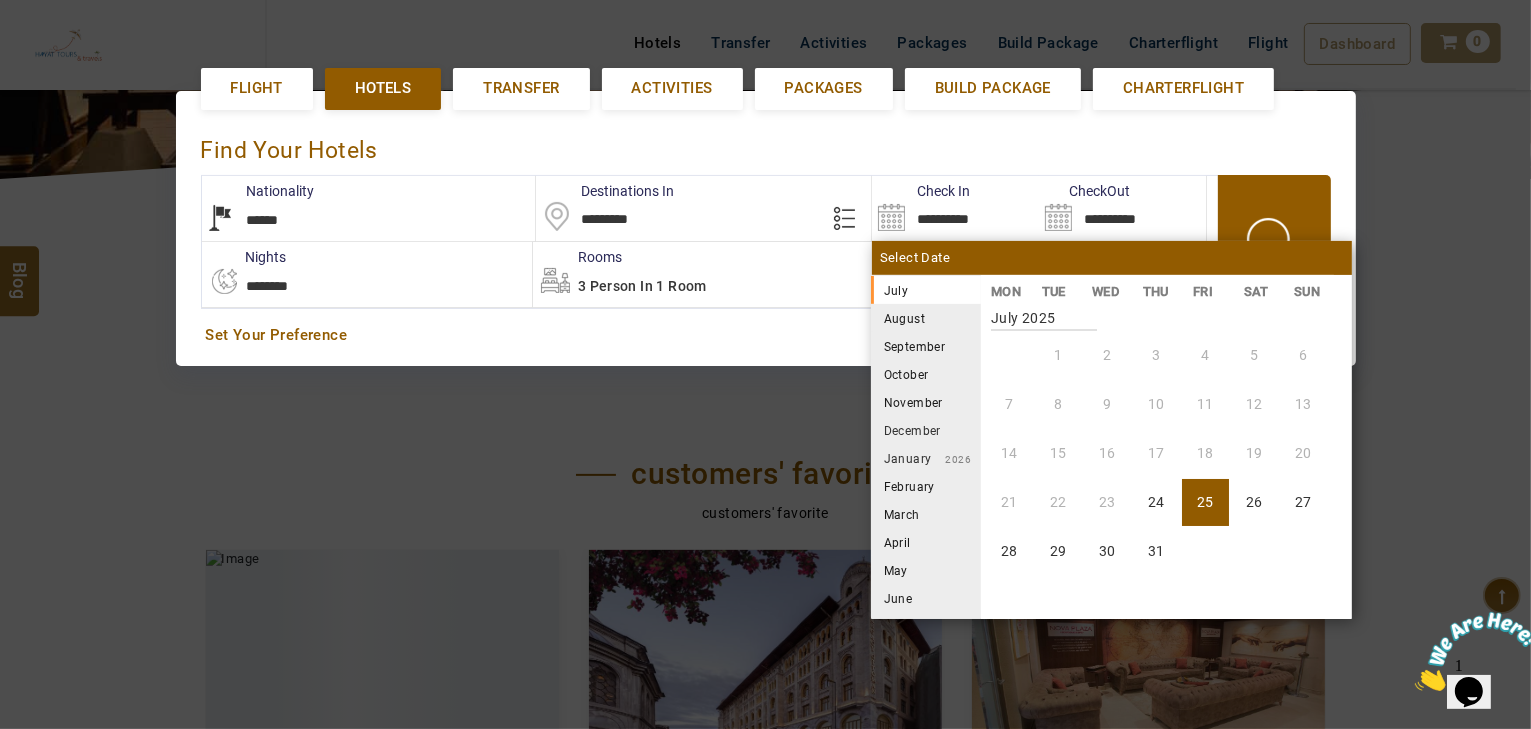 click on "September" at bounding box center (926, 346) 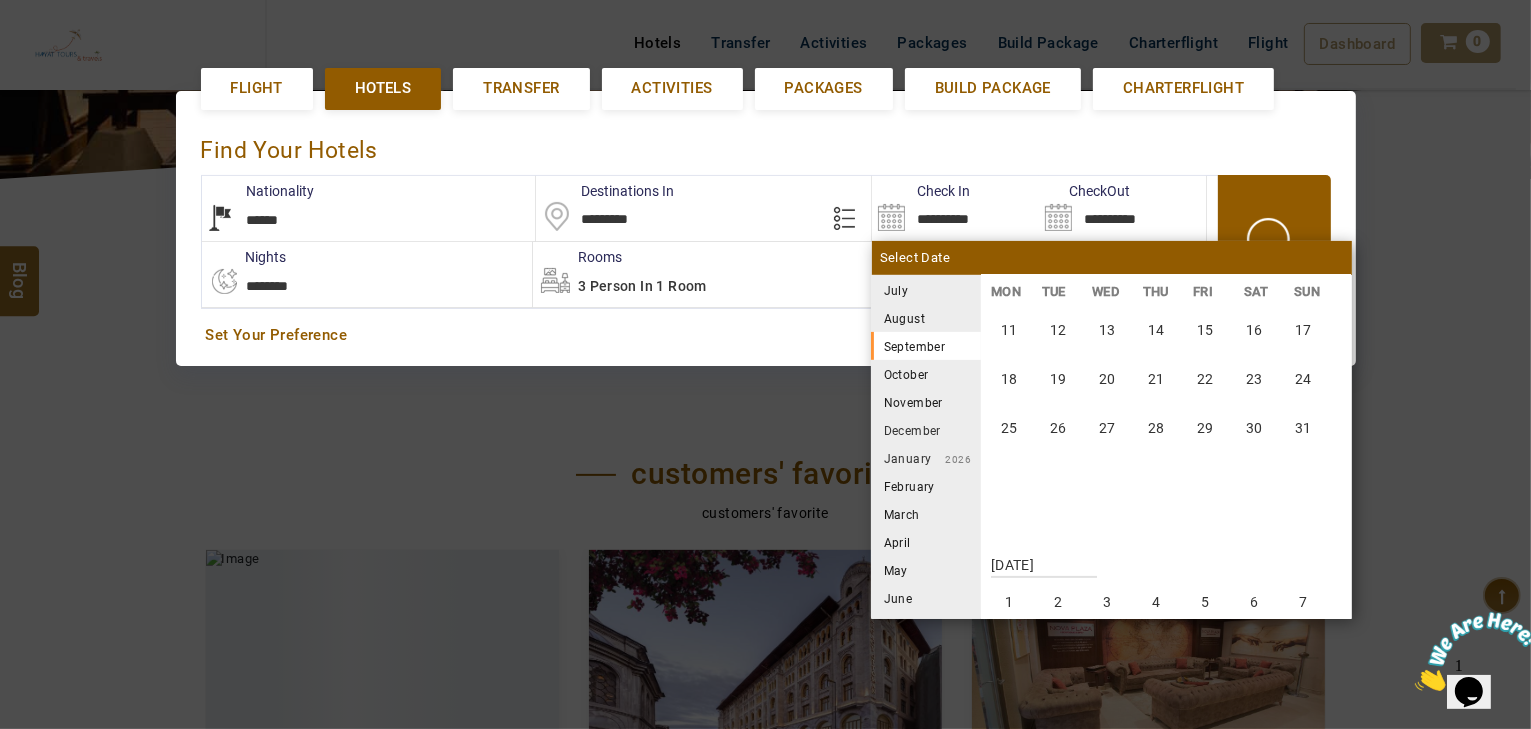 scroll, scrollTop: 740, scrollLeft: 0, axis: vertical 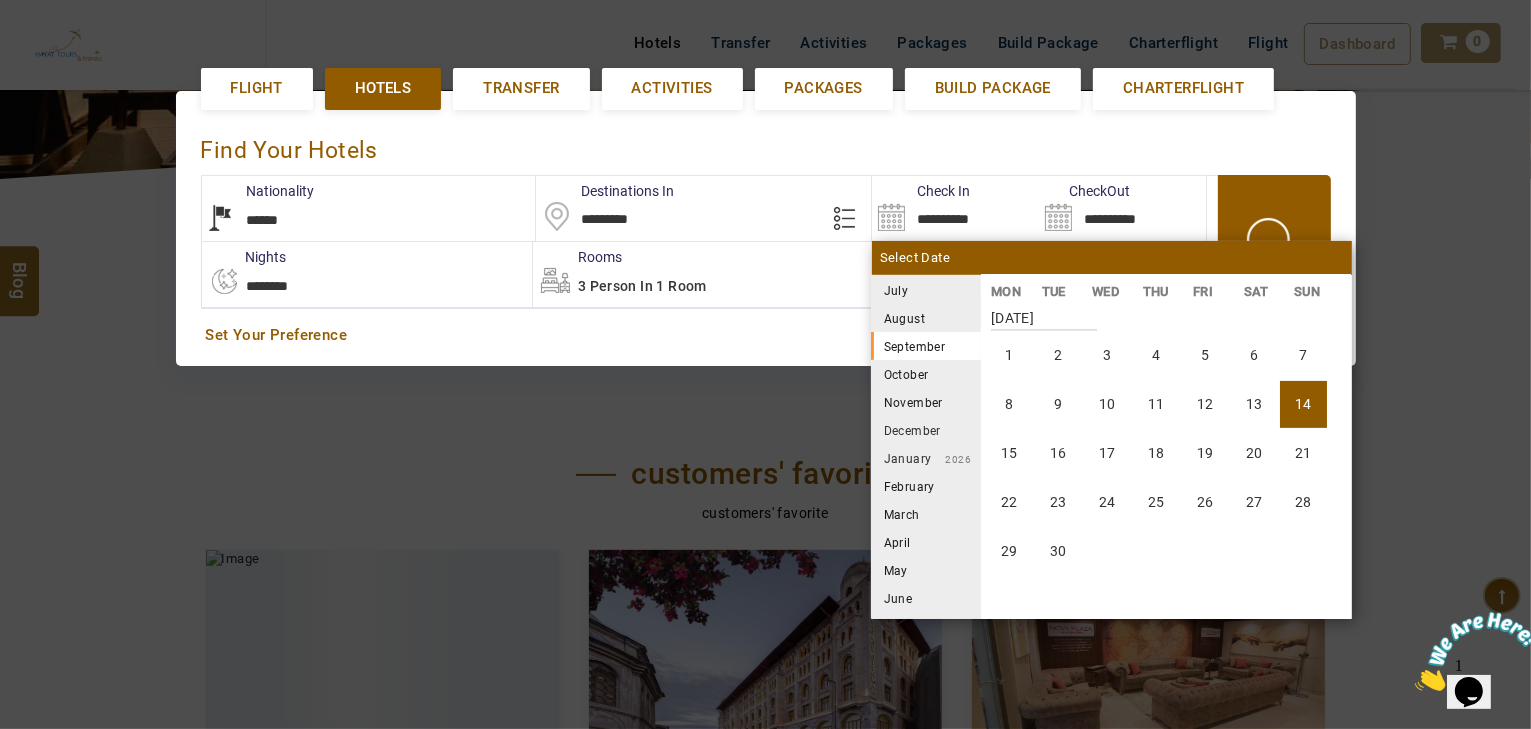 click on "14" at bounding box center (1303, 404) 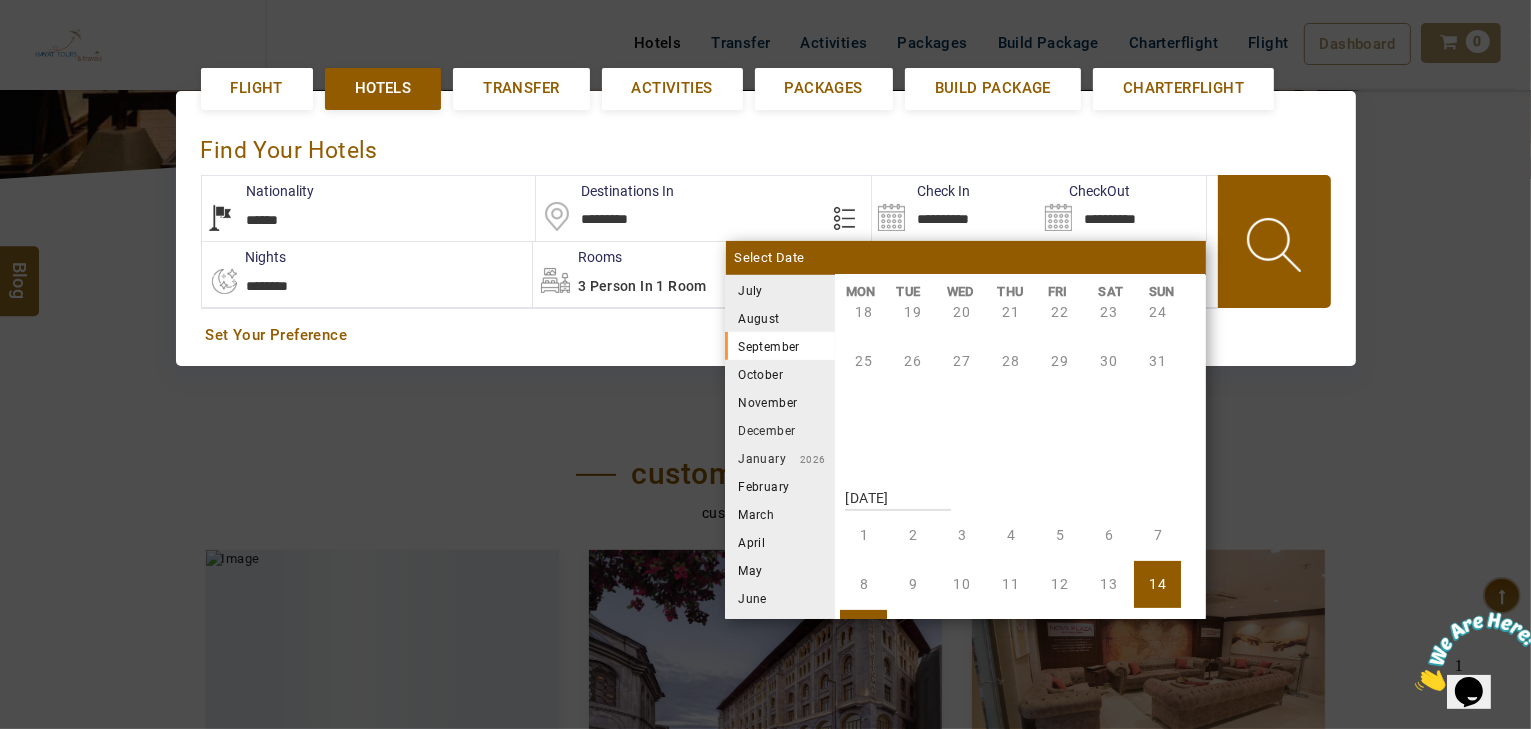 scroll, scrollTop: 740, scrollLeft: 0, axis: vertical 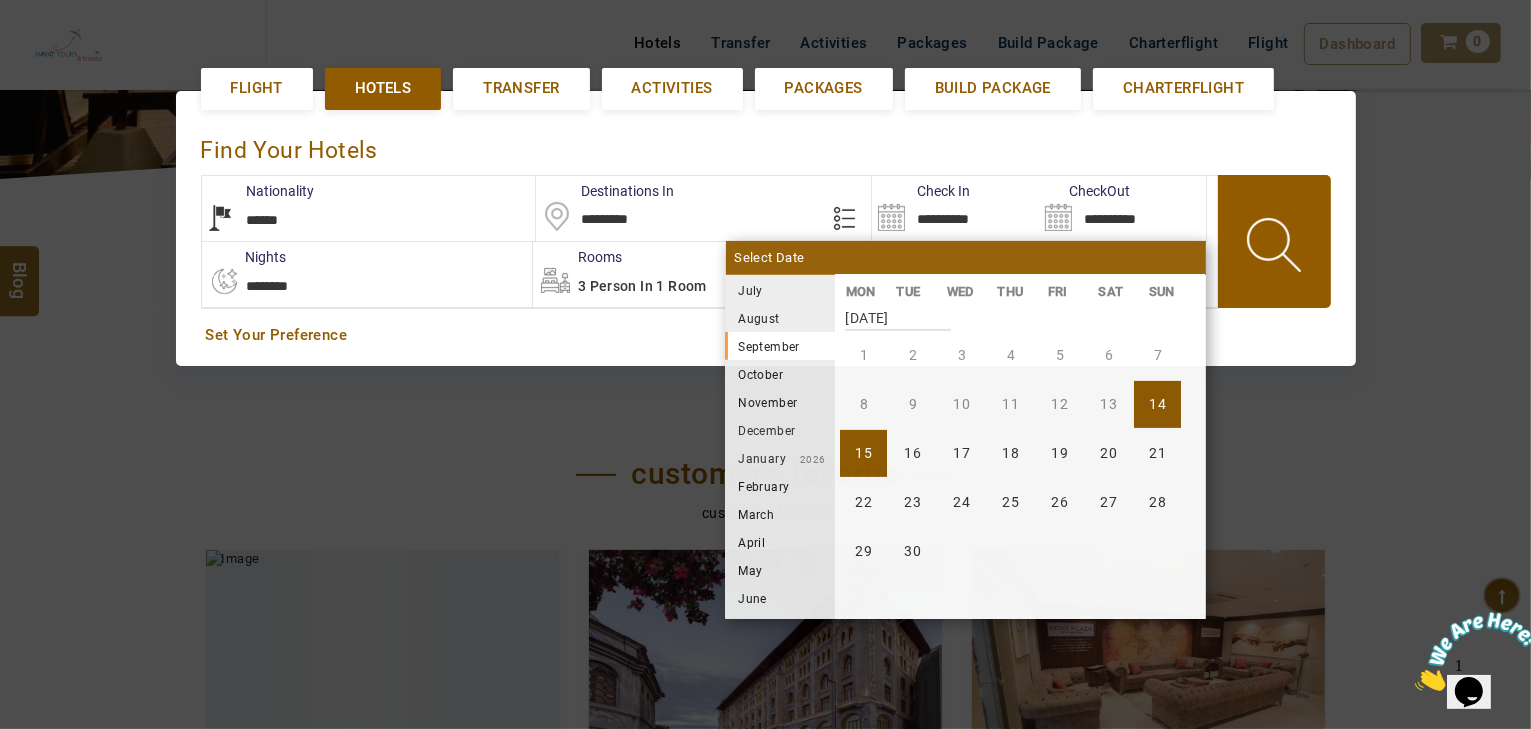 drag, startPoint x: 663, startPoint y: 212, endPoint x: 784, endPoint y: 199, distance: 121.69634 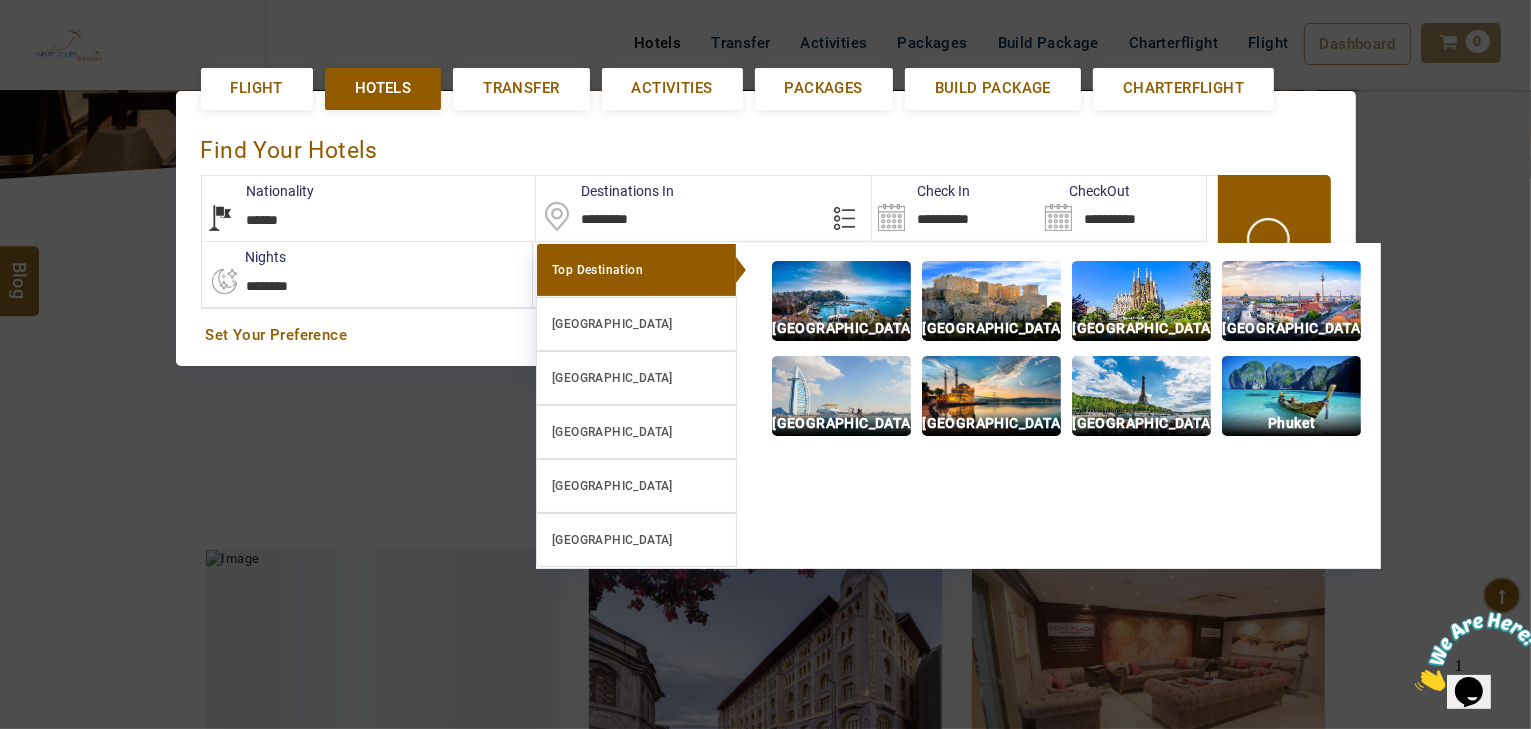 click on "**********" at bounding box center [955, 208] 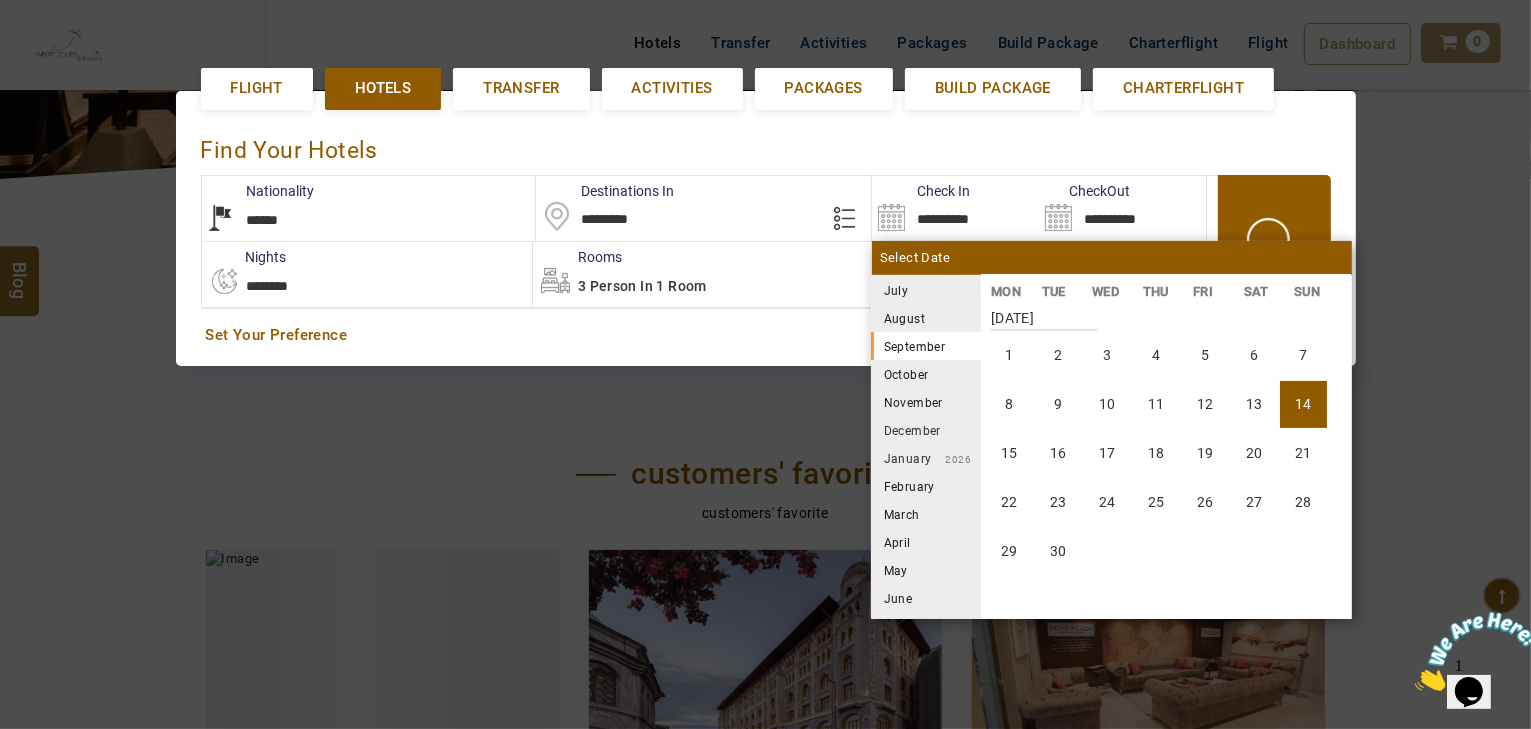 click on "August" at bounding box center [926, 318] 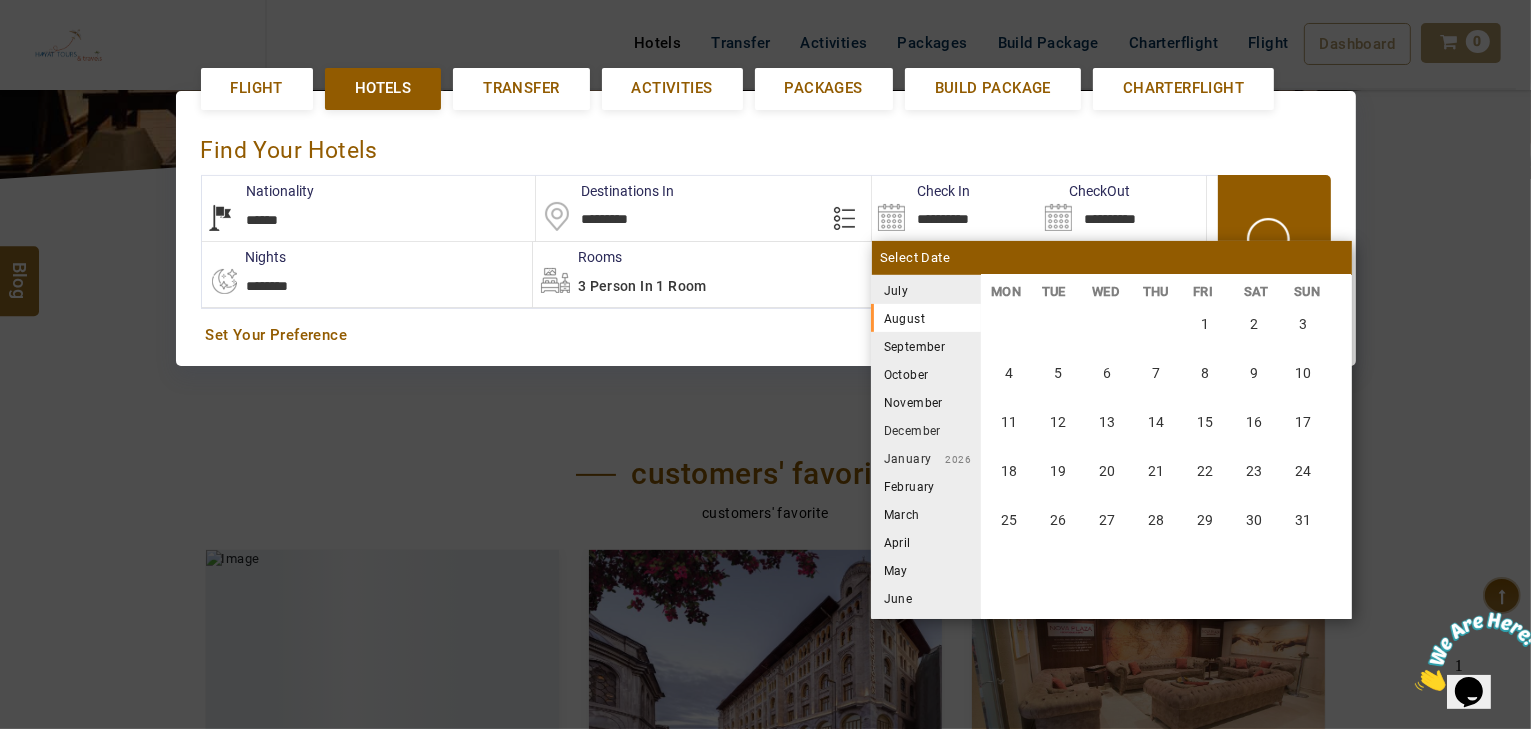 scroll, scrollTop: 370, scrollLeft: 0, axis: vertical 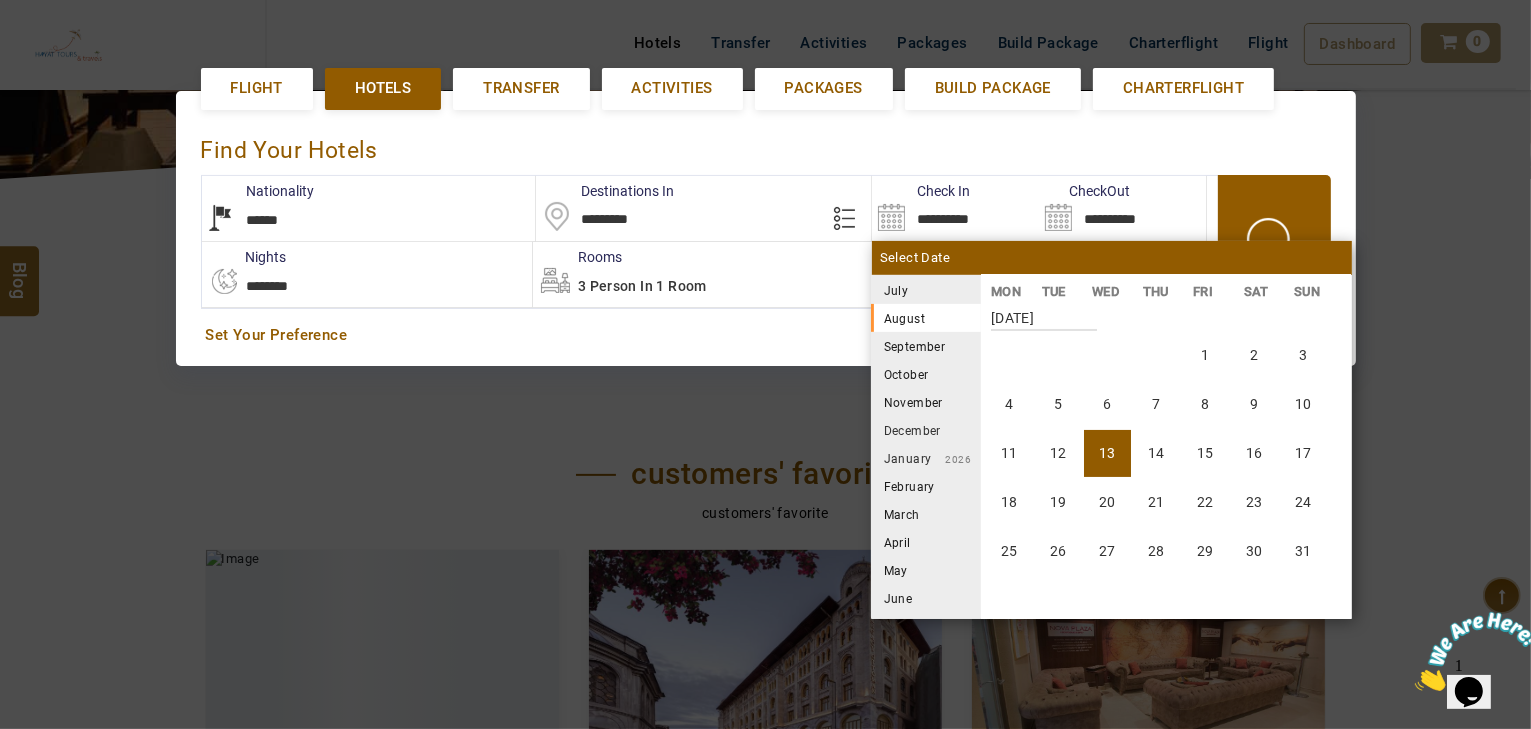click on "13" at bounding box center (1107, 453) 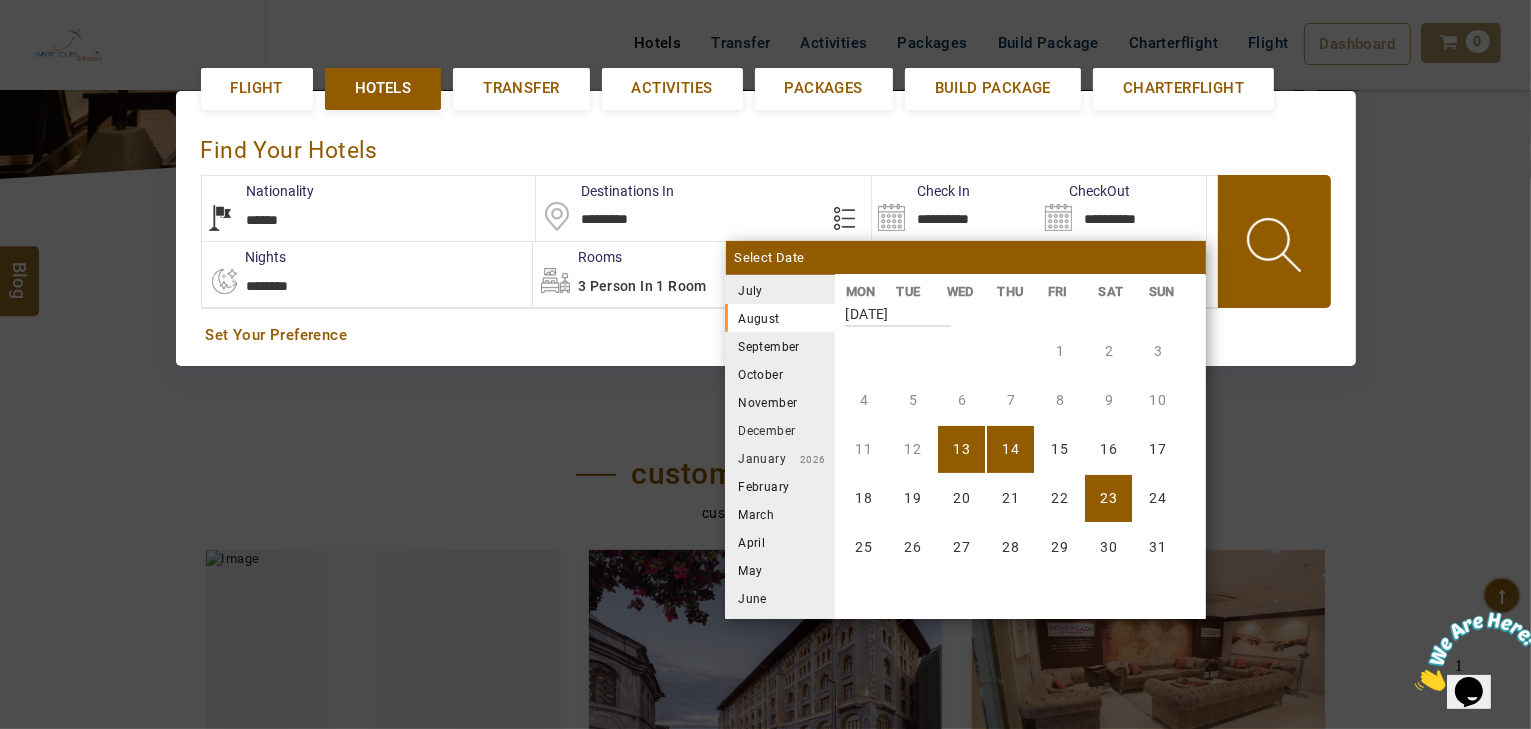 scroll, scrollTop: 370, scrollLeft: 0, axis: vertical 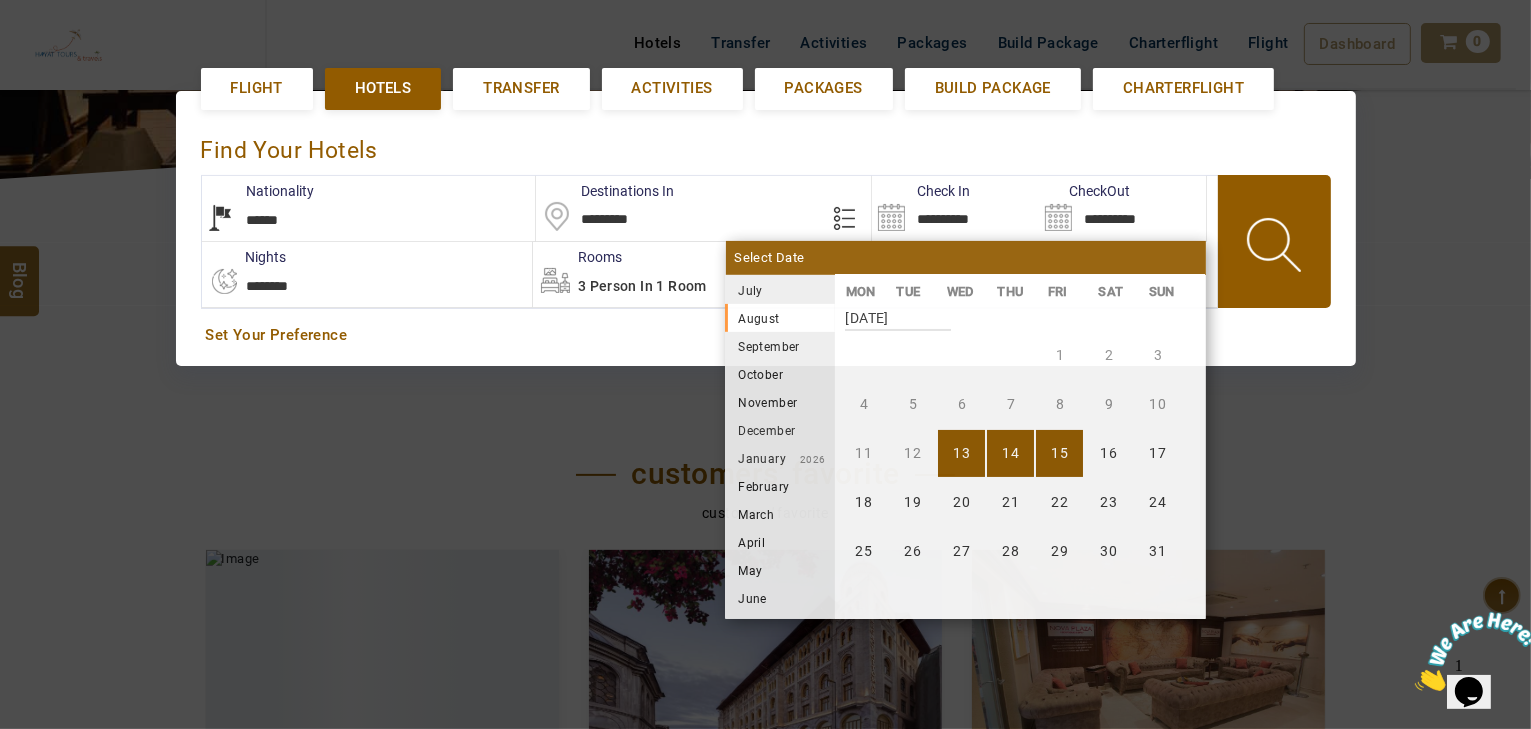 click on "15" at bounding box center [1059, 453] 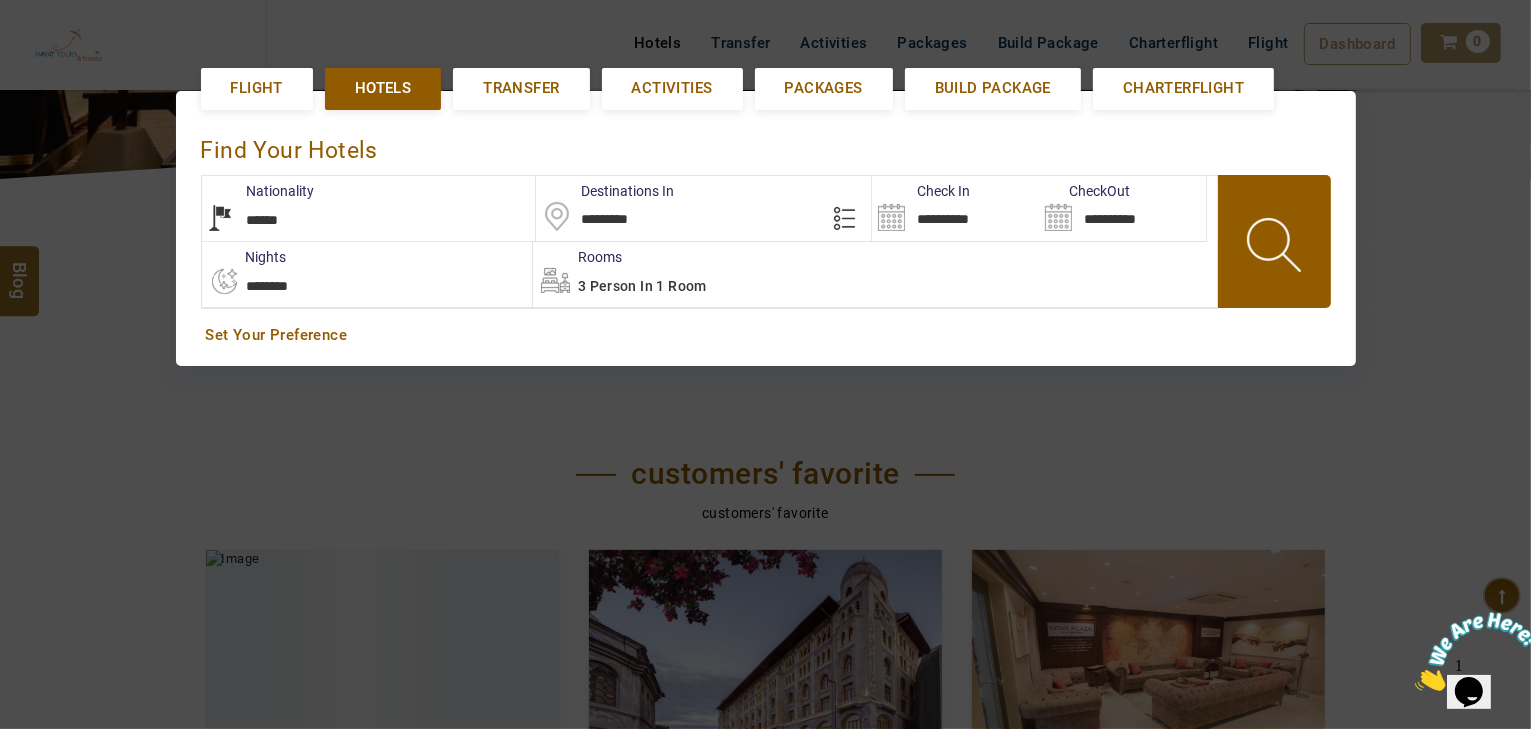 click on "3 Person in    1 Room" at bounding box center [642, 286] 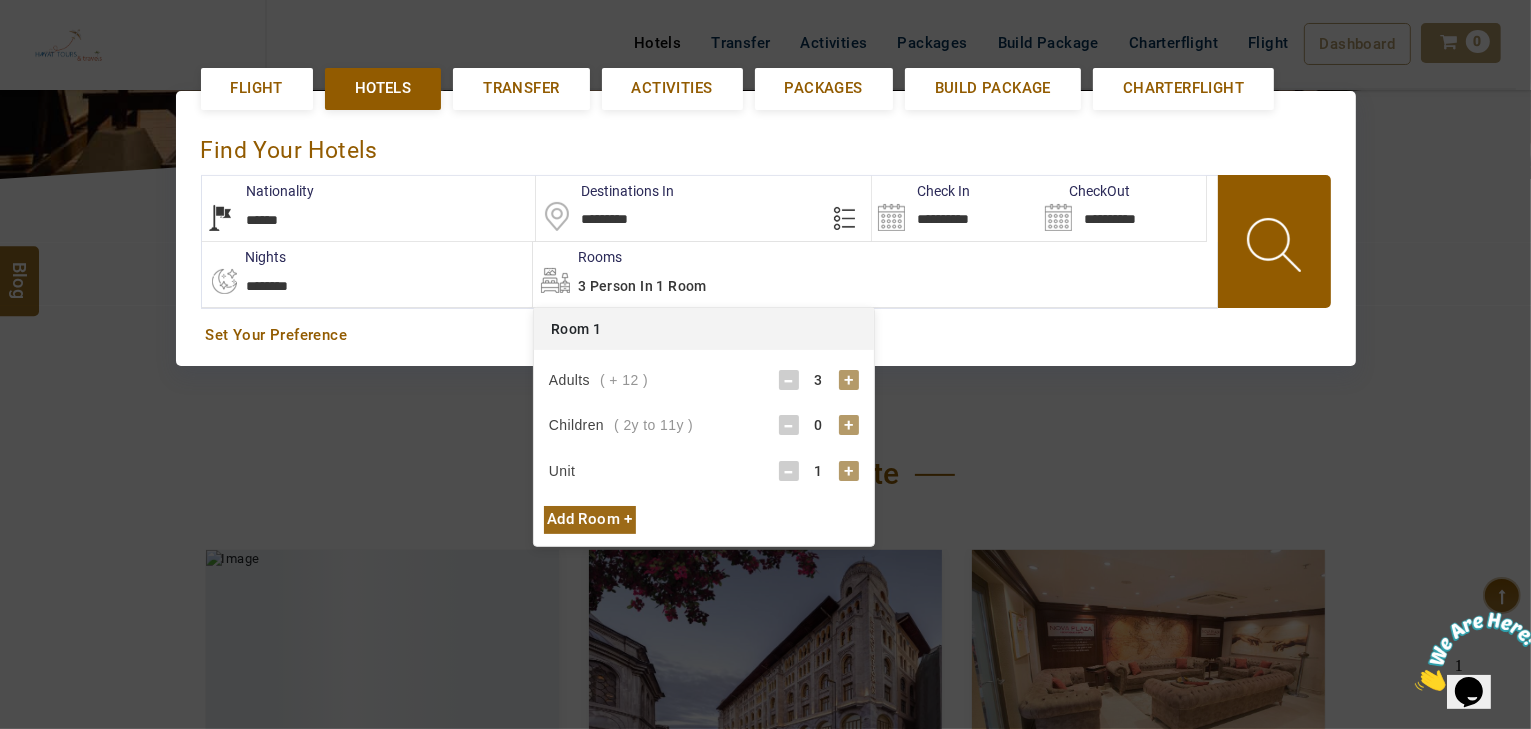 click on "-" at bounding box center [789, 380] 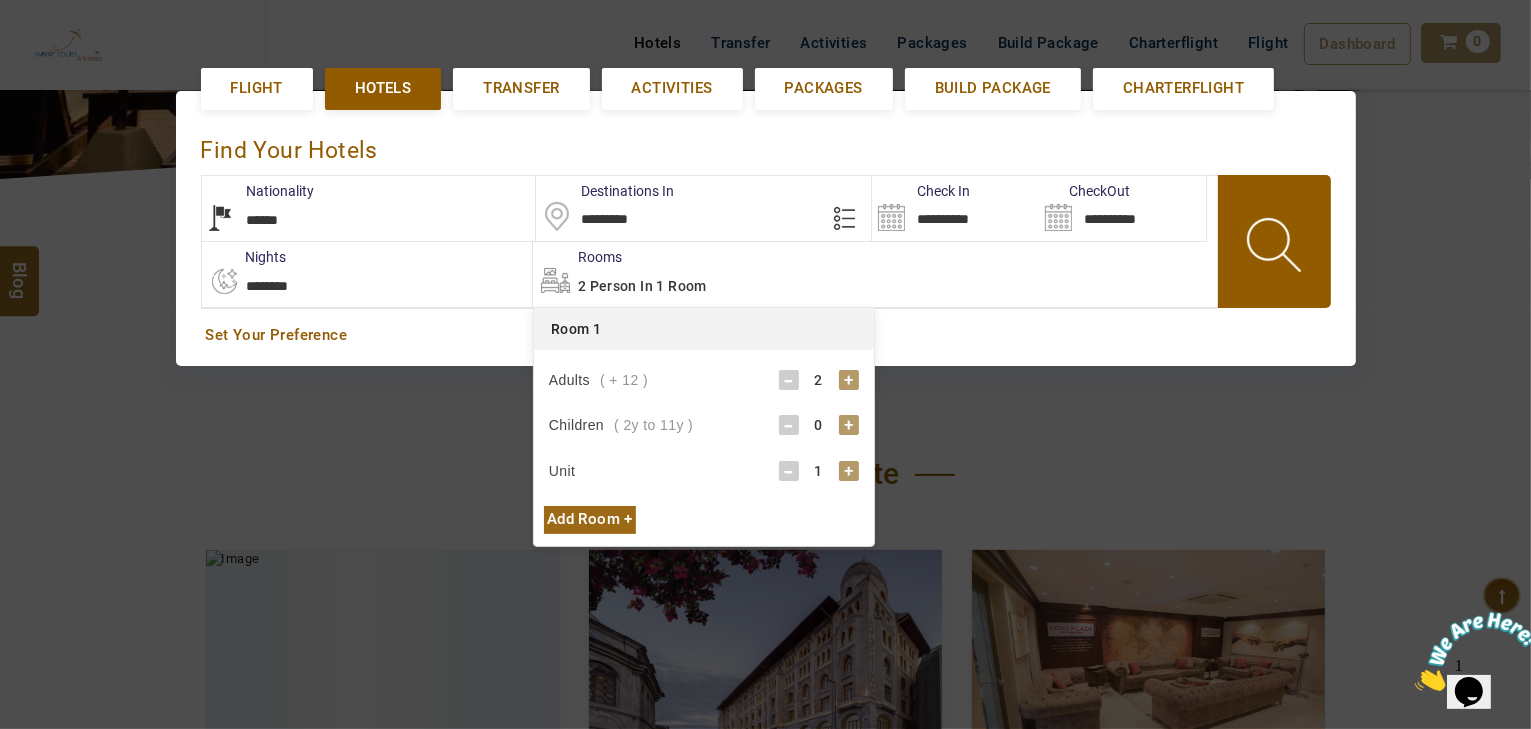 click at bounding box center (1276, 248) 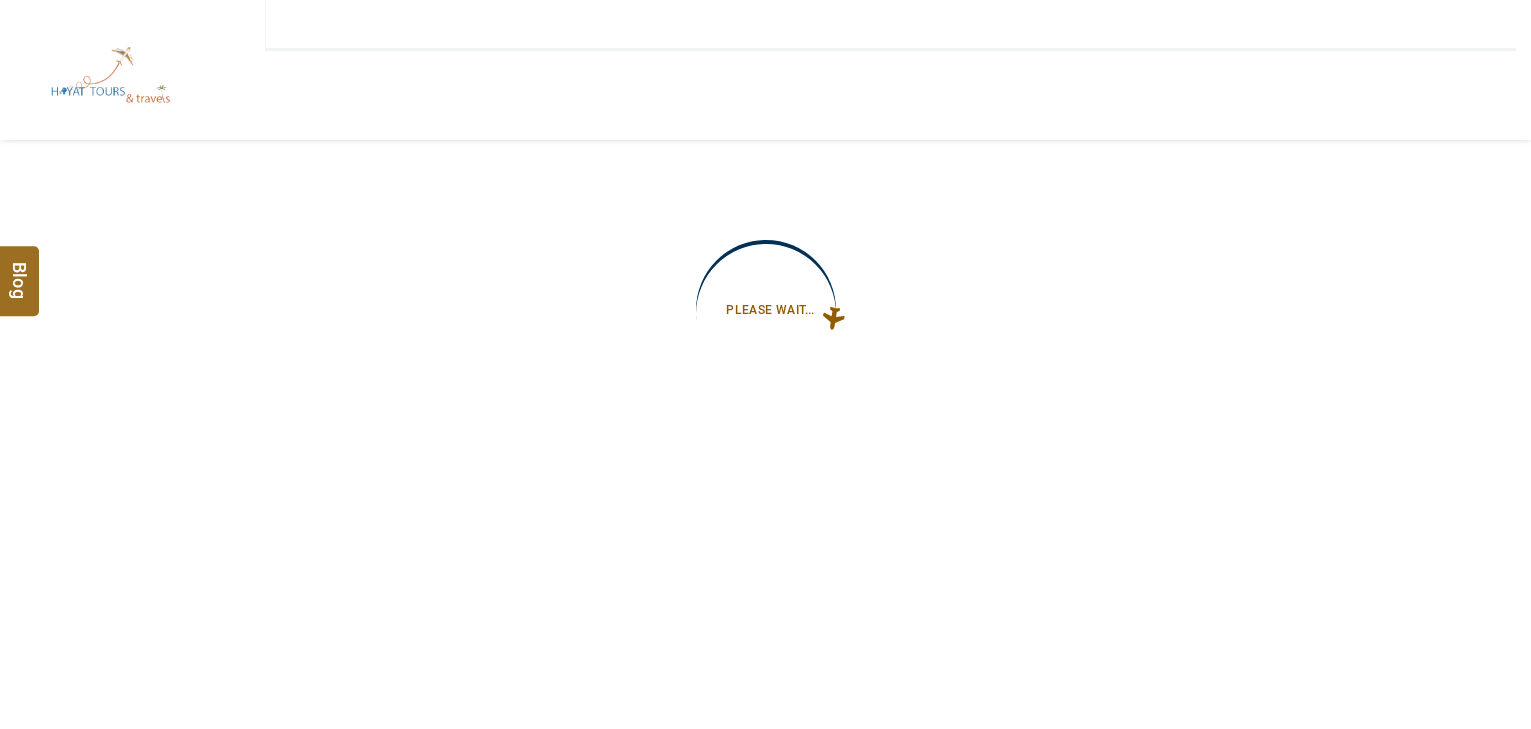 type on "**********" 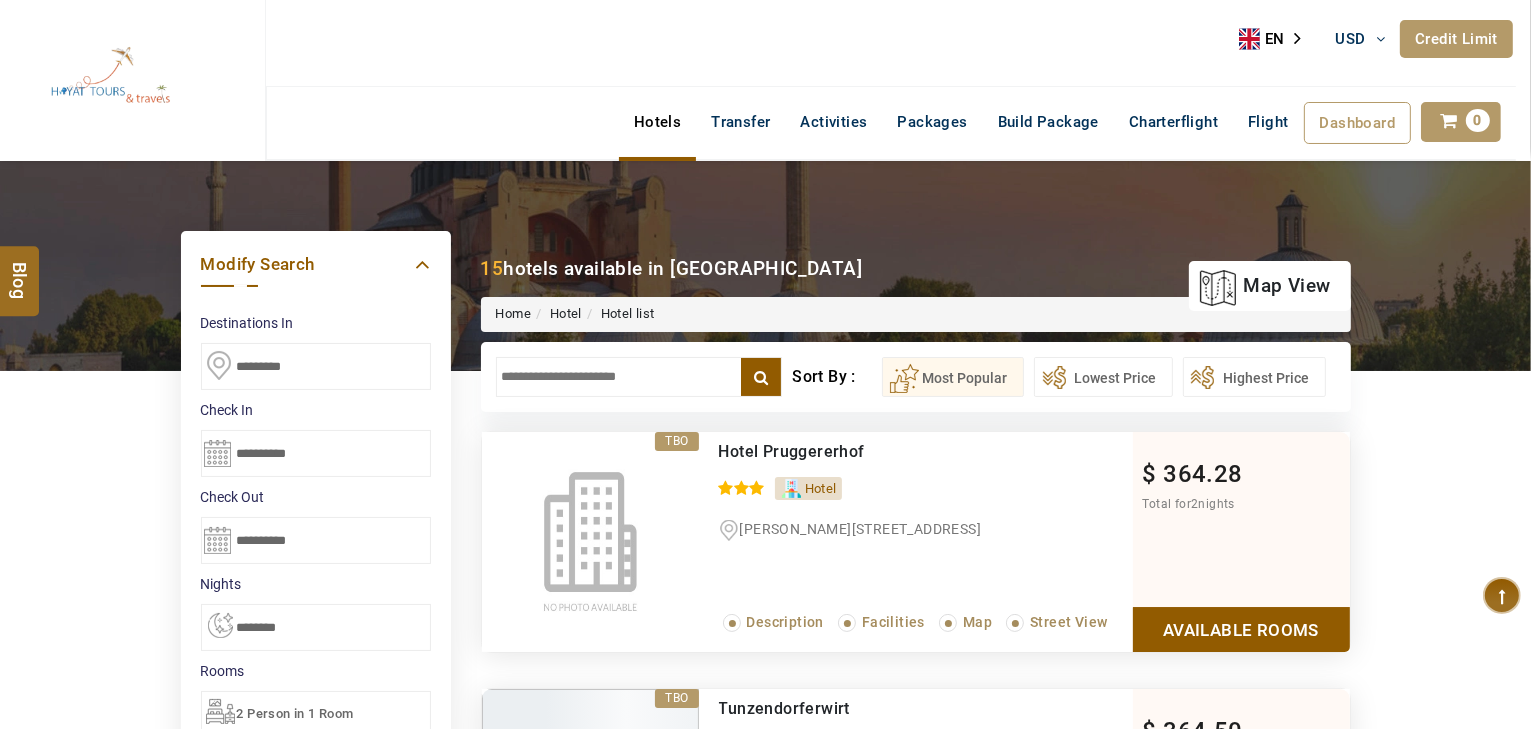 click at bounding box center [639, 377] 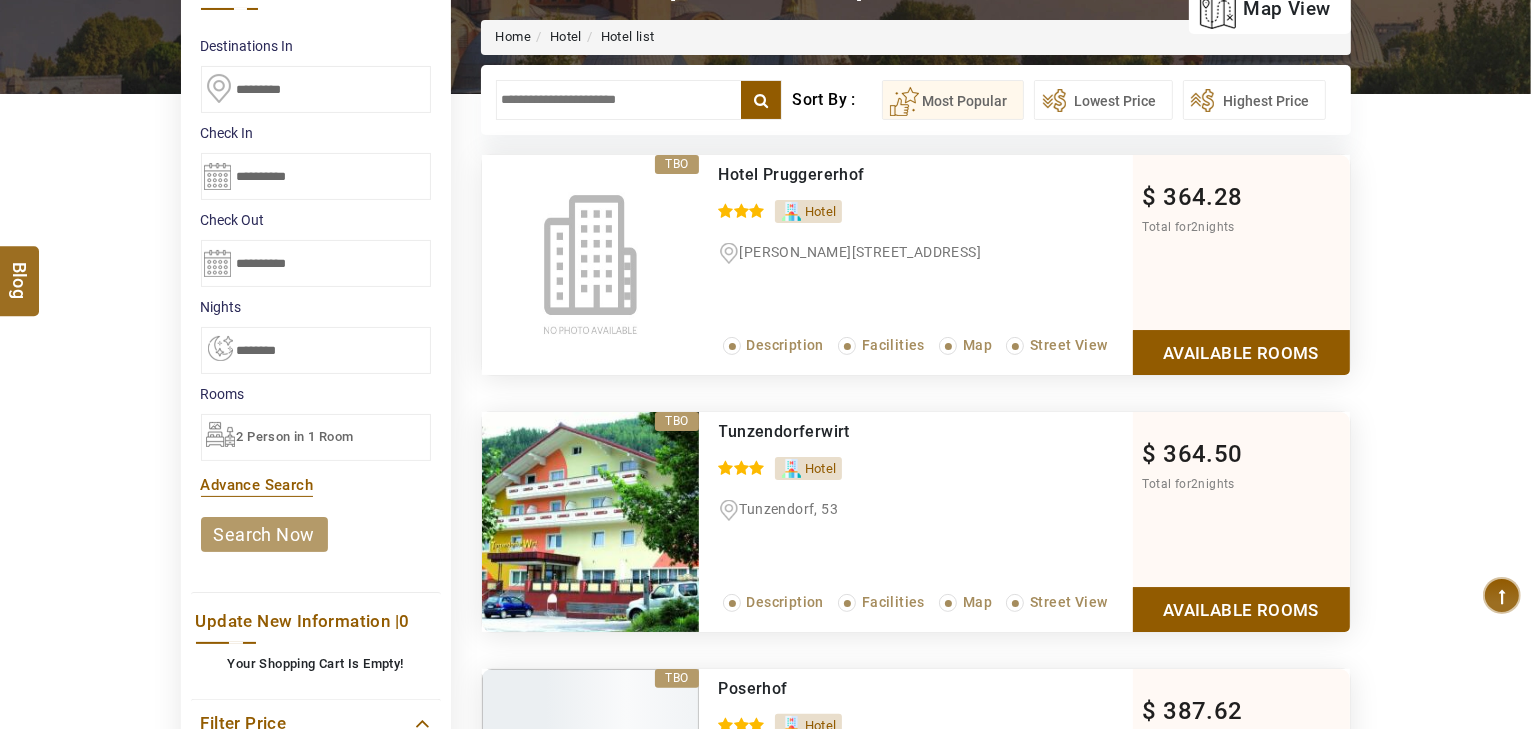 scroll, scrollTop: 480, scrollLeft: 0, axis: vertical 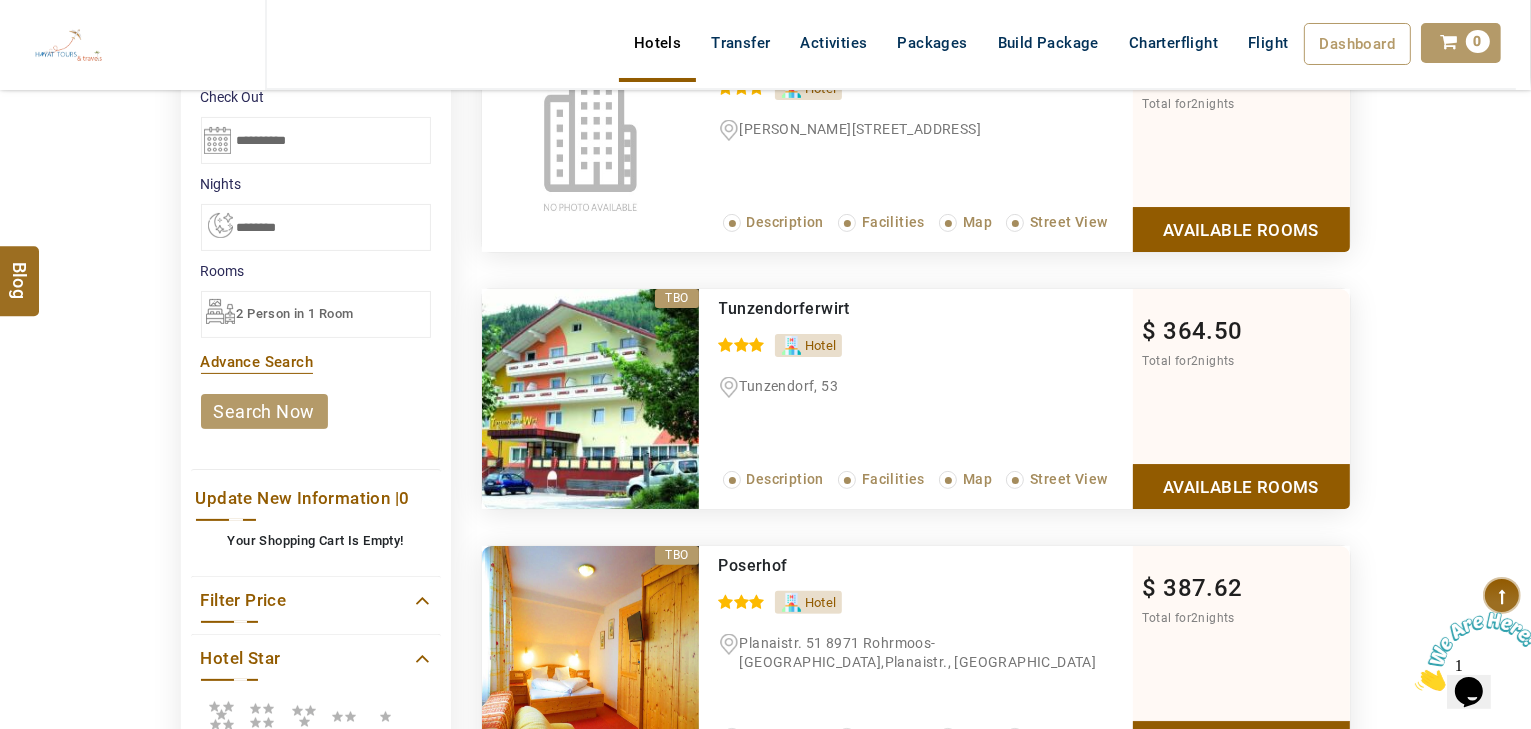 click at bounding box center [262, 715] 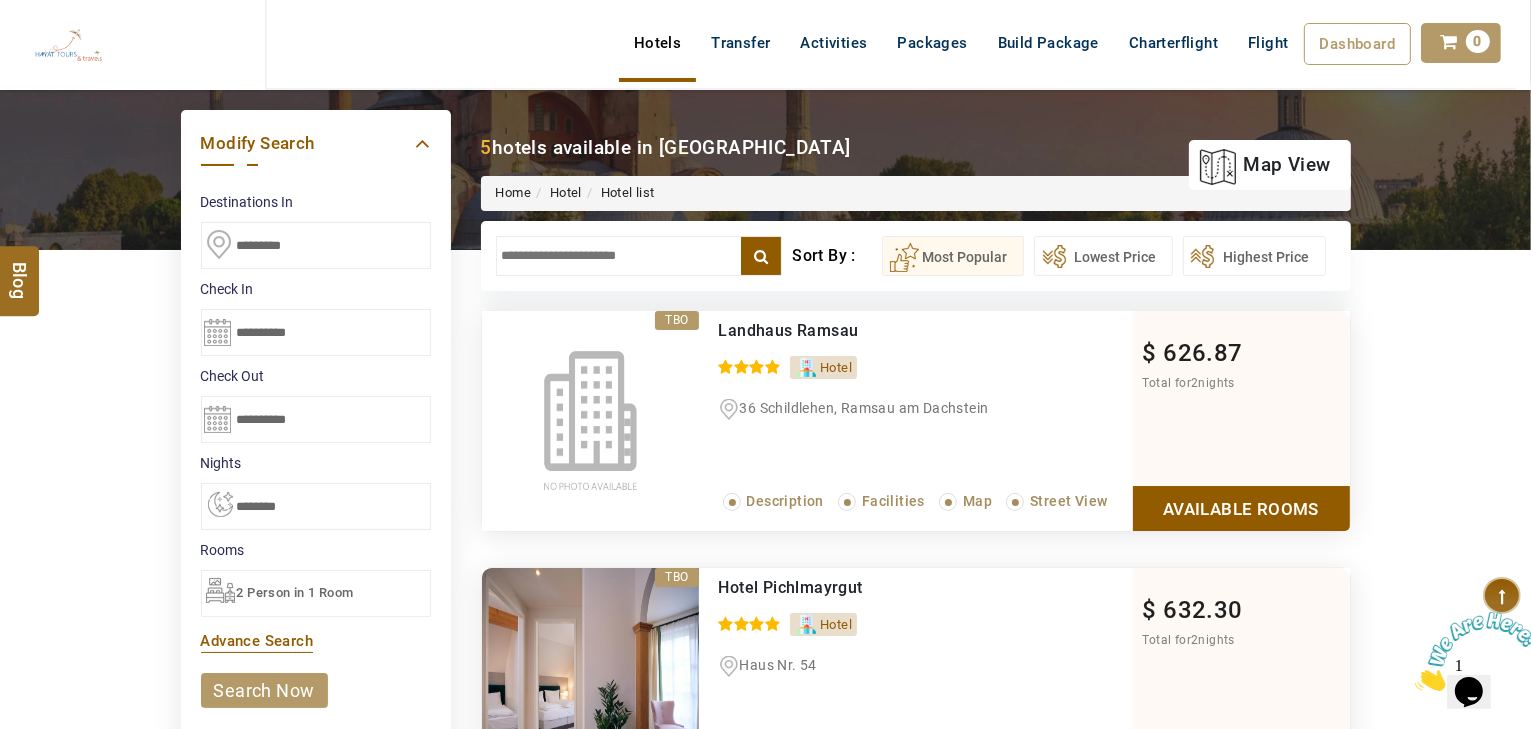 scroll, scrollTop: 80, scrollLeft: 0, axis: vertical 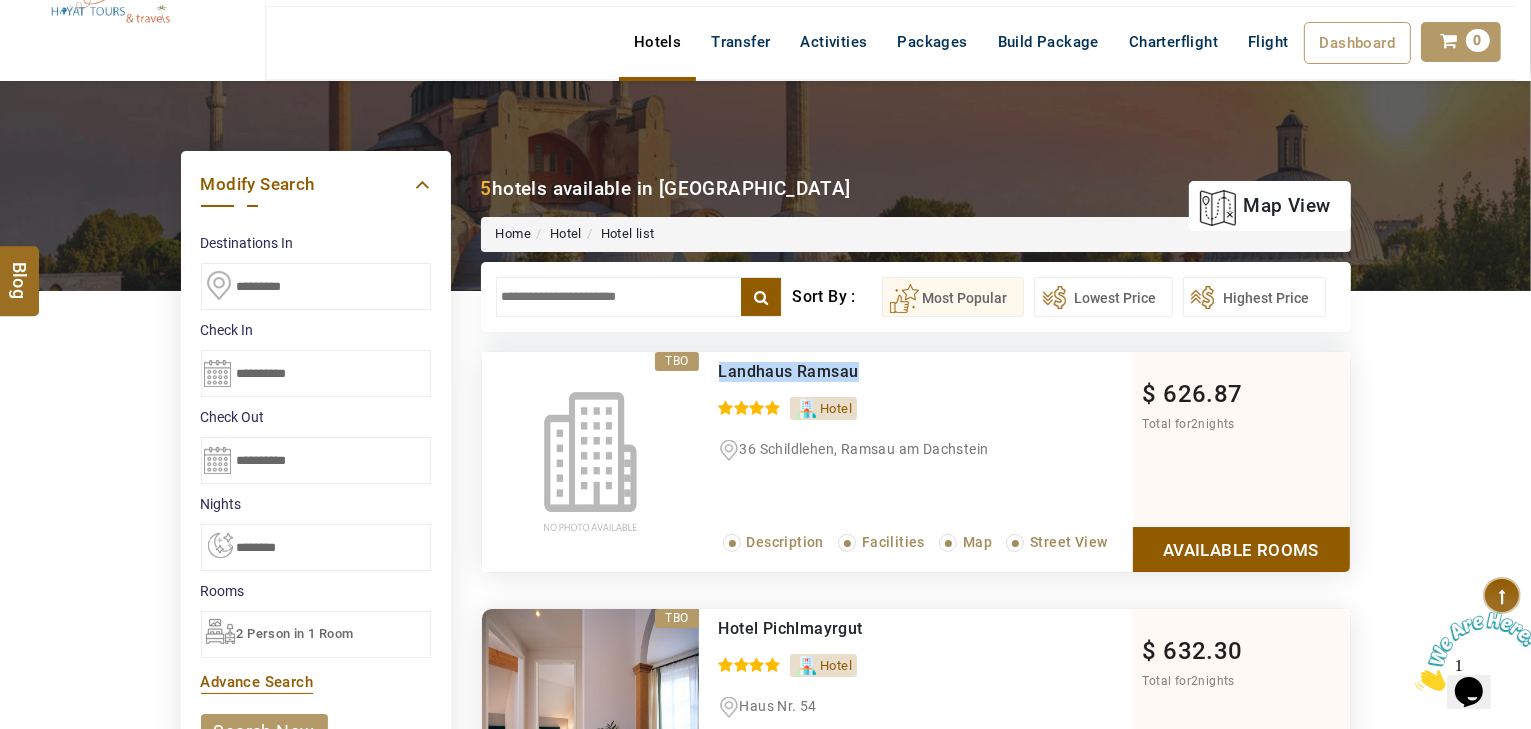 drag, startPoint x: 900, startPoint y: 363, endPoint x: 704, endPoint y: 364, distance: 196.00255 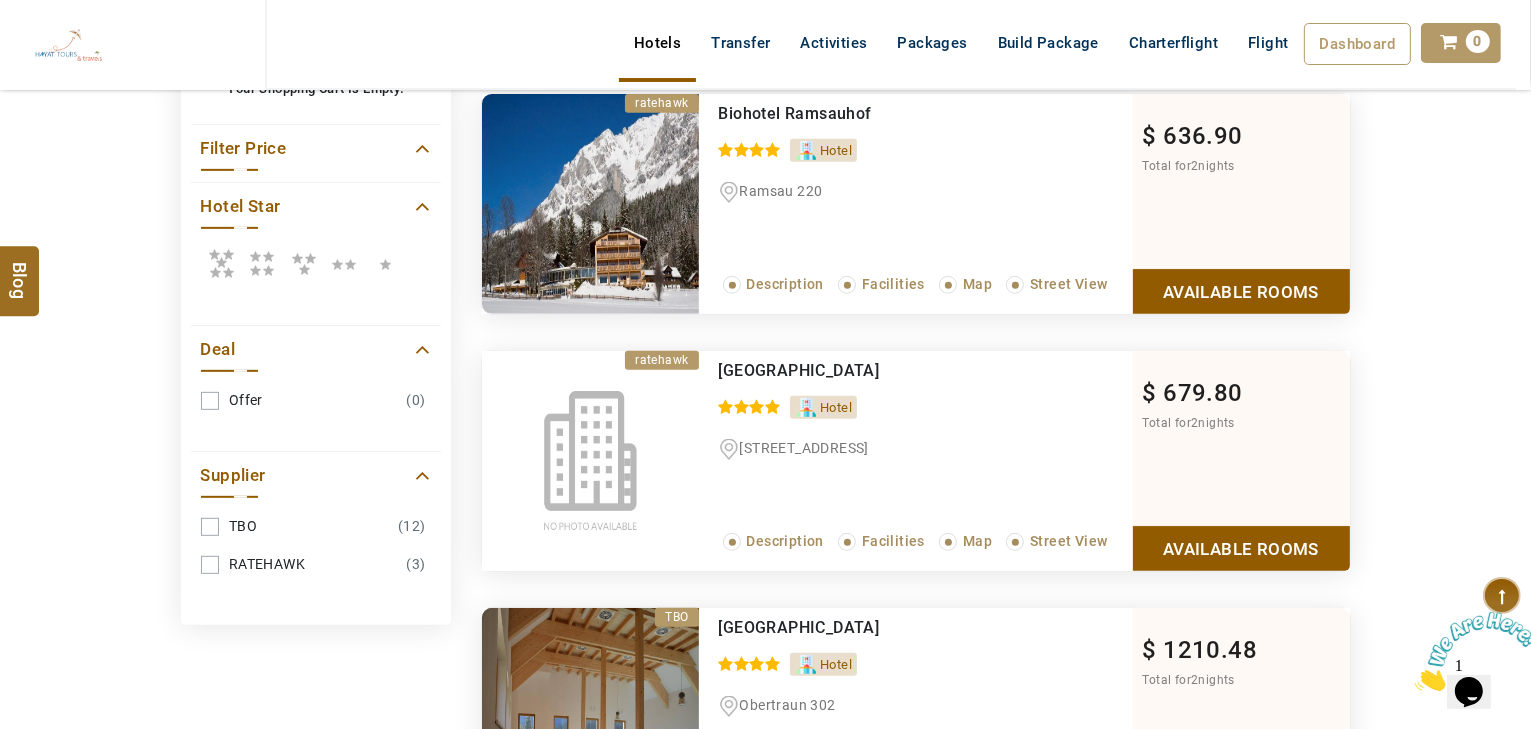 scroll, scrollTop: 880, scrollLeft: 0, axis: vertical 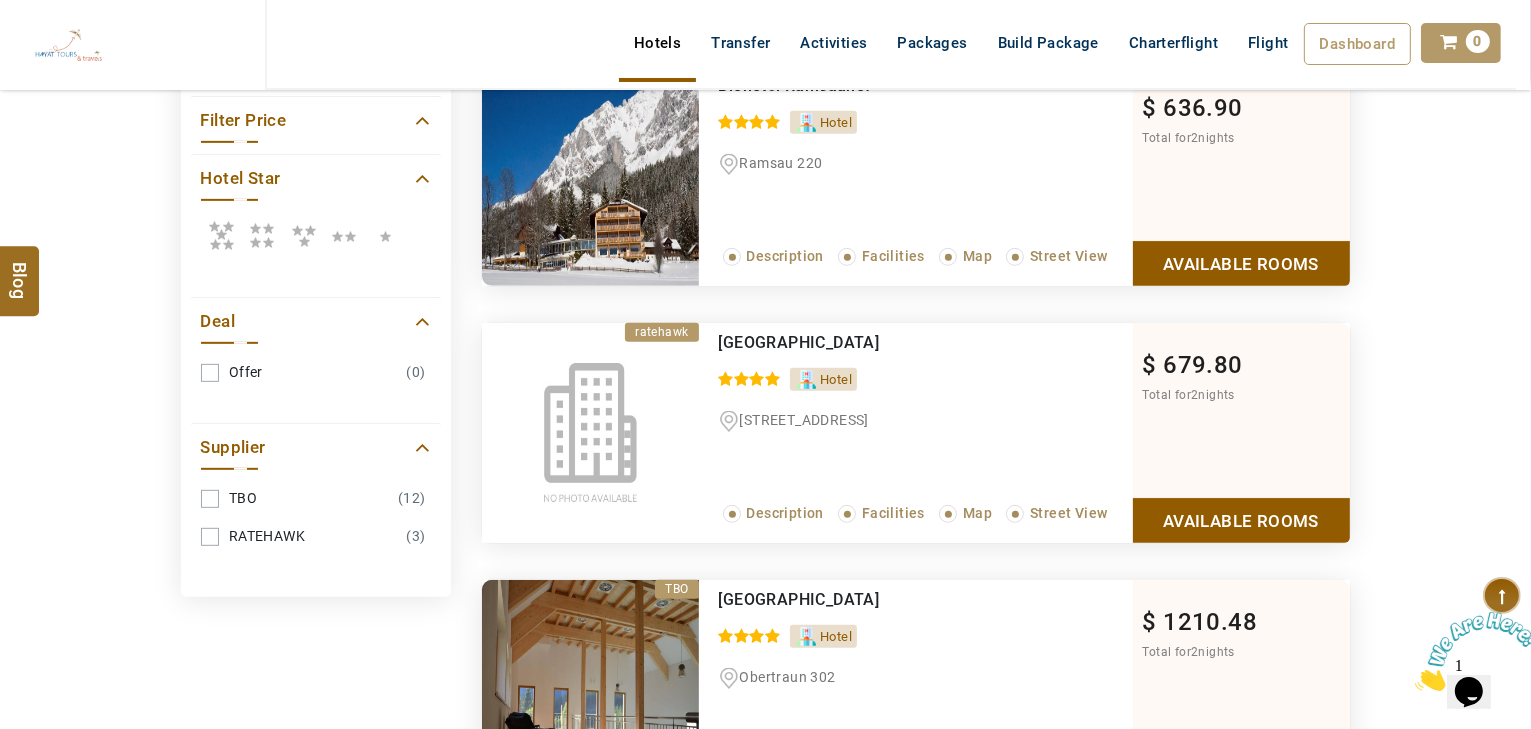 click on "Available Rooms" at bounding box center (1241, 520) 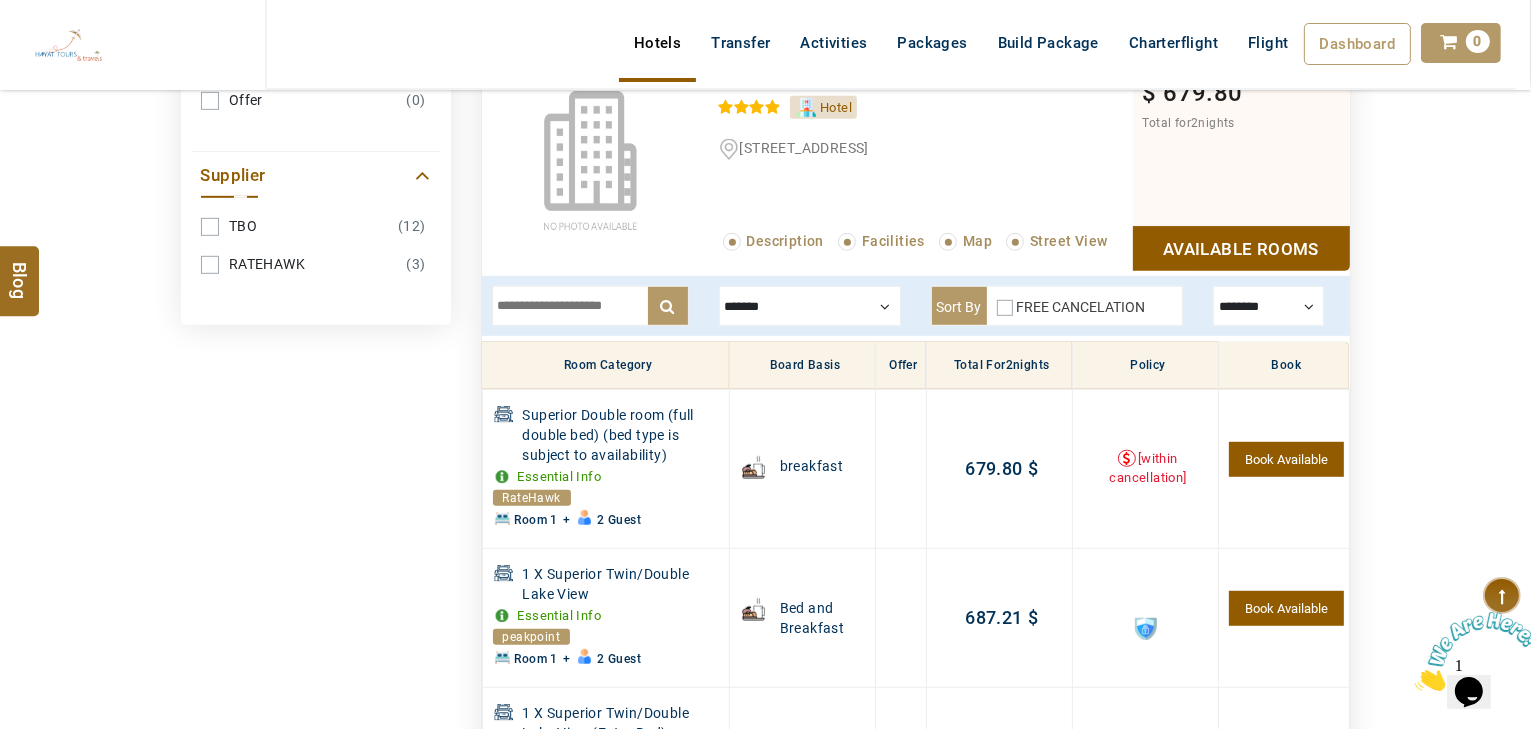scroll, scrollTop: 1150, scrollLeft: 0, axis: vertical 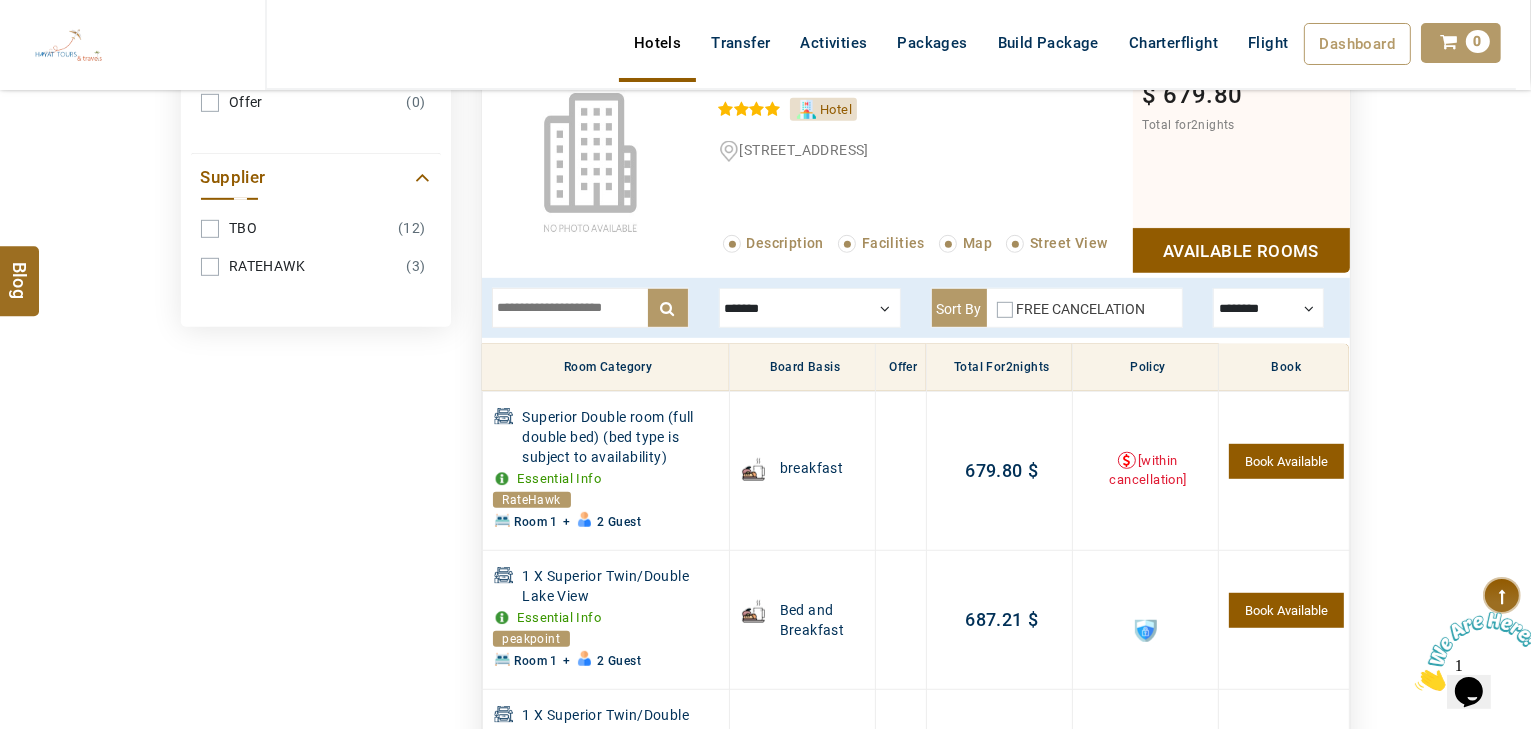 click at bounding box center [590, 308] 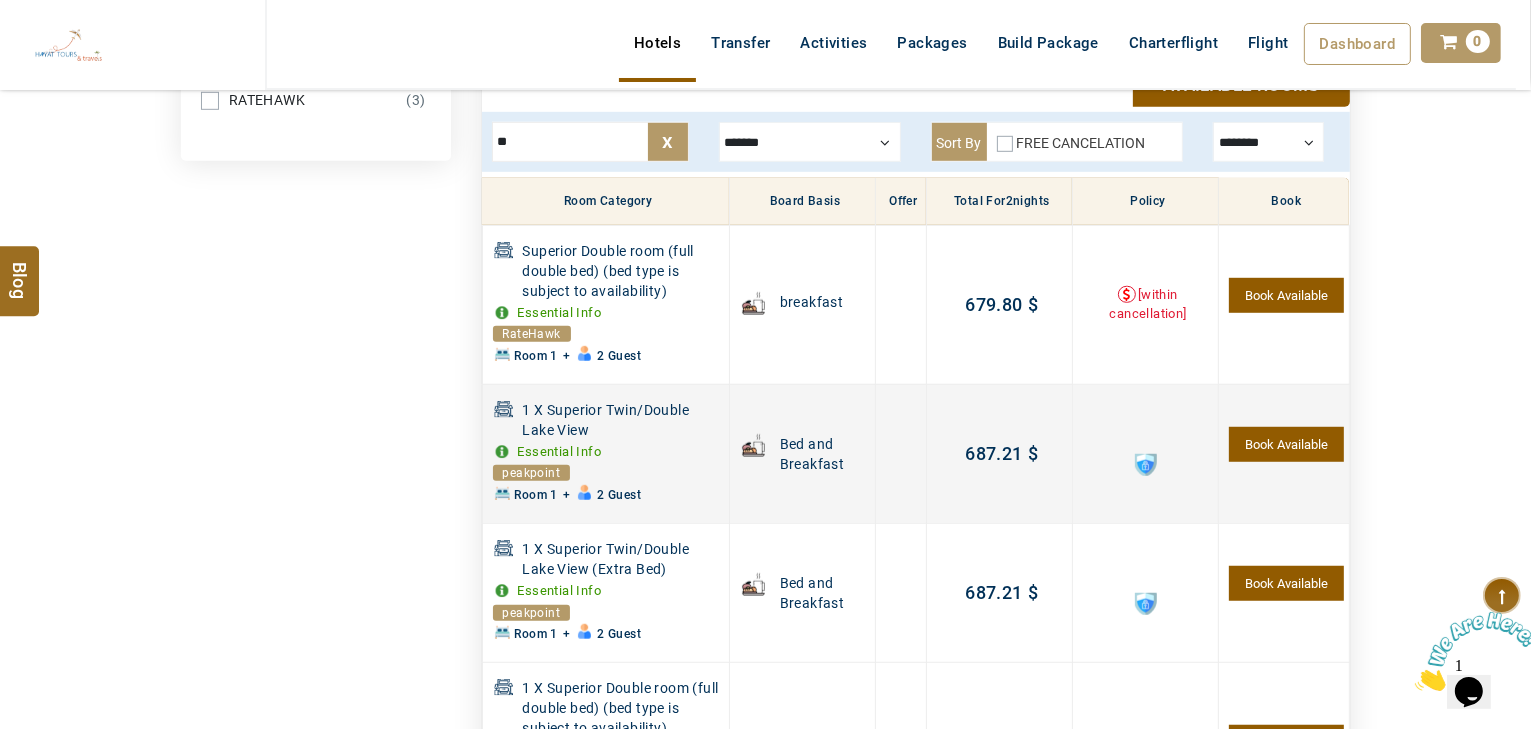 scroll, scrollTop: 1310, scrollLeft: 0, axis: vertical 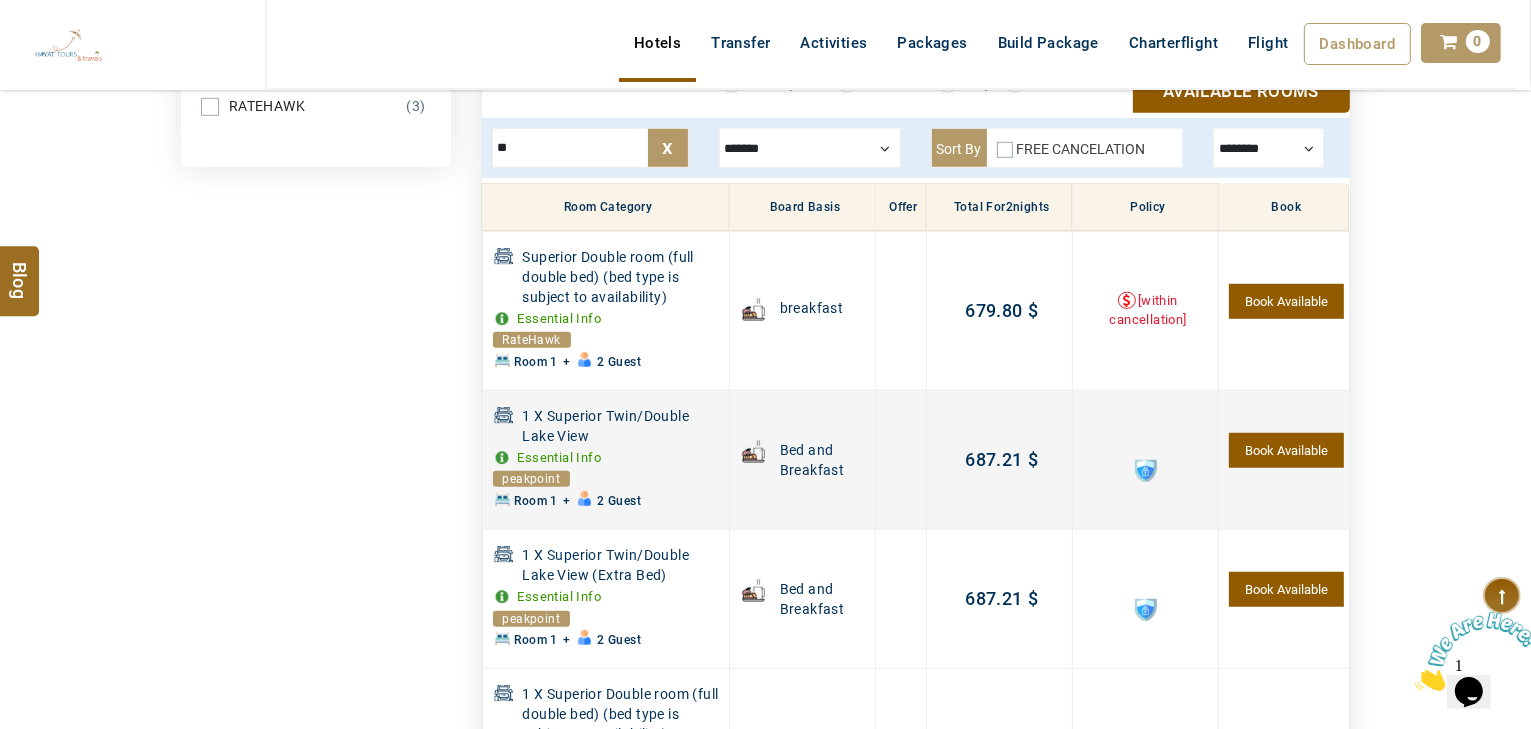 type on "**" 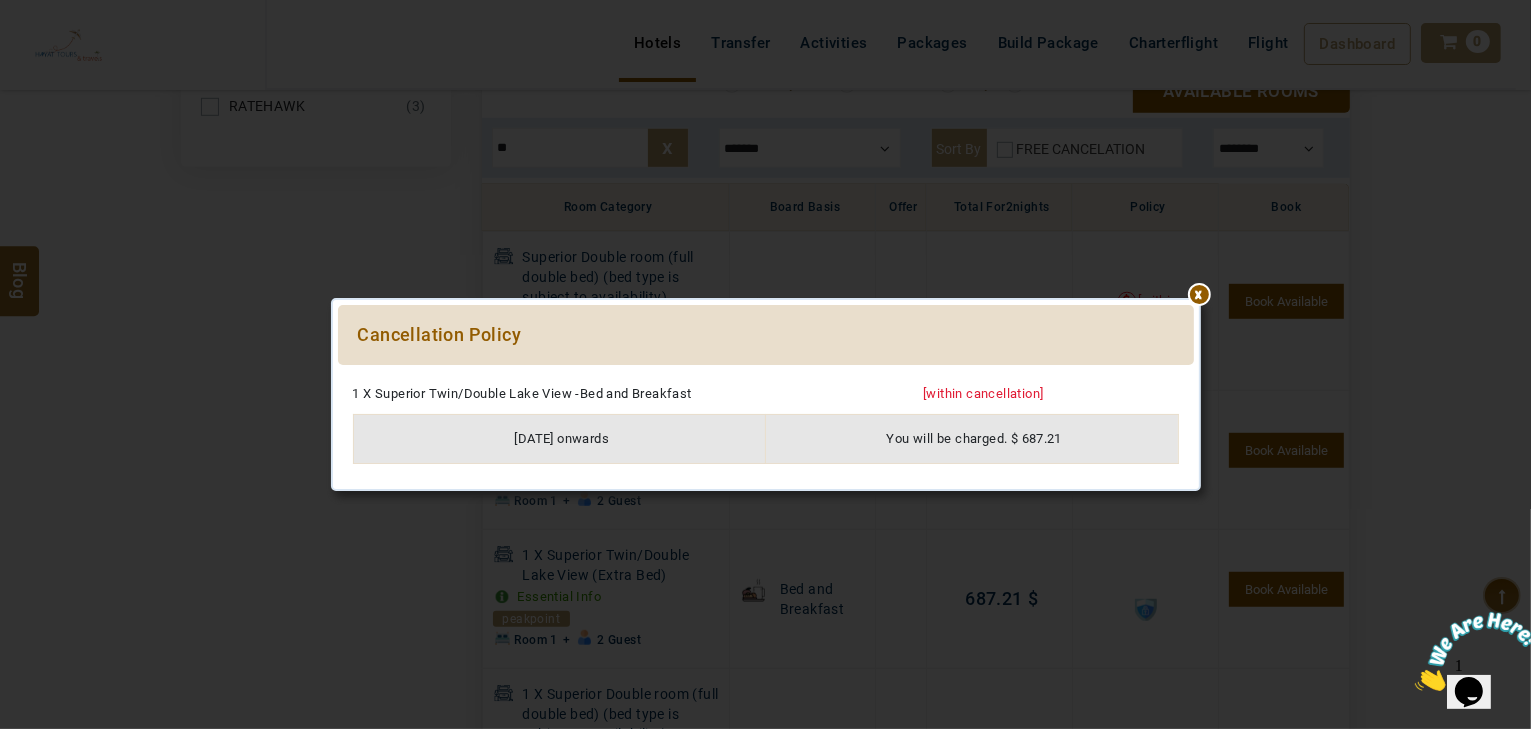 click at bounding box center (766, 375) 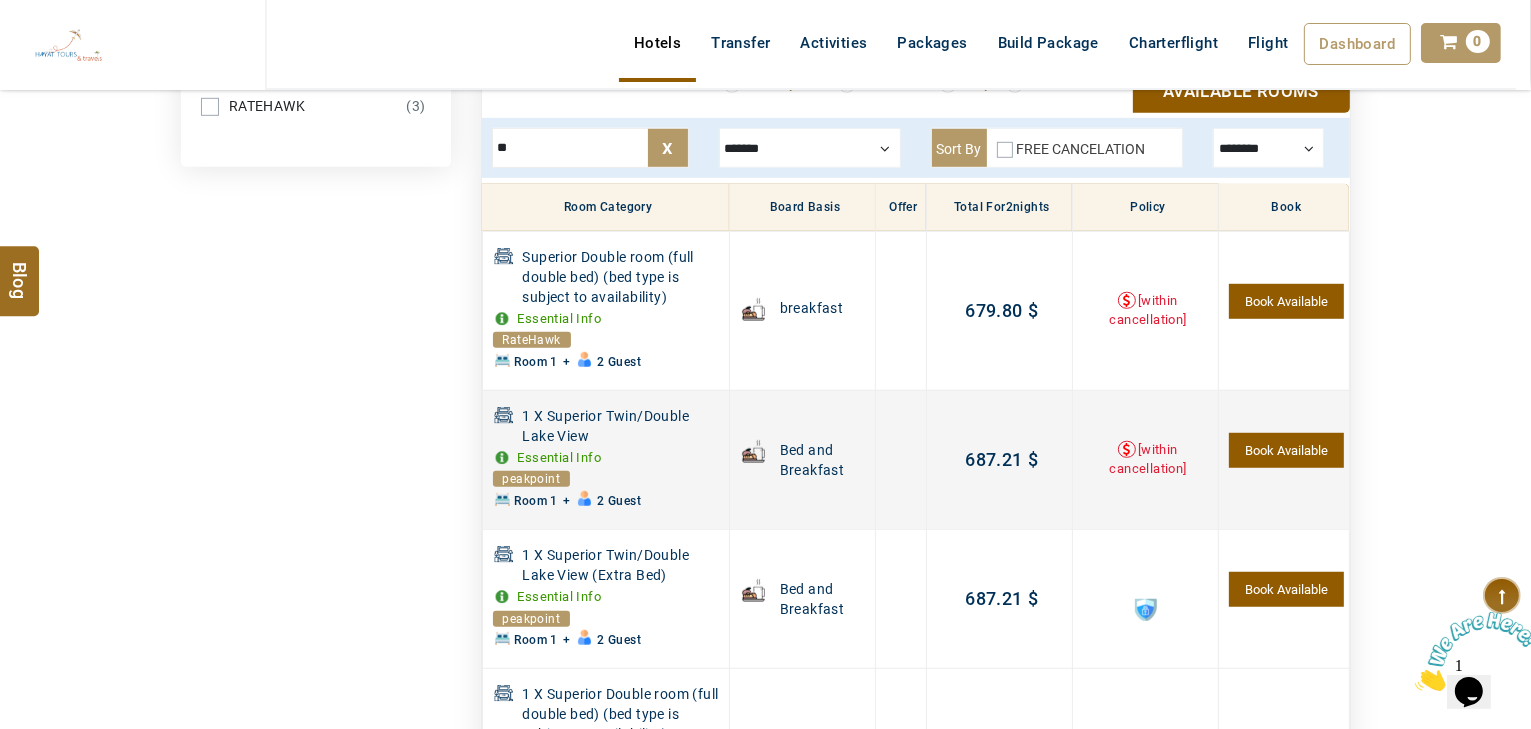 click on "Book Available" at bounding box center [1286, 450] 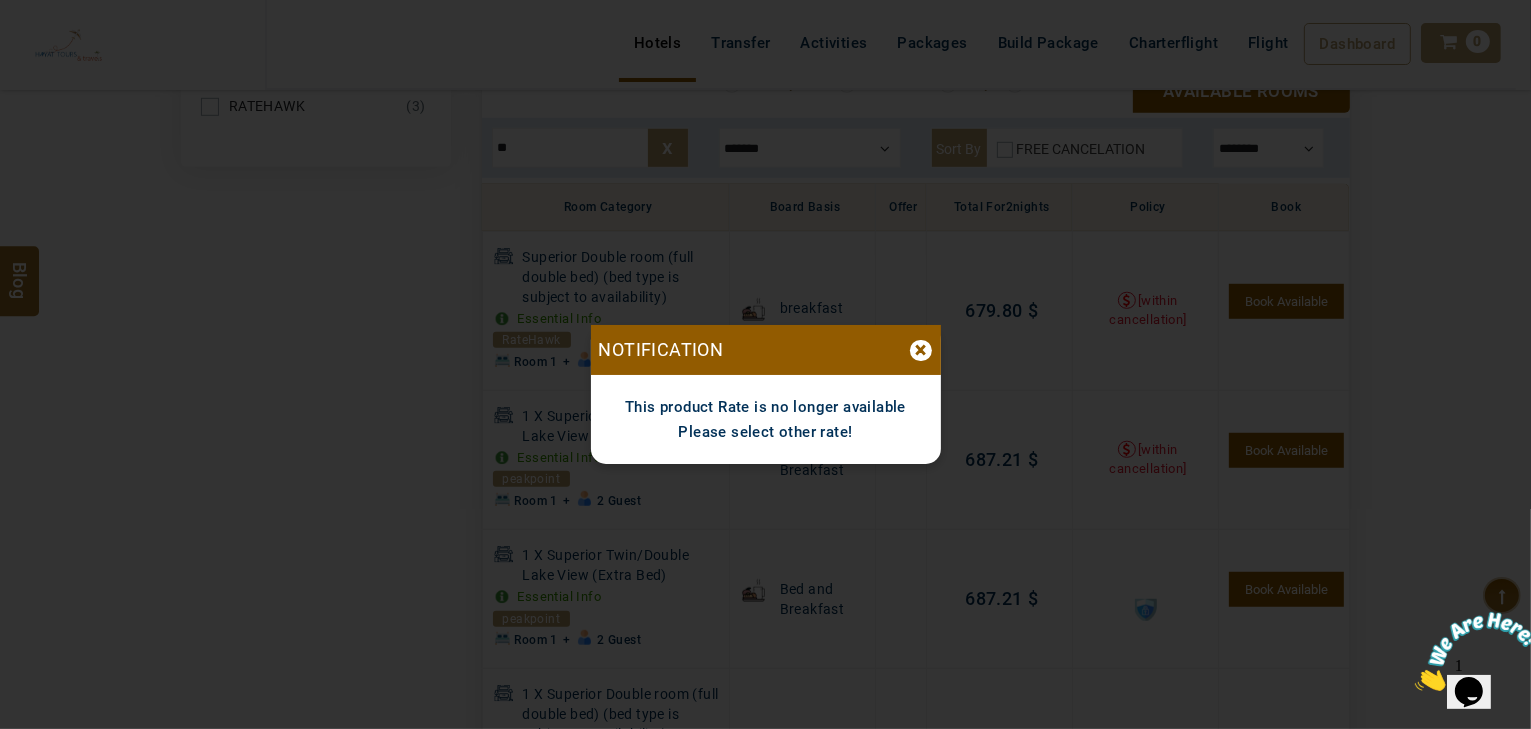 click on "×" at bounding box center (921, 350) 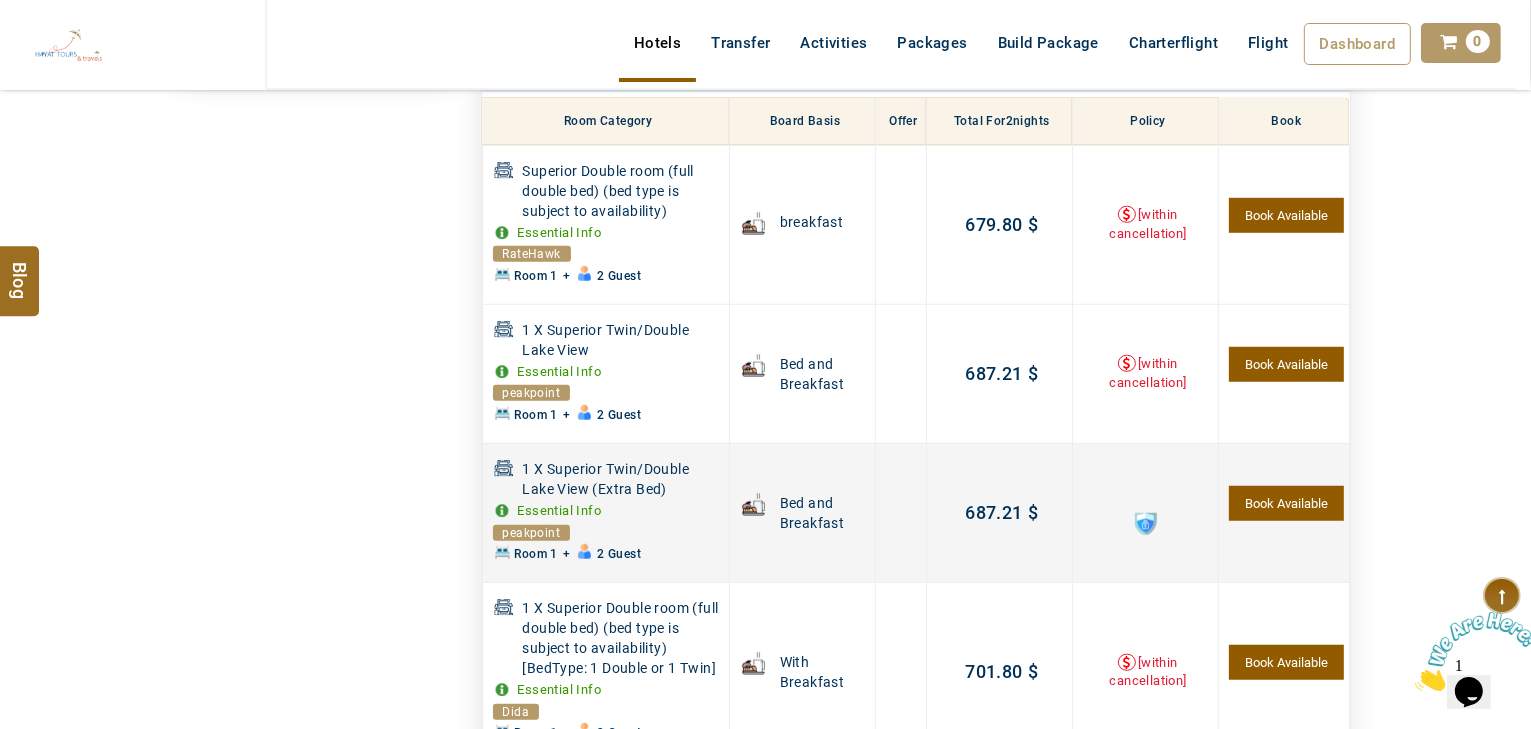 scroll, scrollTop: 1390, scrollLeft: 0, axis: vertical 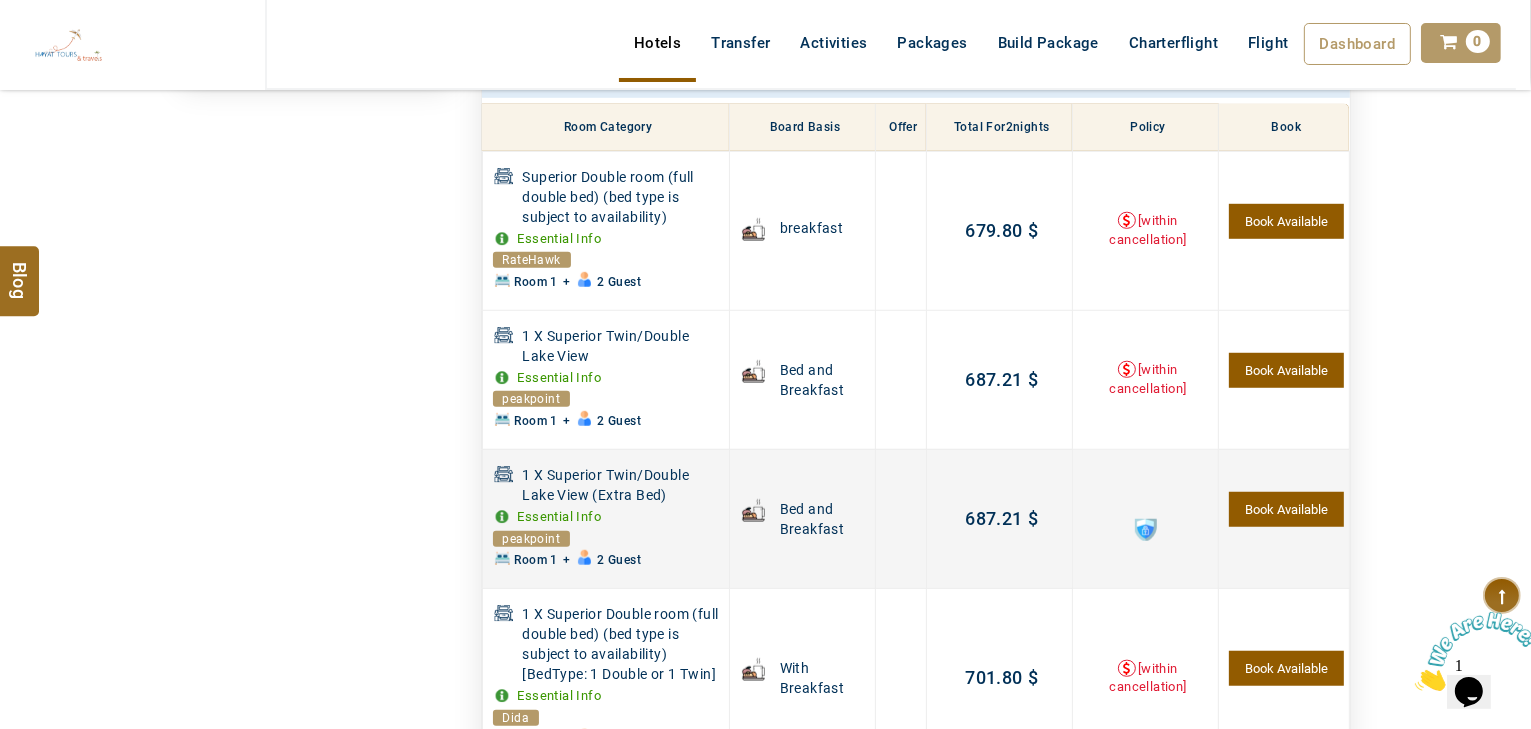 click at bounding box center [1146, 530] 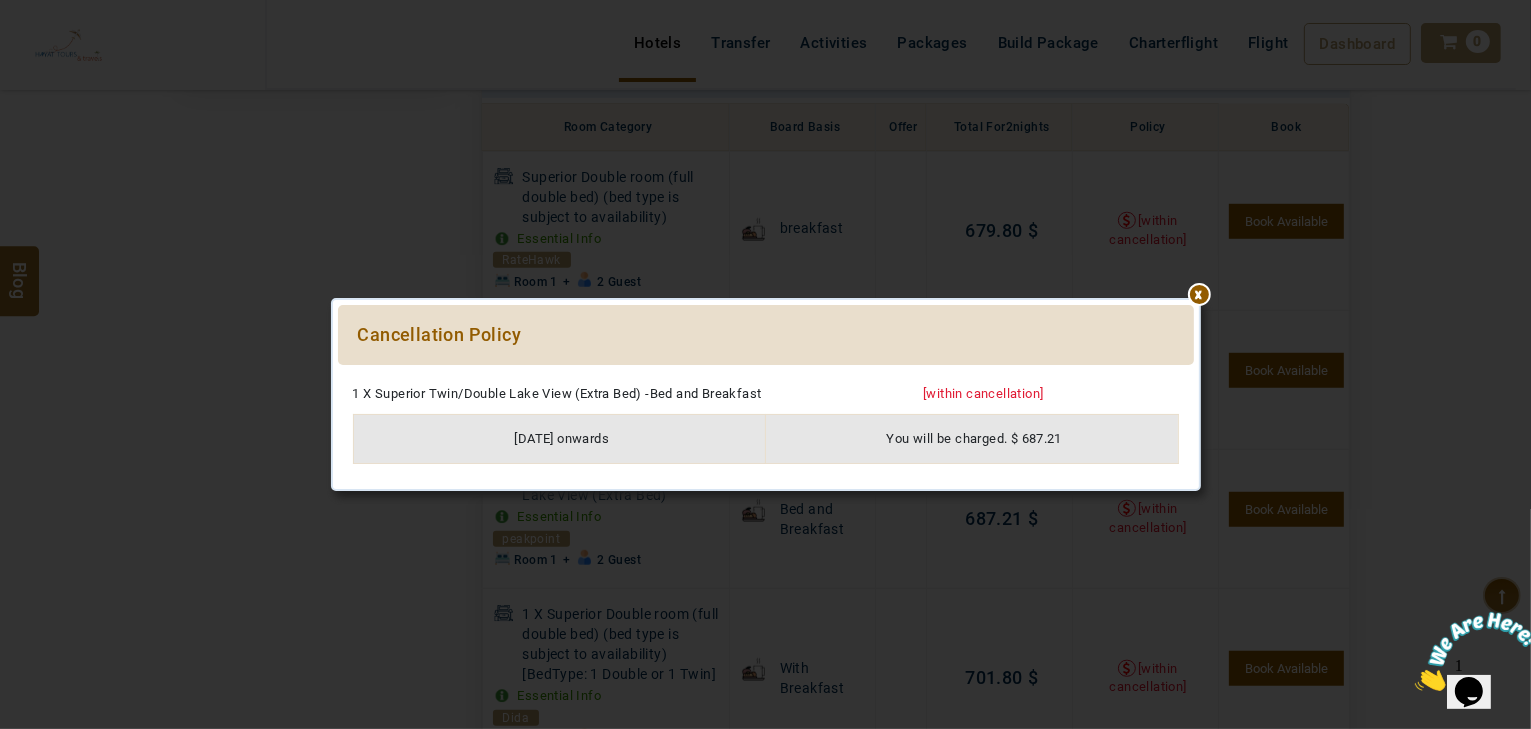 click at bounding box center [766, 375] 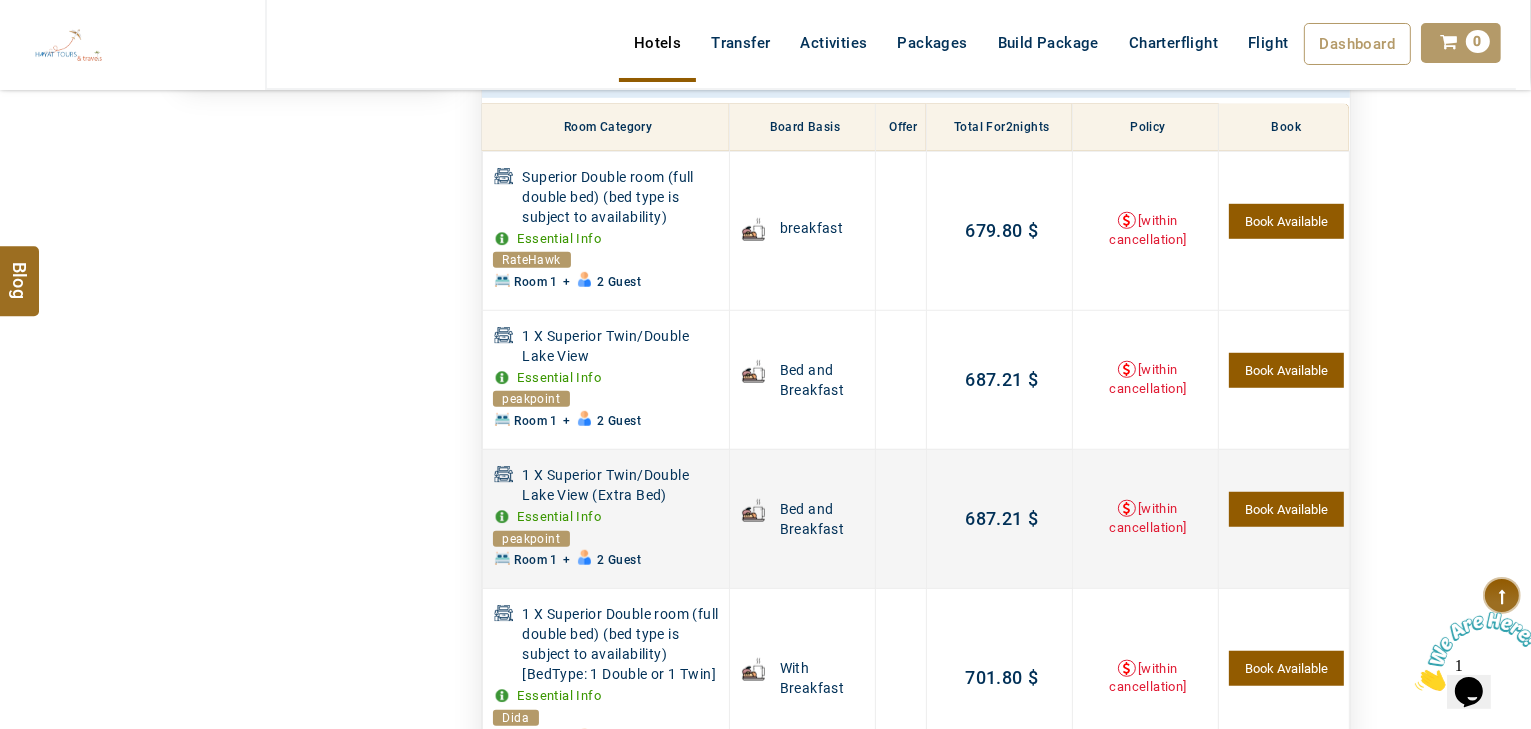 click on "Book Available" at bounding box center [1286, 509] 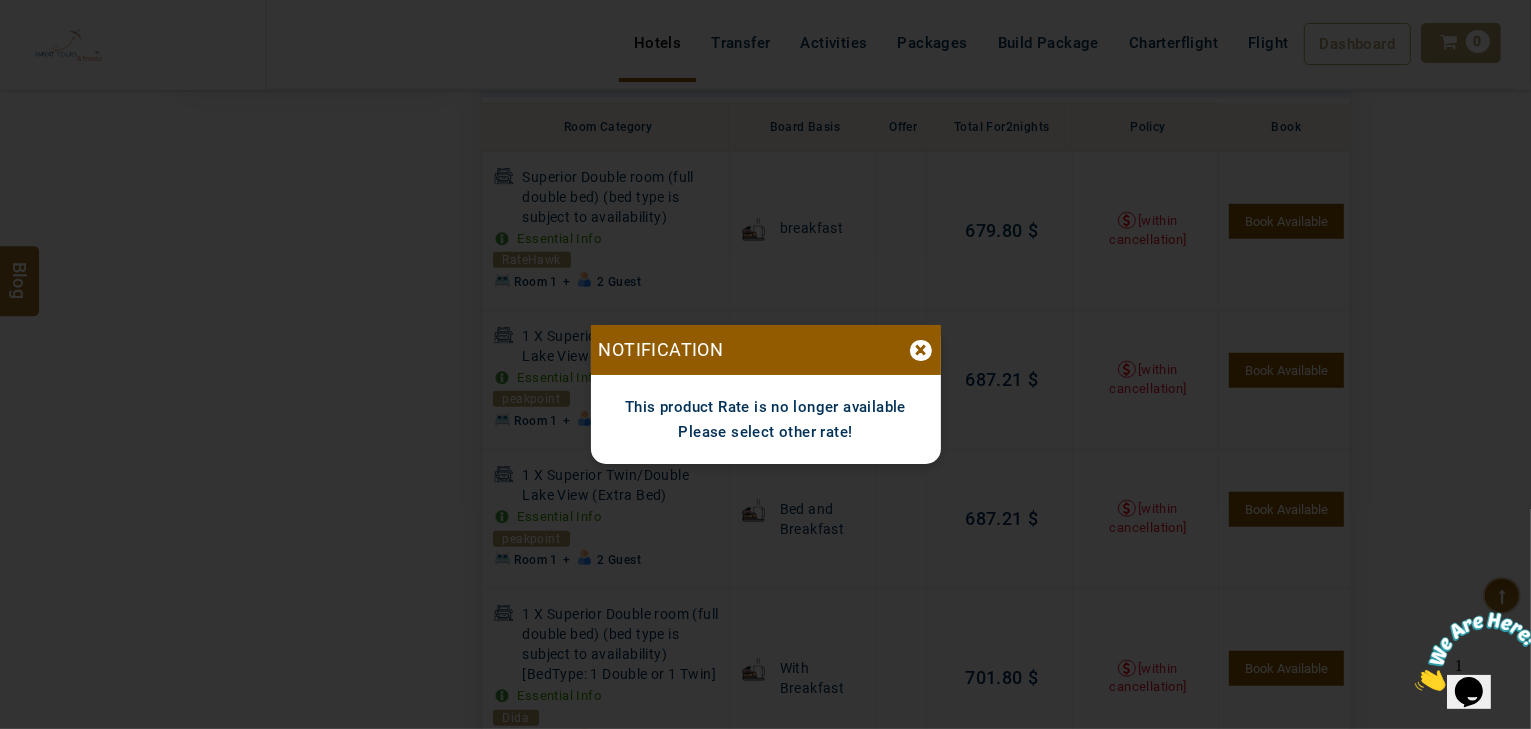 click on "Notification ×" at bounding box center [766, 350] 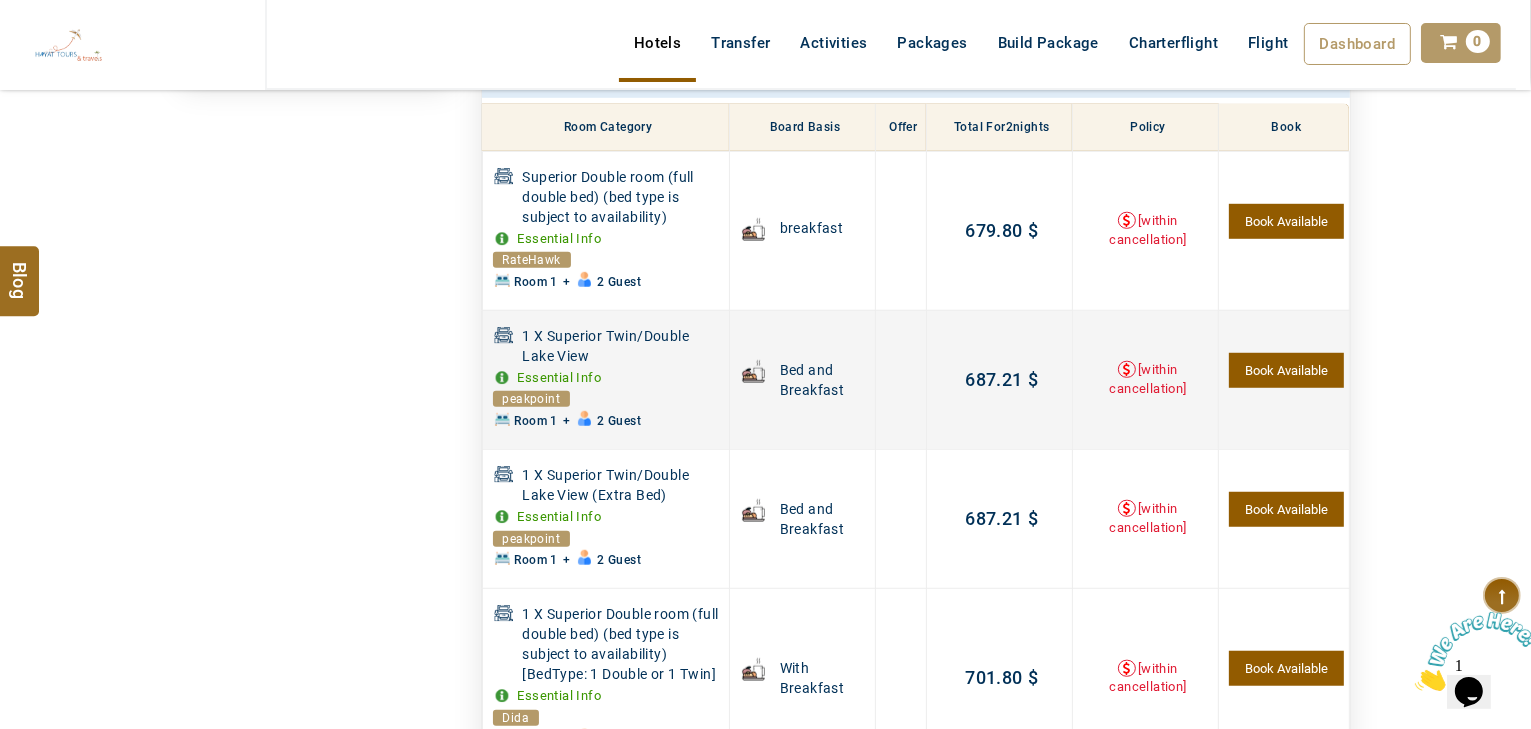 click on "Book Available" at bounding box center (1286, 370) 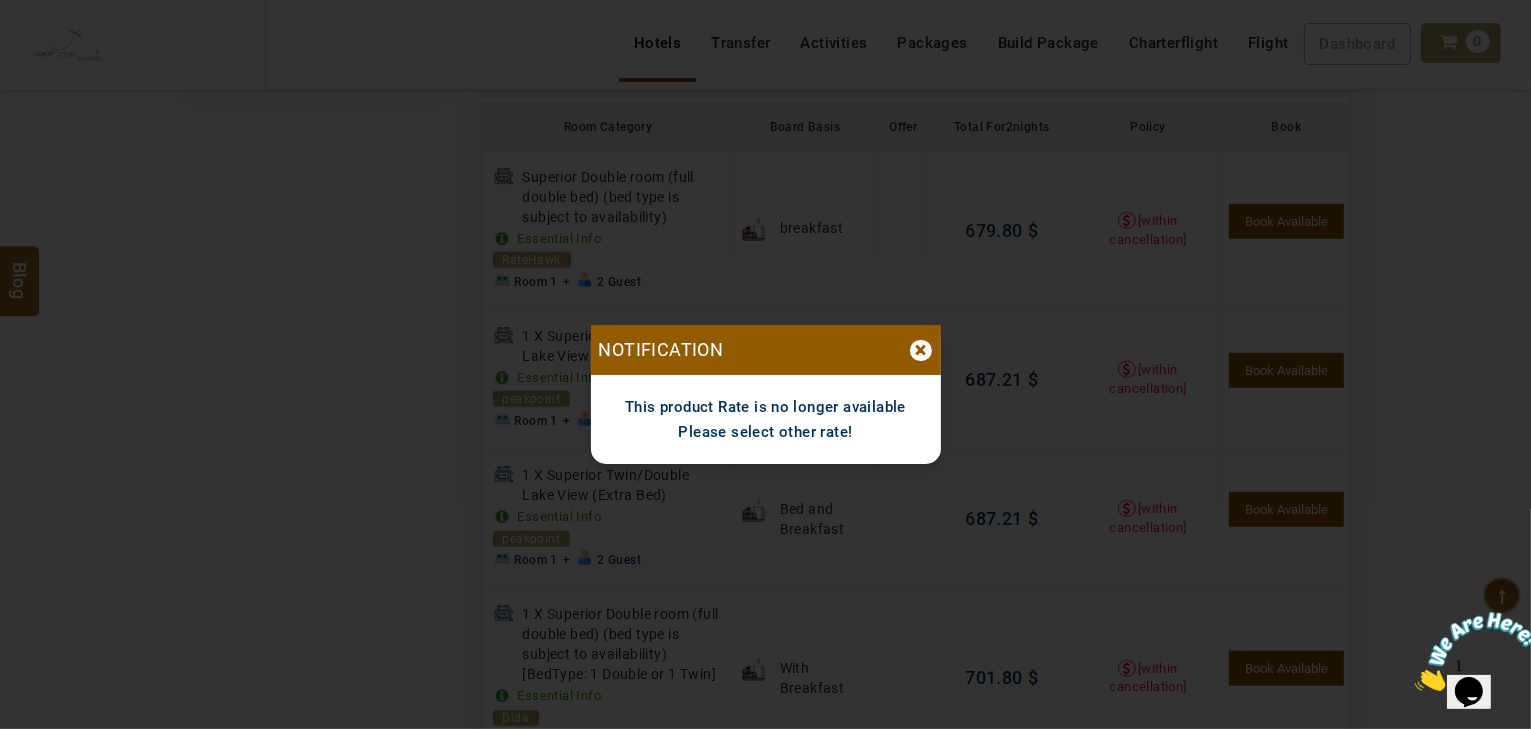 click on "×" at bounding box center (921, 350) 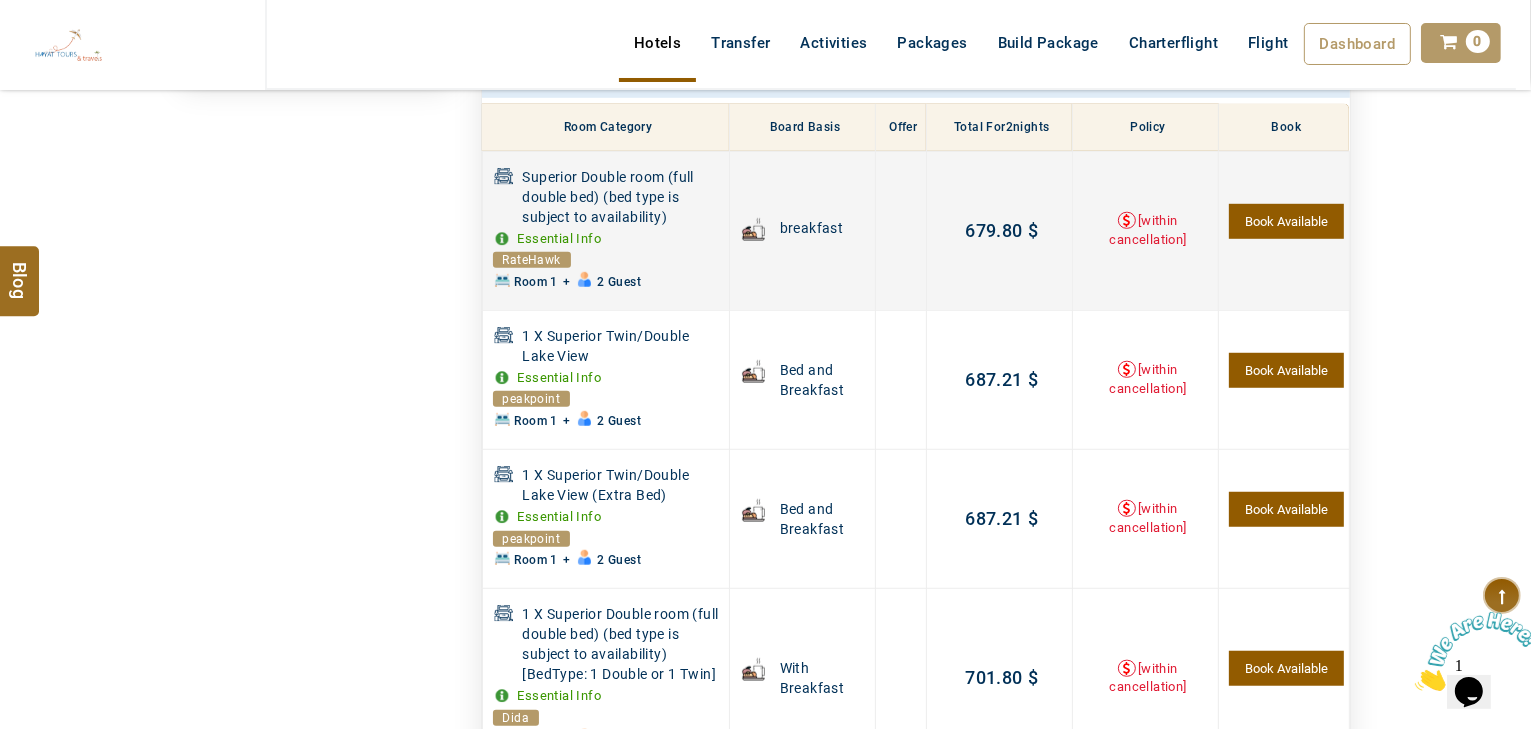 click on "Book Available" at bounding box center [1286, 221] 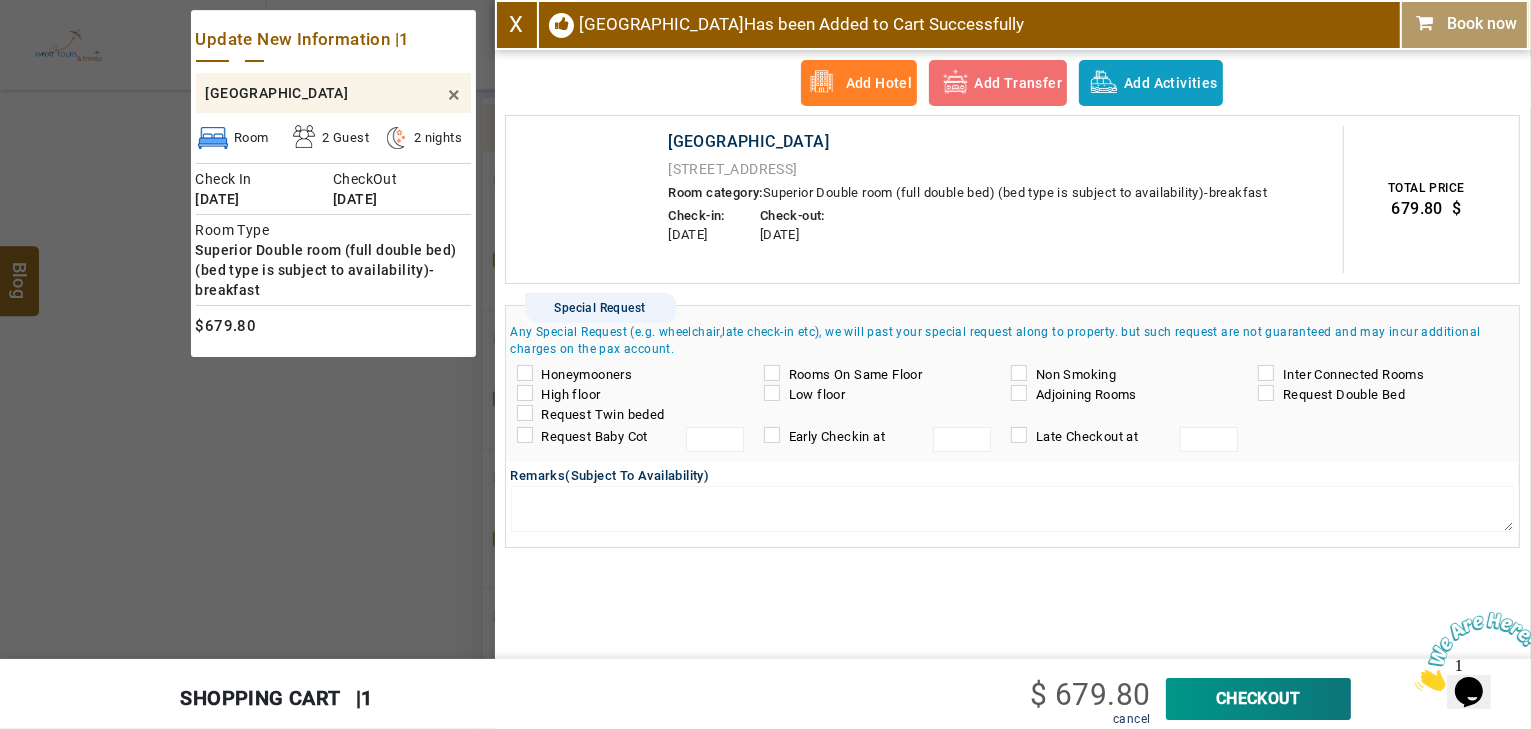 scroll, scrollTop: 1524, scrollLeft: 0, axis: vertical 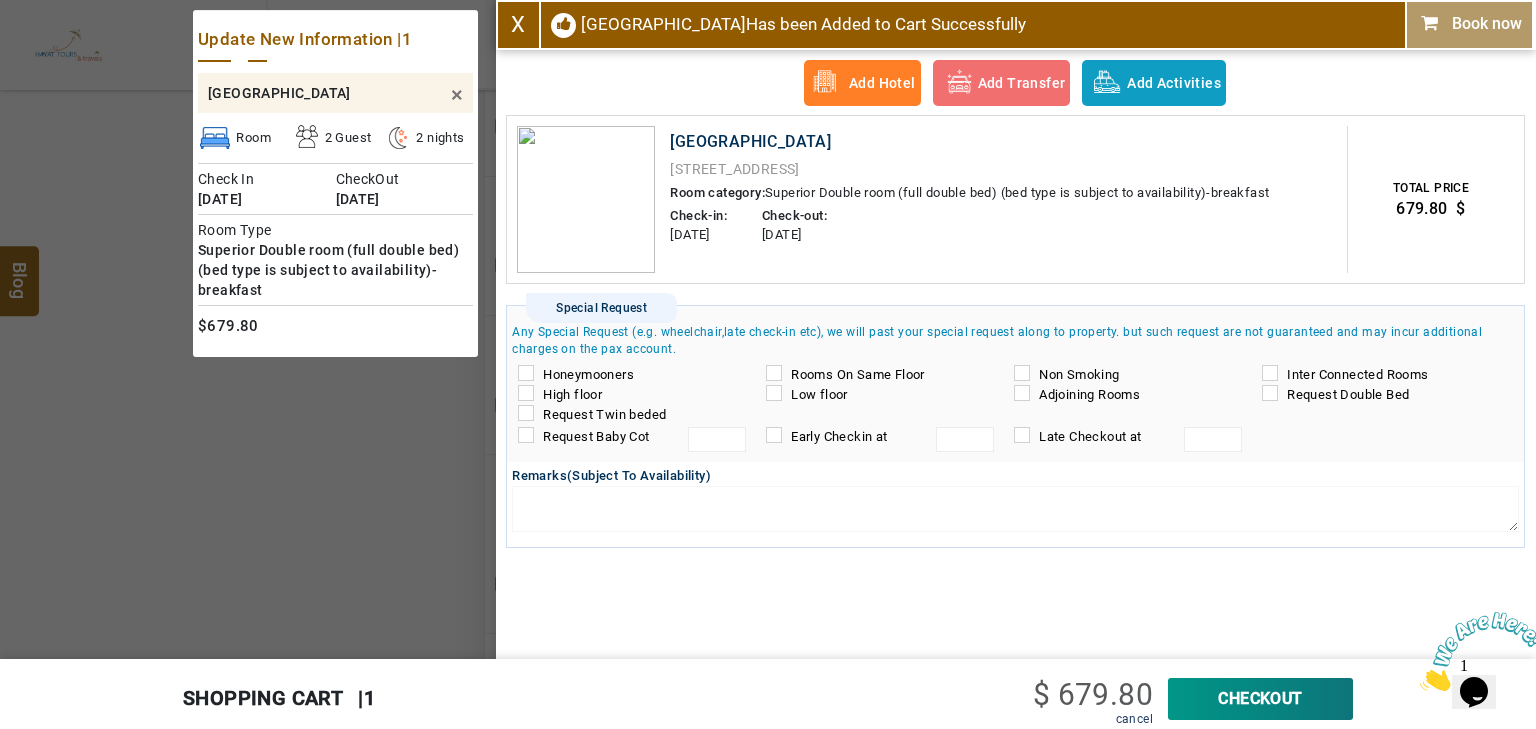 click on "X" at bounding box center [519, 25] 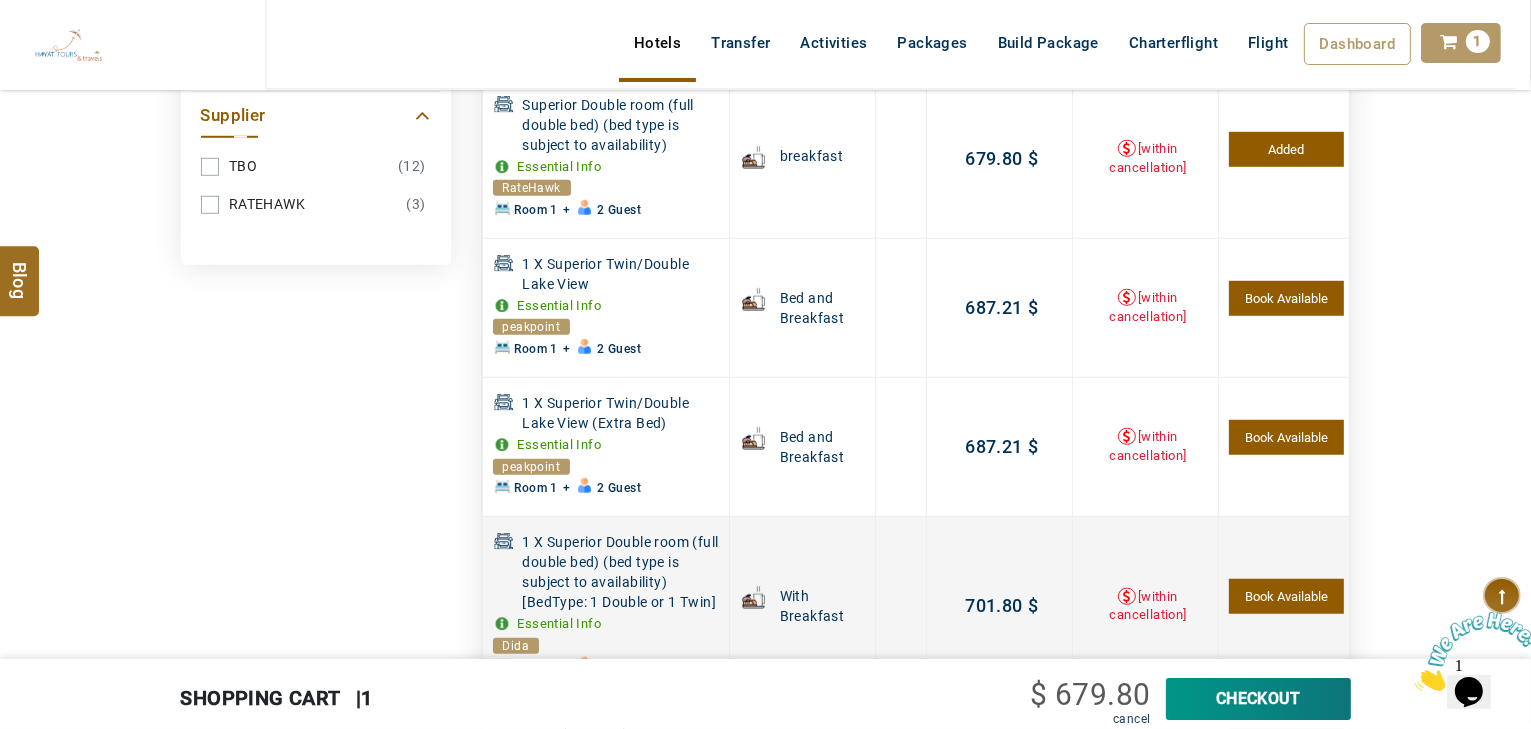 scroll, scrollTop: 1444, scrollLeft: 0, axis: vertical 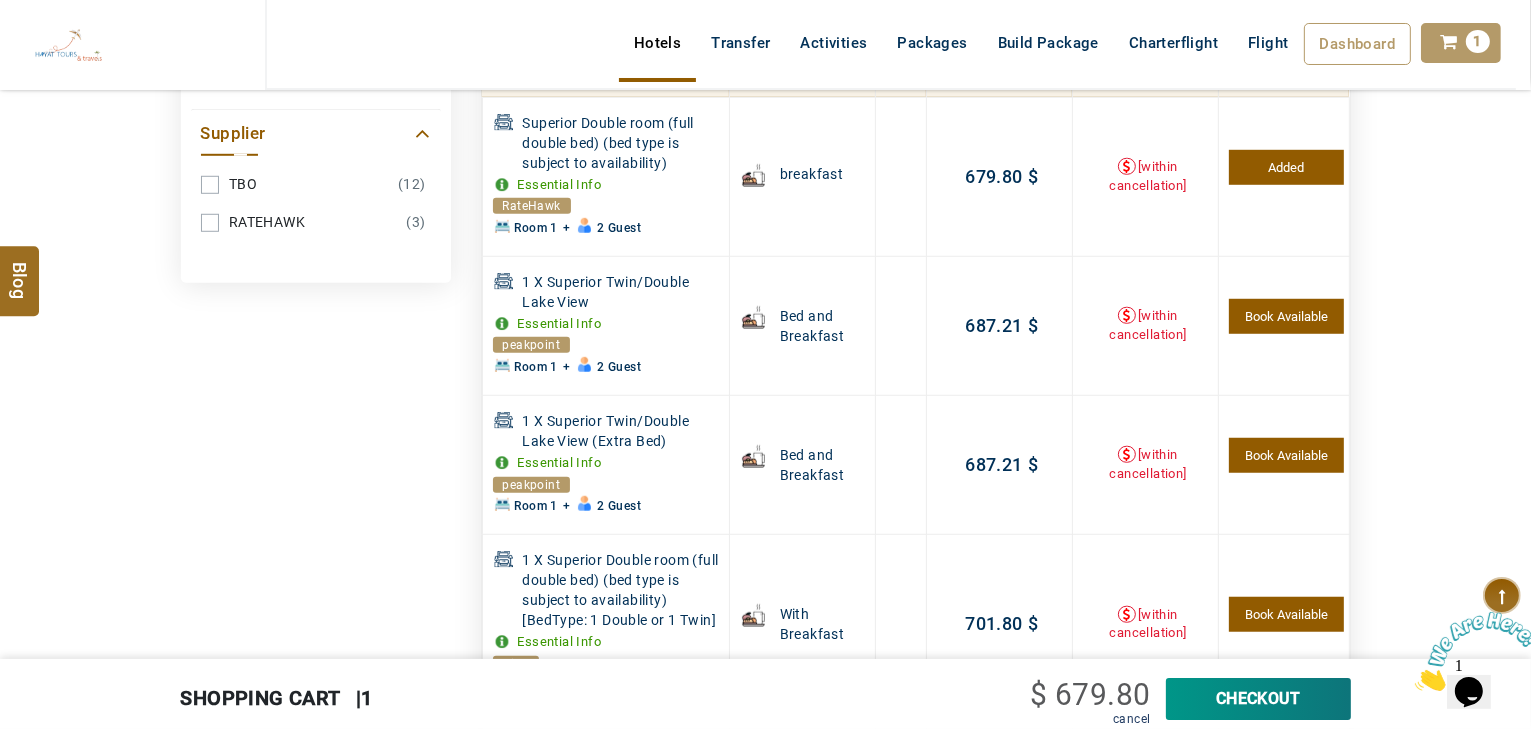 click on "679.80" at bounding box center [1102, 694] 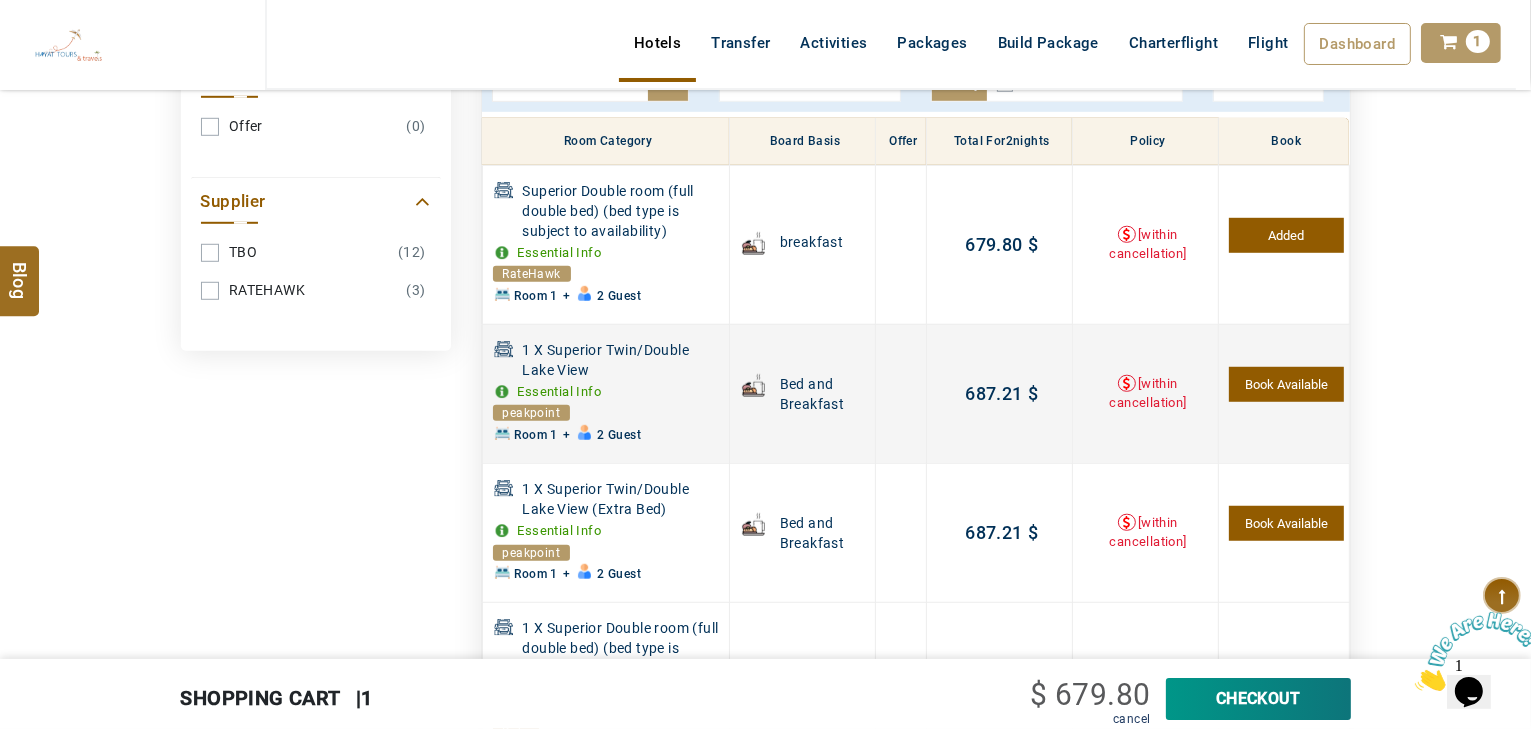 scroll, scrollTop: 1284, scrollLeft: 0, axis: vertical 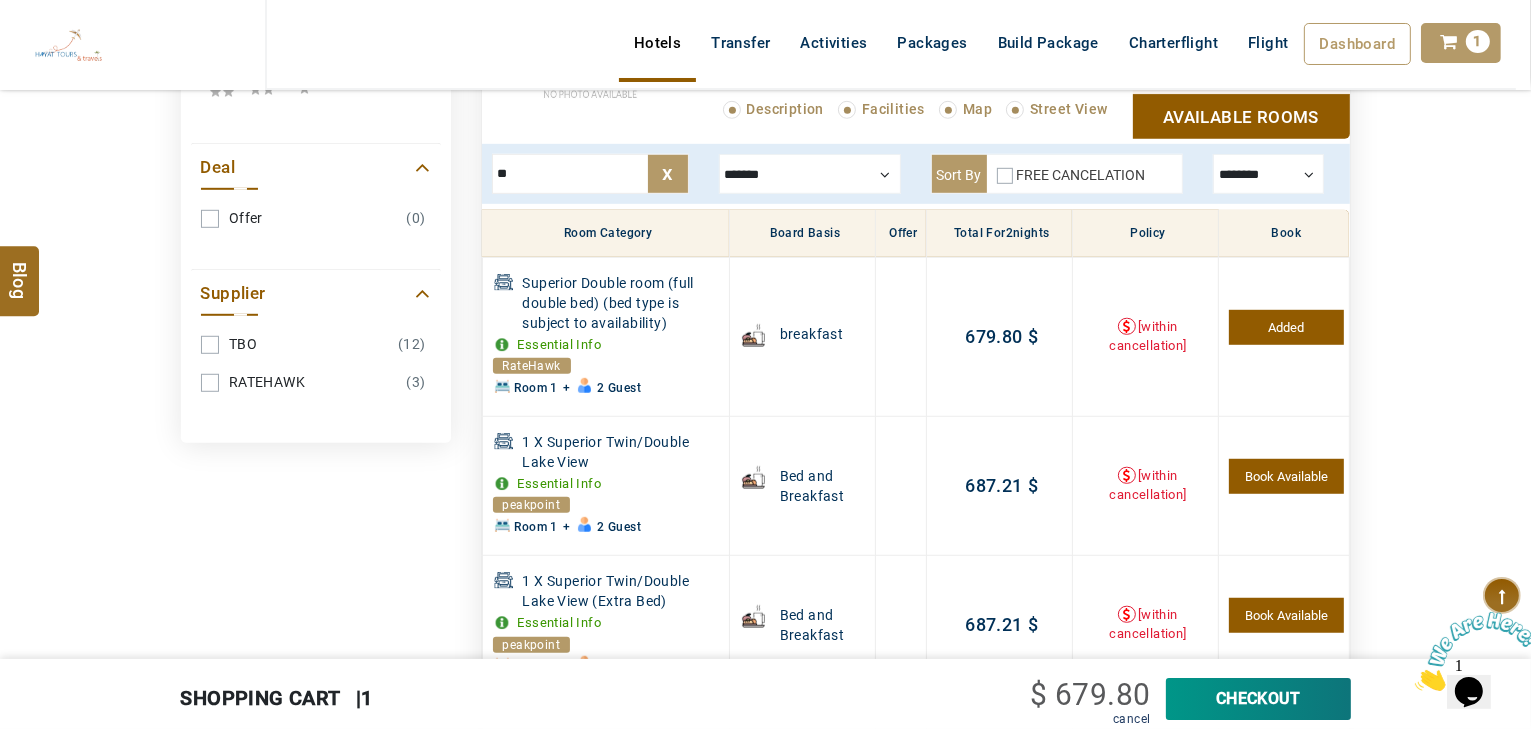 click on "Book Available" at bounding box center [1286, 476] 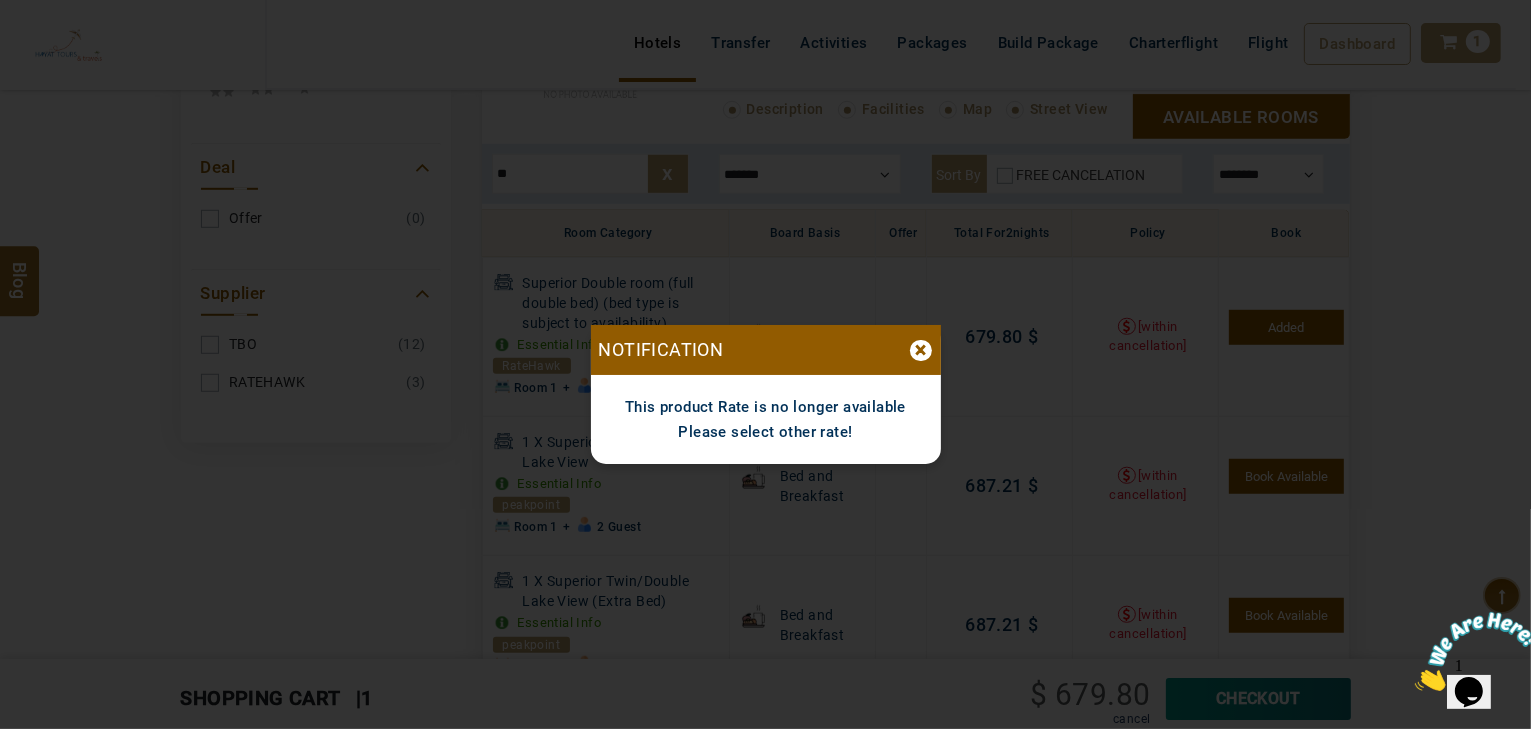 click on "Notification ×" at bounding box center (766, 350) 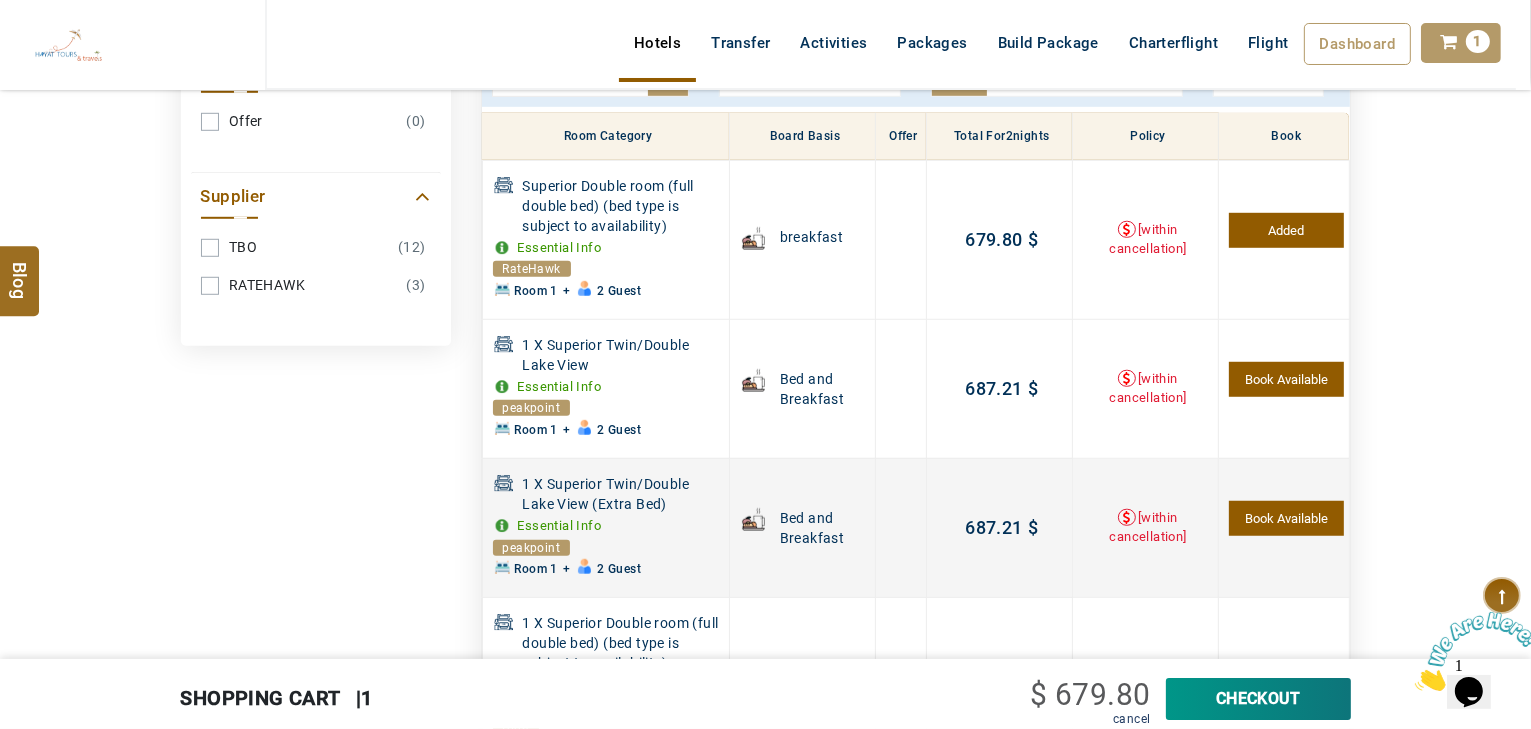 scroll, scrollTop: 1524, scrollLeft: 0, axis: vertical 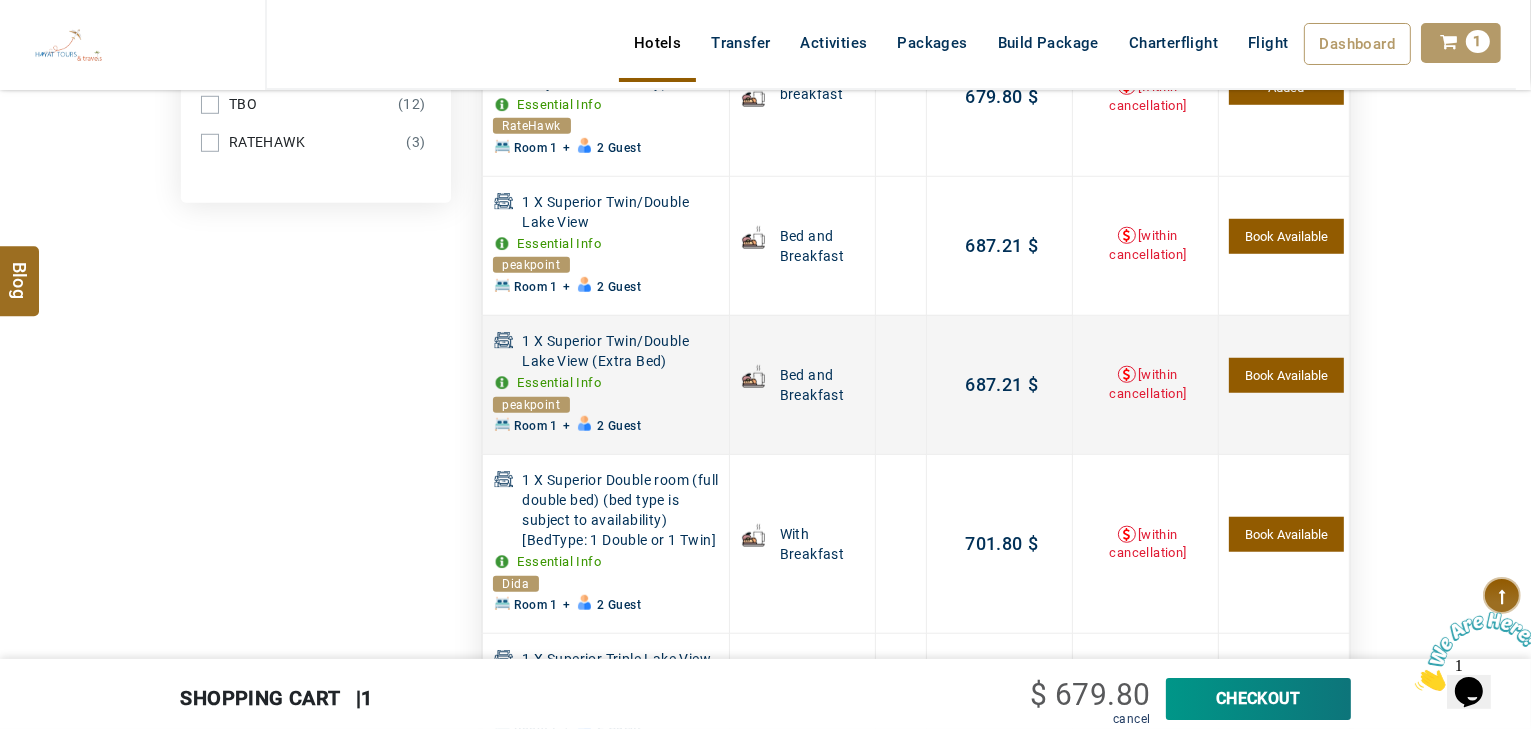 click on "Book Available" at bounding box center [1286, 375] 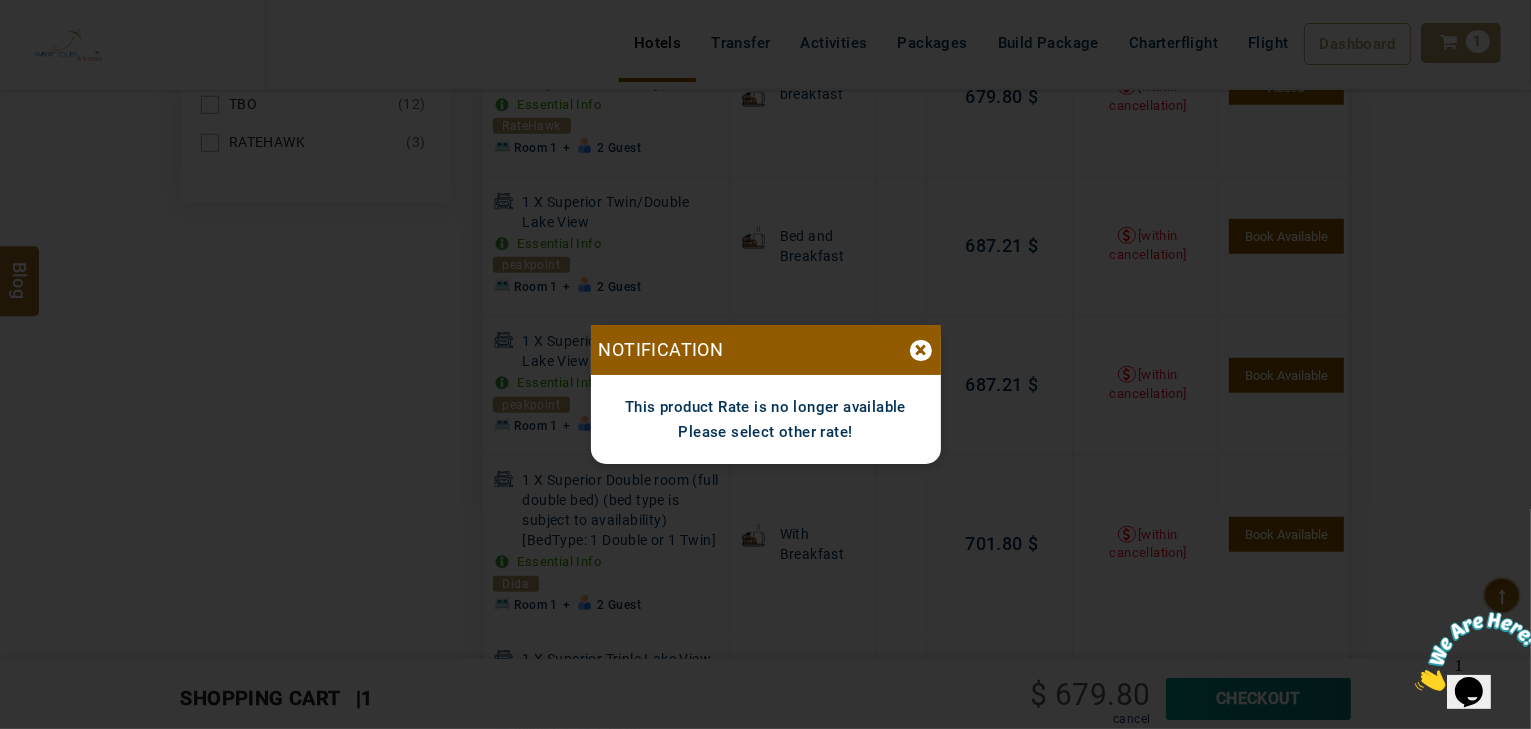 click on "Notification ×" at bounding box center [766, 350] 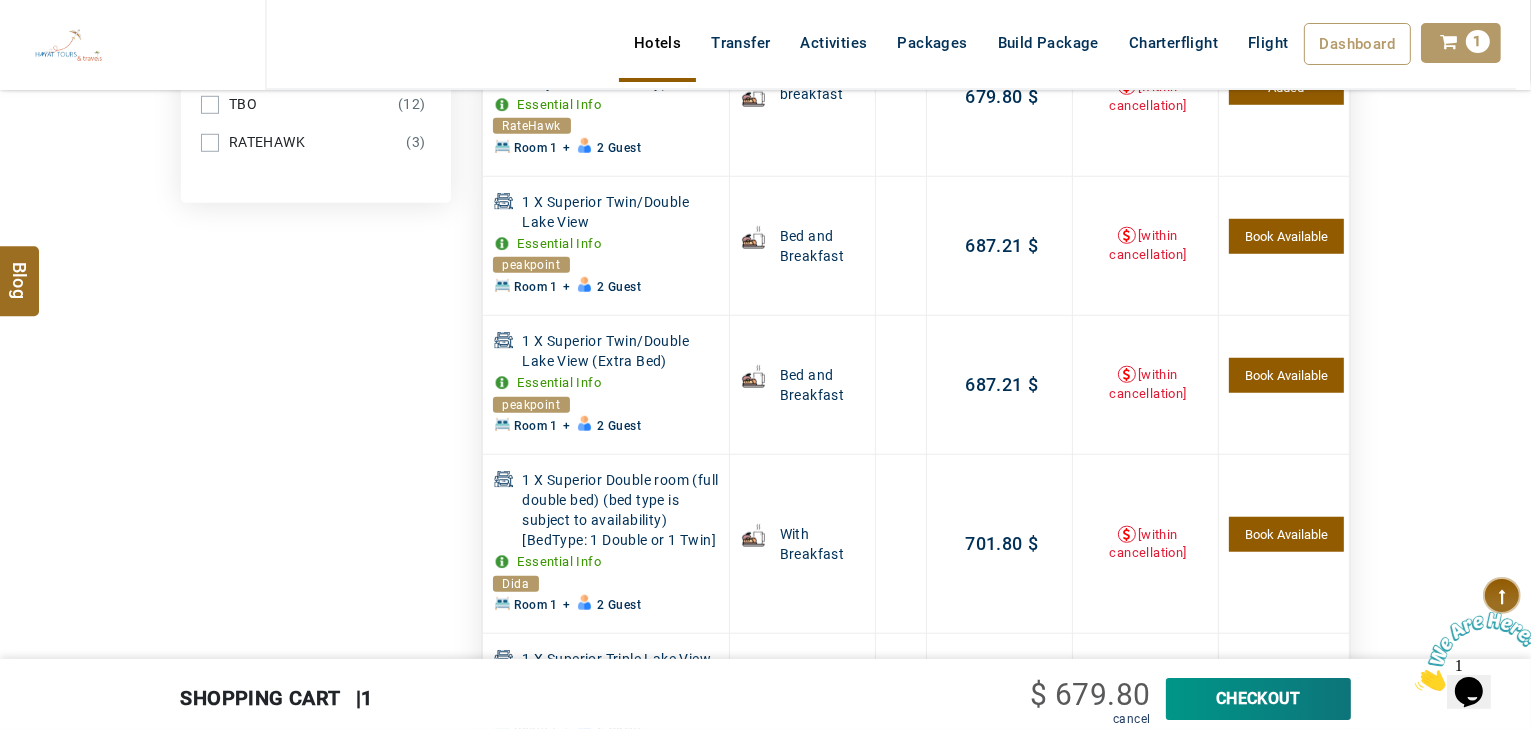 click on "CheckOut" at bounding box center (1258, 699) 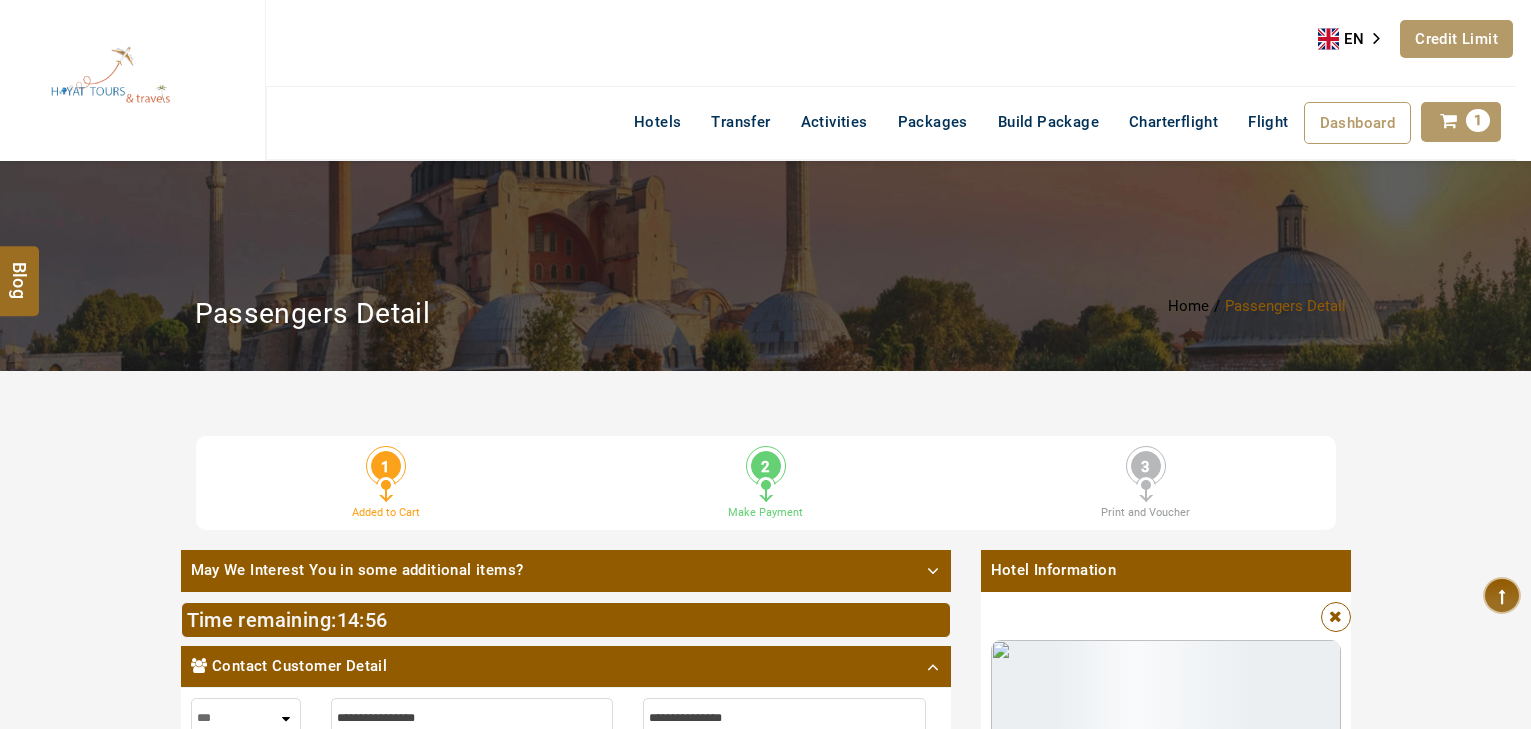scroll, scrollTop: 0, scrollLeft: 0, axis: both 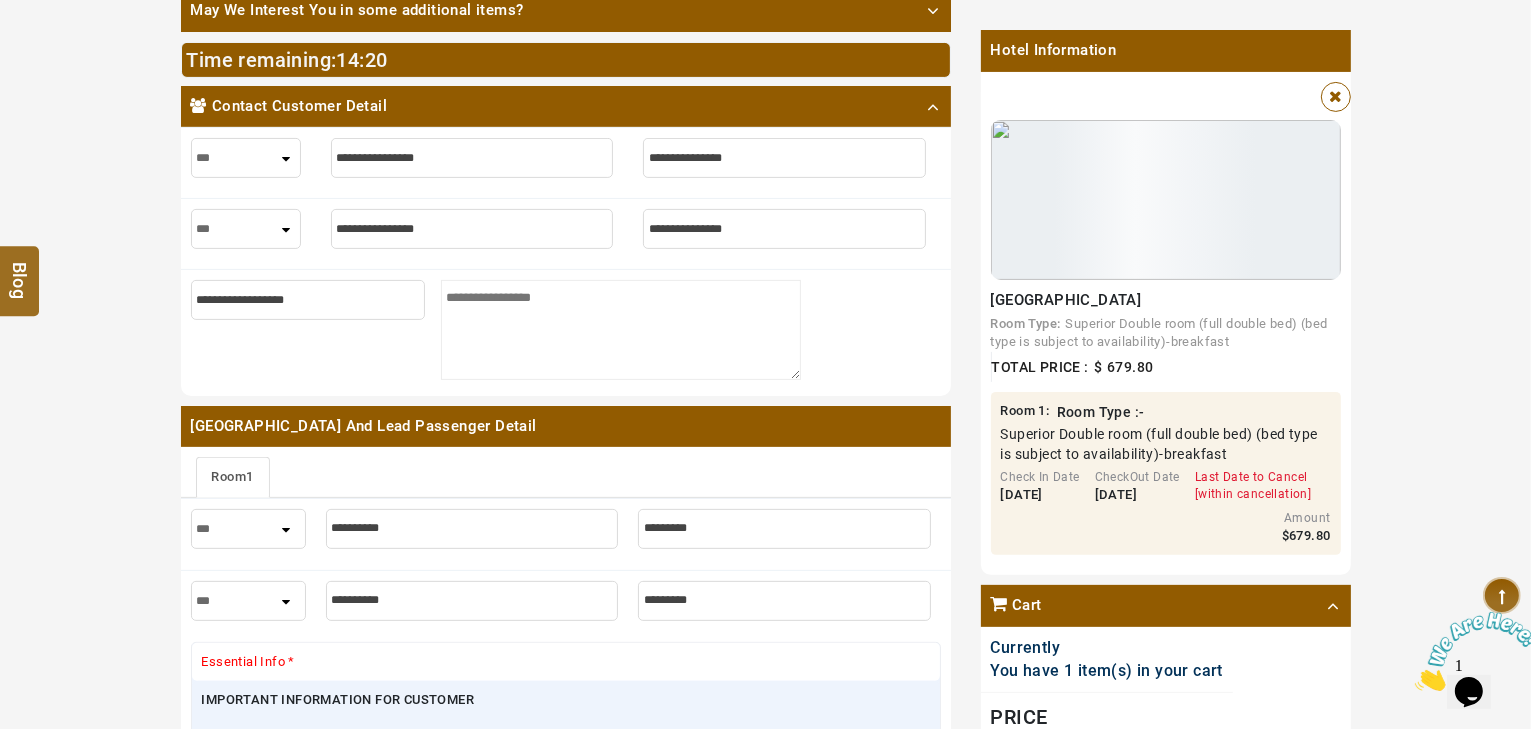 drag, startPoint x: 1174, startPoint y: 300, endPoint x: 987, endPoint y: 299, distance: 187.00267 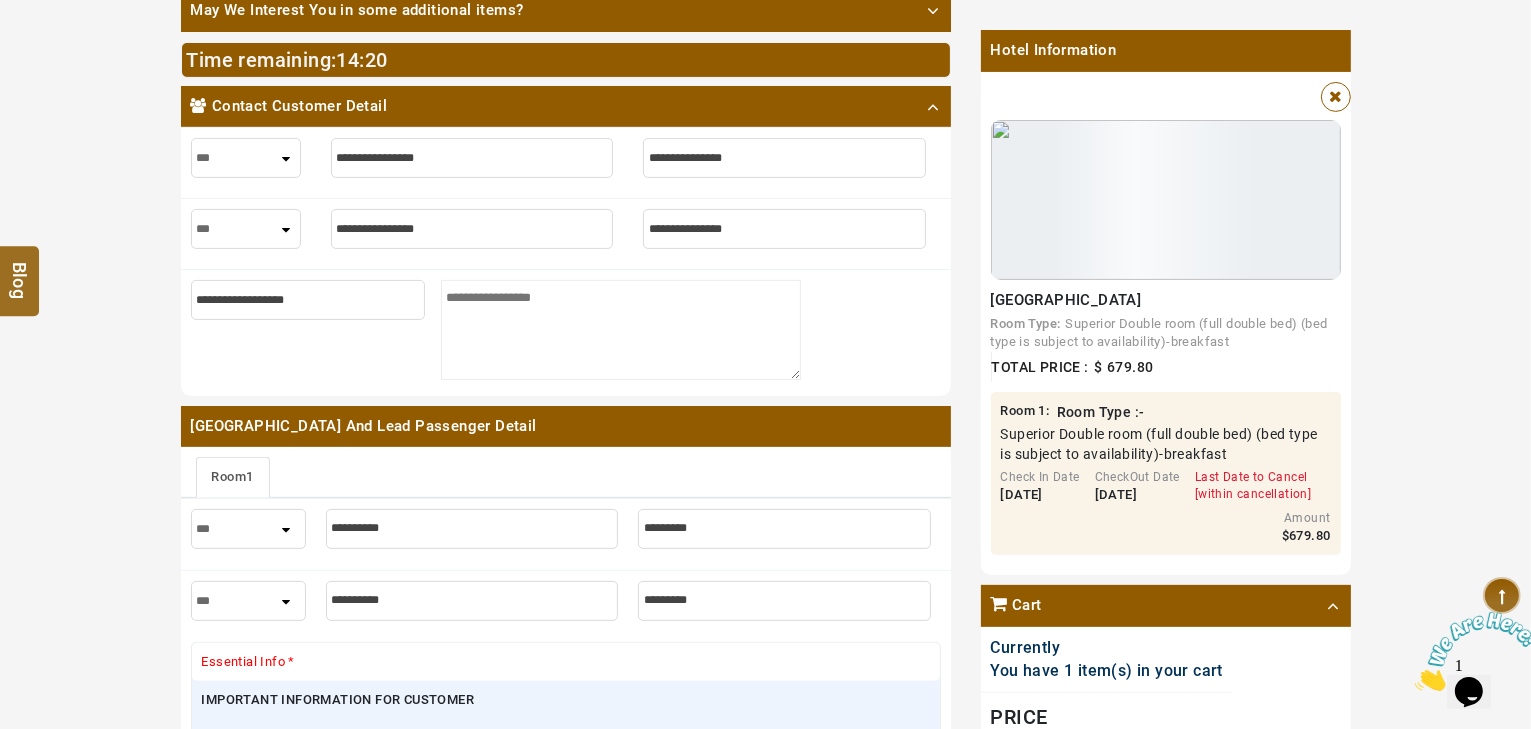 click on "[GEOGRAPHIC_DATA] Room Type: Superior Double room (full double bed) (bed type is subject to availability)-breakfast Total Price : $ 679.80 Total Points : 0" at bounding box center (1166, 255) 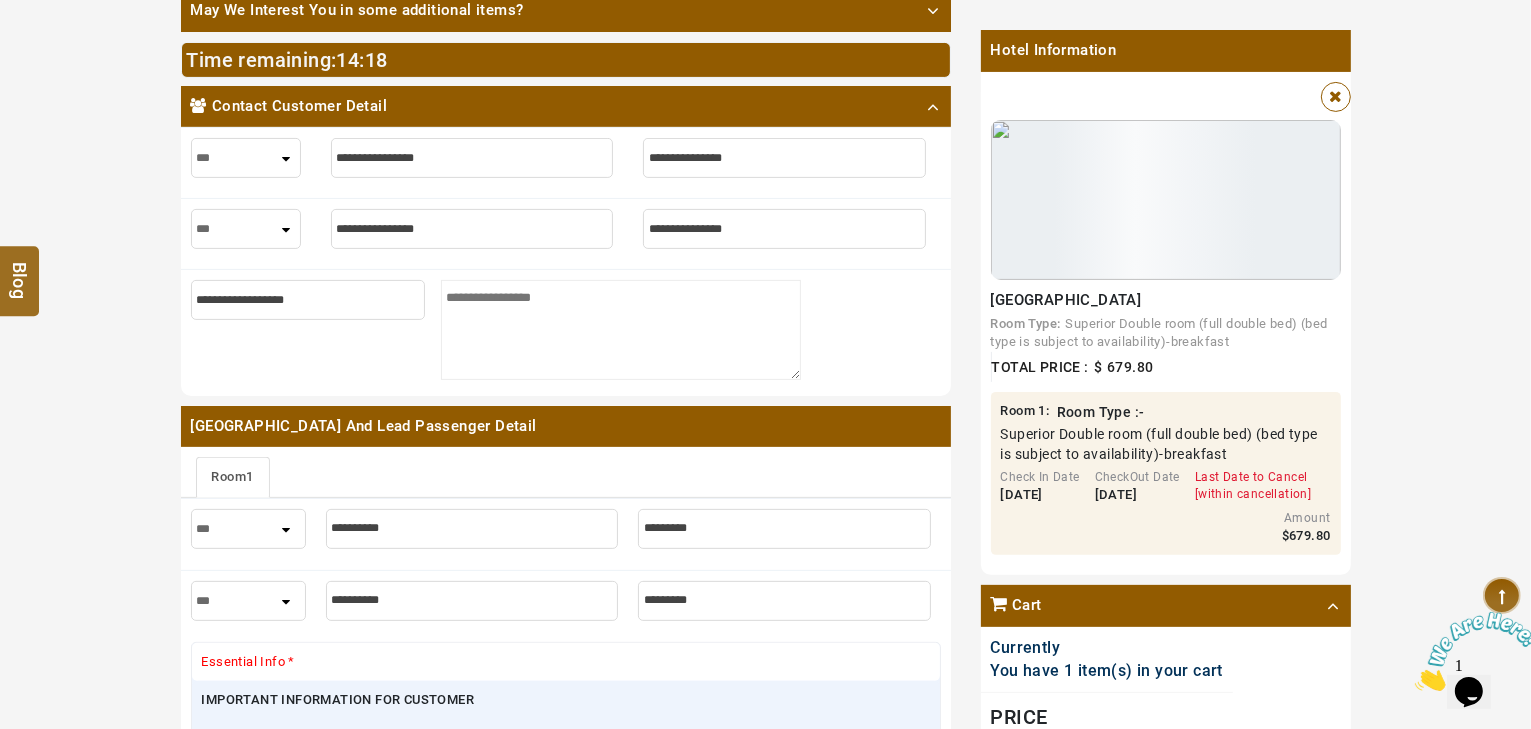 copy on "[GEOGRAPHIC_DATA]" 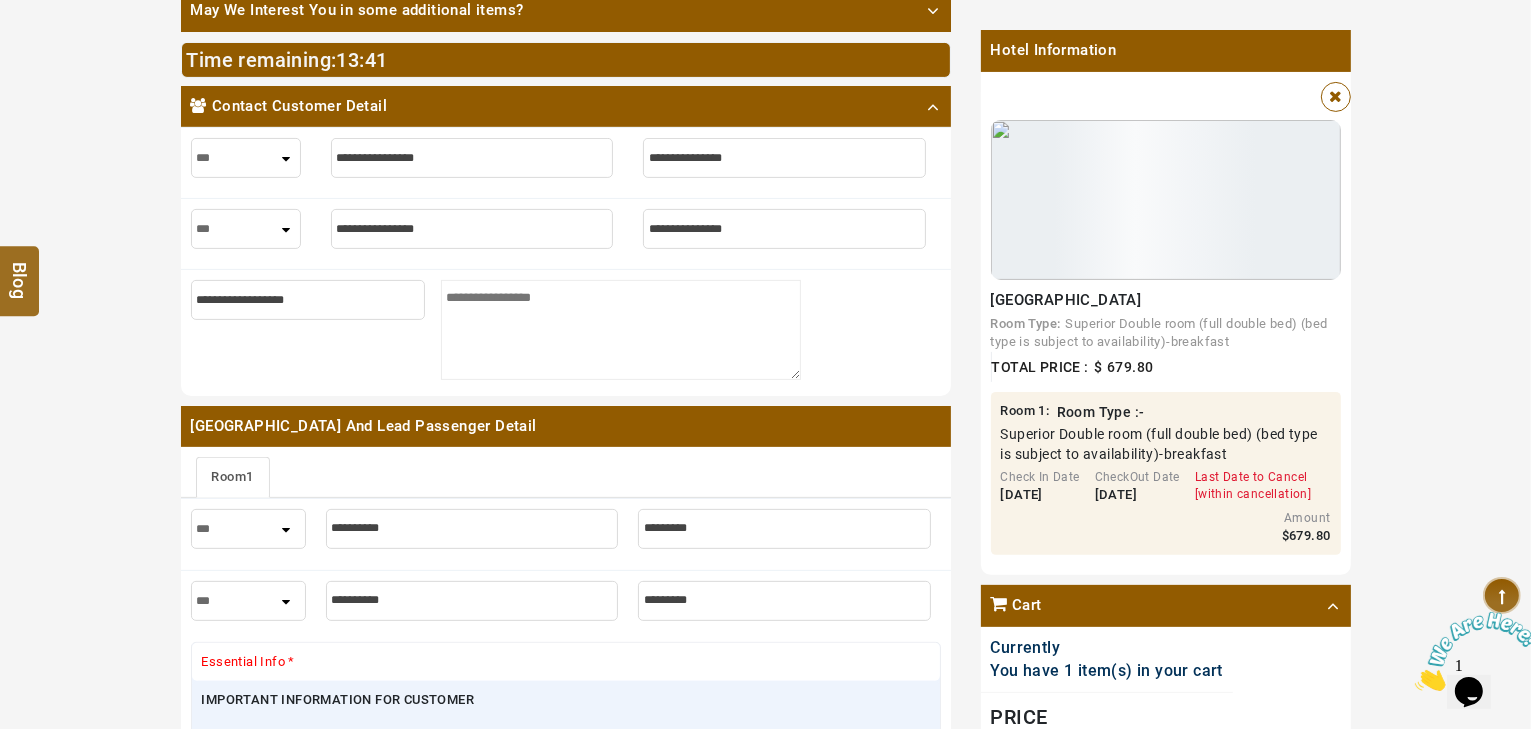 click at bounding box center (472, 158) 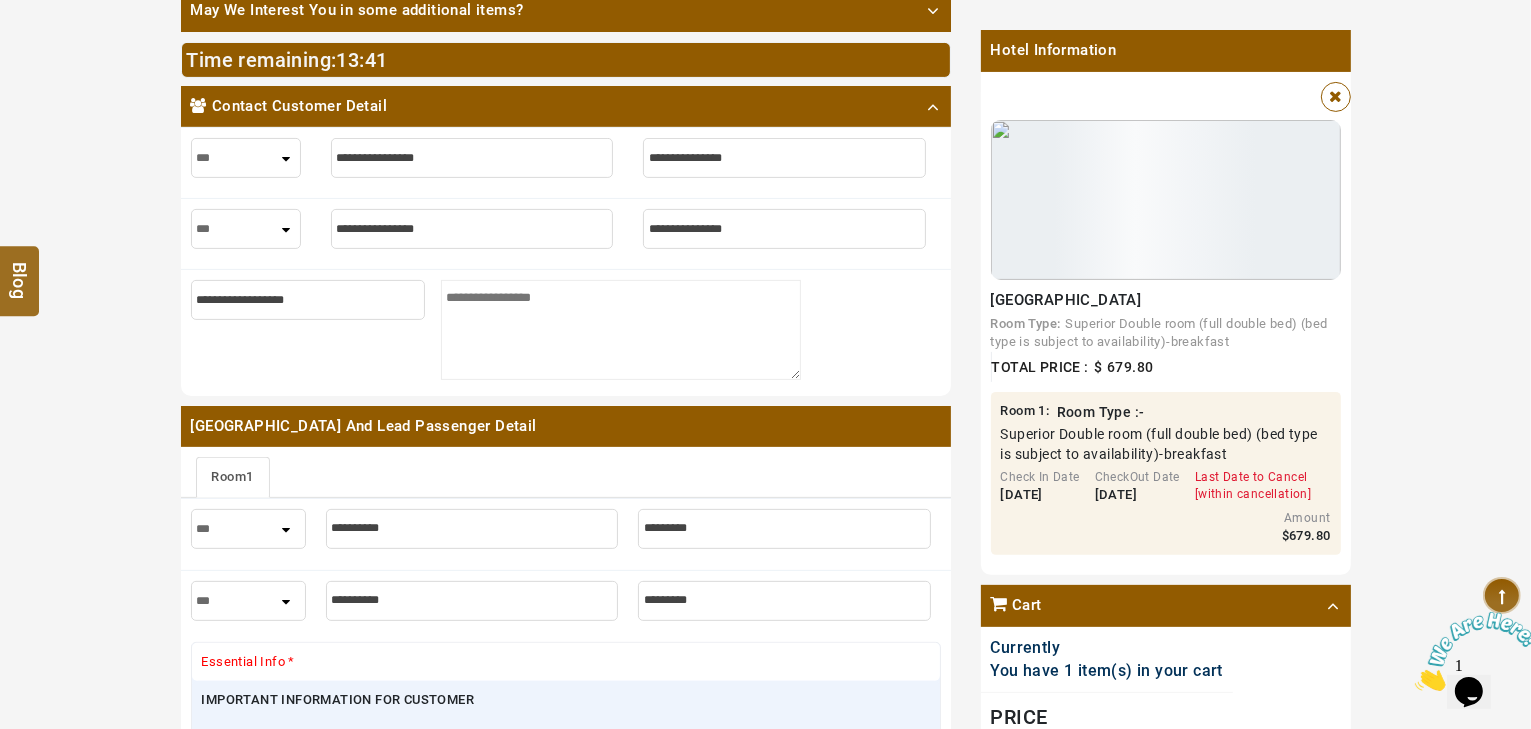 type on "*" 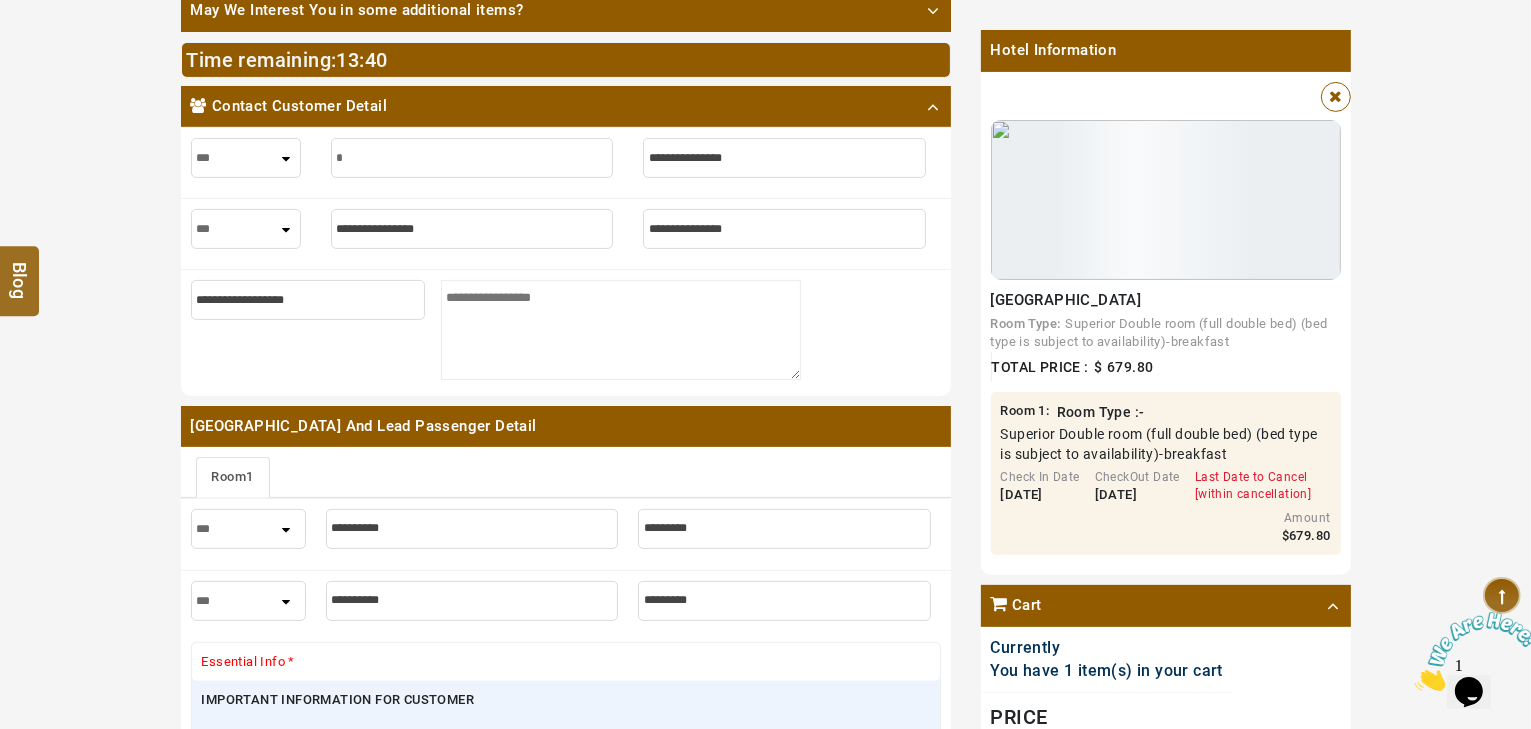 type on "*" 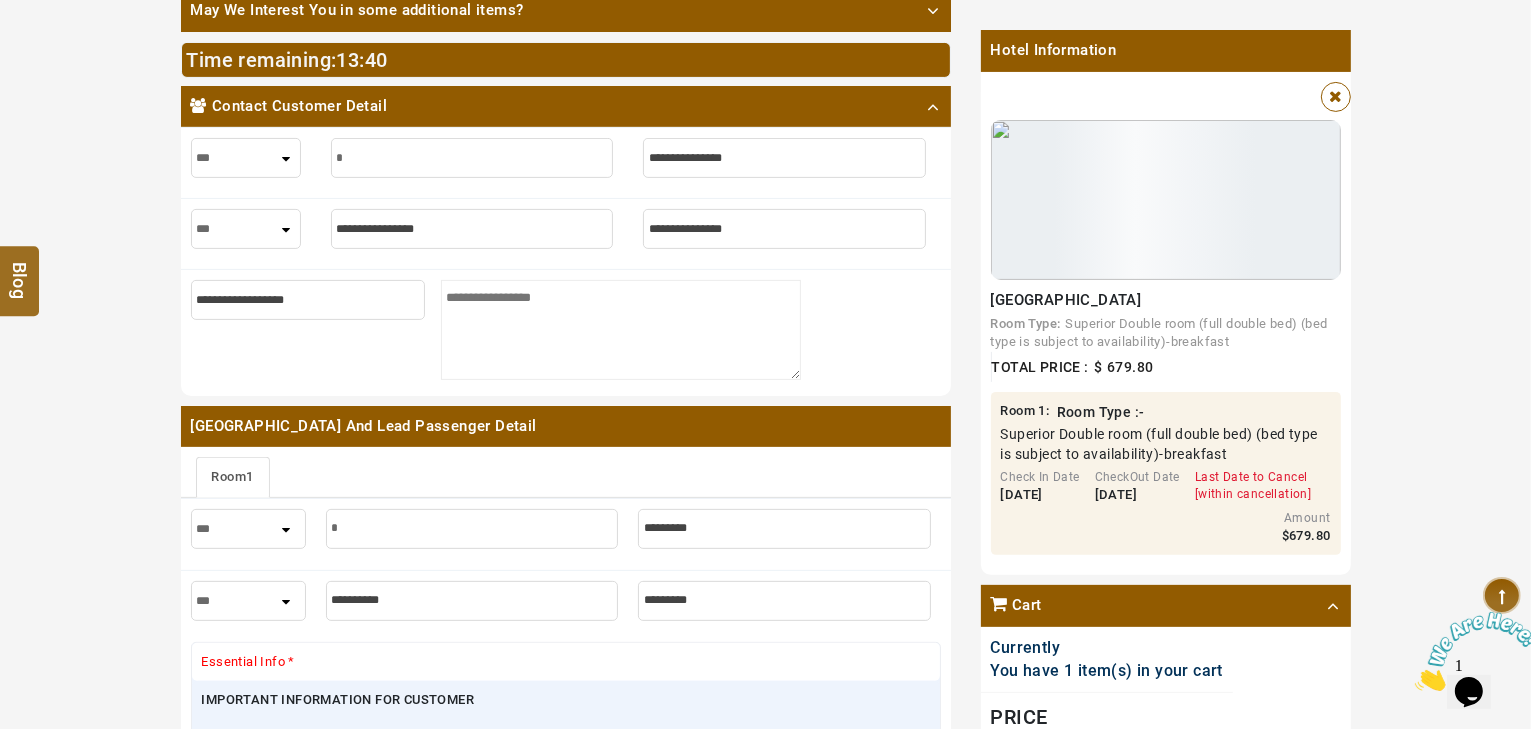 type on "**" 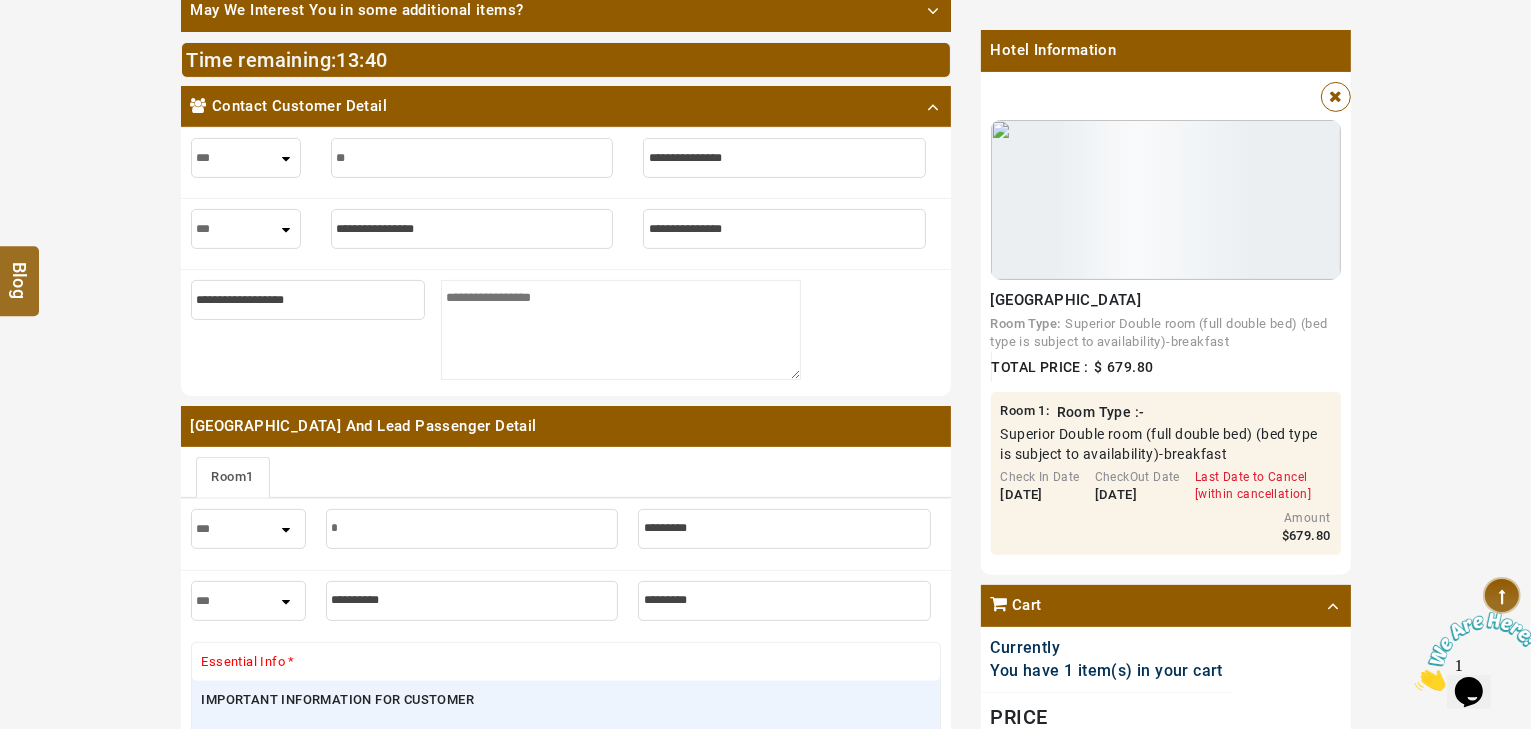 type on "**" 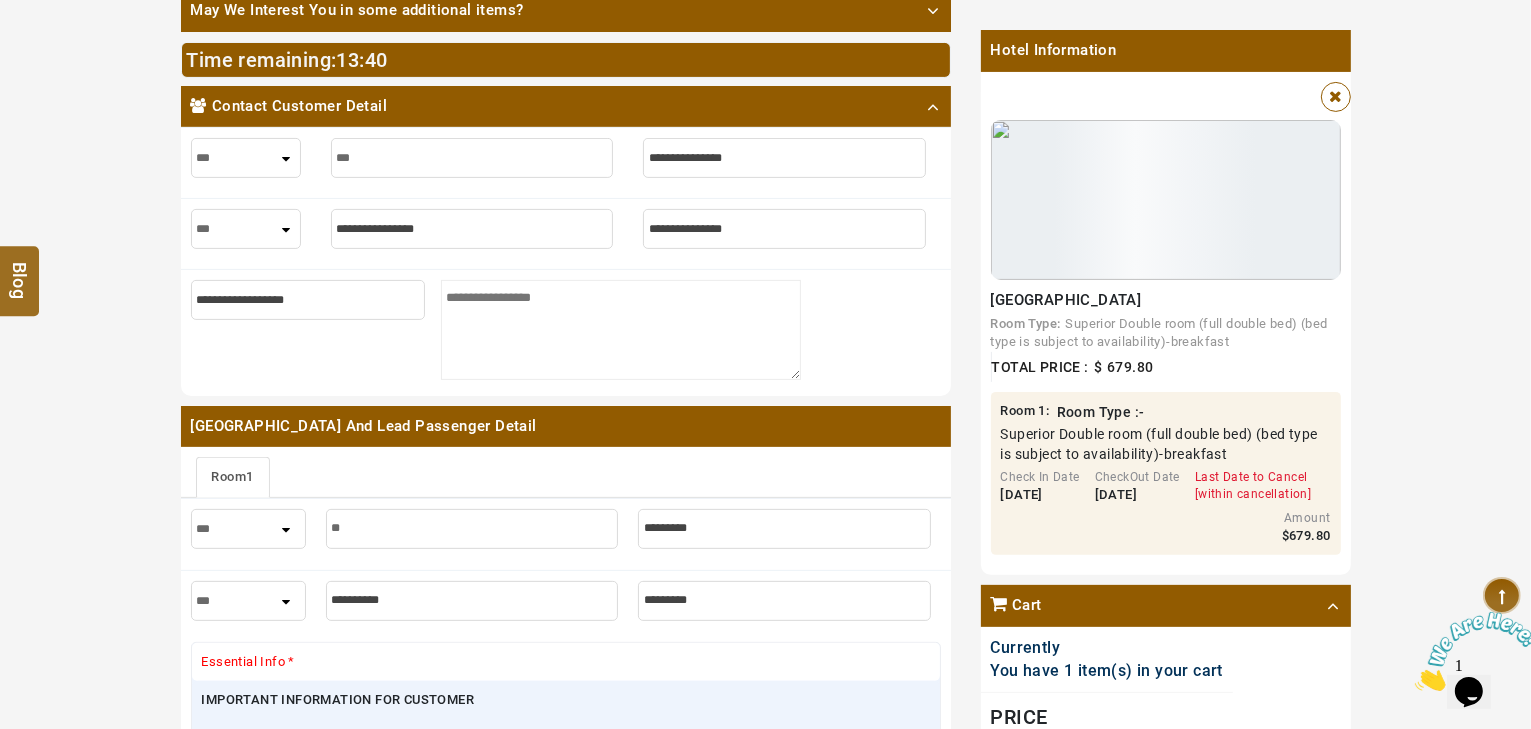 type on "****" 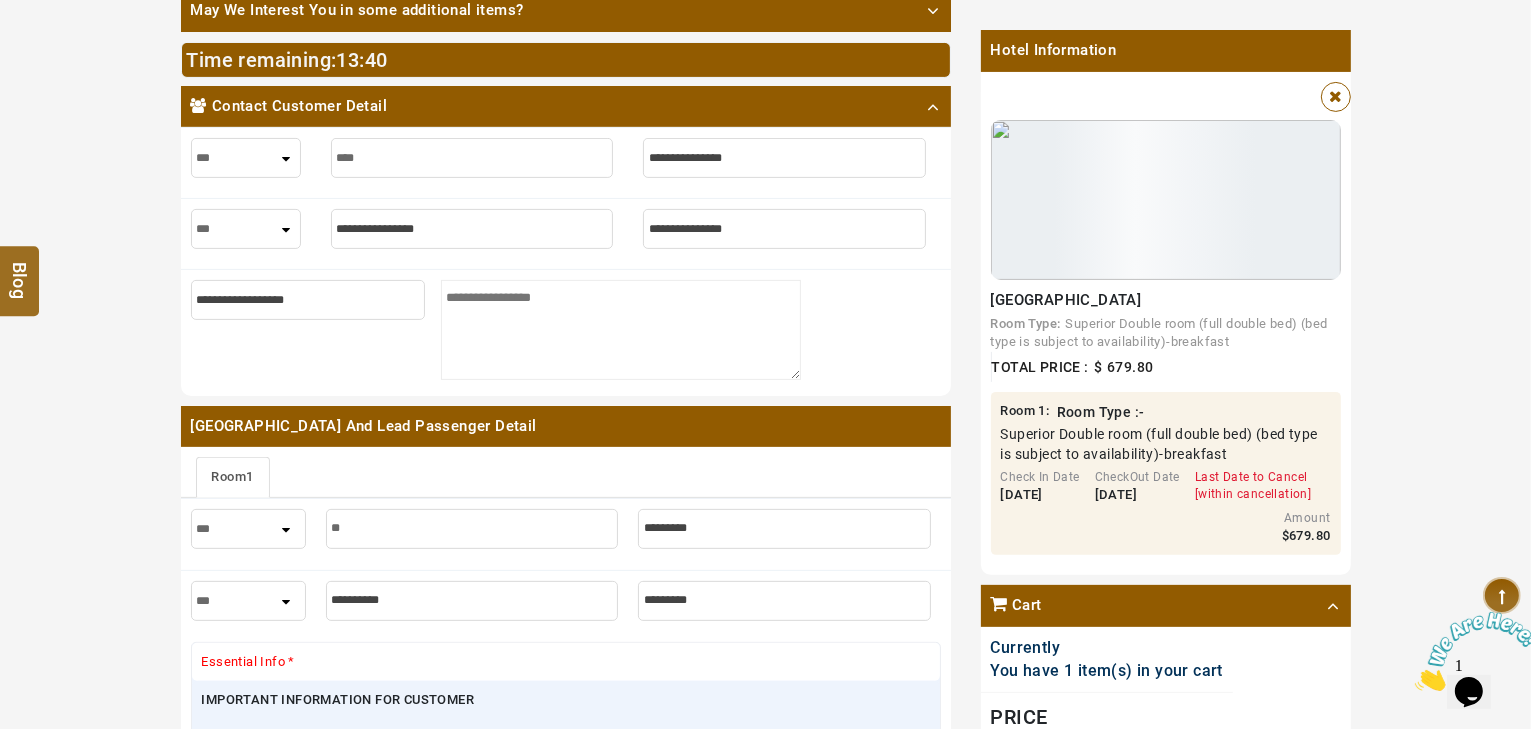 type on "****" 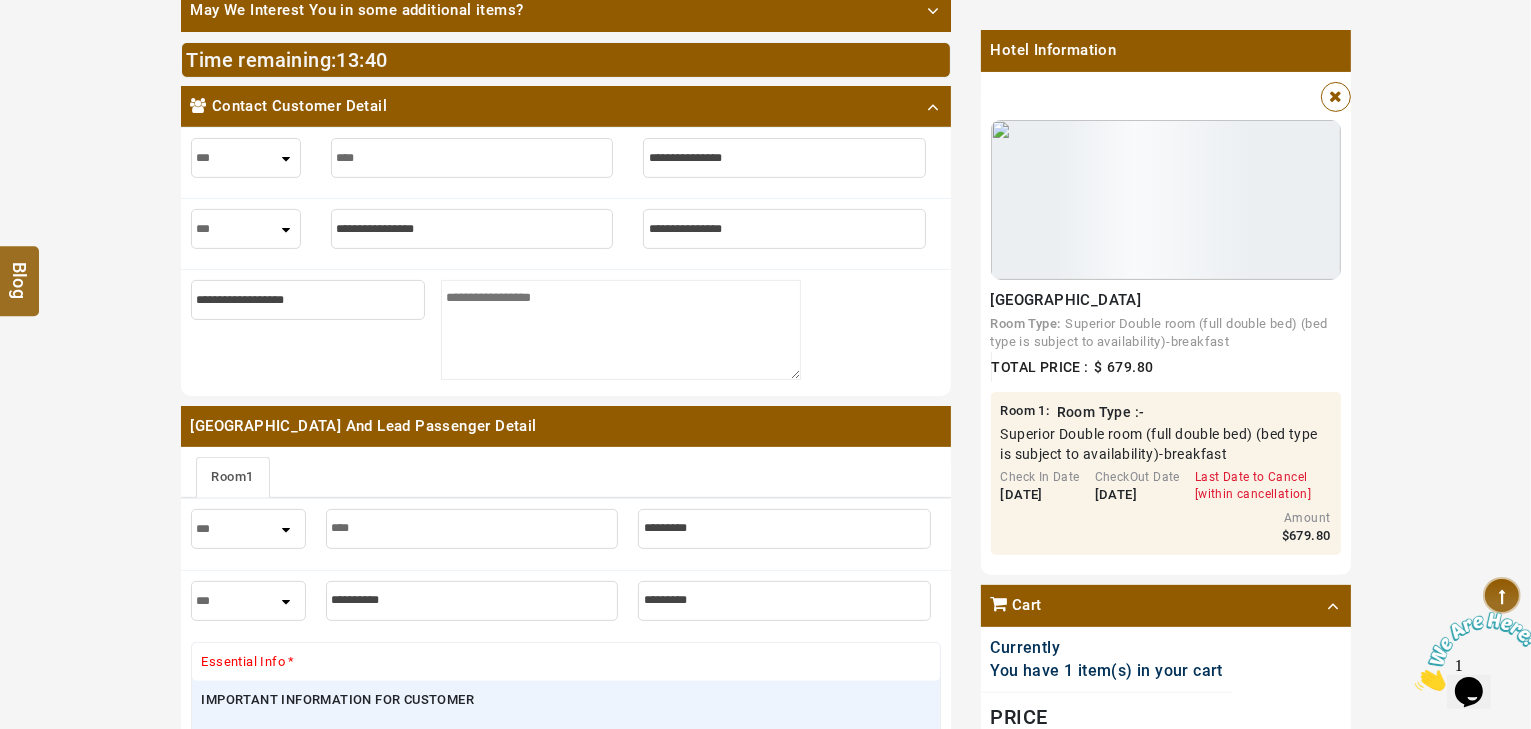 type on "*****" 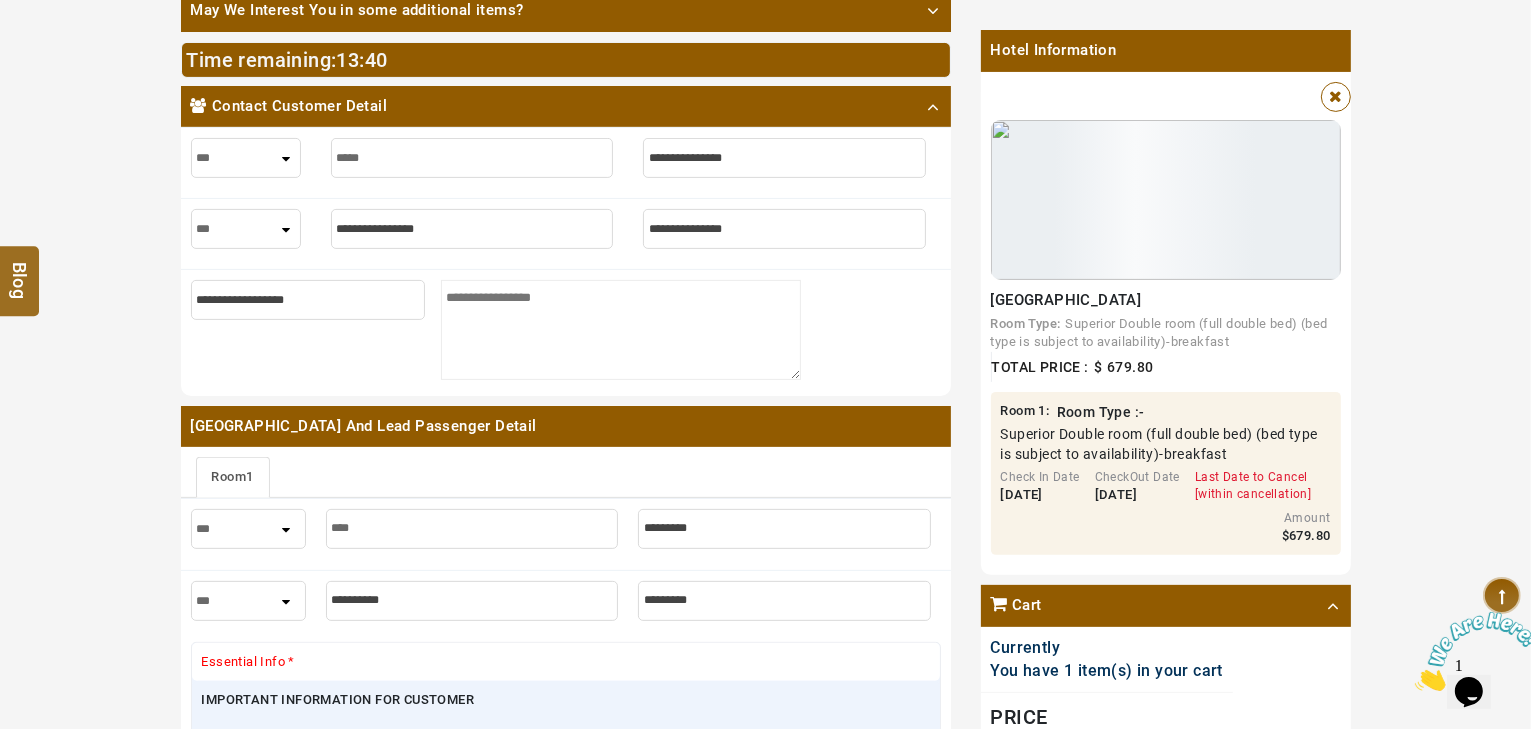 type on "*****" 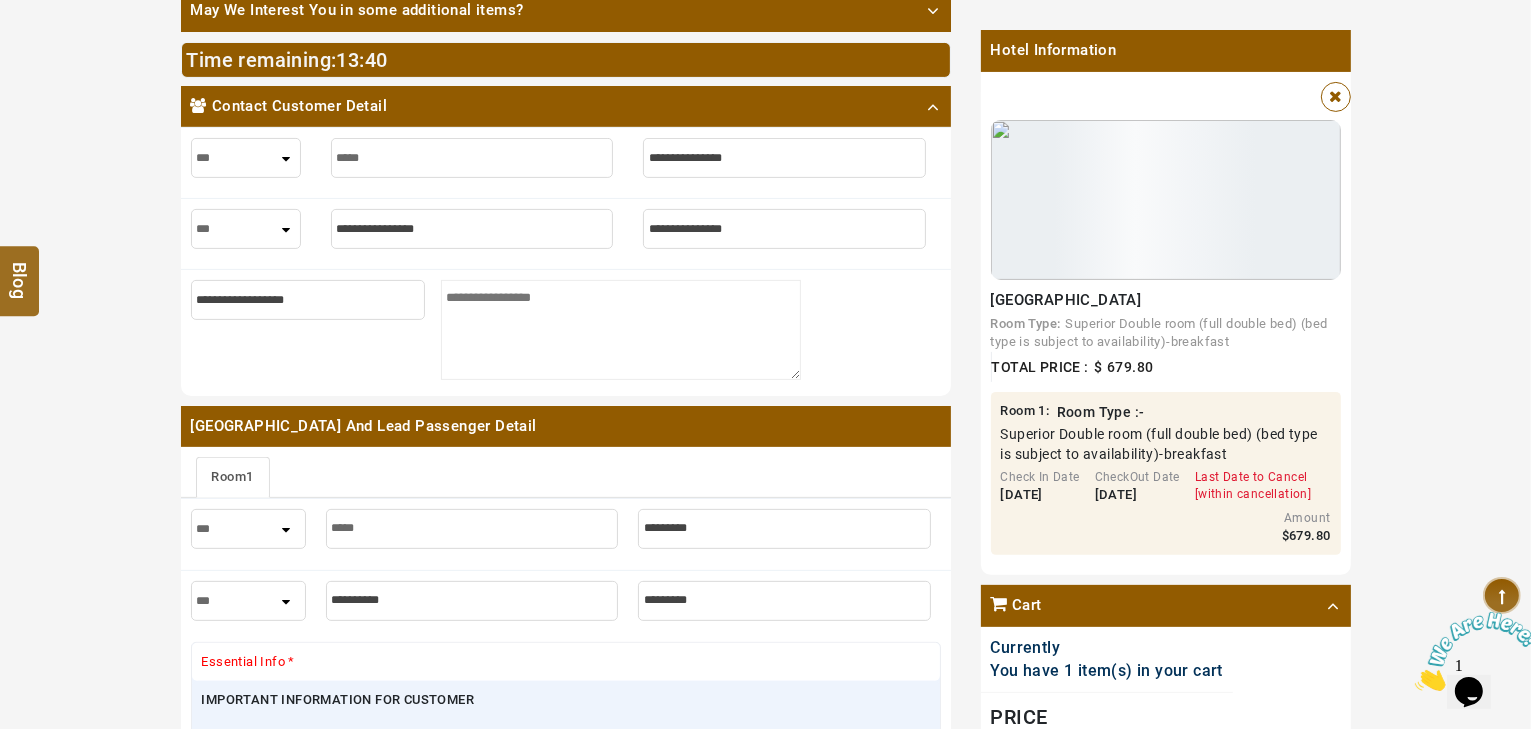 type on "*****" 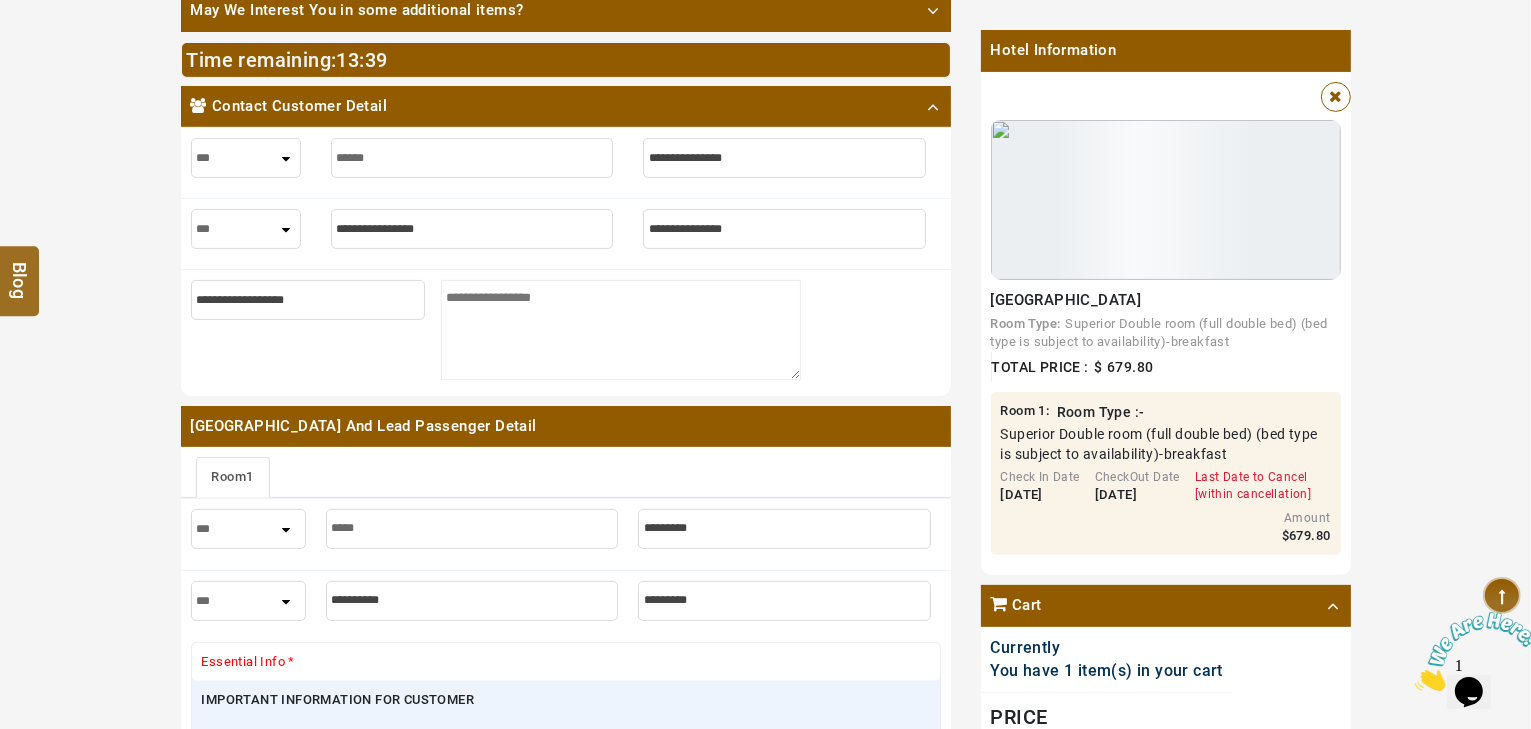 type on "*****" 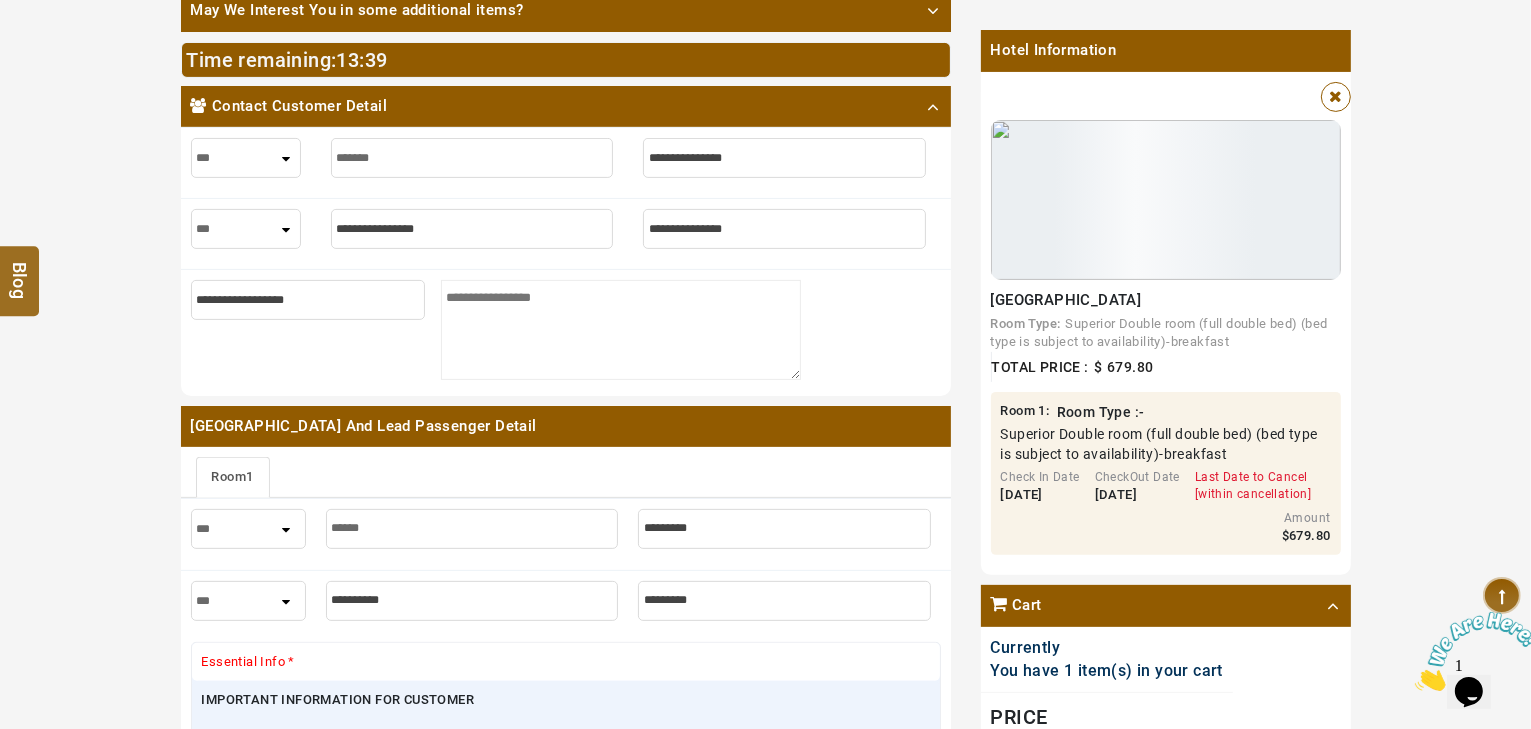 type on "********" 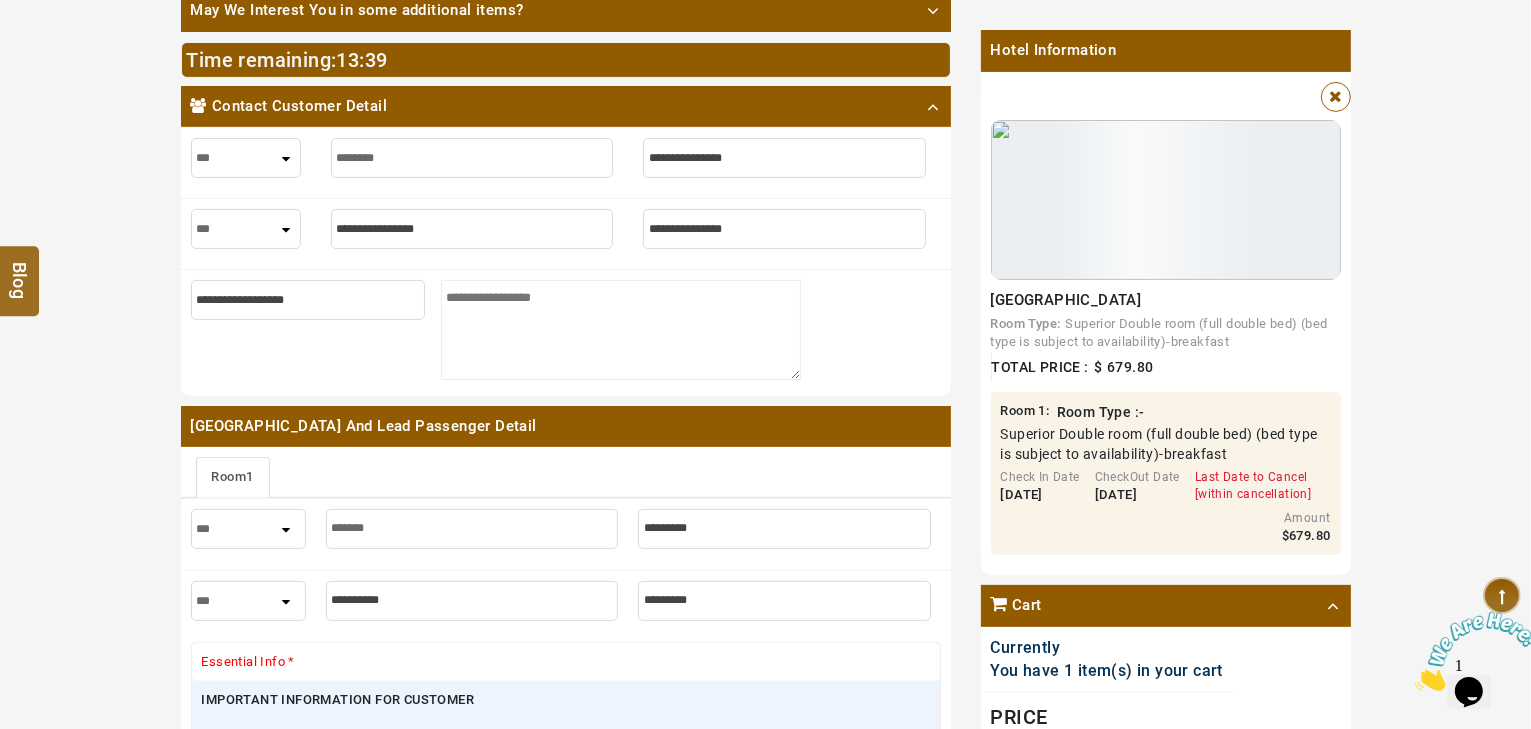 type on "*********" 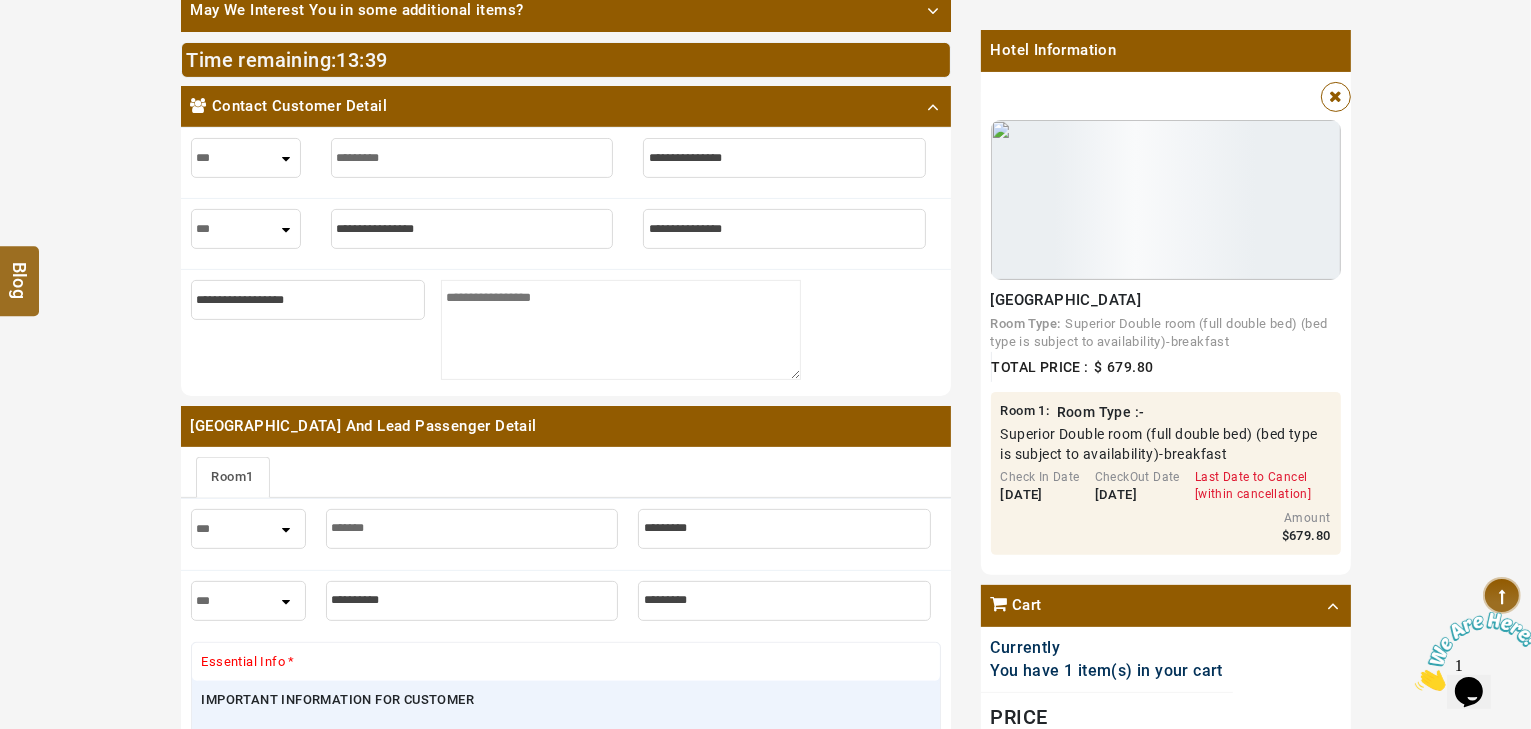 type on "*********" 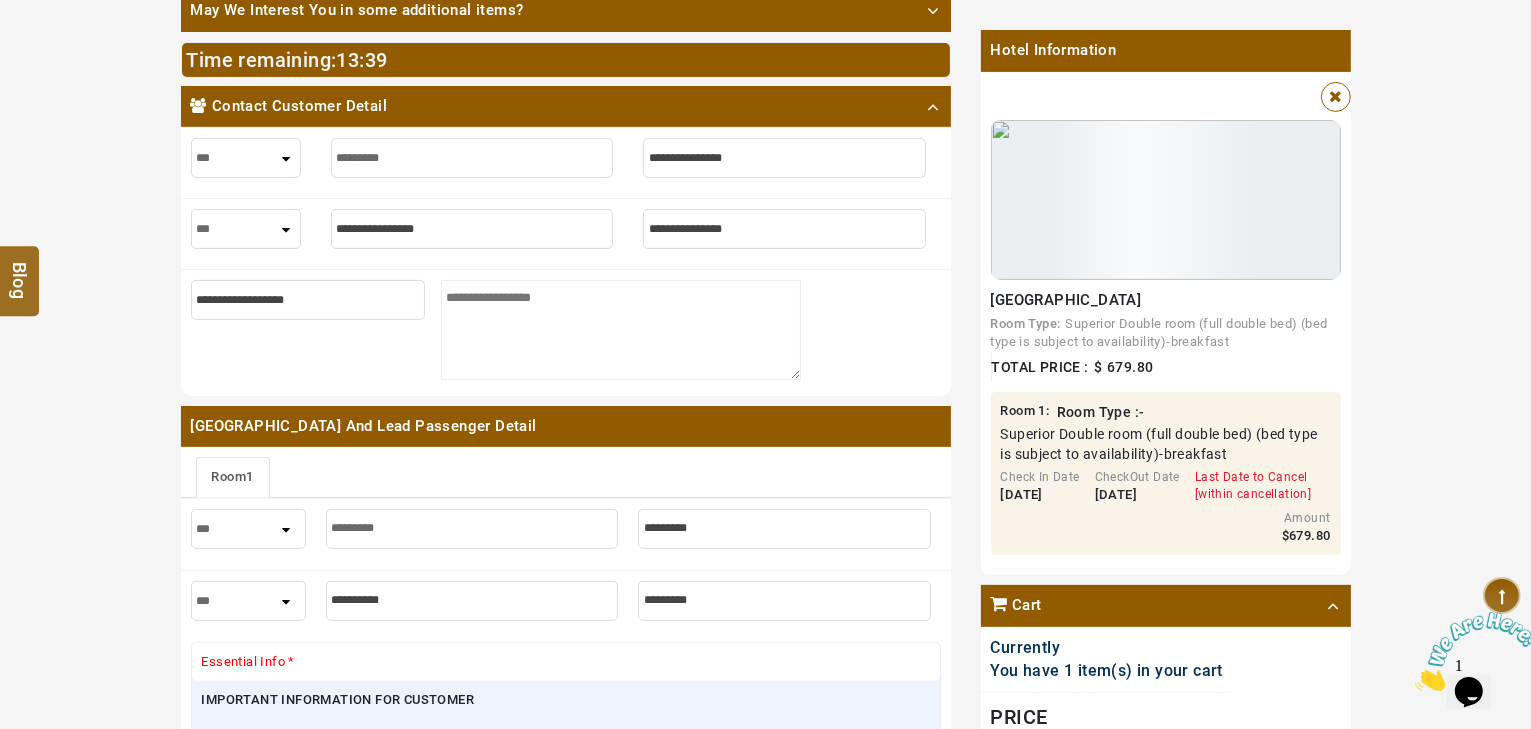 type on "**********" 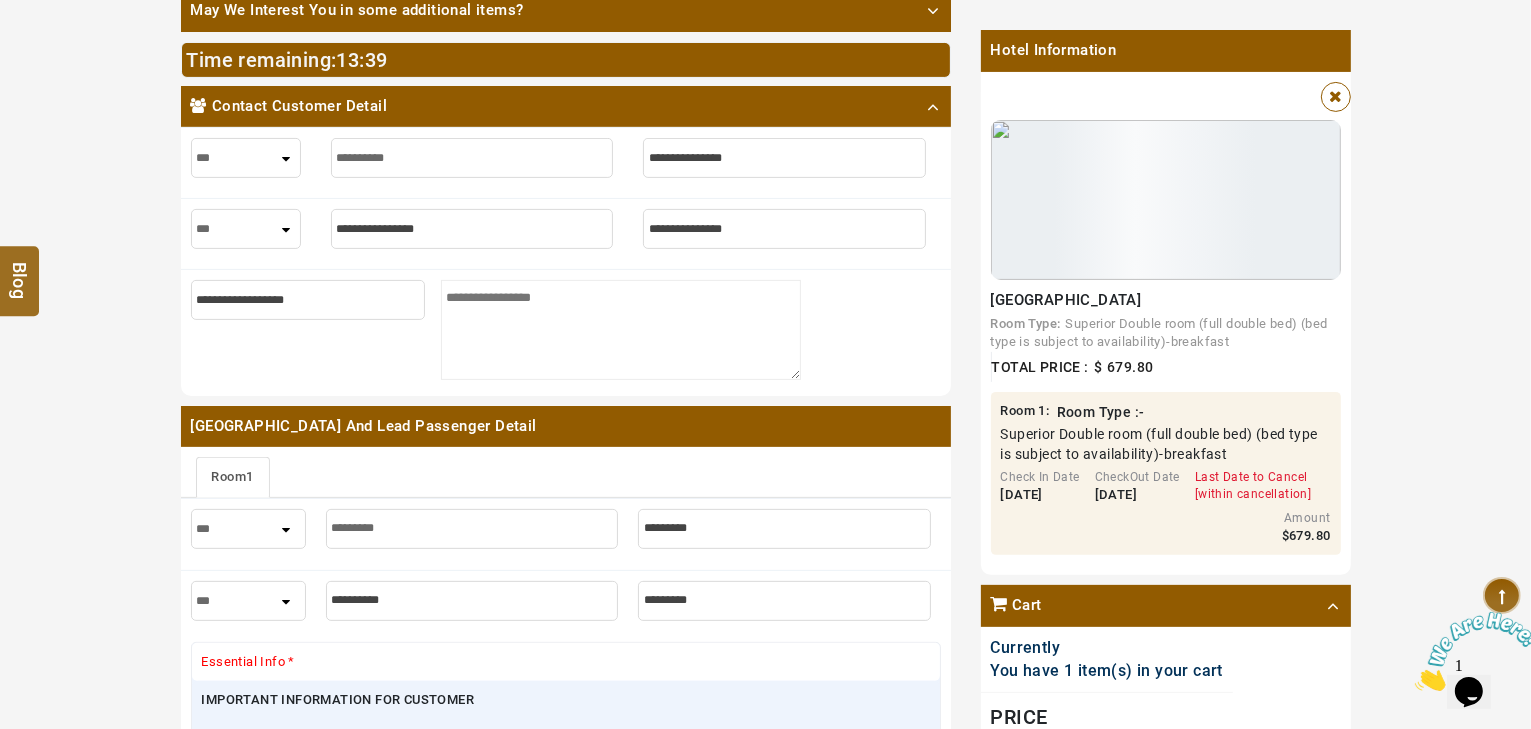 type on "**********" 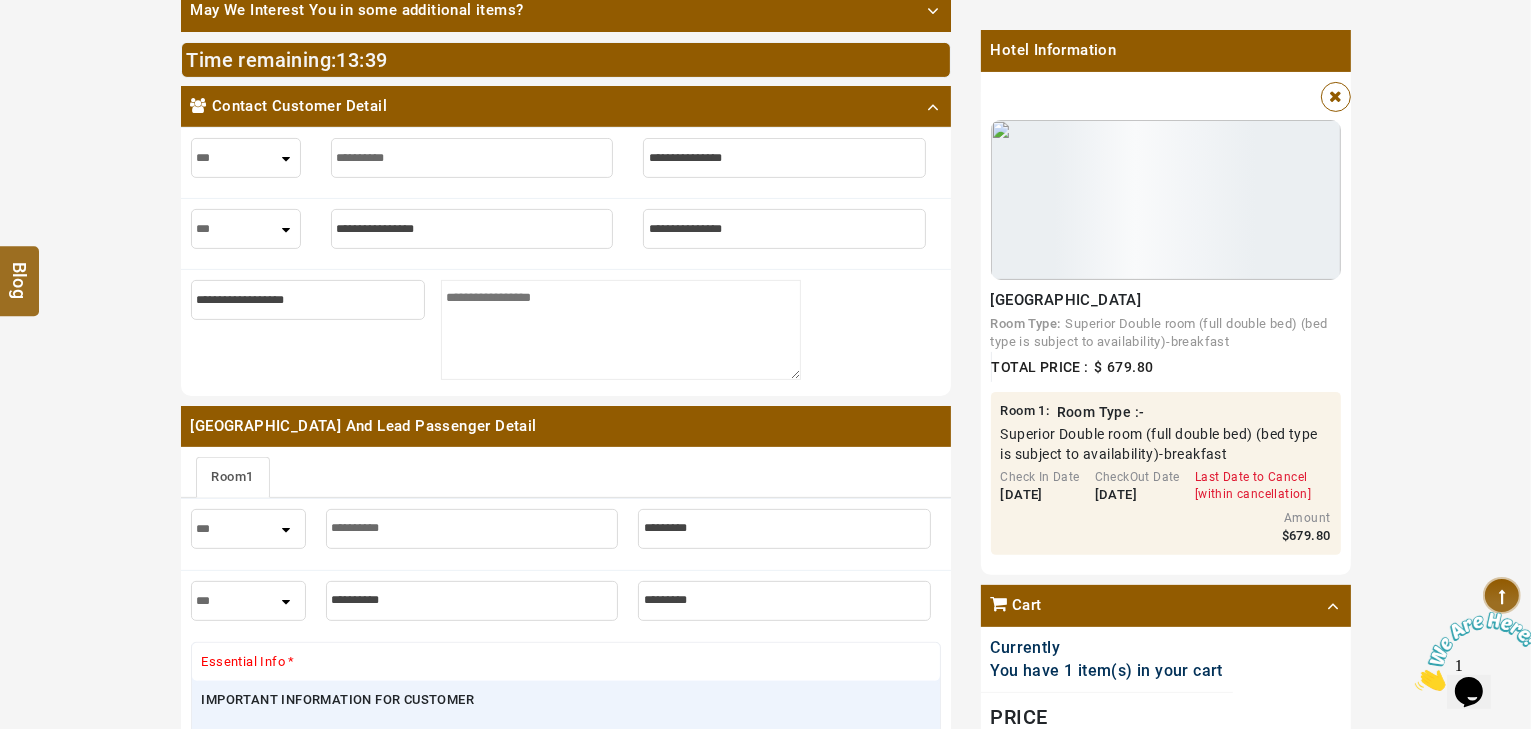 type on "**********" 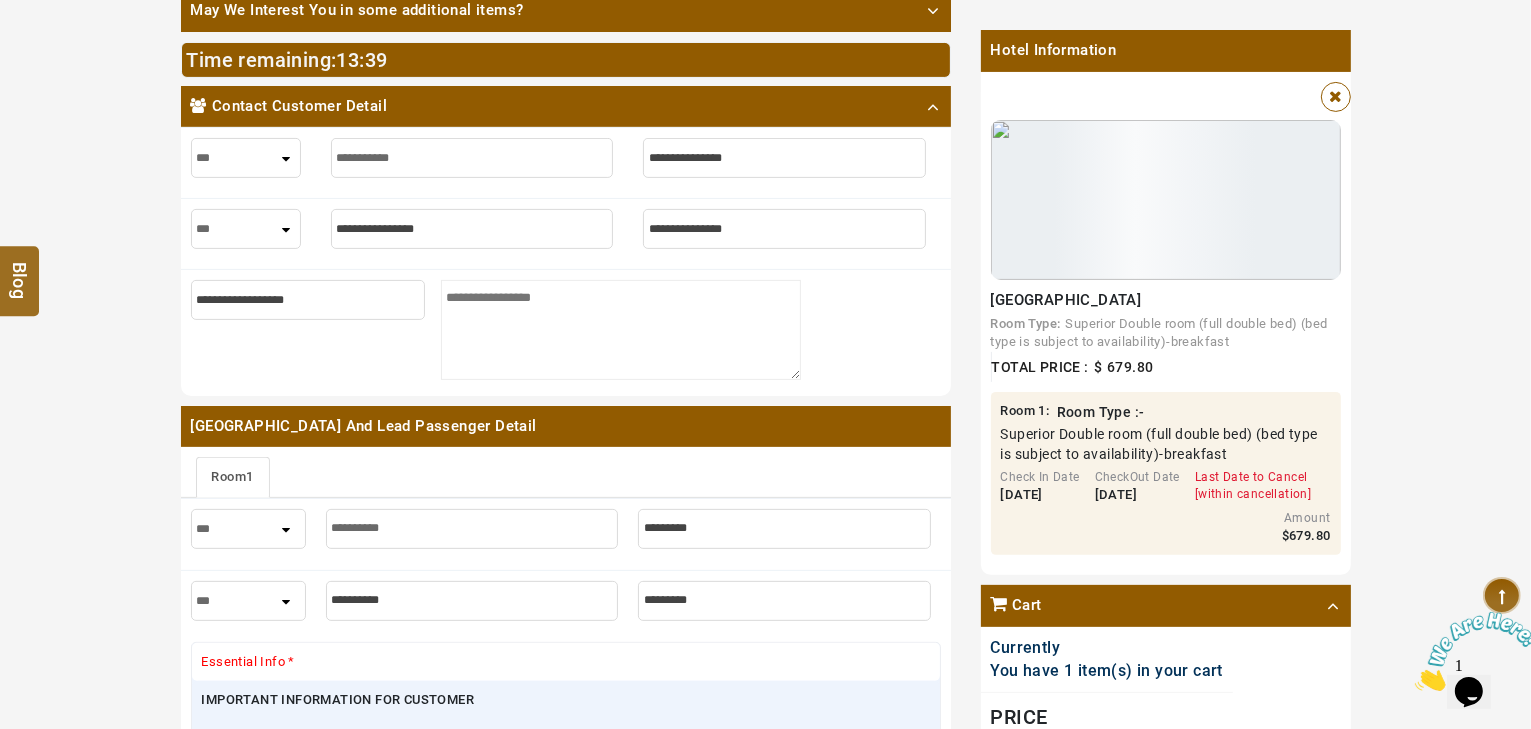 type on "**********" 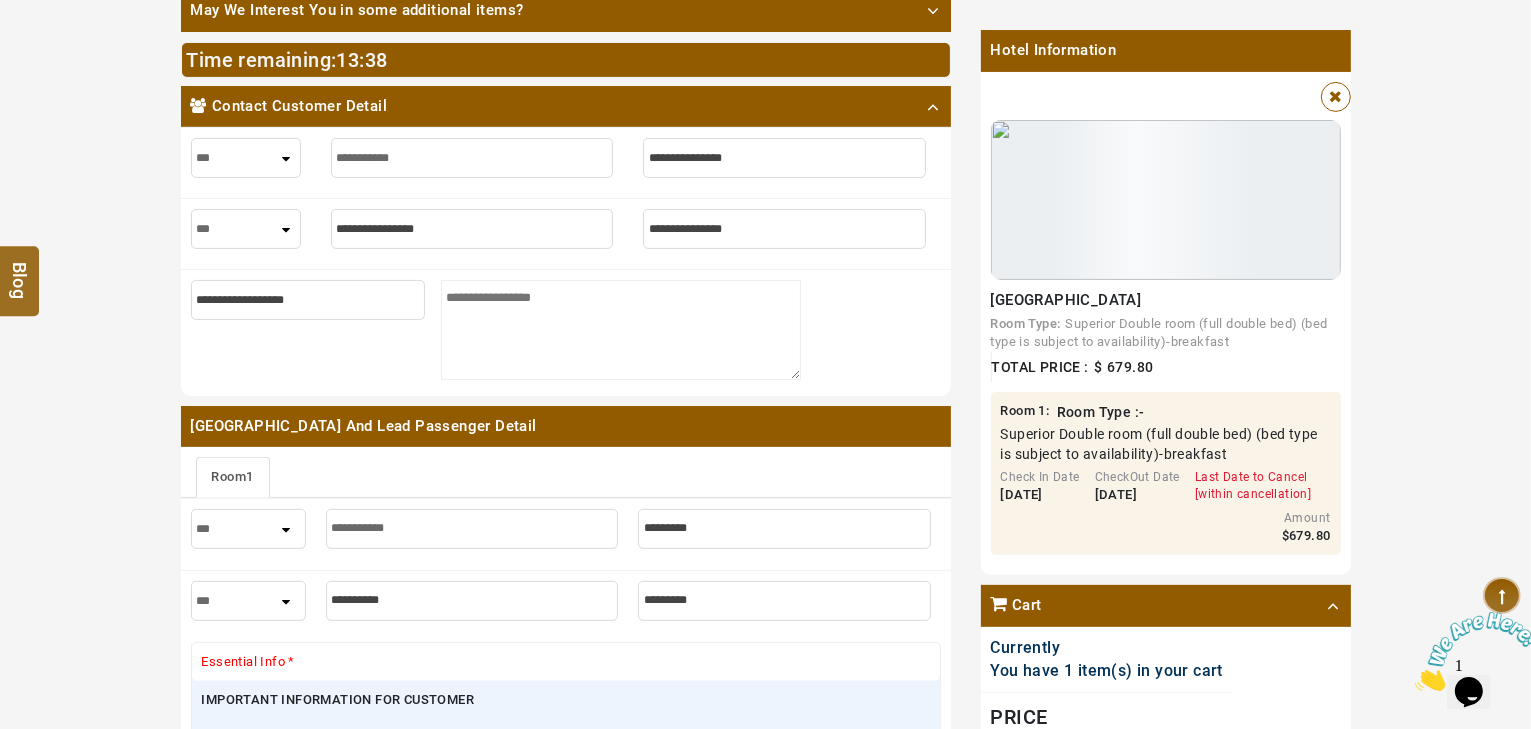 type on "**********" 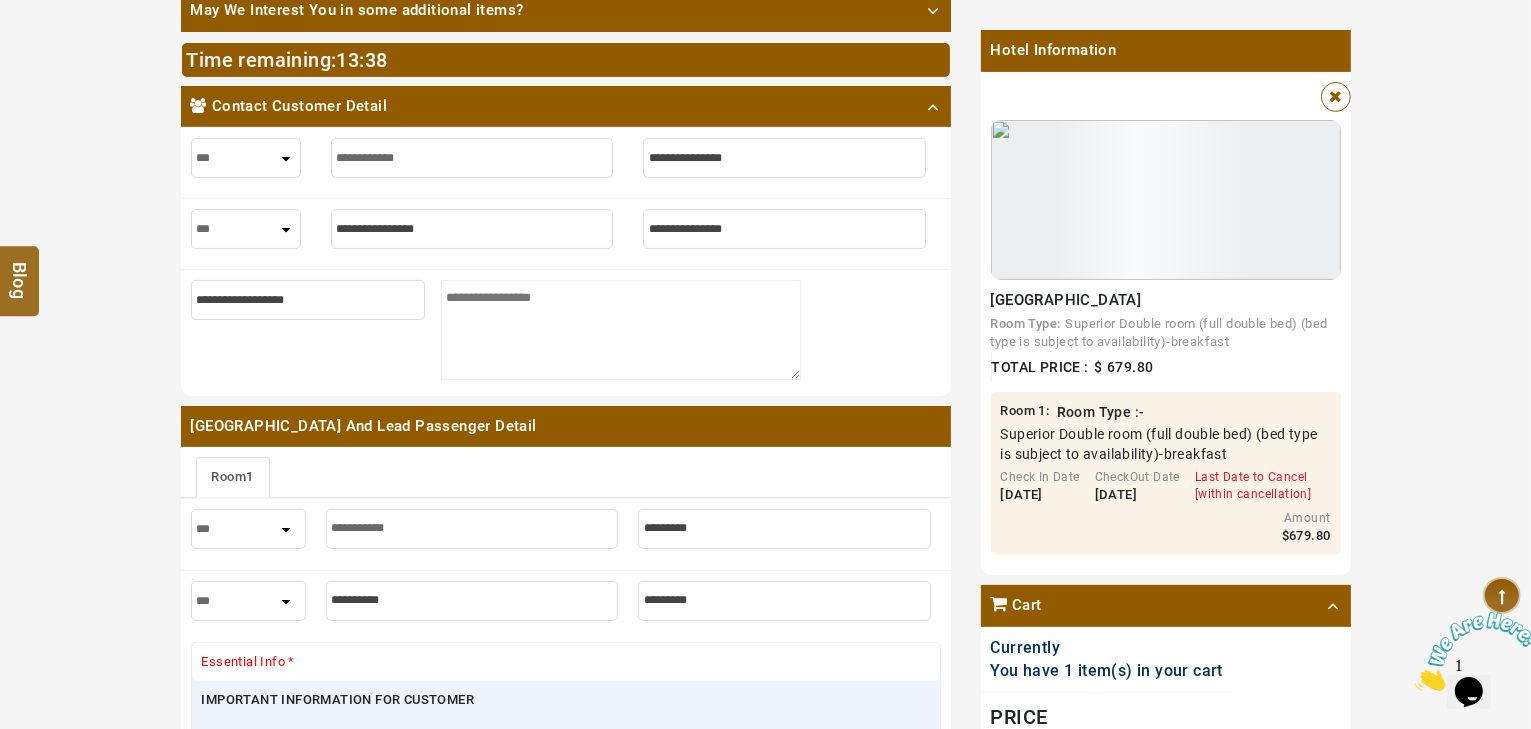 type on "**********" 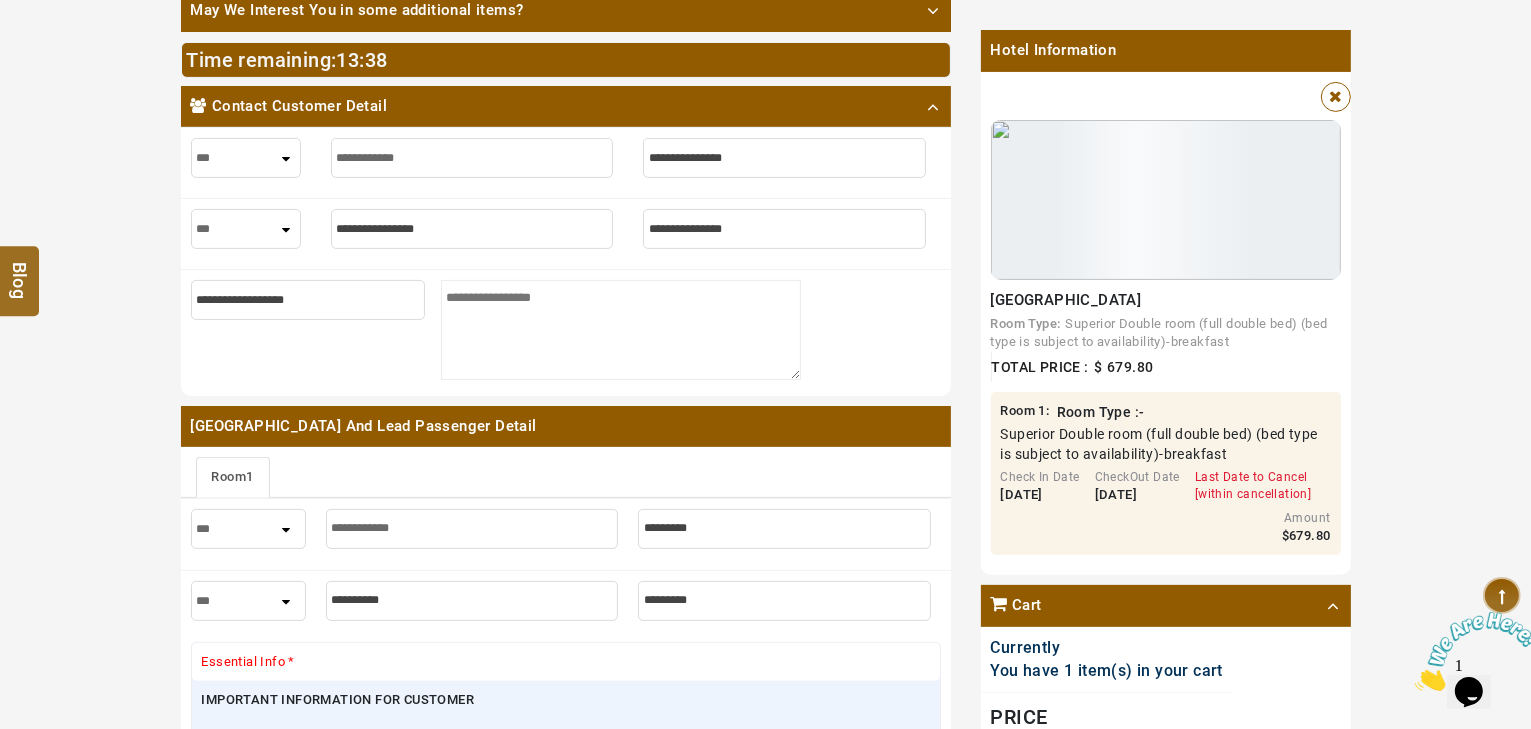 type on "**********" 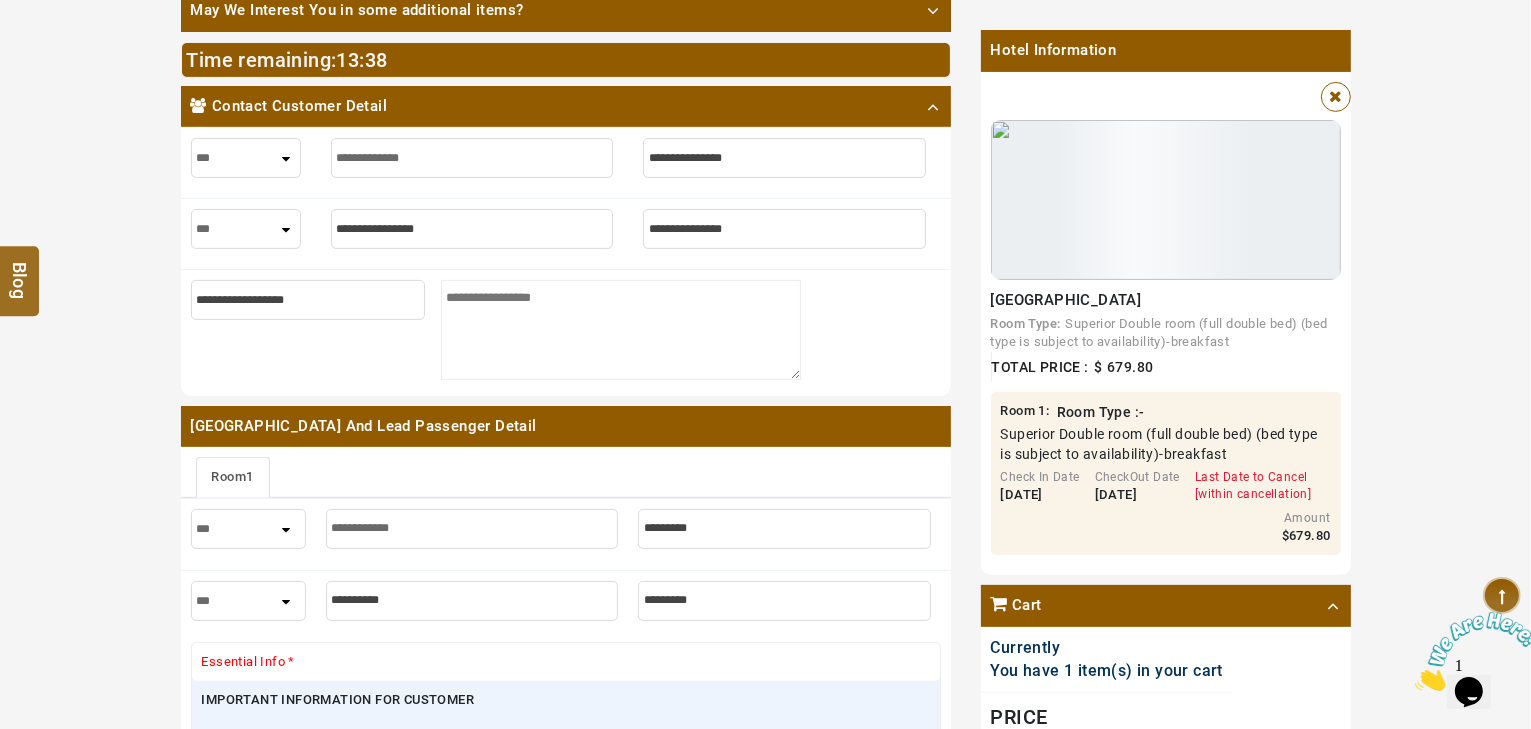 type on "**********" 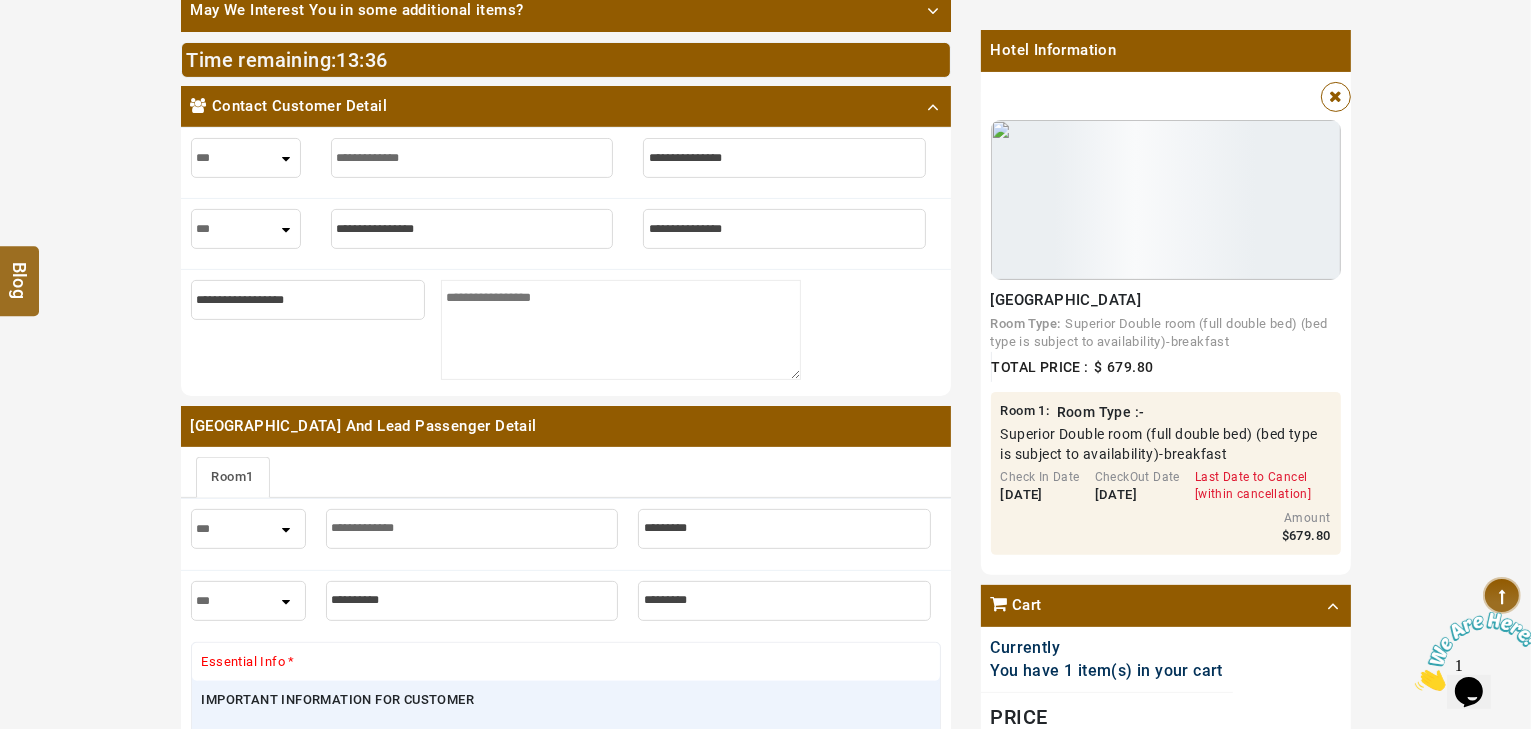 type on "**********" 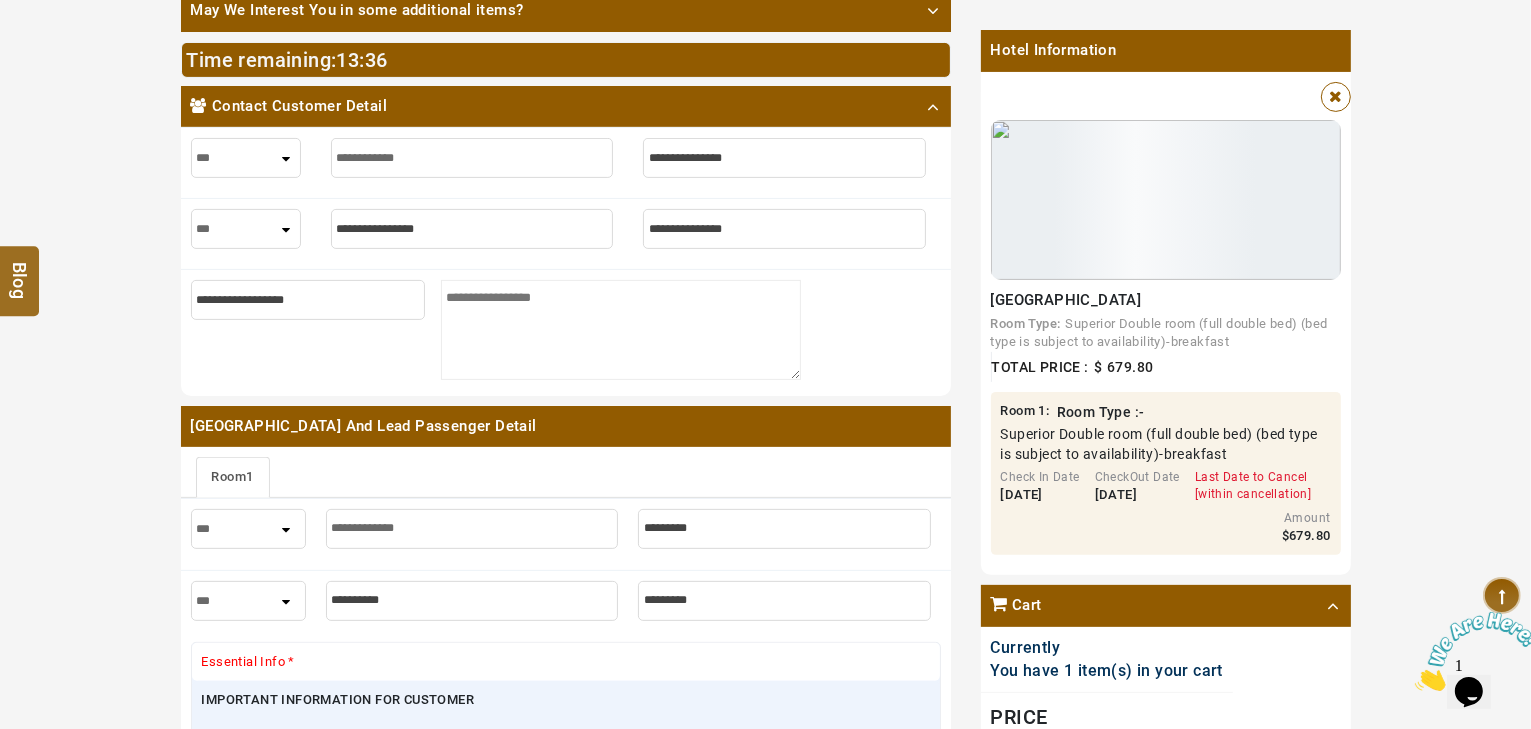 type on "**********" 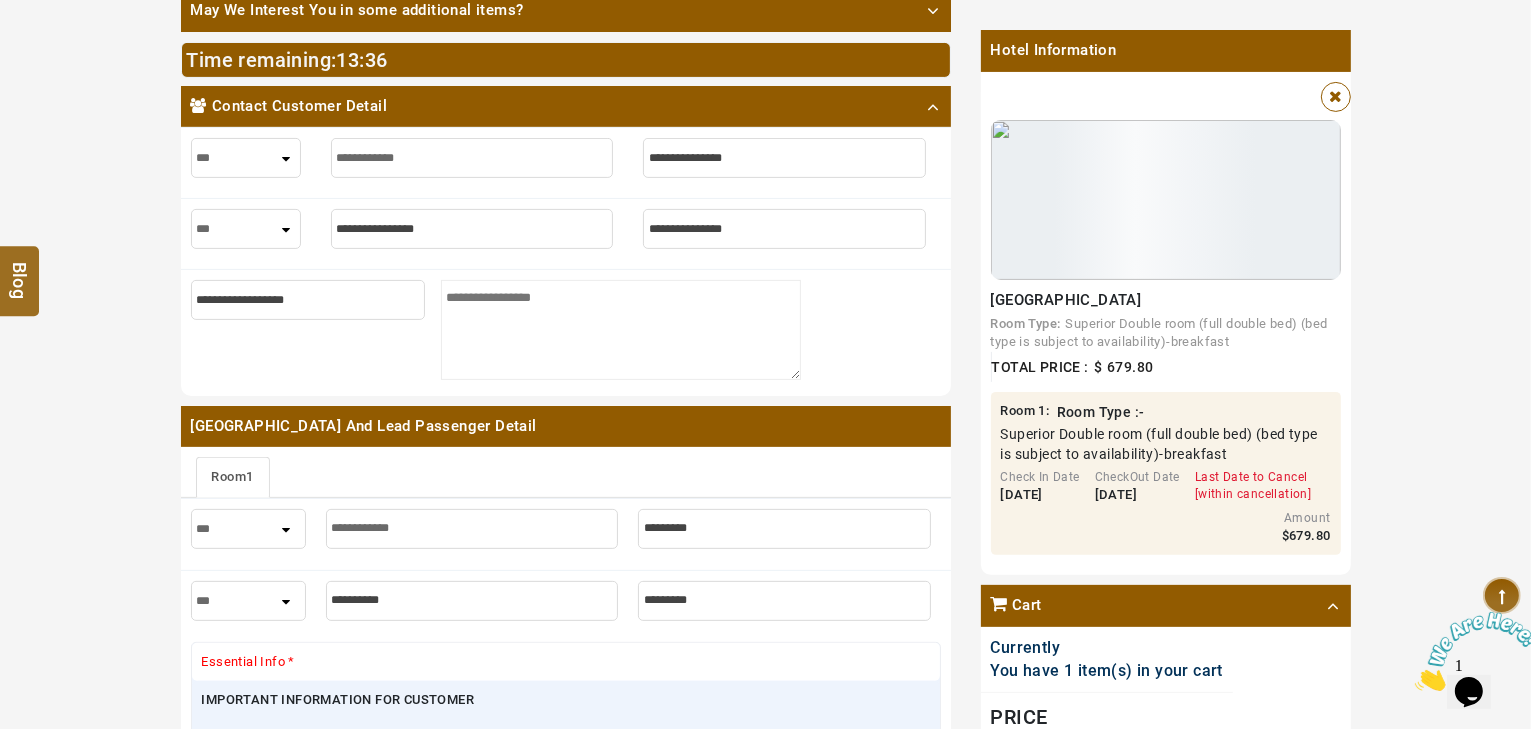 type on "**********" 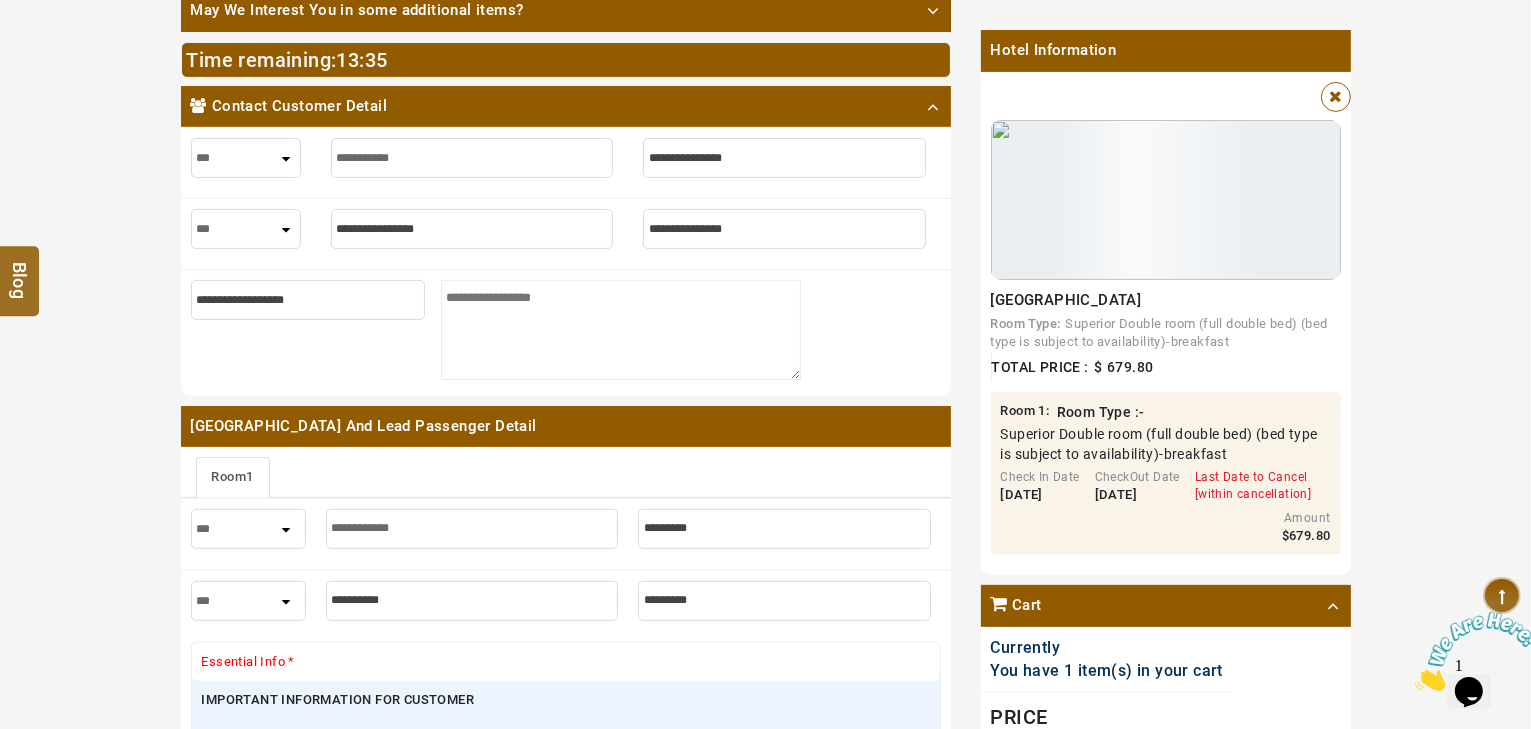 type on "**********" 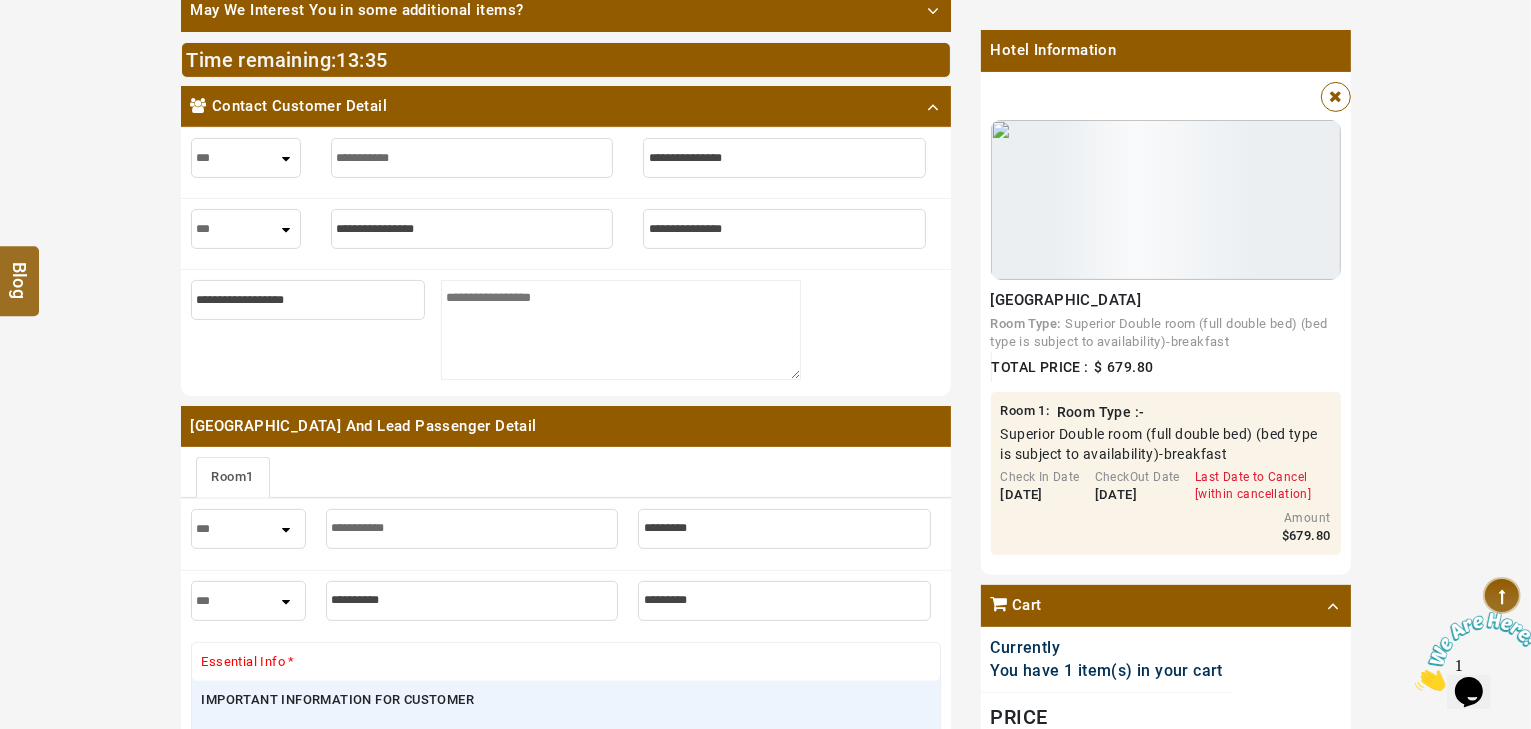 type on "**********" 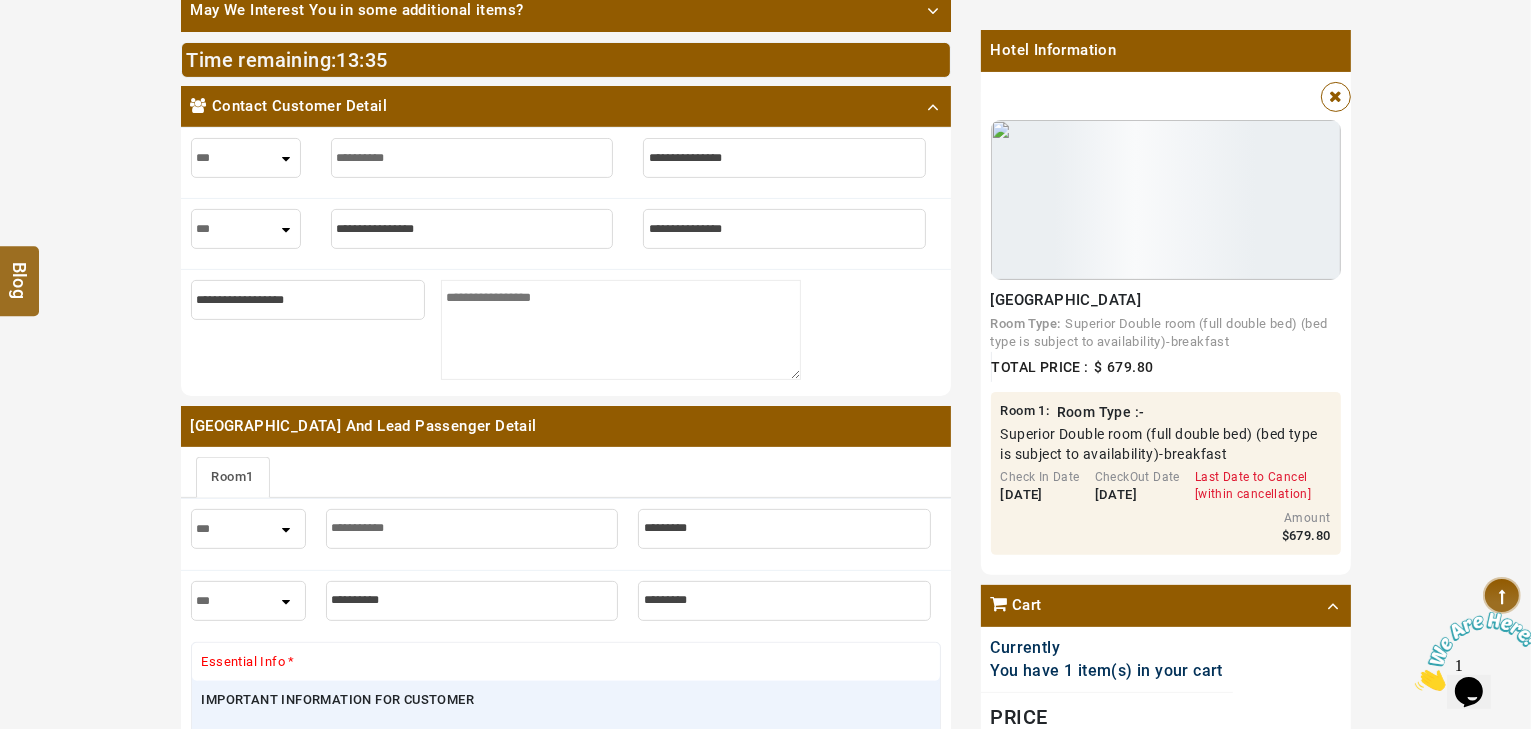 type on "**********" 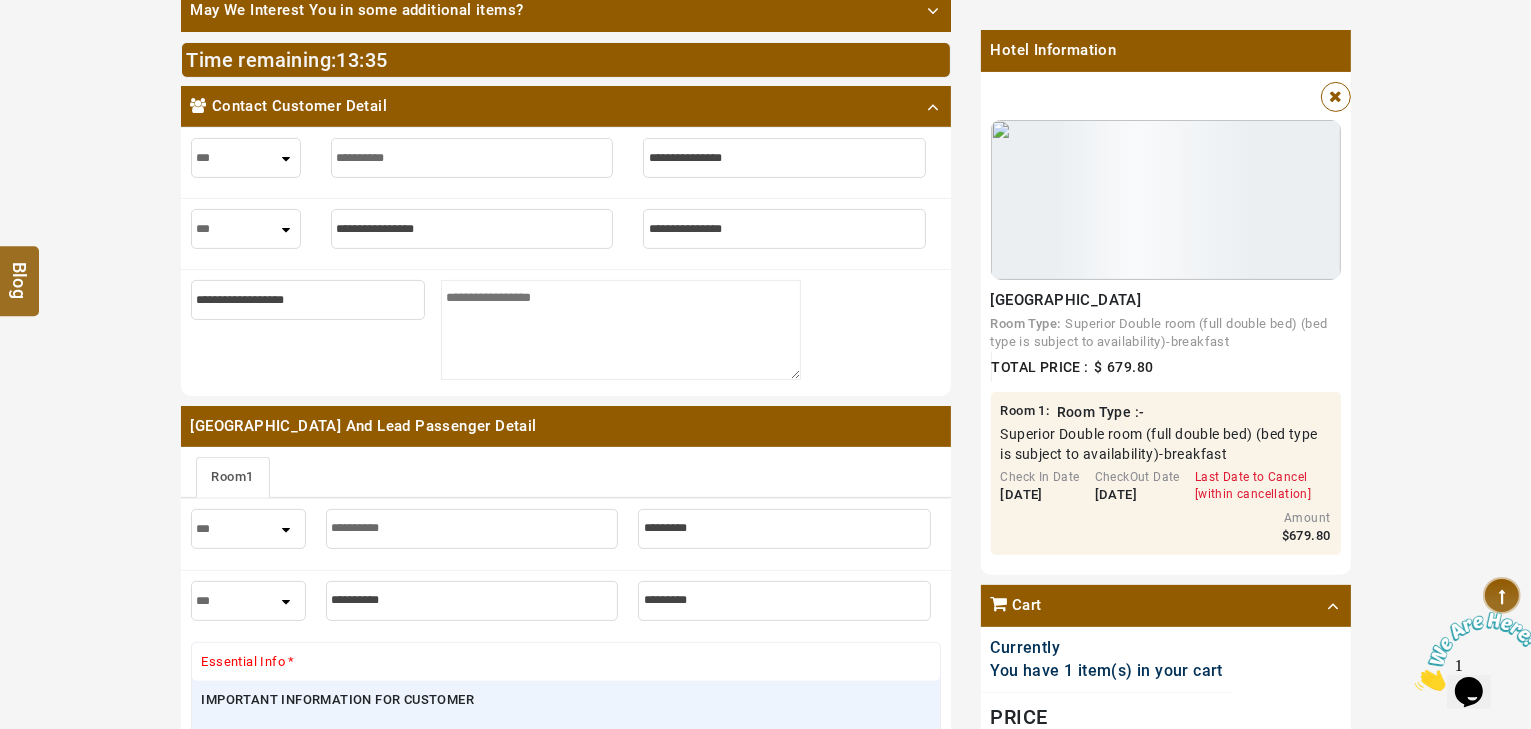 type on "*********" 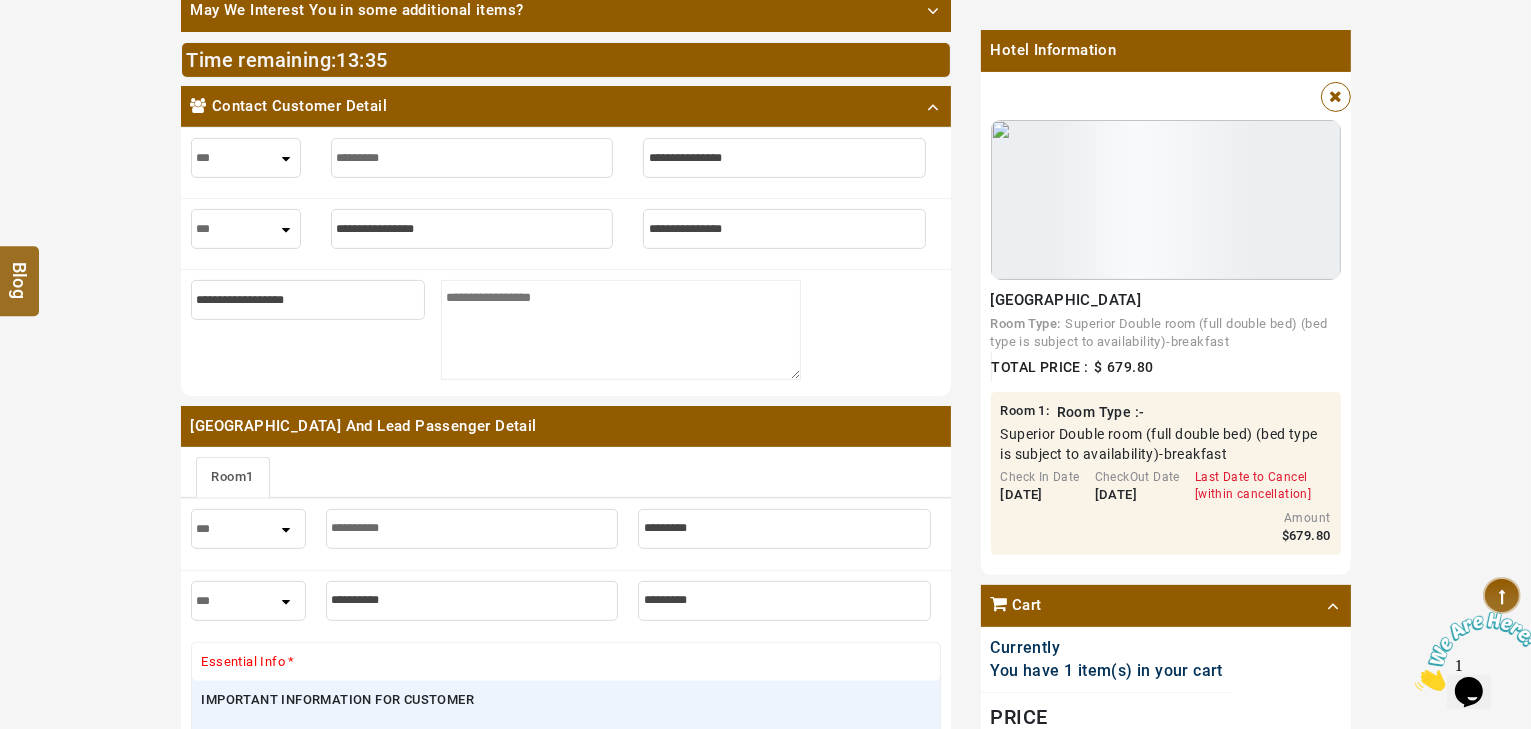 type on "*********" 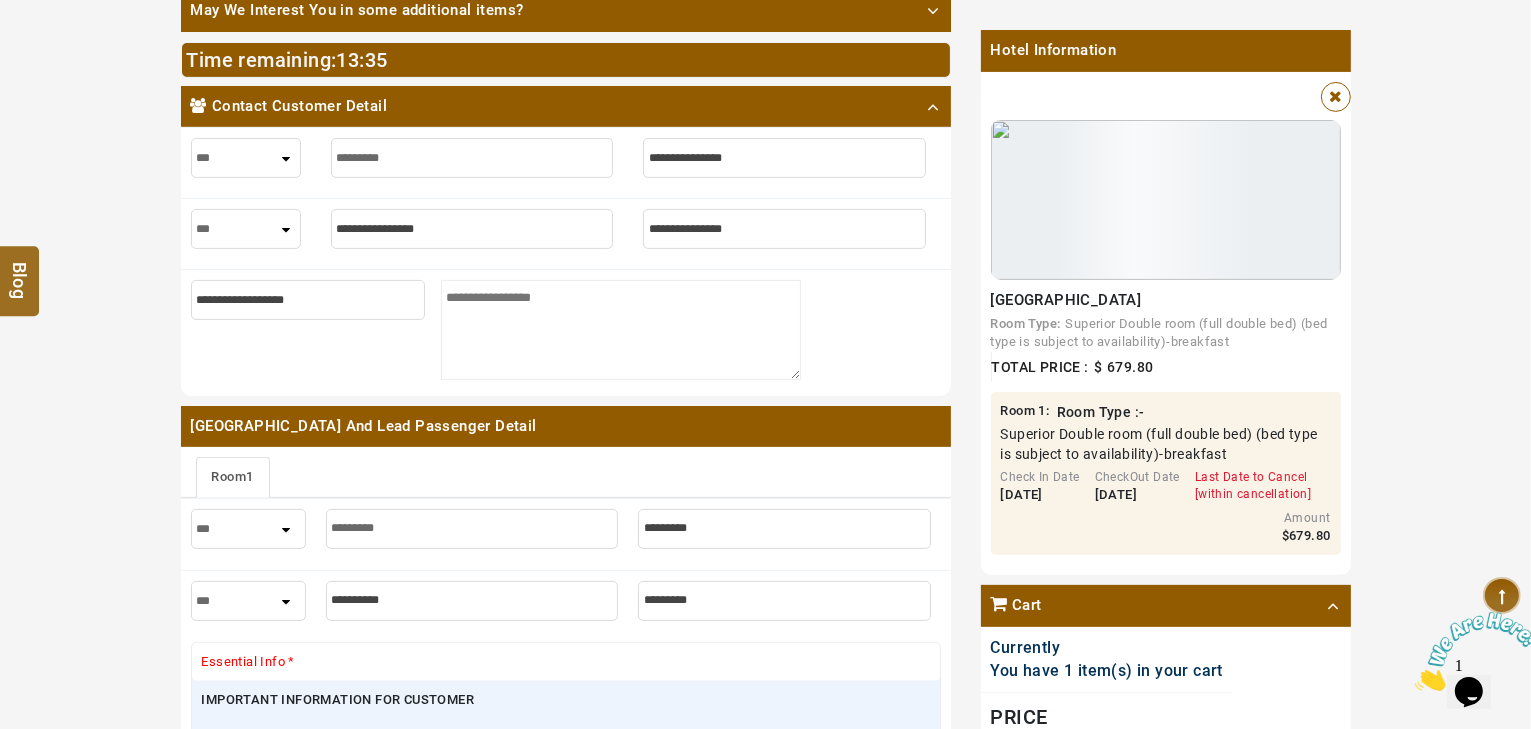 type on "********" 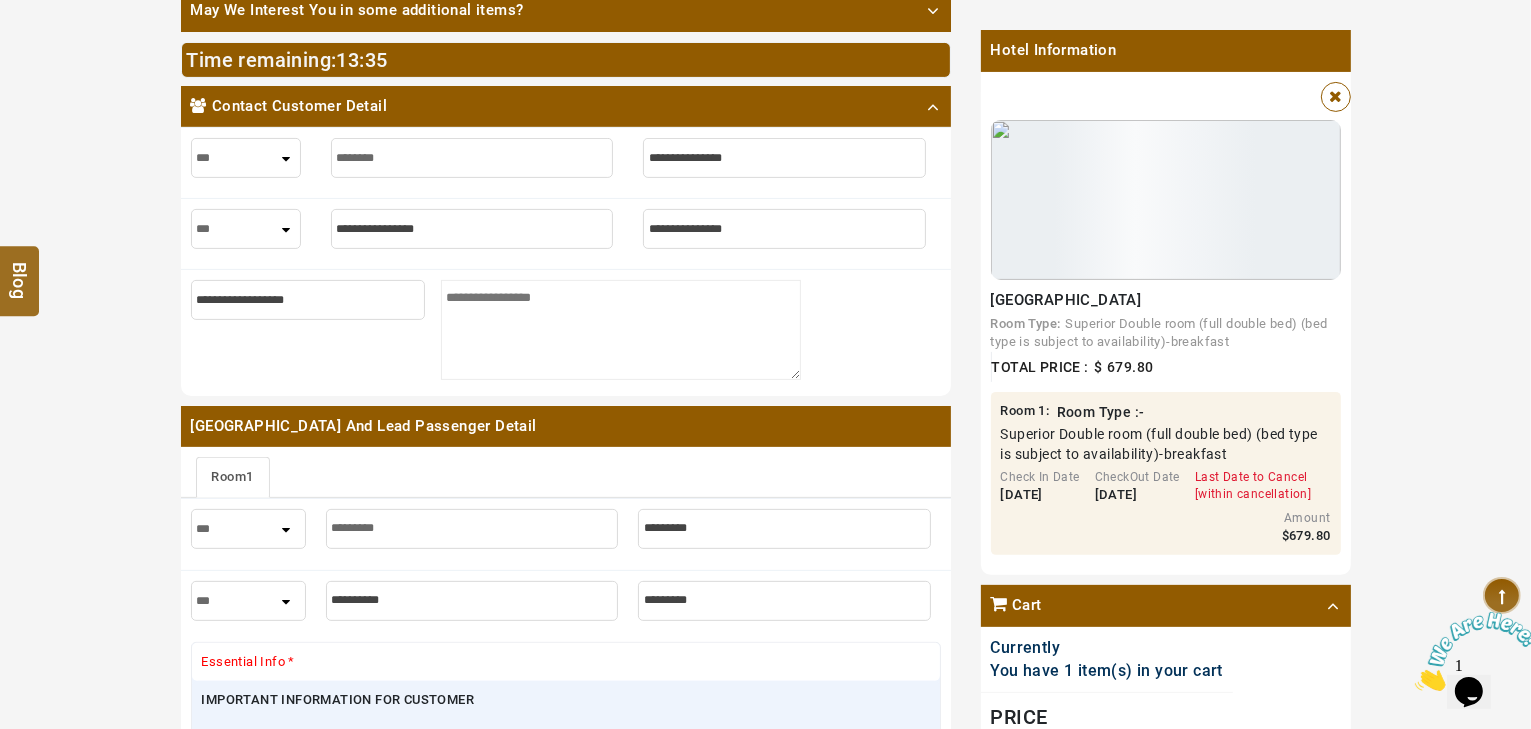 type on "********" 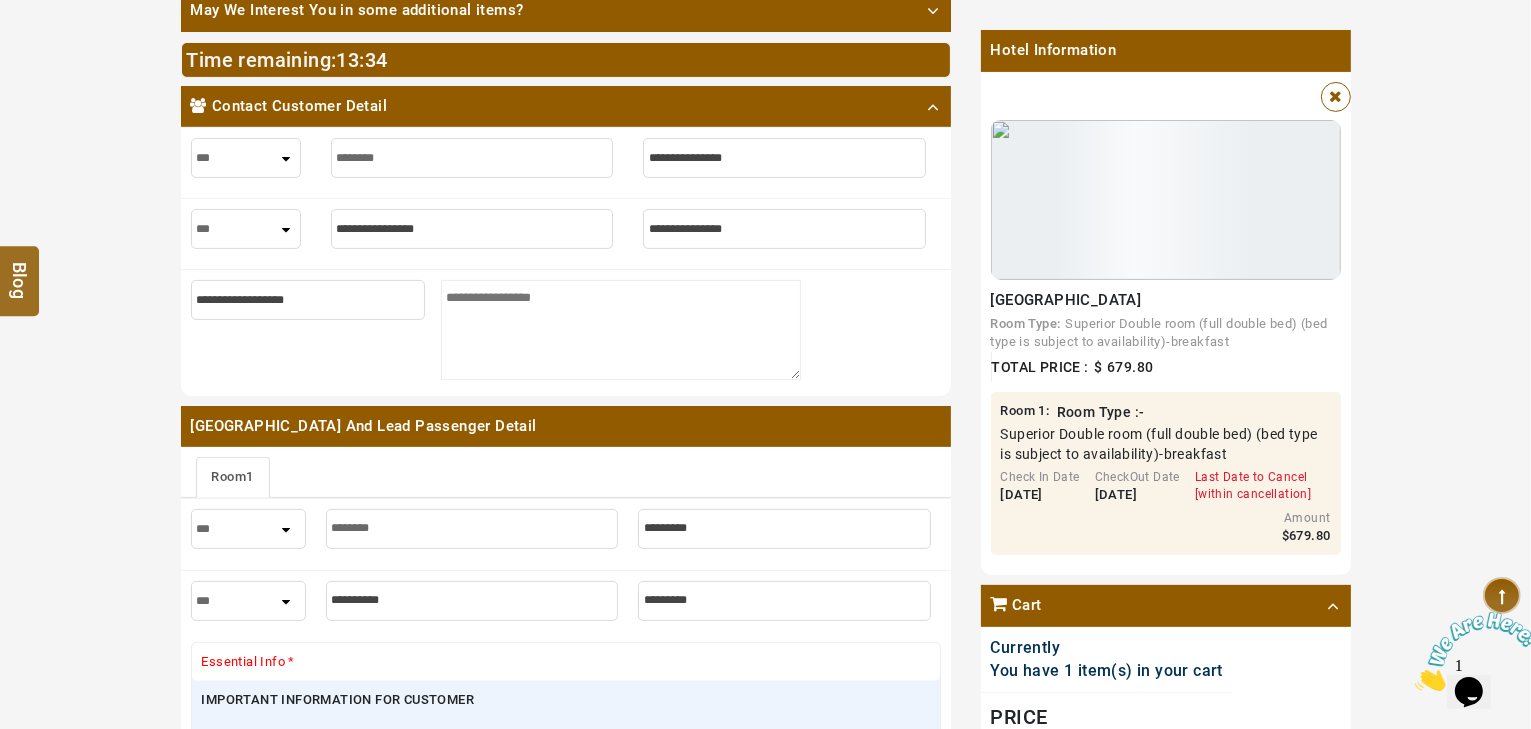 type on "*********" 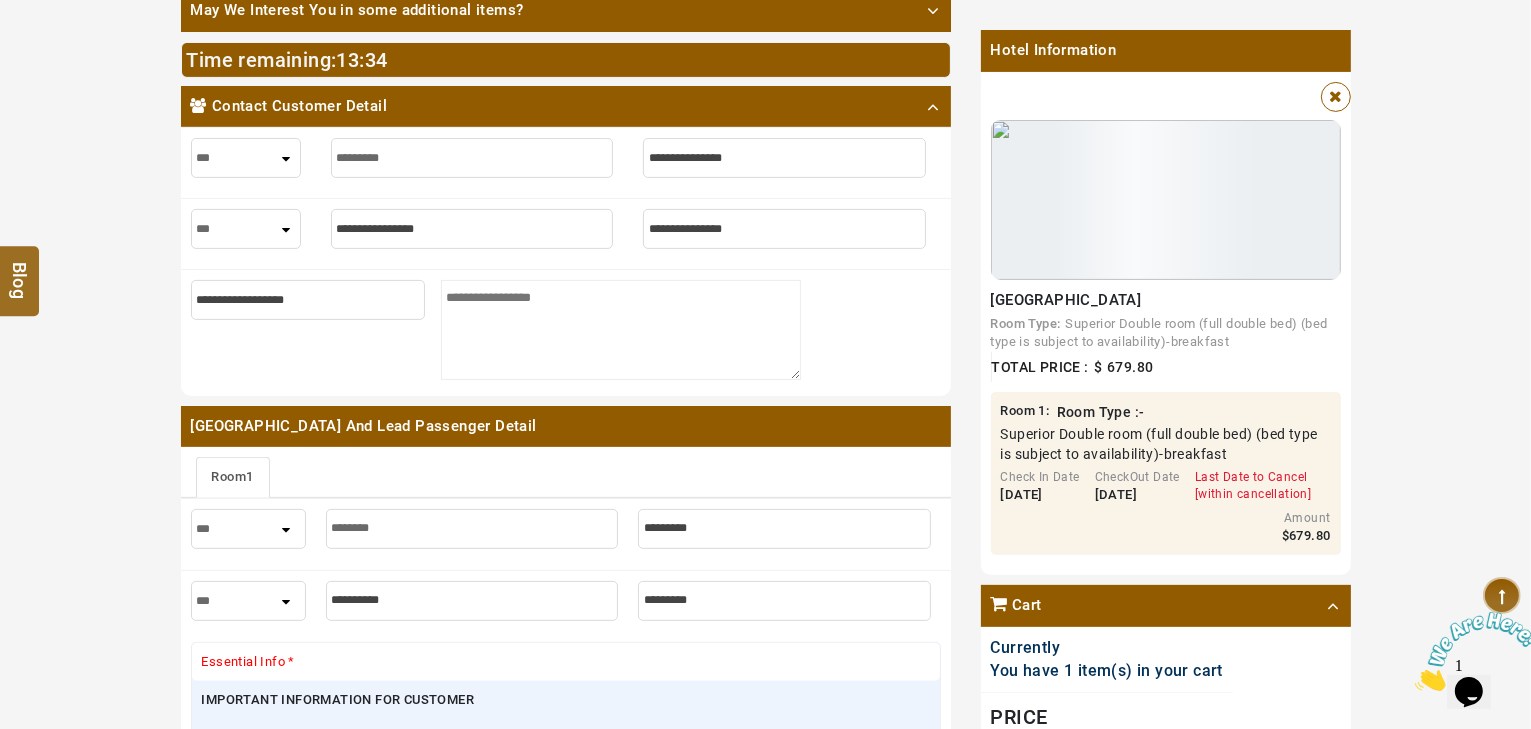 type on "*********" 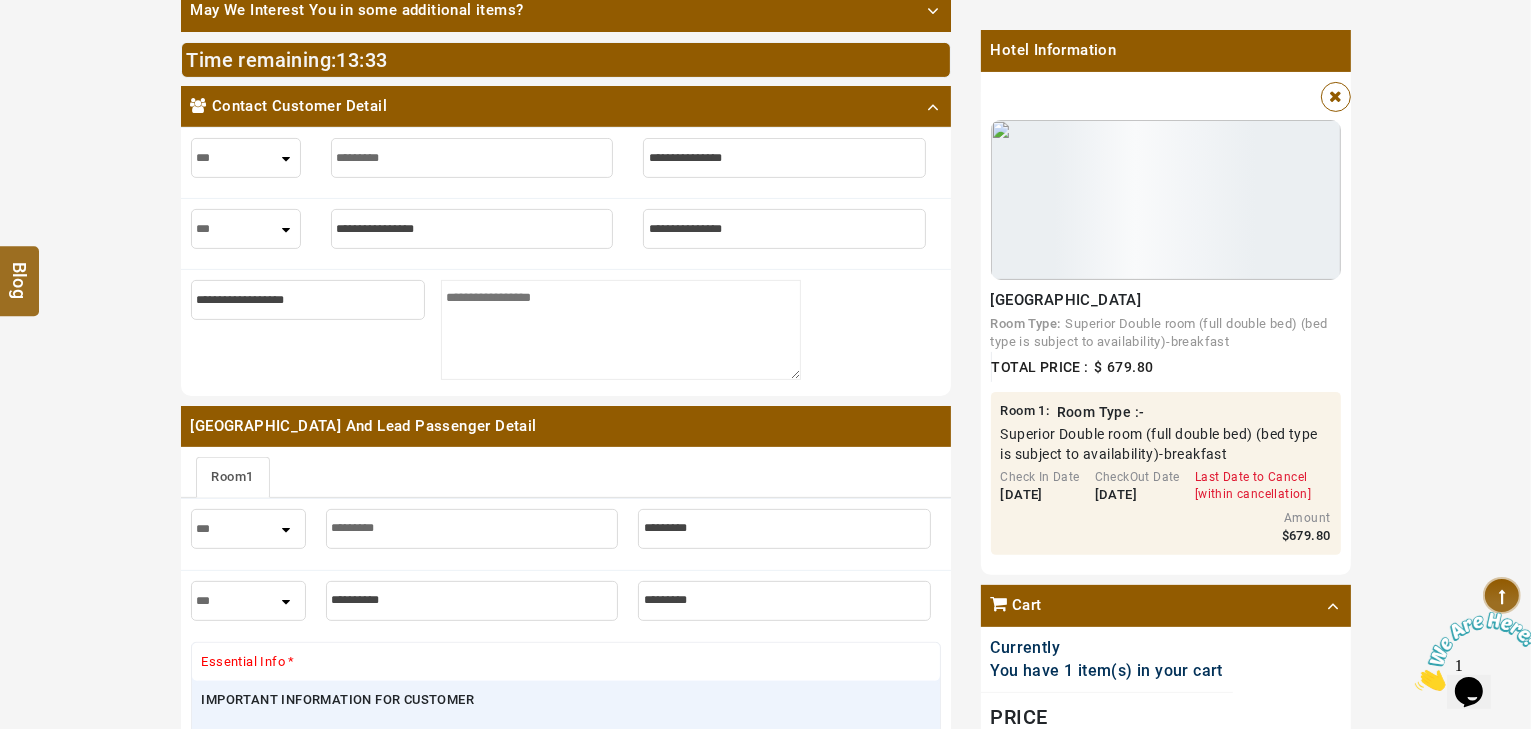 type on "**********" 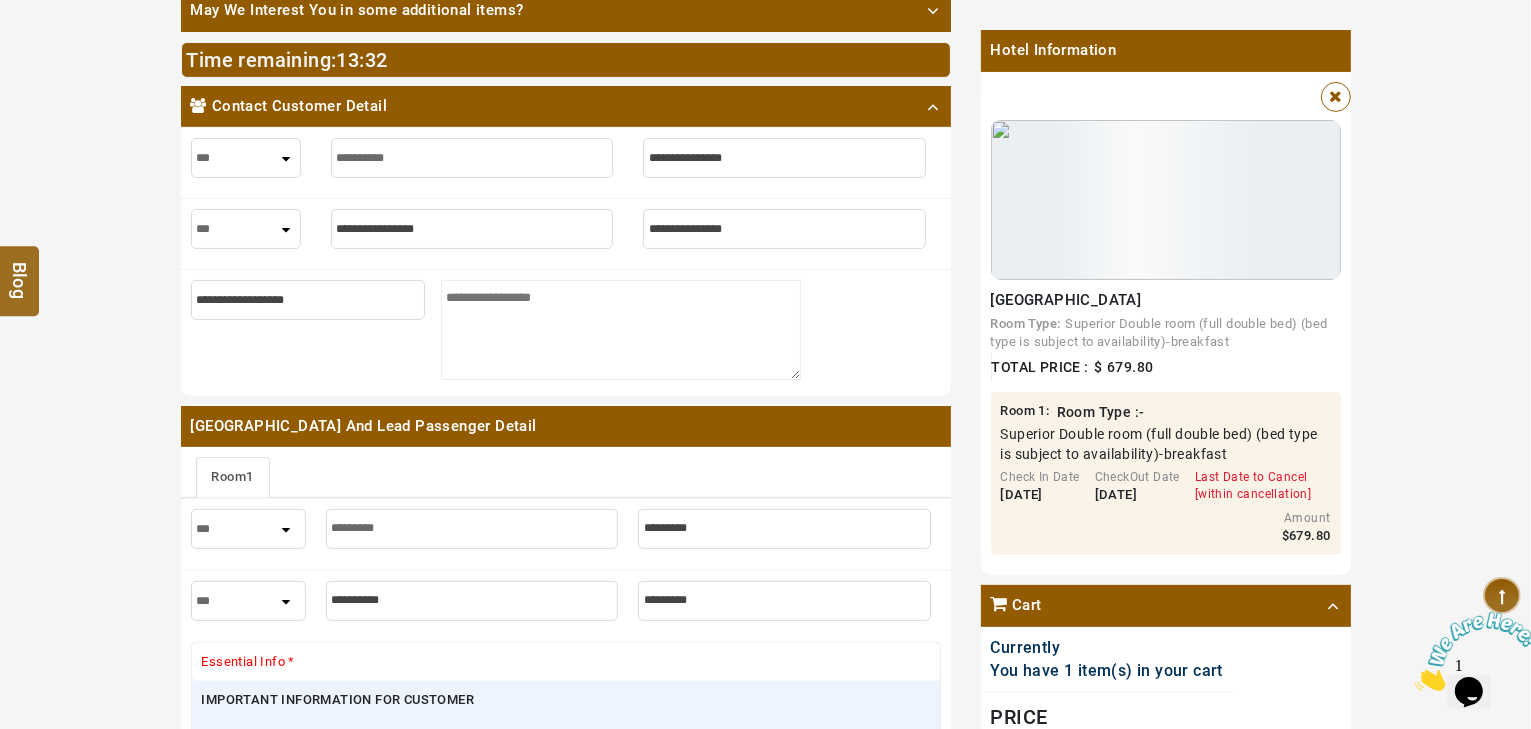 type on "**********" 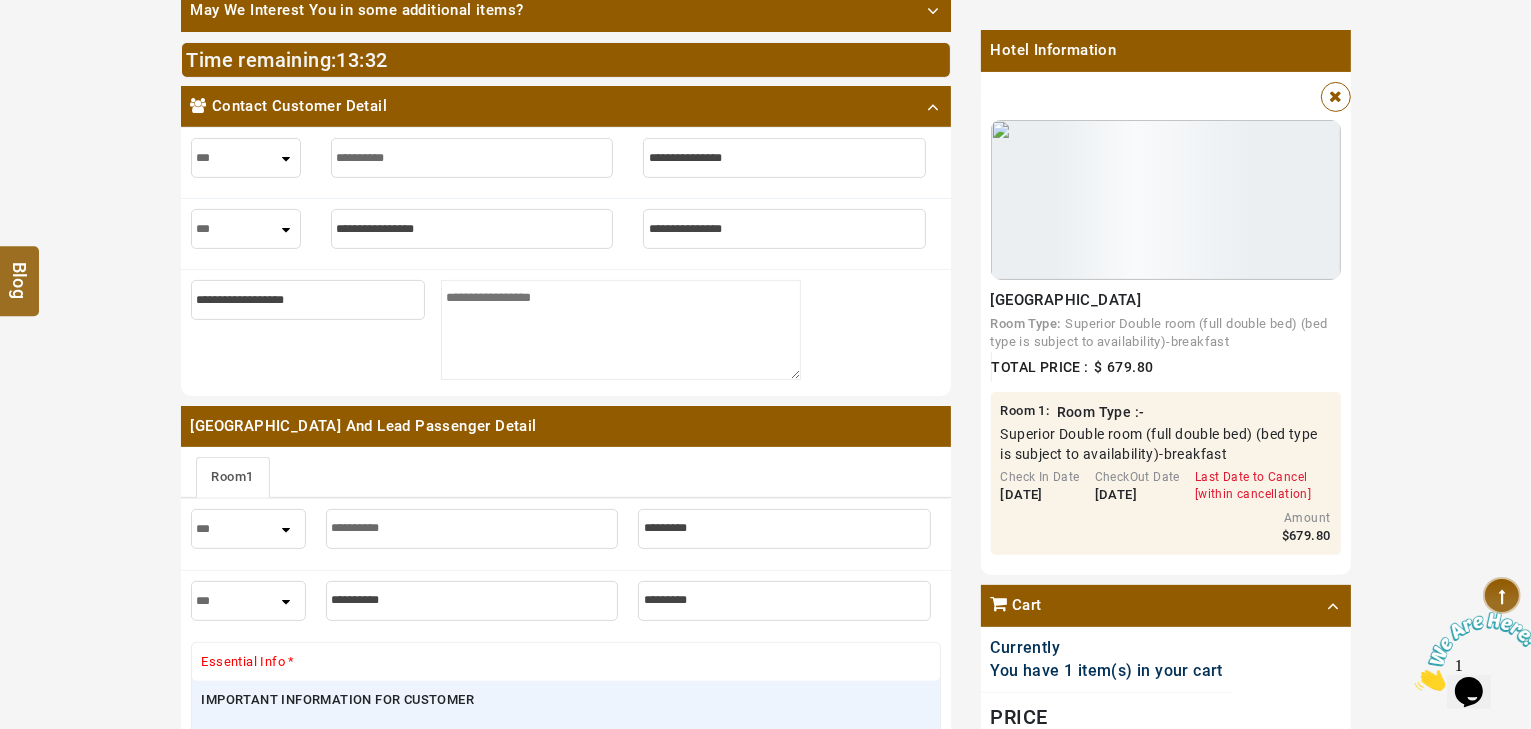 type on "**********" 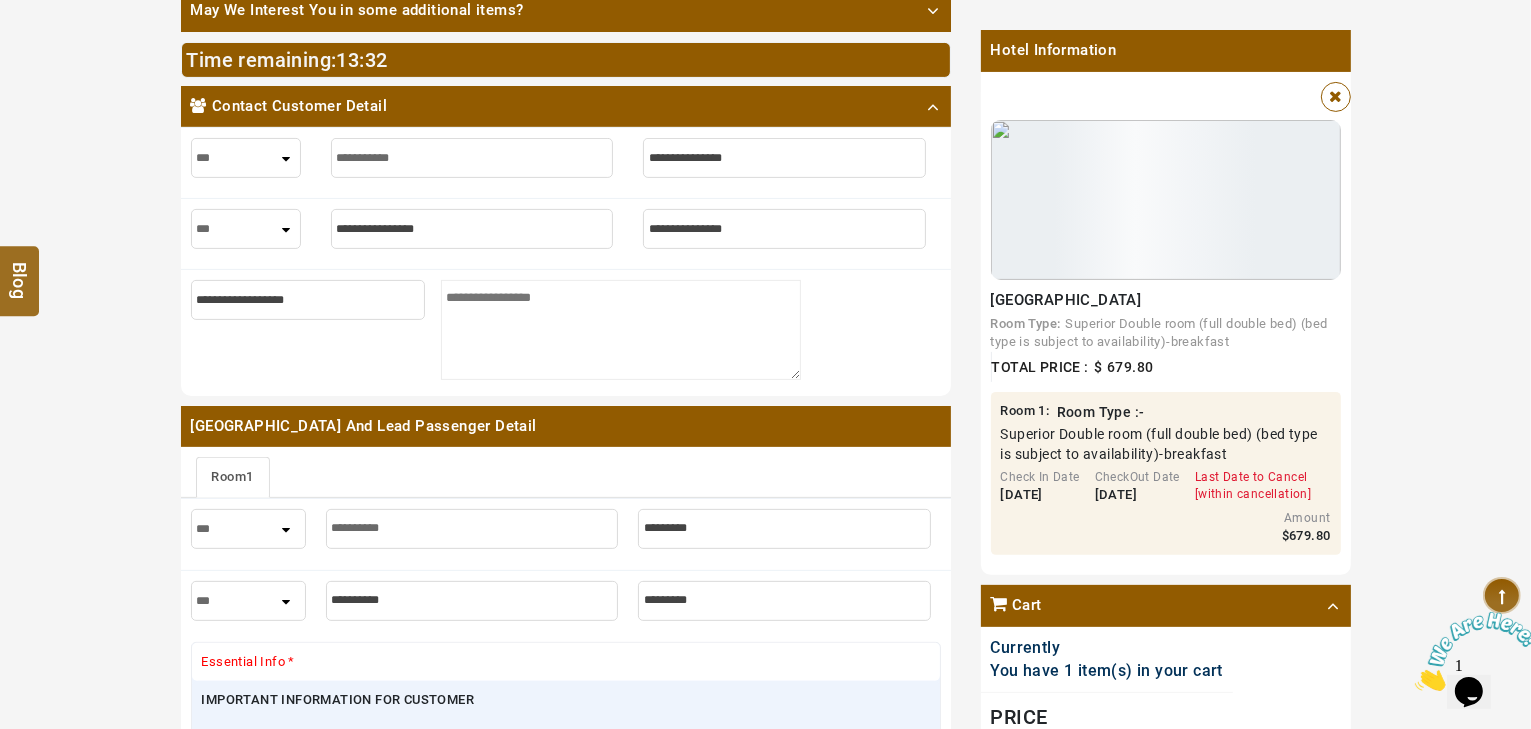 type on "**********" 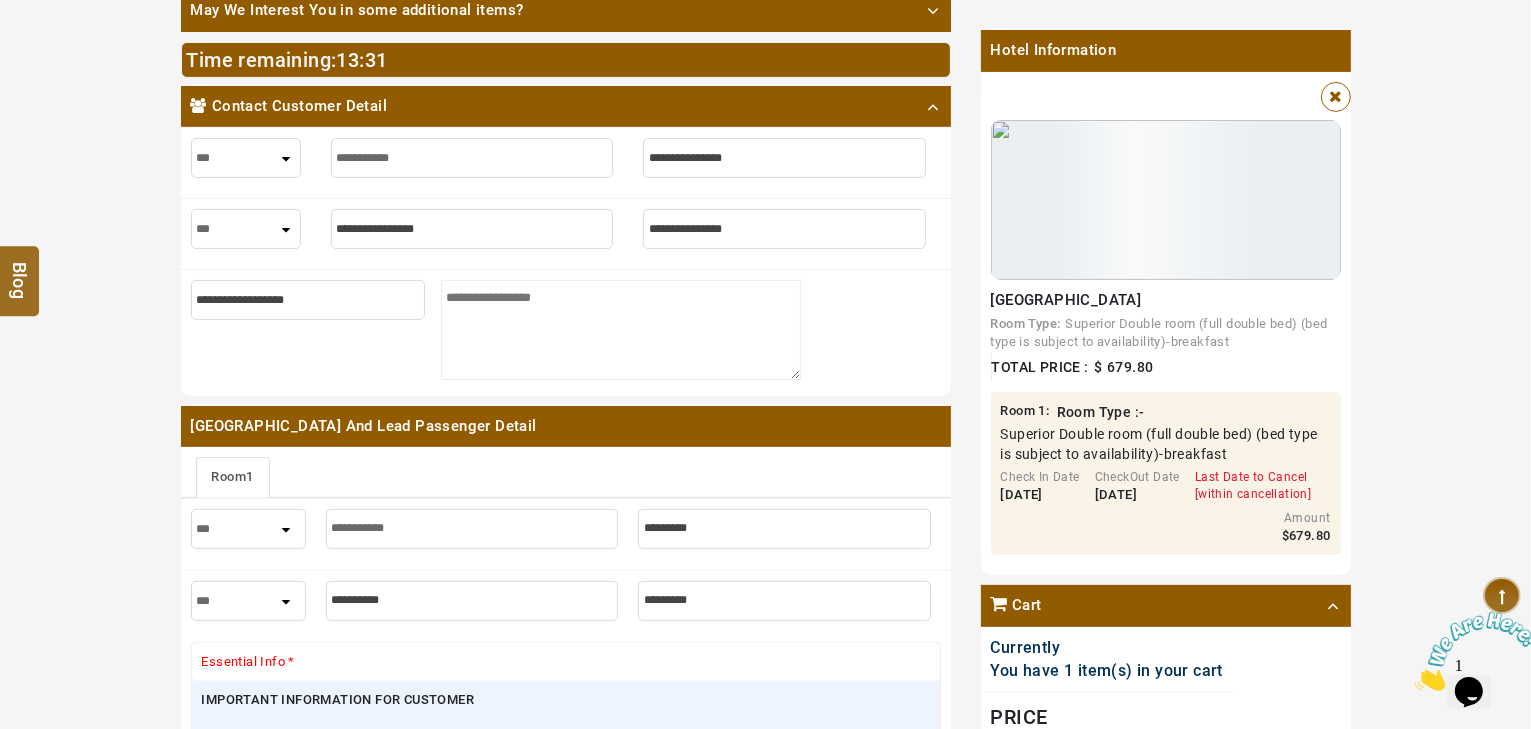 type on "**********" 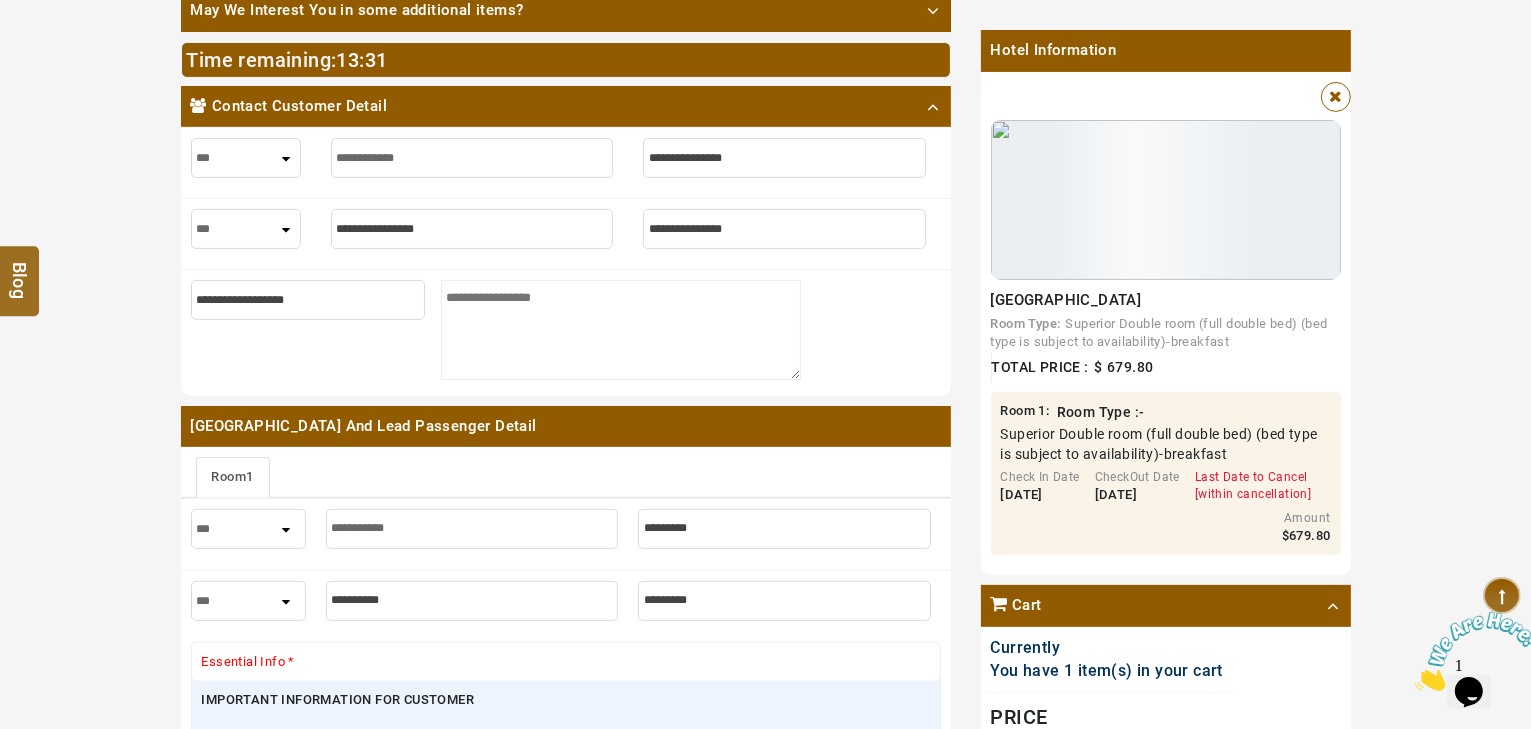 type on "**********" 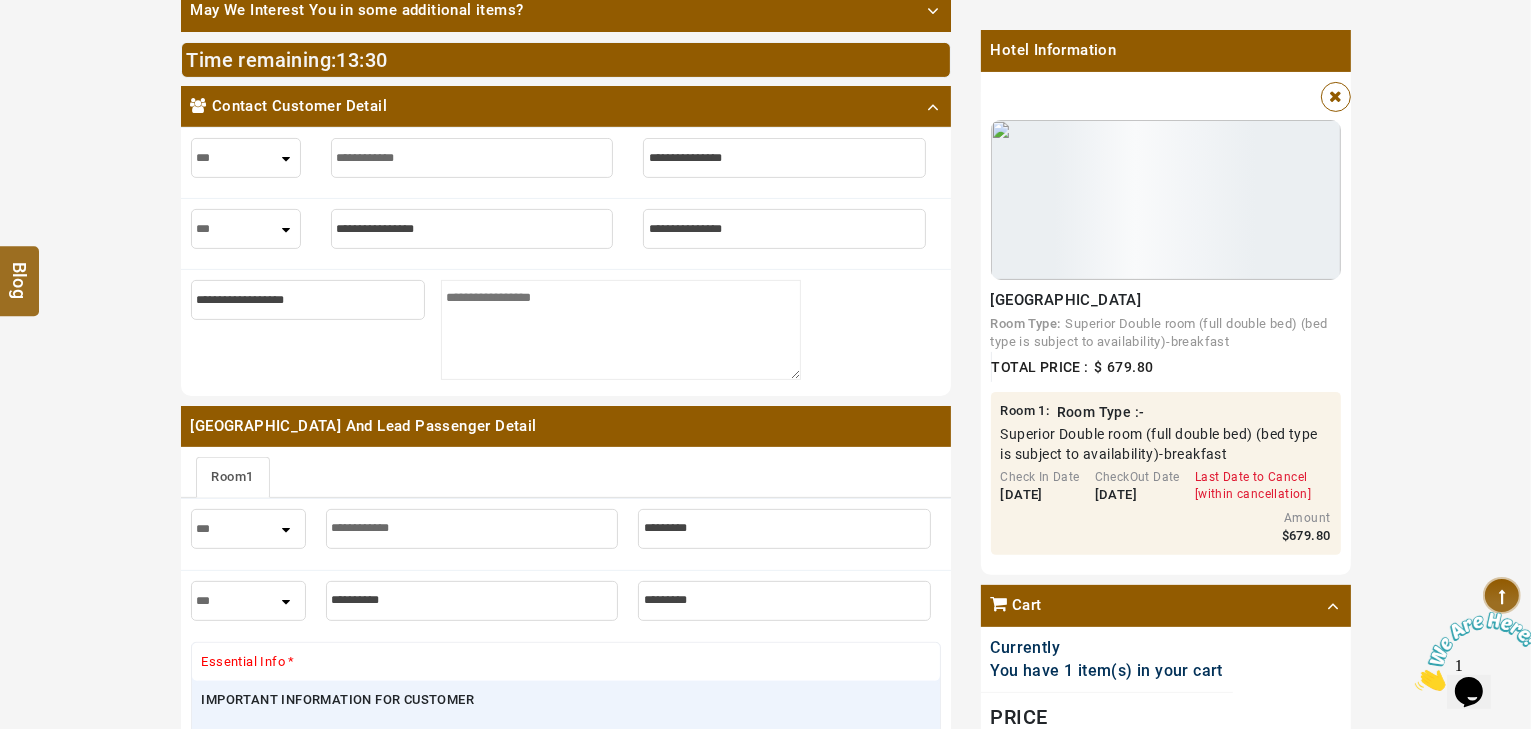 type on "**********" 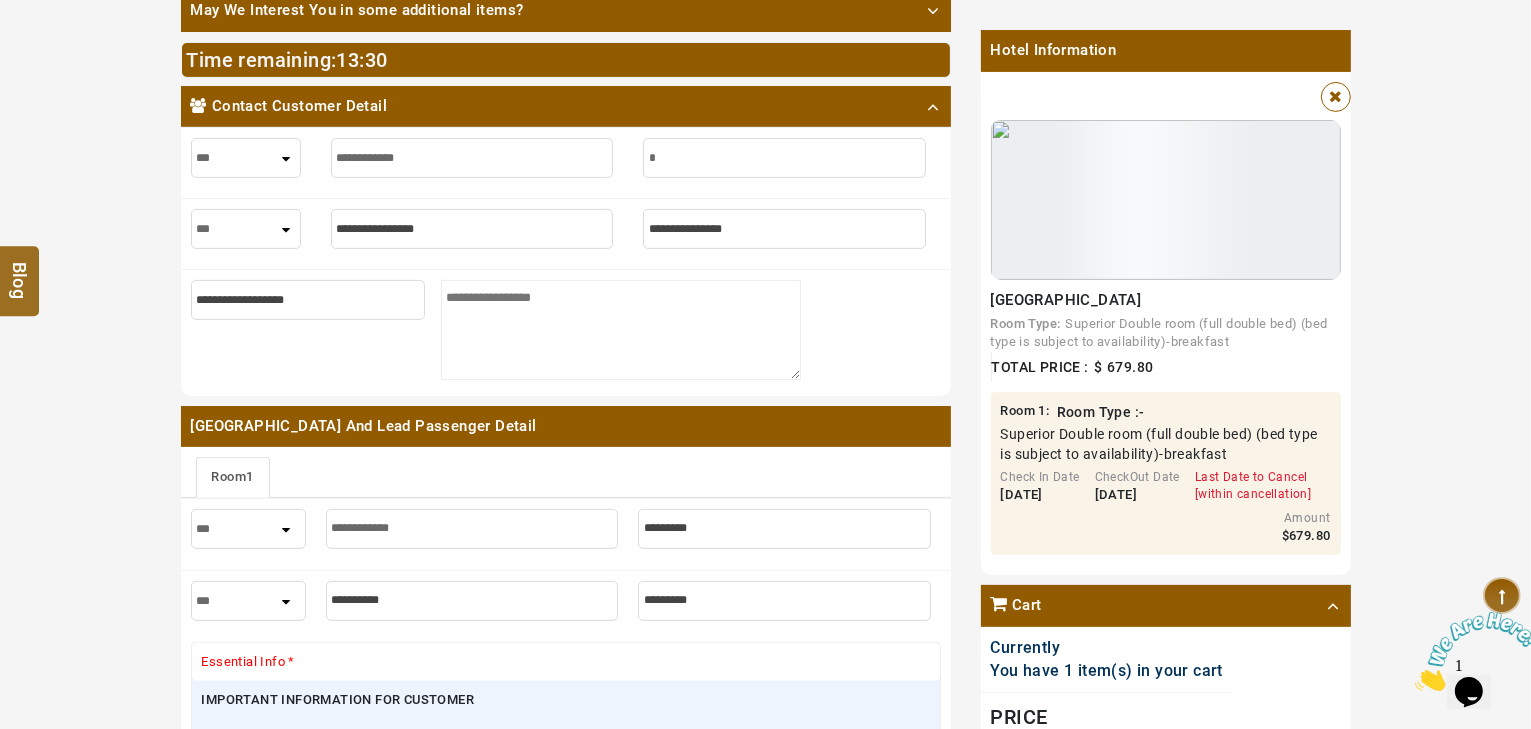 type on "*" 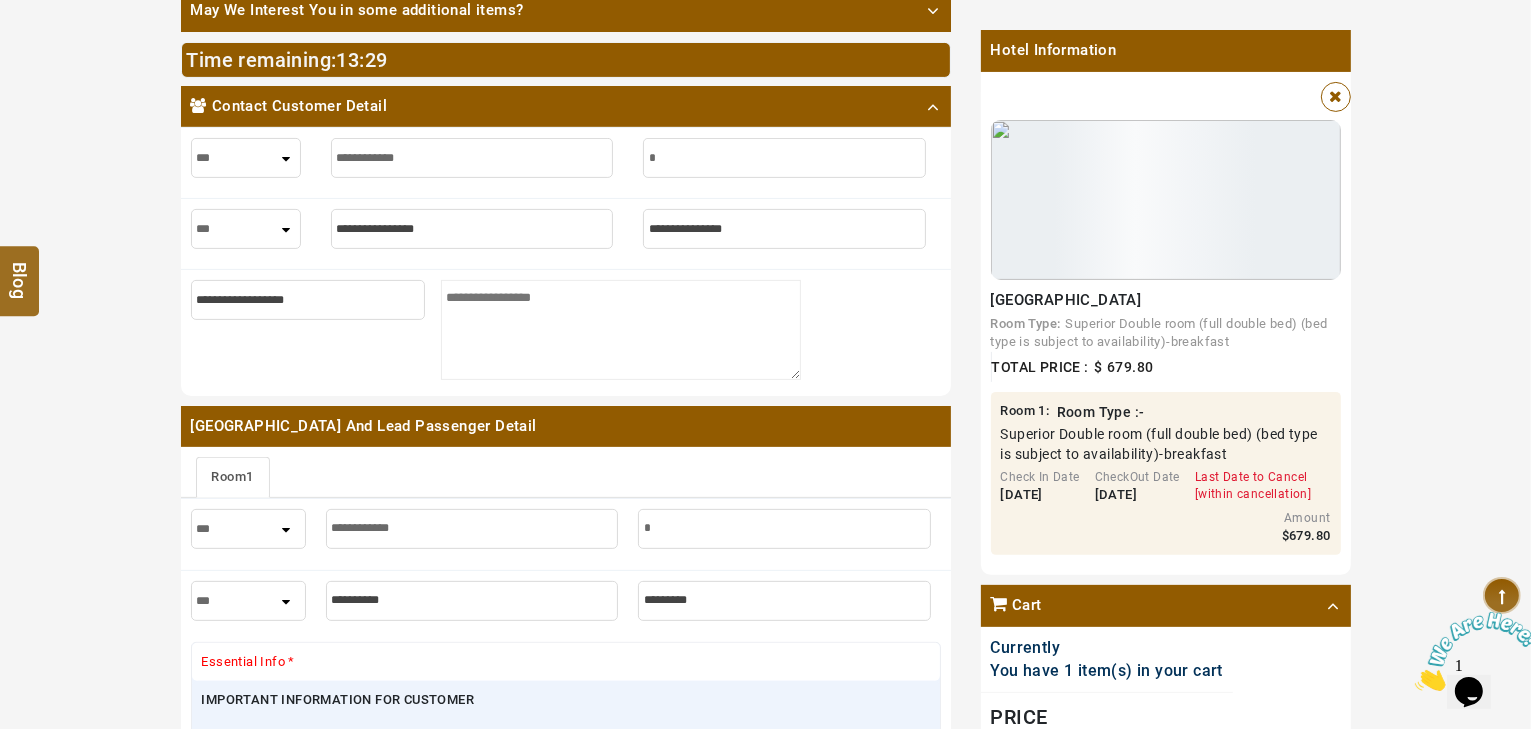 type on "**" 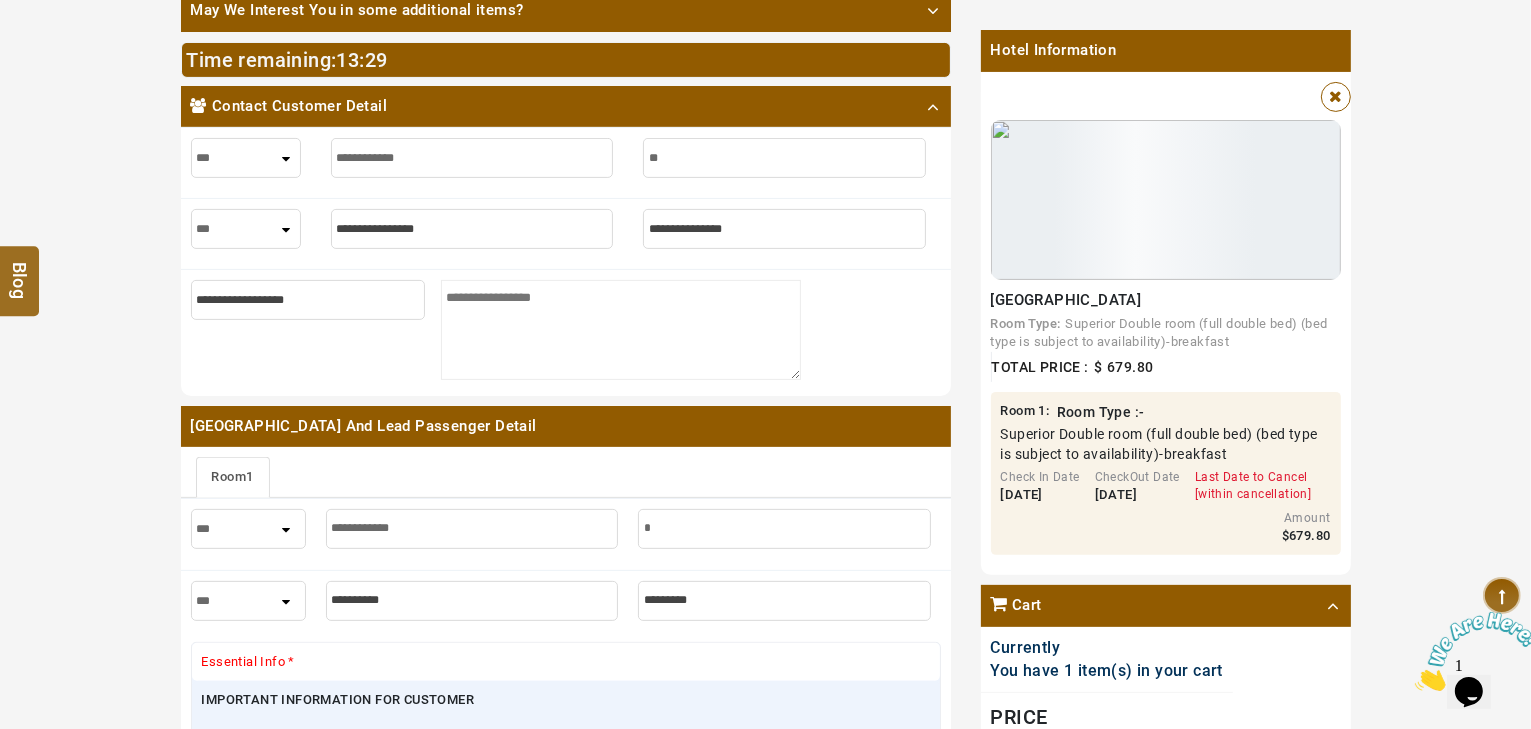 type on "**" 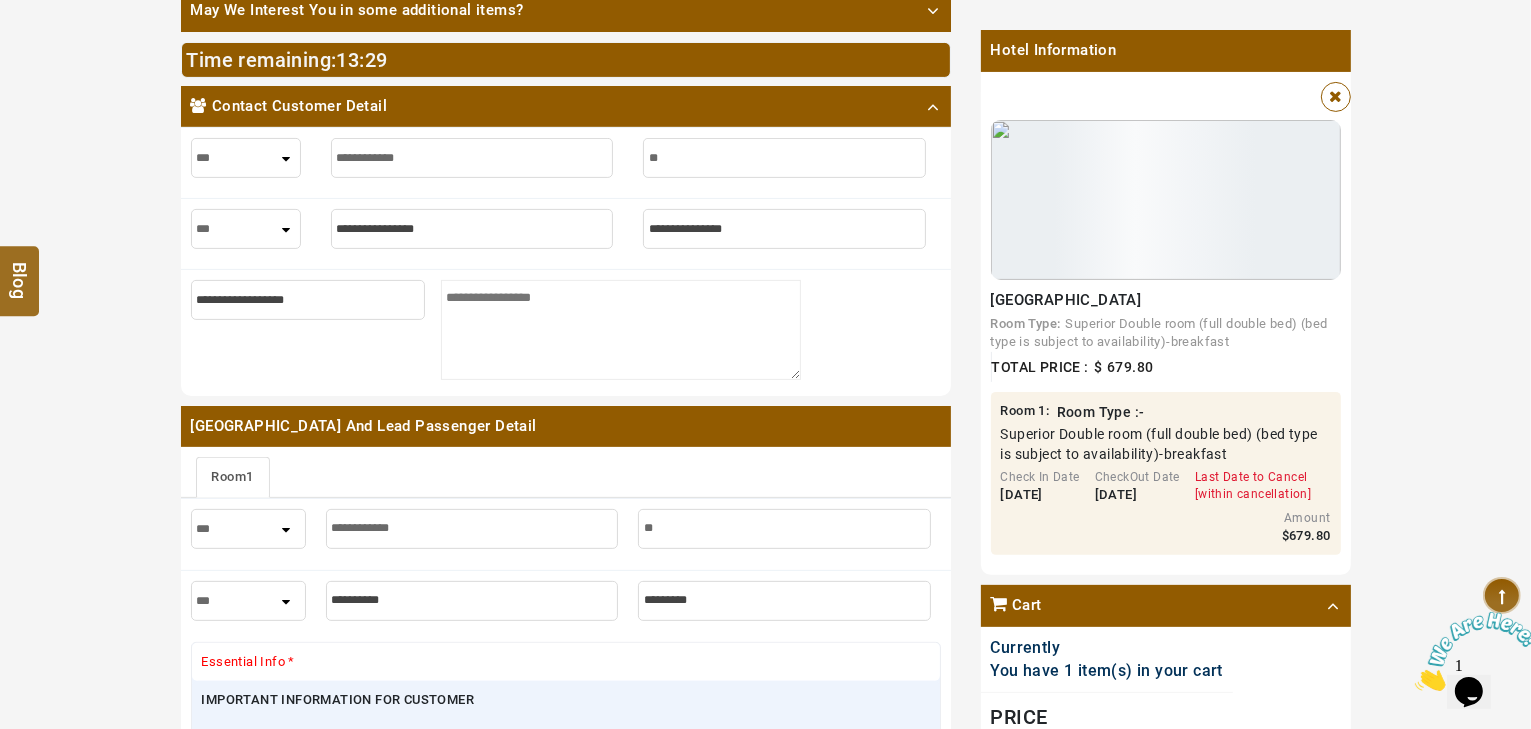 type on "***" 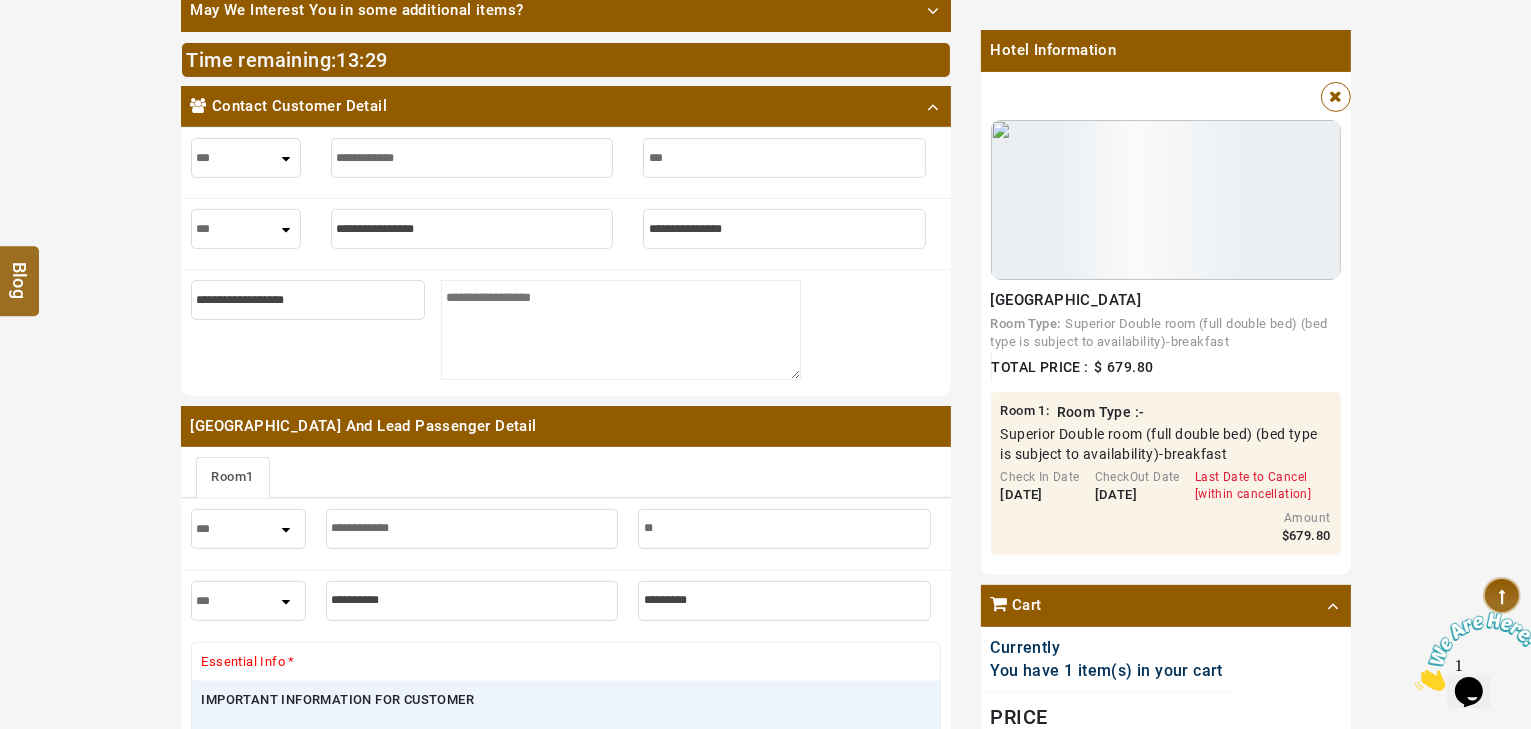 type on "***" 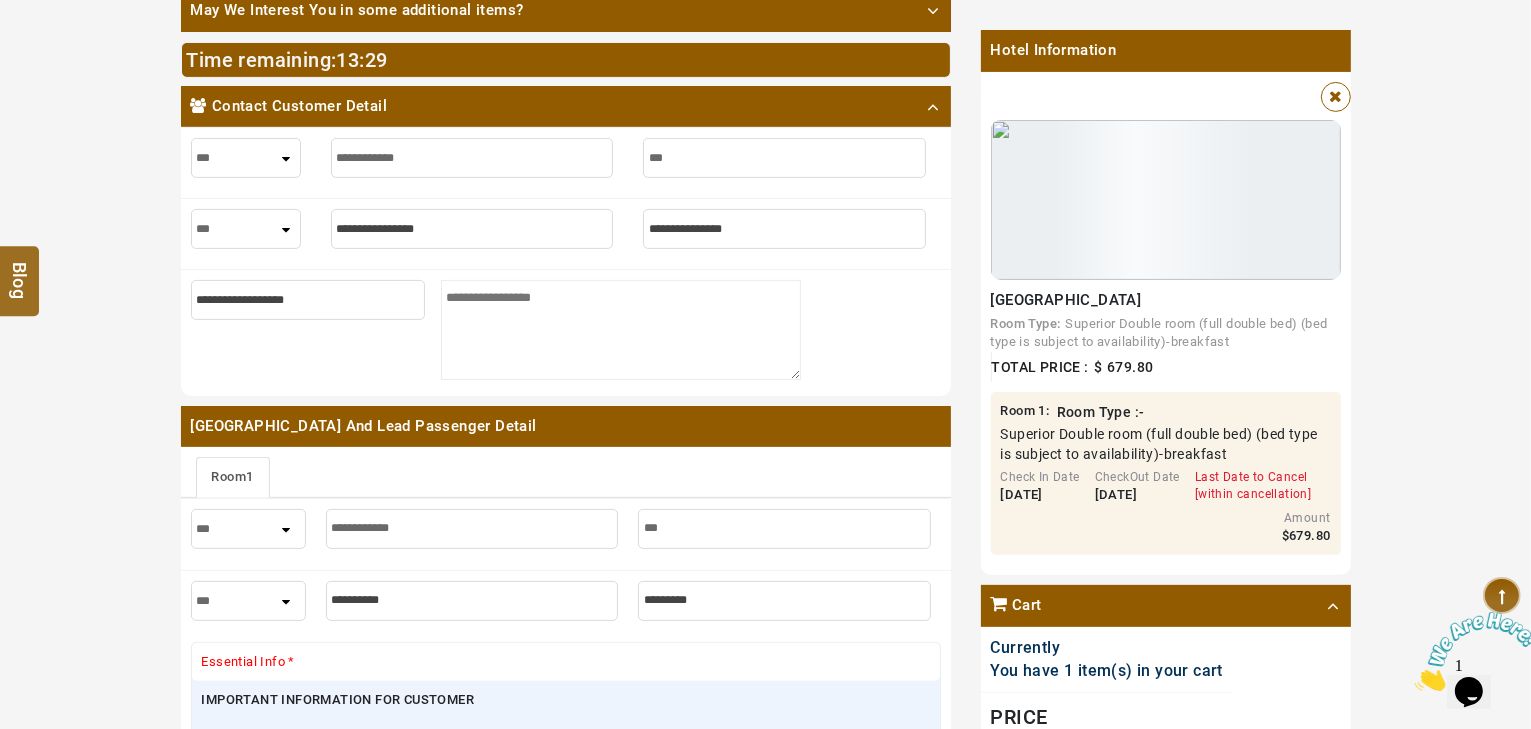 type on "****" 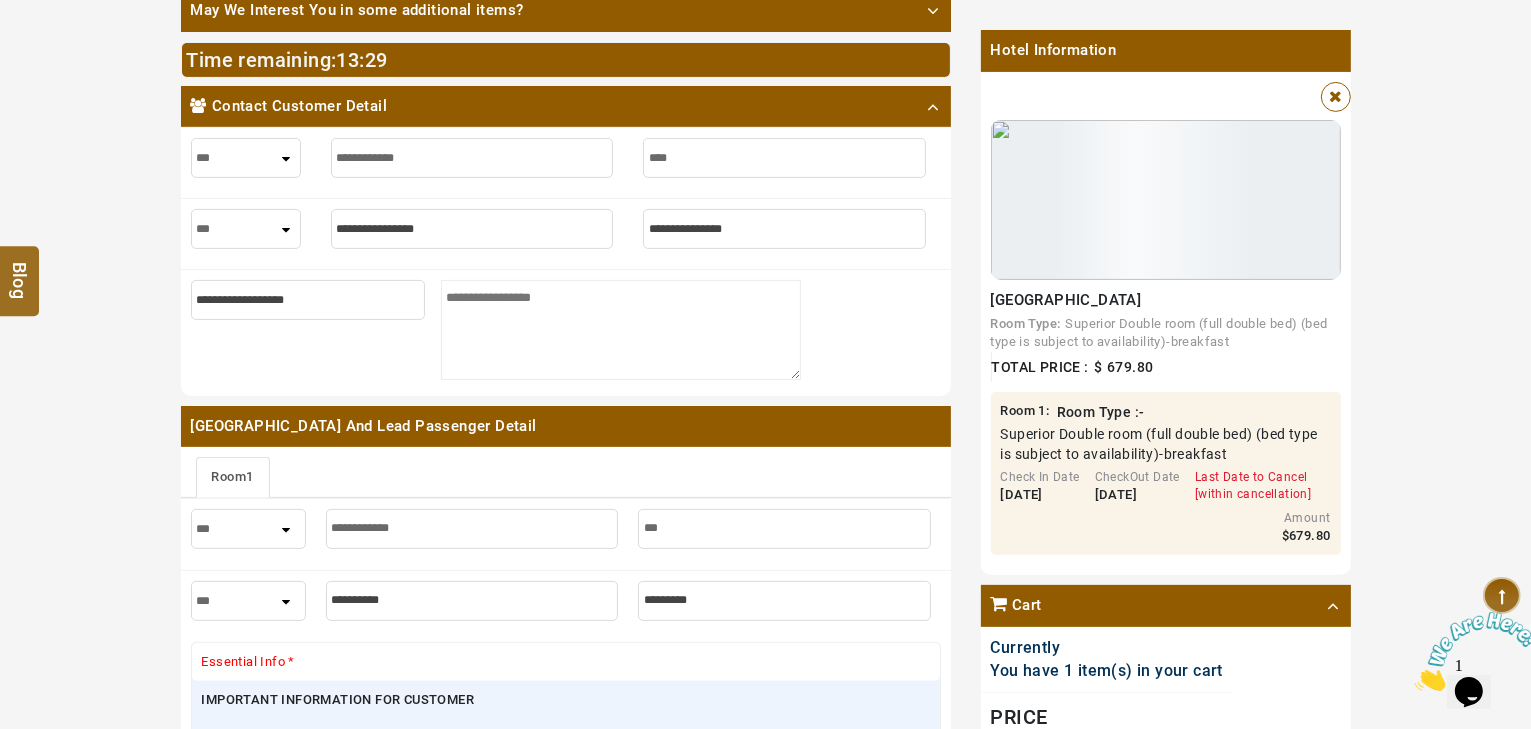 type on "****" 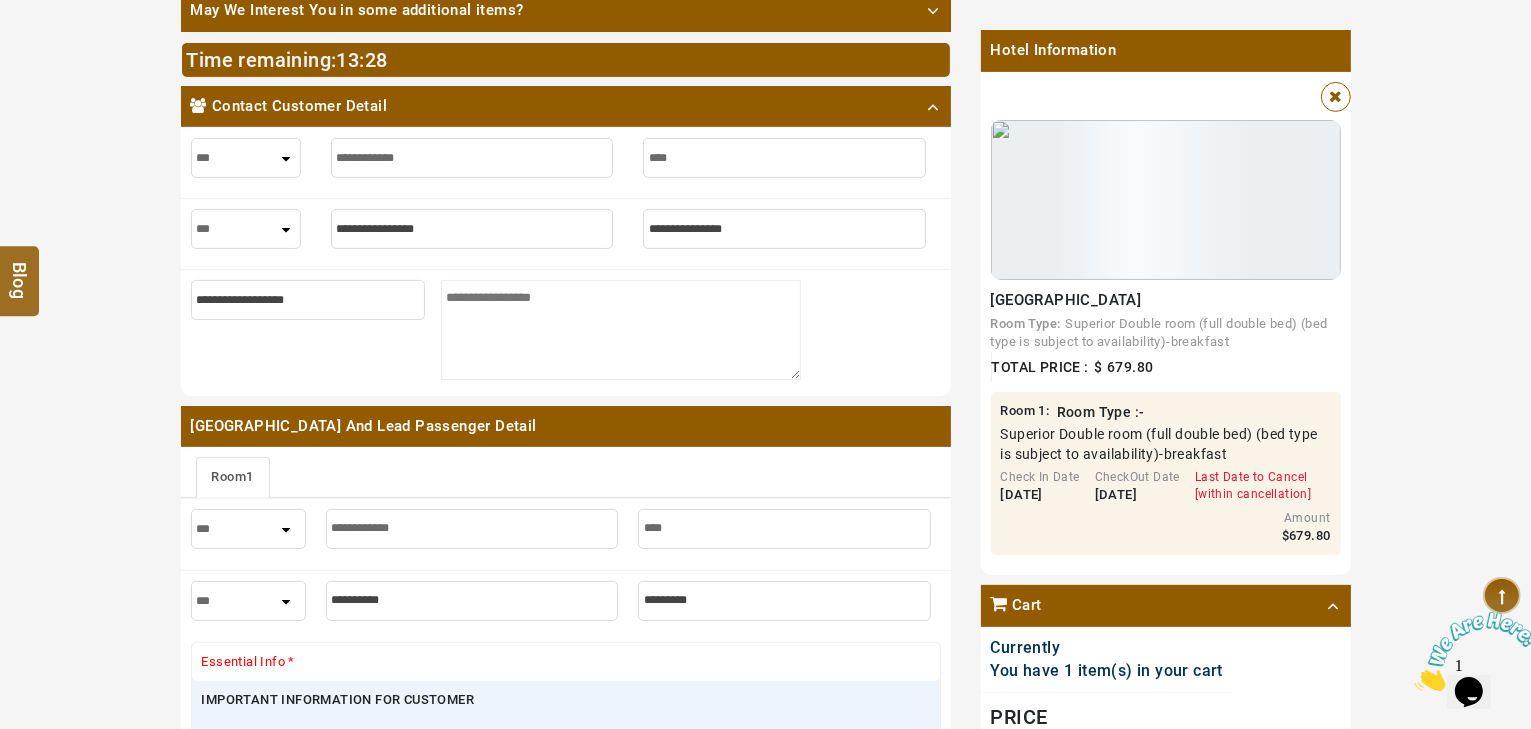 type on "****" 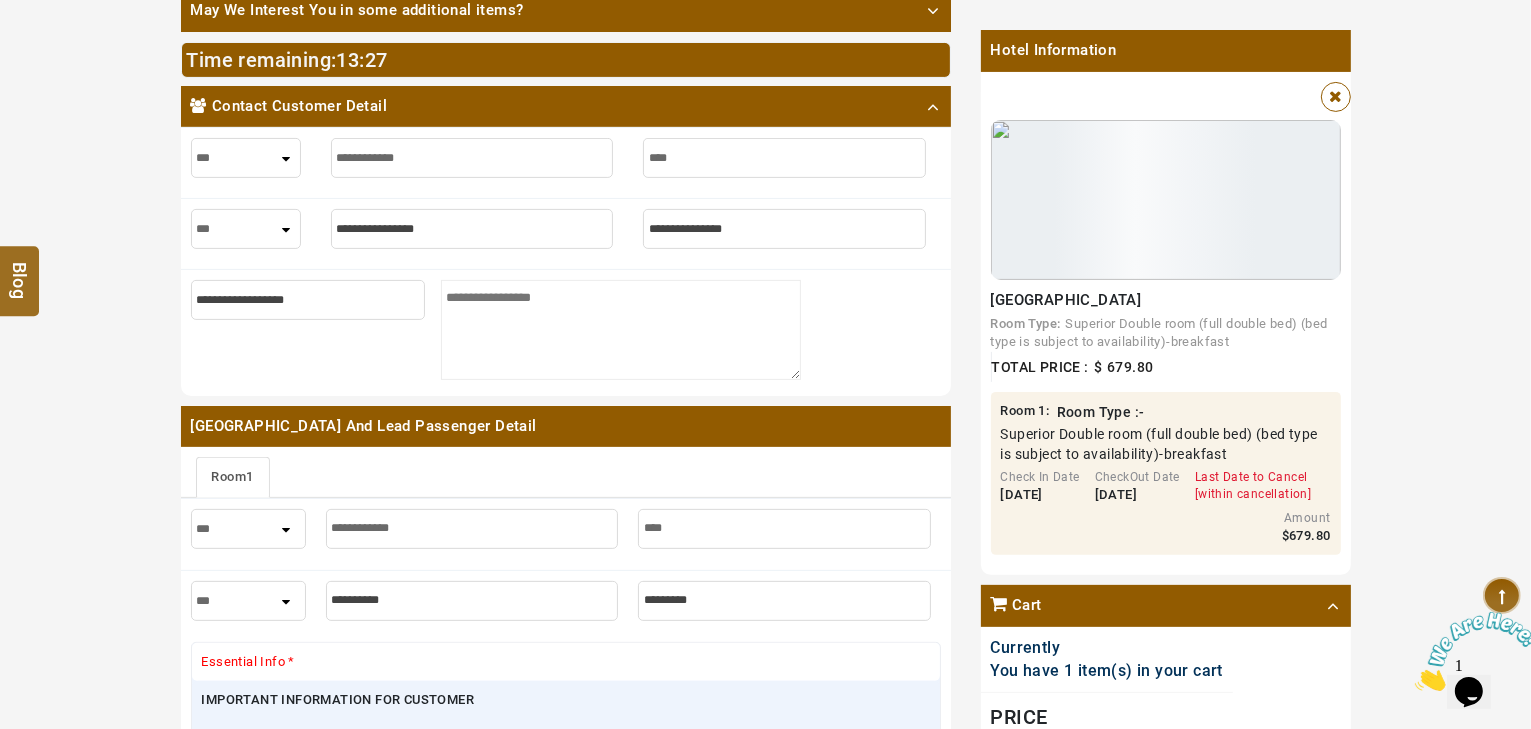click on "*** **** ***" at bounding box center (246, 229) 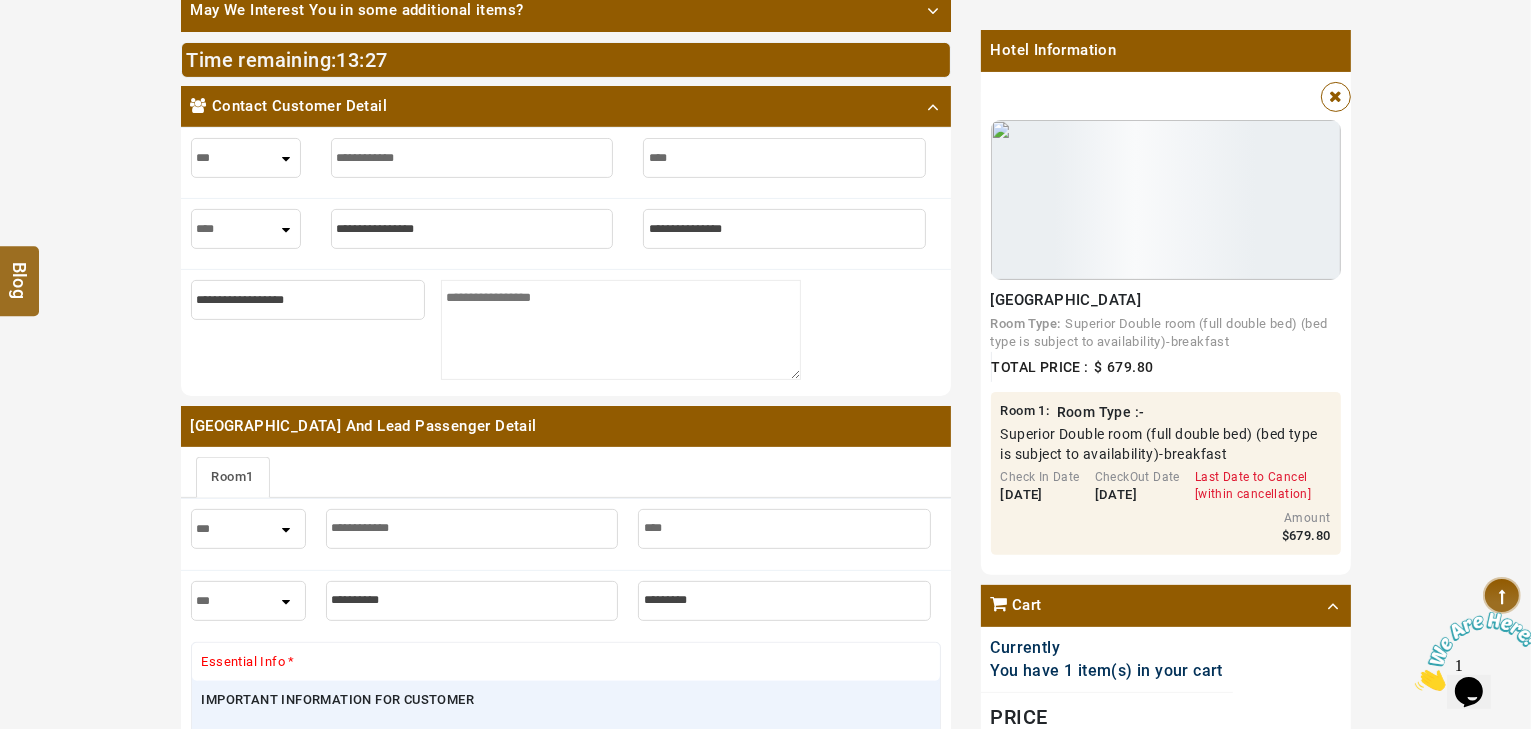 click on "*** **** ***" at bounding box center [246, 229] 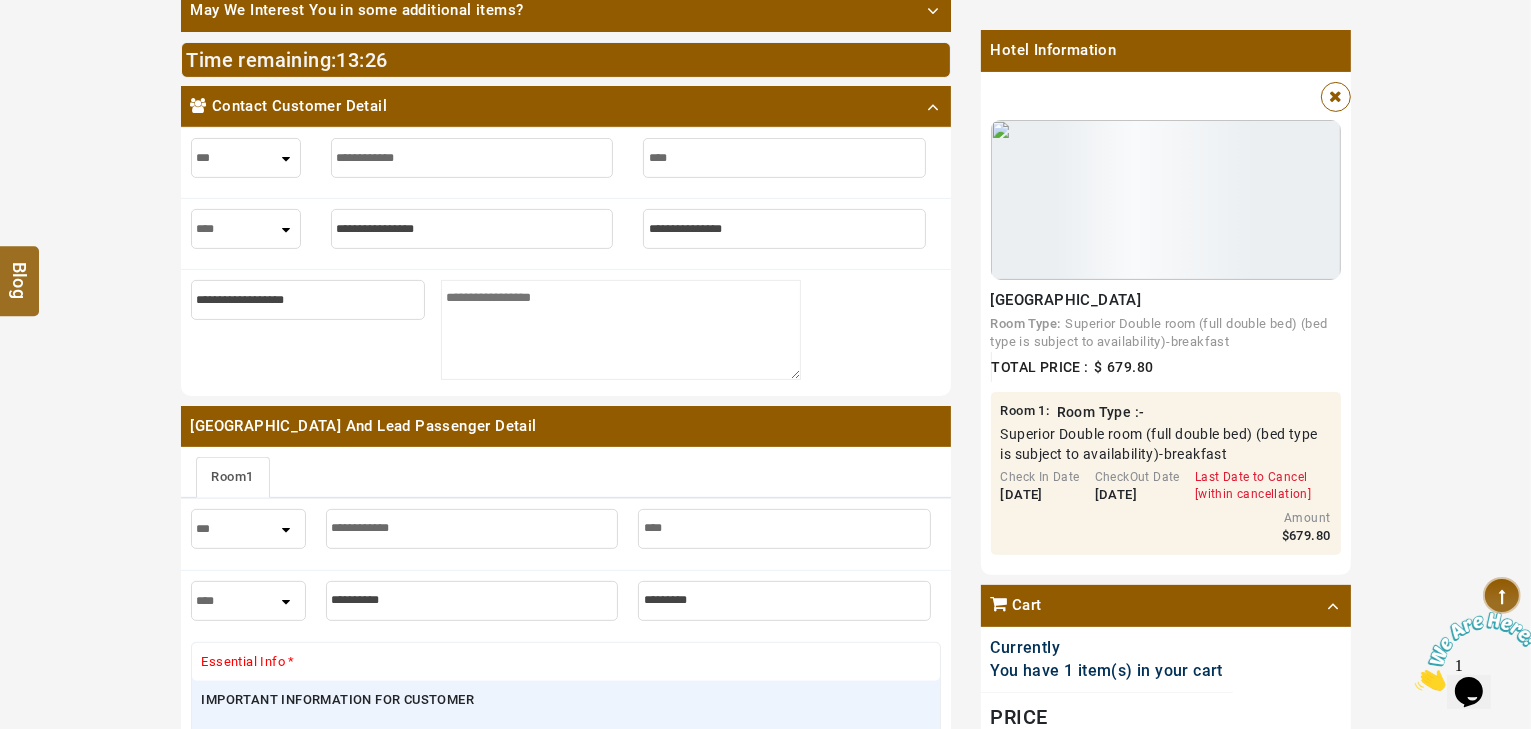 select on "****" 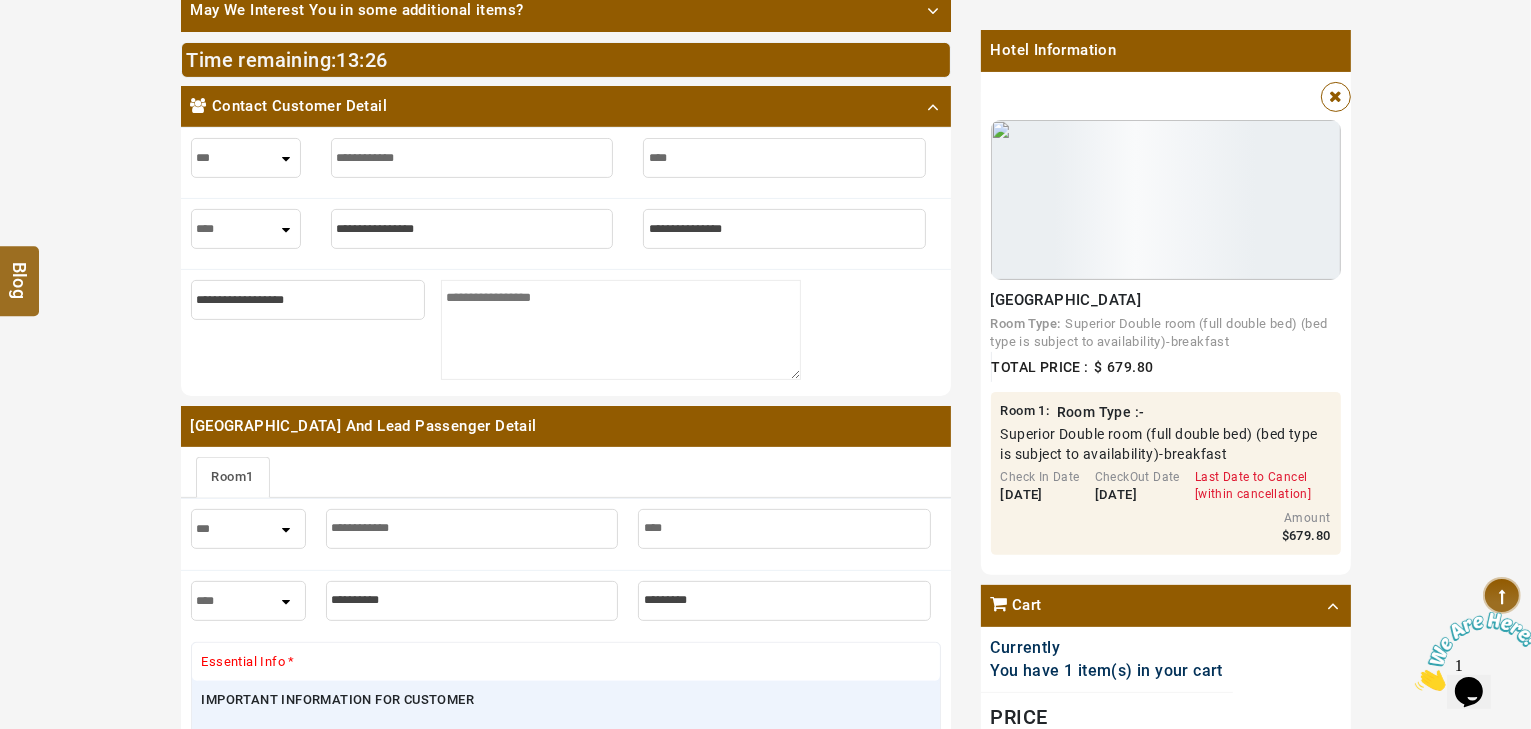 drag, startPoint x: 336, startPoint y: 248, endPoint x: 412, endPoint y: 221, distance: 80.65358 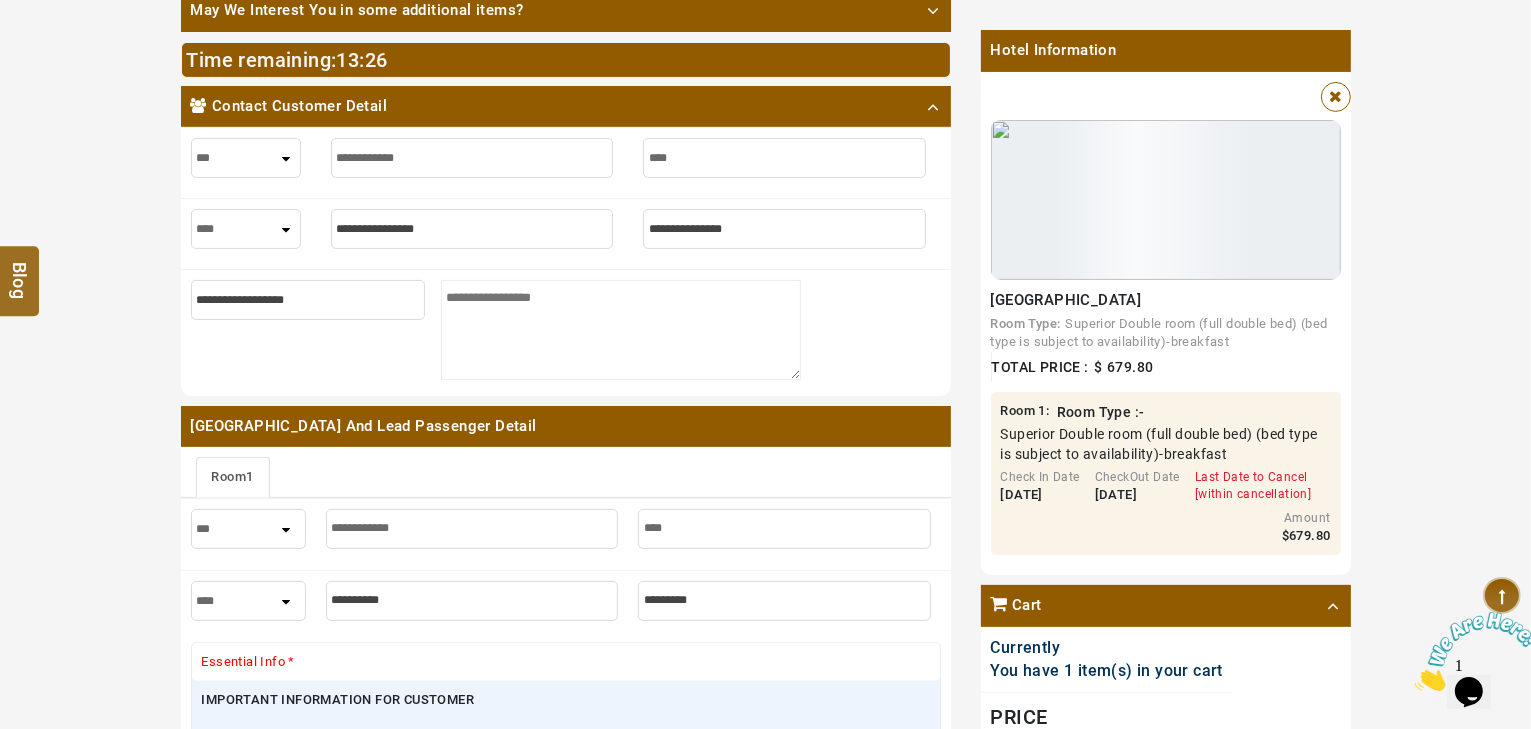 click at bounding box center [472, 234] 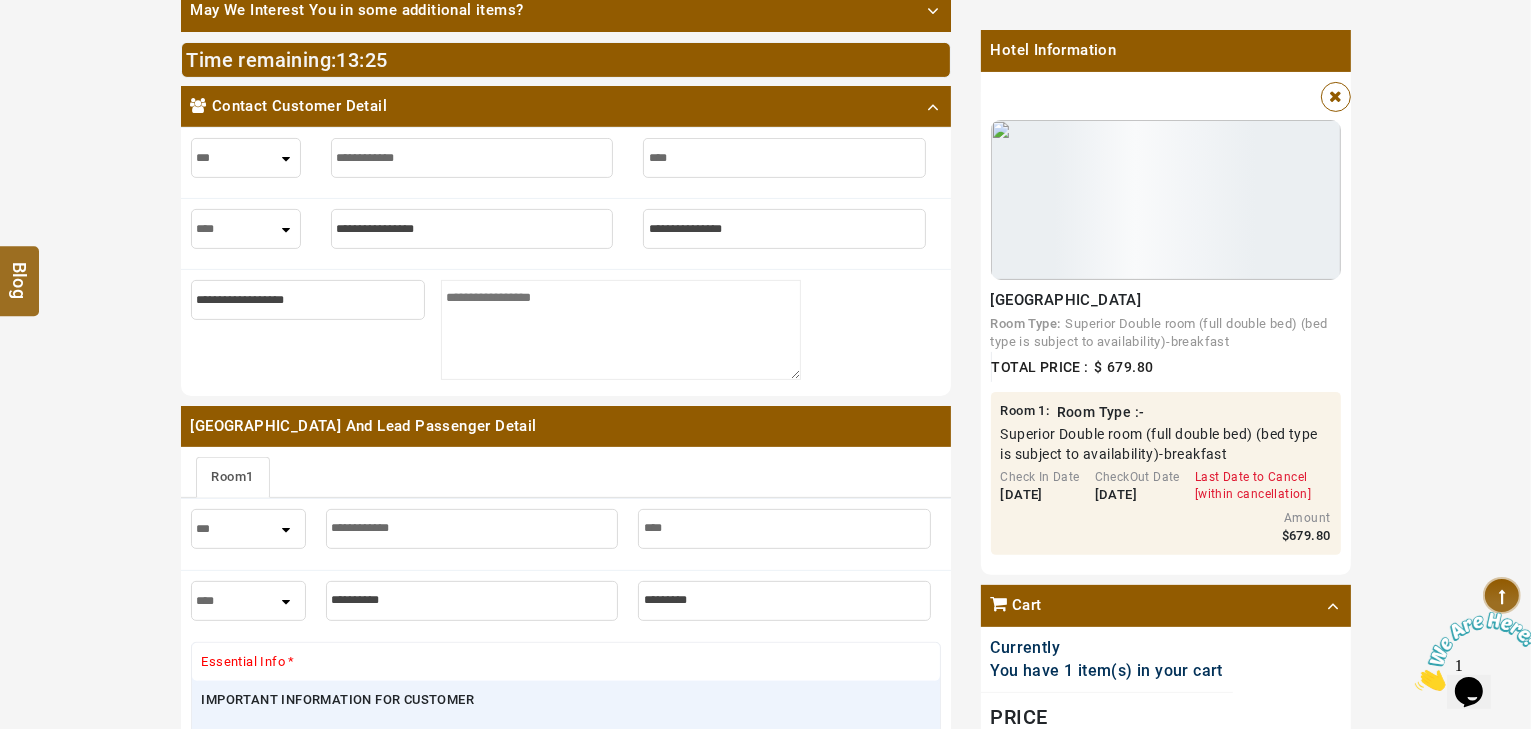 type on "*" 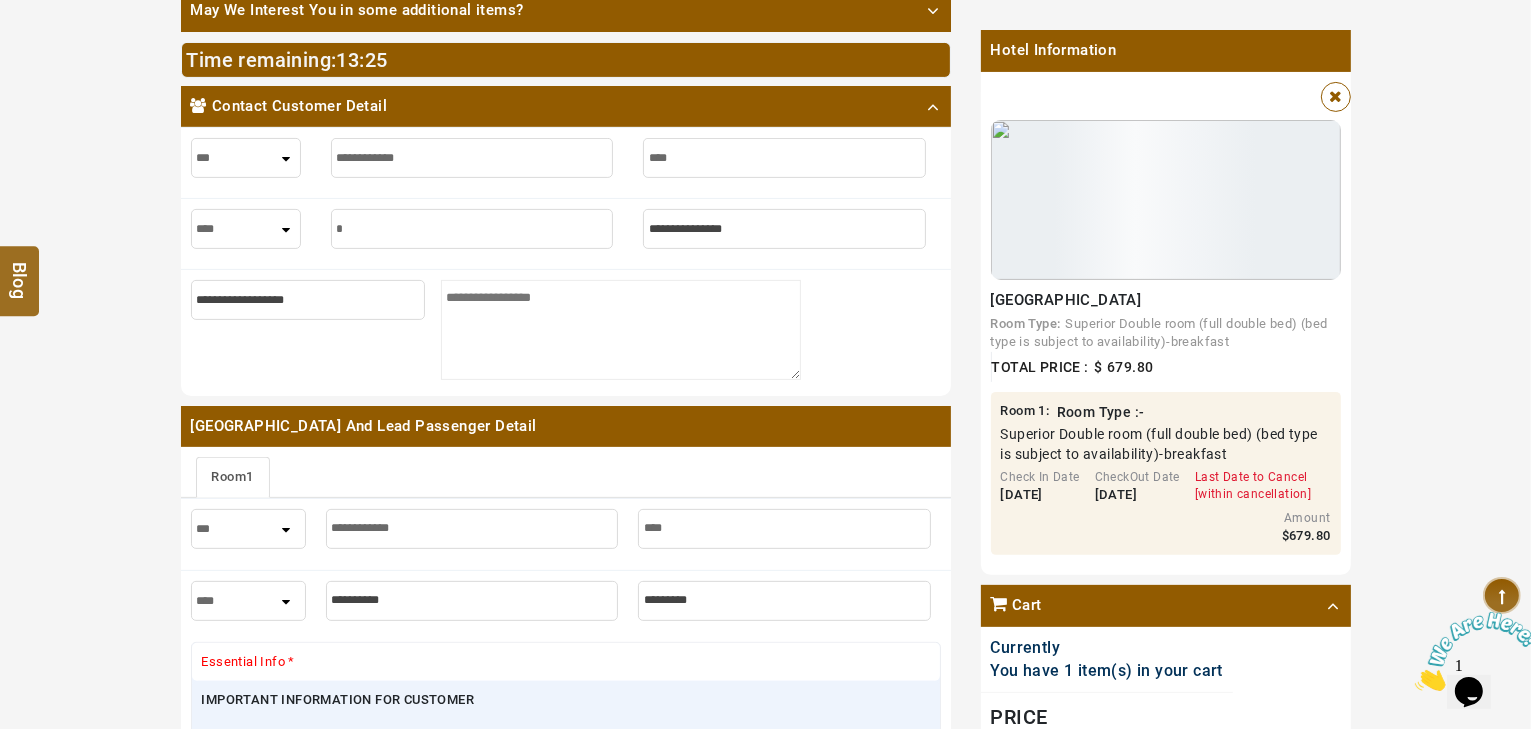 type on "*" 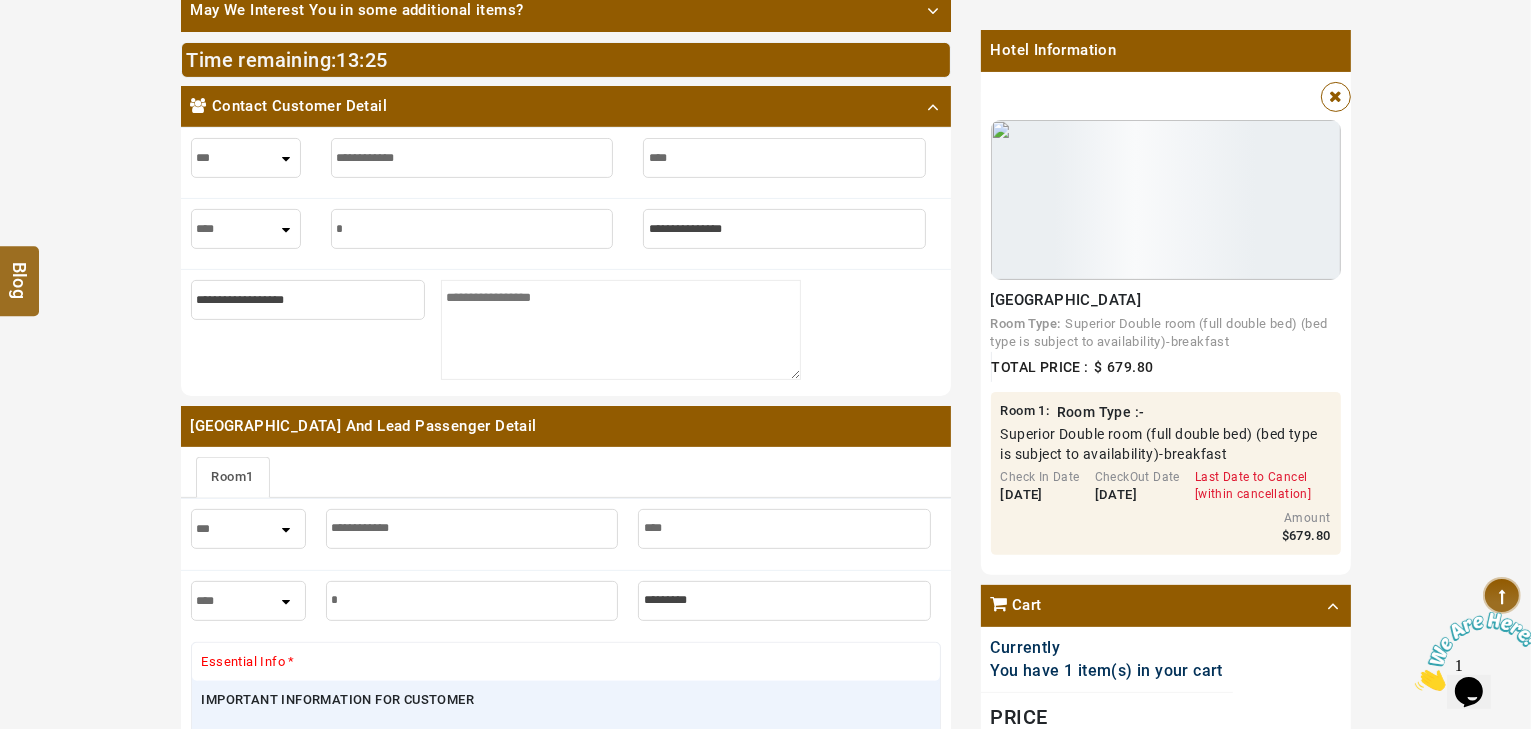 type on "**" 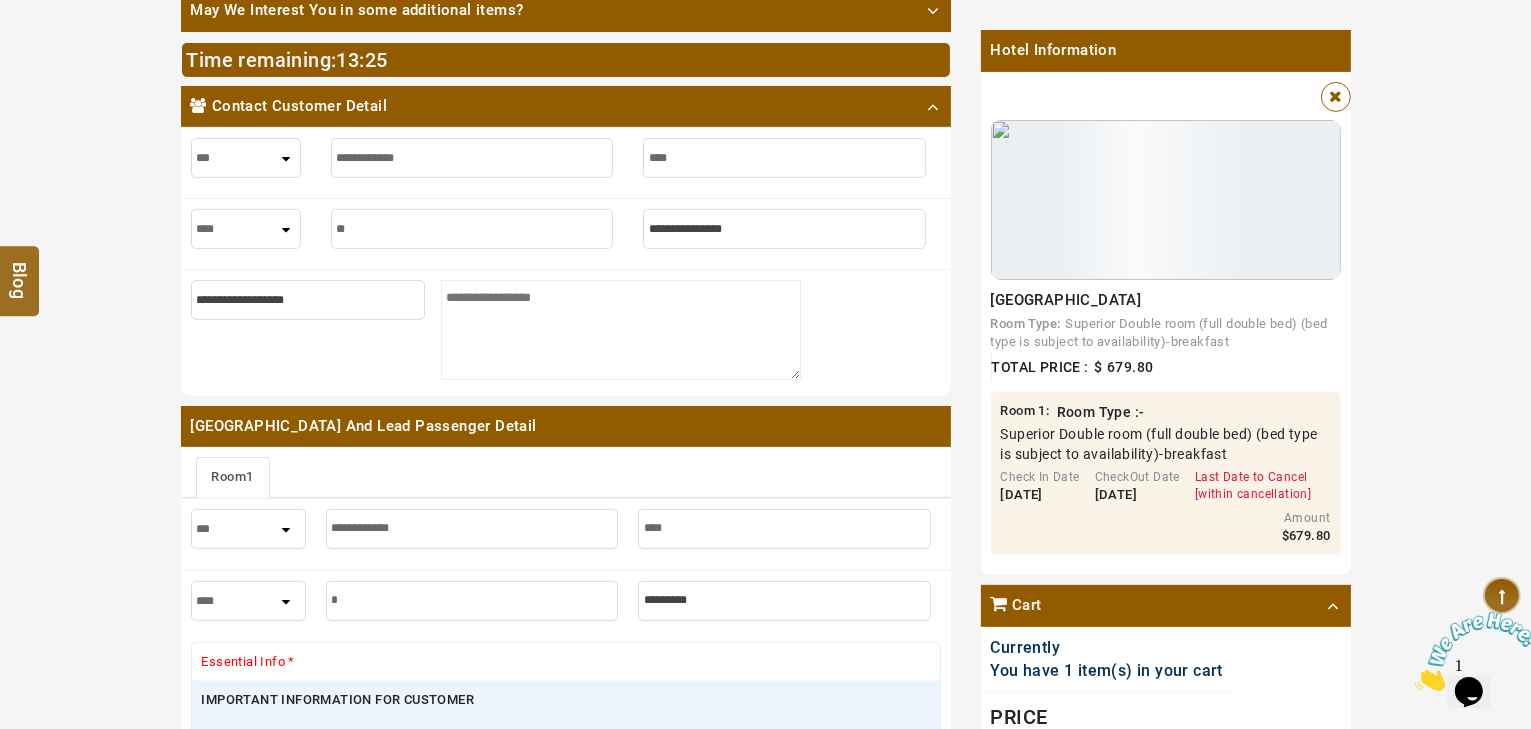 type on "**" 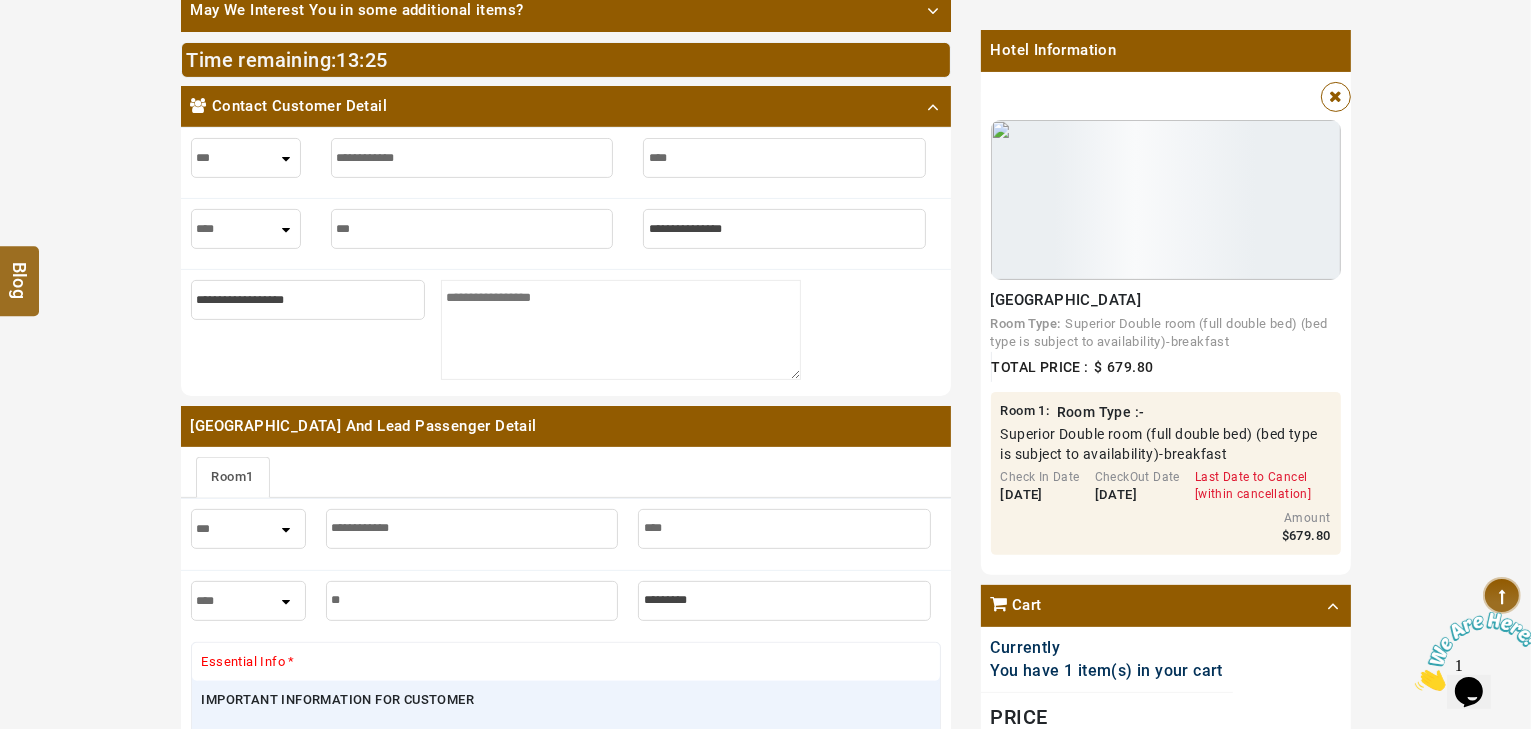 type on "****" 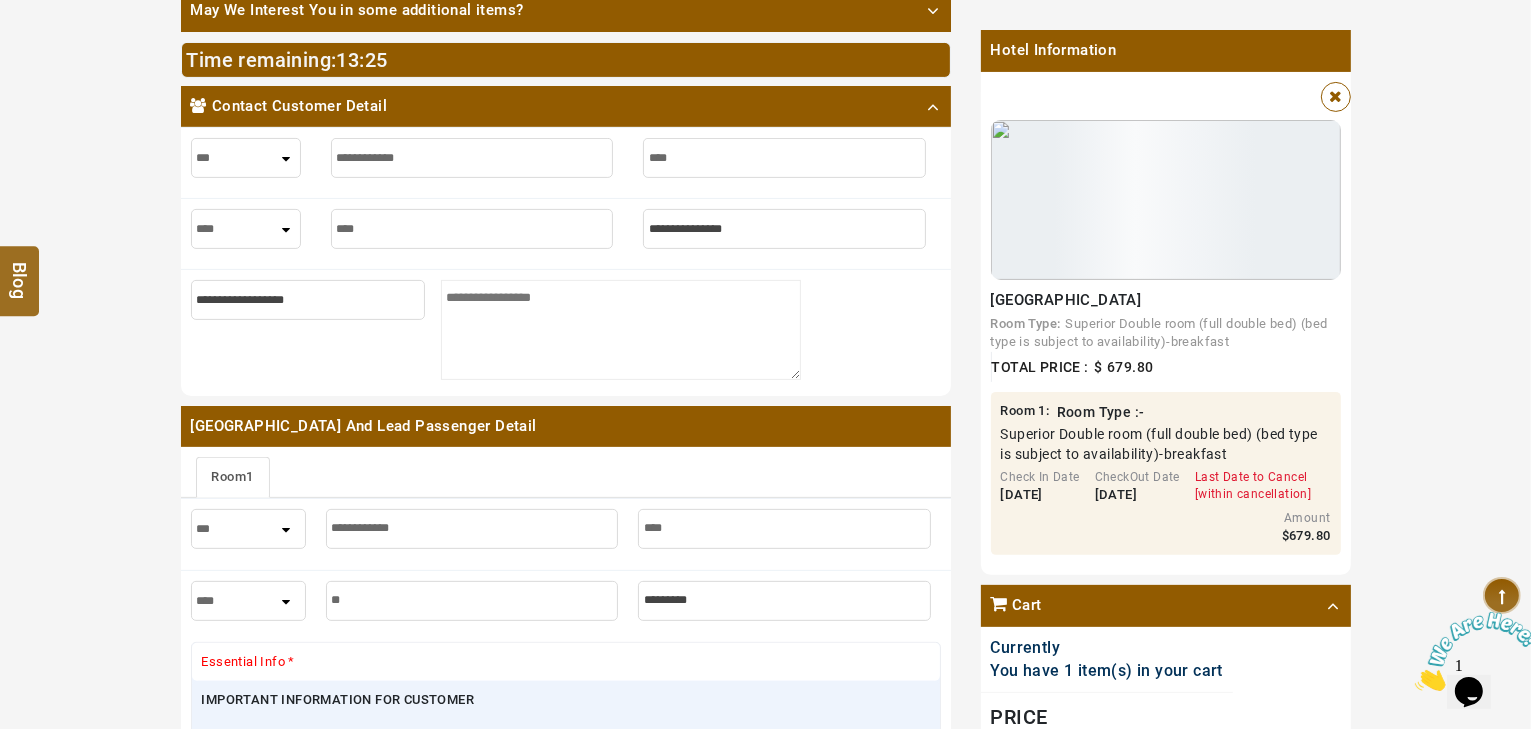 type on "****" 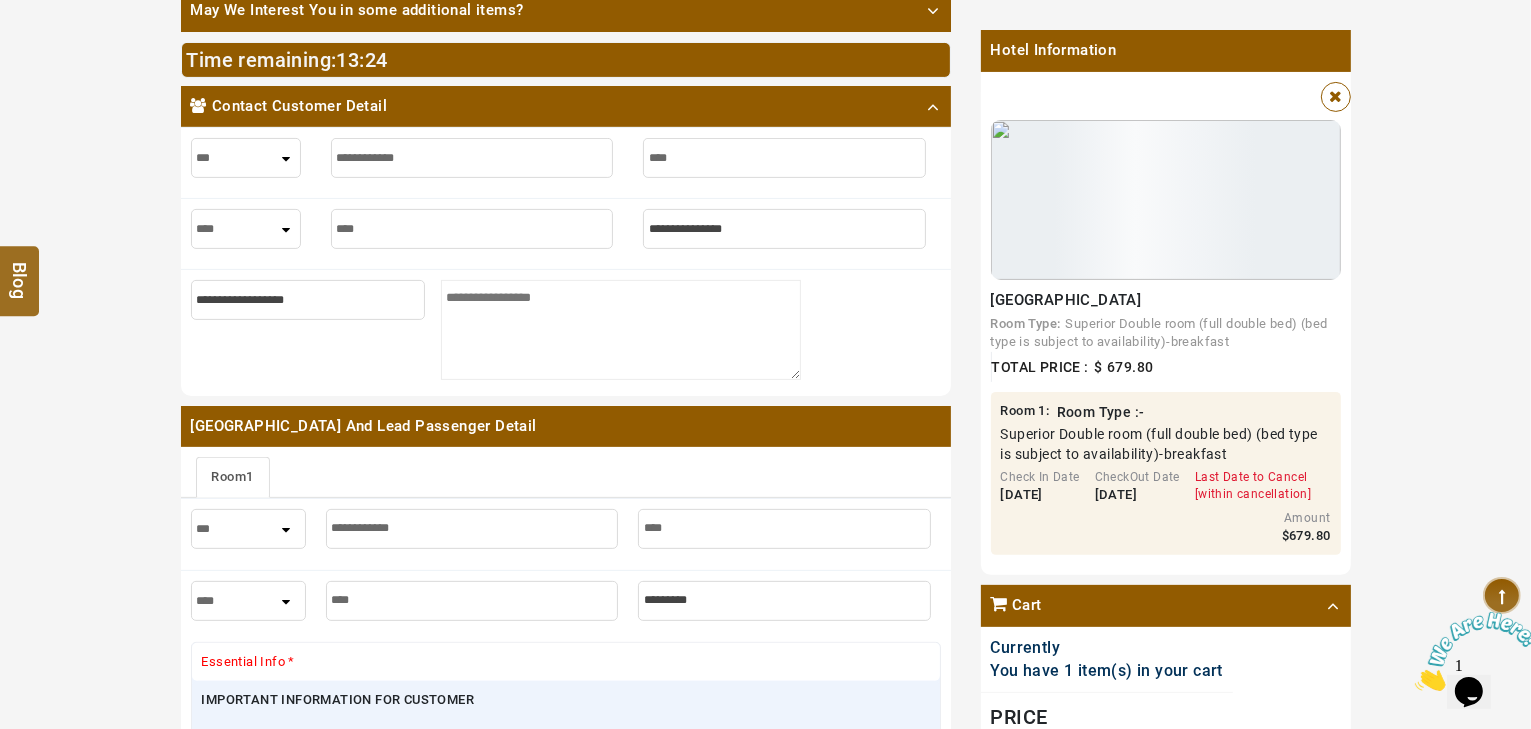 type on "*****" 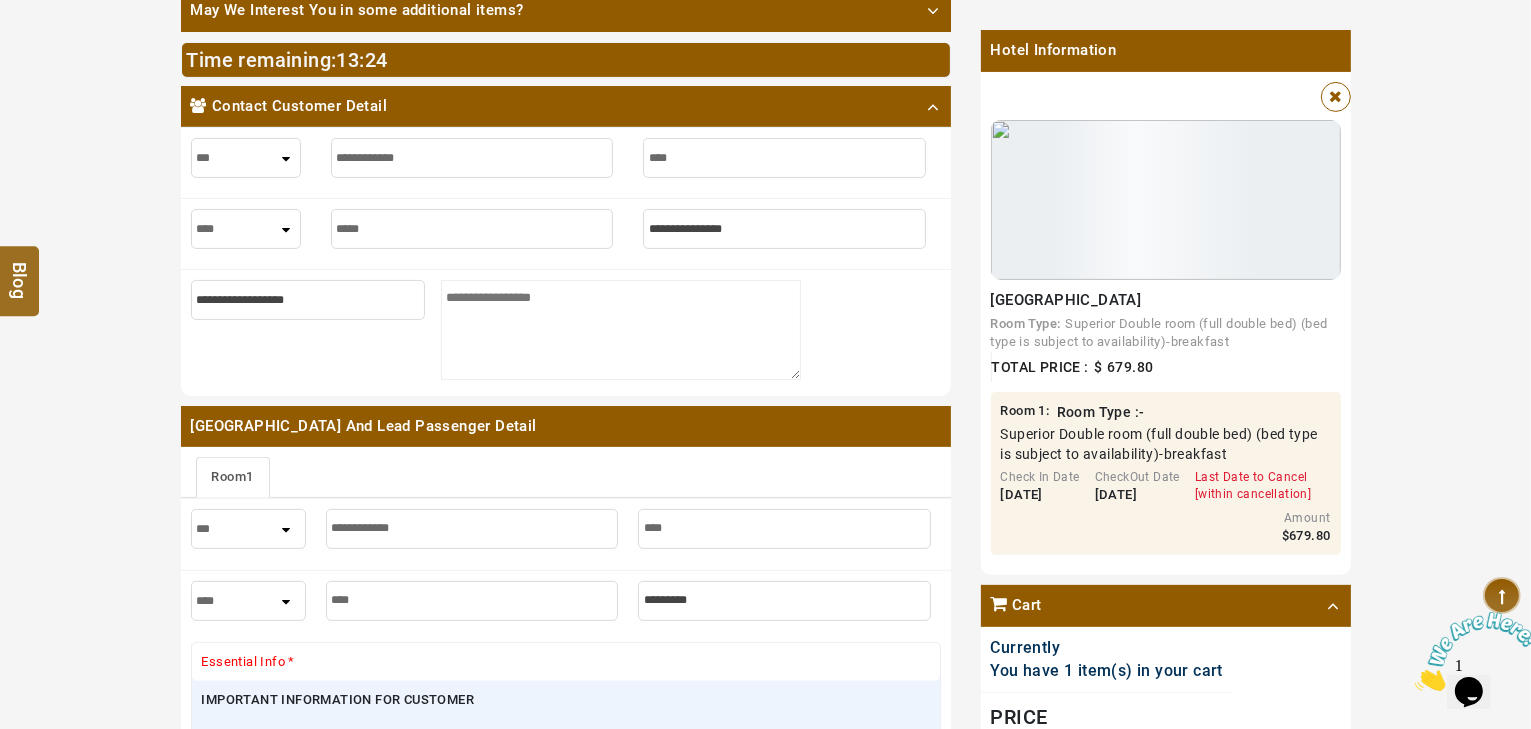 type on "*****" 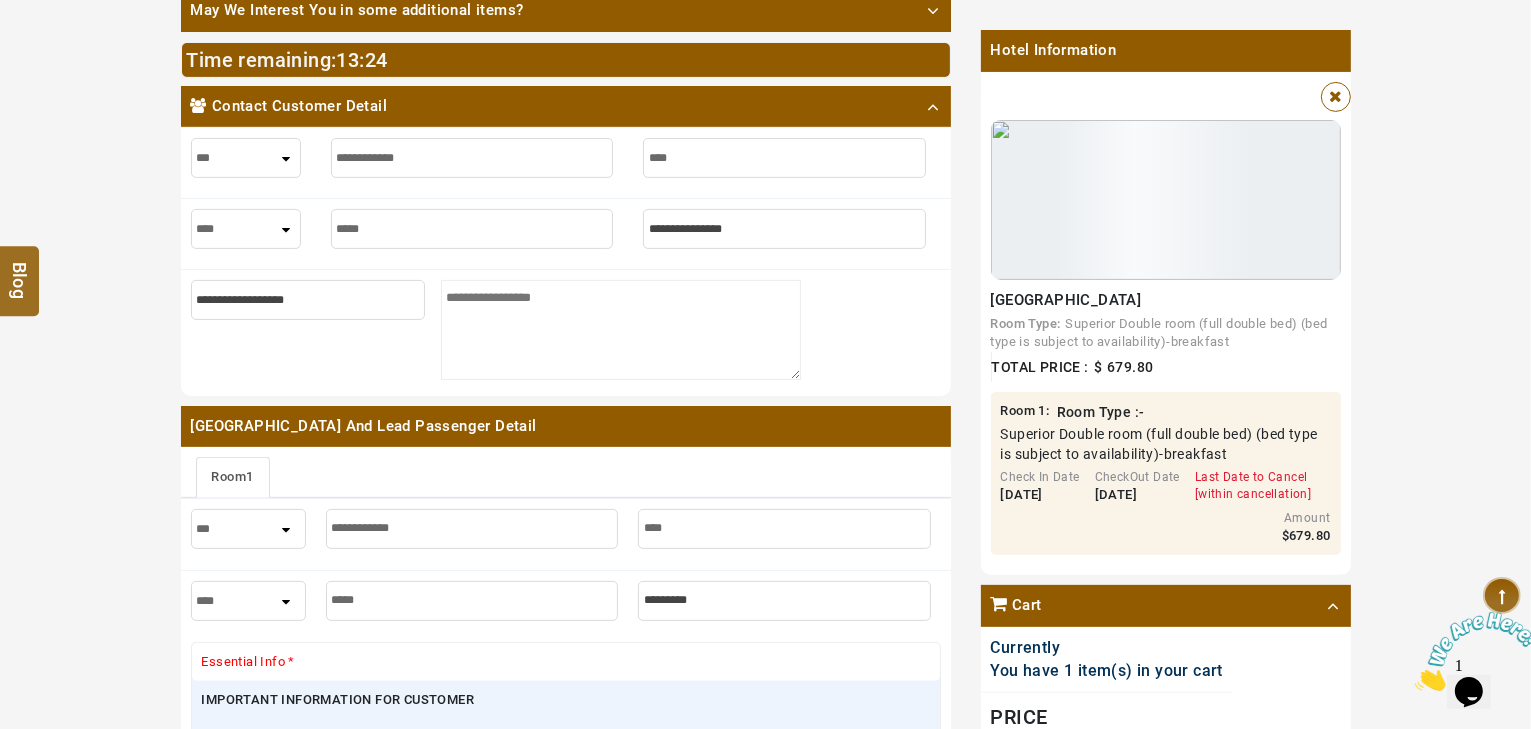 type on "******" 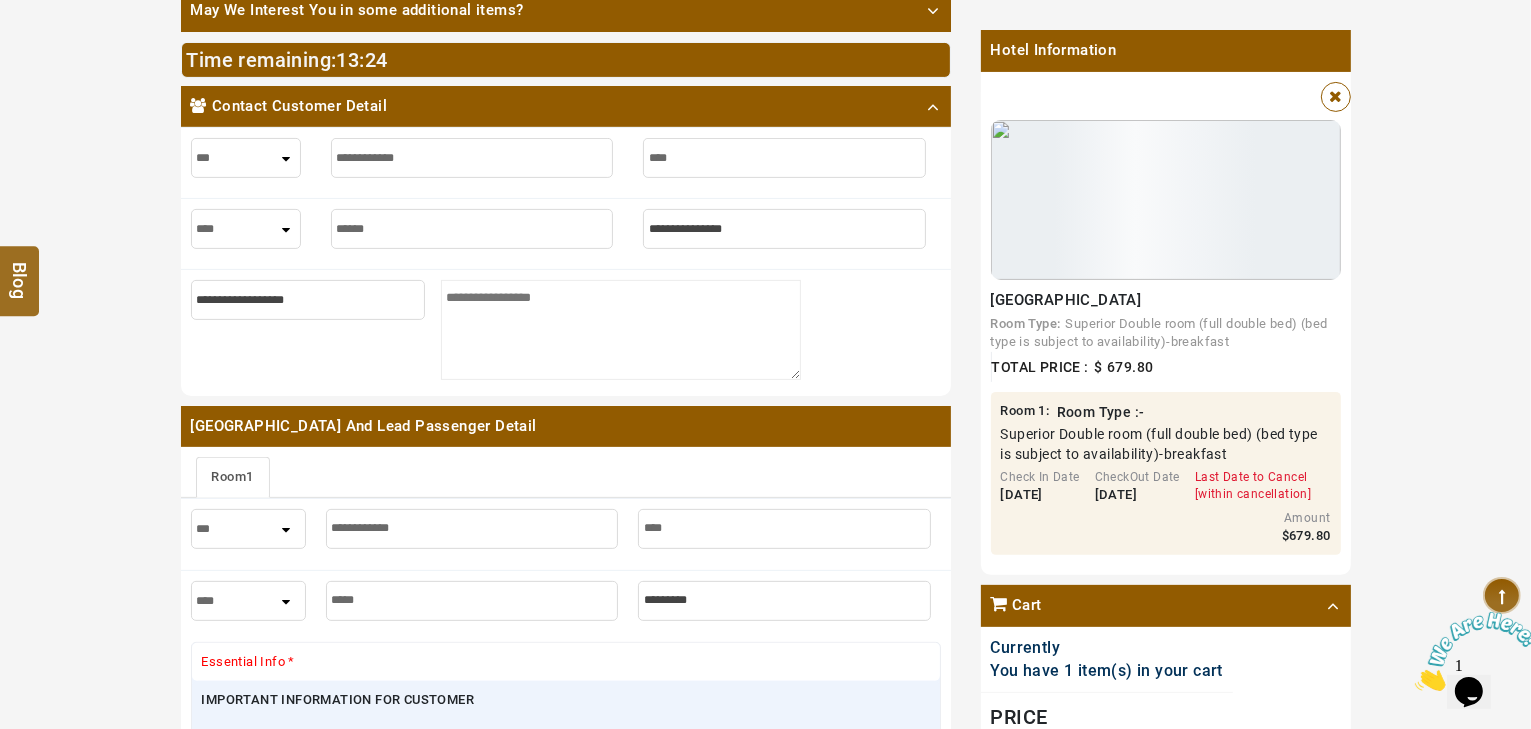 type on "******" 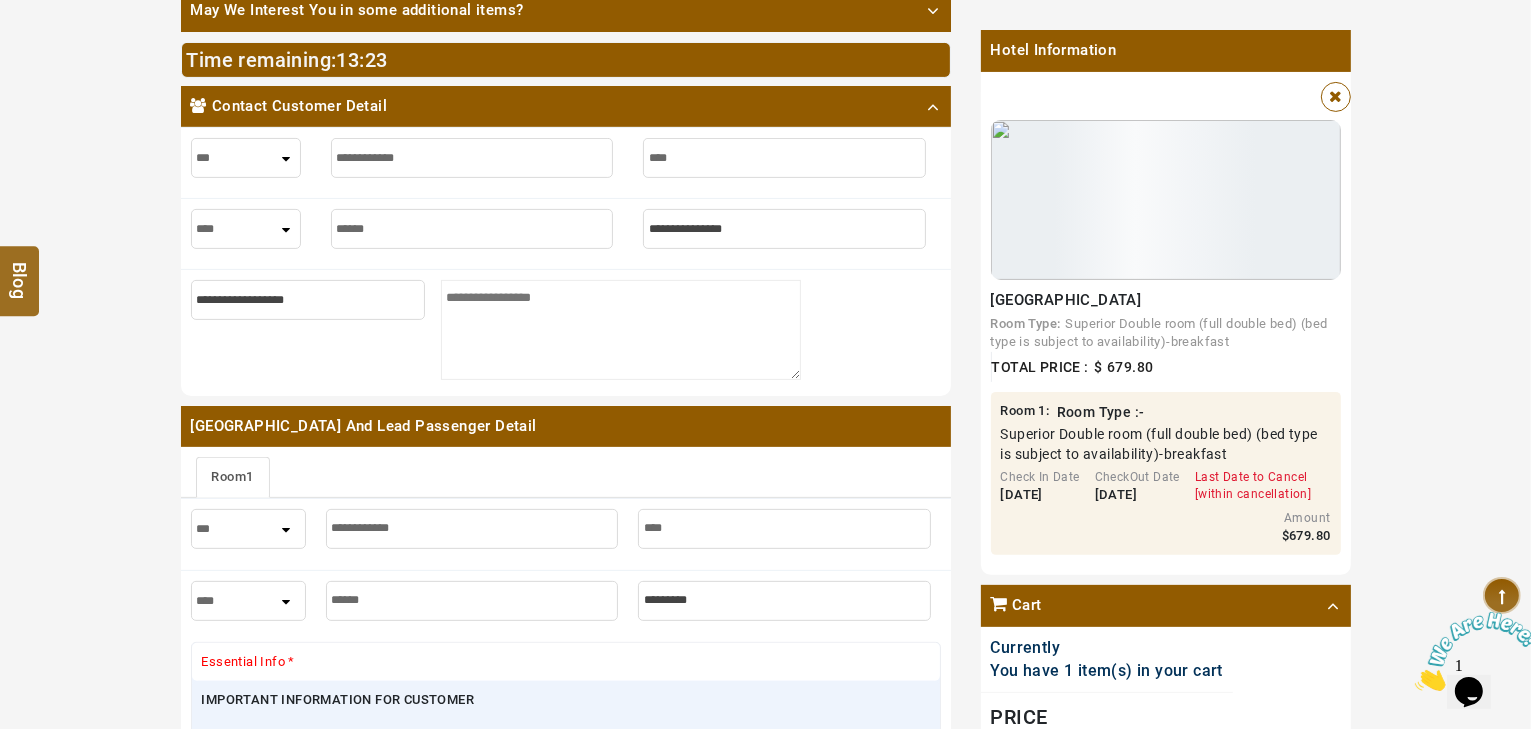 type on "******" 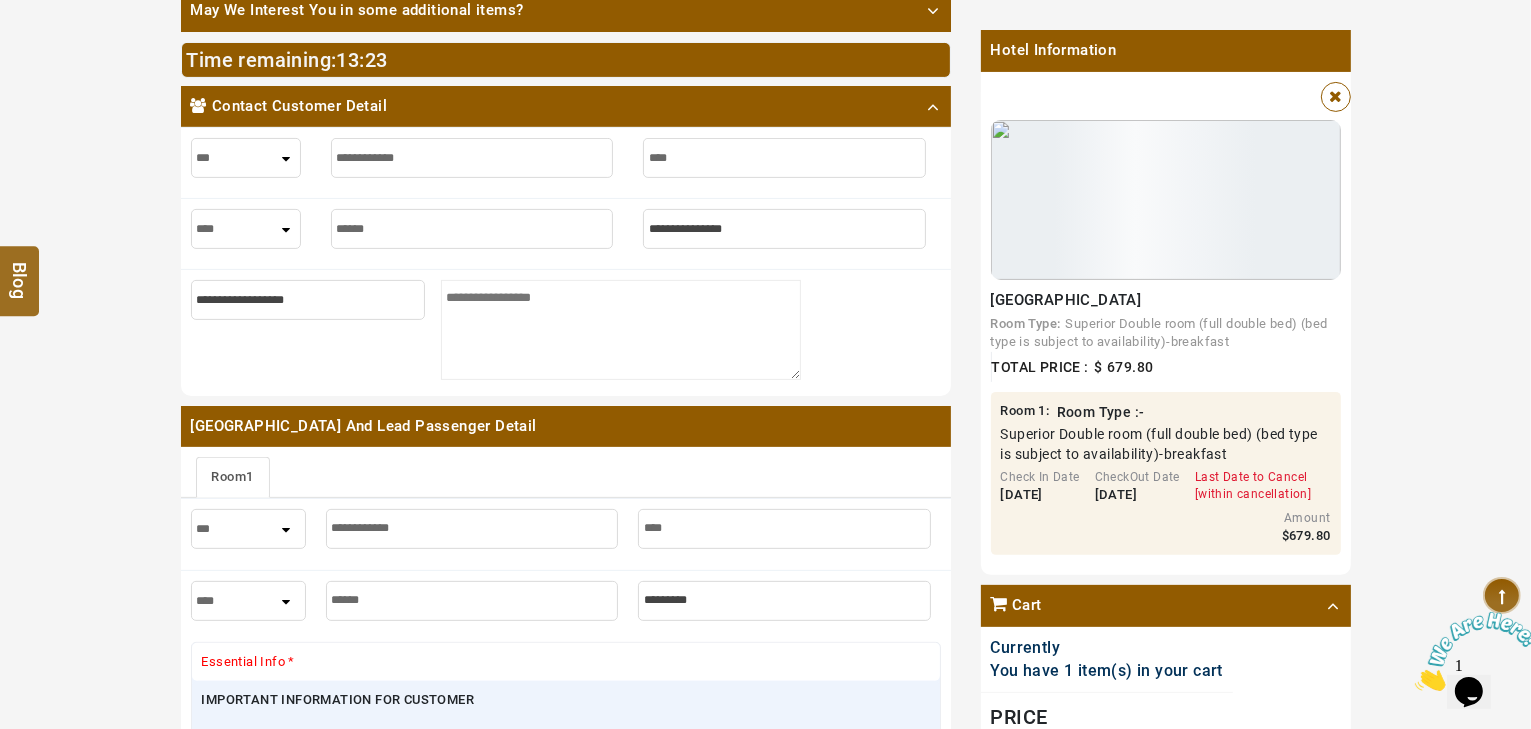 type on "*" 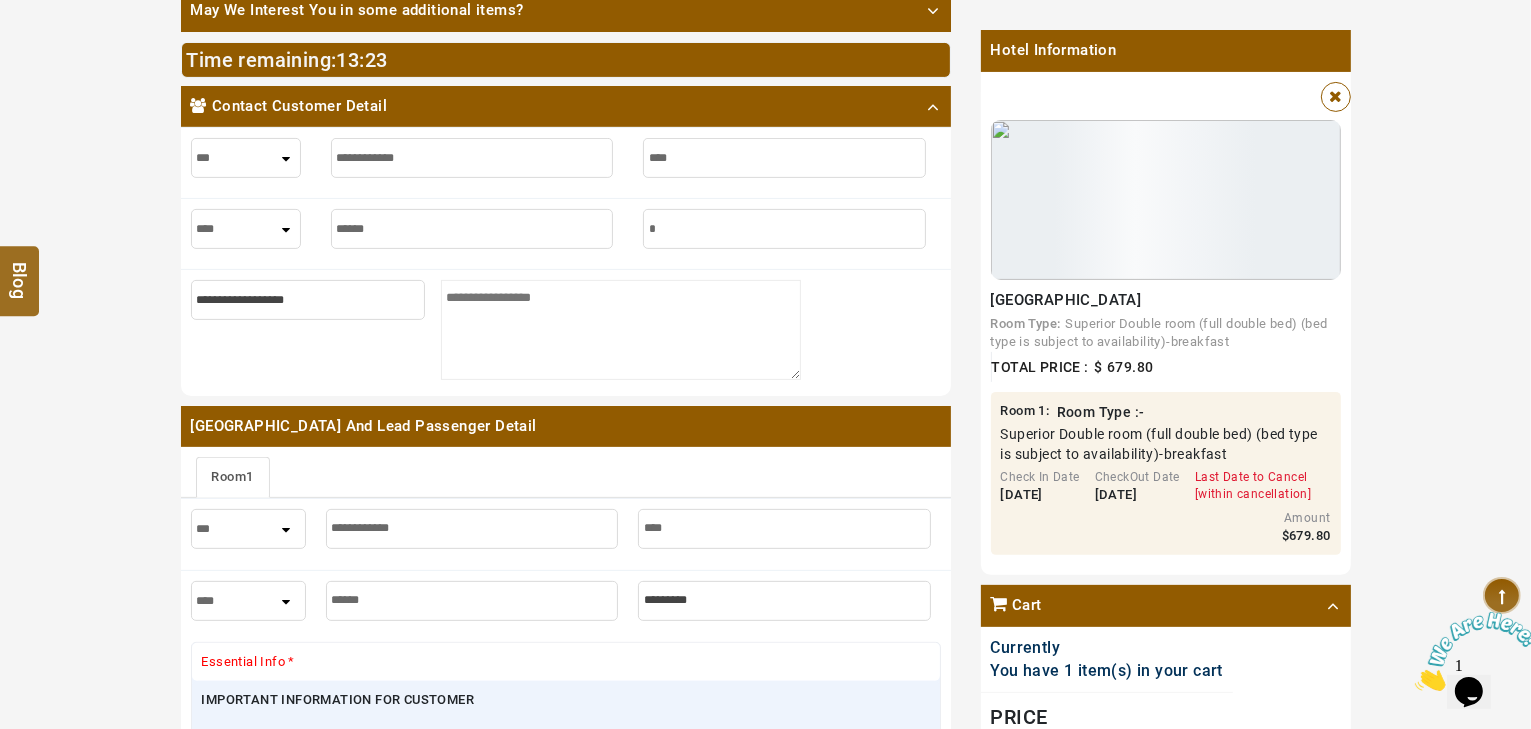 type on "*" 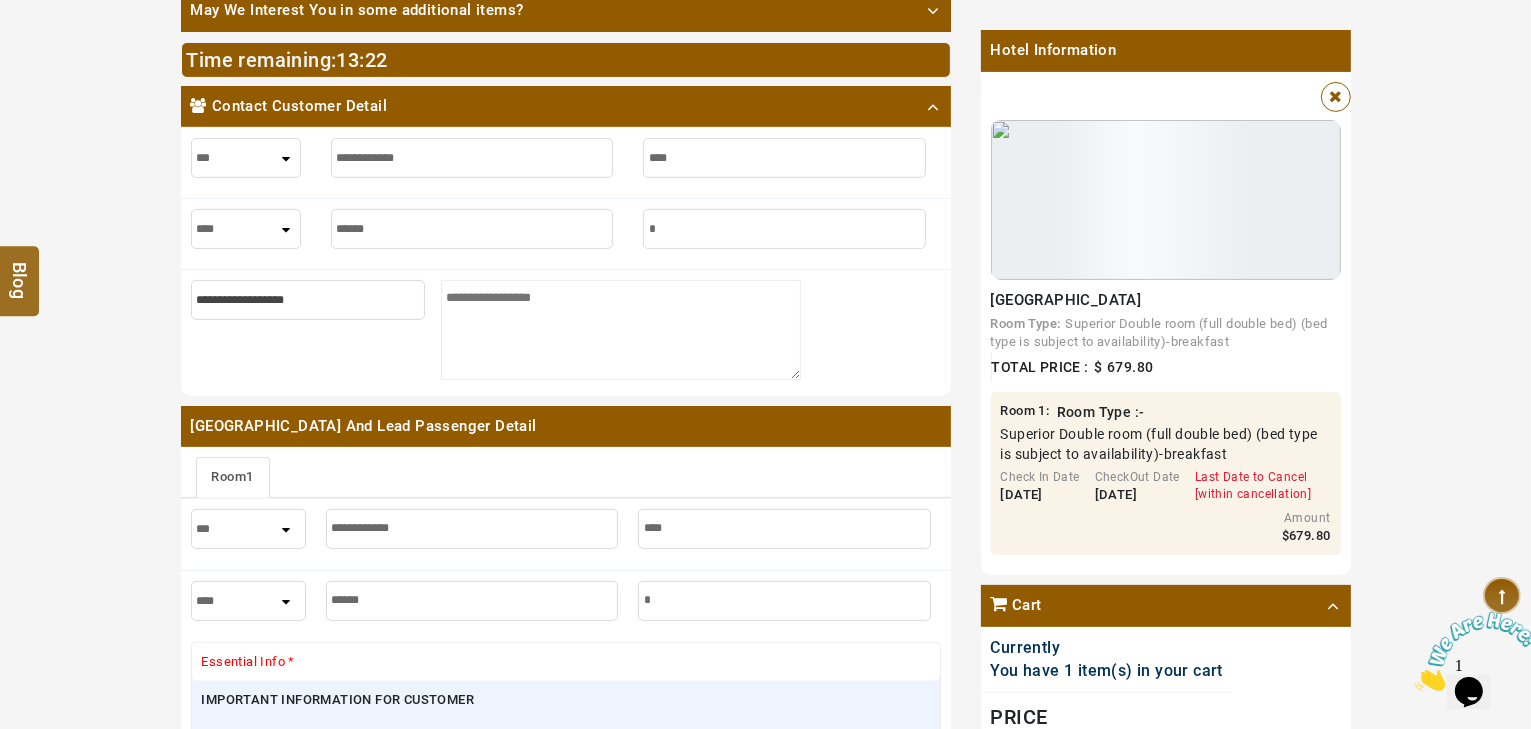 type on "**" 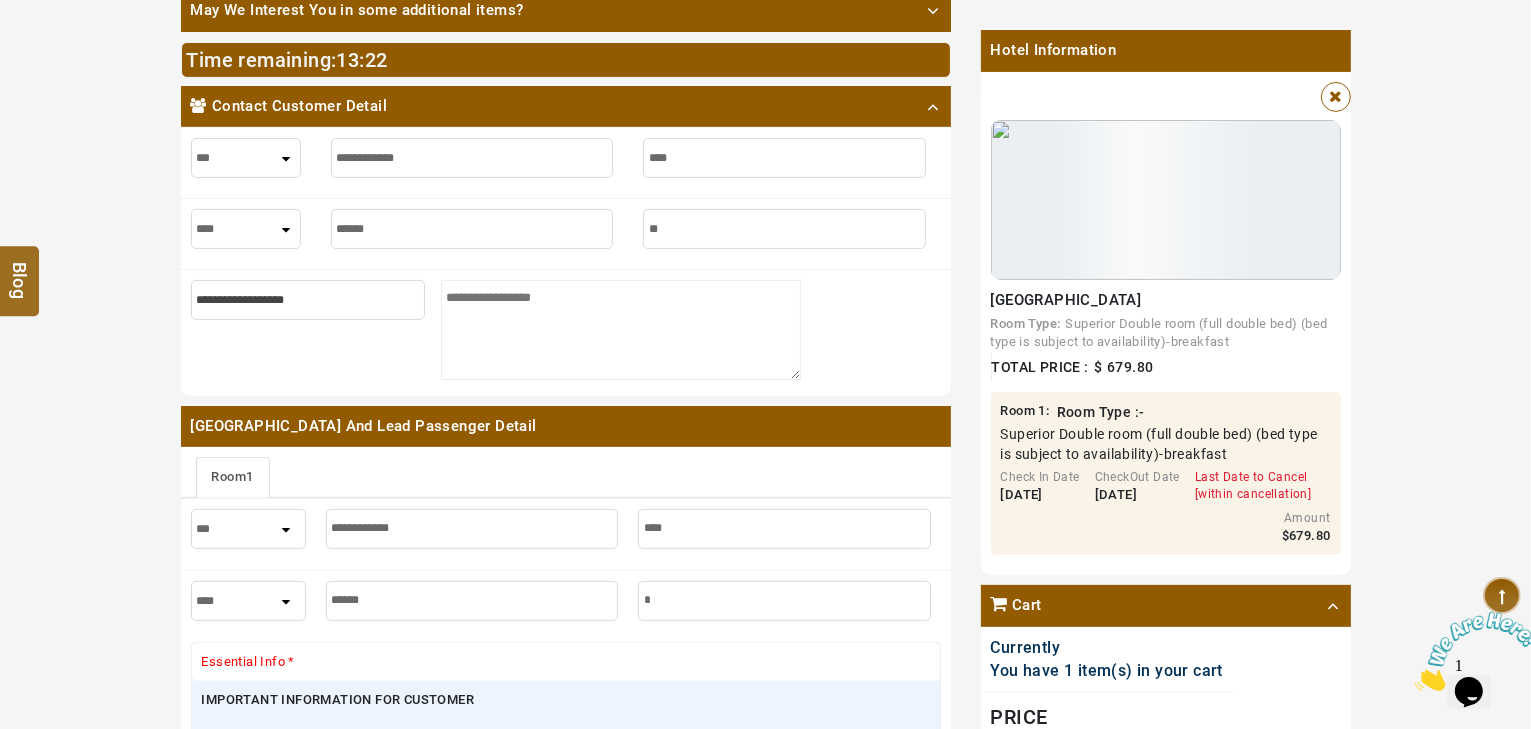 type on "**" 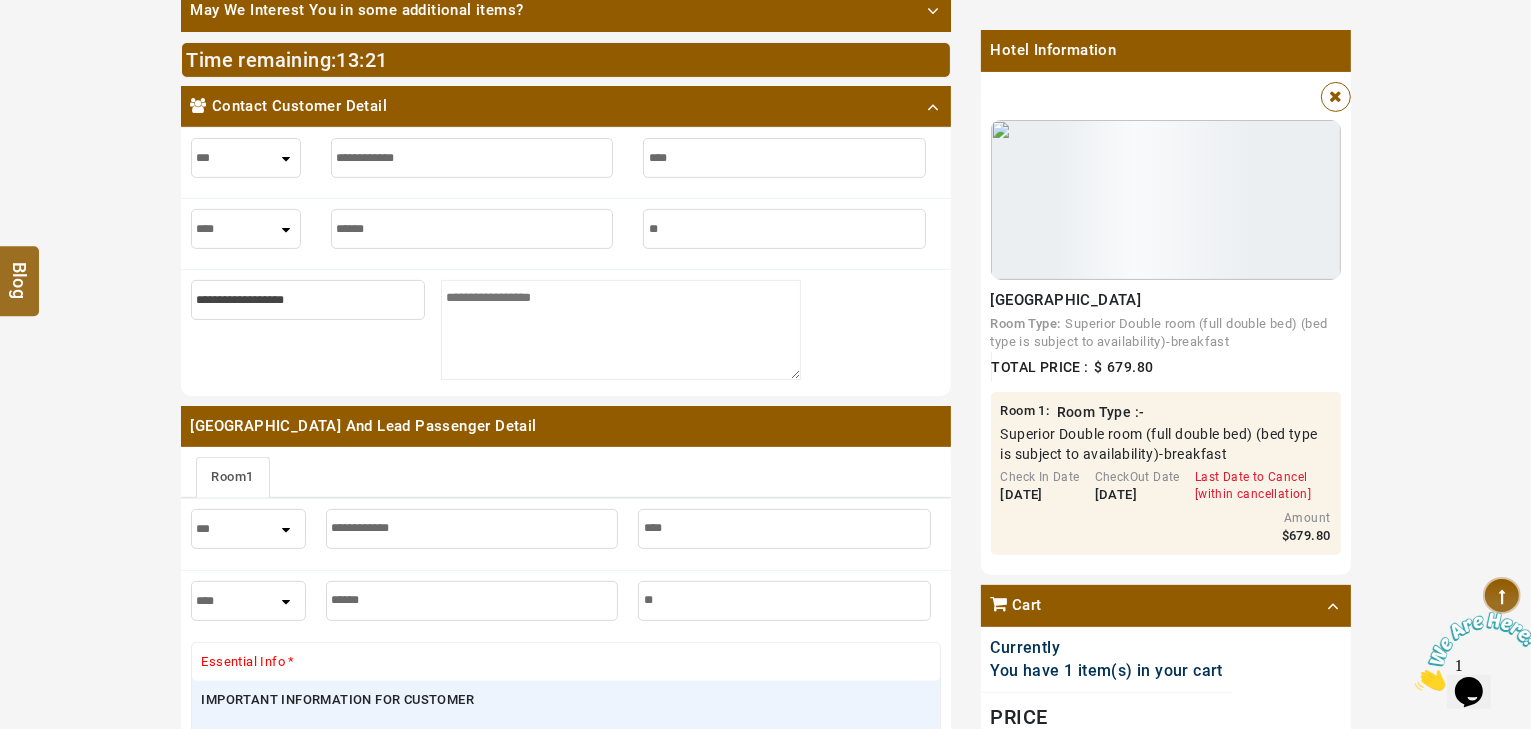 type on "***" 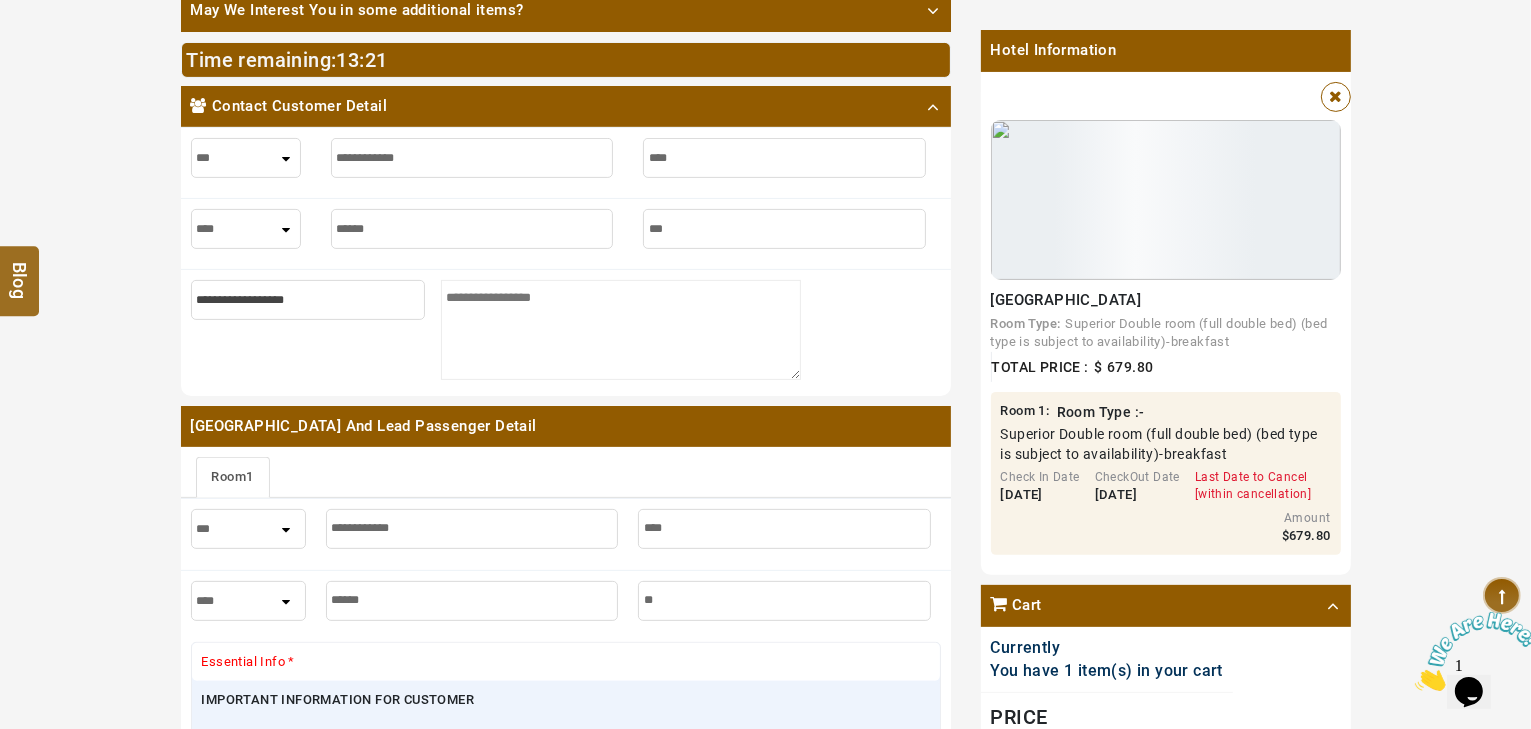 type on "***" 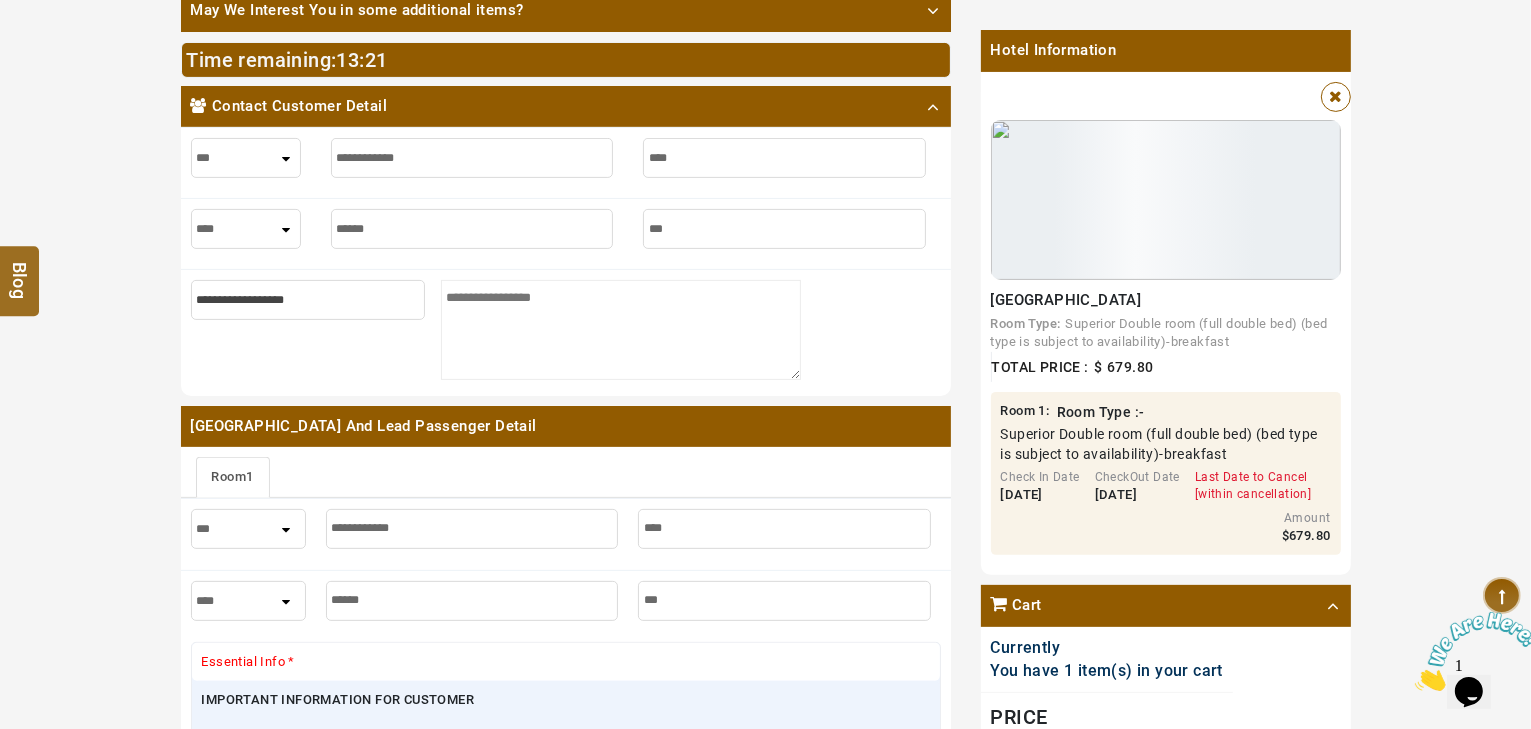 type on "****" 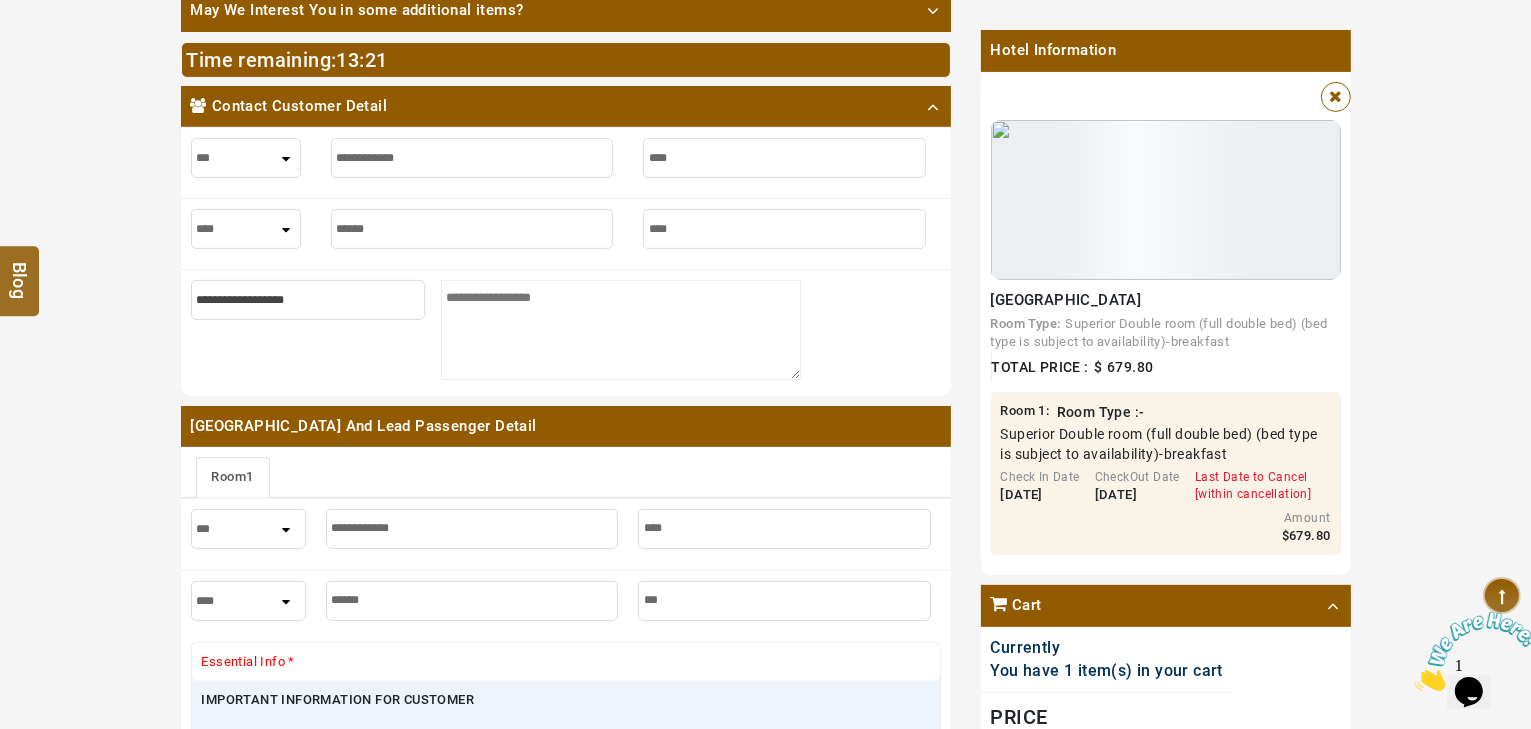 type on "****" 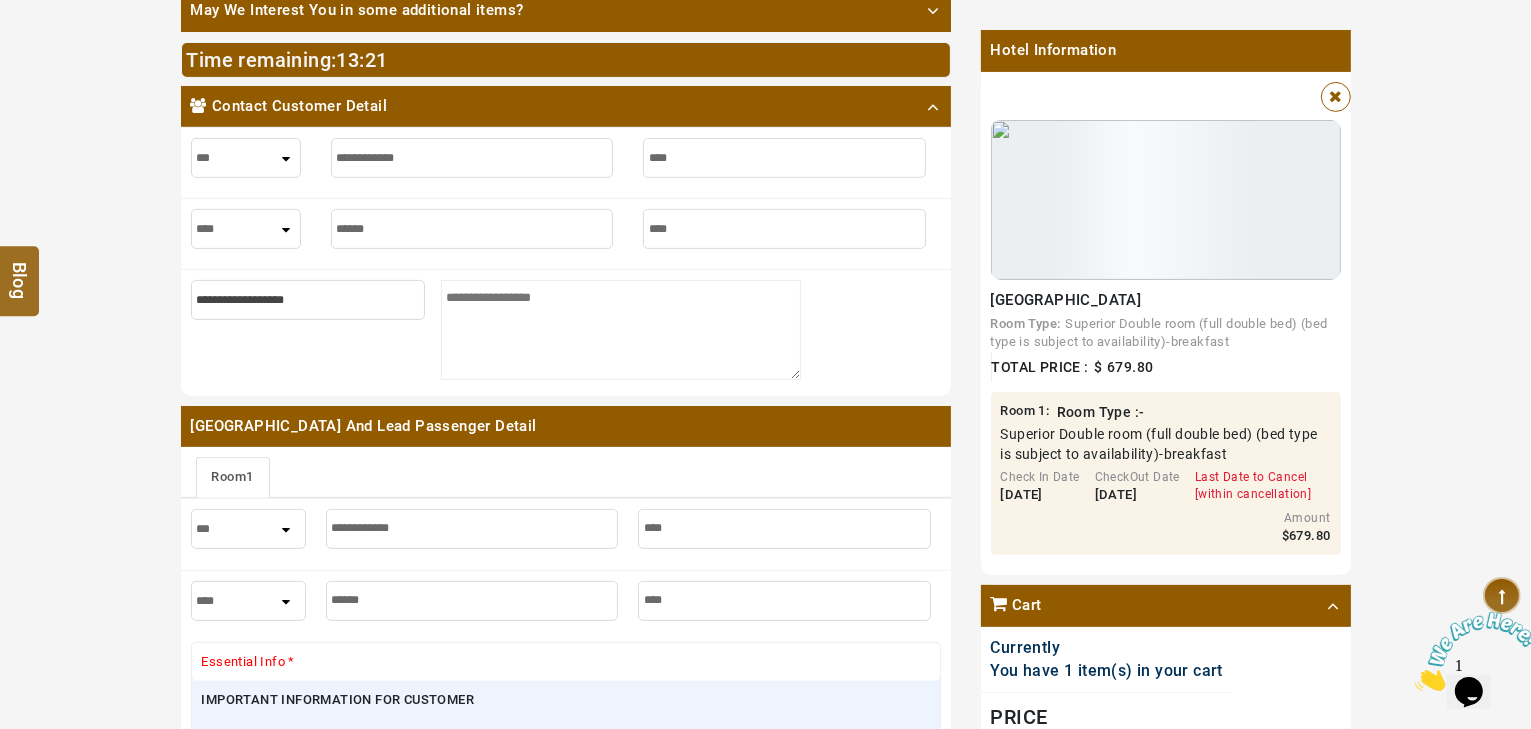 type on "*****" 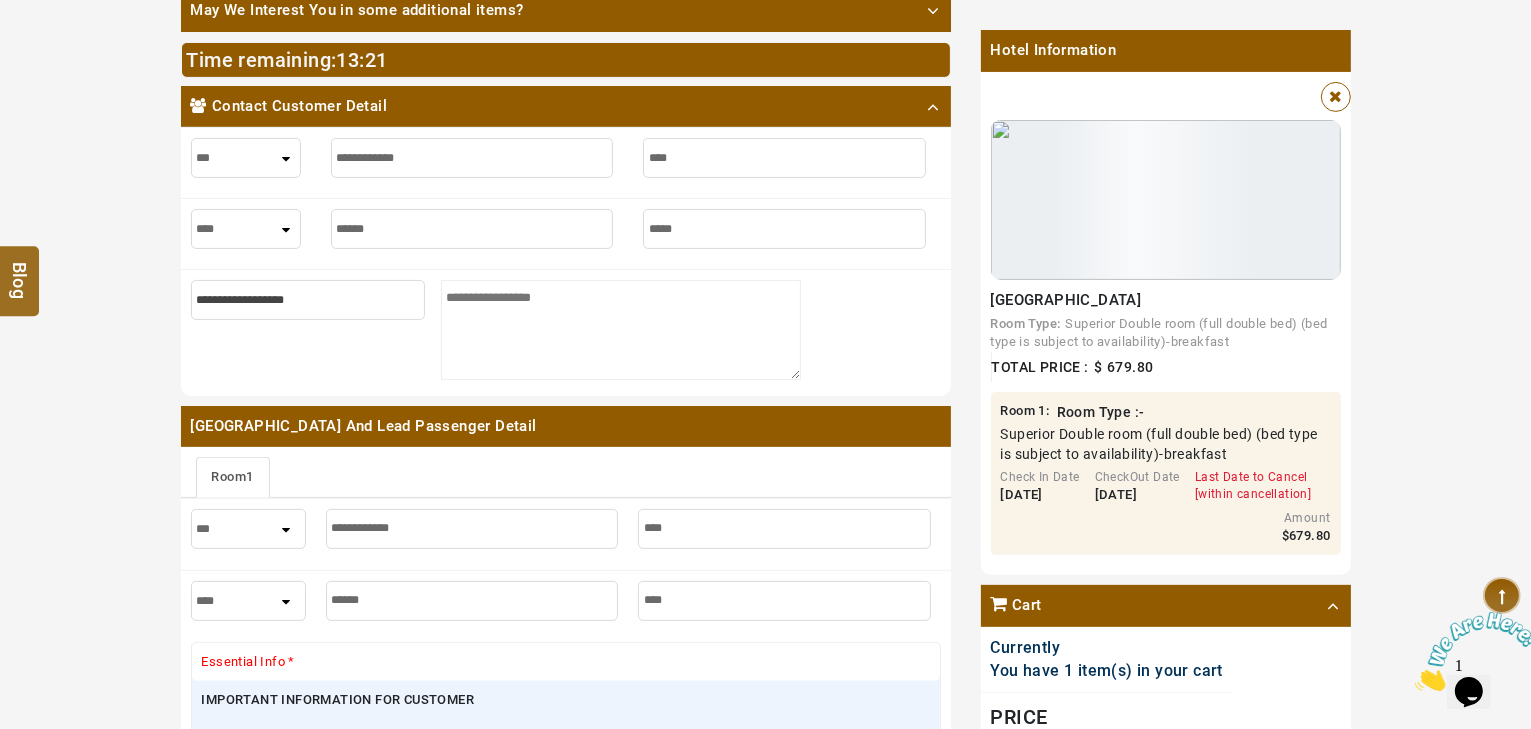 type on "*****" 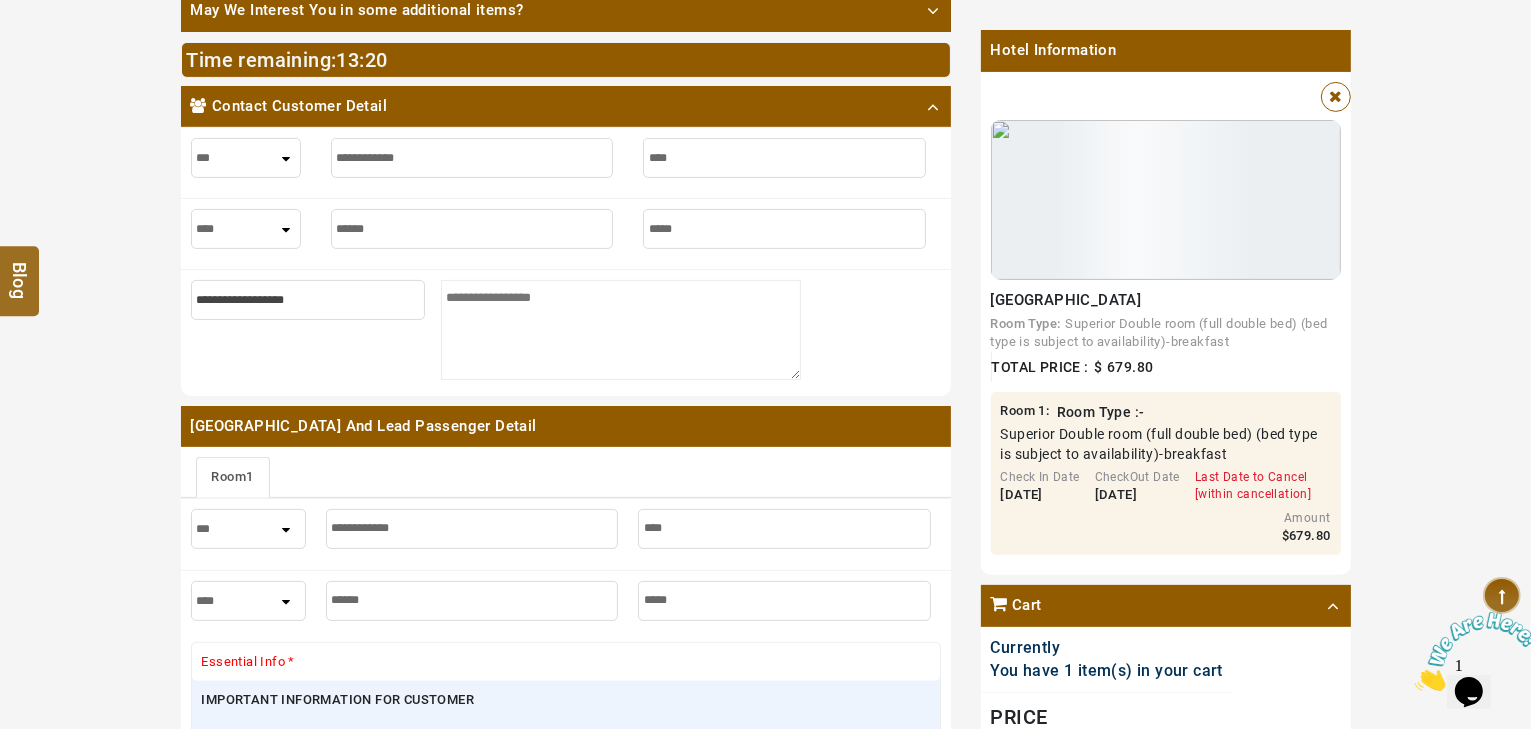 type on "*****" 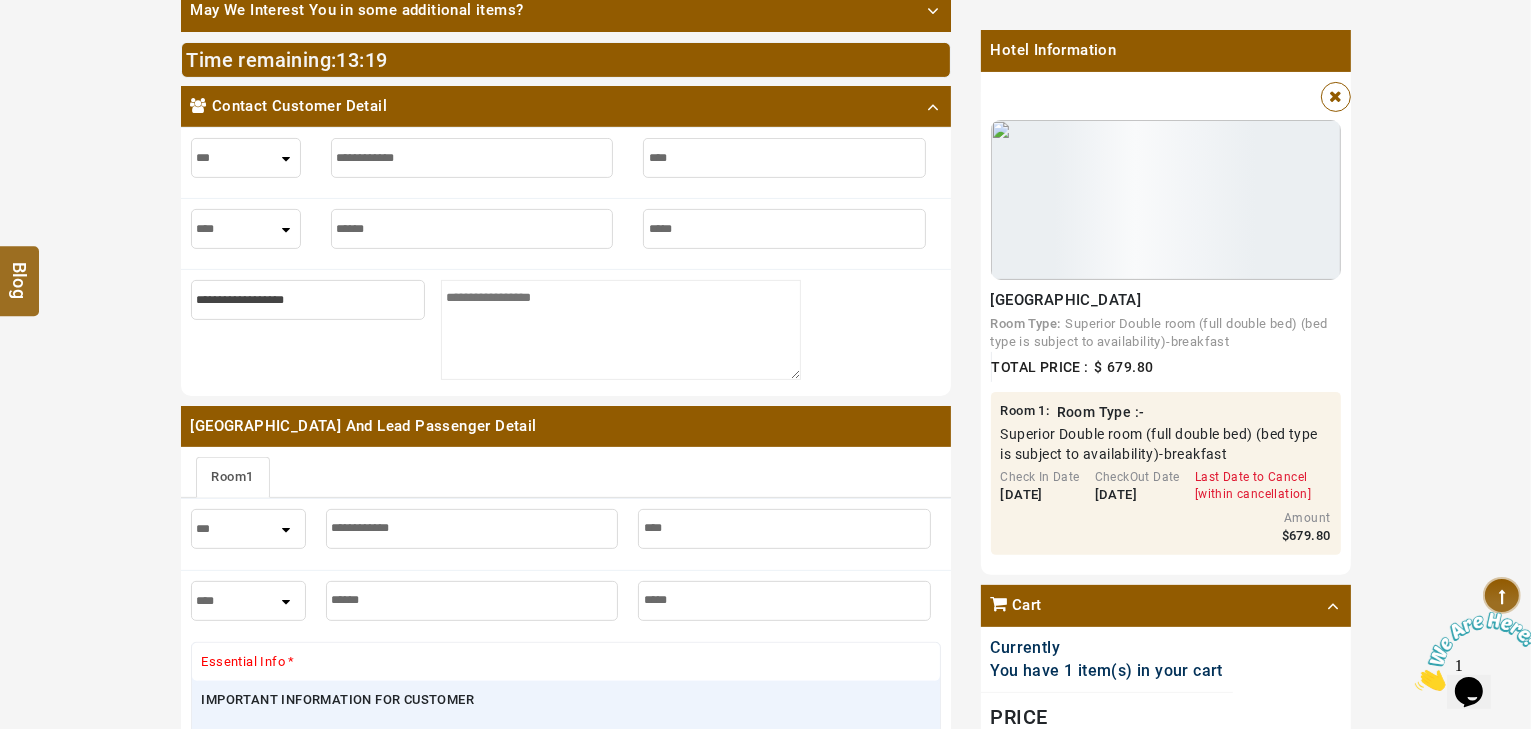 click on "1 Added to Cart 2 Make Payment 3 Print and Voucher May We Interest You in some additional items? Add Optional Hotels Add Optional Transfer Add Optional Tours Add Optional Restaurants Time remaining: 13 : 19 Contact Customer Detail *** **** *** *** **** *** Heritage Hotel Hallstatt And Lead Passenger Detail Room  1 *** **** *** *** **** *** Essential Info *   IMPORTANT INFORMATION FOR CUSTOMER Meals * Information about the type of meals included in the price is indicated in the rate details. Parking space * Chargeable public parking available in the nearby area. Cost: 15.00 EUR per day. Extra info * Guests who are planning to arrive after reception hours should contact the property in advance using the contact information on the booking confirmation. * The centre of Hallstatt is a car-free zone. Guests need to park your car on the P1 parking outside the town, which can be reached through a tunnel. Additional costs apply (please see Parking Facilities).   Metapolicy **no_show * availability : unspecified **visa" at bounding box center (765, 774) 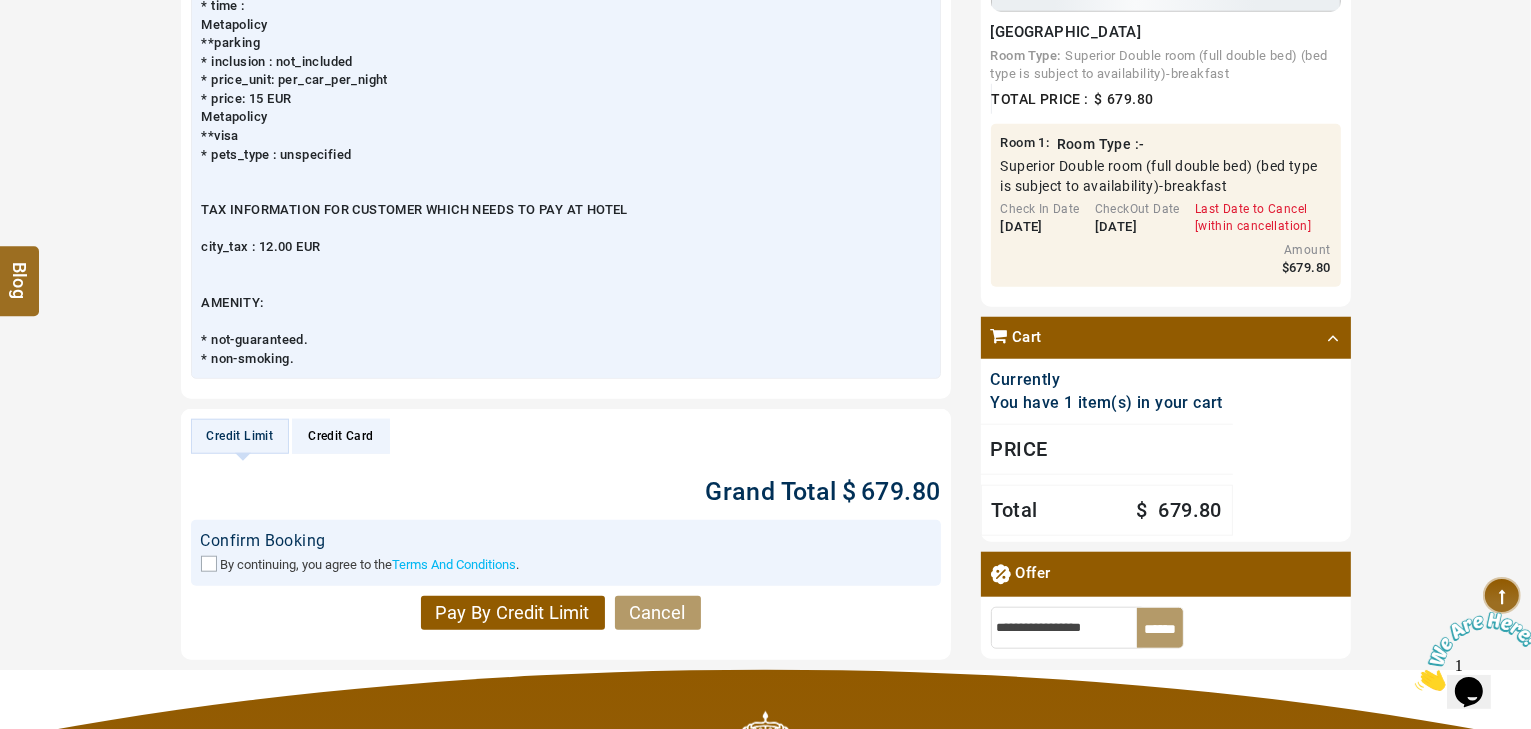 scroll, scrollTop: 1920, scrollLeft: 0, axis: vertical 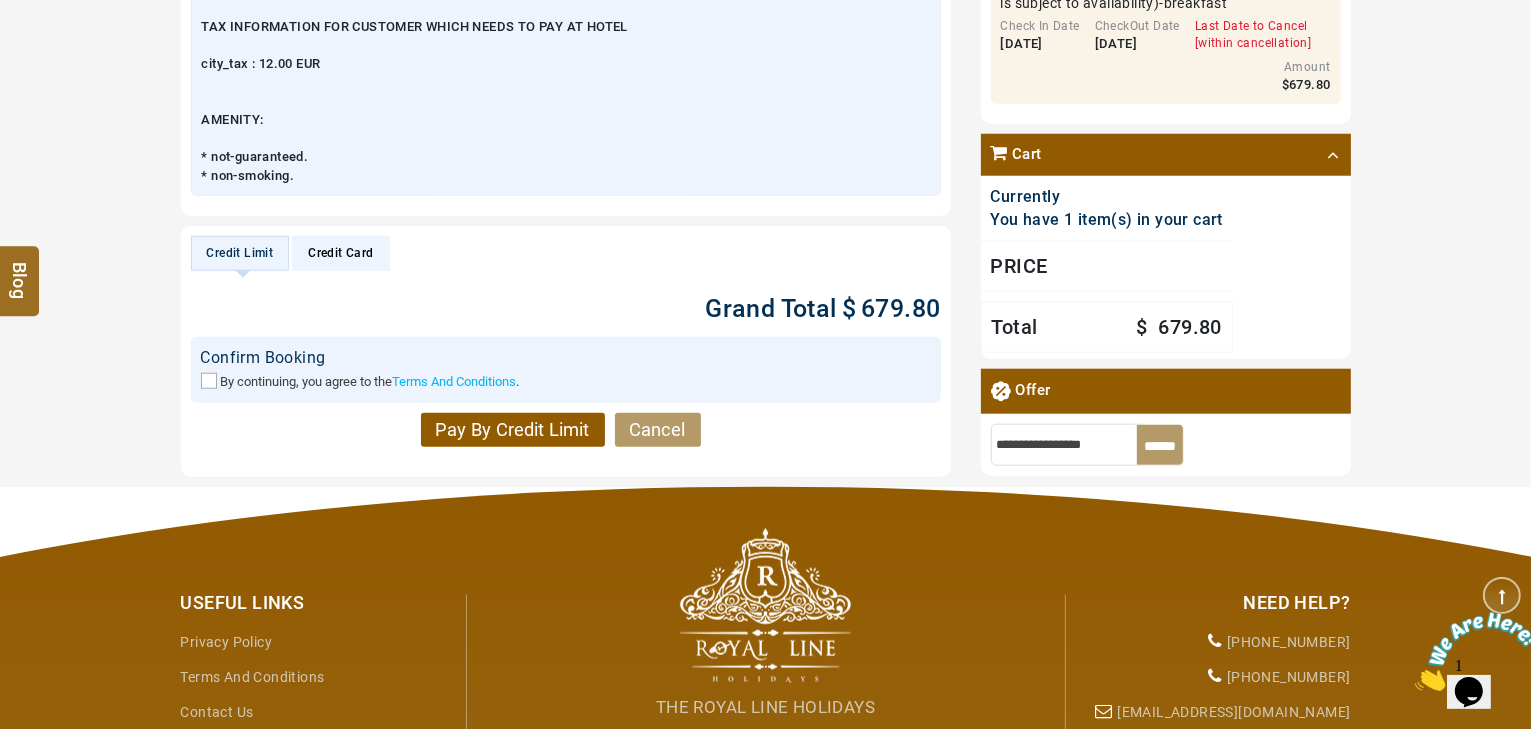 click on "By continuing, you agree to the  Terms And Conditions ." at bounding box center [566, 381] 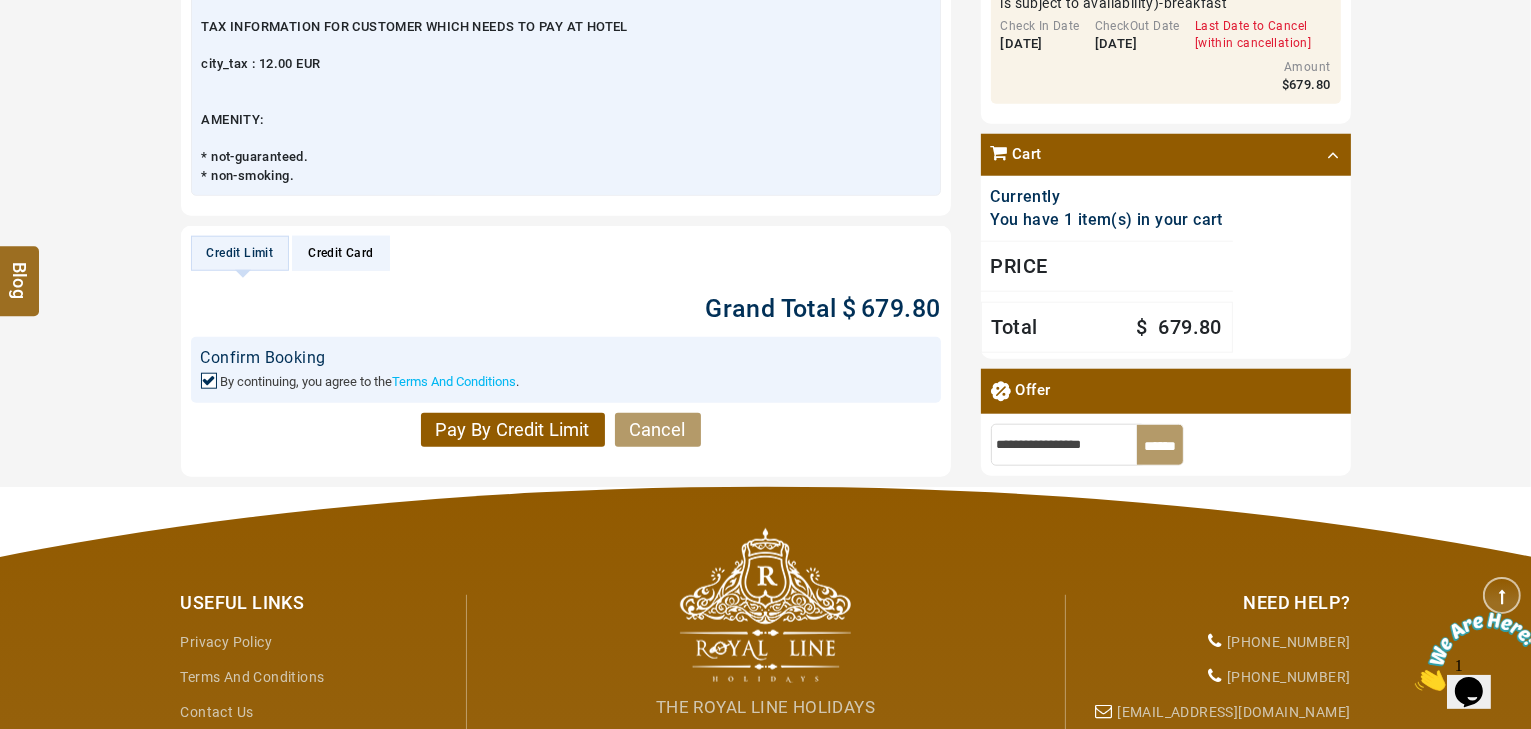 click on "Pay By Credit Limit" at bounding box center [513, 430] 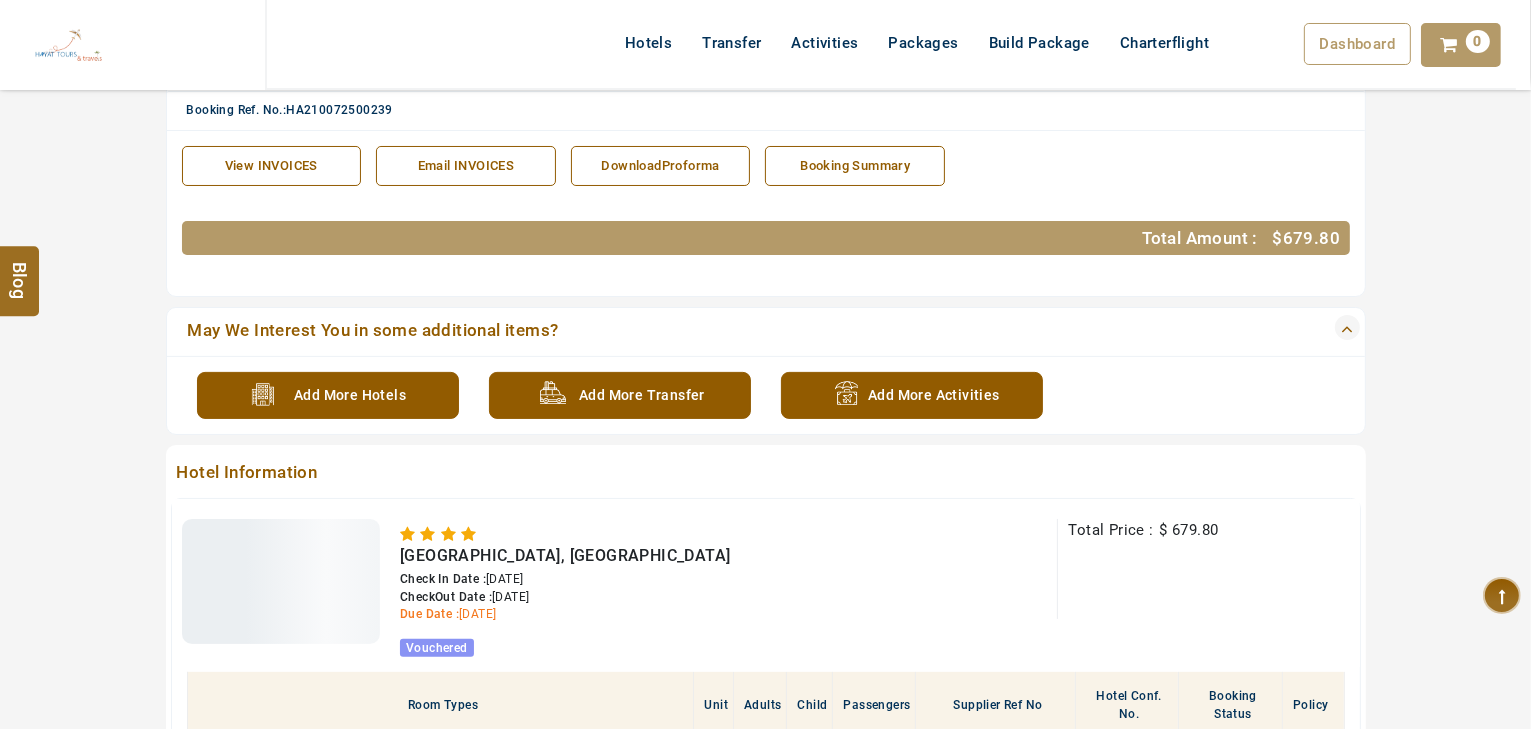scroll, scrollTop: 640, scrollLeft: 0, axis: vertical 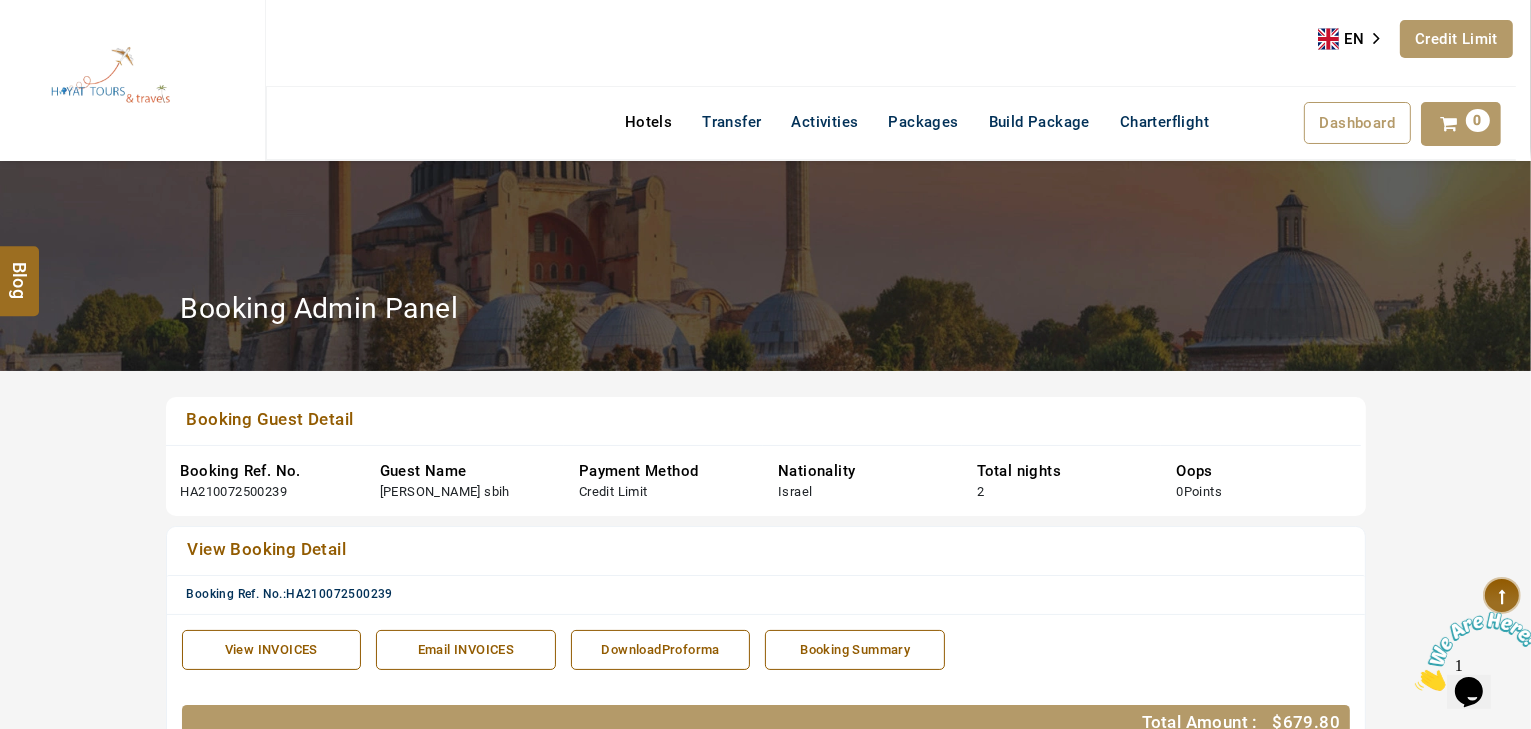 click on "Hotels" at bounding box center (648, 122) 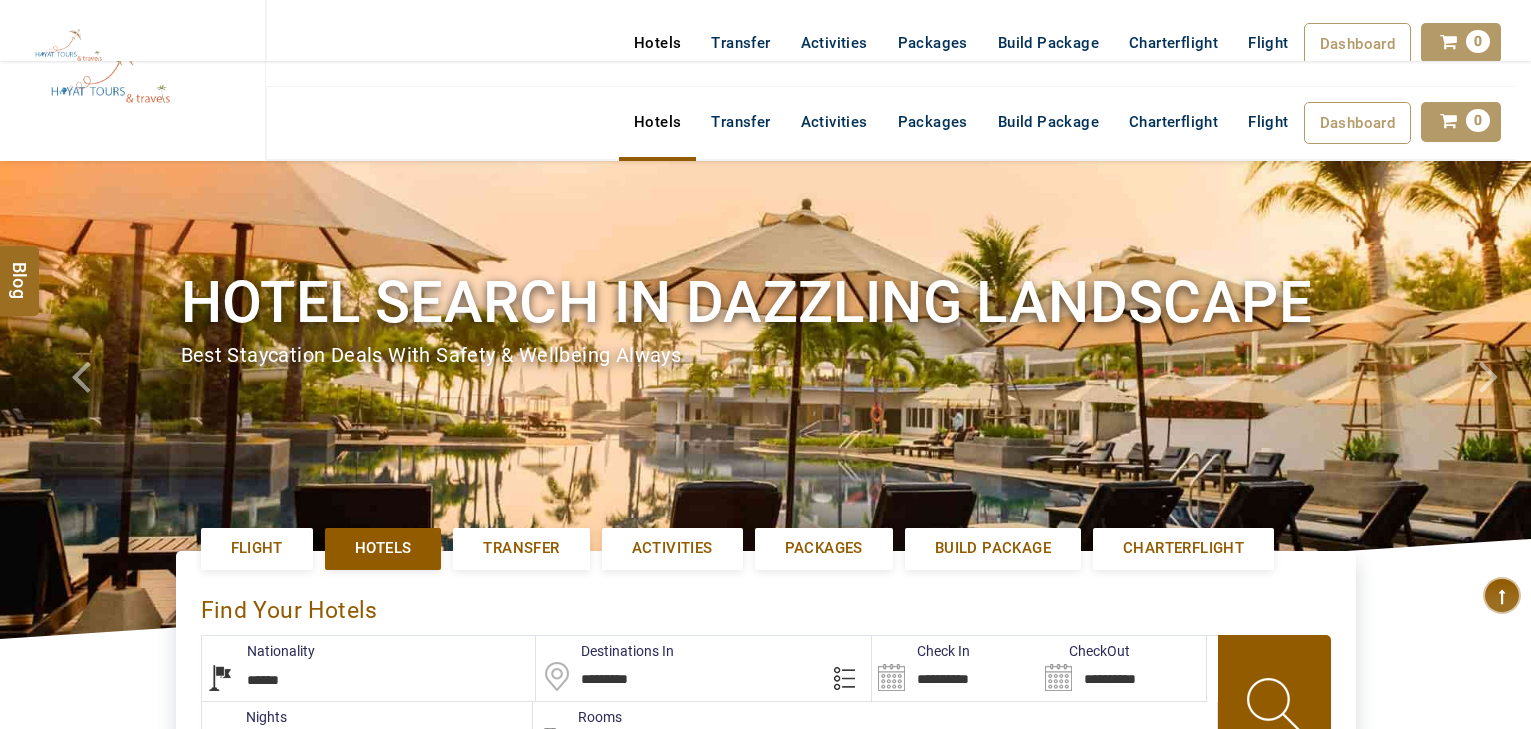select on "******" 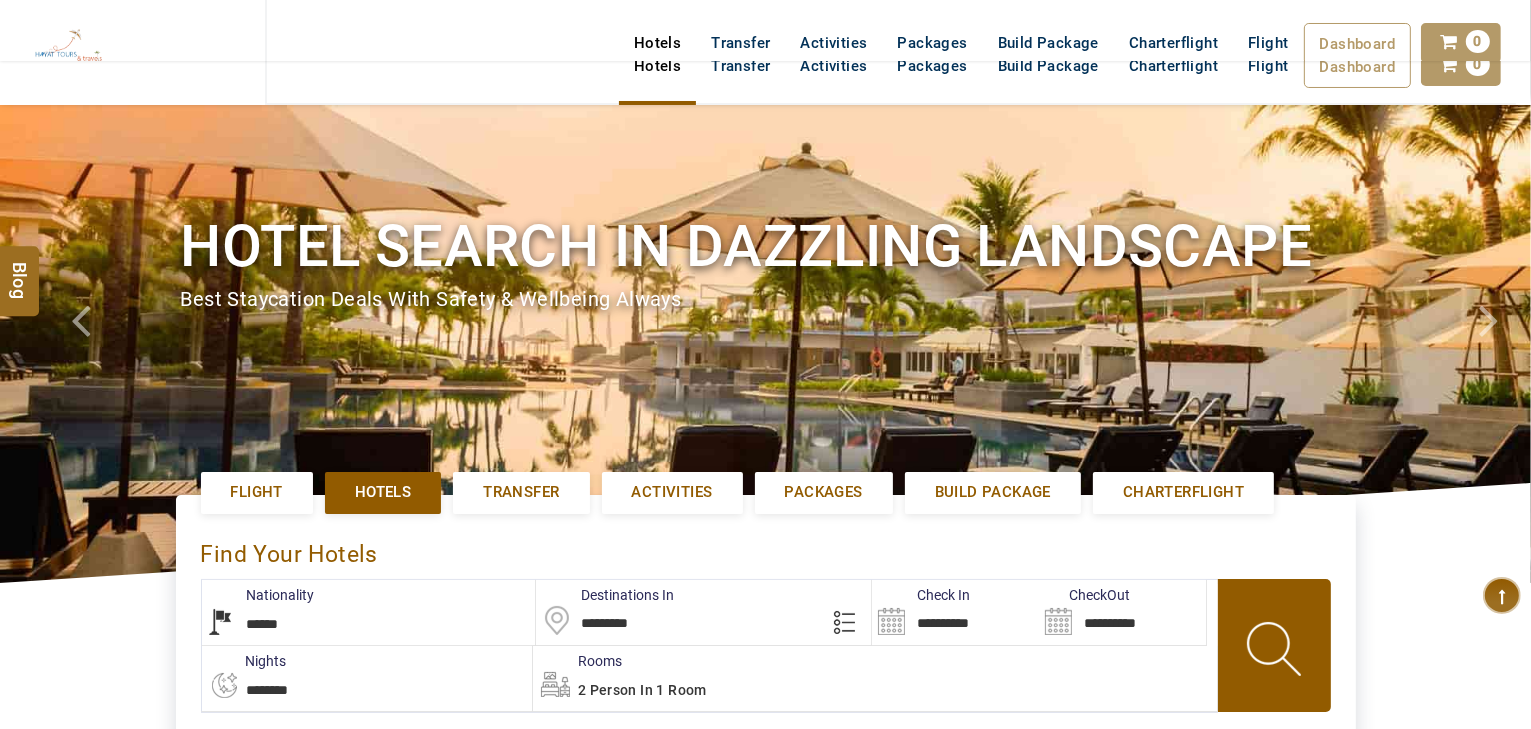 scroll, scrollTop: 0, scrollLeft: 0, axis: both 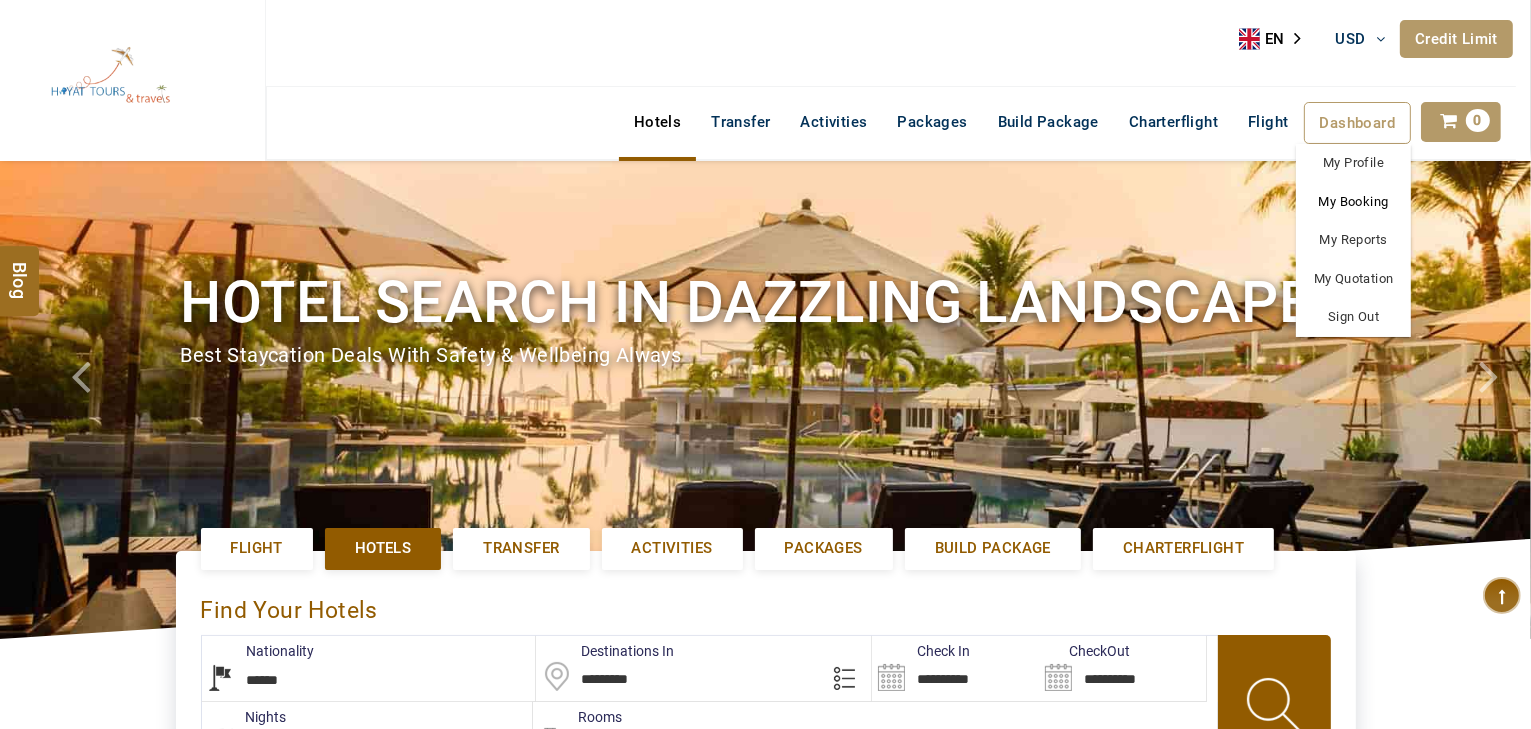 click on "My Booking" at bounding box center (1353, 202) 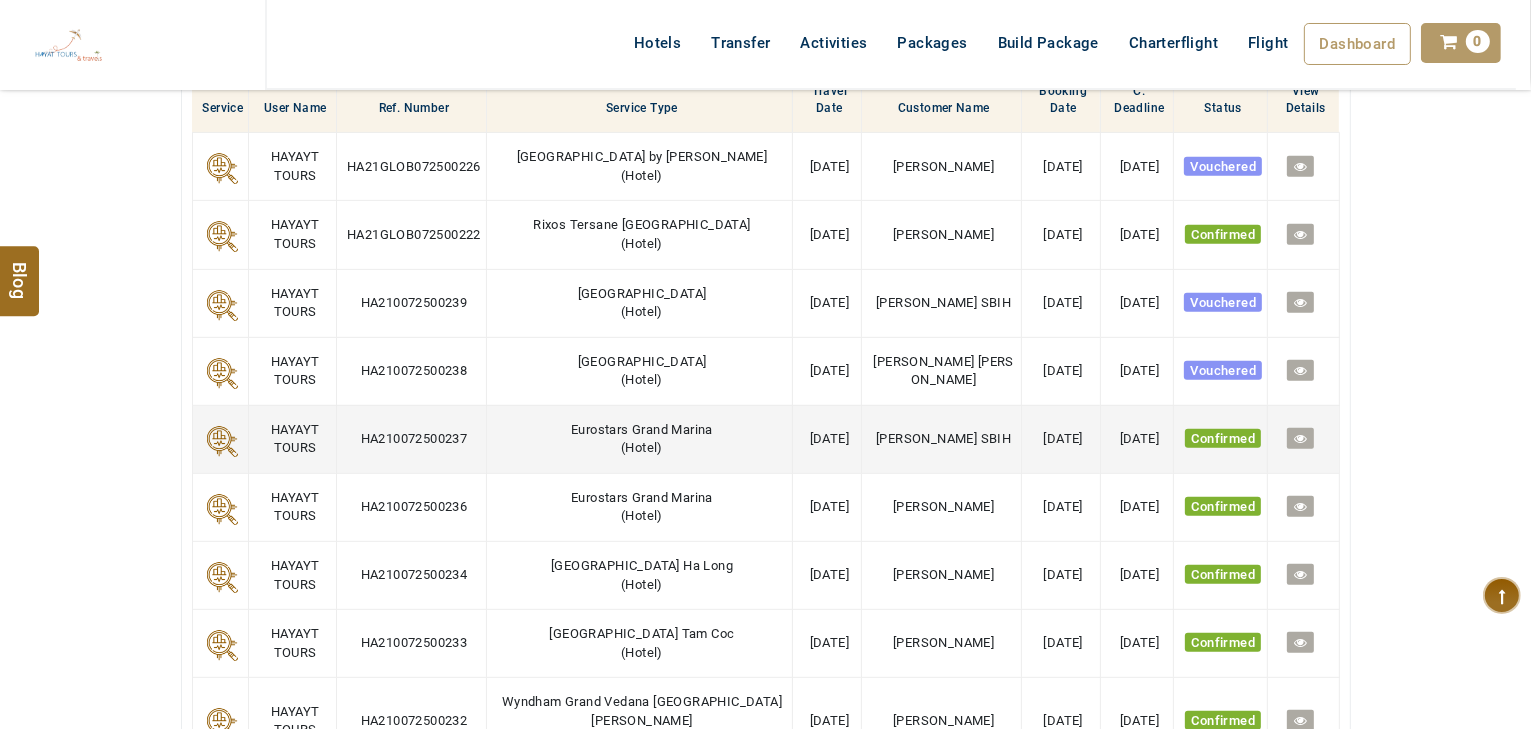 scroll, scrollTop: 880, scrollLeft: 0, axis: vertical 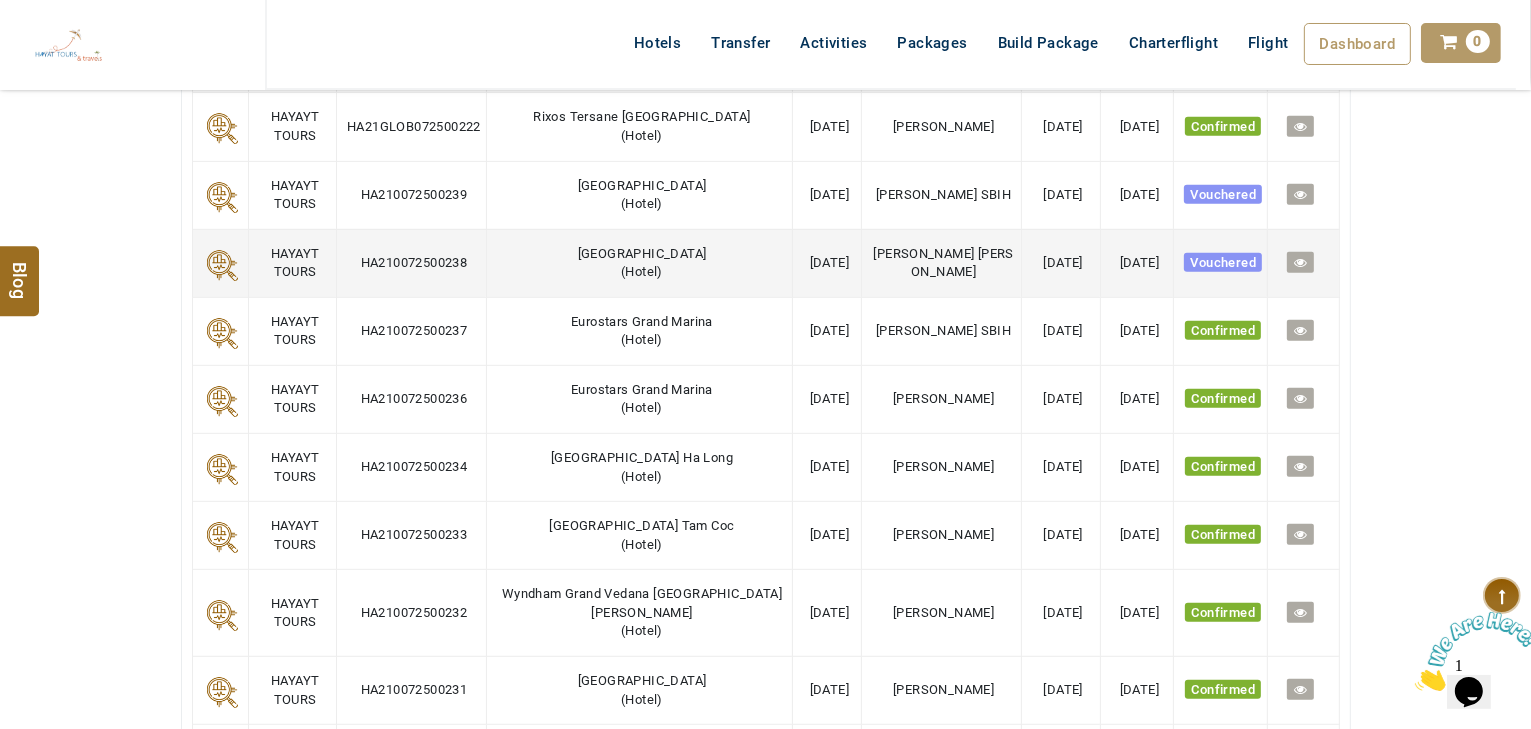 click at bounding box center (1300, 262) 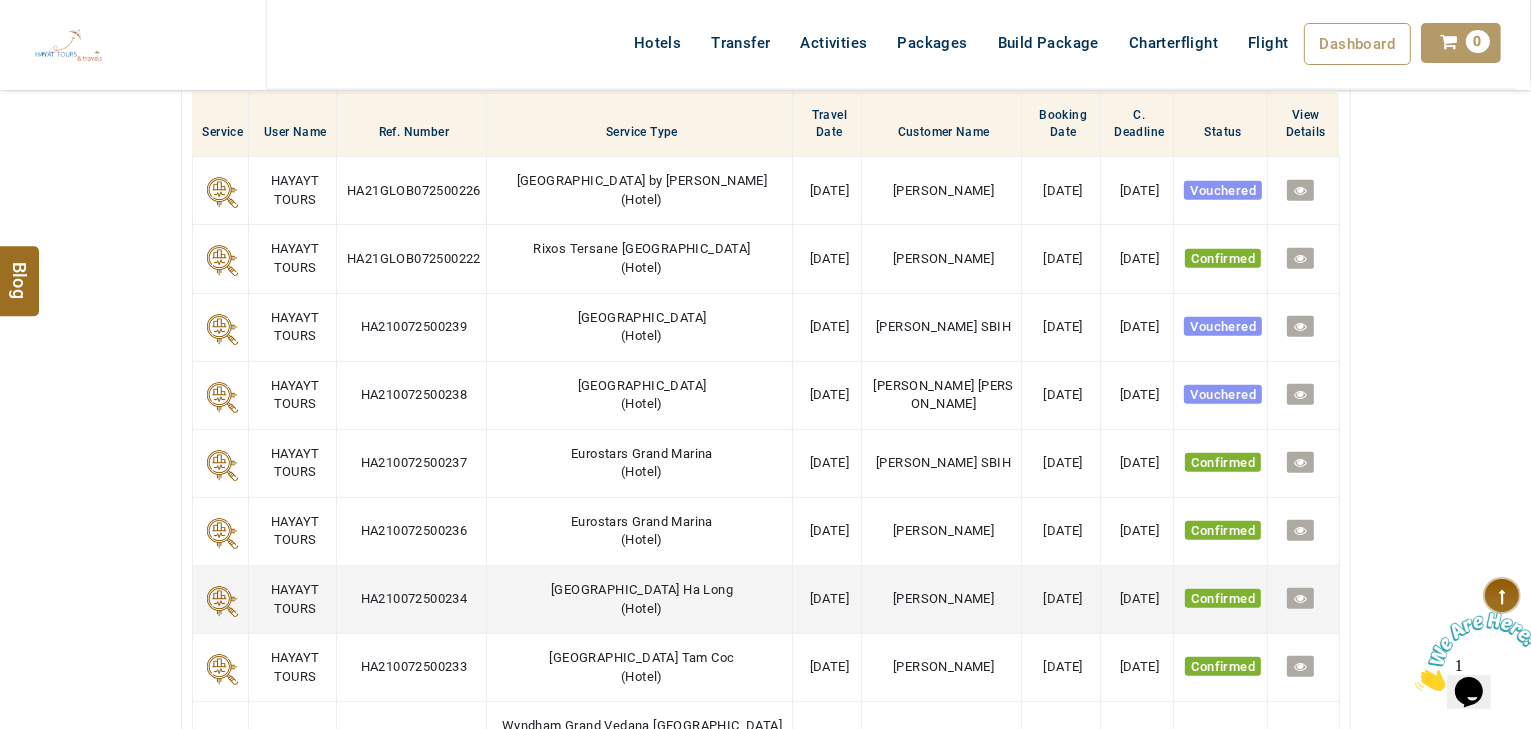 scroll, scrollTop: 800, scrollLeft: 0, axis: vertical 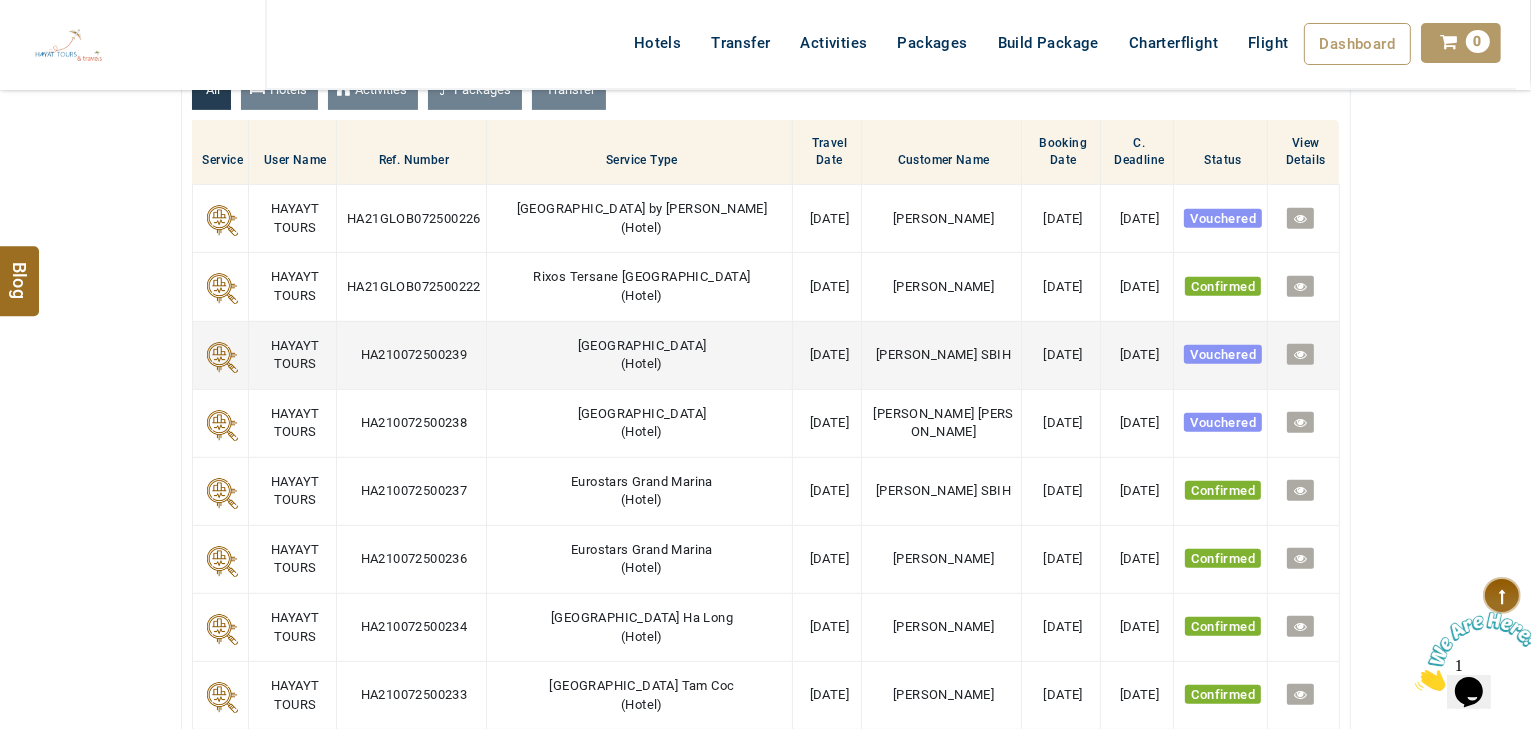 click at bounding box center (1300, 354) 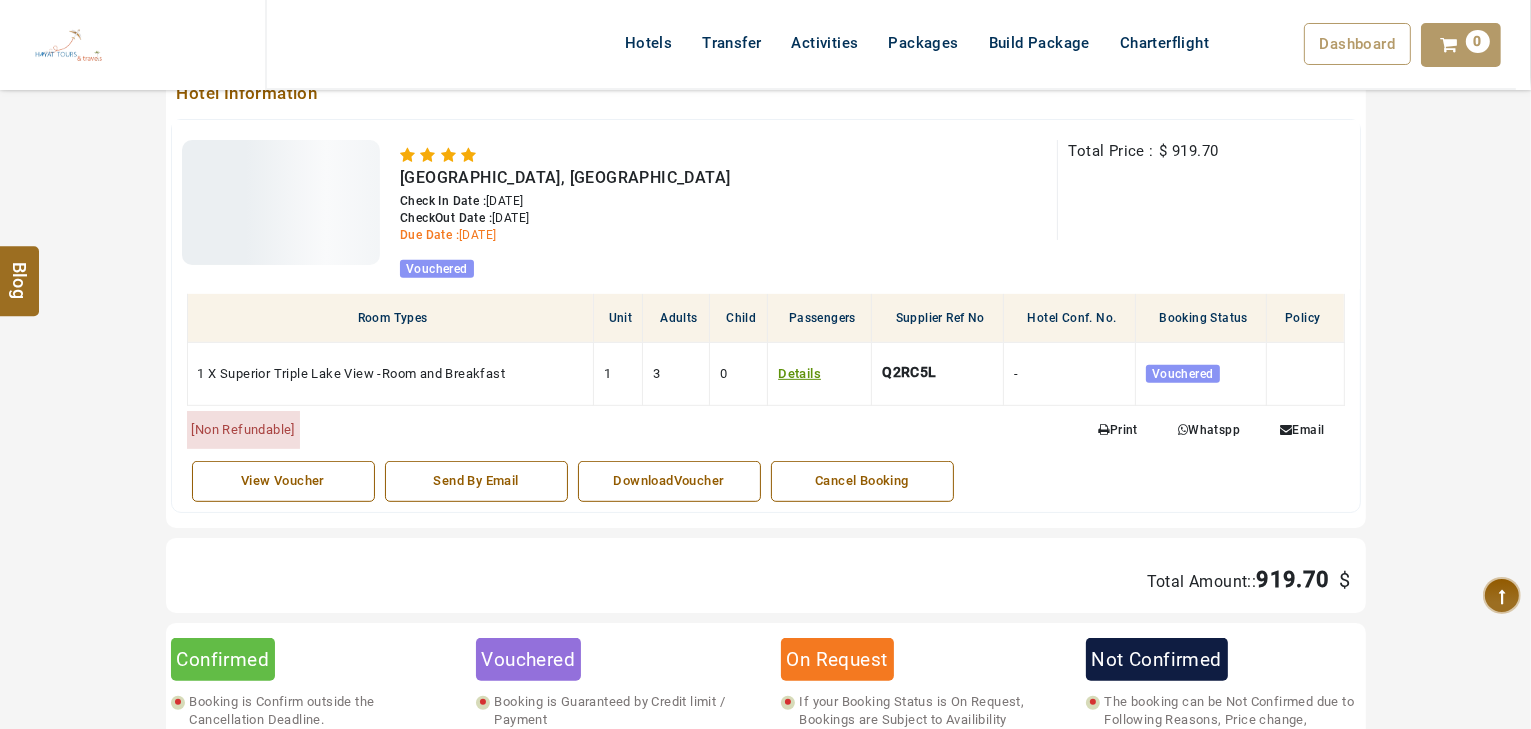 scroll, scrollTop: 900, scrollLeft: 0, axis: vertical 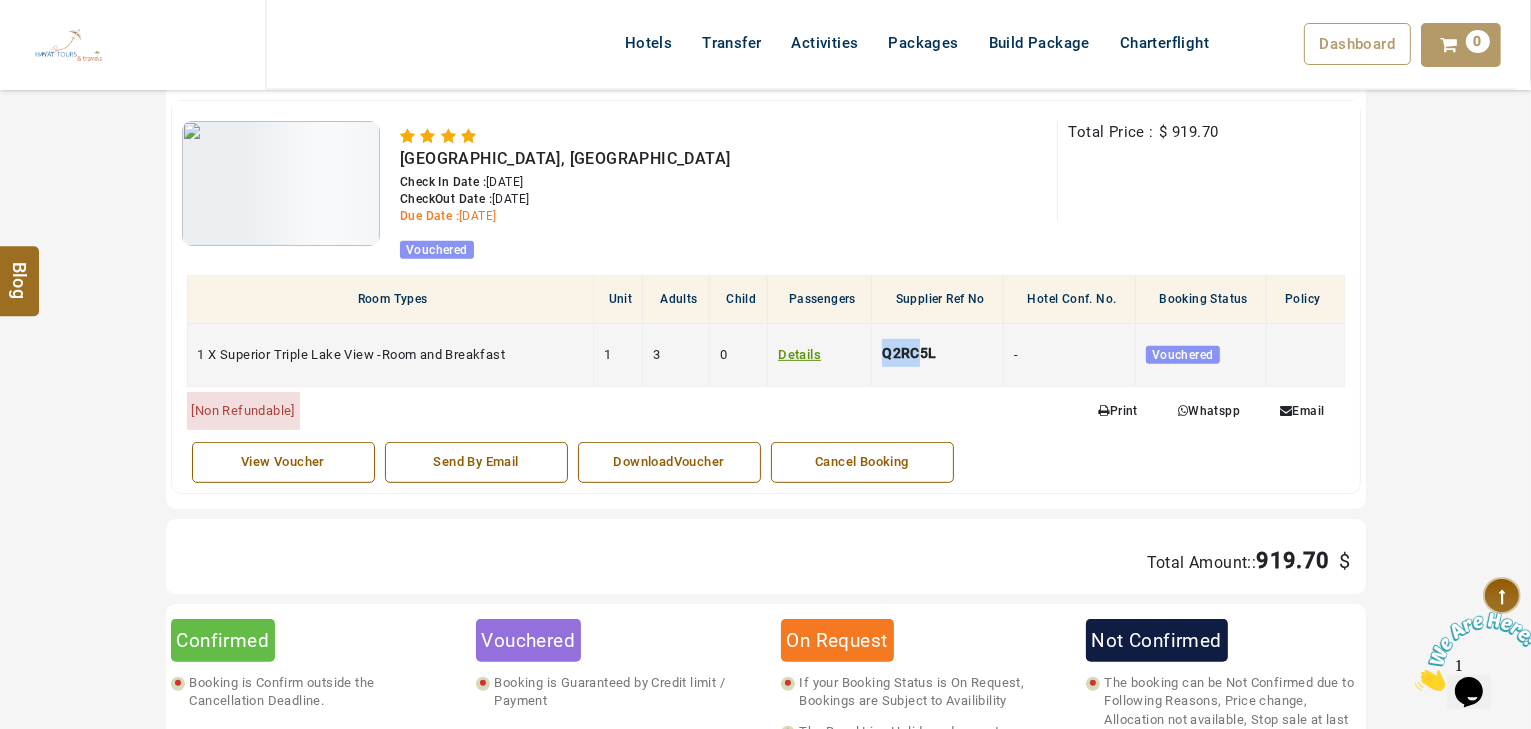 drag, startPoint x: 948, startPoint y: 326, endPoint x: 925, endPoint y: 324, distance: 23.086792 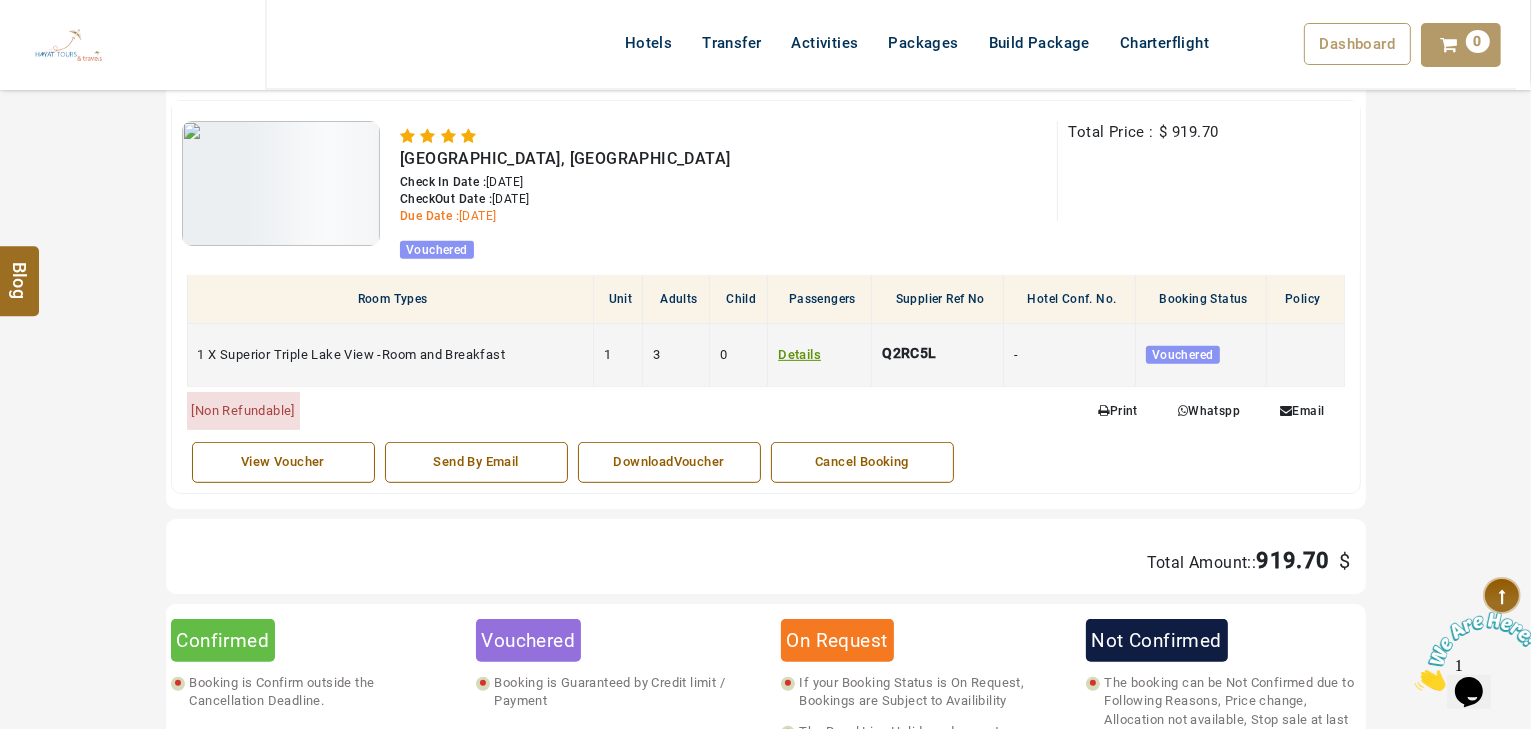 click on "Q2RC5L" at bounding box center (914, 355) 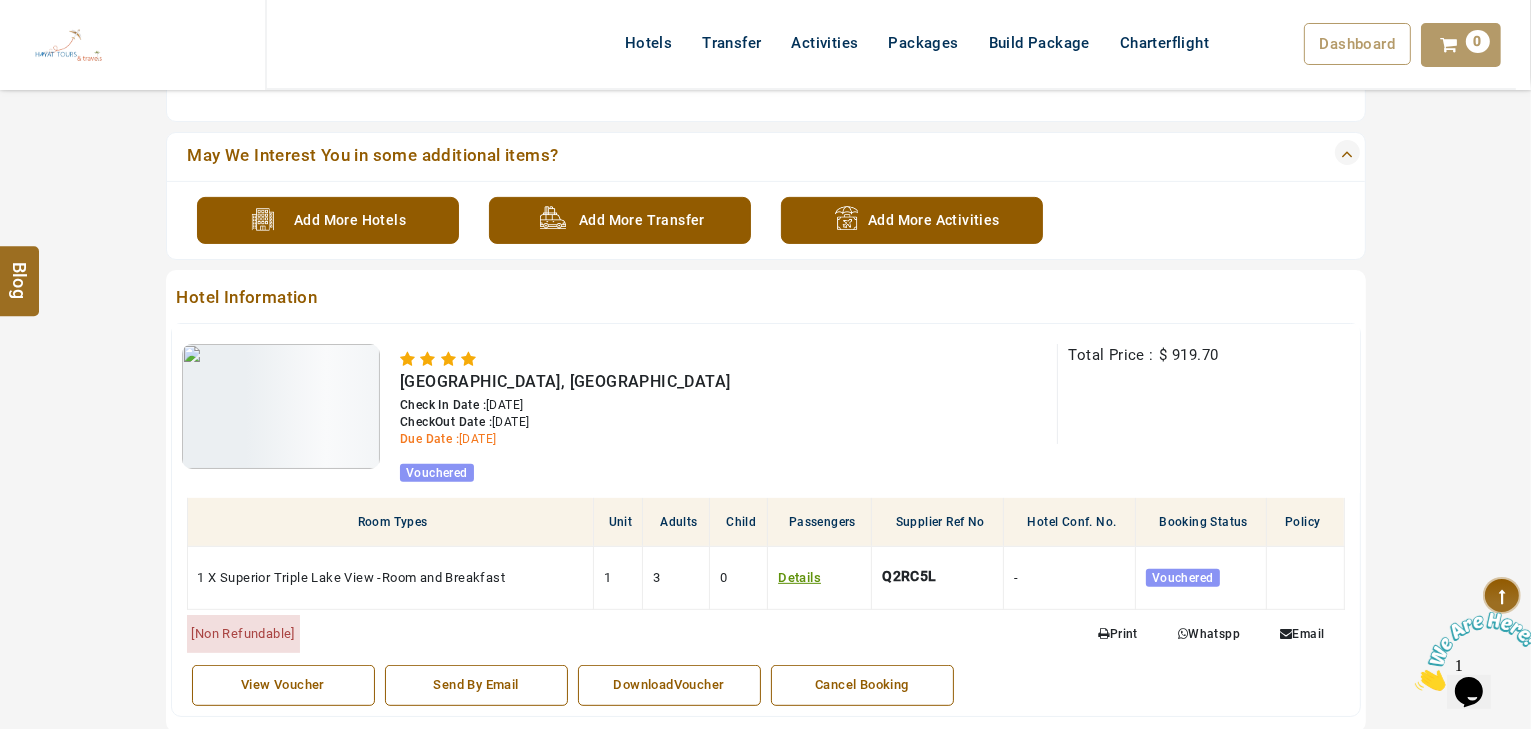 scroll, scrollTop: 580, scrollLeft: 0, axis: vertical 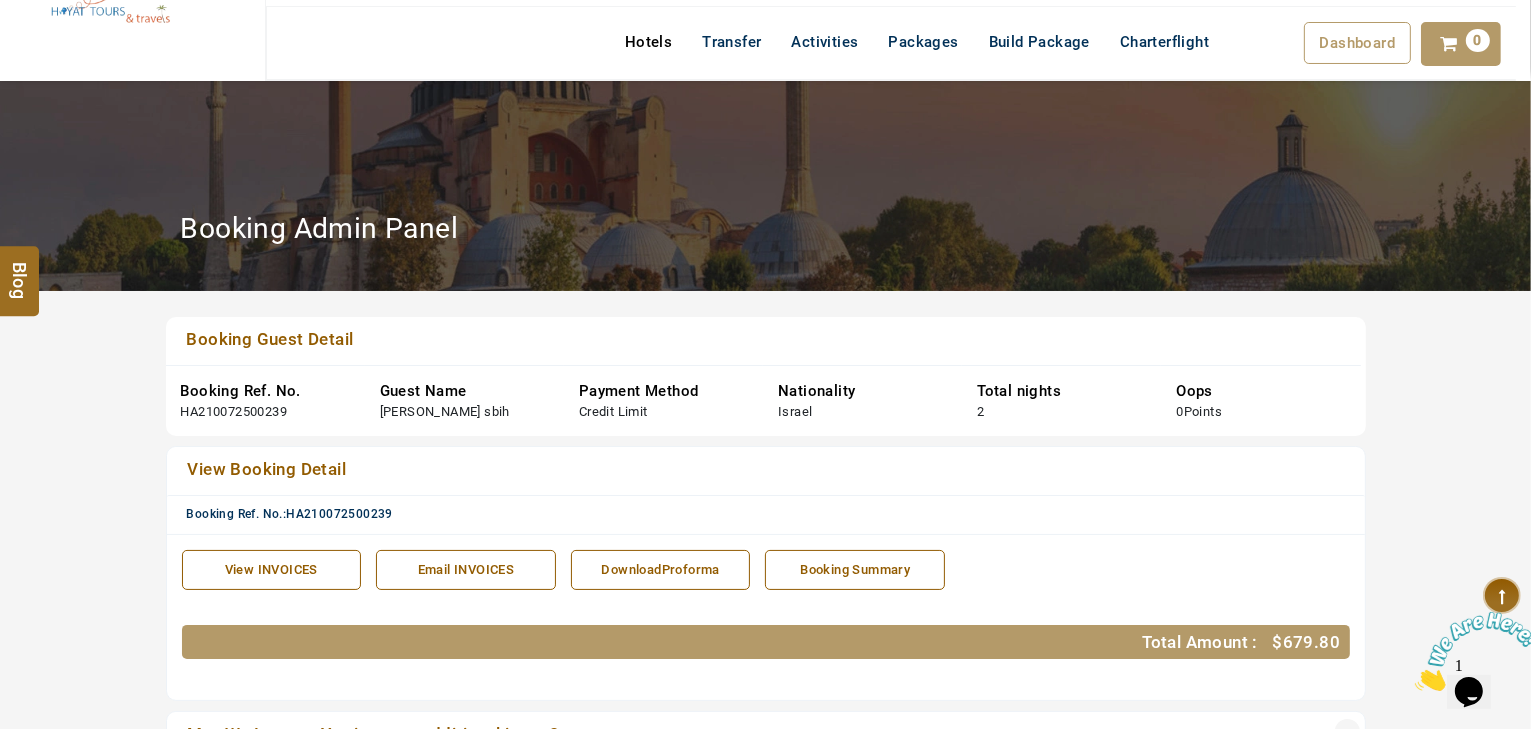 click on "Hotels" at bounding box center [648, 42] 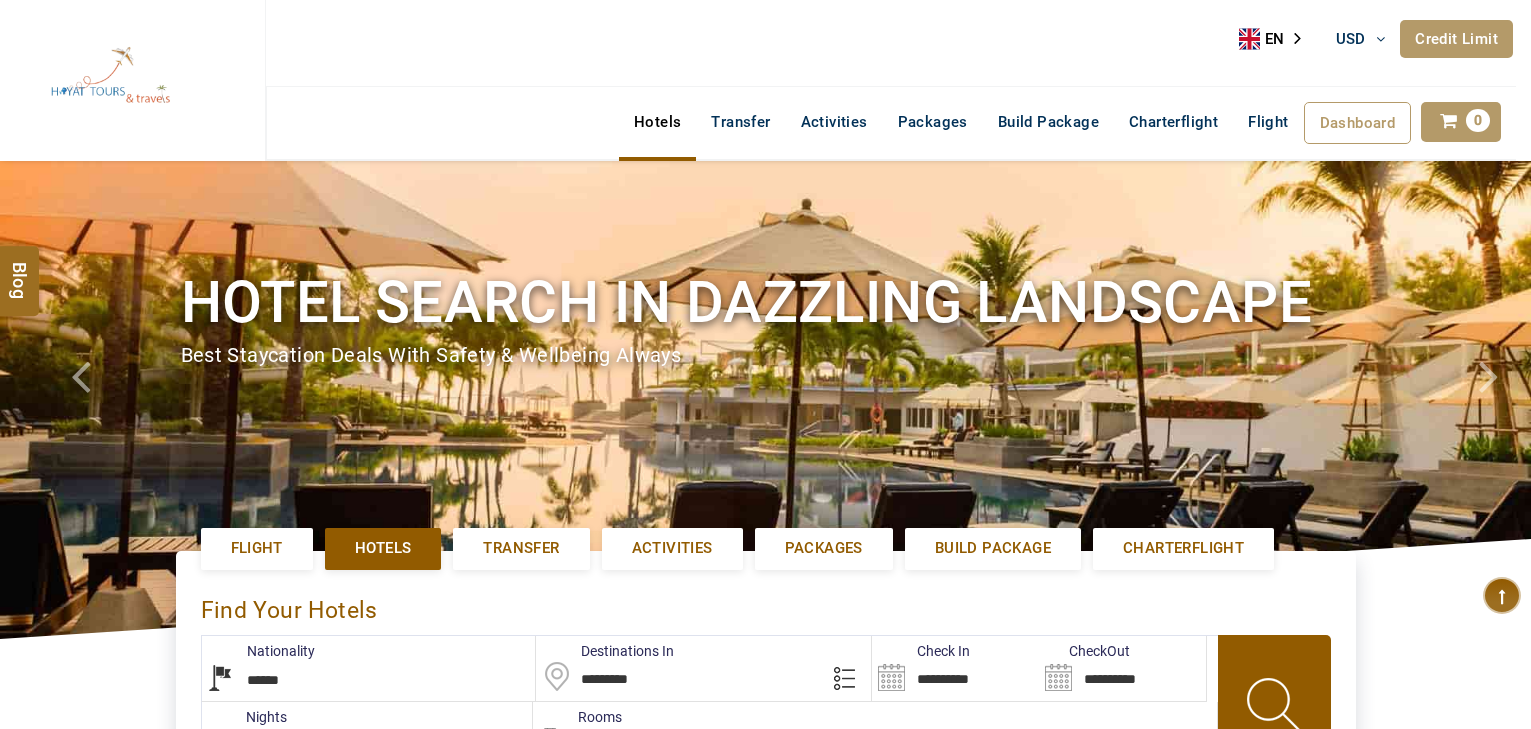 select on "******" 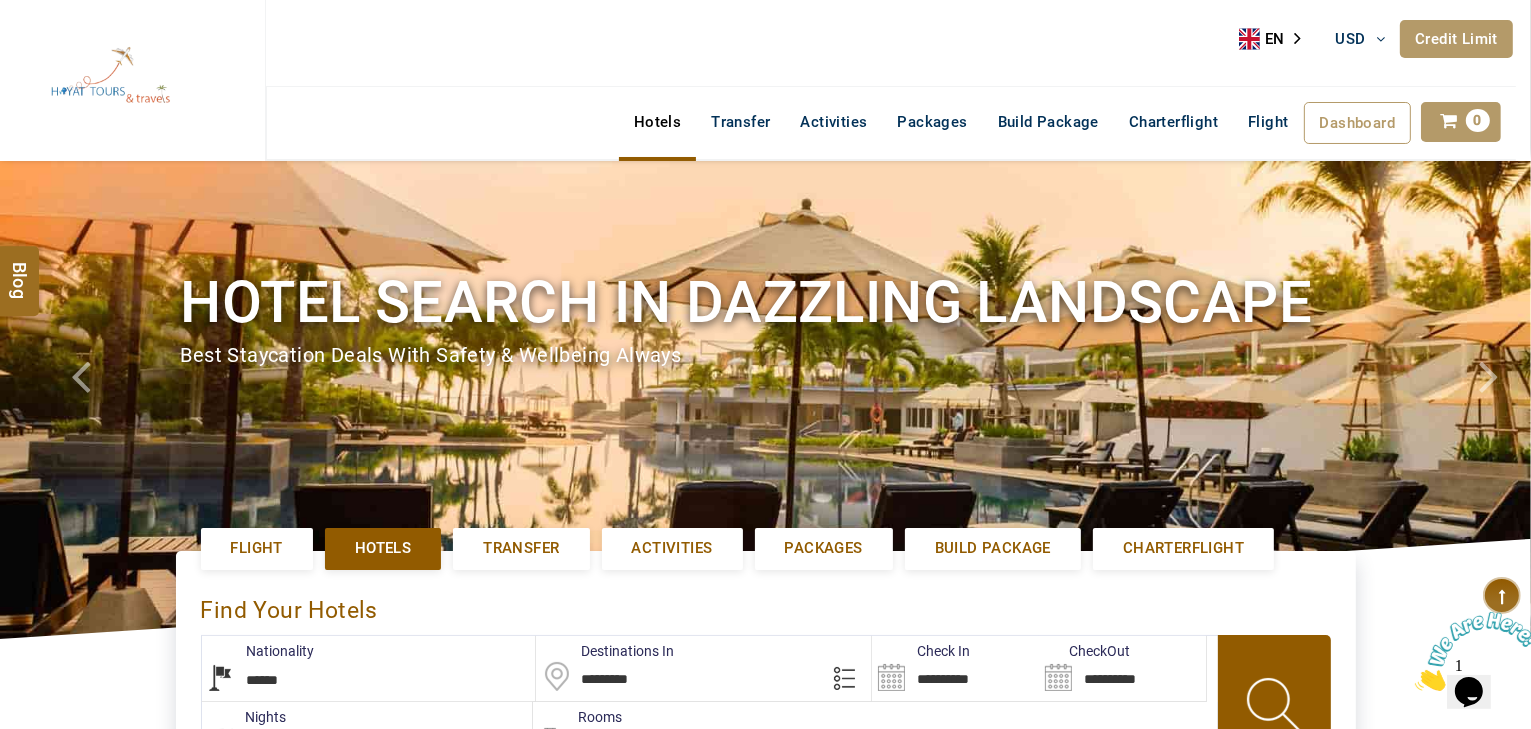 scroll, scrollTop: 0, scrollLeft: 0, axis: both 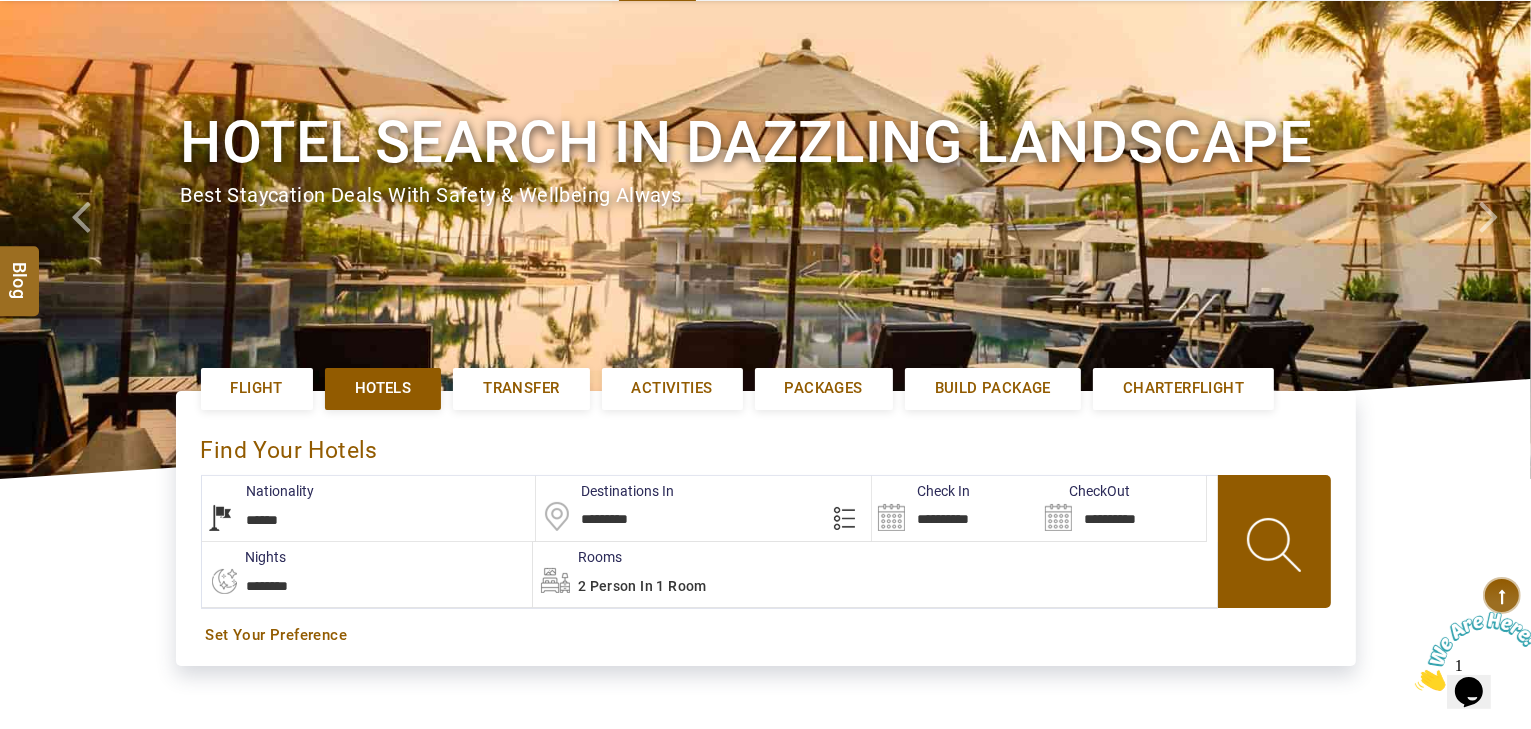 drag, startPoint x: 572, startPoint y: 501, endPoint x: 397, endPoint y: 491, distance: 175.28548 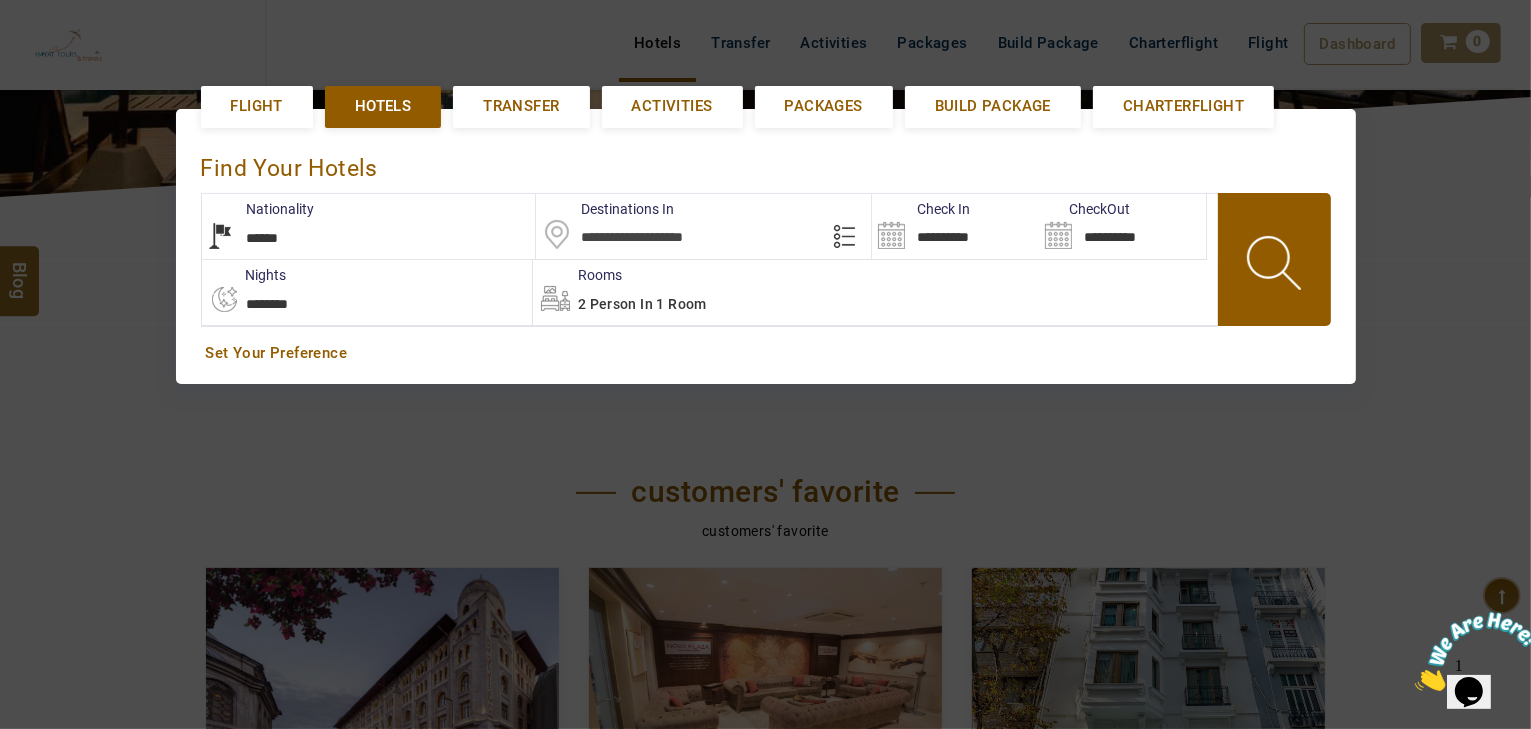 scroll, scrollTop: 460, scrollLeft: 0, axis: vertical 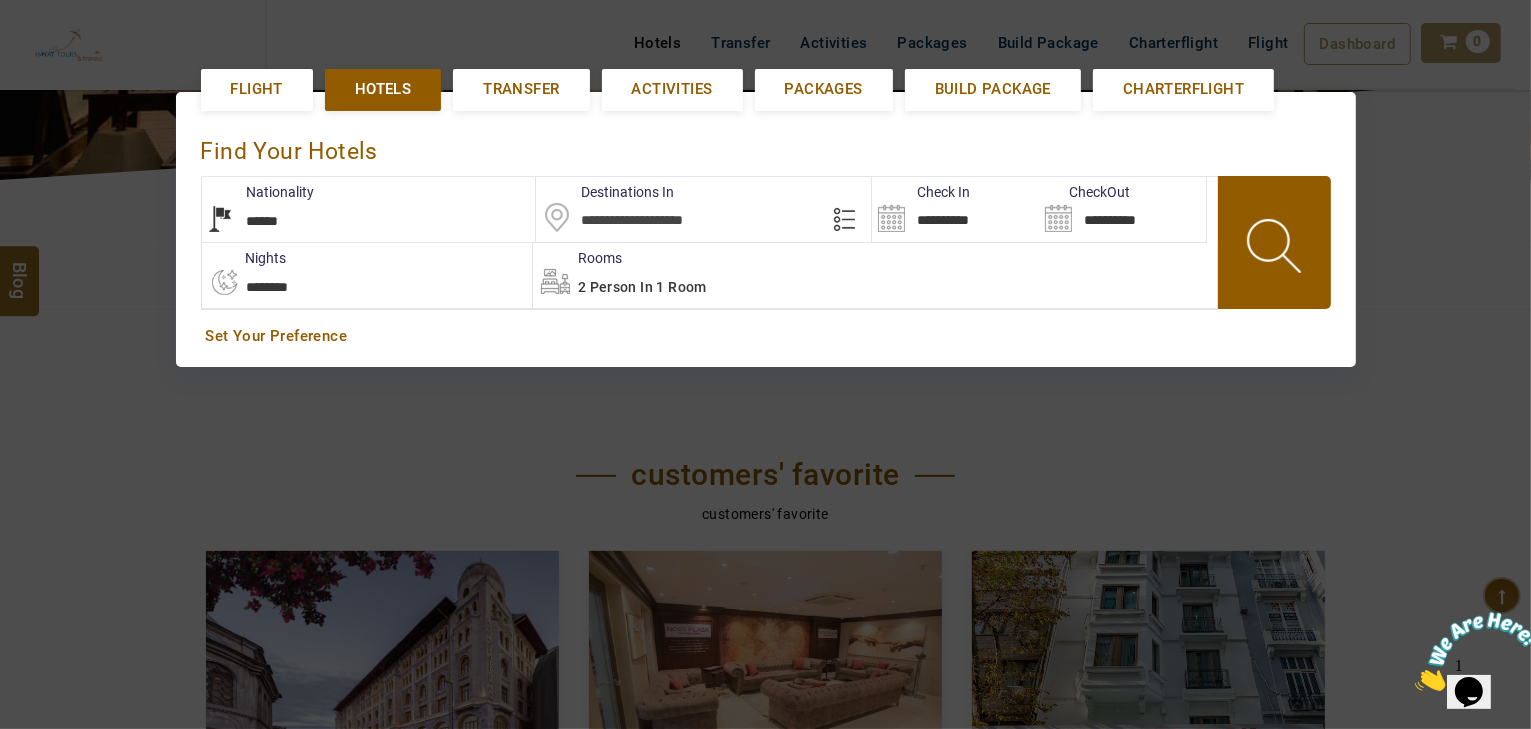 paste on "**********" 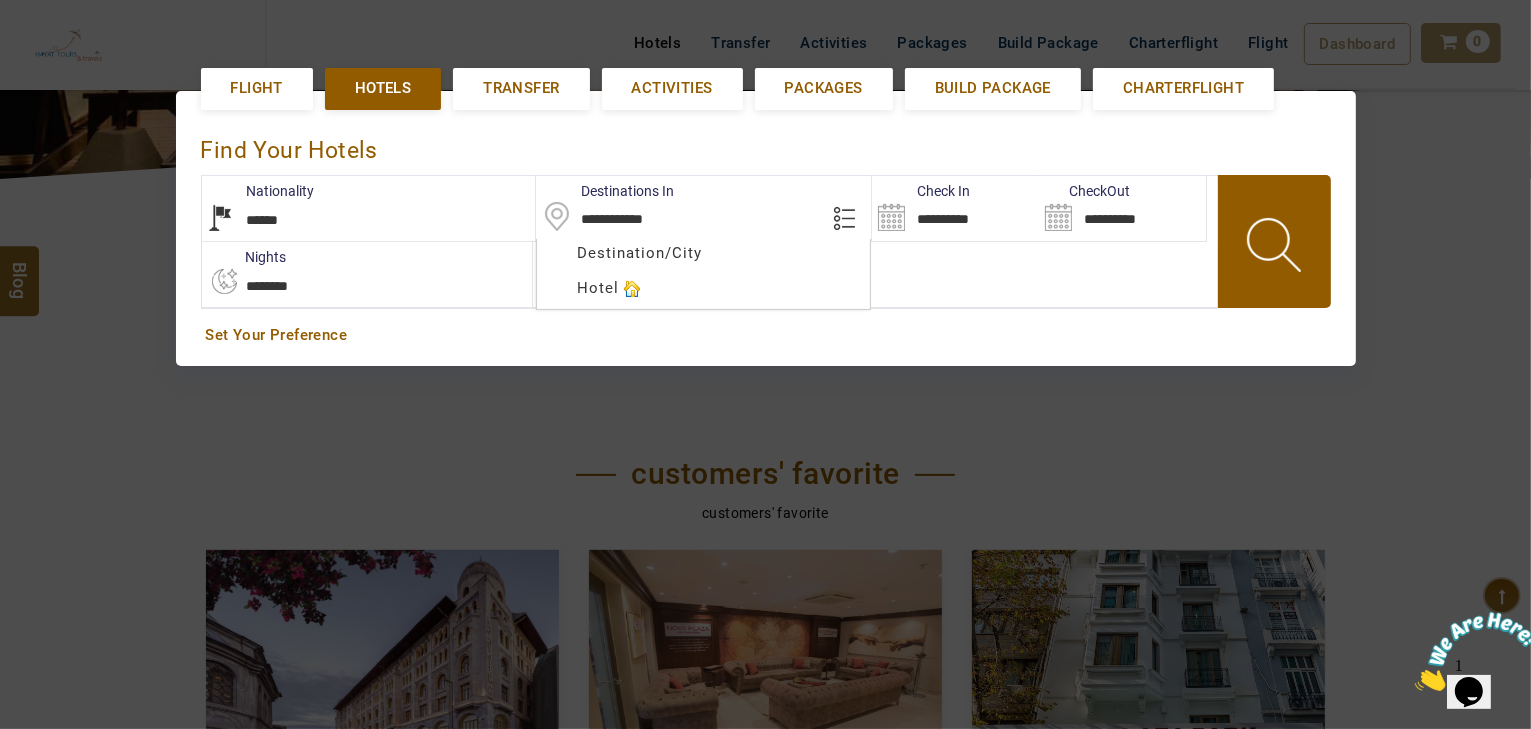 type on "**********" 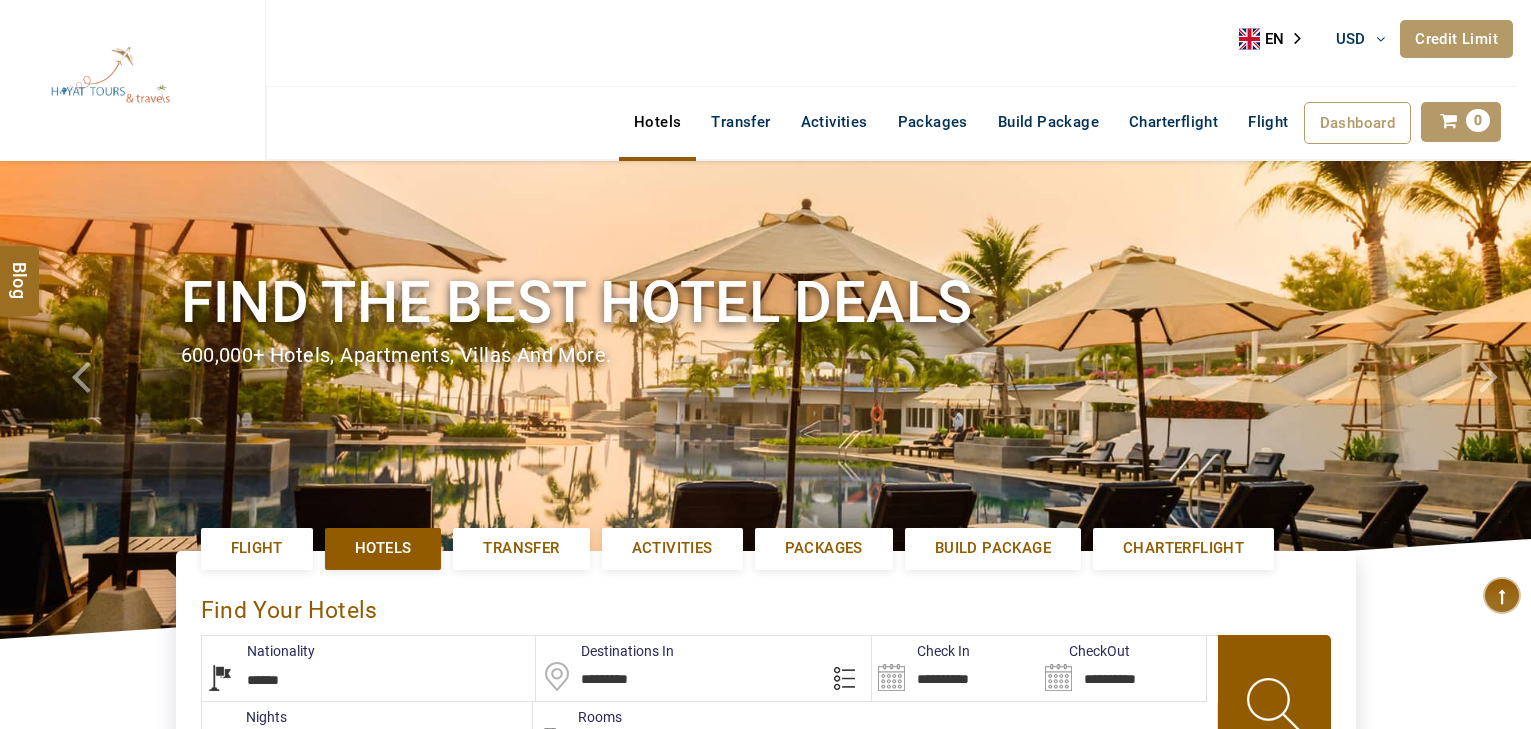 select on "******" 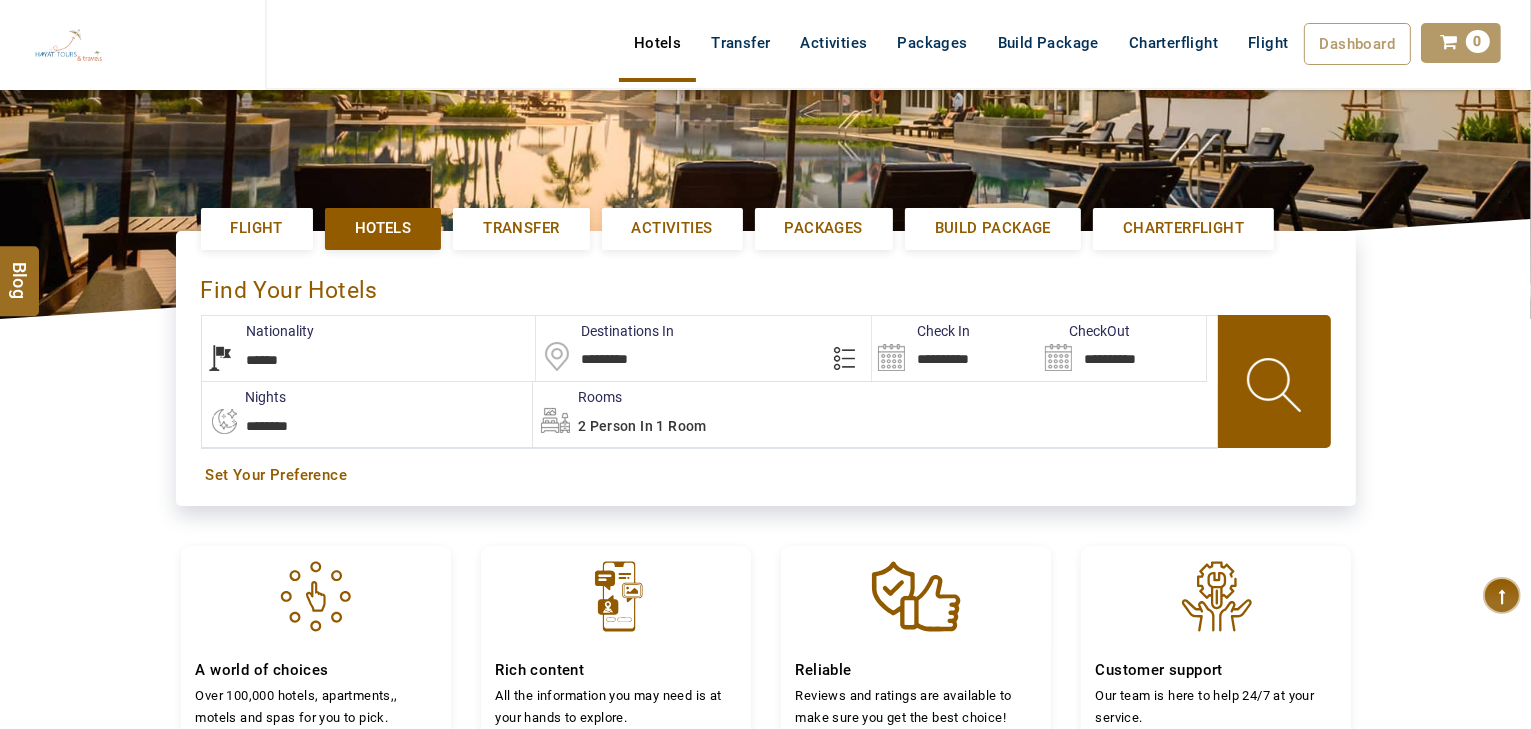scroll, scrollTop: 400, scrollLeft: 0, axis: vertical 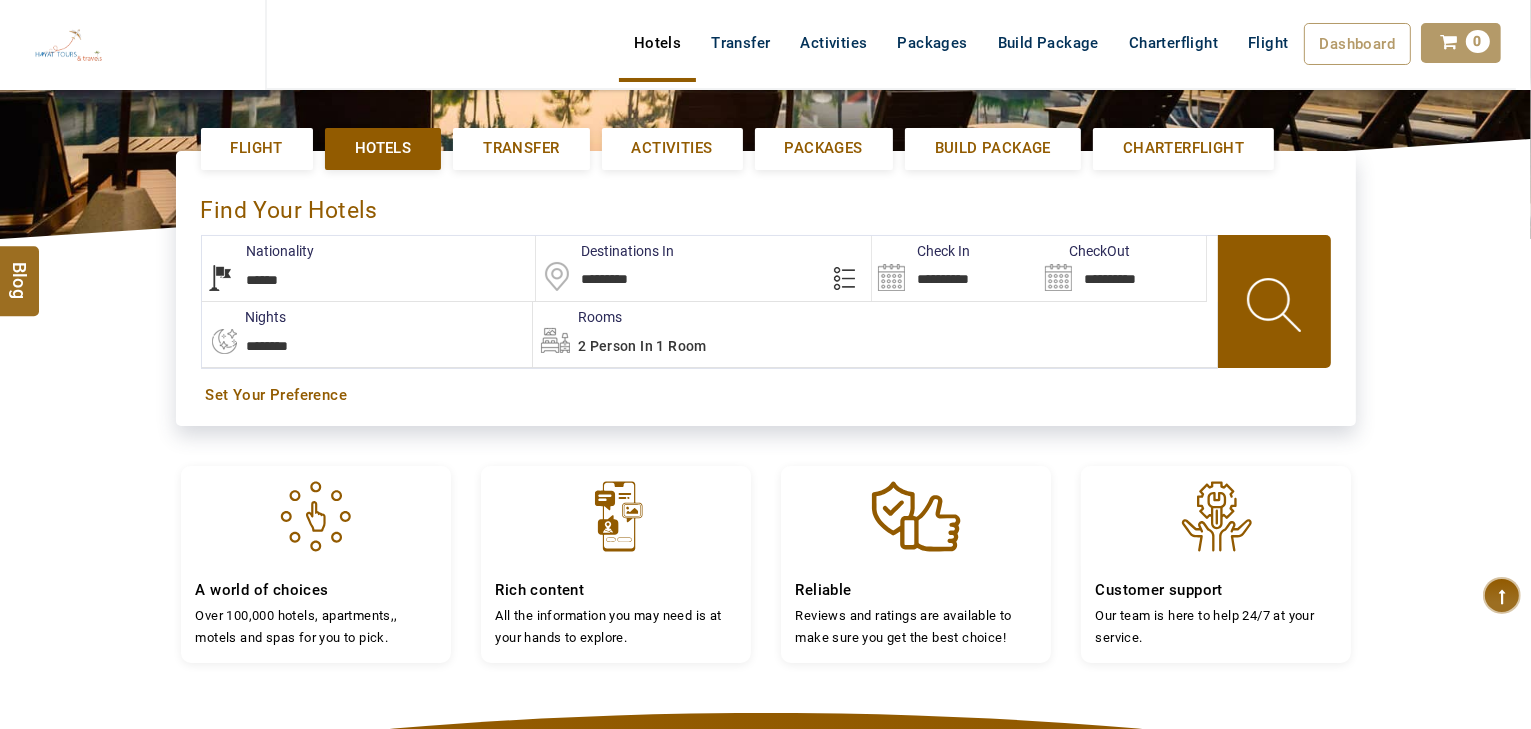 click on "*********" at bounding box center [703, 268] 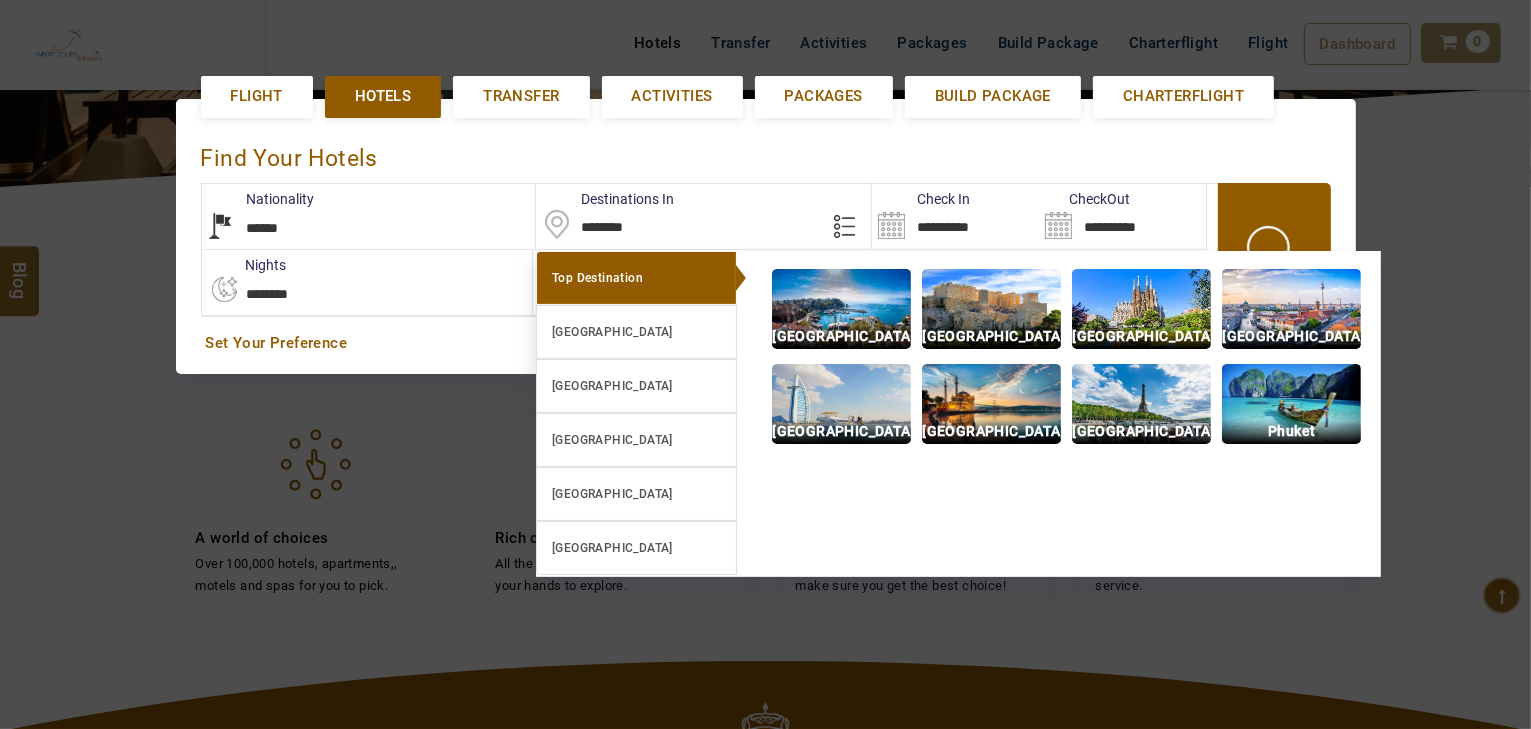 scroll, scrollTop: 460, scrollLeft: 0, axis: vertical 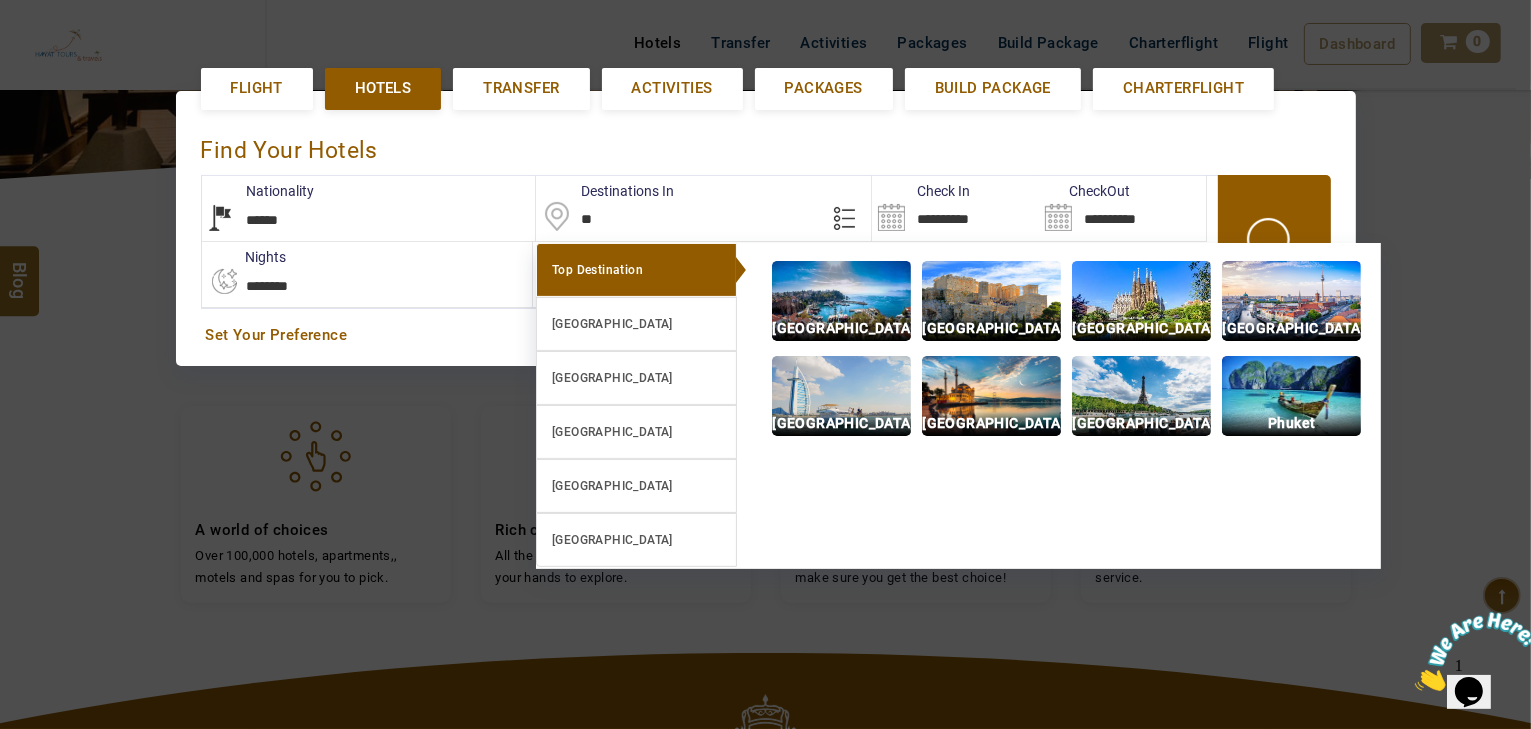 type on "*" 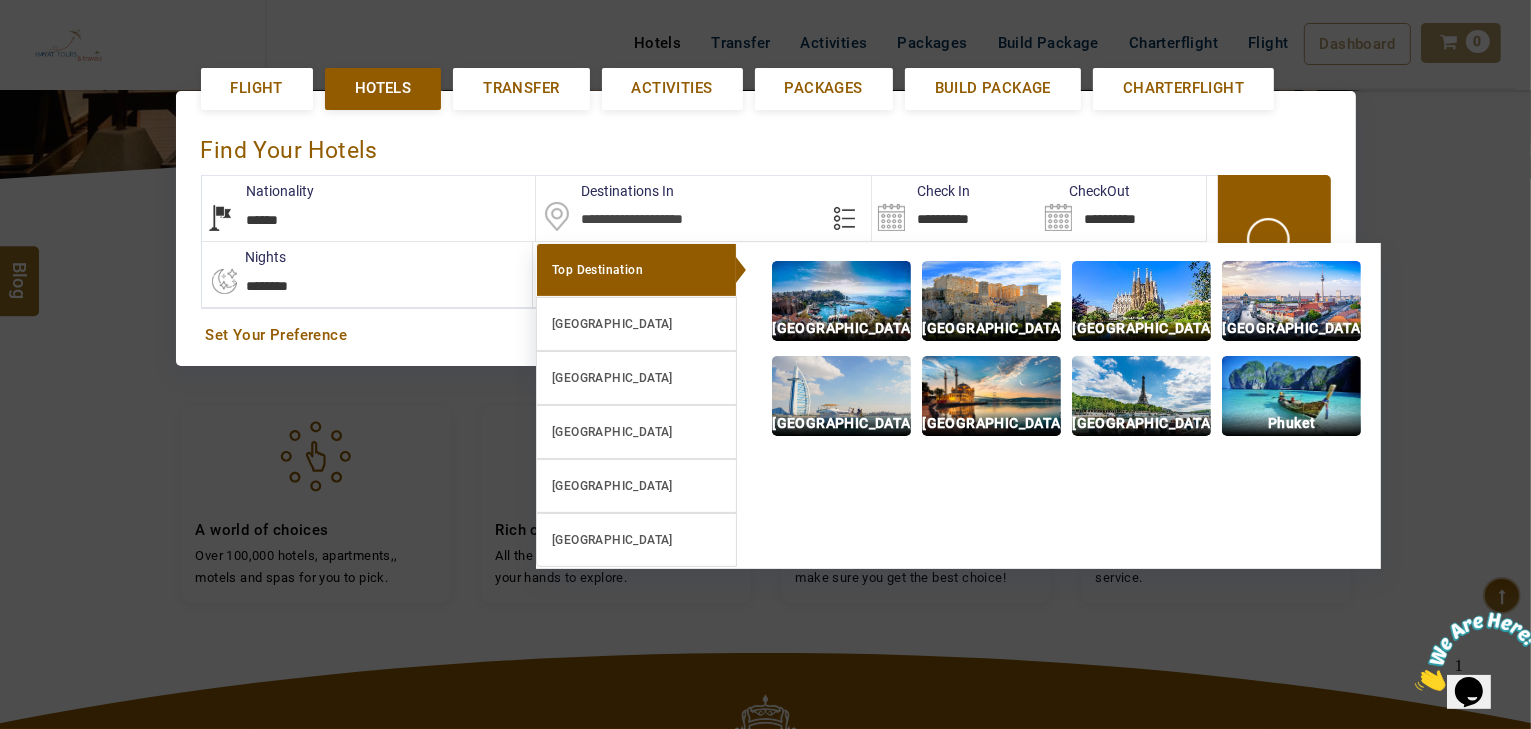 paste on "**********" 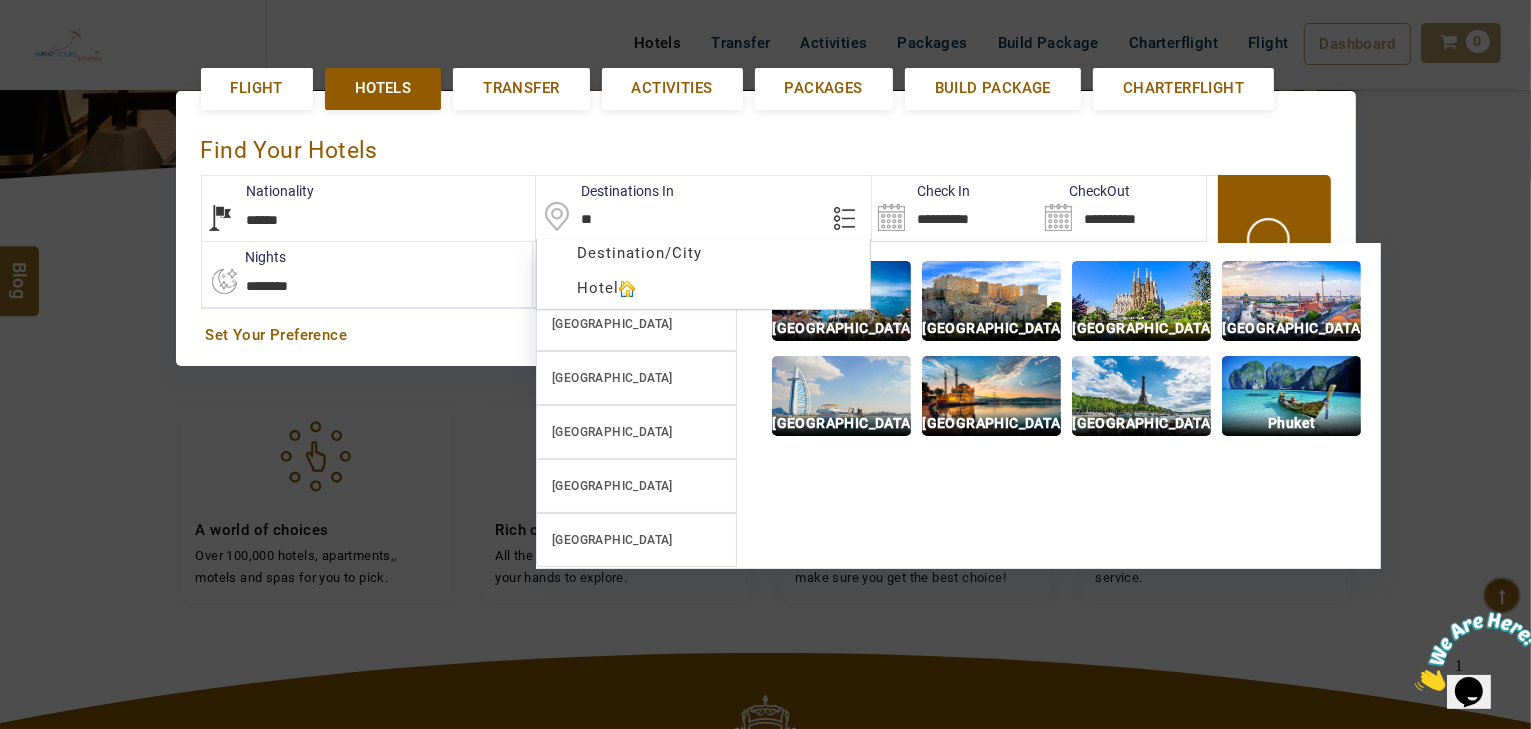type on "*" 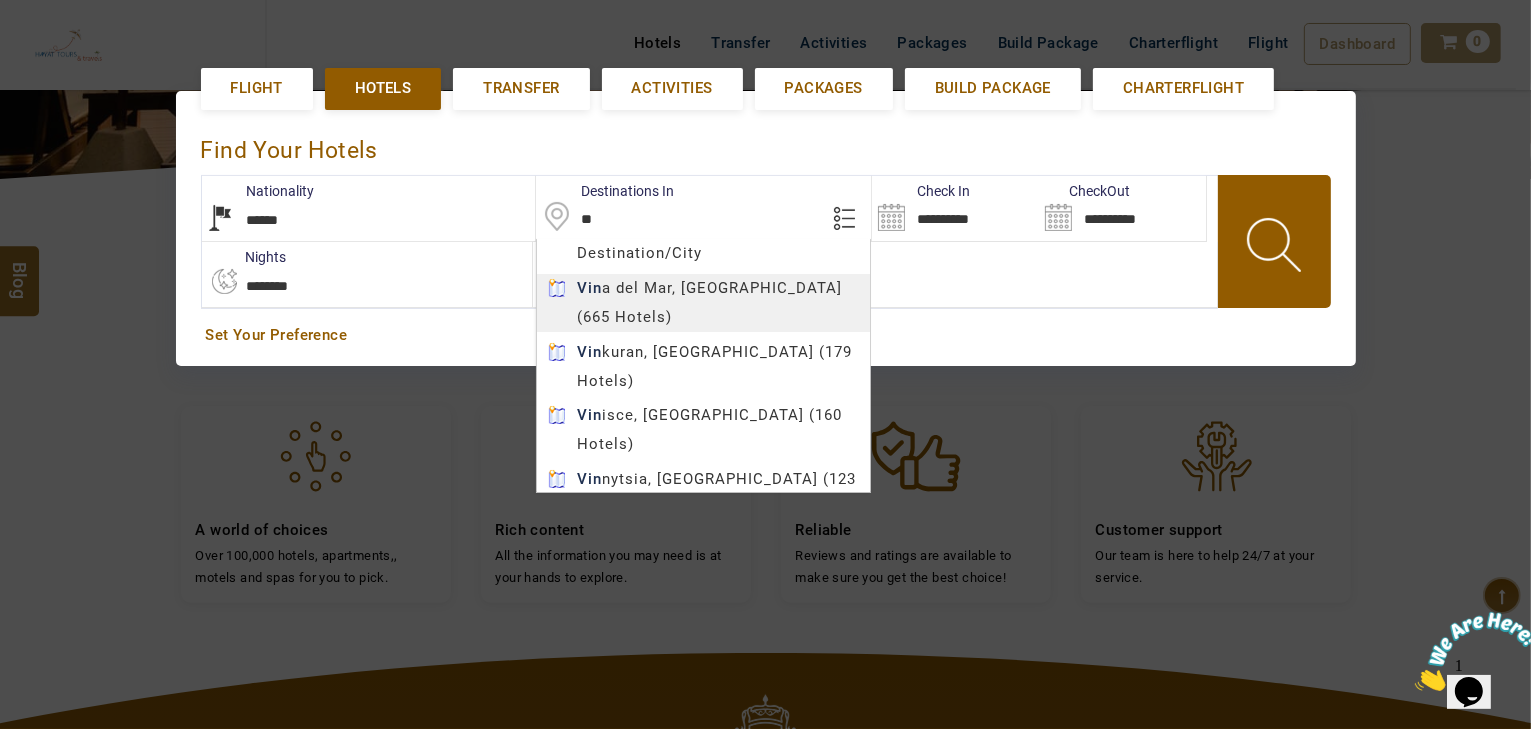 type on "*" 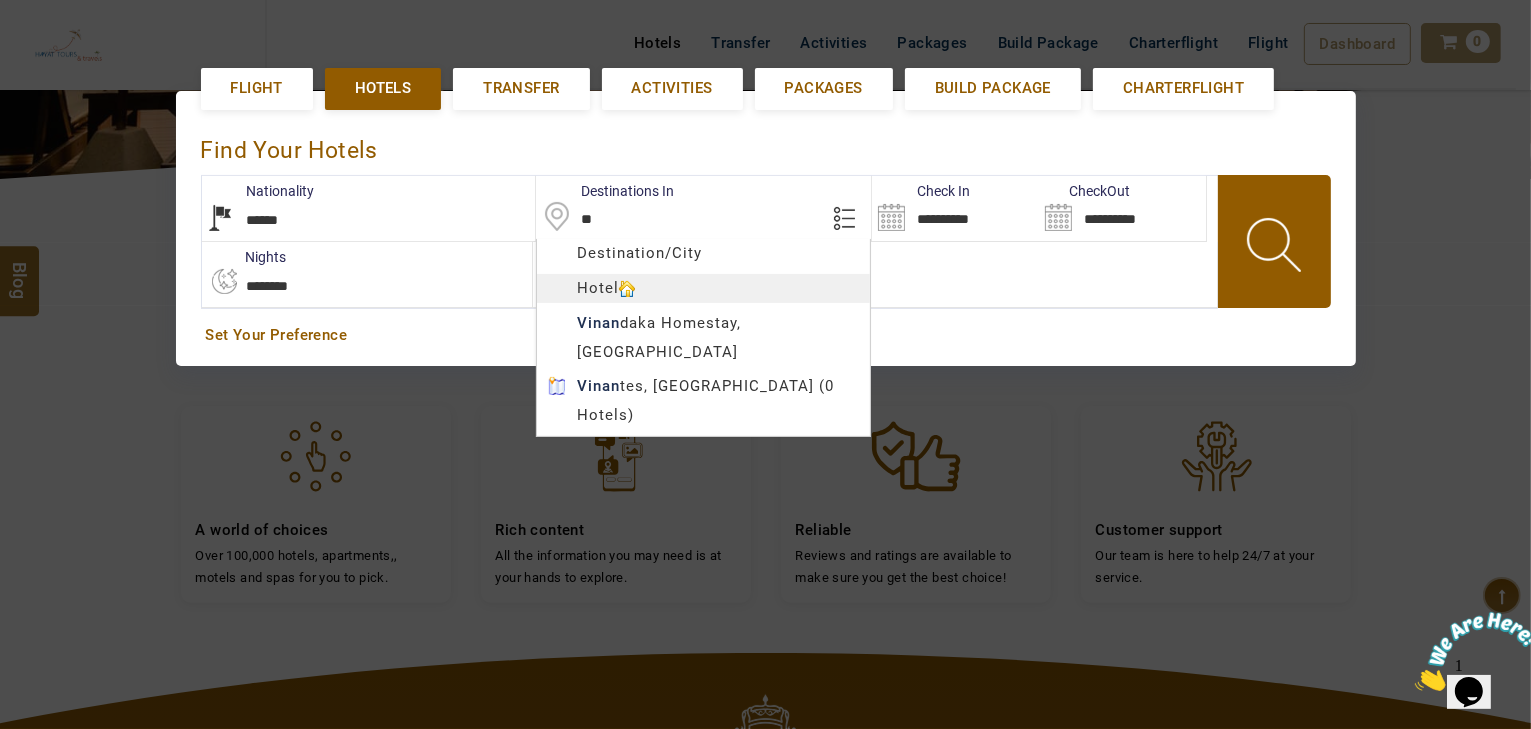 type on "*" 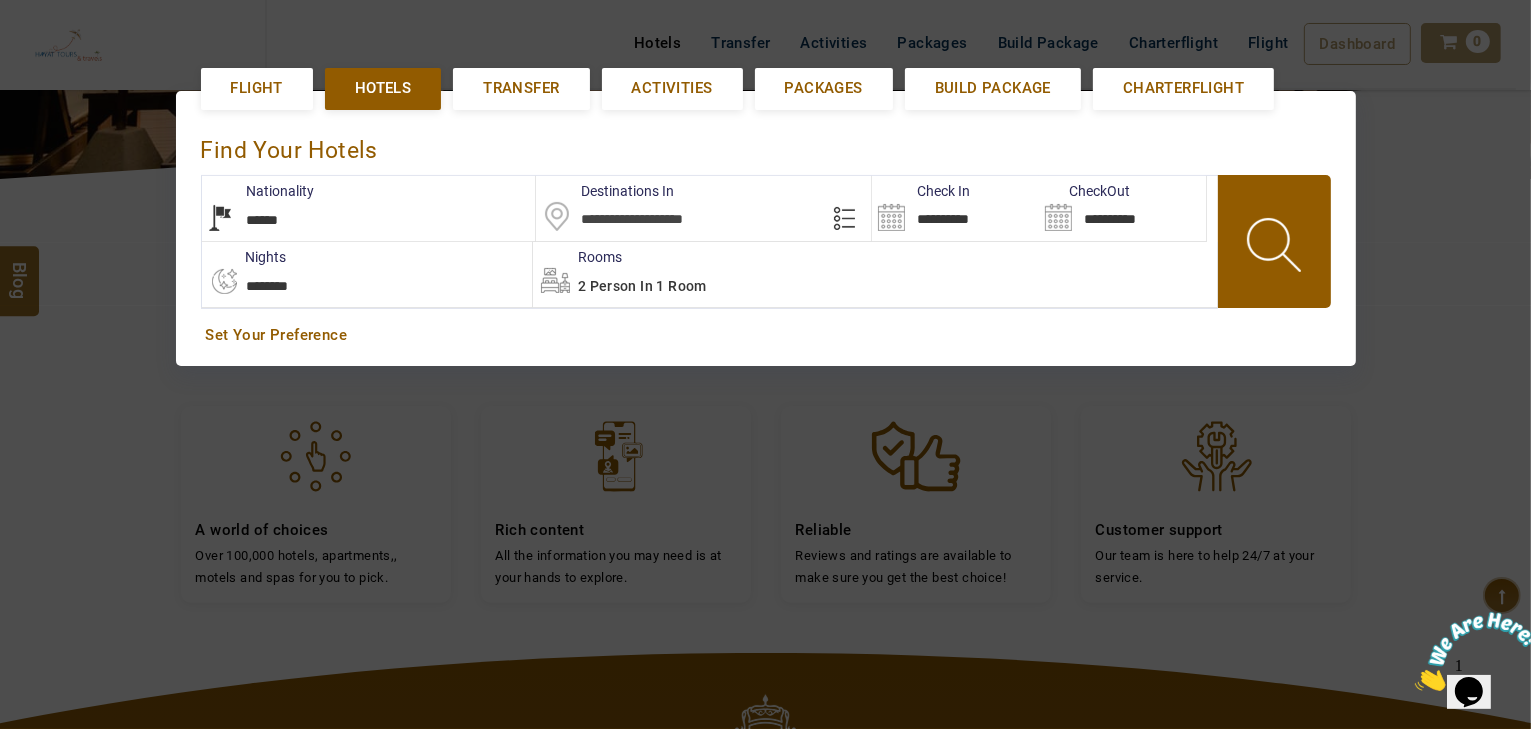 click at bounding box center [703, 208] 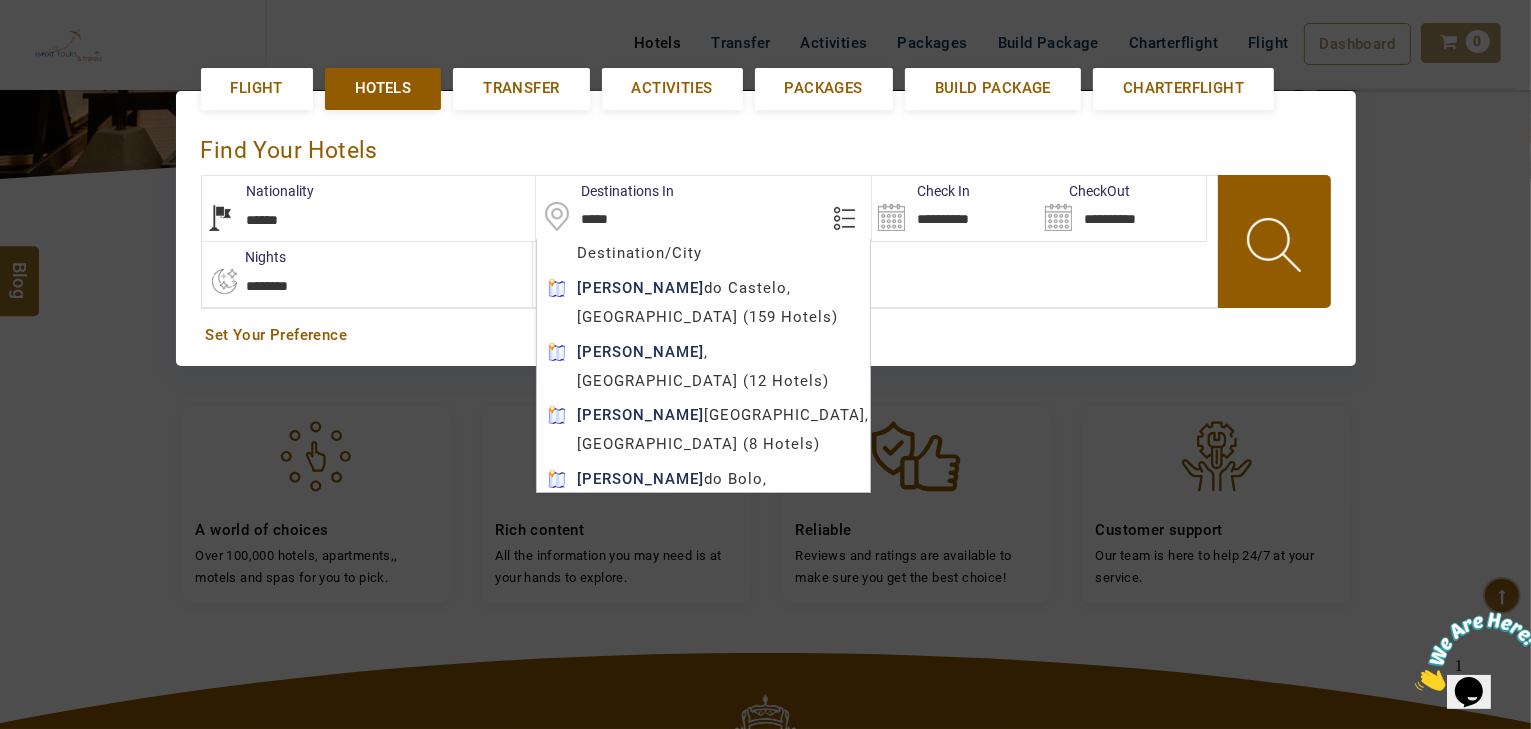 scroll, scrollTop: 0, scrollLeft: 0, axis: both 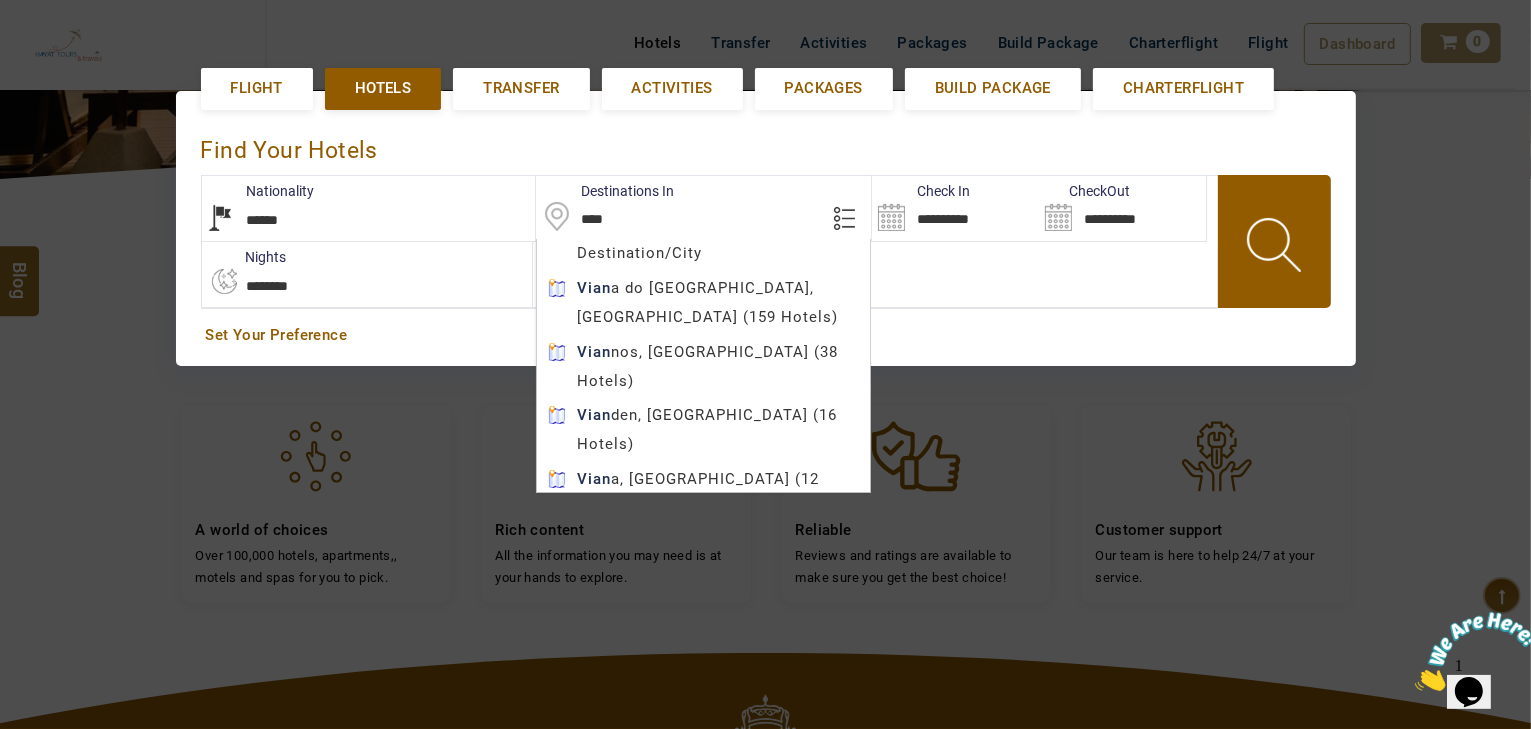 type on "****" 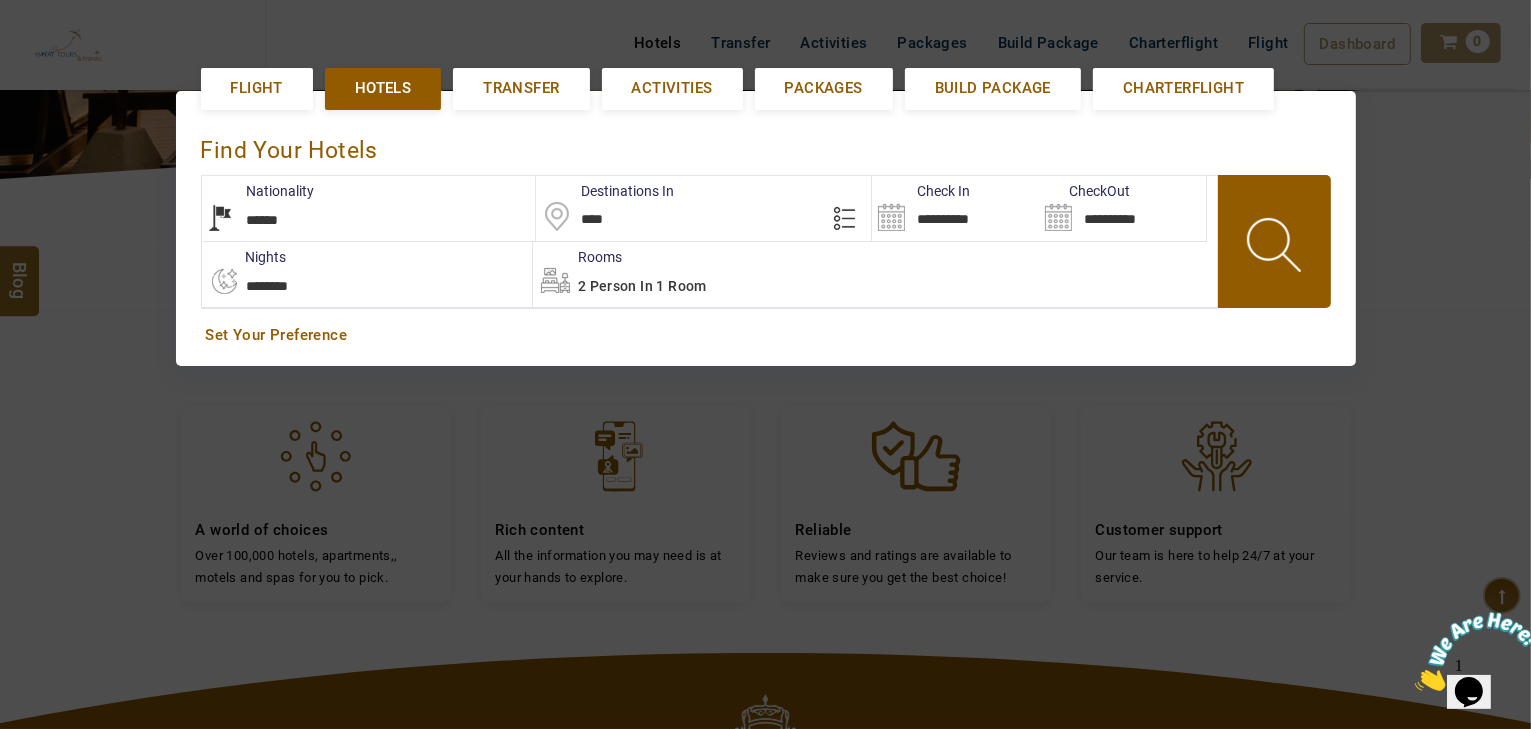 drag, startPoint x: 562, startPoint y: 209, endPoint x: 520, endPoint y: 211, distance: 42.047592 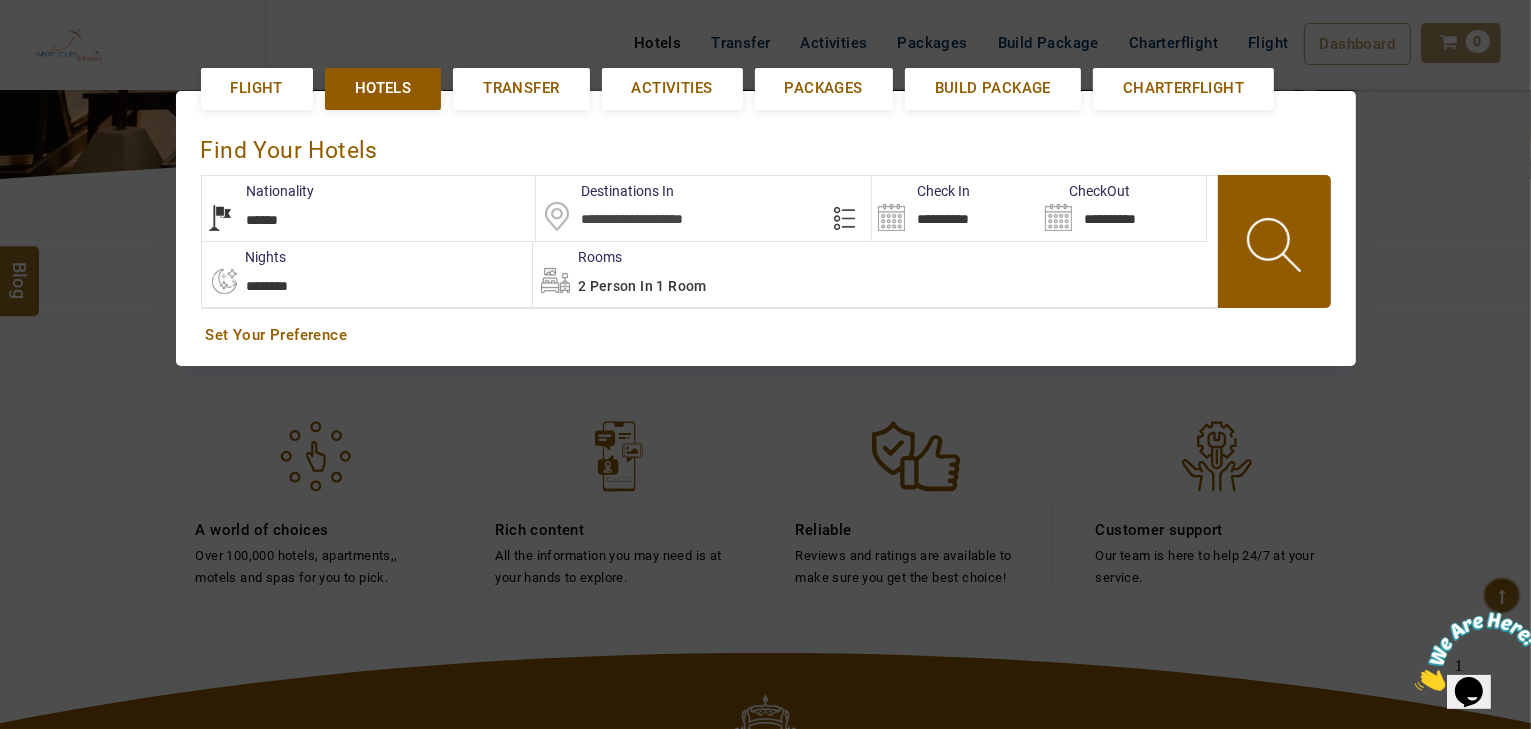 paste on "*****" 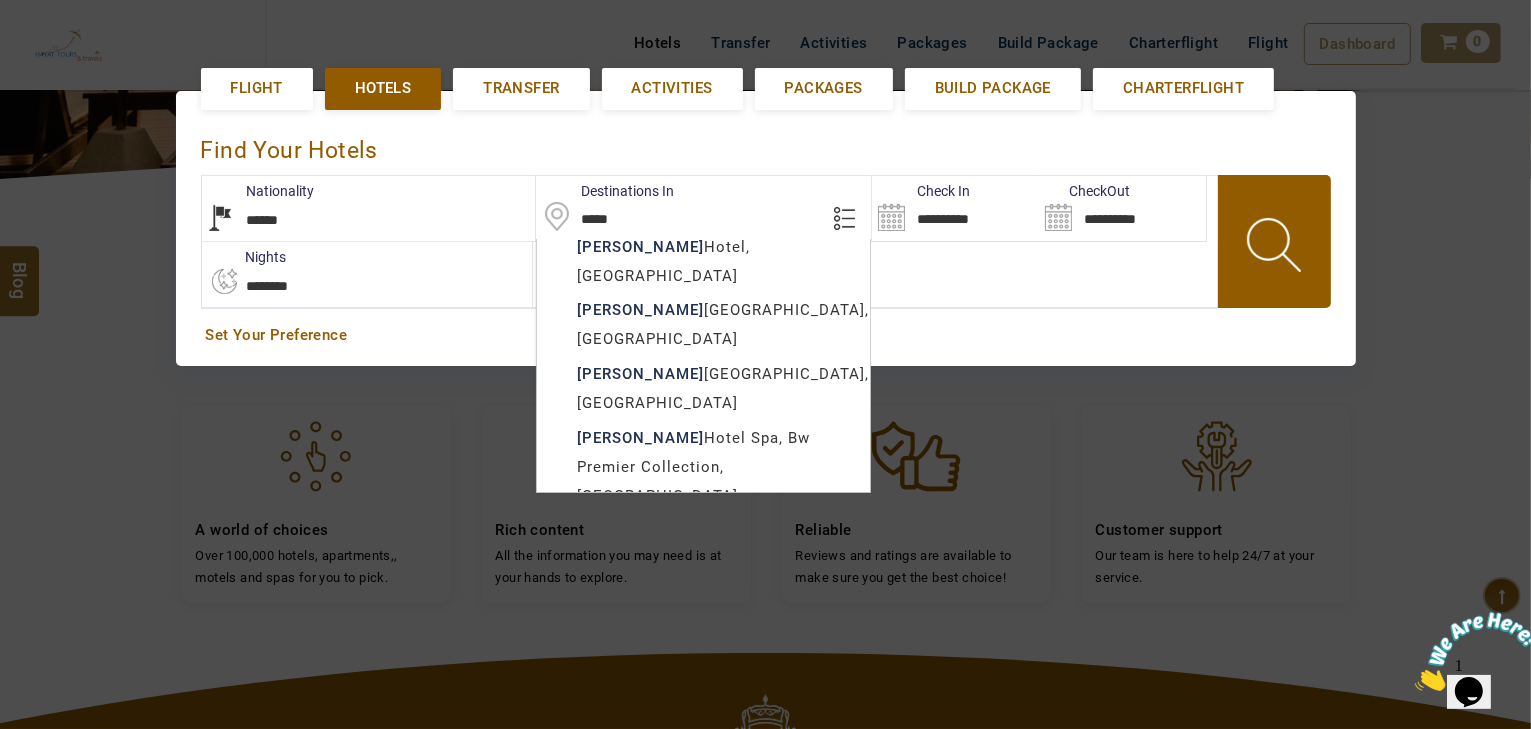 scroll, scrollTop: 440, scrollLeft: 0, axis: vertical 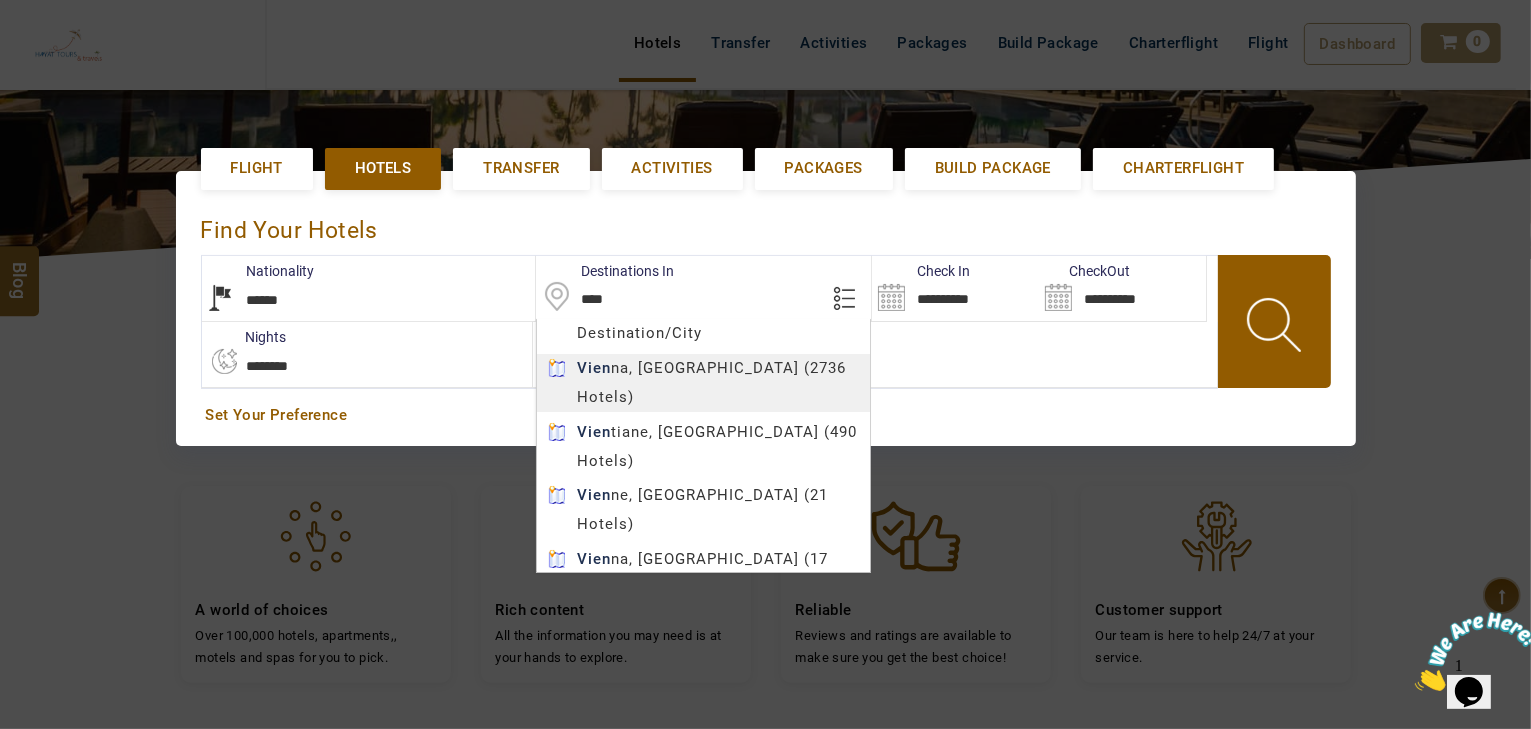 type on "******" 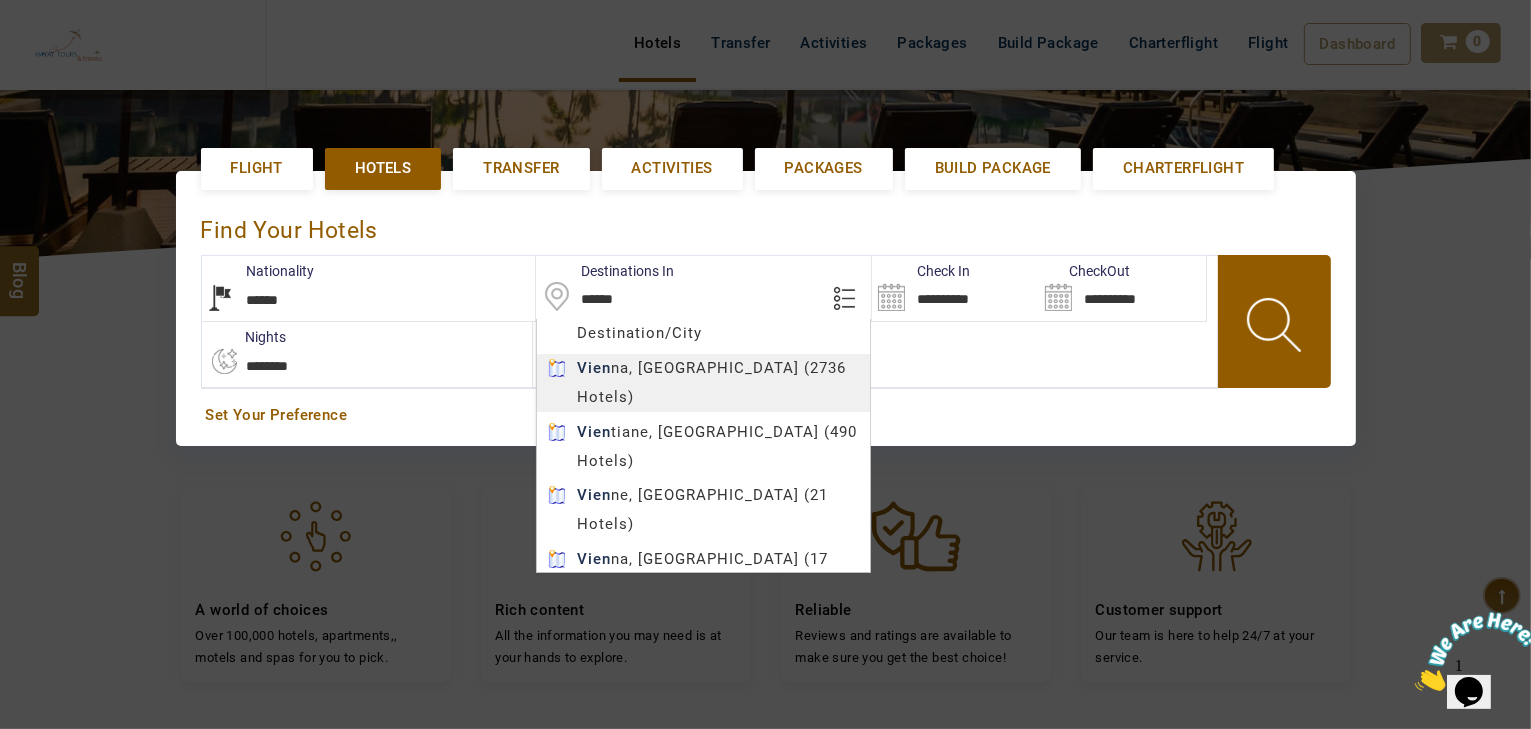 click on "HAYAYT TOURS USD AED  AED EUR  € USD  $ INR  ₹ THB  ฿ IDR  Rp BHD  BHD TRY  ₺ Credit Limit EN HE AR ES PT ZH Helpline
+971 55 344 0168 Register Now +971 55 344 0168 info@royallineholidays.com About Us What we Offer Blog Why Us Contact Hotels  Transfer Activities Packages Build Package Charterflight Flight Dashboard My Profile My Booking My Reports My Quotation Sign Out 0 Points Redeem Now To Redeem 58318  Points Future Points  1074   Points Credit Limit Credit Limit USD 30000.00 70% Complete Used USD 13606.01 Available USD 16393.99 Setting  Looks like you haven't added anything to your cart yet Countinue Shopping ***** ****** Please Wait.. Blog demo
Remember me Forgot
password? LOG IN Don't have an account?   Register Now My Booking View/ Print/Cancel Your Booking without Signing in Submit demo
In A Few Moment, You Will Be Celebrating Best Hotel options galore ! Check In   CheckOut Rooms Rooms Please Wait Find the best hotel deals Flight Hotels  Transfer *******" at bounding box center [765, 438] 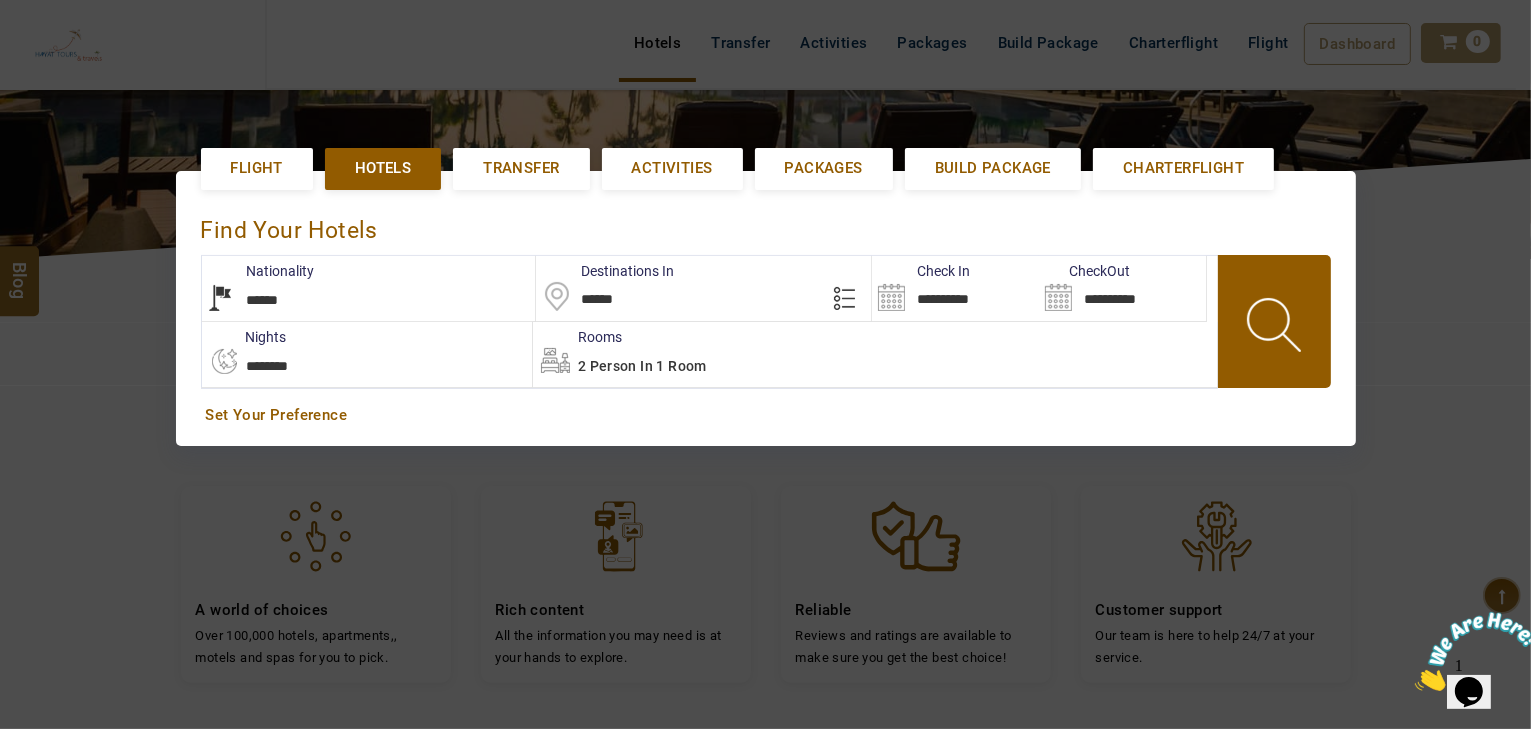 click on "**********" at bounding box center (955, 288) 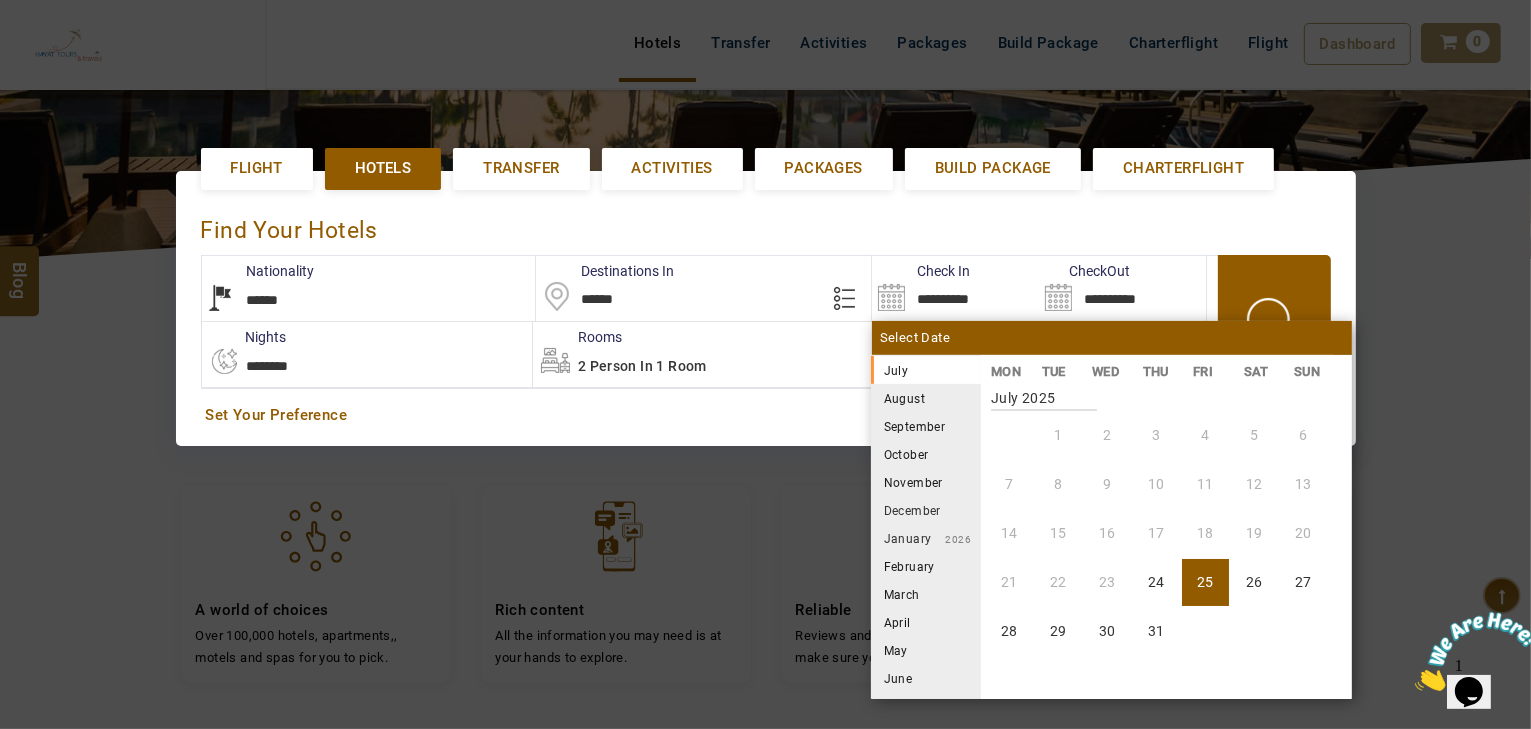 click on "August" at bounding box center (926, 398) 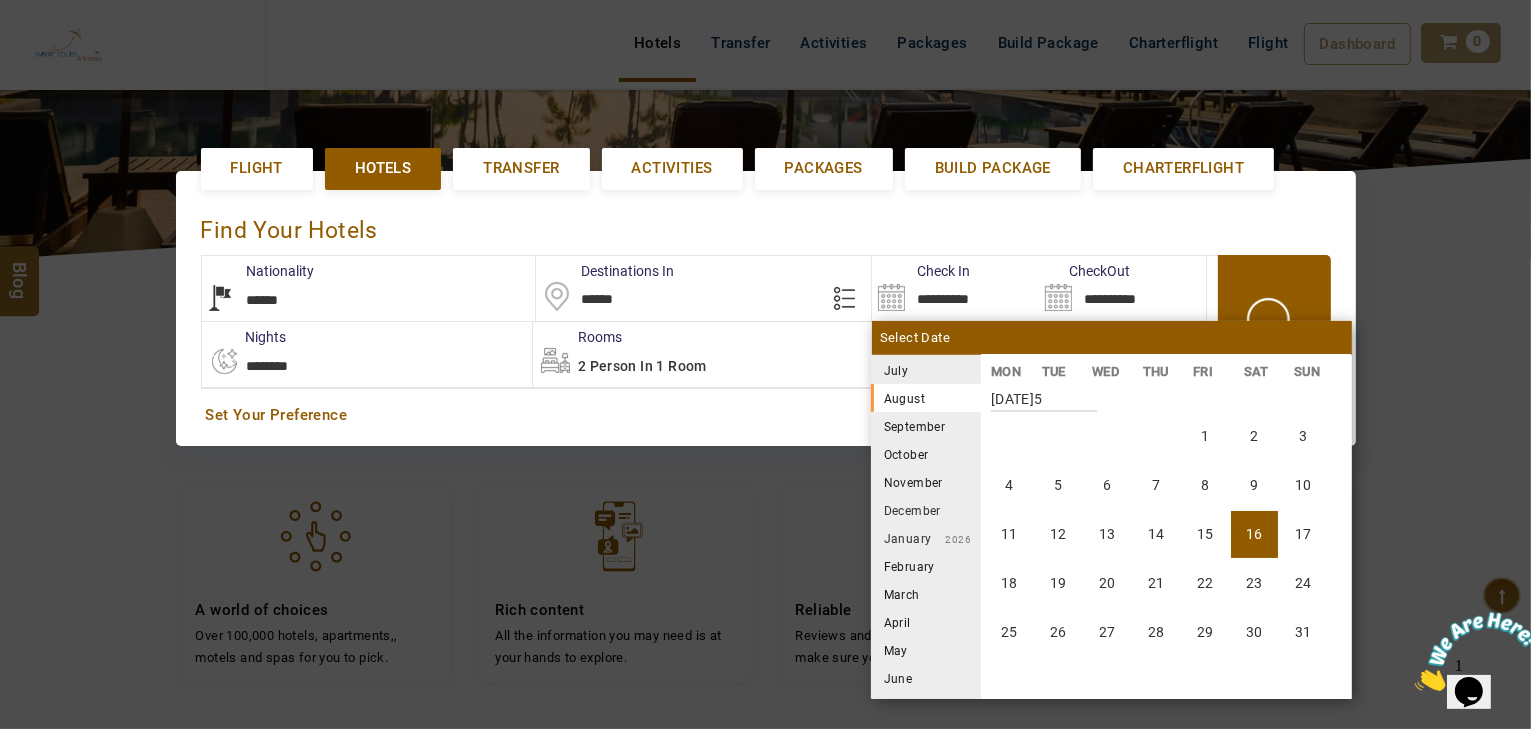 scroll, scrollTop: 370, scrollLeft: 0, axis: vertical 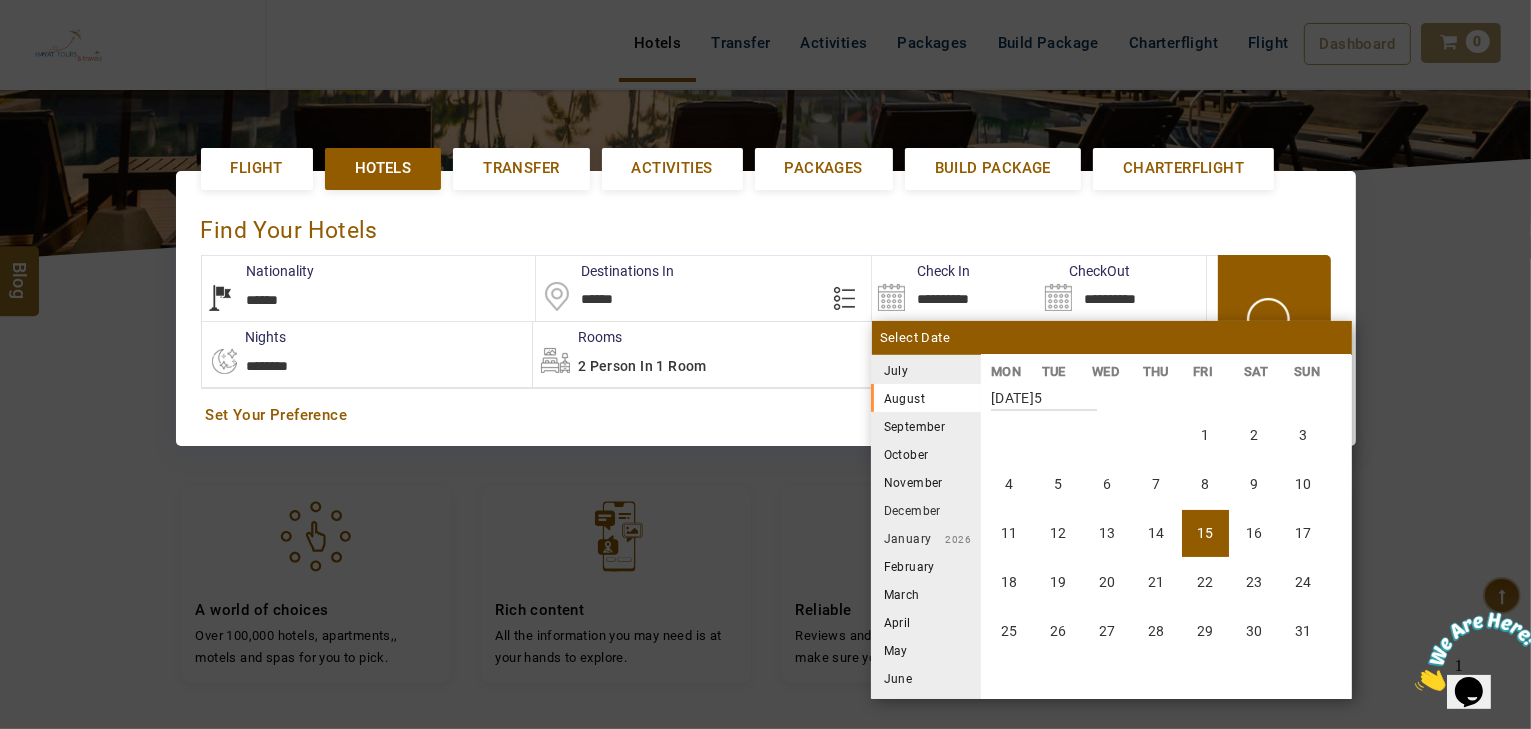 click on "15" at bounding box center [1205, 533] 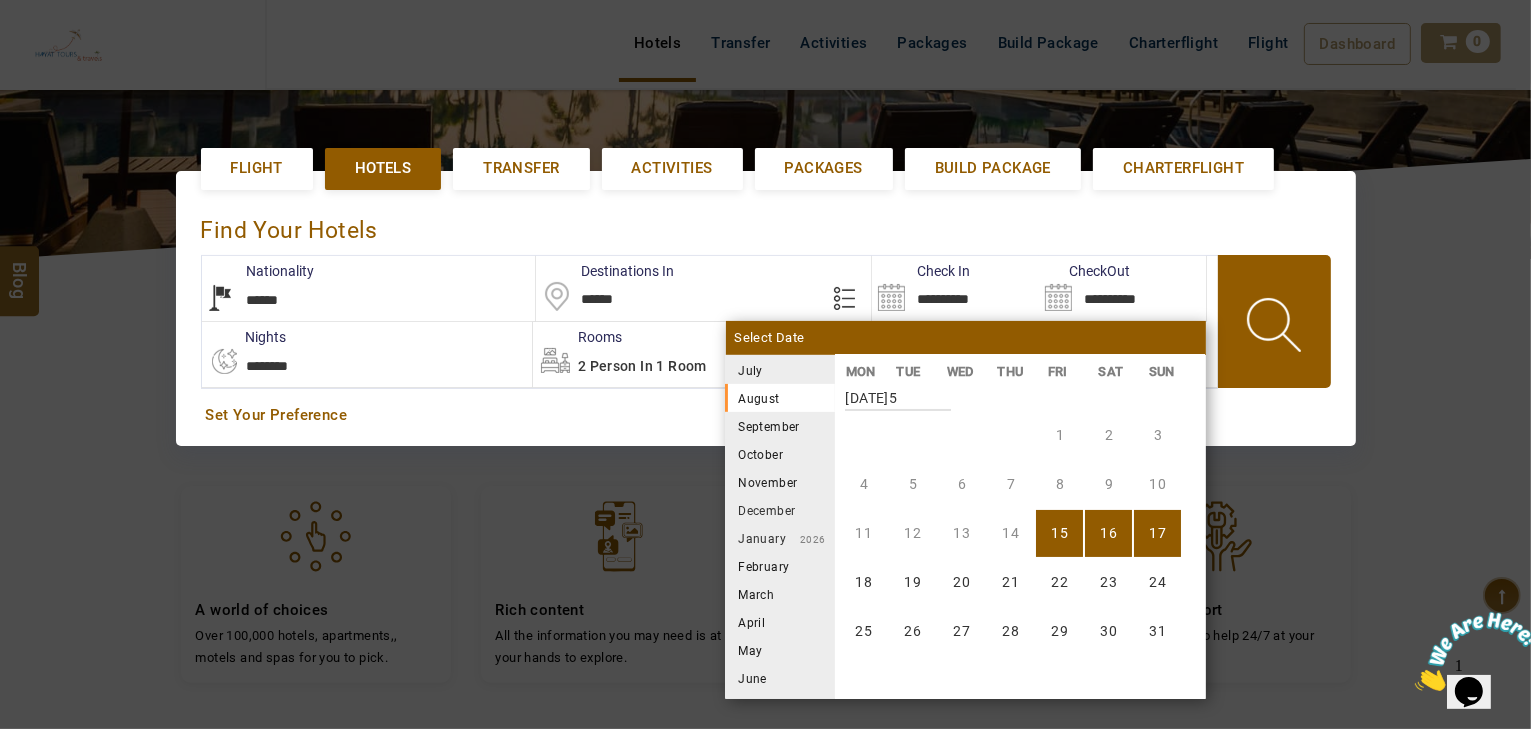 scroll, scrollTop: 370, scrollLeft: 0, axis: vertical 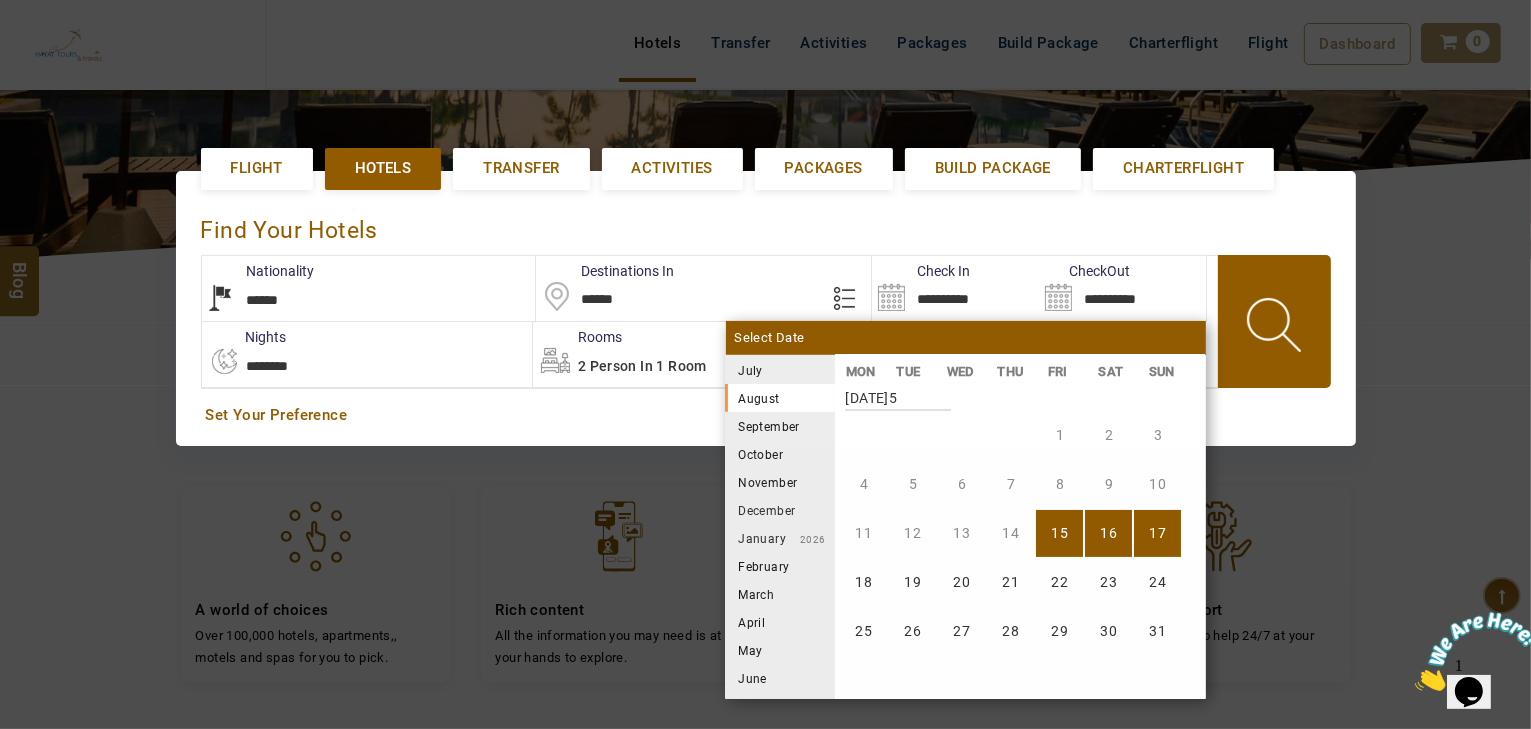 click on "17" at bounding box center [1157, 533] 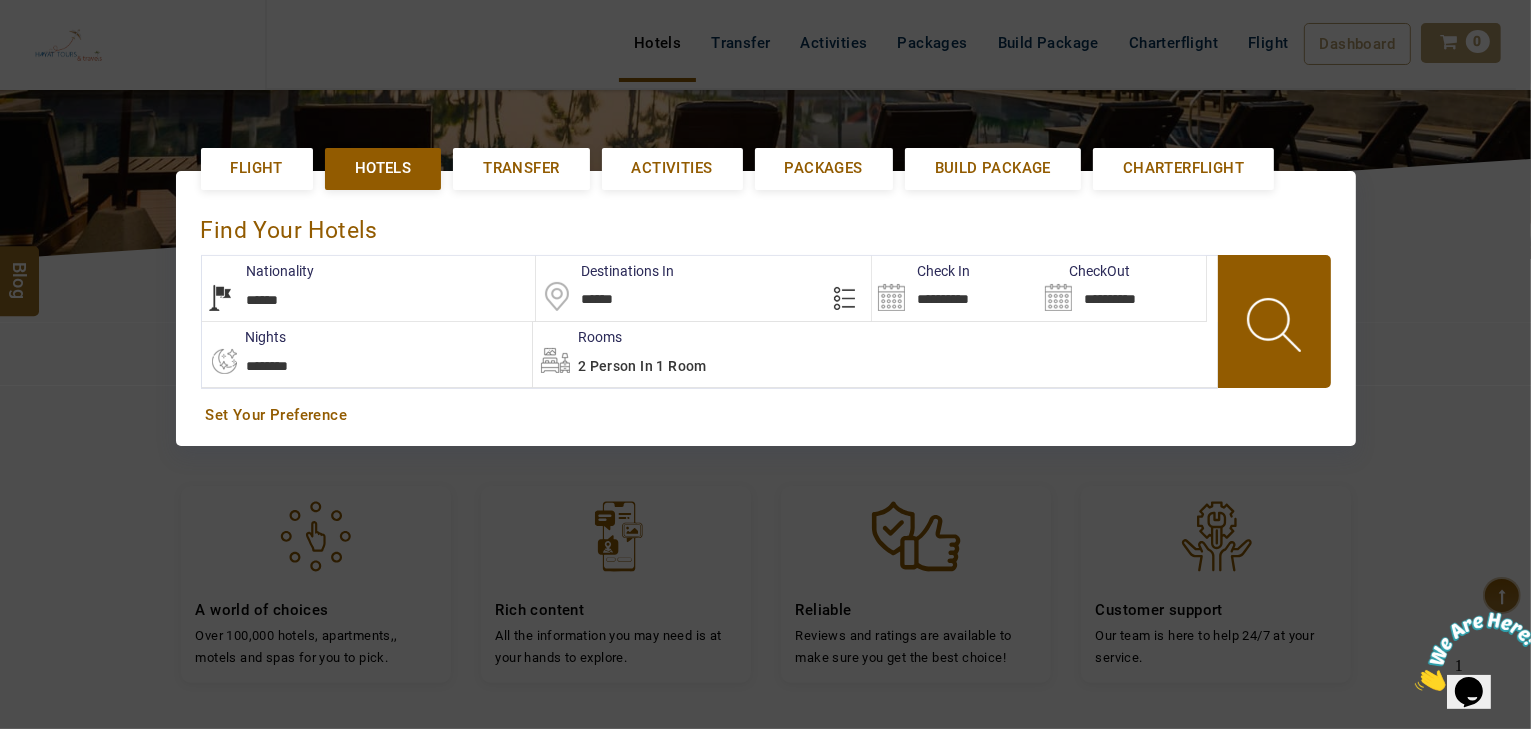 click on "2 Person in    1 Room" at bounding box center (642, 366) 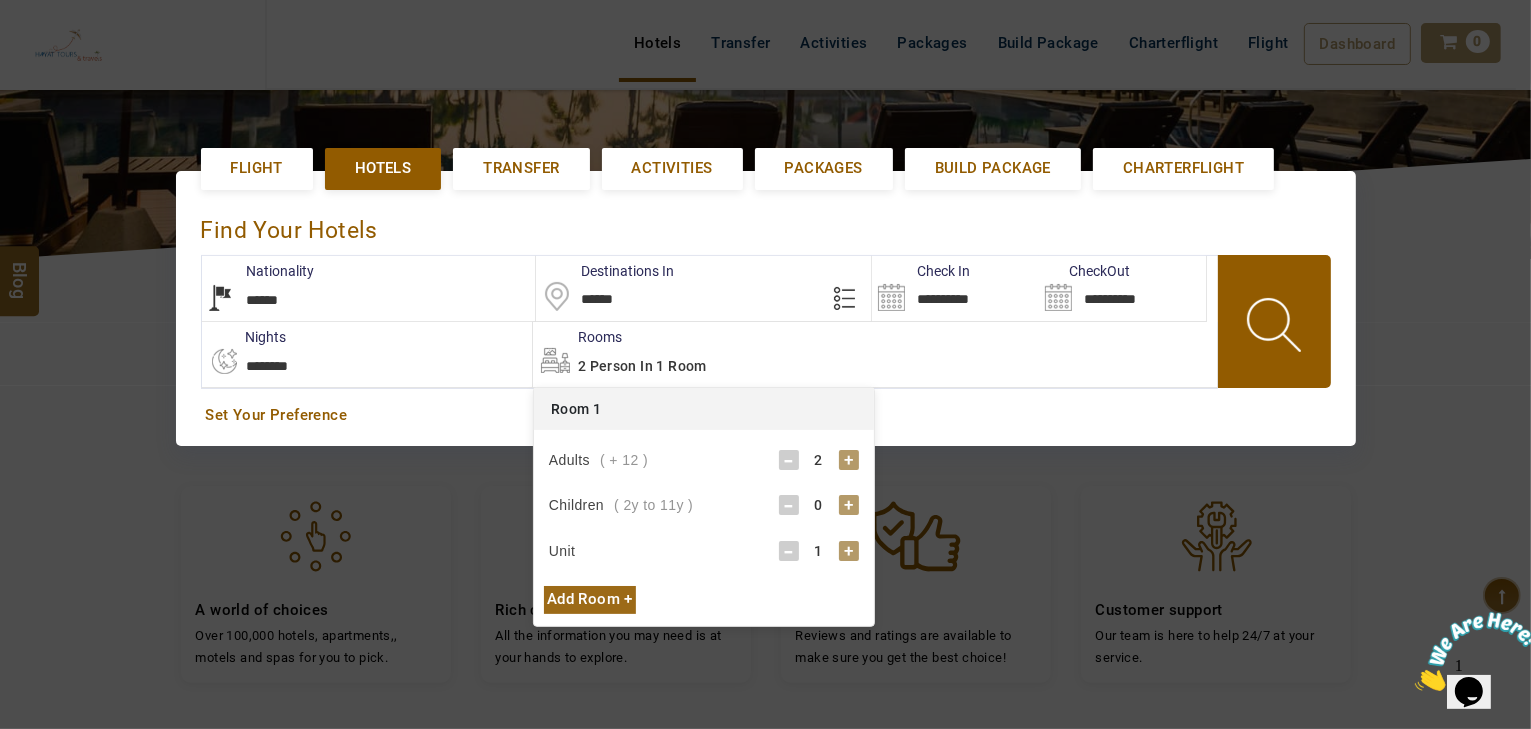 click on "+" at bounding box center (849, 460) 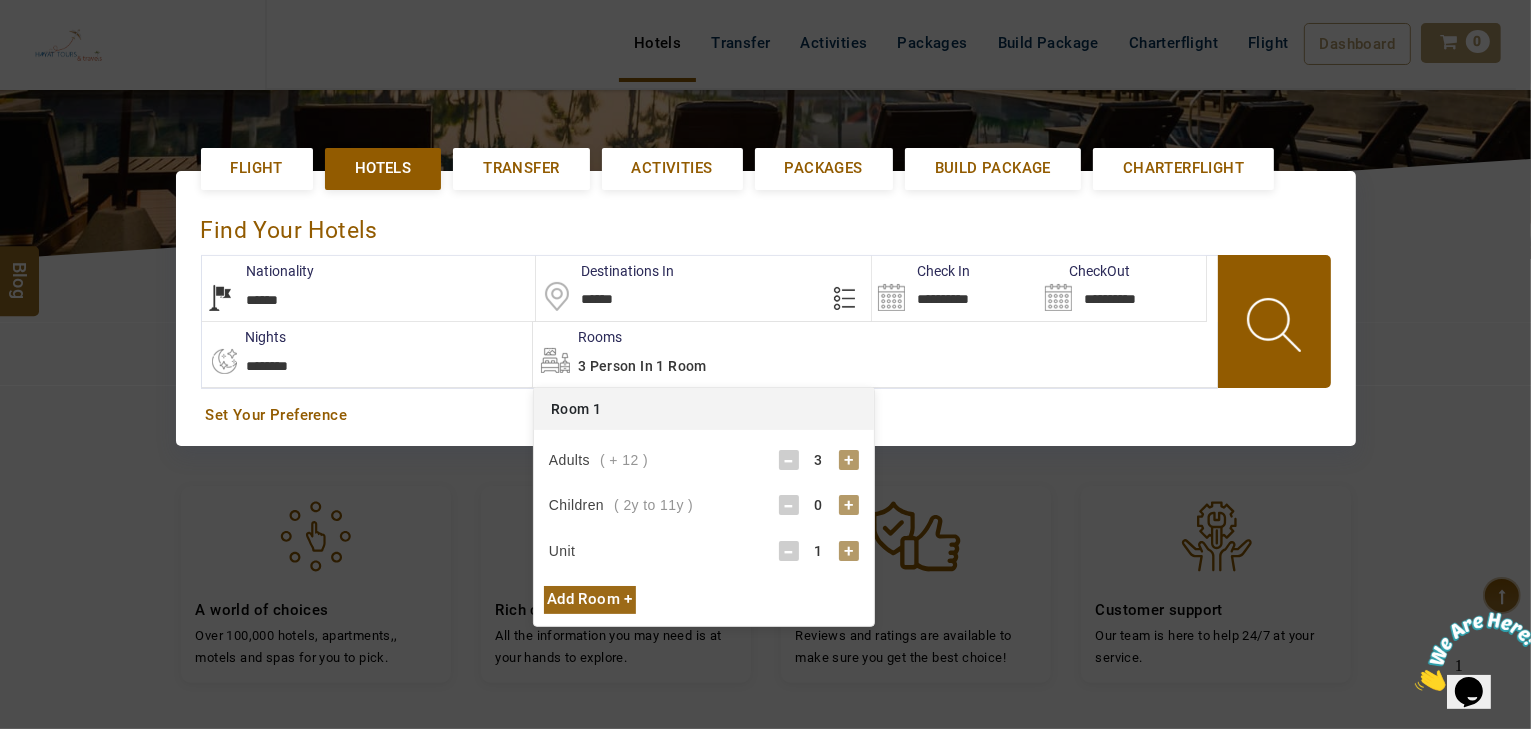 click at bounding box center (1276, 328) 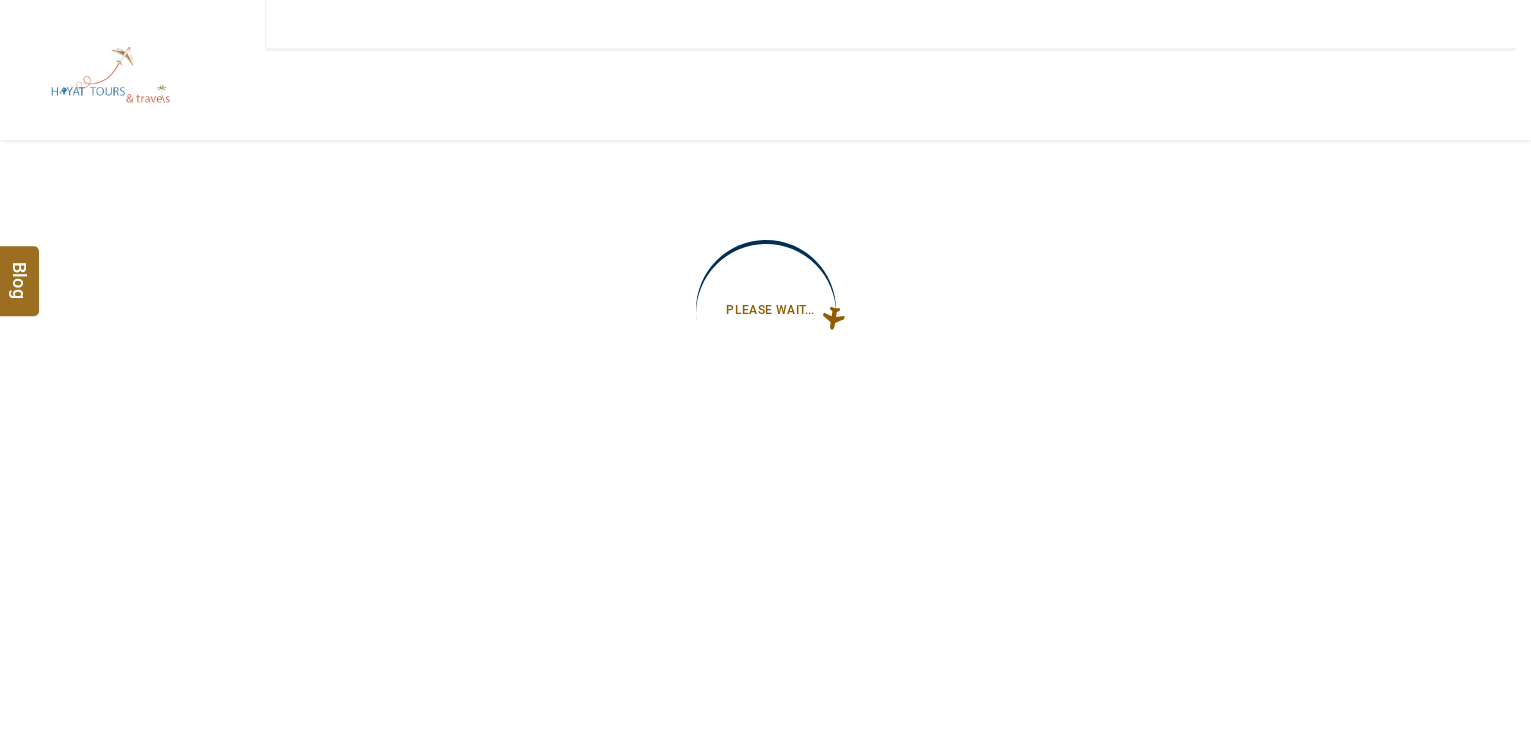 type on "**********" 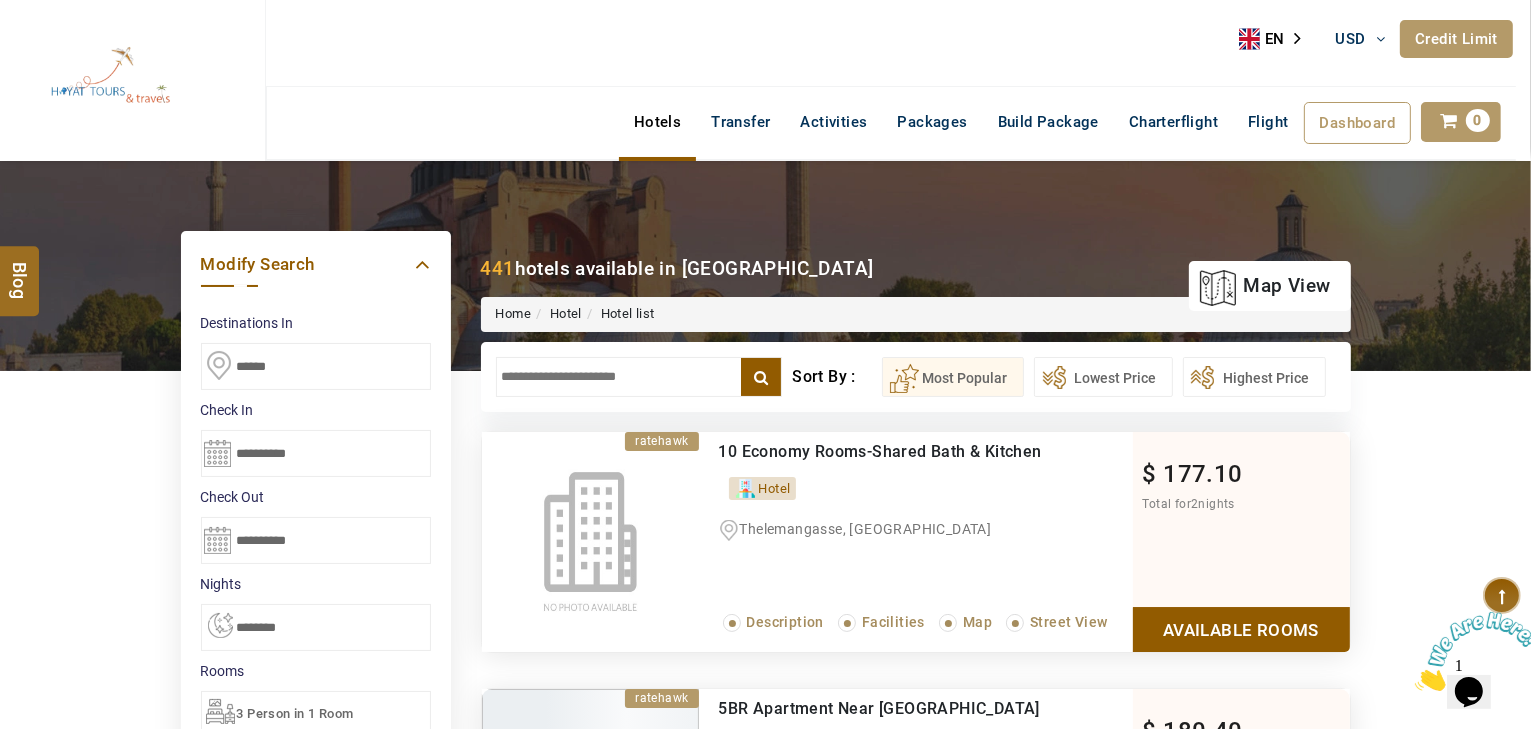 scroll, scrollTop: 0, scrollLeft: 0, axis: both 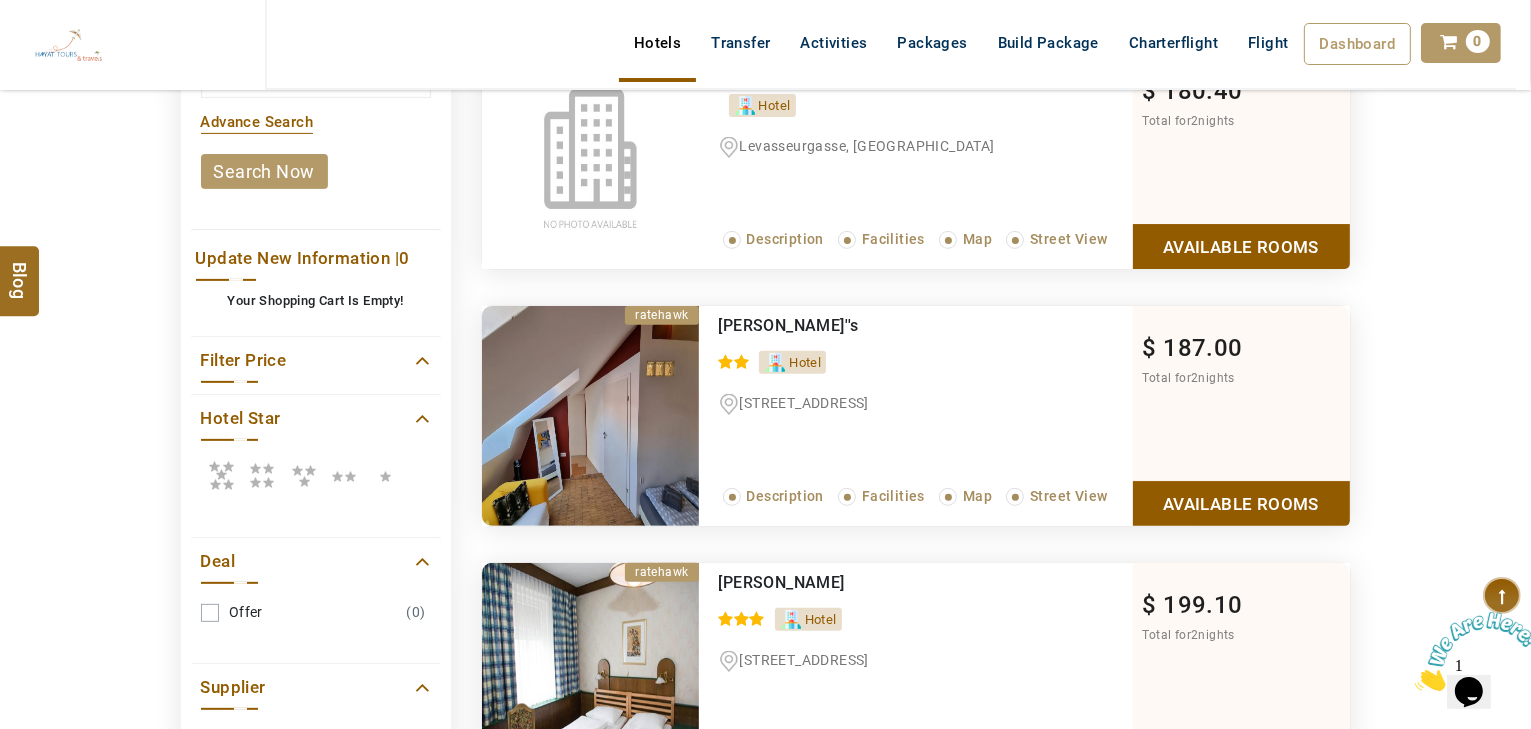 click at bounding box center (221, 475) 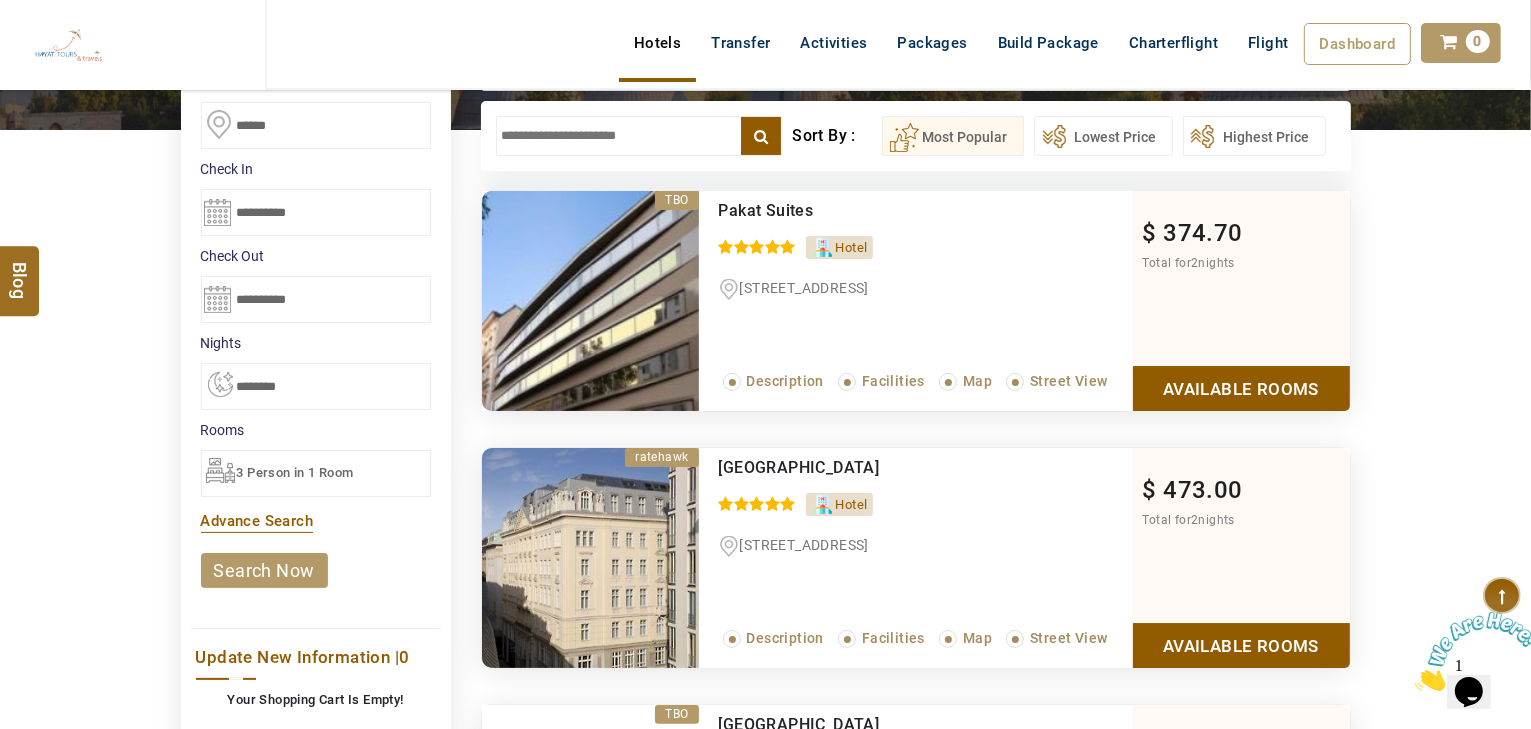 scroll, scrollTop: 240, scrollLeft: 0, axis: vertical 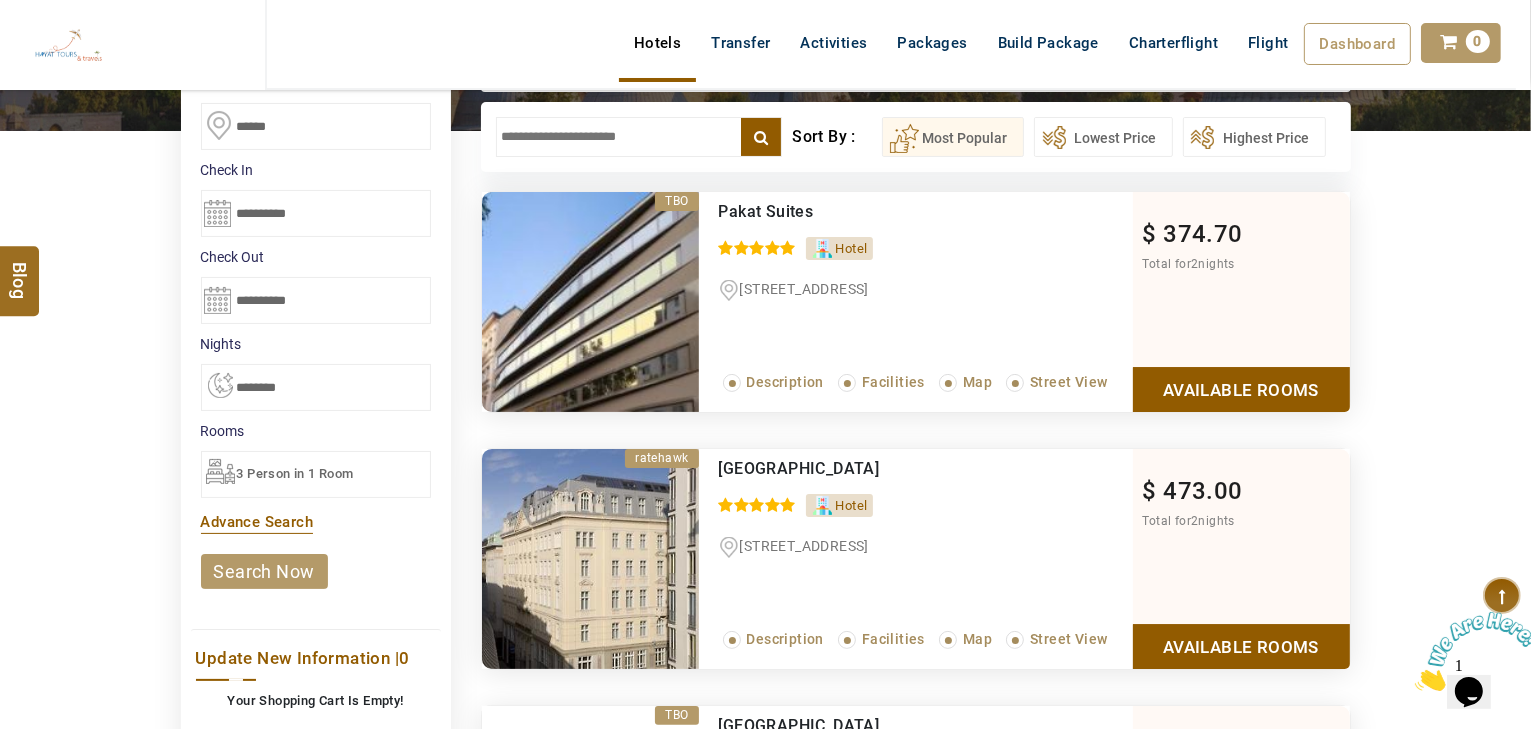 click at bounding box center [639, 137] 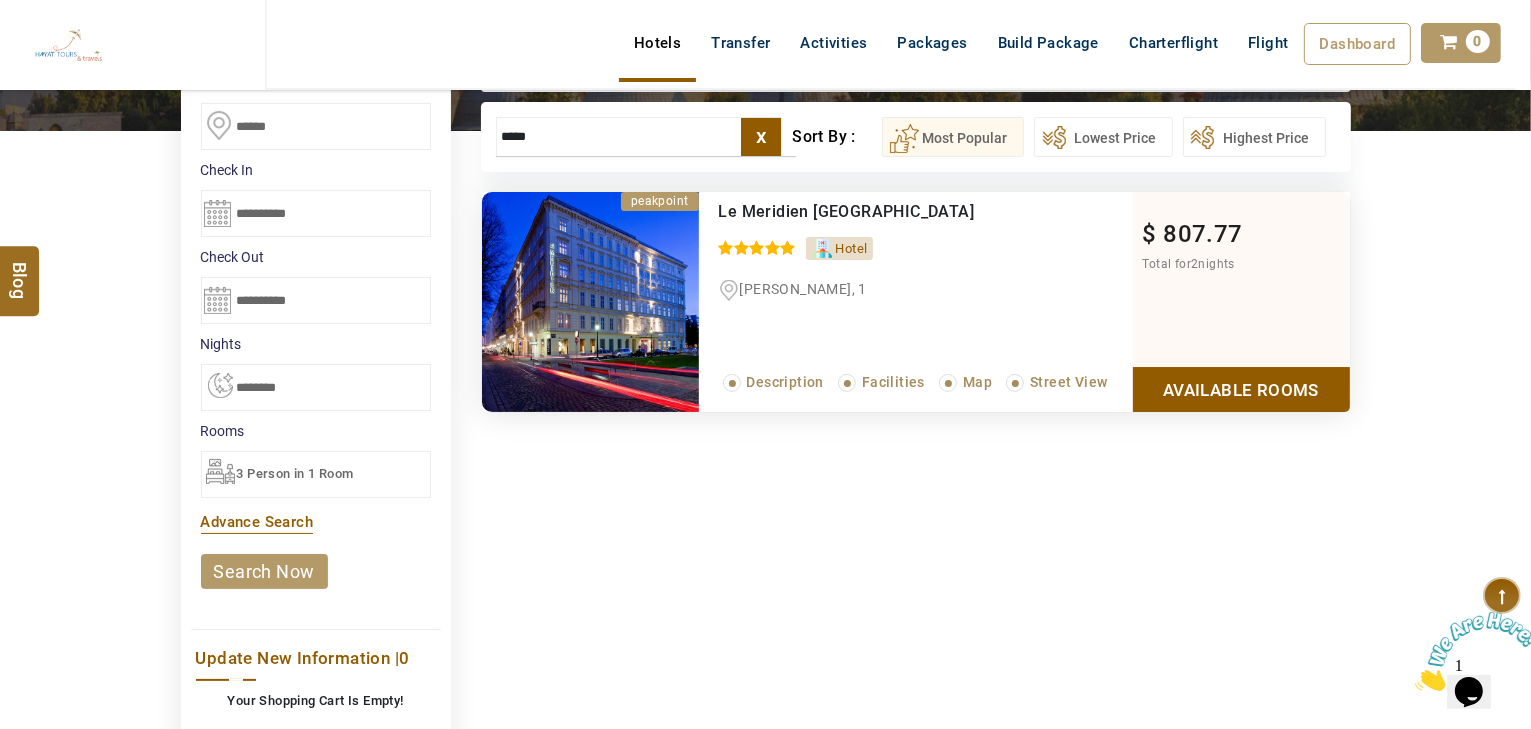 type on "*****" 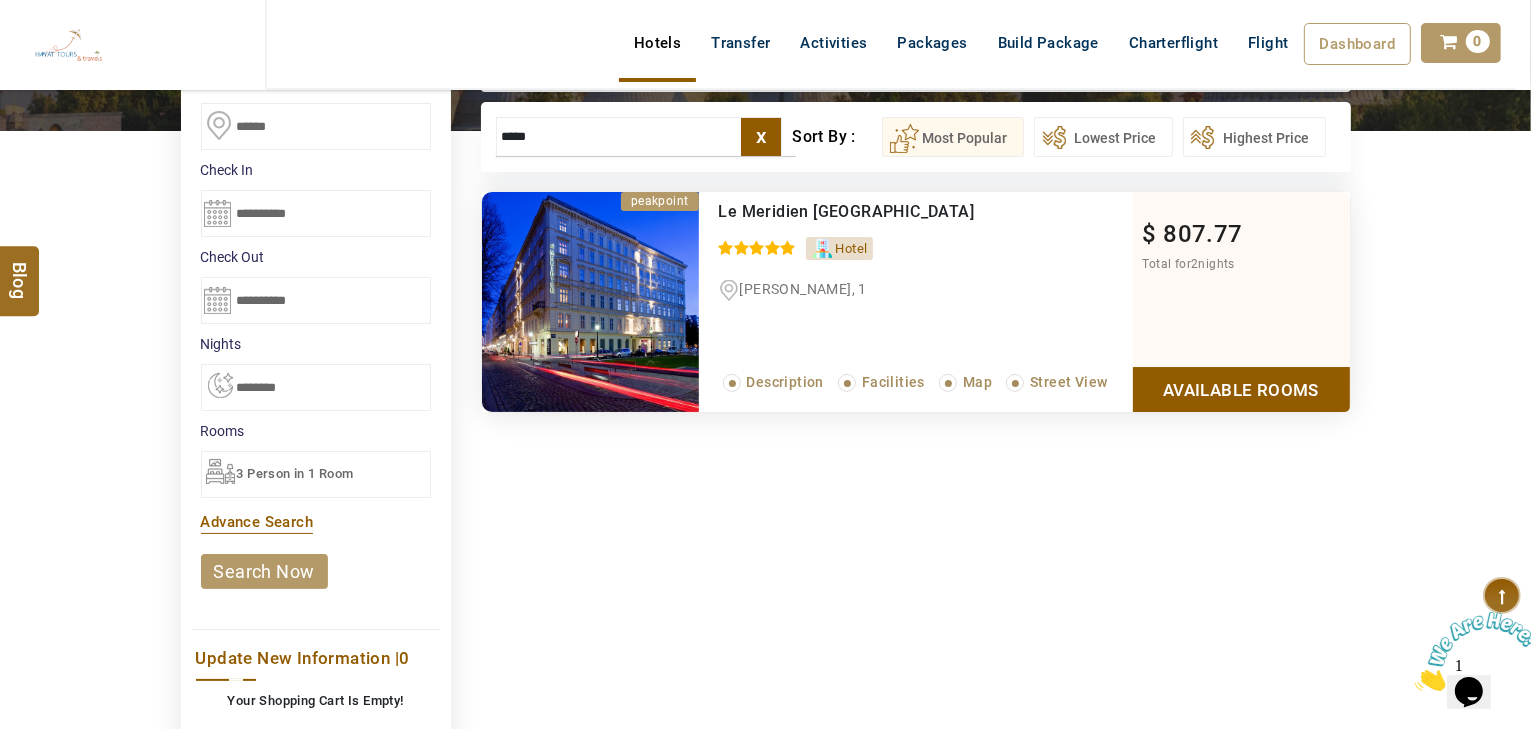 click on "Available Rooms" at bounding box center (1241, 389) 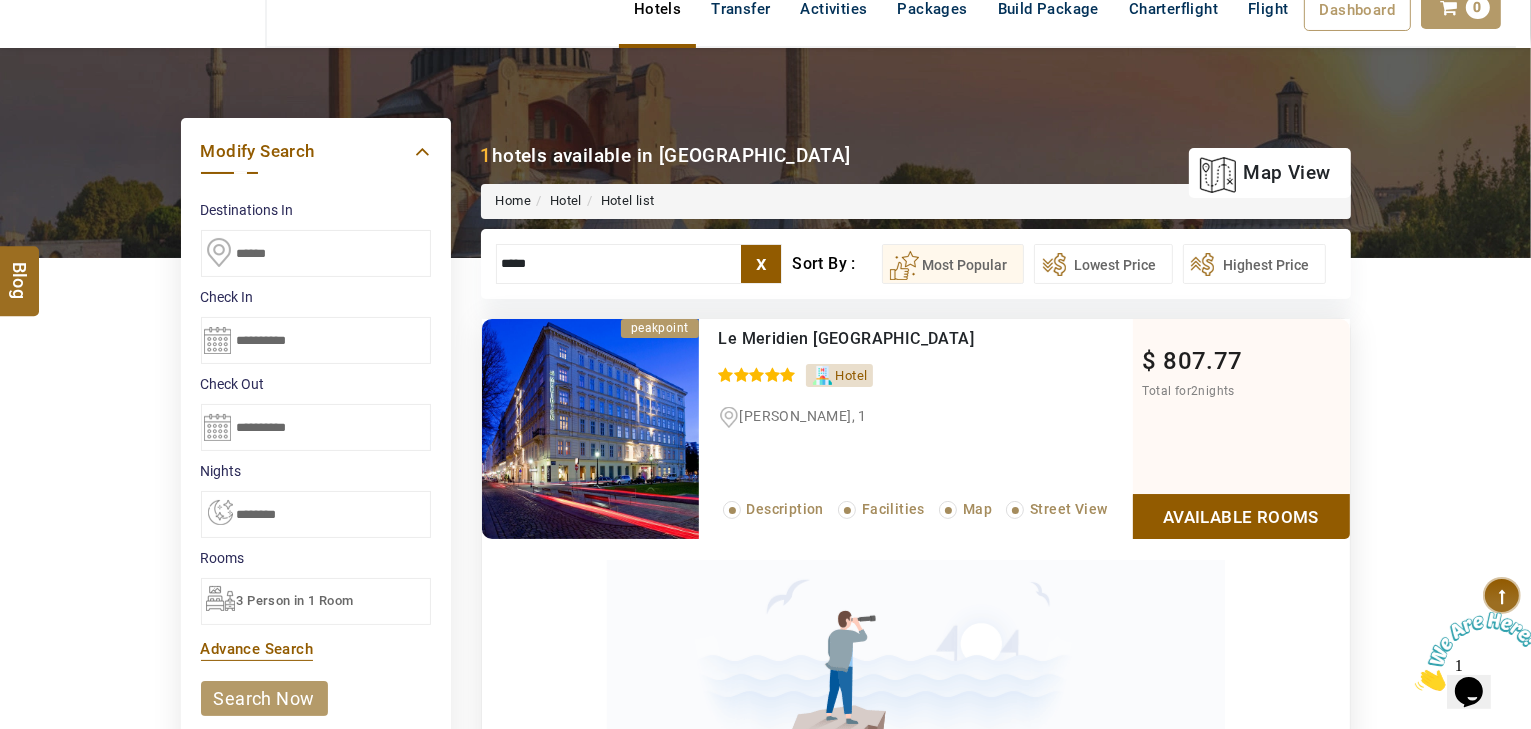 scroll, scrollTop: 140, scrollLeft: 0, axis: vertical 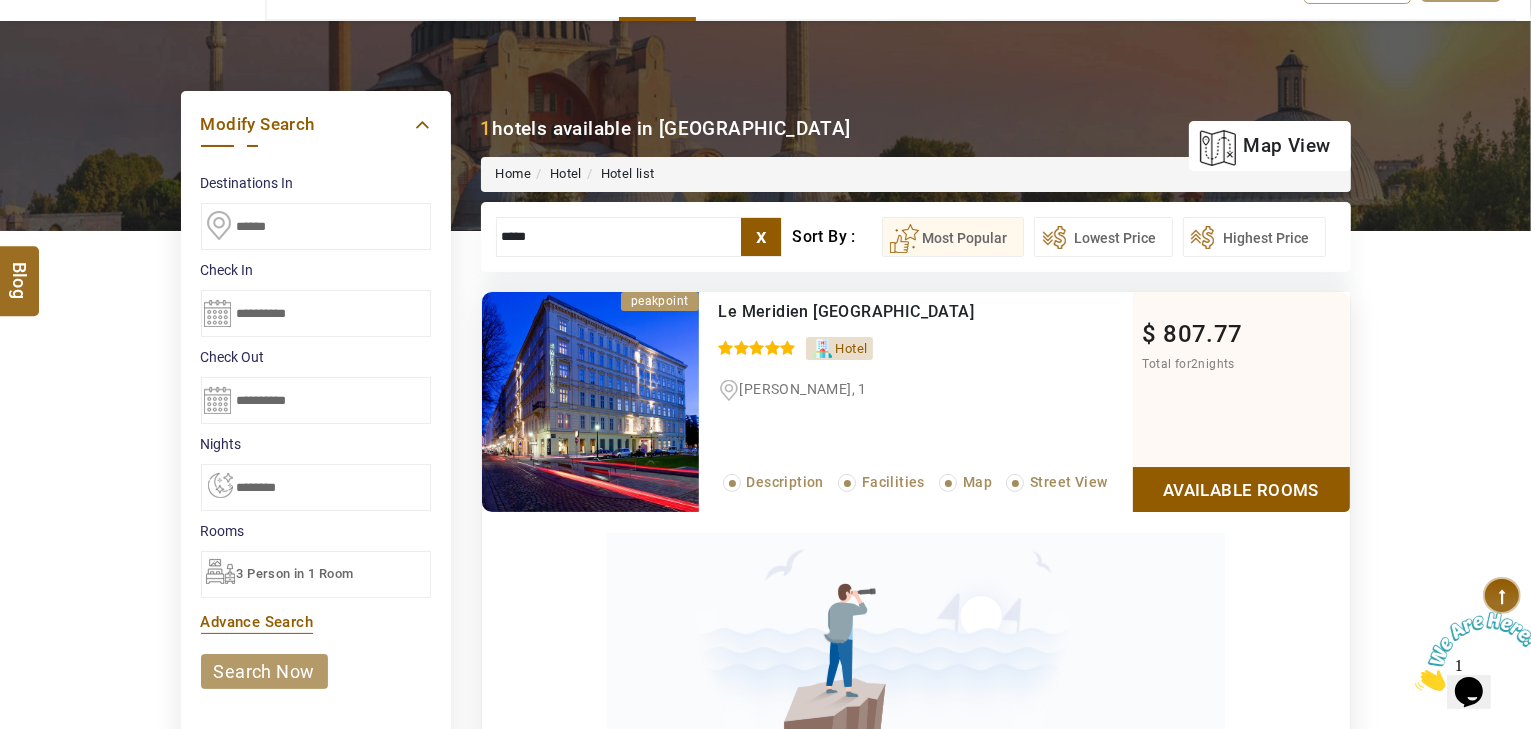 click on "Available Rooms" at bounding box center (1241, 489) 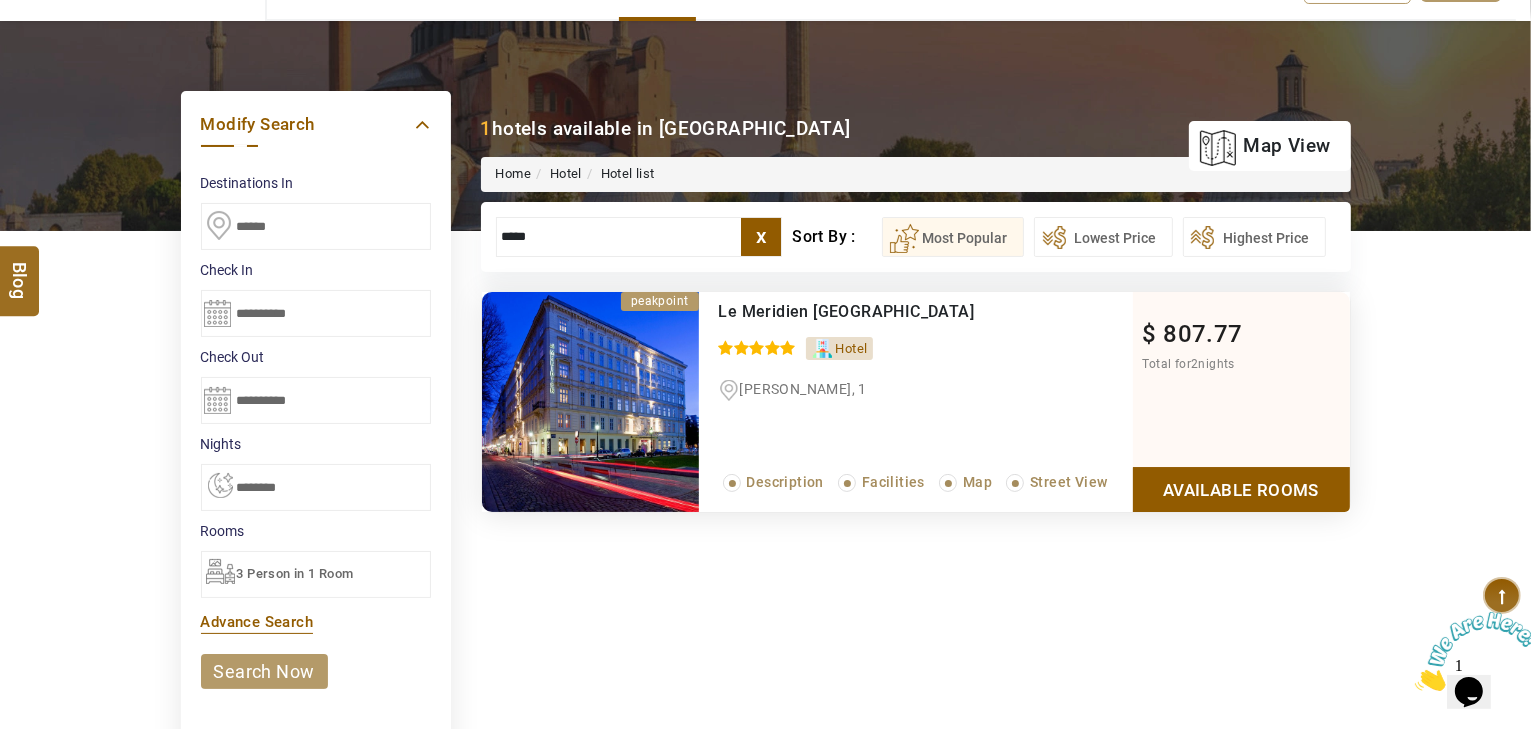 click on "Available Rooms" at bounding box center (1241, 489) 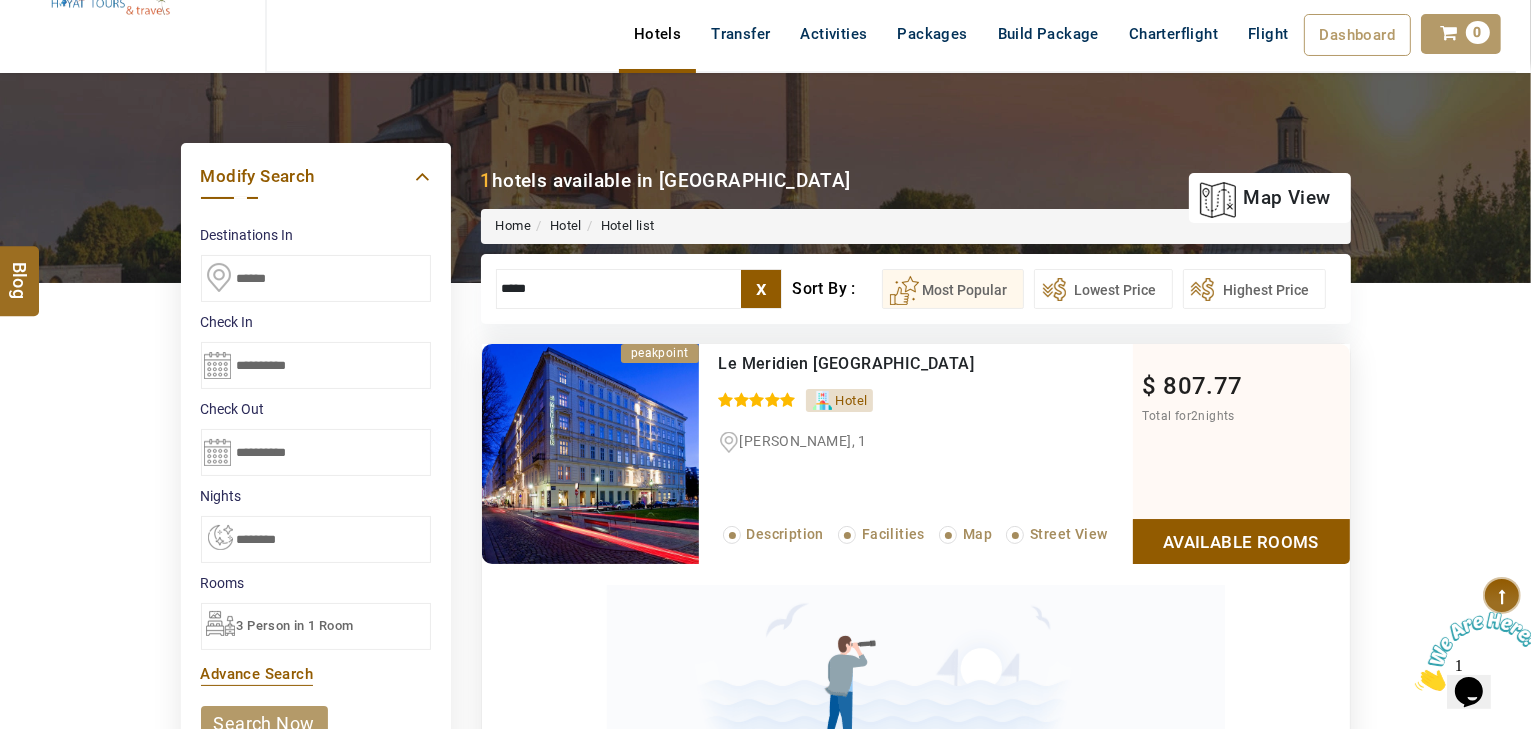 scroll, scrollTop: 60, scrollLeft: 0, axis: vertical 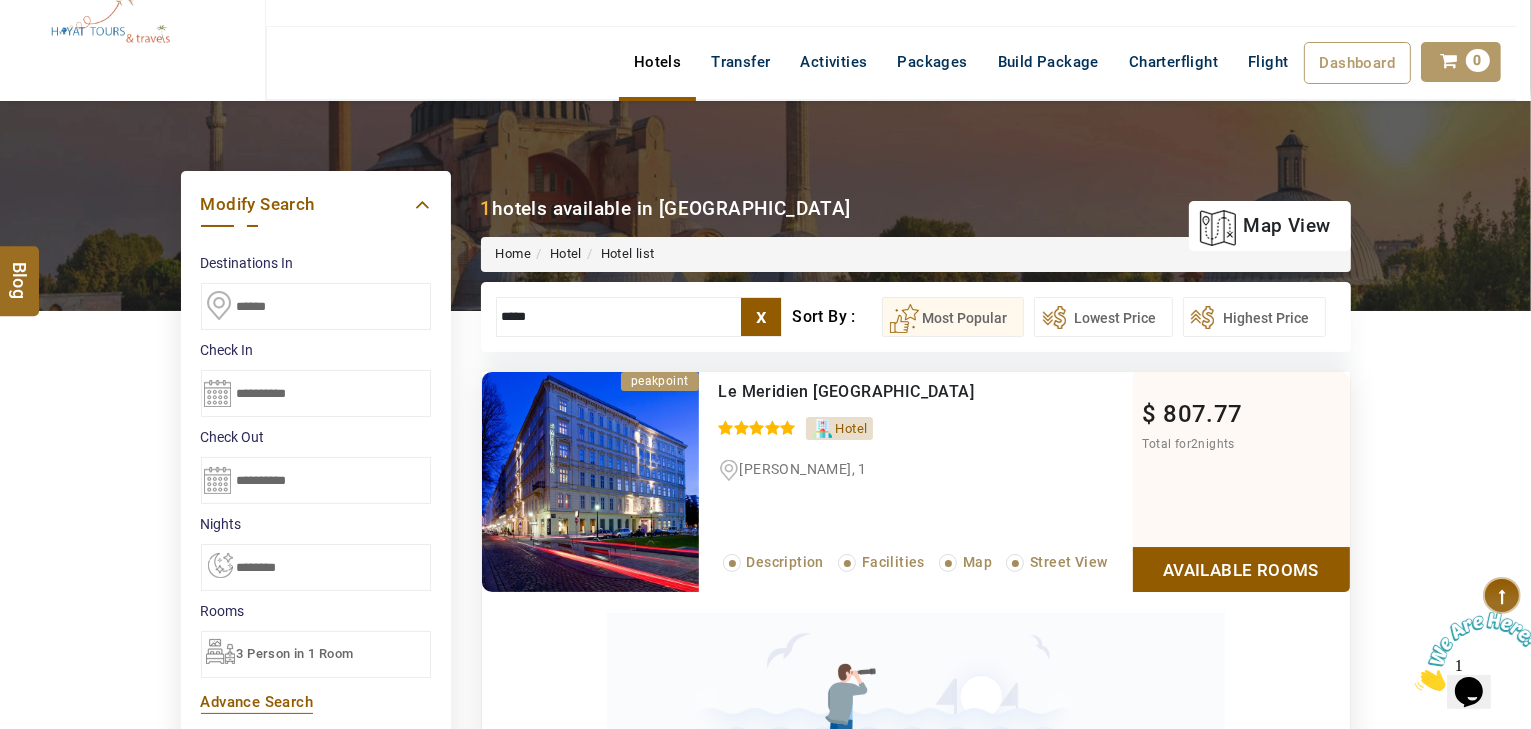 click on "*****" at bounding box center (639, 317) 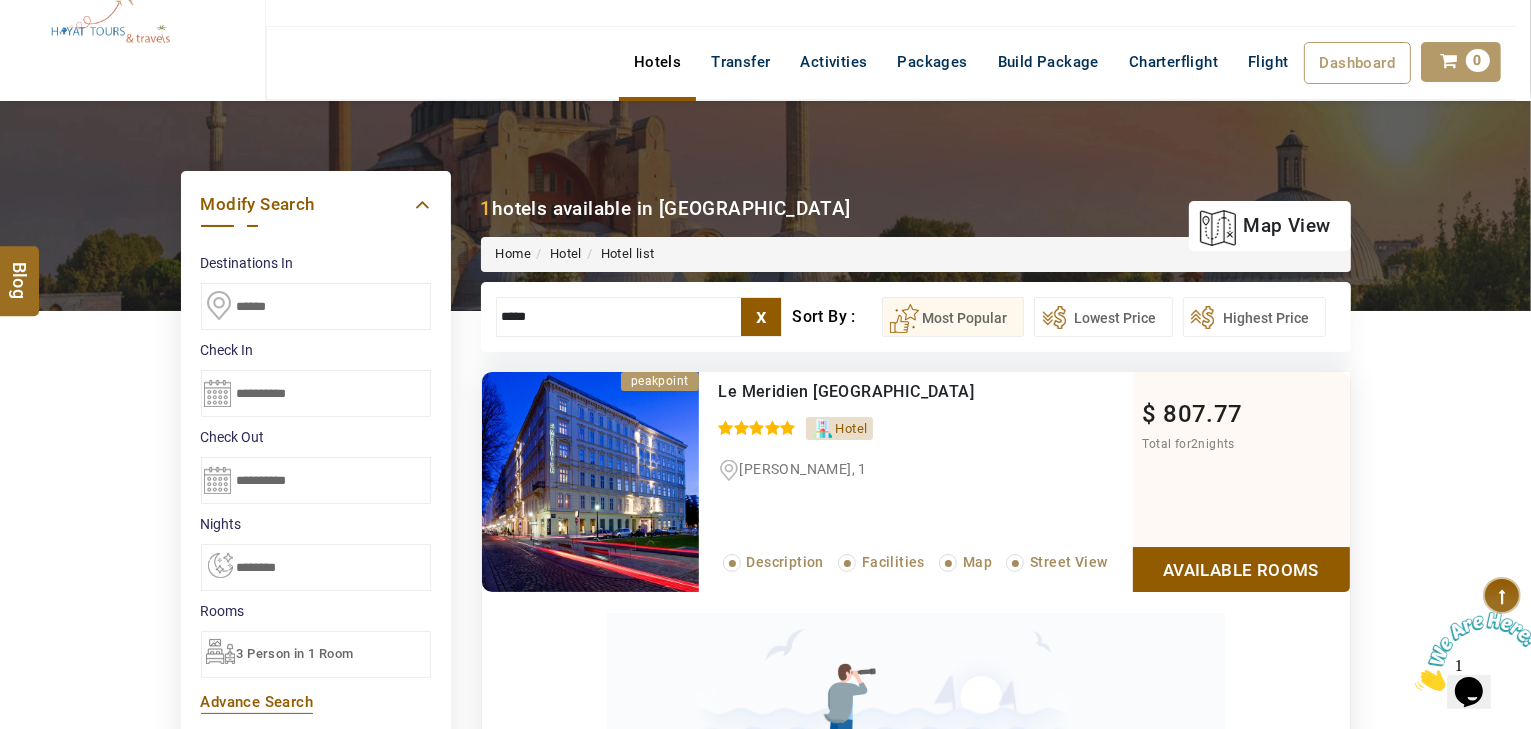type 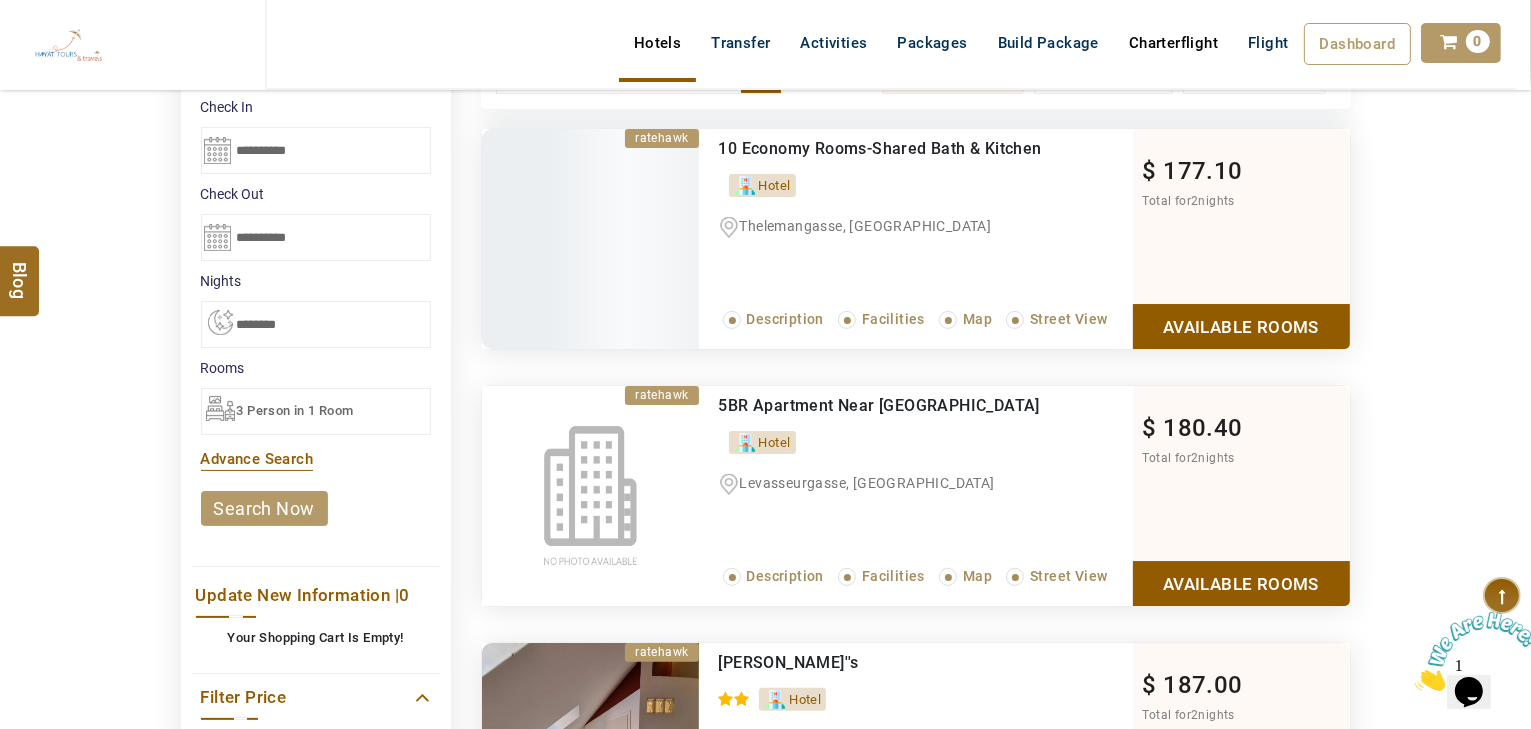 scroll, scrollTop: 300, scrollLeft: 0, axis: vertical 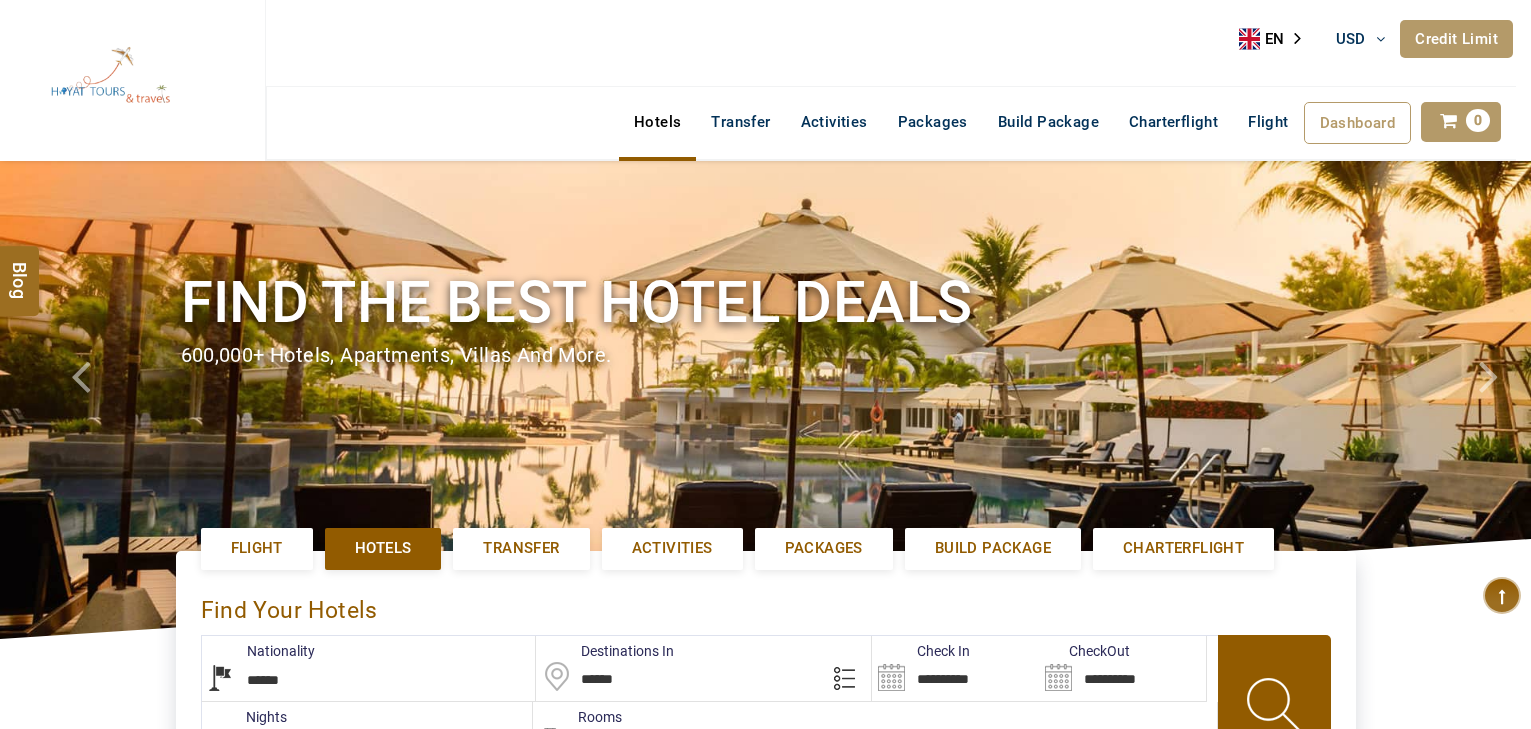 select on "******" 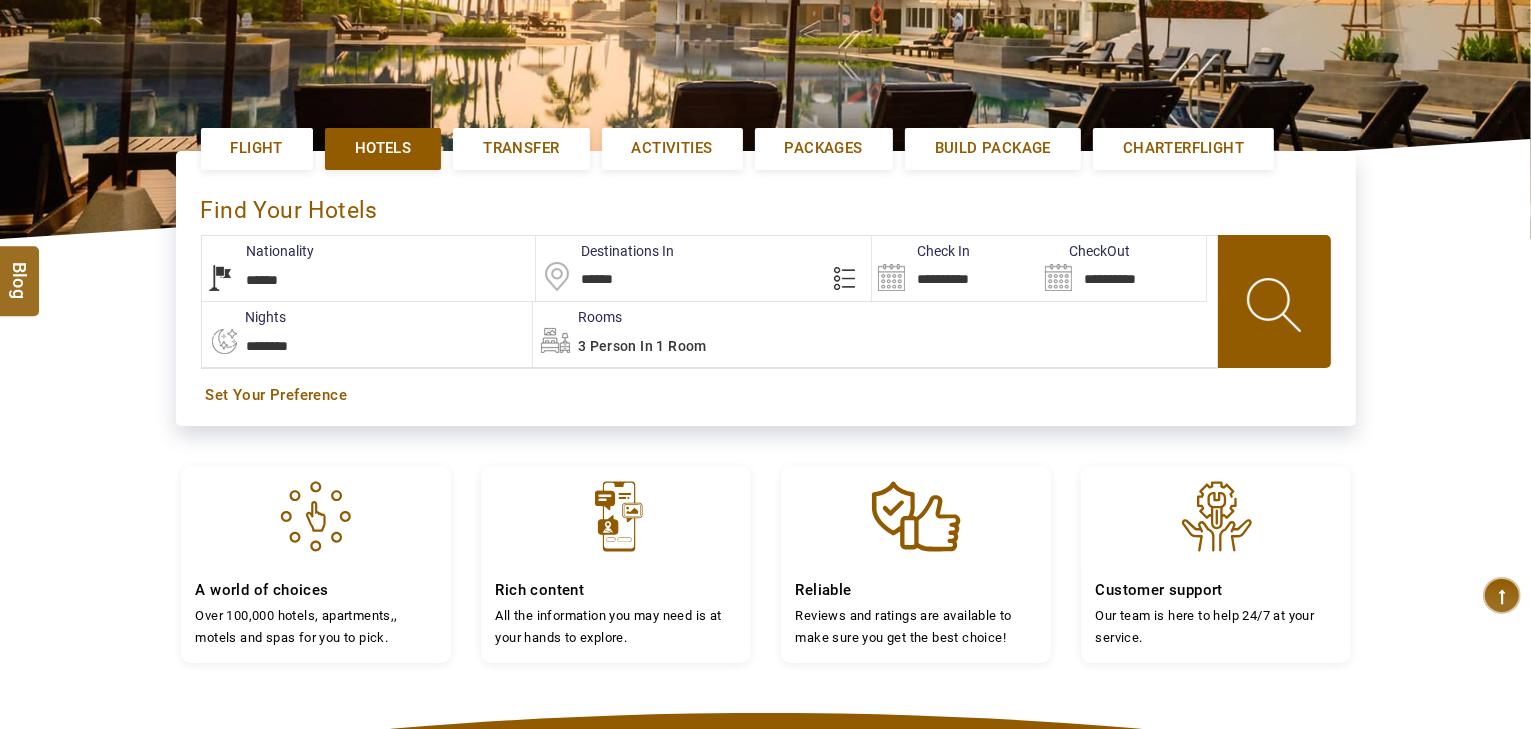 type on "**********" 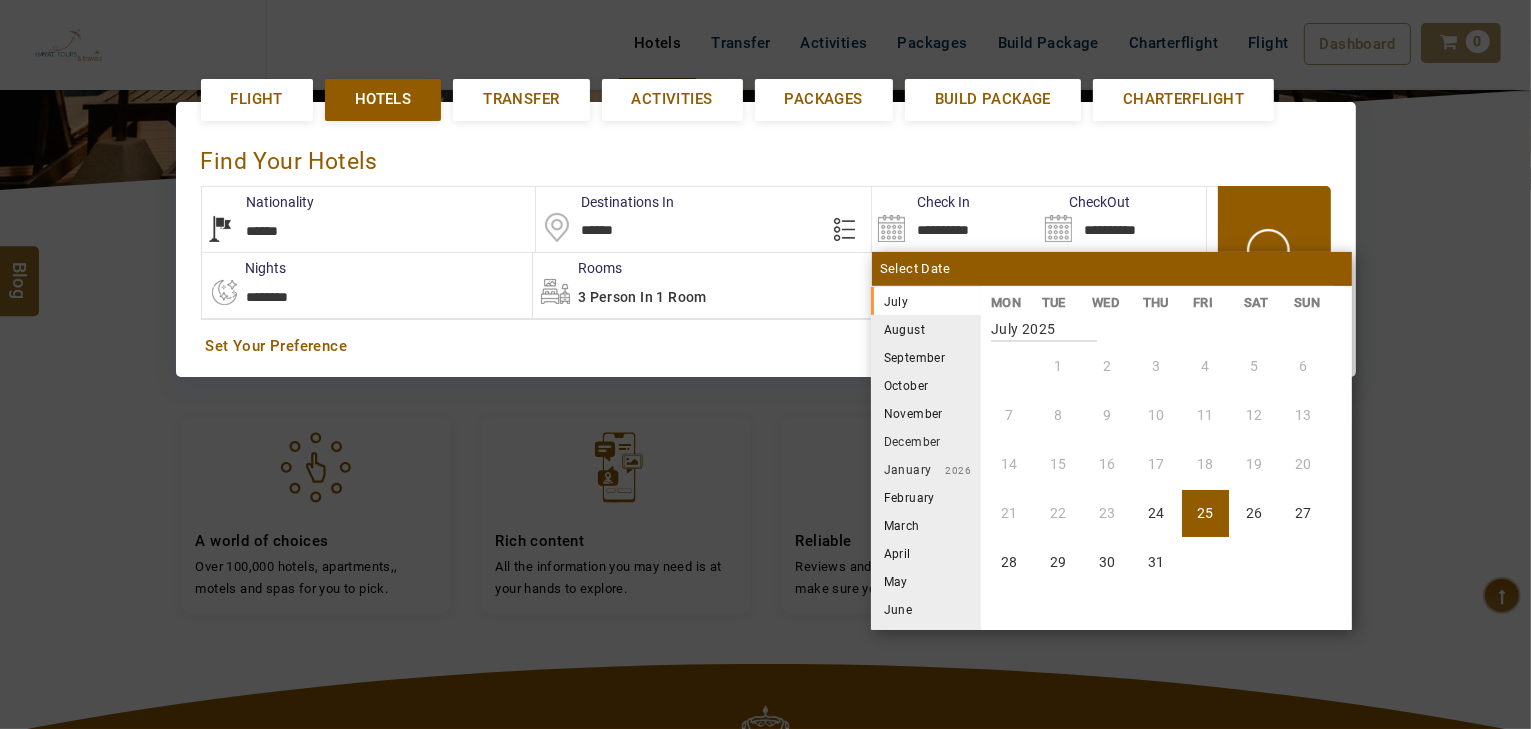 drag, startPoint x: 901, startPoint y: 334, endPoint x: 900, endPoint y: 316, distance: 18.027756 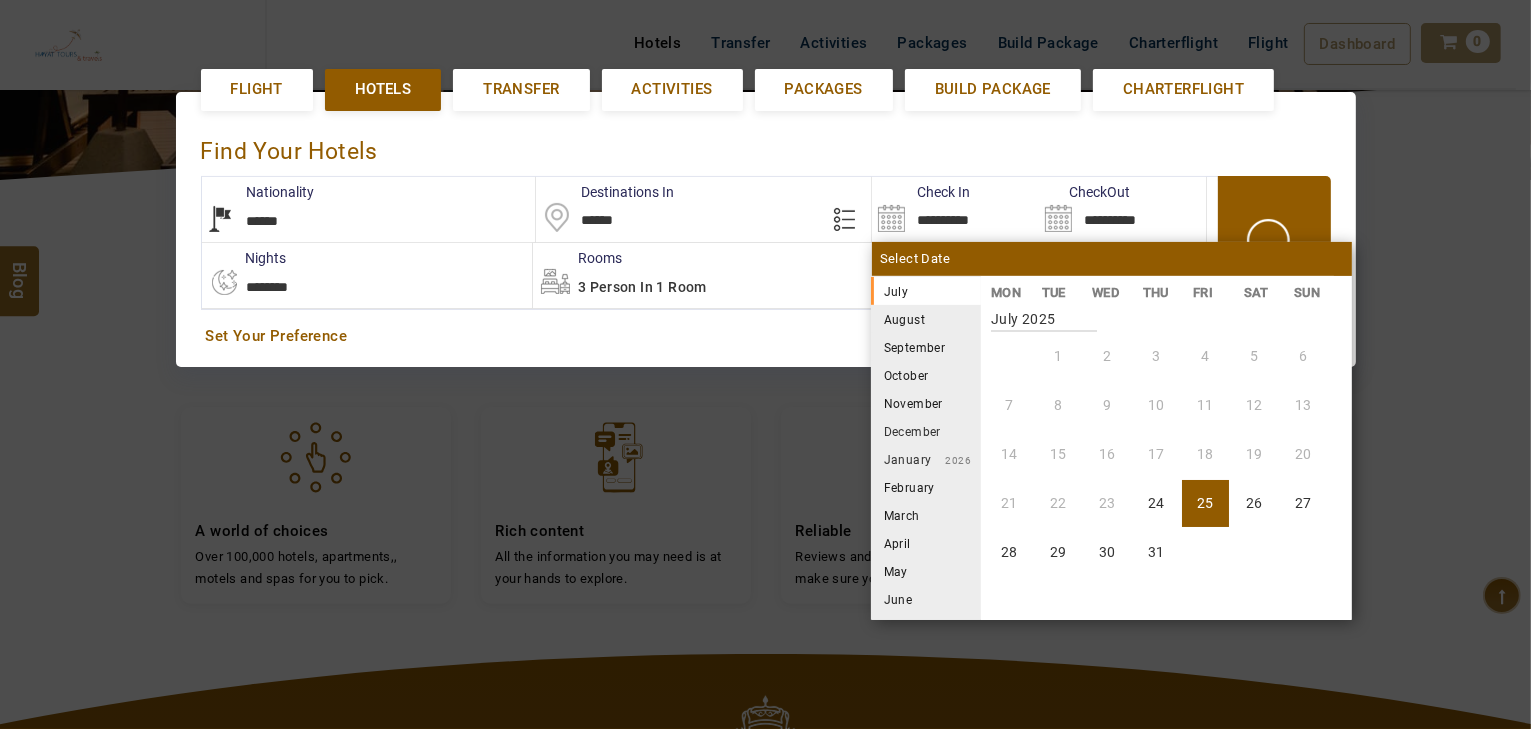scroll, scrollTop: 29, scrollLeft: 0, axis: vertical 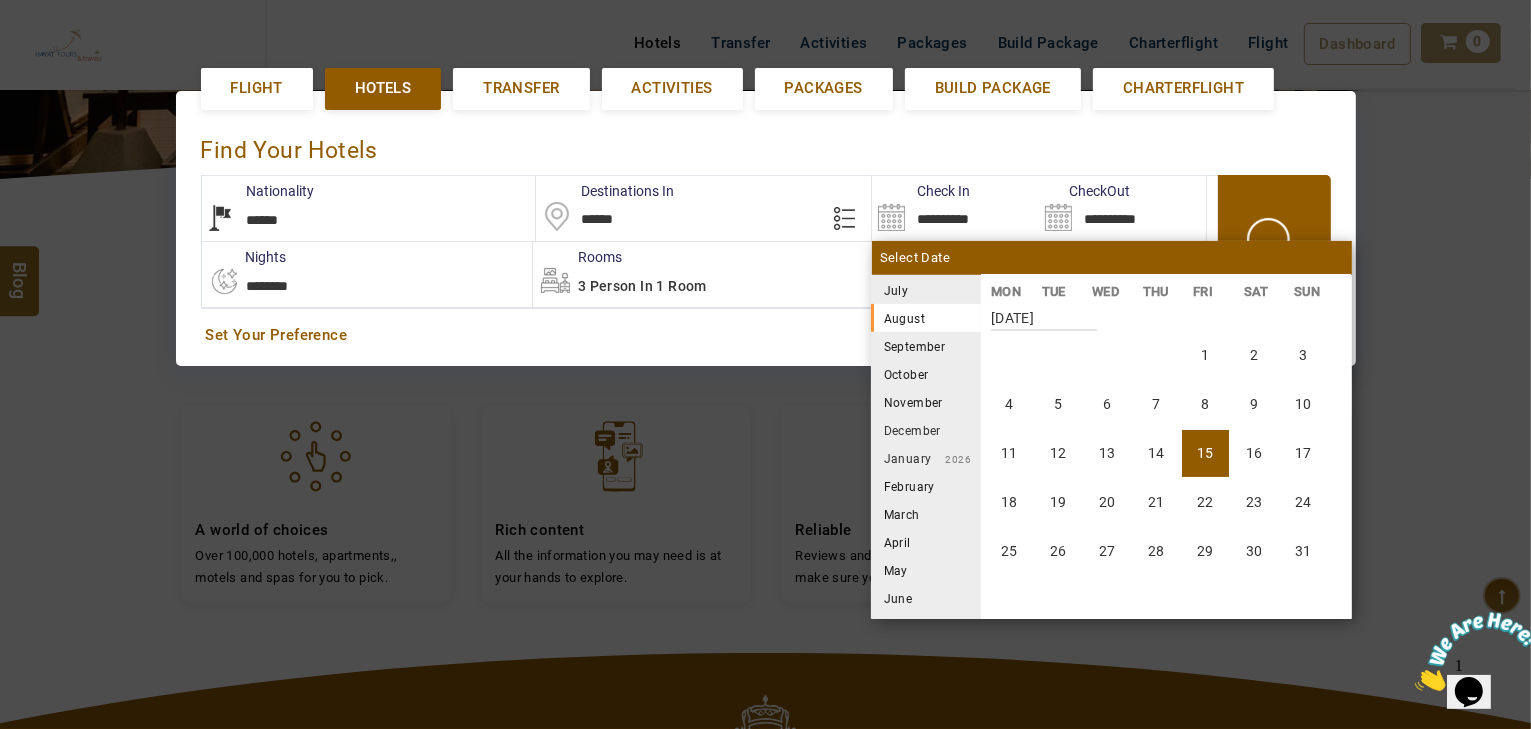 click on "15" at bounding box center [1205, 453] 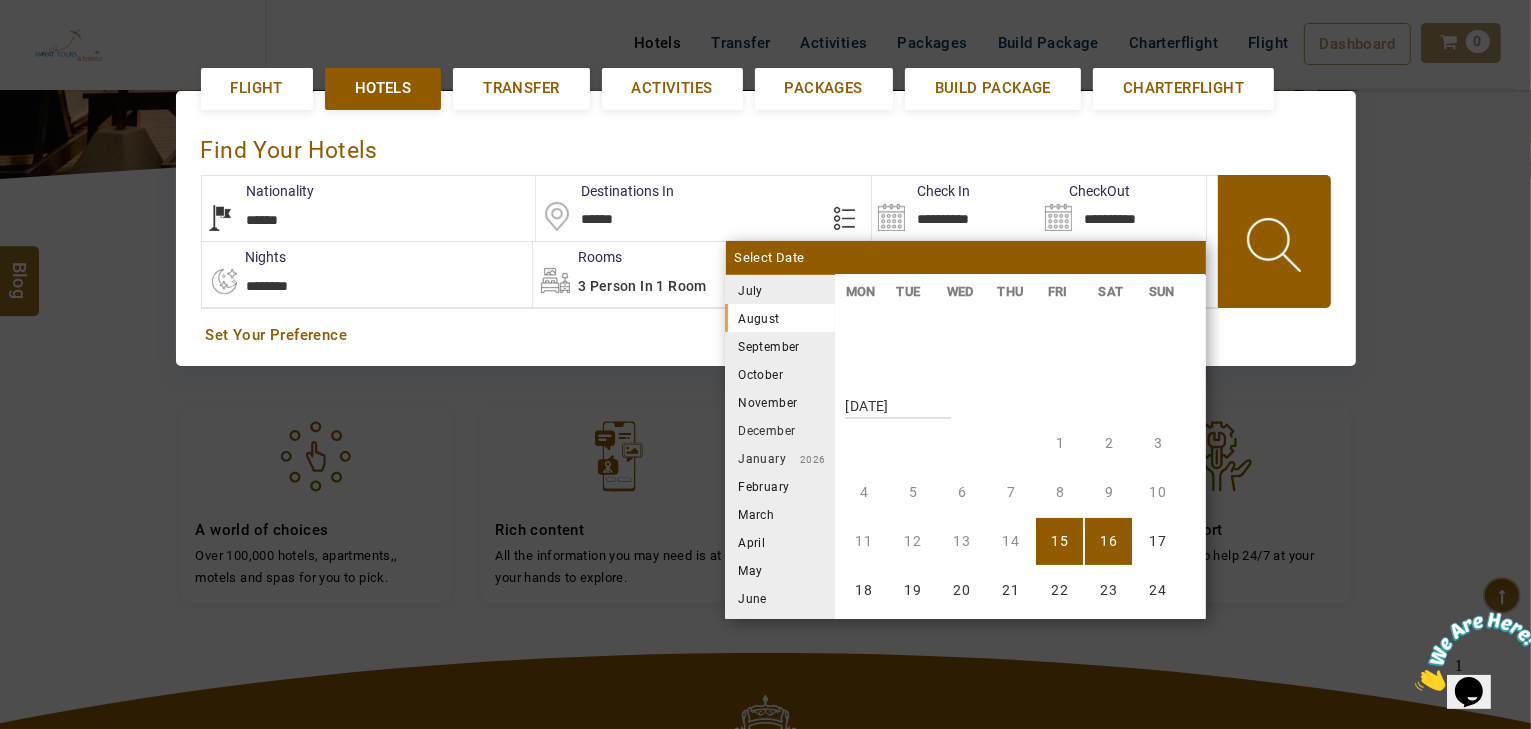 scroll, scrollTop: 370, scrollLeft: 0, axis: vertical 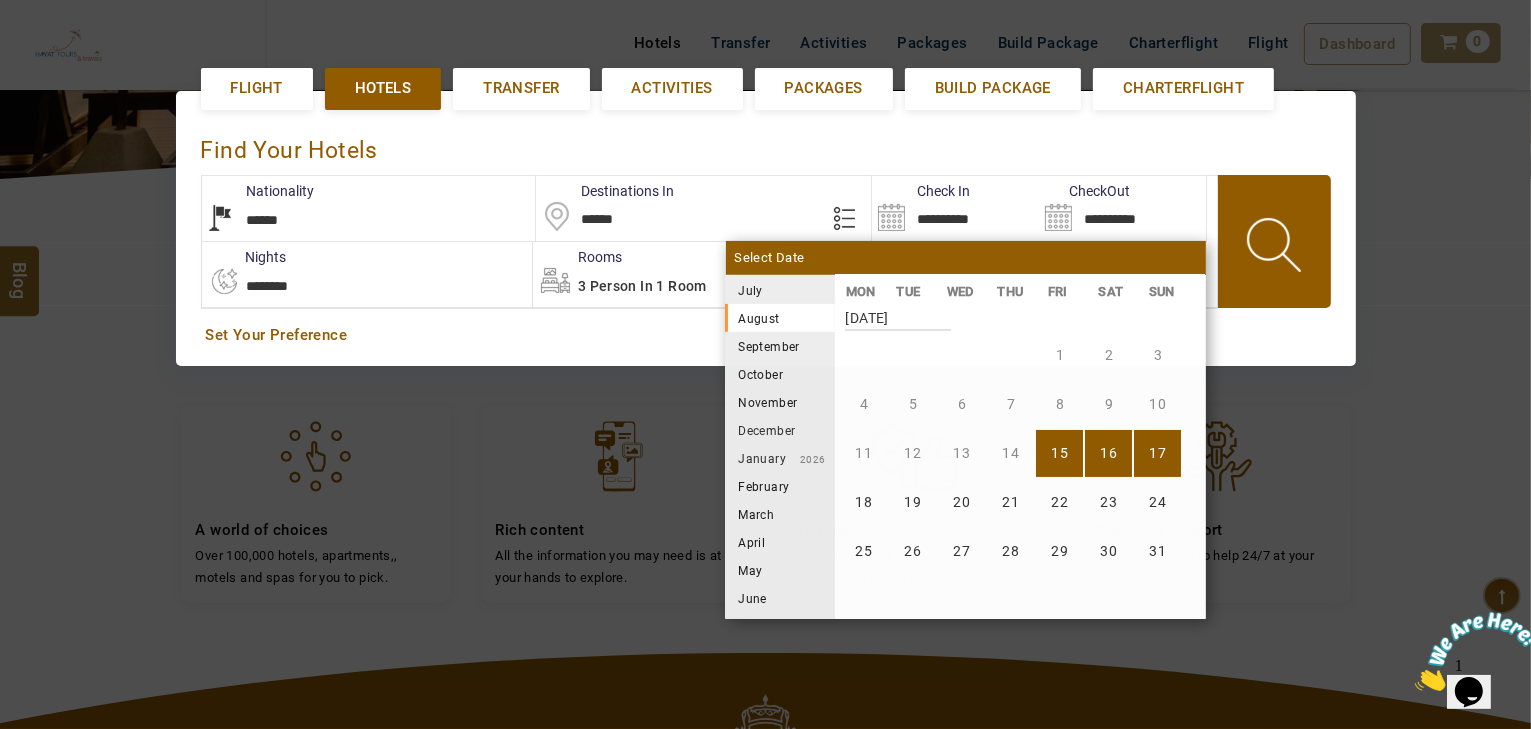 click on "17" at bounding box center (1157, 453) 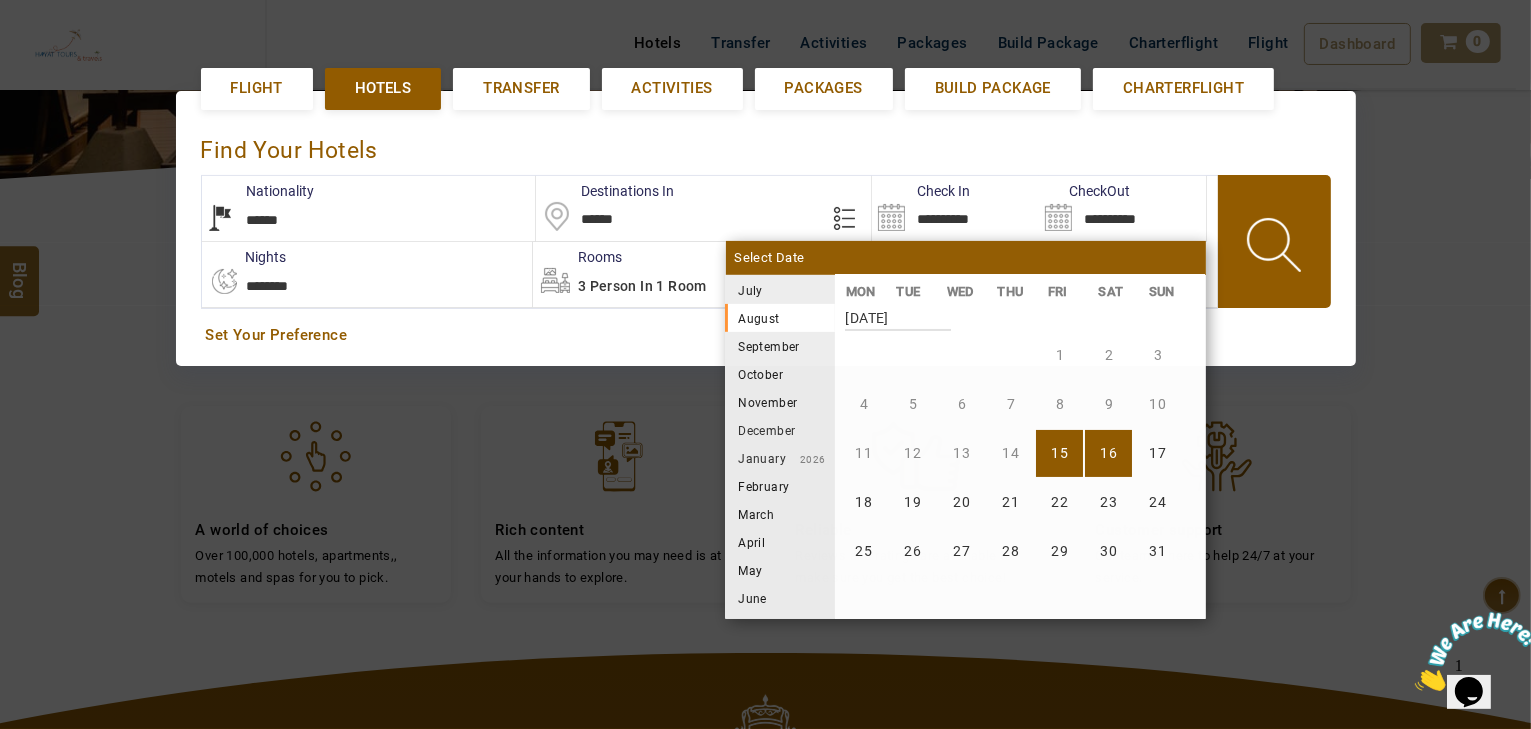 type on "**********" 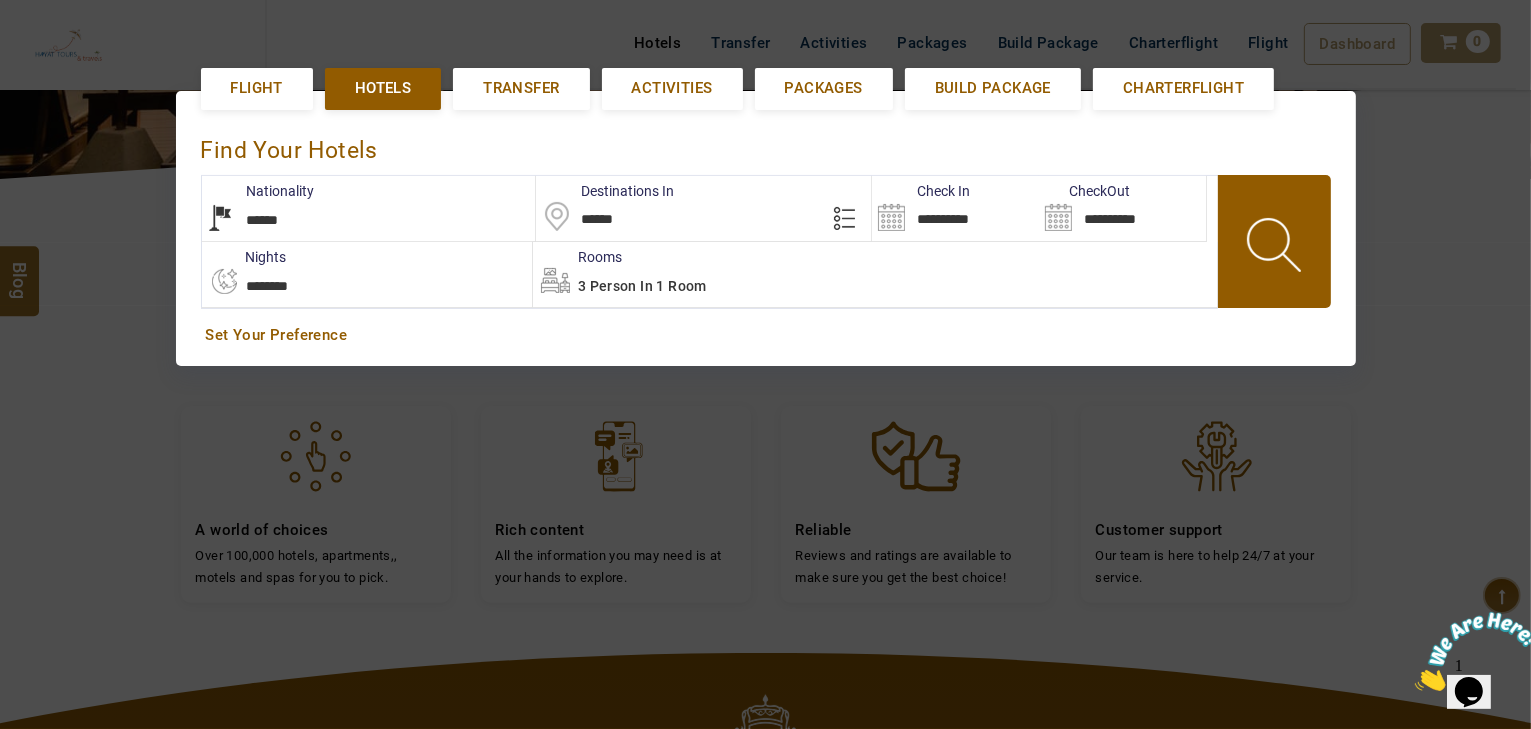 click at bounding box center (1276, 248) 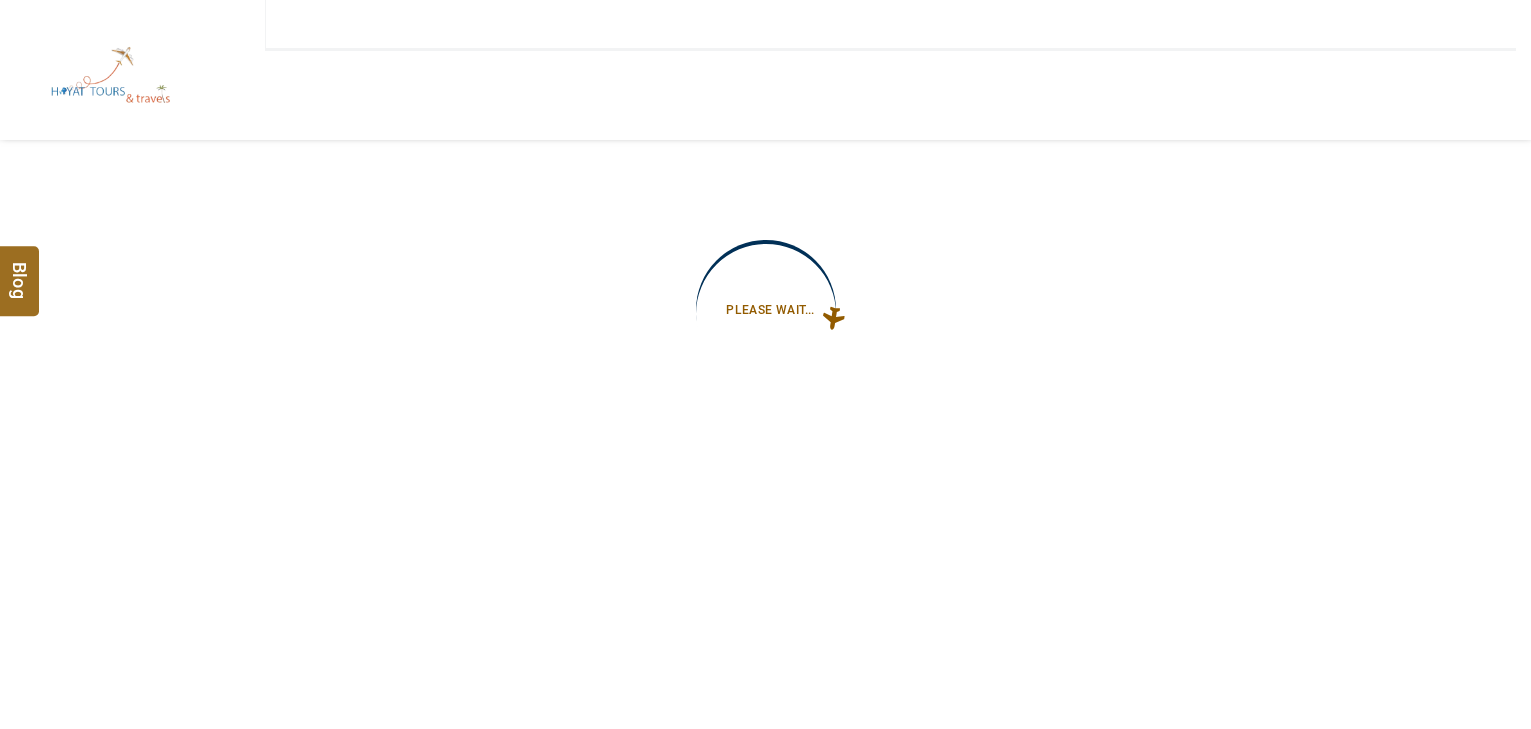 type on "**********" 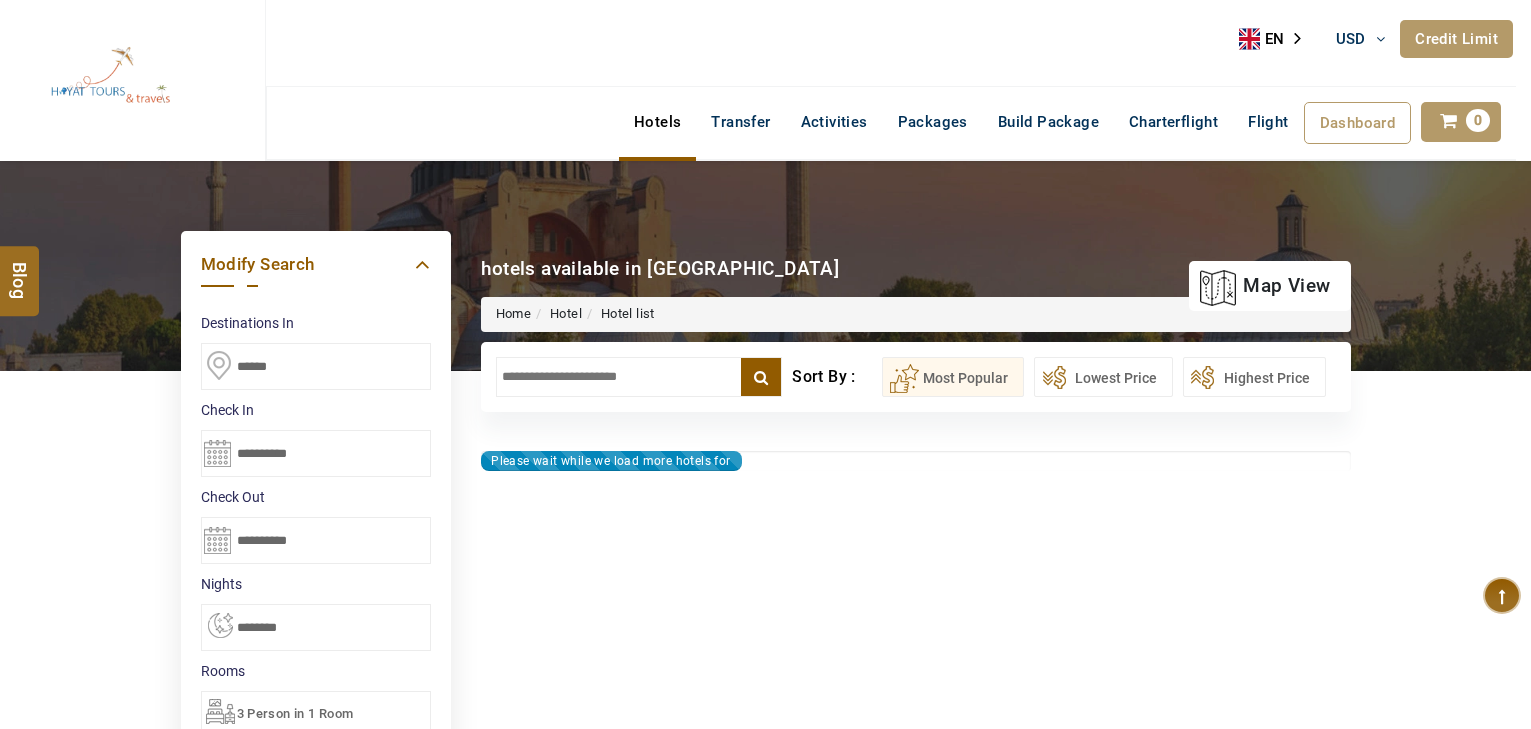 scroll, scrollTop: 0, scrollLeft: 0, axis: both 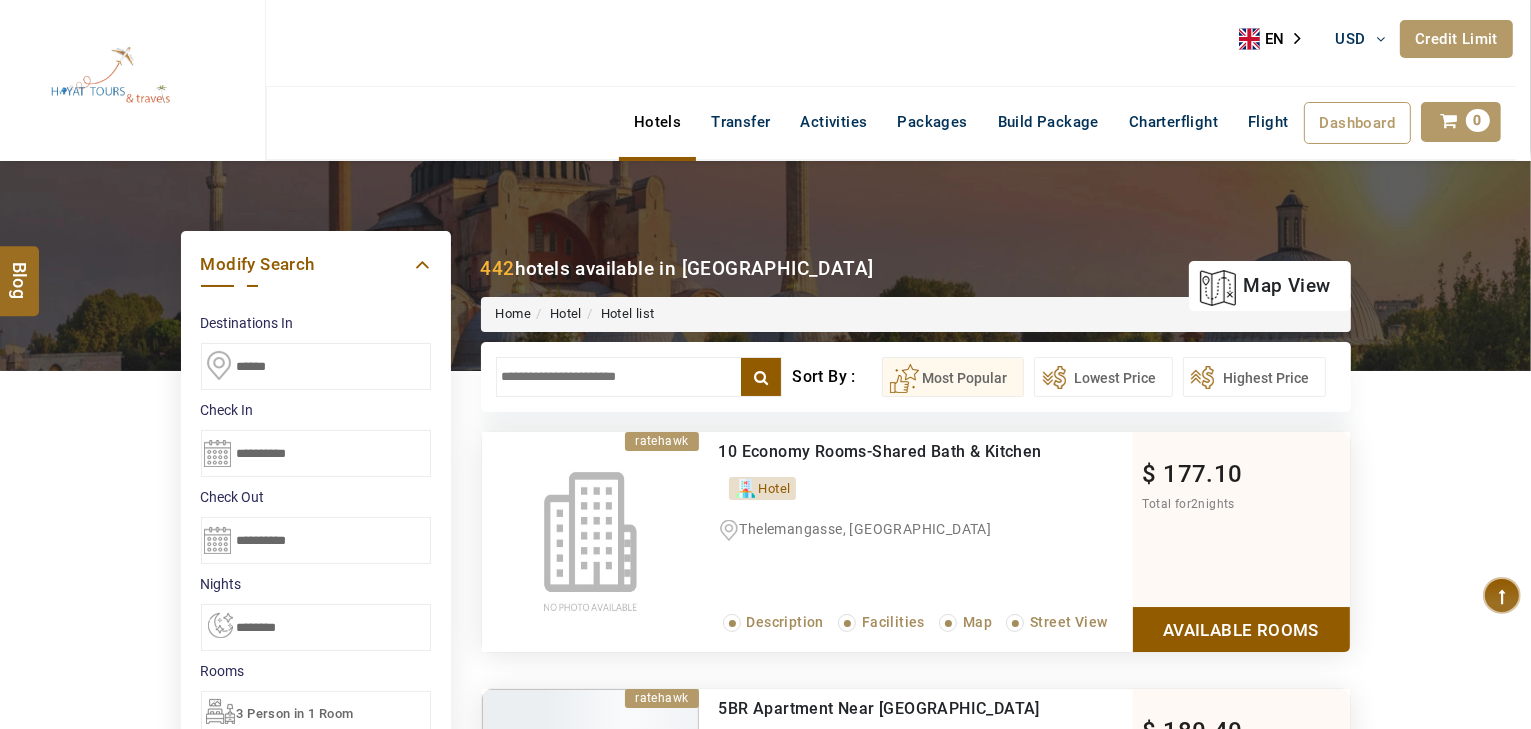 click at bounding box center [639, 377] 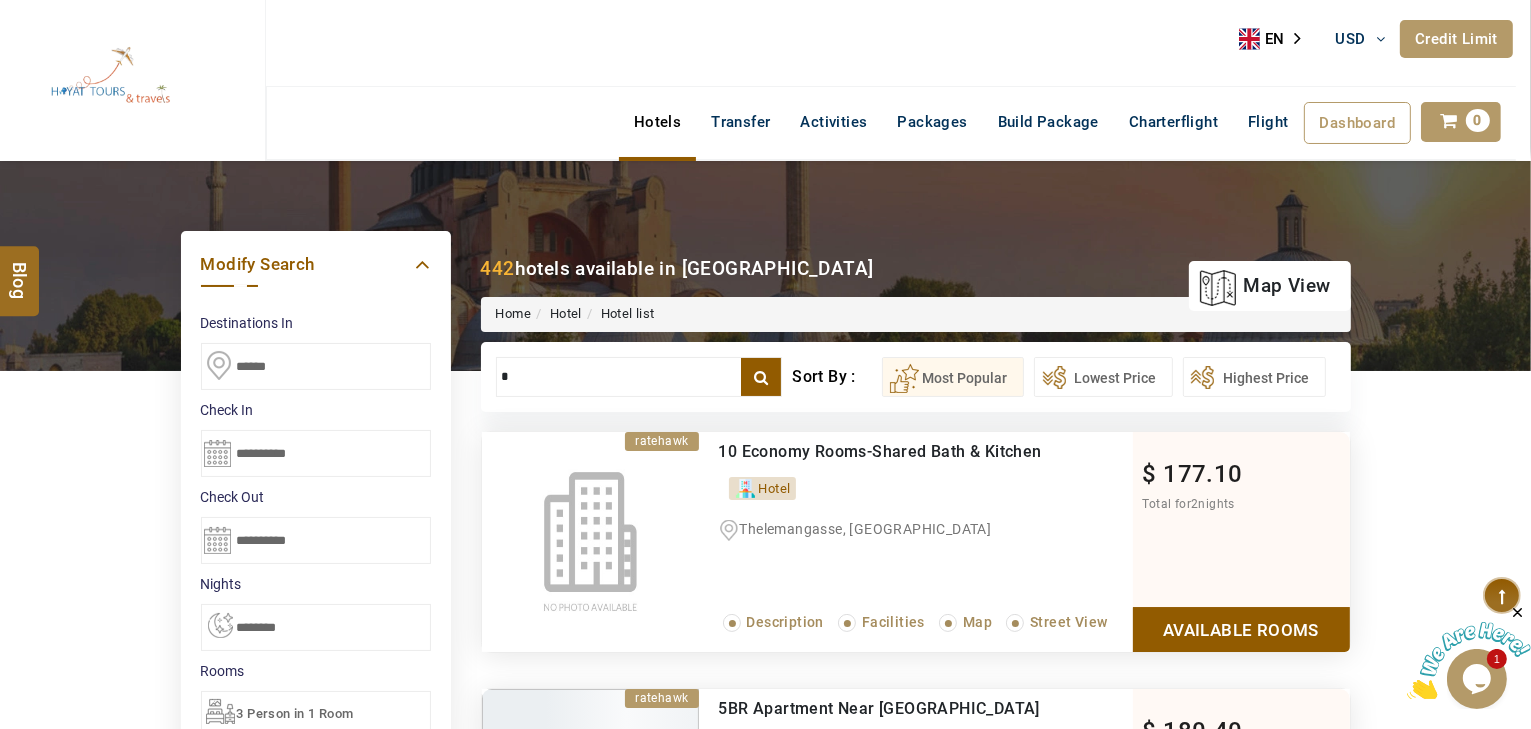 scroll, scrollTop: 0, scrollLeft: 0, axis: both 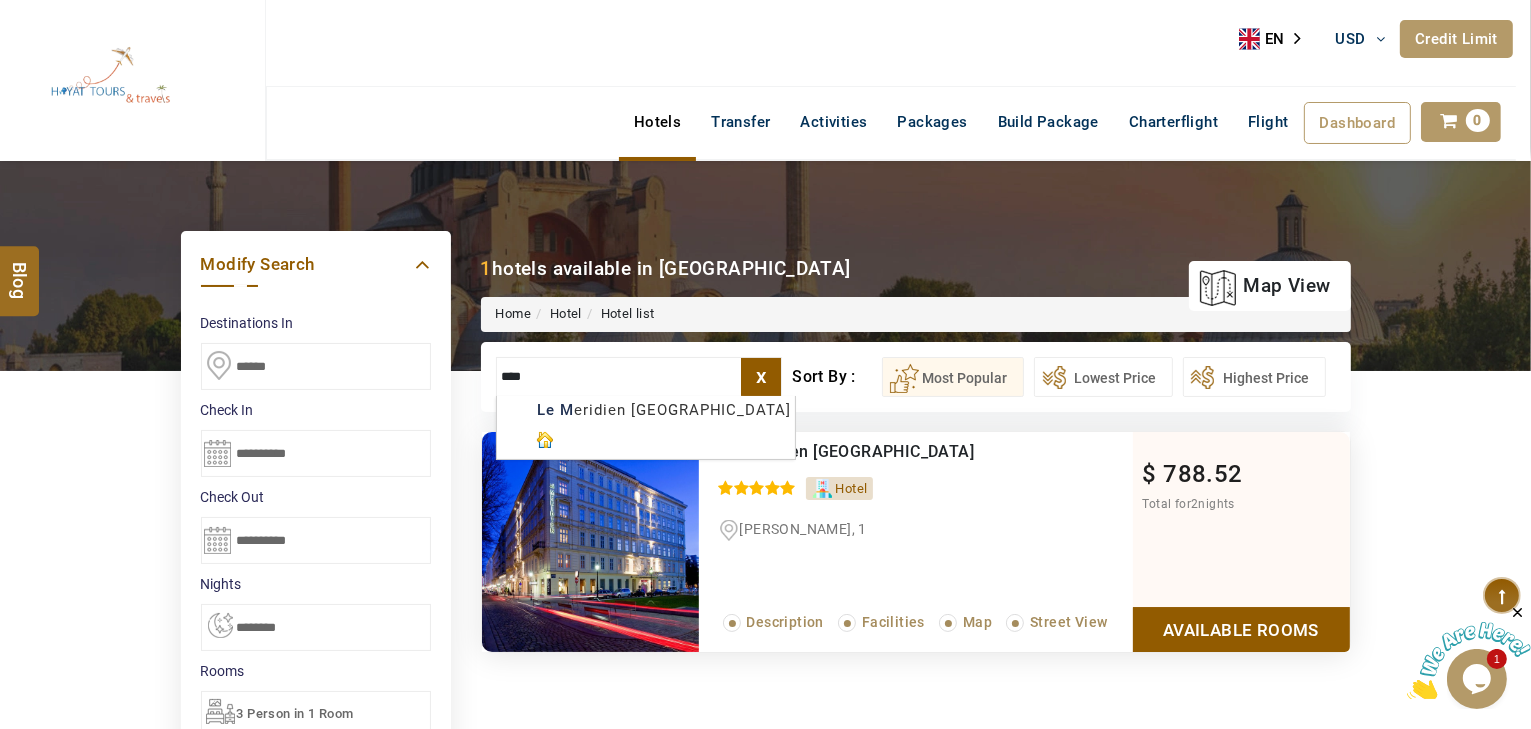 type on "****" 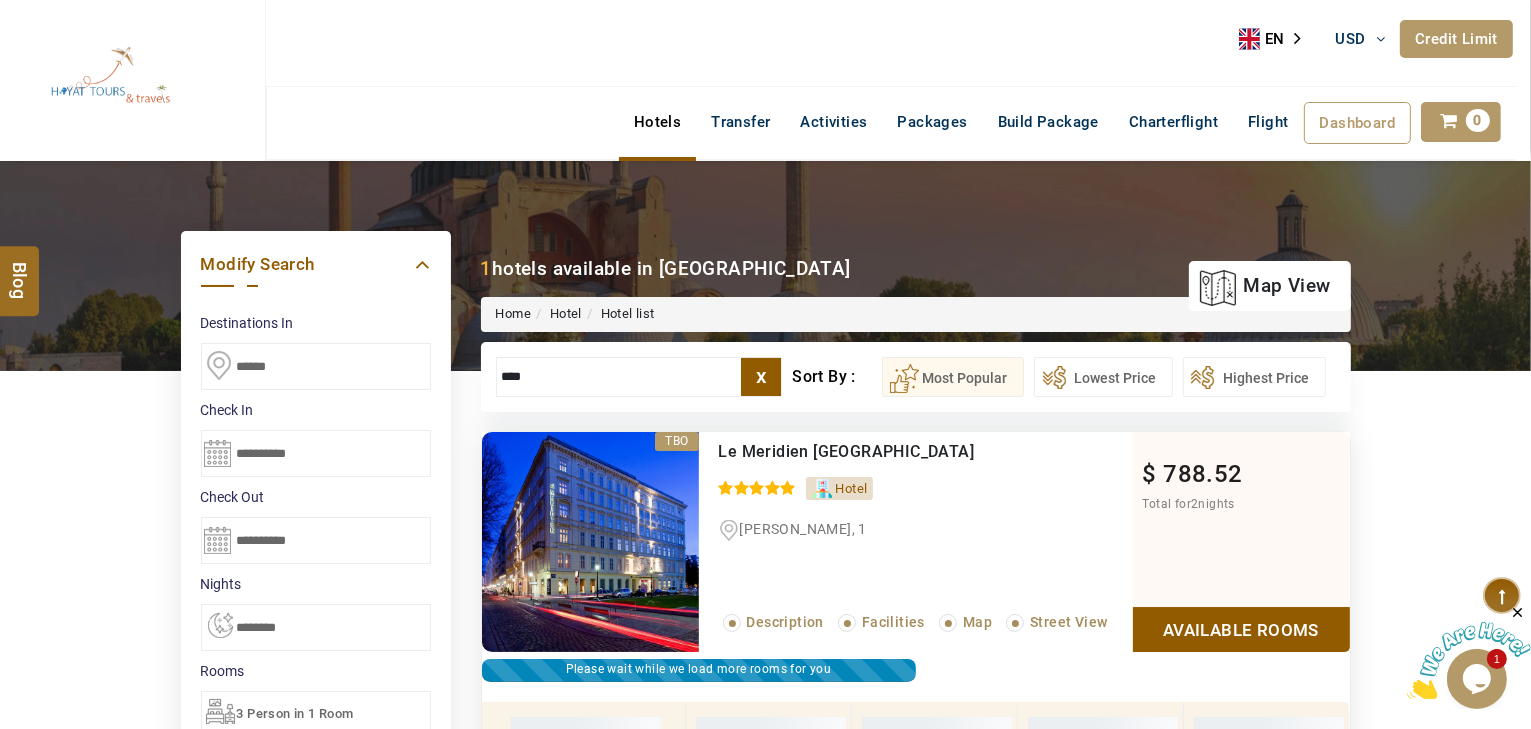 scroll, scrollTop: 380, scrollLeft: 0, axis: vertical 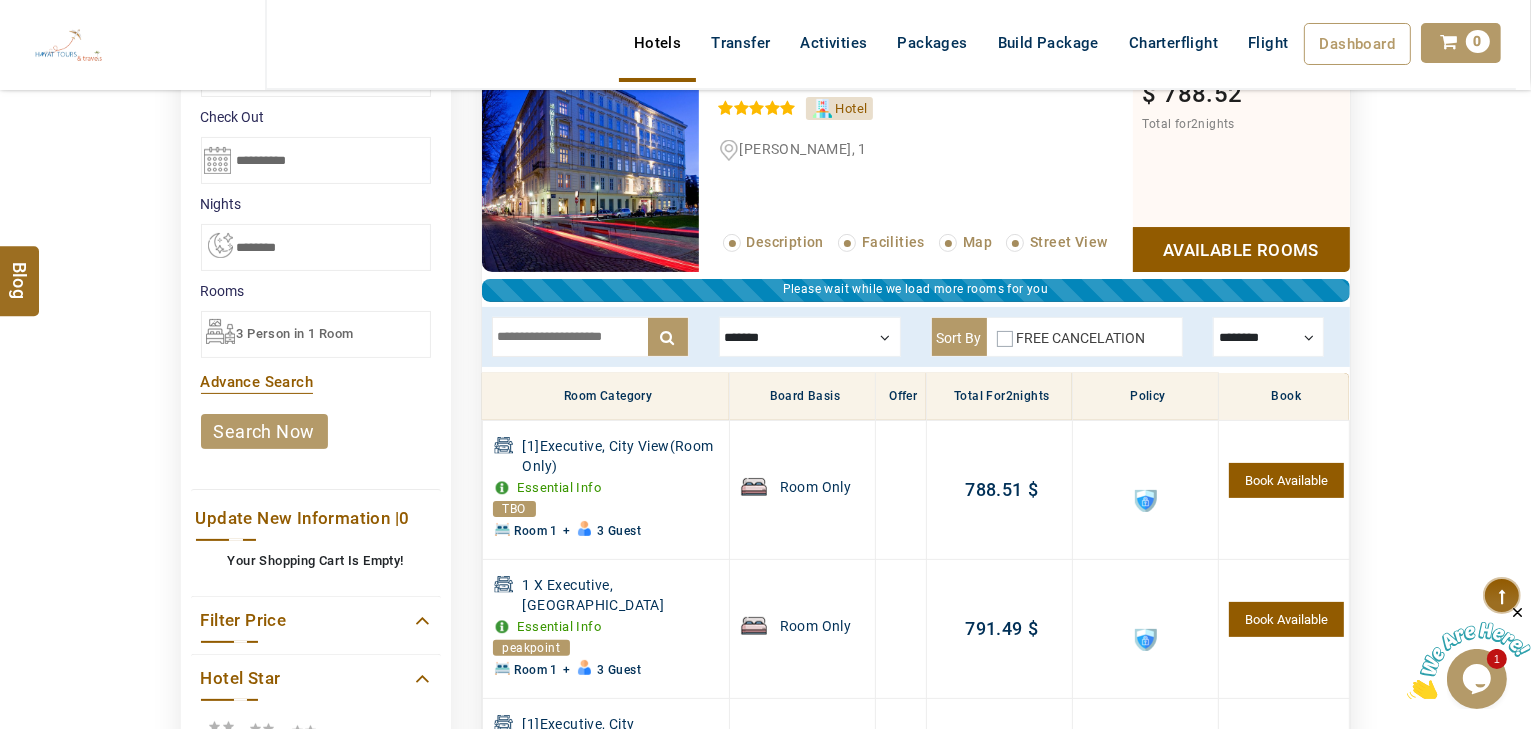 click at bounding box center [810, 337] 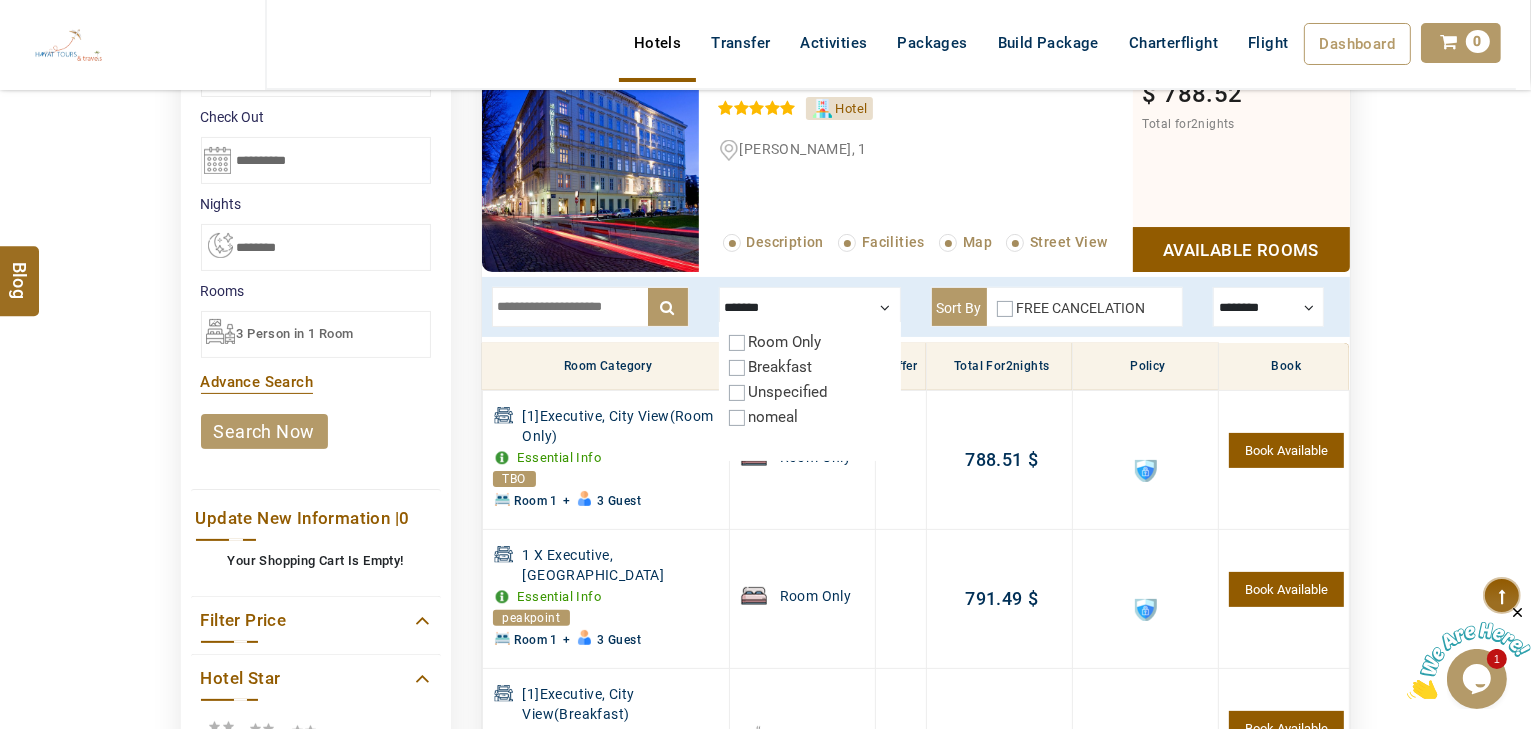 click on "Breakfast" at bounding box center [781, 367] 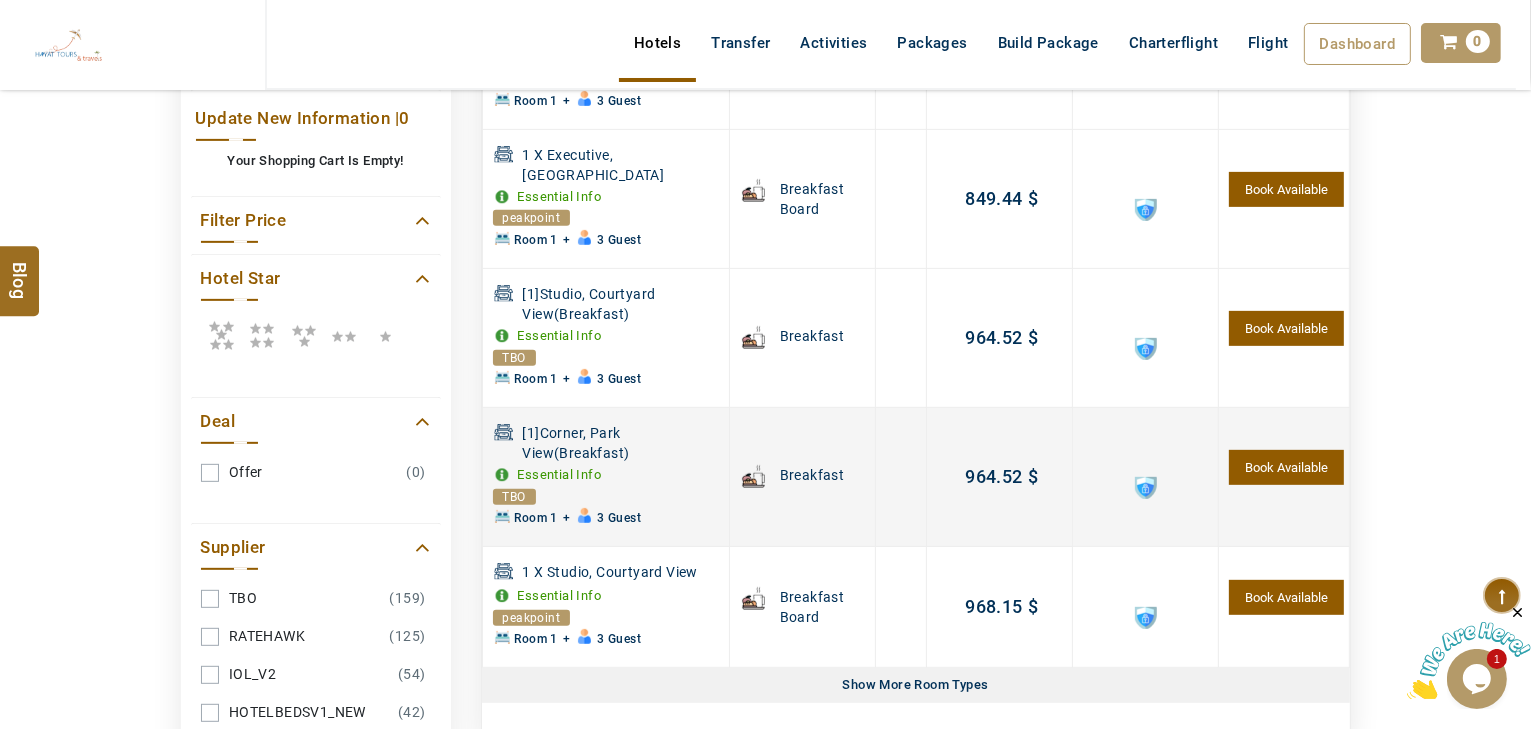 scroll, scrollTop: 860, scrollLeft: 0, axis: vertical 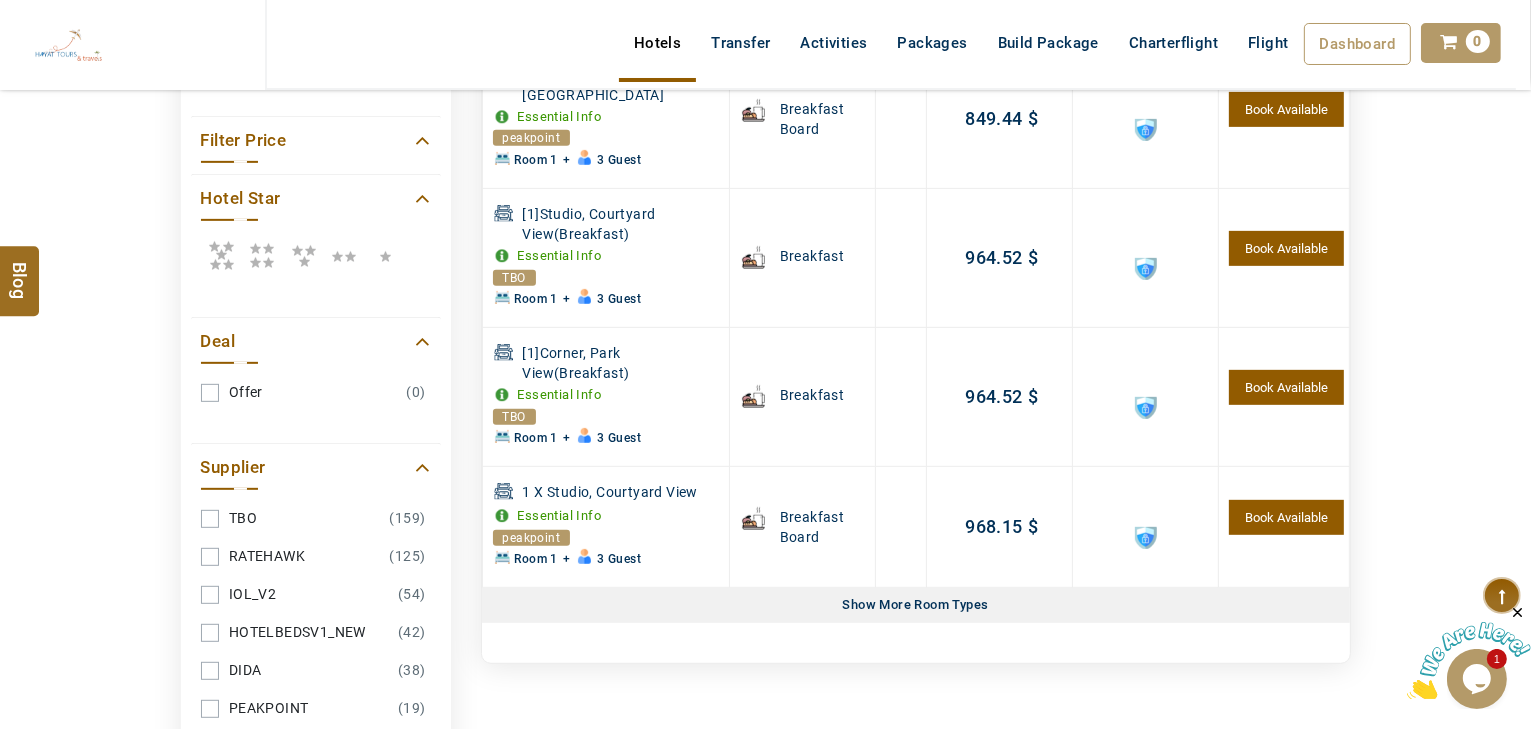 click on "Show More Room Types" at bounding box center (916, 605) 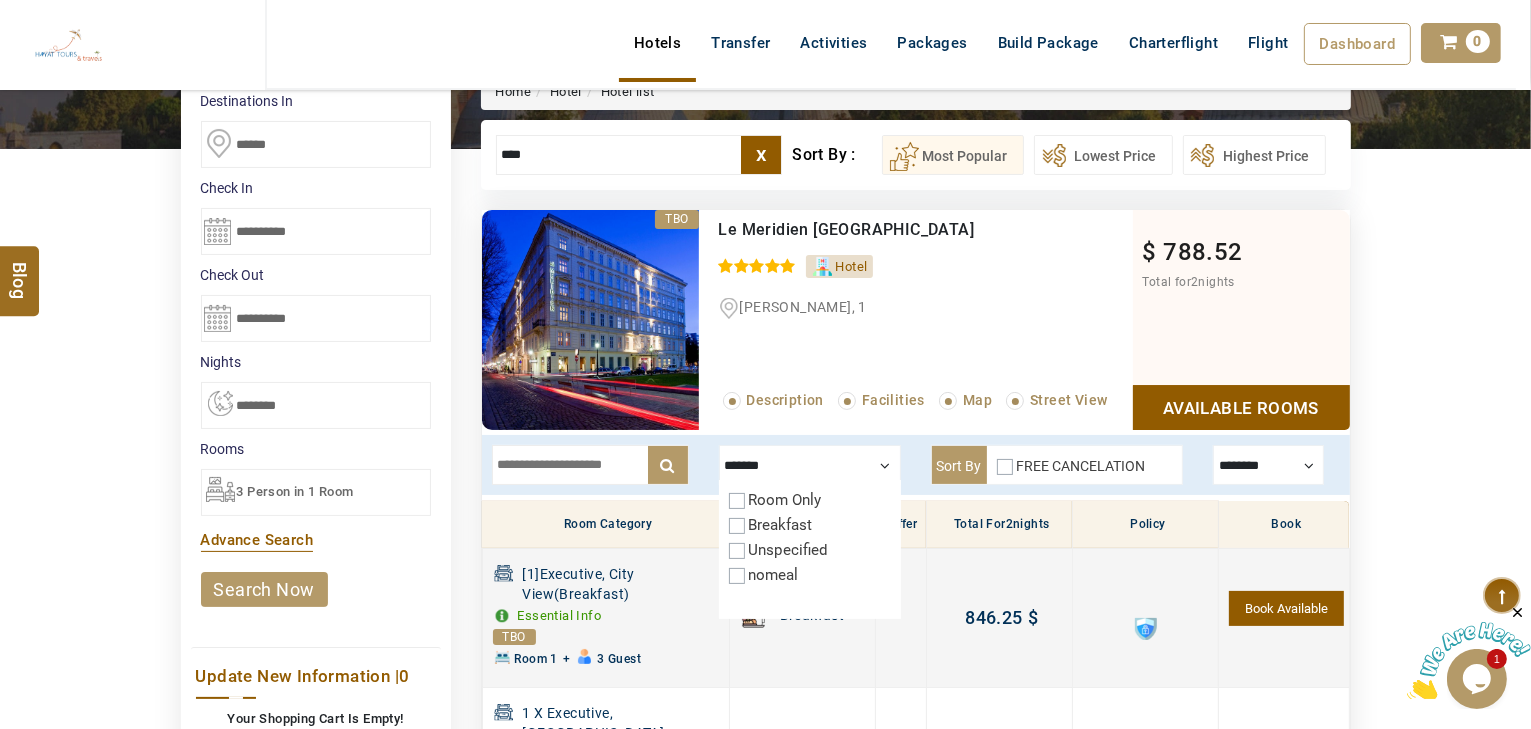 scroll, scrollTop: 220, scrollLeft: 0, axis: vertical 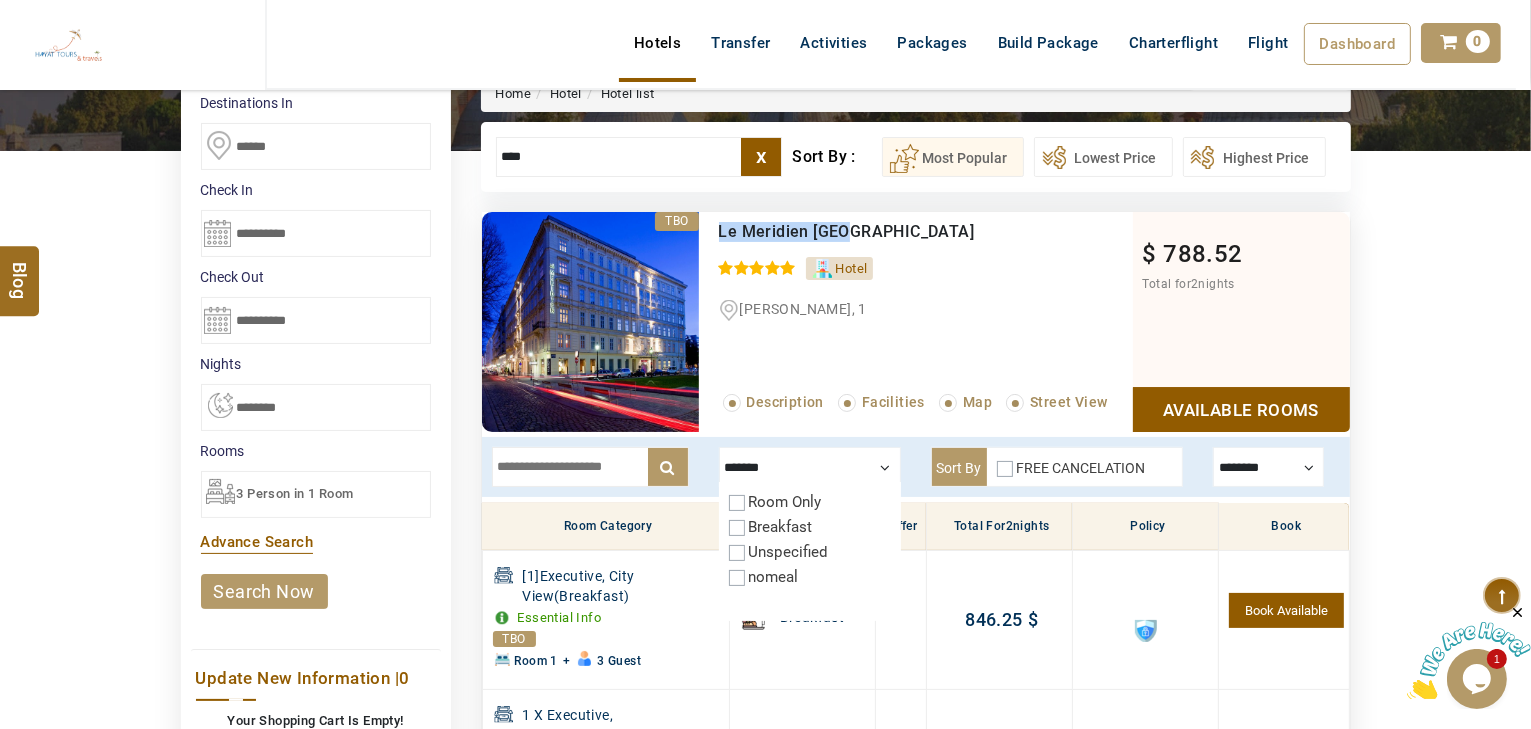 drag, startPoint x: 884, startPoint y: 228, endPoint x: 712, endPoint y: 225, distance: 172.02615 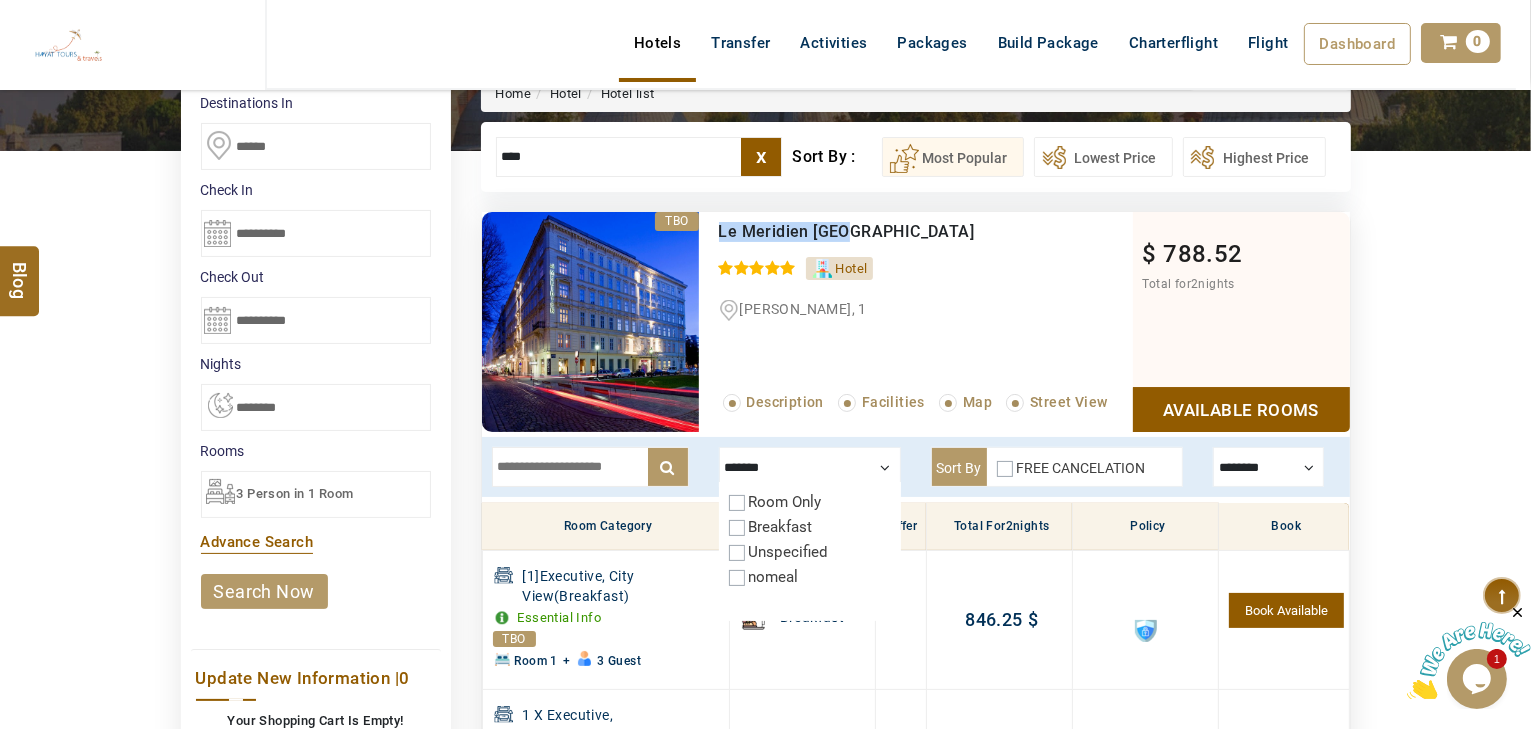 click on "Le Meridien Wien 0 / 5 Hotel Robert-Stolz-Platz, 1 Read More... Description   Facilities Map Street View" at bounding box center [916, 322] 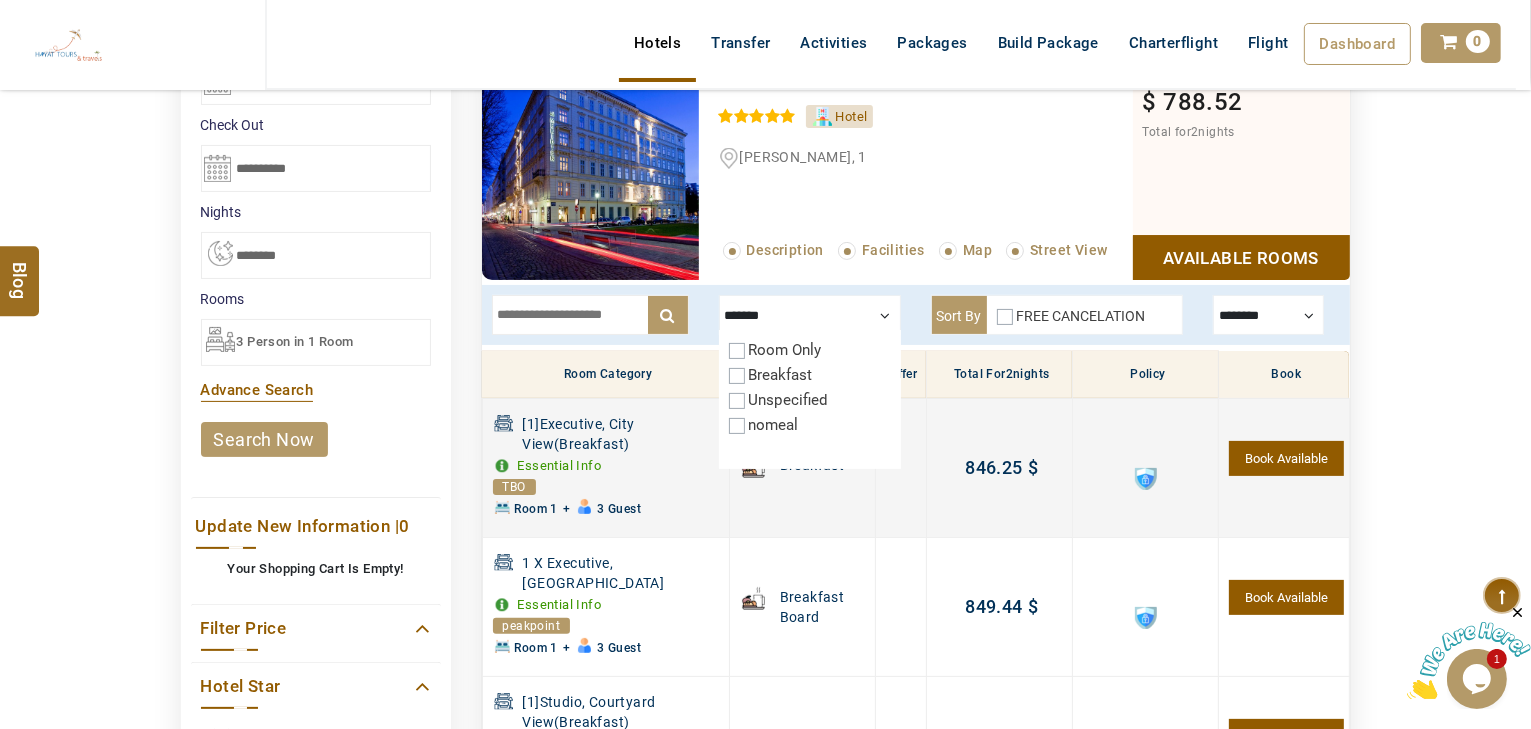 scroll, scrollTop: 380, scrollLeft: 0, axis: vertical 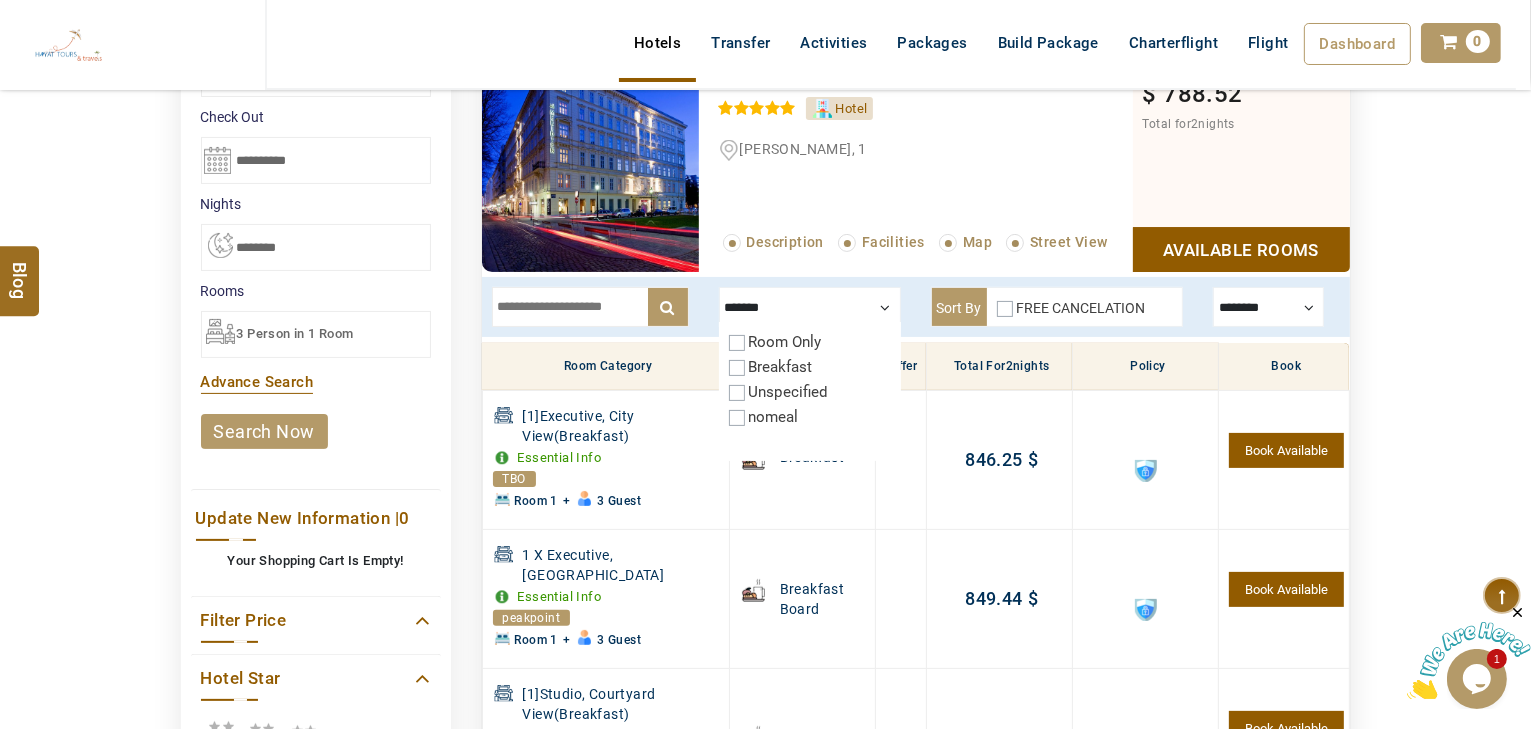 click on "3 Person in    1 Room" at bounding box center [295, 333] 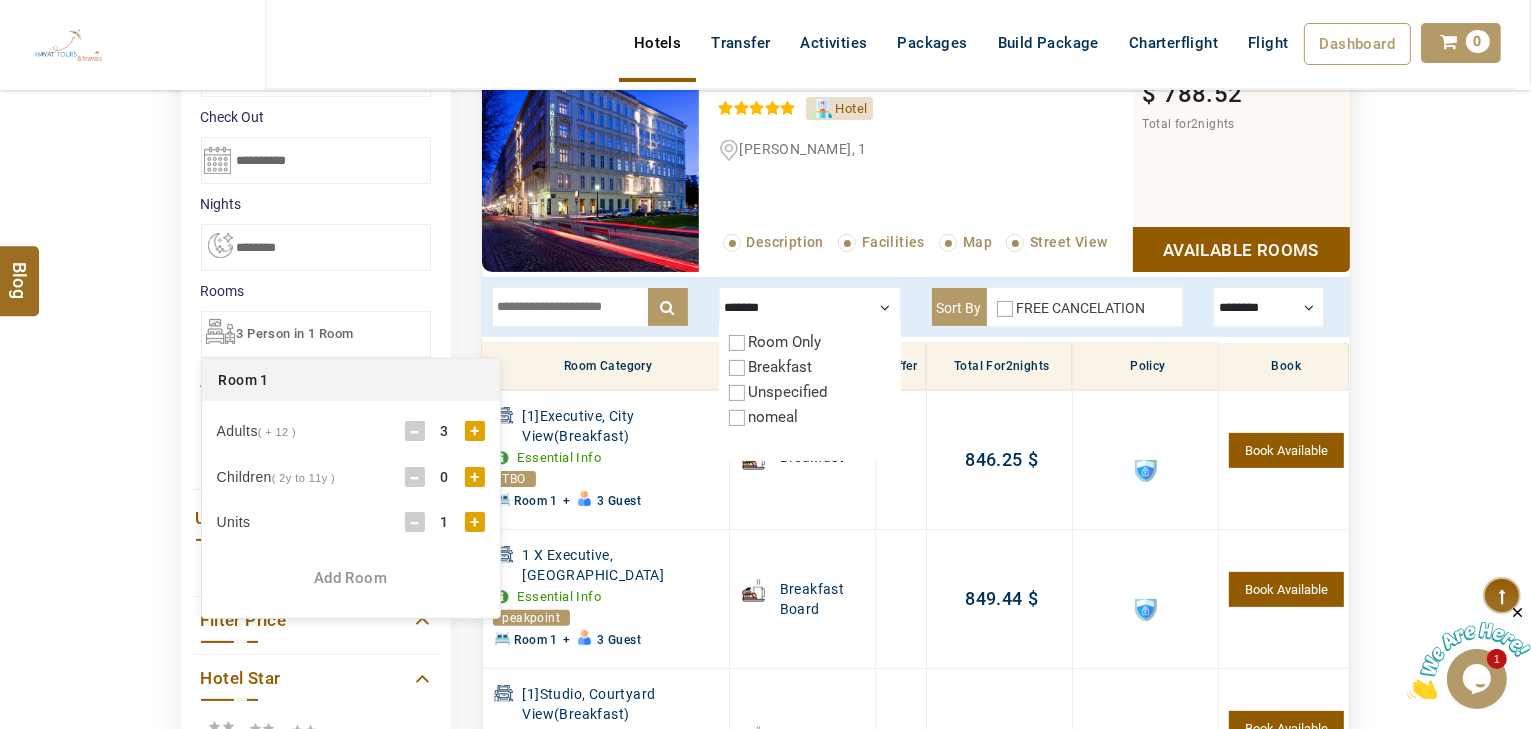 click on "Add Room" at bounding box center (351, 578) 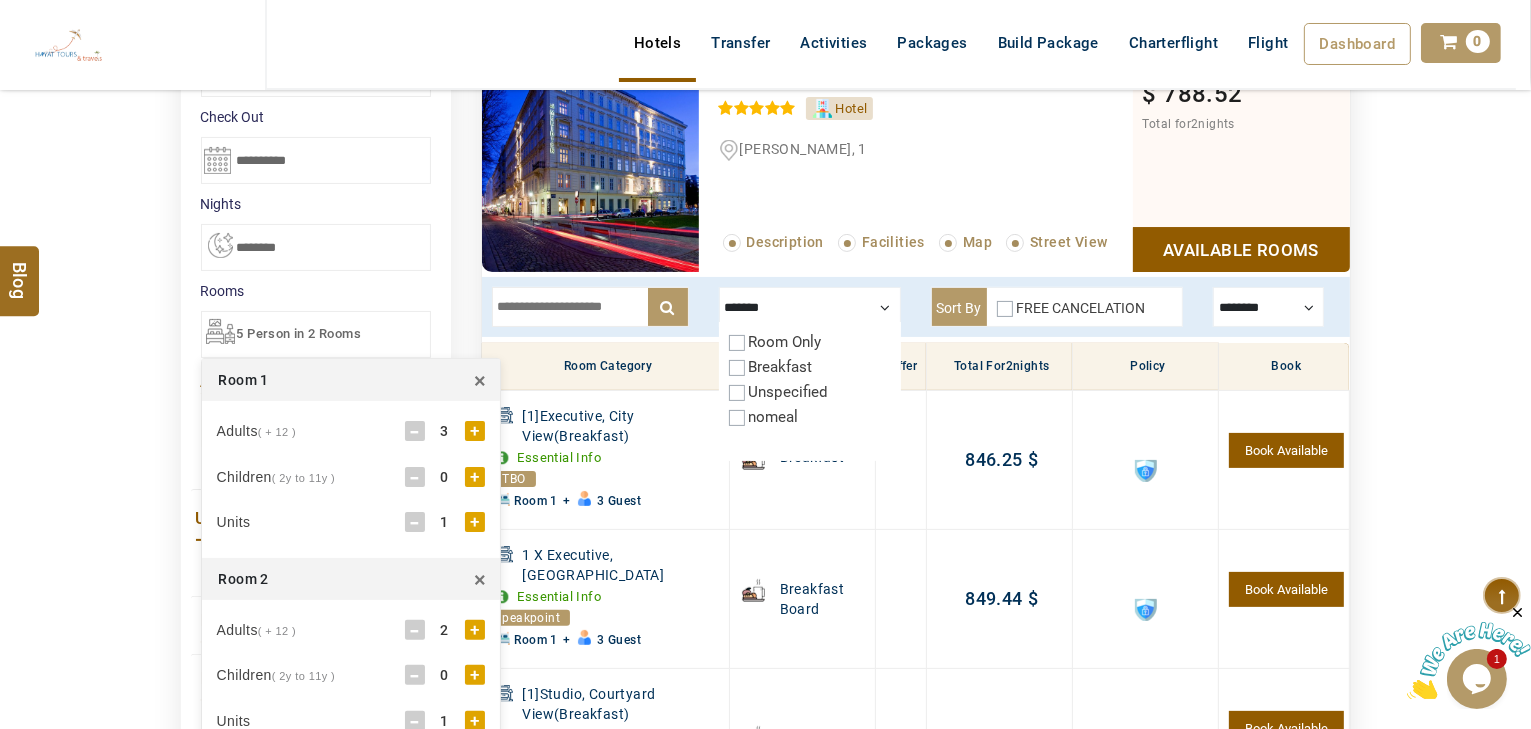 scroll, scrollTop: 540, scrollLeft: 0, axis: vertical 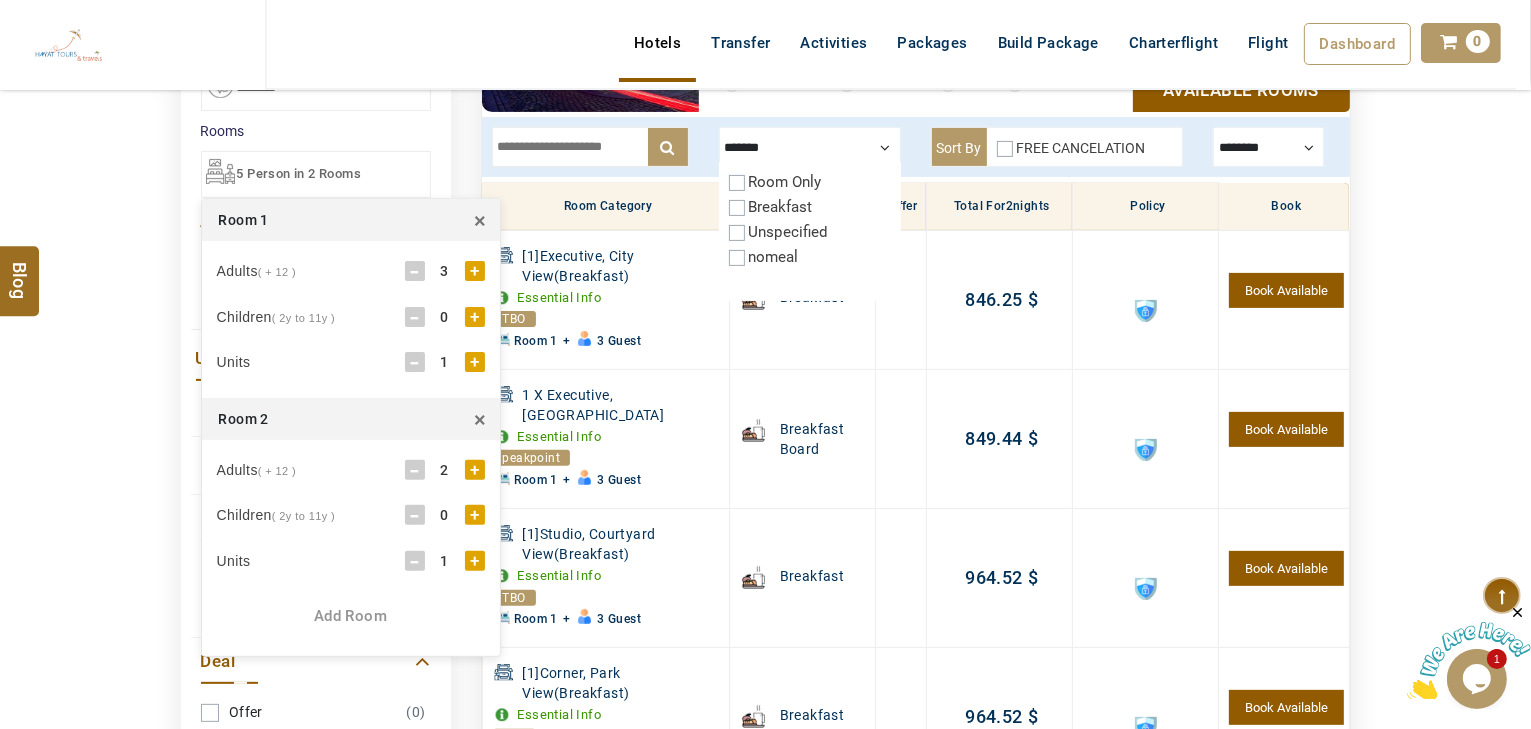 click on "DESTINATION + Add Destination  Nationality Afghanistan Albania Algeria American Samoa Andorra Angola Anguilla Antigua And Barbuda Argentina Armenia Aruba Australia Austria Azerbaijan Bahamas Bahrain Bangladesh Barbados Belarus Belgium Belize Benin Bermuda Bhutan Bolivia Bosnia Herzegovina Botswana Brazil British Indian Ocean Territory British Virgin Islands Brunei Darussalam Bulgaria Burkina Faso Burundi Cambodia Cameroon Canada Cape Verde Caribbean Cayman Islands Central African Republic Chad Chile China Christmas Island Cocos (Keeling) Islands Colombia Comoros Congo (Democratic Republic) Congo (Republic Of) Cook Islands Costa Rica Croatia Cuba Cyprus Czech Republic Denmark Djibouti Dominica Dominican Republic East Timor Ecuador Egypt El Salvador Equatorial Guinea Eritrea Estonia Ethiopia Falkland Islands(Malvinas) Faroe Islands Fiji Finland France French Guiana French Polynesia French Southern Territories Gabon Gambia Georgia Germany Ghana Gibraltar Greece Greenland Grenada Guadeloupe Guam Guatemala Guinea" at bounding box center [765, 12603] 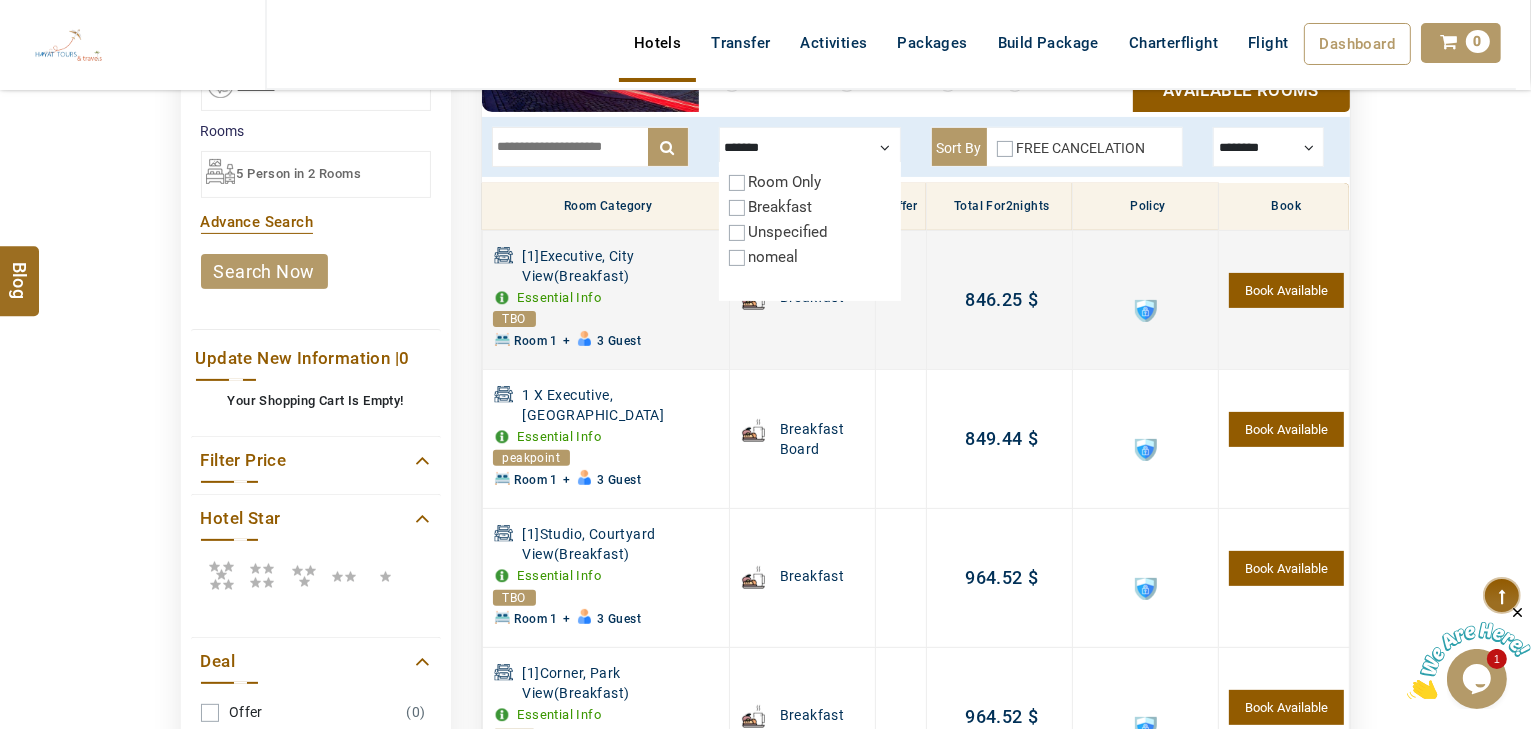 click at bounding box center (1146, 311) 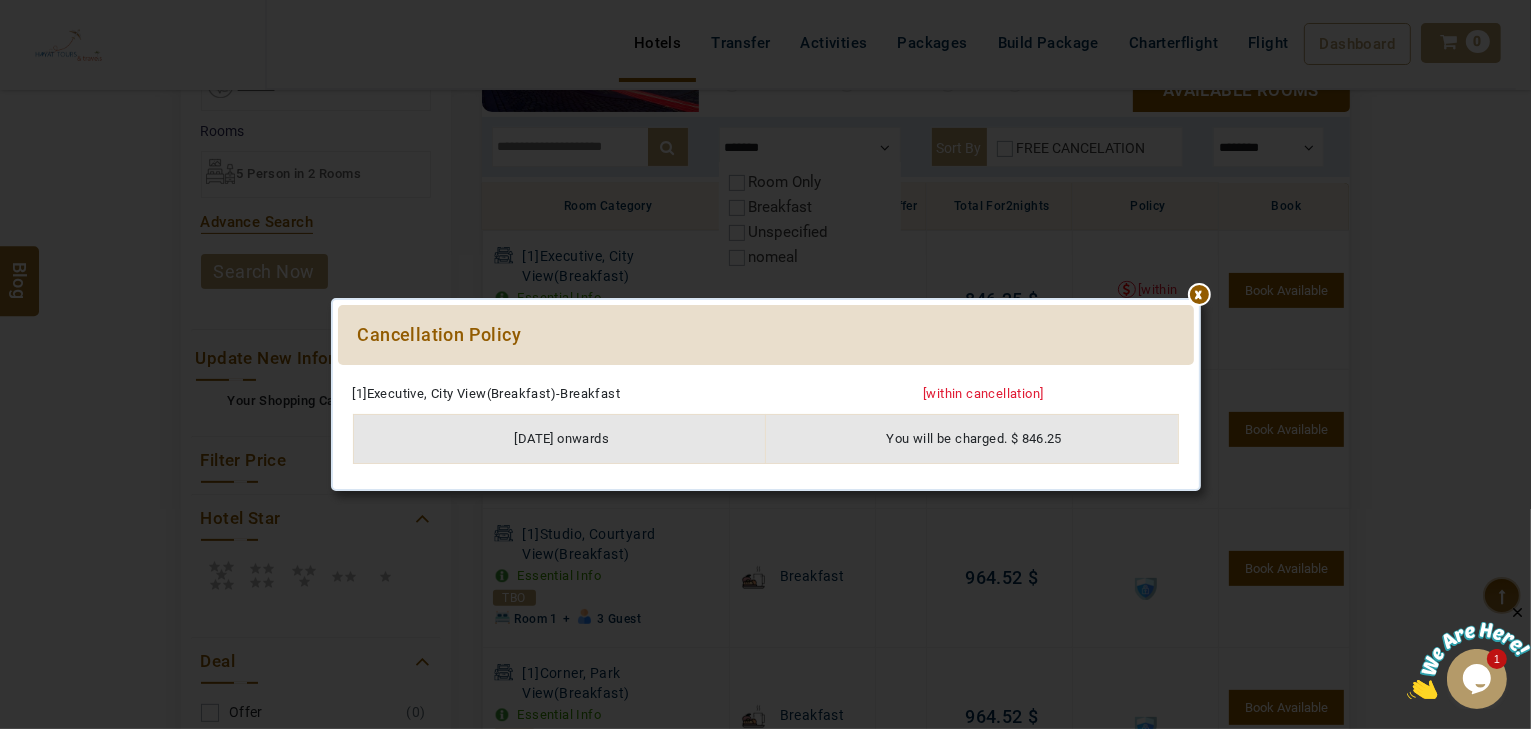 click on "***** ****** Cancellation Policy Please Wait...  [1]Executive, City View(Breakfast)-Breakfast [within cancellation] 24/7/2025 onwards You will be charged.    $ 846.25" at bounding box center [766, 394] 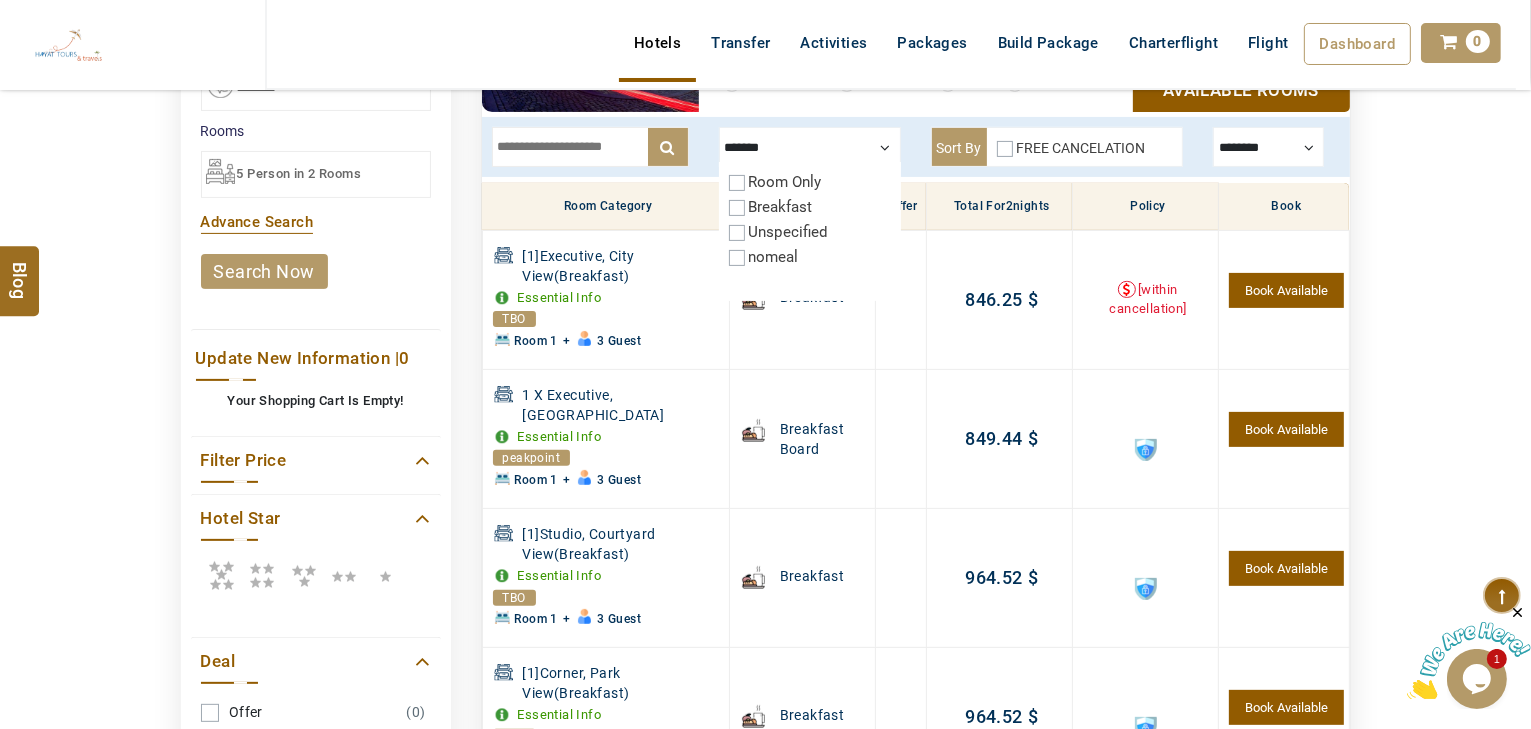 click on "FREE CANCELATION" at bounding box center (1071, 152) 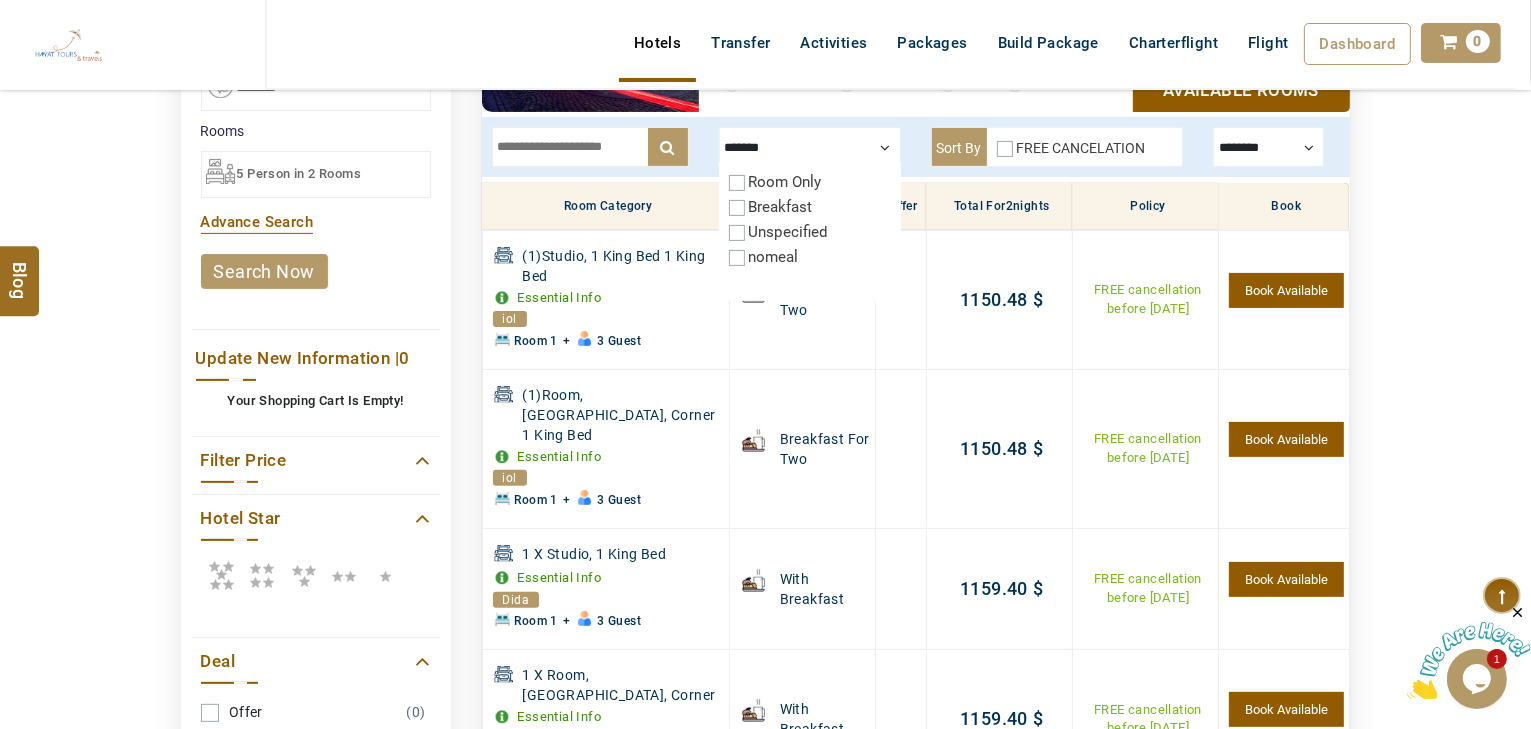click on "Sort By FREE CANCELATION" at bounding box center (1057, 147) 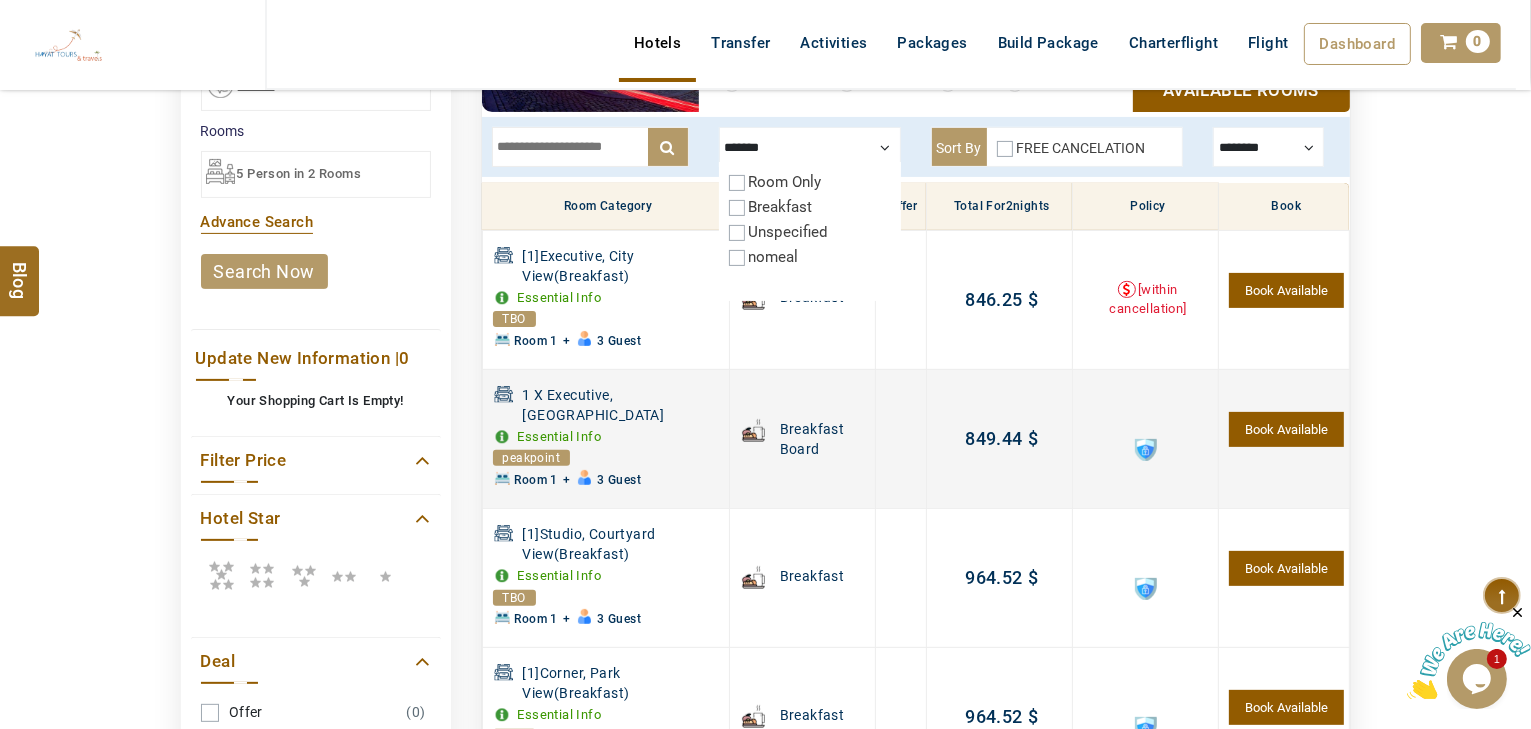 click at bounding box center [1146, 450] 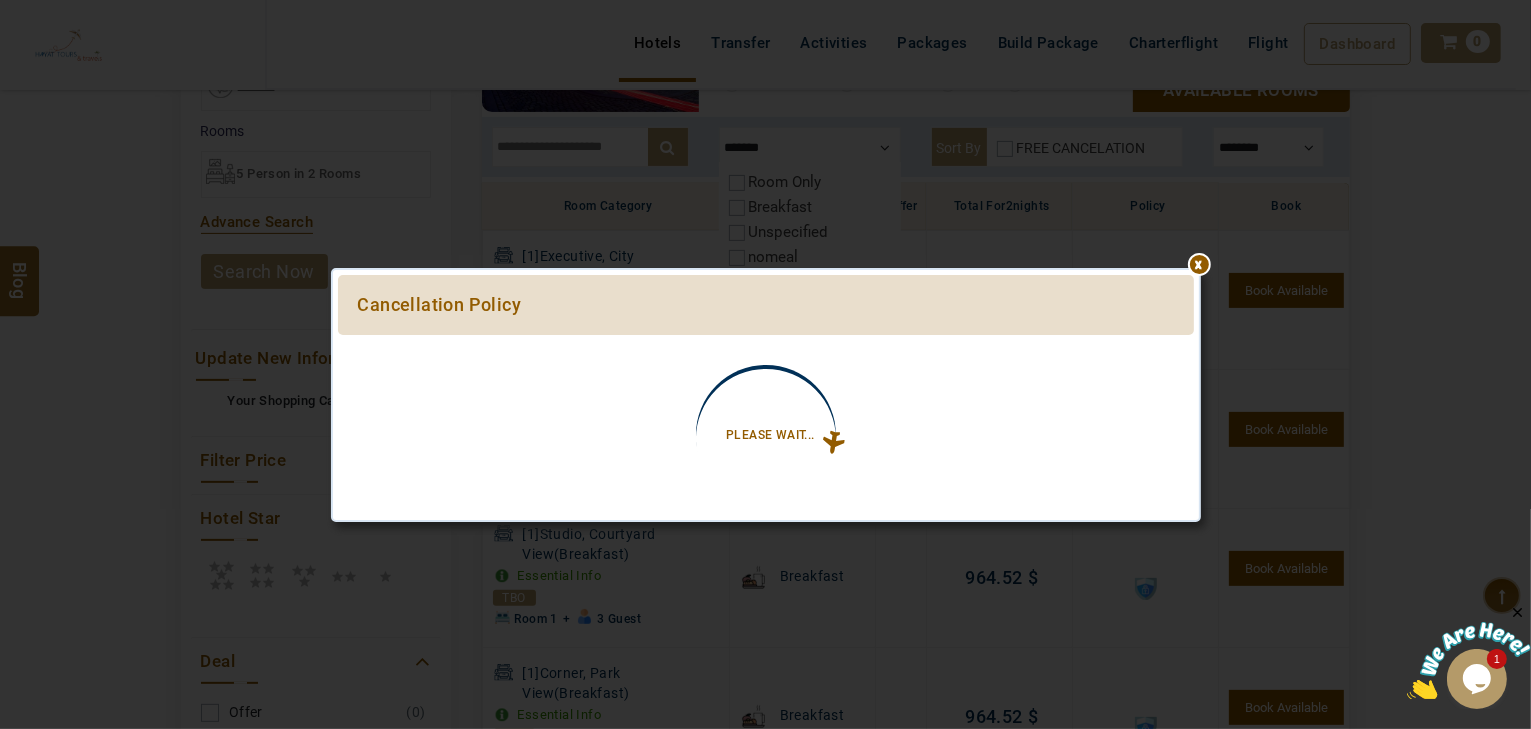 click on "***** ****** Cancellation Policy Please Wait... 1 X Executive, City View -Breakfast Board [within cancellation]" at bounding box center [766, 394] 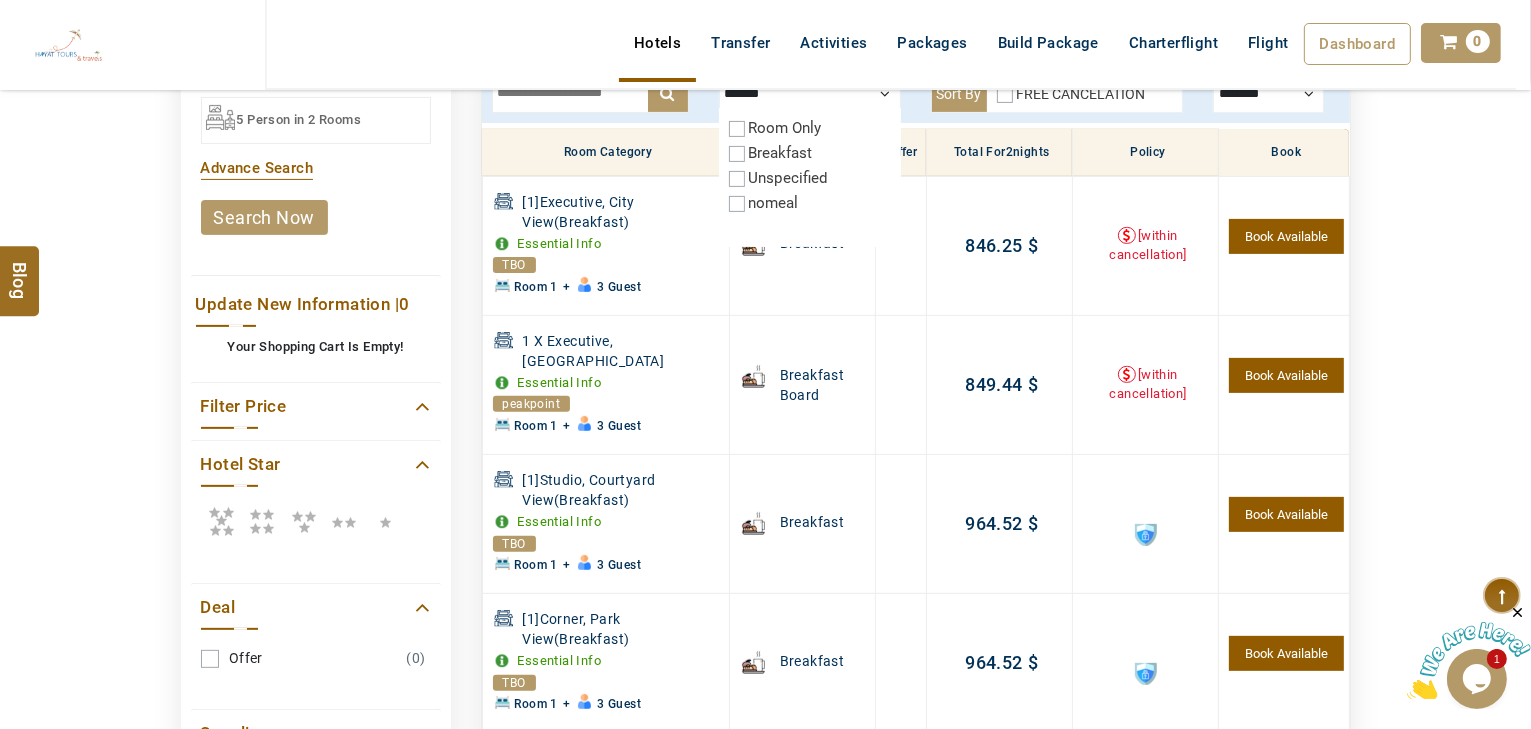 scroll, scrollTop: 700, scrollLeft: 0, axis: vertical 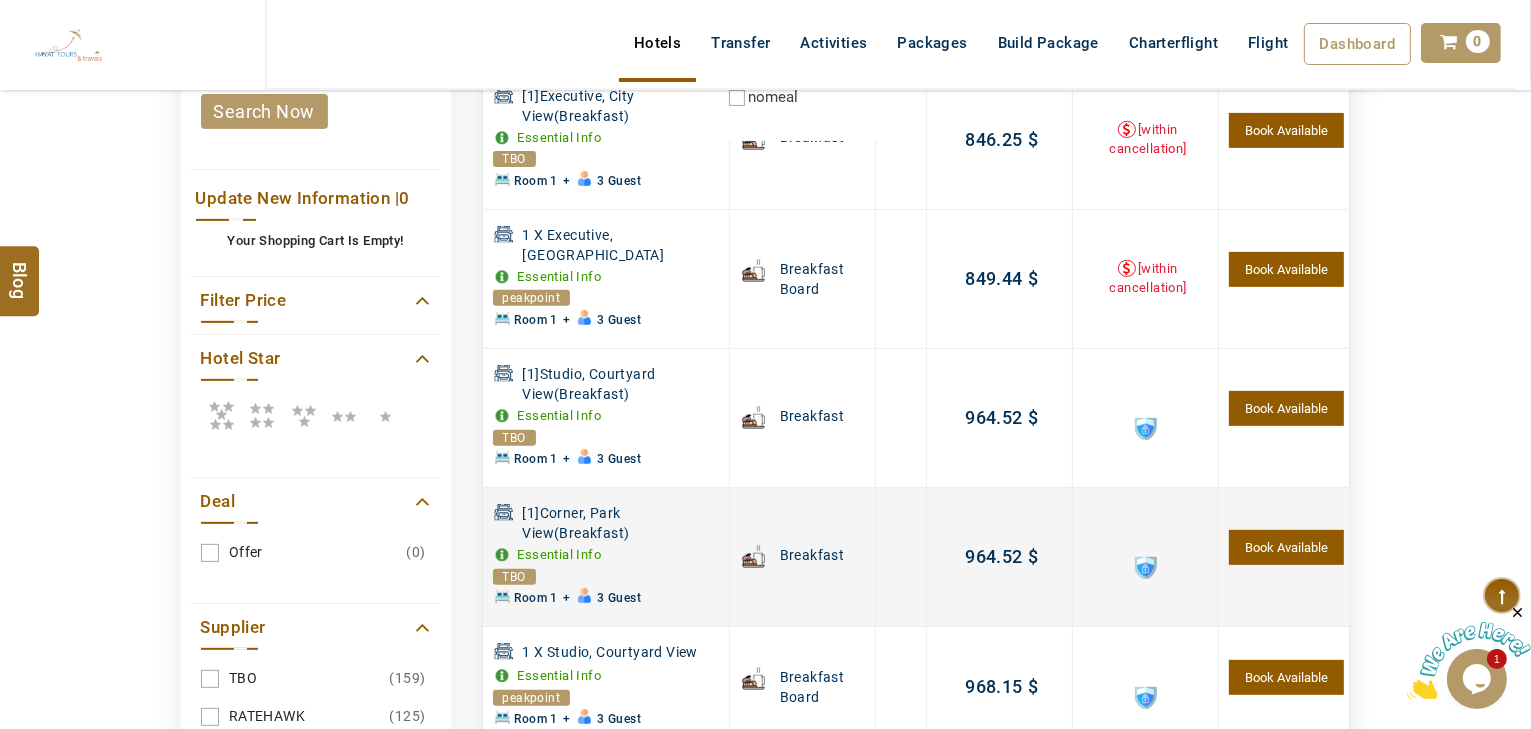 click at bounding box center [1146, 568] 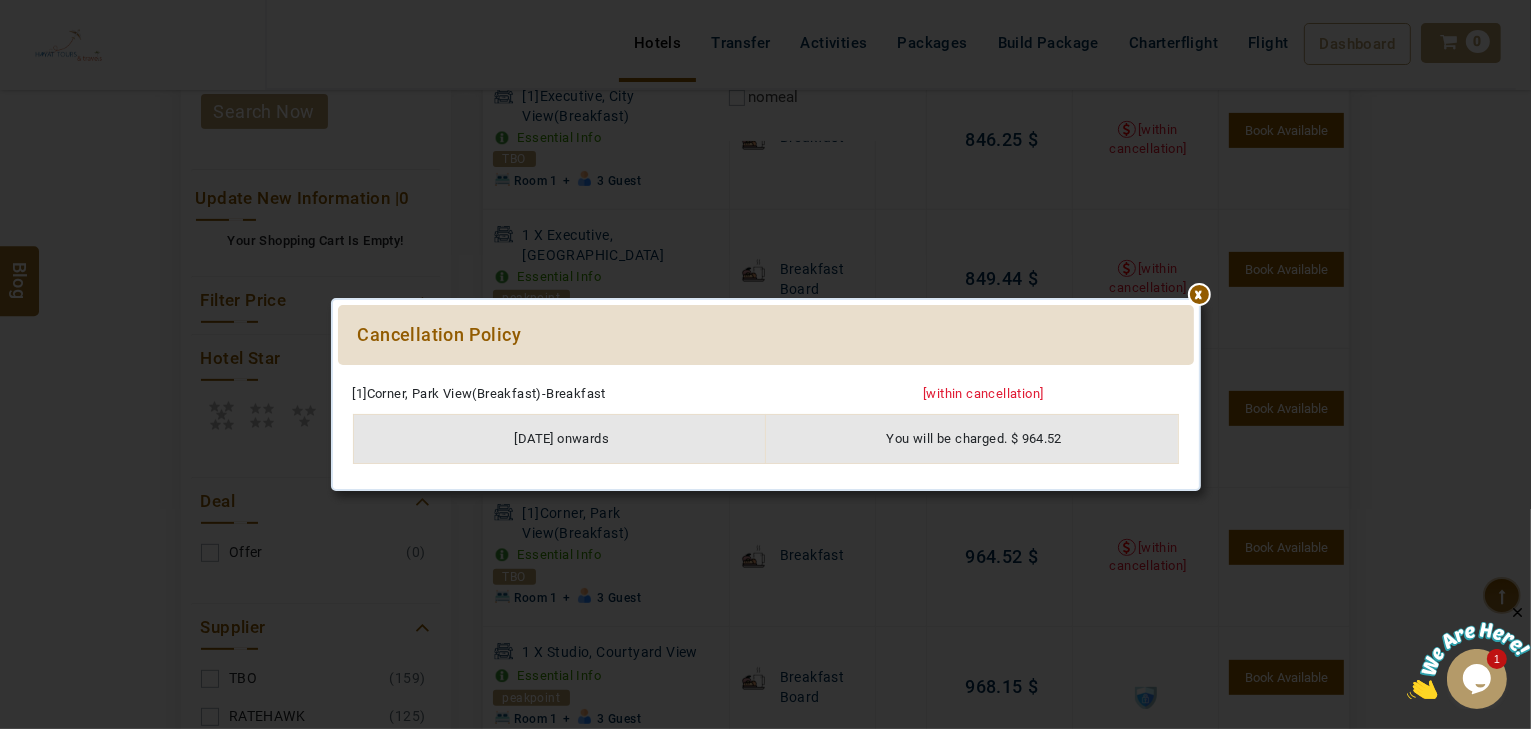click on "***** ****** Cancellation Policy Please Wait...  [1]Corner, Park View(Breakfast)-Breakfast [within cancellation] 24/7/2025 onwards You will be charged.    $ 964.52" at bounding box center (766, 394) 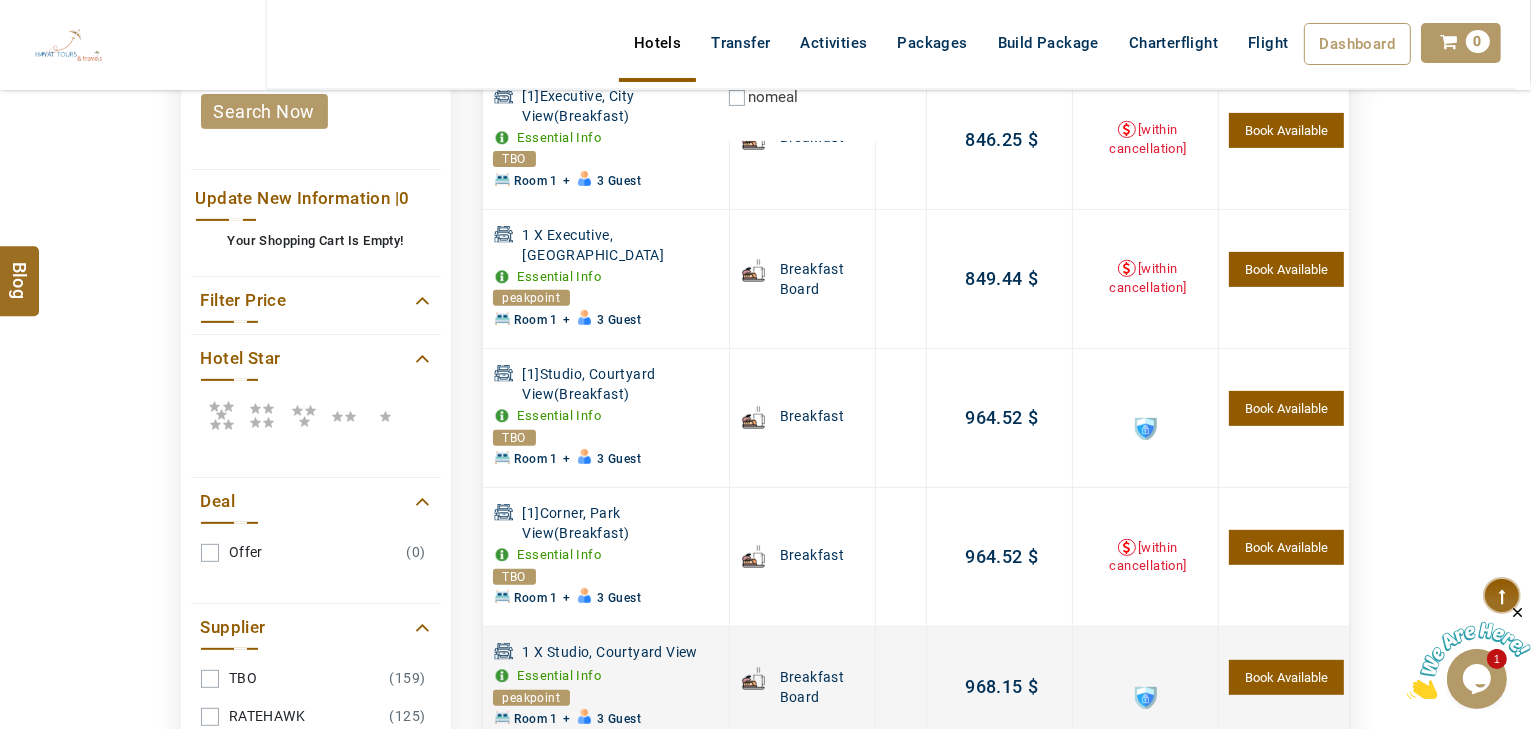 click at bounding box center [1146, 698] 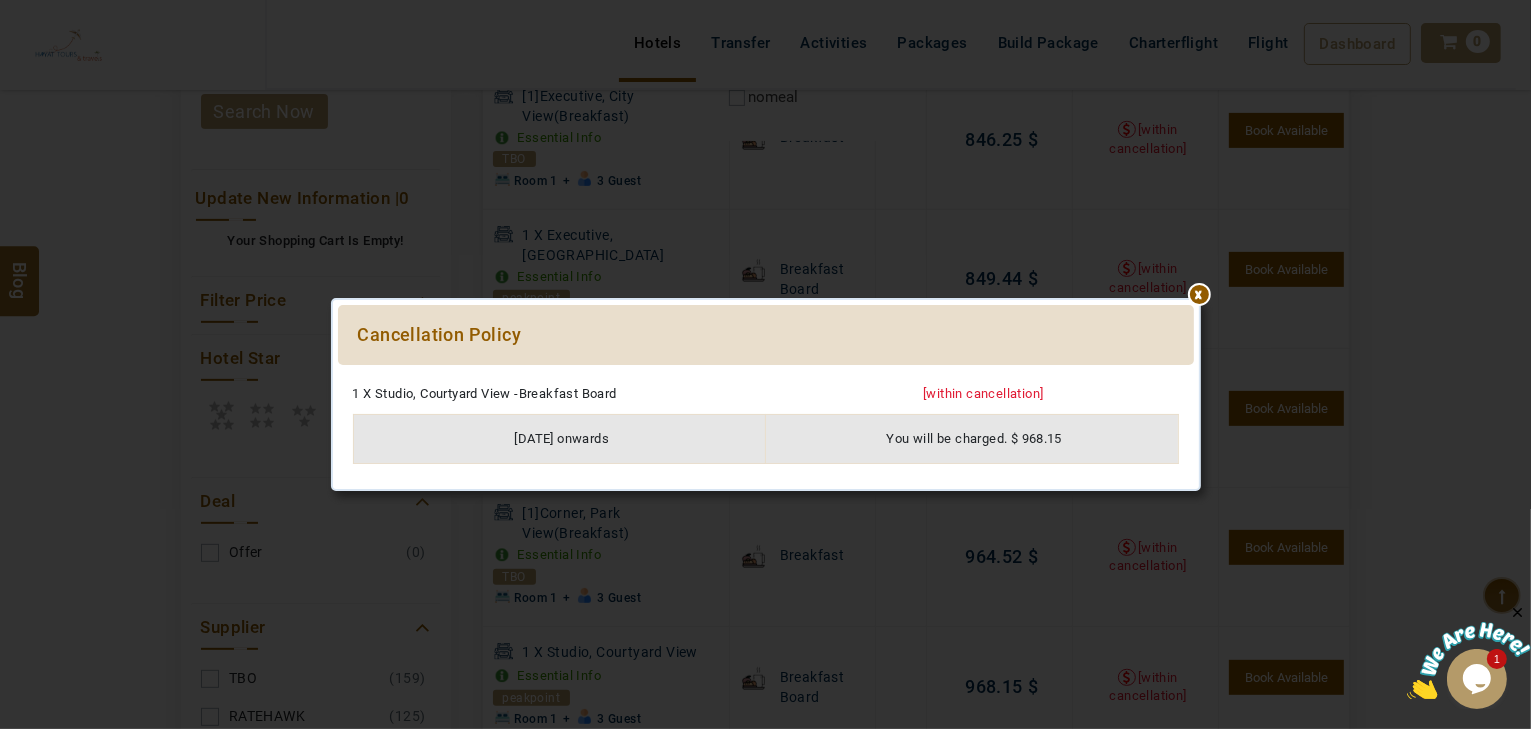 click on "***** ****** Cancellation Policy Please Wait... 1 X Studio, Courtyard View -Breakfast Board [within cancellation] 24/7/2025 onwards You will be charged.    $ 968.15" at bounding box center [766, 394] 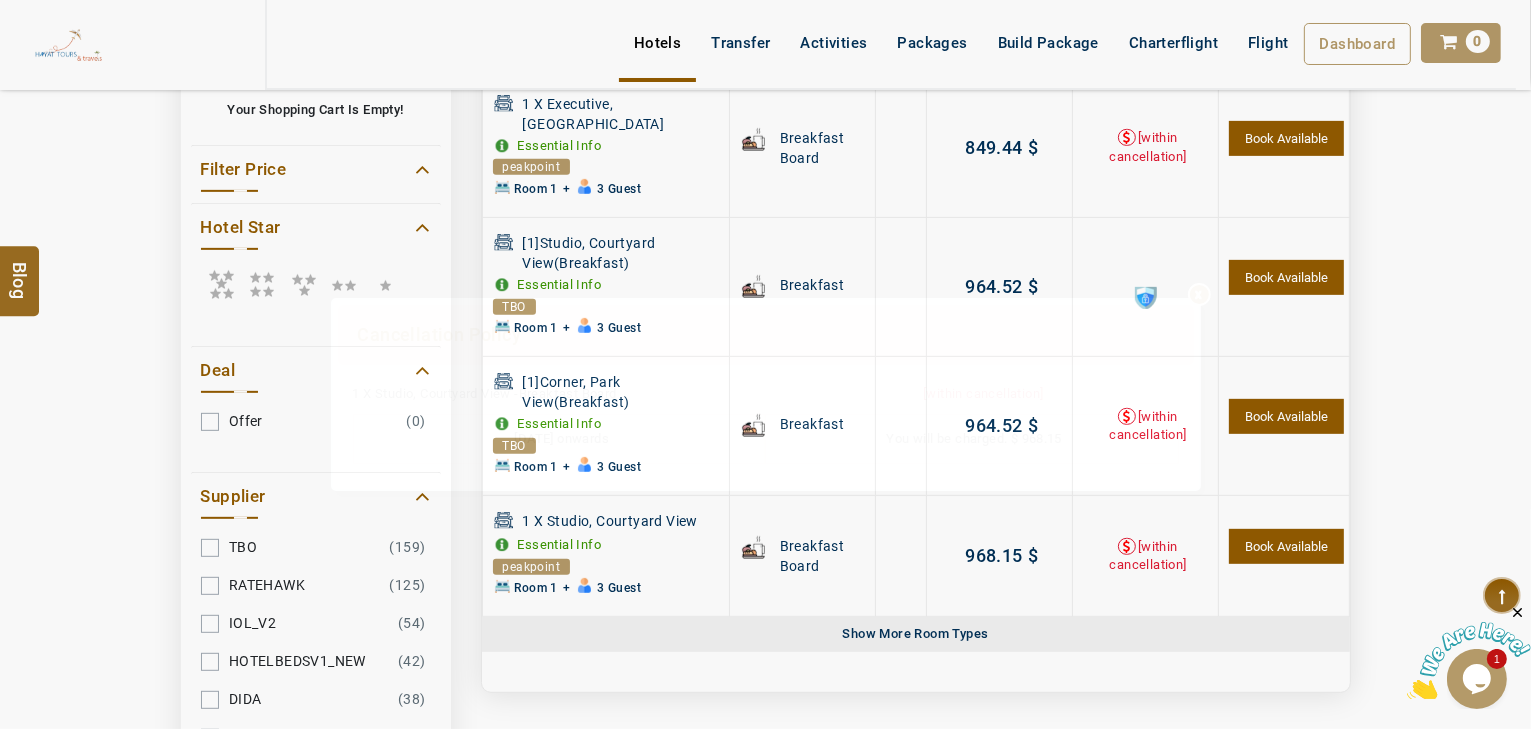 scroll, scrollTop: 1020, scrollLeft: 0, axis: vertical 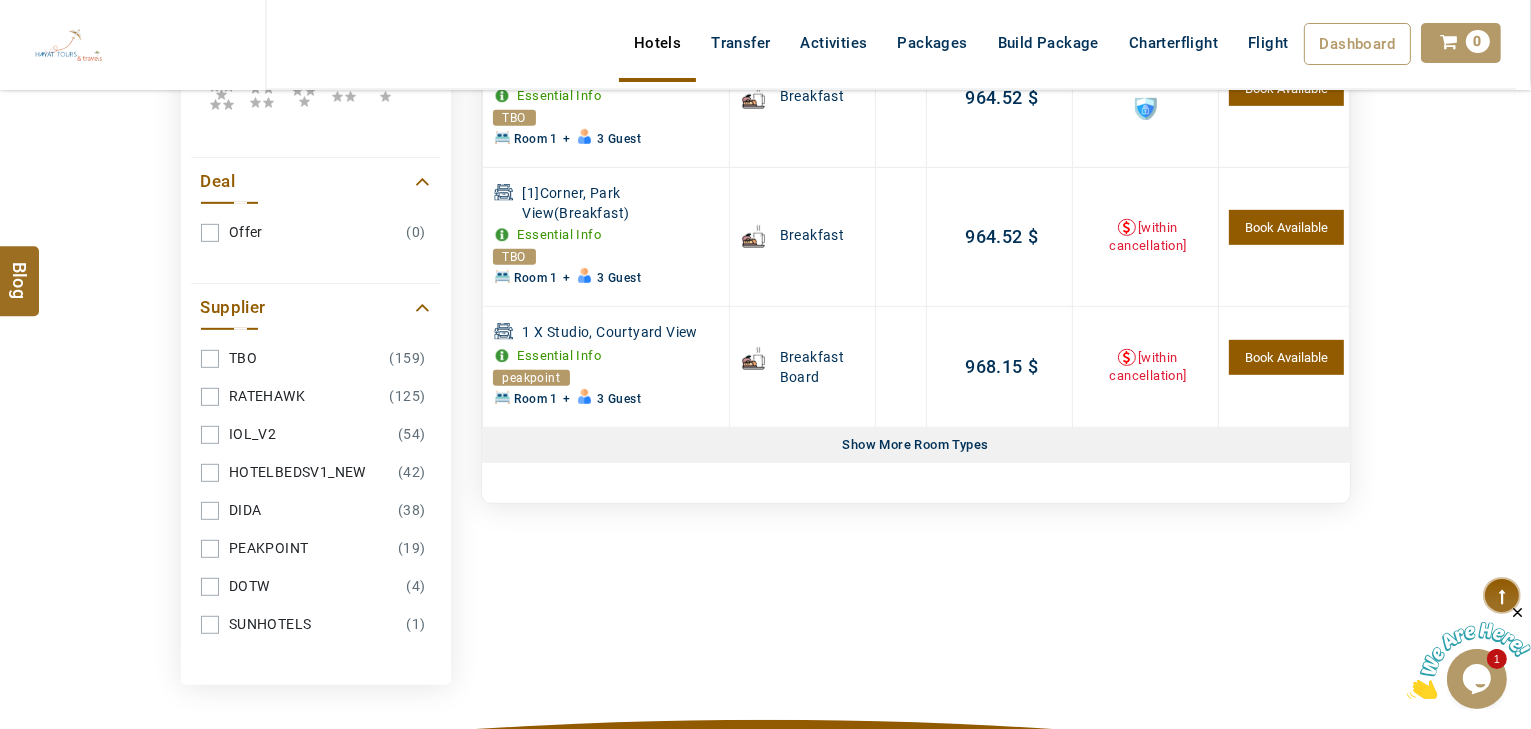 click on "Show More Room Types  Show Less Rooms" at bounding box center (916, 445) 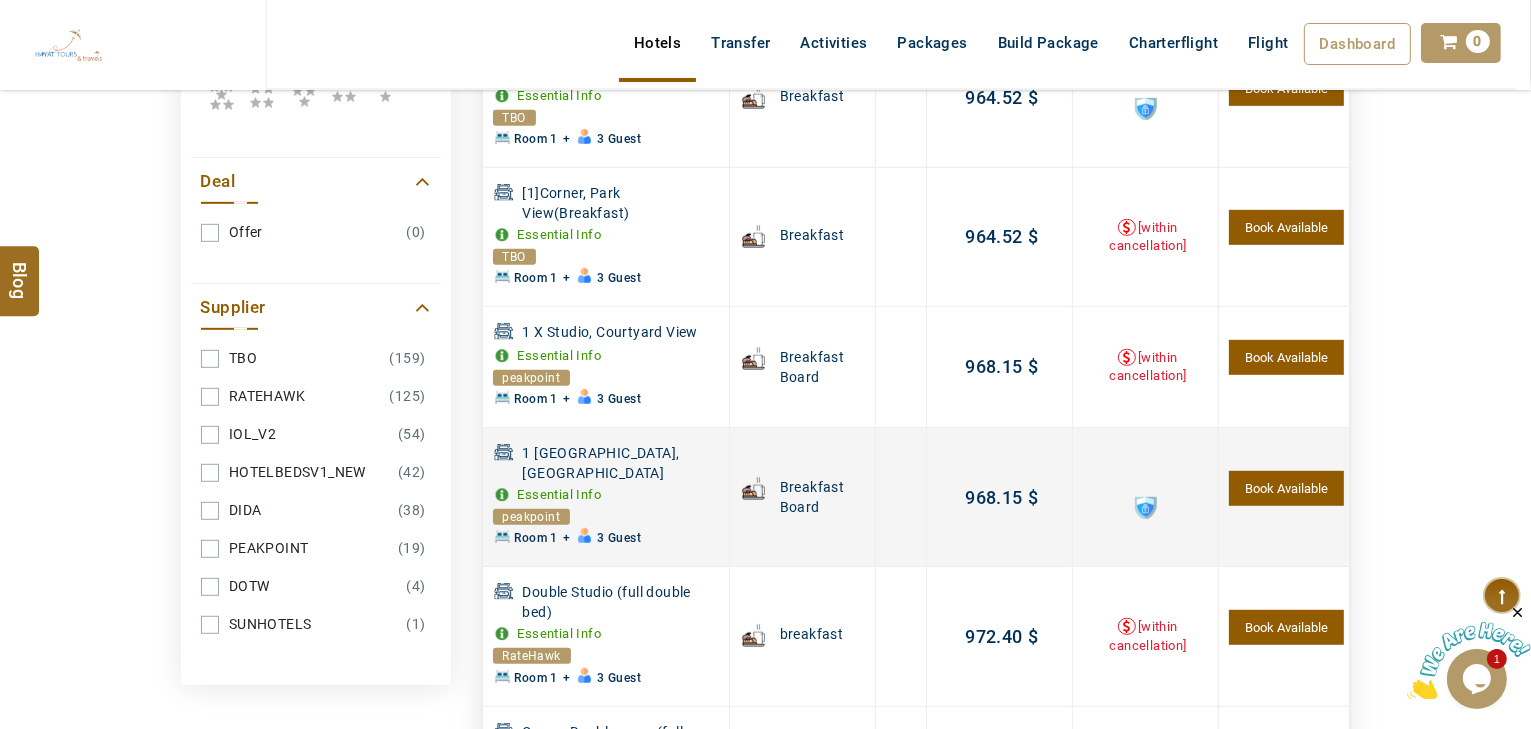 click at bounding box center (1146, 508) 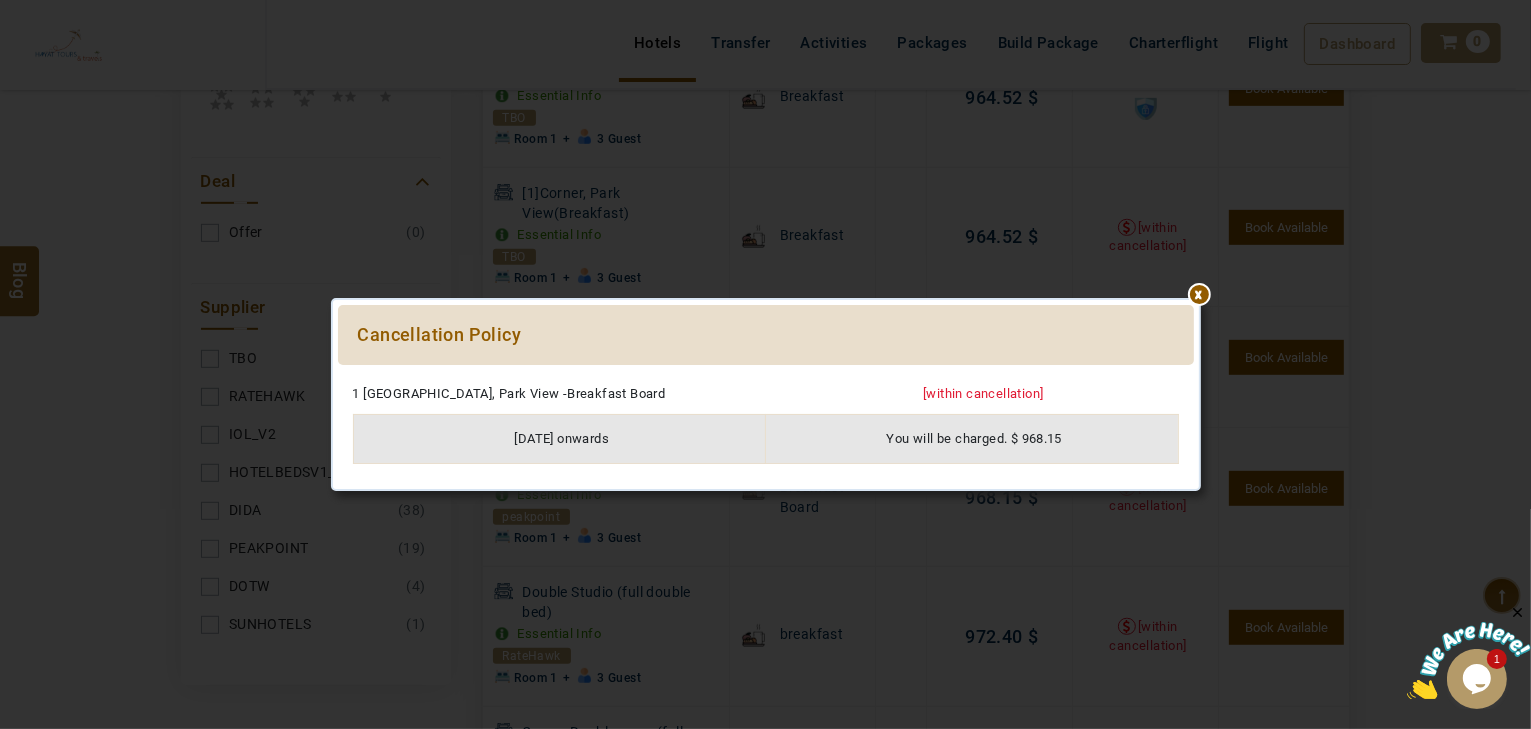 click on "***** ****** Cancellation Policy Please Wait... 1 X Corner, Park View -Breakfast Board [within cancellation] 24/7/2025 onwards You will be charged.    $ 968.15" at bounding box center [766, 394] 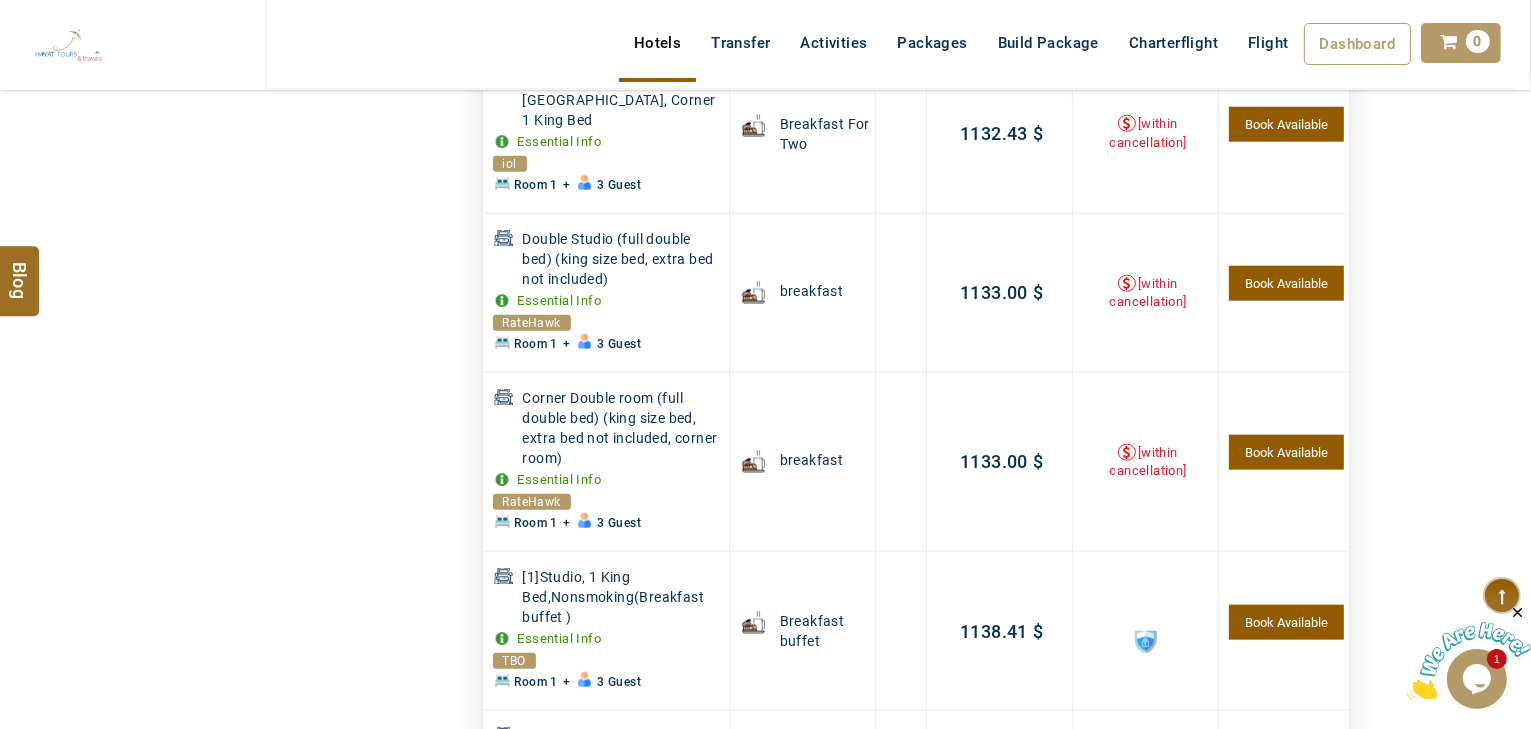 scroll, scrollTop: 2140, scrollLeft: 0, axis: vertical 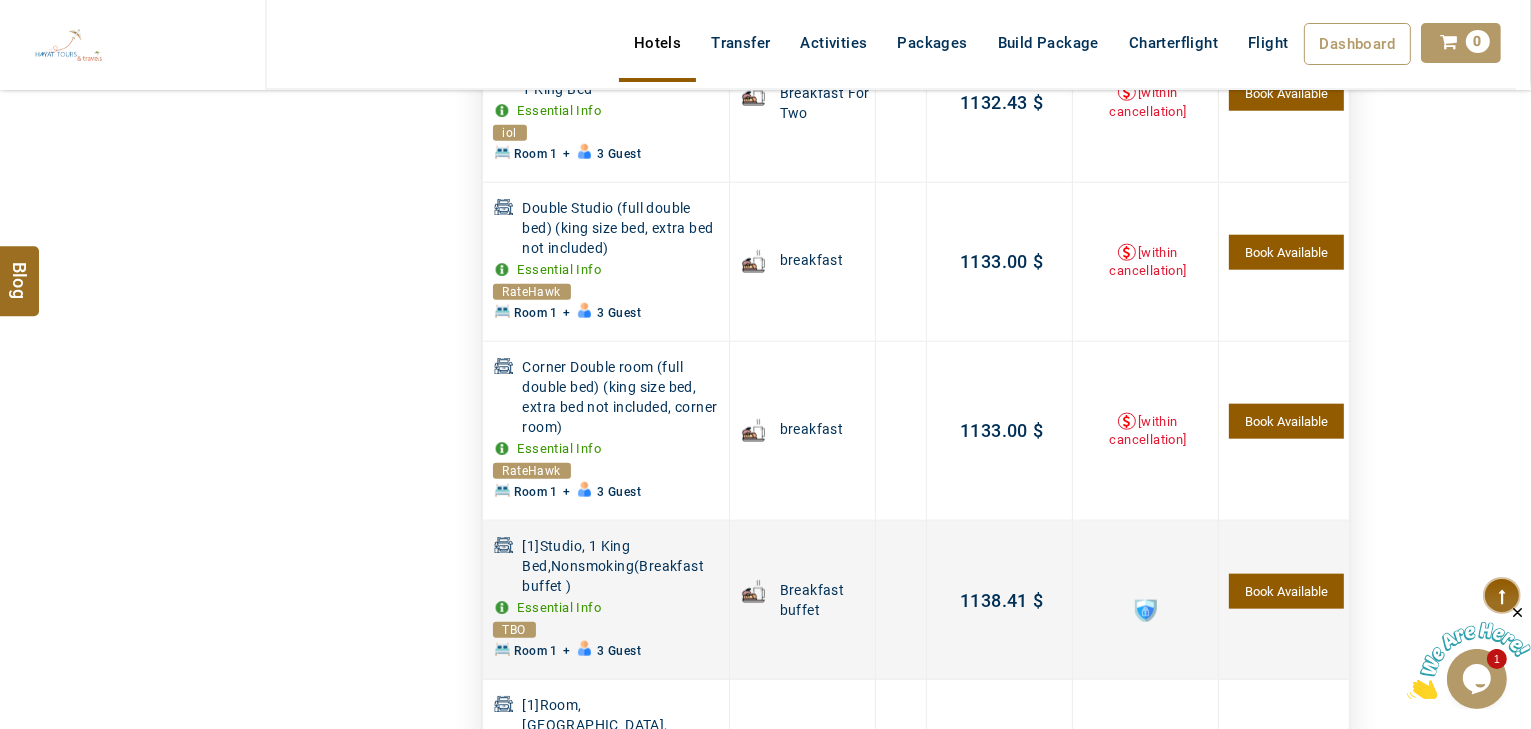 click at bounding box center (1145, 600) 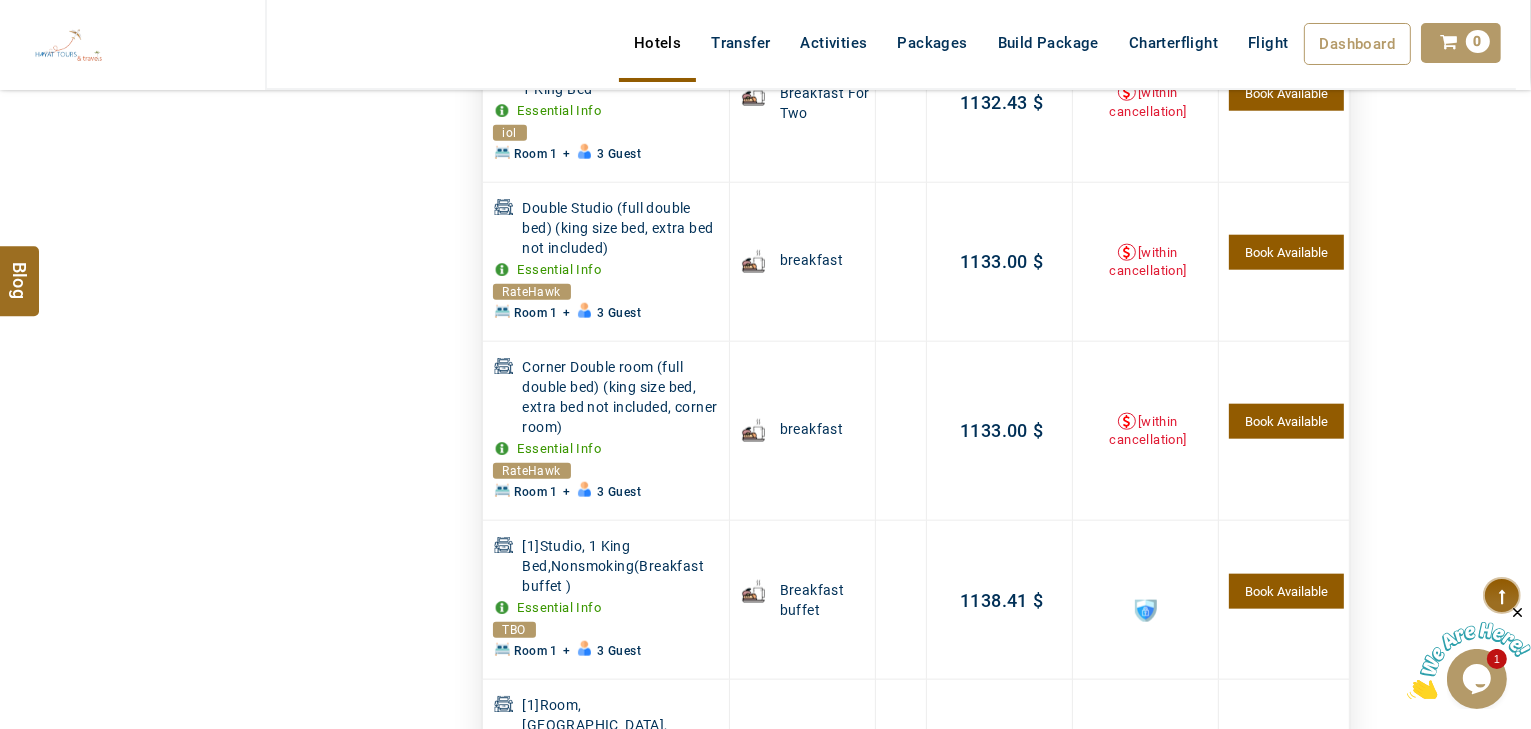click at bounding box center [1146, 611] 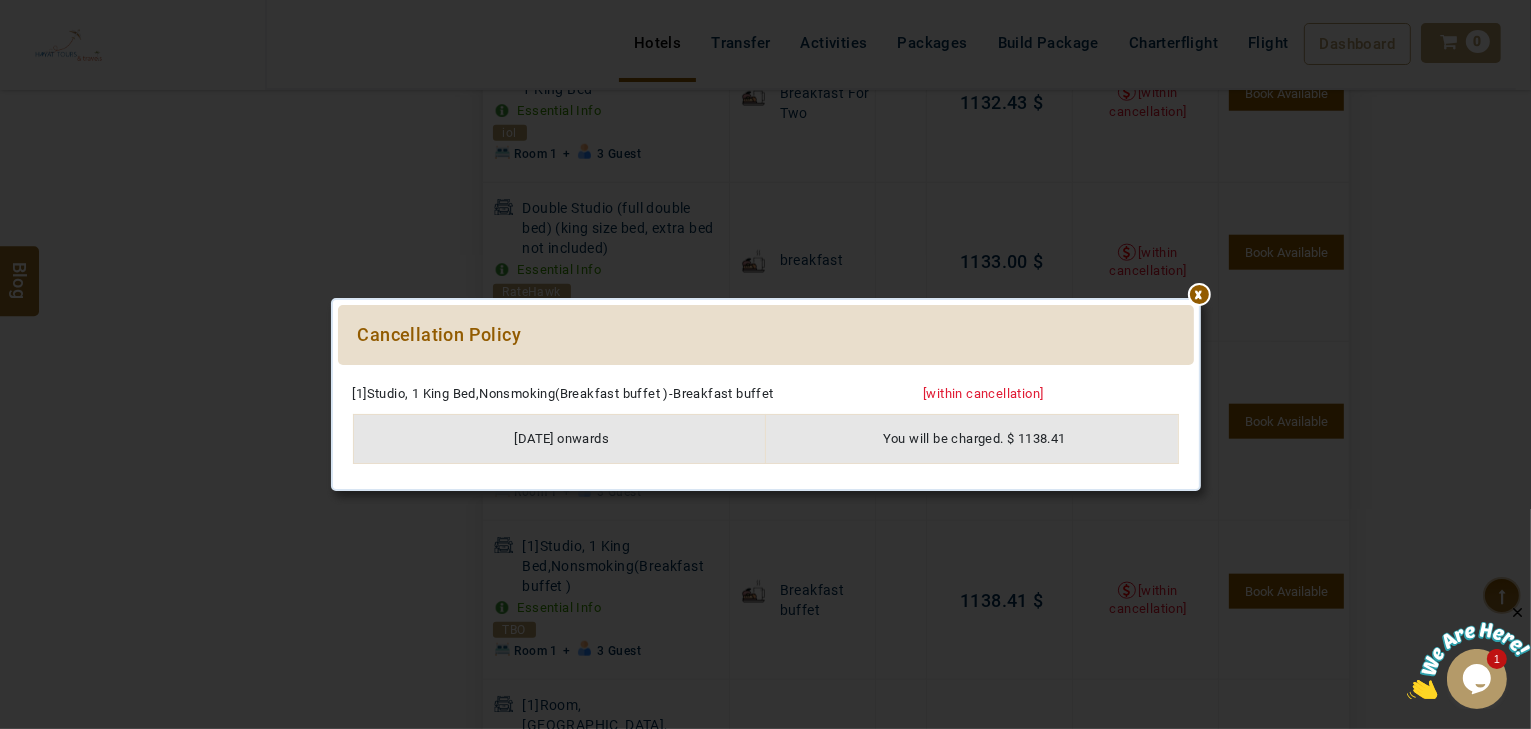 drag, startPoint x: 966, startPoint y: 588, endPoint x: 958, endPoint y: 504, distance: 84.38009 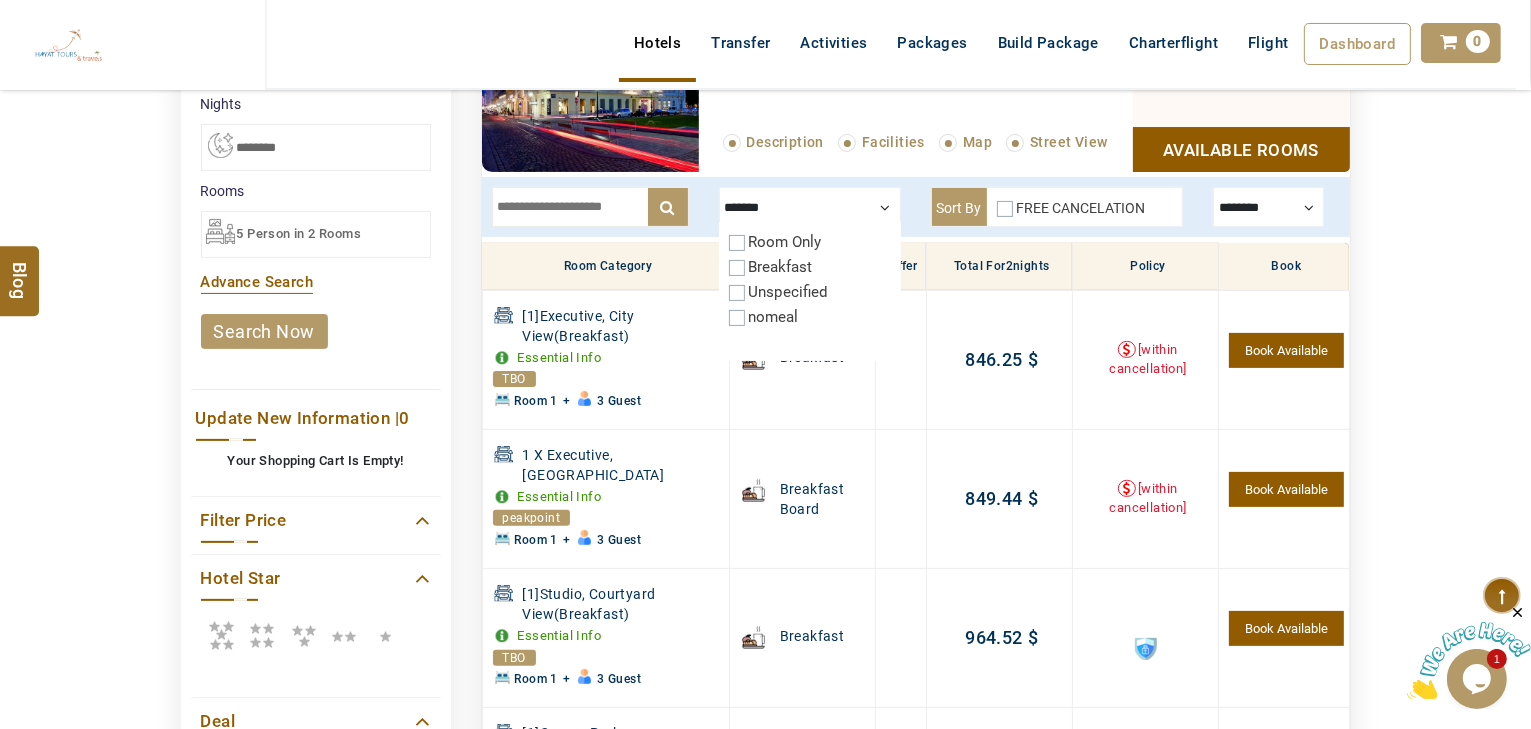 scroll, scrollTop: 560, scrollLeft: 0, axis: vertical 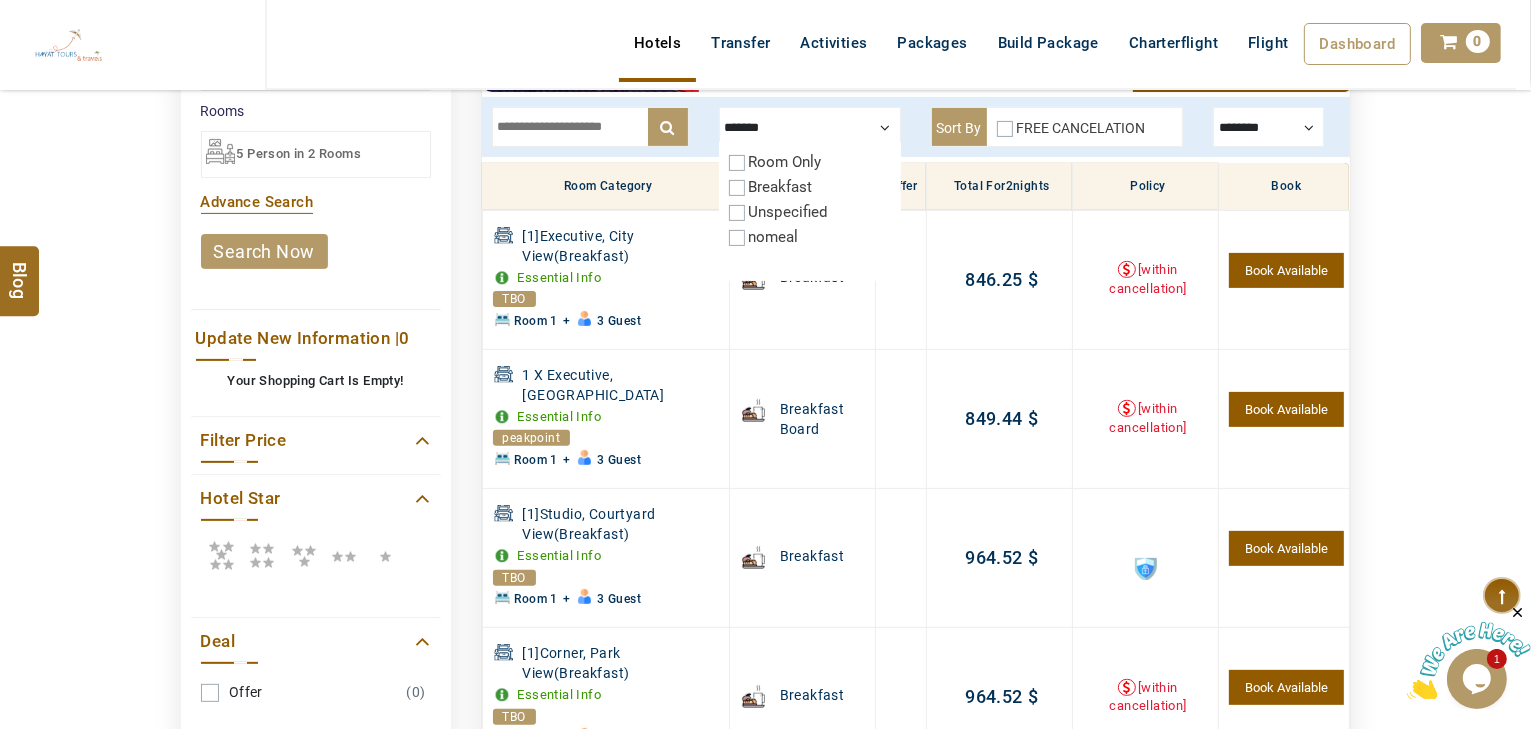 click on "Breakfast" at bounding box center [781, 187] 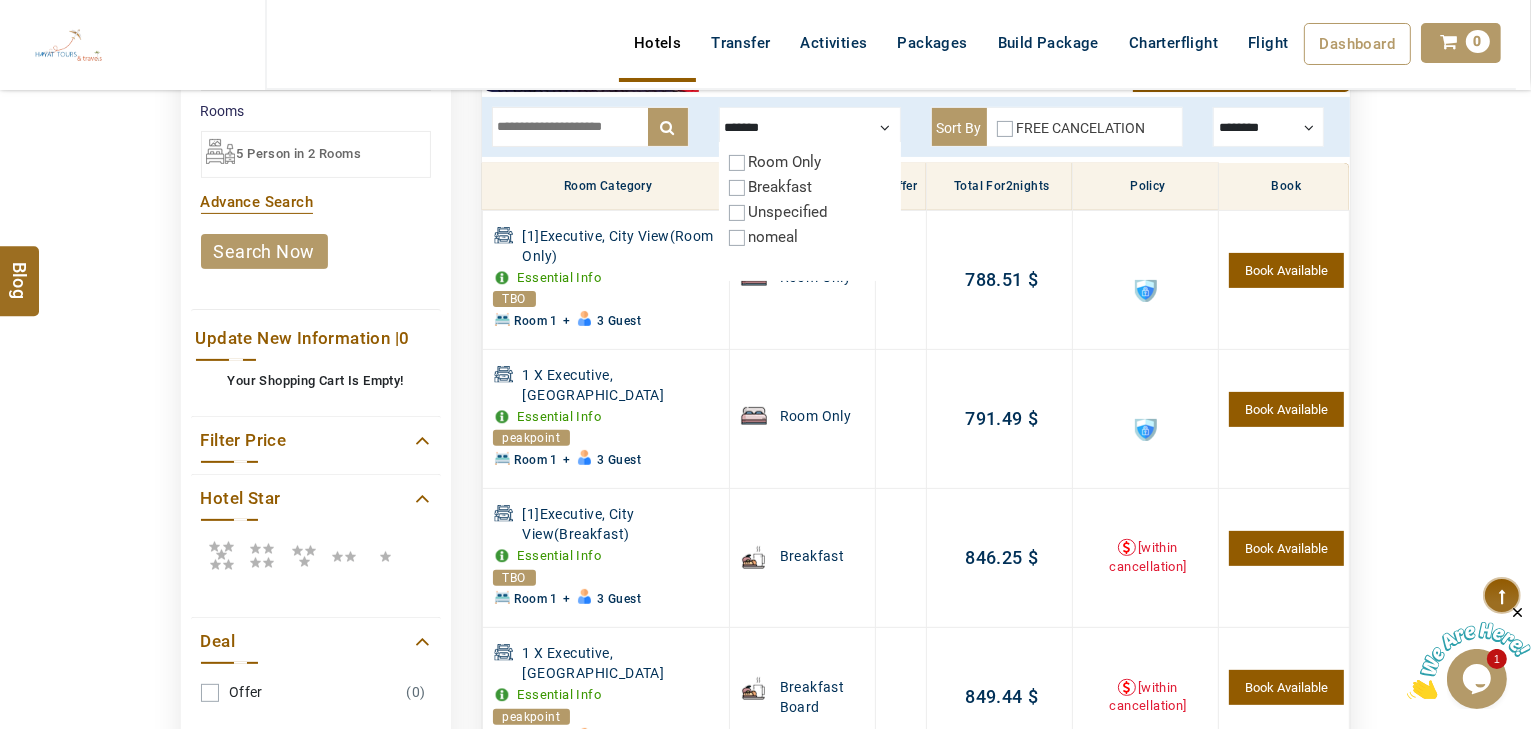 click on "HAYAYT TOURS USD AED  AED EUR  € USD  $ INR  ₹ THB  ฿ IDR  Rp BHD  BHD TRY  ₺ Credit Limit EN HE AR ES PT ZH Helpline
+971 55 344 0168 Register Now +971 55 344 0168 info@royallineholidays.com About Us What we Offer Blog Why Us Contact Hotels  Transfer Activities Packages Build Package Charterflight Flight Dashboard My Profile My Booking My Reports My Quotation Sign Out 0 Points Redeem Now To Redeem 58318  Points Future Points  1074   Points Credit Limit Credit Limit USD 30000.00 70% Complete Used USD 13606.01 Available USD 16393.99 Setting" at bounding box center [765, 70] 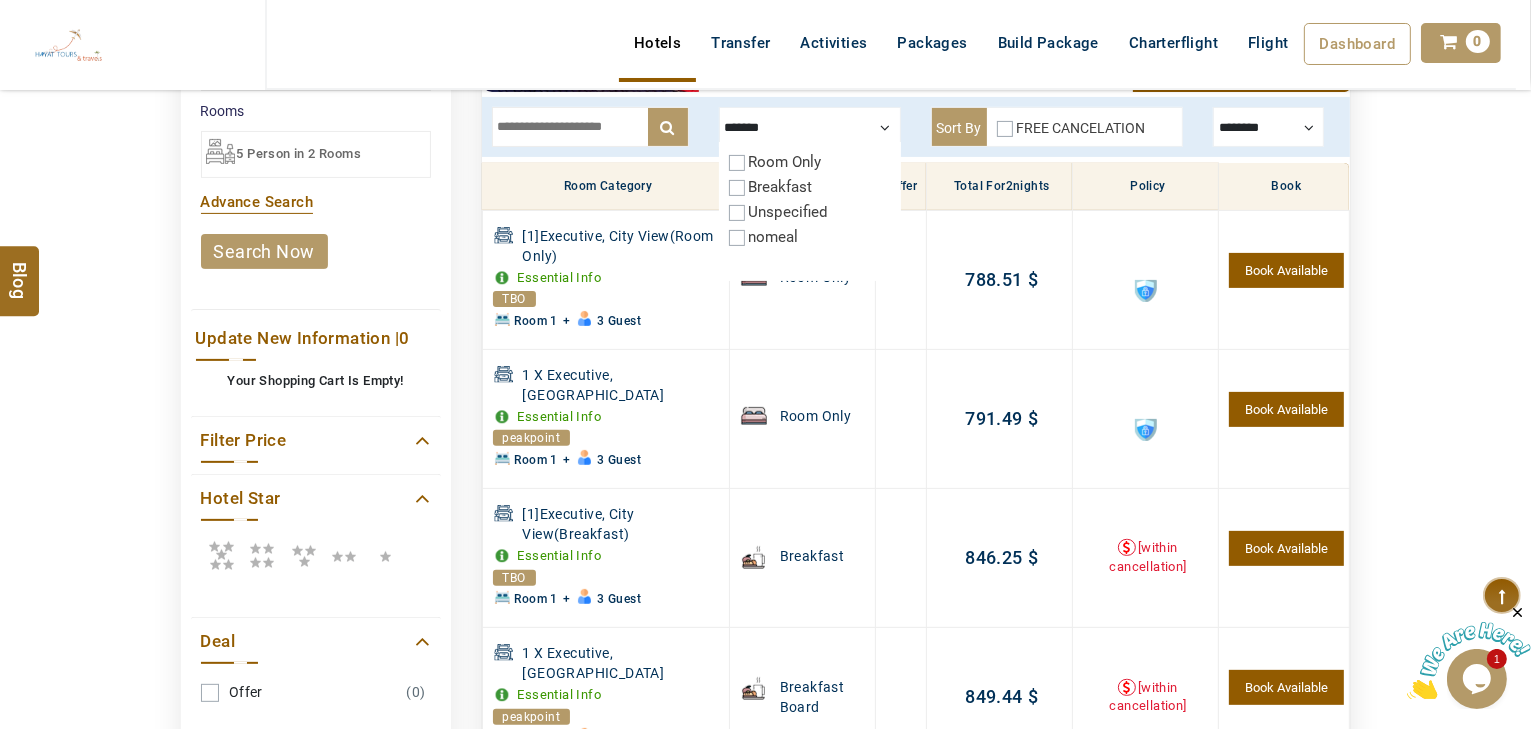 click on "HAYAYT TOURS USD AED  AED EUR  € USD  $ INR  ₹ THB  ฿ IDR  Rp BHD  BHD TRY  ₺ Credit Limit EN HE AR ES PT ZH Helpline
+971 55 344 0168 Register Now +971 55 344 0168 info@royallineholidays.com About Us What we Offer Blog Why Us Contact Hotels  Transfer Activities Packages Build Package Charterflight Flight Dashboard My Profile My Booking My Reports My Quotation Sign Out 0 Points Redeem Now To Redeem 58318  Points Future Points  1074   Points Credit Limit Credit Limit USD 30000.00 70% Complete Used USD 13606.01 Available USD 16393.99 Setting" at bounding box center [765, 70] 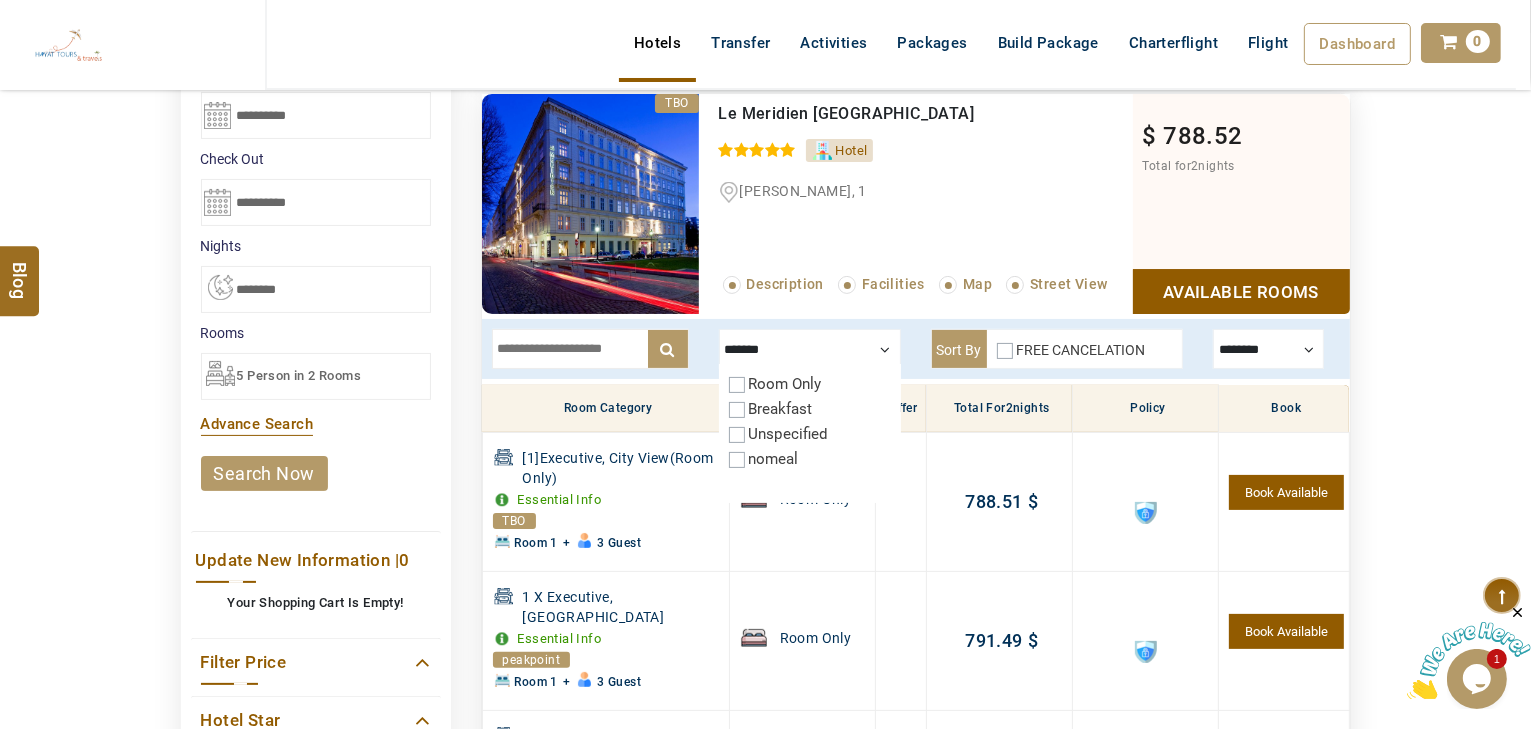 scroll, scrollTop: 320, scrollLeft: 0, axis: vertical 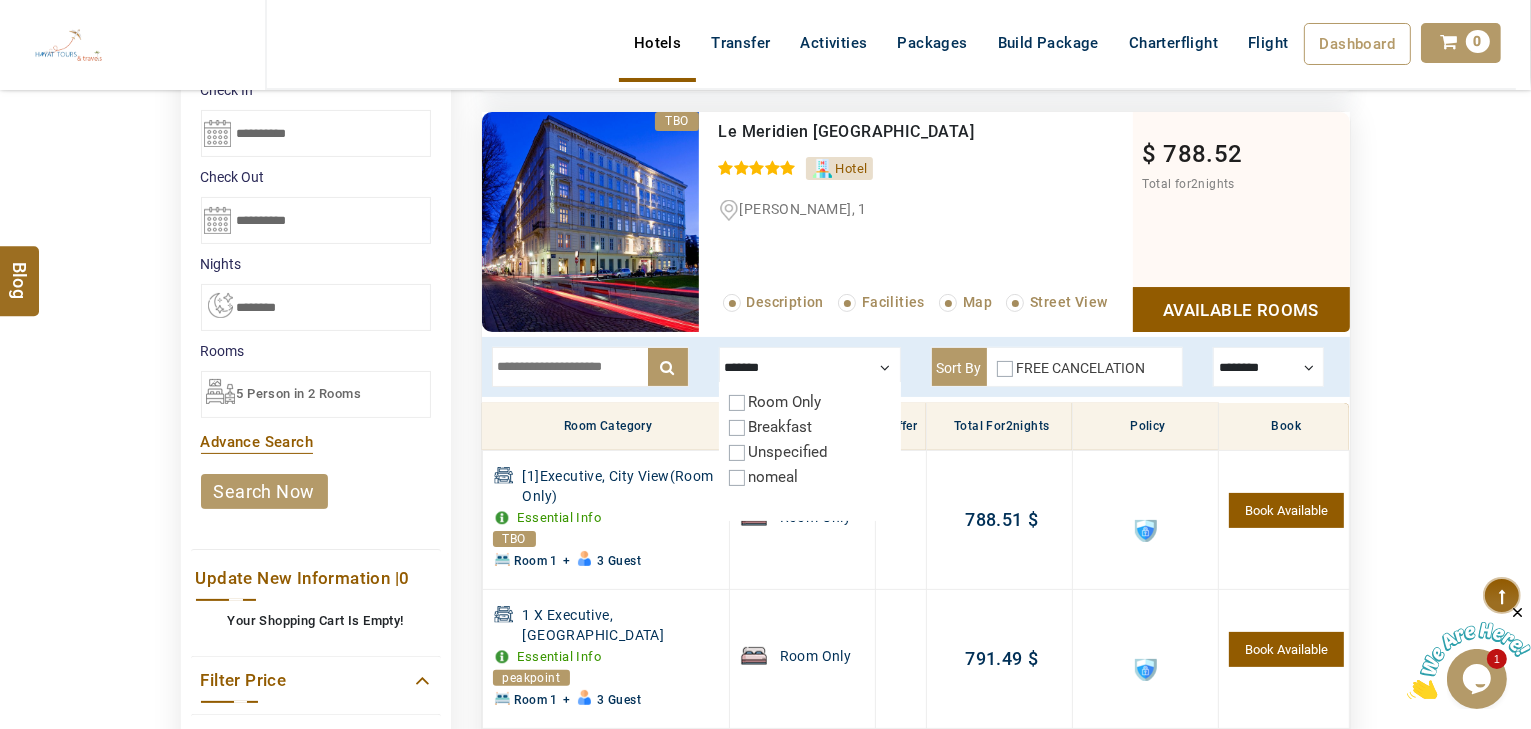 click on "FREE CANCELATION" at bounding box center (1071, 372) 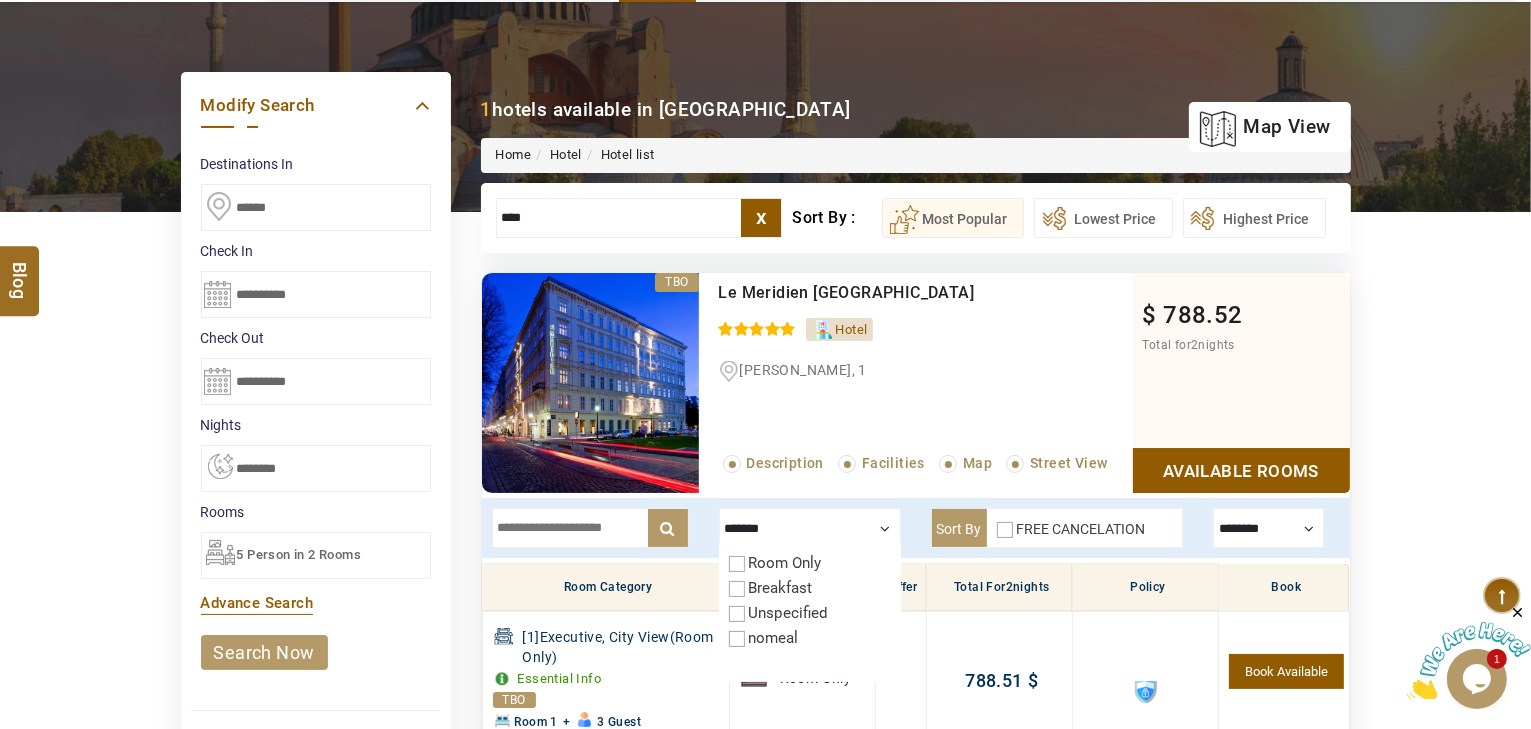 scroll, scrollTop: 160, scrollLeft: 0, axis: vertical 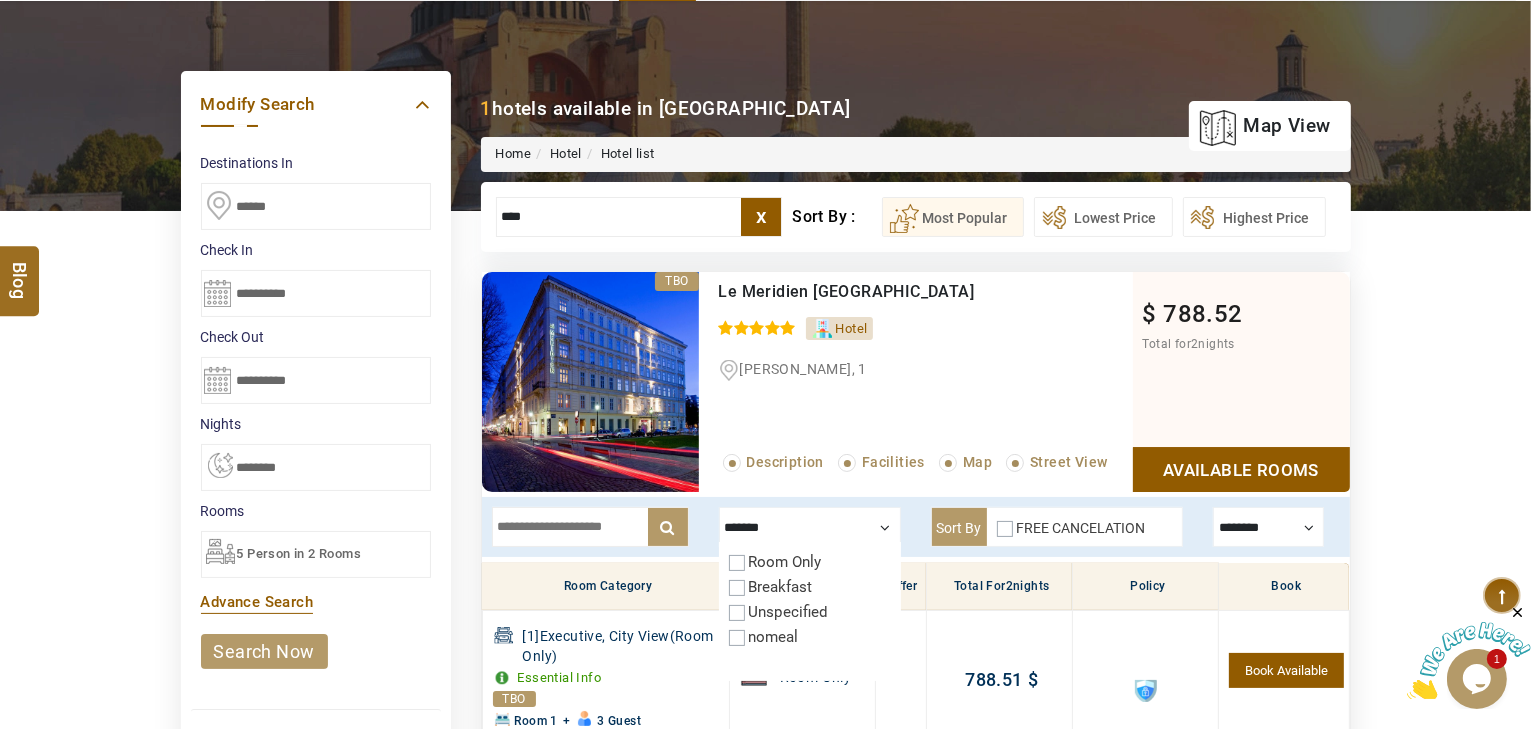 click on "5 Person in    2 Rooms" at bounding box center [299, 553] 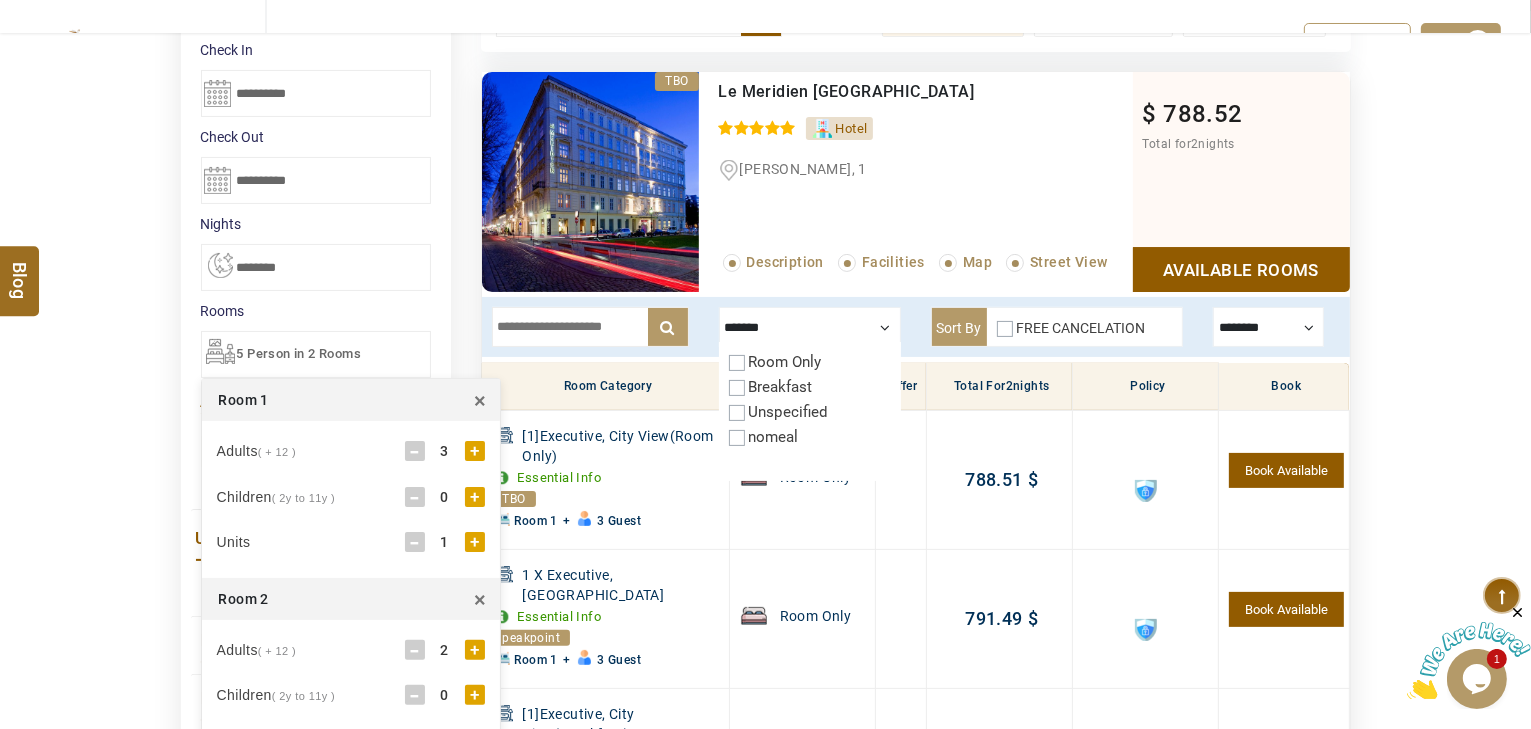 scroll, scrollTop: 400, scrollLeft: 0, axis: vertical 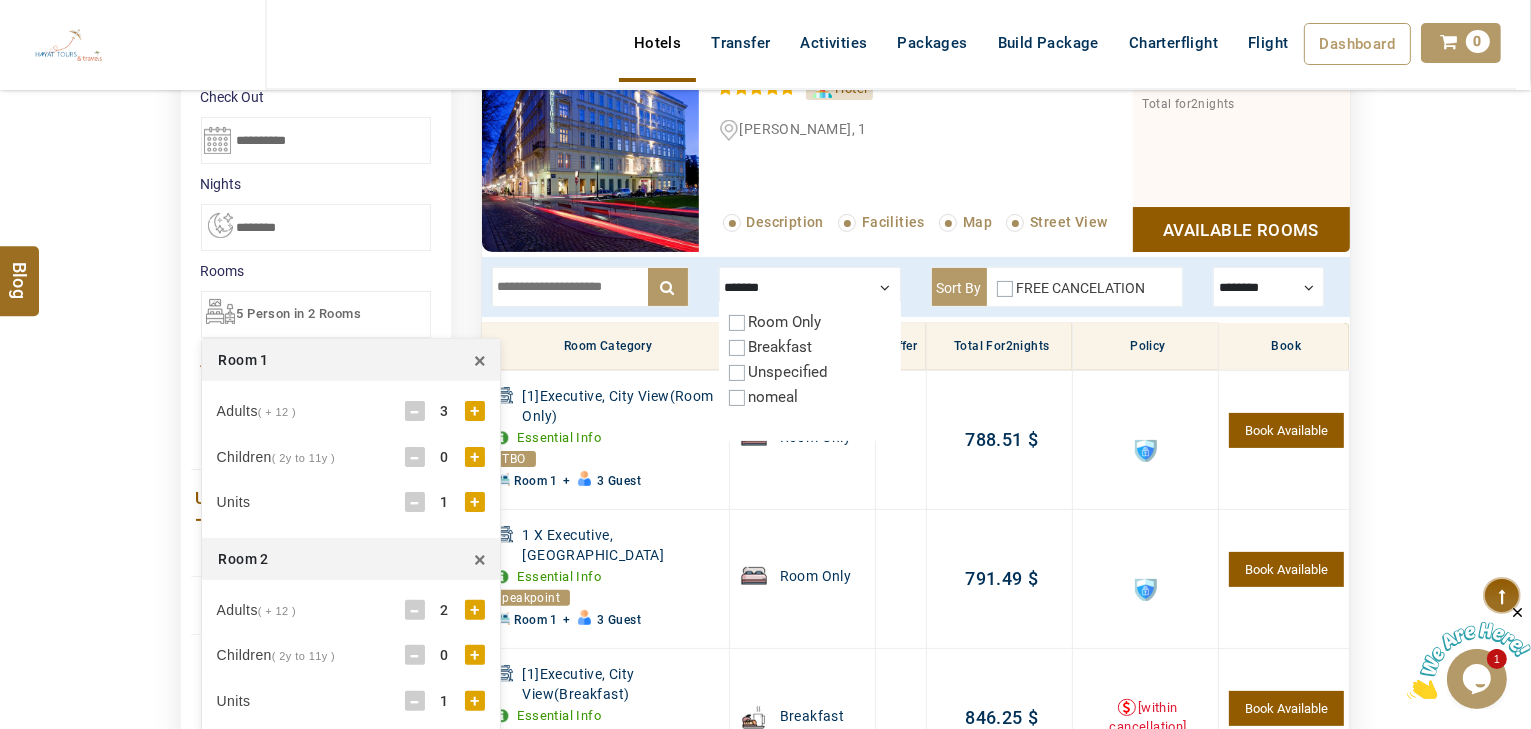 click on "×" at bounding box center (480, 559) 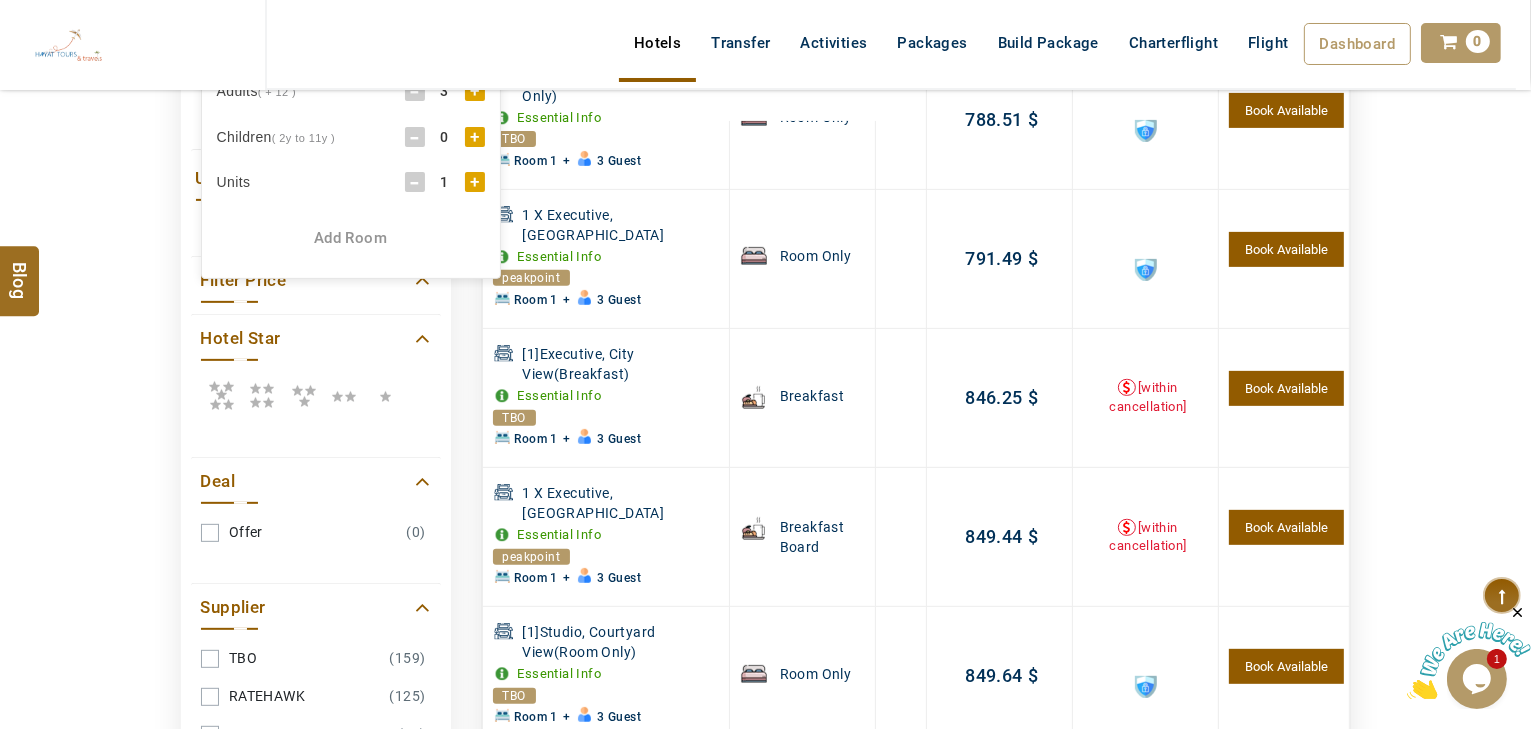 click on "DESTINATION + Add Destination  Nationality Afghanistan Albania Algeria American Samoa Andorra Angola Anguilla Antigua And Barbuda Argentina Armenia Aruba Australia Austria Azerbaijan Bahamas Bahrain Bangladesh Barbados Belarus Belgium Belize Benin Bermuda Bhutan Bolivia Bosnia Herzegovina Botswana Brazil British Indian Ocean Territory British Virgin Islands Brunei Darussalam Bulgaria Burkina Faso Burundi Cambodia Cameroon Canada Cape Verde Caribbean Cayman Islands Central African Republic Chad Chile China Christmas Island Cocos (Keeling) Islands Colombia Comoros Congo (Democratic Republic) Congo (Republic Of) Cook Islands Costa Rica Croatia Cuba Cyprus Czech Republic Denmark Djibouti Dominica Dominican Republic East Timor Ecuador Egypt El Salvador Equatorial Guinea Eritrea Estonia Ethiopia Falkland Islands(Malvinas) Faroe Islands Fiji Finland France French Guiana French Polynesia French Southern Territories Gabon Gambia Georgia Germany Ghana Gibraltar Greece Greenland Grenada Guadeloupe Guam Guatemala Guinea" at bounding box center [765, 213] 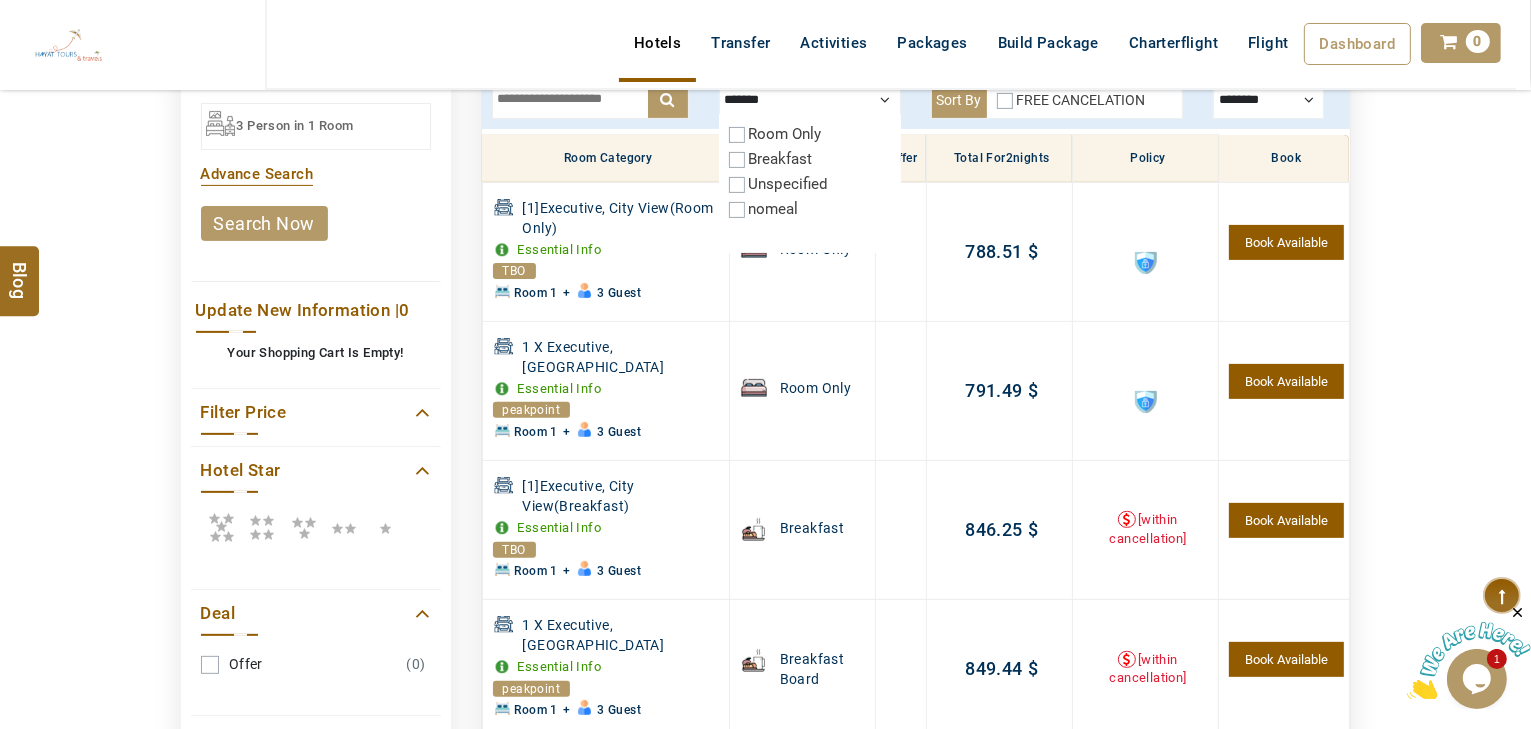 scroll, scrollTop: 560, scrollLeft: 0, axis: vertical 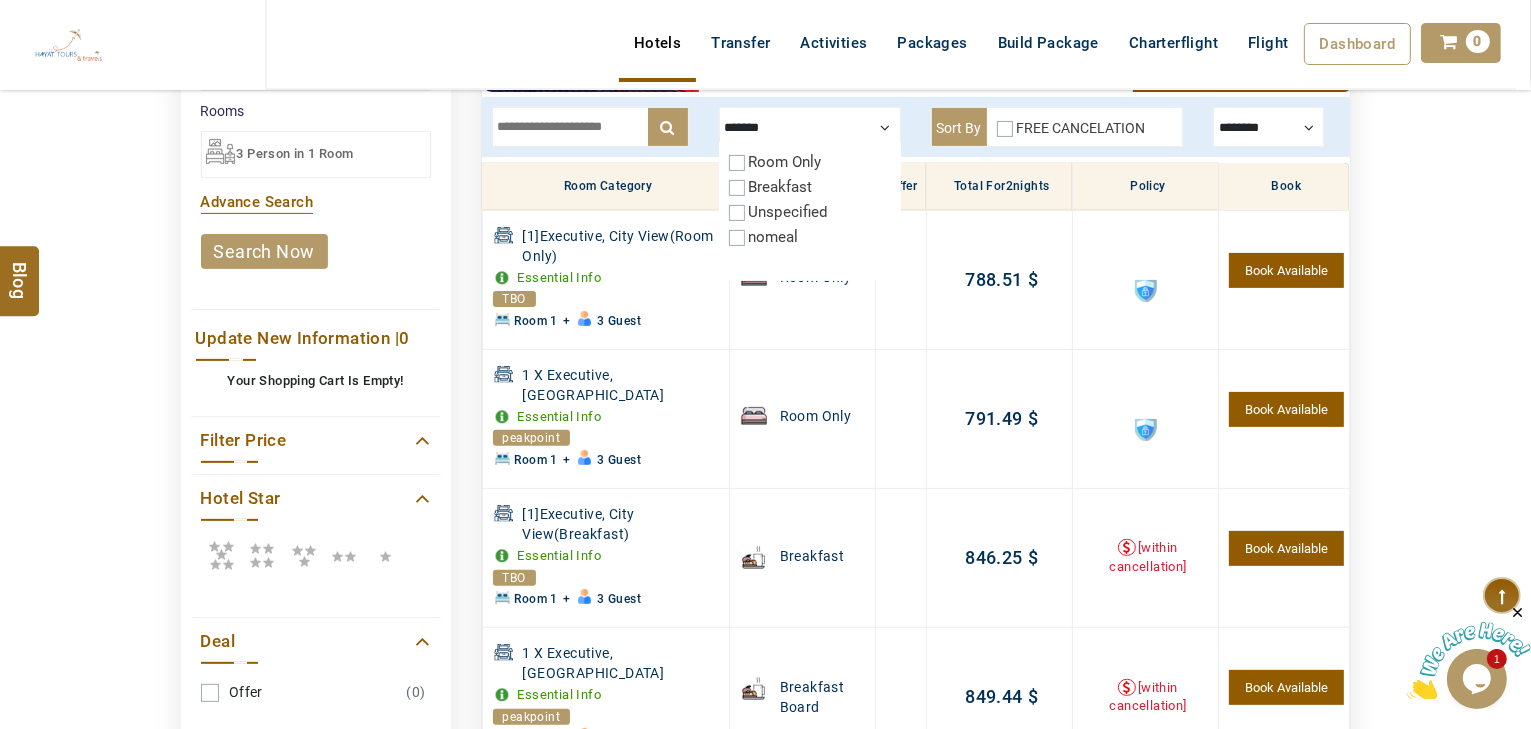 click on "search now" at bounding box center (264, 251) 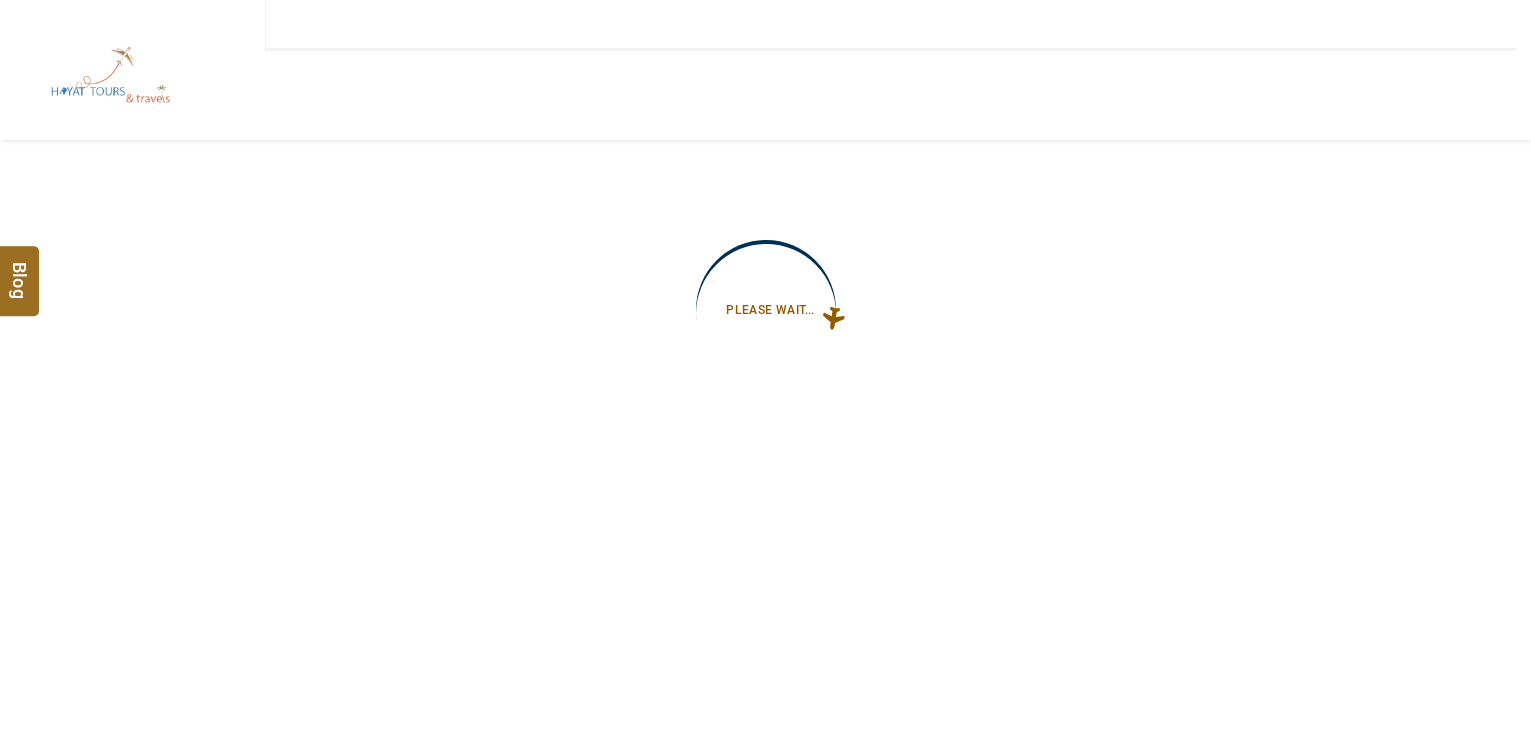 scroll, scrollTop: 0, scrollLeft: 0, axis: both 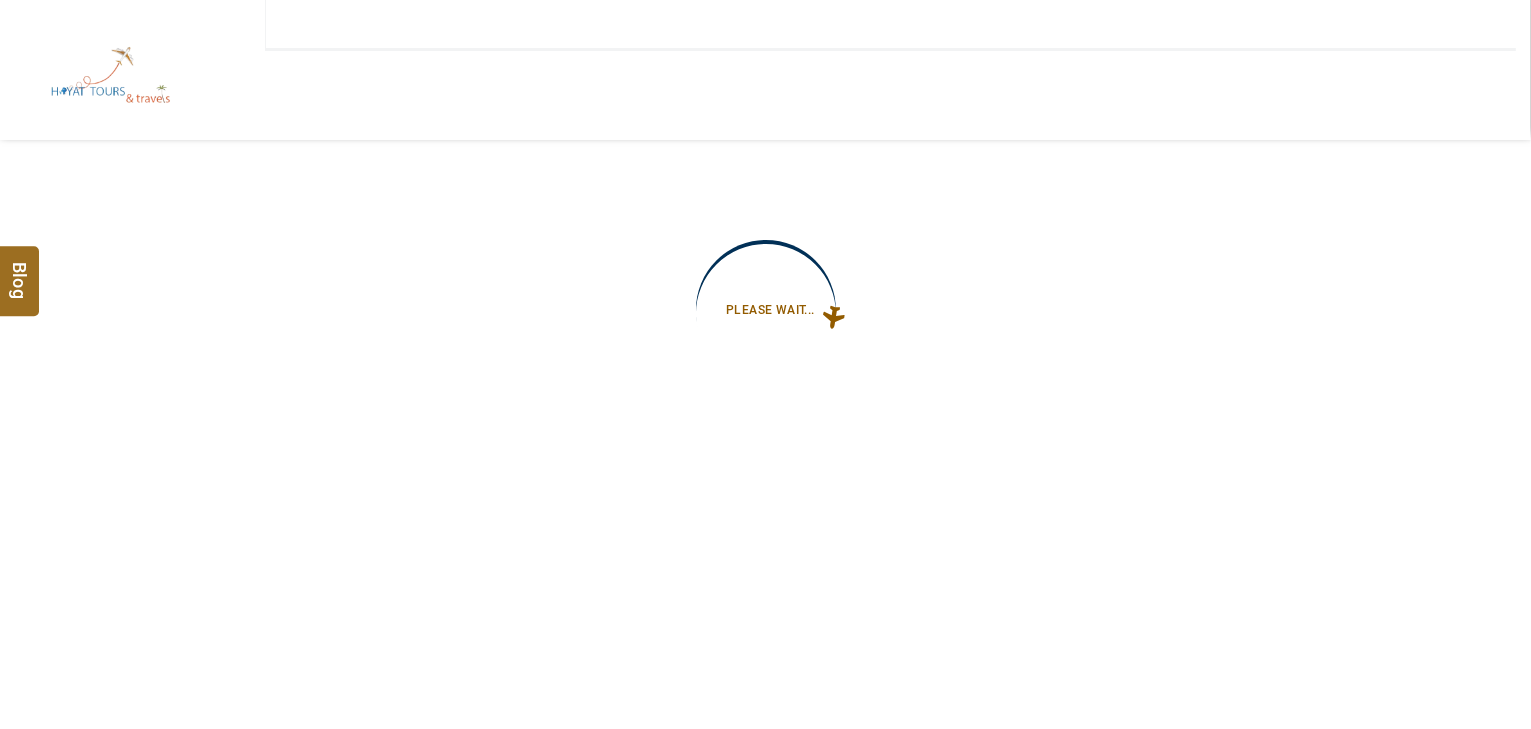 type on "**********" 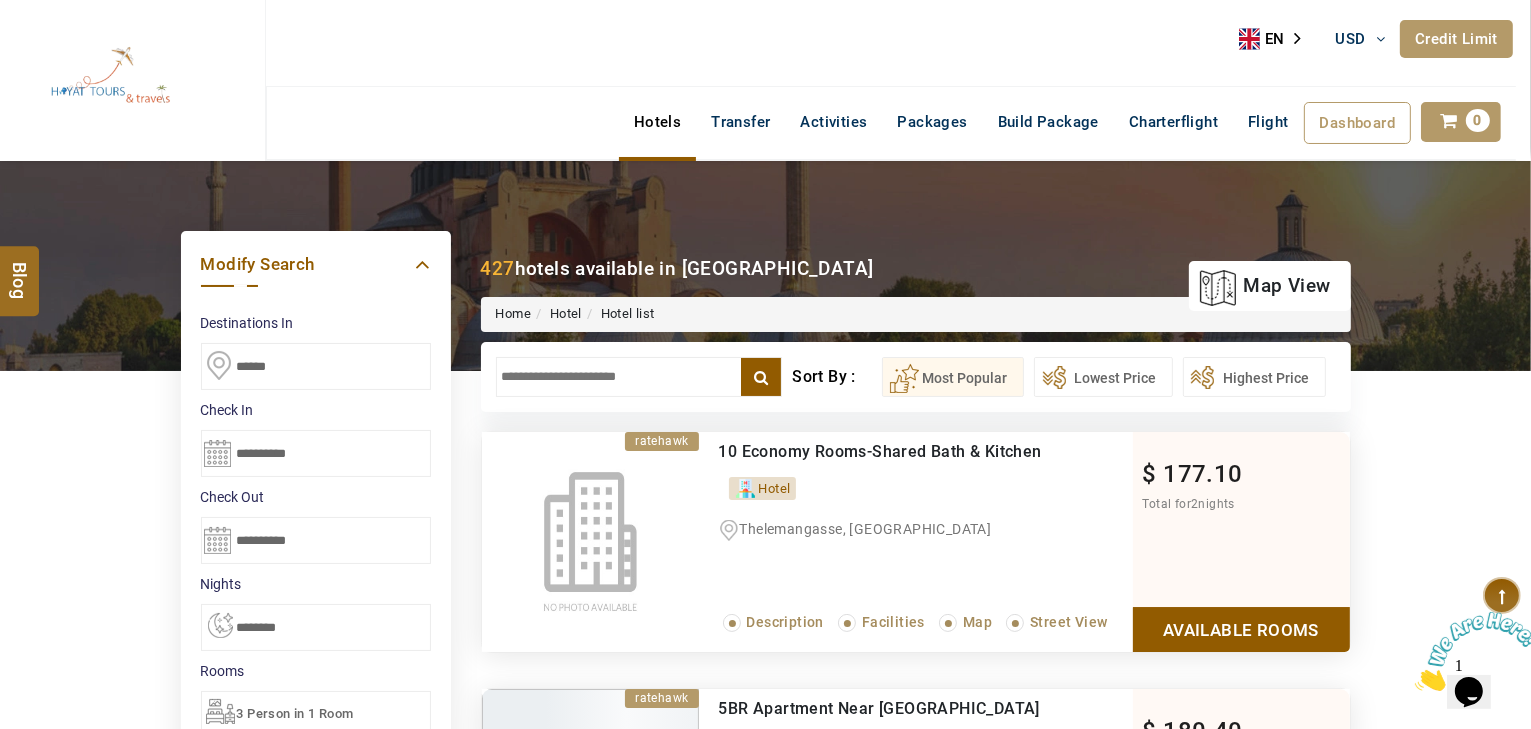 scroll, scrollTop: 0, scrollLeft: 0, axis: both 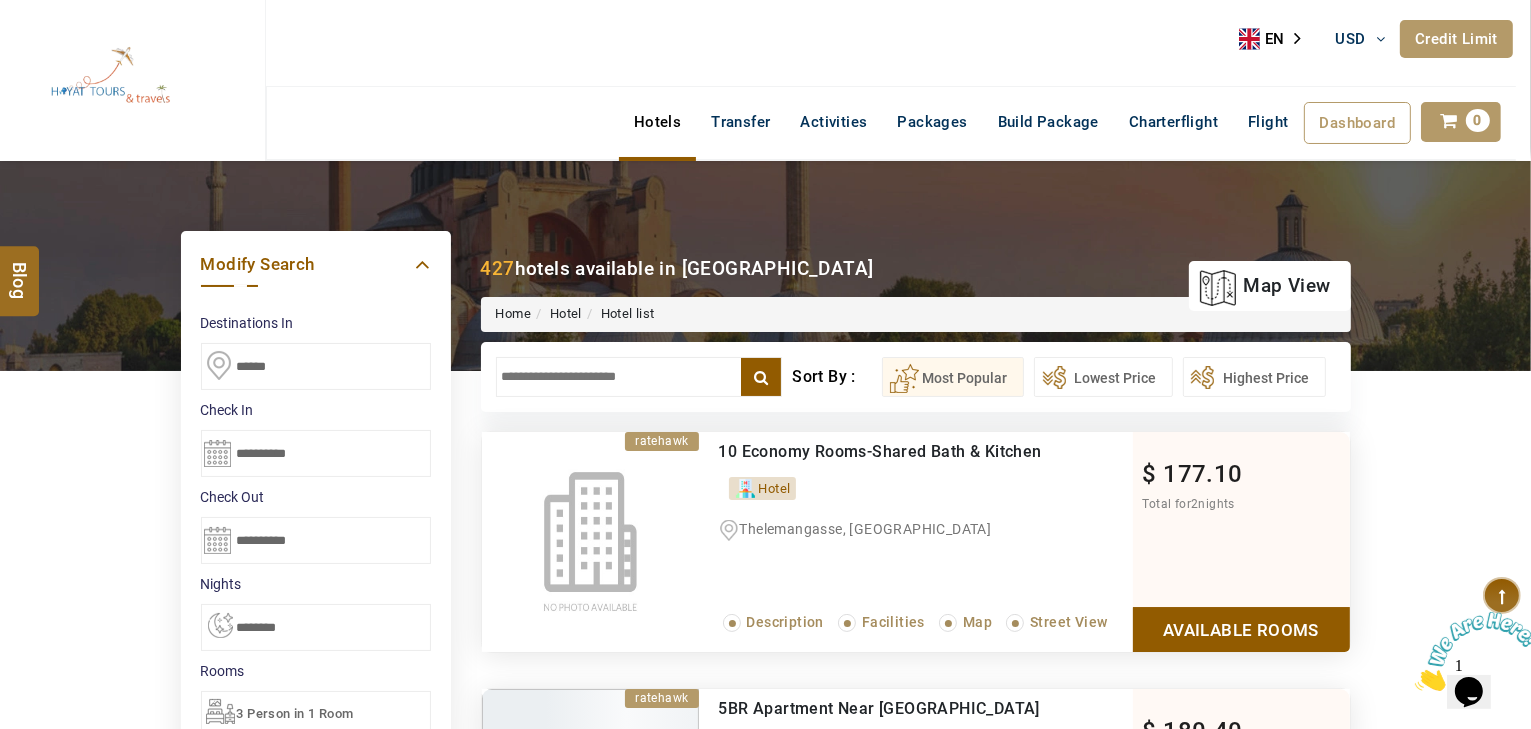 click at bounding box center (639, 377) 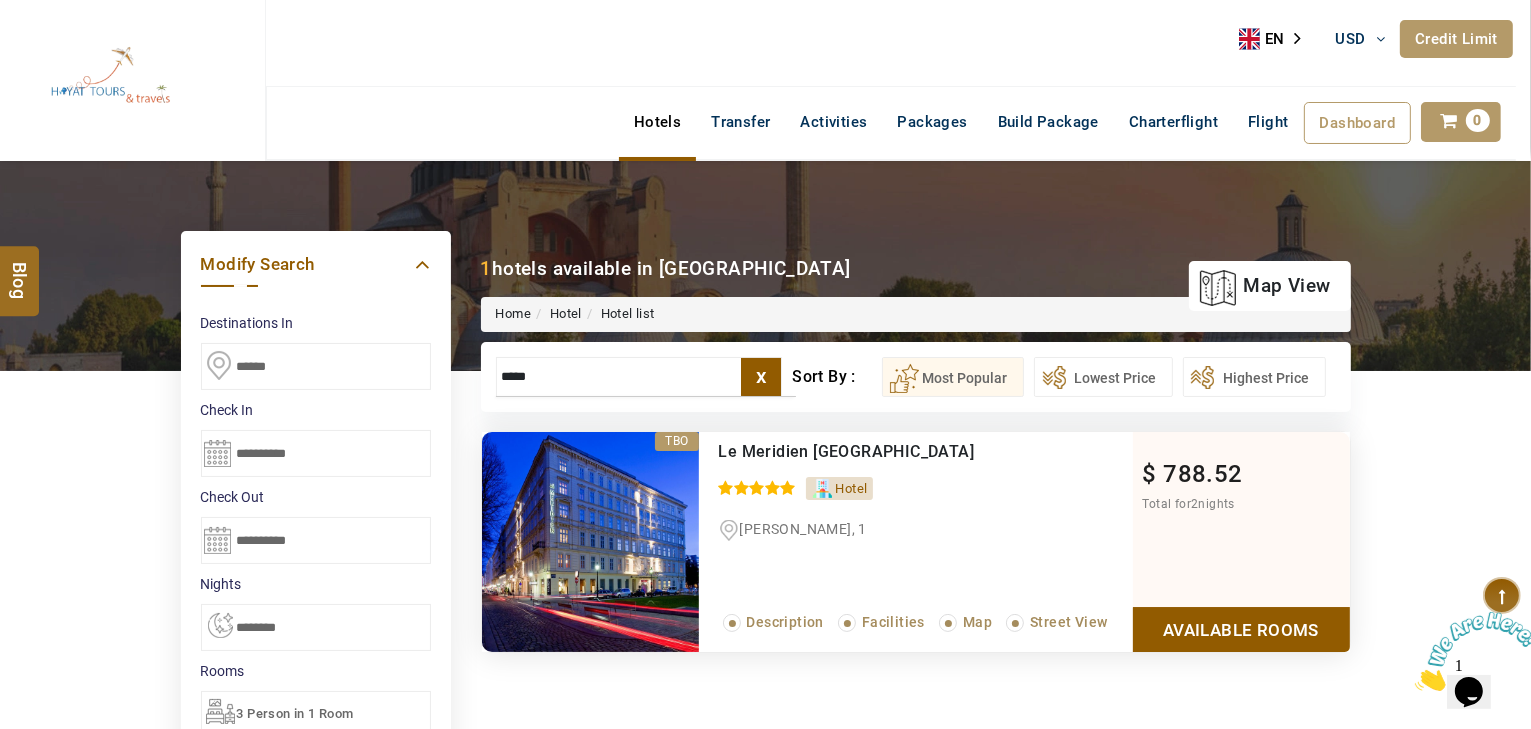type on "*****" 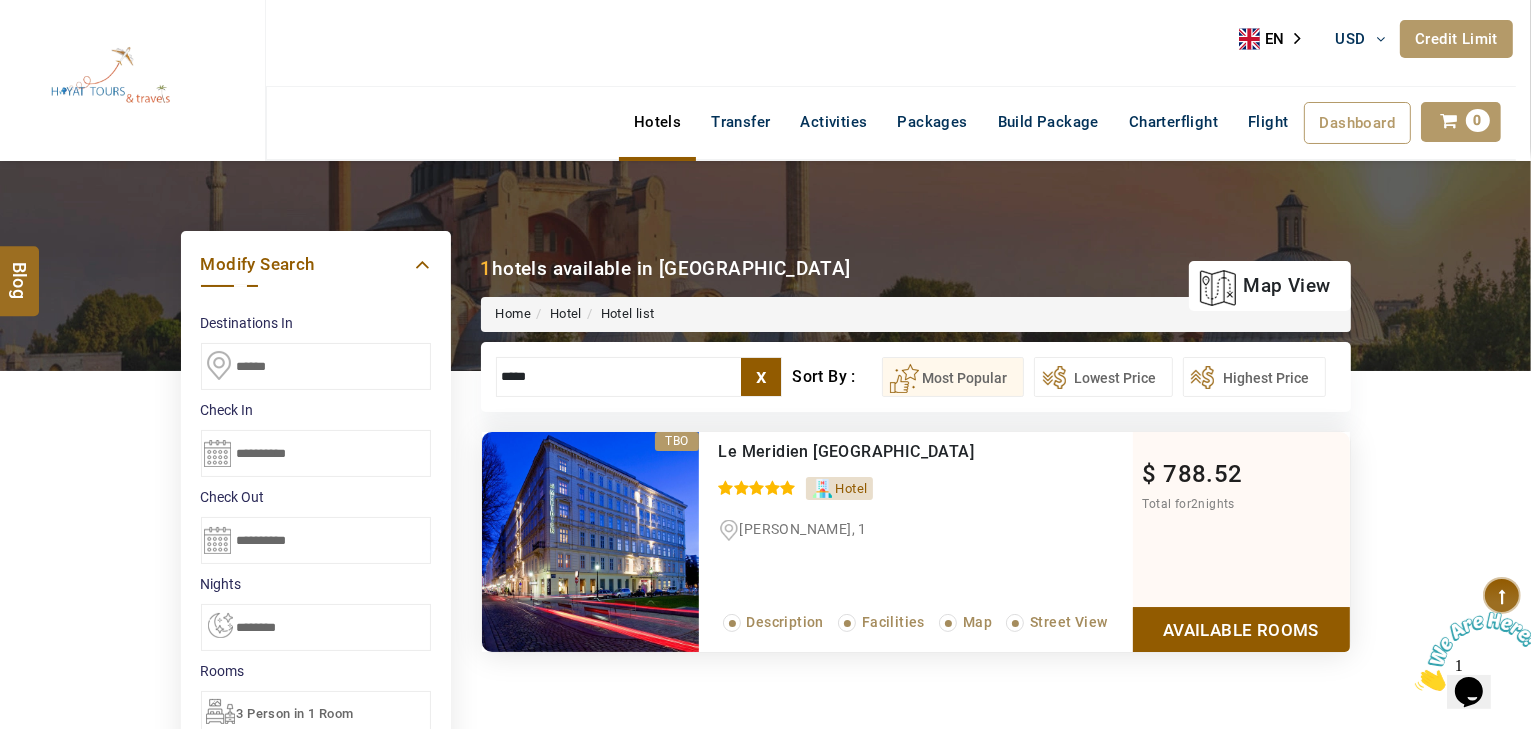 click on "Available Rooms" at bounding box center (1241, 629) 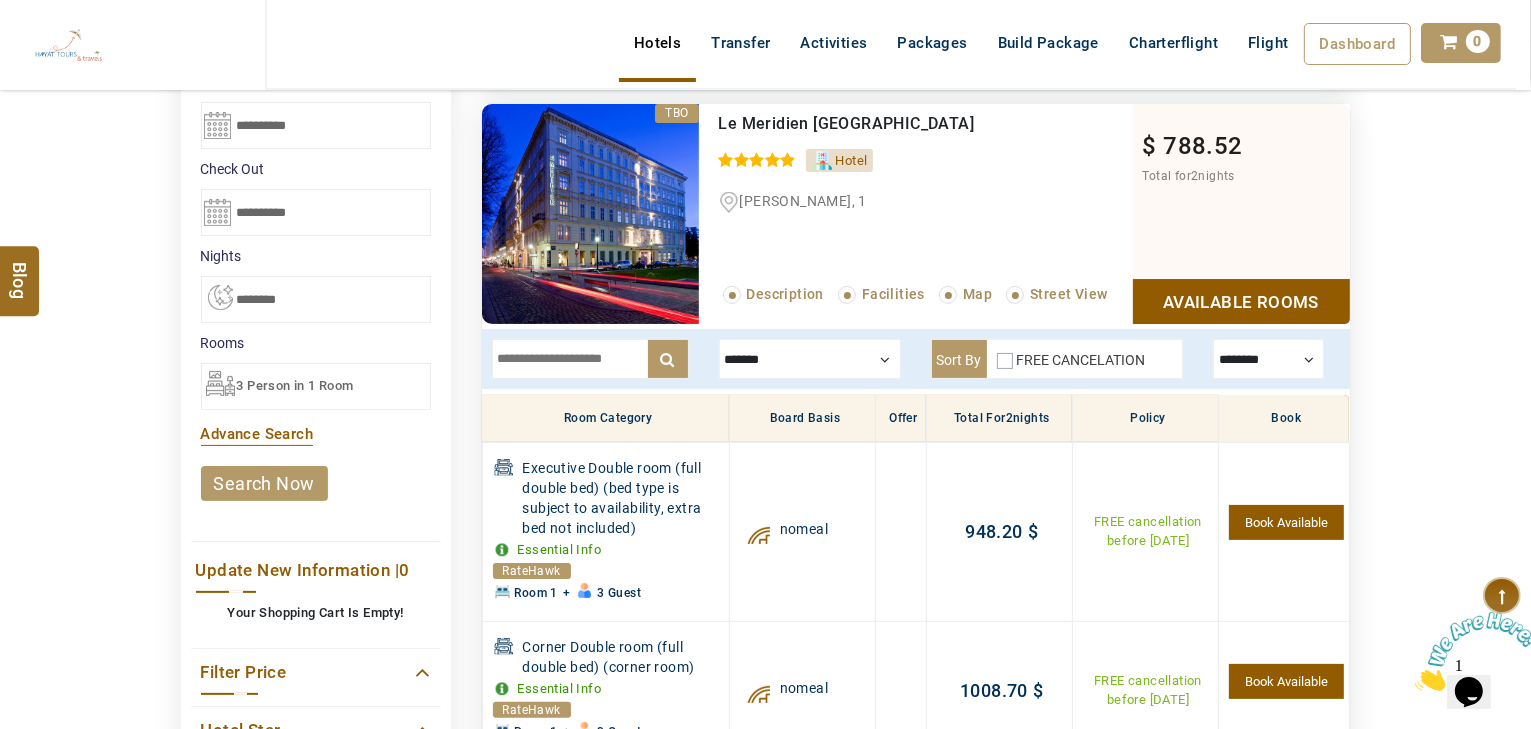 scroll, scrollTop: 300, scrollLeft: 0, axis: vertical 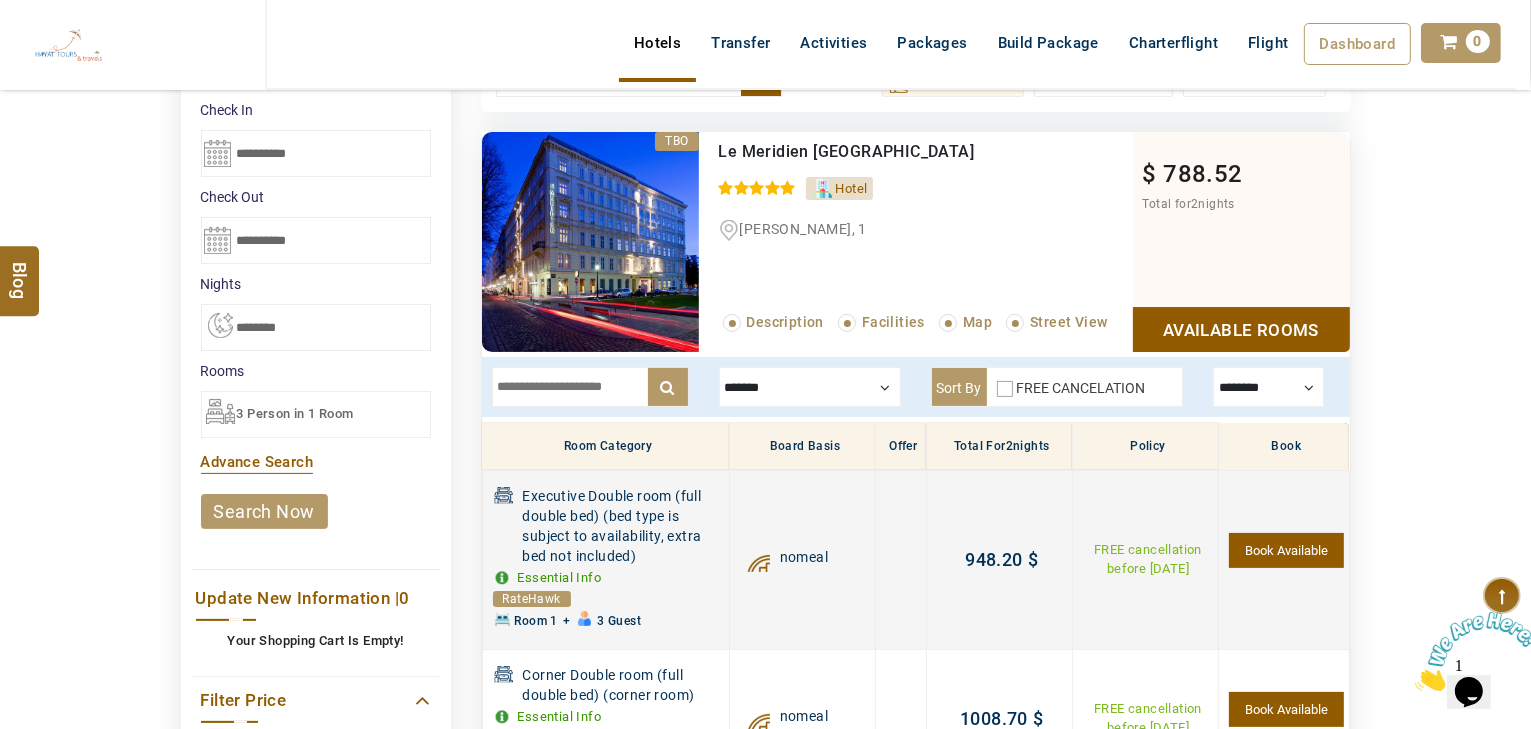 click on "Book Available" at bounding box center (1286, 550) 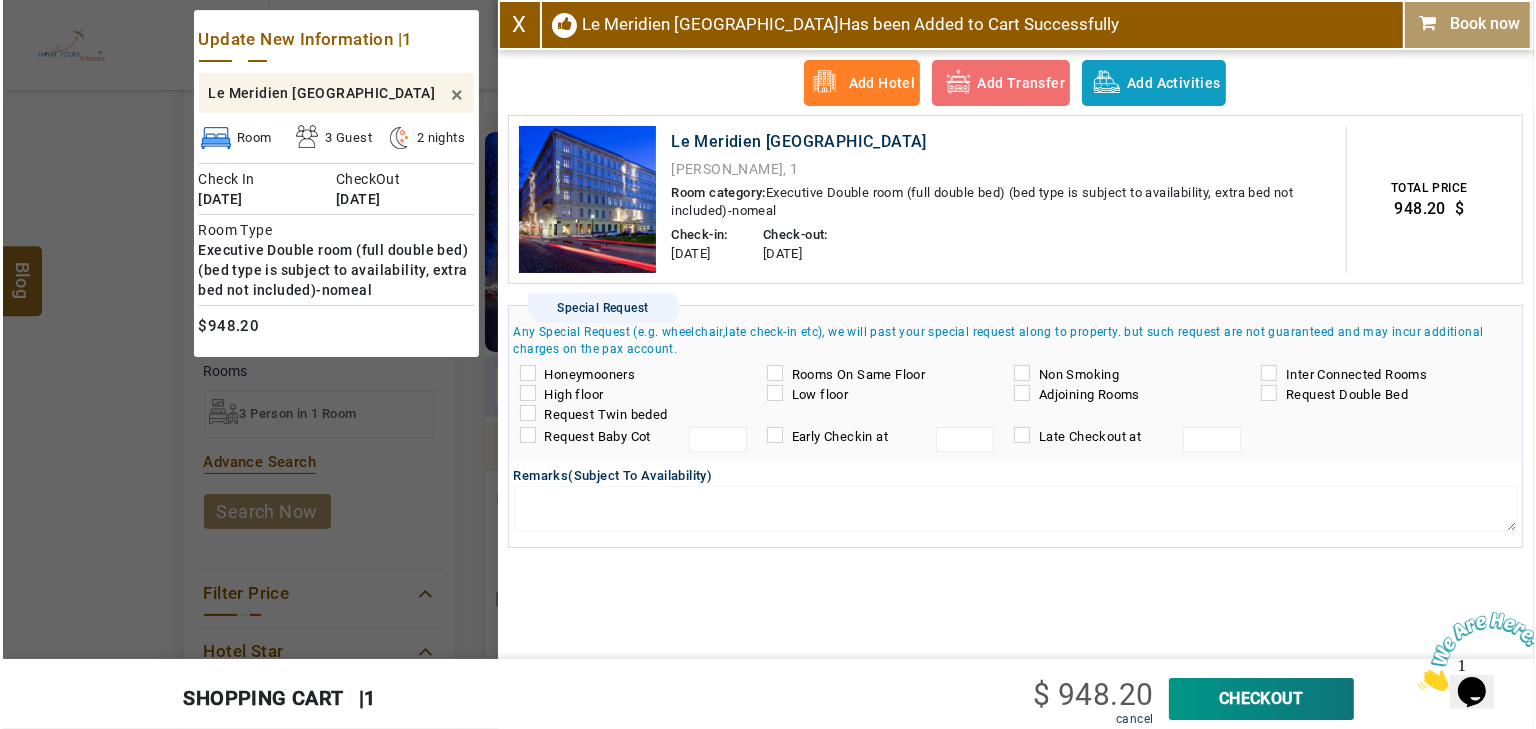 scroll, scrollTop: 60, scrollLeft: 0, axis: vertical 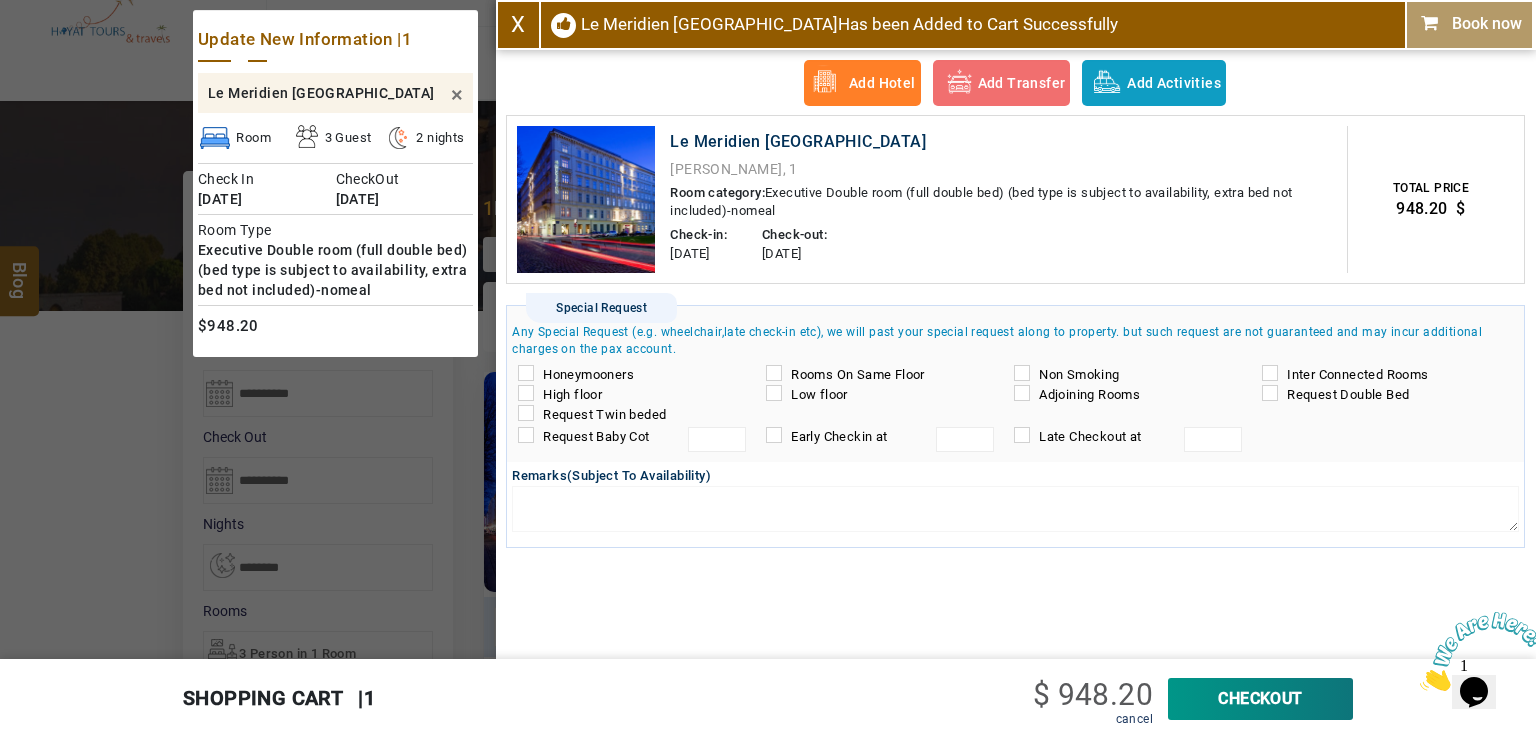 click on "CheckOut" at bounding box center [1260, 699] 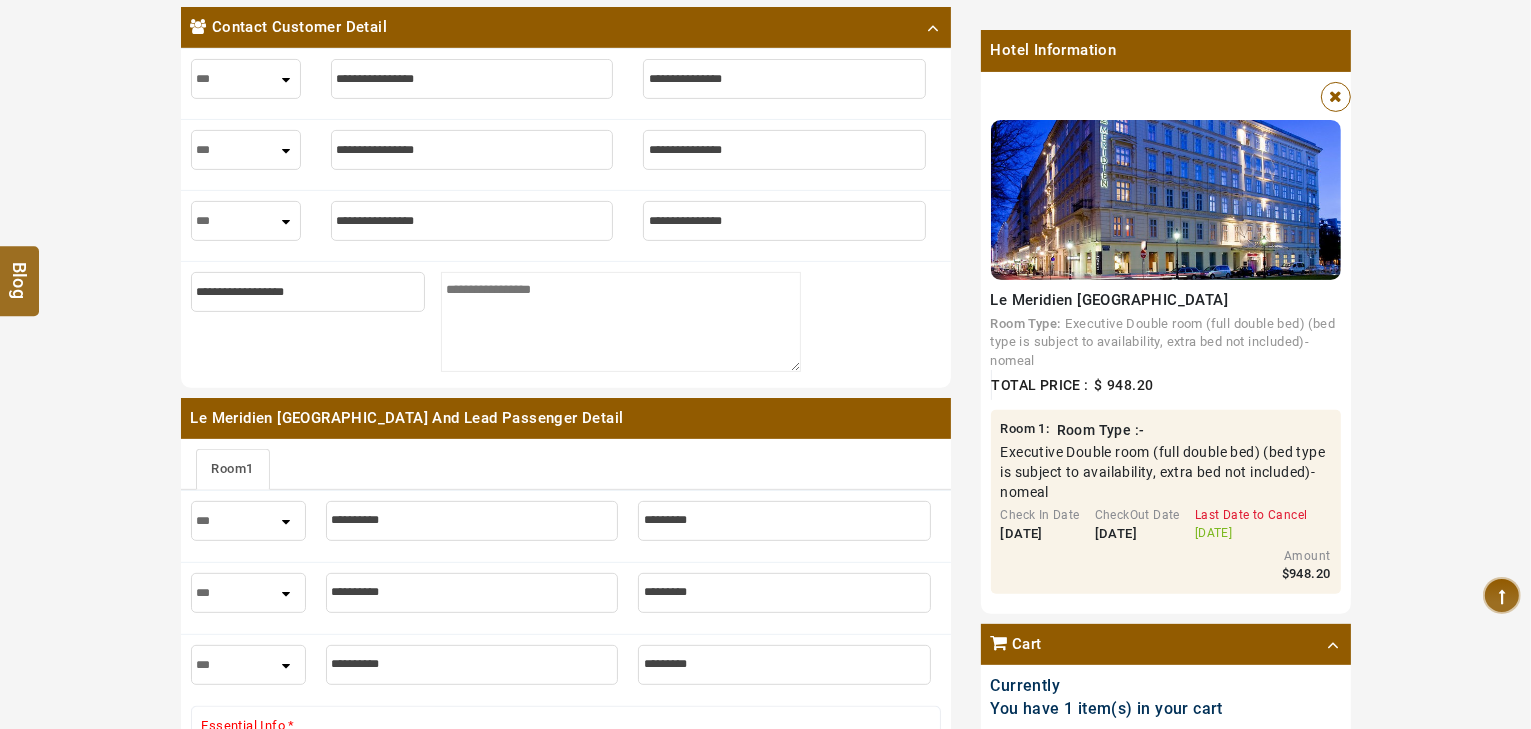 scroll, scrollTop: 640, scrollLeft: 0, axis: vertical 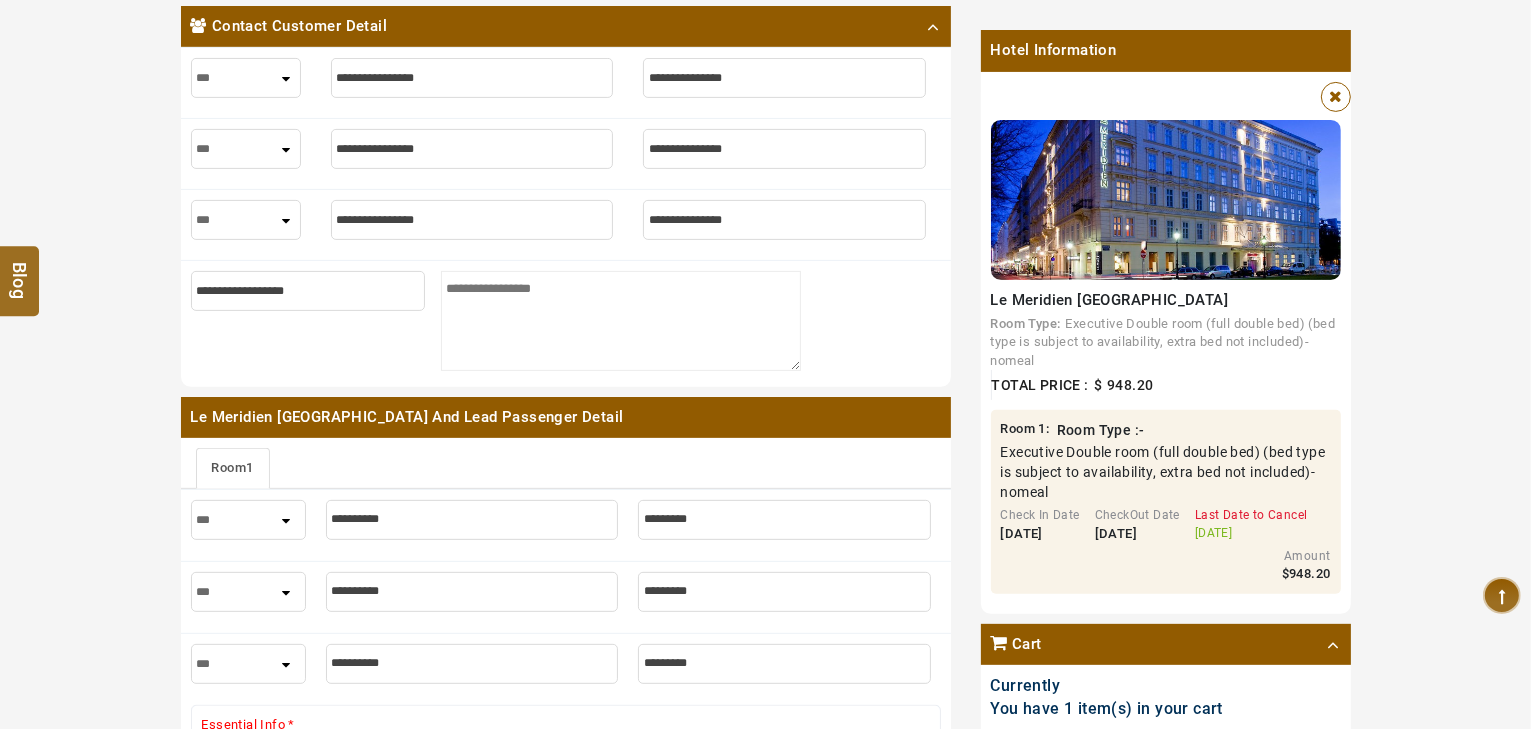 click at bounding box center [472, 78] 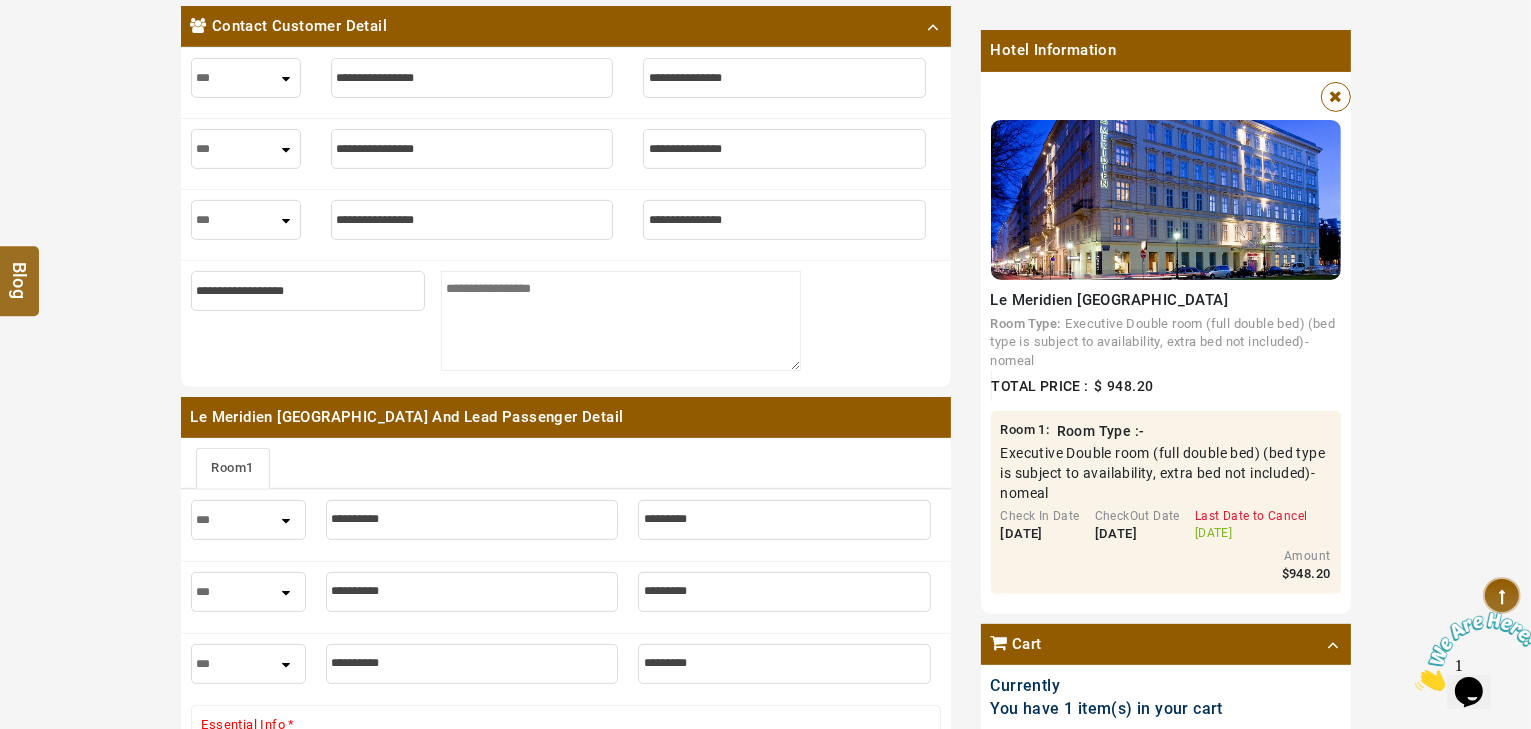 scroll, scrollTop: 0, scrollLeft: 0, axis: both 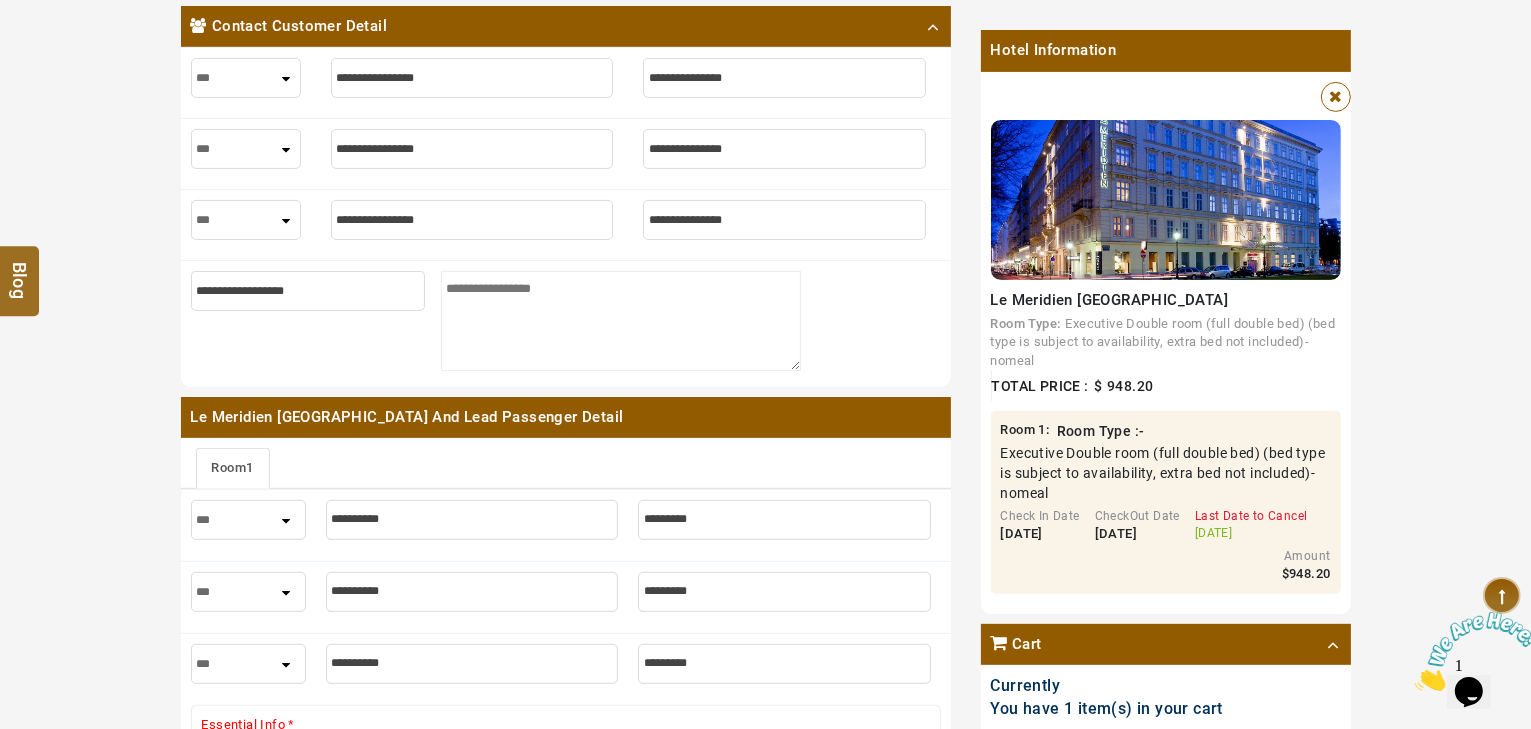 click at bounding box center (472, 78) 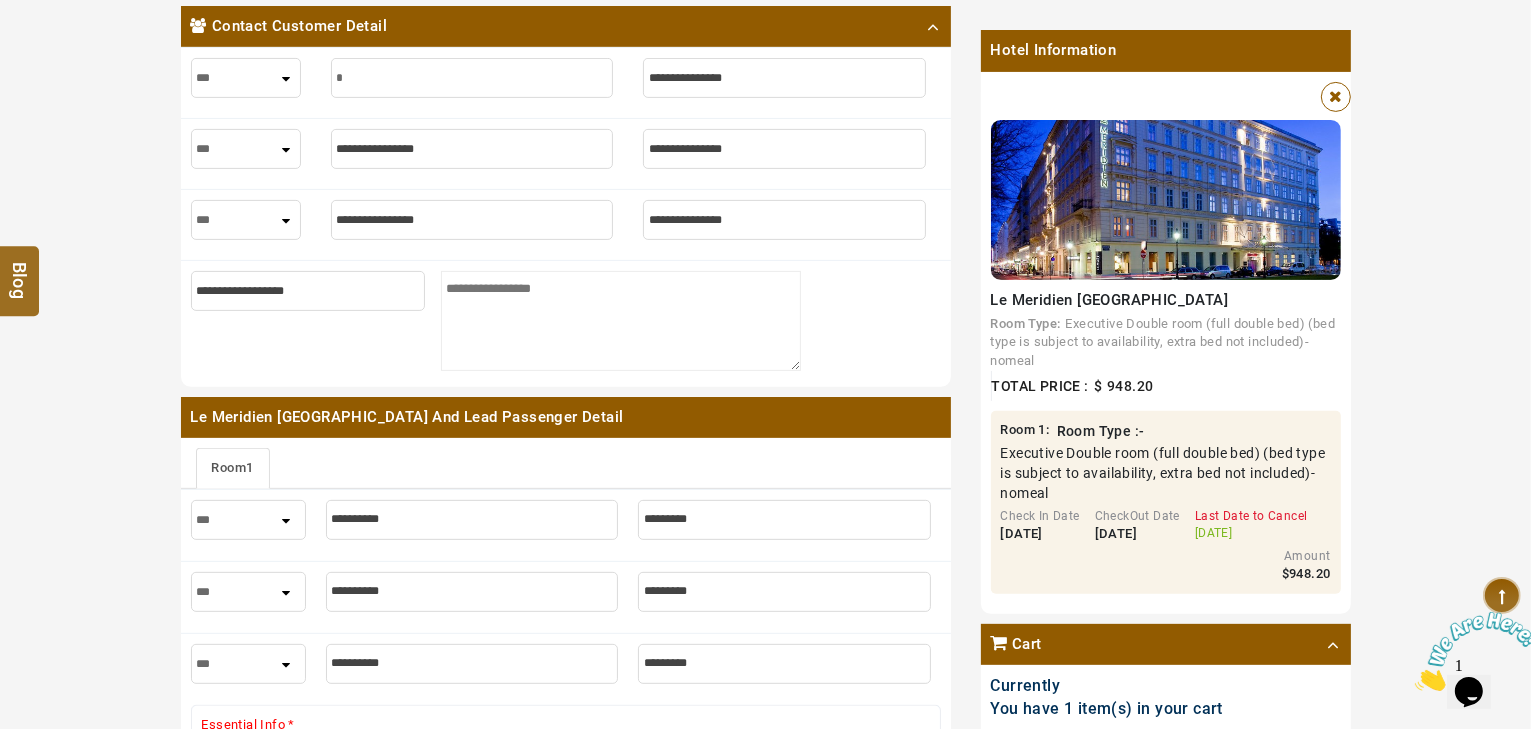 type on "*" 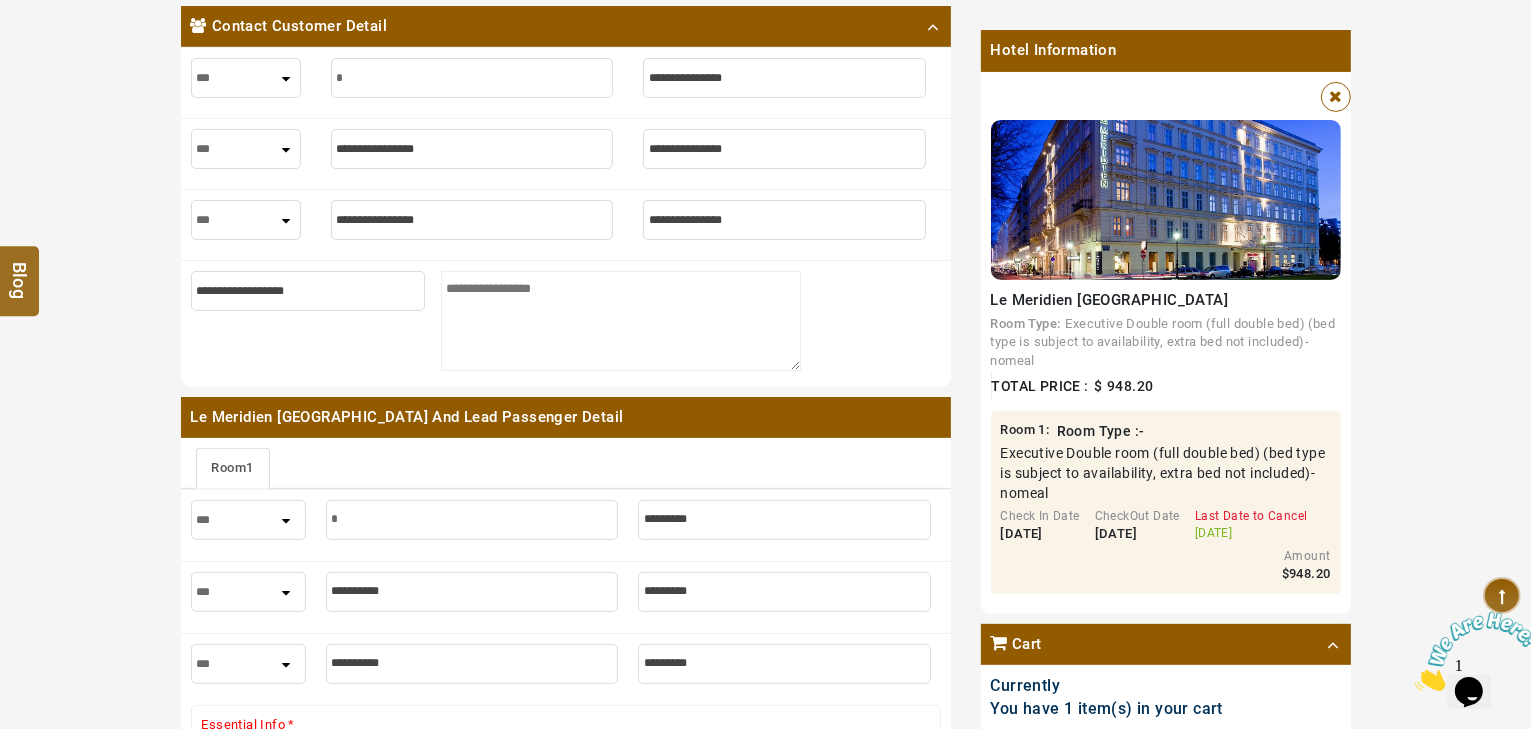 type on "**" 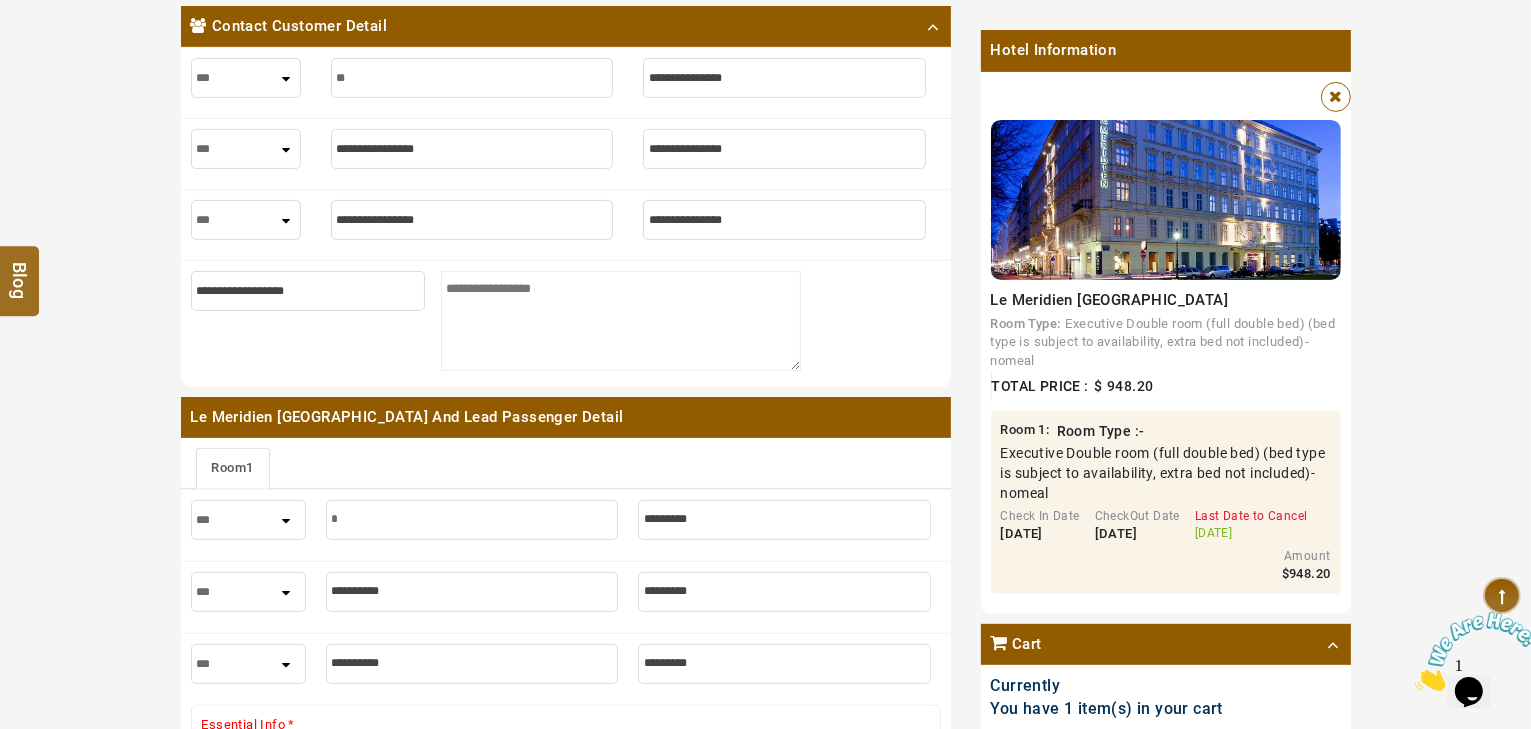 type on "**" 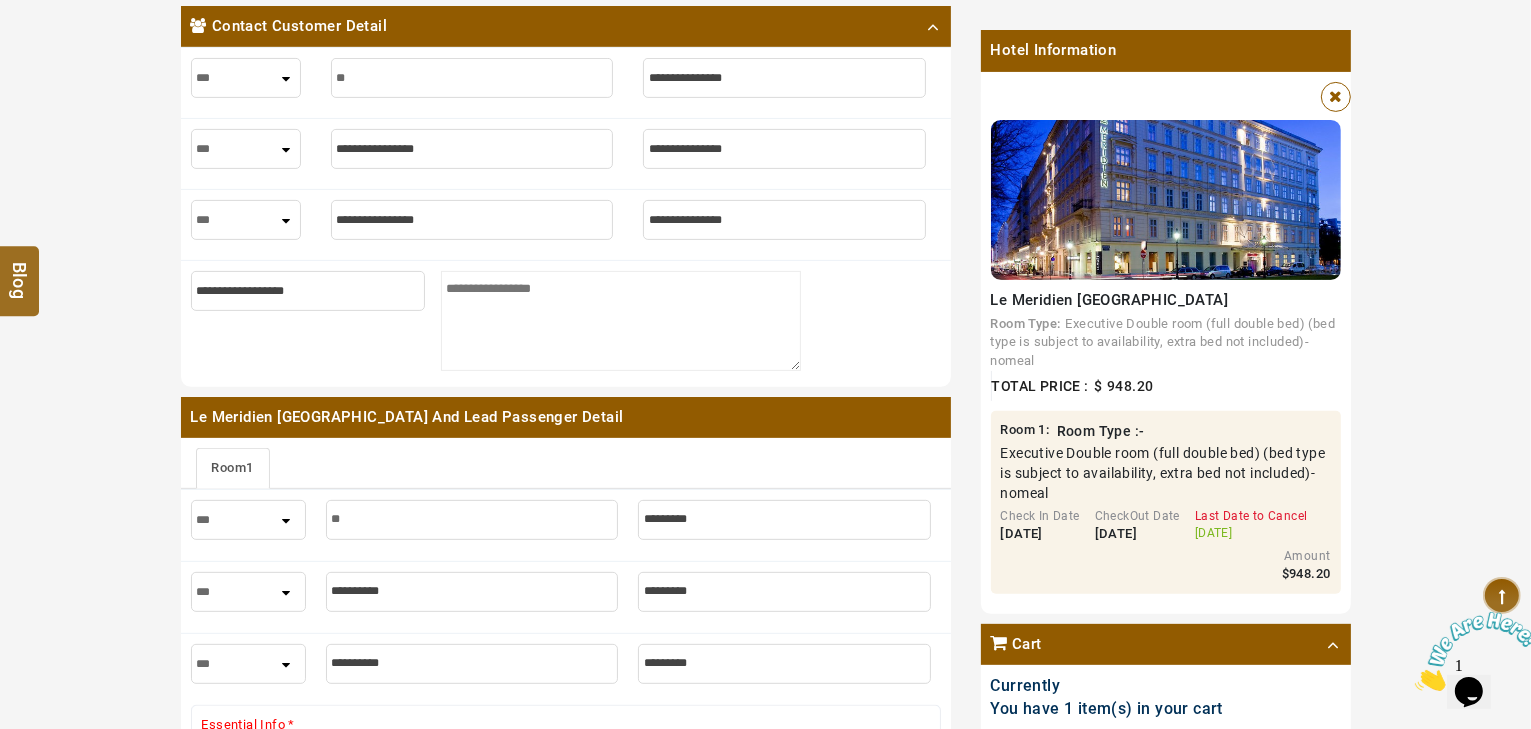 type on "***" 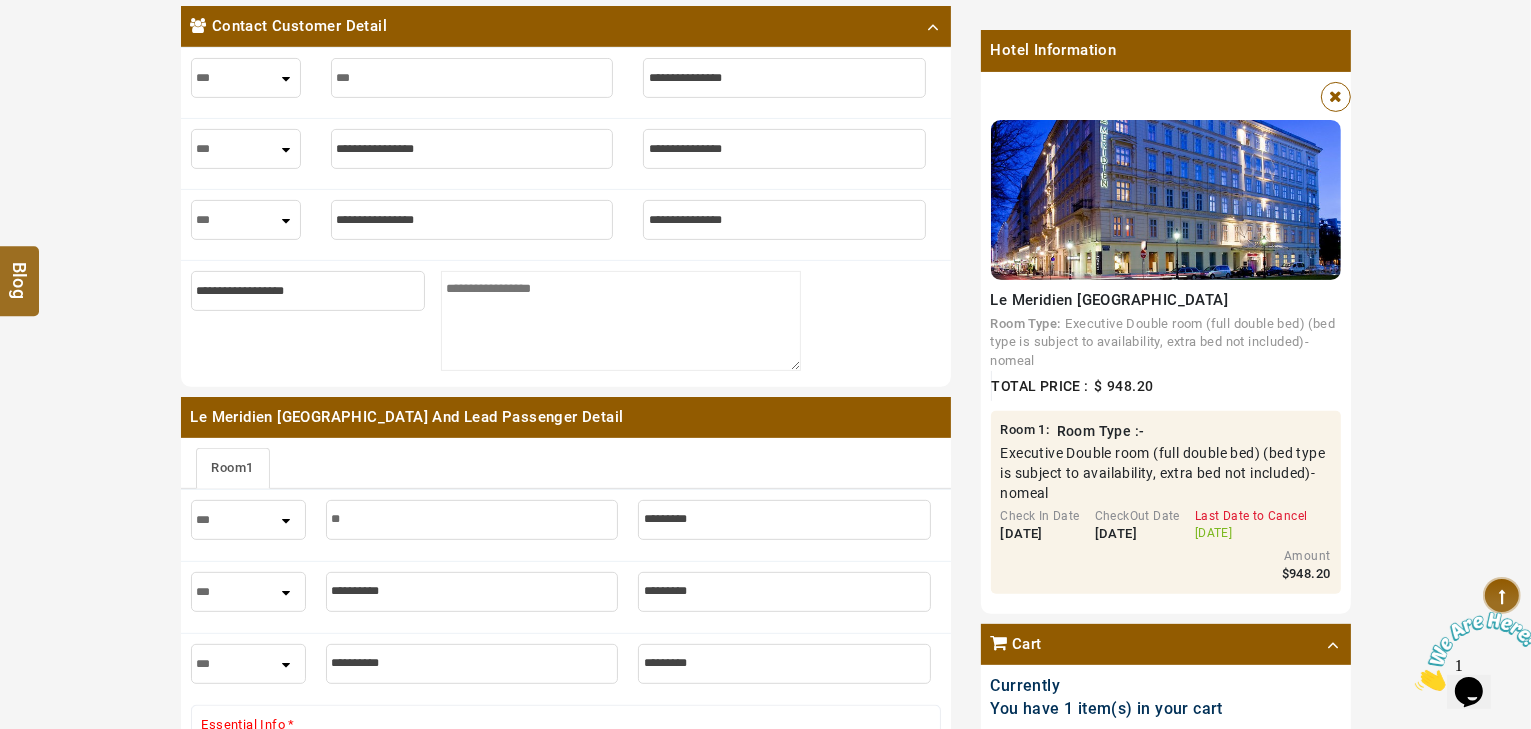 type on "***" 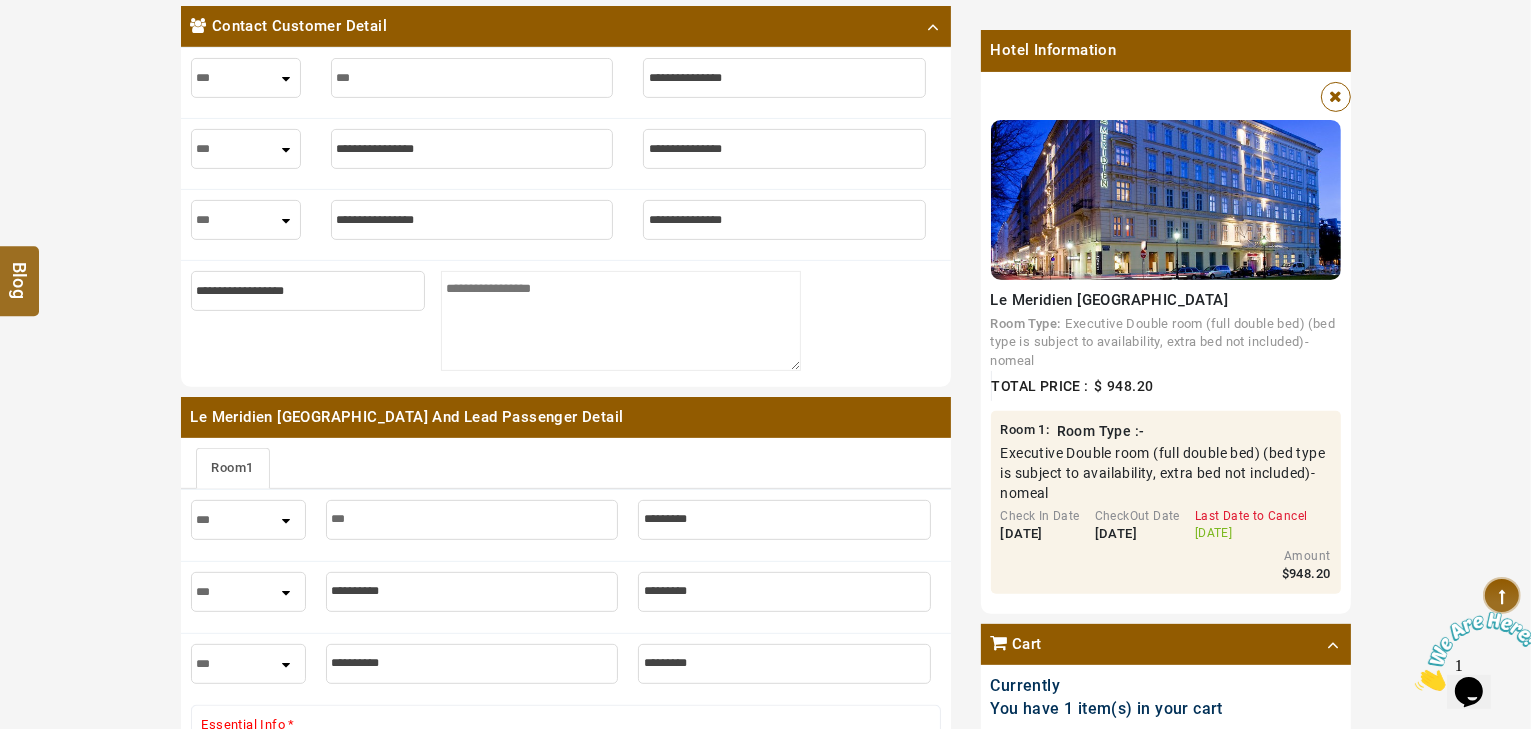type on "****" 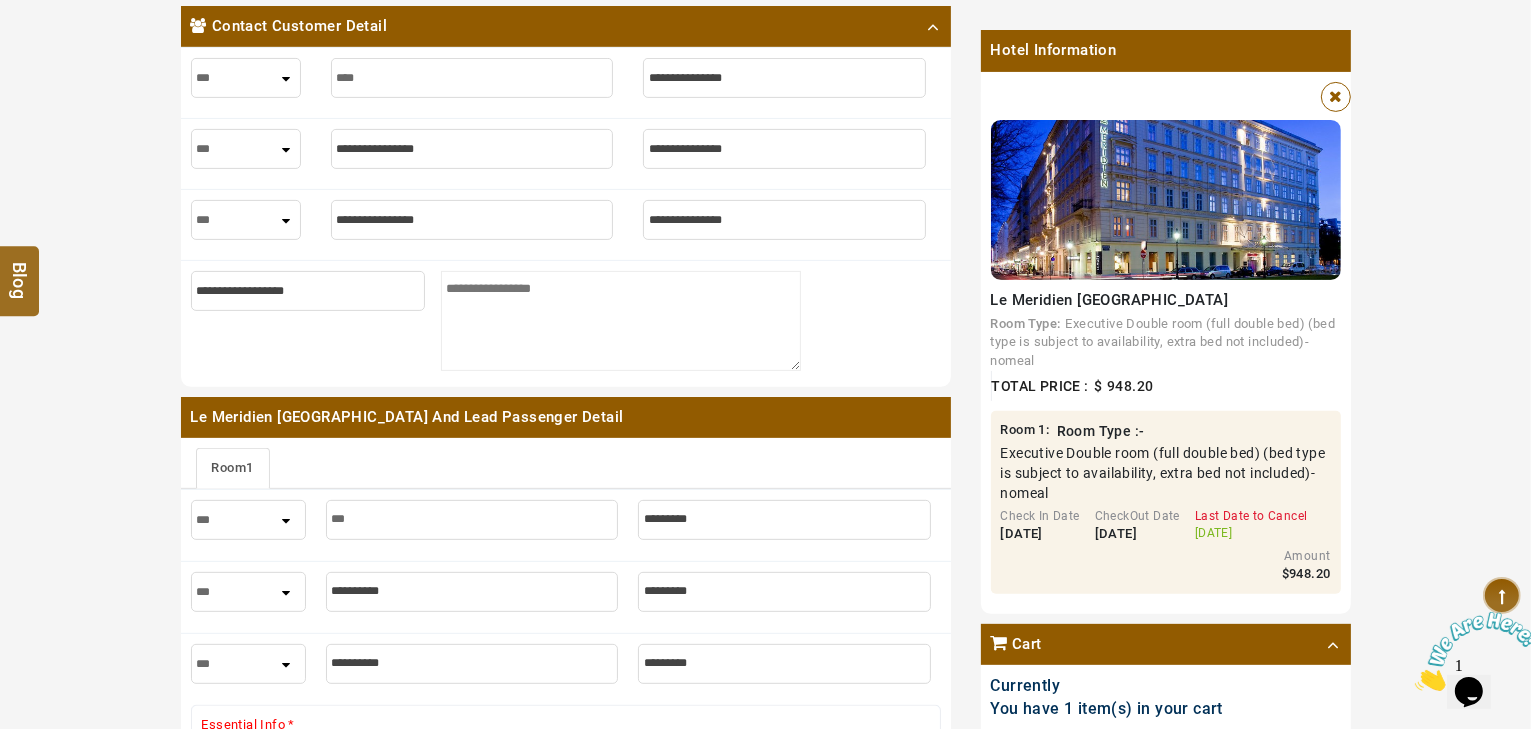 type on "****" 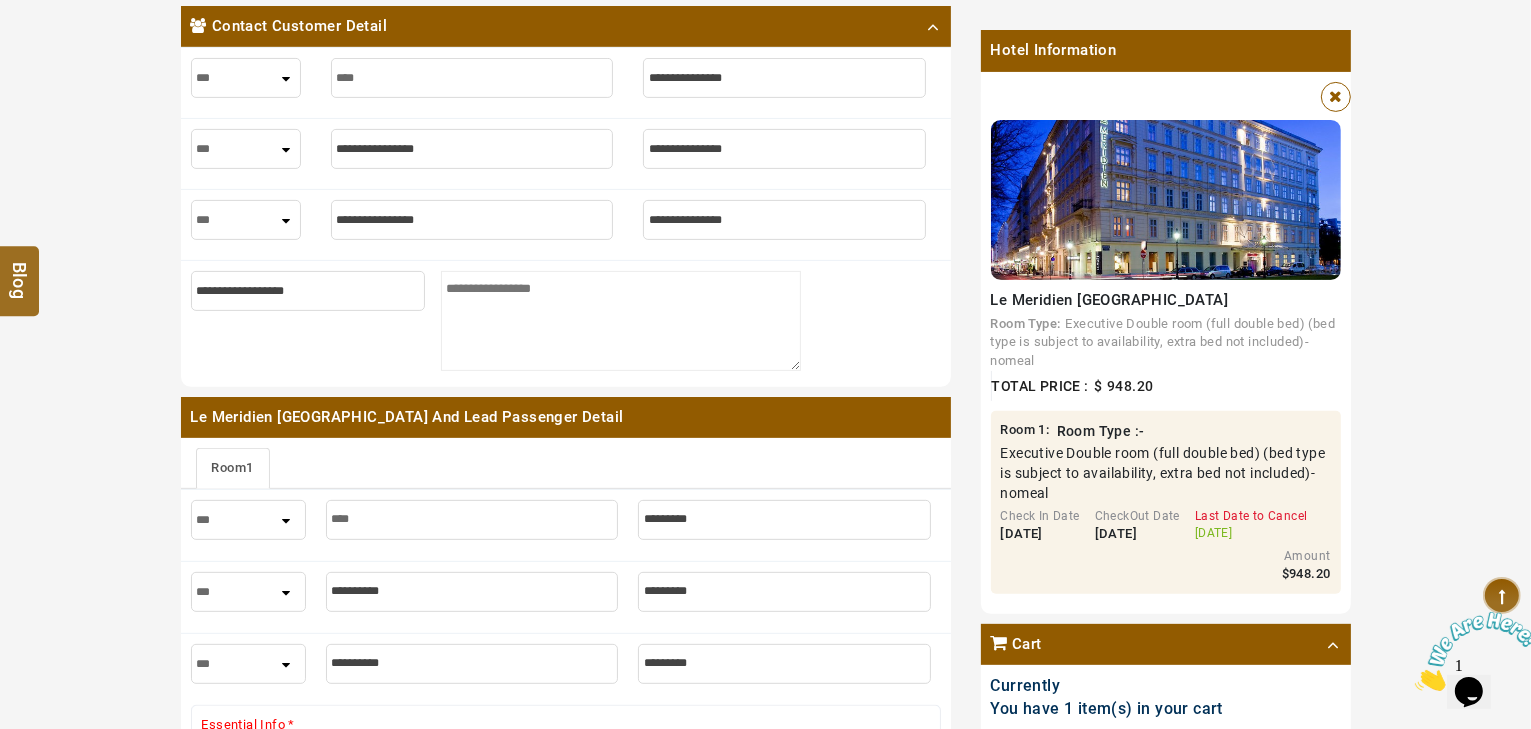 type on "*****" 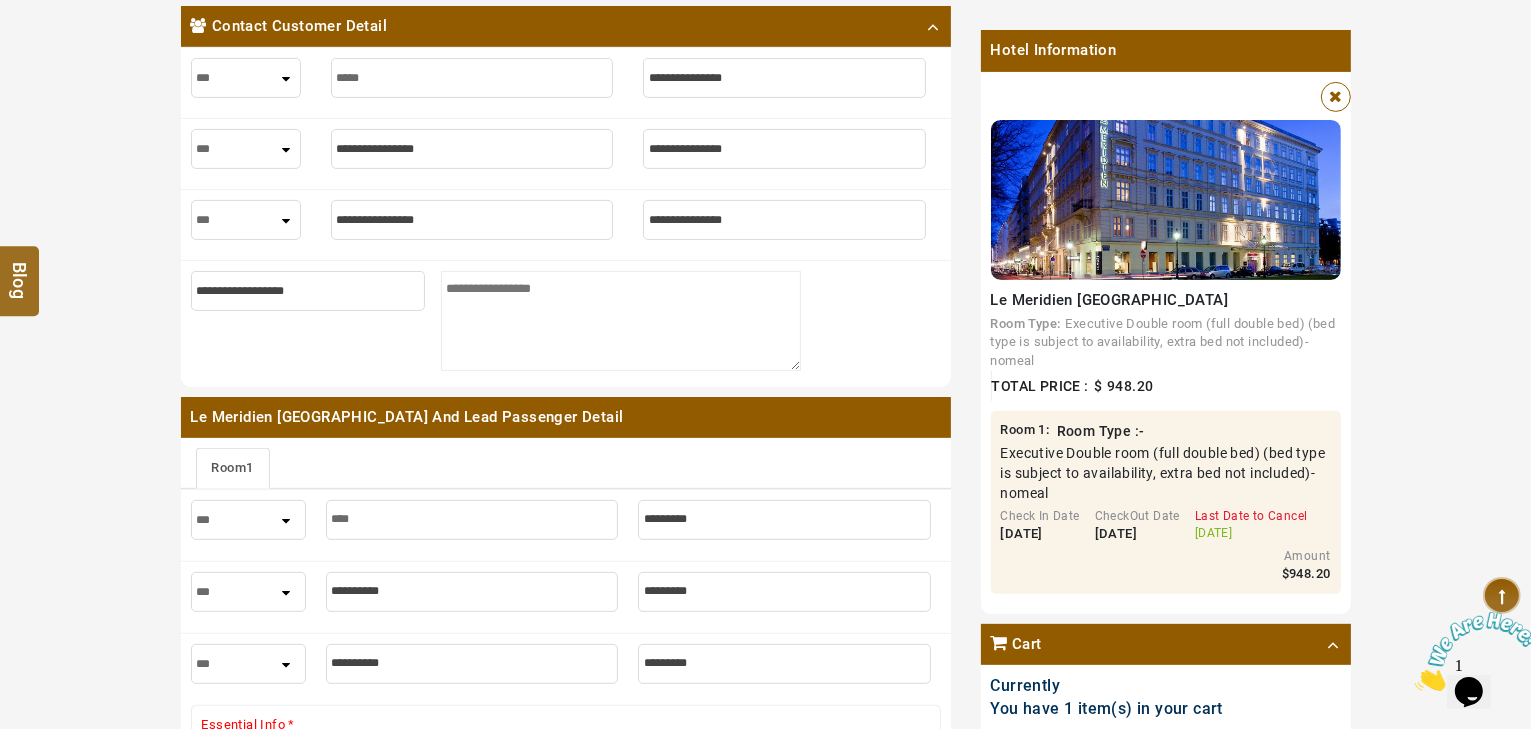 type on "*****" 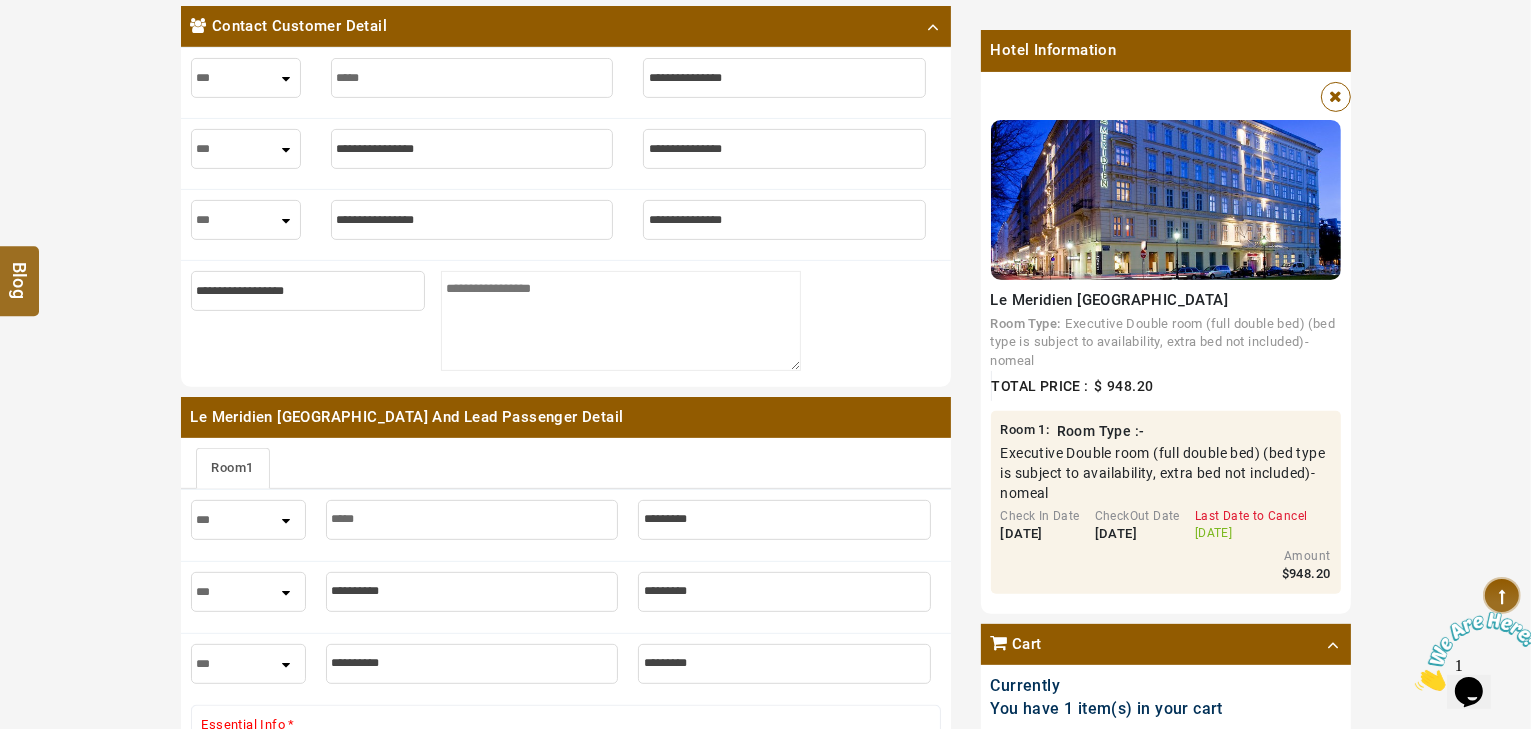 type on "*****" 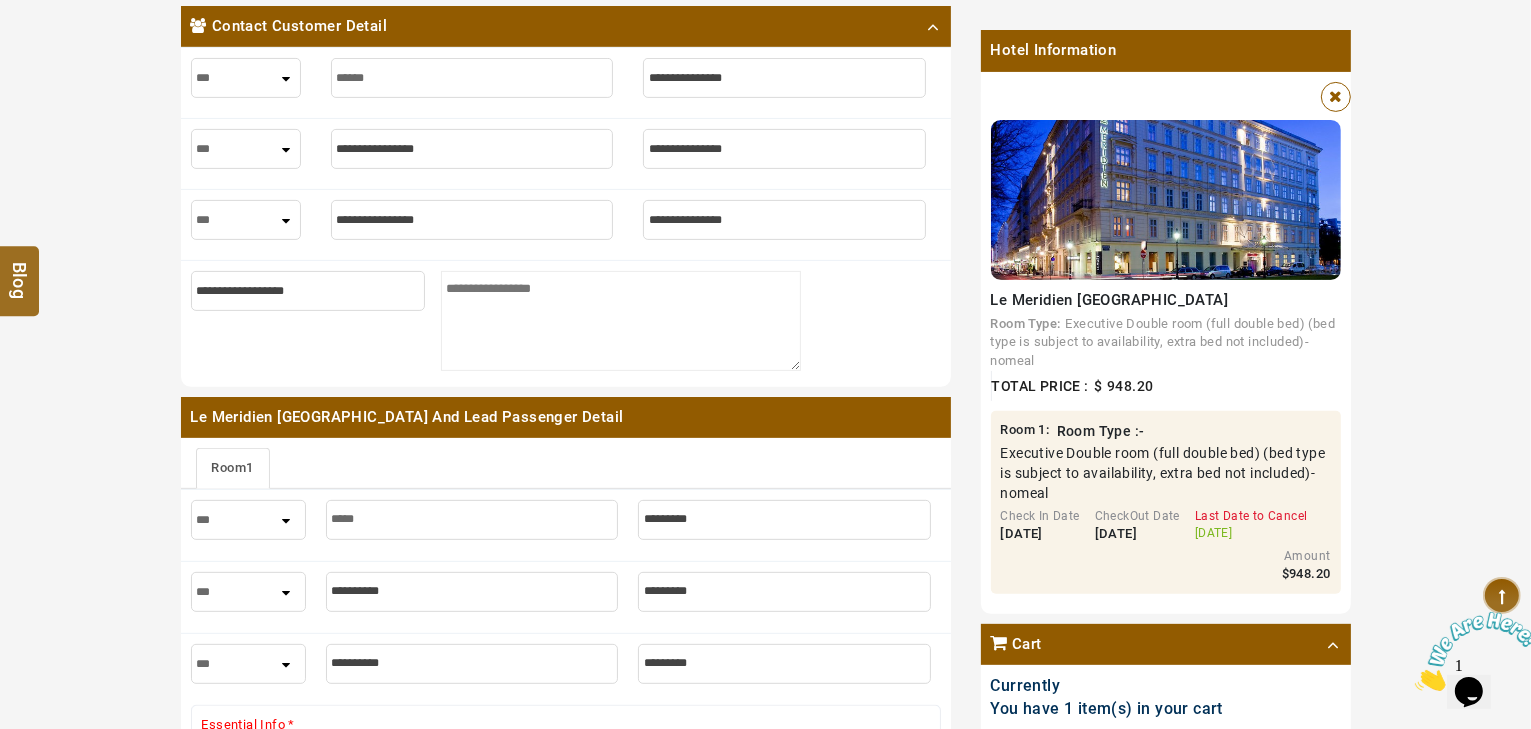 type on "*****" 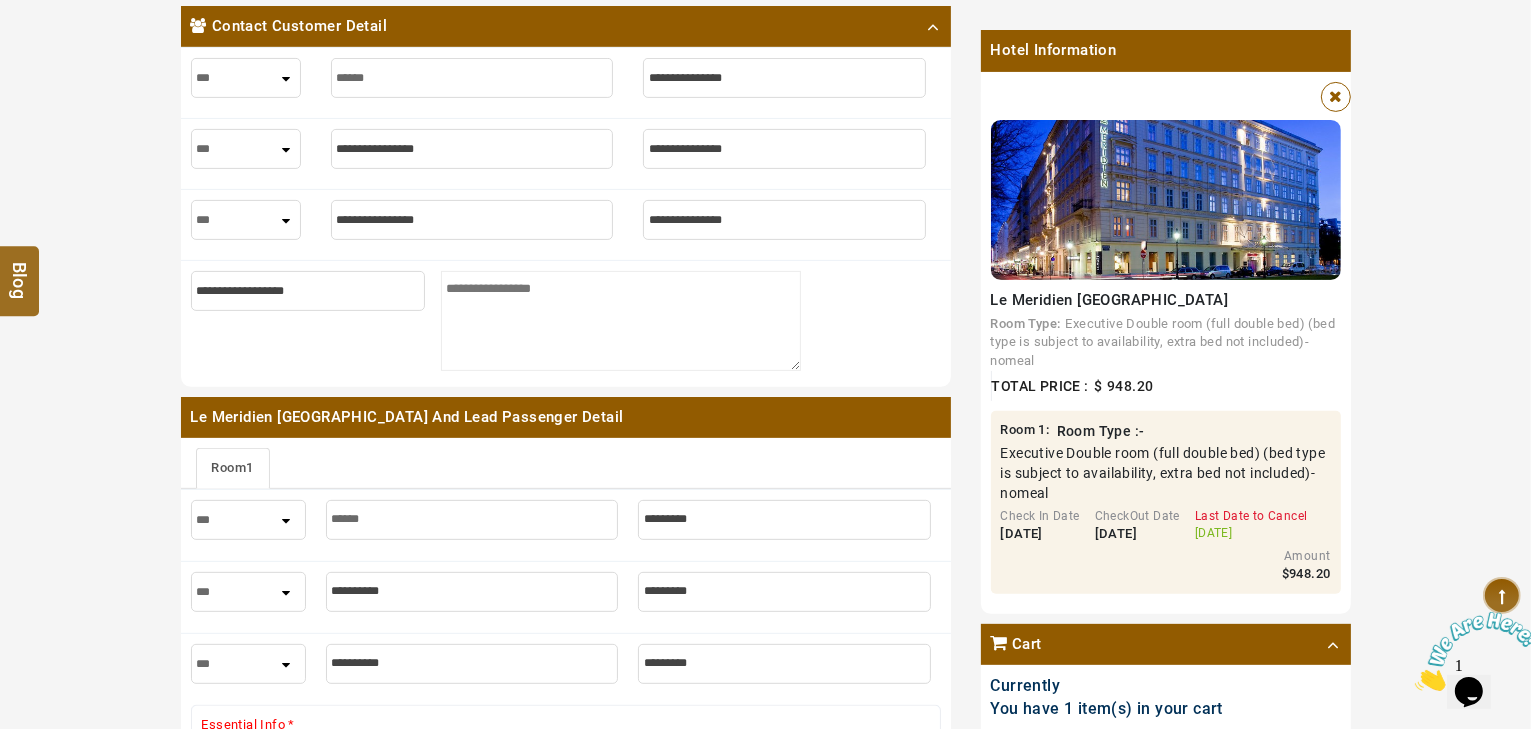 type on "*******" 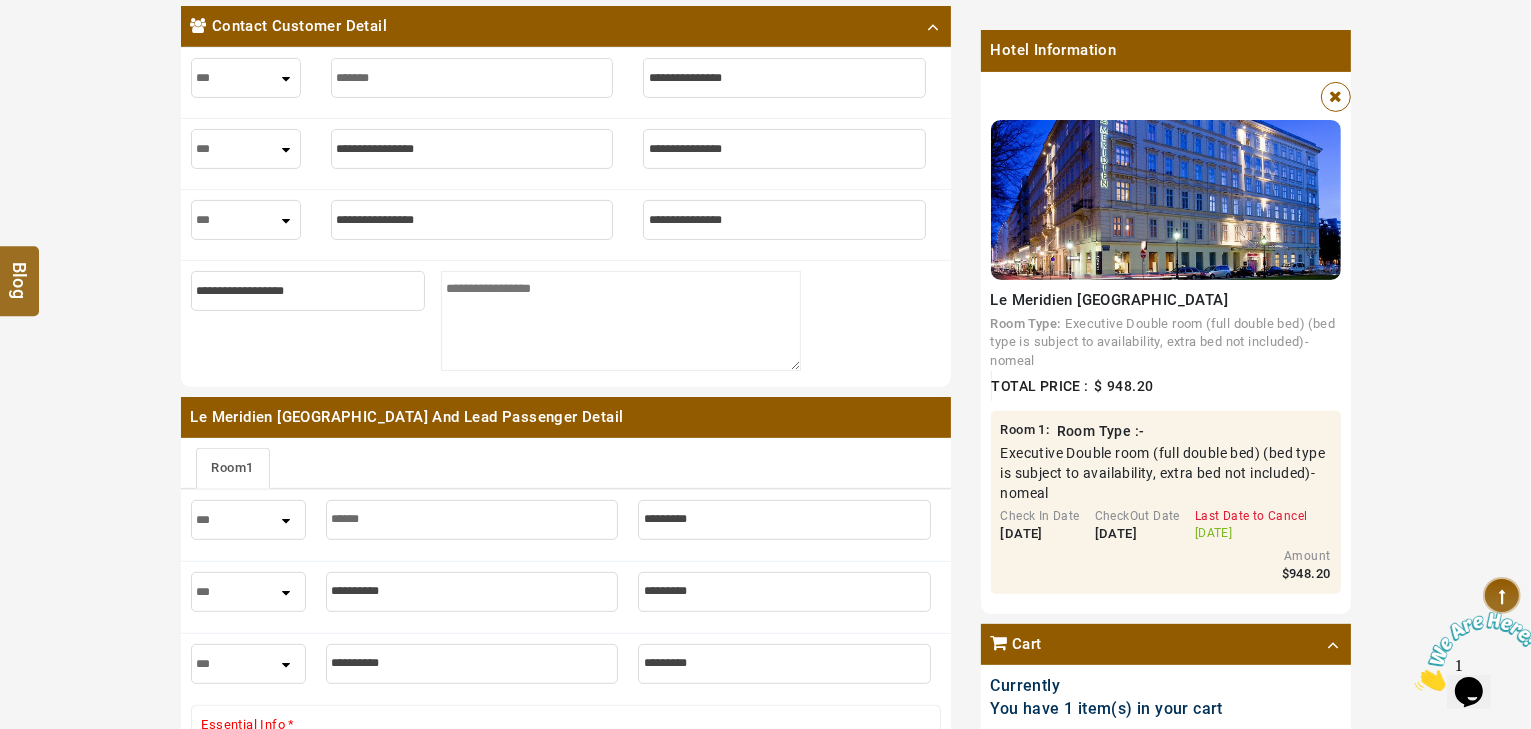 type on "*******" 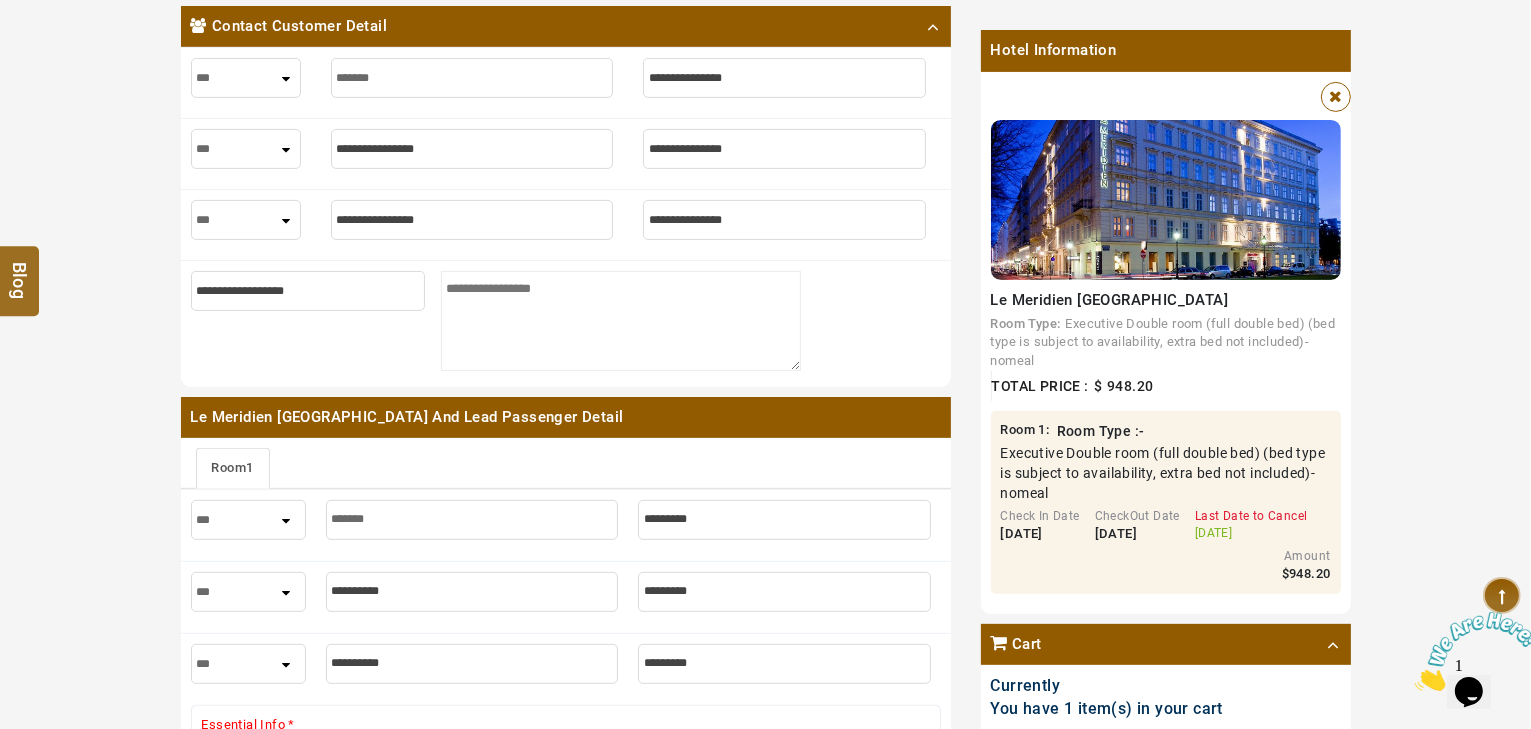 type on "********" 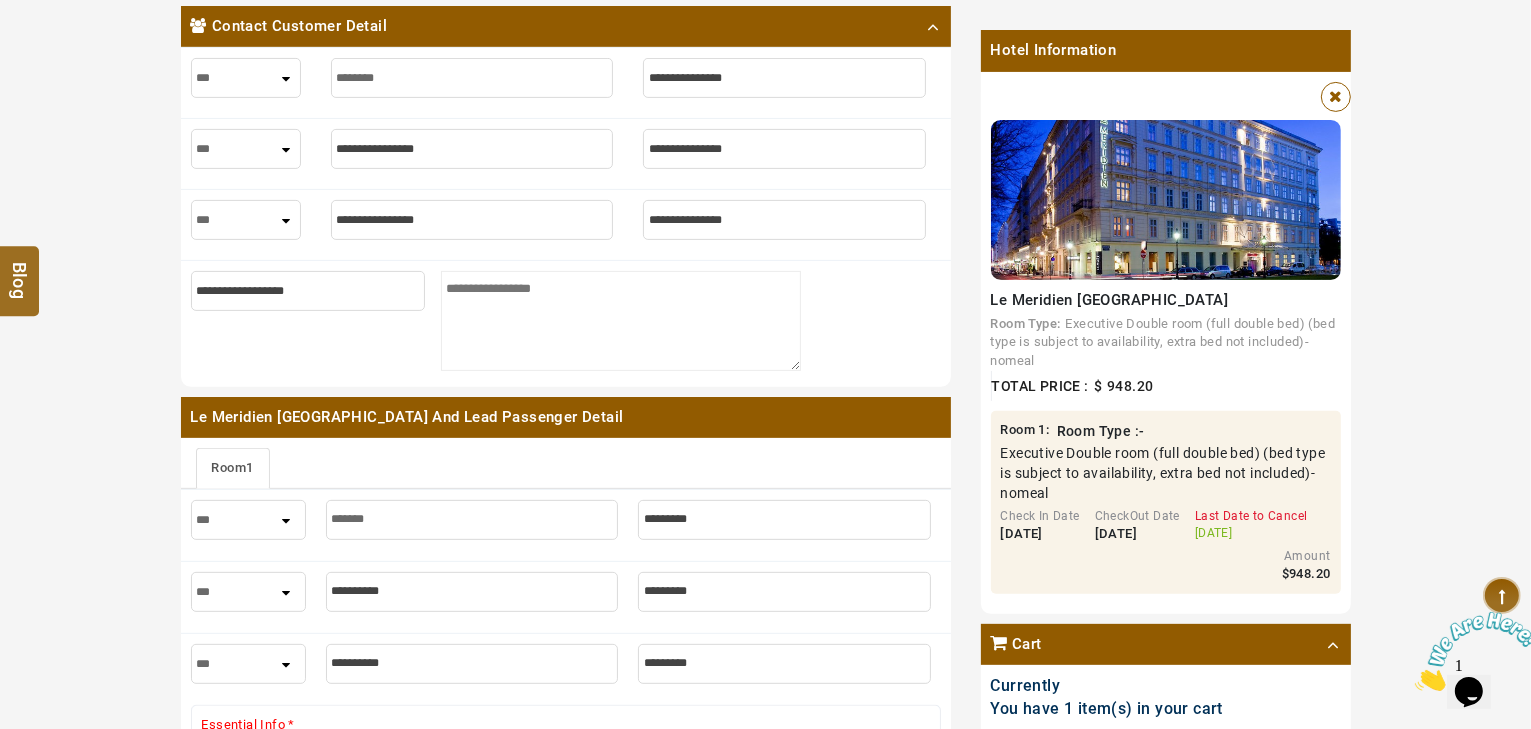type on "********" 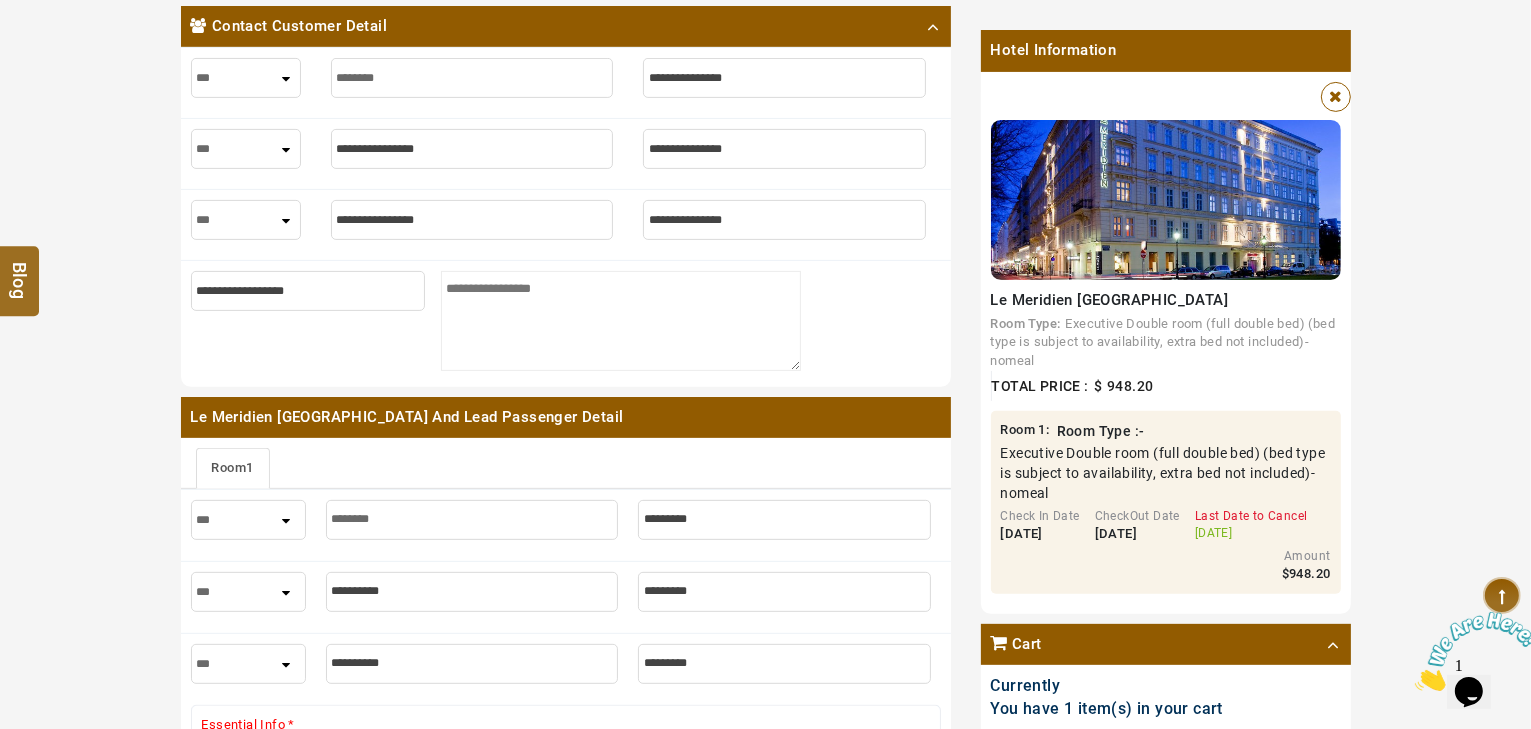 type on "*********" 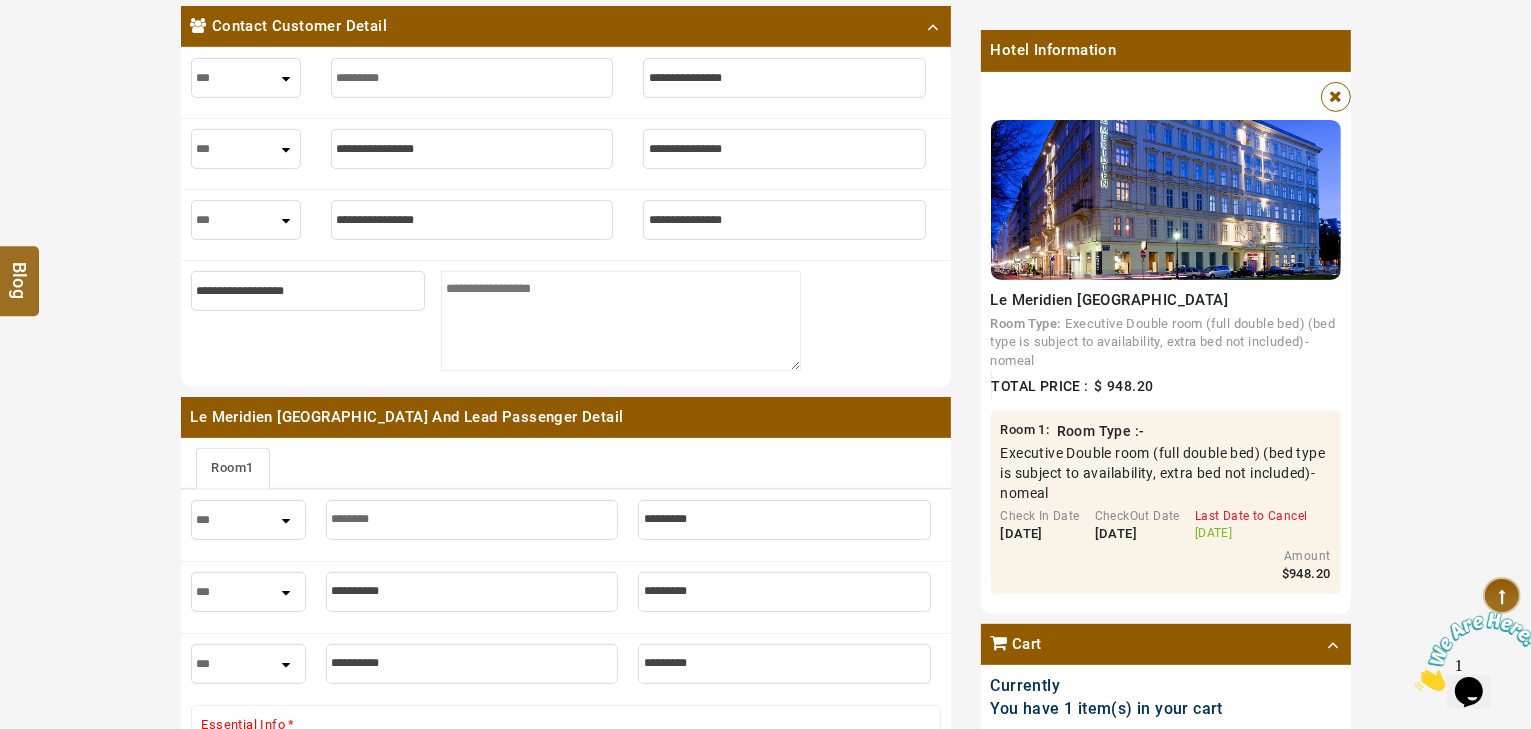type on "*********" 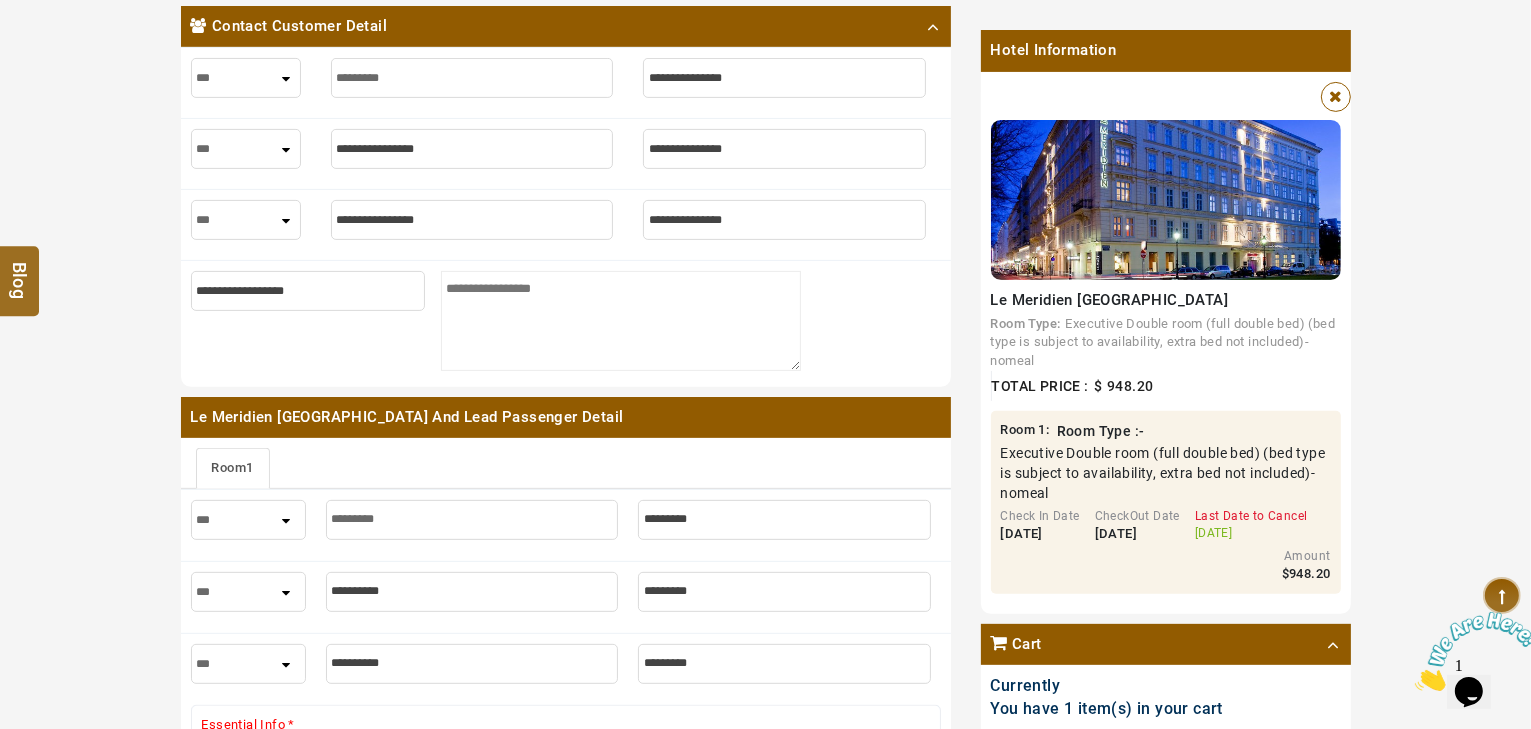 type on "**********" 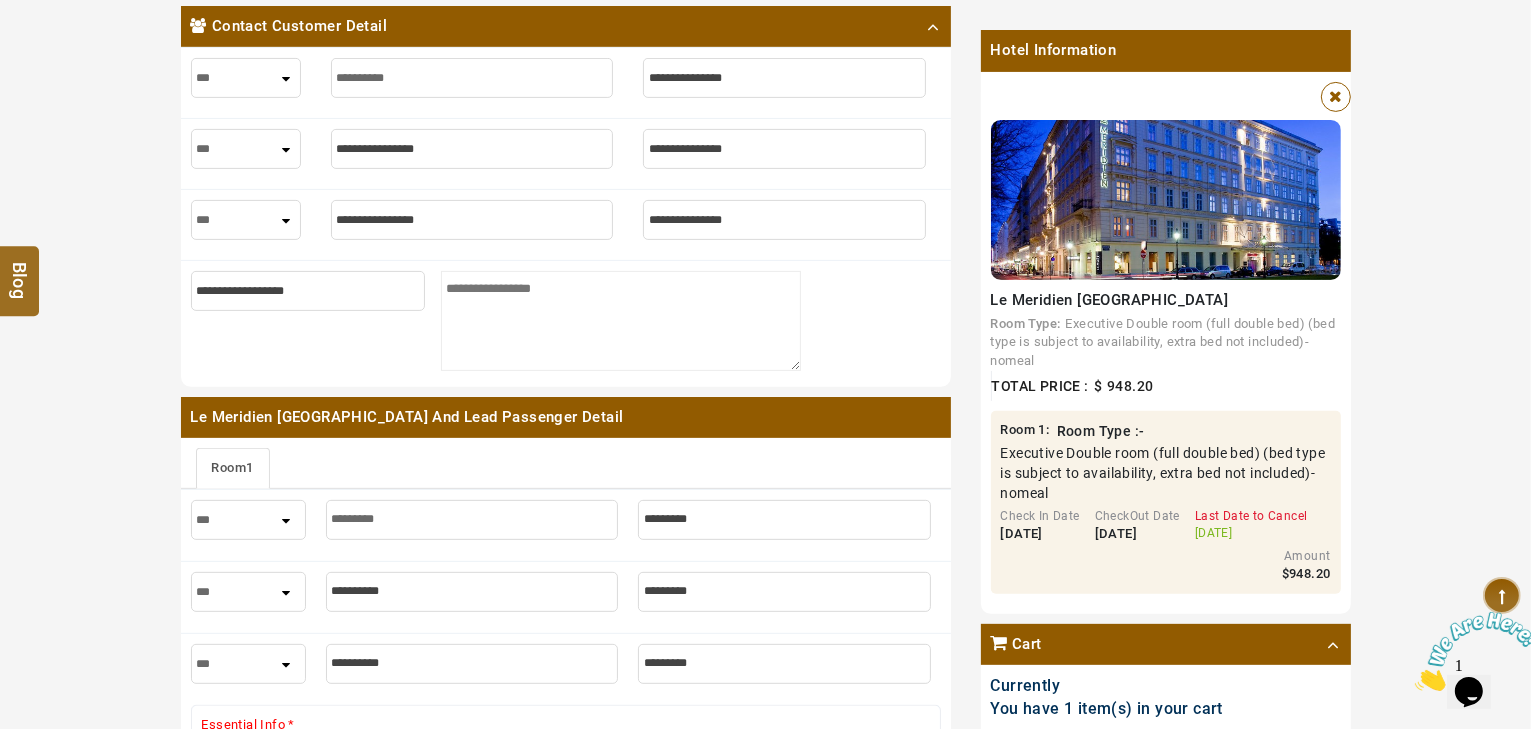 type on "**********" 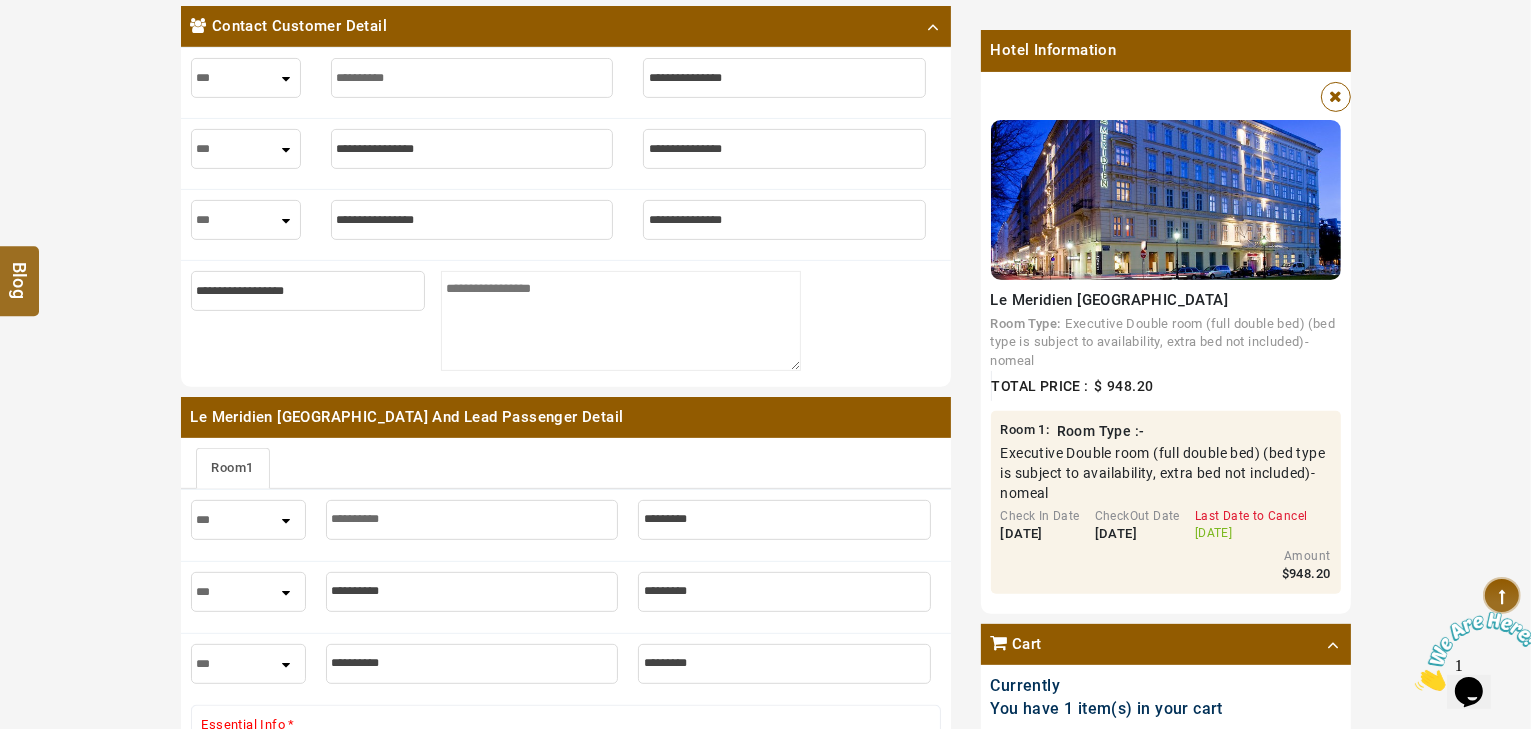 type on "**********" 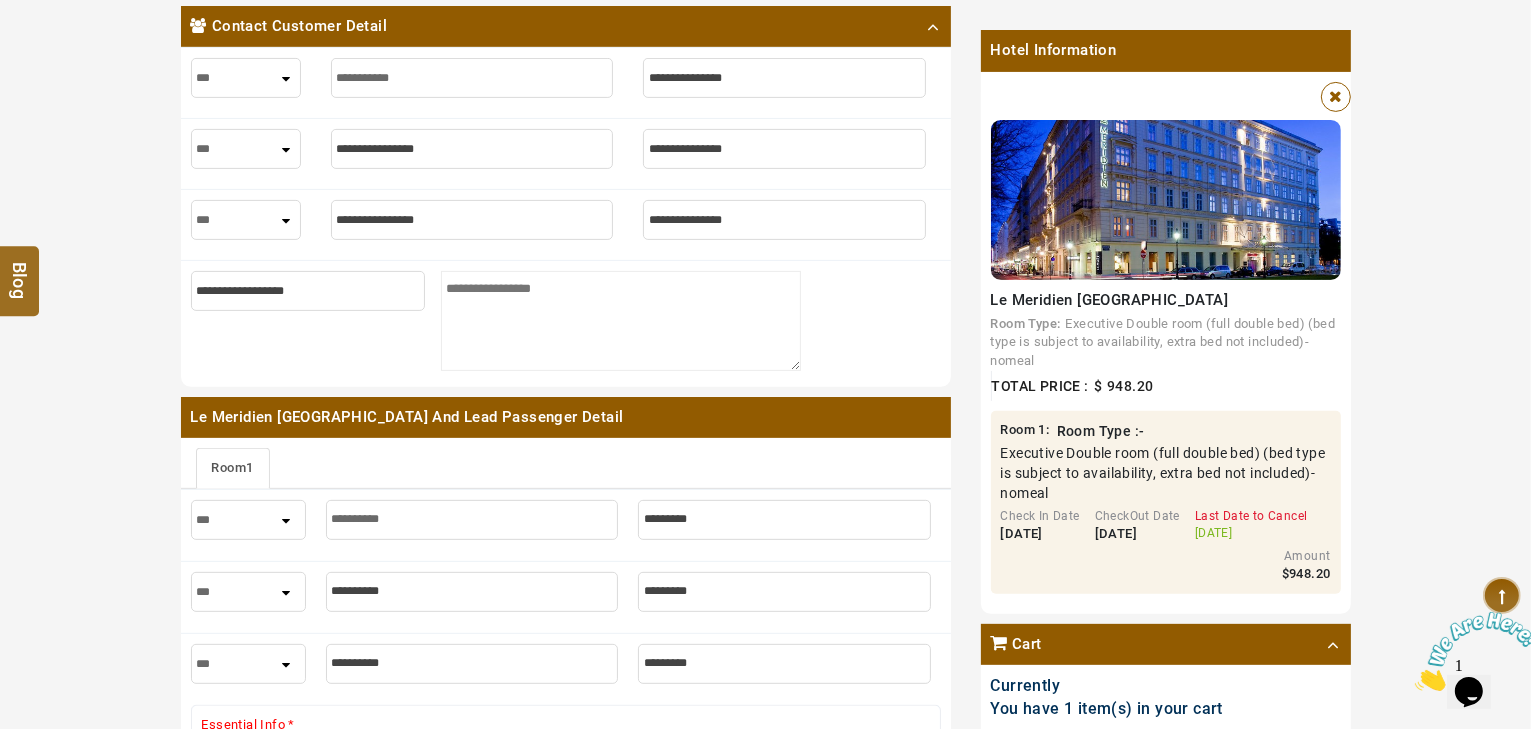 type on "**********" 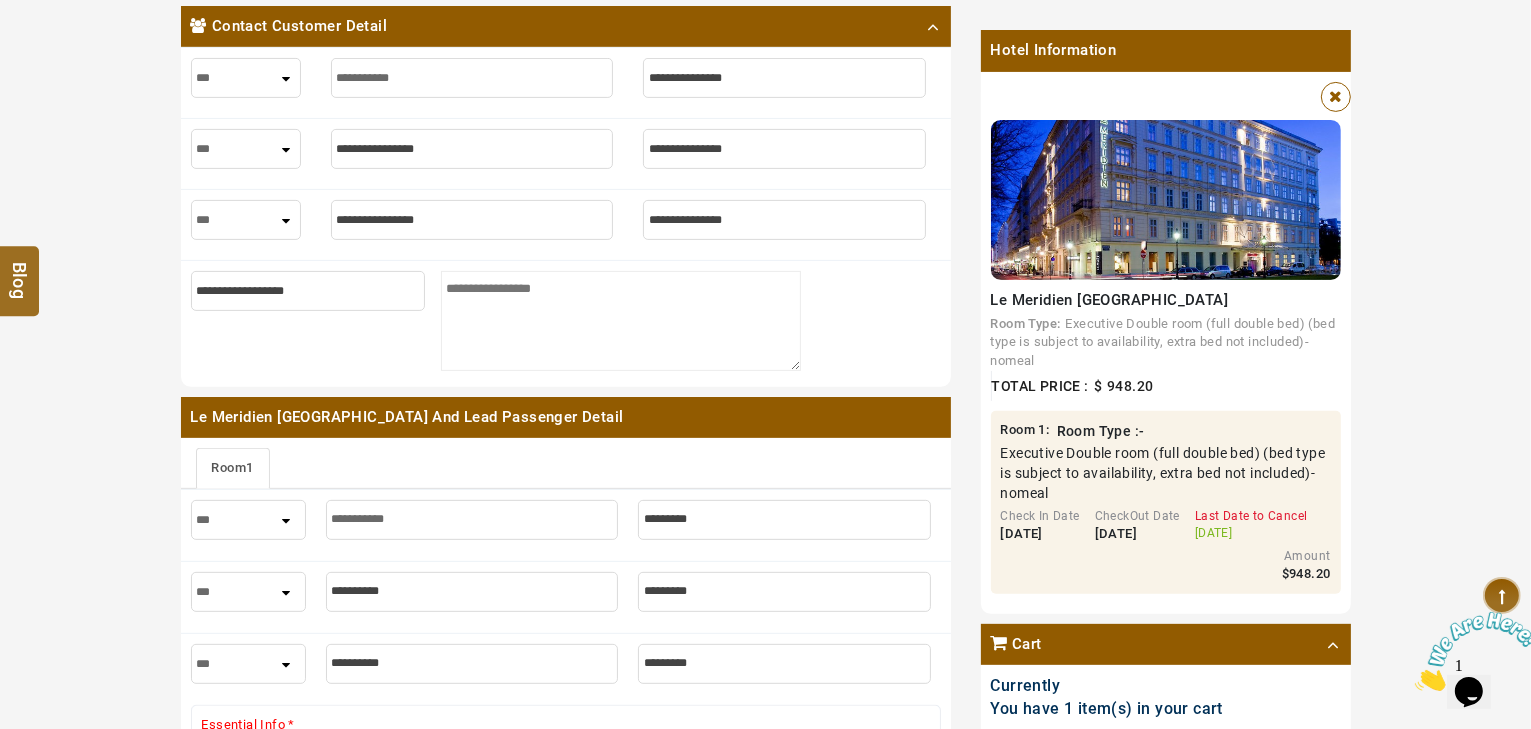 type on "**********" 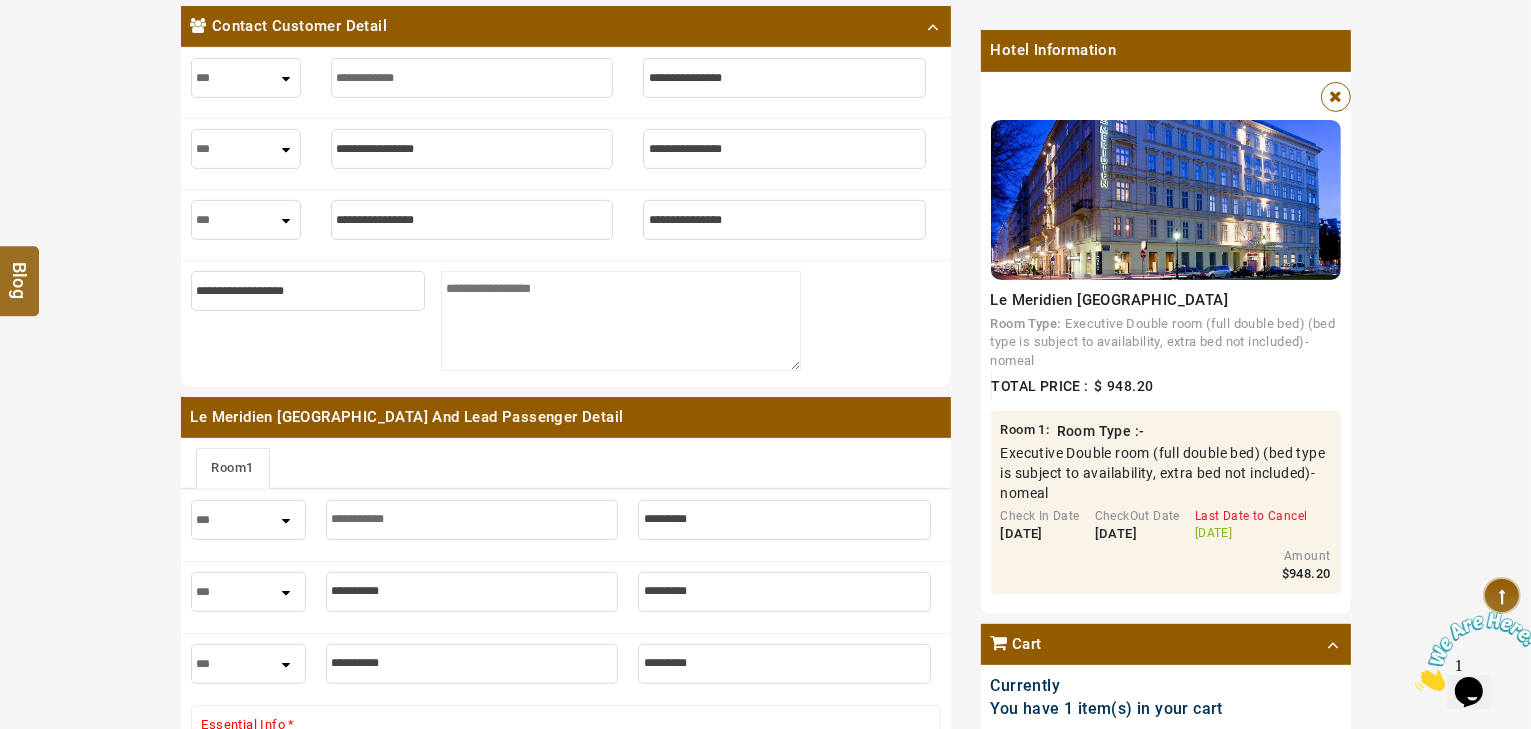 type on "**********" 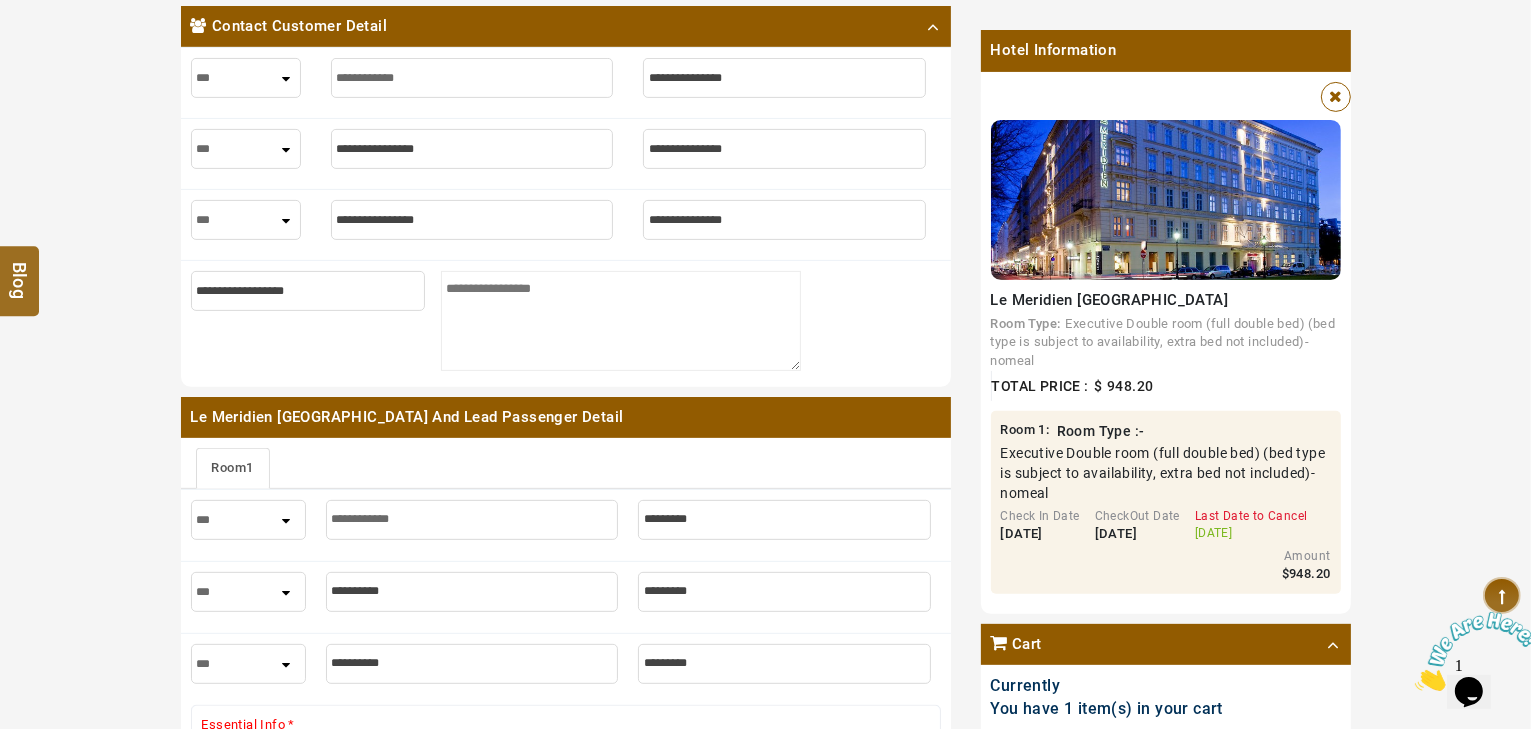 type on "**********" 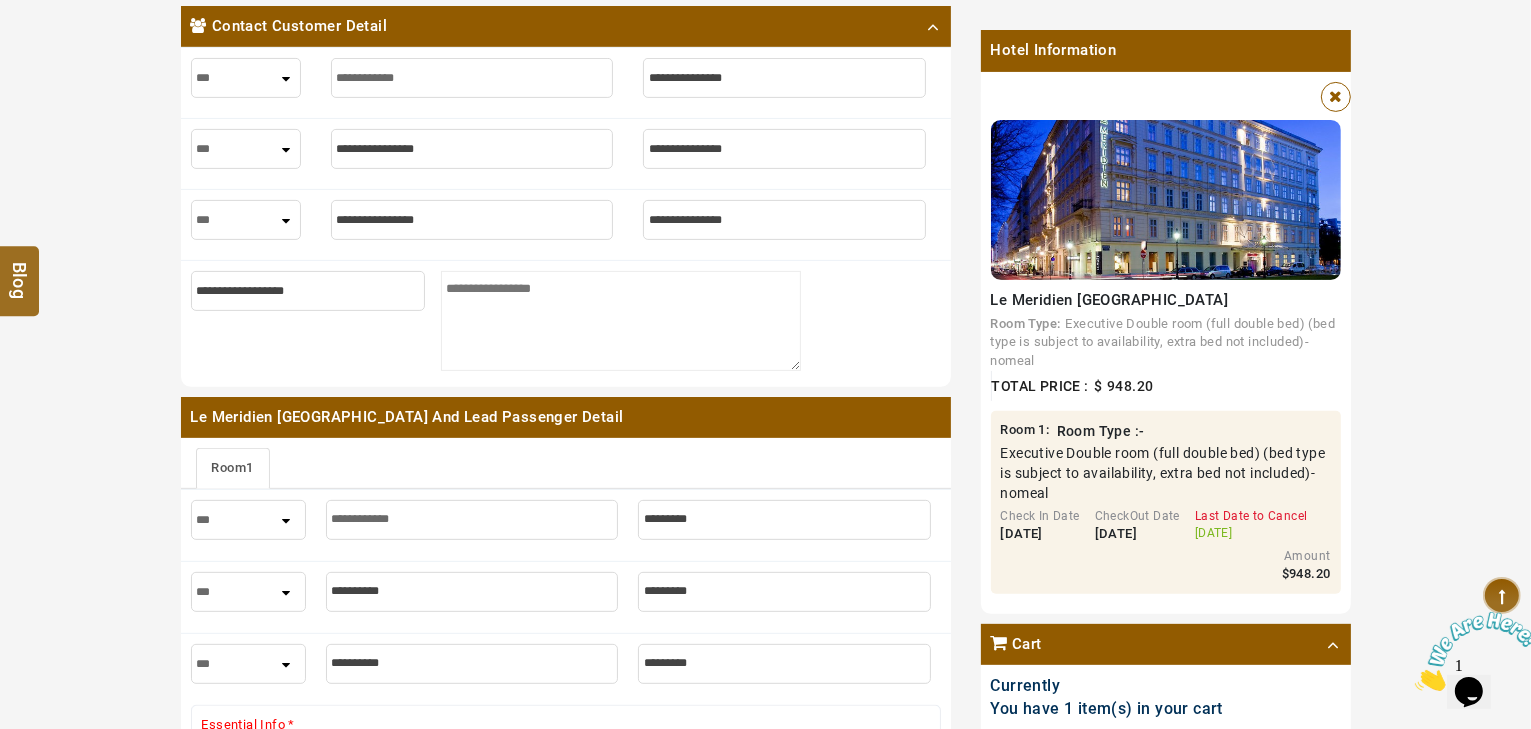 type on "*" 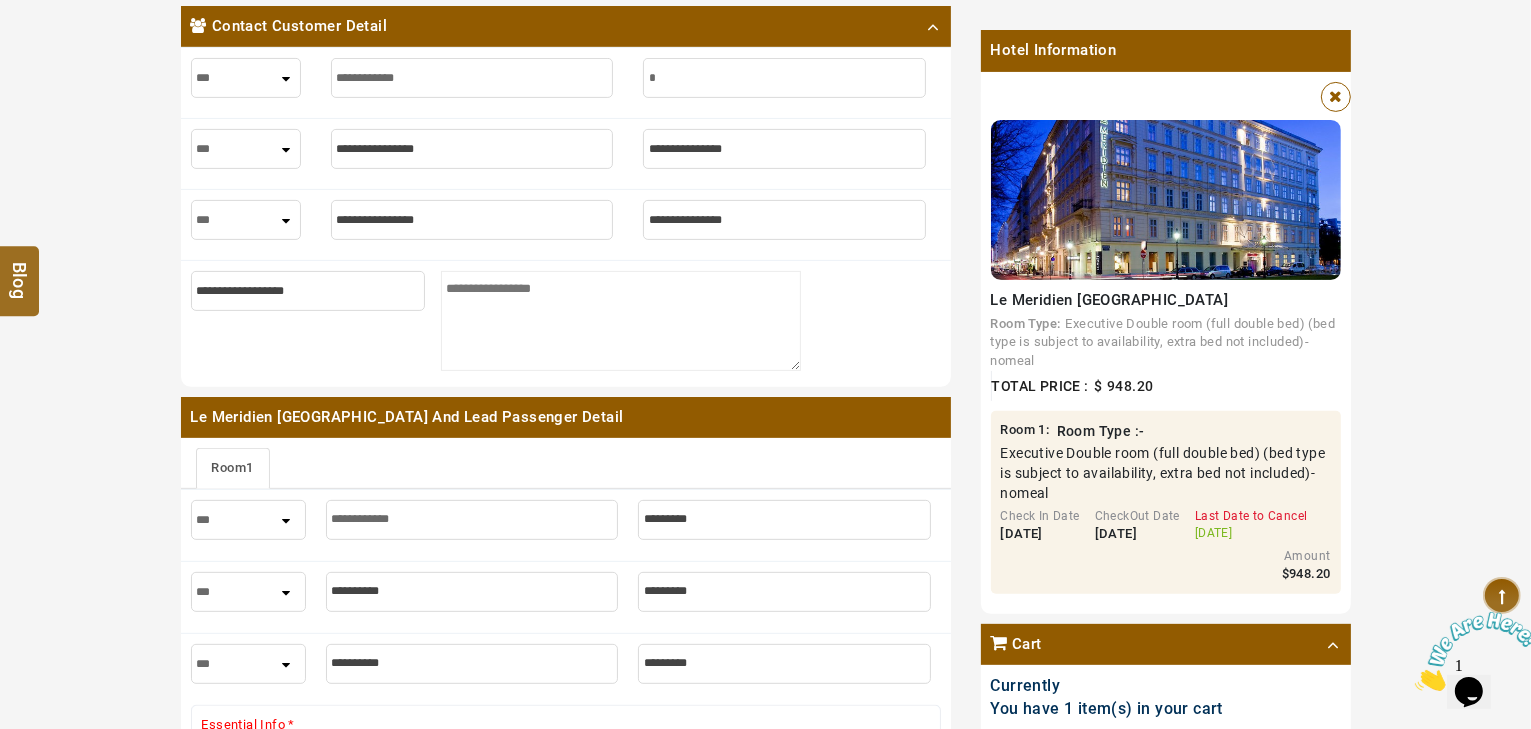type on "*" 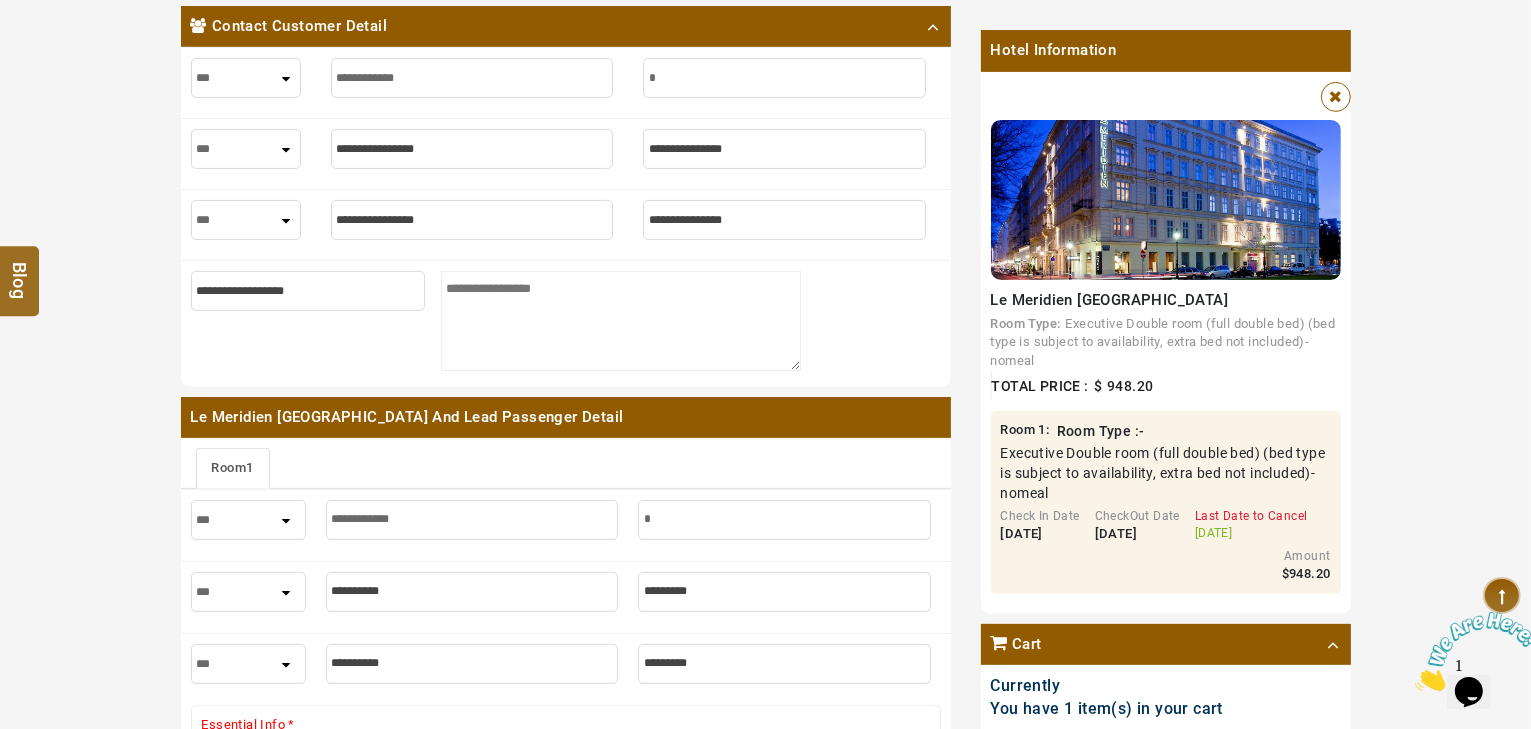 type on "**" 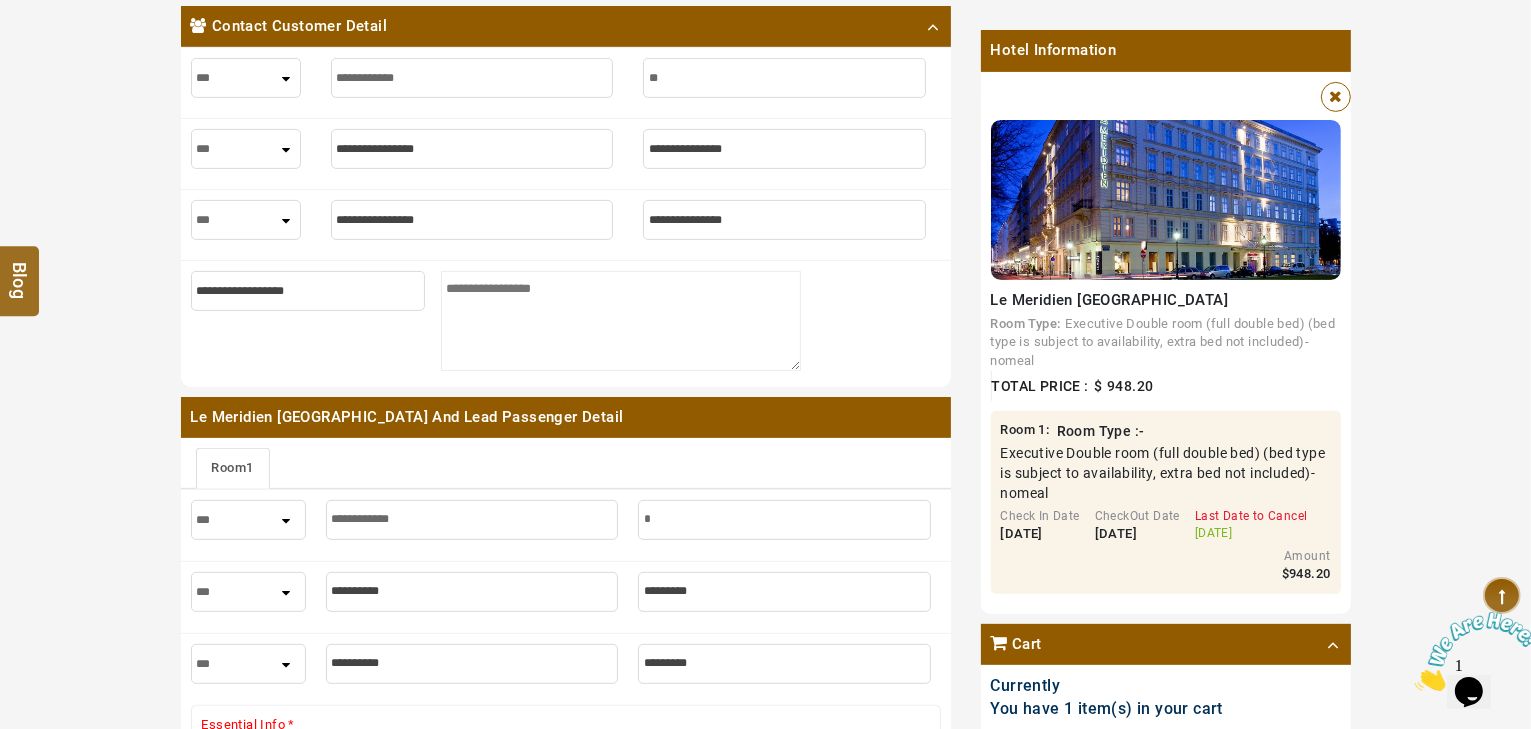 type on "**" 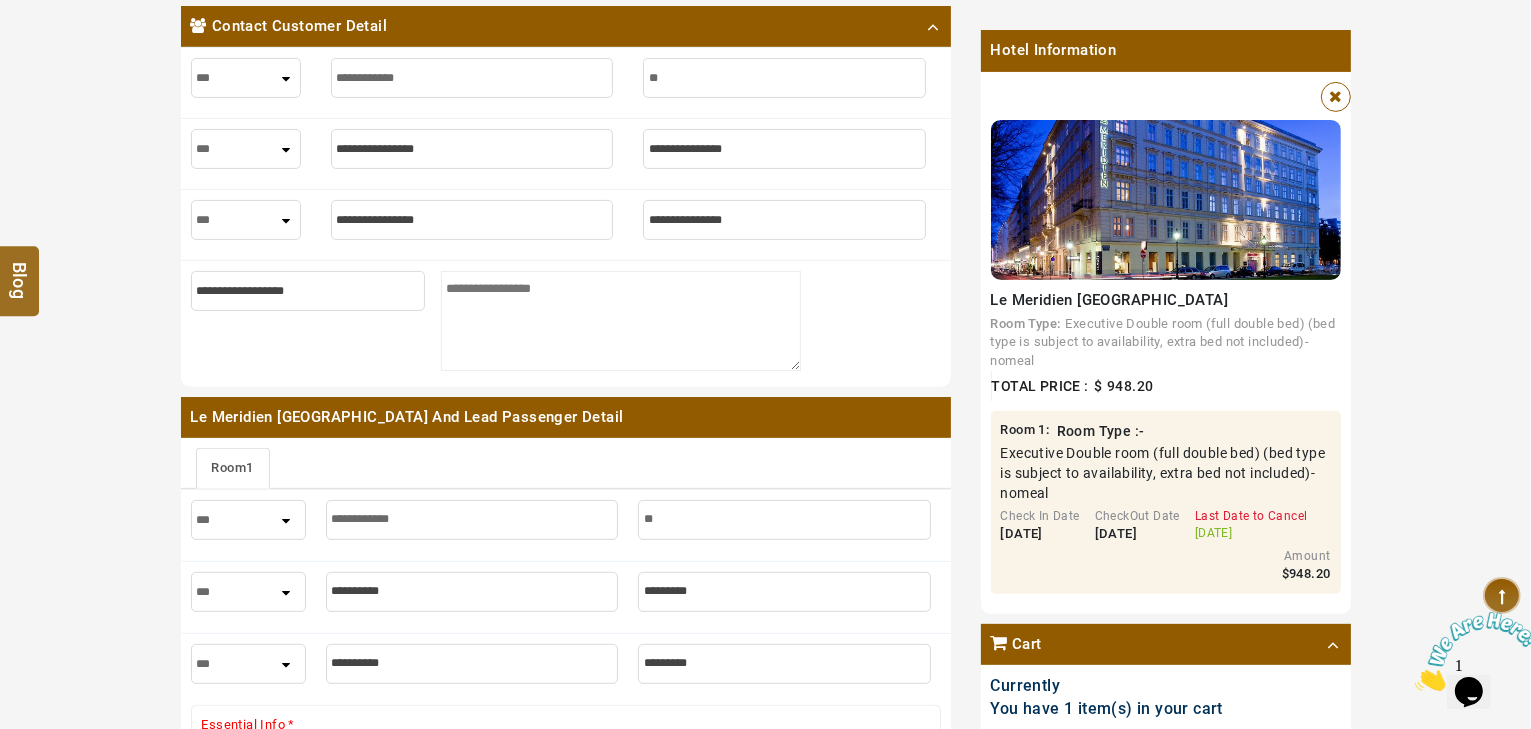 type on "***" 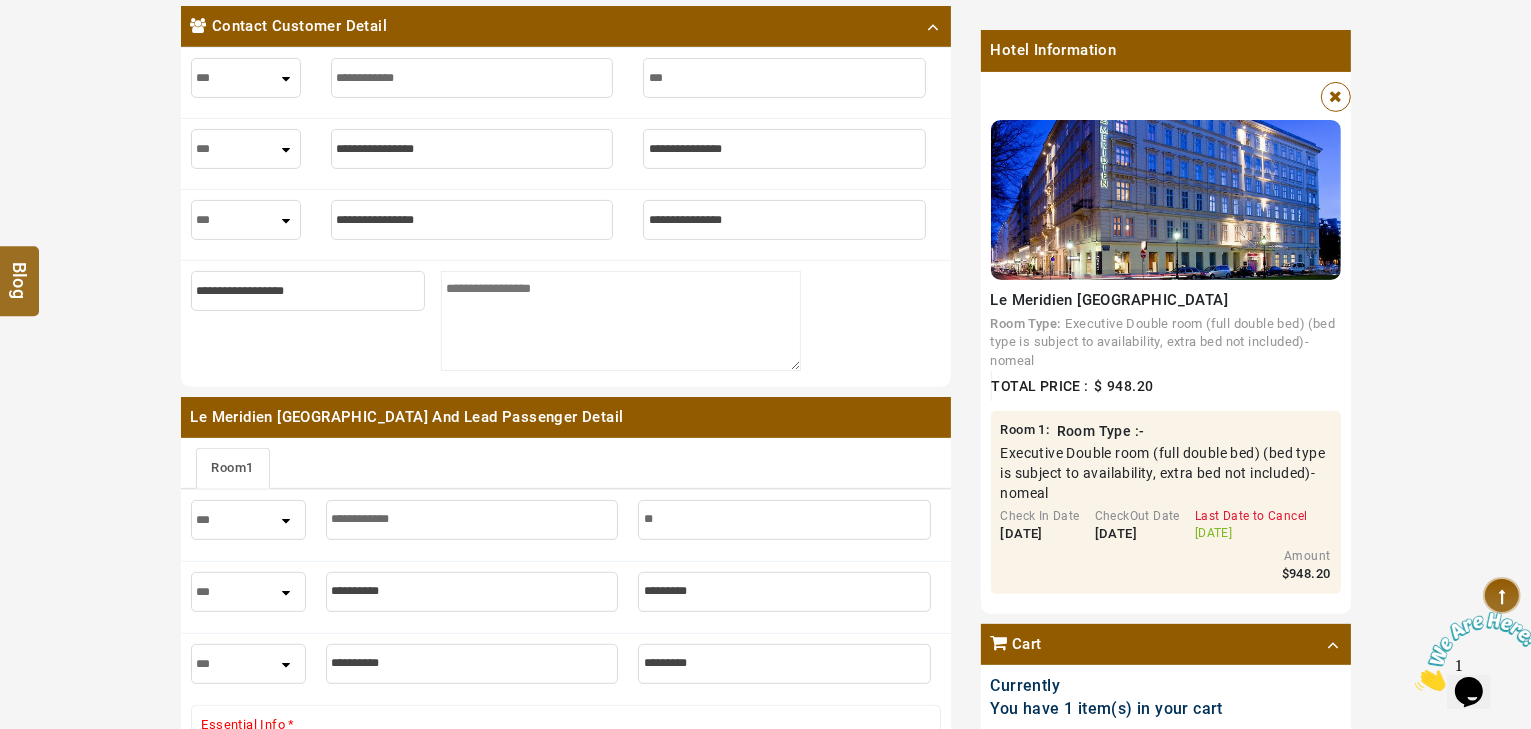 type on "***" 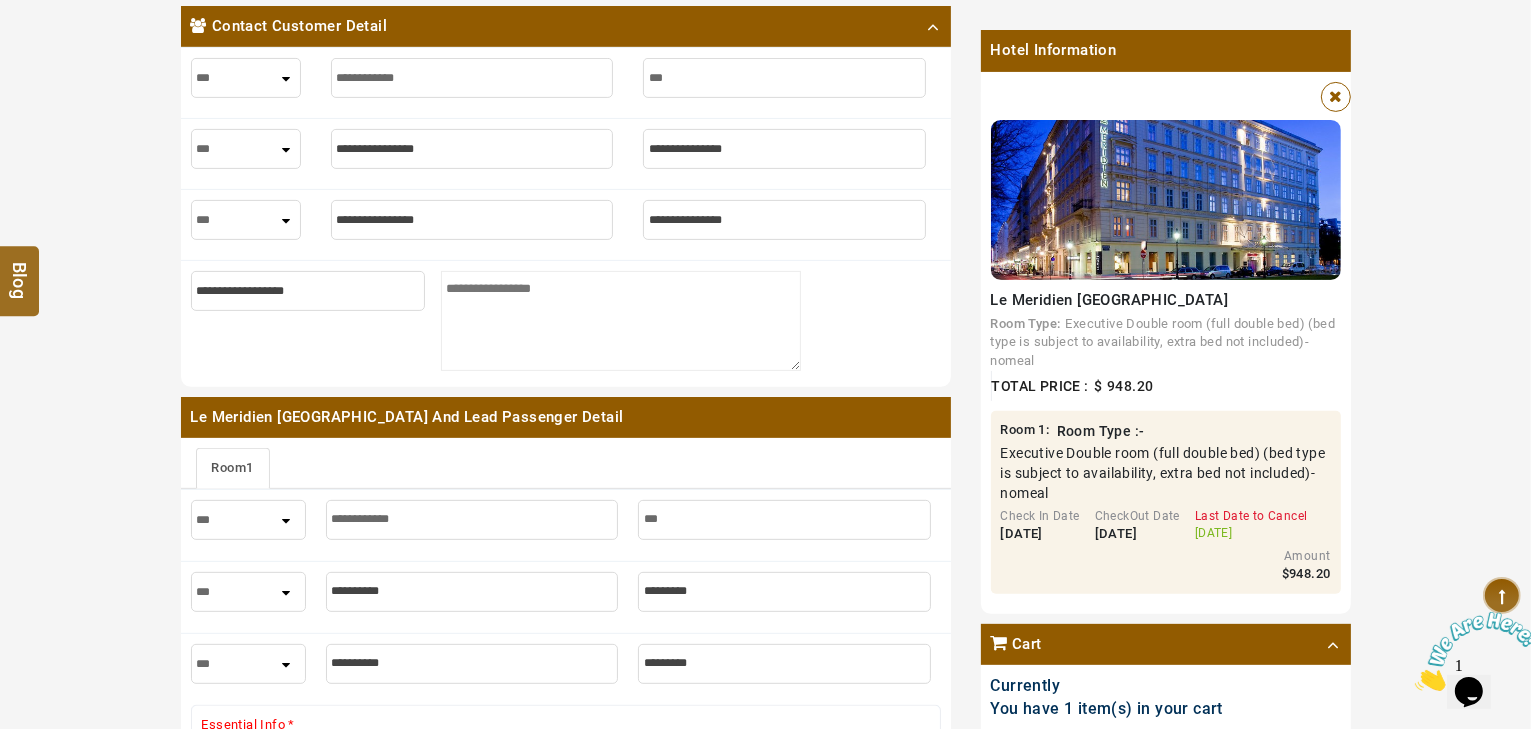 type on "****" 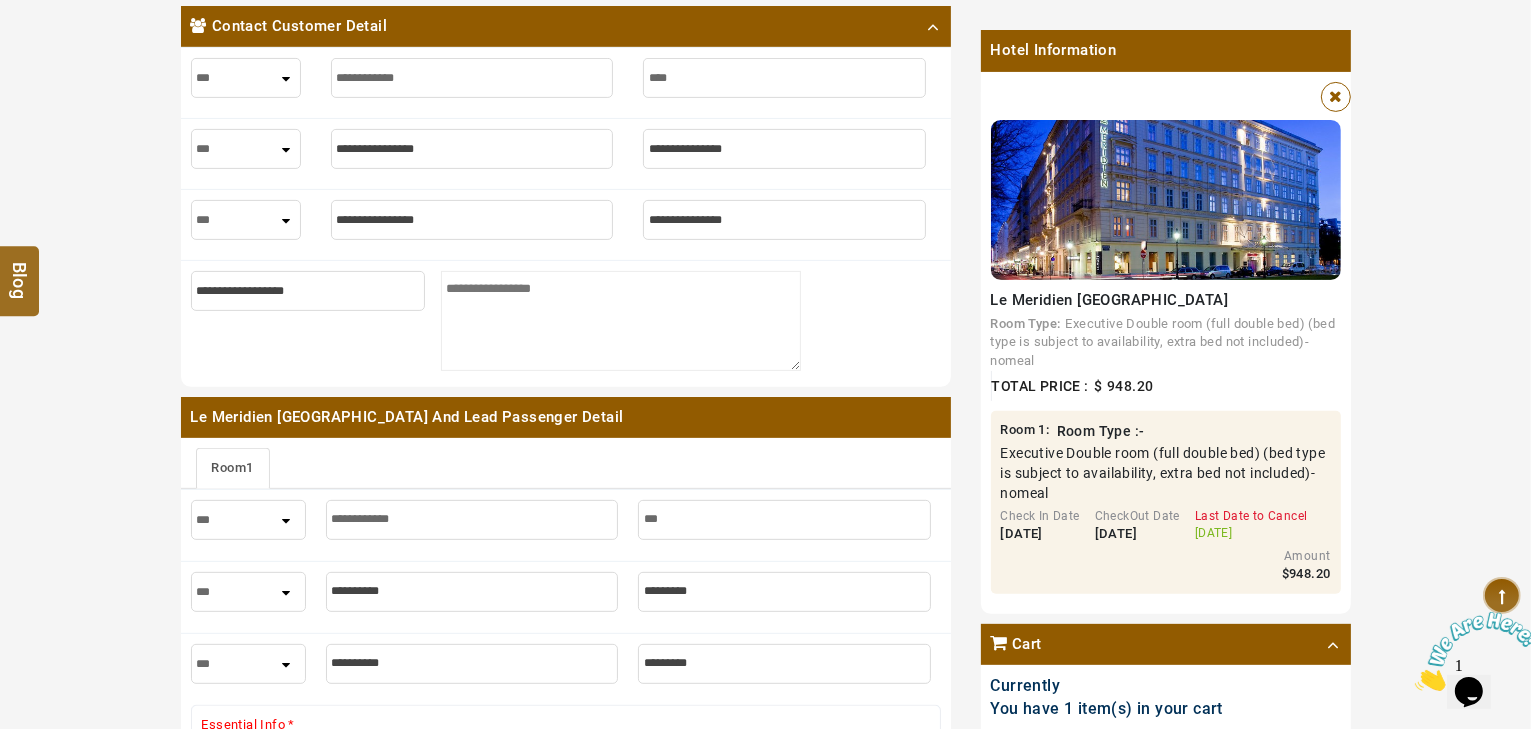 type on "****" 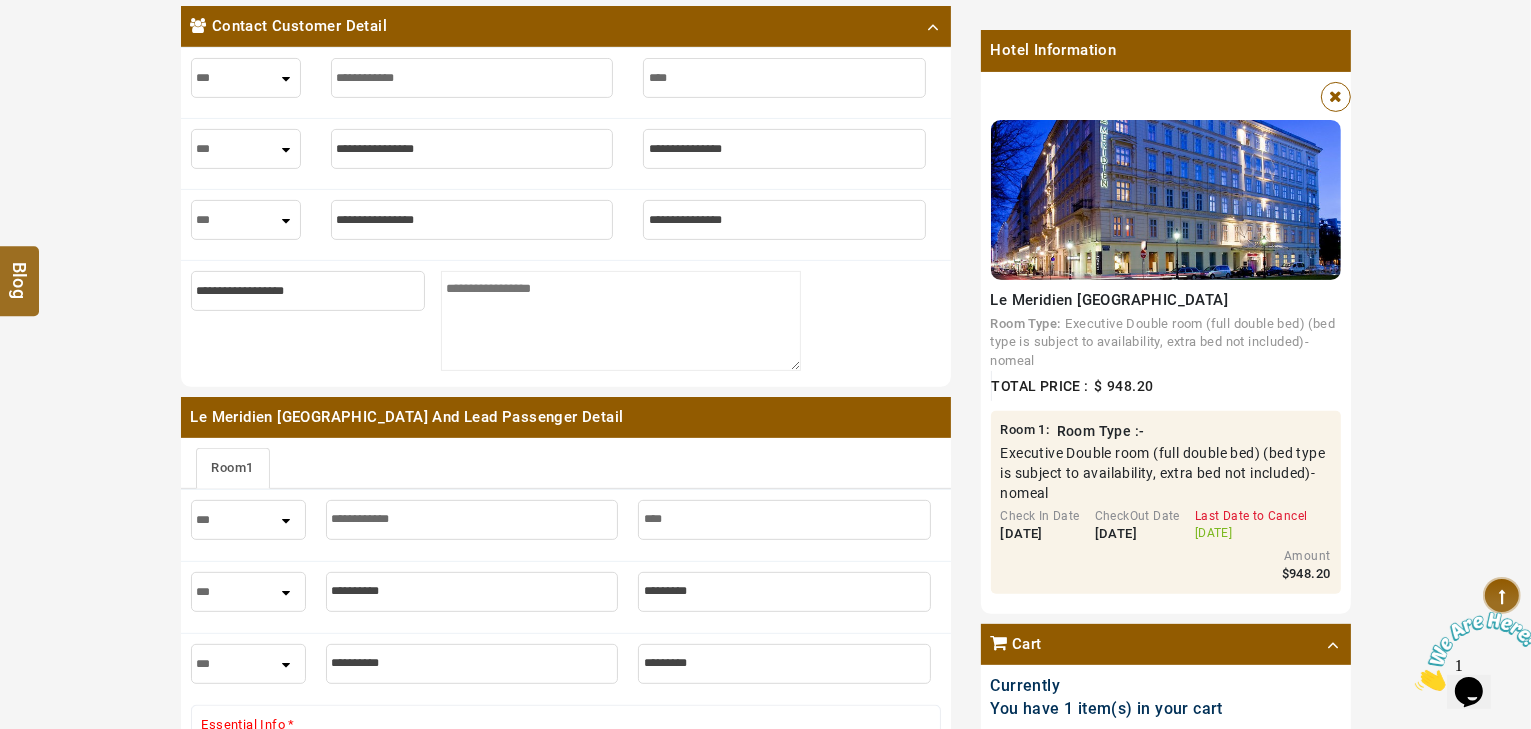 type on "*****" 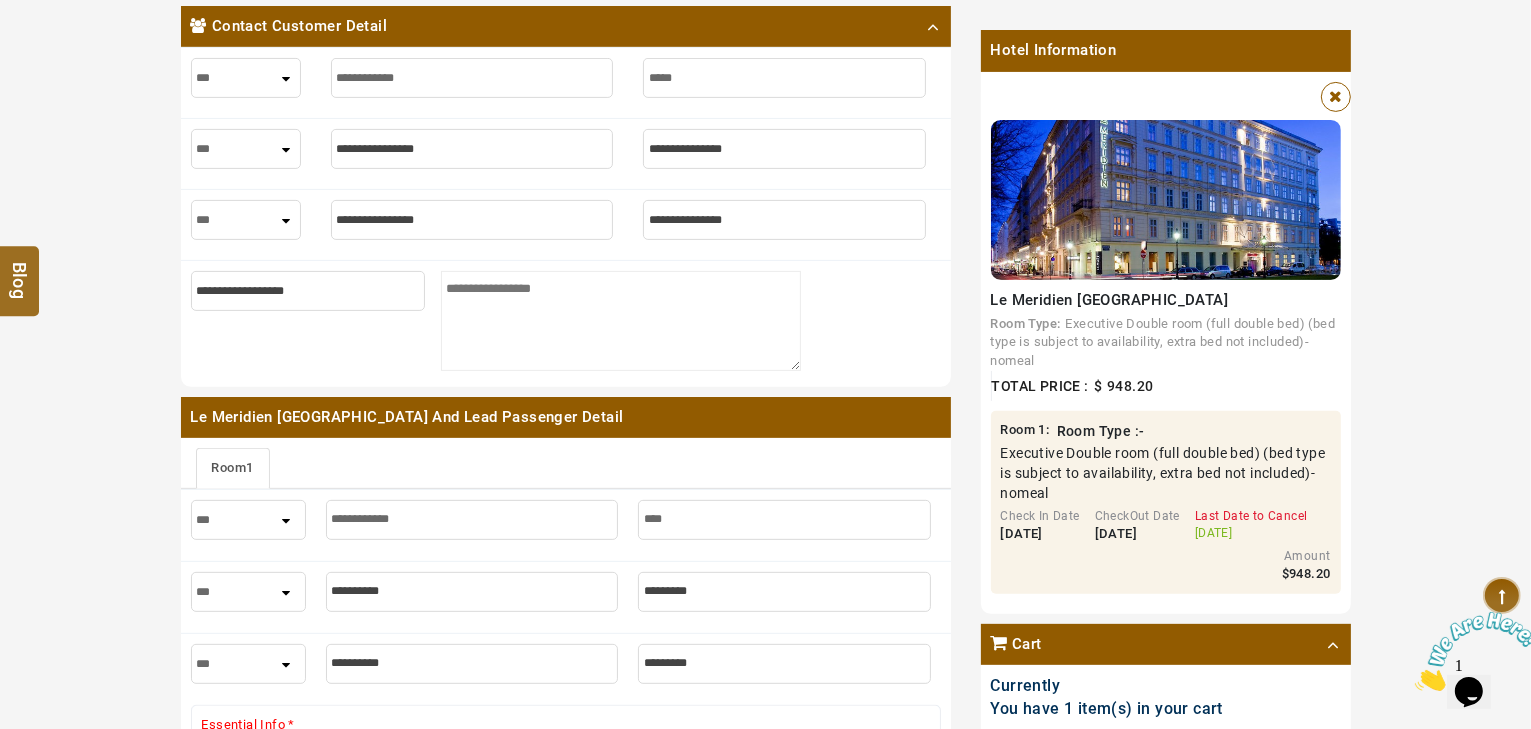 type on "*****" 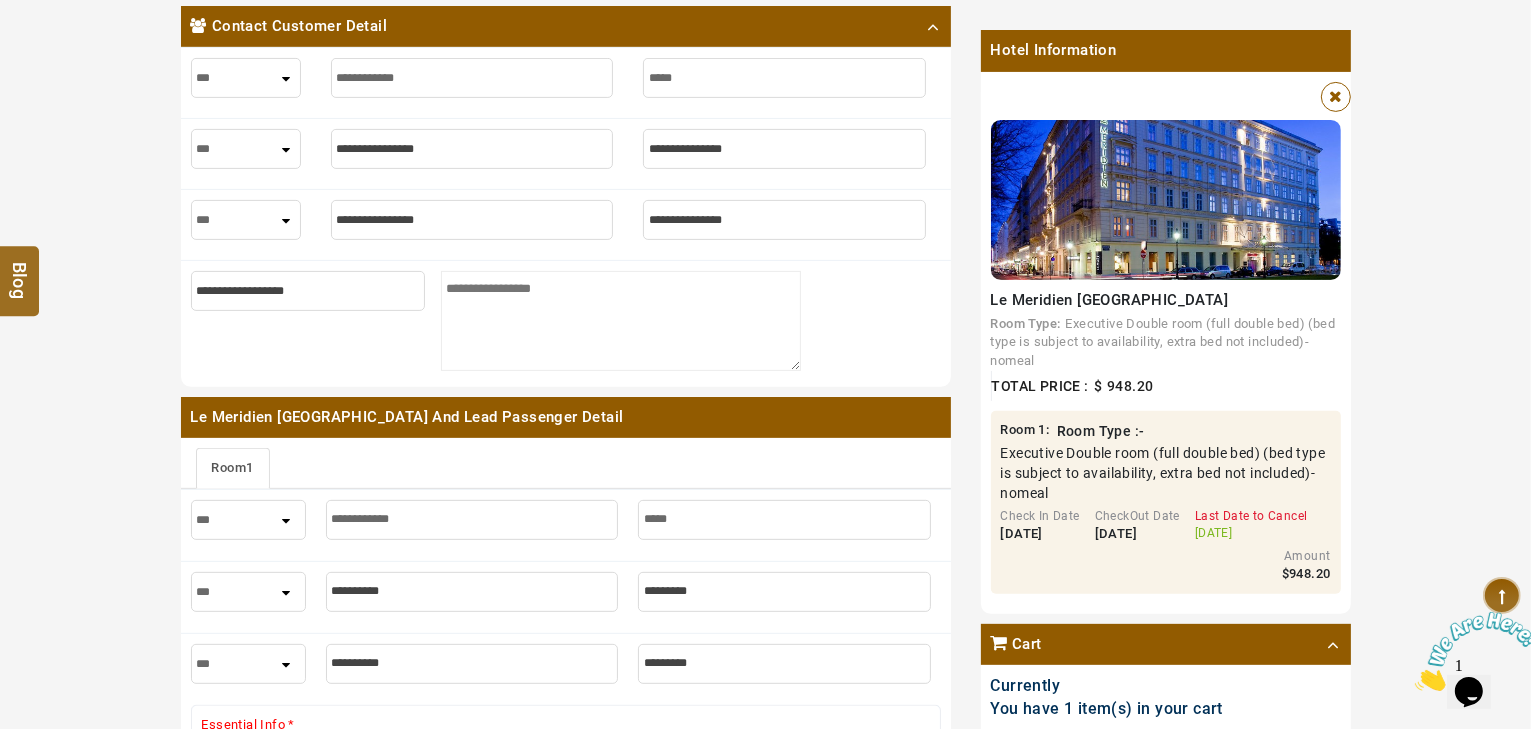 type on "*****" 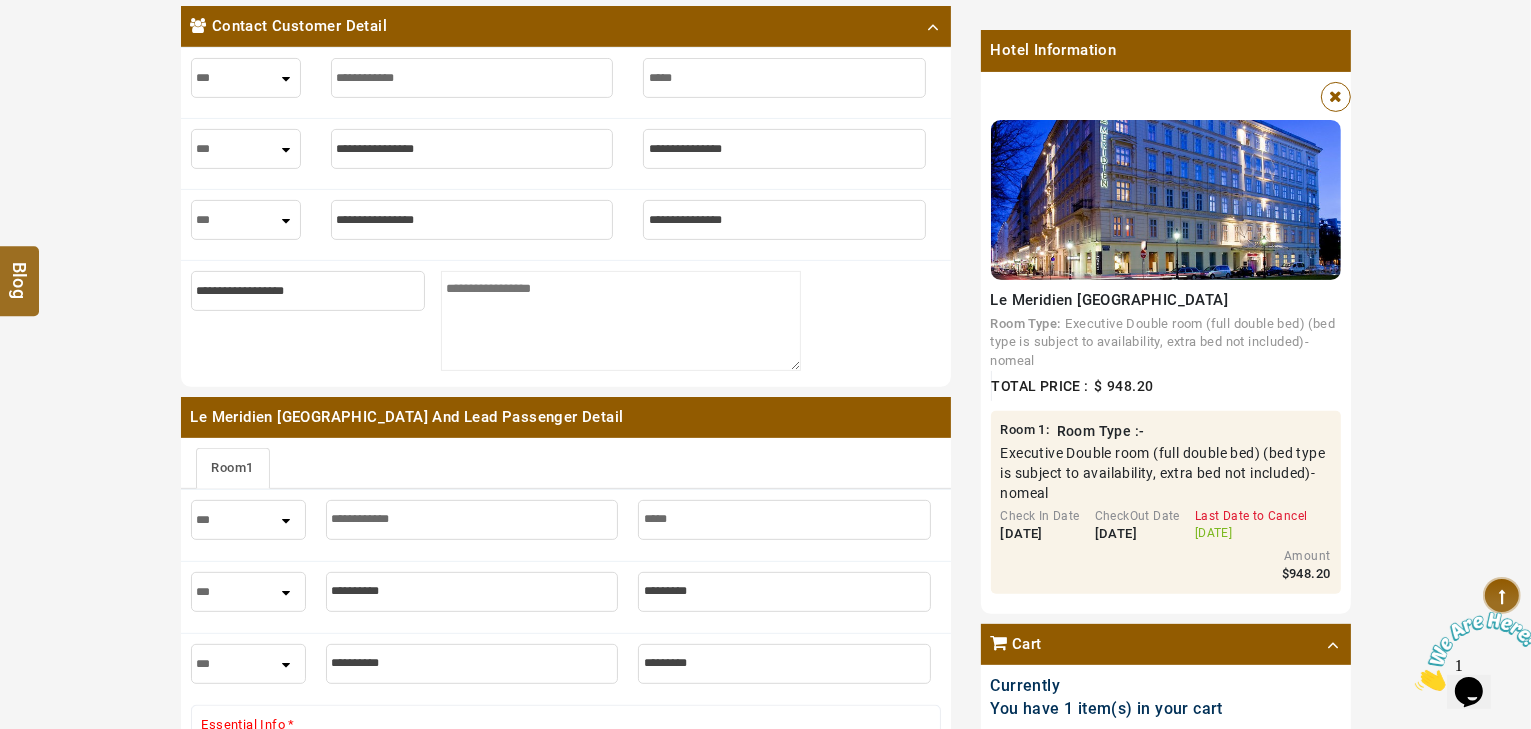 click on "*** **** ***" at bounding box center [246, 149] 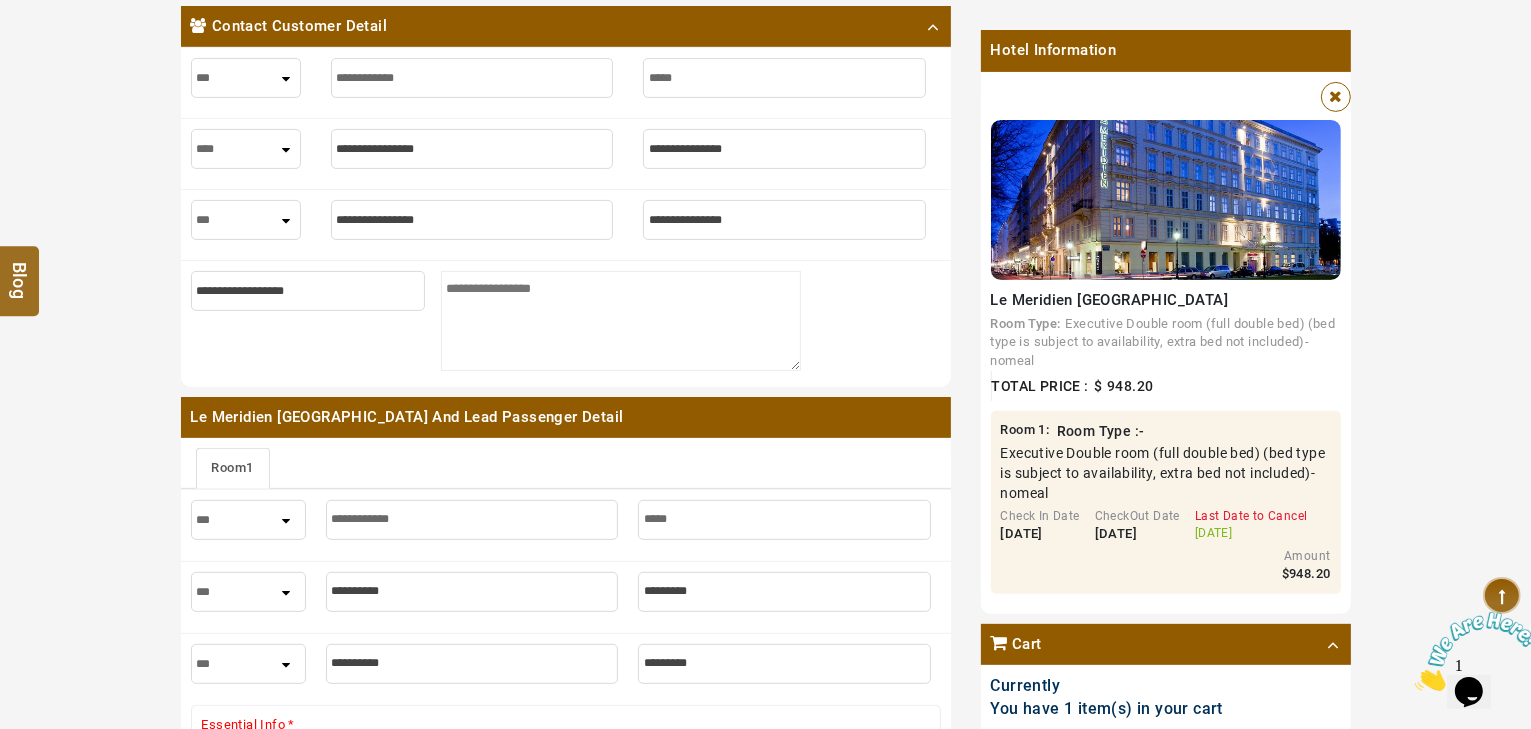 click on "*** **** ***" at bounding box center (246, 149) 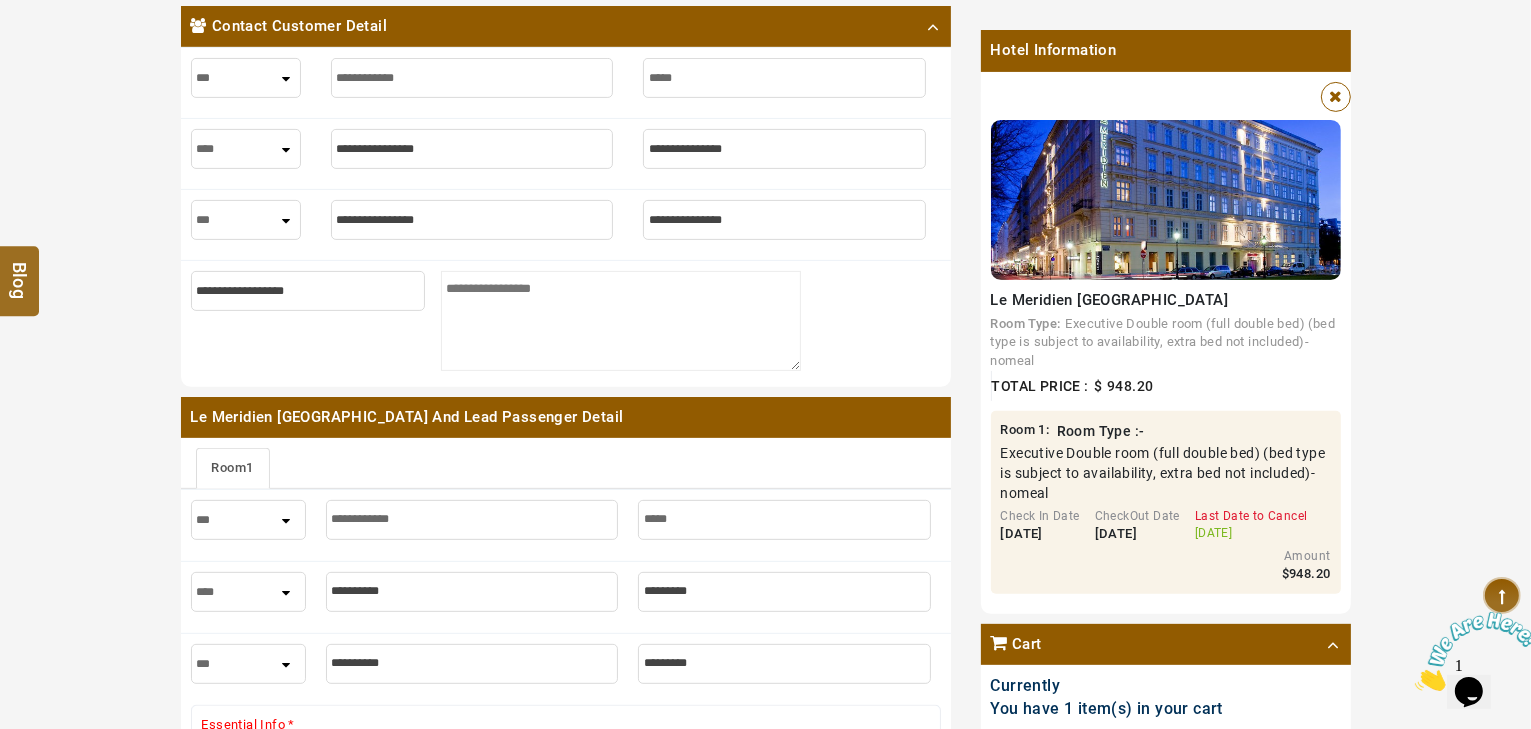 select on "****" 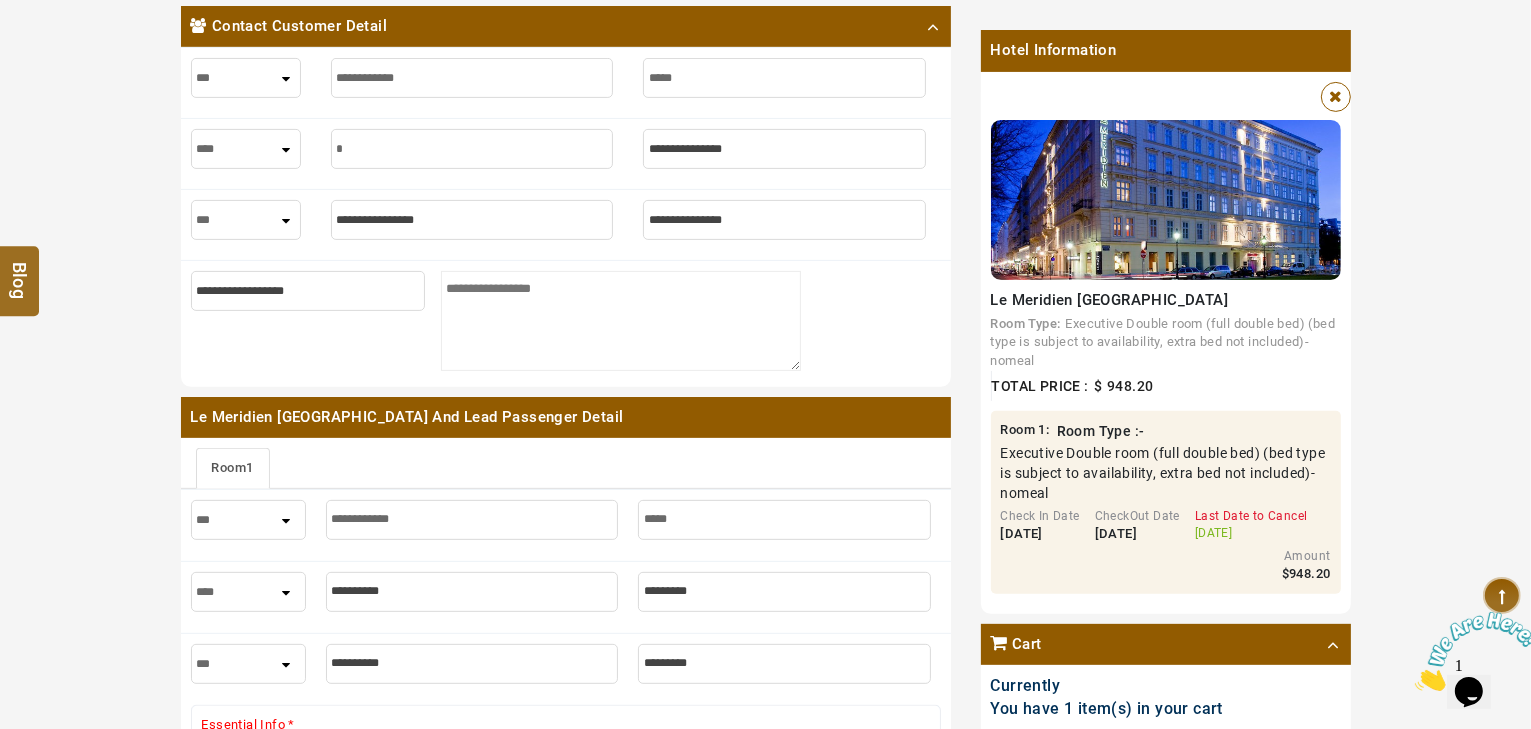 type on "*" 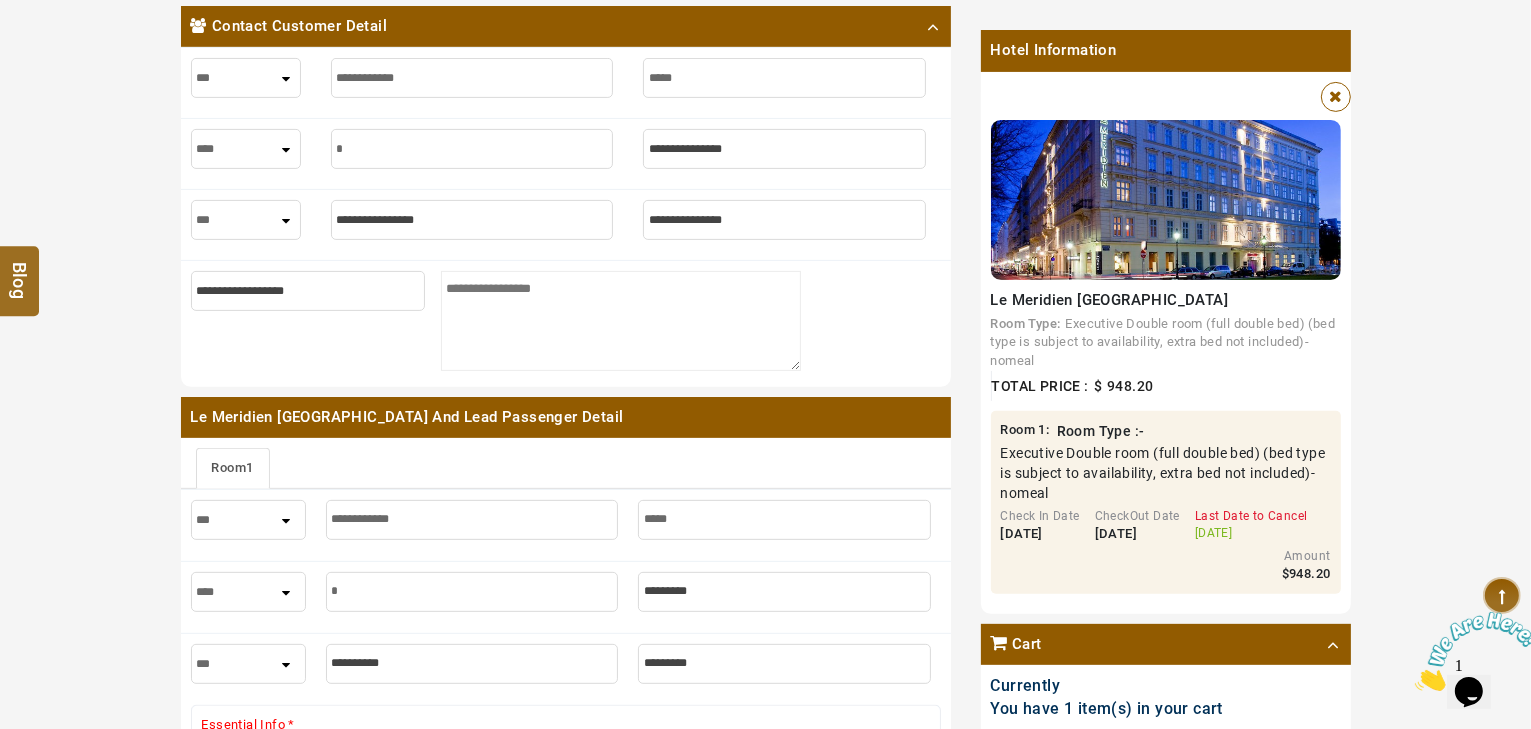 type 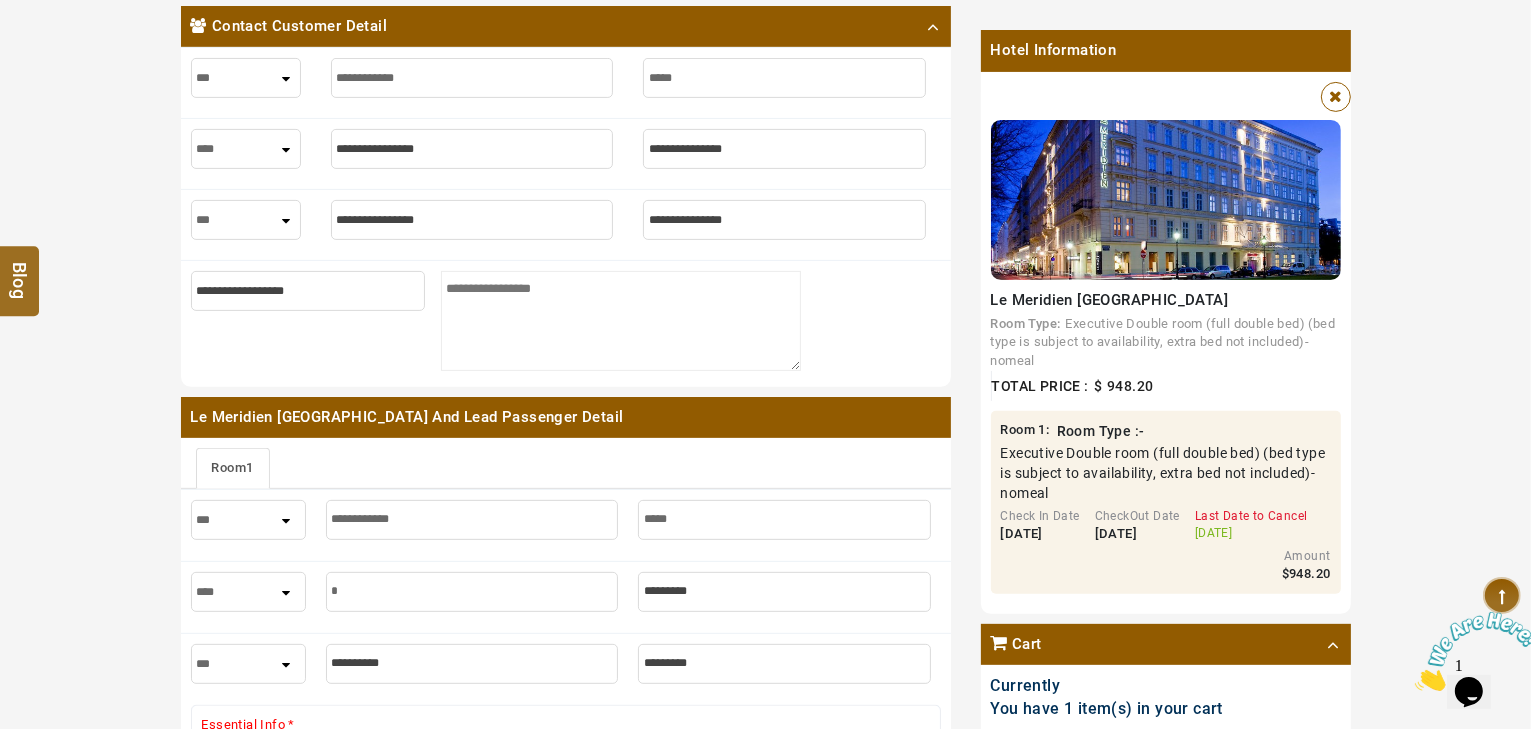 type 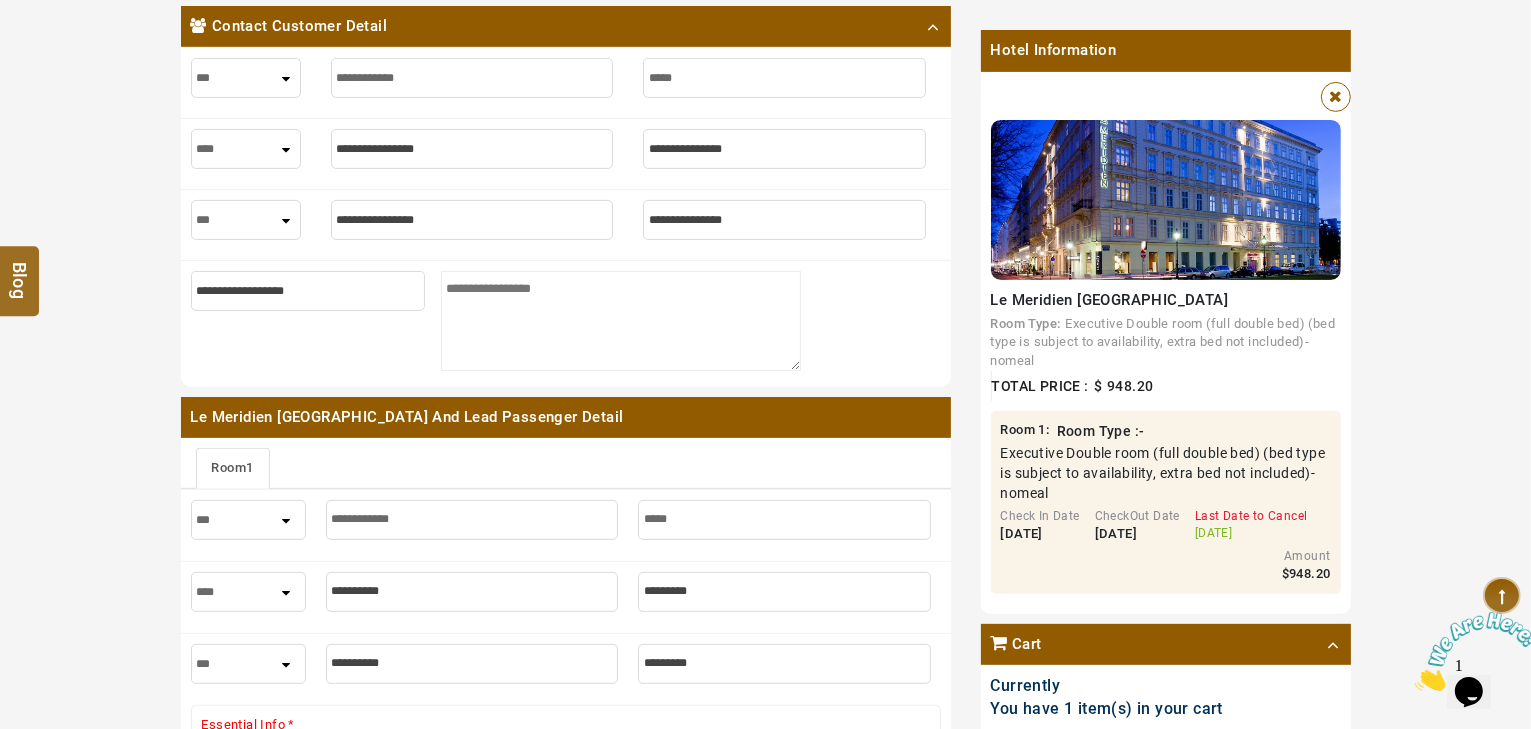 type on "*" 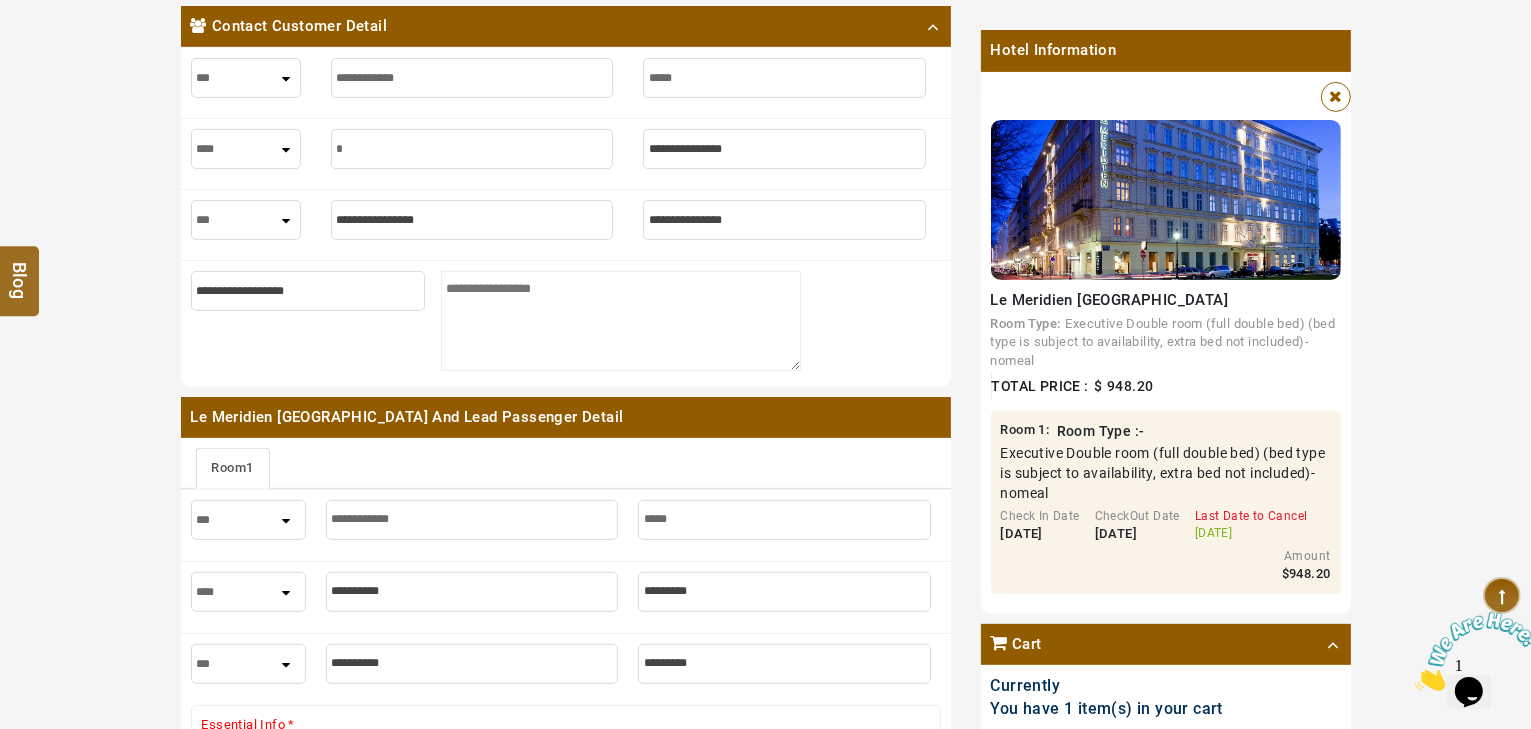 type on "*" 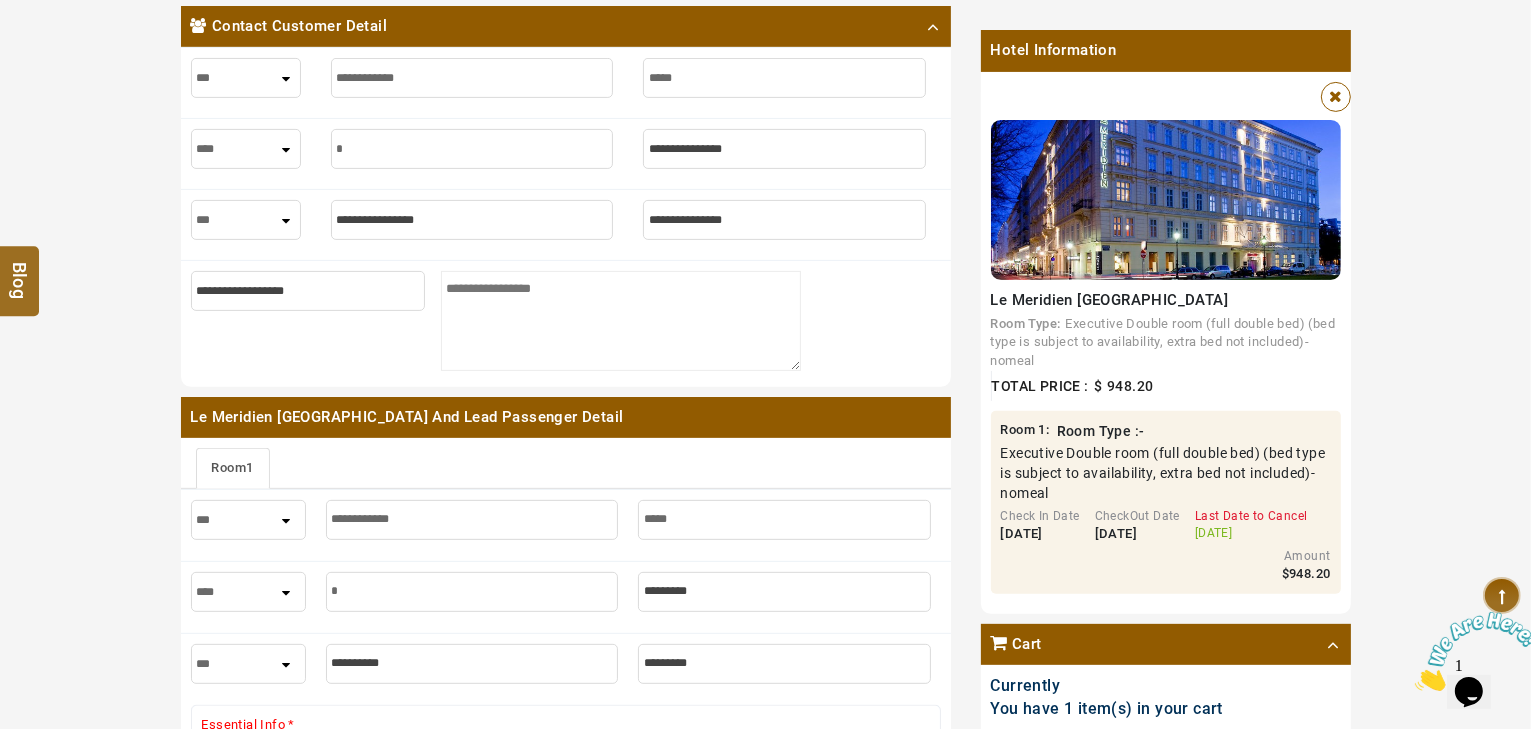 type on "**" 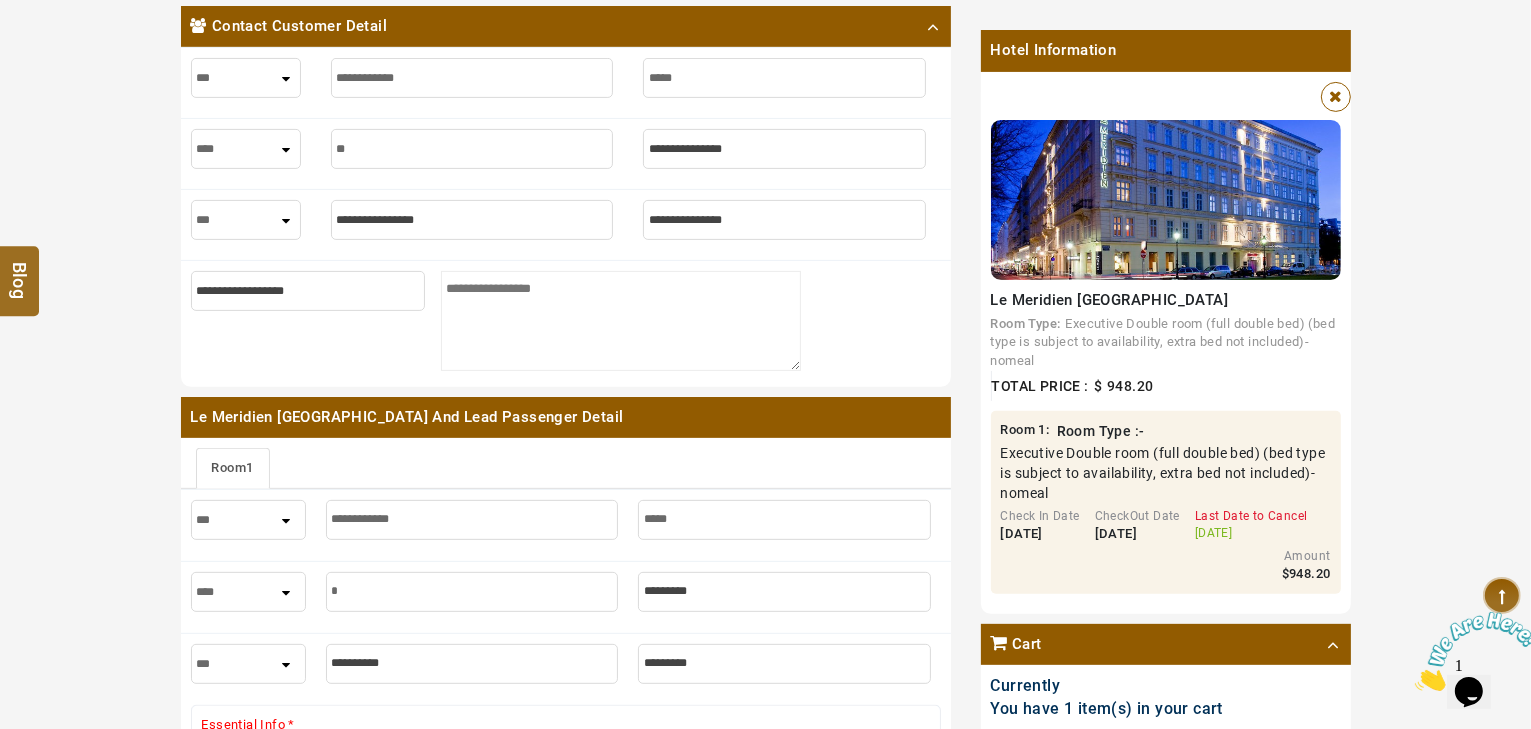 type on "**" 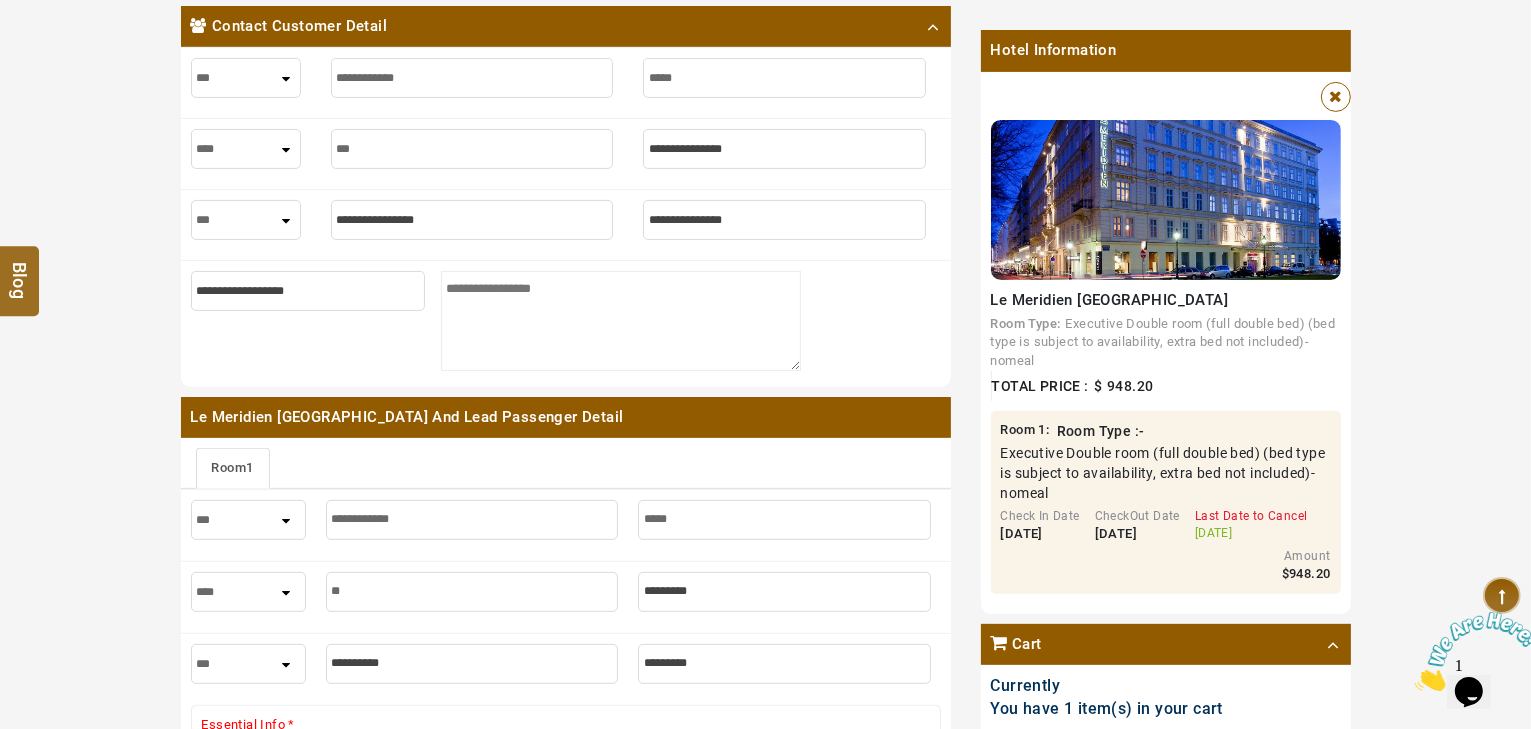 type on "****" 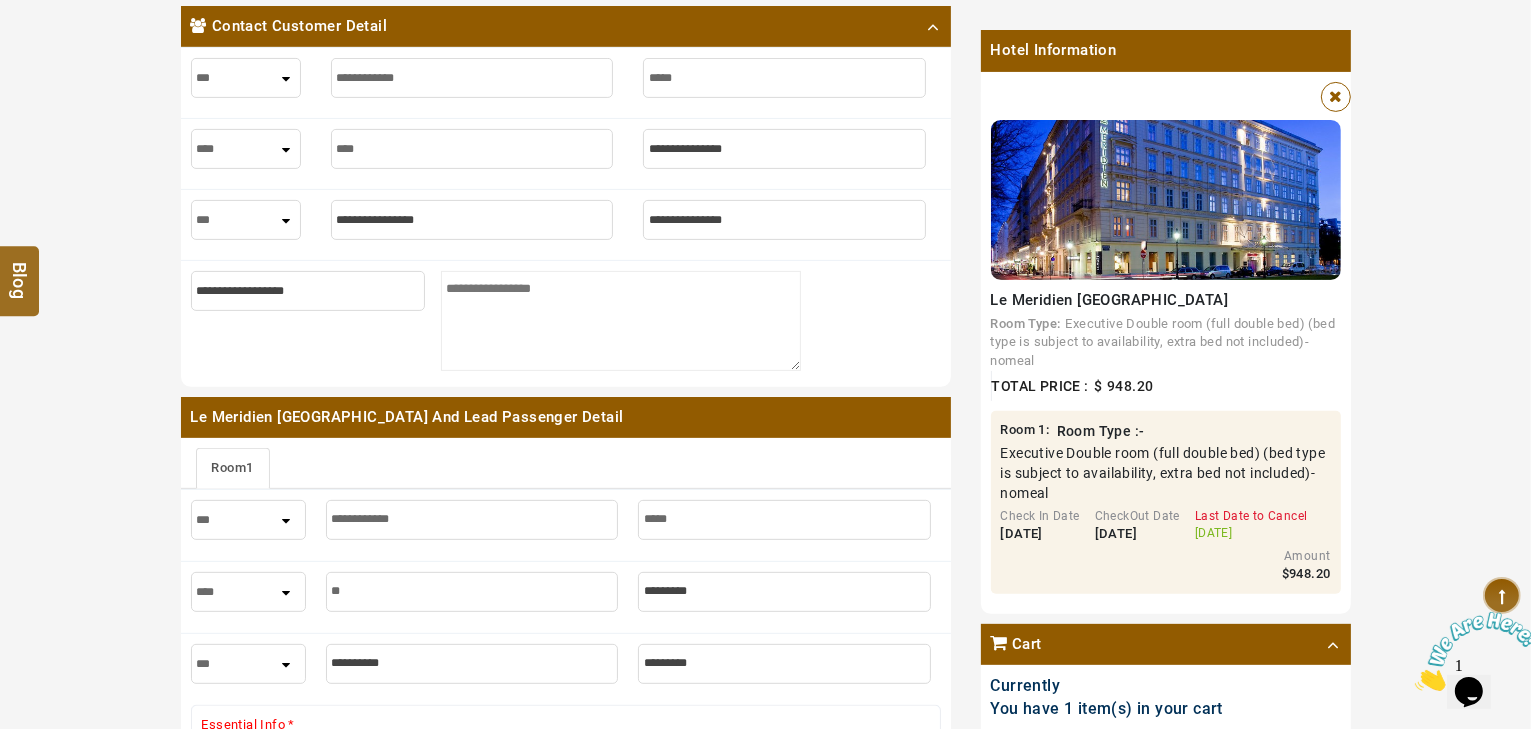 type on "****" 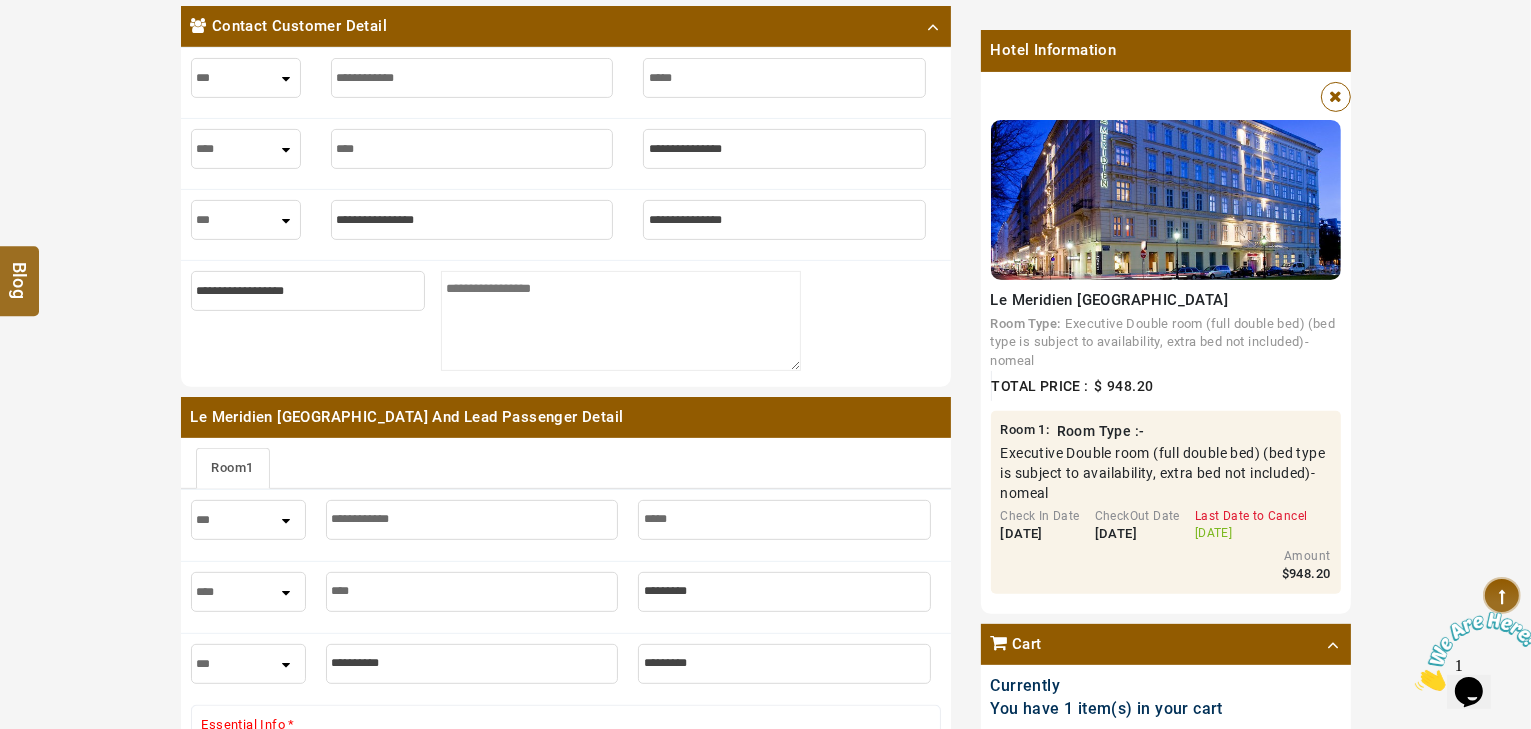 type on "****" 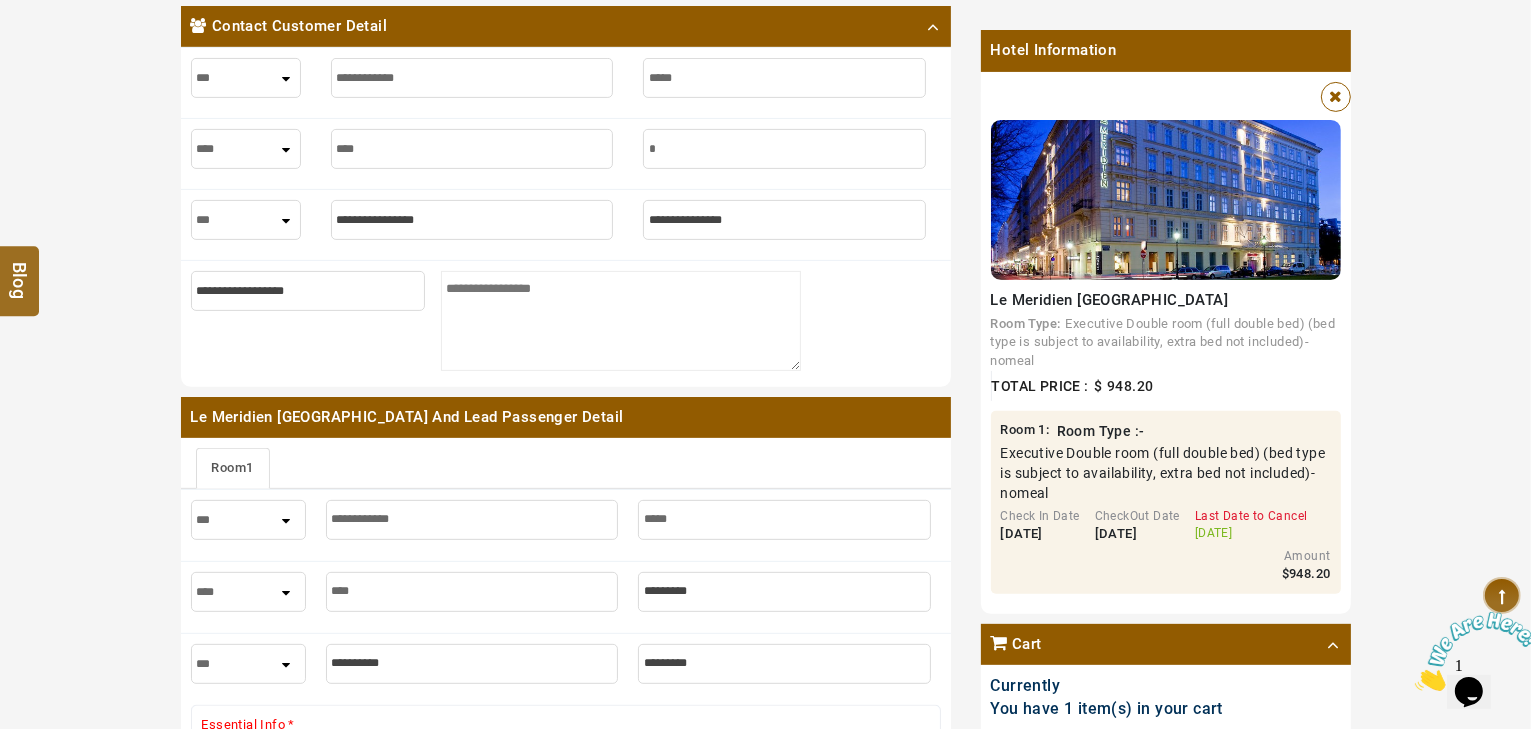 type on "*" 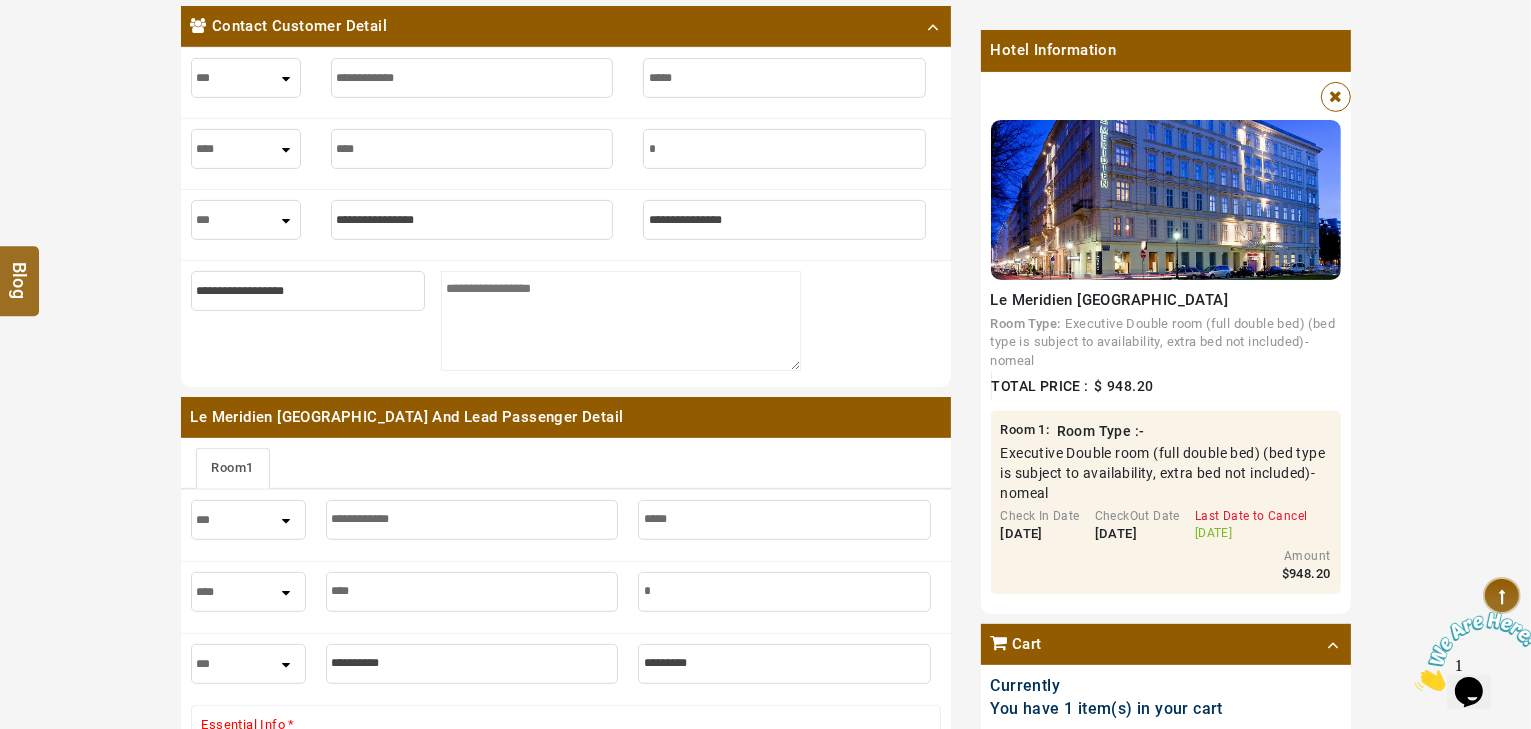 type on "**" 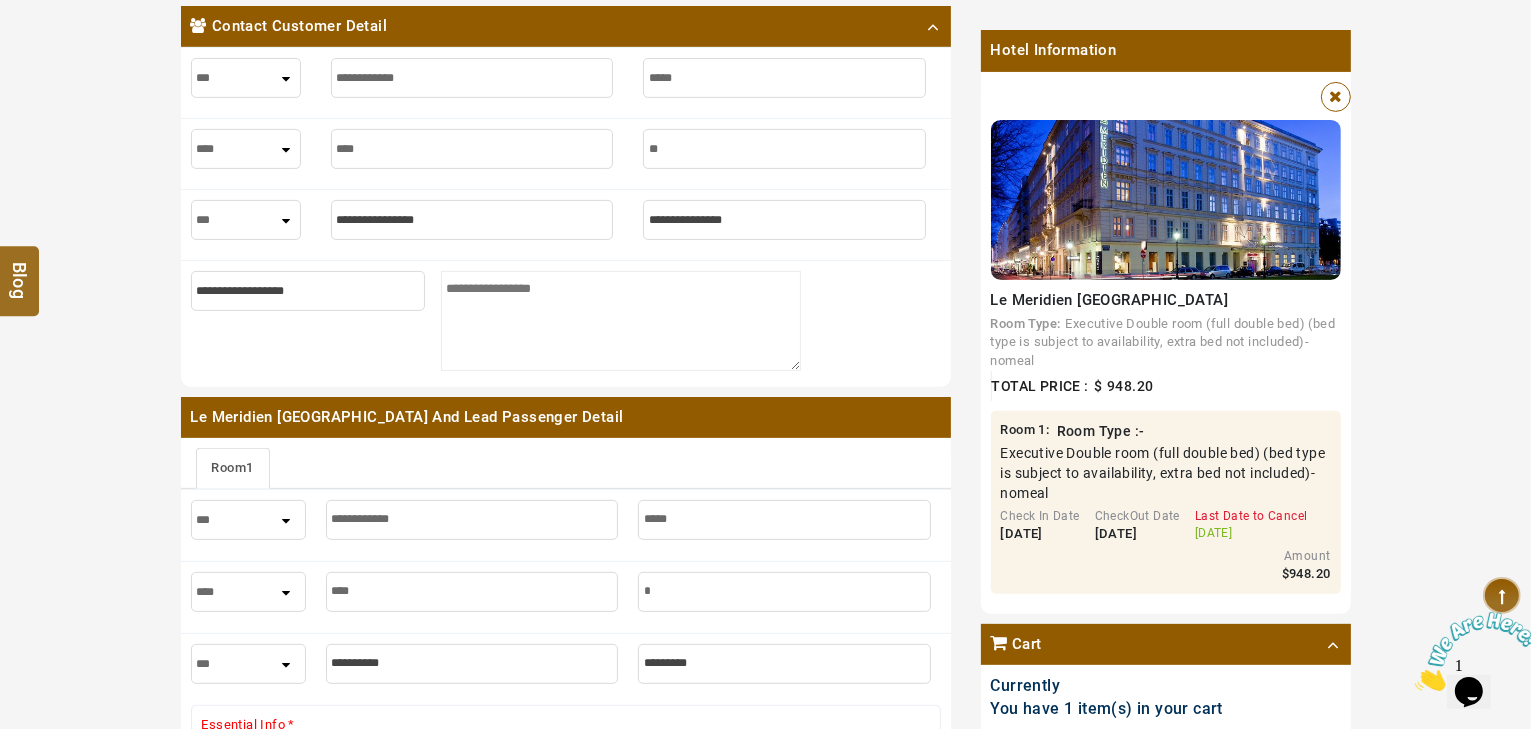 type on "**" 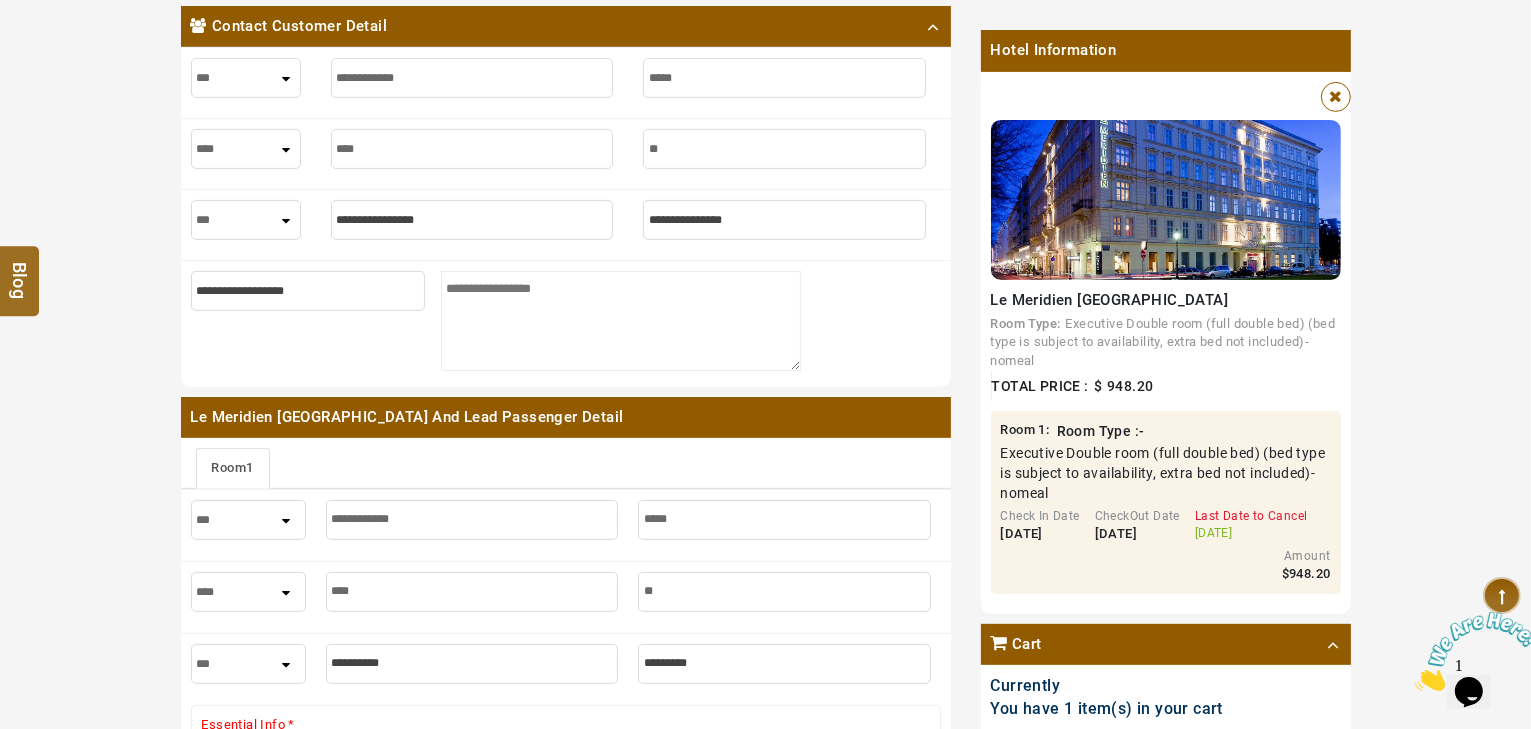 type on "***" 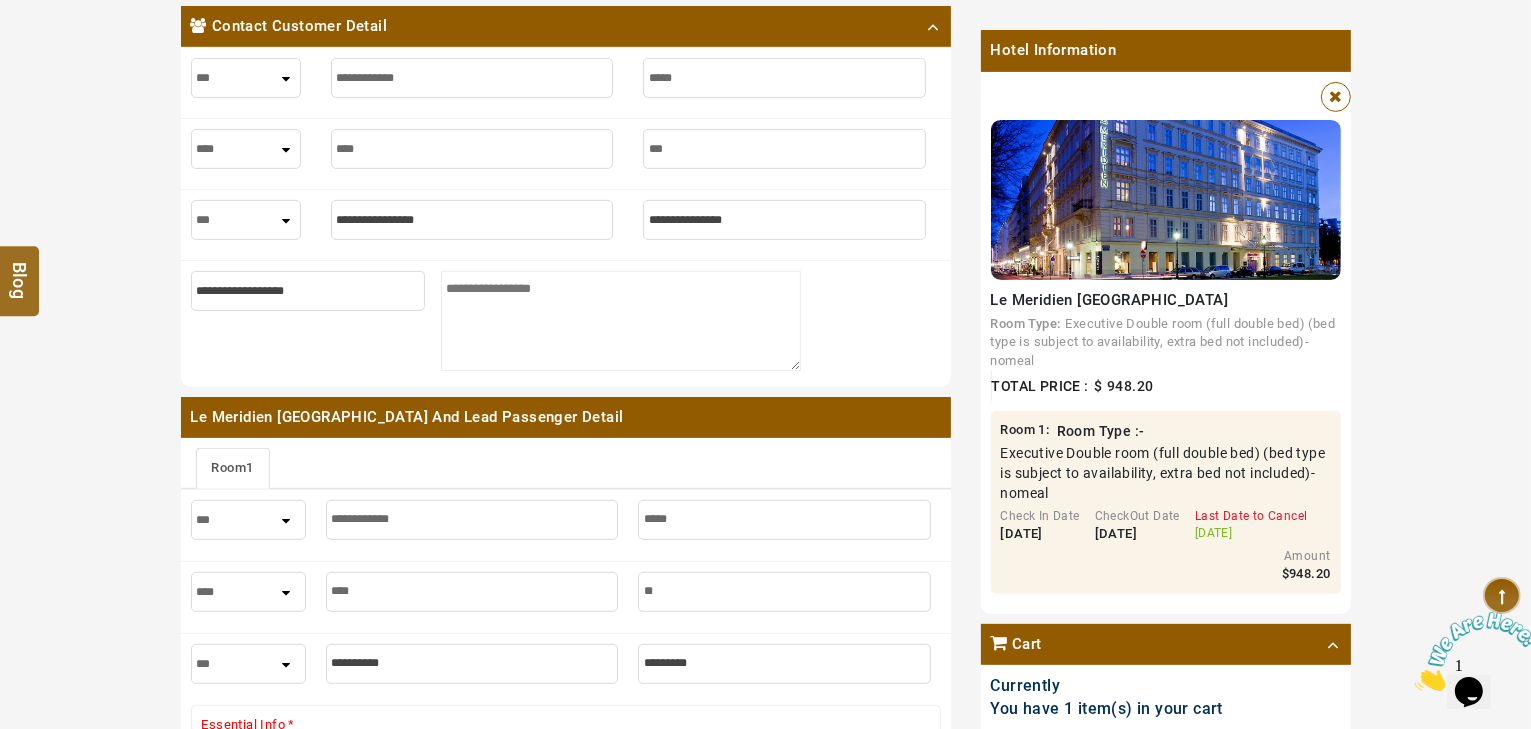 type on "***" 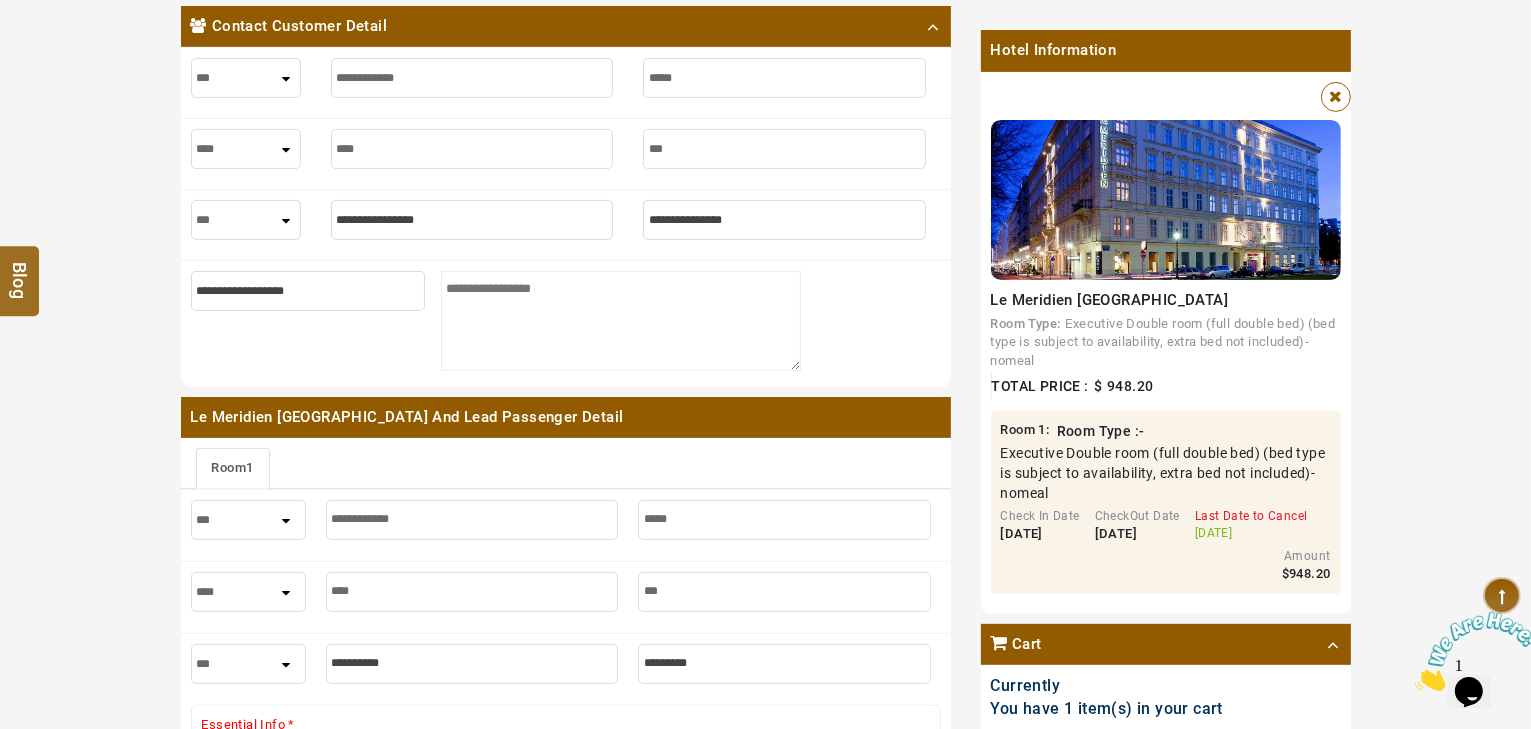 type on "****" 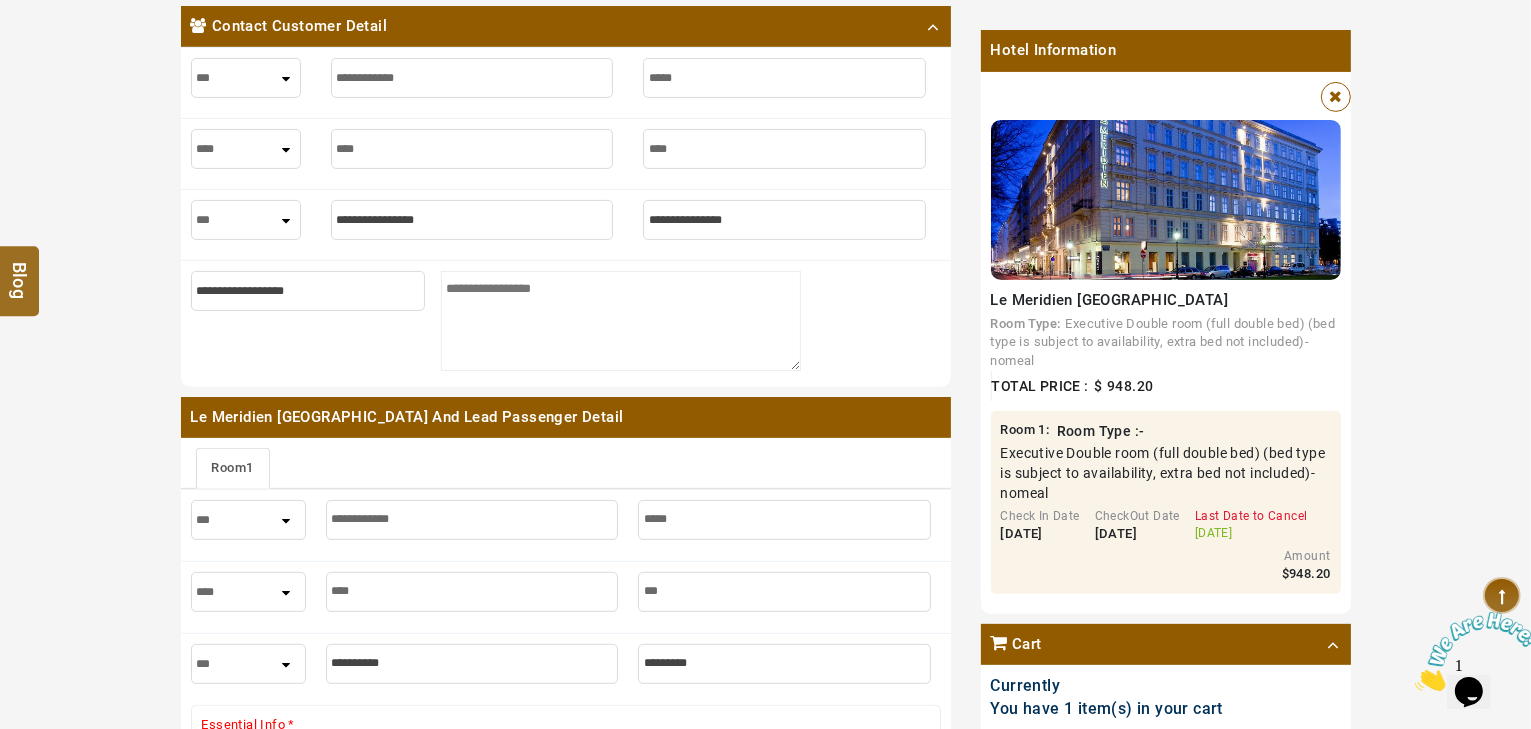 type on "****" 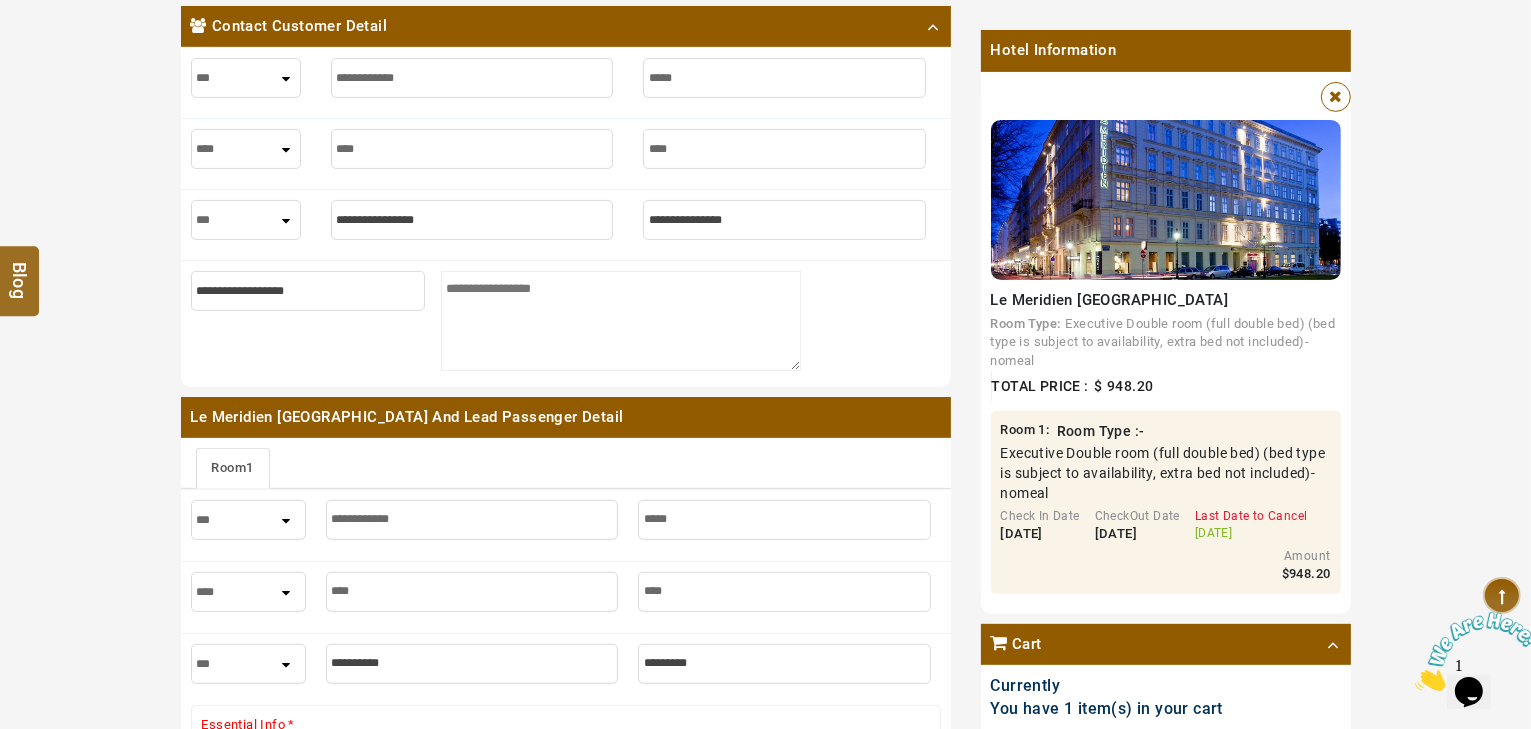type on "****" 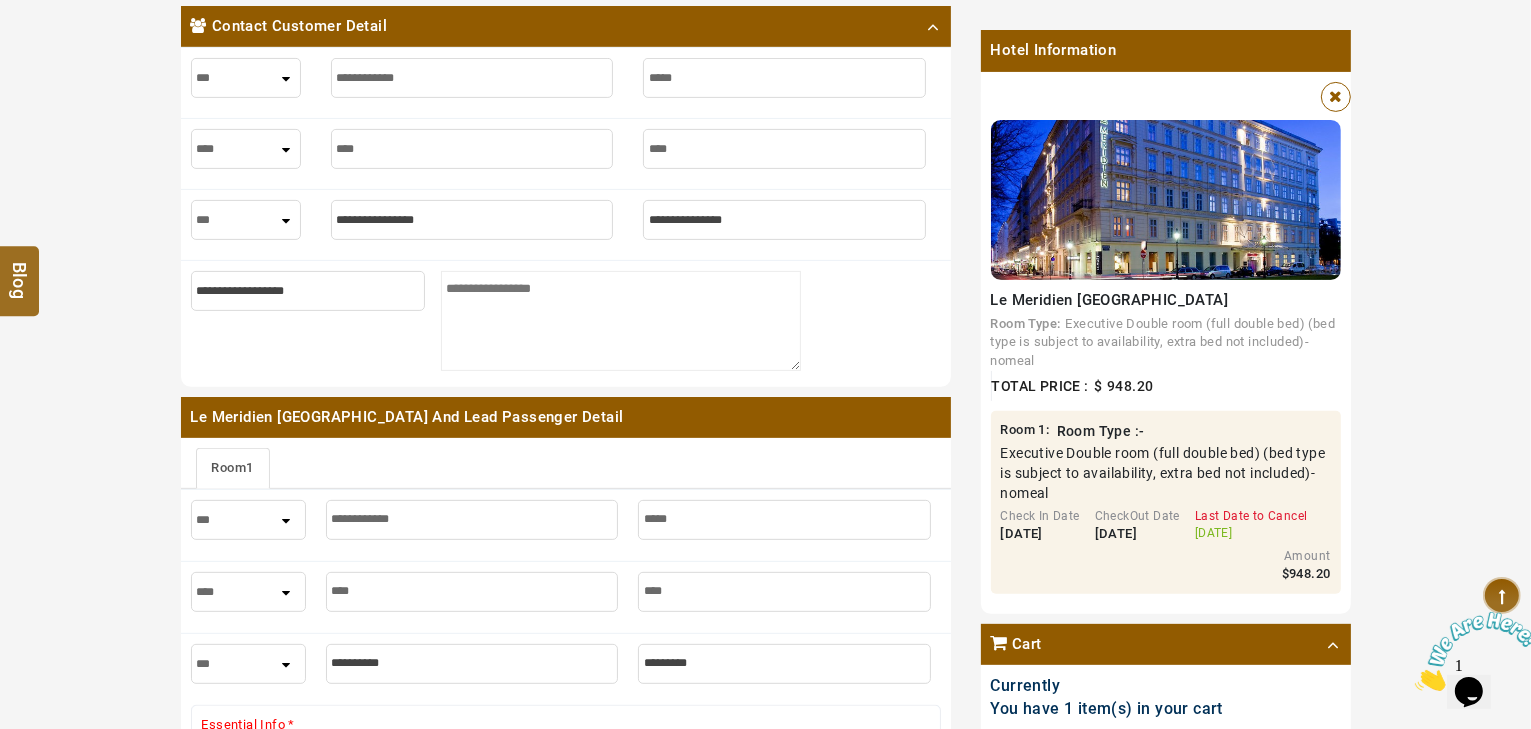 type on "*" 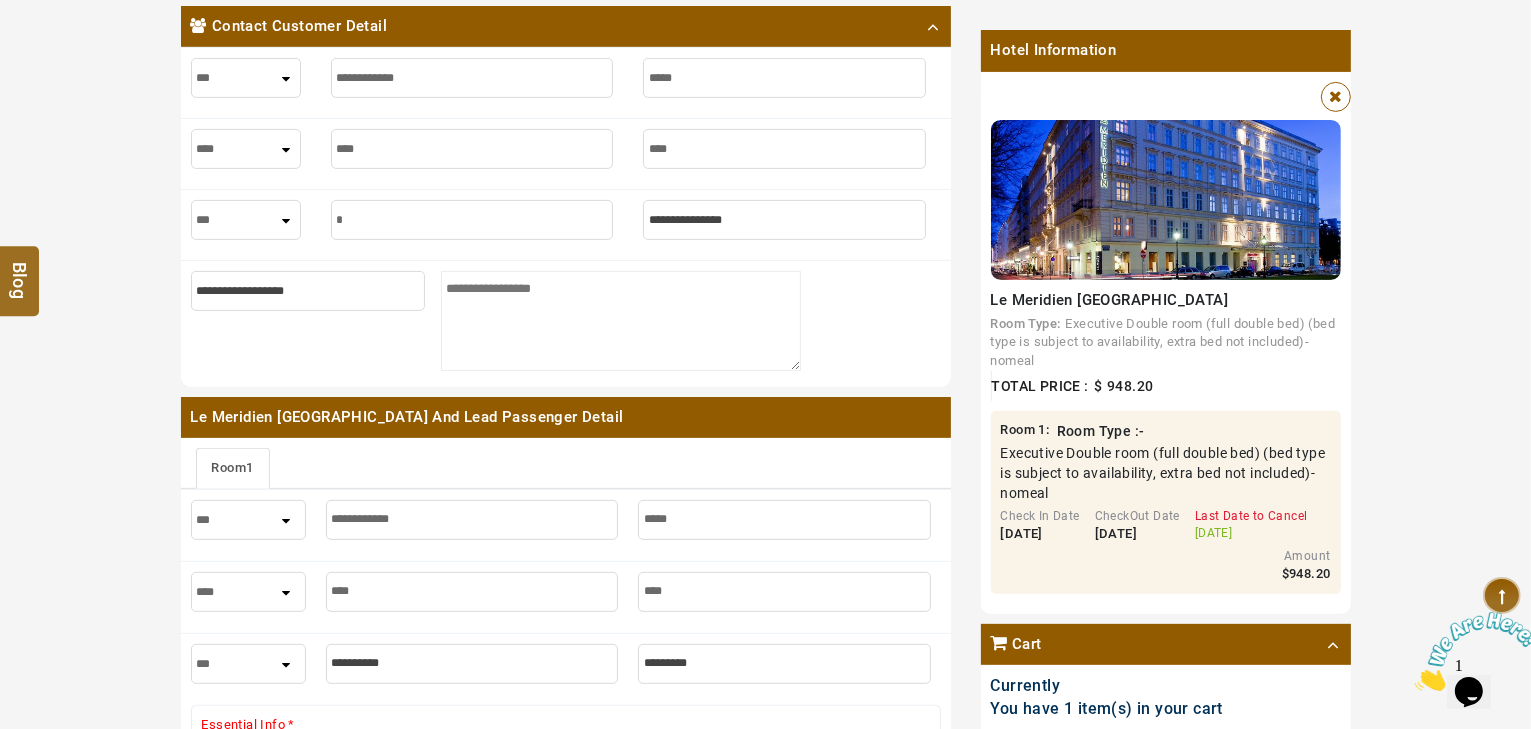 type on "*" 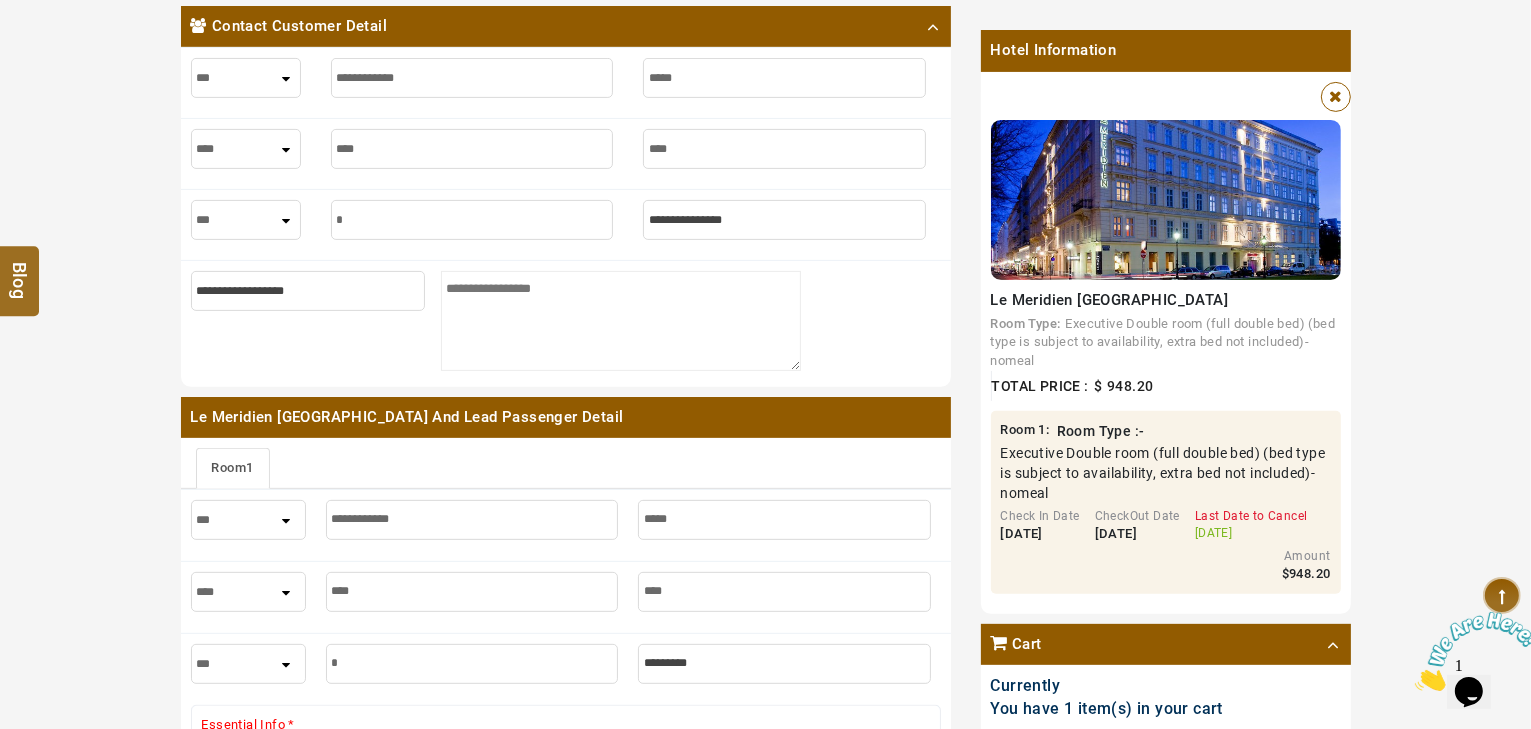 type on "**" 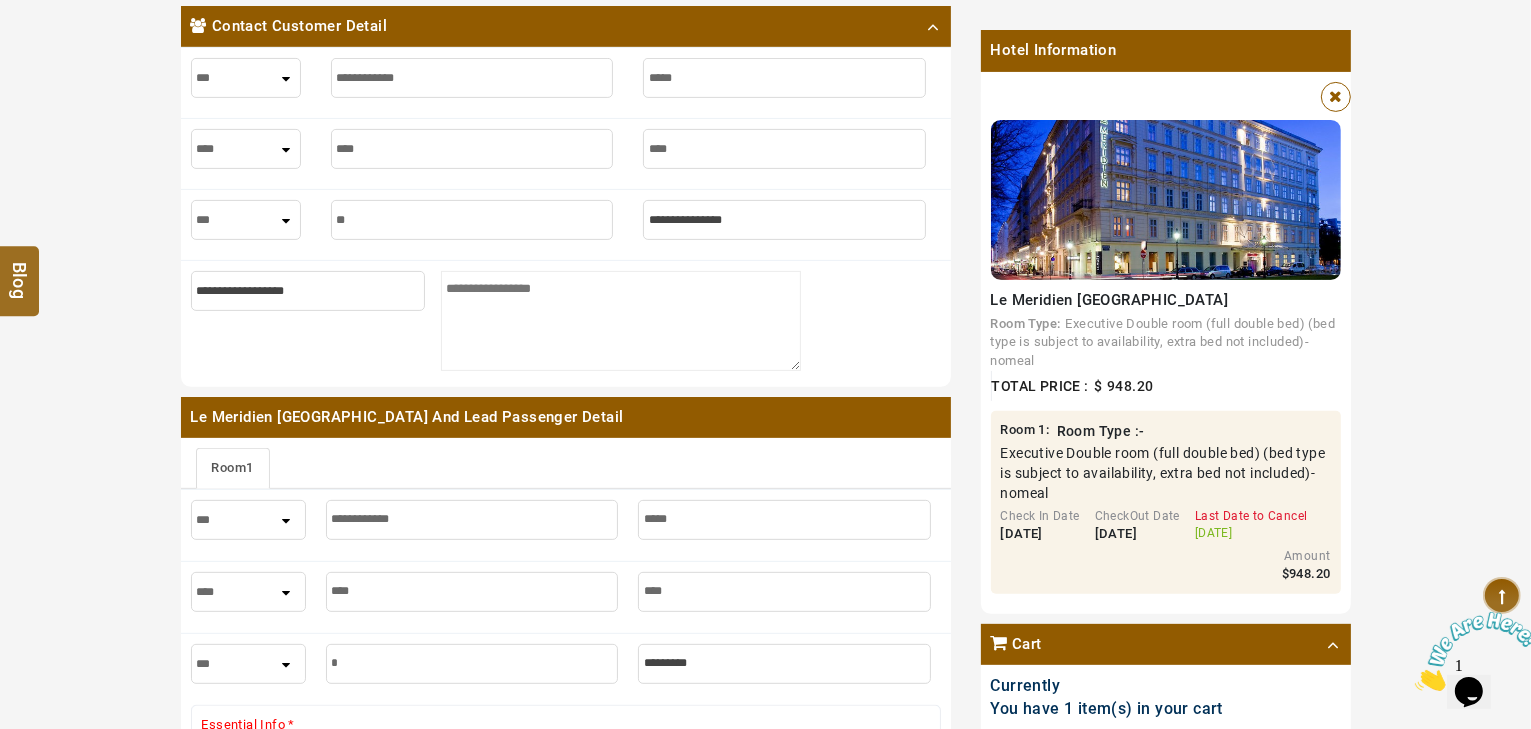 type on "**" 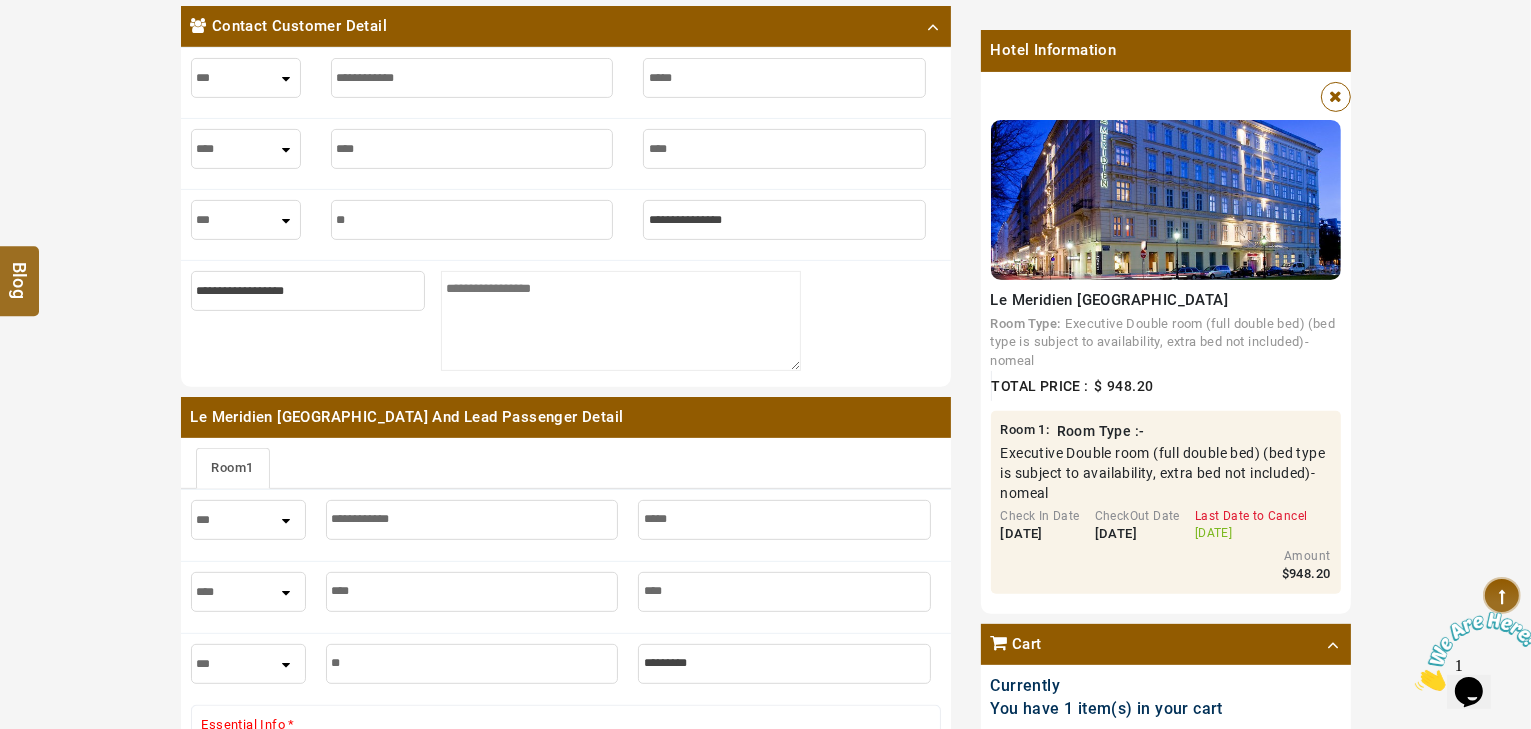 type on "***" 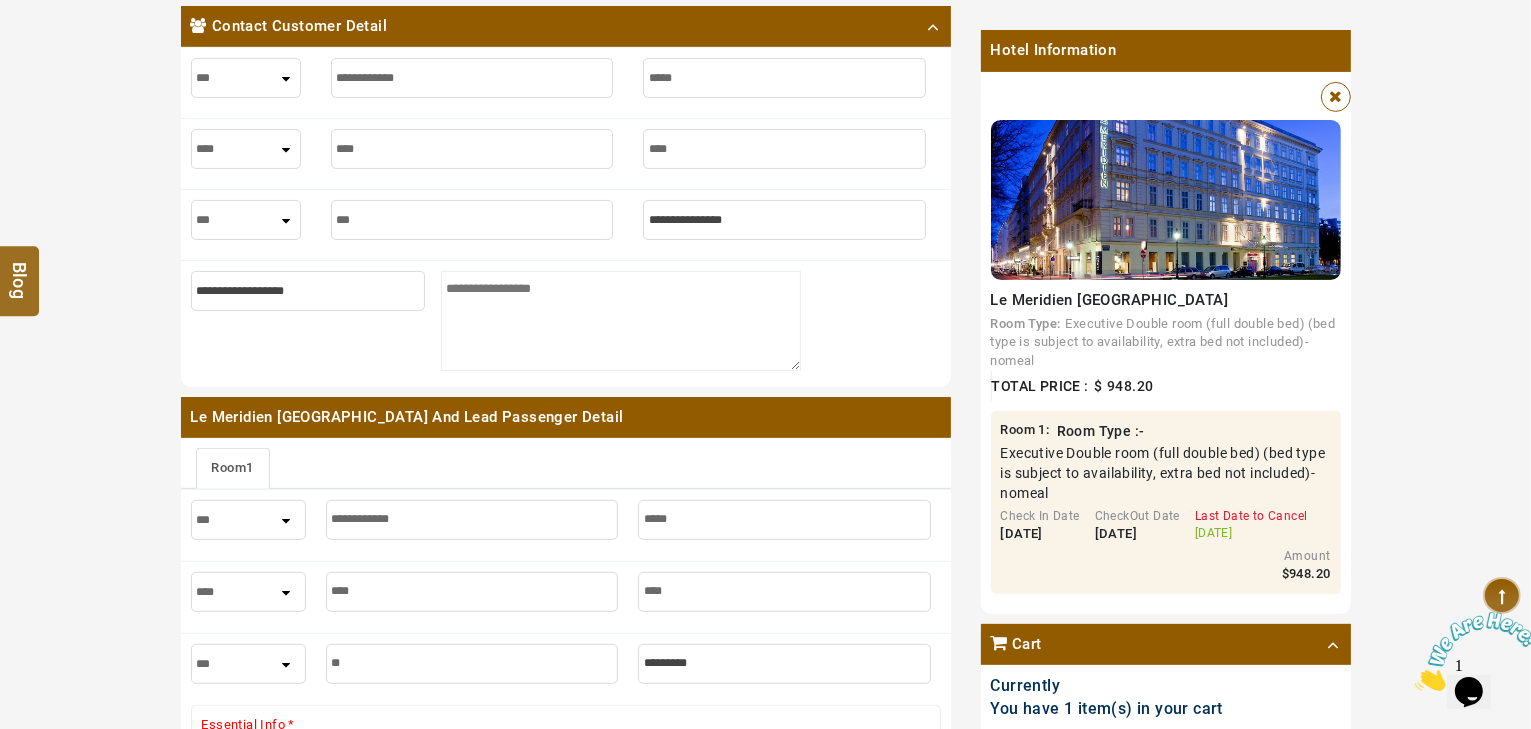 type on "***" 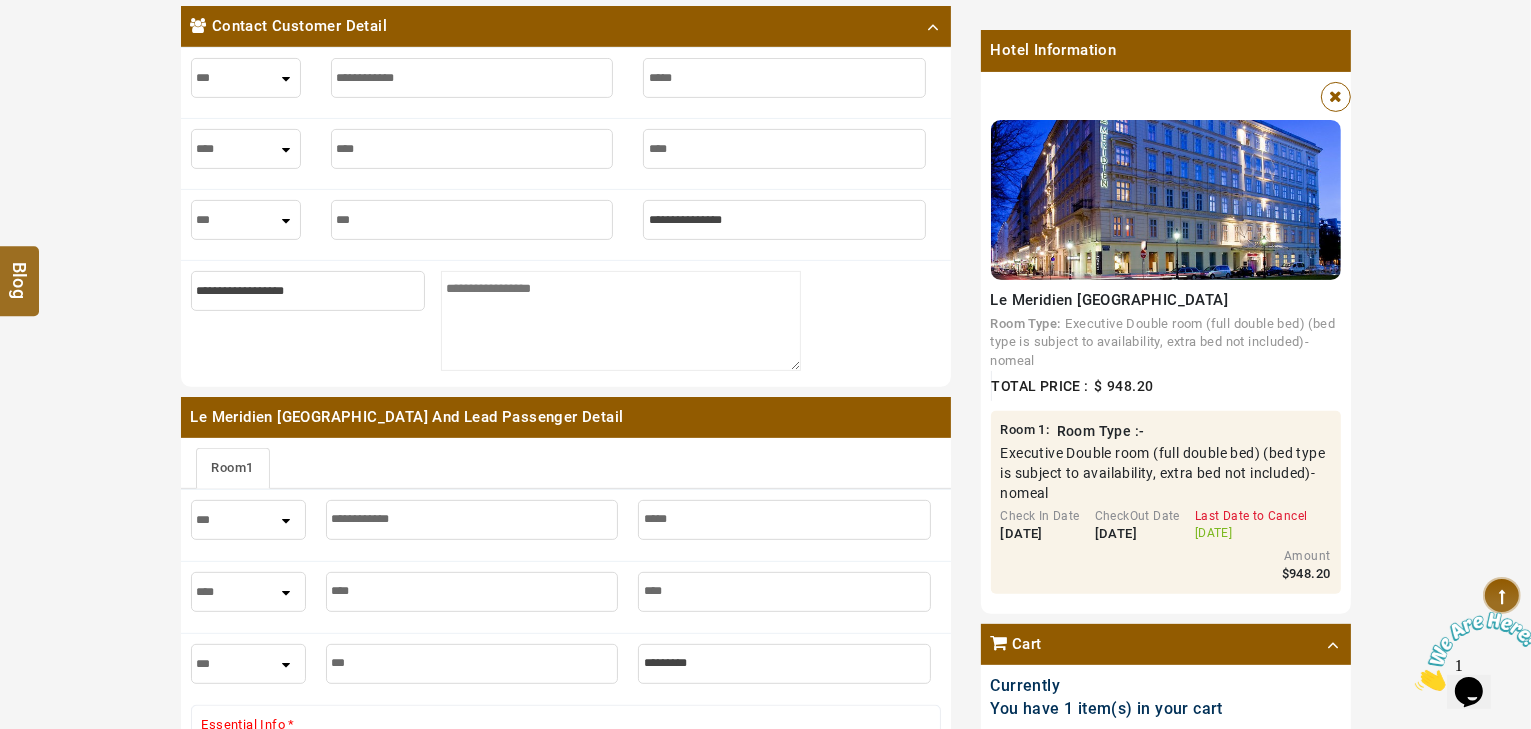 type on "****" 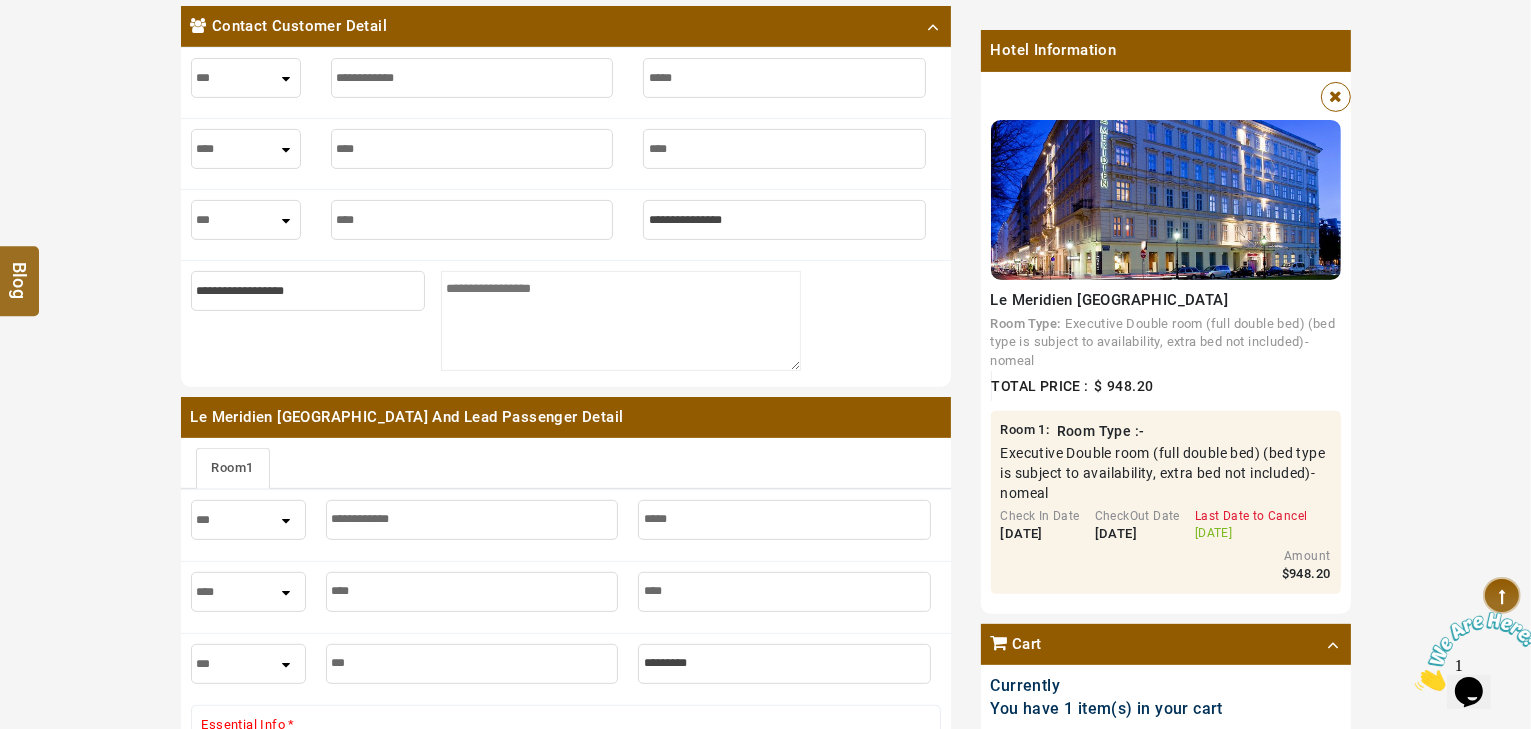 type on "****" 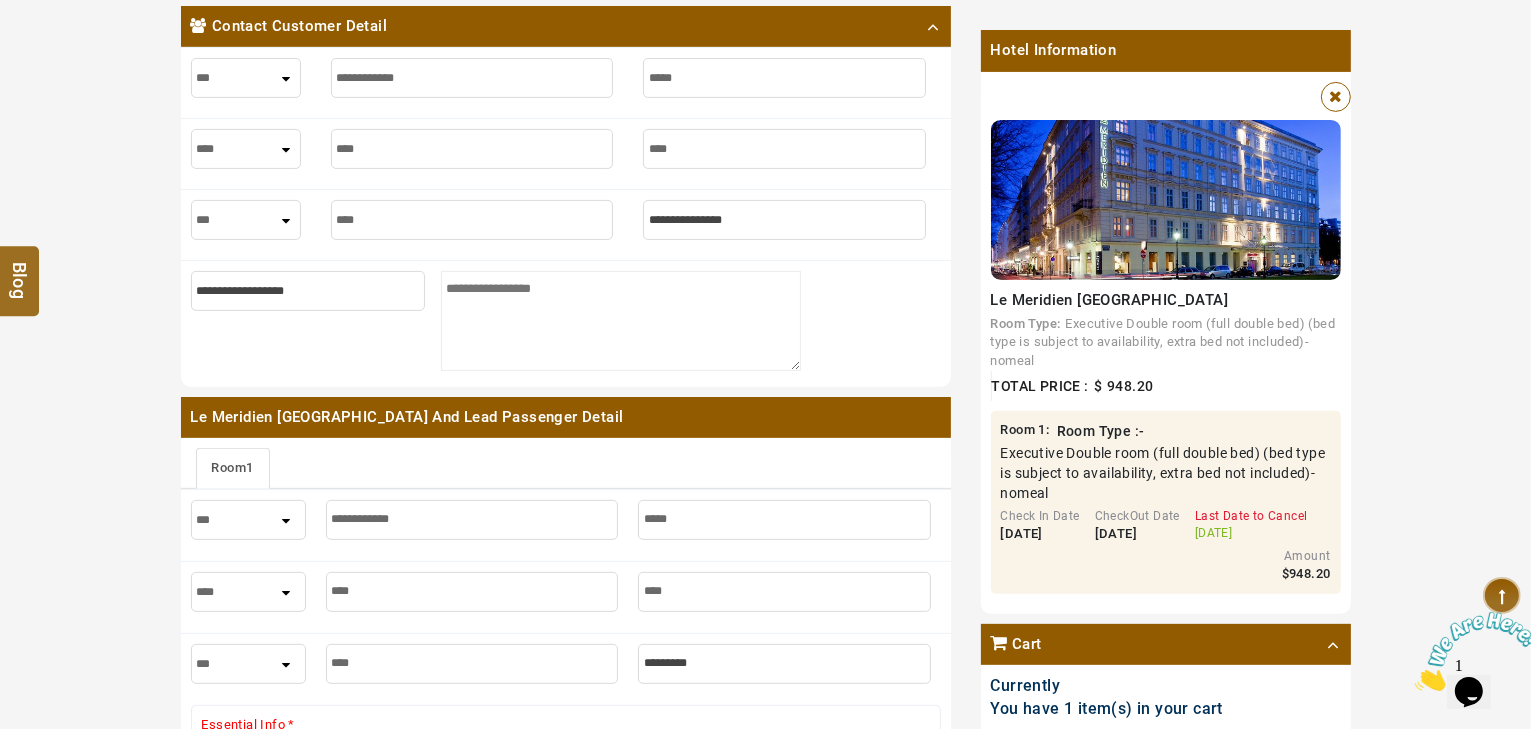 type on "*****" 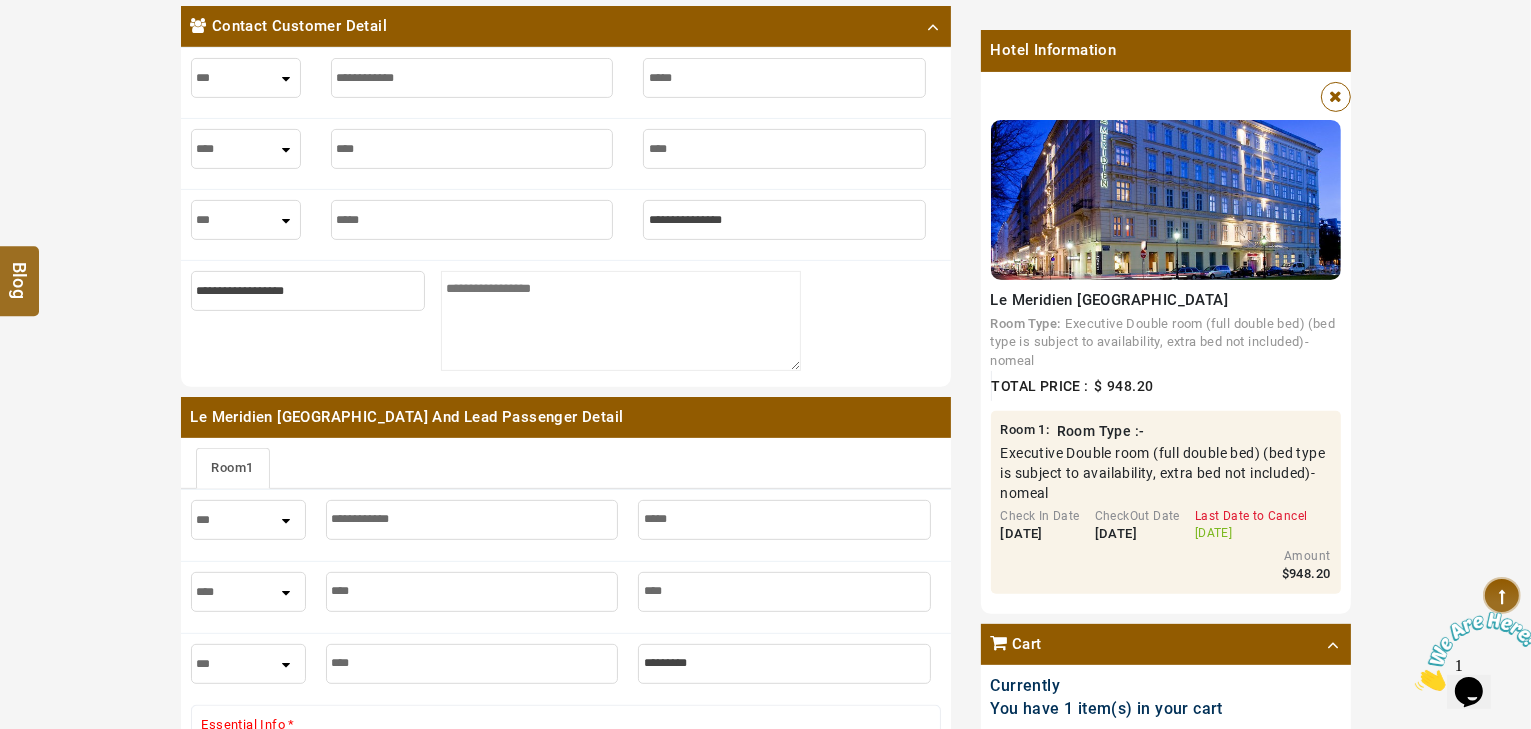 type on "*****" 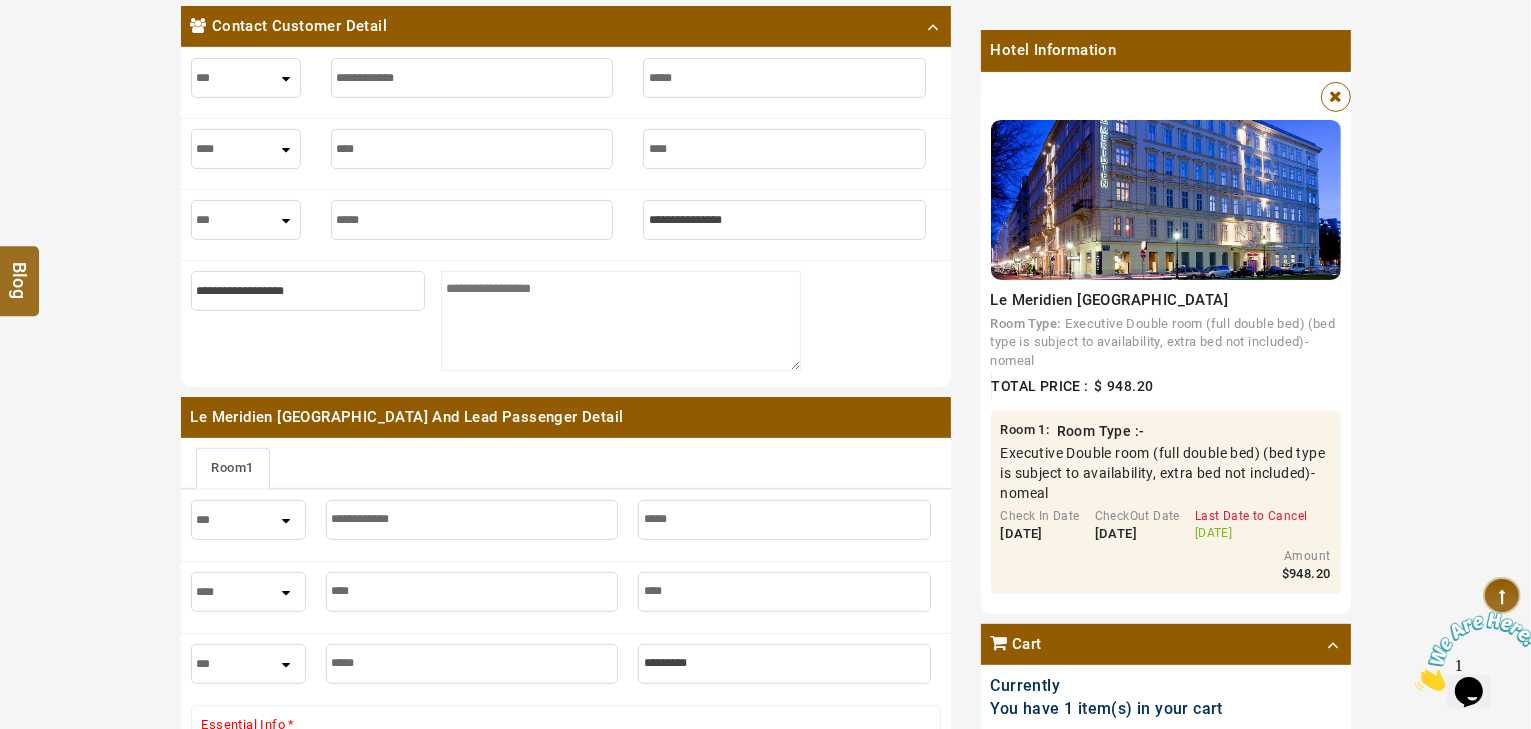 type on "******" 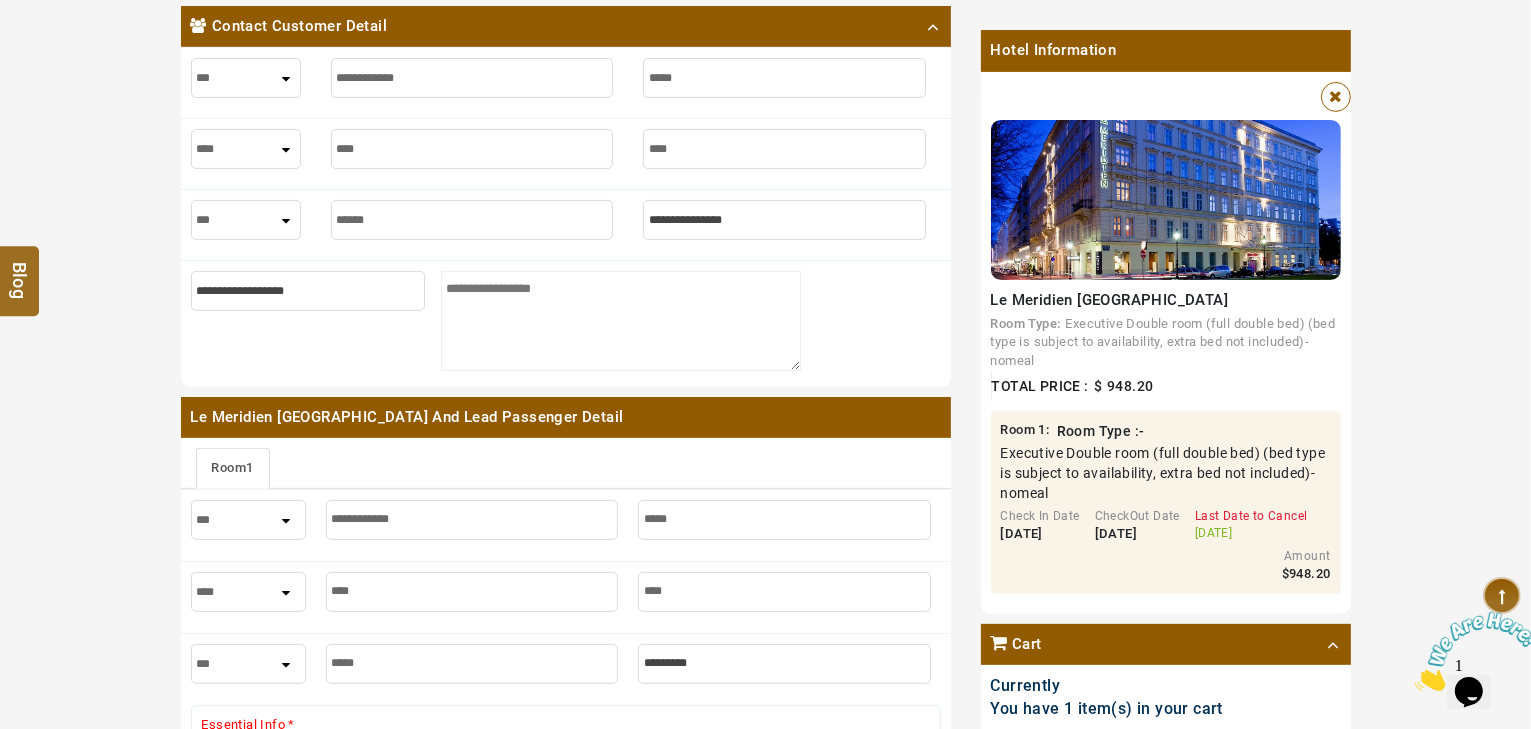 type on "******" 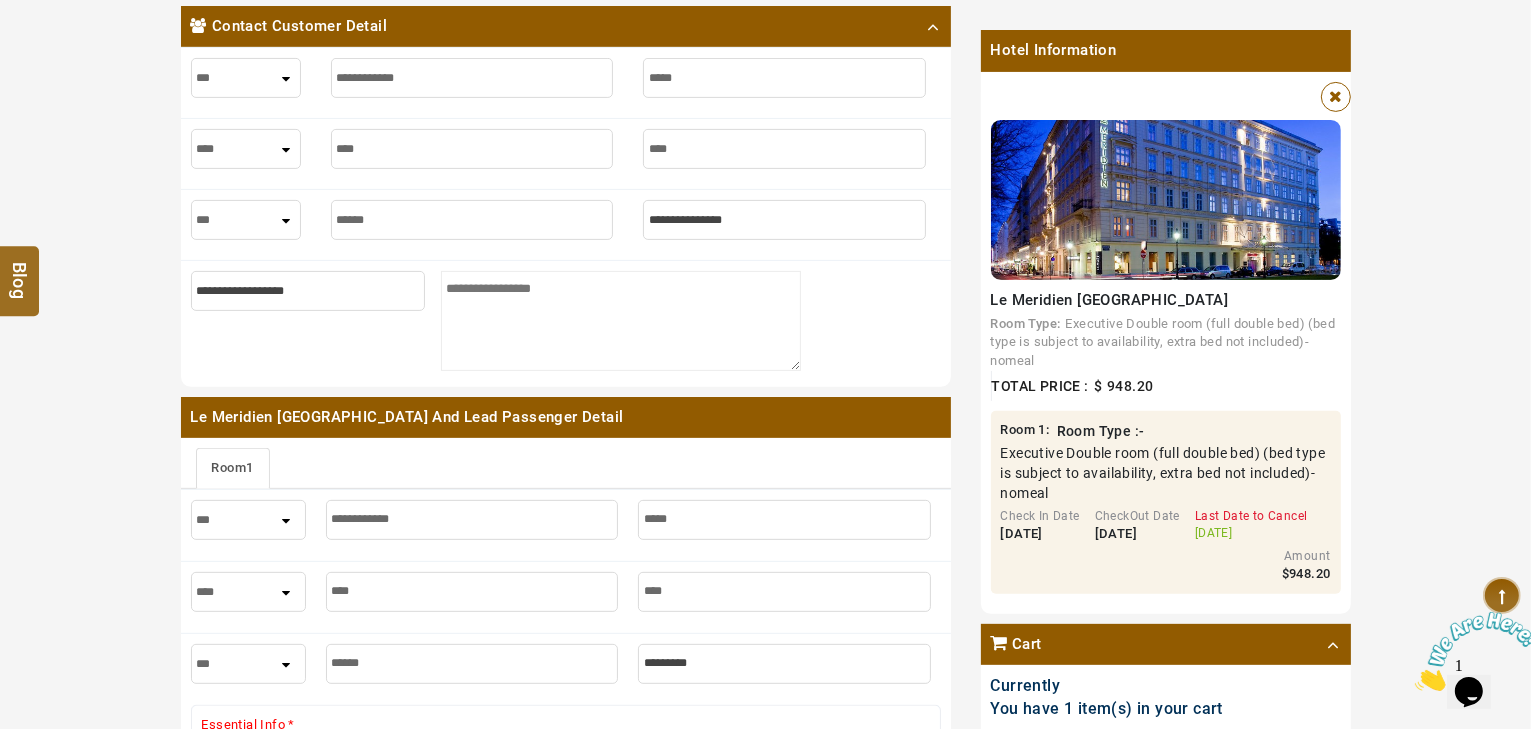 type on "******" 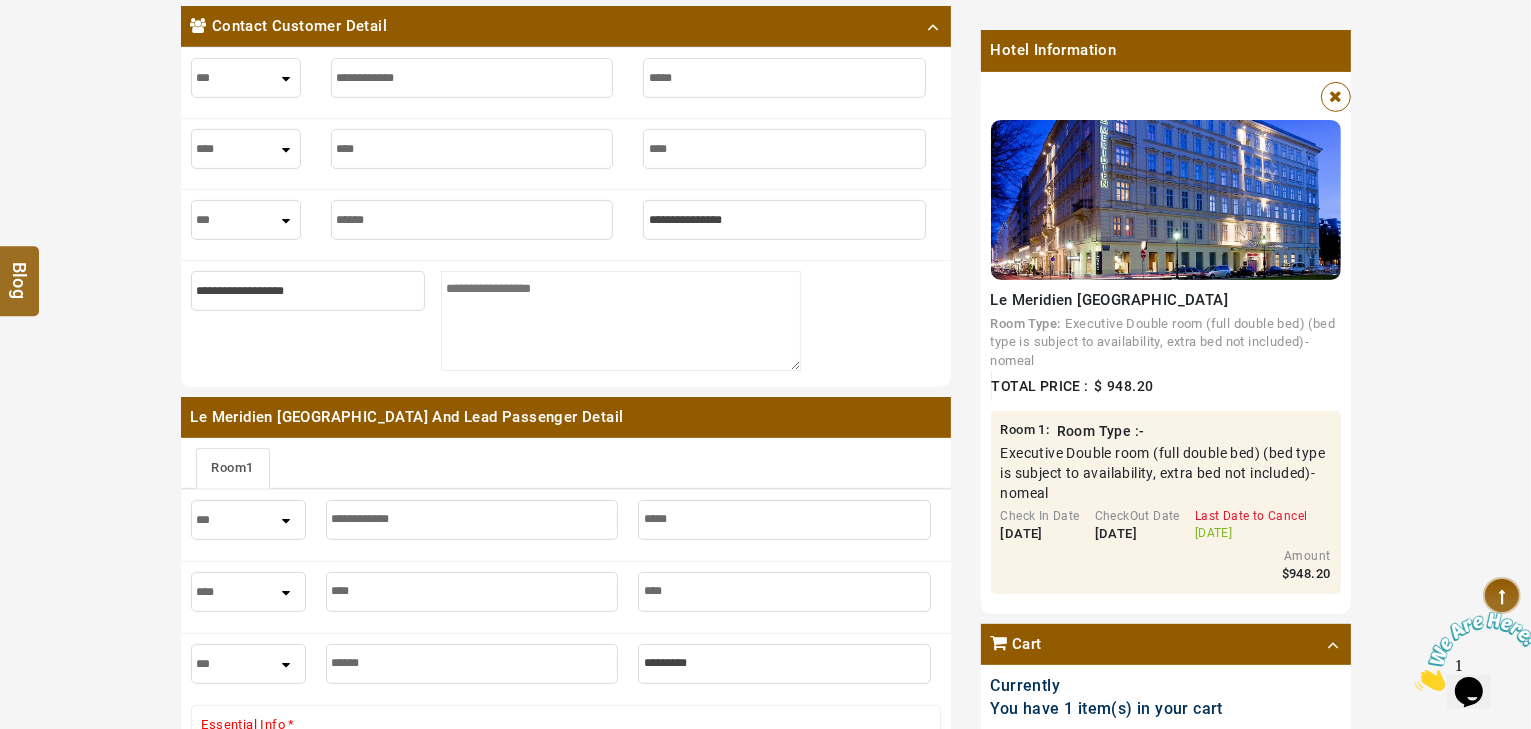 type on "*" 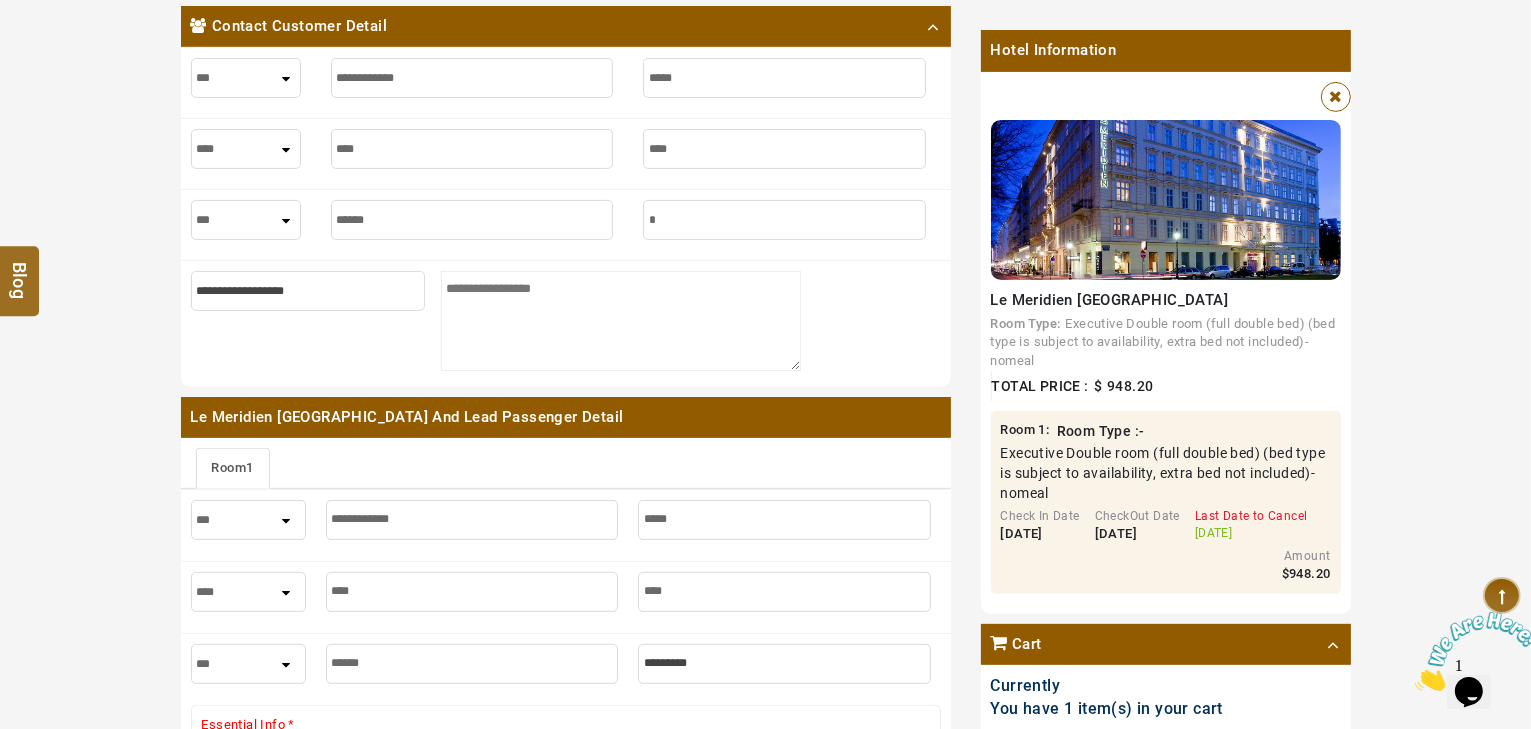 type on "*" 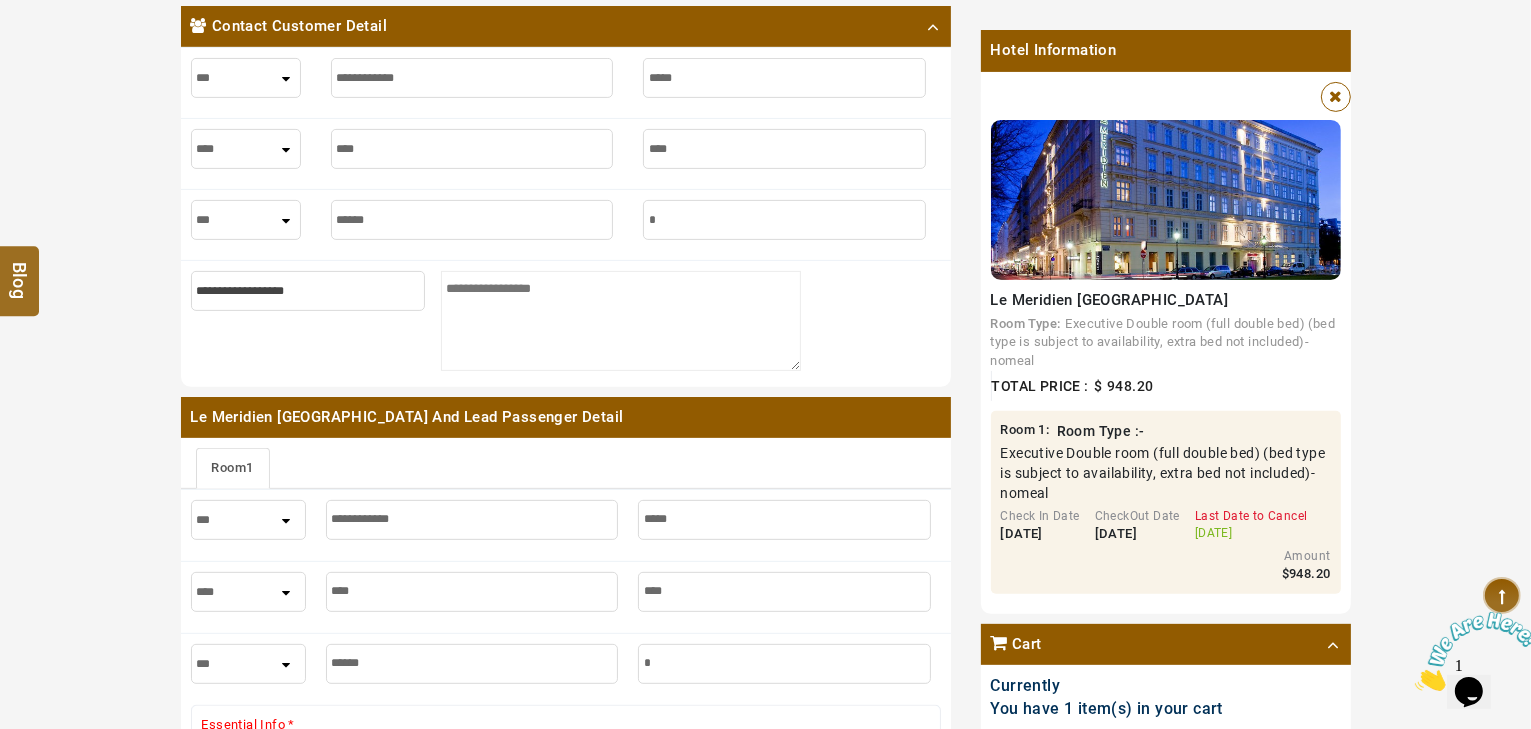 type on "**" 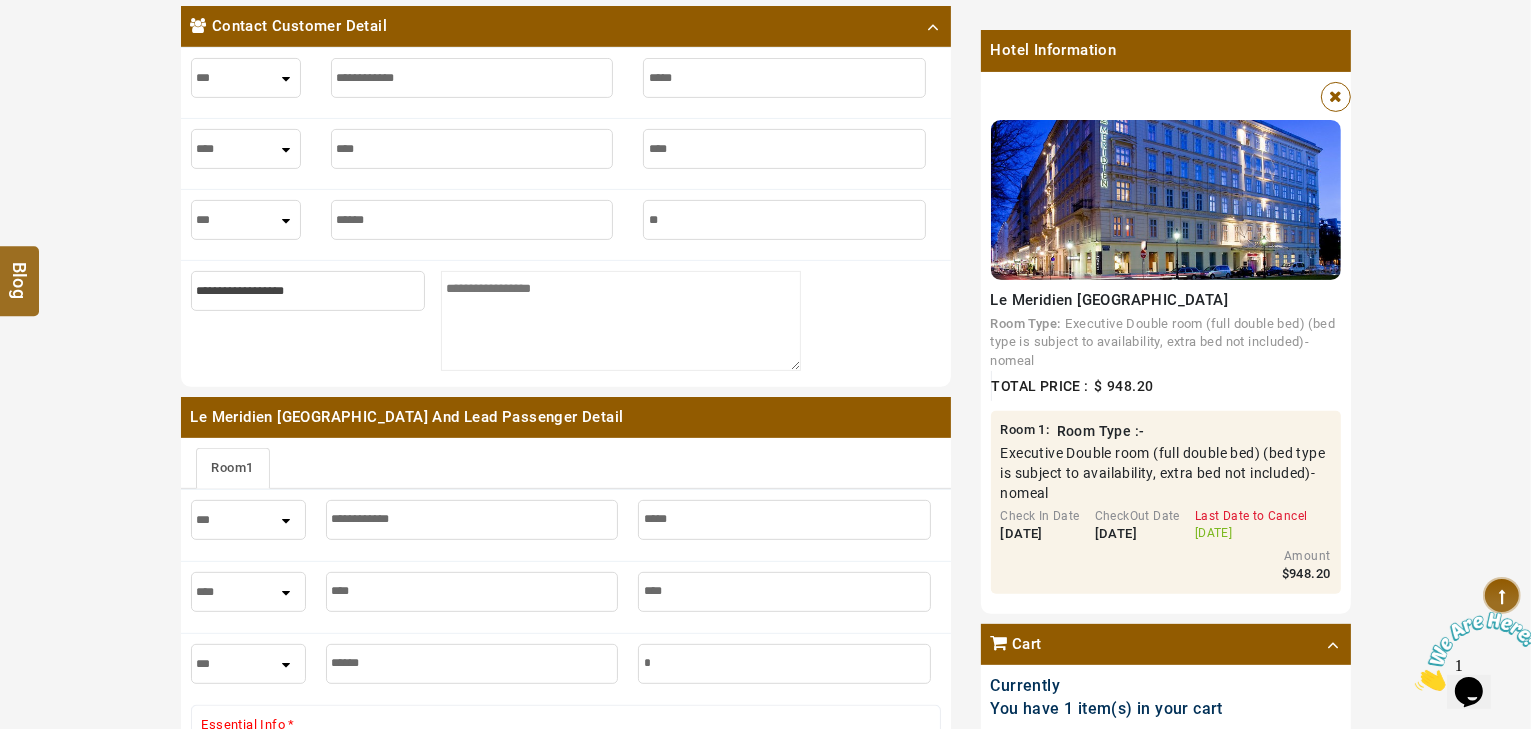 type on "**" 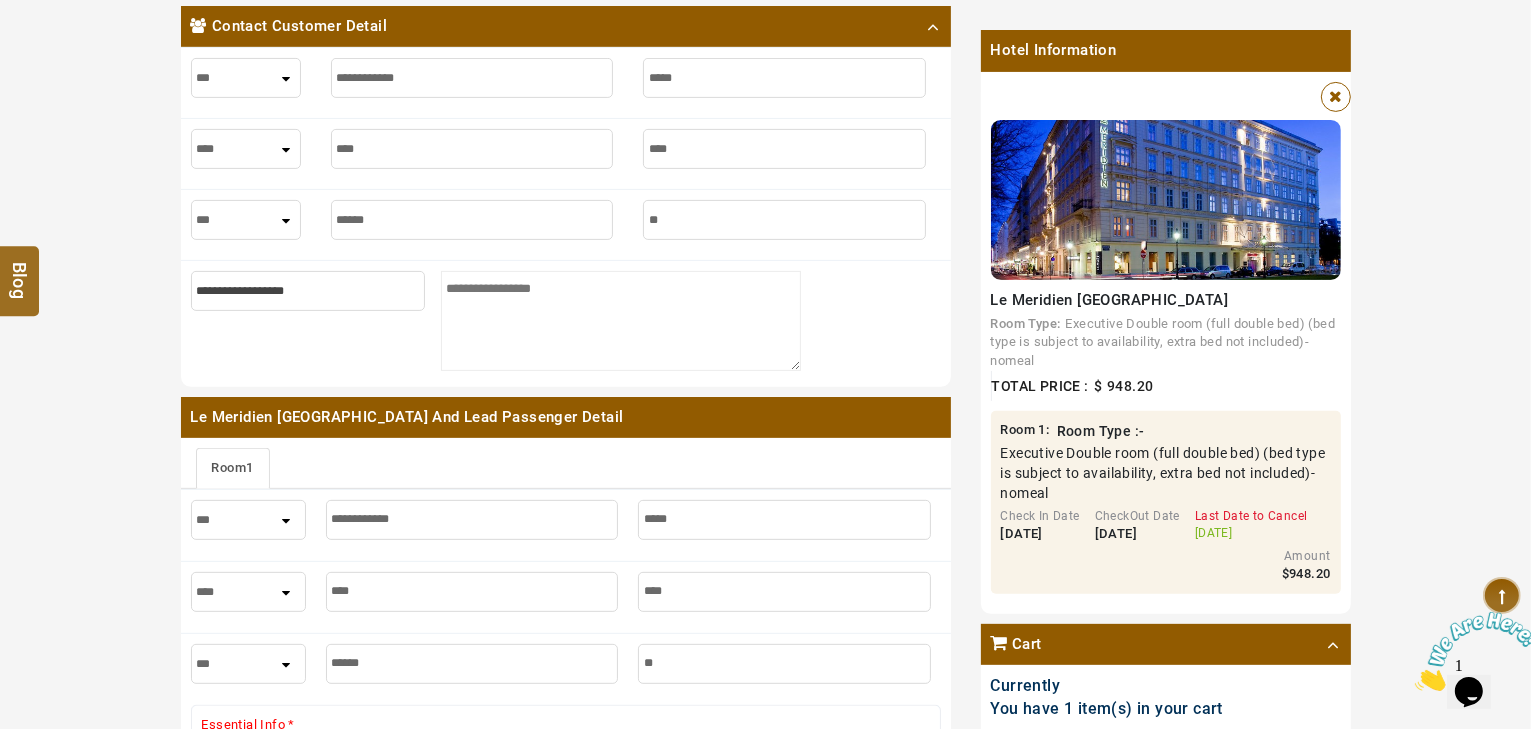 type on "***" 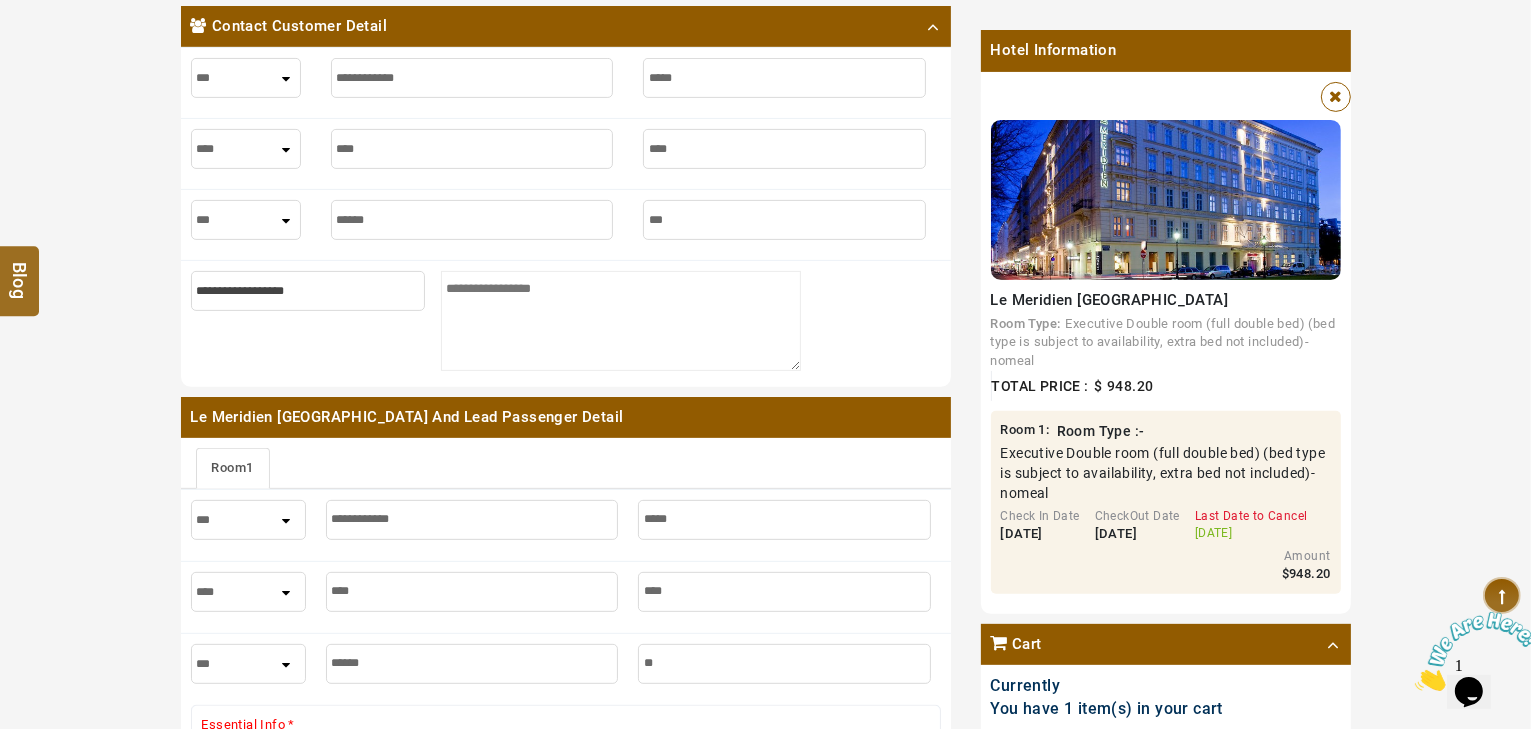 type on "***" 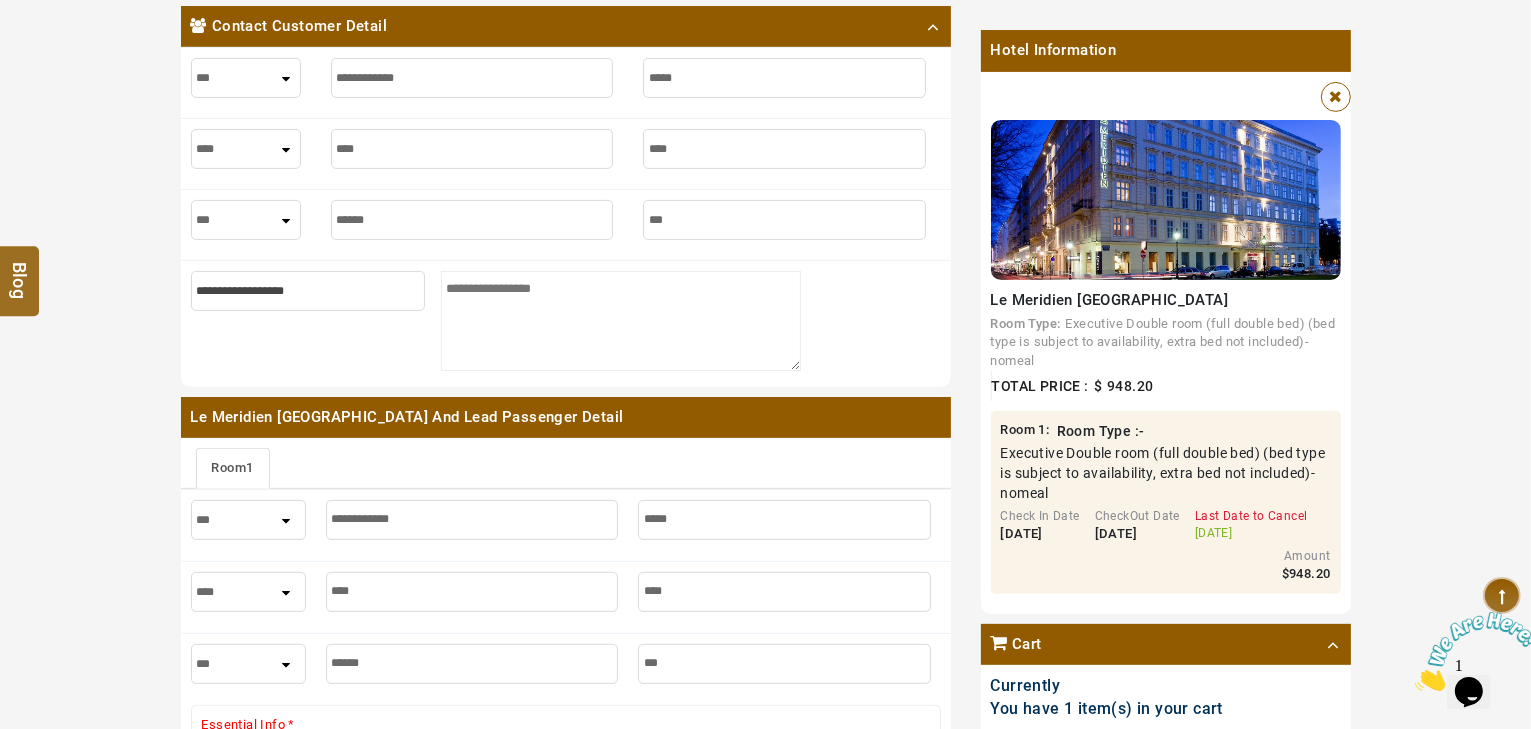 type on "****" 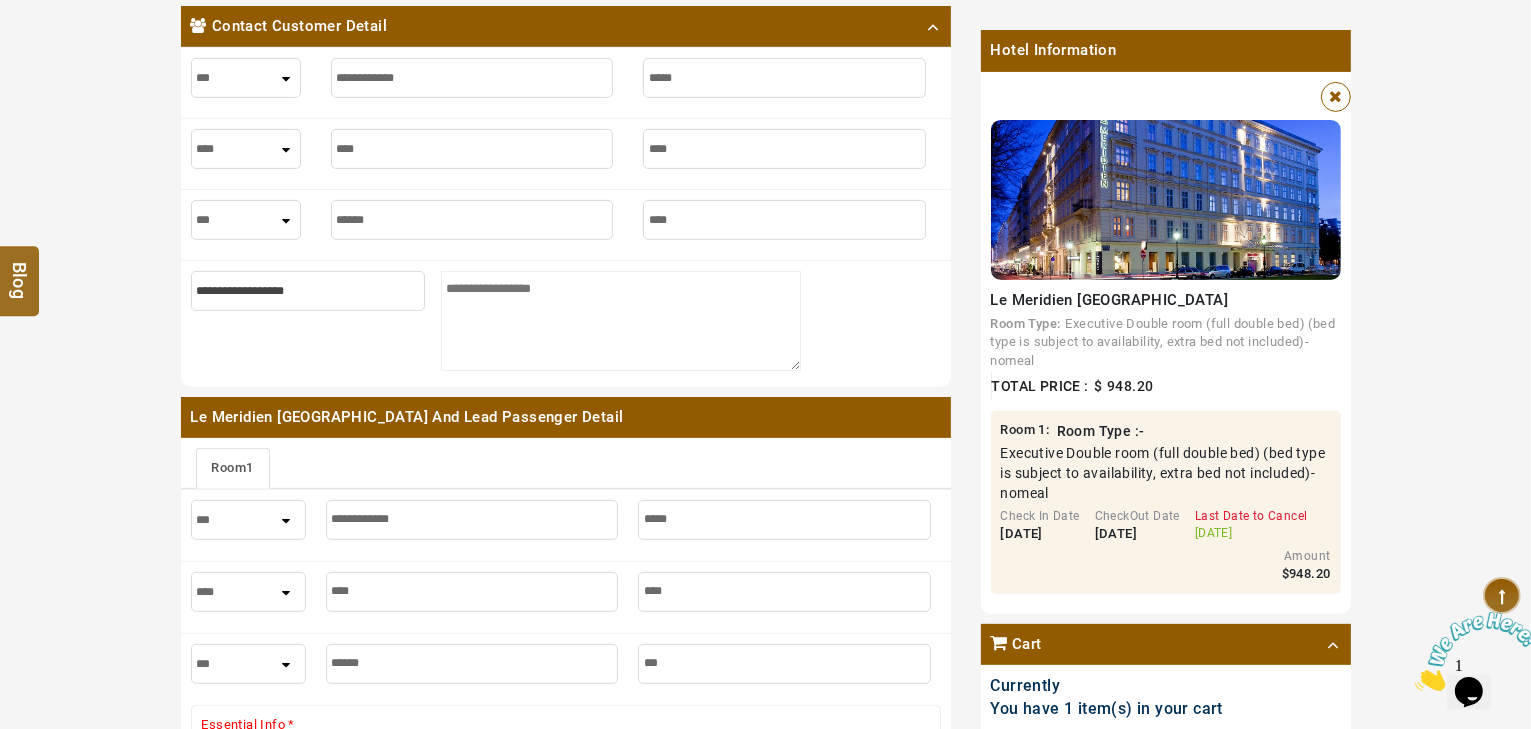 type on "****" 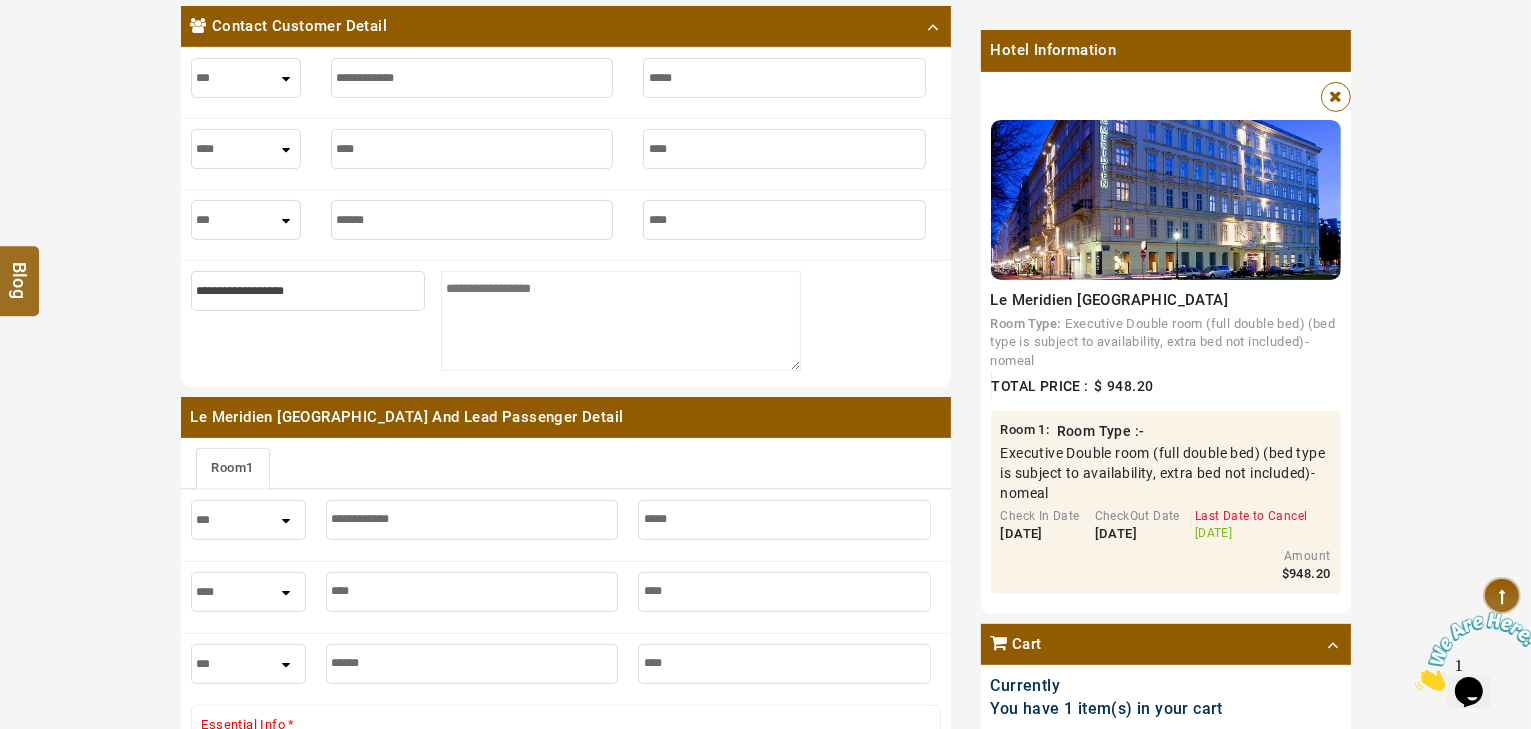 type on "*****" 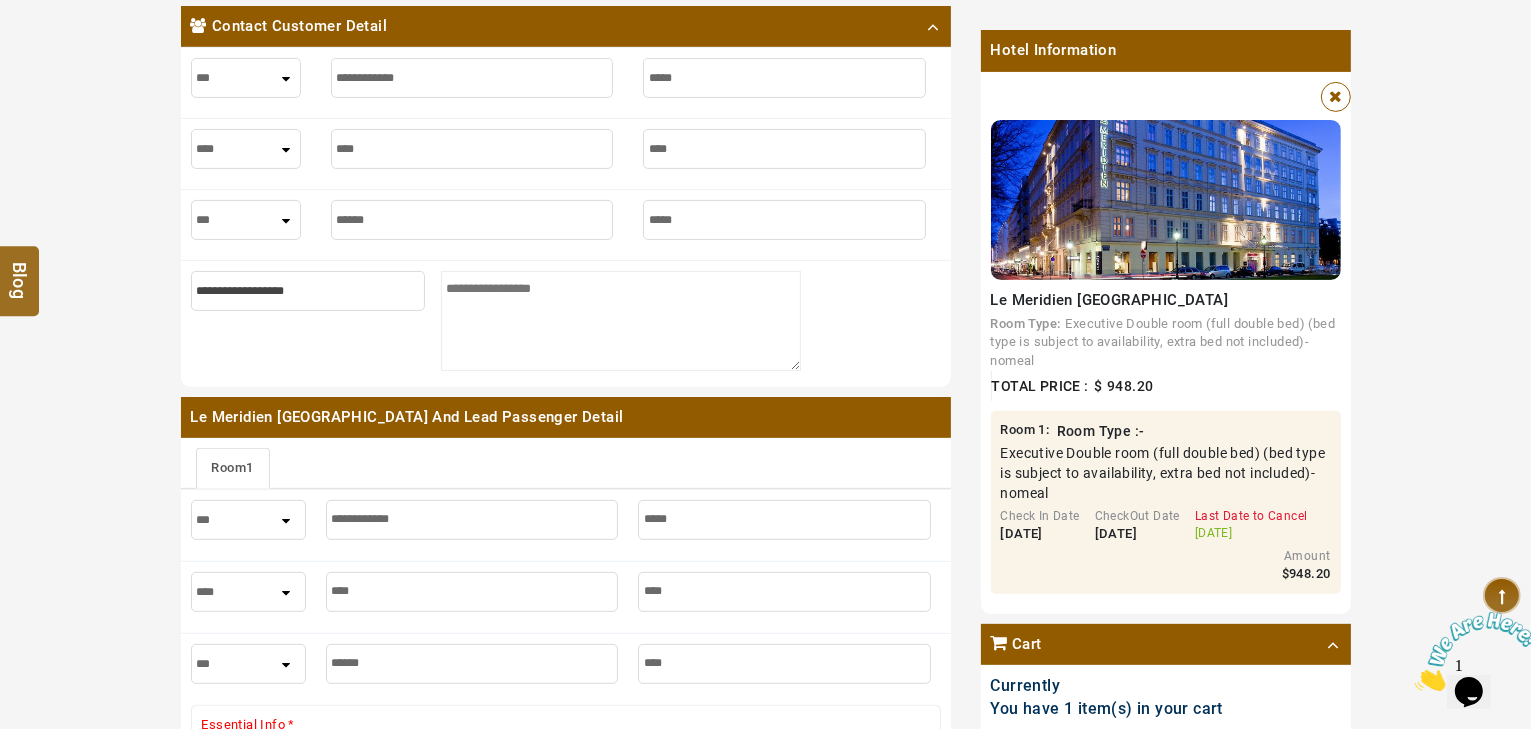 type on "*****" 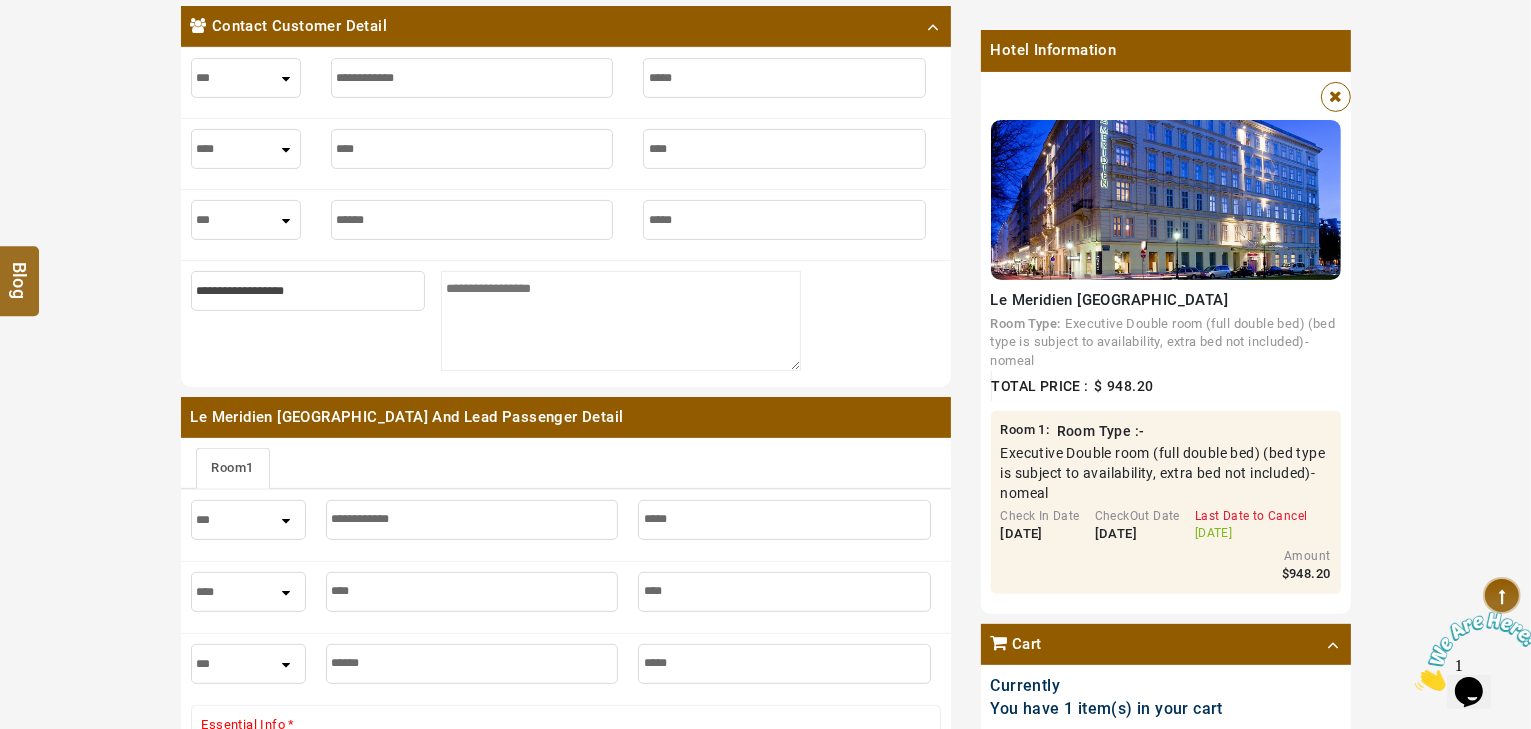 type on "*****" 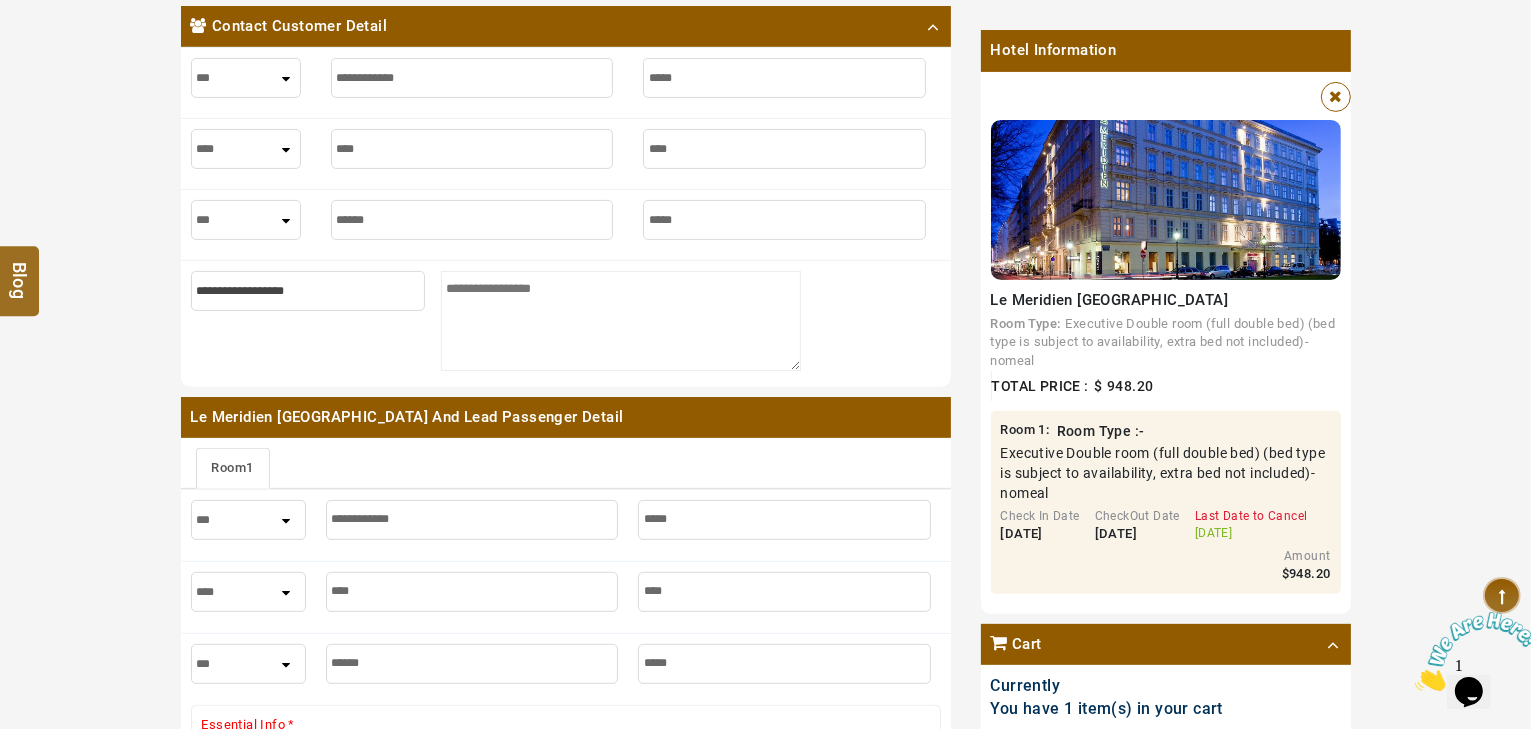 click on "1 Added to Cart 2 Make Payment 3 Print and Voucher May We Interest You in some additional items? Add Optional Hotels Add Optional Transfer Add Optional Tours Add Optional Restaurants Time remaining: 13 : 36 Contact Customer Detail *** **** *** *** **** *** *** **** *** Le Meridien Wien And Lead Passenger Detail Room  1 *** **** *** *** **** *** *** **** *** Essential Info *   IMPORTANT INFORMATION FOR CUSTOMER Meals * Information about the type of meals included in the price is indicated in the rate details. Children and information about extra beds * Fee for an extra bed: 100.00 EUR per night. * The number of extra beds depends on the room category. You must take a look at the information about the size of the selected room. * Depending on the capacity of the room booked, children up to the age of 12 can stay free of charge providing they share a room with their parents or guardians, in the existing beds. Special living conditions Parking space Transfer Extra info   Metapolicy **check_in_check_out Metapolicy" at bounding box center [765, 1211] 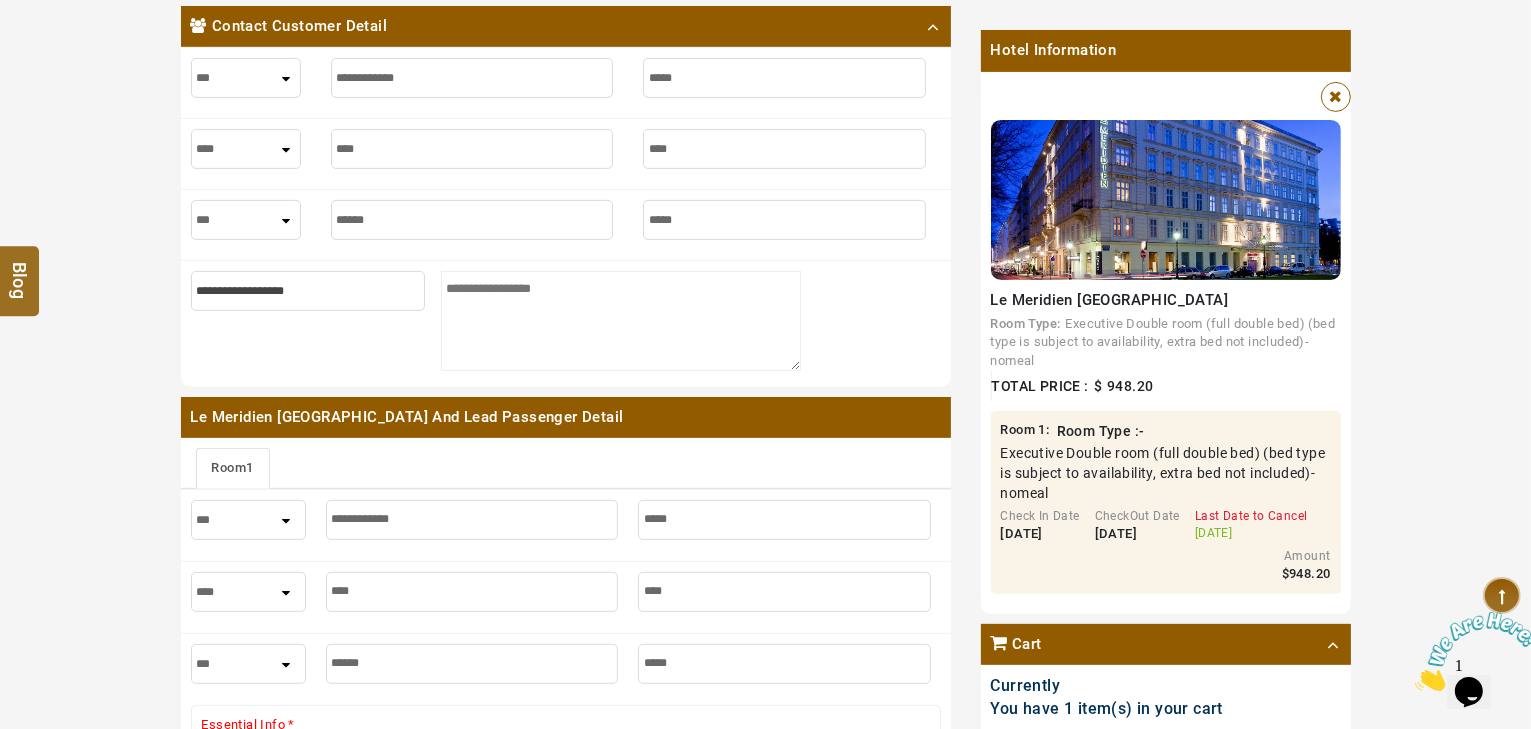 select on "****" 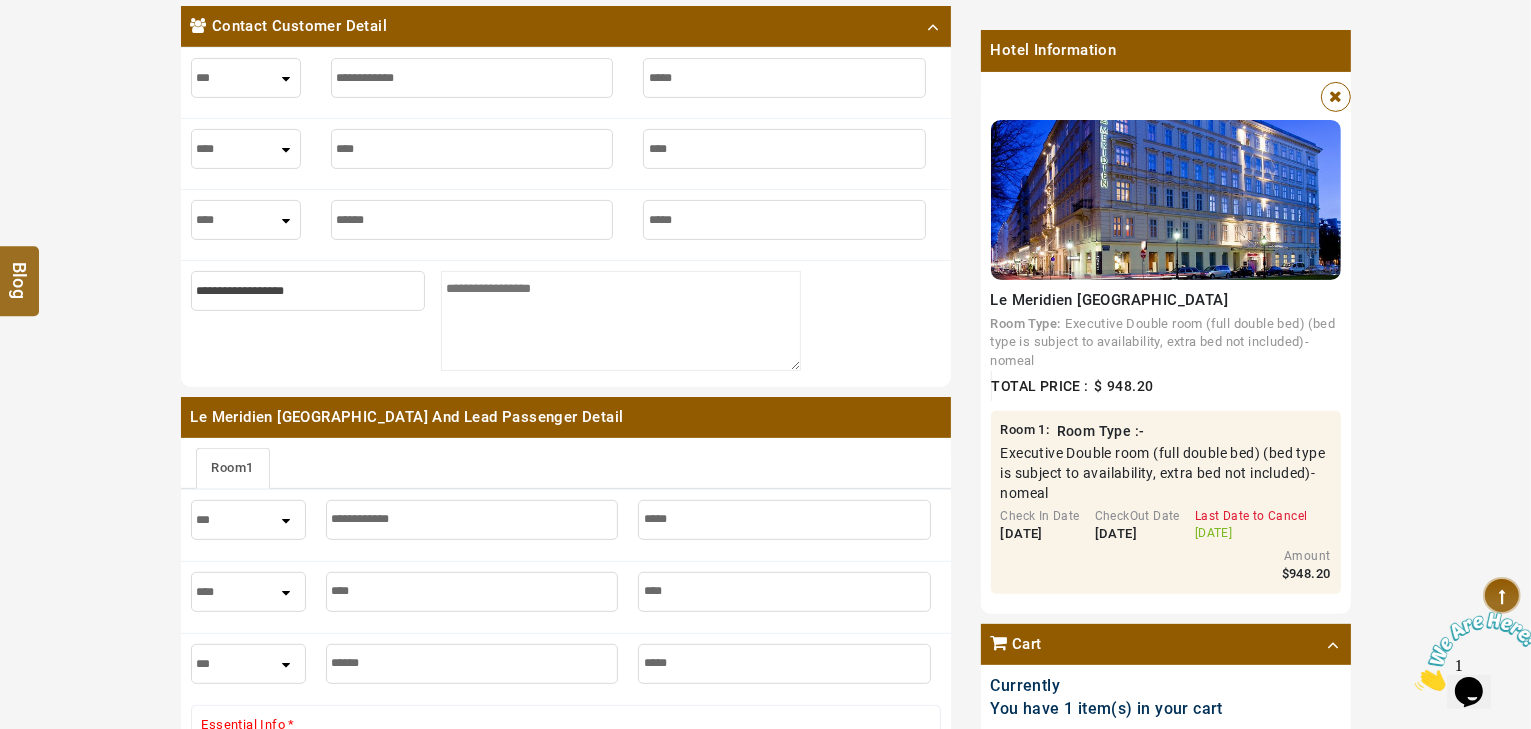 click on "*** **** ***" at bounding box center (246, 220) 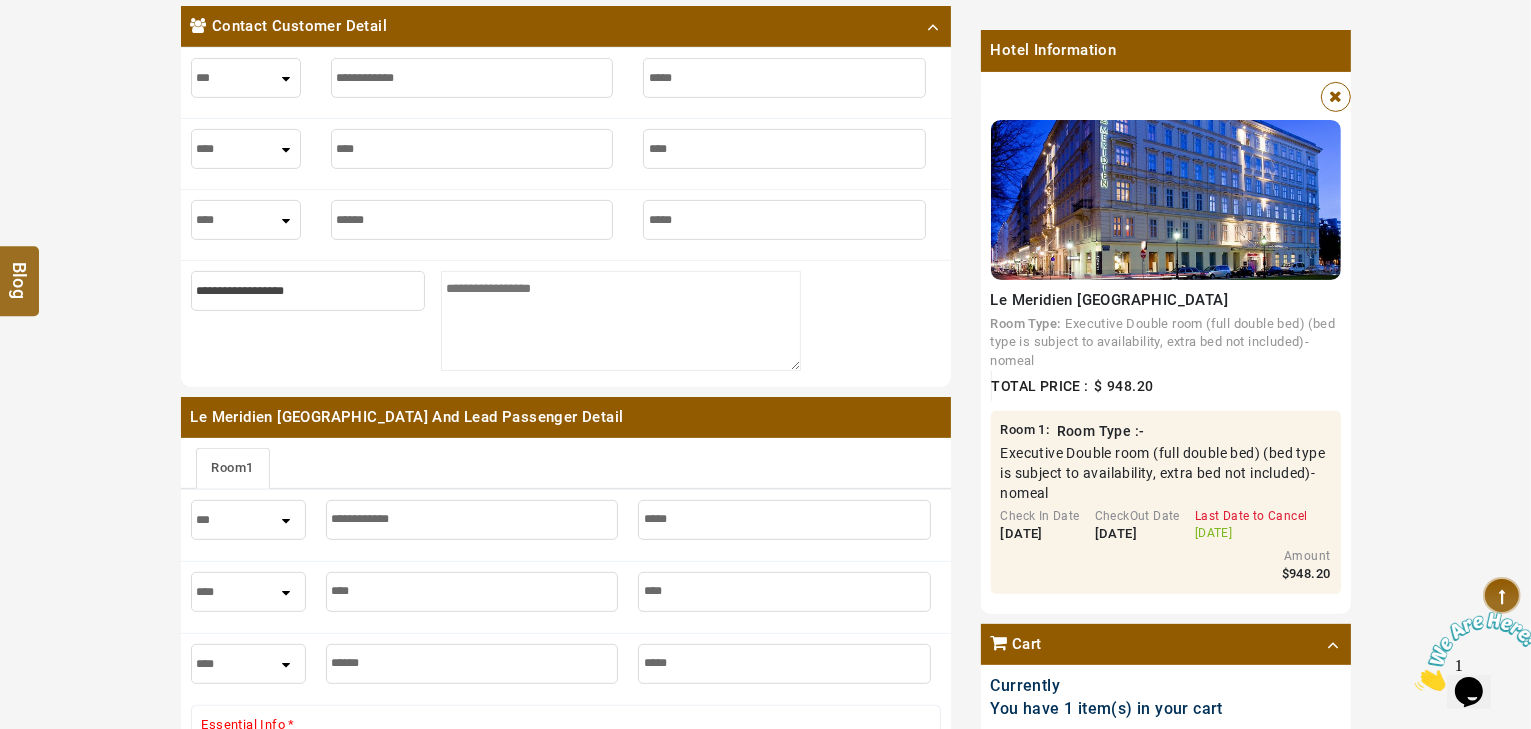 select on "****" 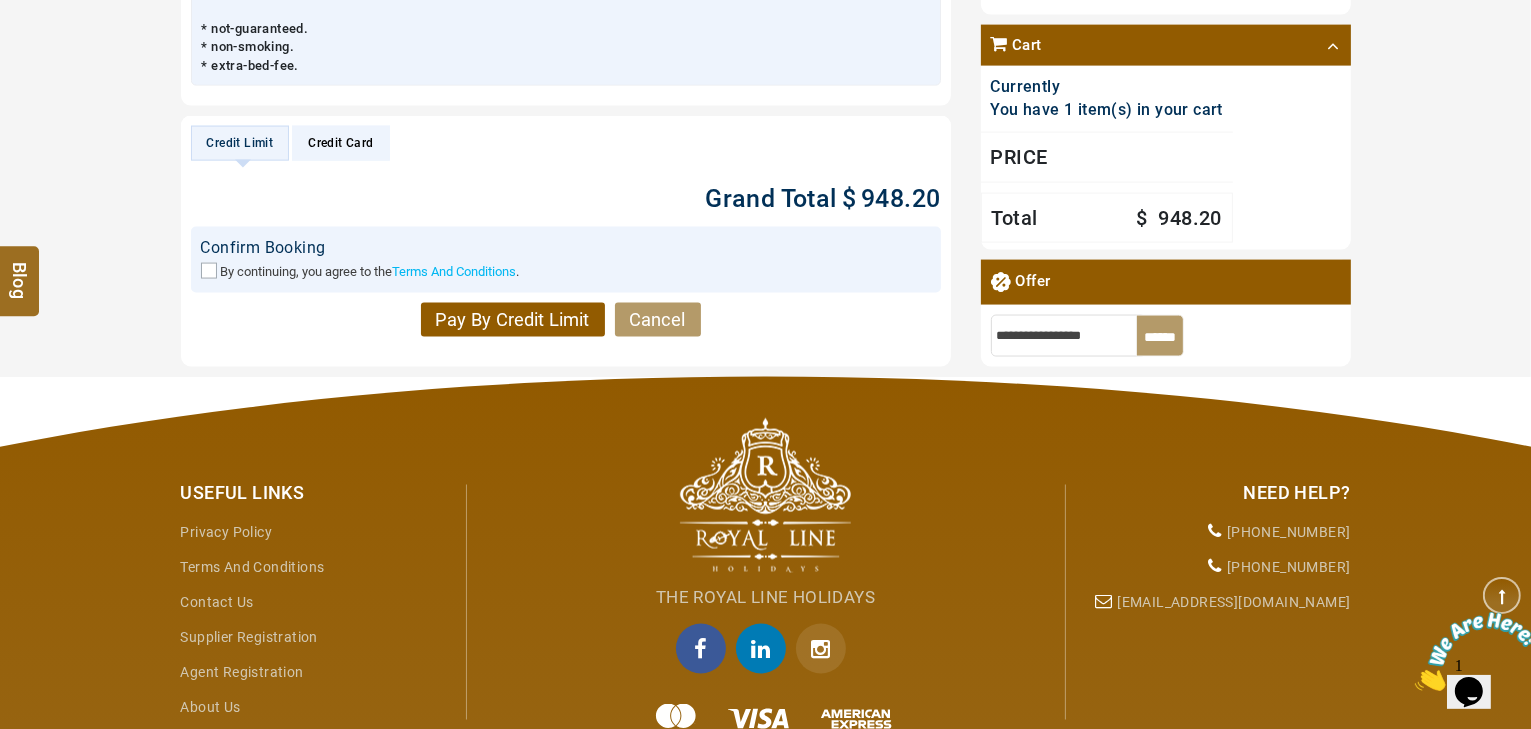 scroll, scrollTop: 3051, scrollLeft: 0, axis: vertical 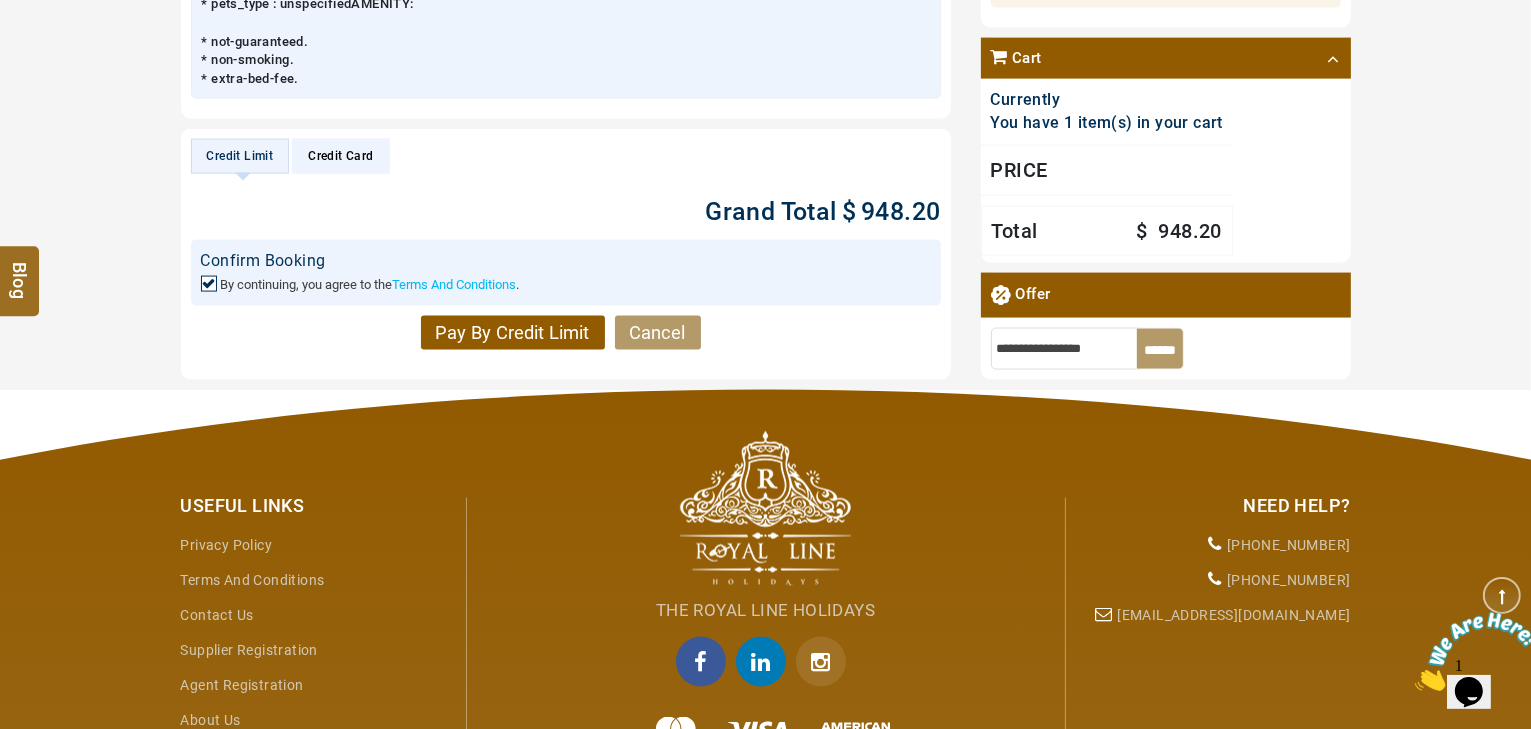 click on "Pay By Credit Limit" at bounding box center [513, 333] 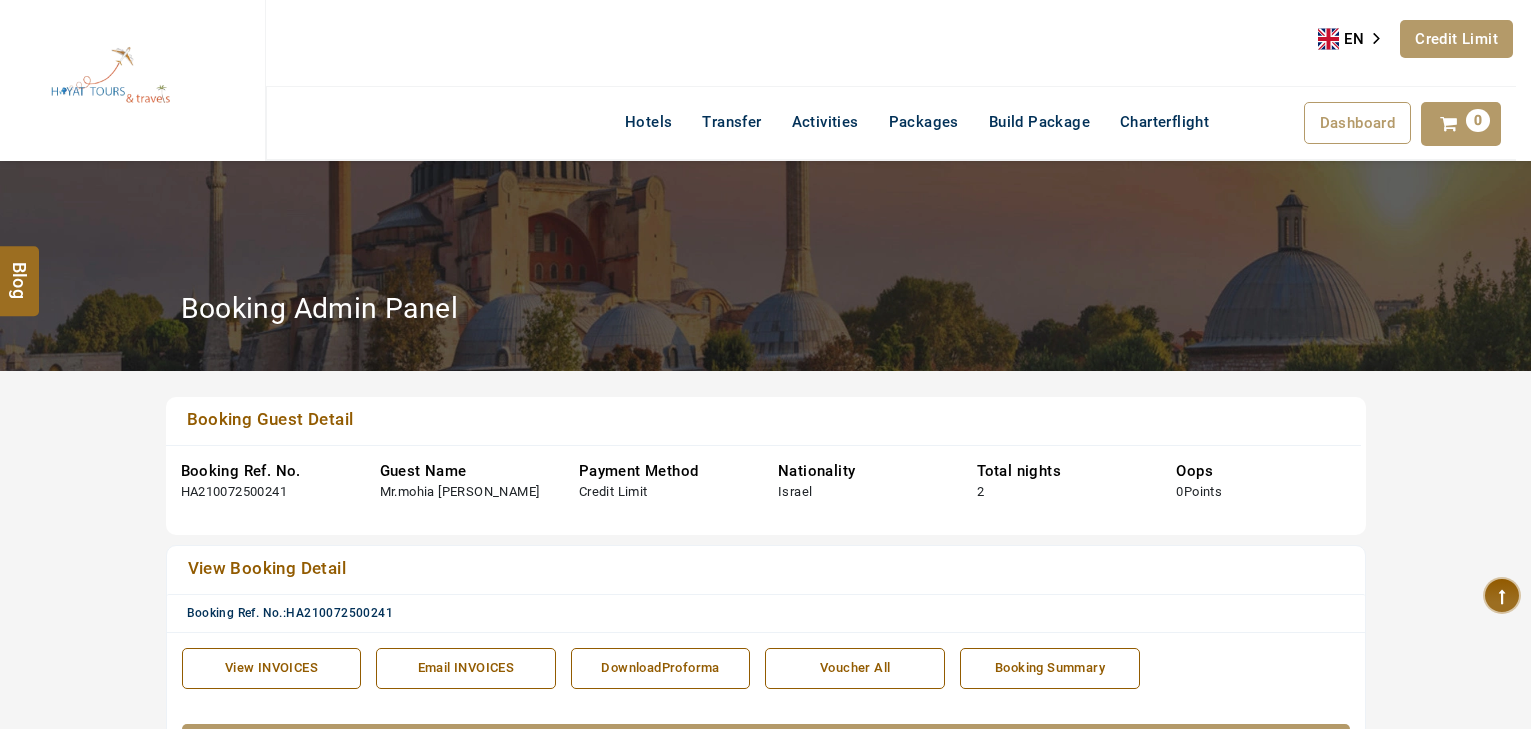 scroll, scrollTop: 0, scrollLeft: 0, axis: both 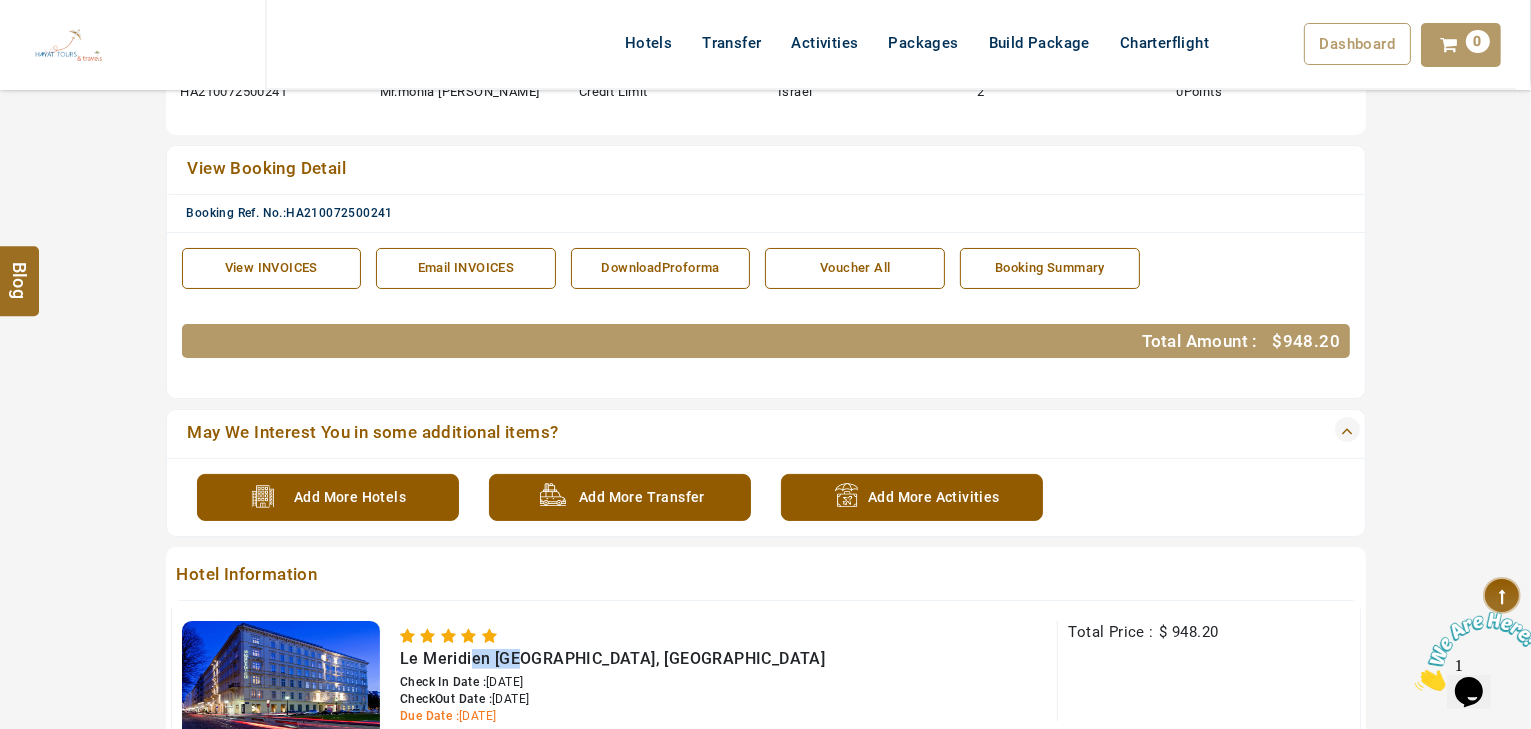drag, startPoint x: 520, startPoint y: 636, endPoint x: 489, endPoint y: 635, distance: 31.016125 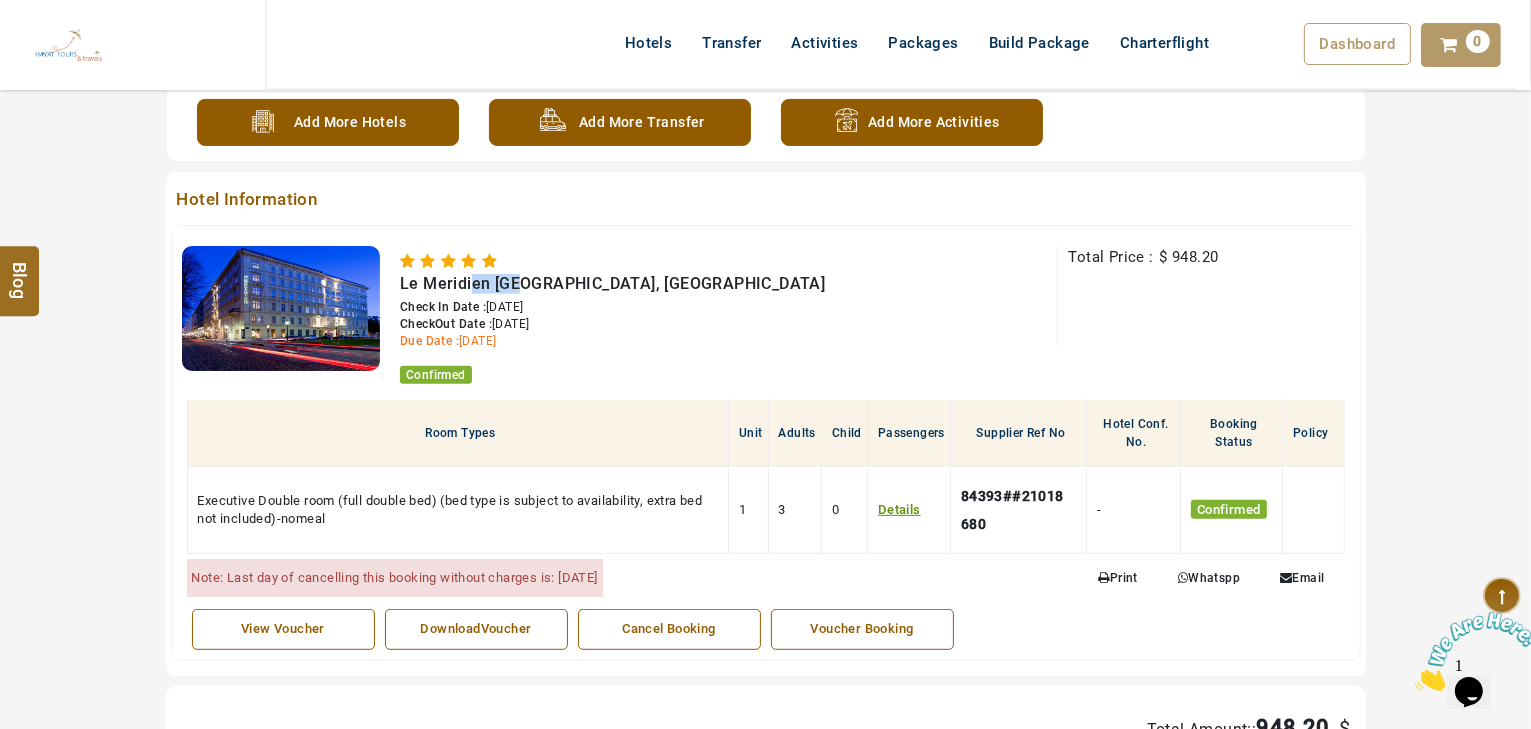 scroll, scrollTop: 880, scrollLeft: 0, axis: vertical 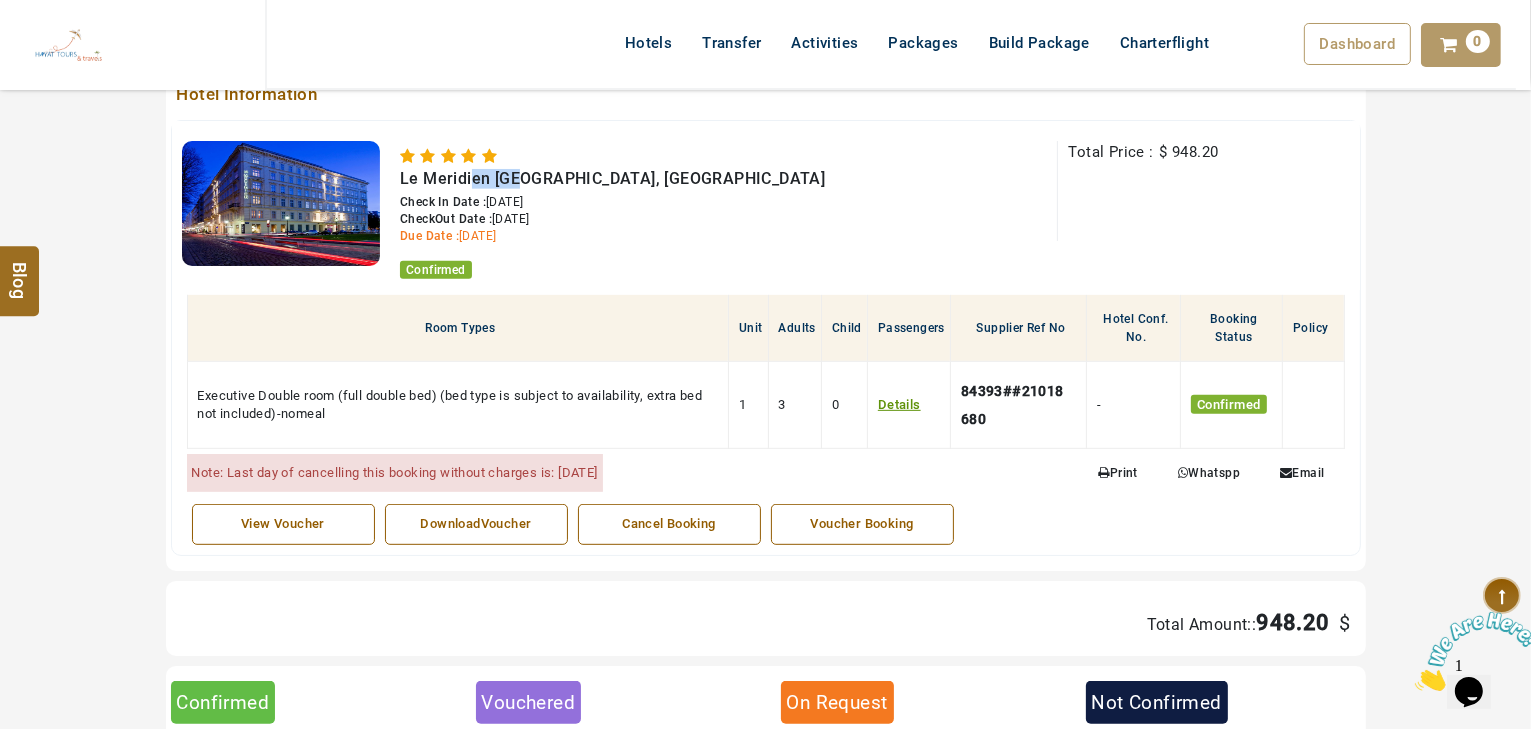 click on "DownloadVoucher" at bounding box center [476, 524] 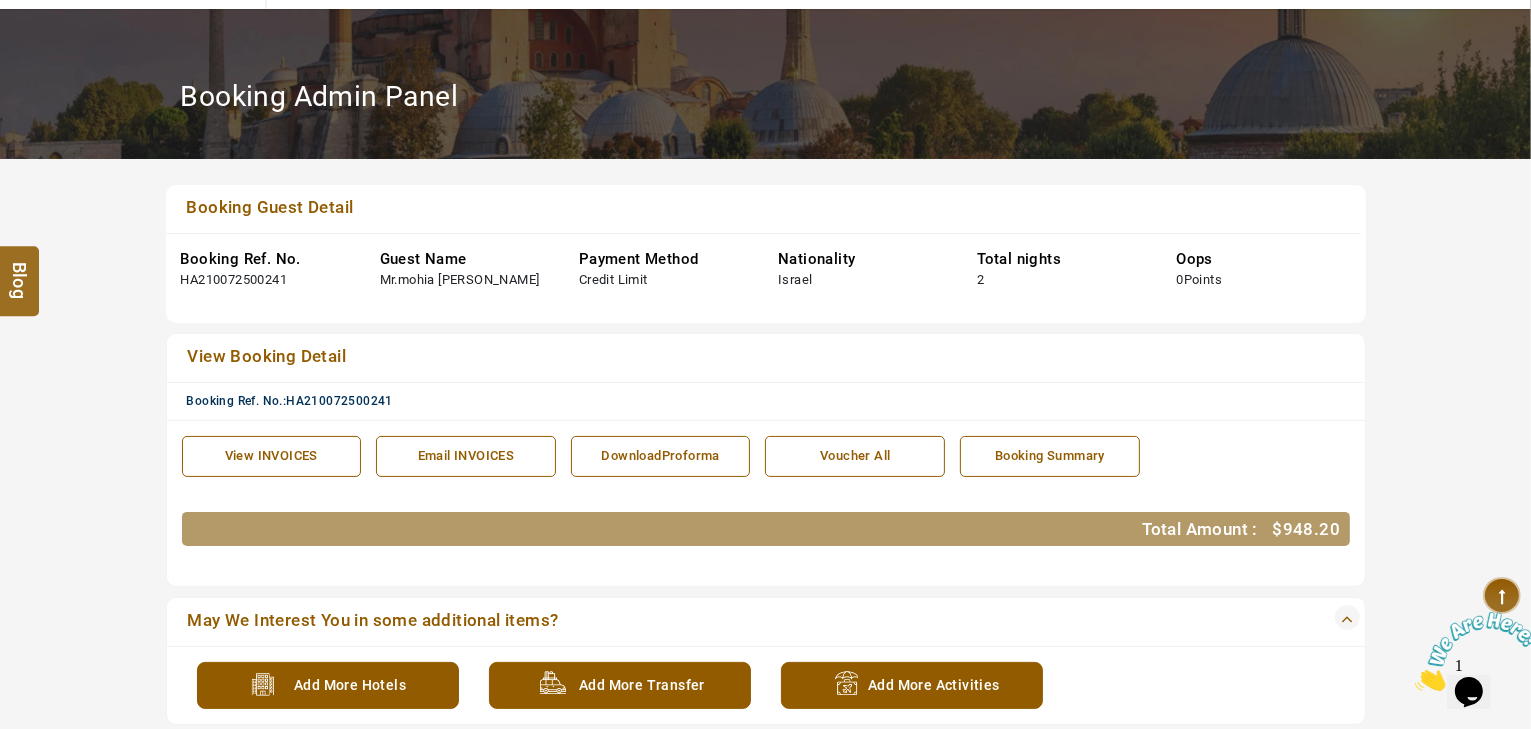 scroll, scrollTop: 0, scrollLeft: 0, axis: both 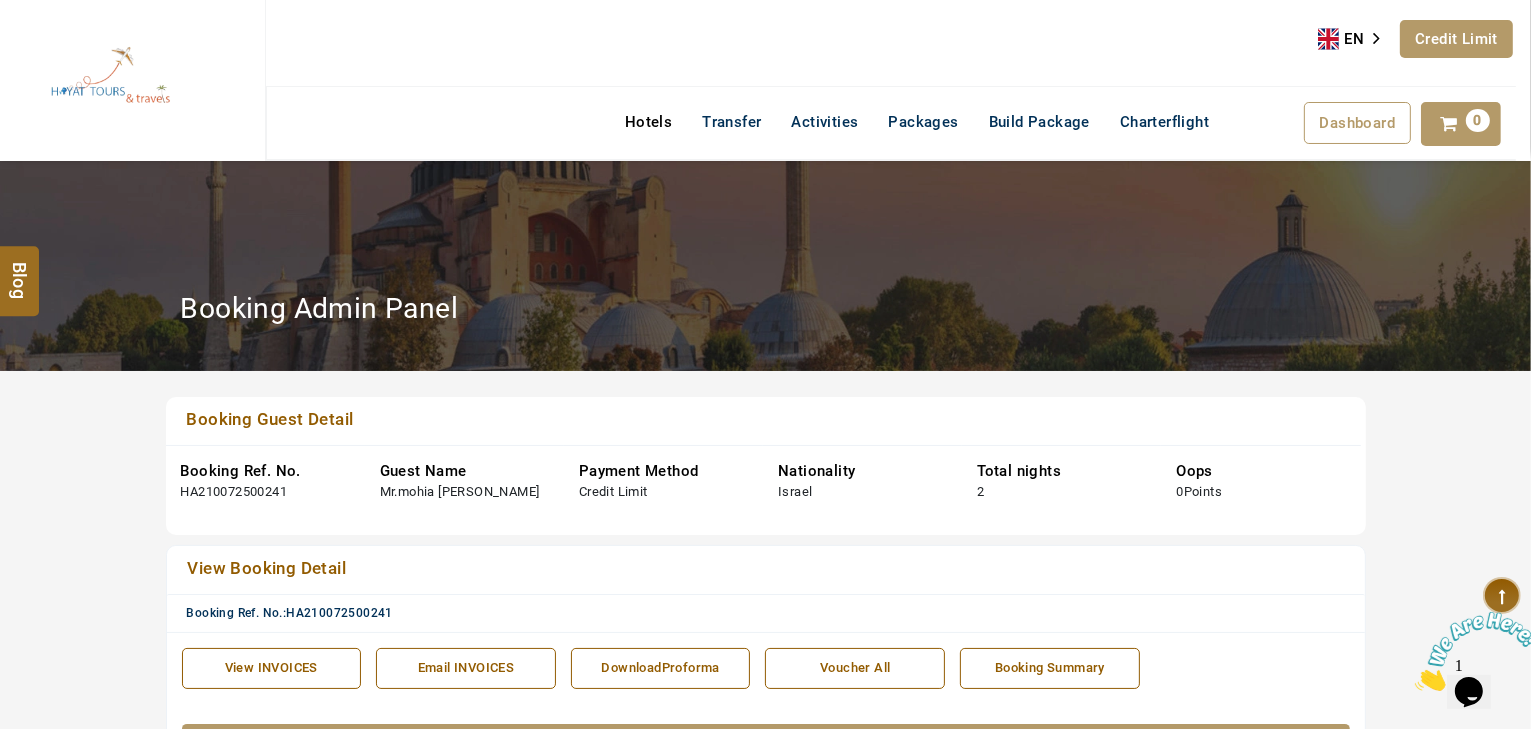 click on "Hotels" at bounding box center (648, 122) 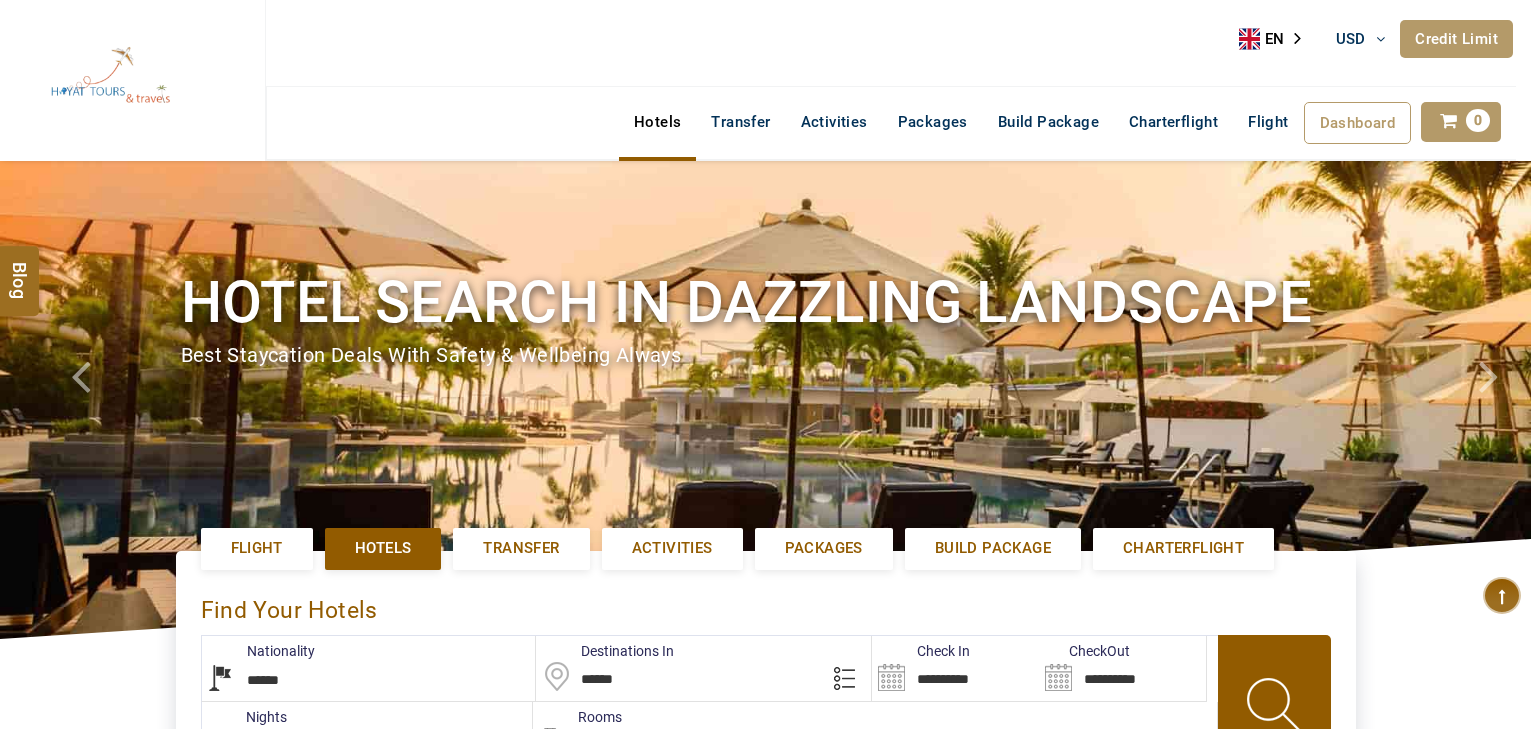 select on "******" 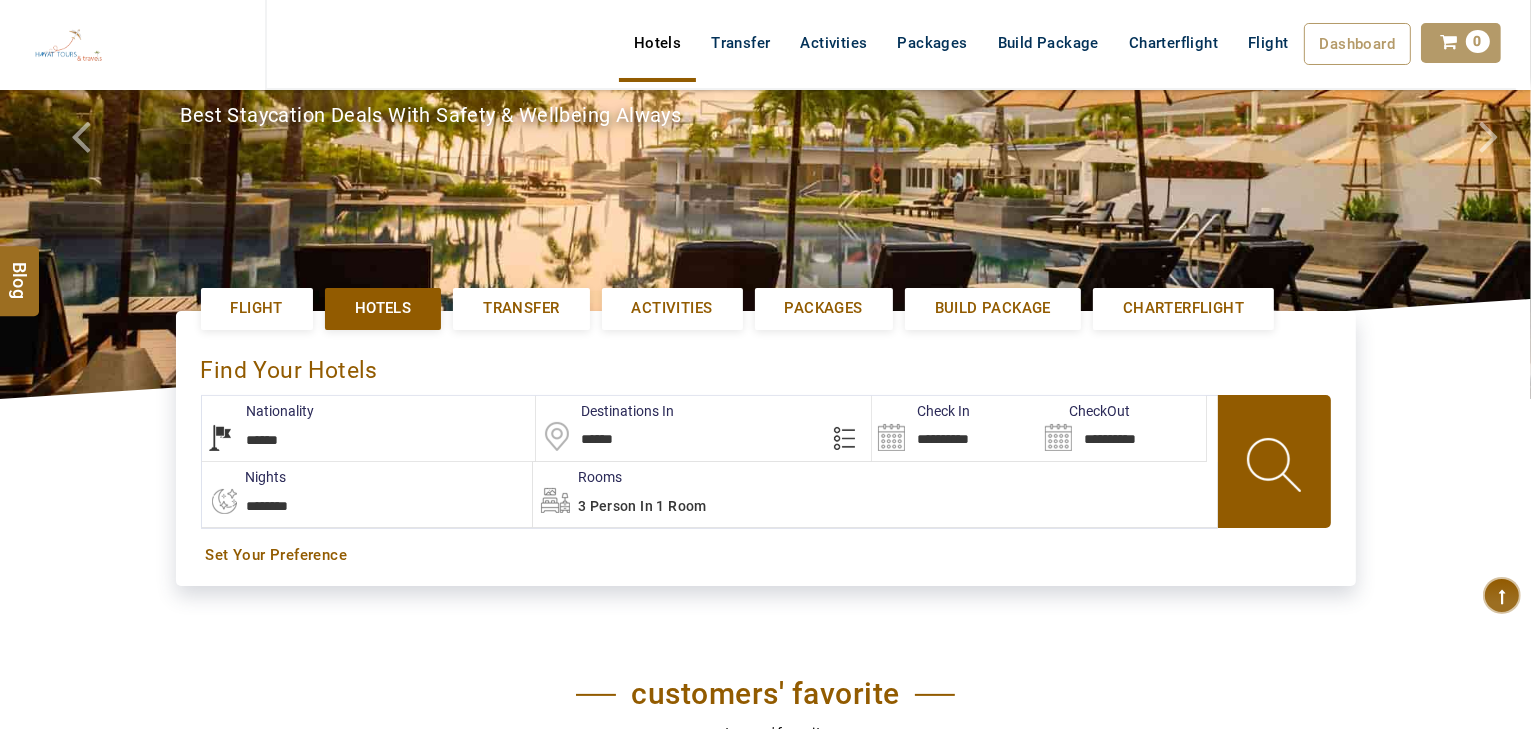 click on "**********" at bounding box center [955, 428] 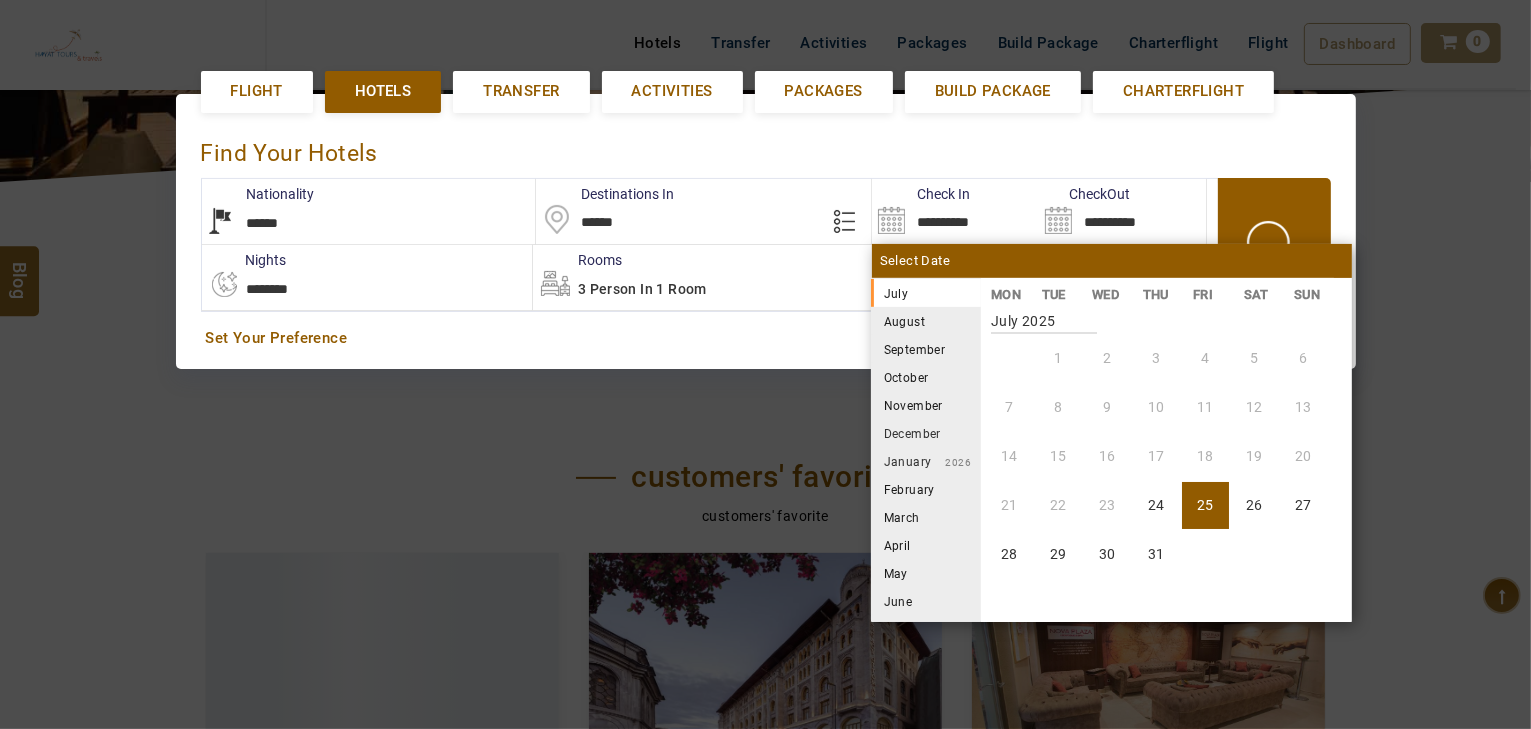 scroll, scrollTop: 460, scrollLeft: 0, axis: vertical 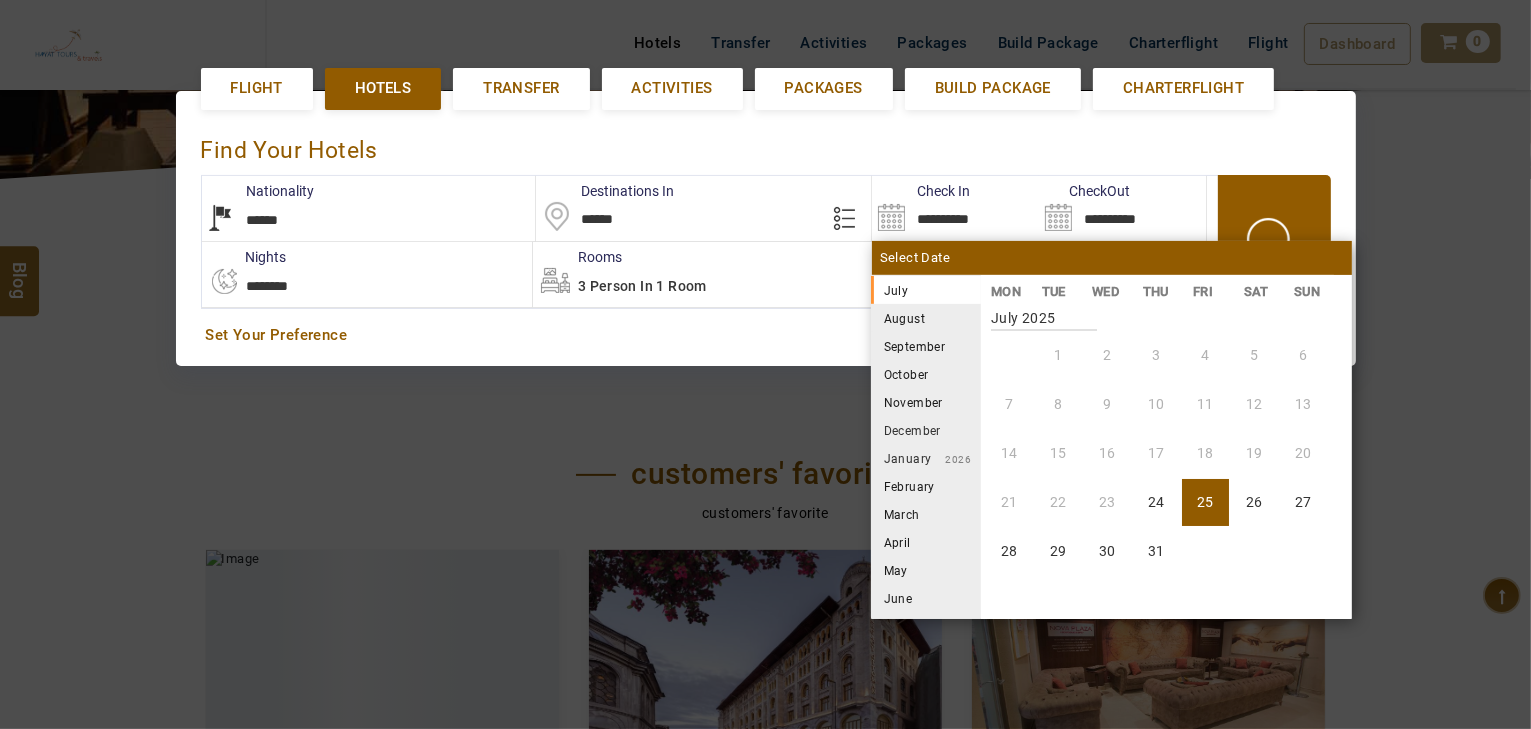 click on "August" at bounding box center (926, 318) 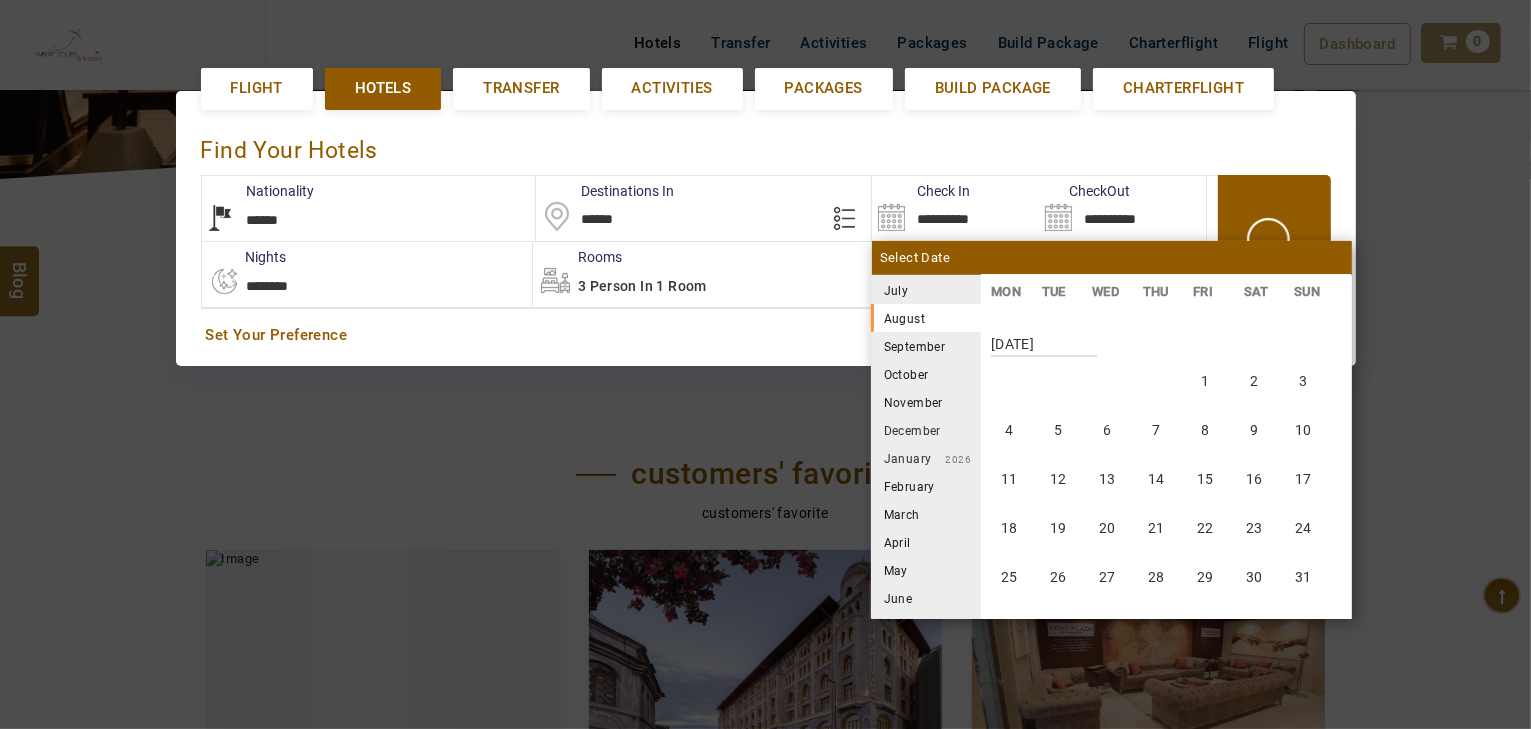 scroll, scrollTop: 370, scrollLeft: 0, axis: vertical 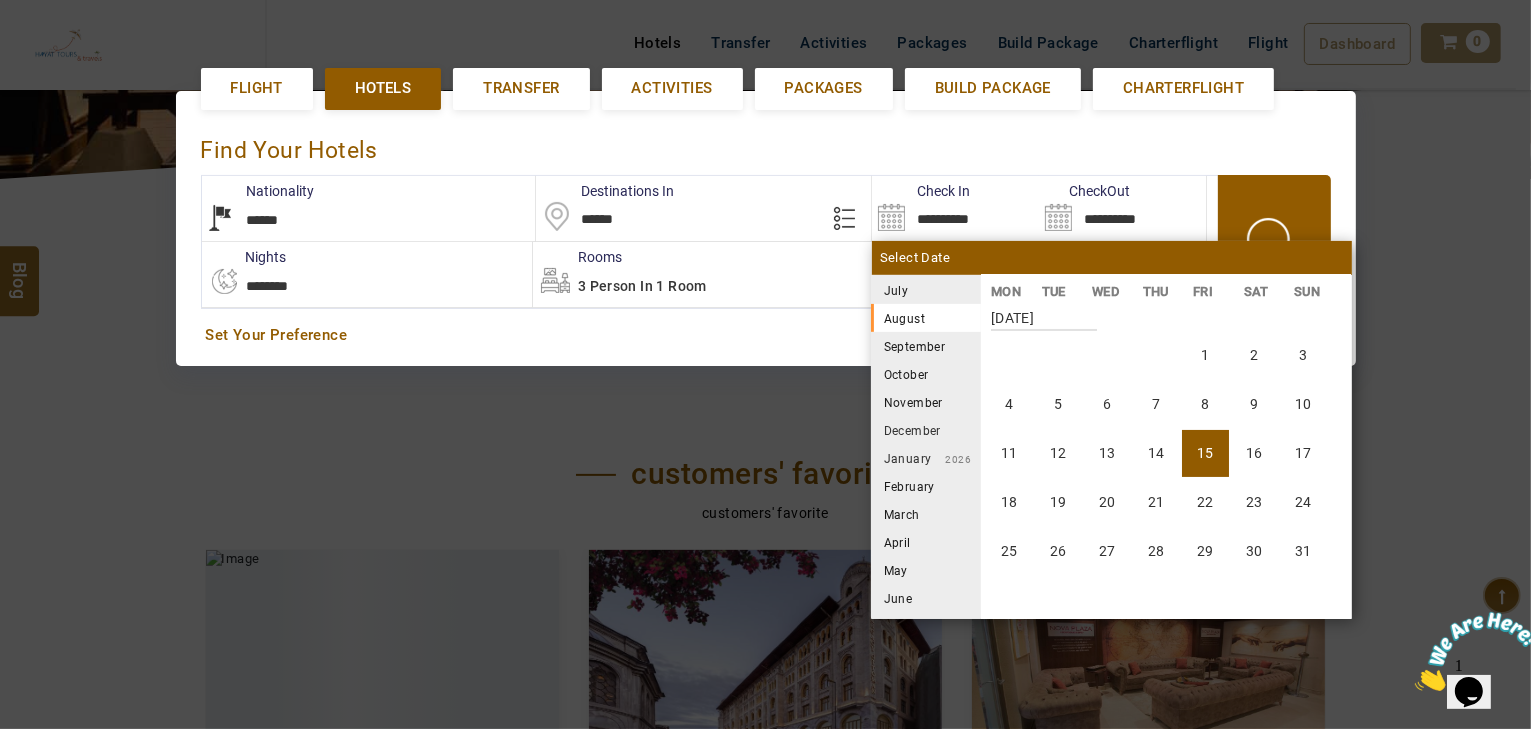 click on "15" at bounding box center (1205, 453) 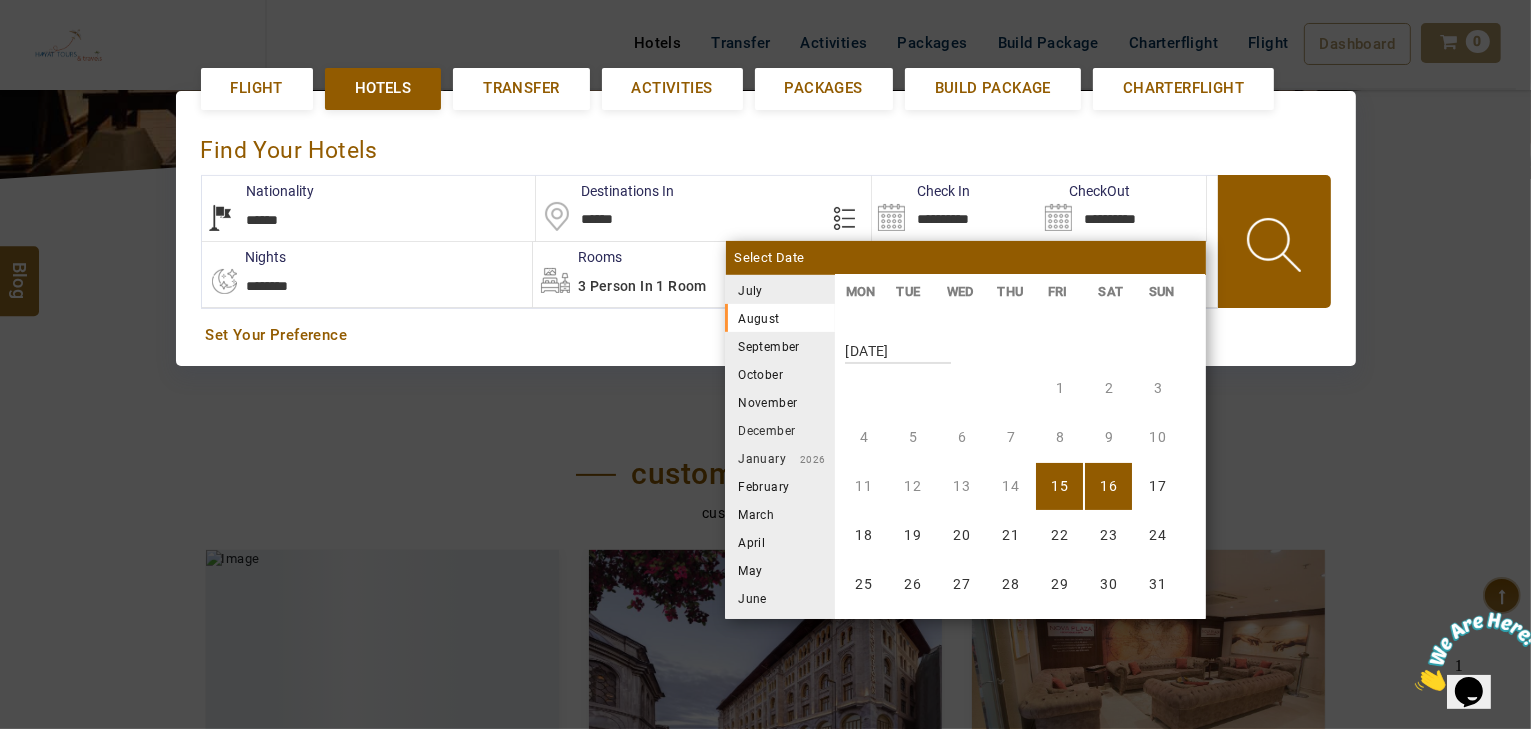 scroll, scrollTop: 370, scrollLeft: 0, axis: vertical 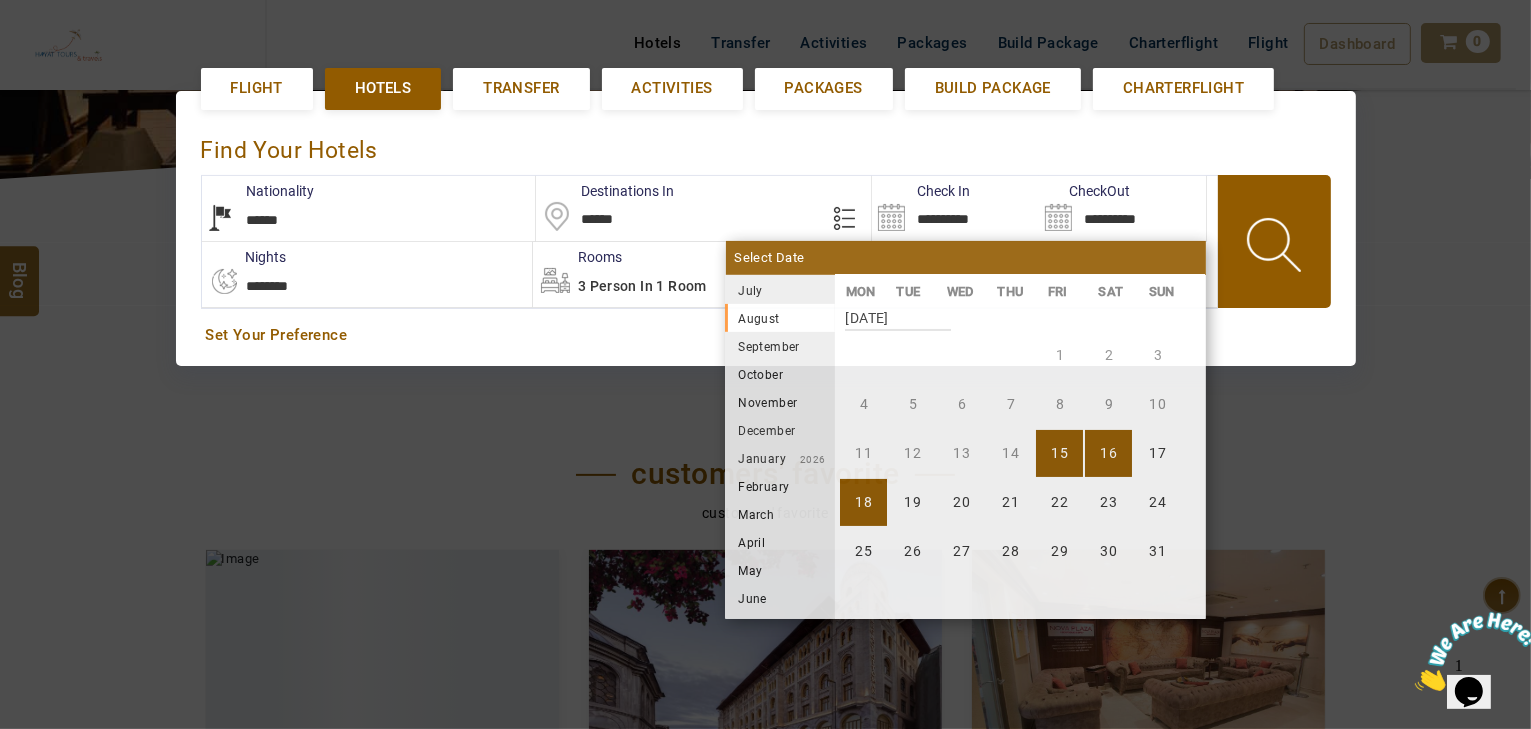 click on "18" at bounding box center (863, 502) 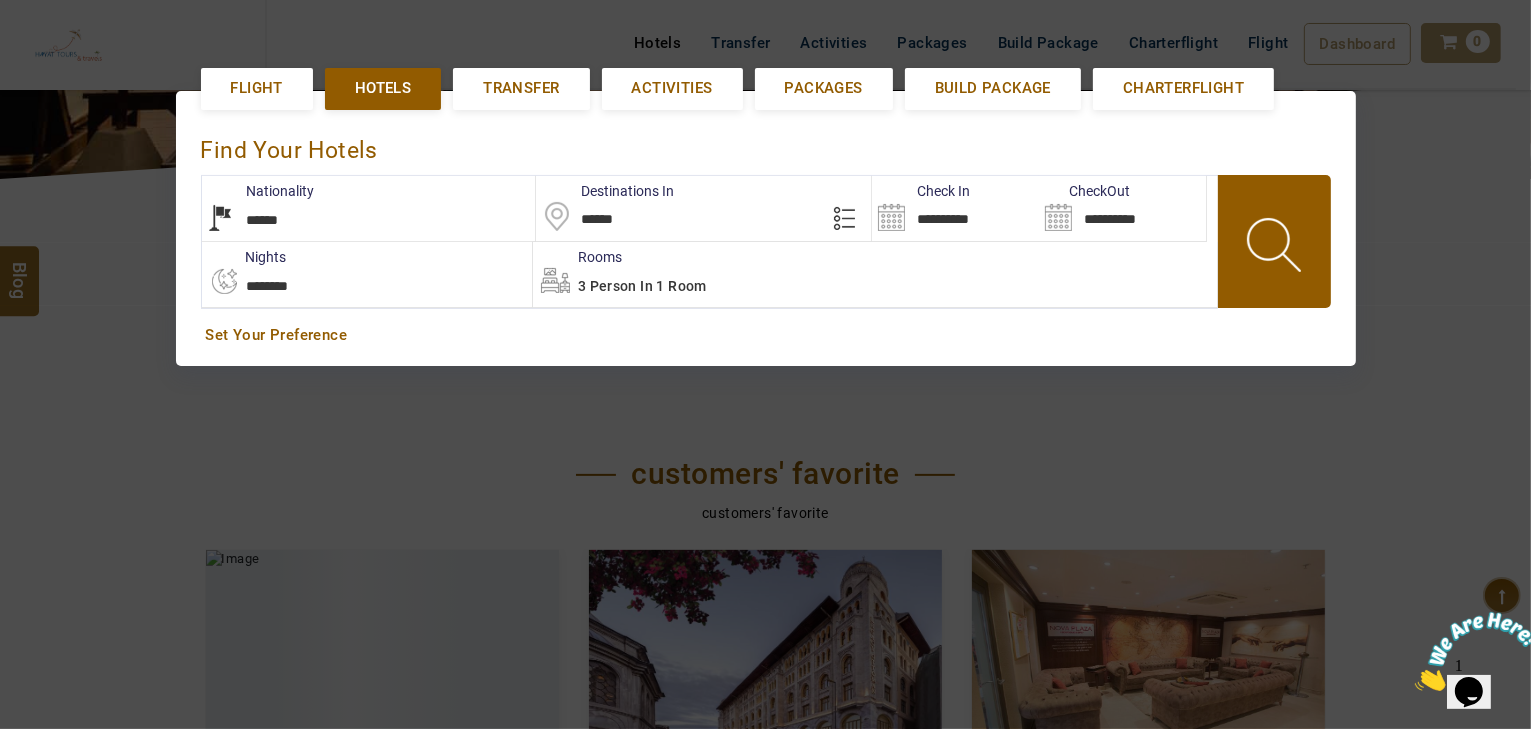 click on "**********" at bounding box center [367, 274] 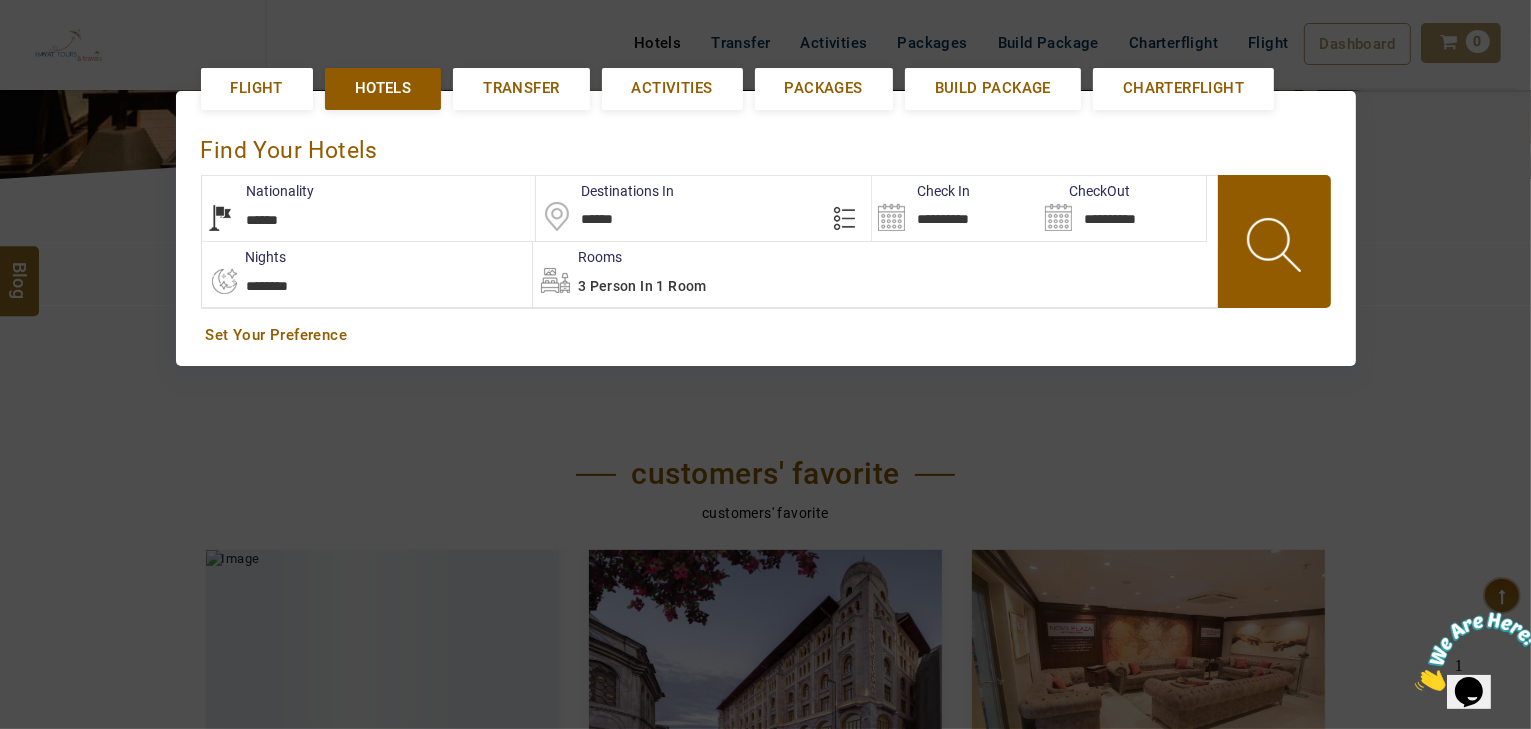select on "*" 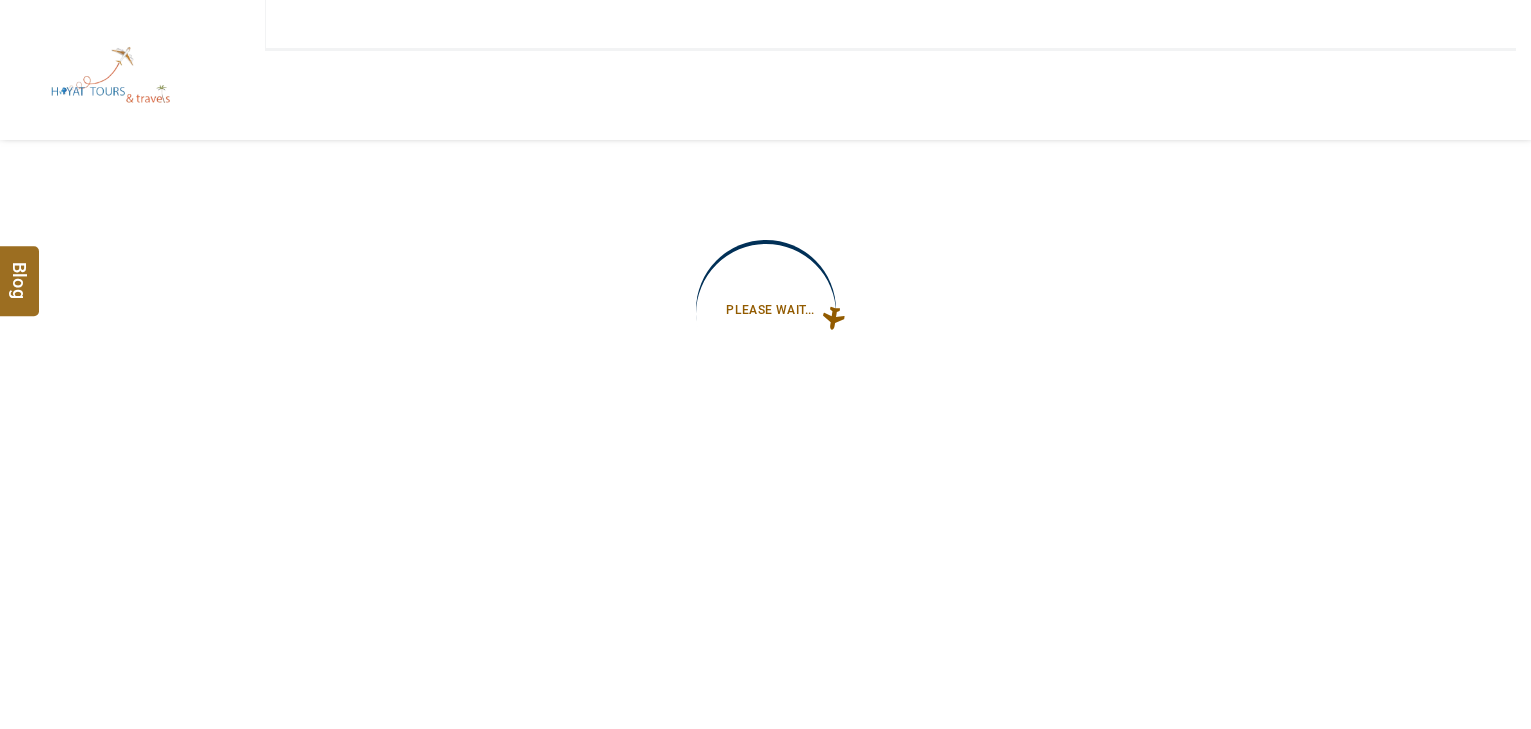 type on "**********" 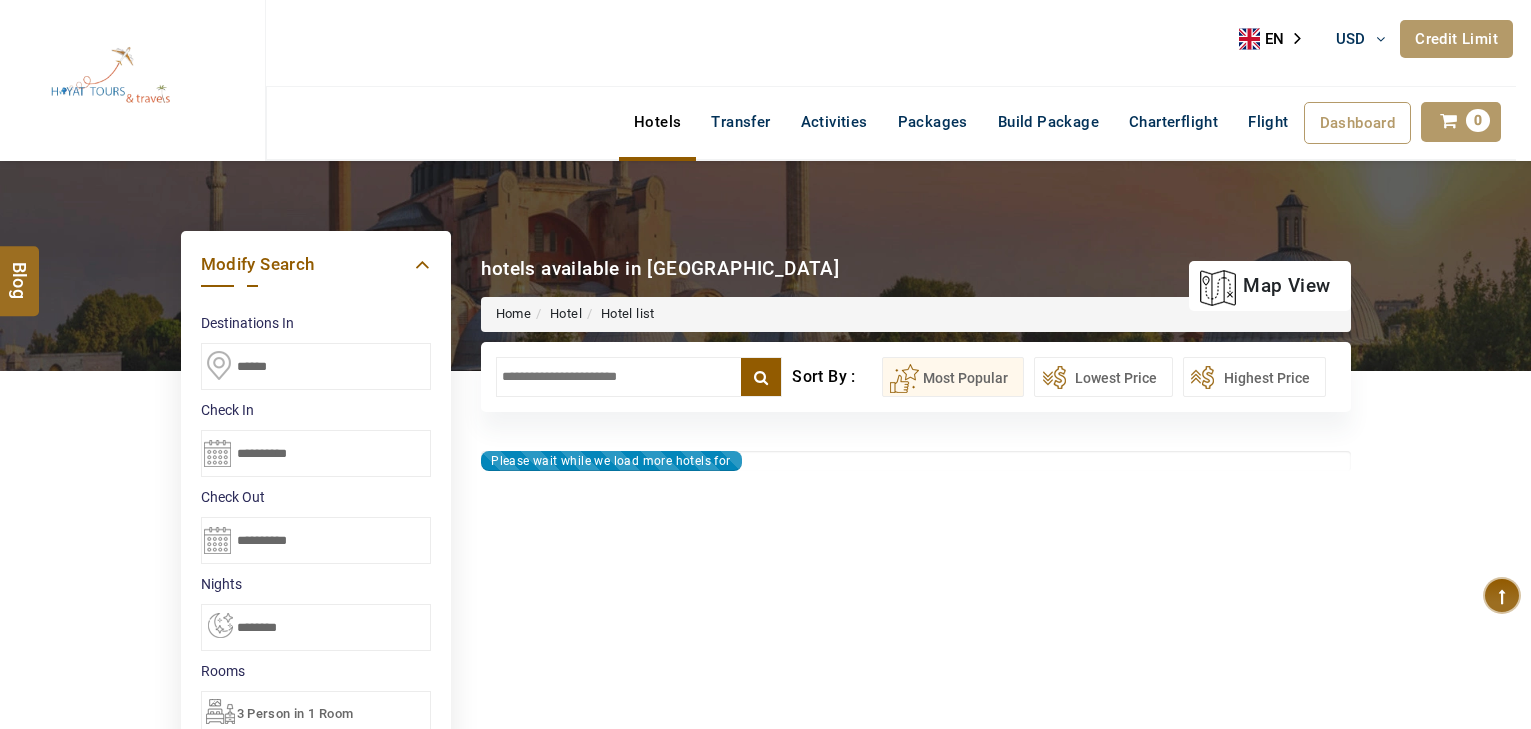 scroll, scrollTop: 0, scrollLeft: 0, axis: both 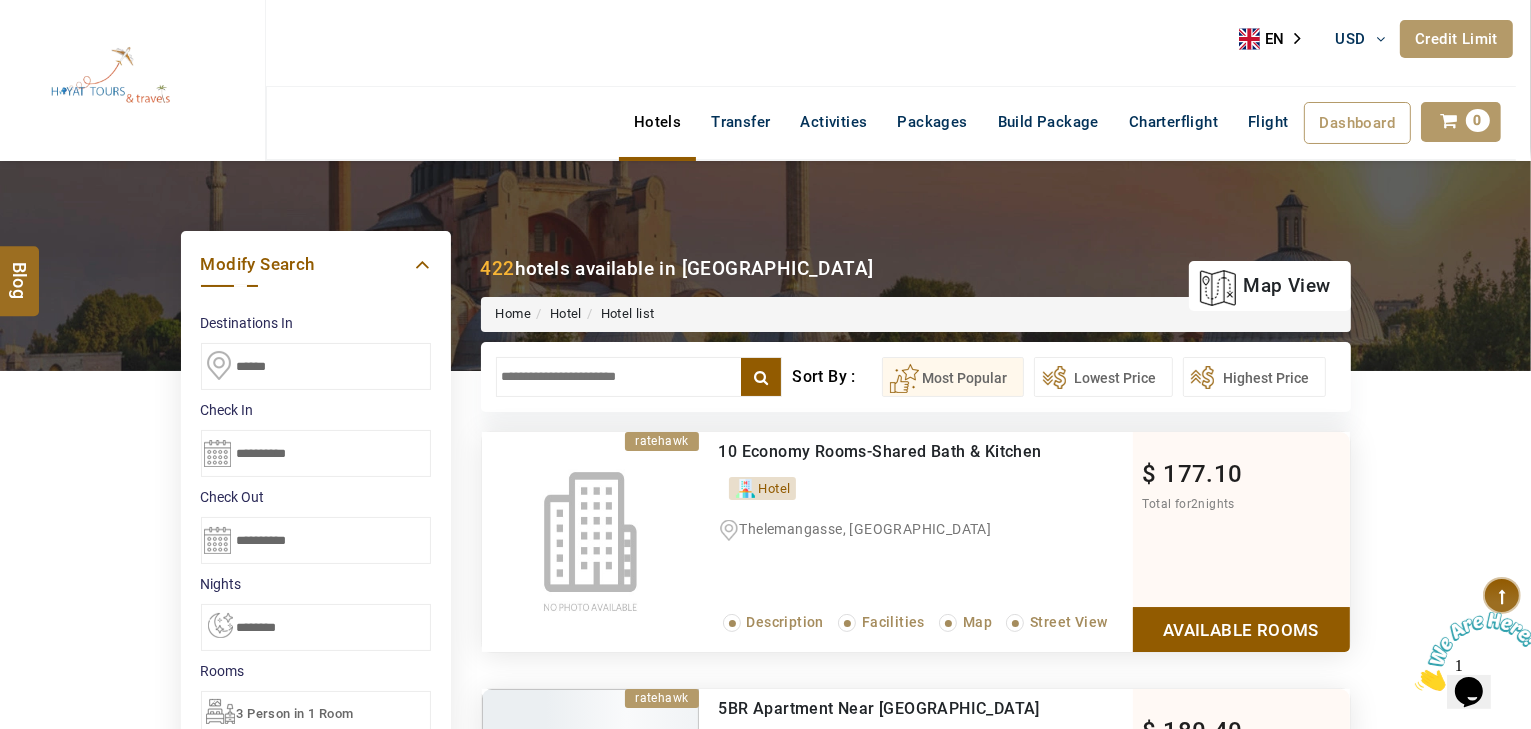 click at bounding box center (639, 377) 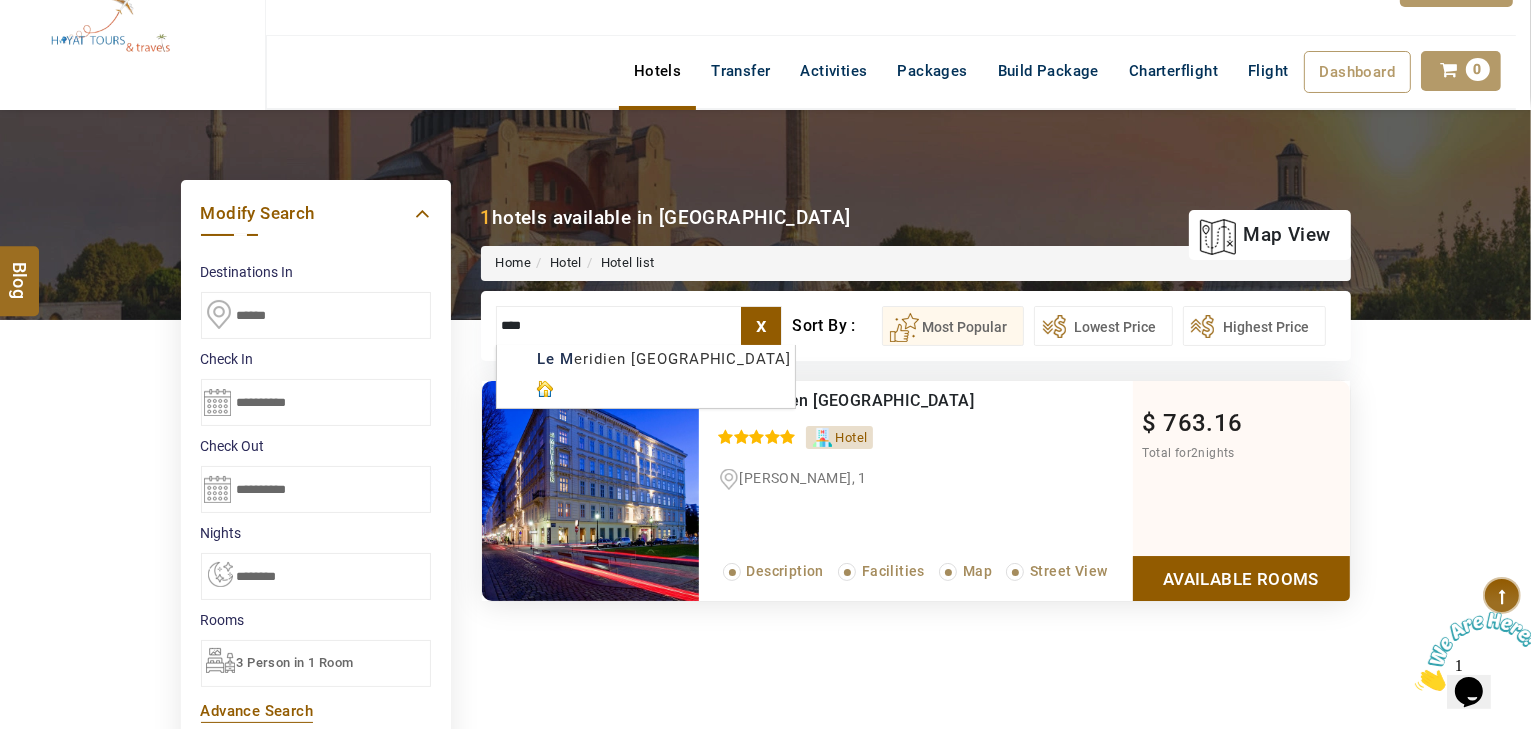 scroll, scrollTop: 80, scrollLeft: 0, axis: vertical 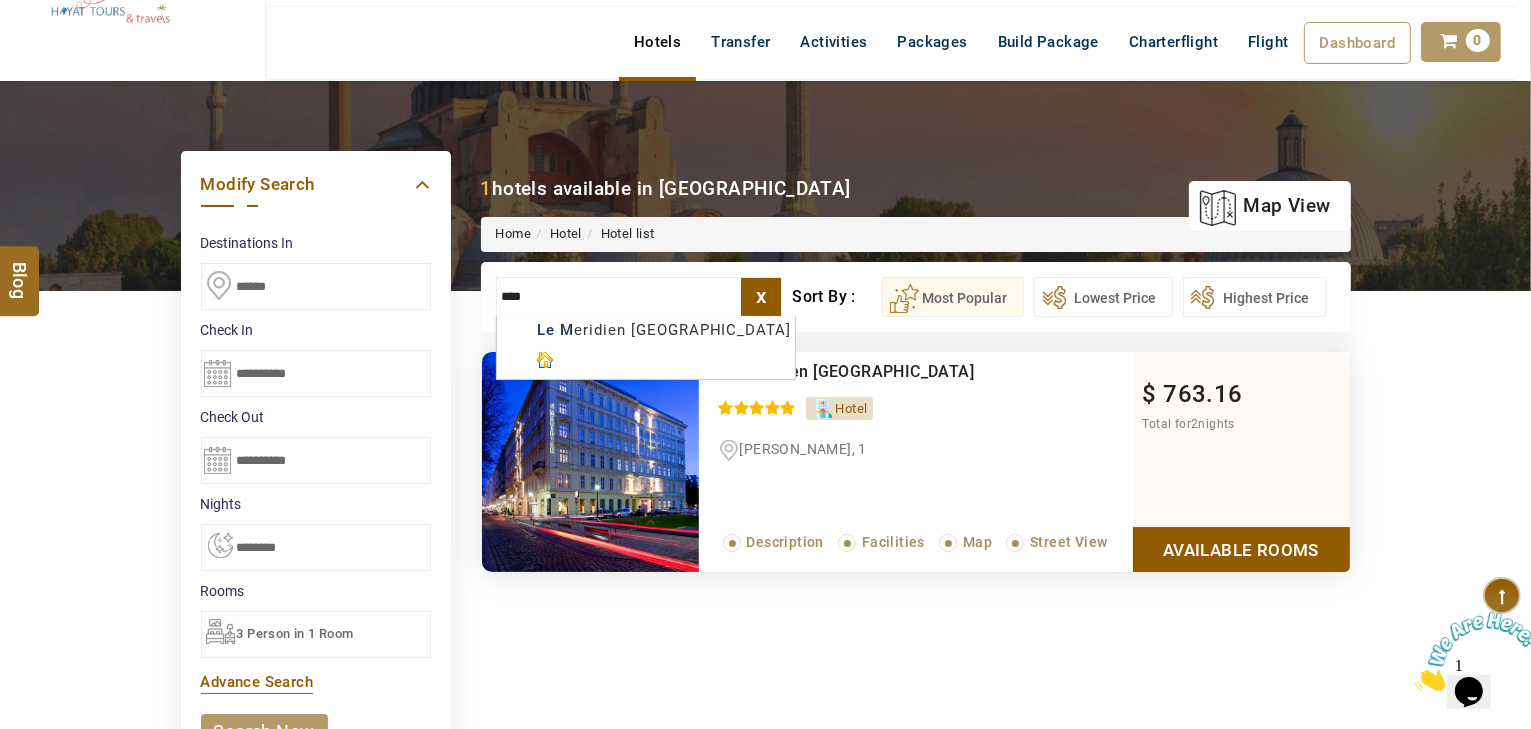 type on "****" 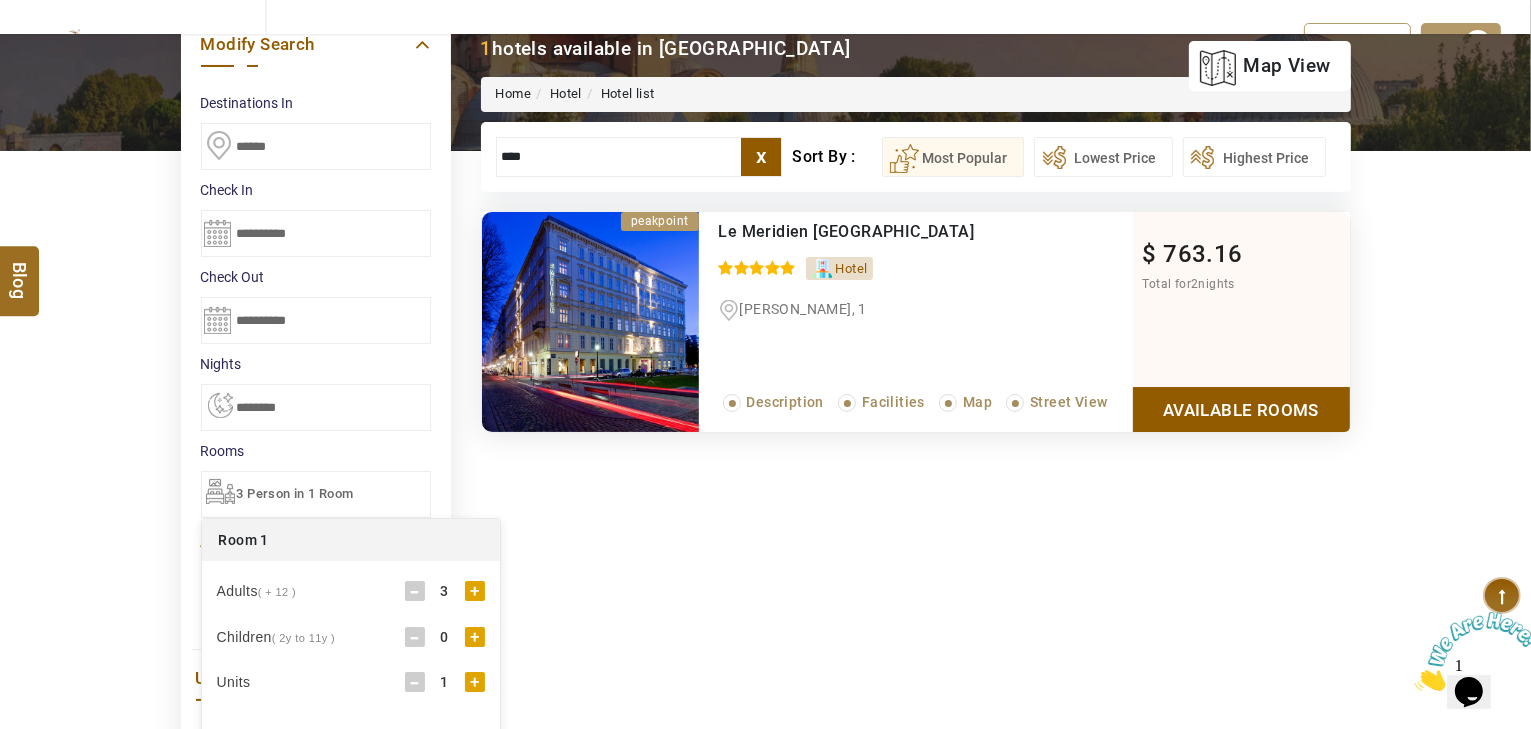 scroll, scrollTop: 320, scrollLeft: 0, axis: vertical 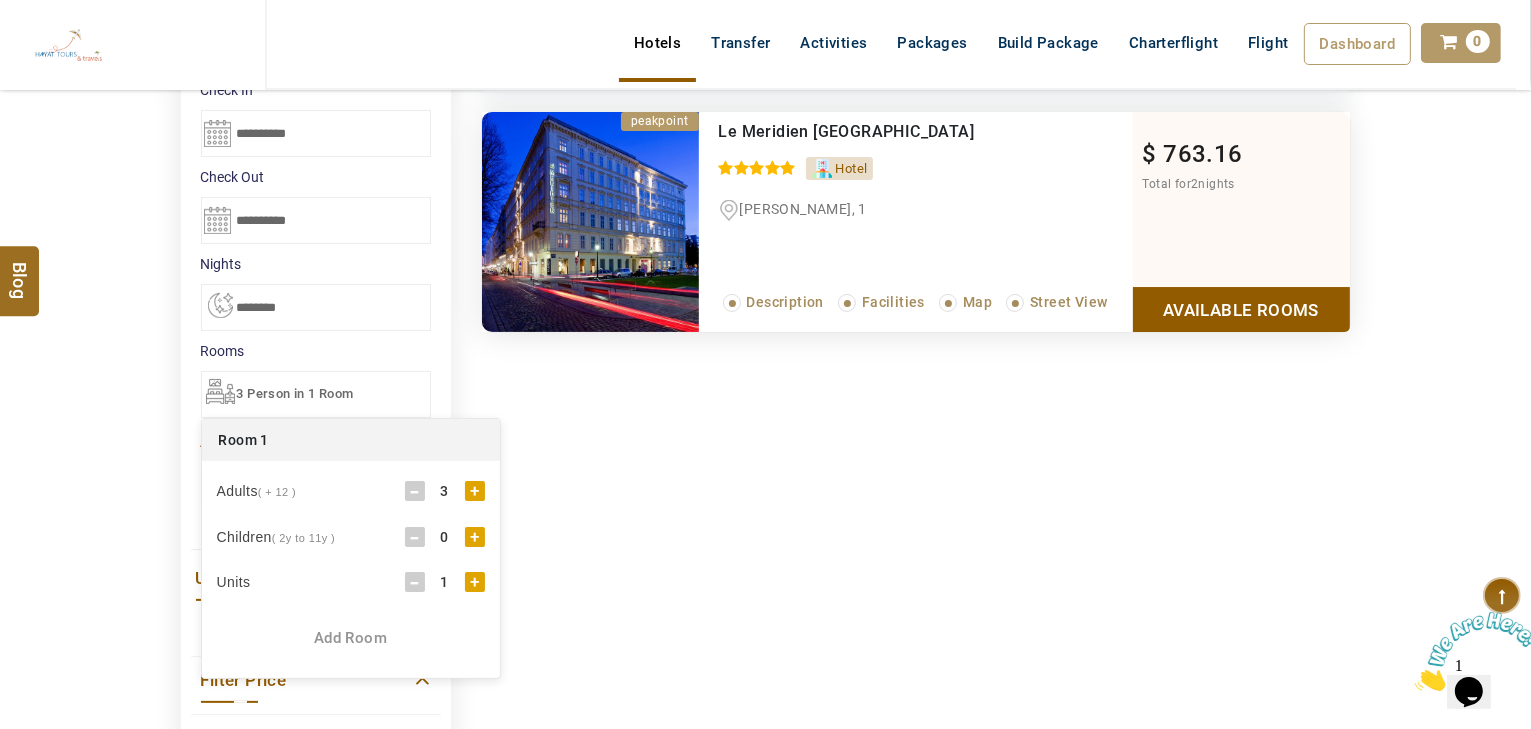 click on "-" at bounding box center [415, 491] 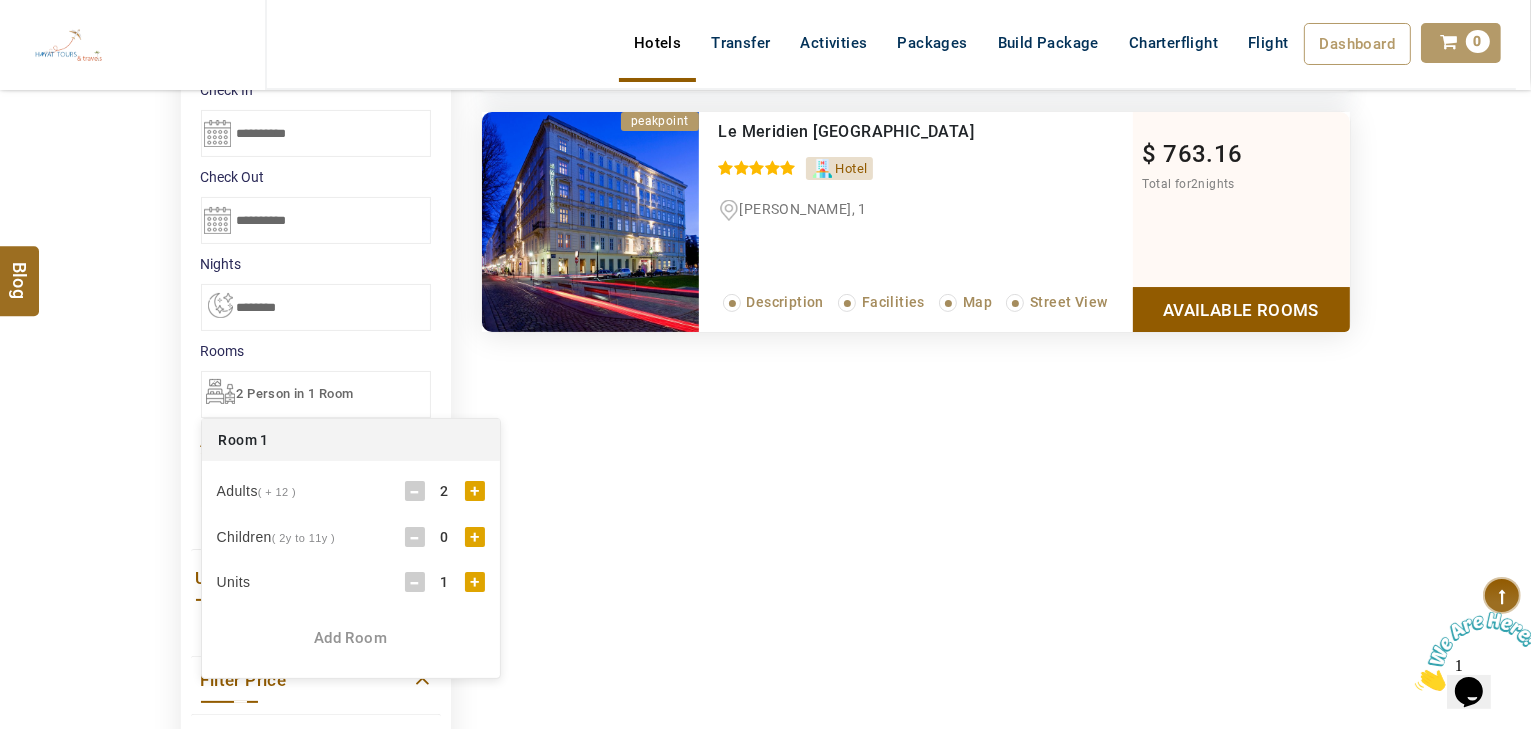 click on "DESTINATION + Add Destination  Nationality [GEOGRAPHIC_DATA] [DEMOGRAPHIC_DATA] [DEMOGRAPHIC_DATA] [US_STATE] [GEOGRAPHIC_DATA] [GEOGRAPHIC_DATA] [GEOGRAPHIC_DATA] [GEOGRAPHIC_DATA] [GEOGRAPHIC_DATA] [GEOGRAPHIC_DATA] [GEOGRAPHIC_DATA] [GEOGRAPHIC_DATA] [GEOGRAPHIC_DATA] [GEOGRAPHIC_DATA] [GEOGRAPHIC_DATA] [GEOGRAPHIC_DATA] [GEOGRAPHIC_DATA] [GEOGRAPHIC_DATA] [GEOGRAPHIC_DATA] [GEOGRAPHIC_DATA] [GEOGRAPHIC_DATA] [GEOGRAPHIC_DATA] [GEOGRAPHIC_DATA] [GEOGRAPHIC_DATA] [GEOGRAPHIC_DATA] [GEOGRAPHIC_DATA] [GEOGRAPHIC_DATA] [GEOGRAPHIC_DATA] [GEOGRAPHIC_DATA] [GEOGRAPHIC_DATA] [GEOGRAPHIC_DATA] [GEOGRAPHIC_DATA] [GEOGRAPHIC_DATA] [GEOGRAPHIC_DATA] [GEOGRAPHIC_DATA] [GEOGRAPHIC_DATA] [GEOGRAPHIC_DATA] [GEOGRAPHIC_DATA] [GEOGRAPHIC_DATA] [GEOGRAPHIC_DATA] [GEOGRAPHIC_DATA] [GEOGRAPHIC_DATA] [GEOGRAPHIC_DATA] [GEOGRAPHIC_DATA] [GEOGRAPHIC_DATA] [GEOGRAPHIC_DATA] [GEOGRAPHIC_DATA] [GEOGRAPHIC_DATA] [GEOGRAPHIC_DATA] [GEOGRAPHIC_DATA] ([GEOGRAPHIC_DATA]) [GEOGRAPHIC_DATA] ([GEOGRAPHIC_DATA] [GEOGRAPHIC_DATA]) [GEOGRAPHIC_DATA] [GEOGRAPHIC_DATA] [GEOGRAPHIC_DATA] [GEOGRAPHIC_DATA] [GEOGRAPHIC_DATA] [GEOGRAPHIC_DATA] [GEOGRAPHIC_DATA] [GEOGRAPHIC_DATA] [GEOGRAPHIC_DATA] [GEOGRAPHIC_DATA] [GEOGRAPHIC_DATA] [GEOGRAPHIC_DATA] [GEOGRAPHIC_DATA] [GEOGRAPHIC_DATA] [GEOGRAPHIC_DATA] [GEOGRAPHIC_DATA] [GEOGRAPHIC_DATA] [GEOGRAPHIC_DATA] [GEOGRAPHIC_DATA]([GEOGRAPHIC_DATA]) [GEOGRAPHIC_DATA] [GEOGRAPHIC_DATA] [GEOGRAPHIC_DATA] [GEOGRAPHIC_DATA] [GEOGRAPHIC_DATA] [GEOGRAPHIC_DATA] [GEOGRAPHIC_DATA] [GEOGRAPHIC_DATA] [GEOGRAPHIC_DATA] [US_STATE] [GEOGRAPHIC_DATA] [GEOGRAPHIC_DATA] [GEOGRAPHIC_DATA] [GEOGRAPHIC_DATA] [GEOGRAPHIC_DATA] [GEOGRAPHIC_DATA] [GEOGRAPHIC_DATA] [US_STATE] [GEOGRAPHIC_DATA] [GEOGRAPHIC_DATA]" at bounding box center (765, 613) 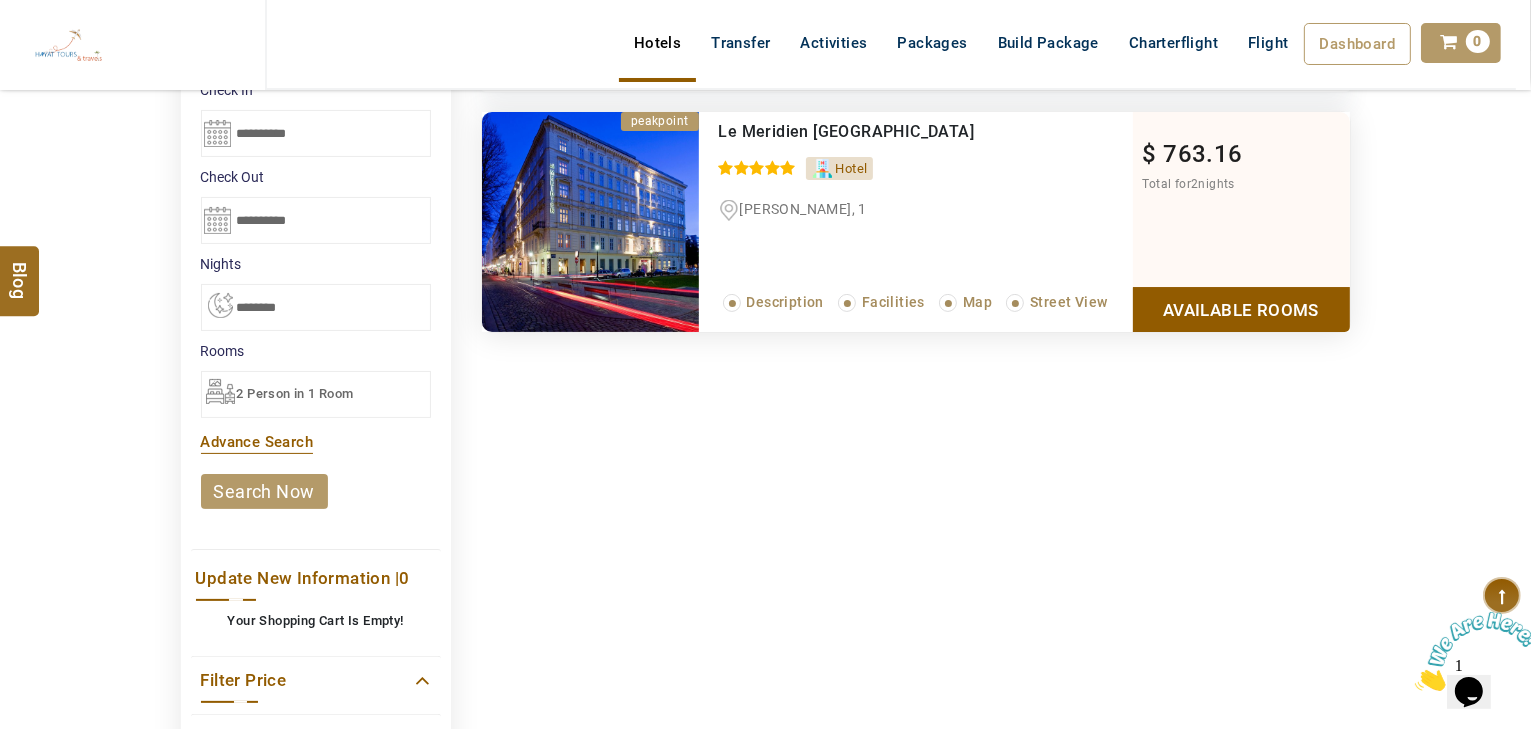 click on "search now" at bounding box center (264, 491) 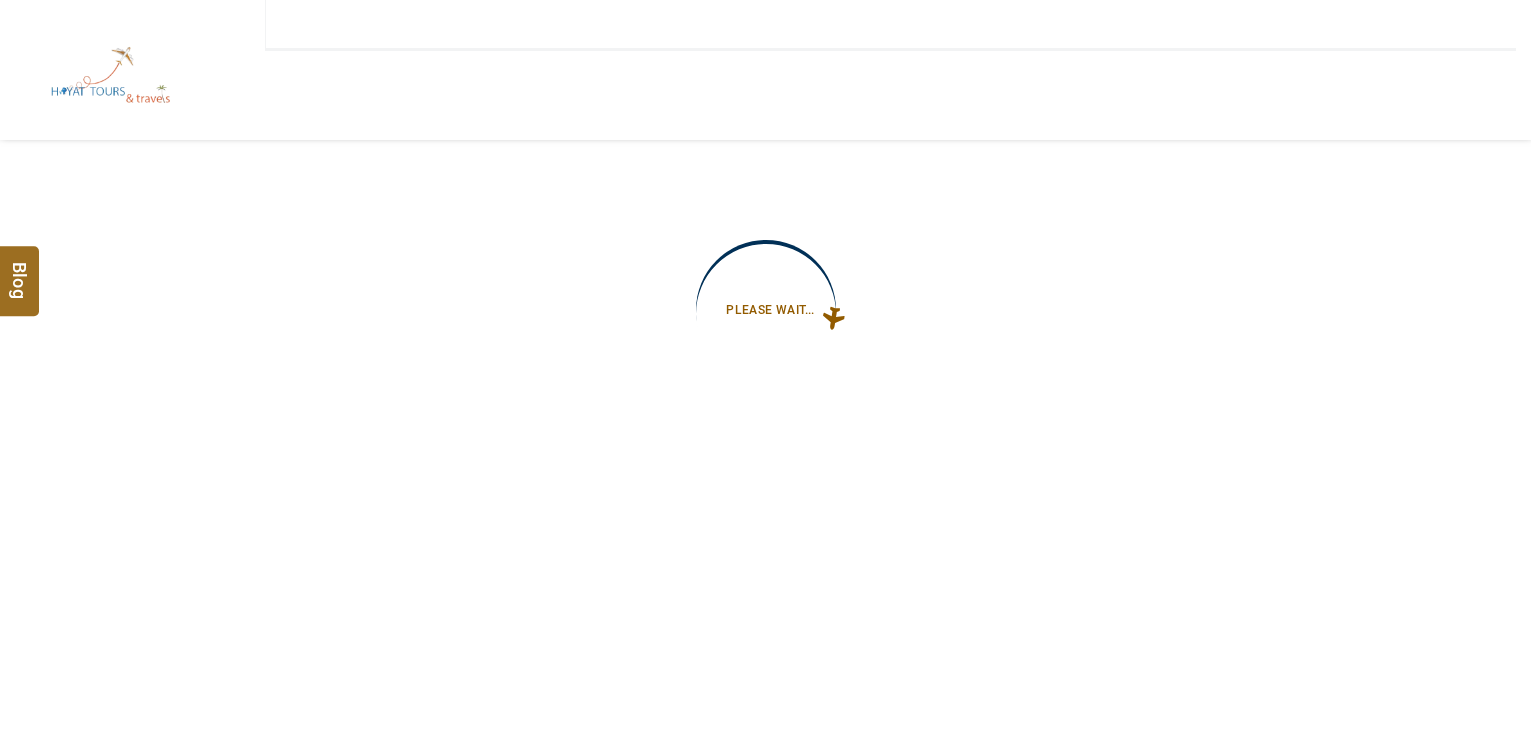 type on "**********" 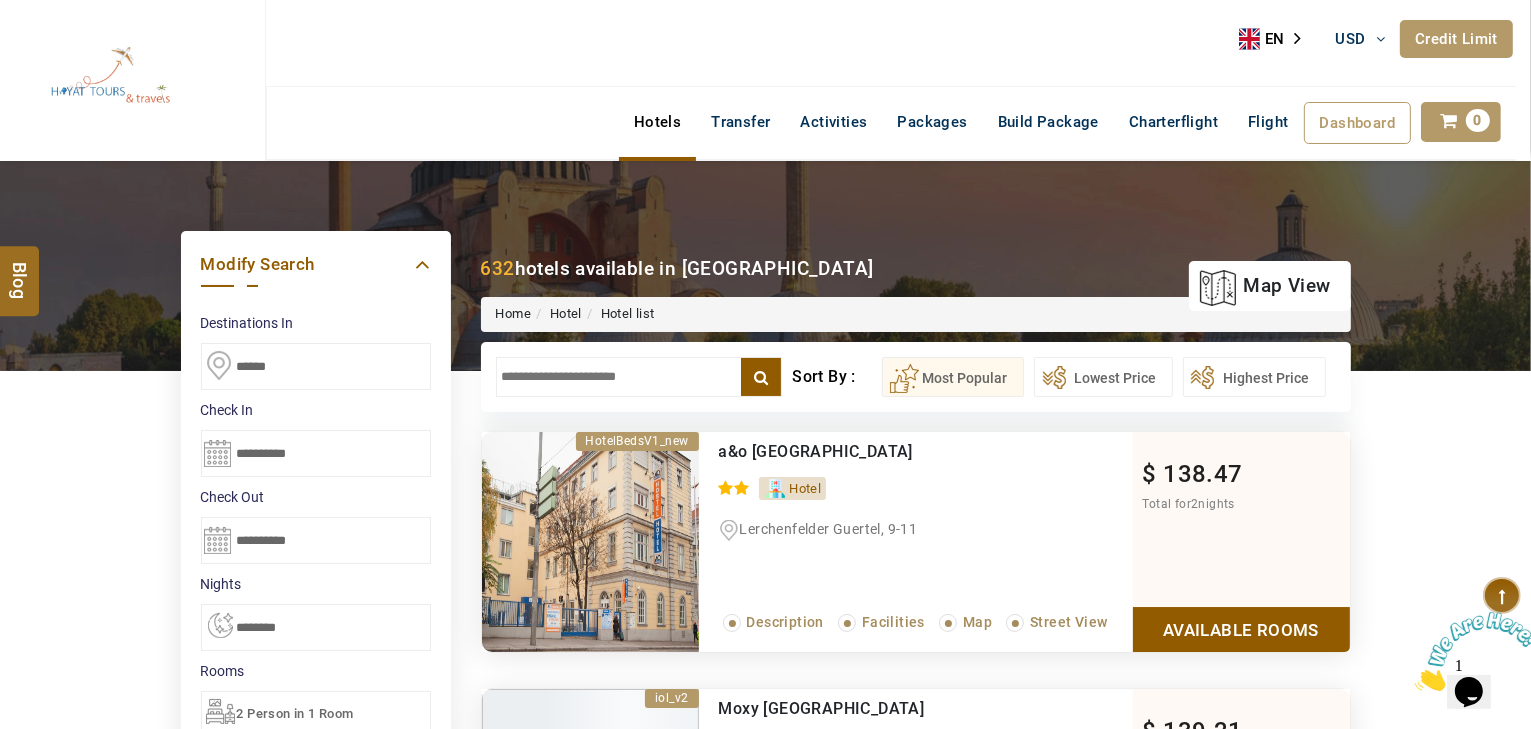 scroll, scrollTop: 0, scrollLeft: 0, axis: both 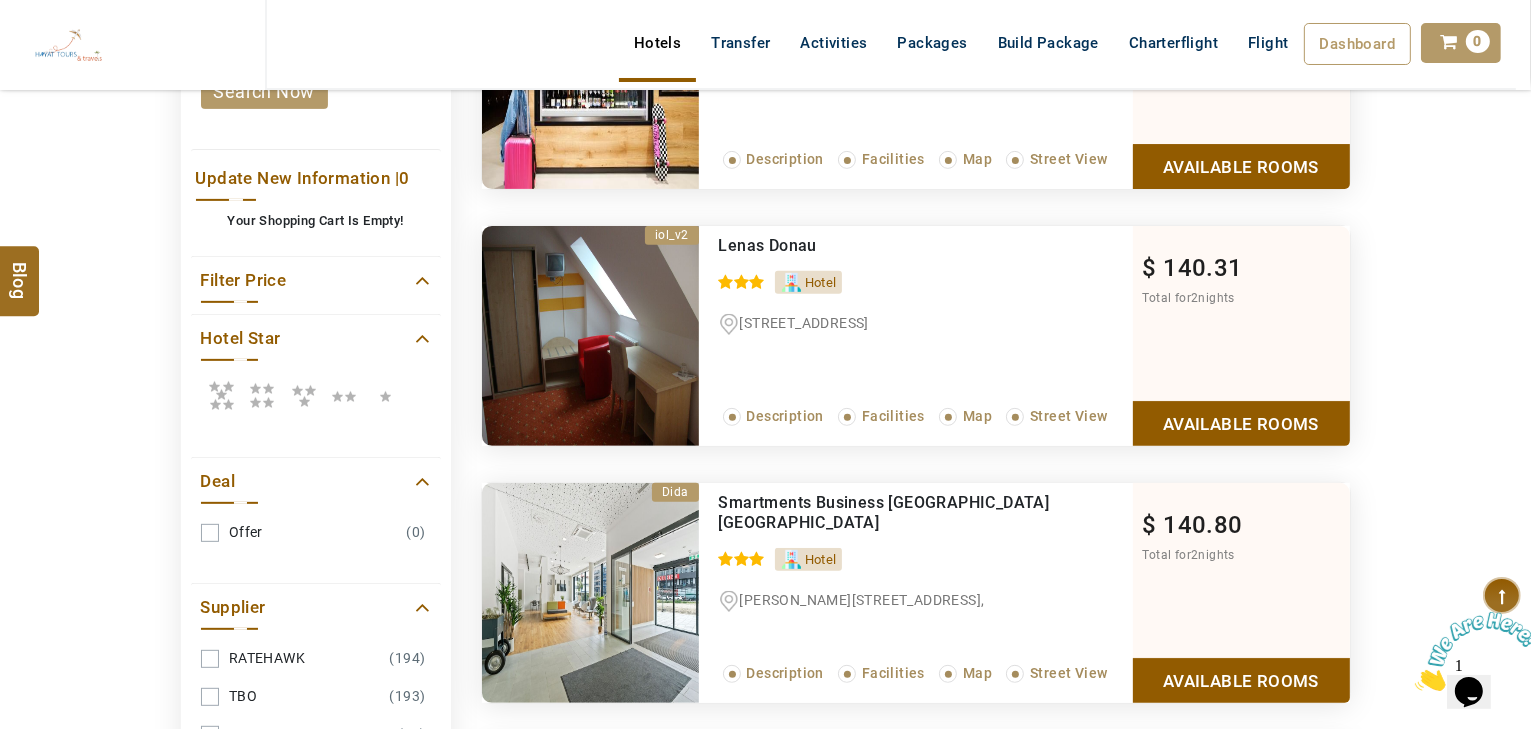 click at bounding box center [262, 395] 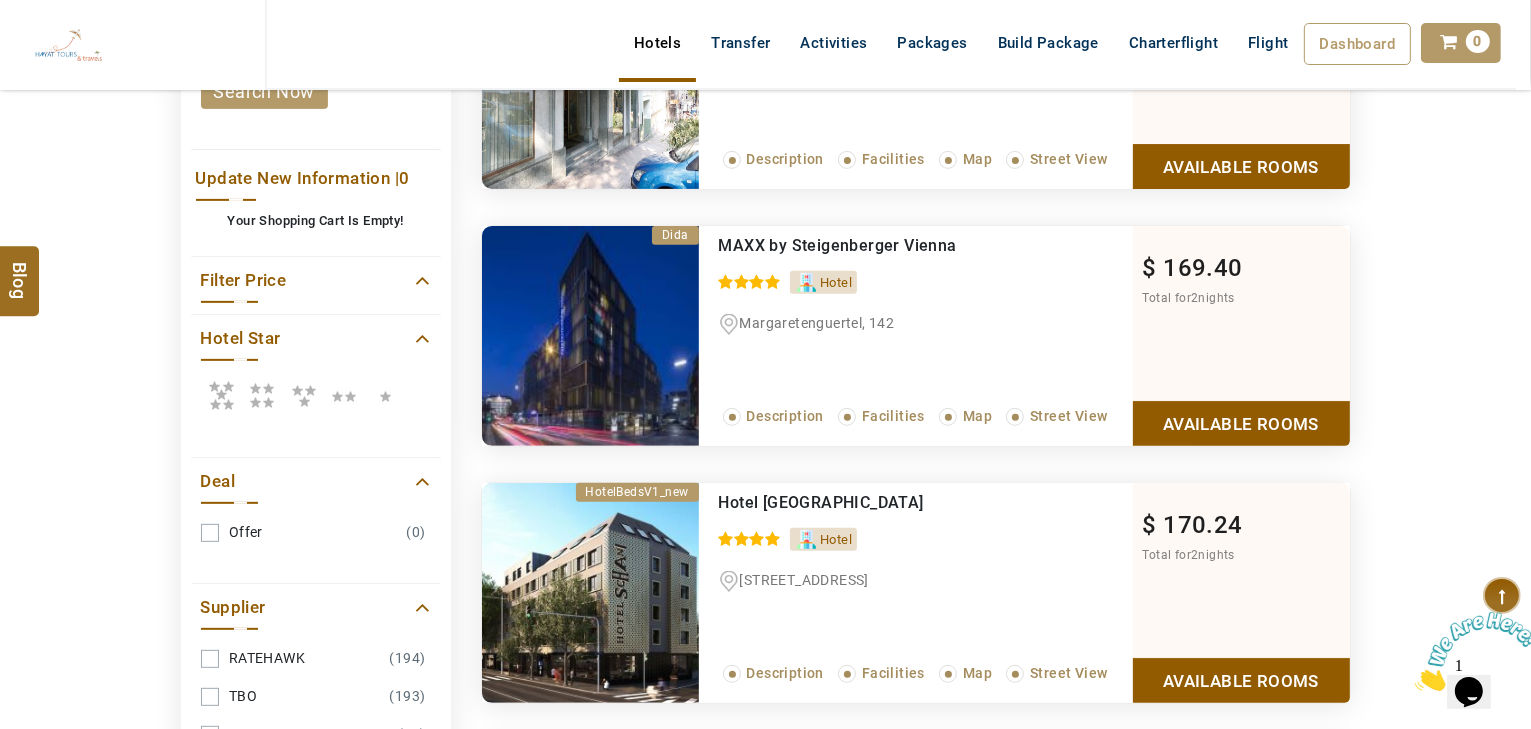 scroll, scrollTop: 640, scrollLeft: 0, axis: vertical 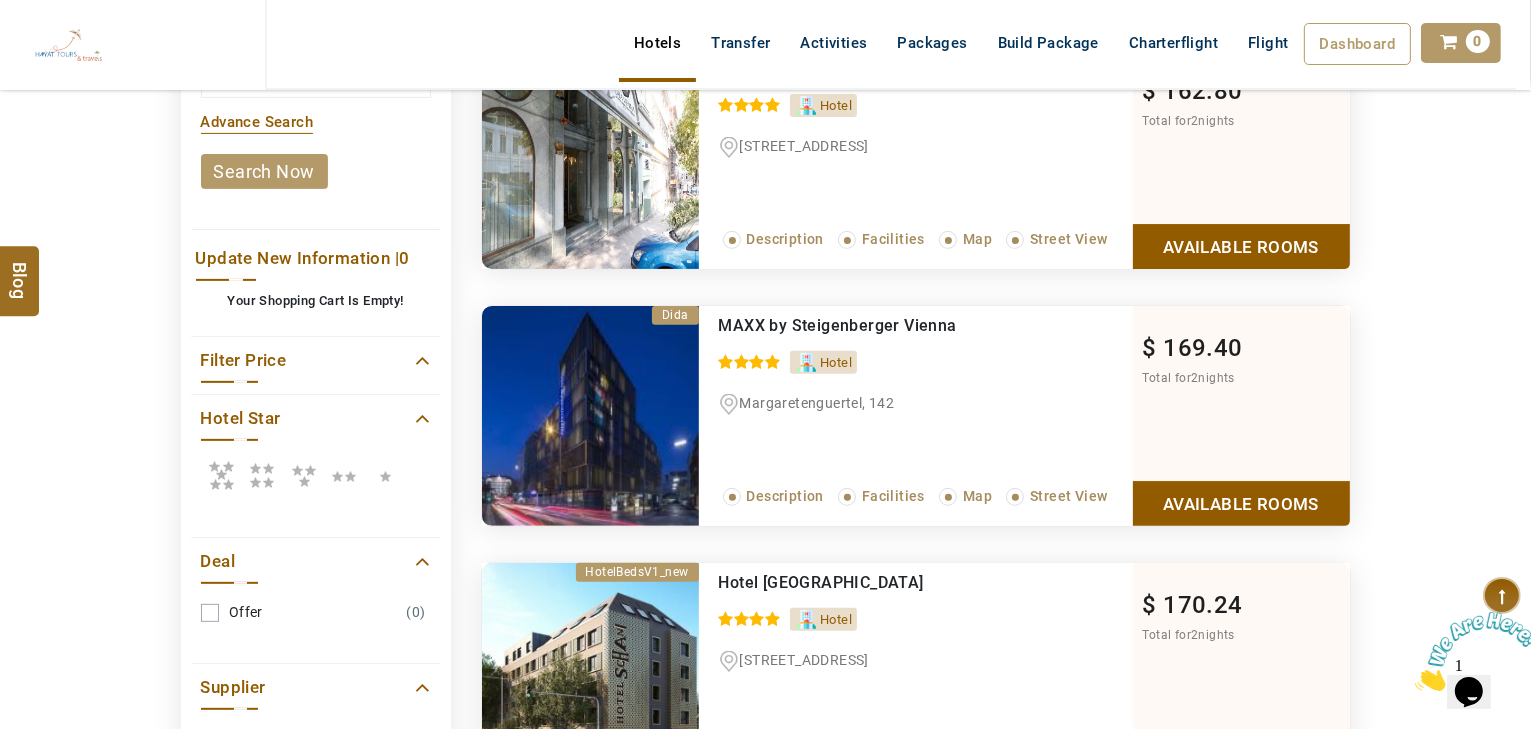 click at bounding box center (262, 475) 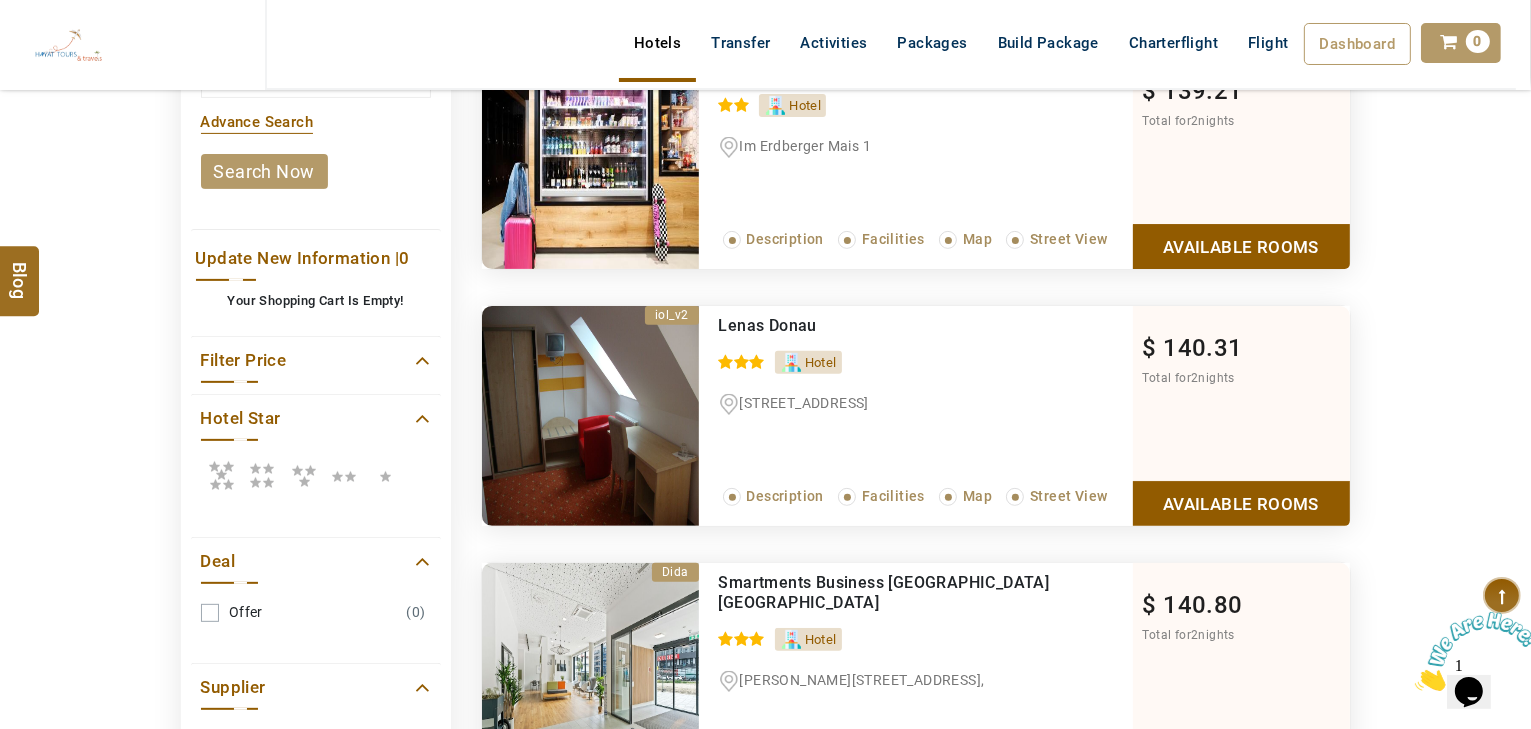 click at bounding box center [221, 475] 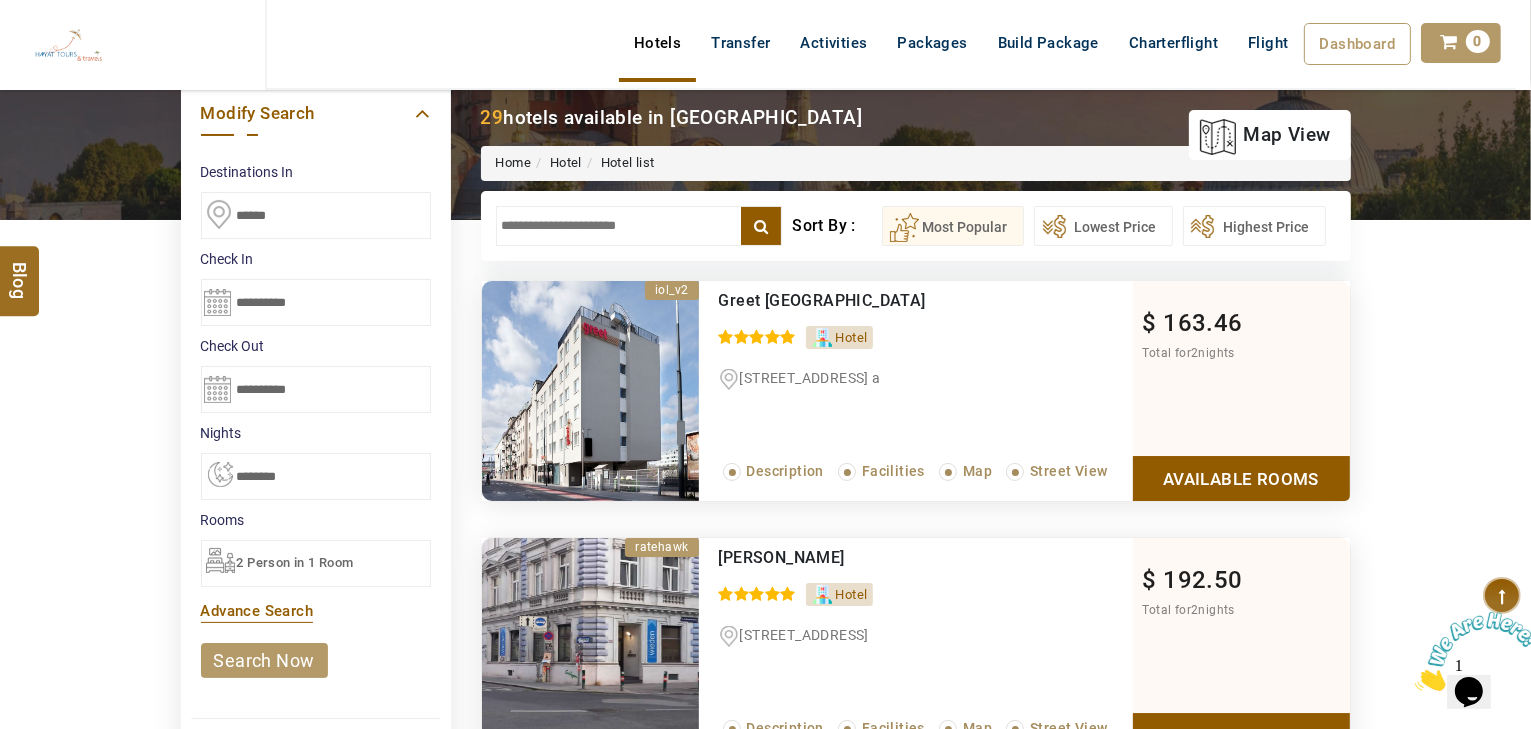 scroll, scrollTop: 0, scrollLeft: 0, axis: both 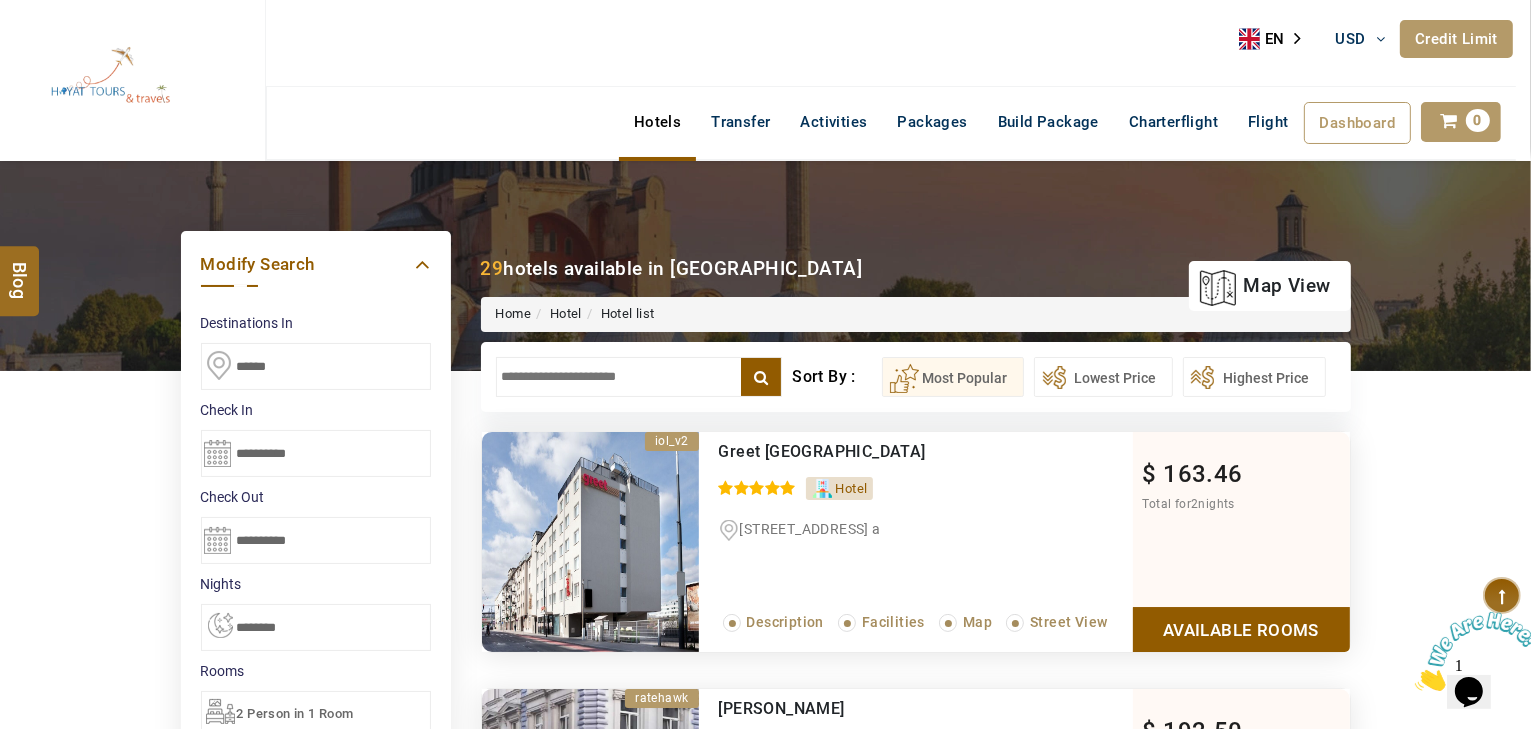 click at bounding box center (639, 377) 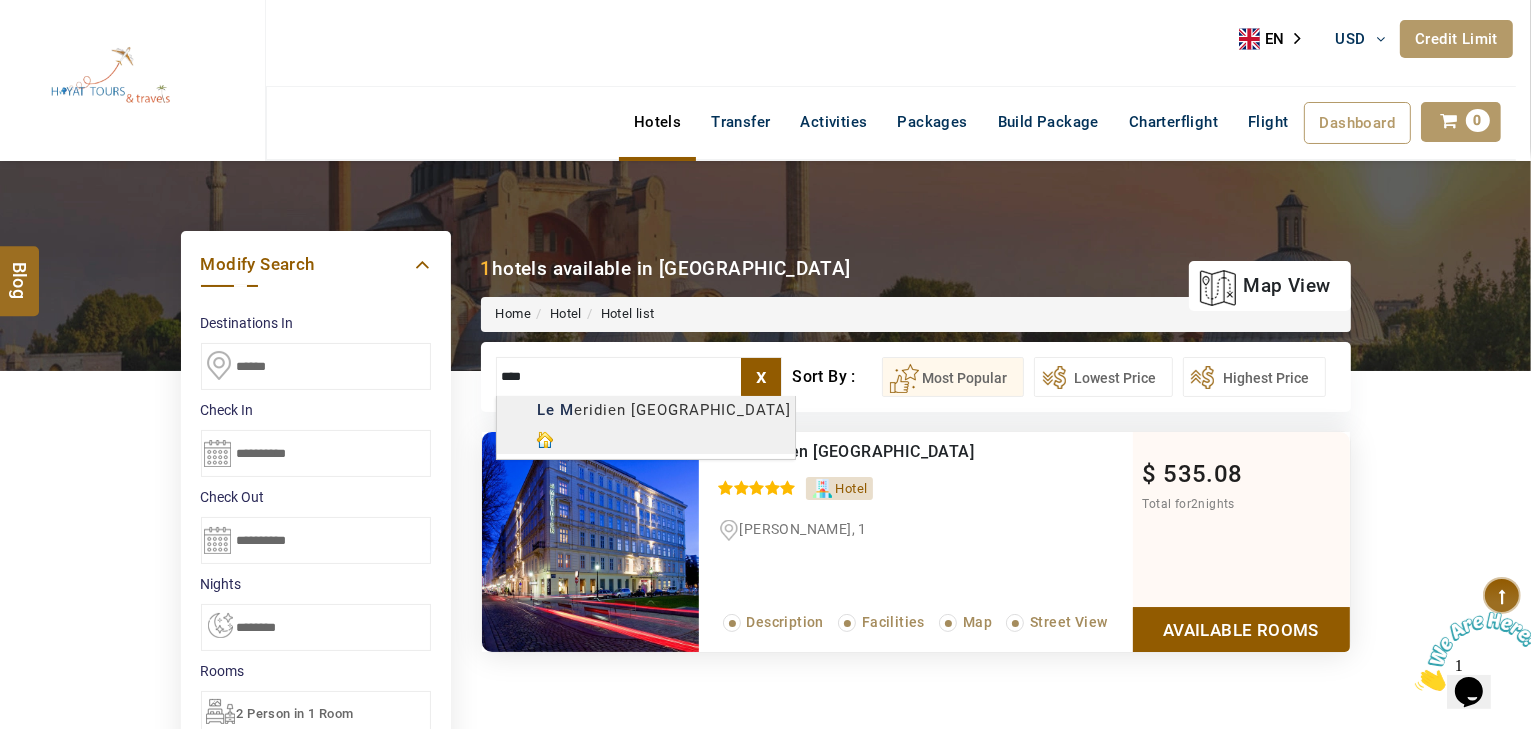 click on "HAYAYT TOURS USD AED  AED EUR  € USD  $ INR  ₹ THB  ฿ IDR  Rp BHD  BHD TRY  ₺ Credit Limit EN HE AR ES PT ZH Helpline
+971 55 344 0168 Register Now +971 55 344 0168 info@royallineholidays.com About Us What we Offer Blog Why Us Contact Hotels  Transfer Activities Packages Build Package Charterflight Flight Dashboard My Profile My Booking My Reports My Quotation Sign Out 0 Points Redeem Now To Redeem 58318  Points Future Points  1074   Points Credit Limit Credit Limit USD 30000.00 70% Complete Used USD 13606.01 Available USD 16393.99 Setting  Looks like you haven't added anything to your cart yet Countinue Shopping ***** ****** Please Wait.. Blog demo
Remember me Forgot
password? LOG IN Don't have an account?   Register Now My Booking View/ Print/Cancel Your Booking without Signing in Submit Applying Filters...... Hotels For You Will Be Loading Soon demo
In A Few Moment, You Will Be Celebrating Best Hotel options galore ! Check In   CheckOut Rooms Rooms X Map Wifi" at bounding box center [765, 1113] 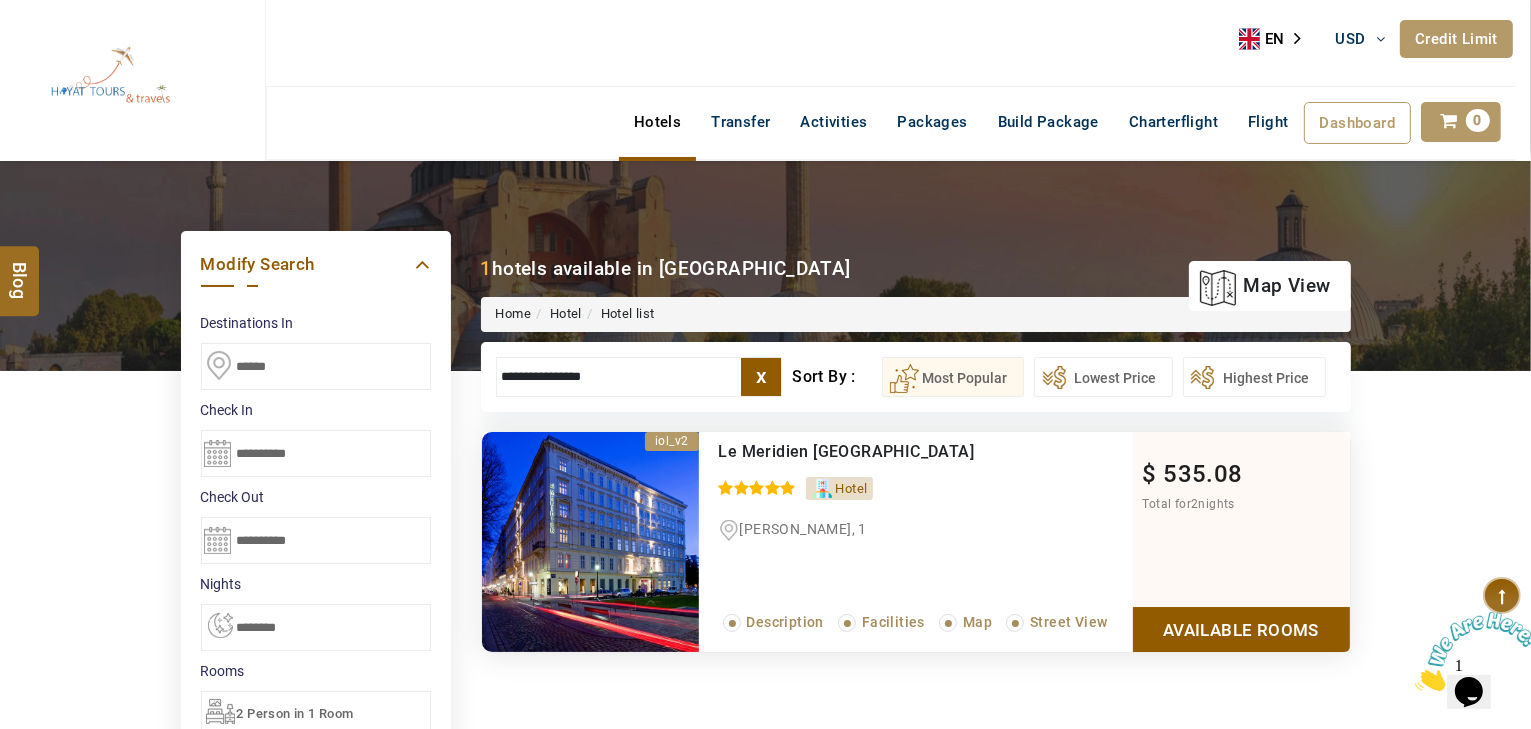 type on "**********" 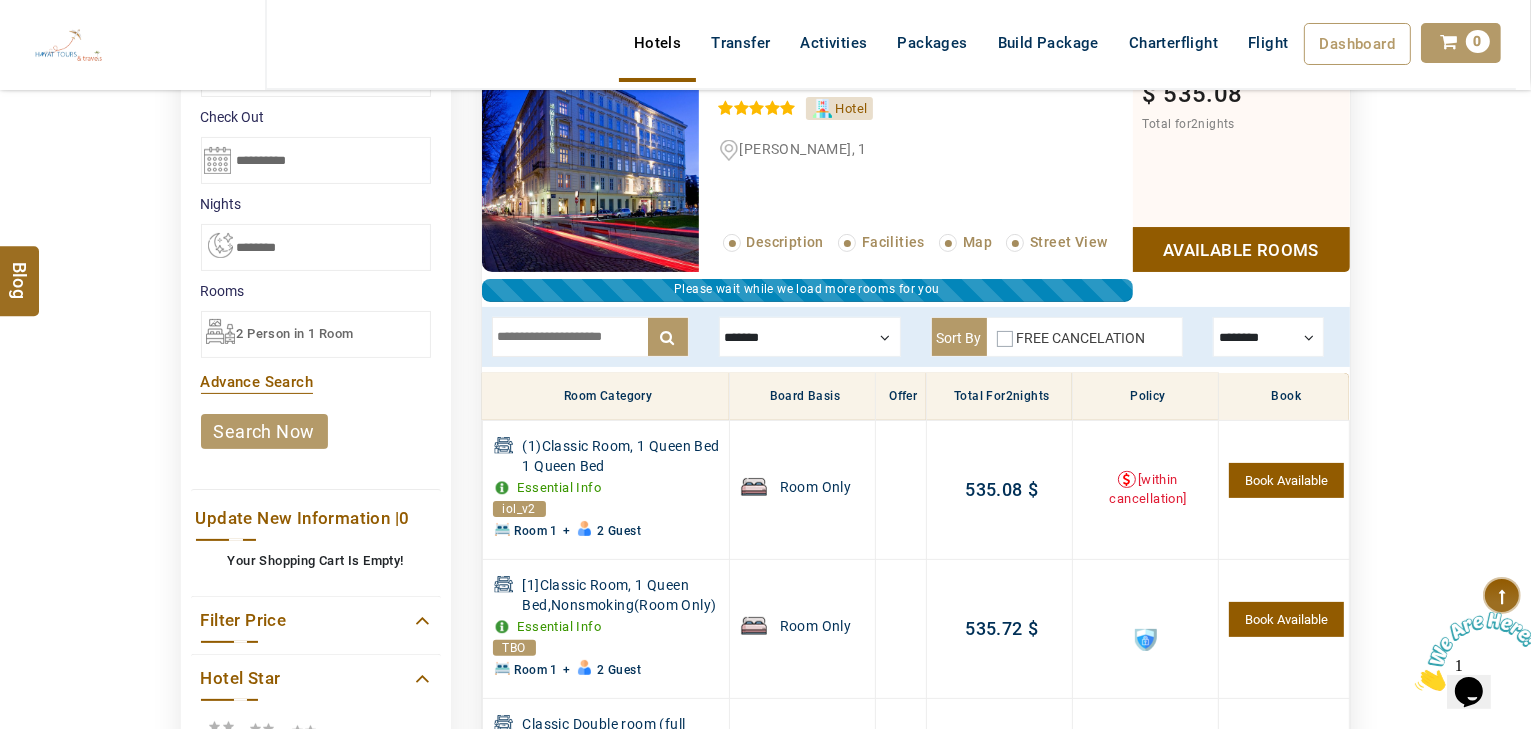 click at bounding box center (810, 337) 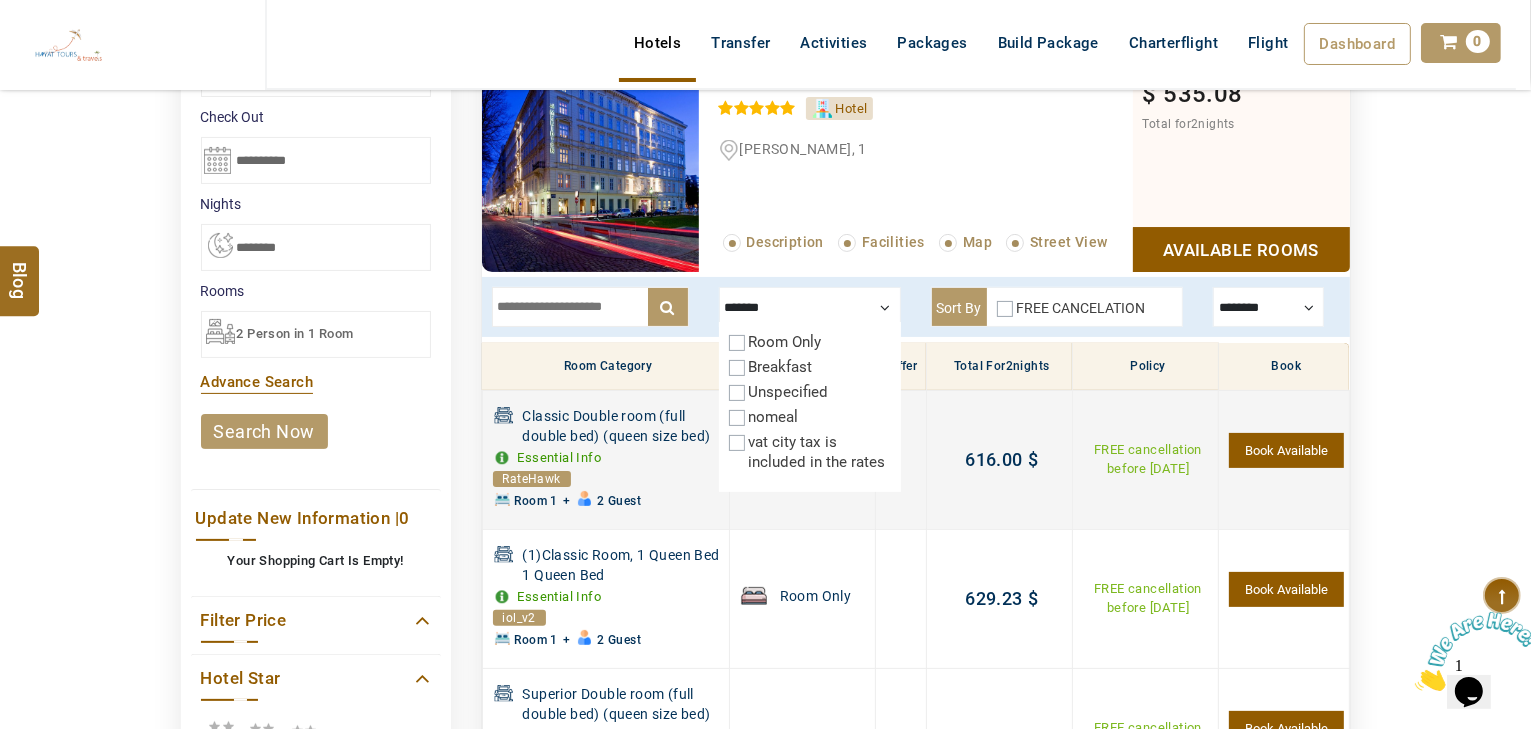 scroll, scrollTop: 540, scrollLeft: 0, axis: vertical 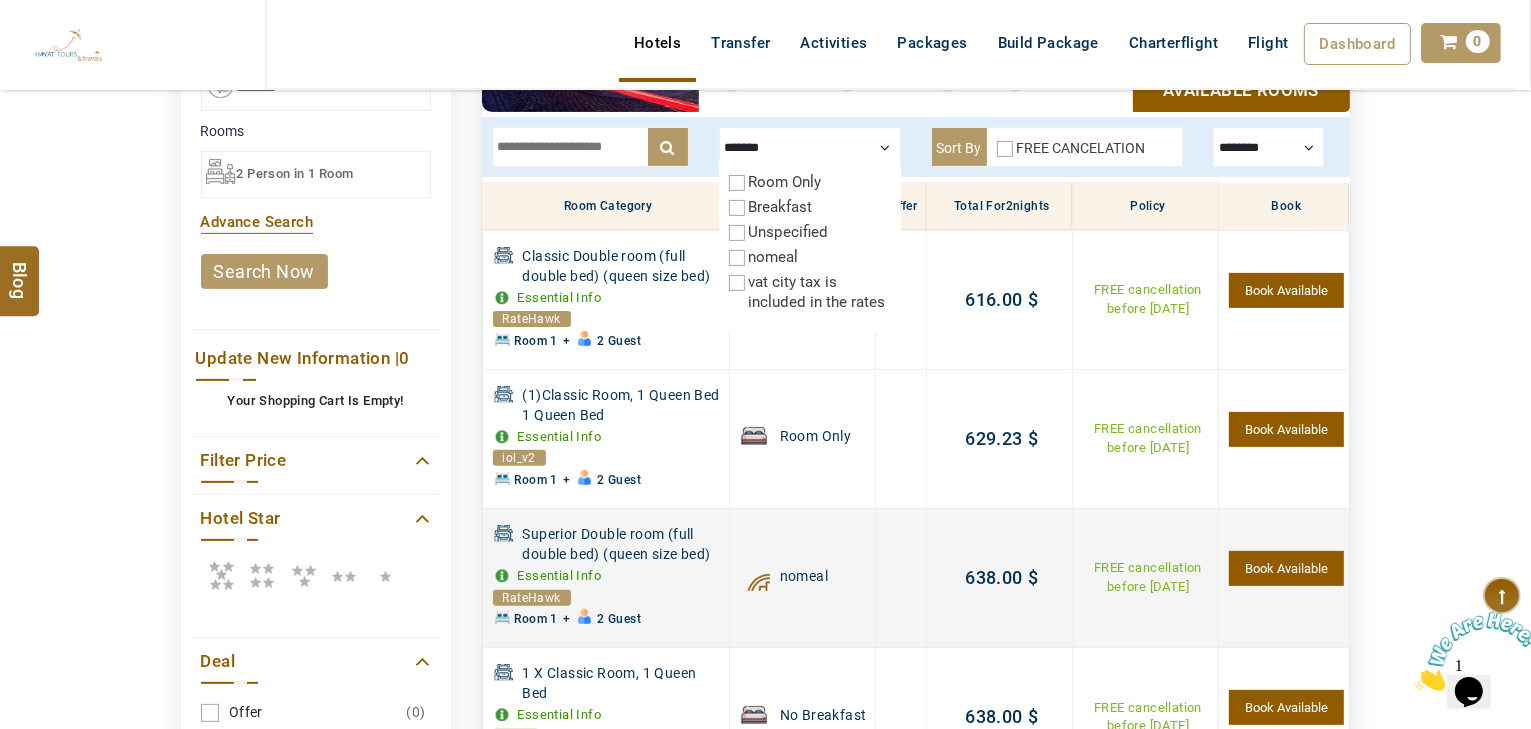 click on "Book Available" at bounding box center [1286, 568] 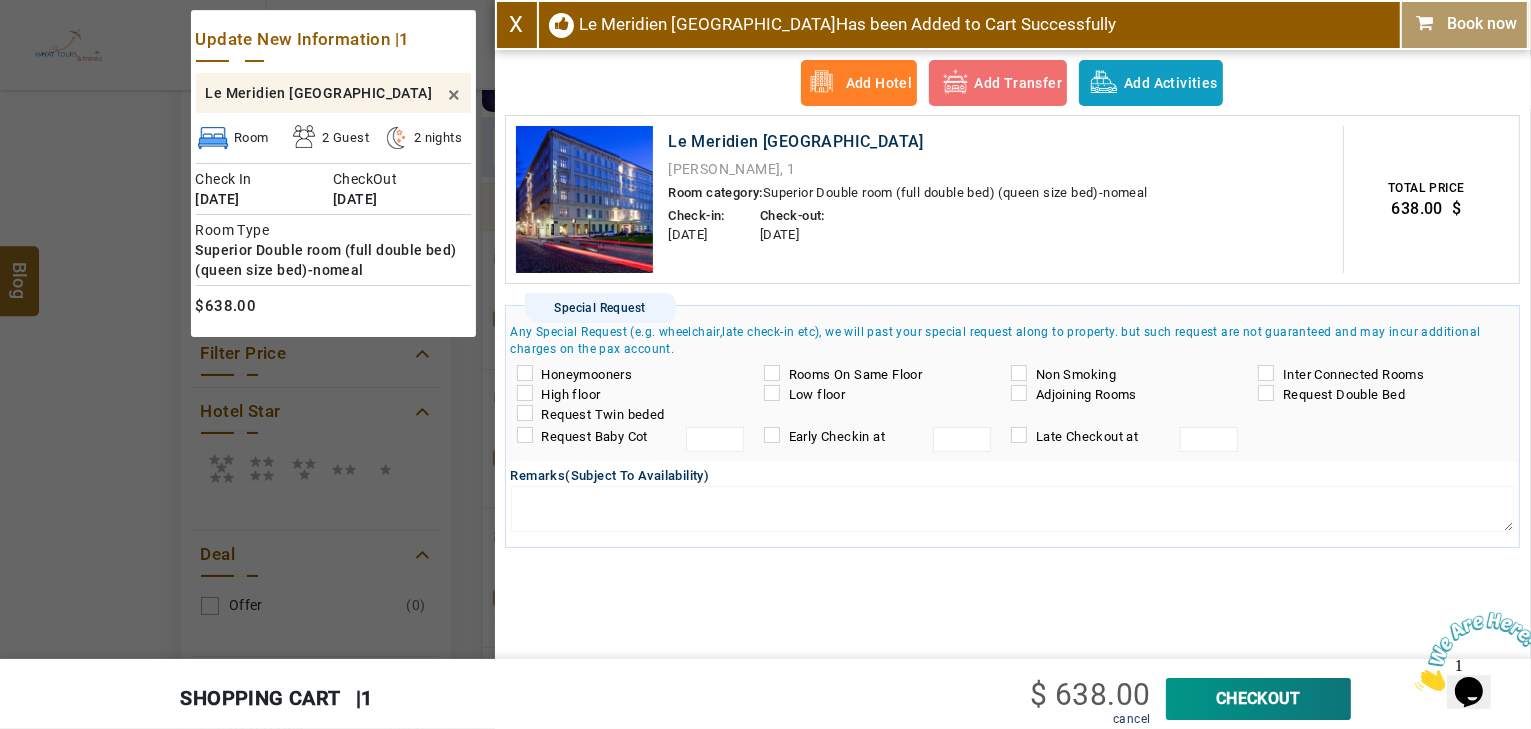 scroll, scrollTop: 380, scrollLeft: 0, axis: vertical 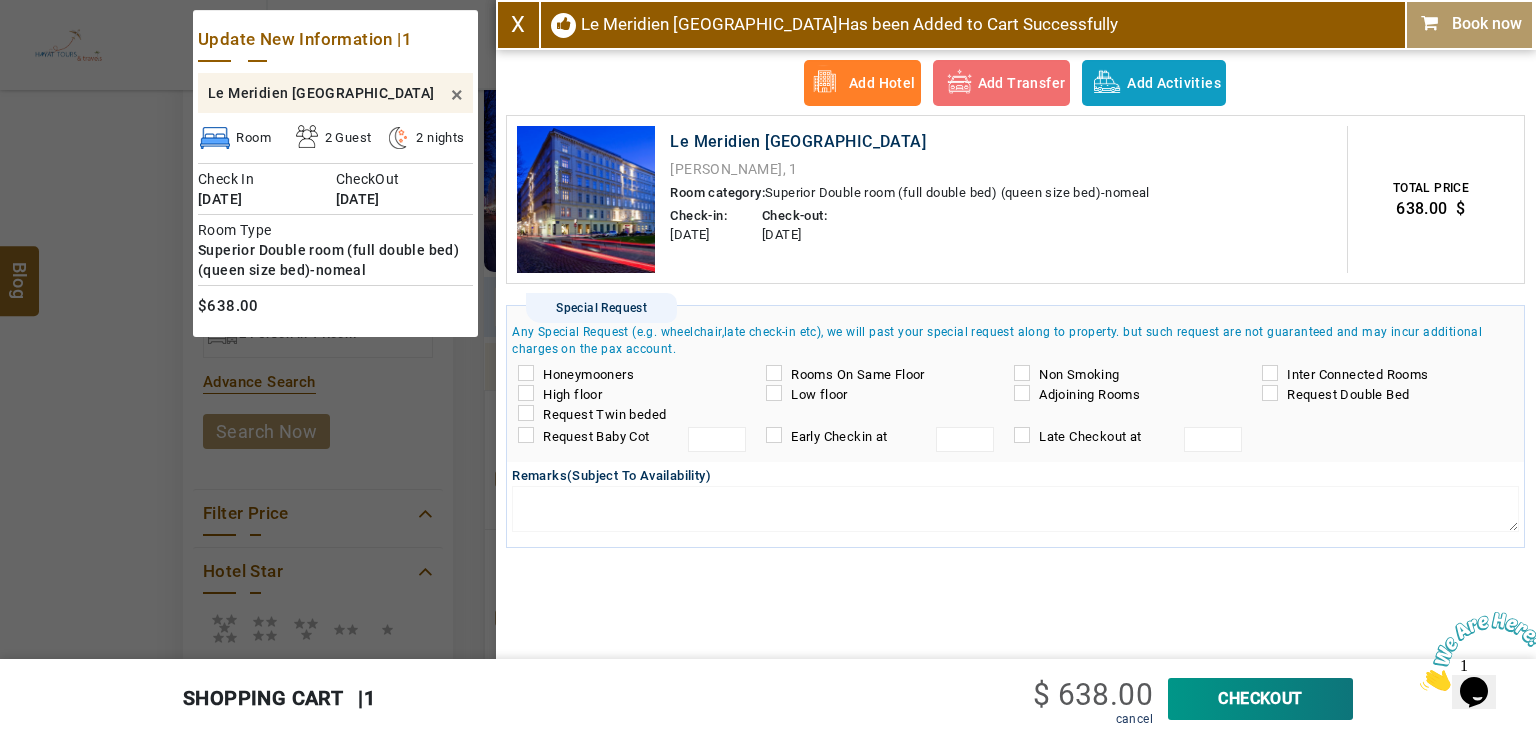click on "×" at bounding box center [457, 94] 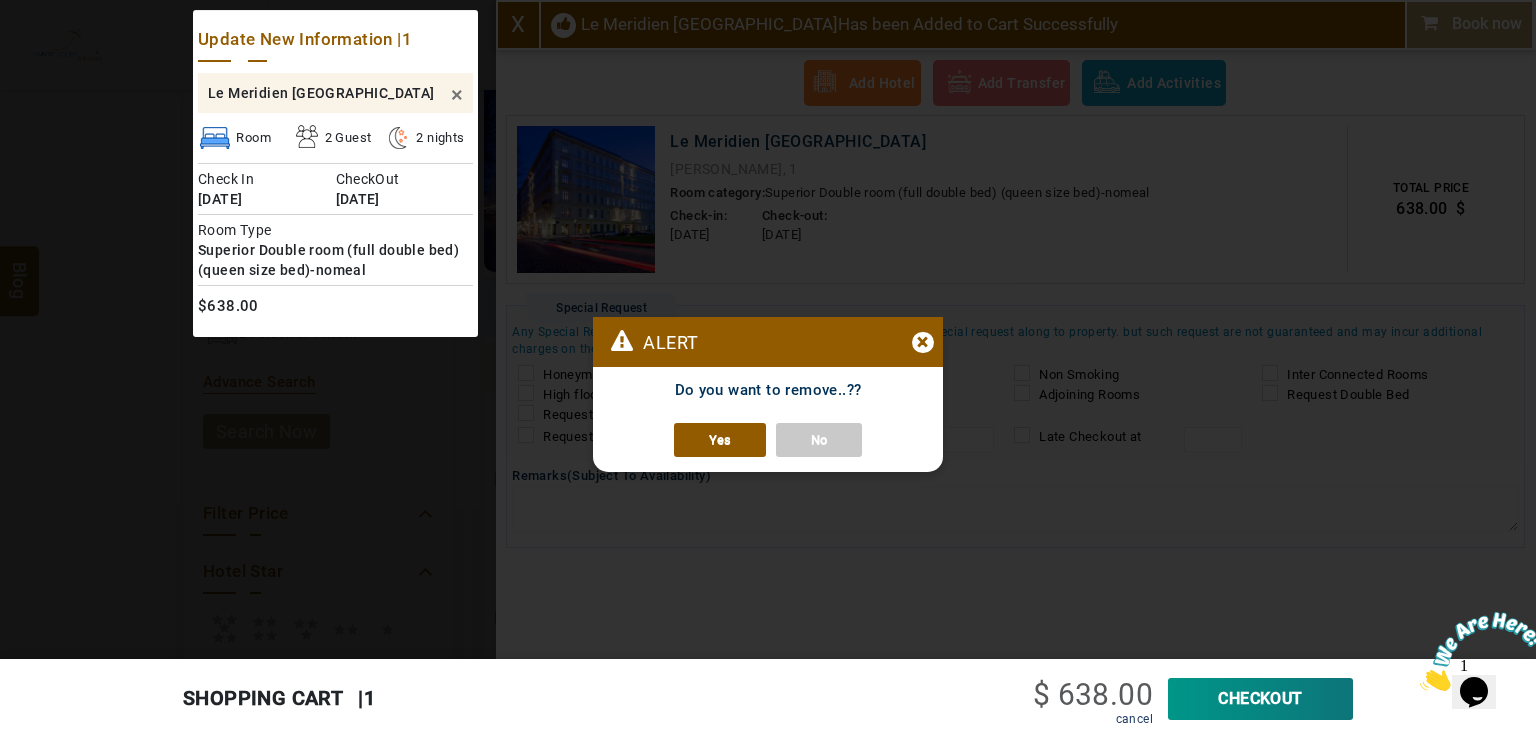 click on "Yes" at bounding box center (720, 440) 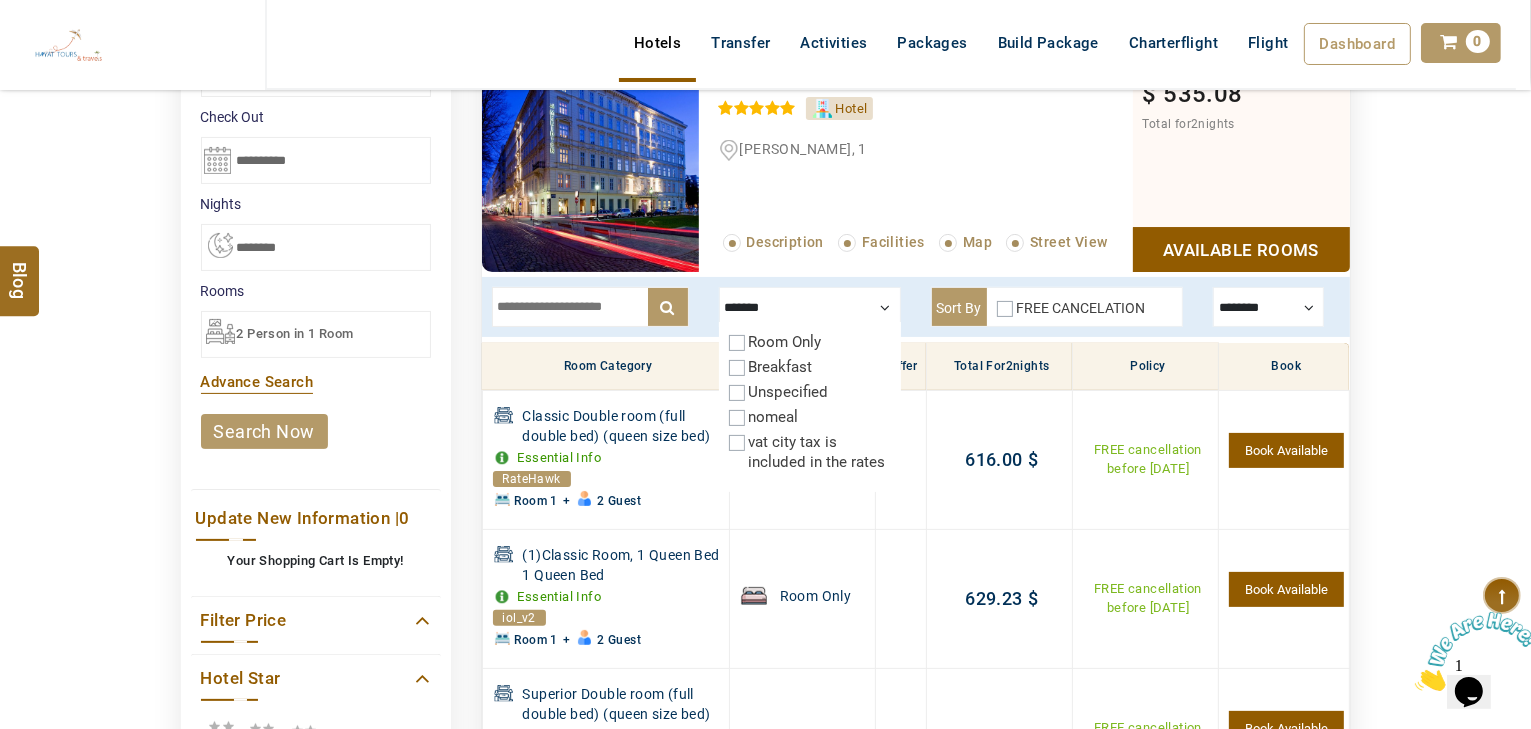 click on "Breakfast" at bounding box center (781, 367) 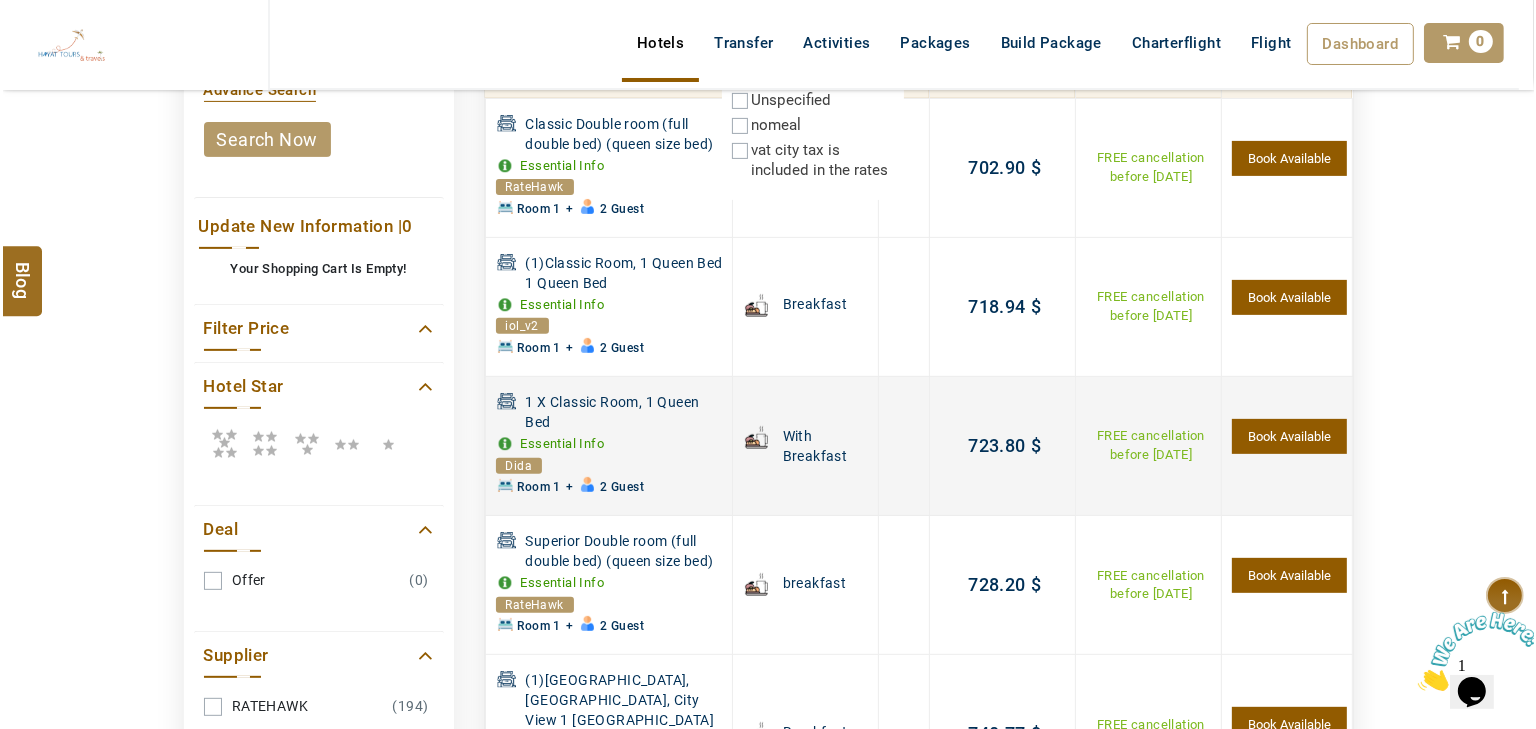 scroll, scrollTop: 700, scrollLeft: 0, axis: vertical 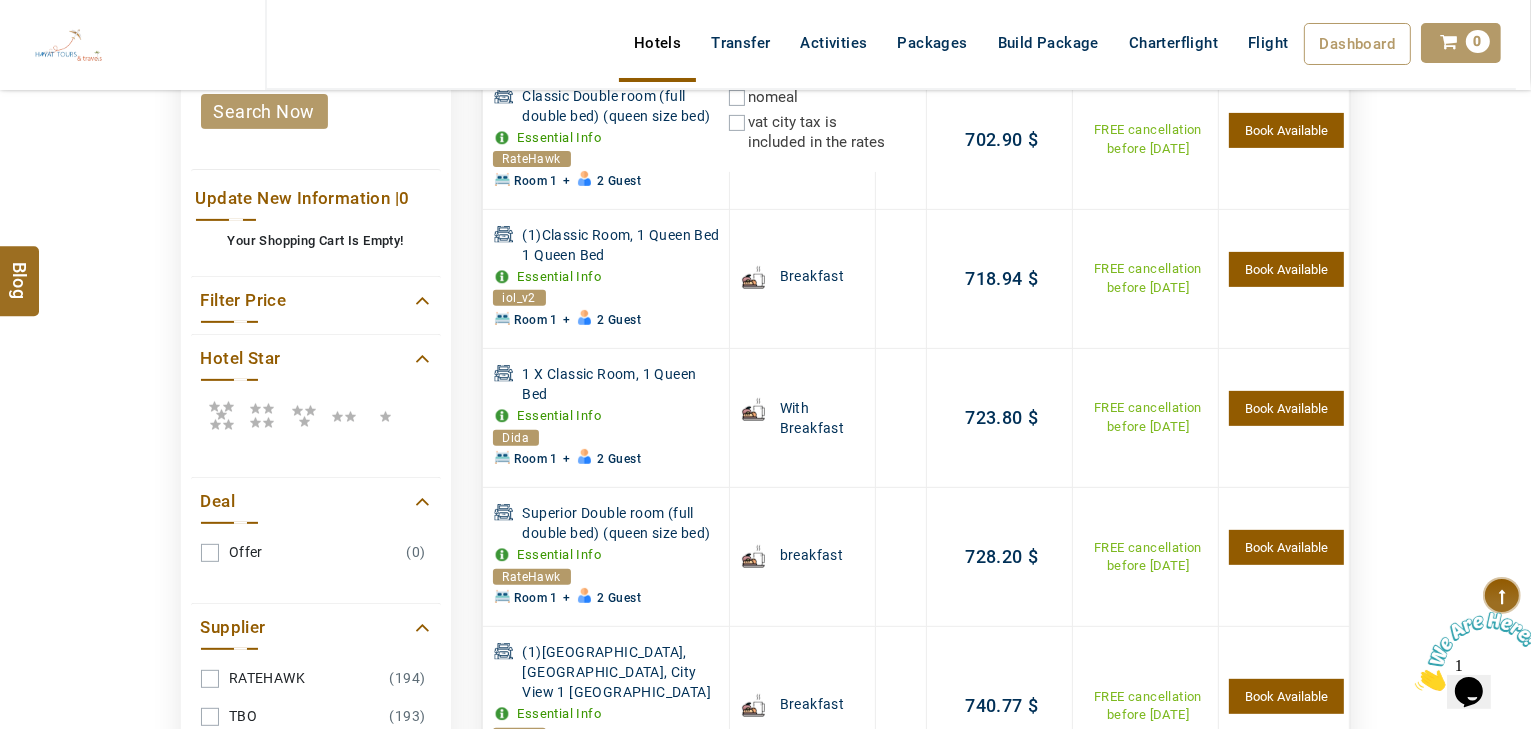 click on "Book Available" at bounding box center [1286, 547] 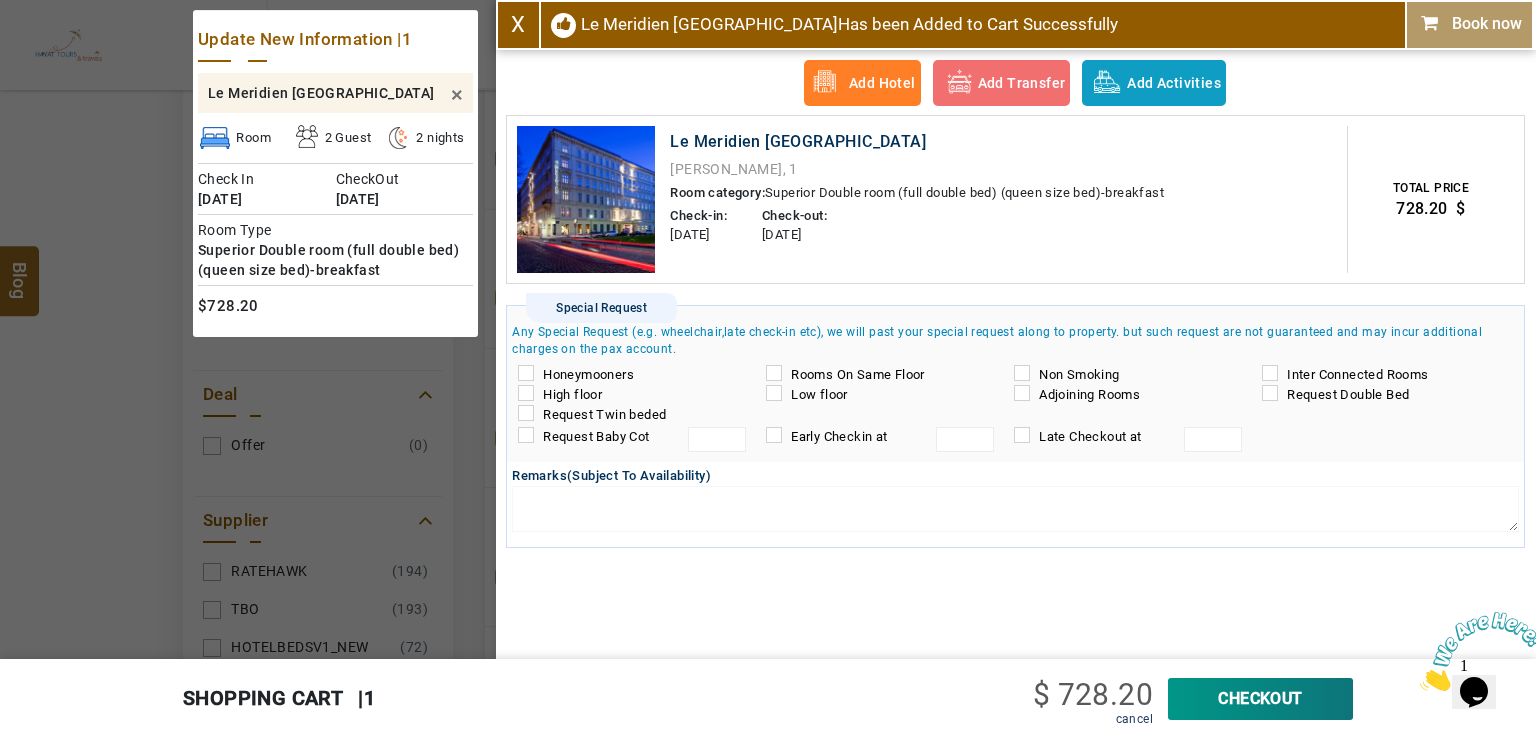 click on "CheckOut" at bounding box center (1260, 699) 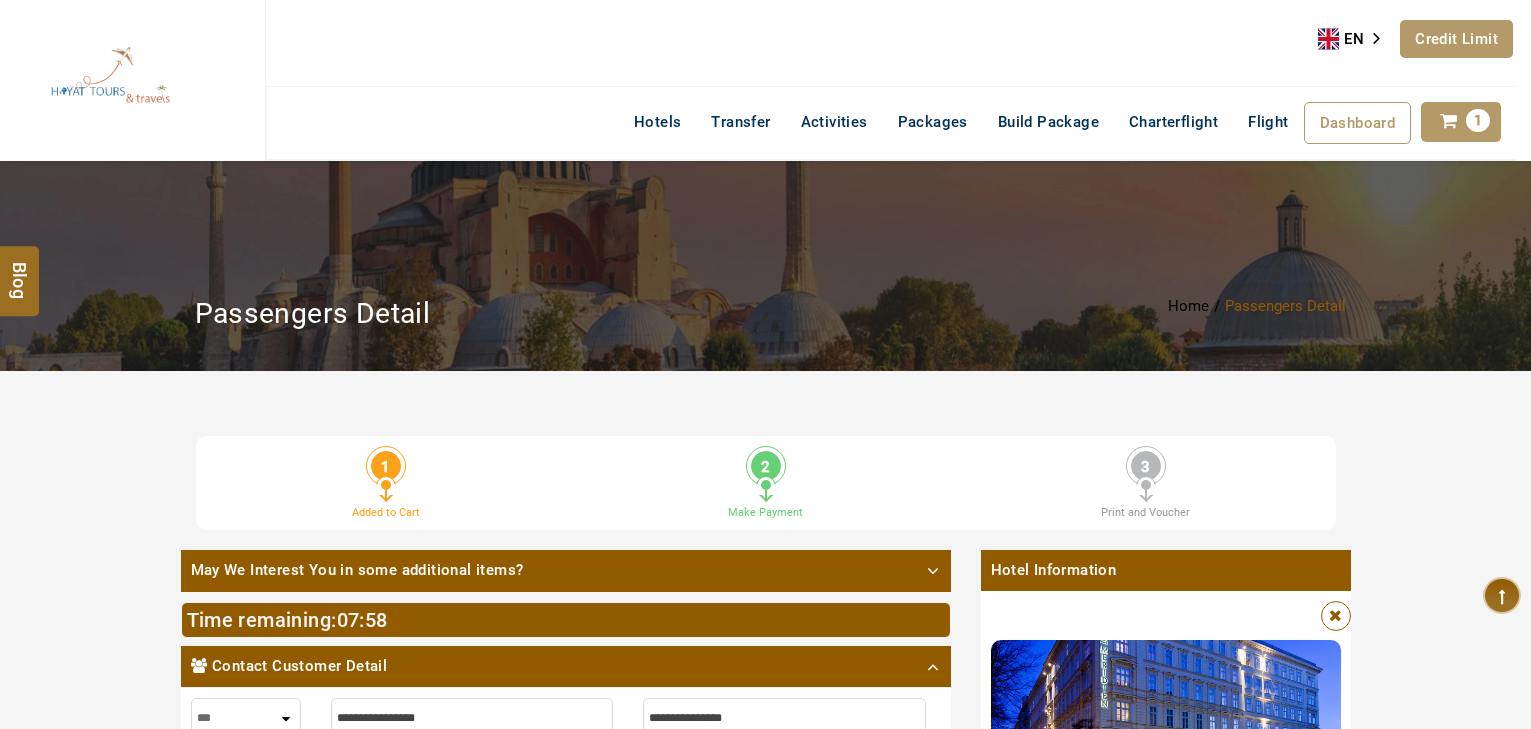 scroll, scrollTop: 0, scrollLeft: 0, axis: both 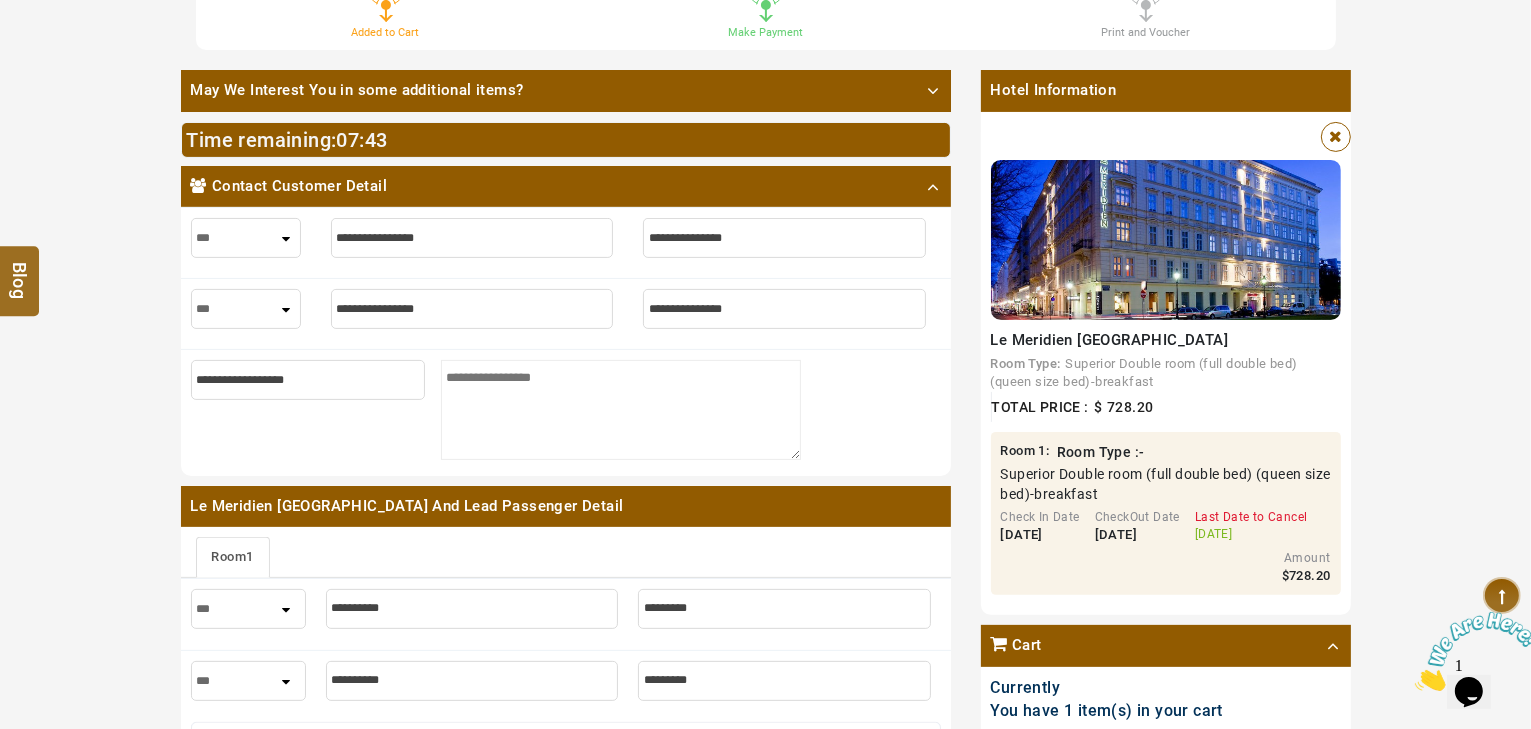 click on "*** **** ***" at bounding box center [246, 238] 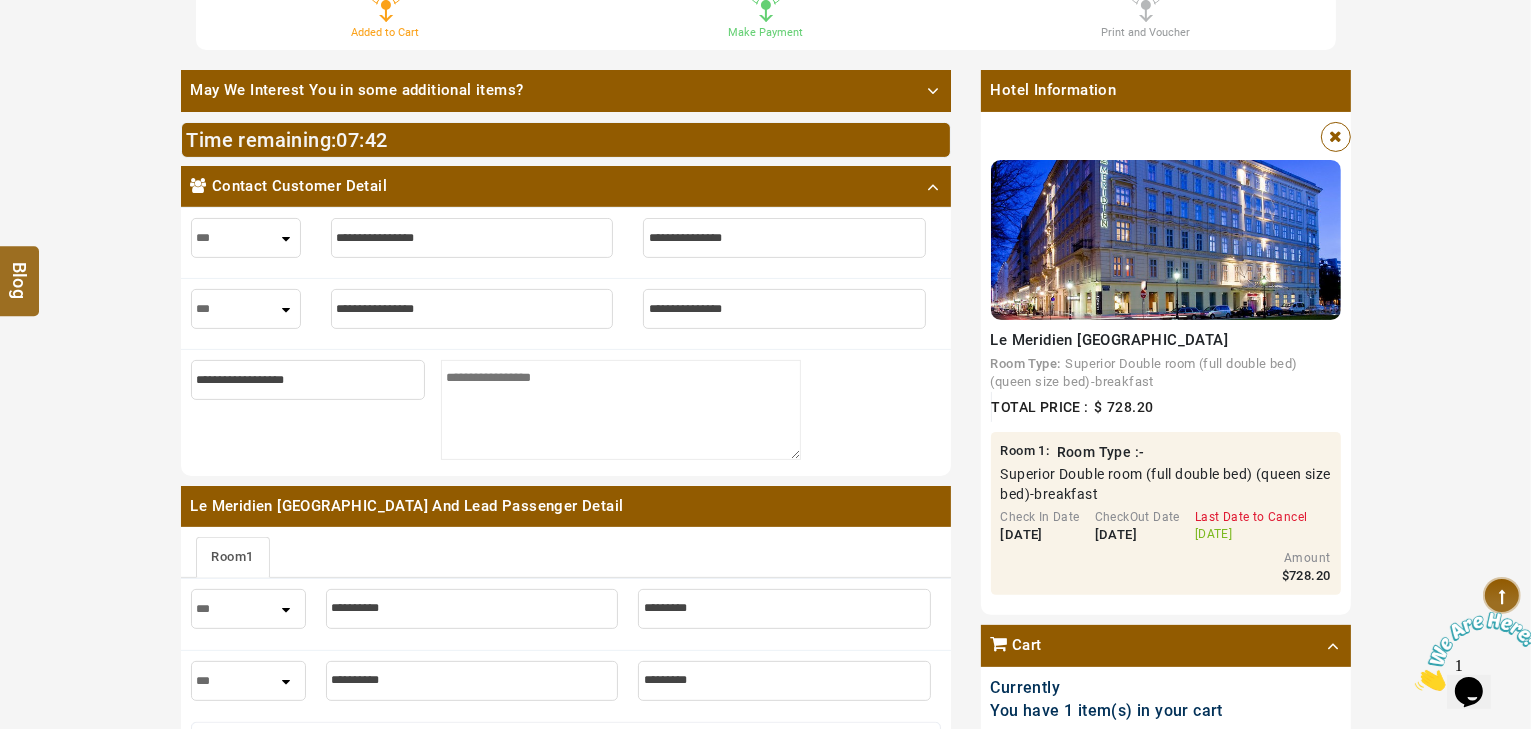click at bounding box center [472, 238] 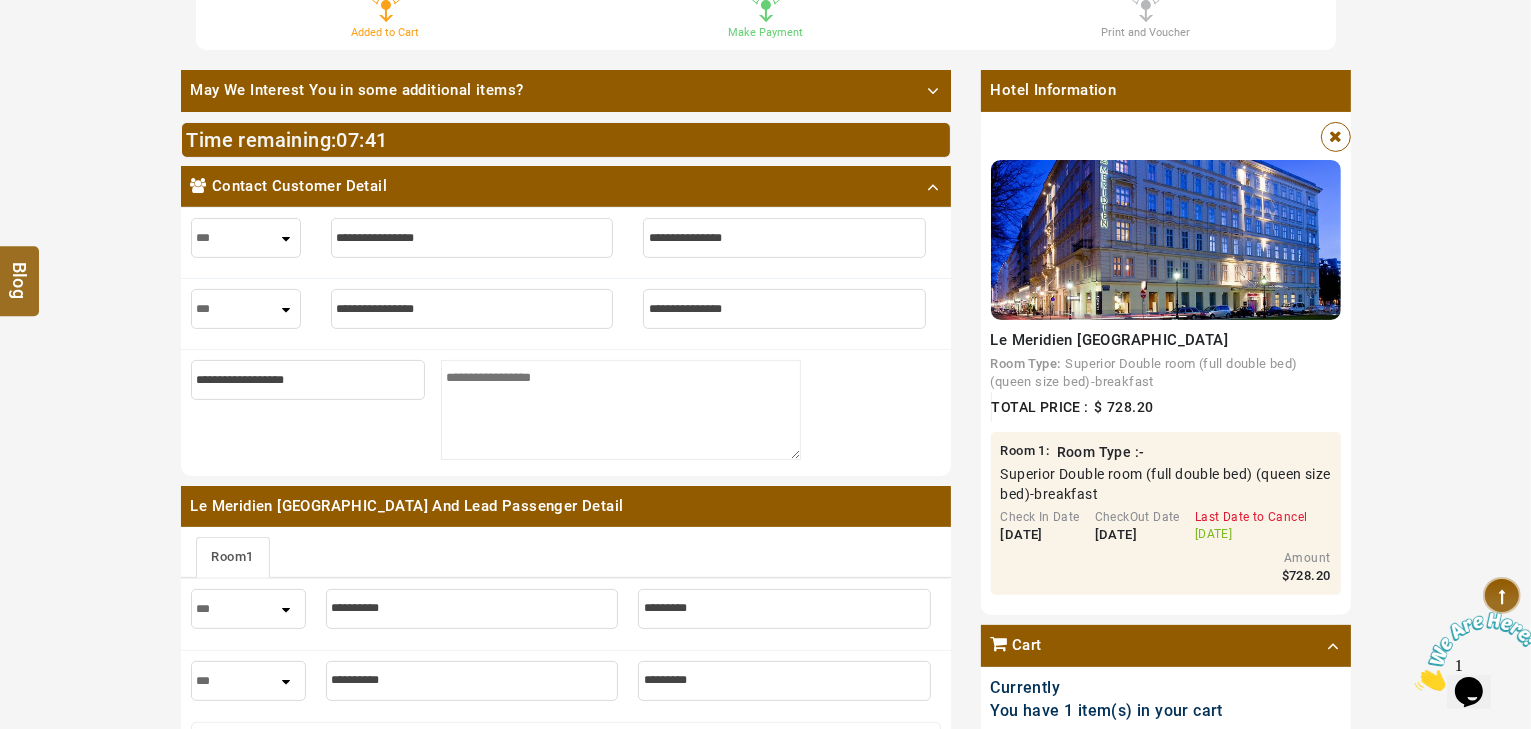 type on "*" 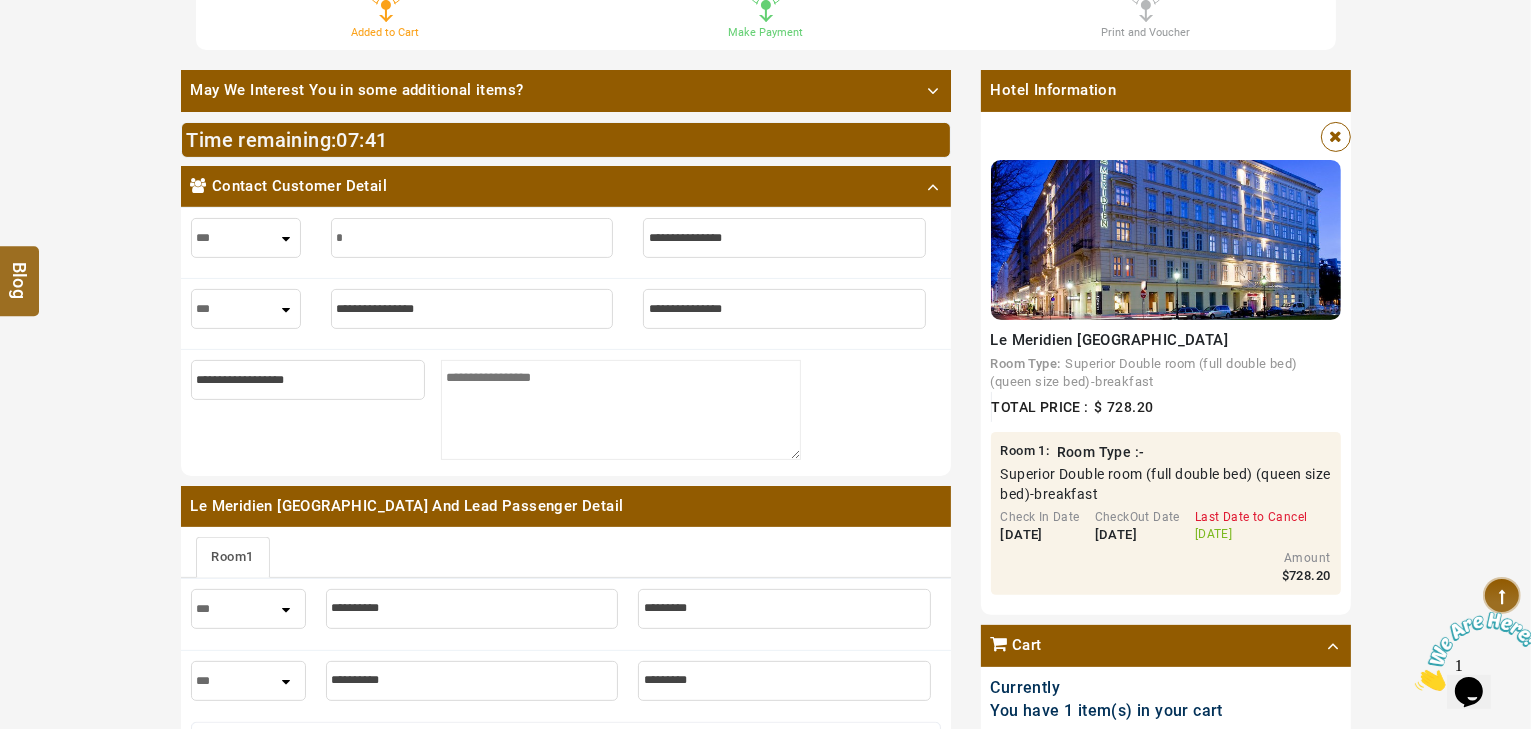 type on "*" 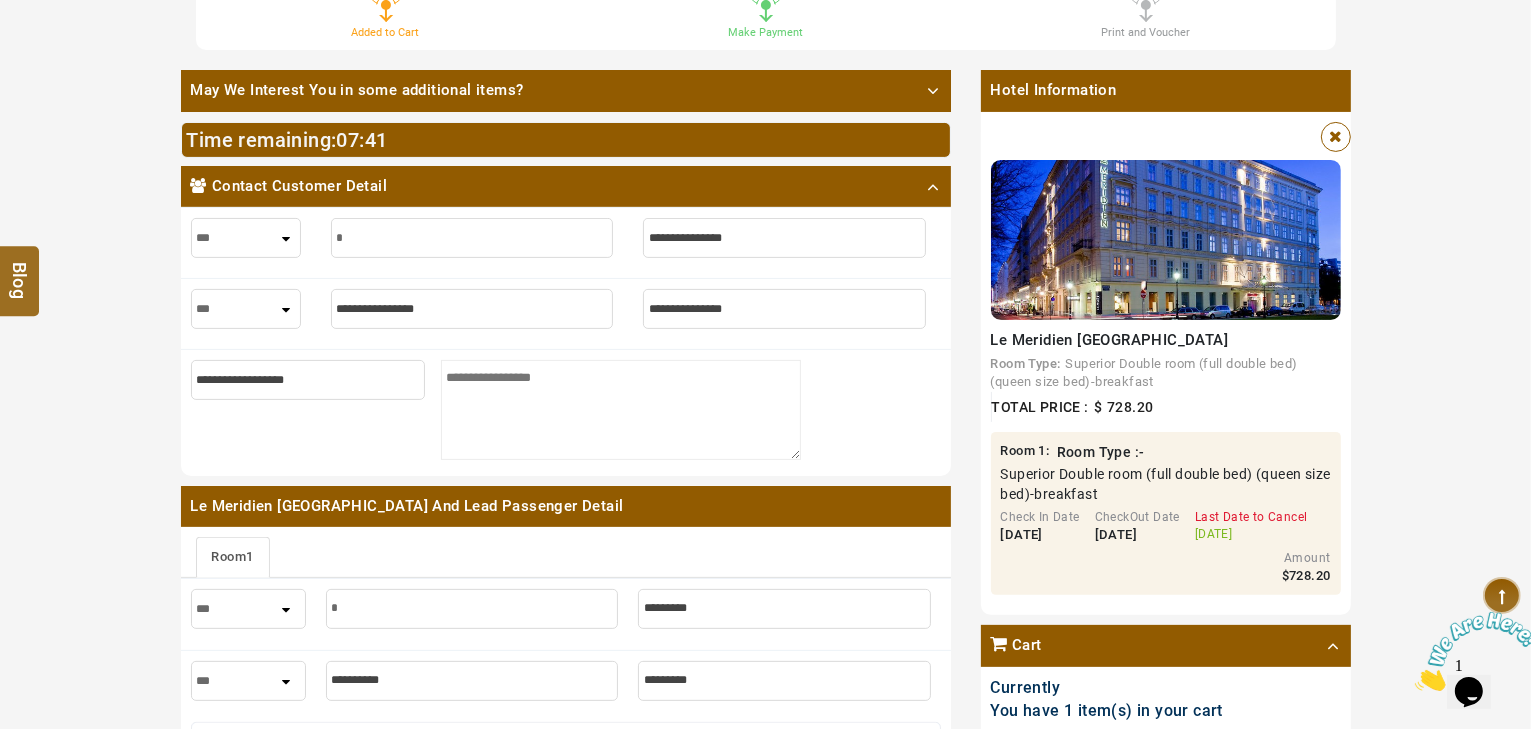 type on "**" 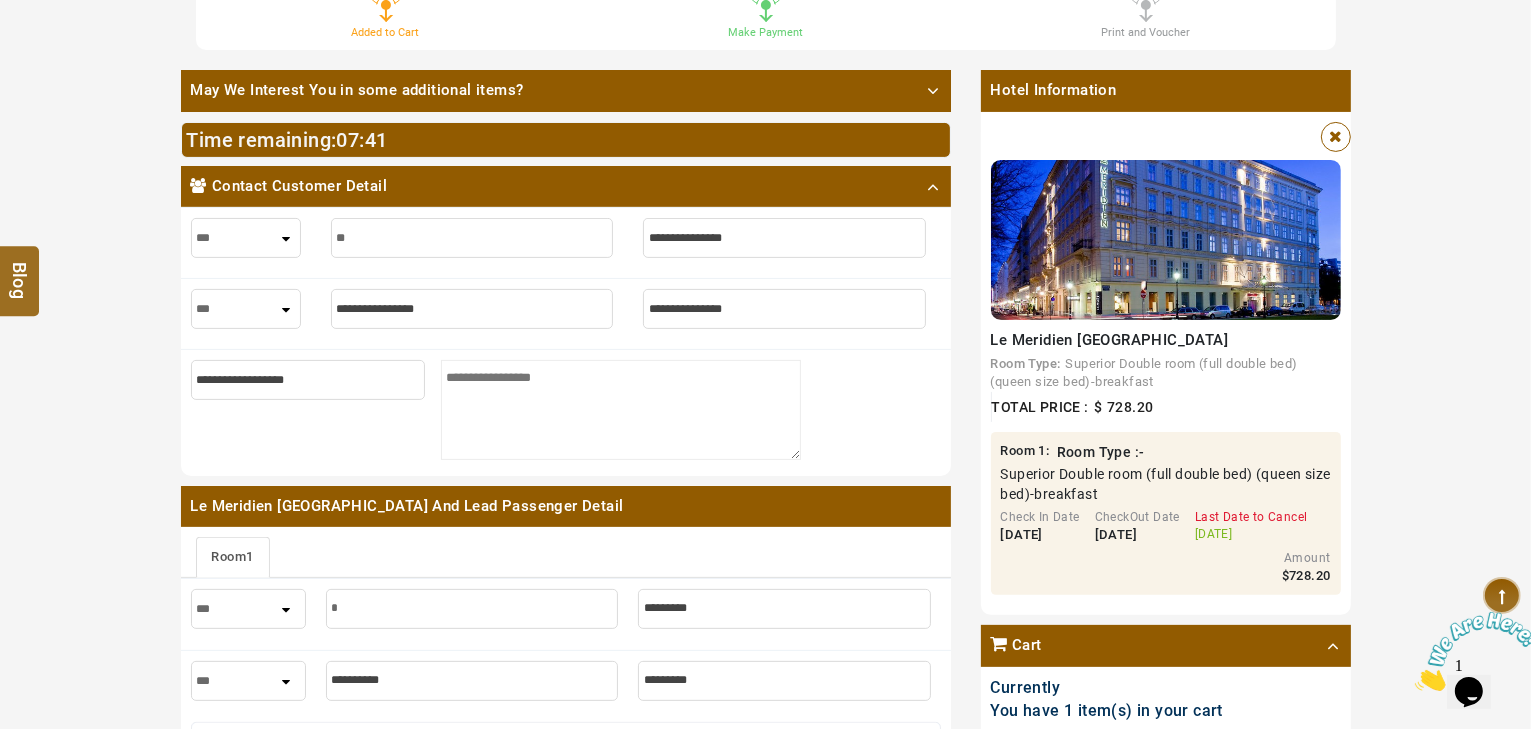 type on "**" 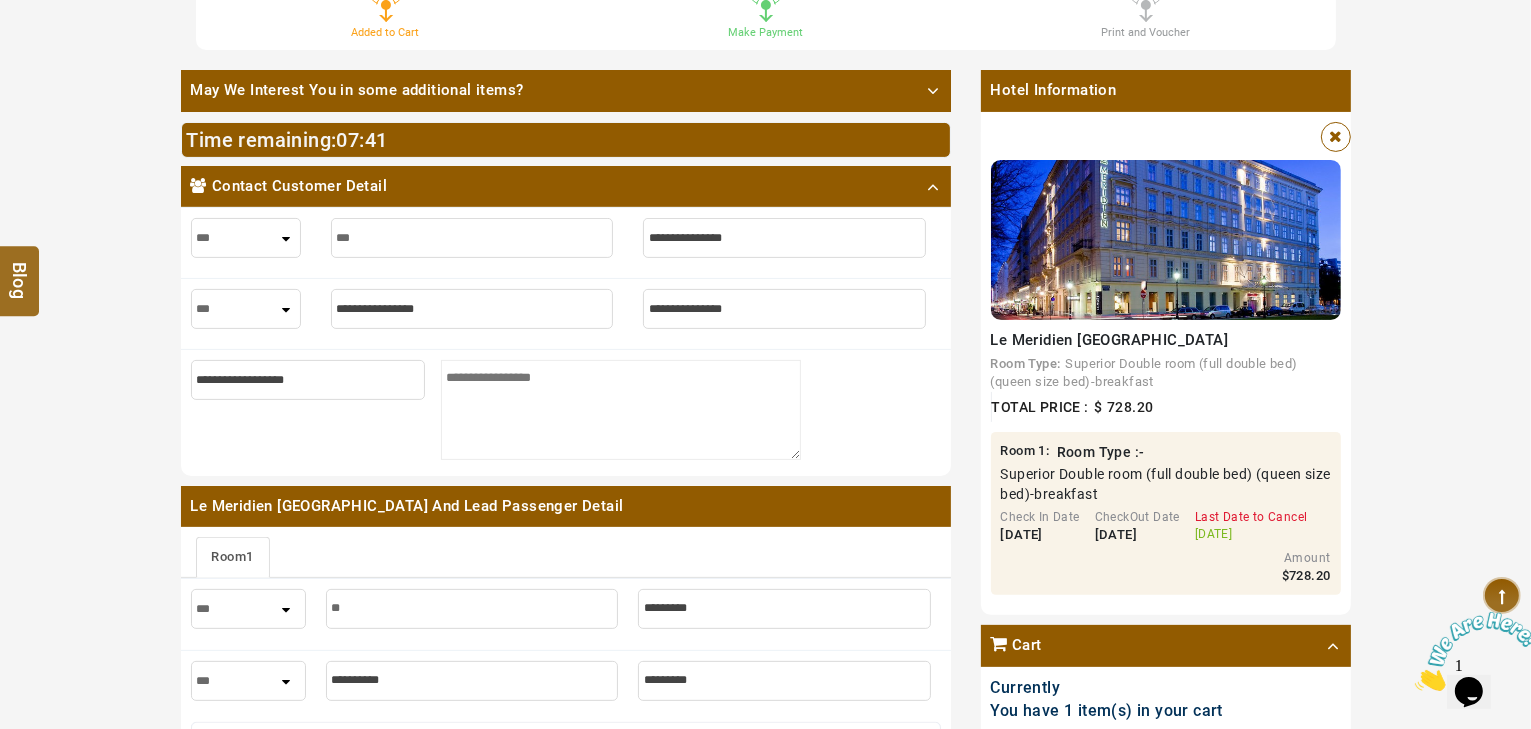 type on "****" 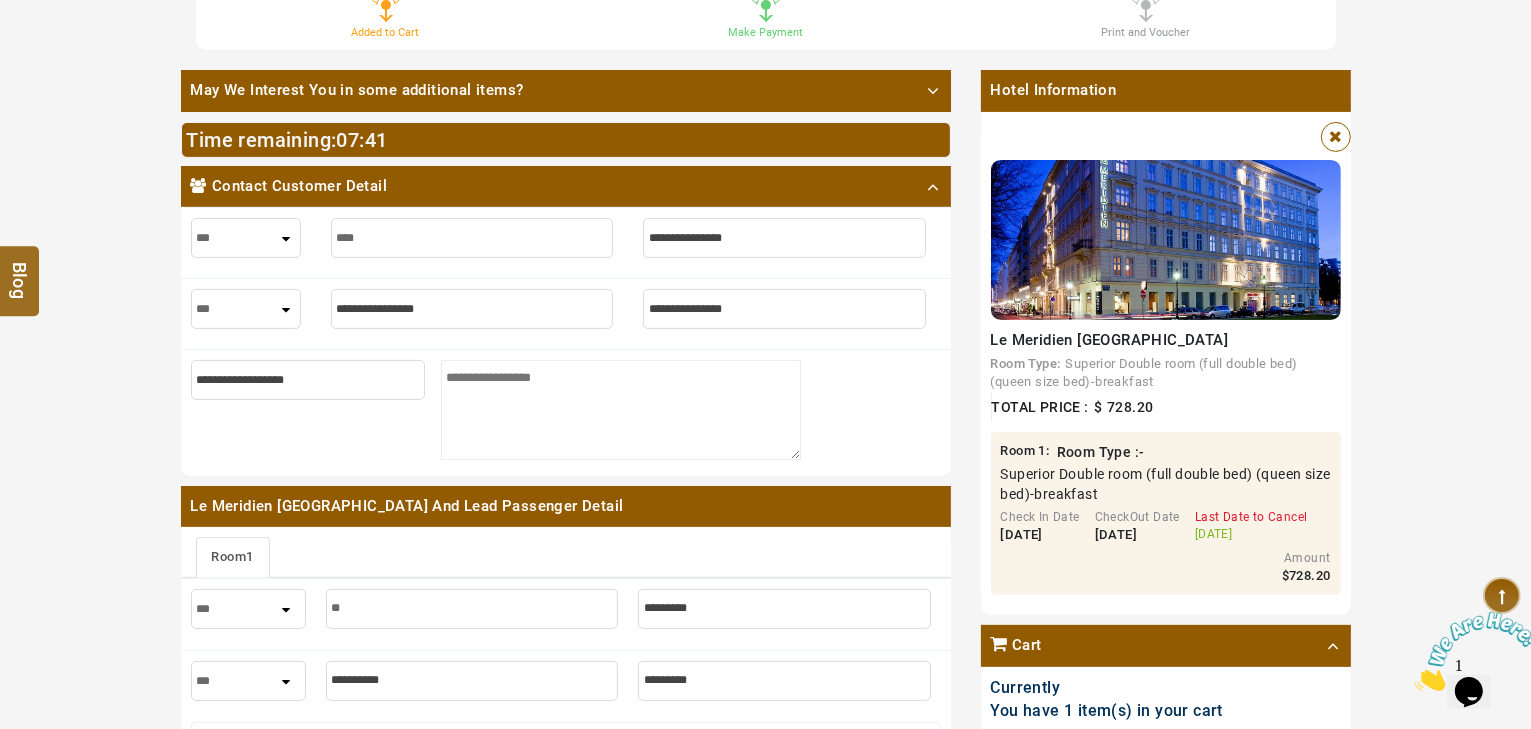 type on "****" 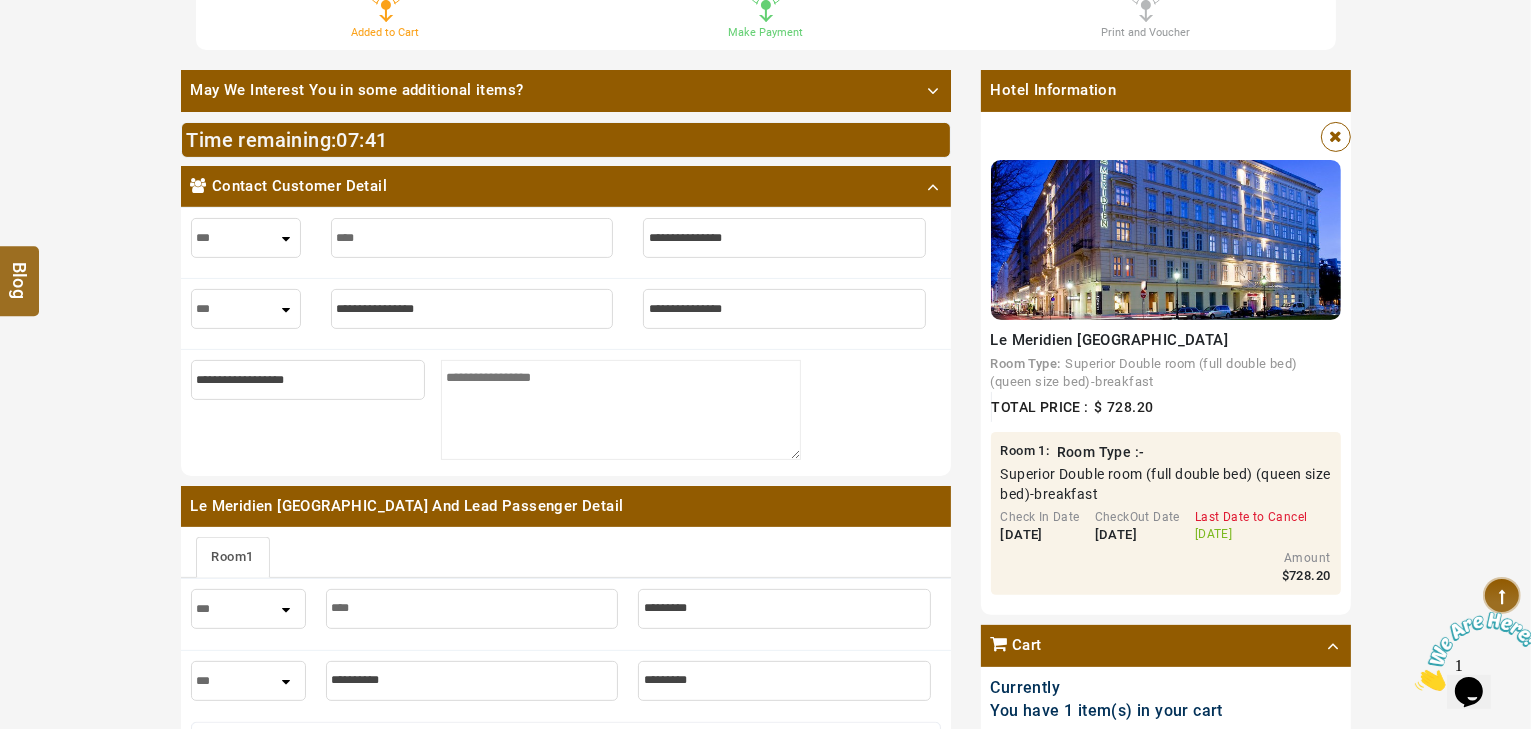 type on "*****" 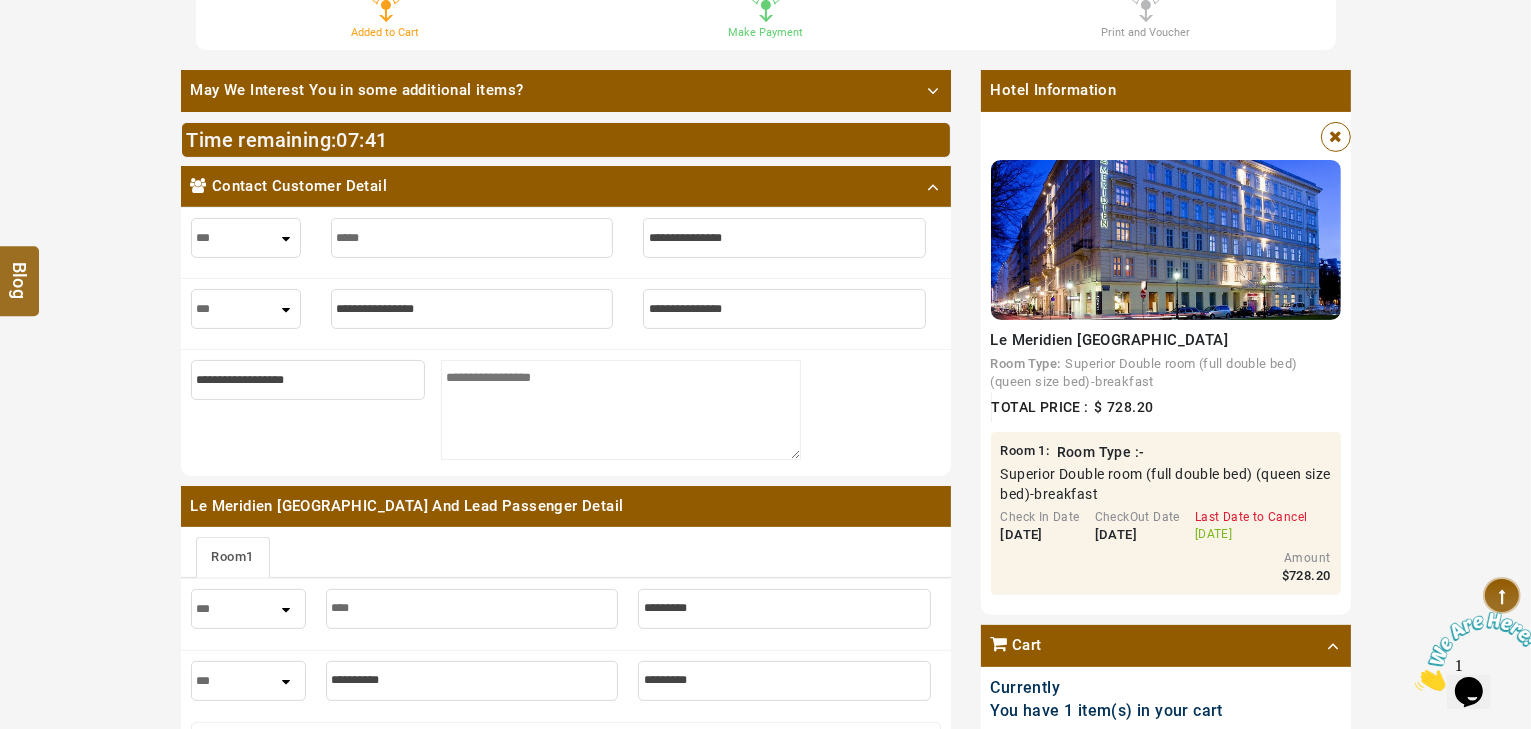type on "*****" 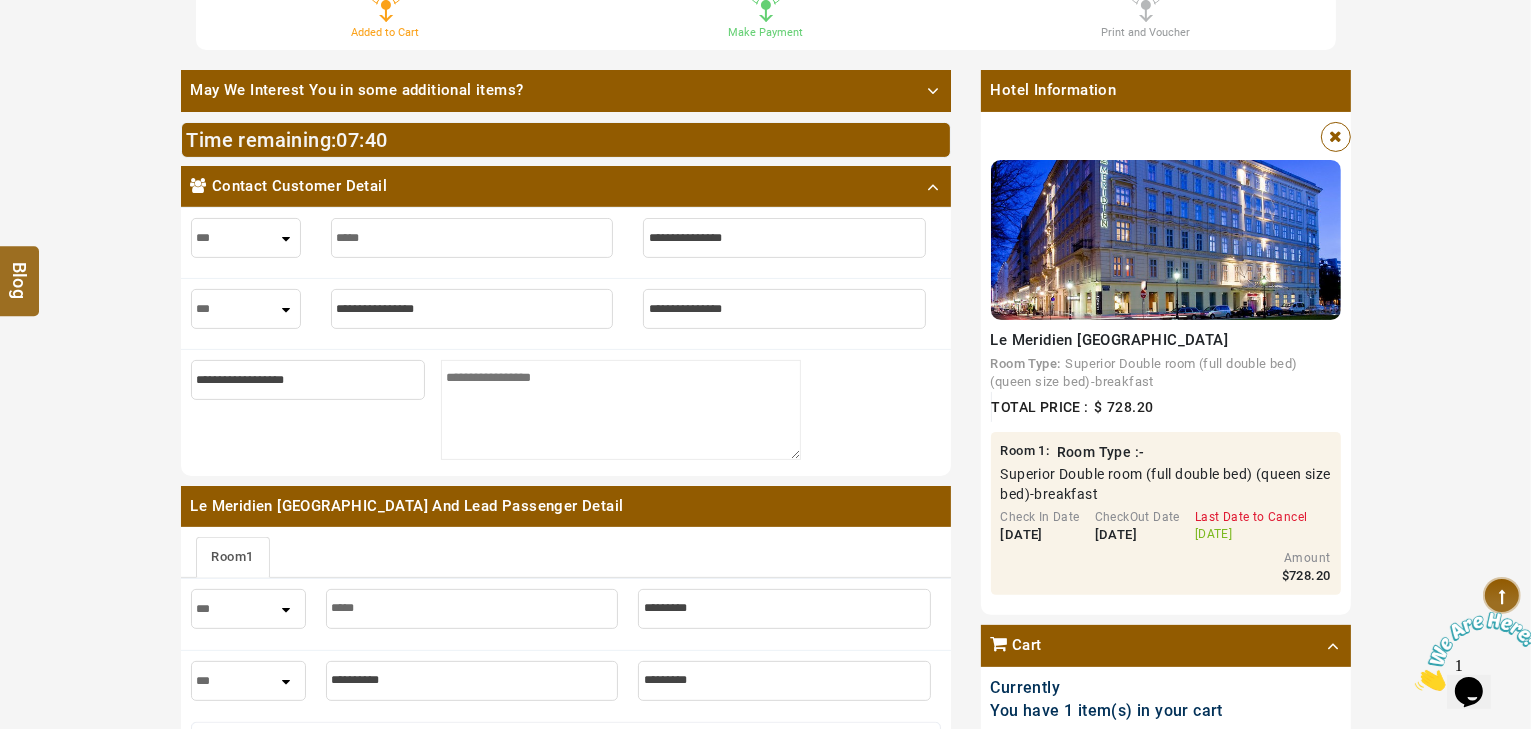 type on "*****" 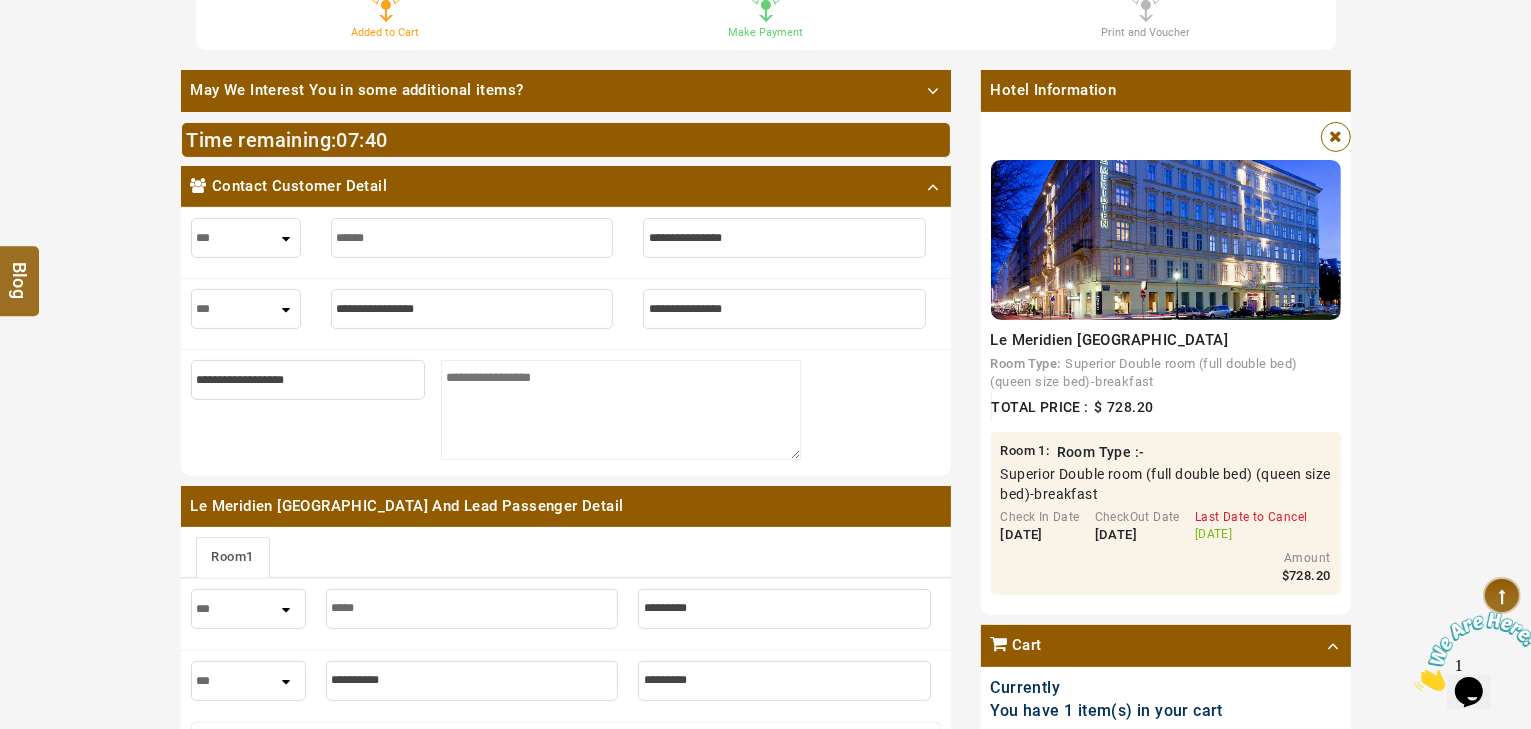 type on "*****" 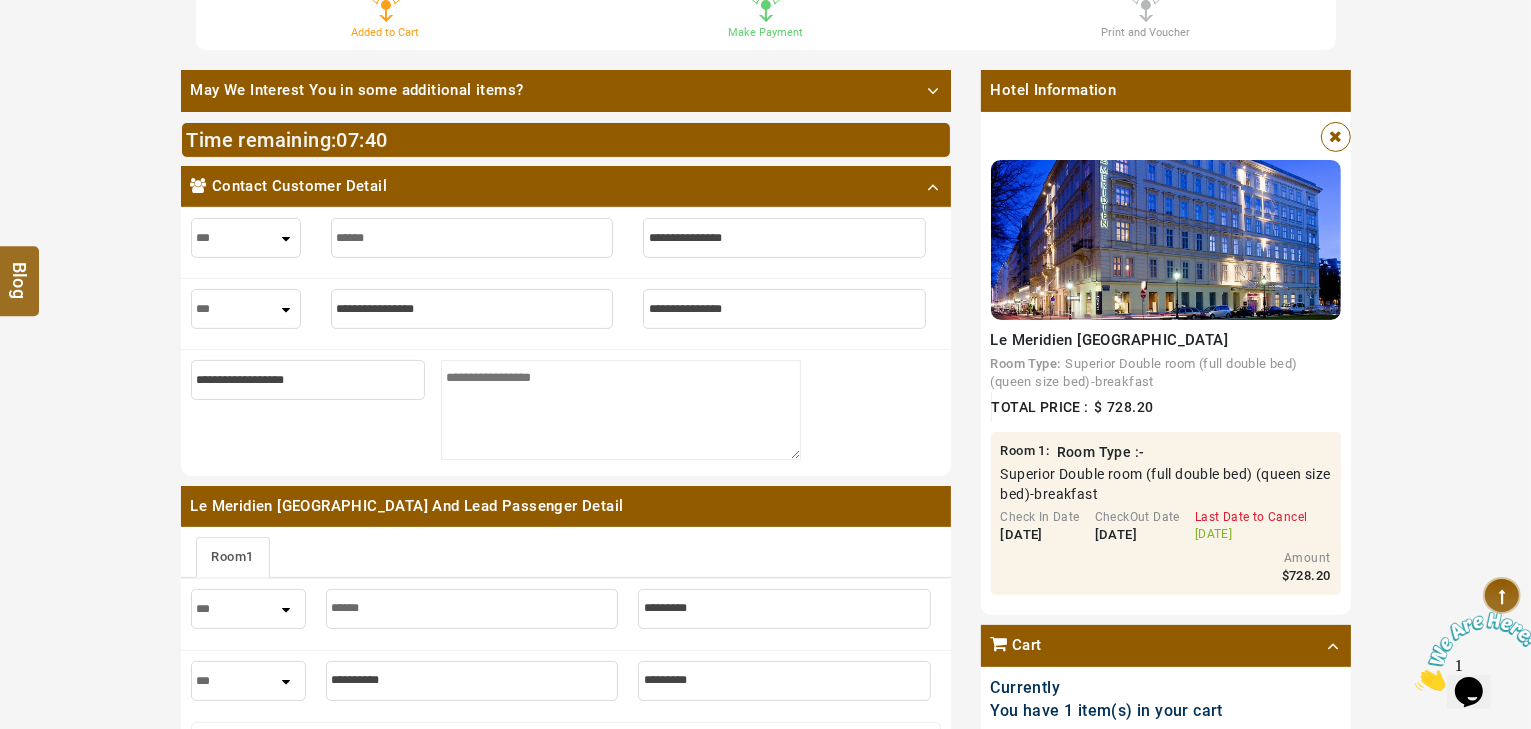 type on "*******" 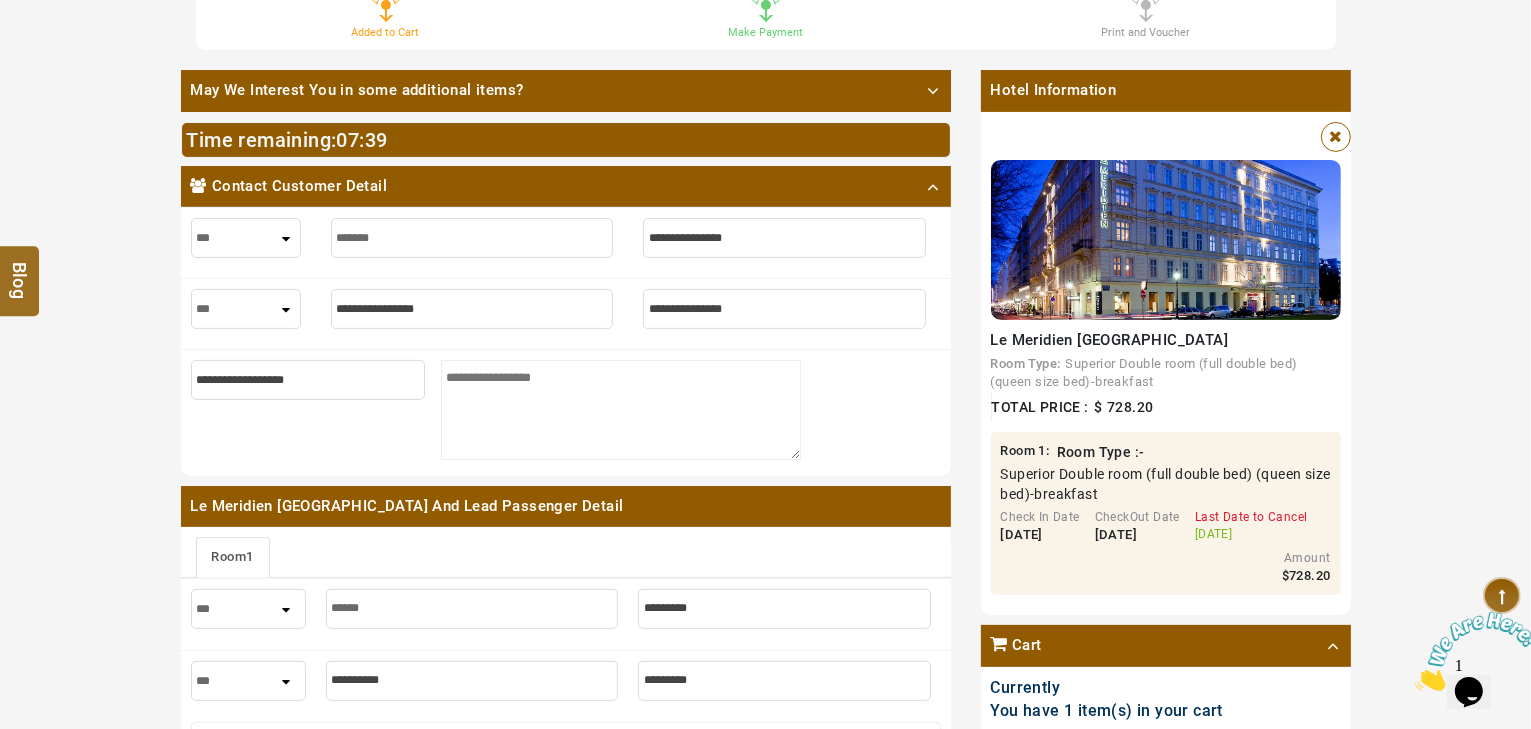 type on "*******" 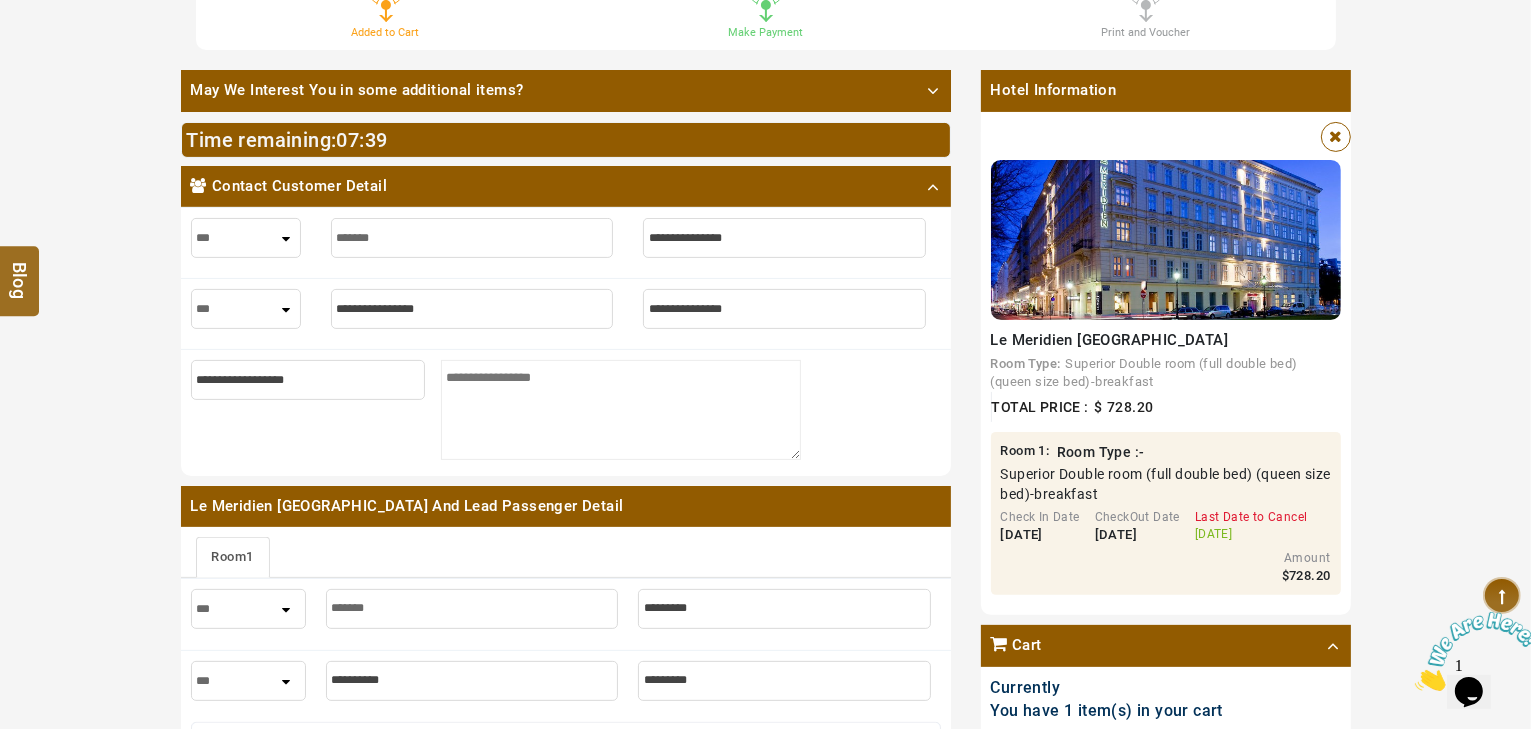 type on "********" 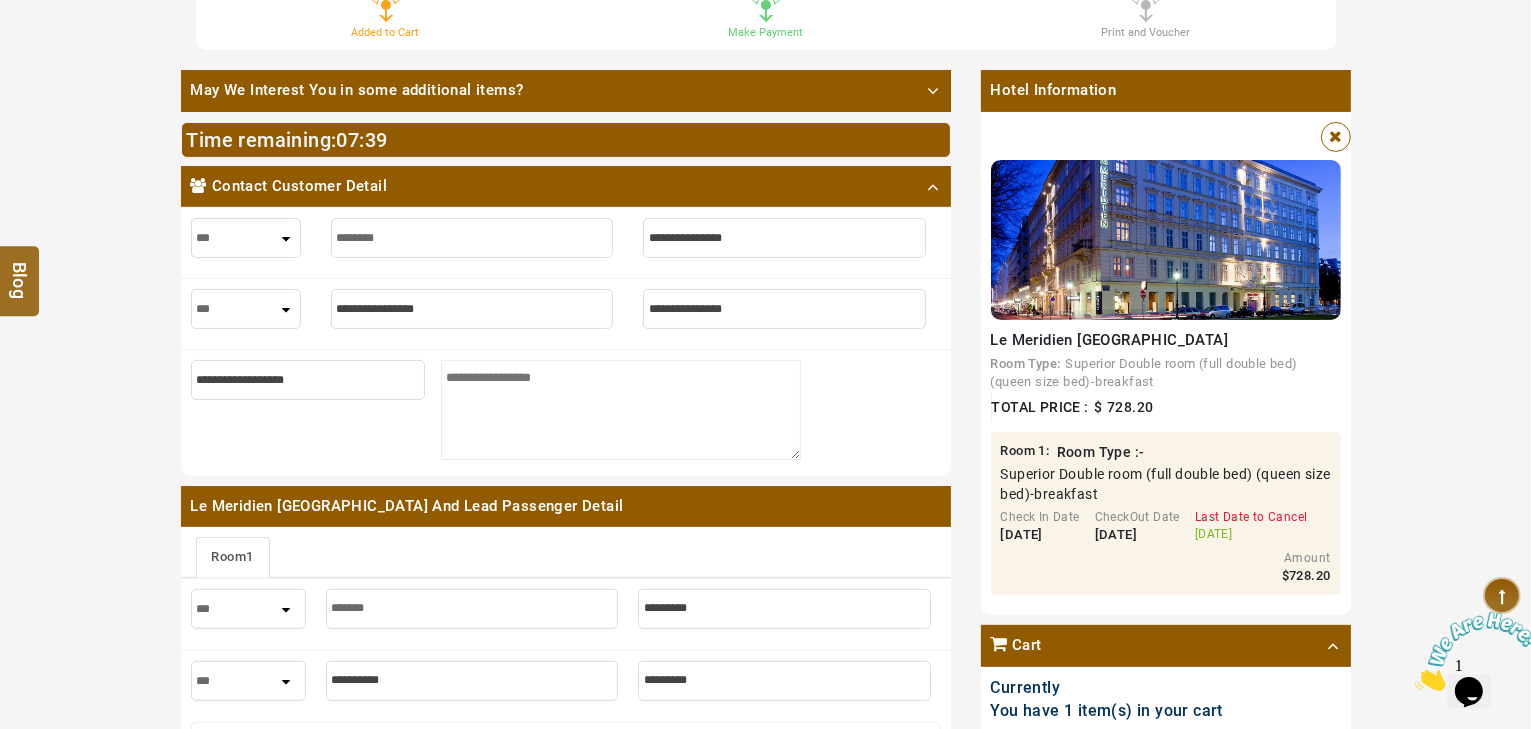 type on "********" 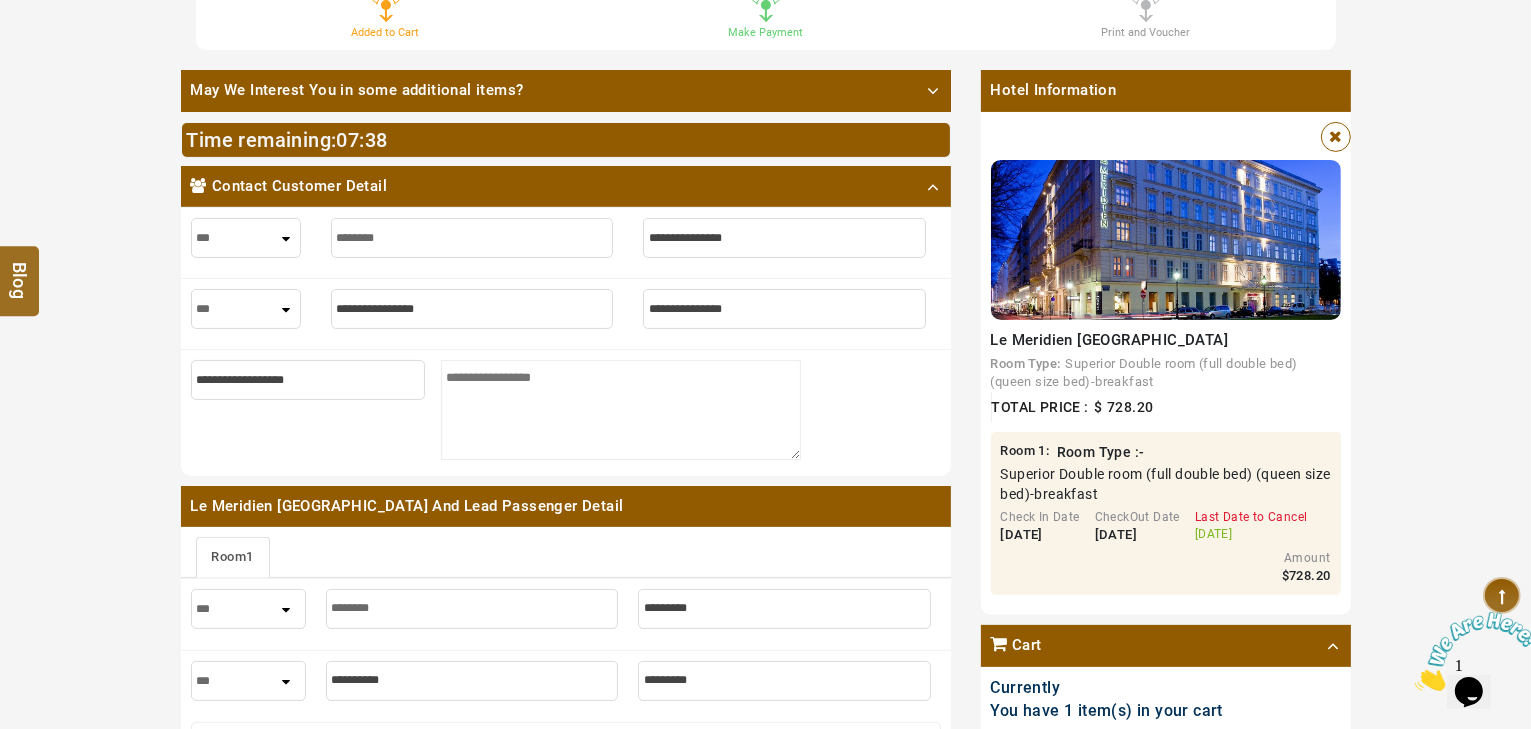 type on "*********" 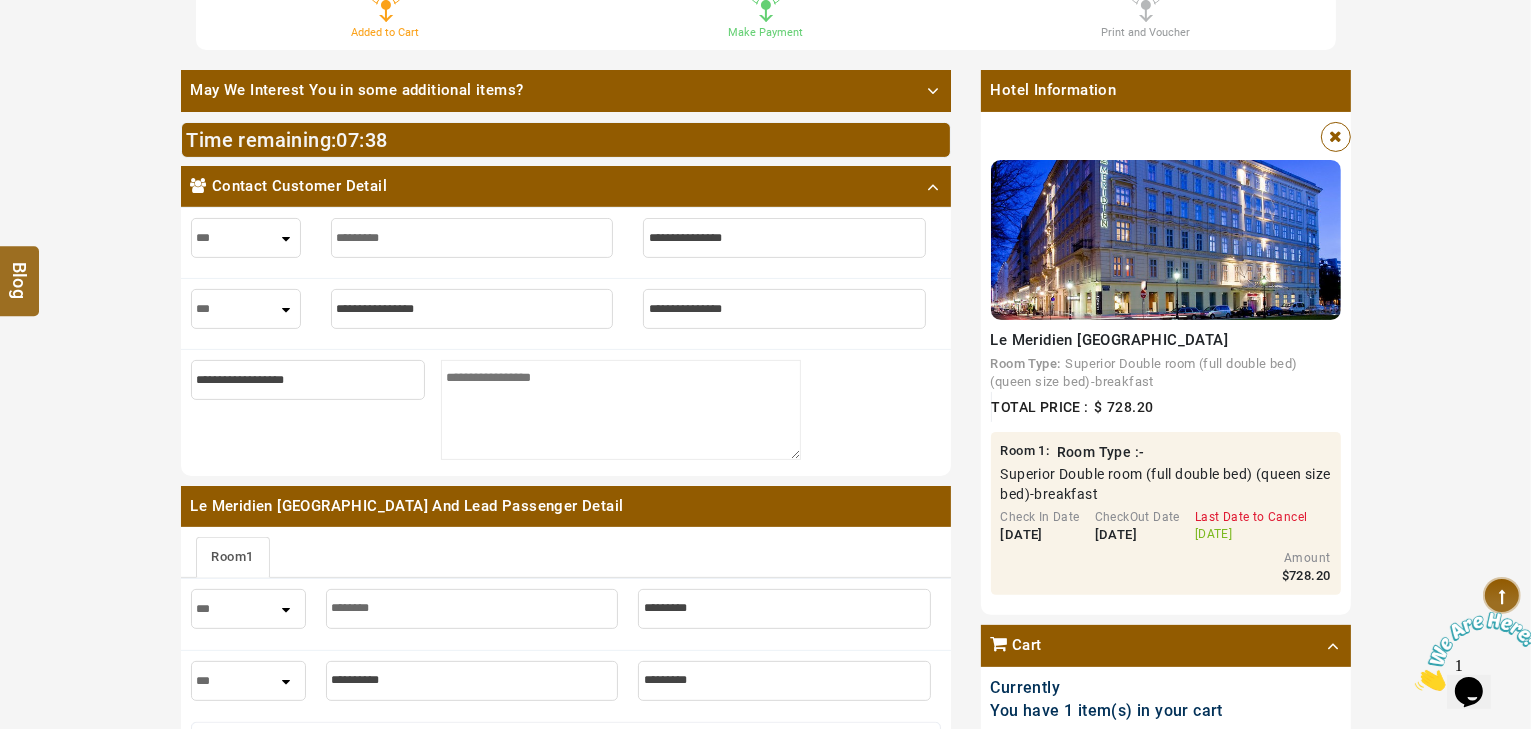type on "*********" 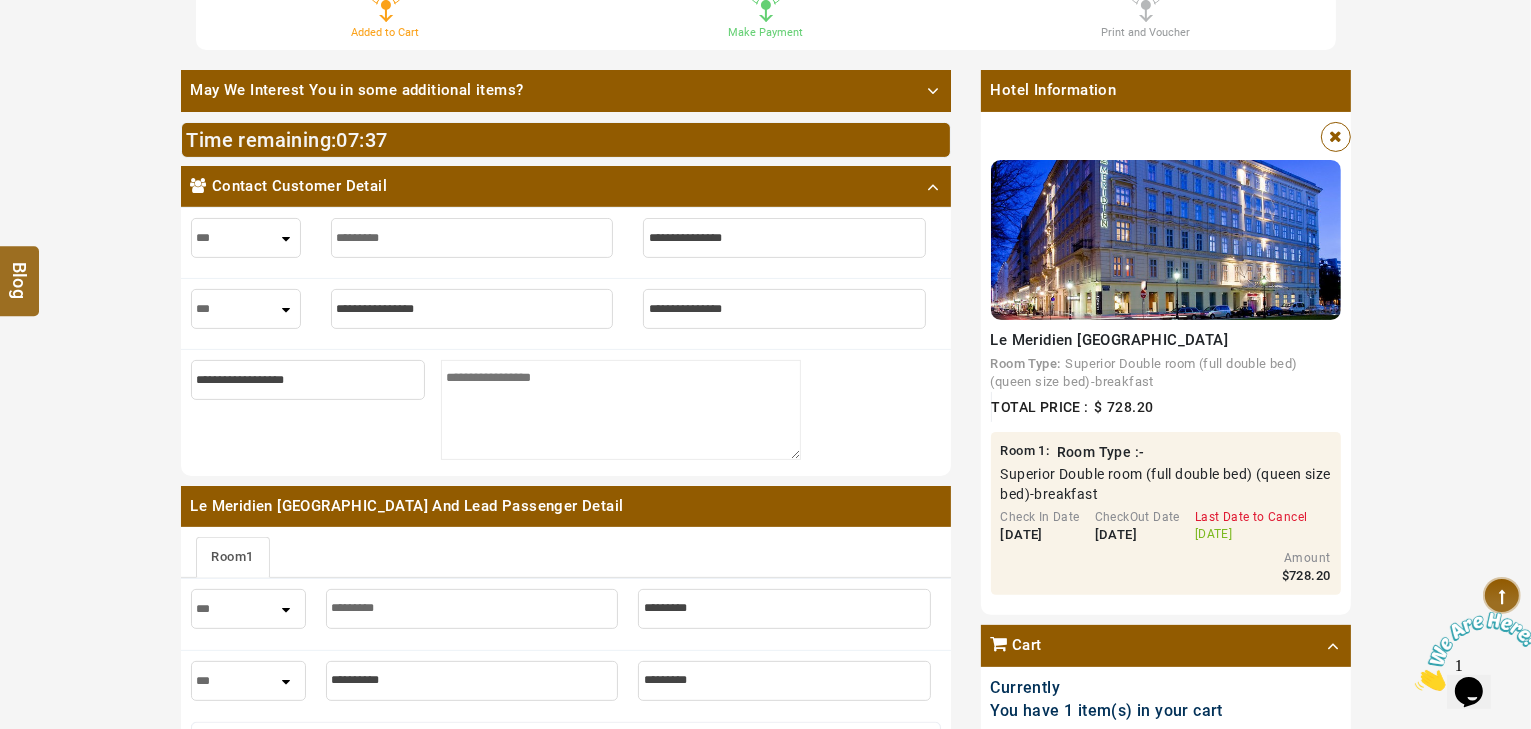 type on "********" 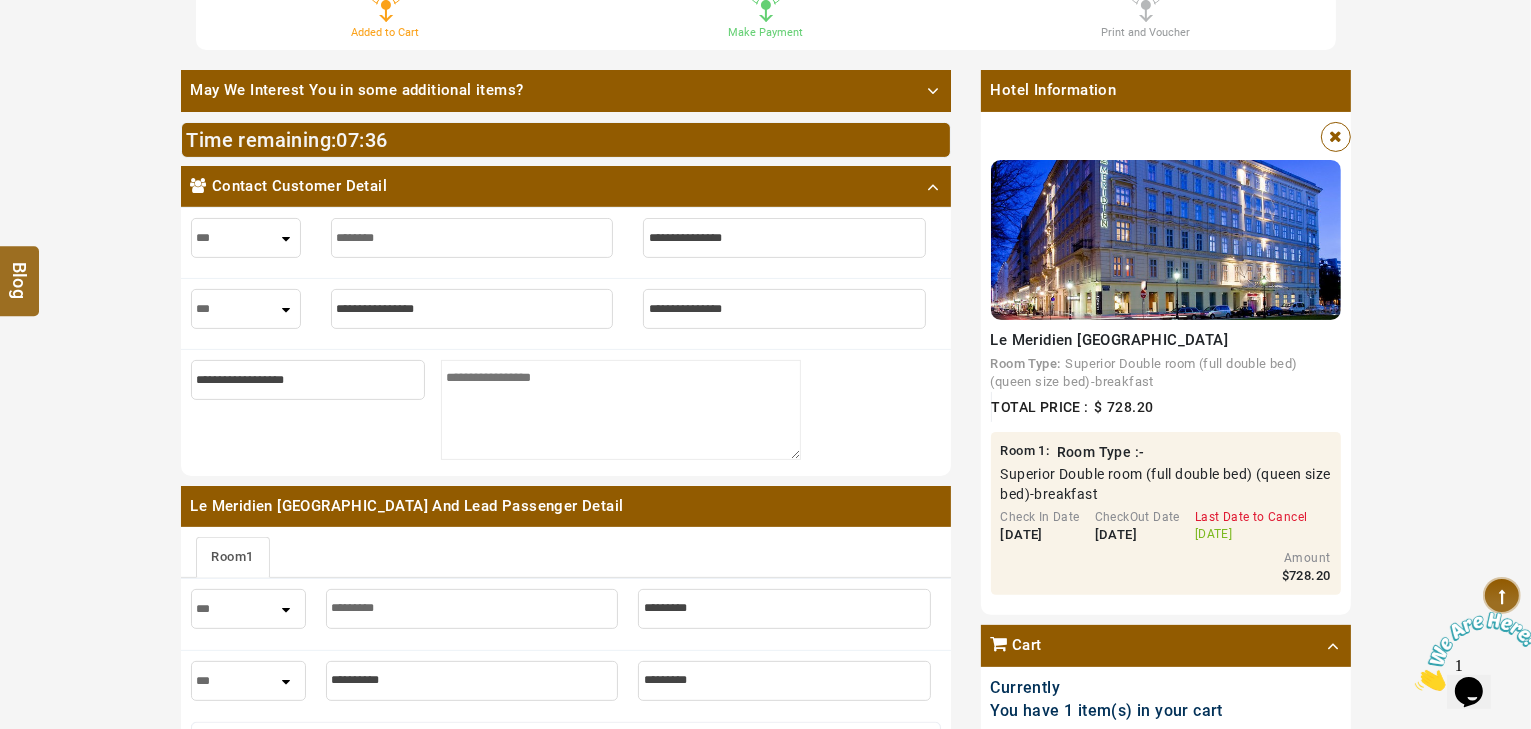 type on "********" 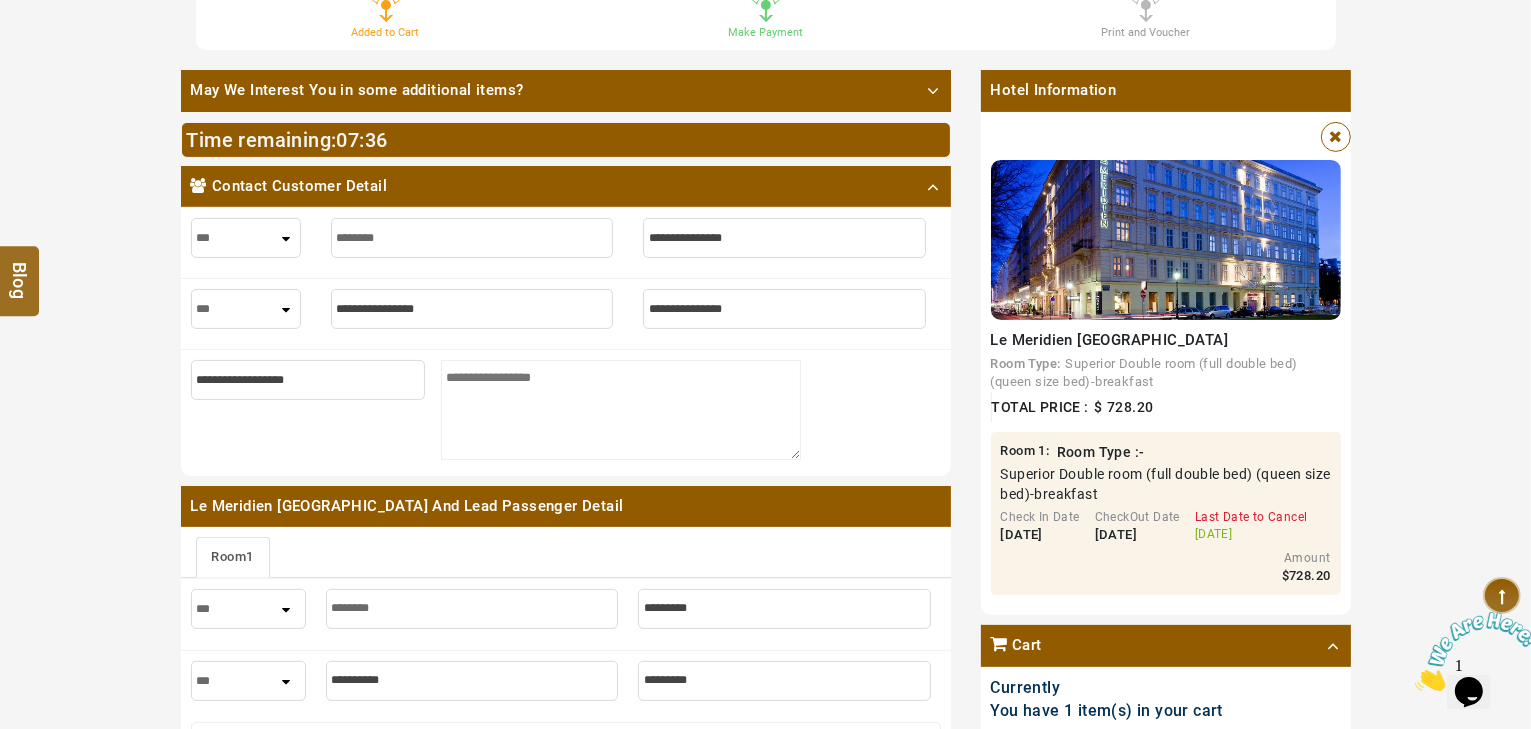 type on "*********" 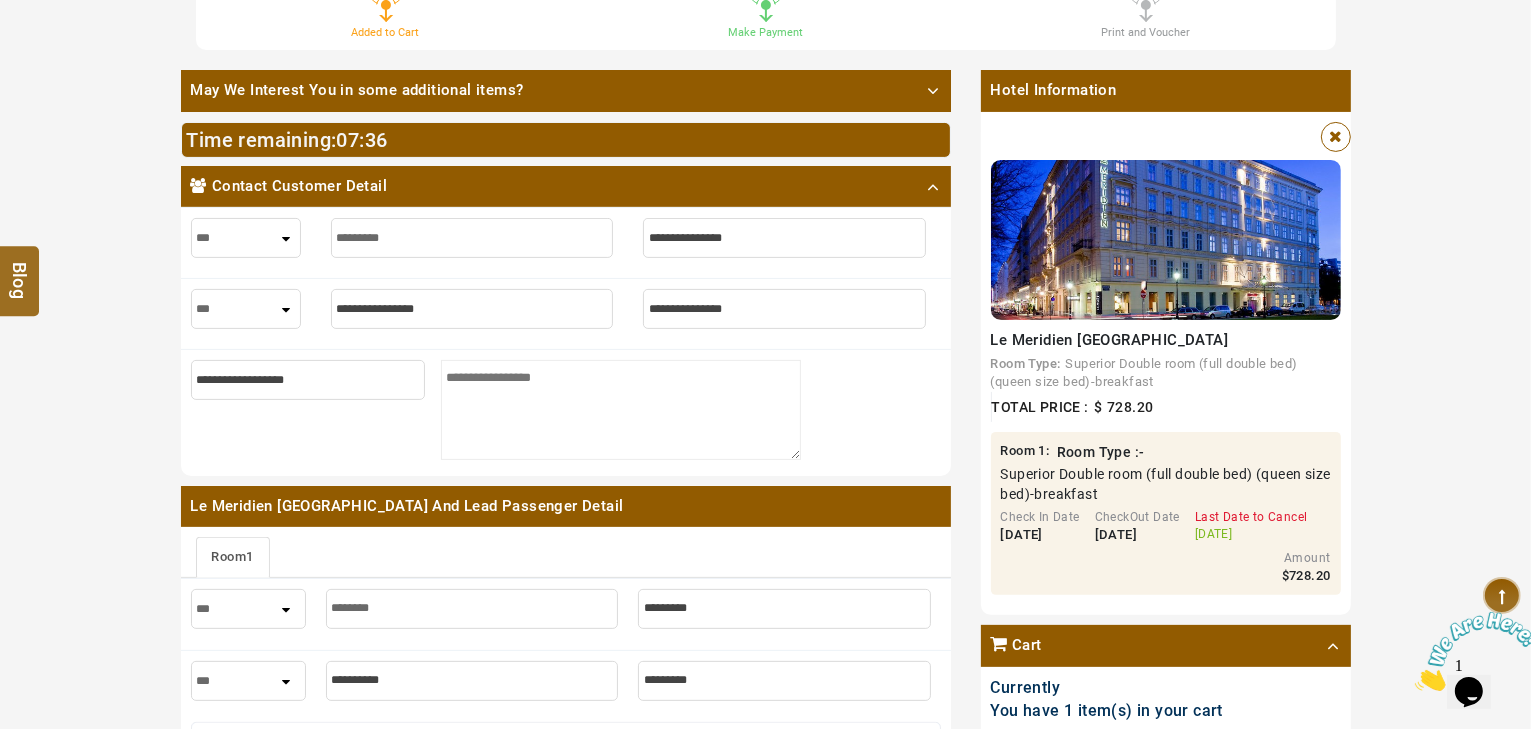 type on "*********" 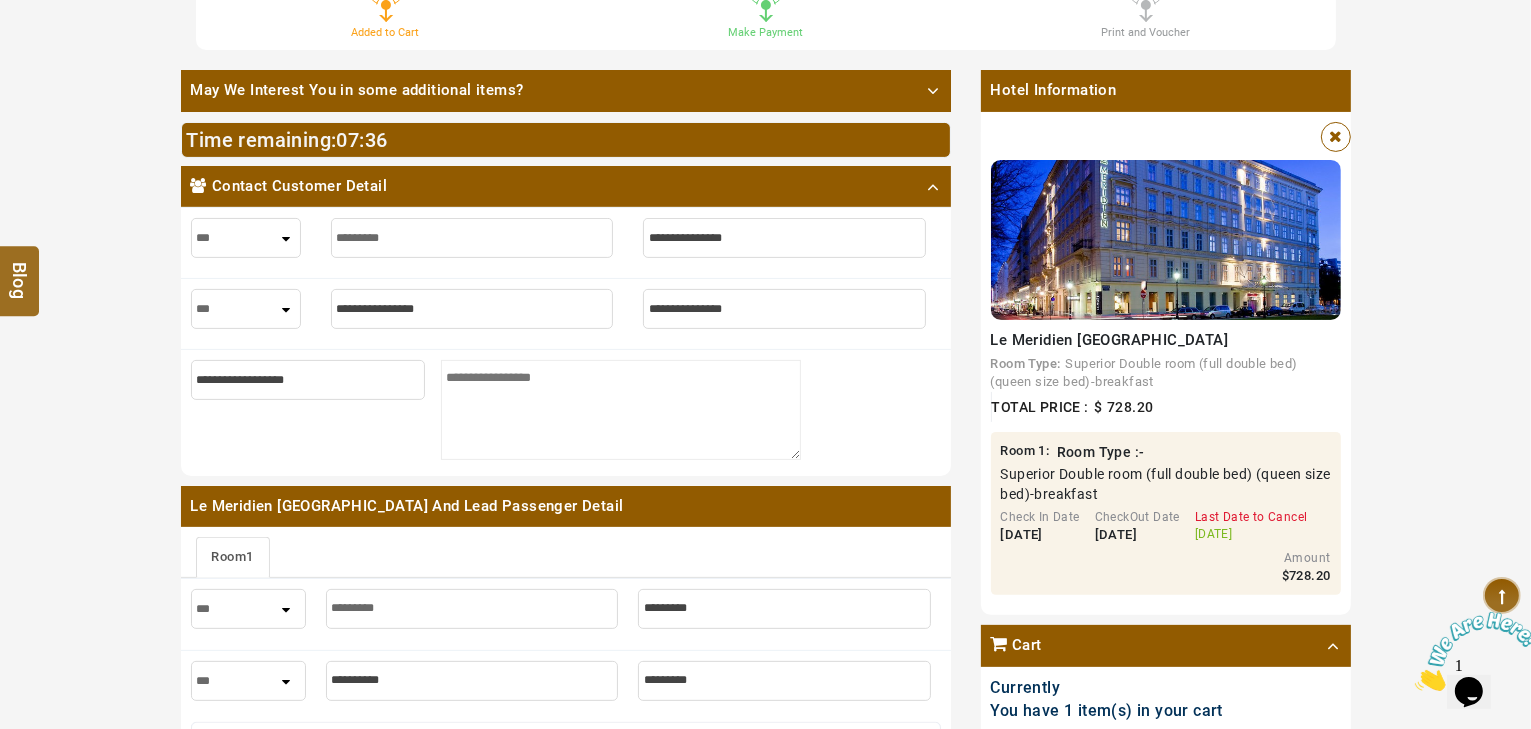 type on "**********" 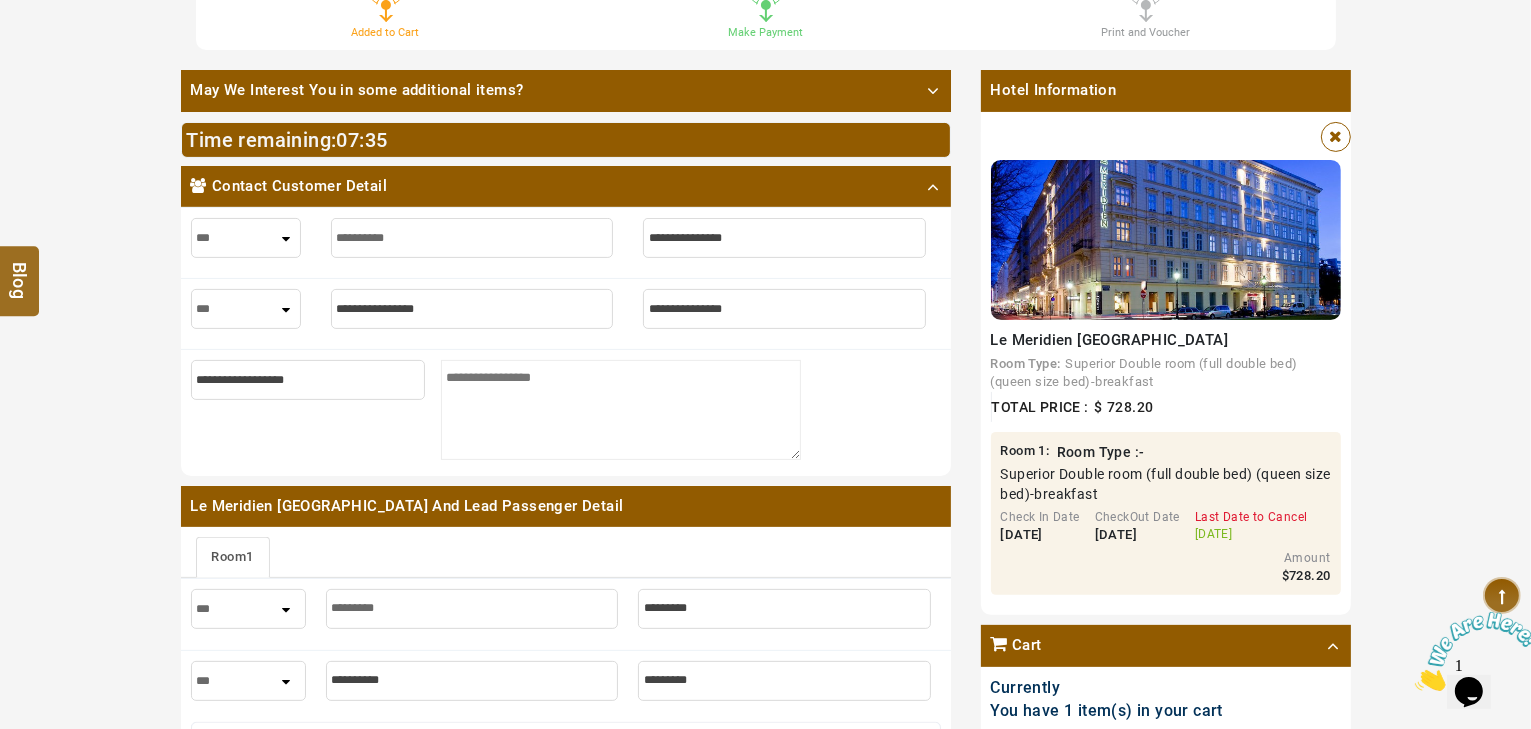 type on "**********" 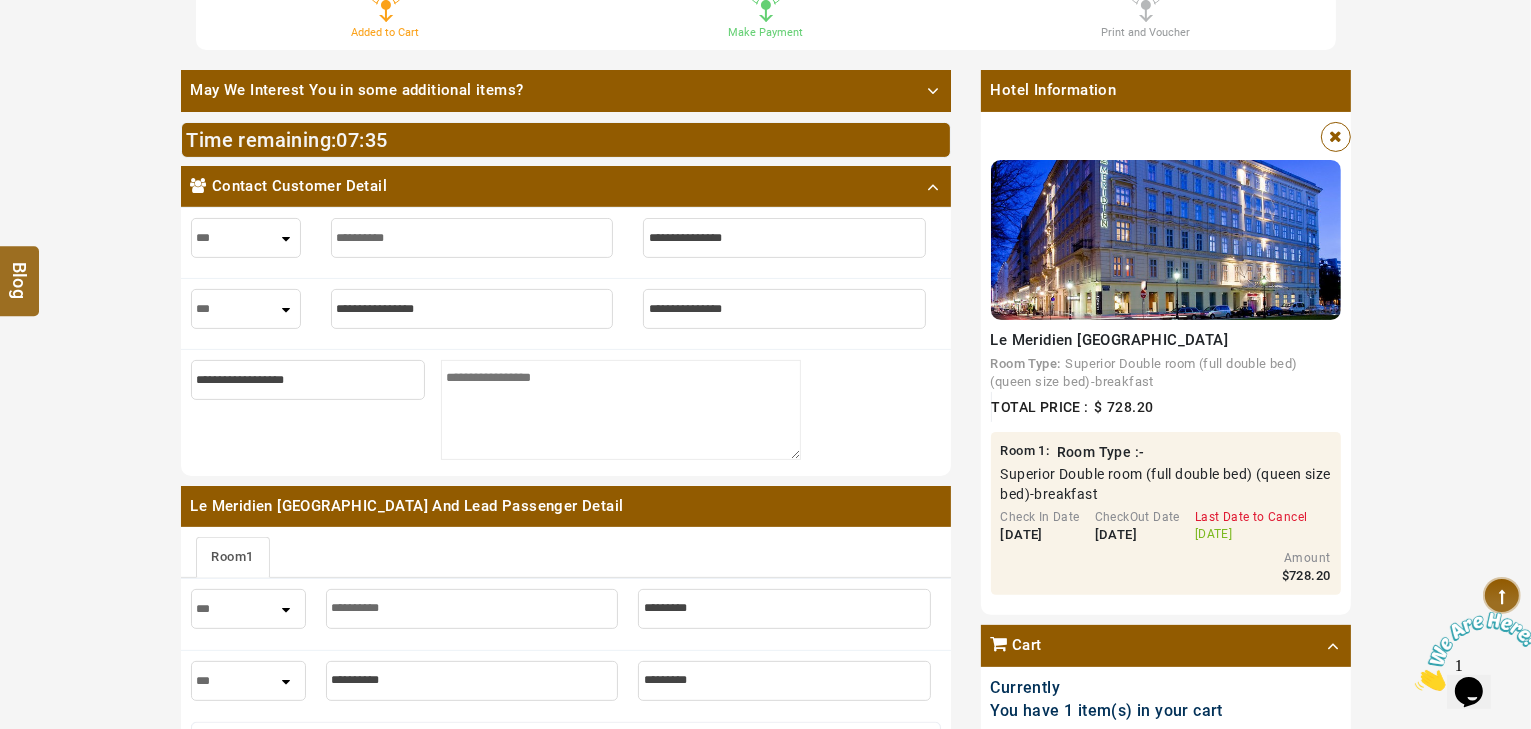 type on "**********" 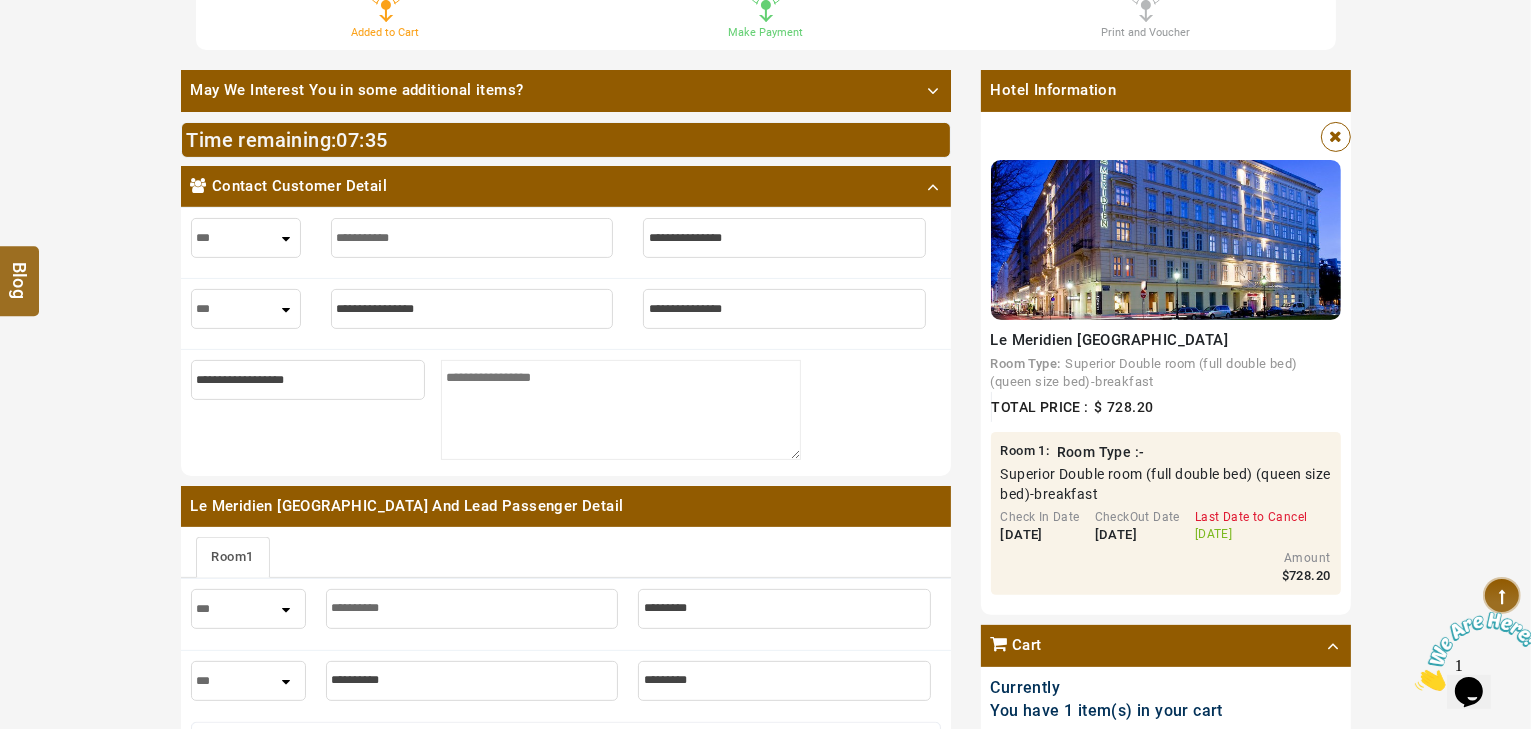 type on "**********" 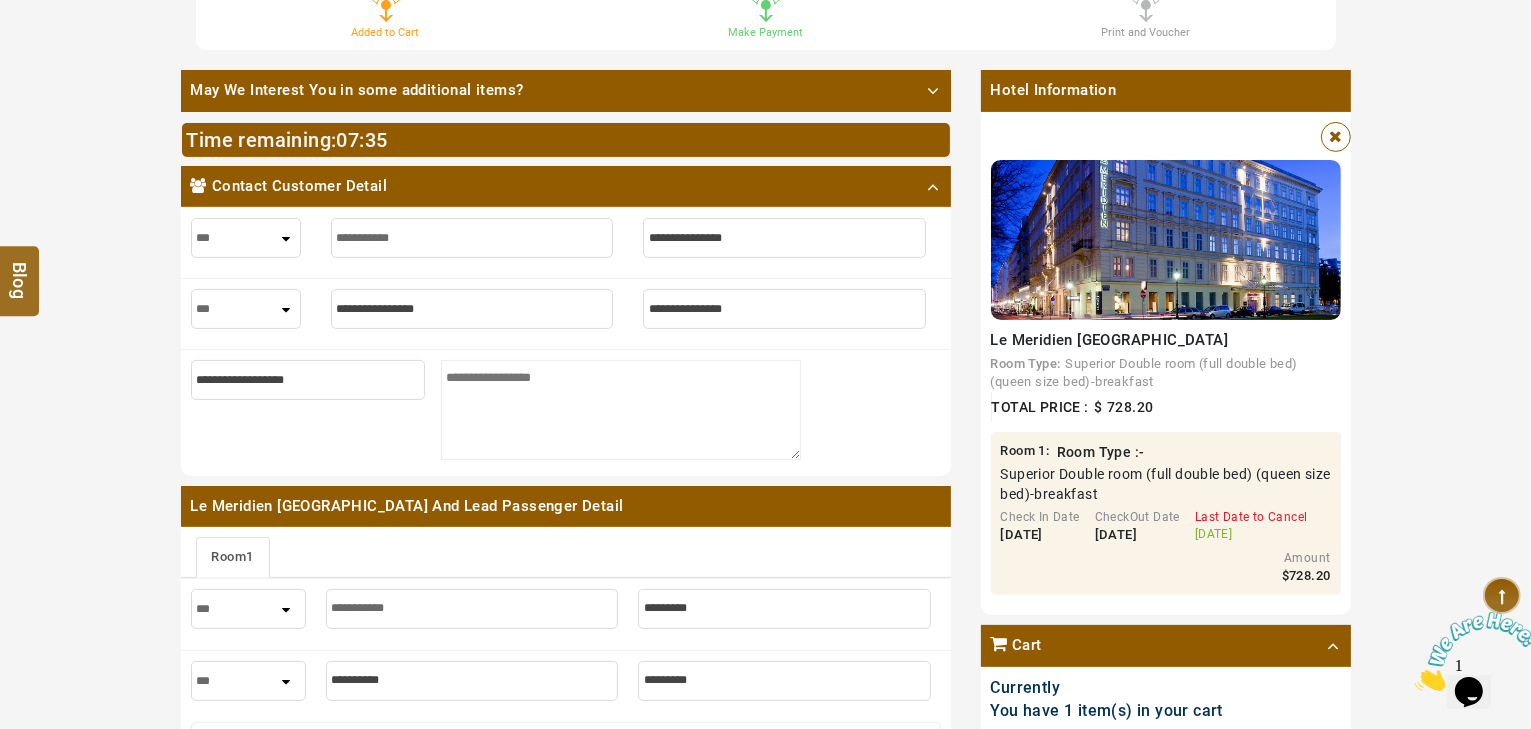 type on "**********" 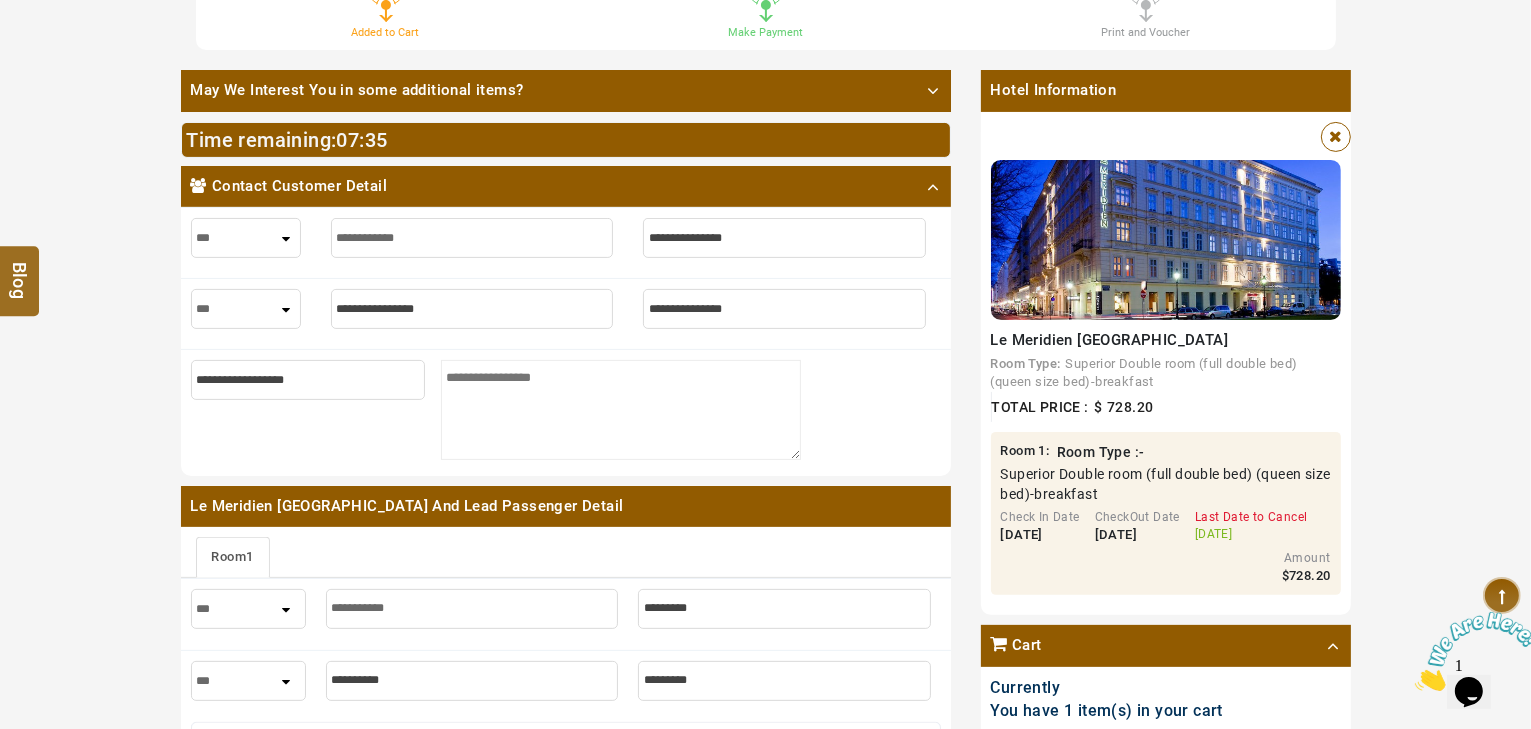 type on "**********" 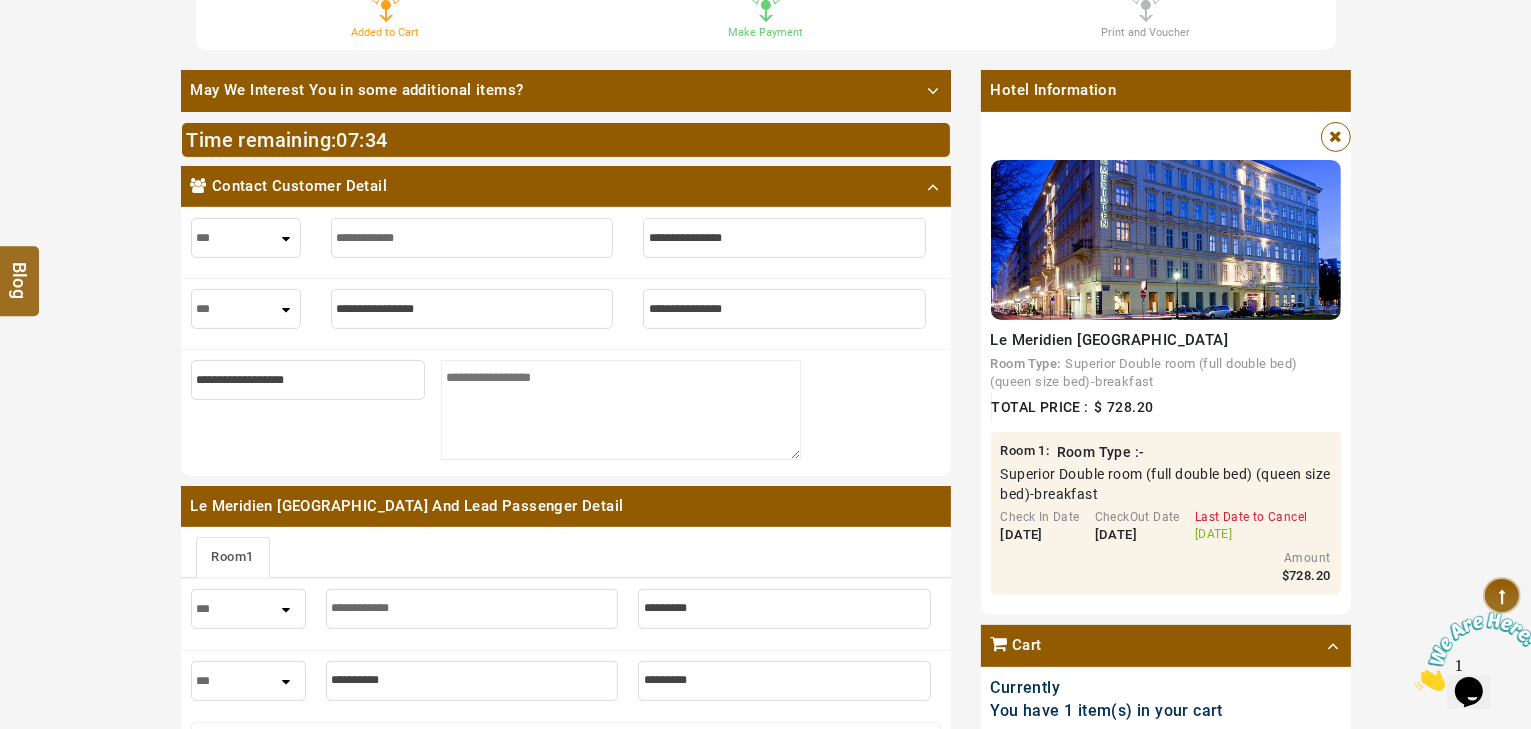 type on "**********" 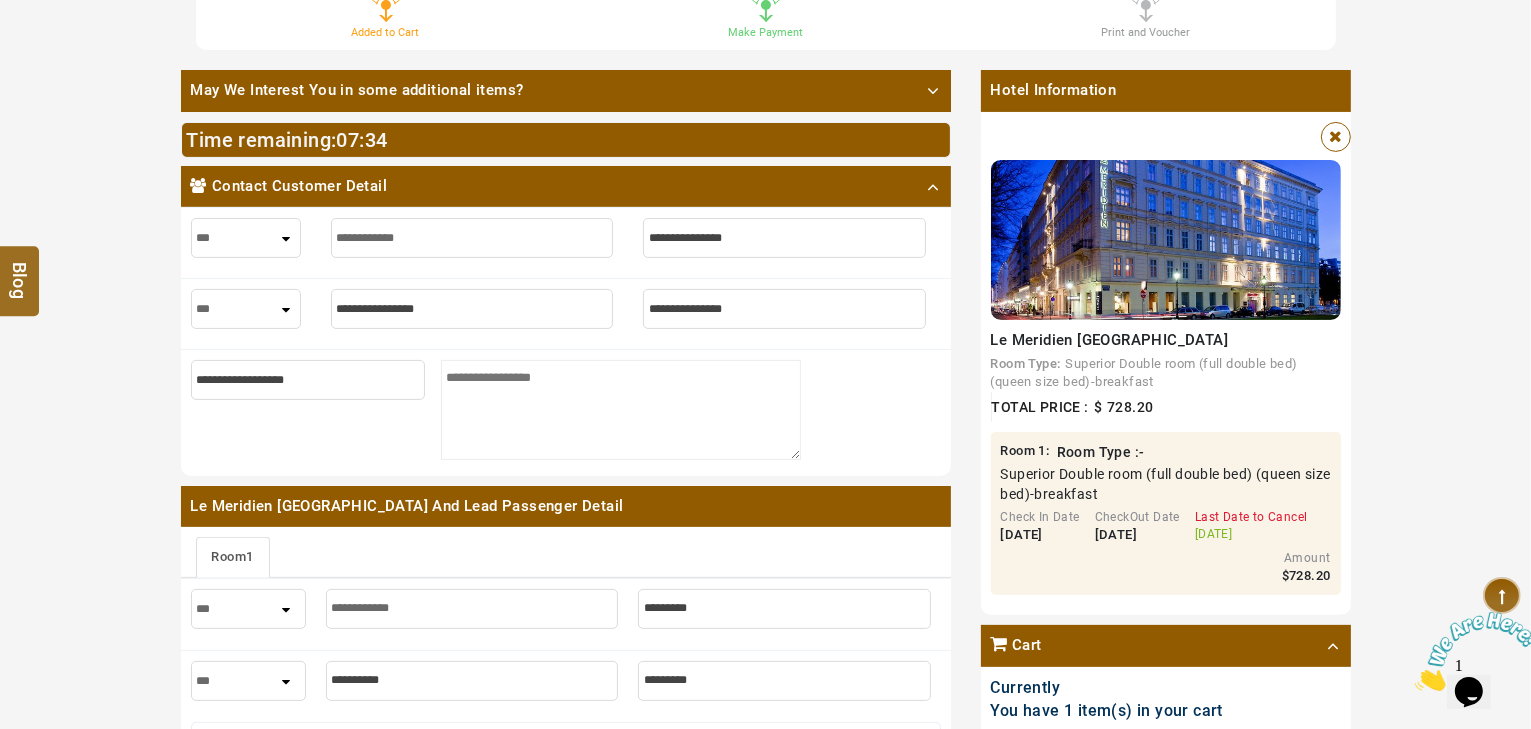 click at bounding box center (784, 238) 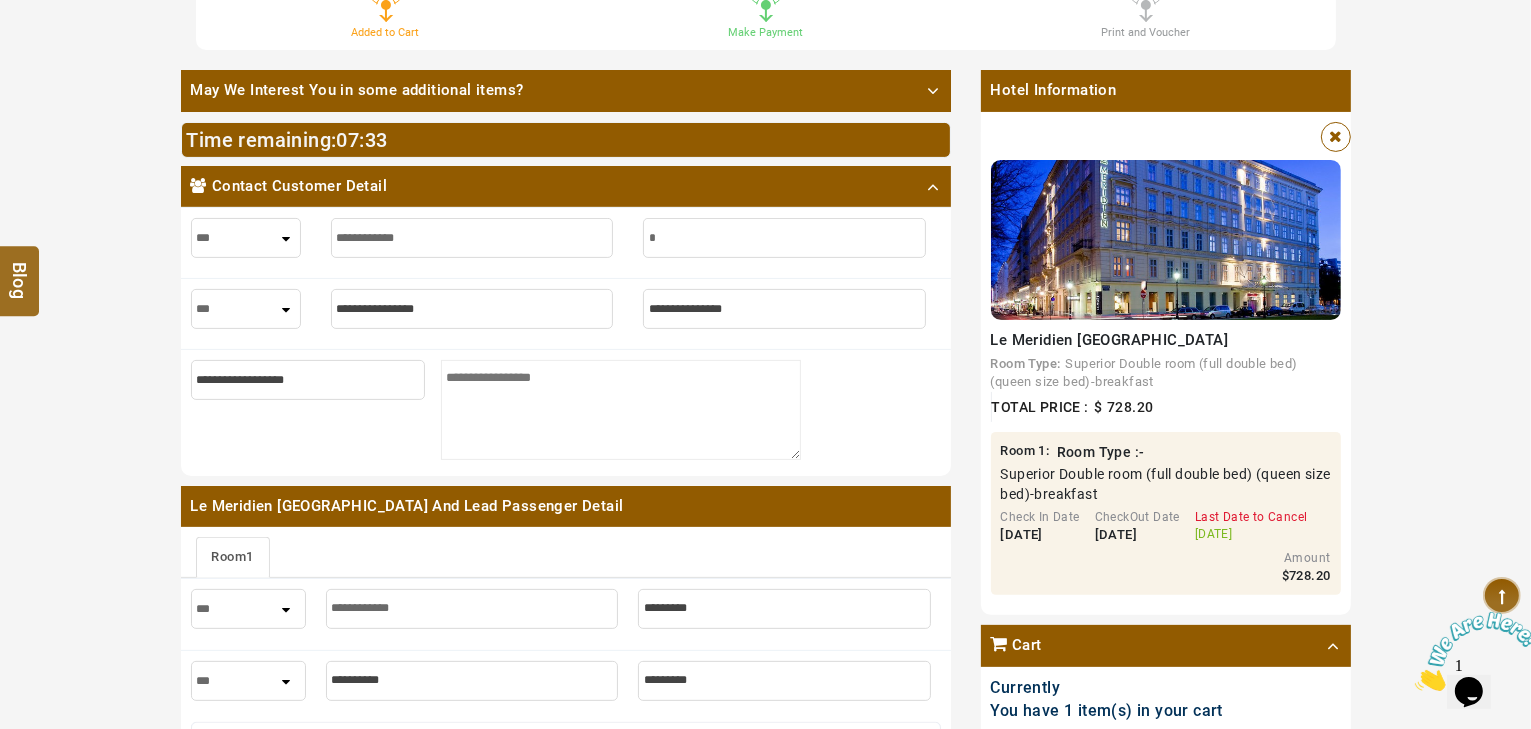 type on "*" 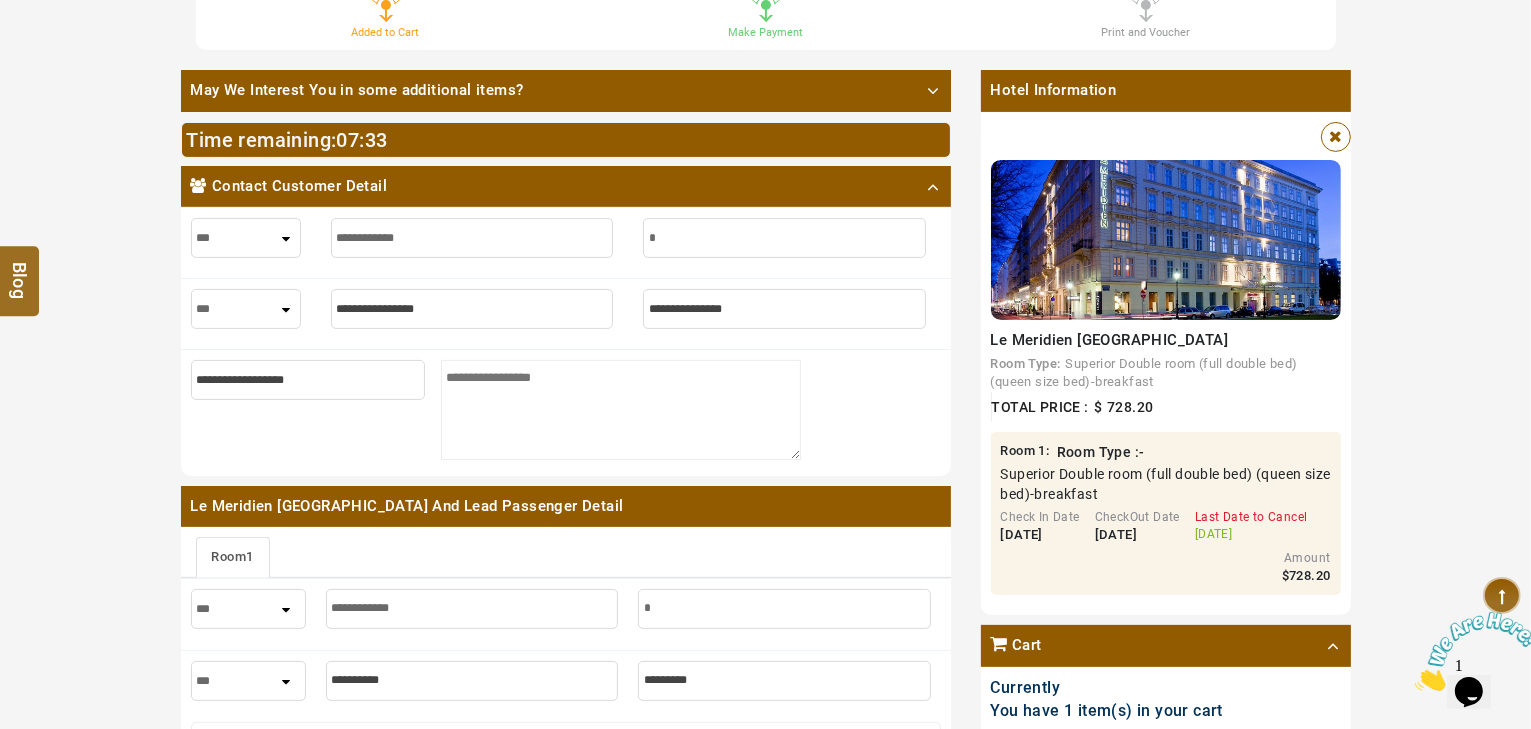 type on "**" 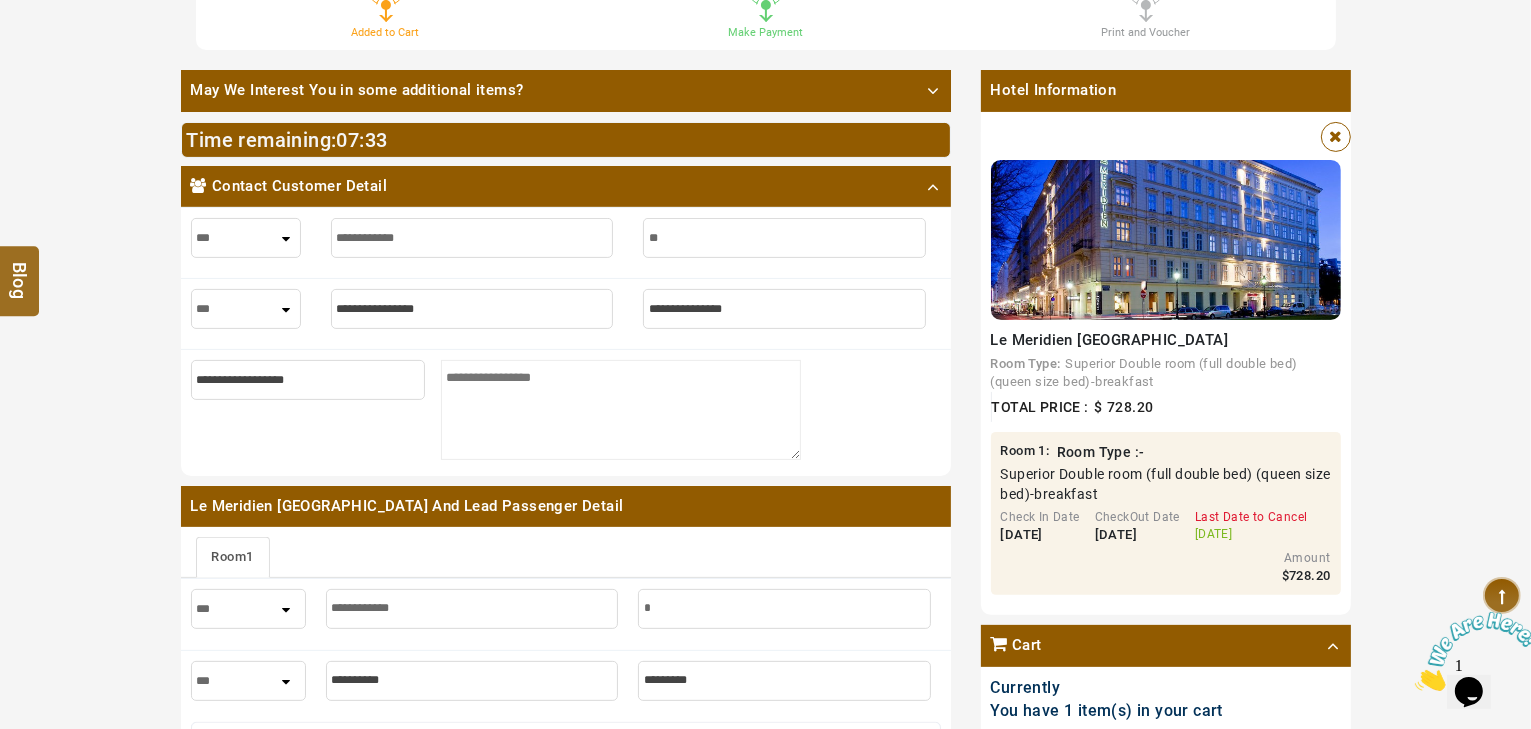 type on "**" 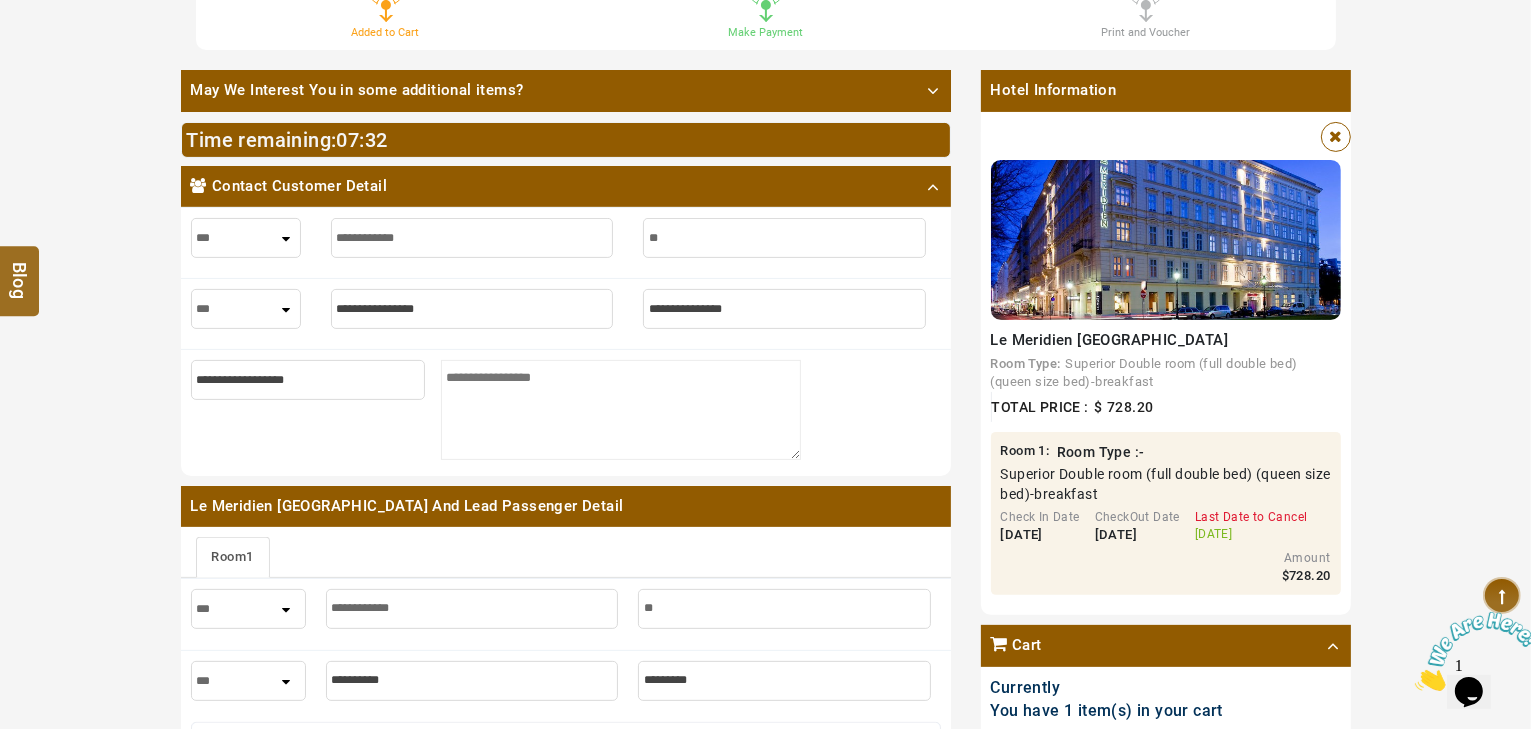 type on "***" 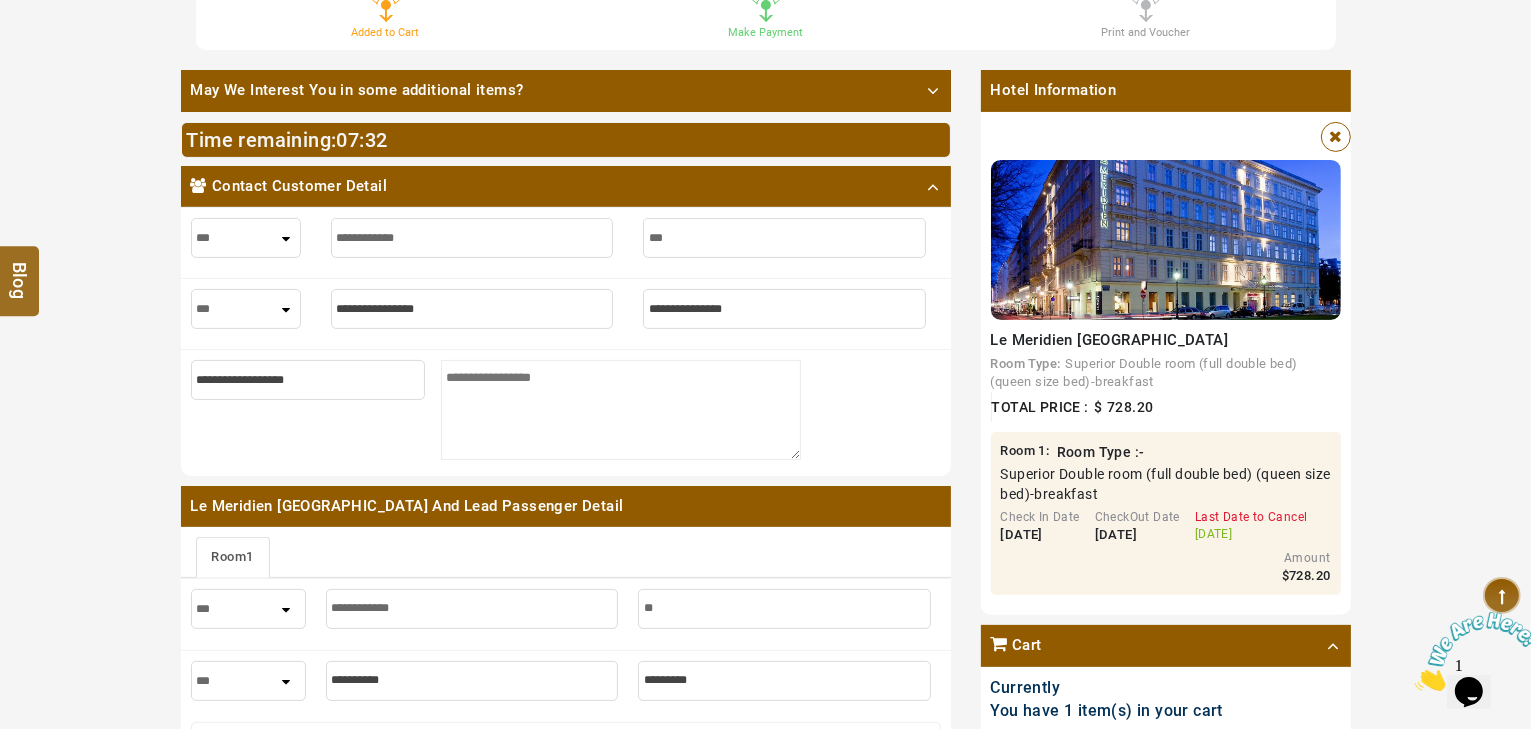 type on "***" 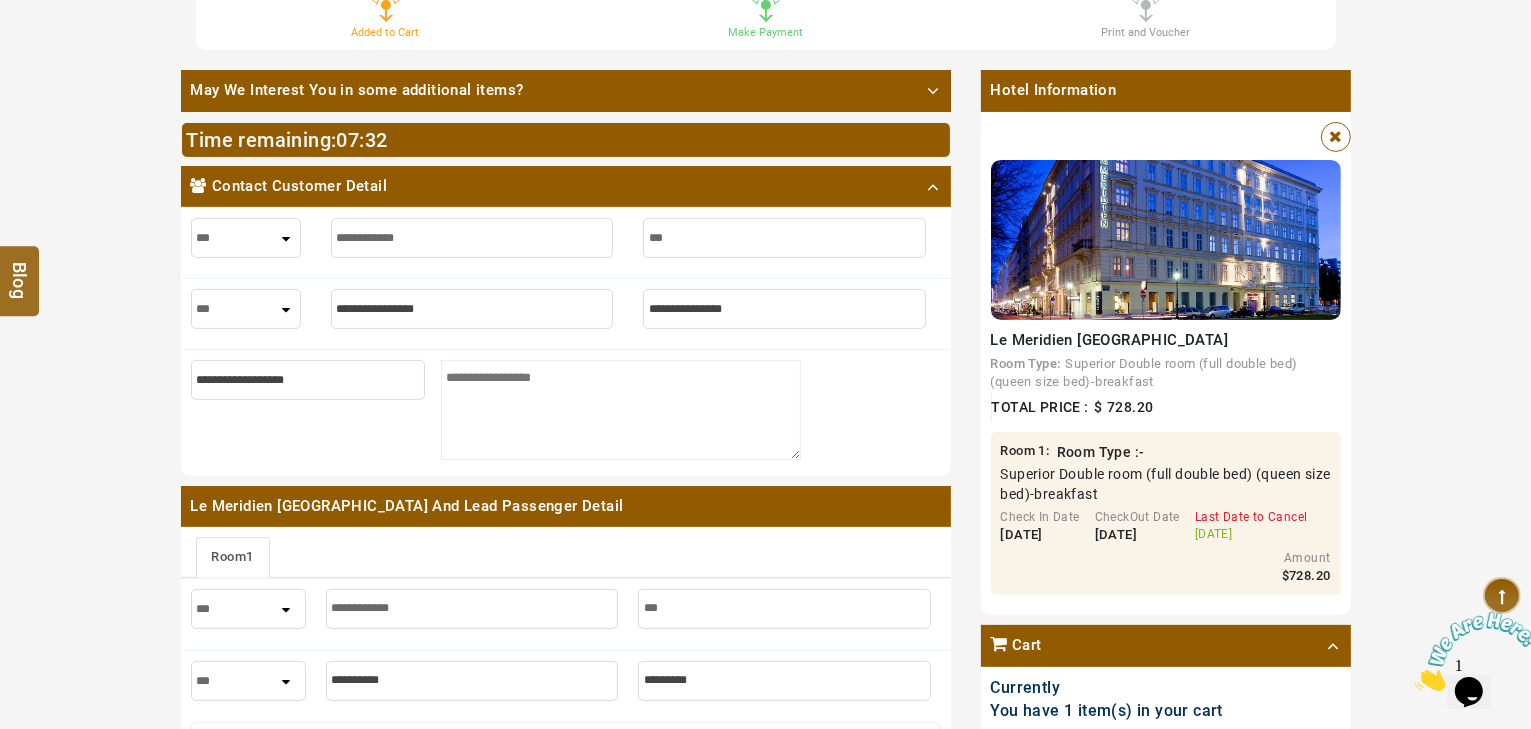 type on "****" 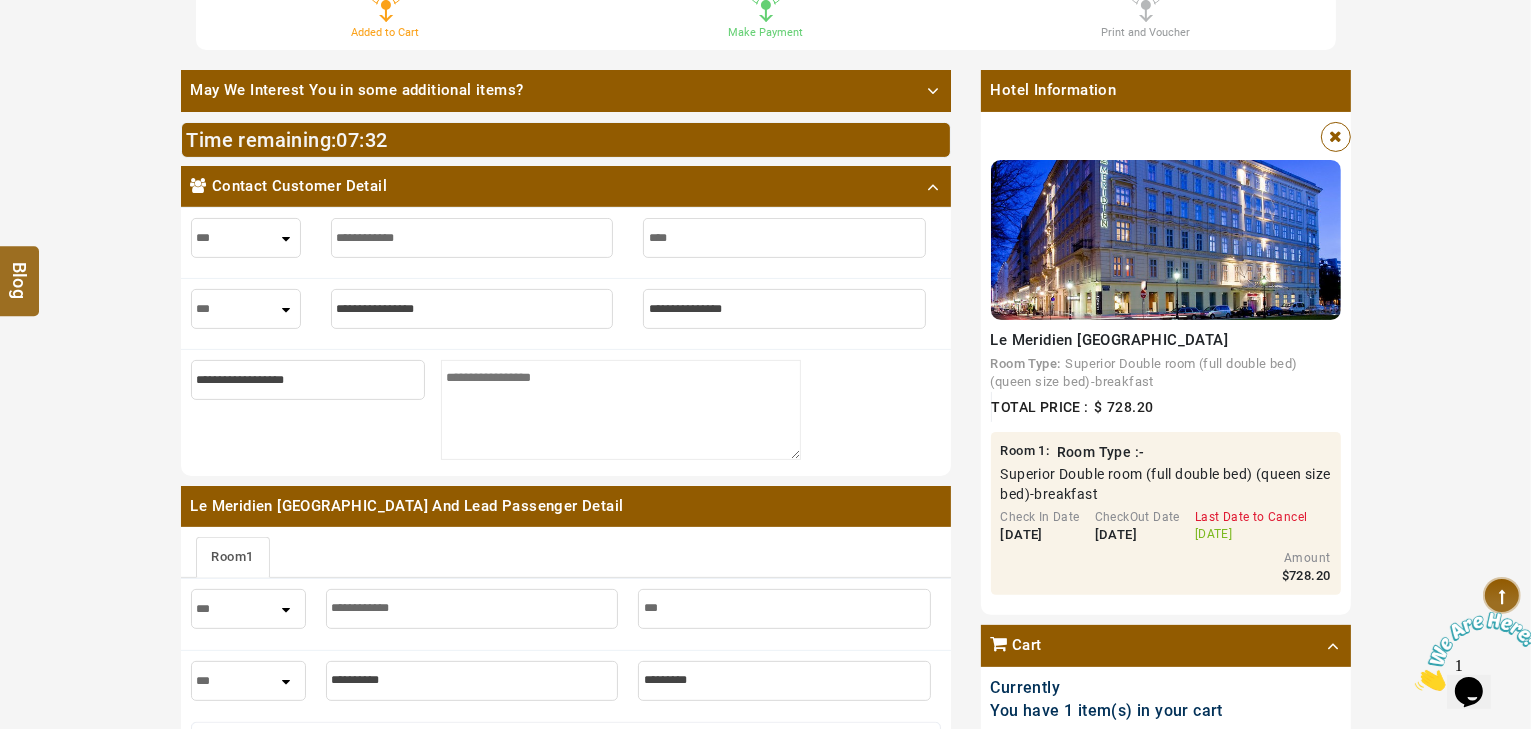 type on "****" 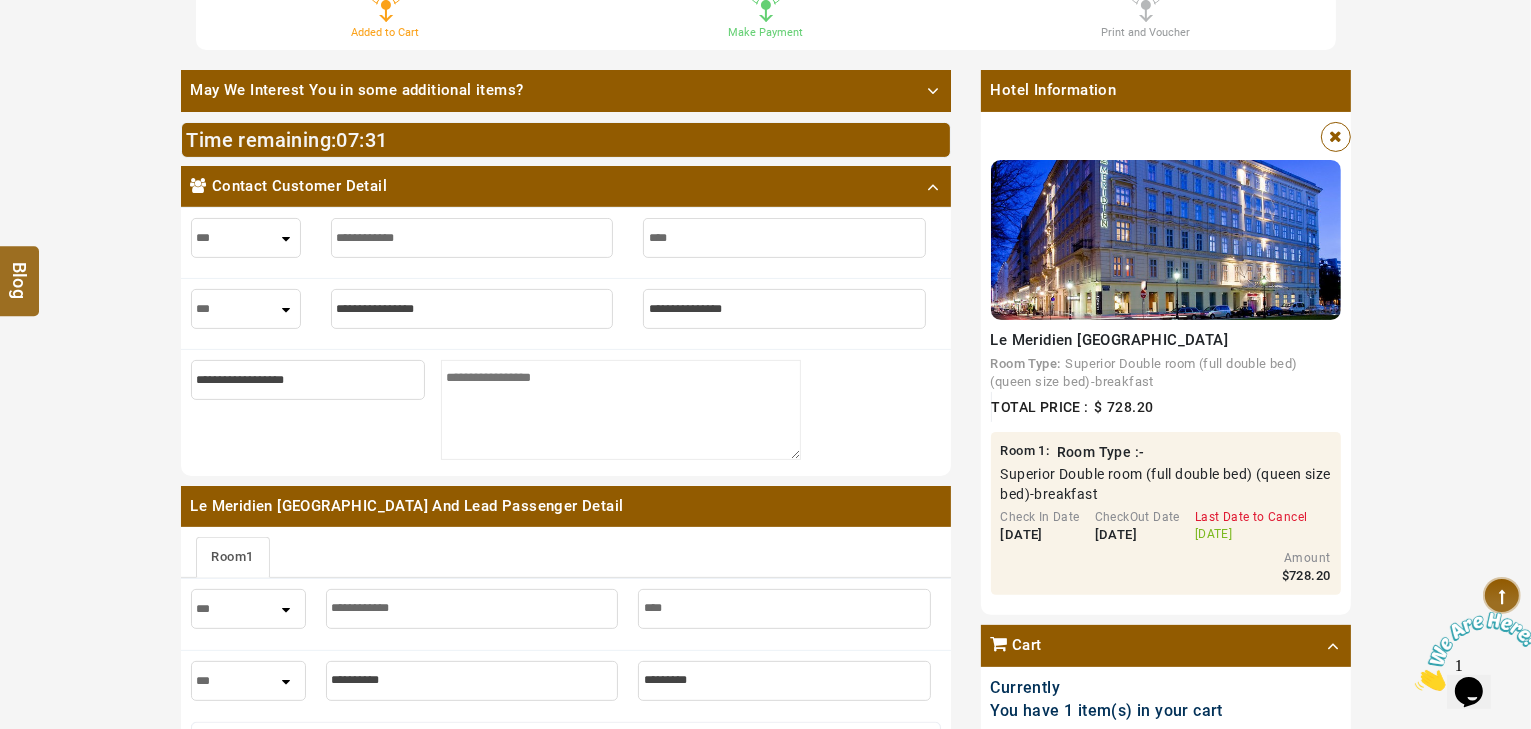 type on "****" 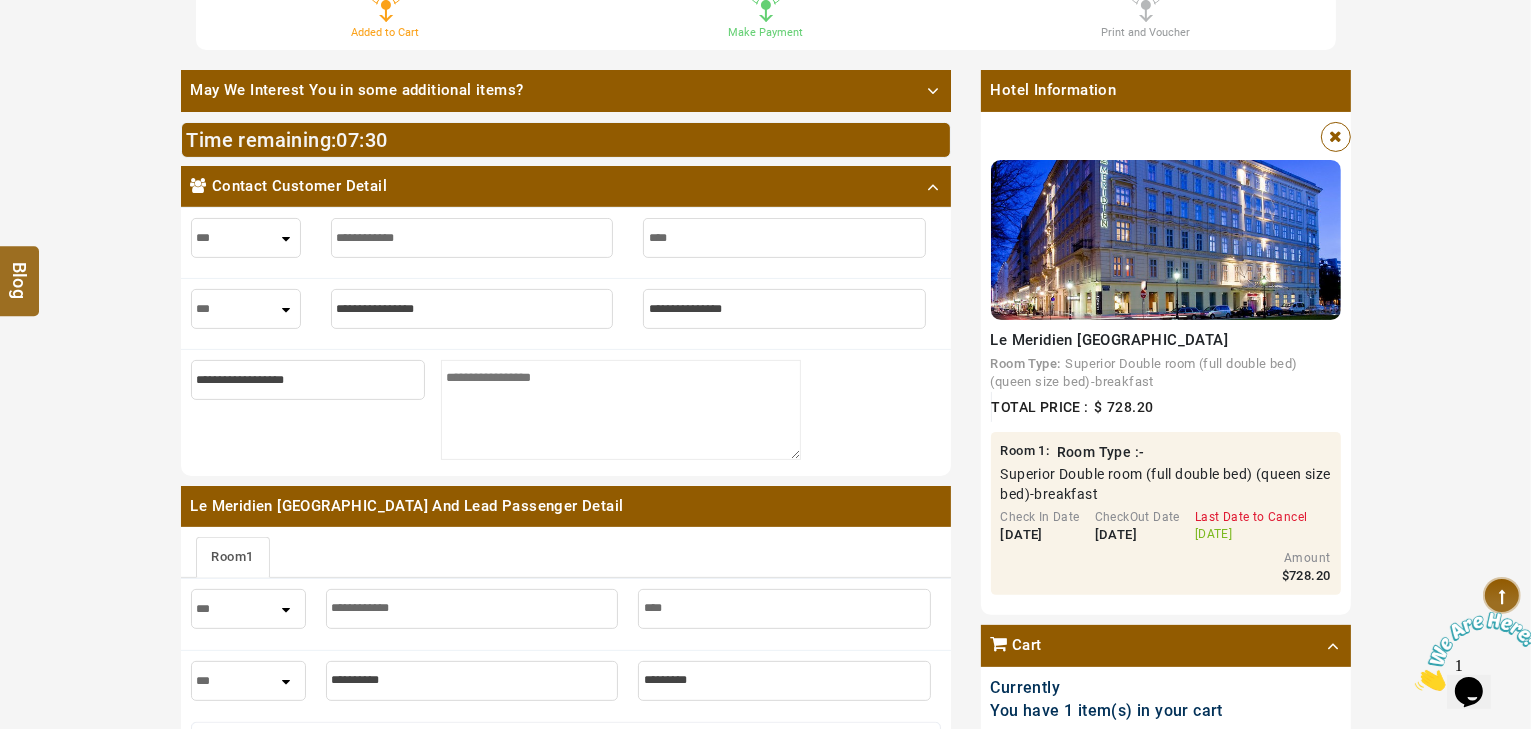 type on "*" 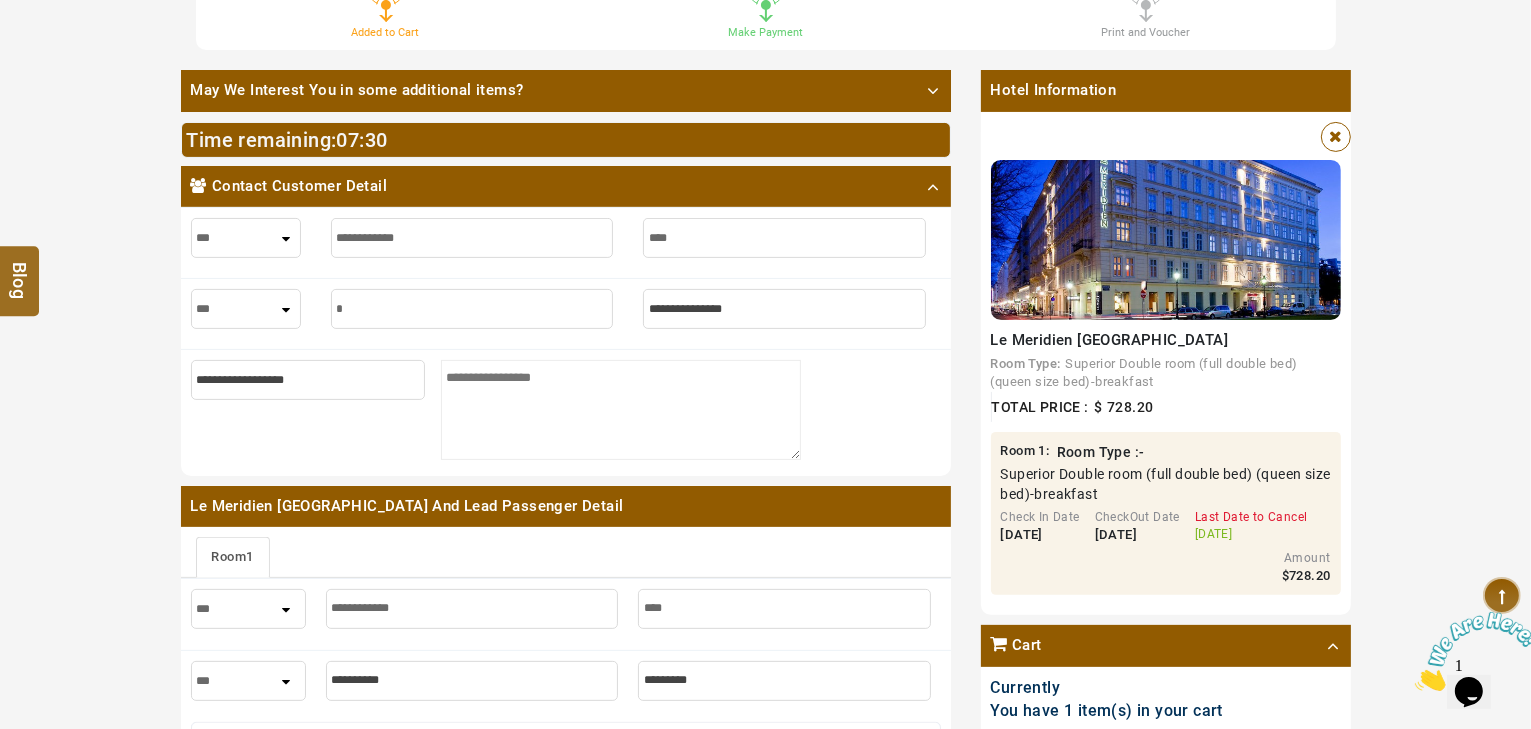 type on "*" 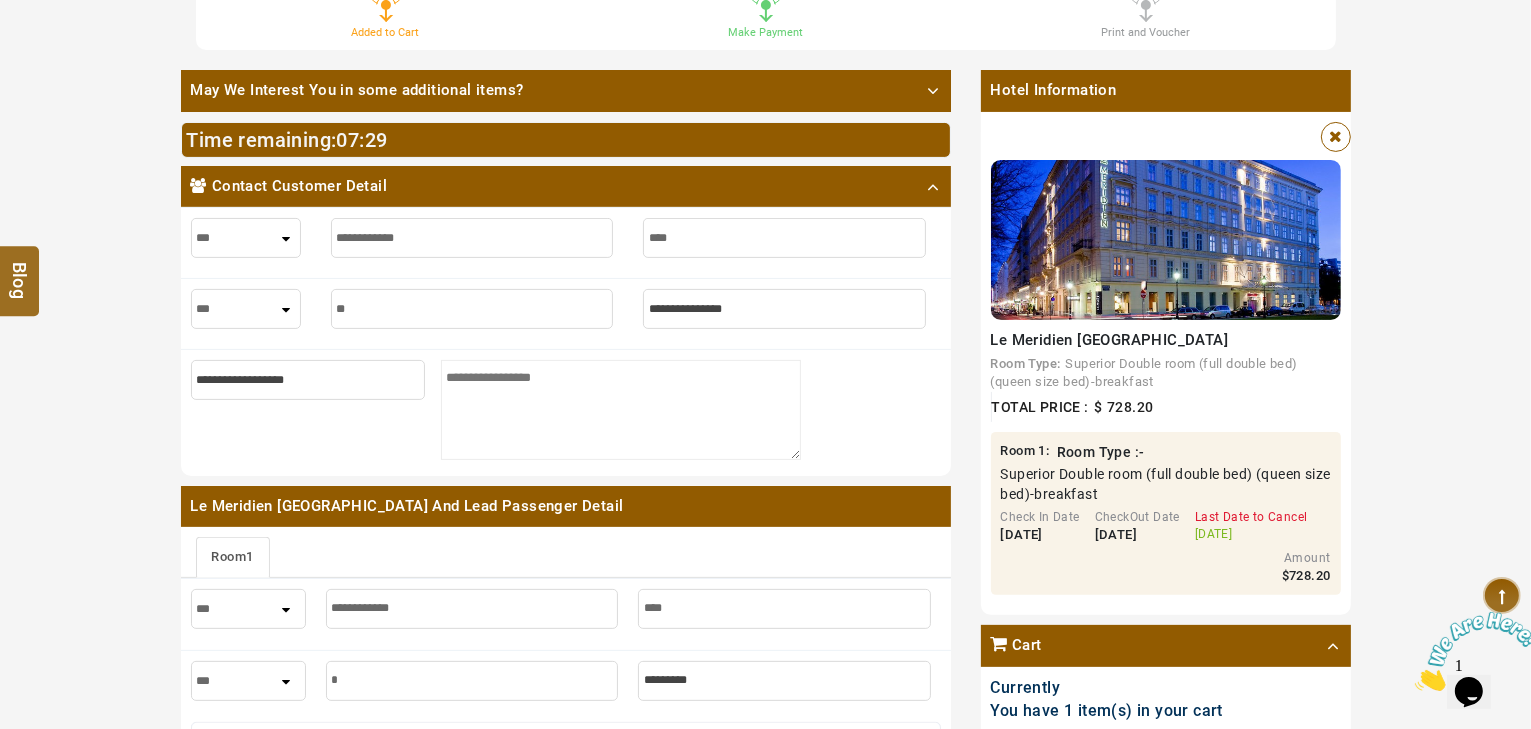 type on "***" 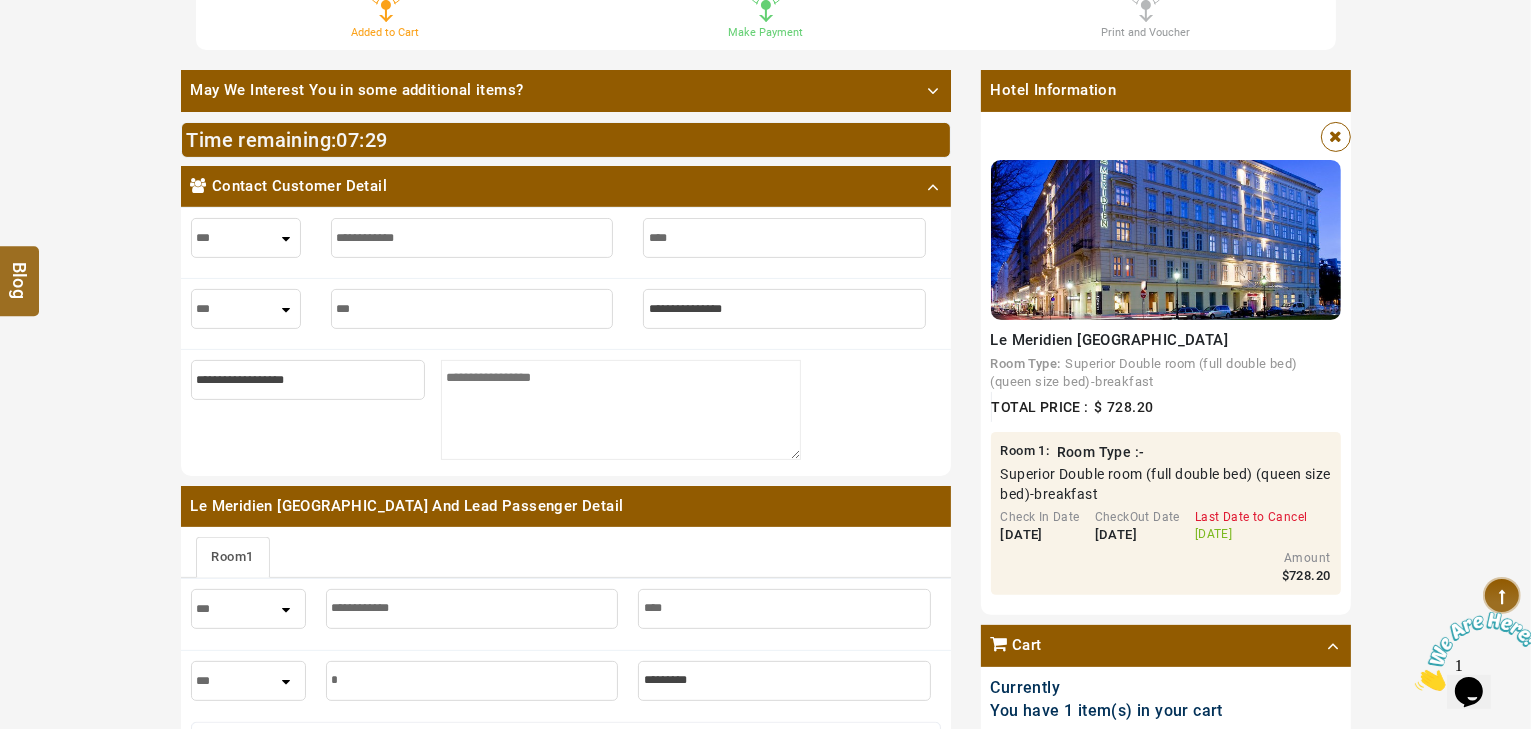 type on "***" 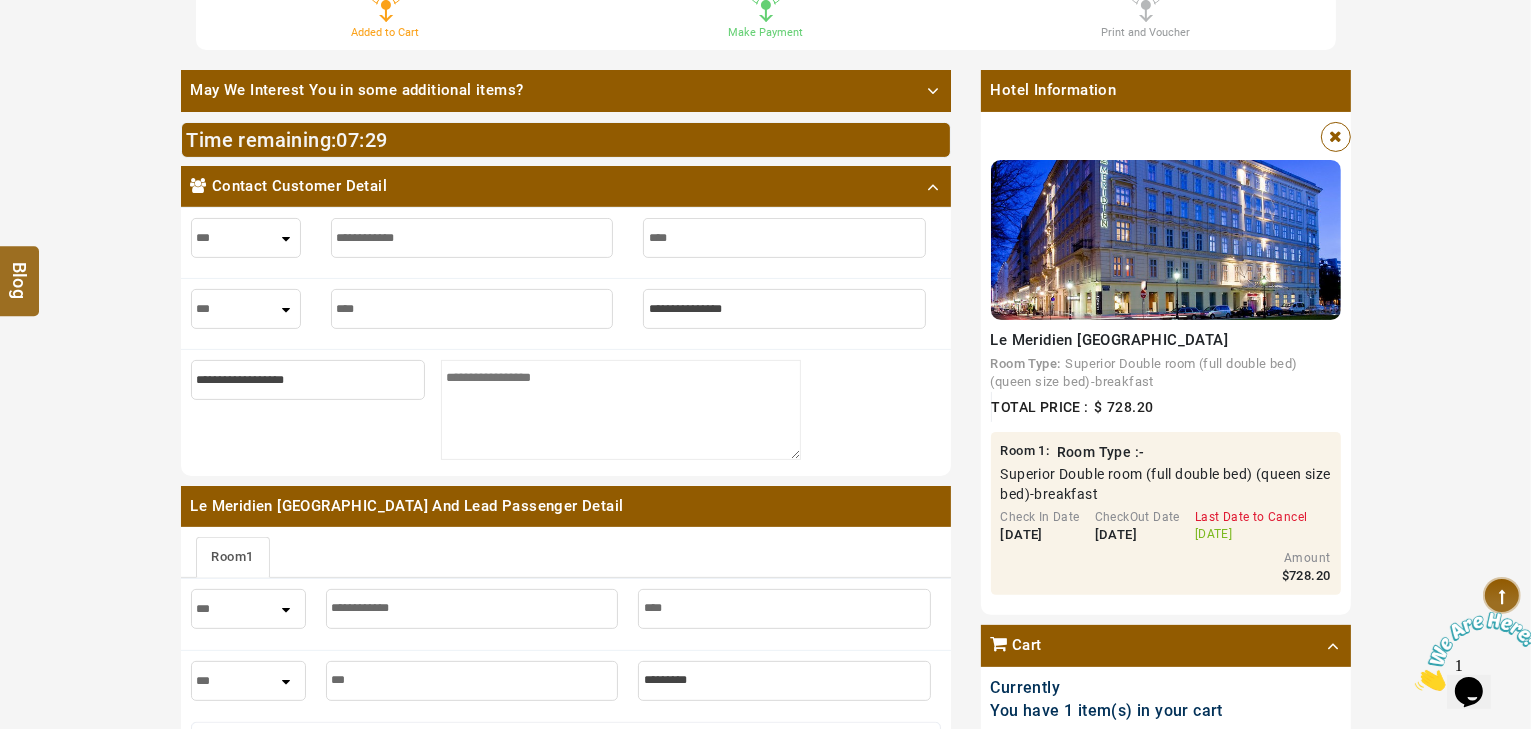 type on "*****" 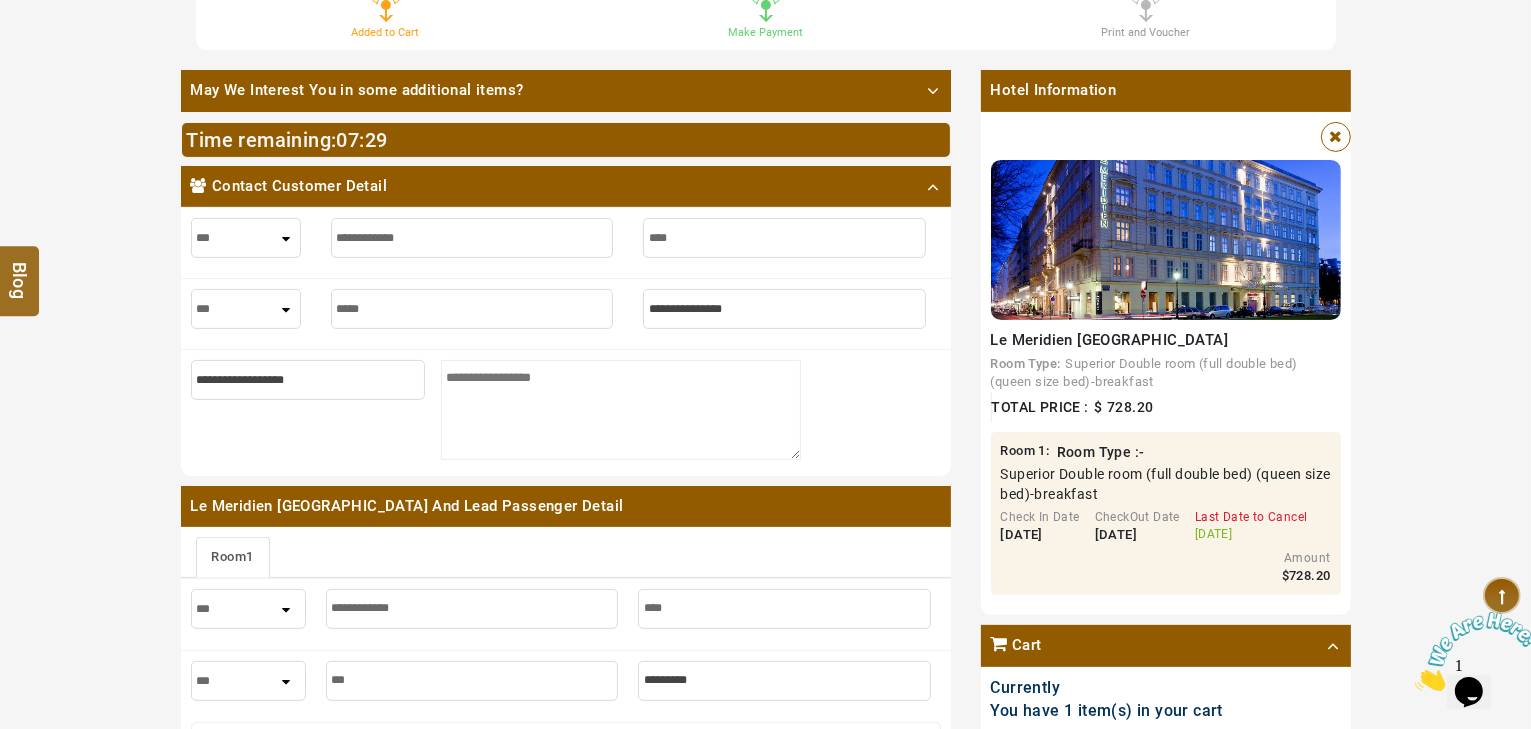 type on "*****" 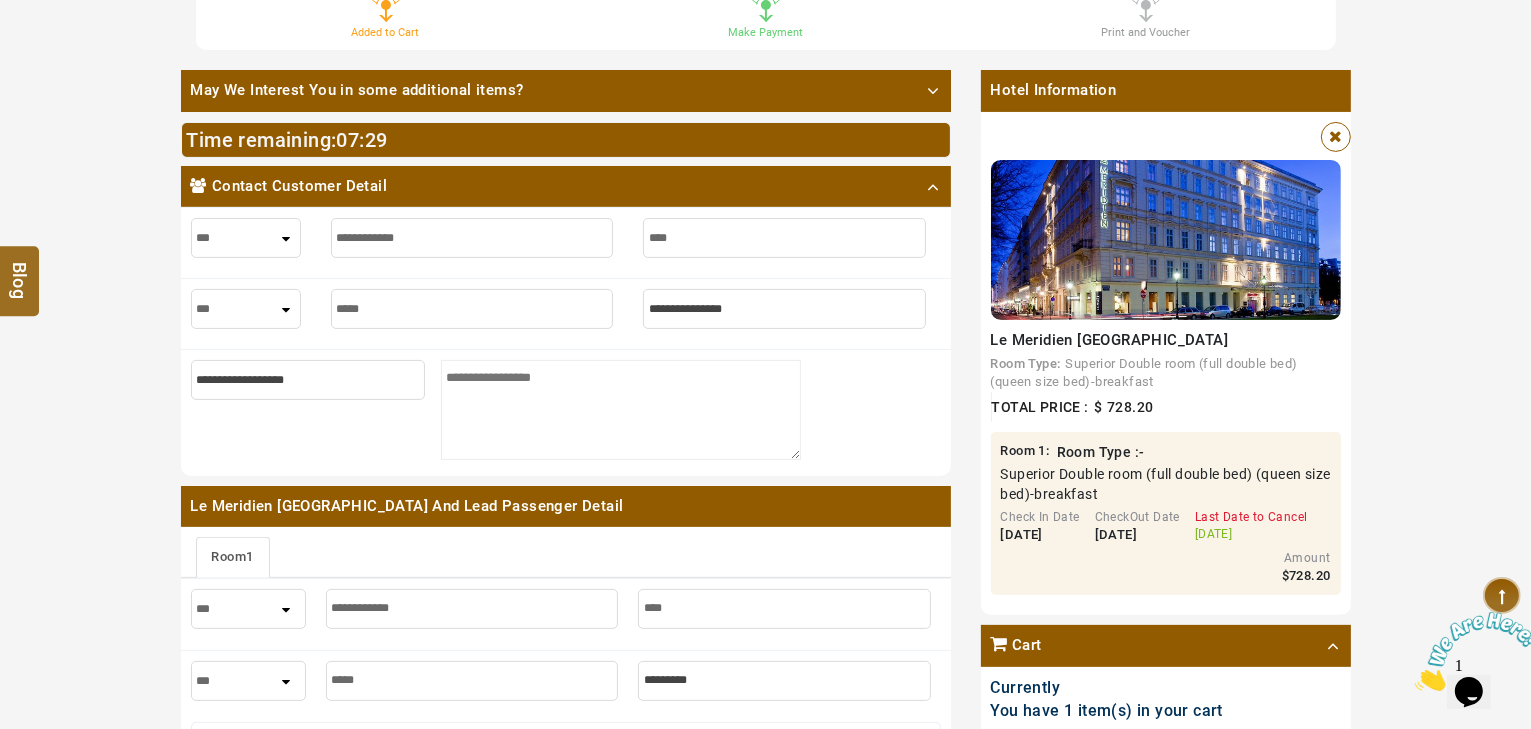 type on "******" 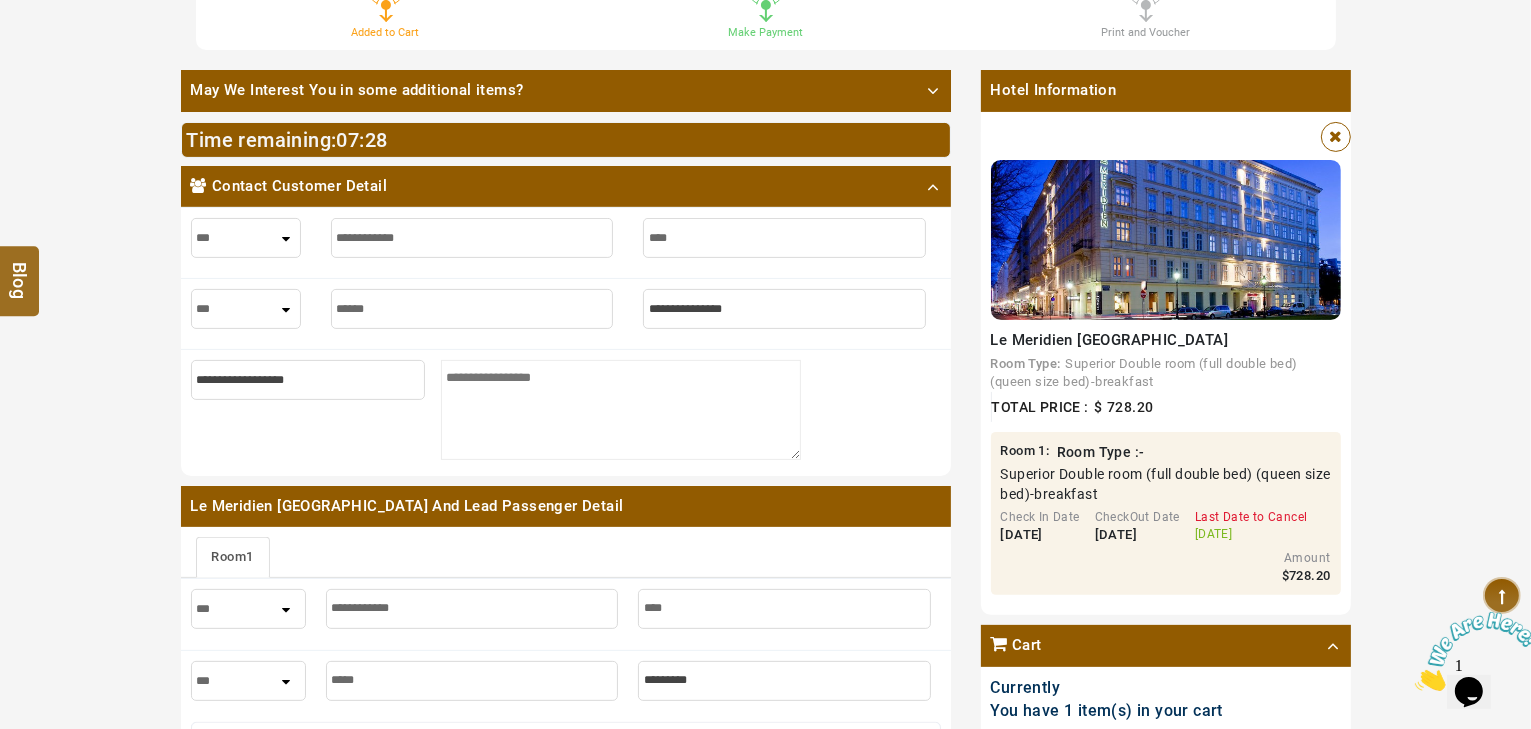 type on "******" 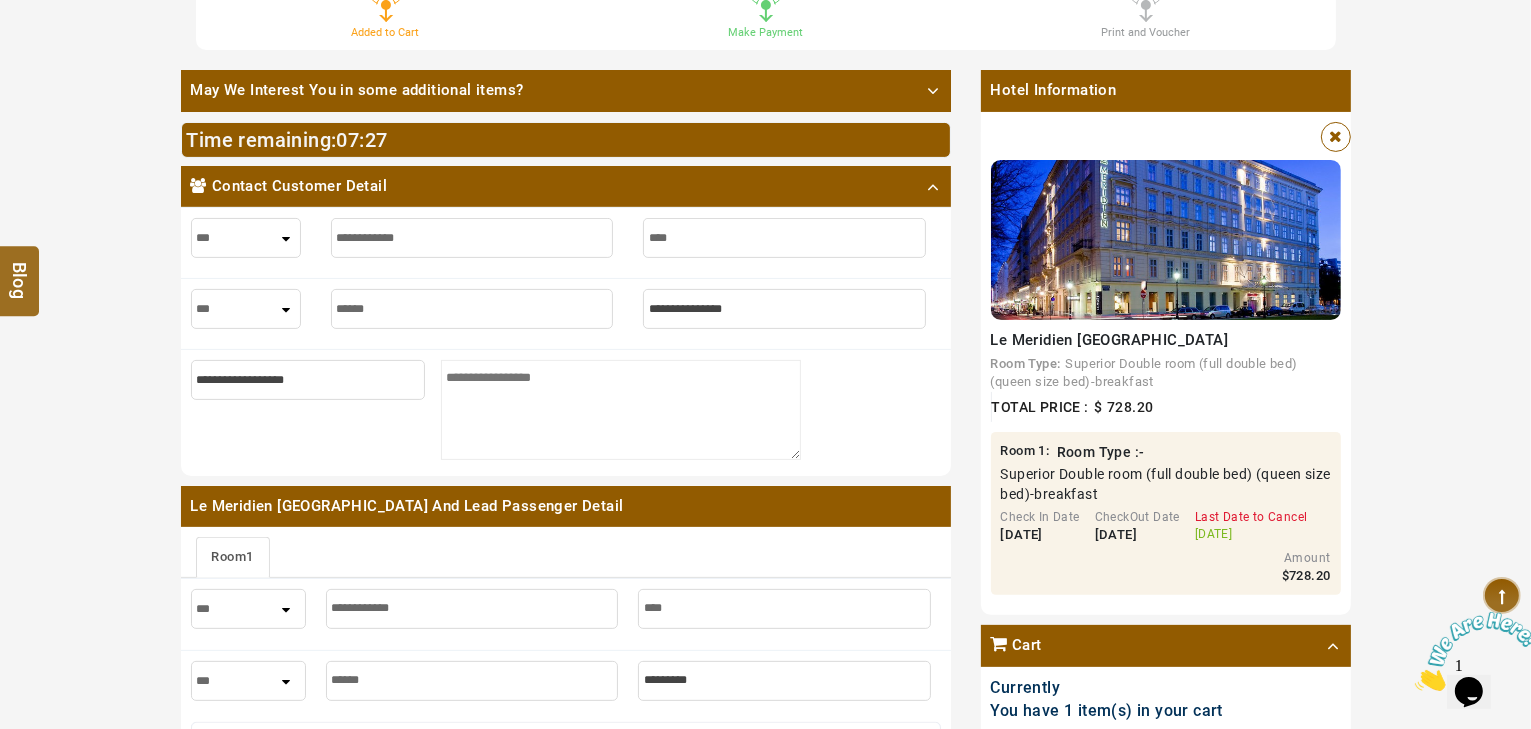 type on "******" 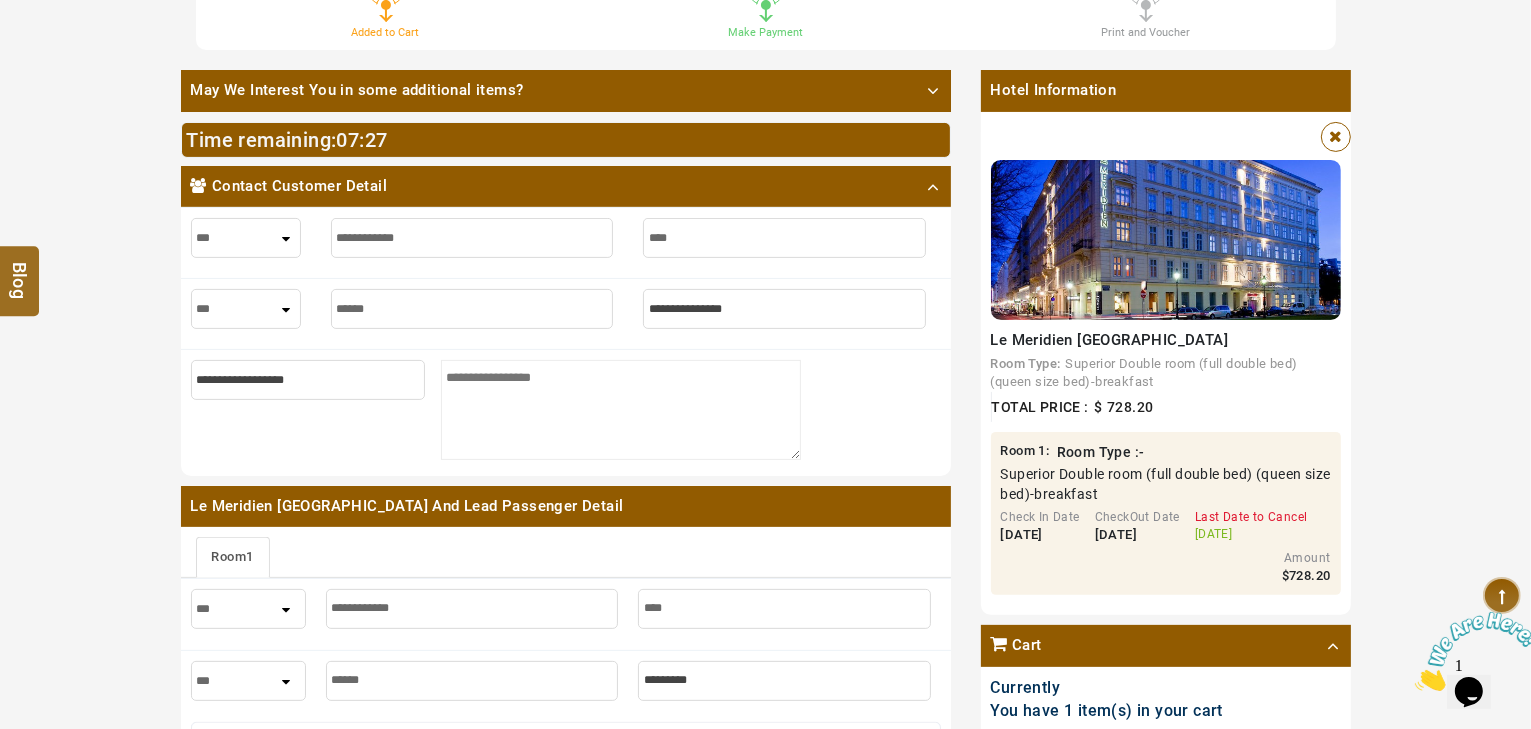 click on "*** **** ***" at bounding box center (246, 309) 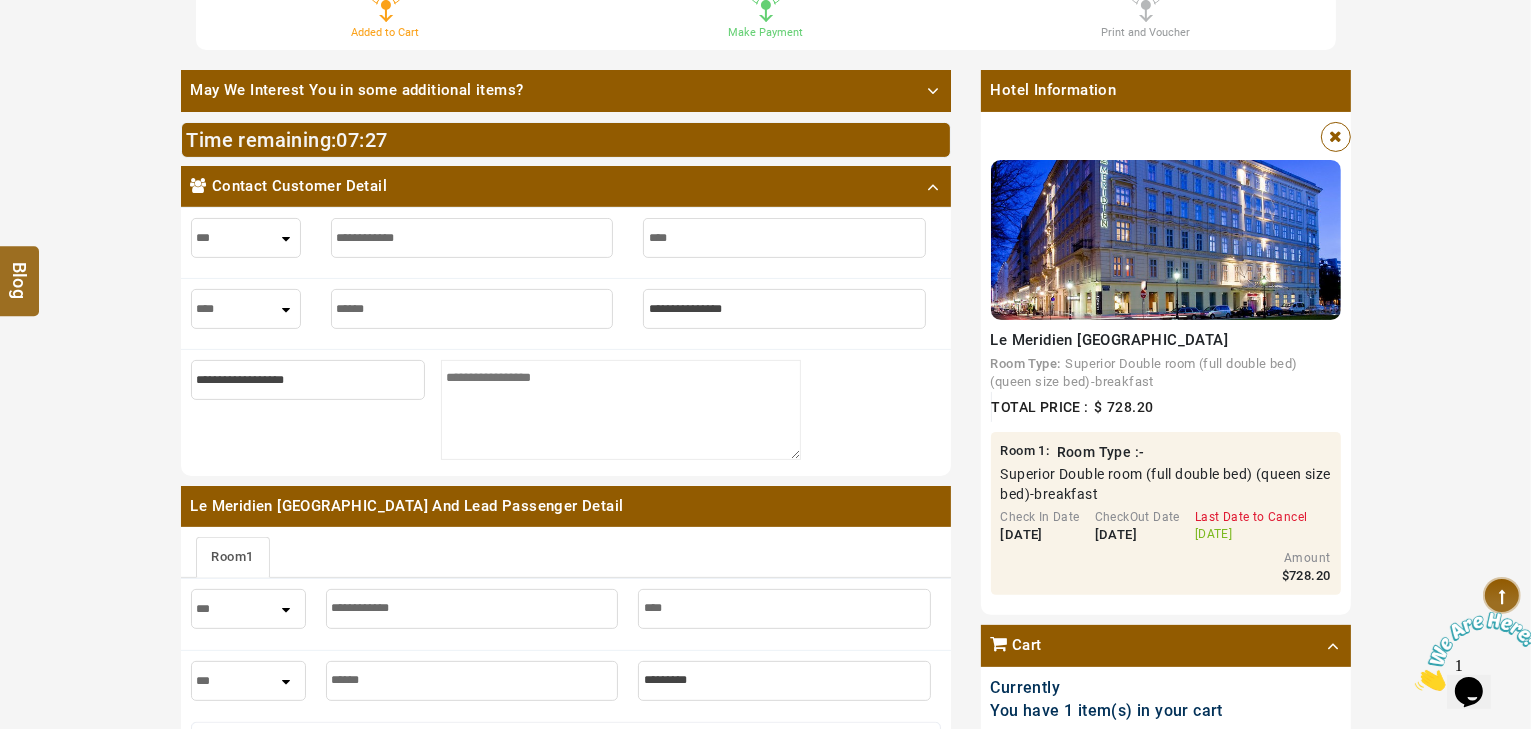 click on "*** **** ***" at bounding box center (246, 309) 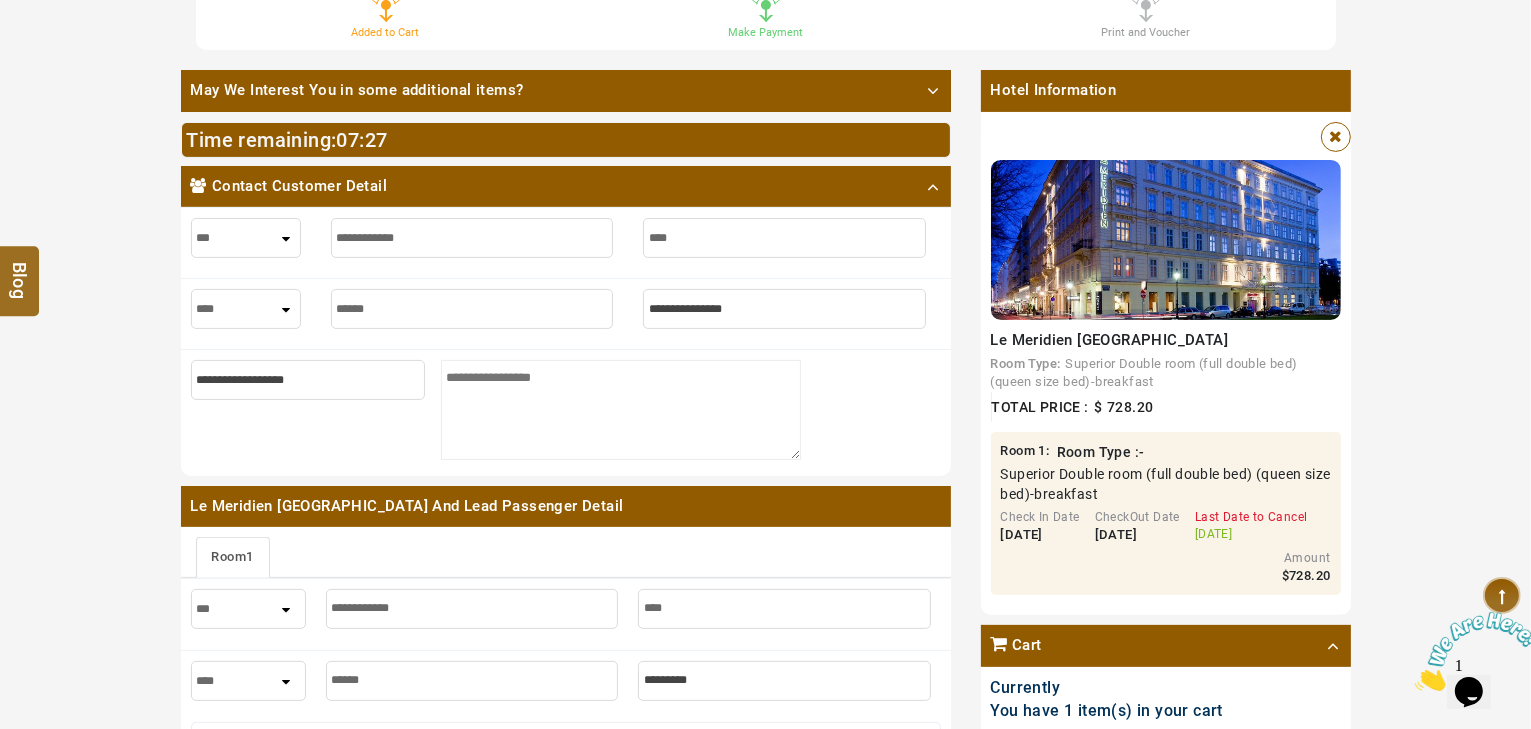 select on "****" 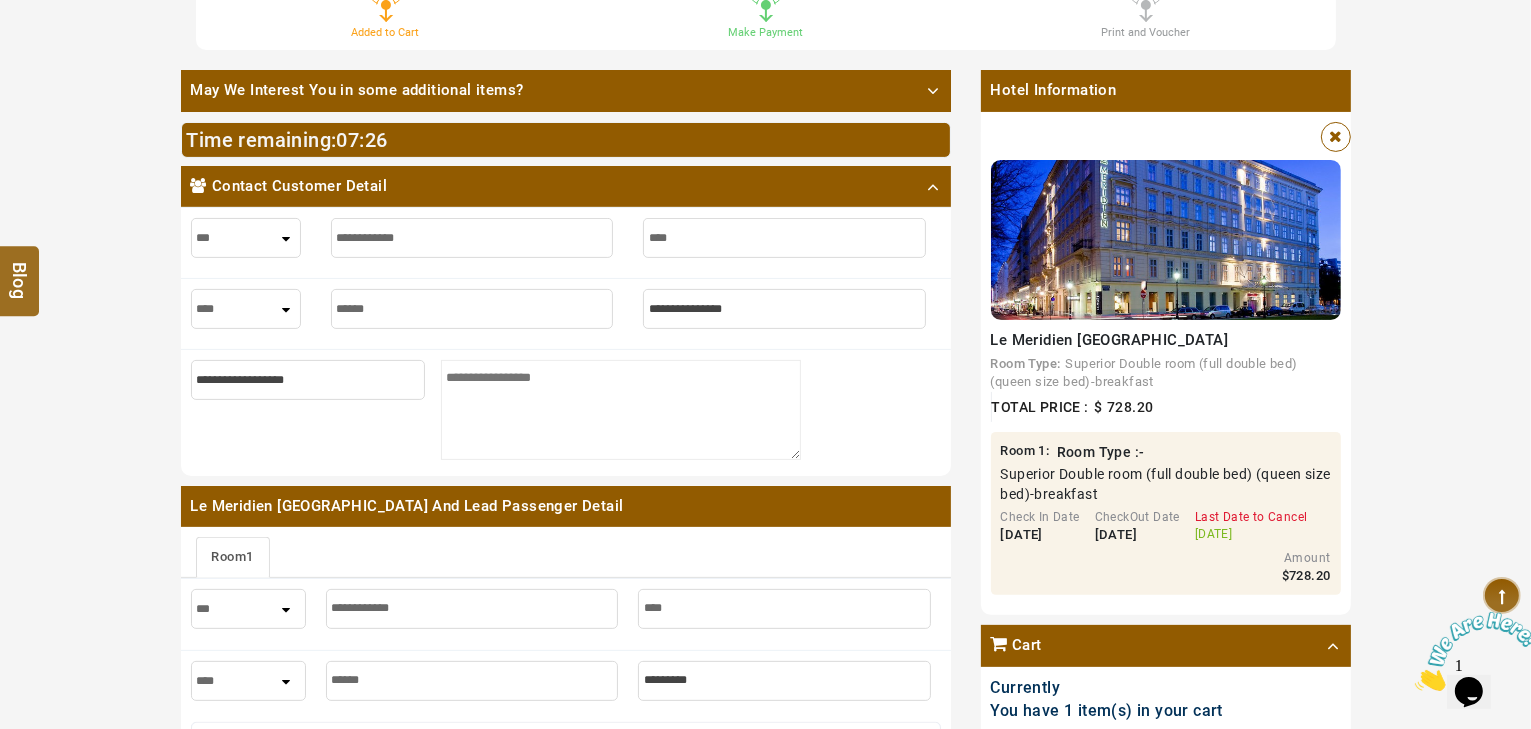 click at bounding box center [784, 309] 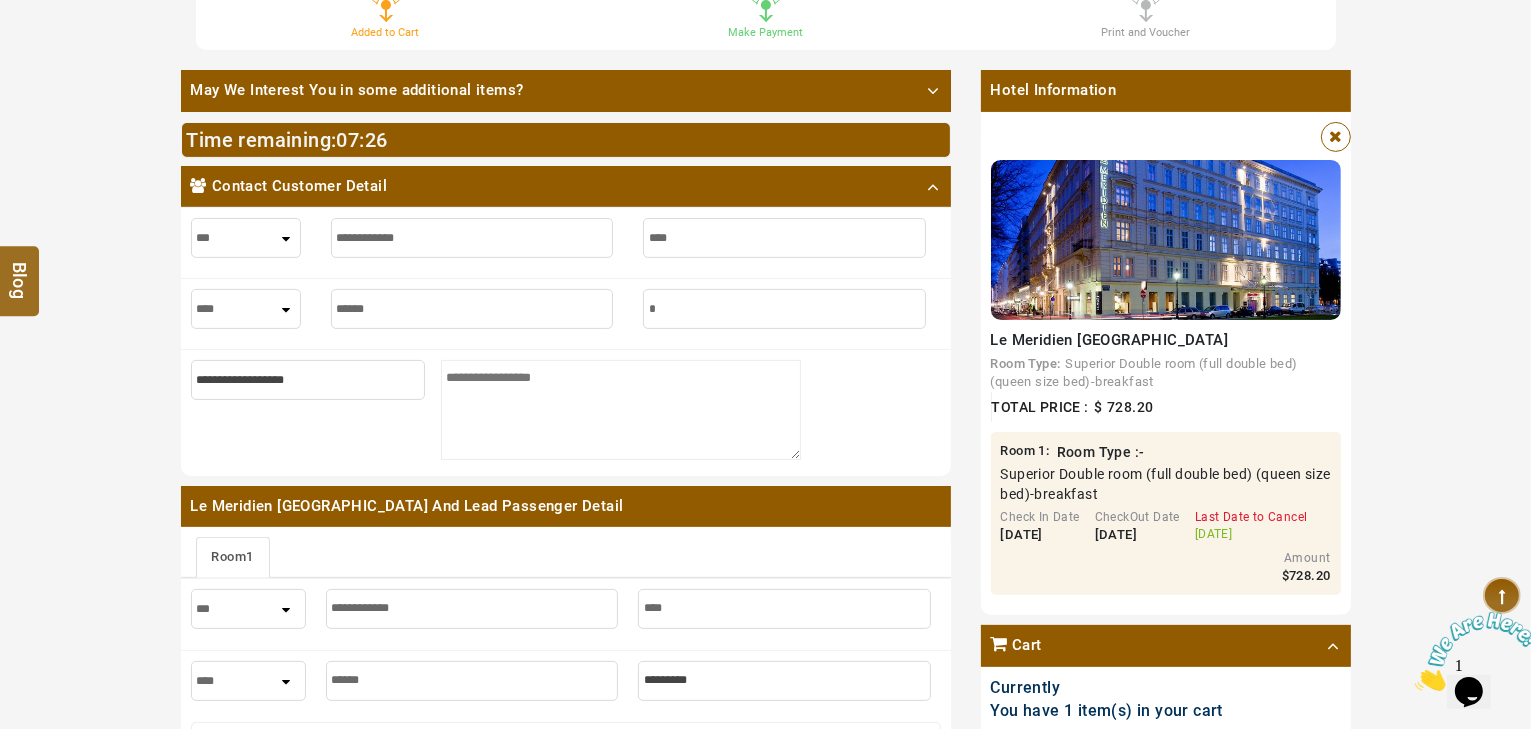 type on "*" 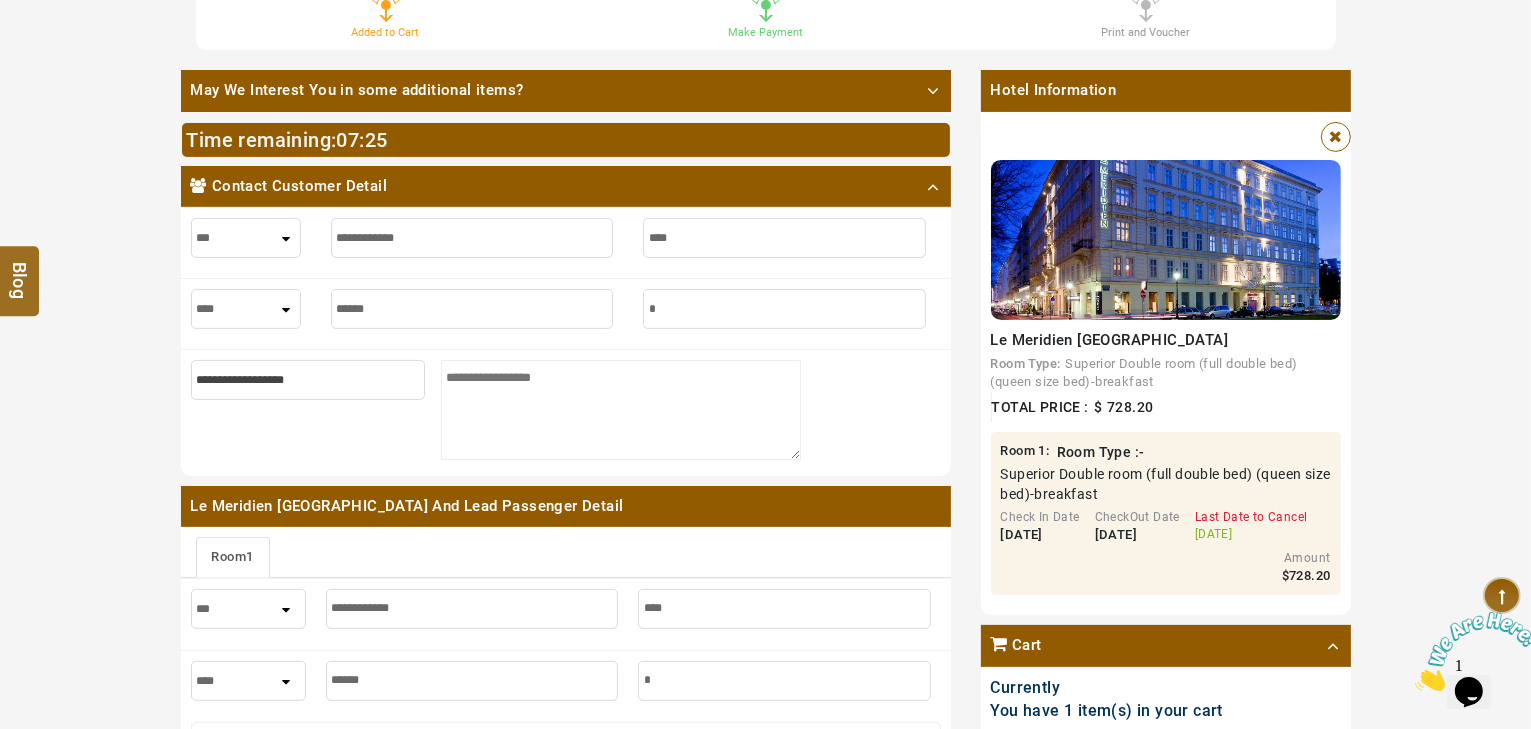 type on "**" 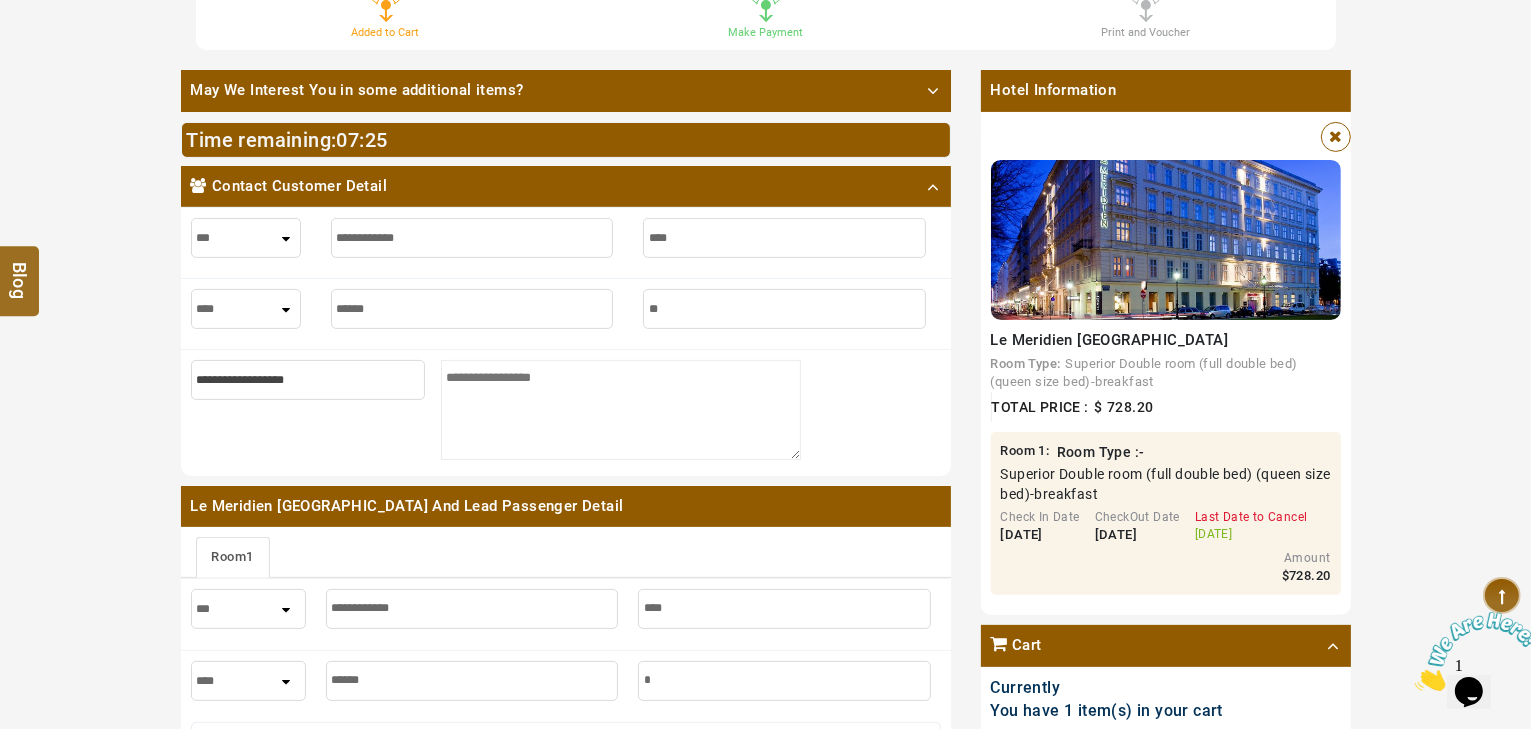 type on "**" 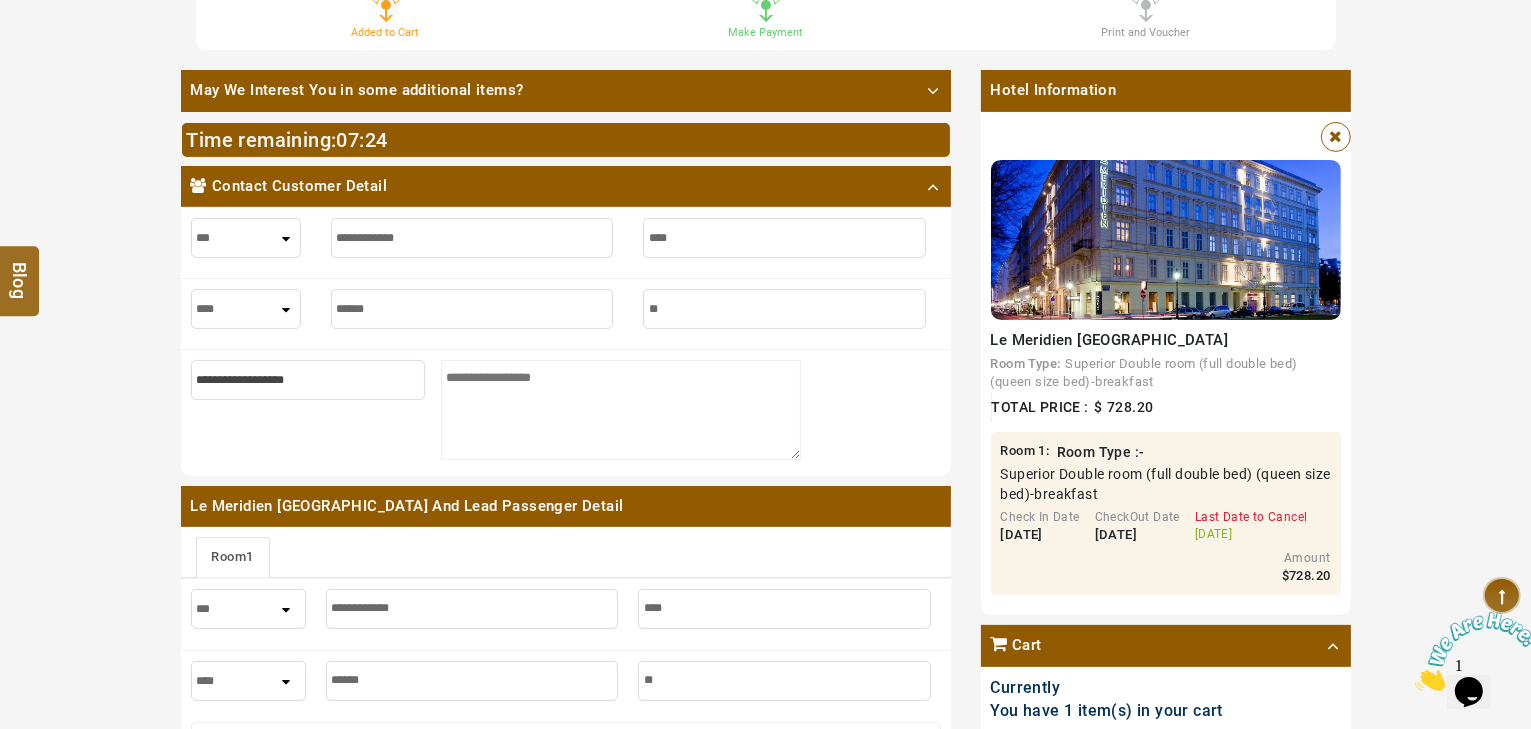 type on "***" 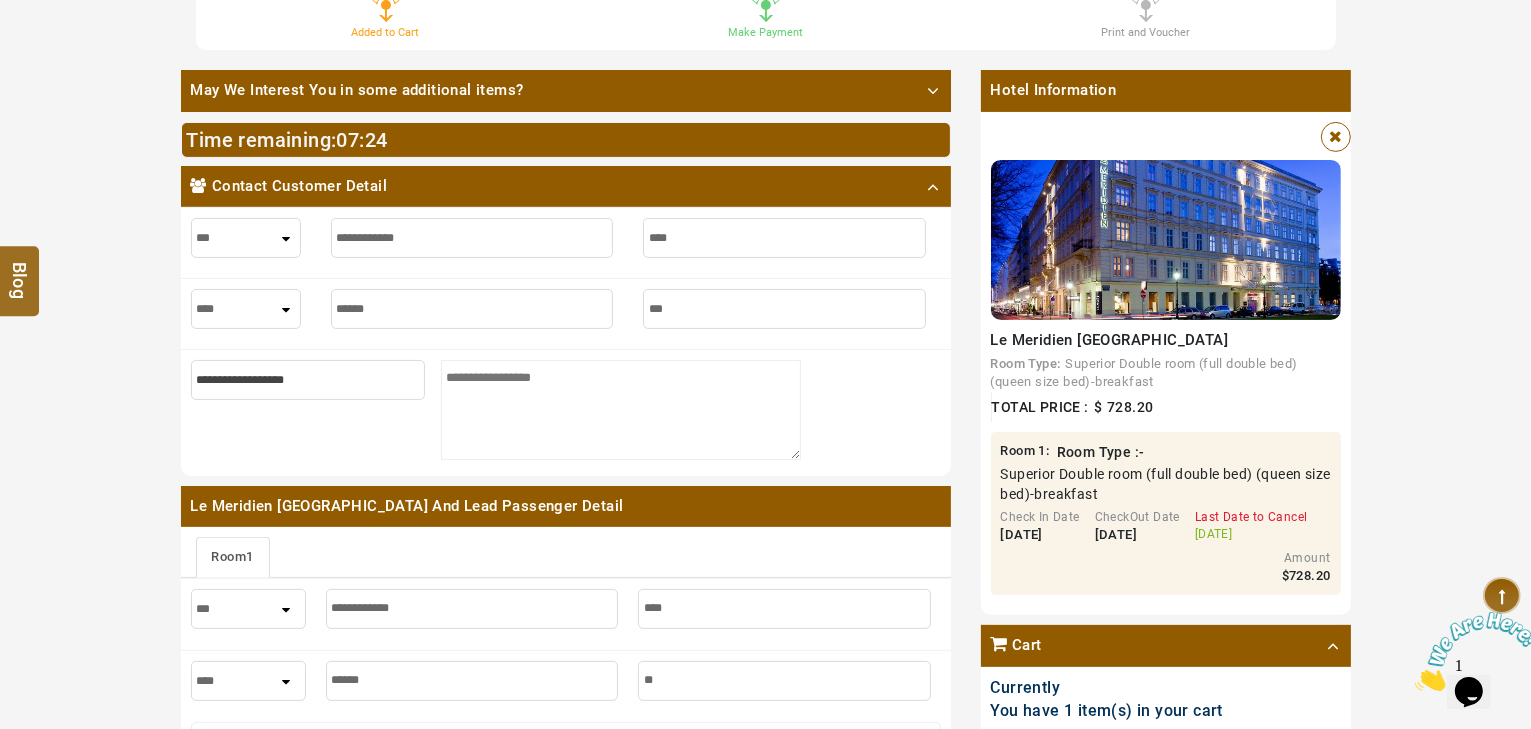 type on "***" 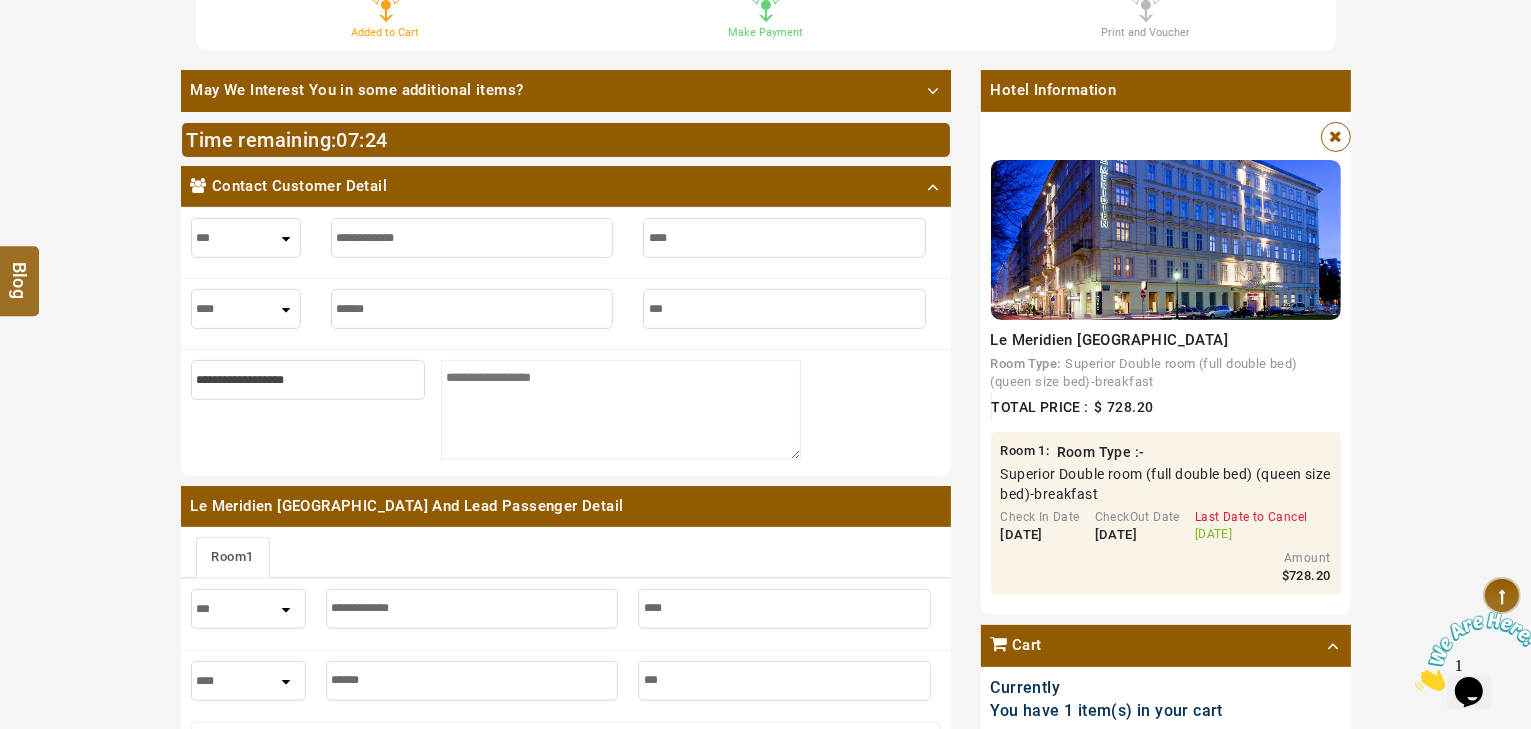 type on "****" 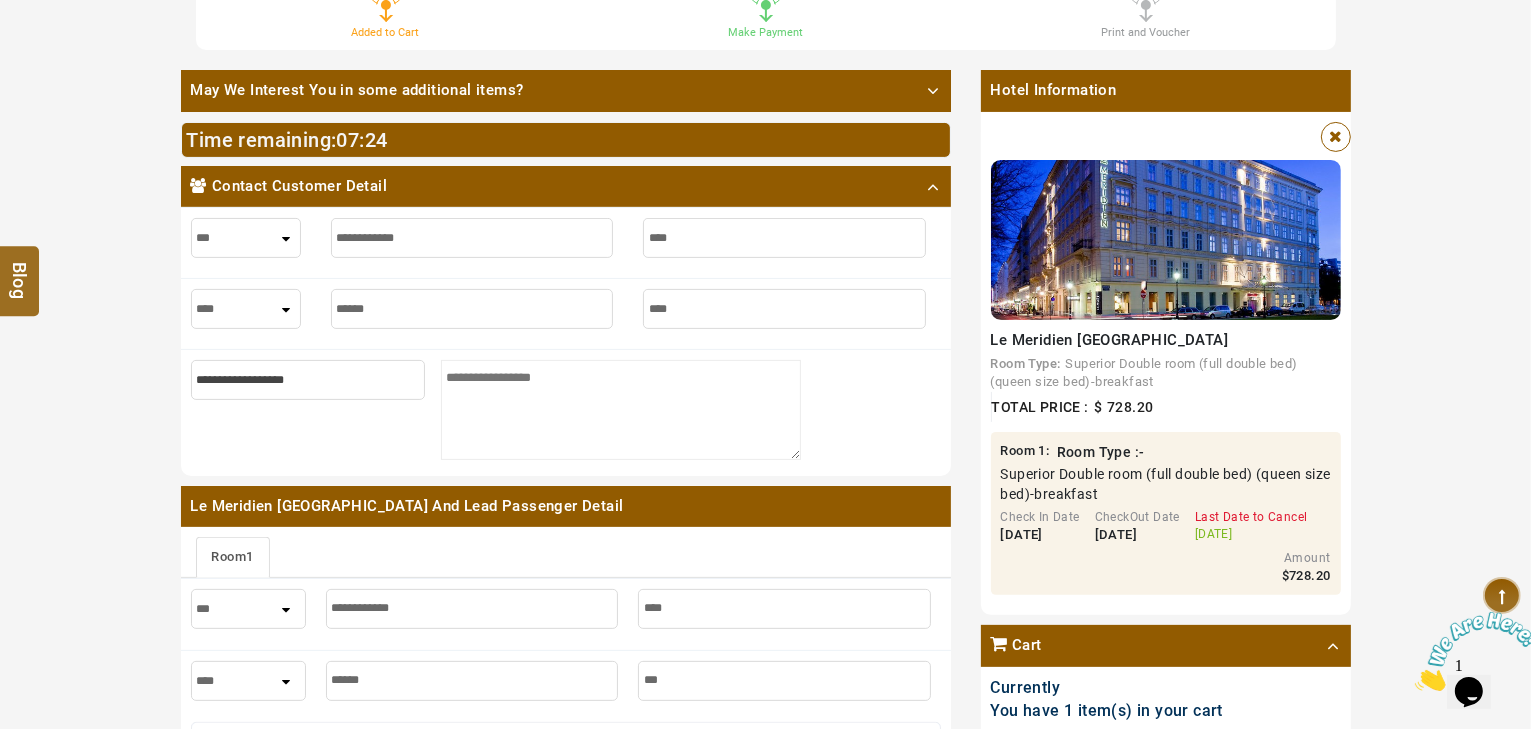 type on "****" 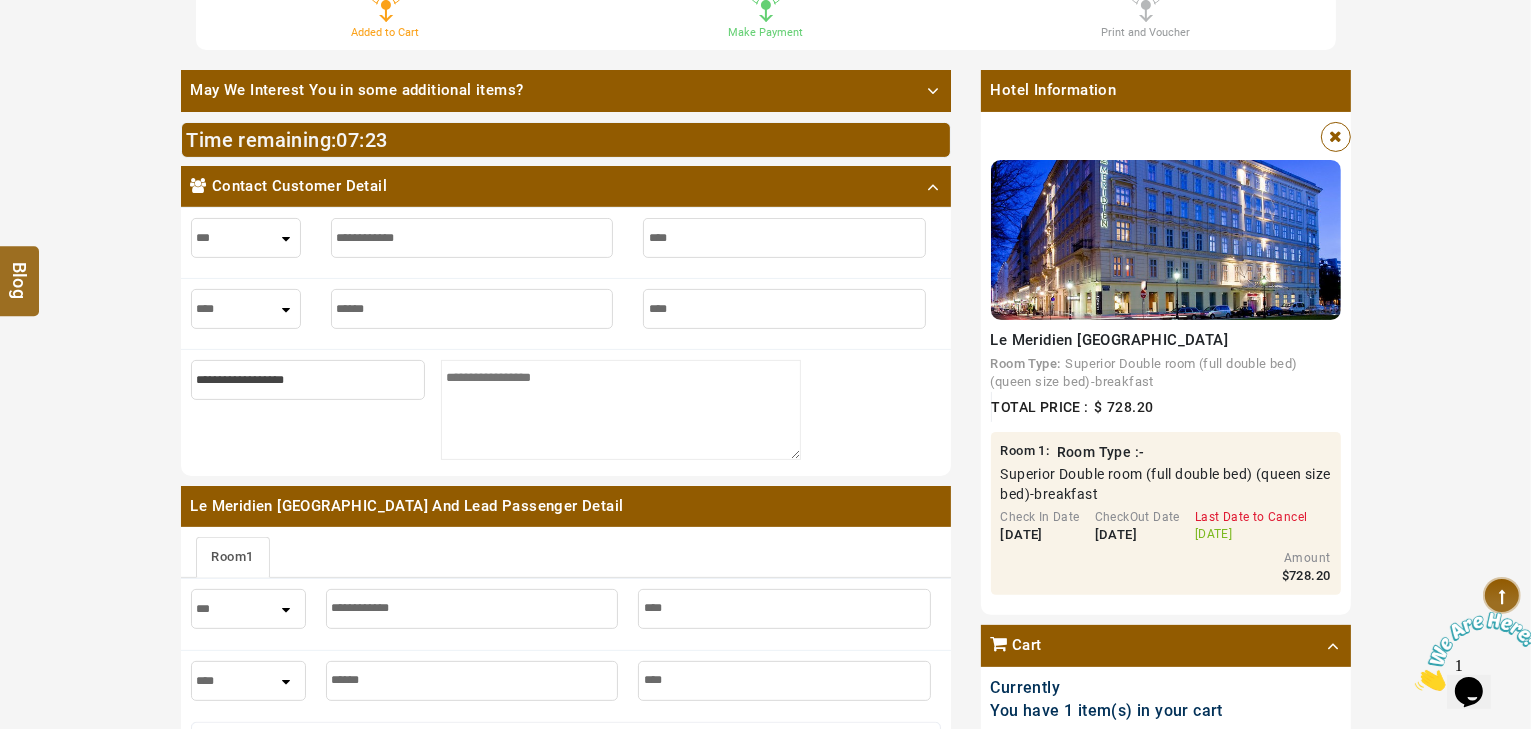 type on "***" 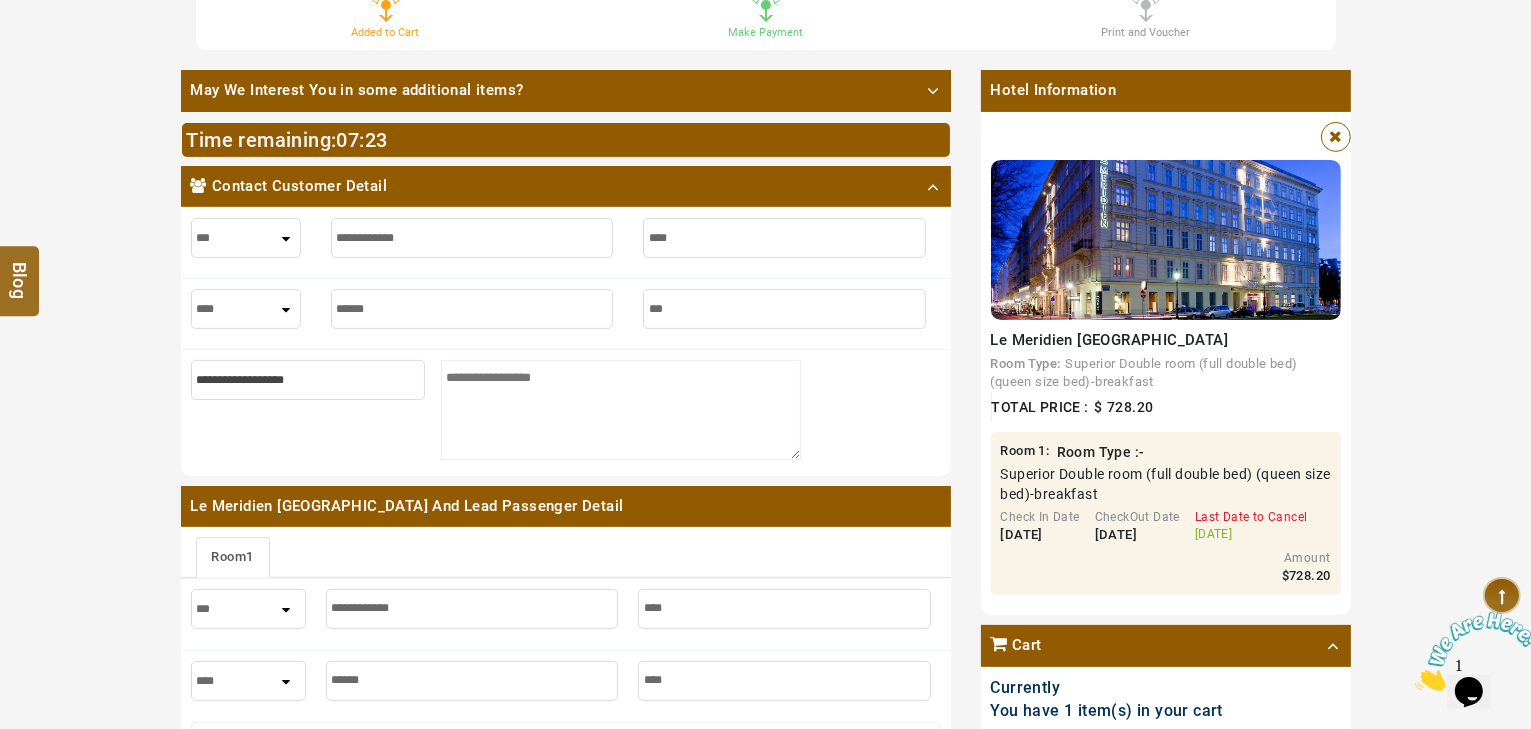 type on "***" 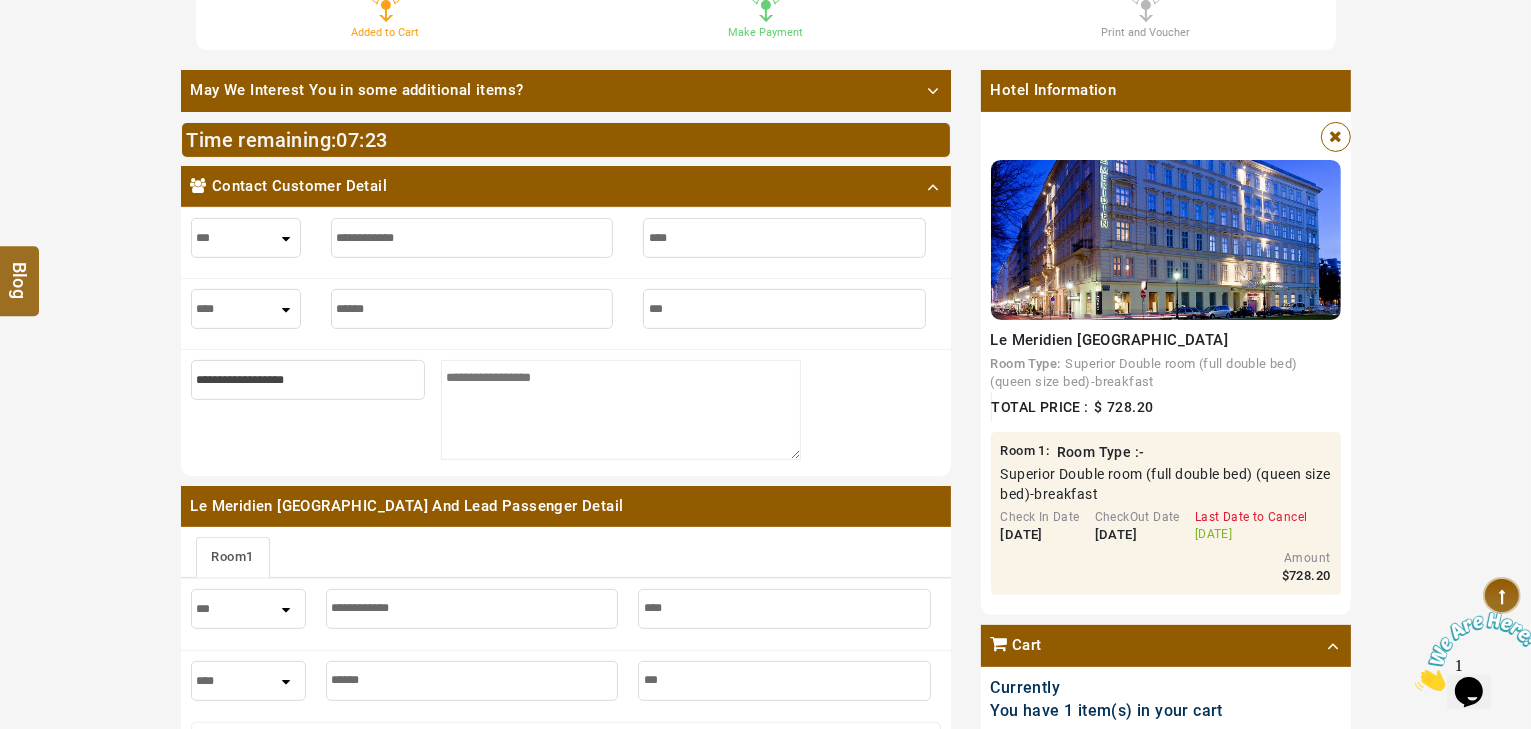 type on "**" 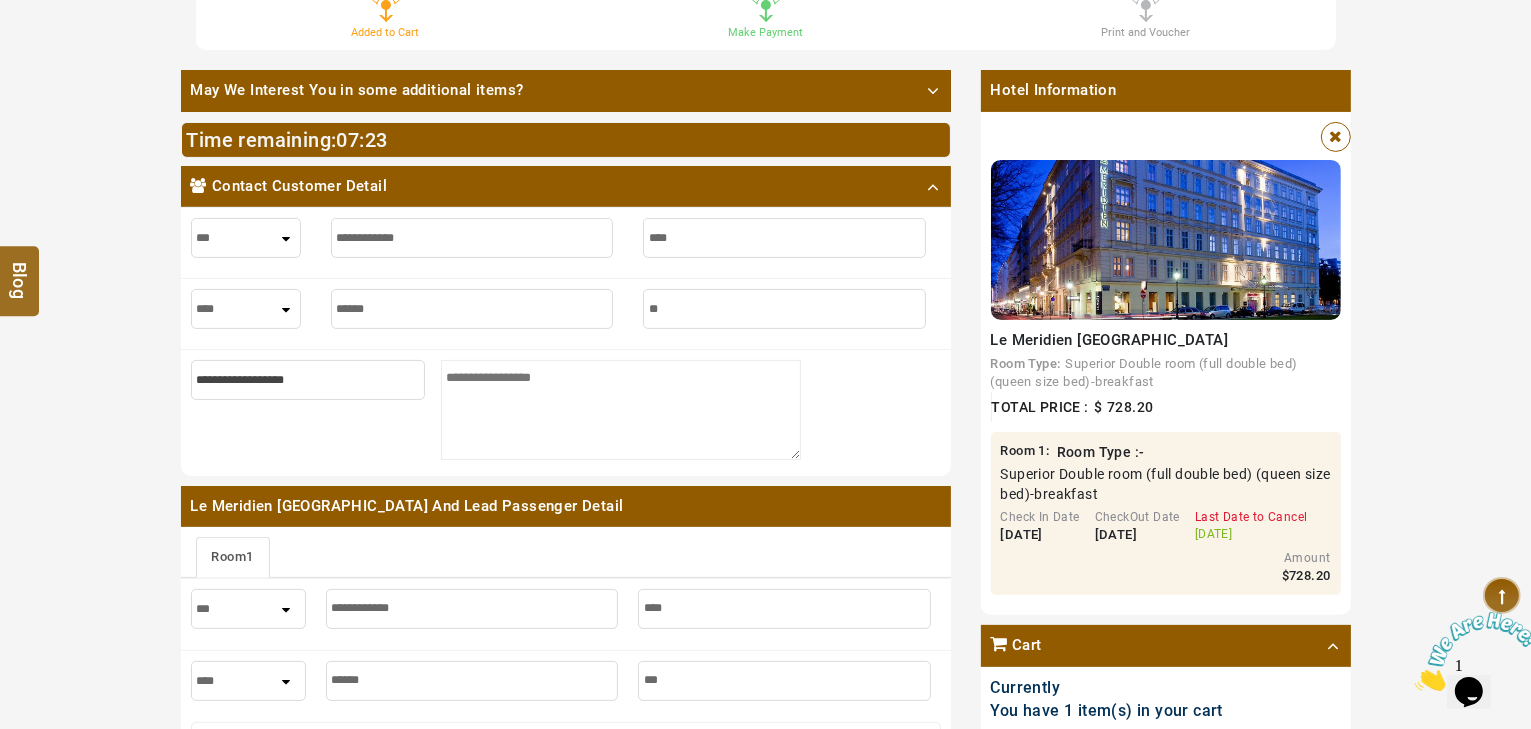 type on "**" 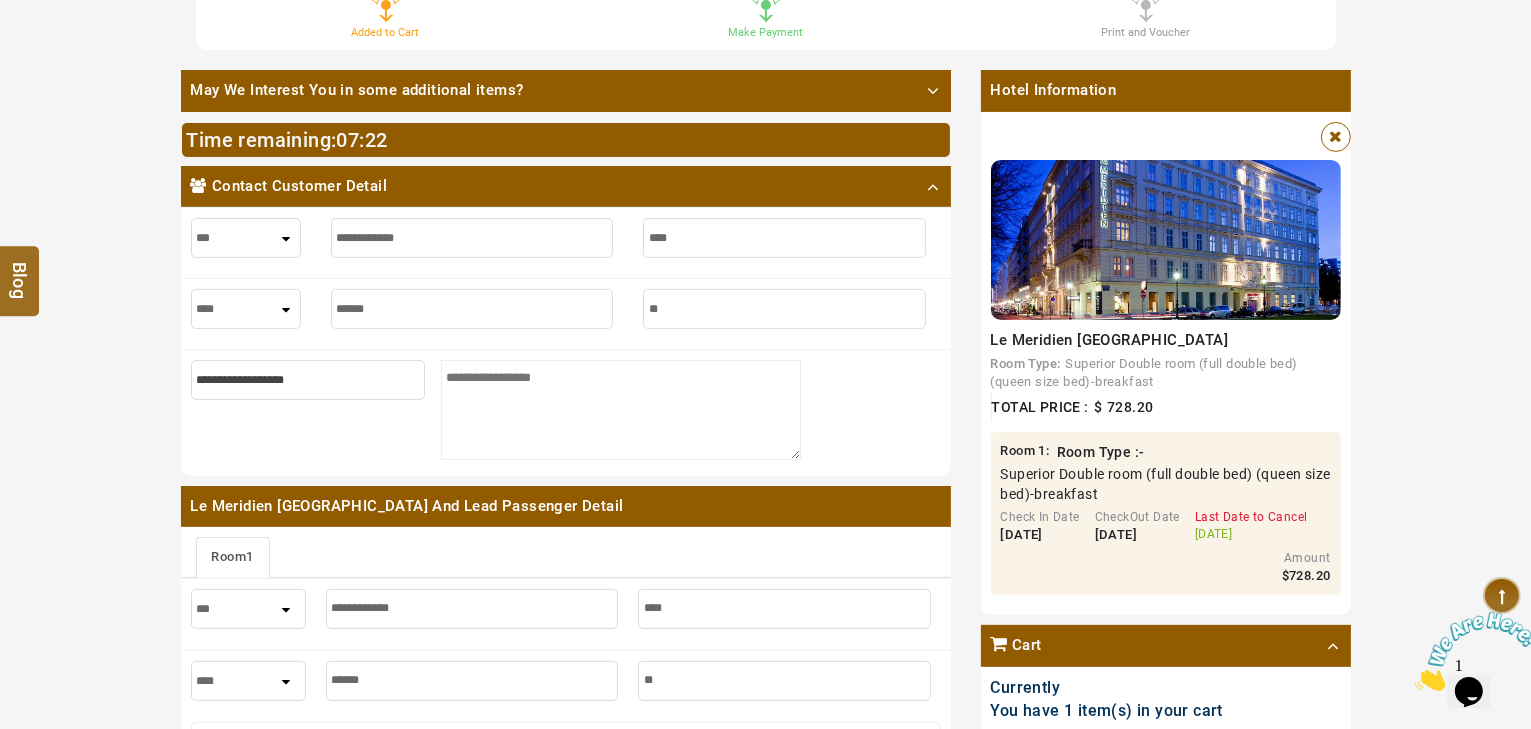 type on "***" 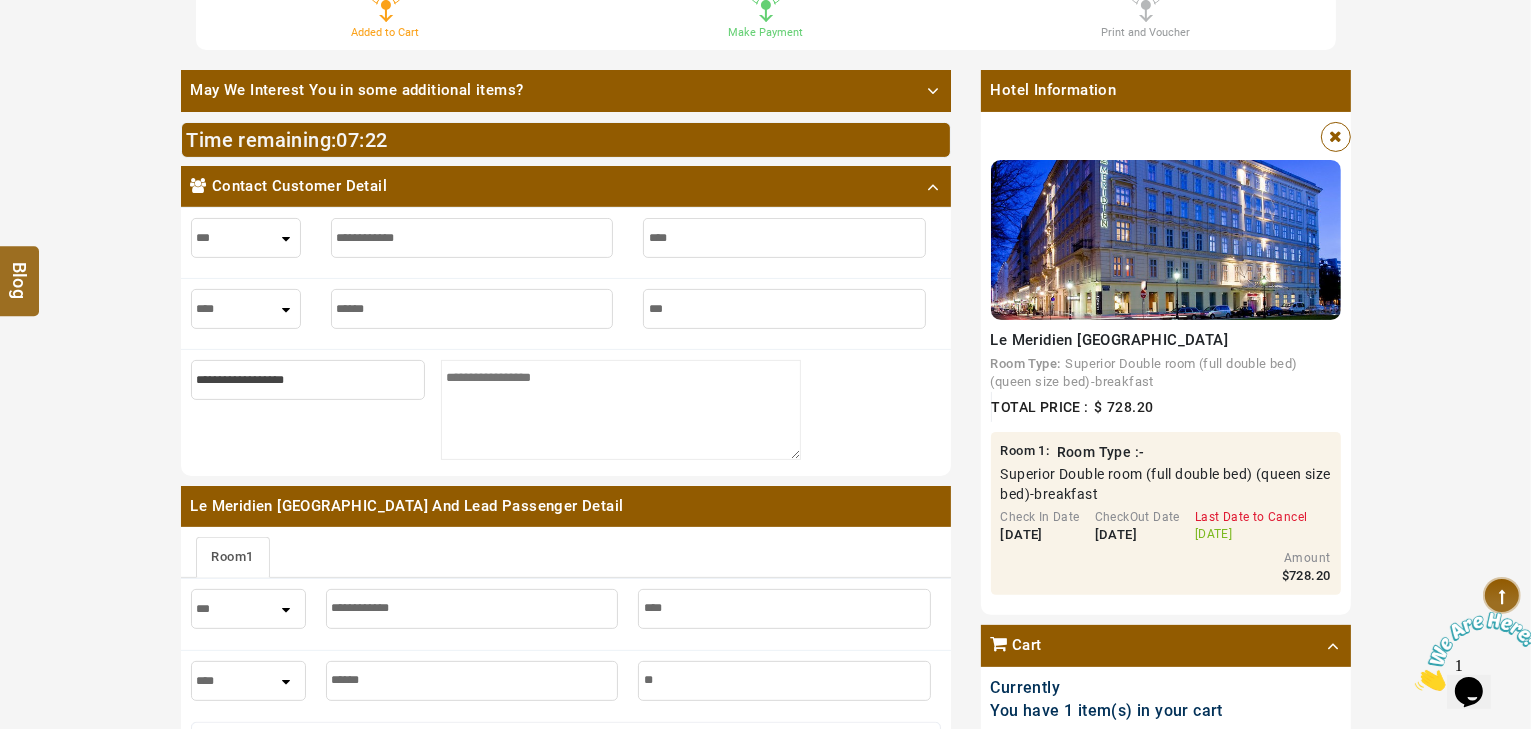 type on "***" 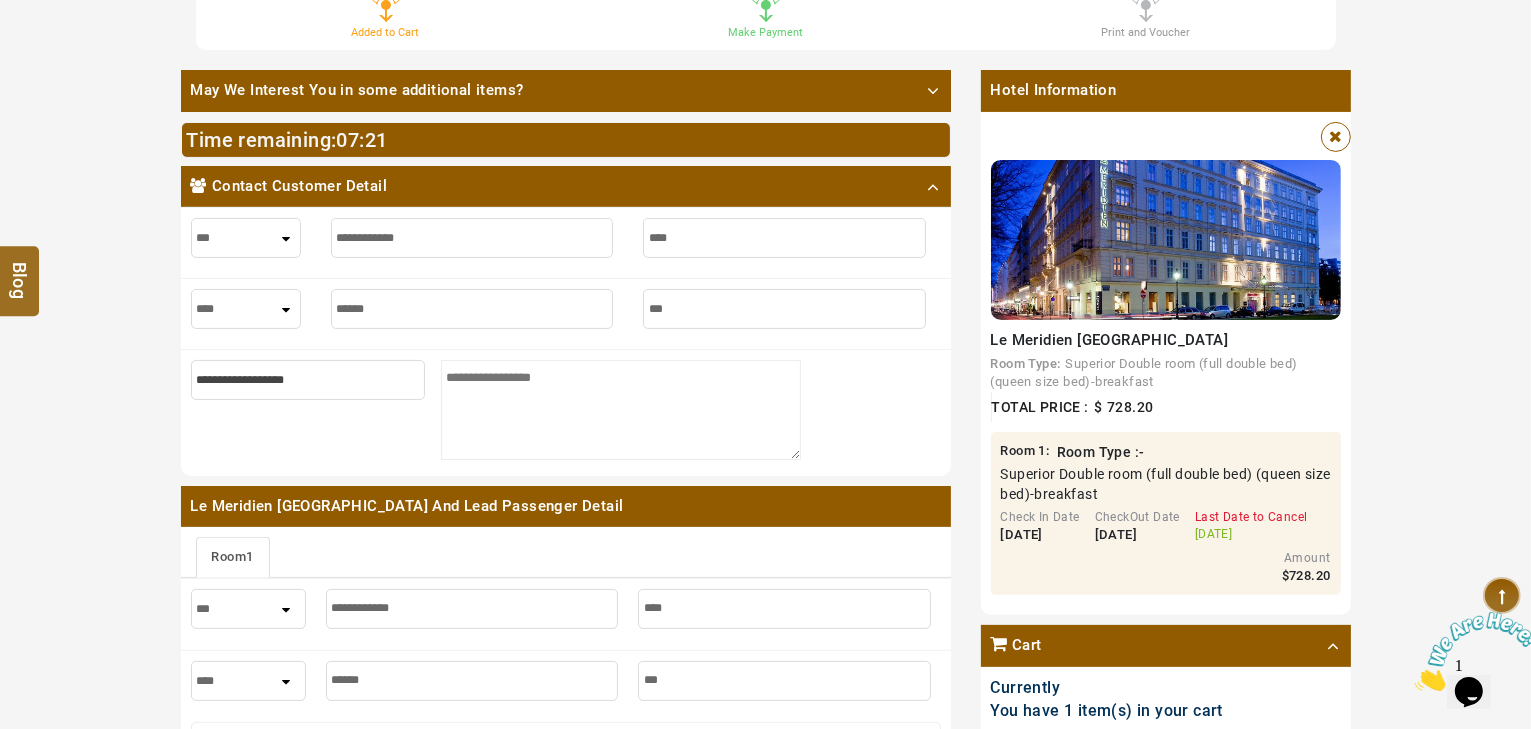 type on "****" 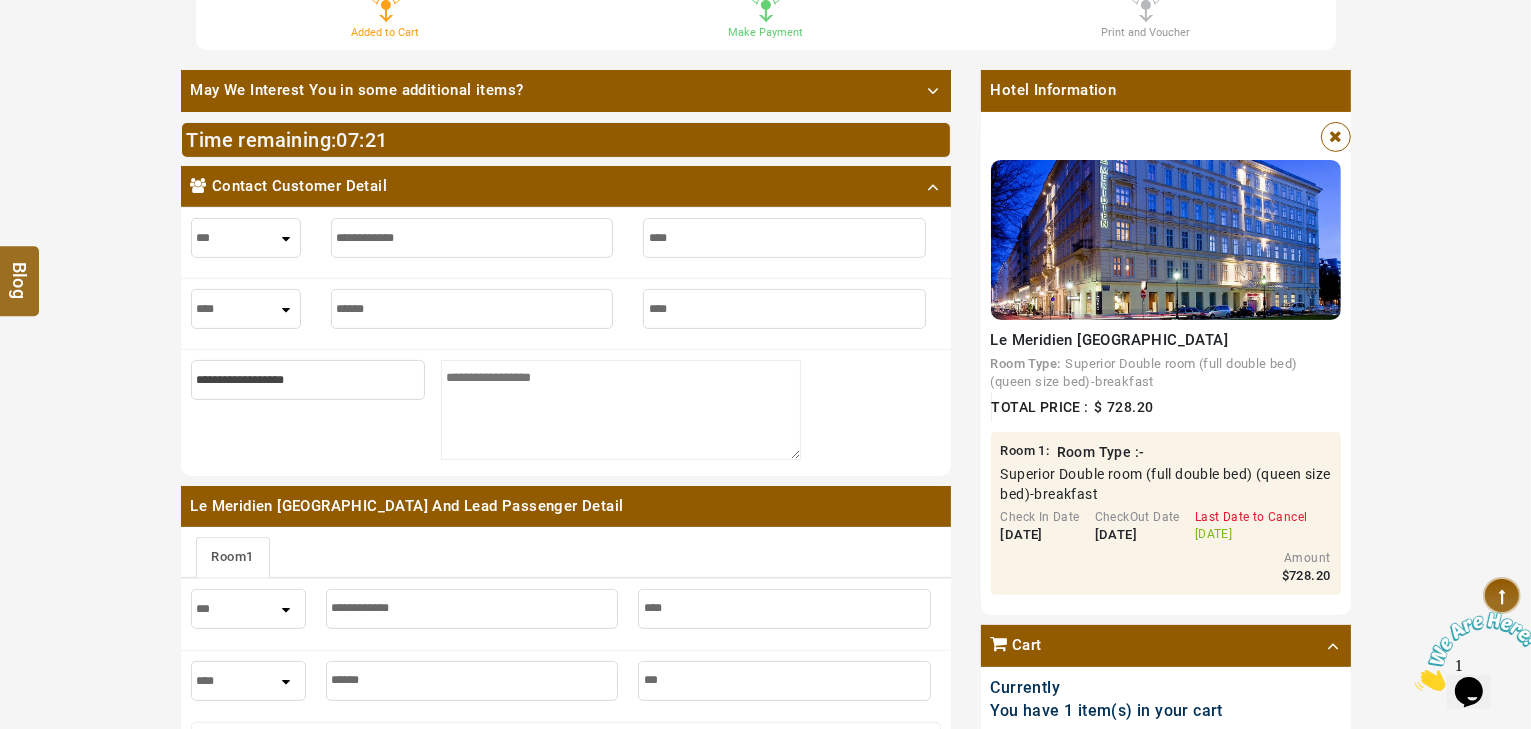 type on "****" 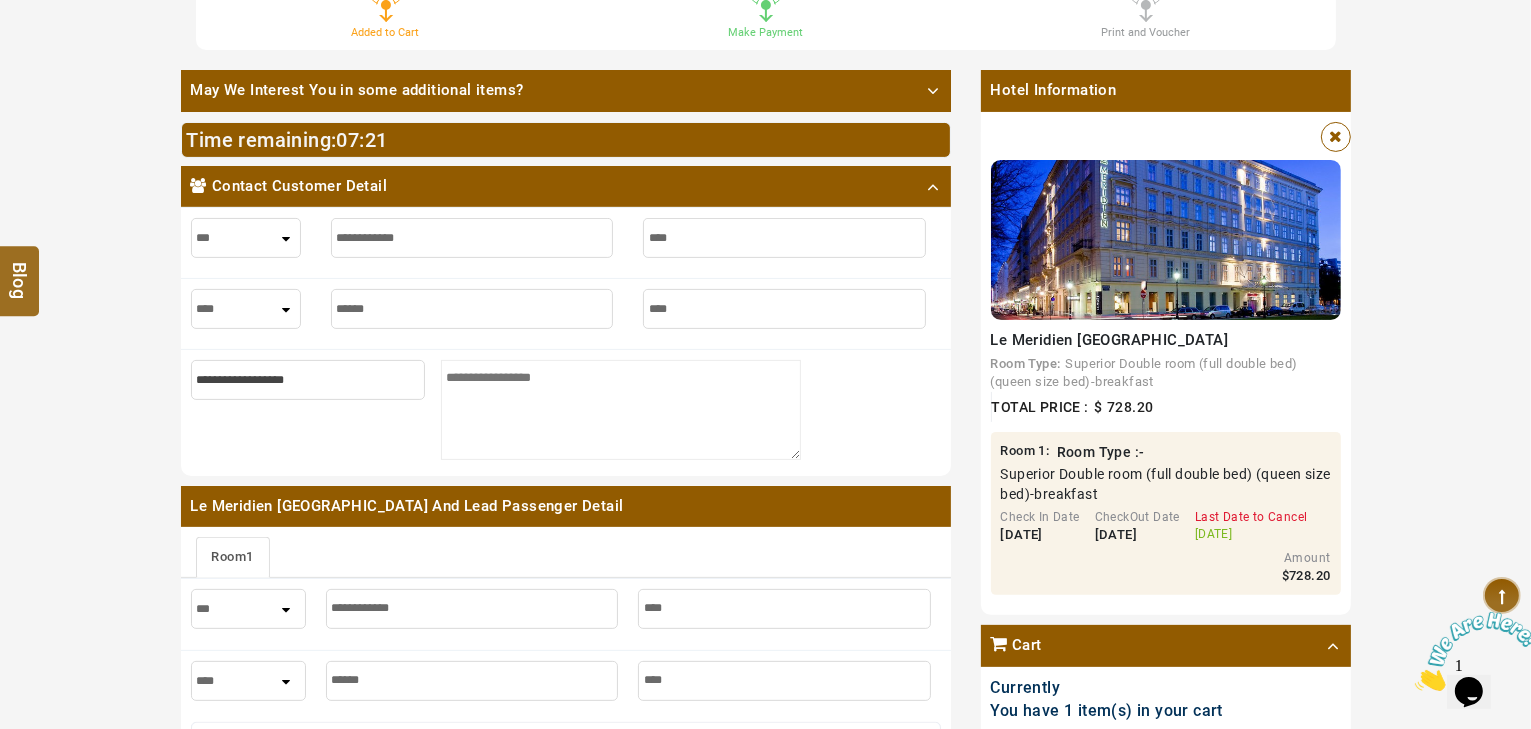 type on "*****" 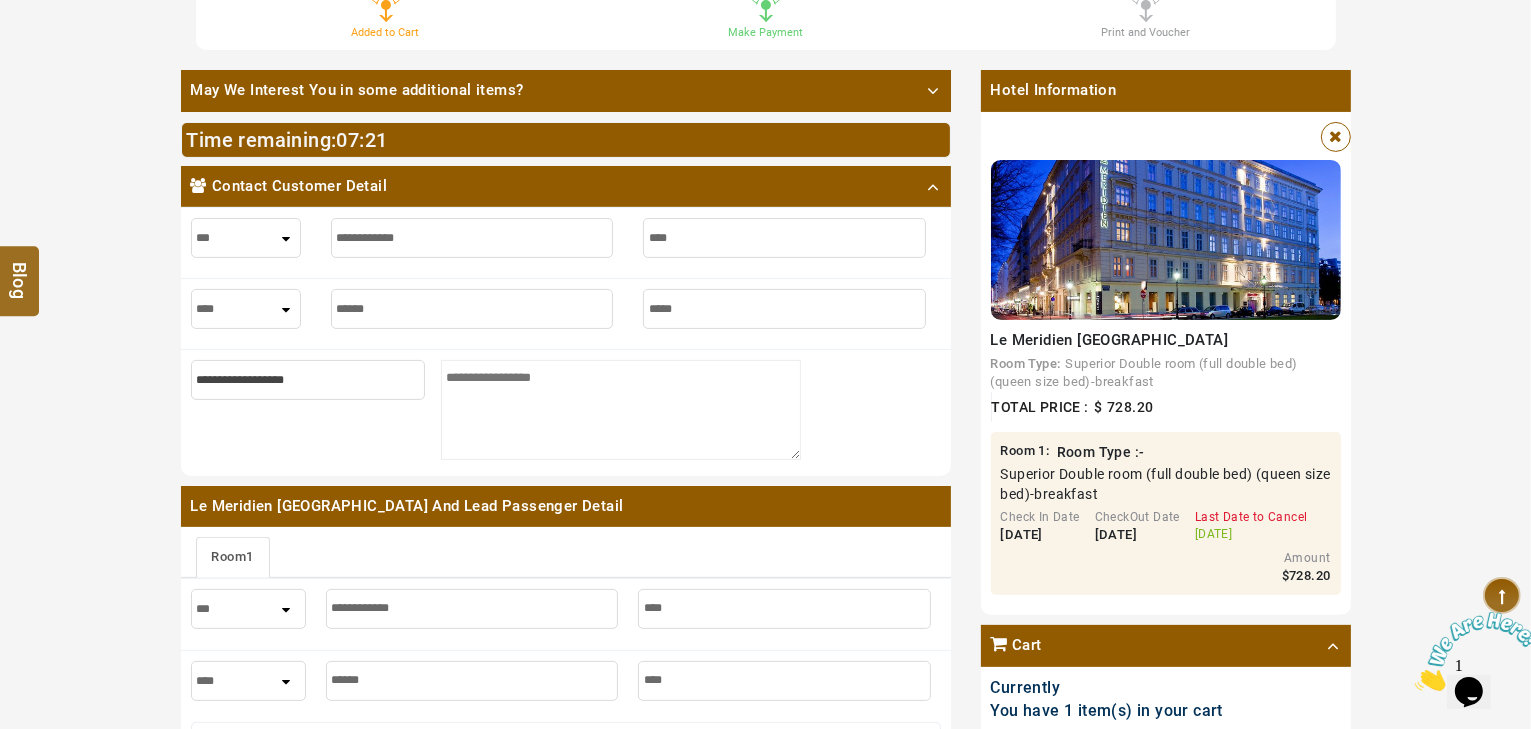 type on "*****" 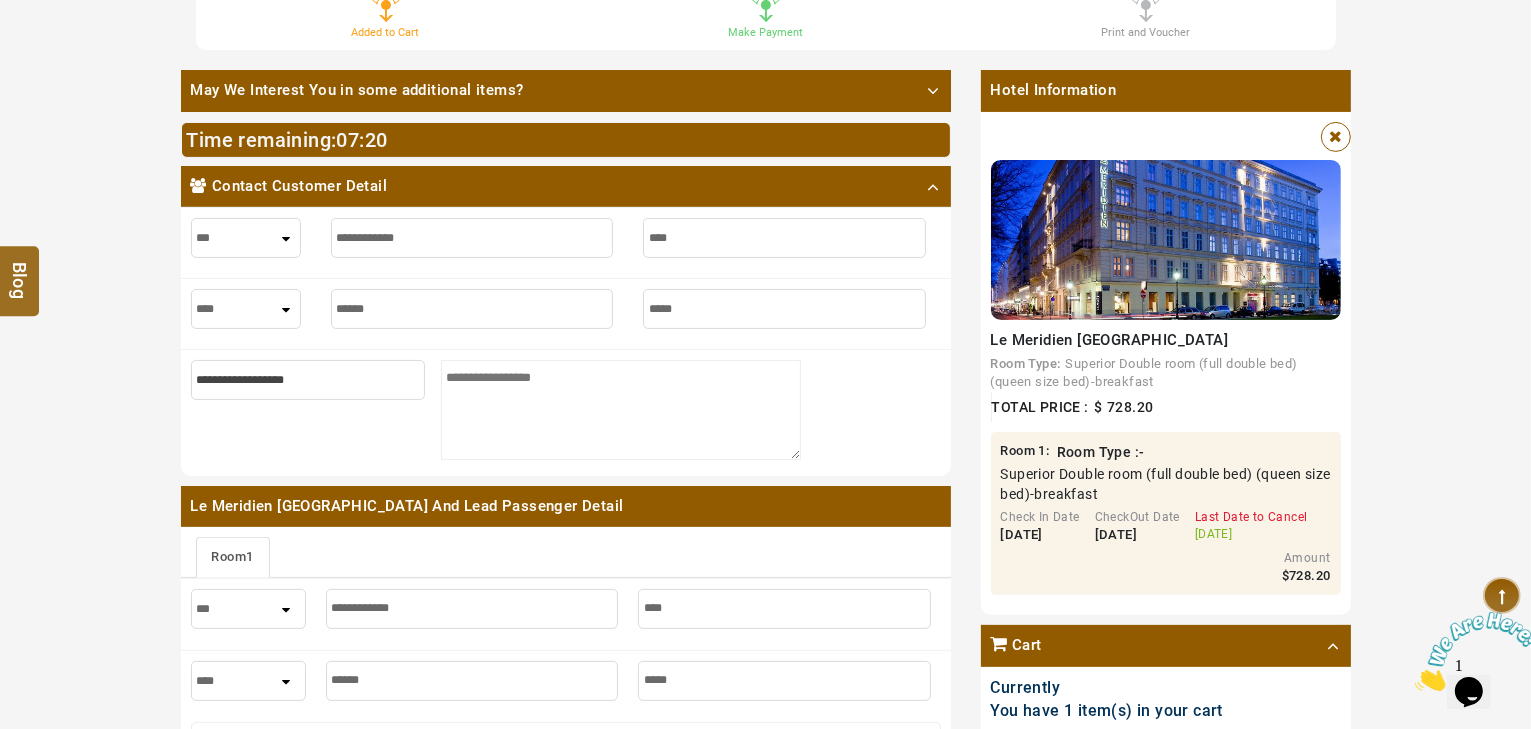 type on "*****" 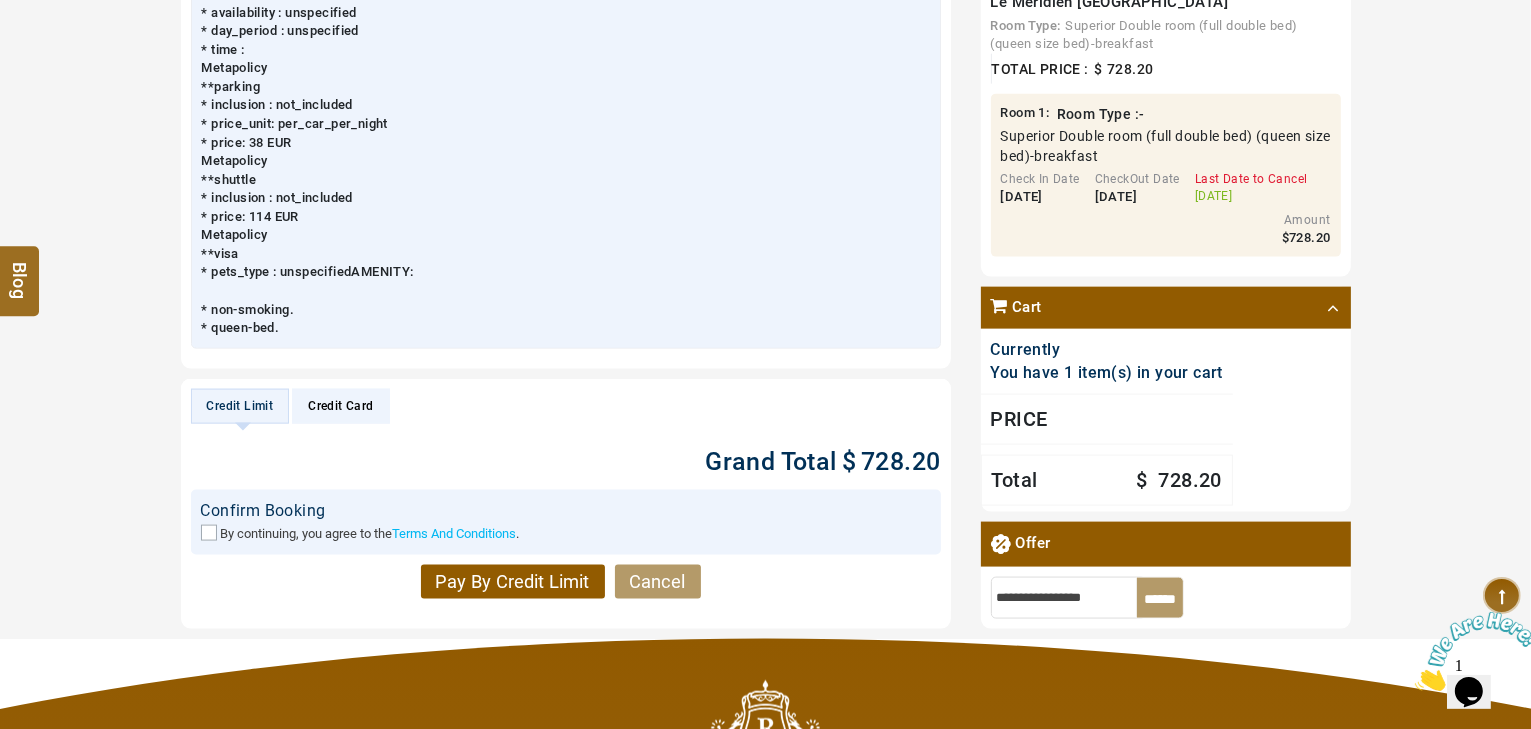 scroll, scrollTop: 2880, scrollLeft: 0, axis: vertical 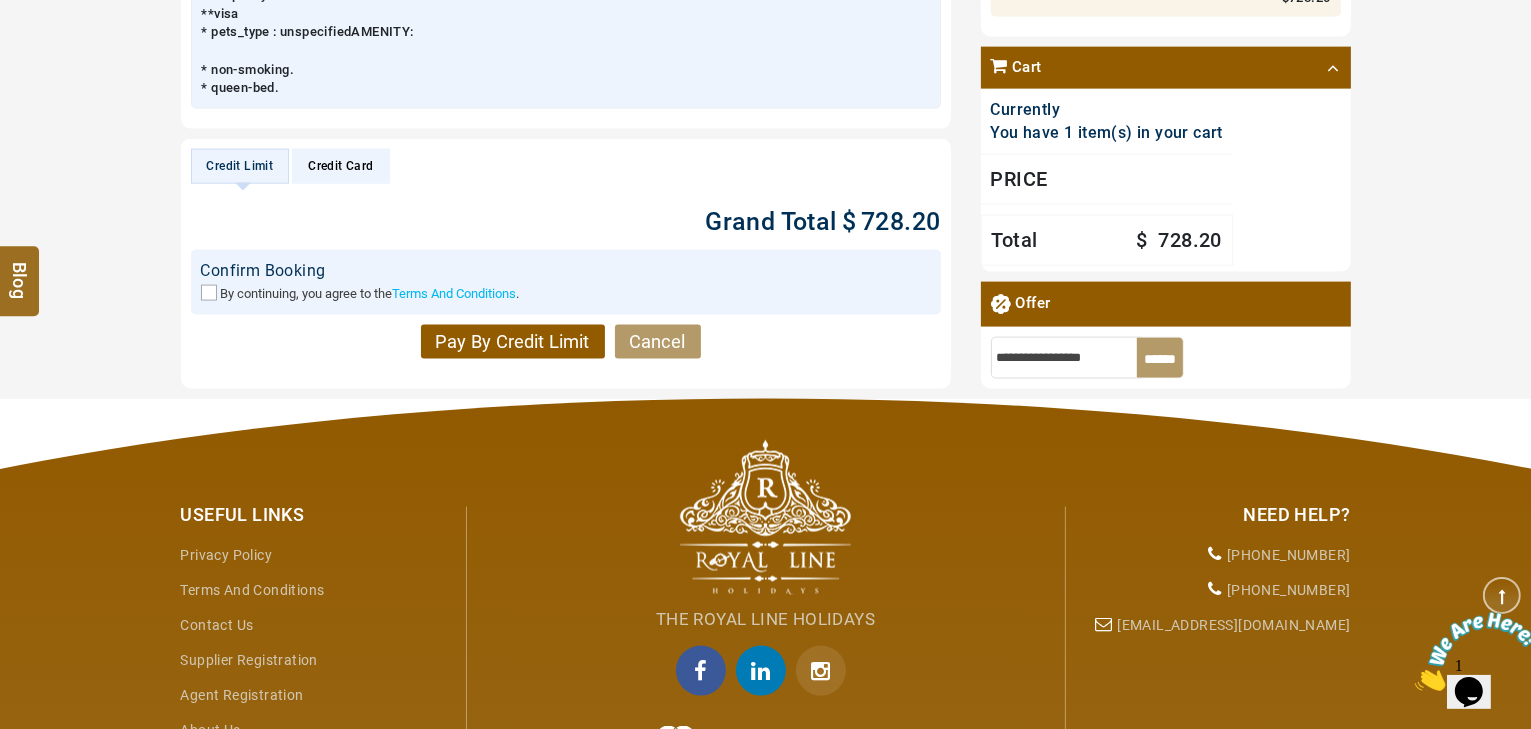 click on "By continuing, you agree to the  Terms And Conditions ." at bounding box center [566, 293] 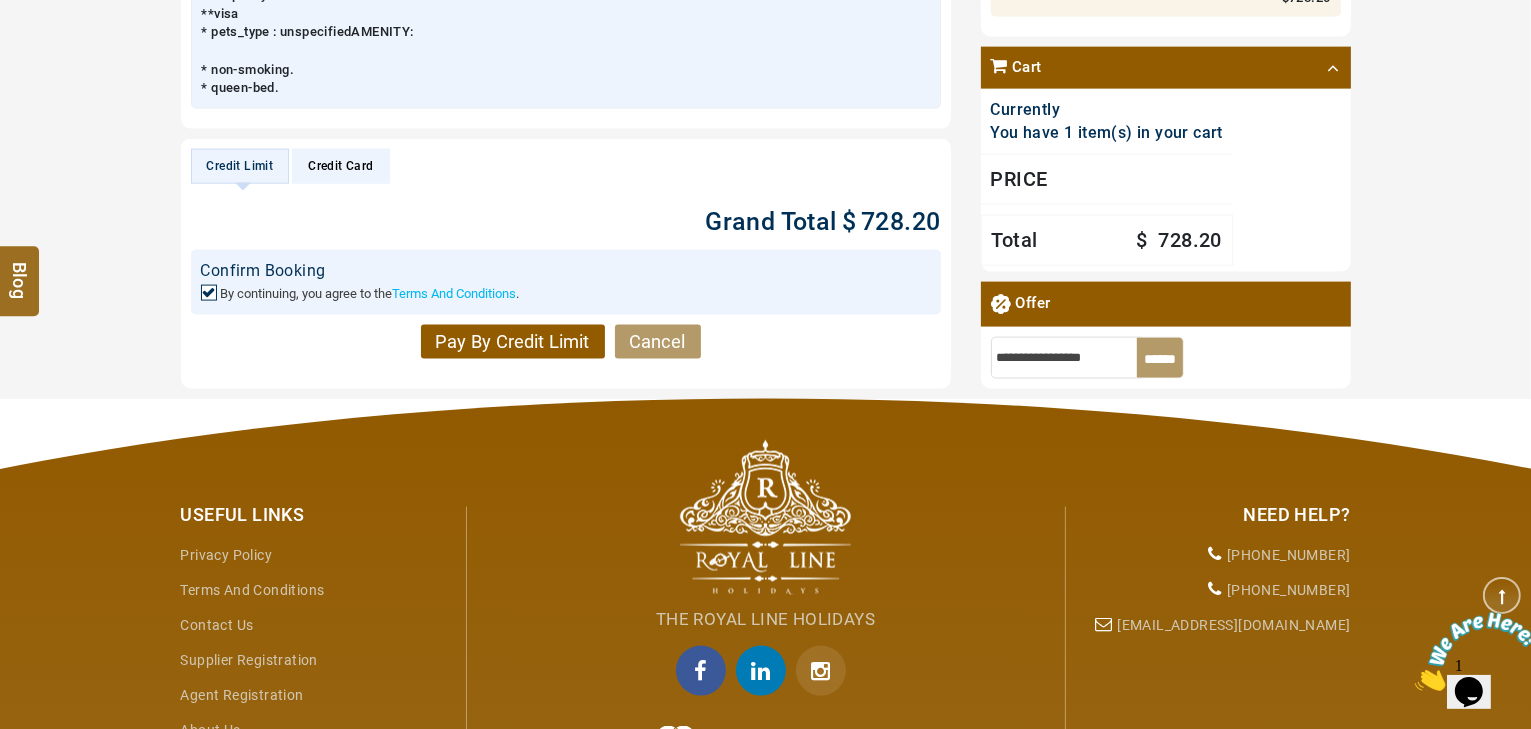 click on "Pay By Credit Limit" at bounding box center [513, 342] 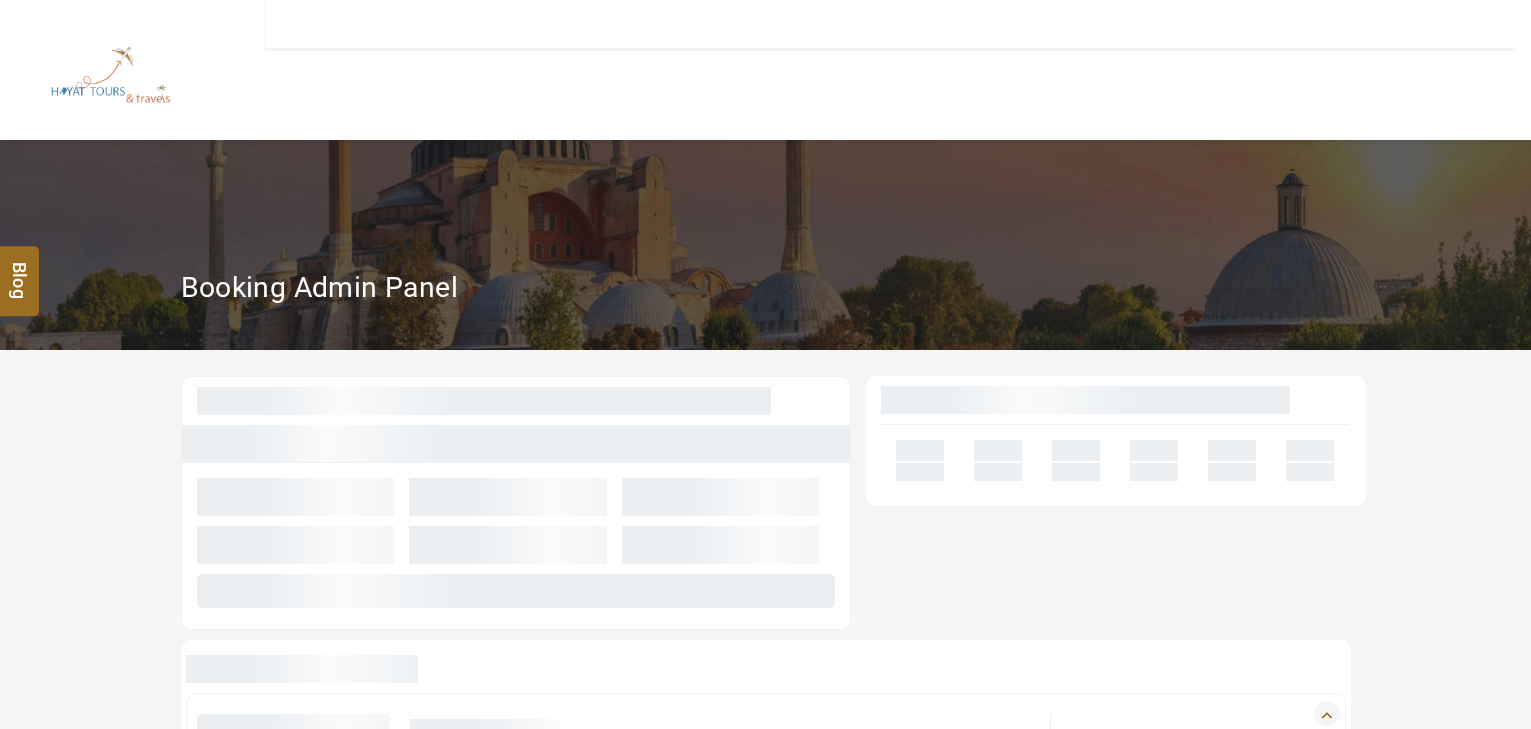 scroll, scrollTop: 0, scrollLeft: 0, axis: both 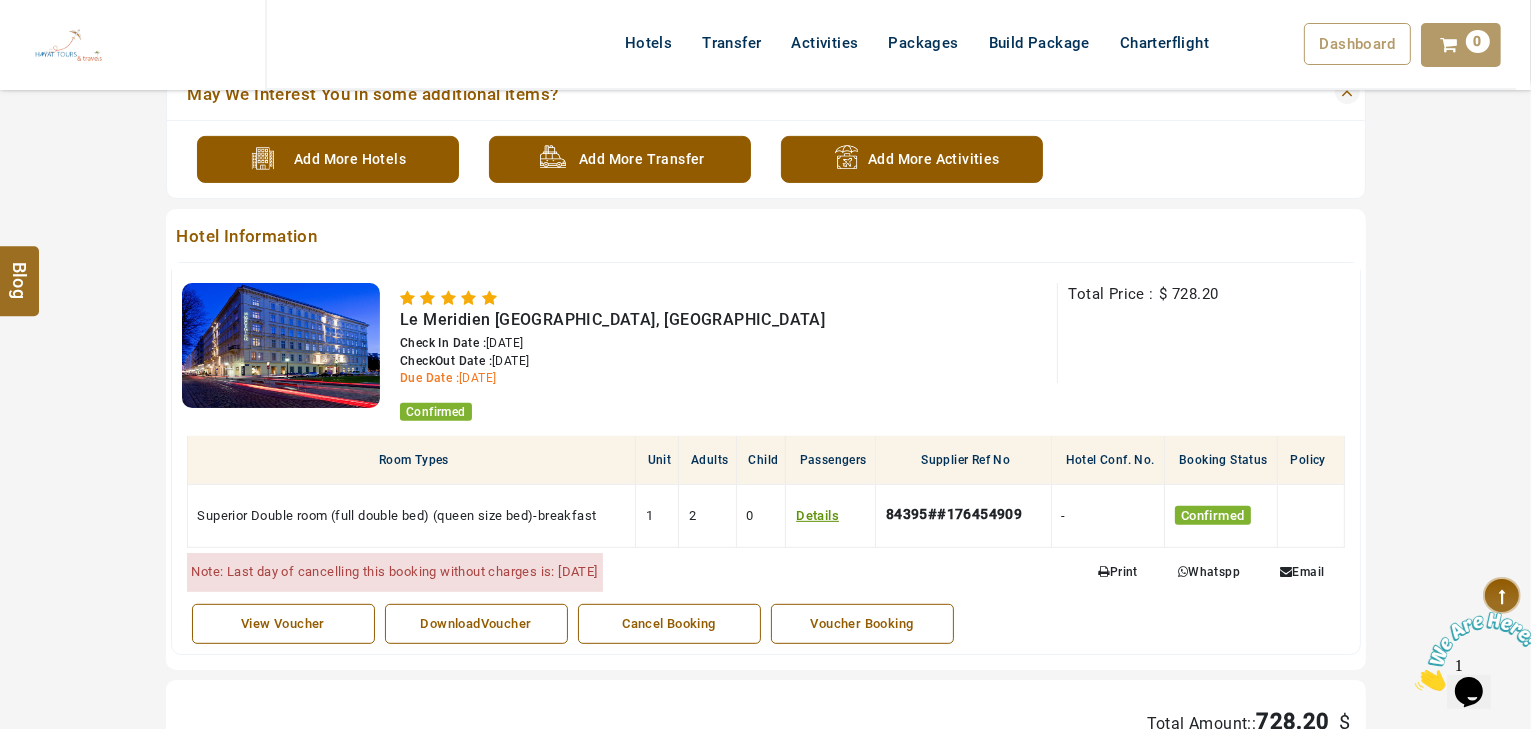click on "DownloadVoucher" at bounding box center [476, 624] 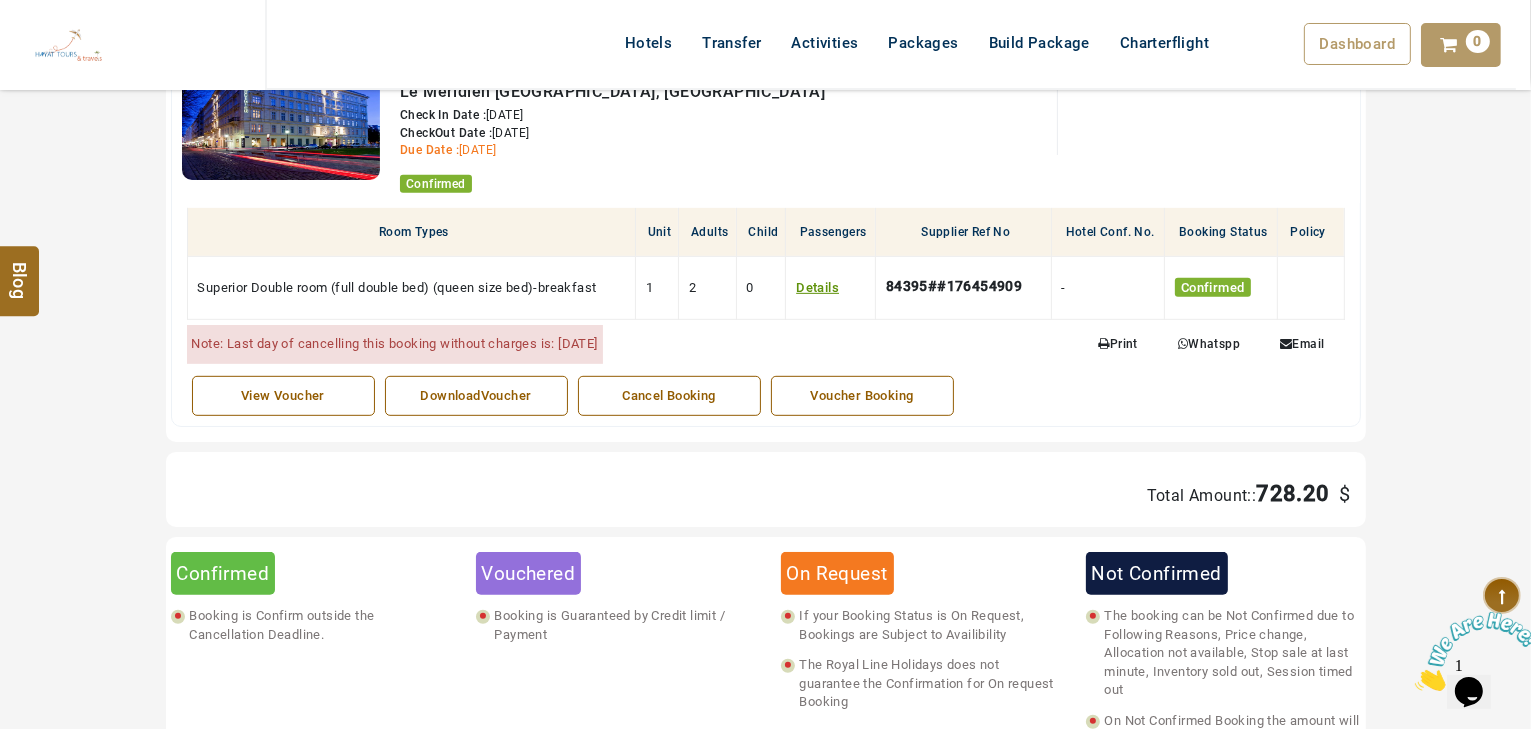 scroll, scrollTop: 960, scrollLeft: 0, axis: vertical 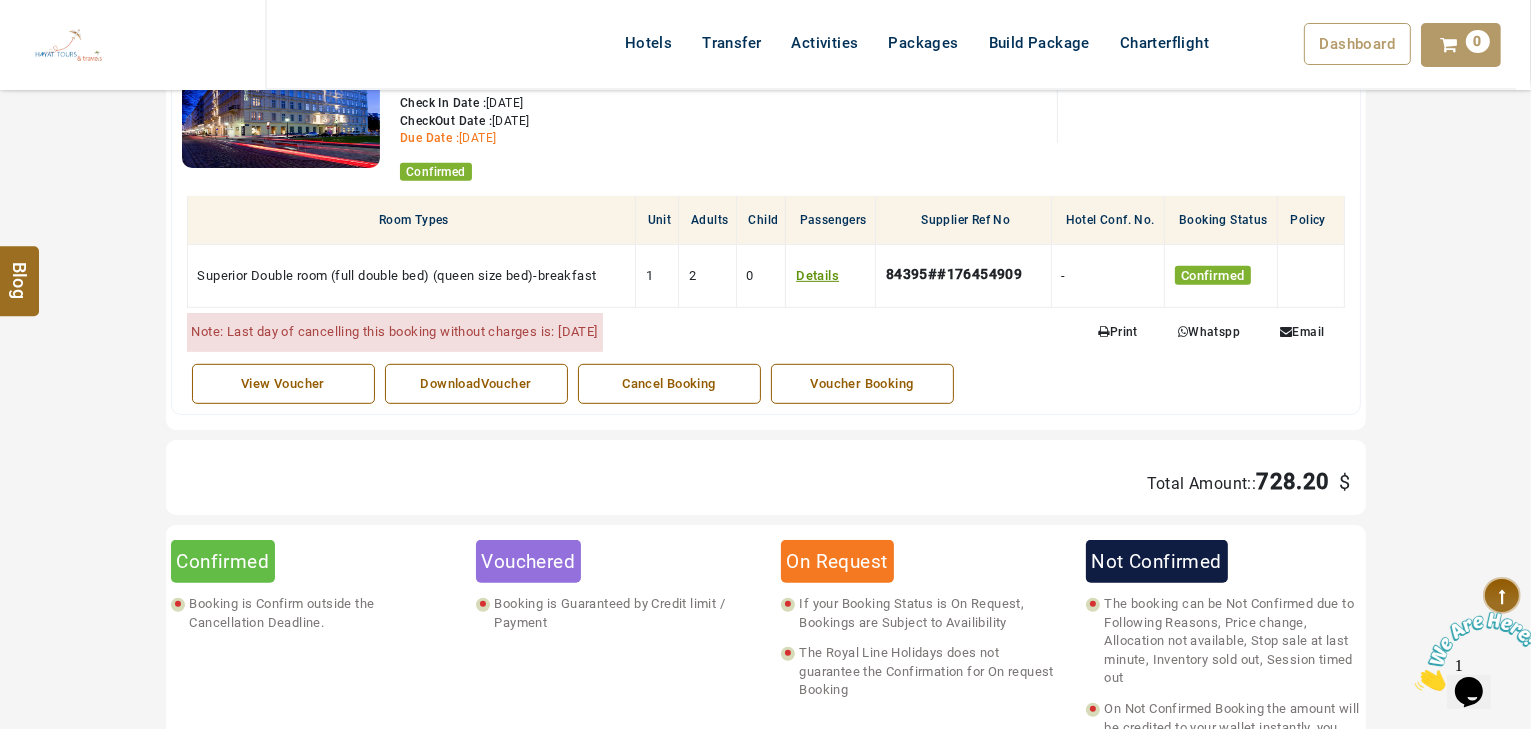 click on "DownloadVoucher" at bounding box center (476, 384) 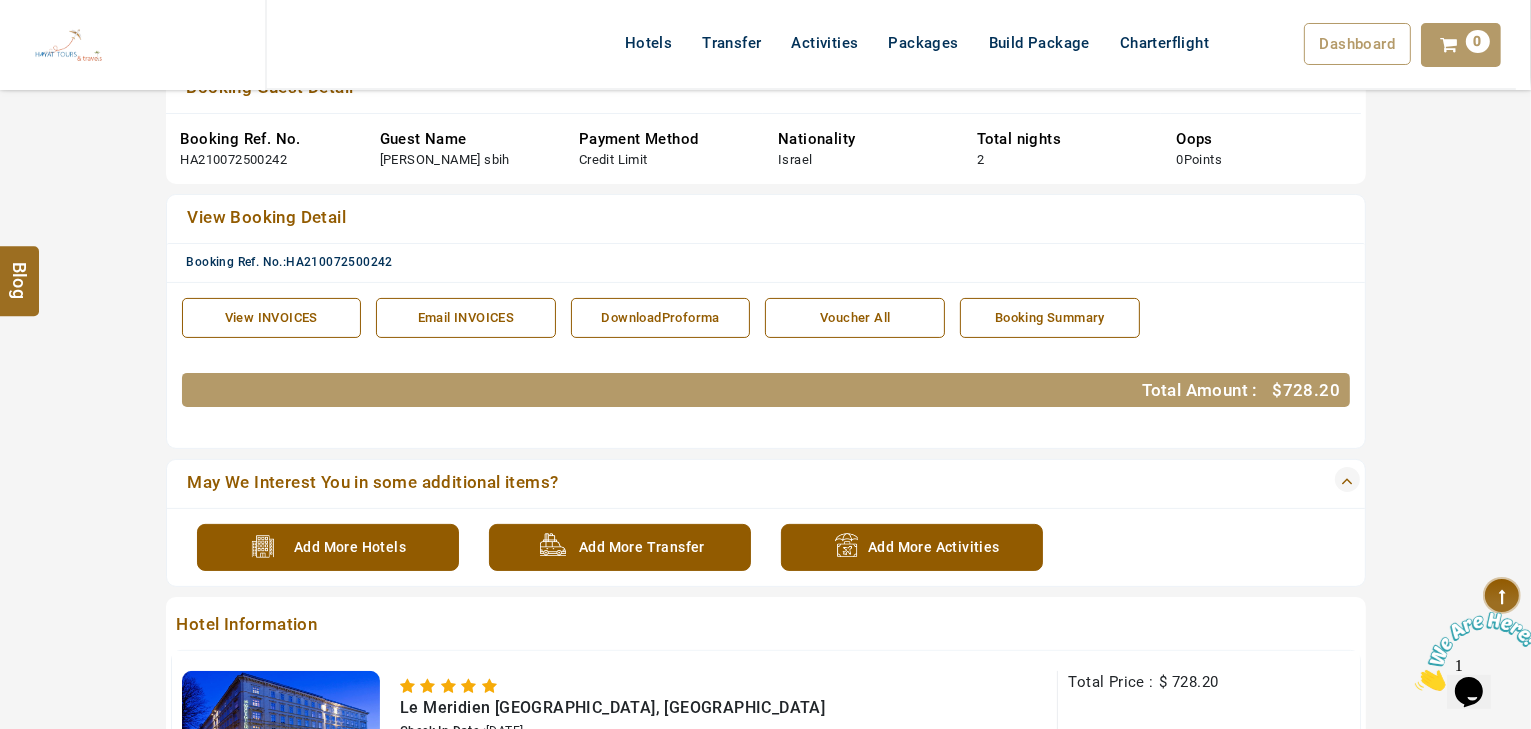 scroll, scrollTop: 320, scrollLeft: 0, axis: vertical 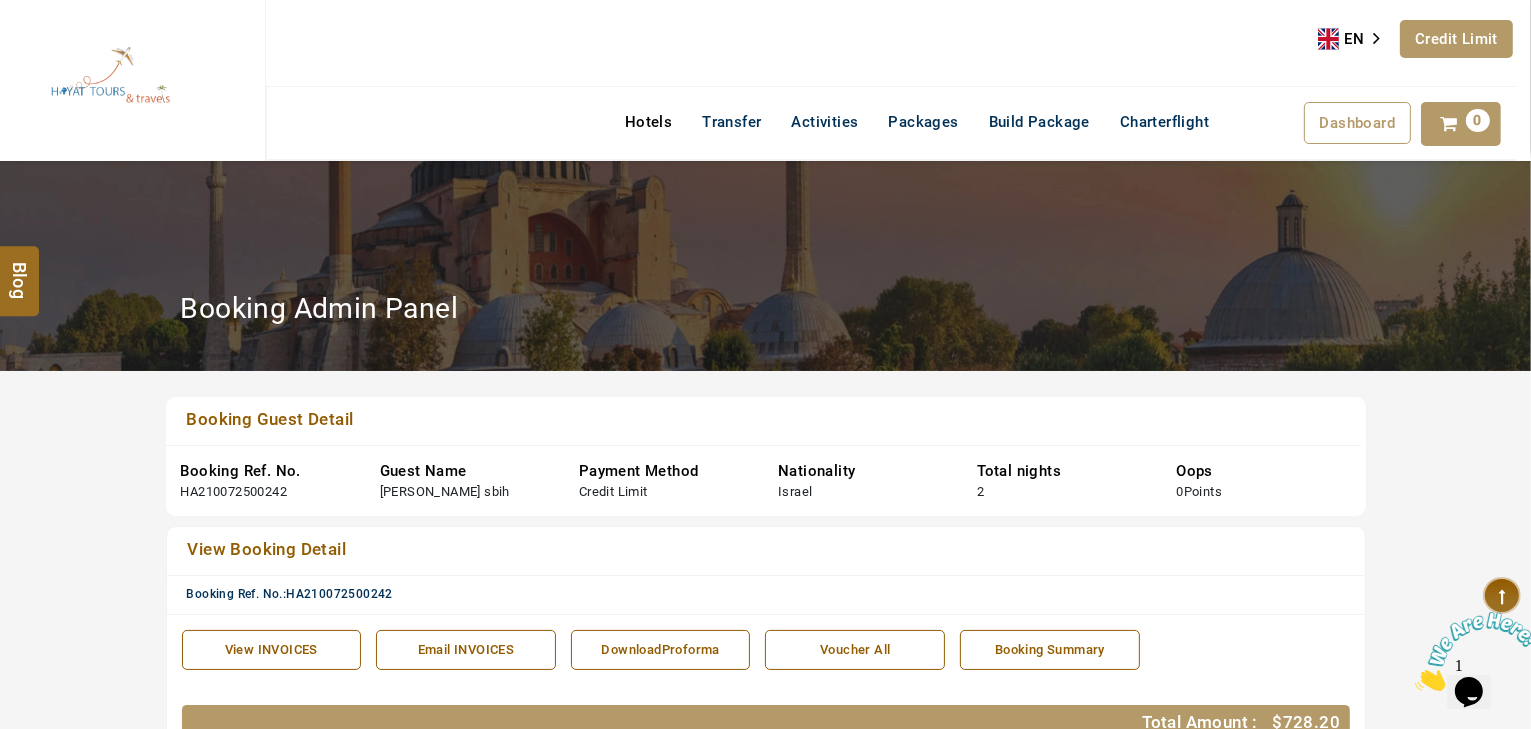 click on "Hotels" at bounding box center [648, 122] 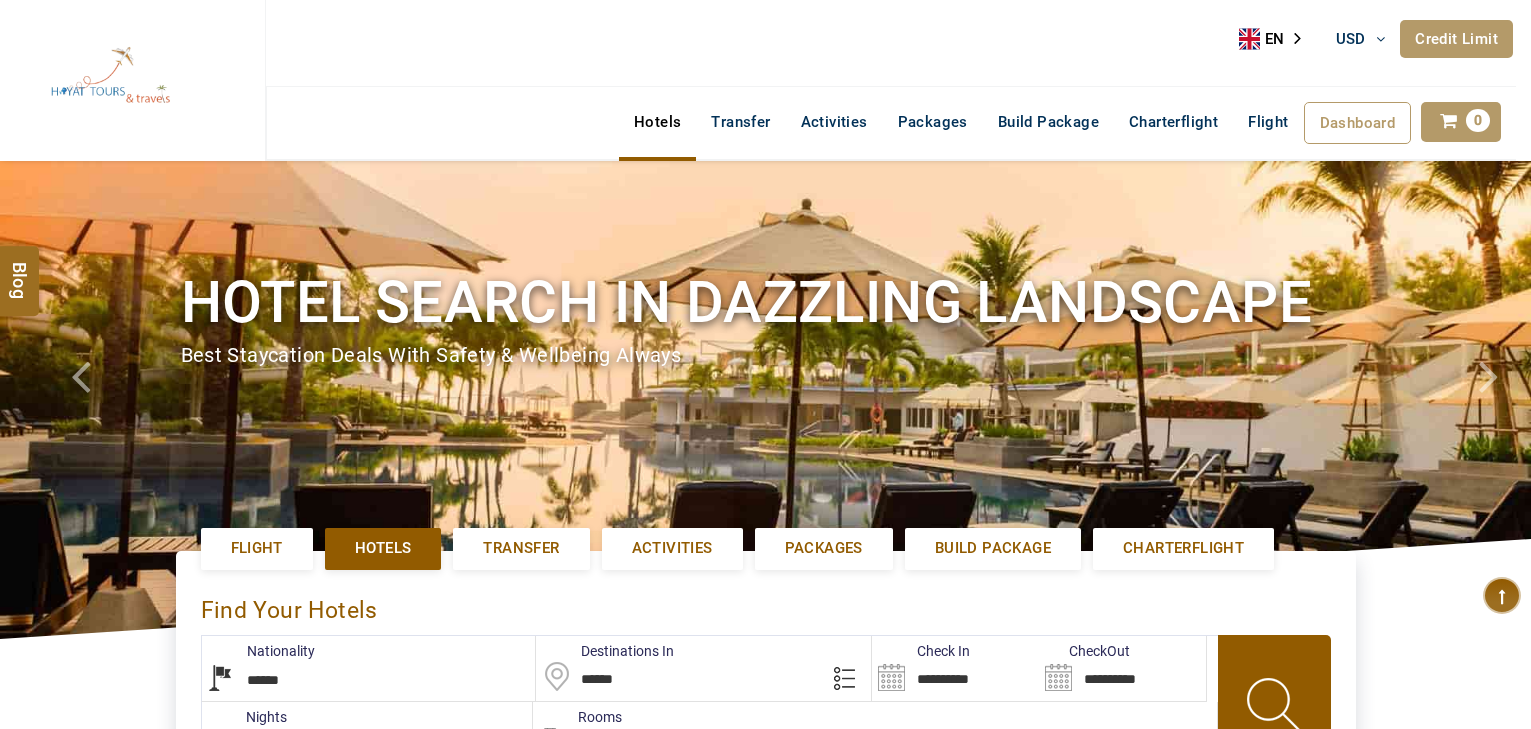 select on "******" 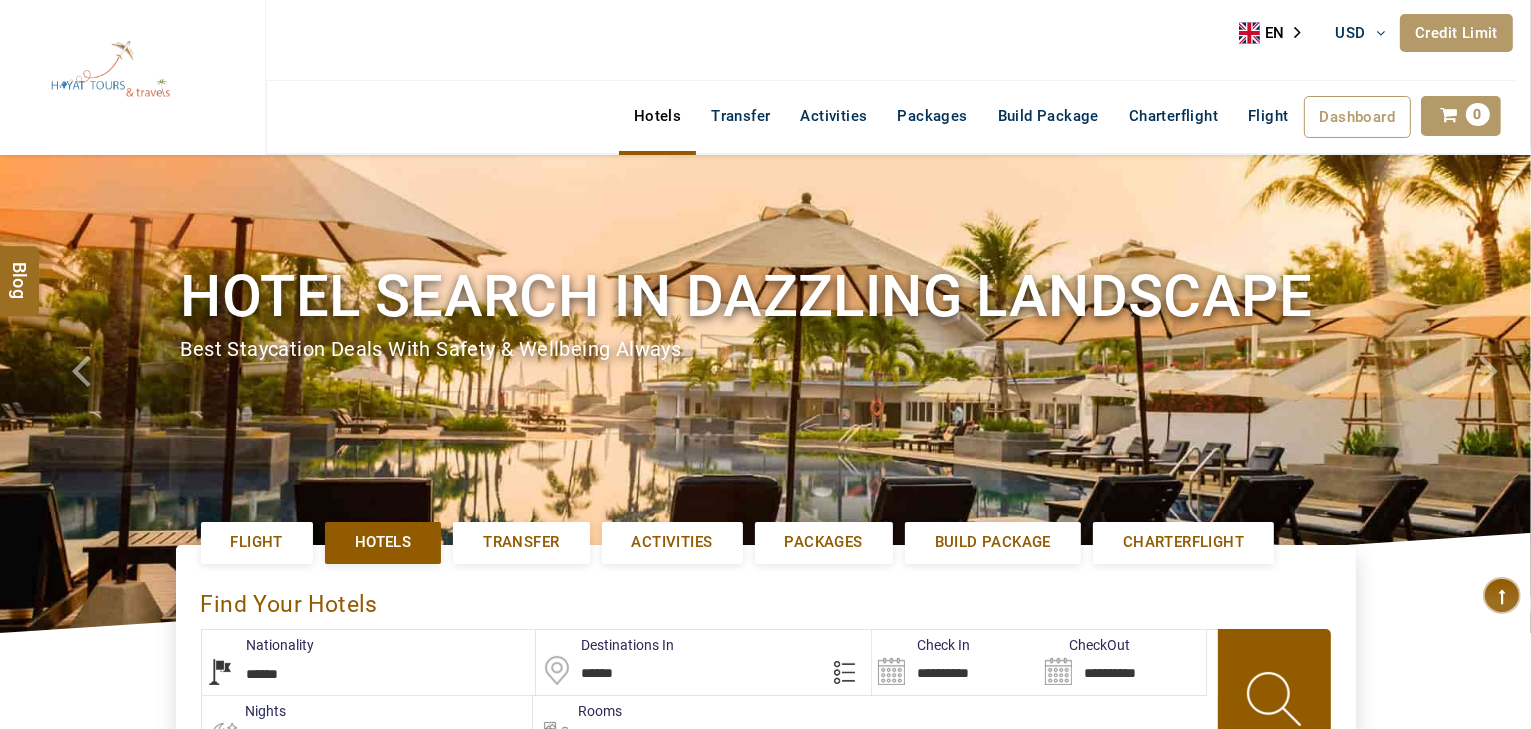 scroll, scrollTop: 0, scrollLeft: 0, axis: both 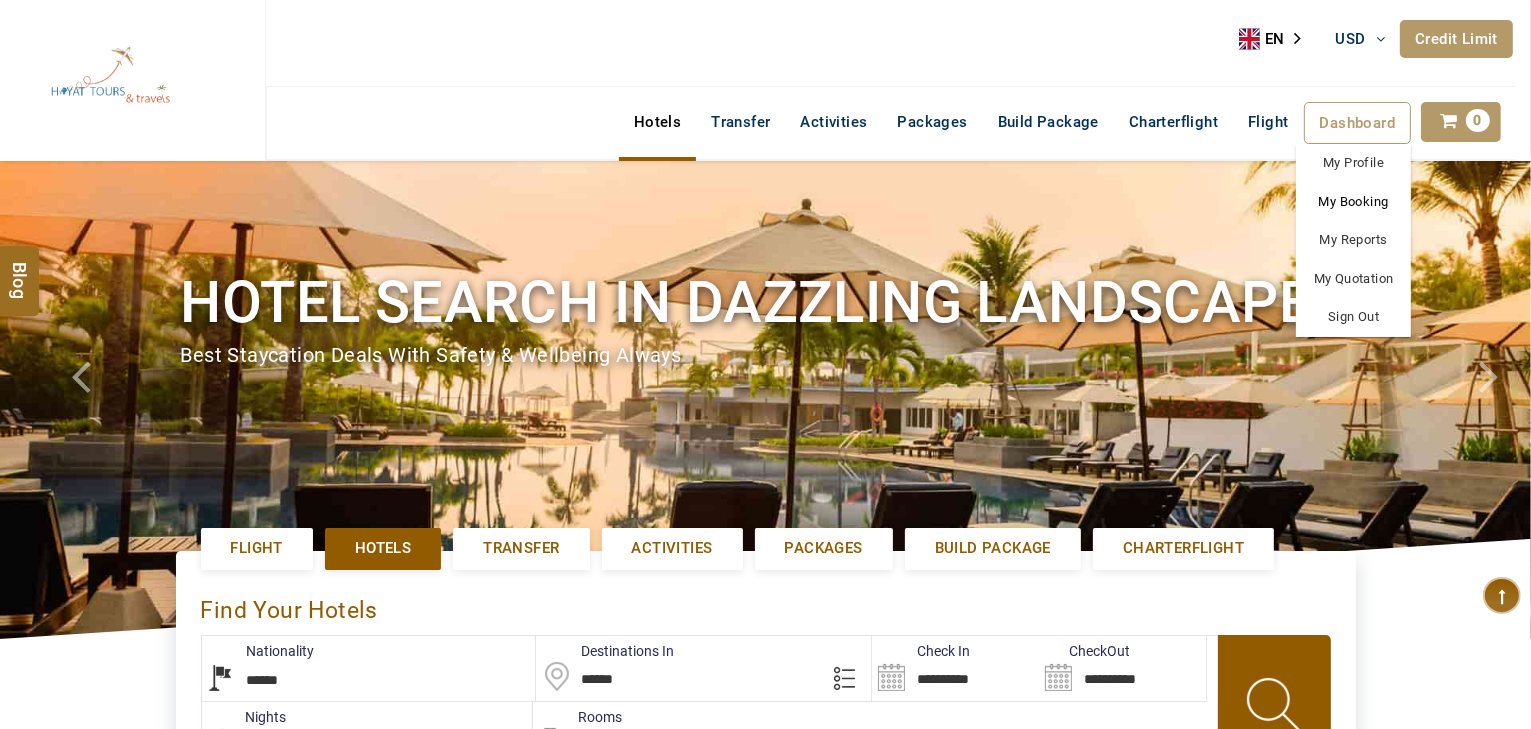 click on "My Booking" at bounding box center [1353, 202] 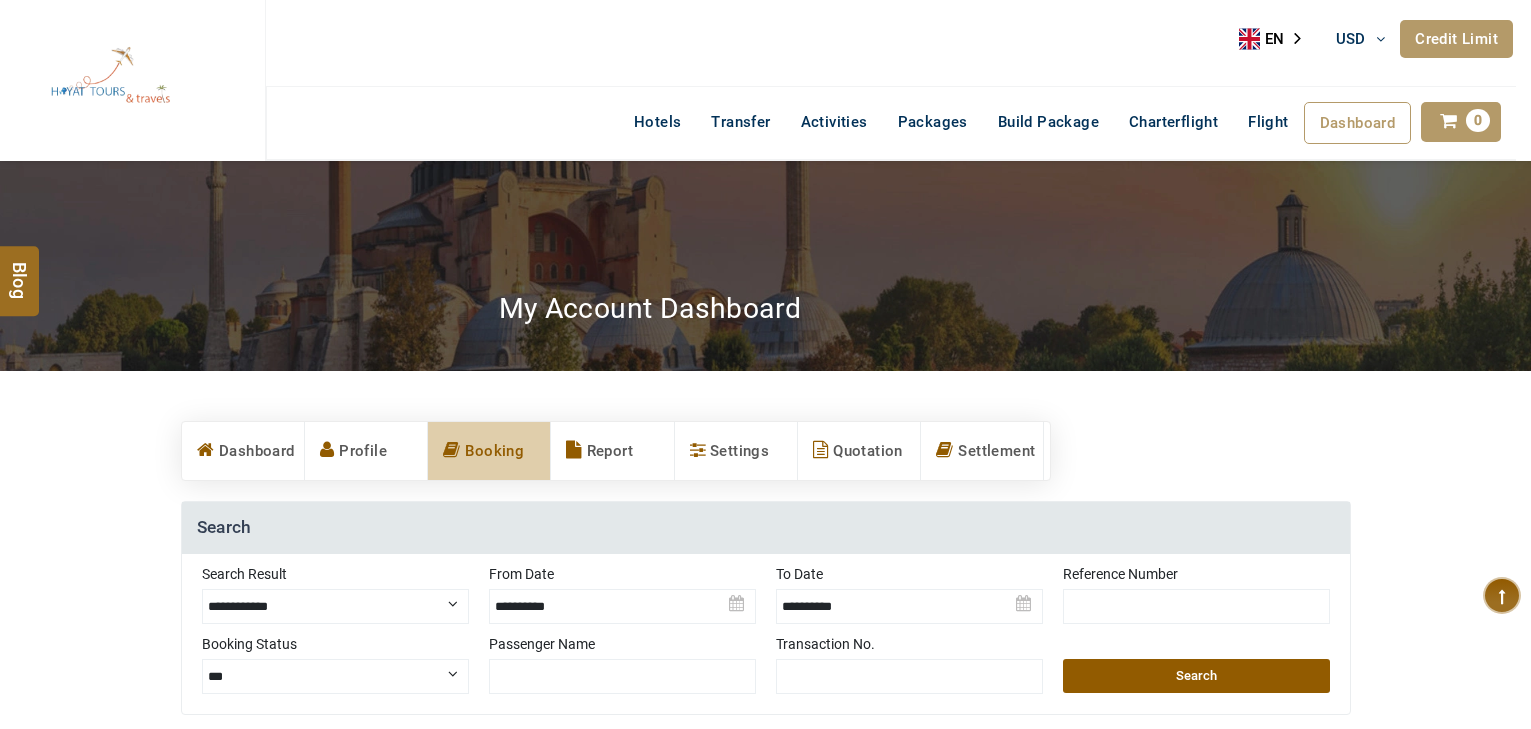 scroll, scrollTop: 0, scrollLeft: 0, axis: both 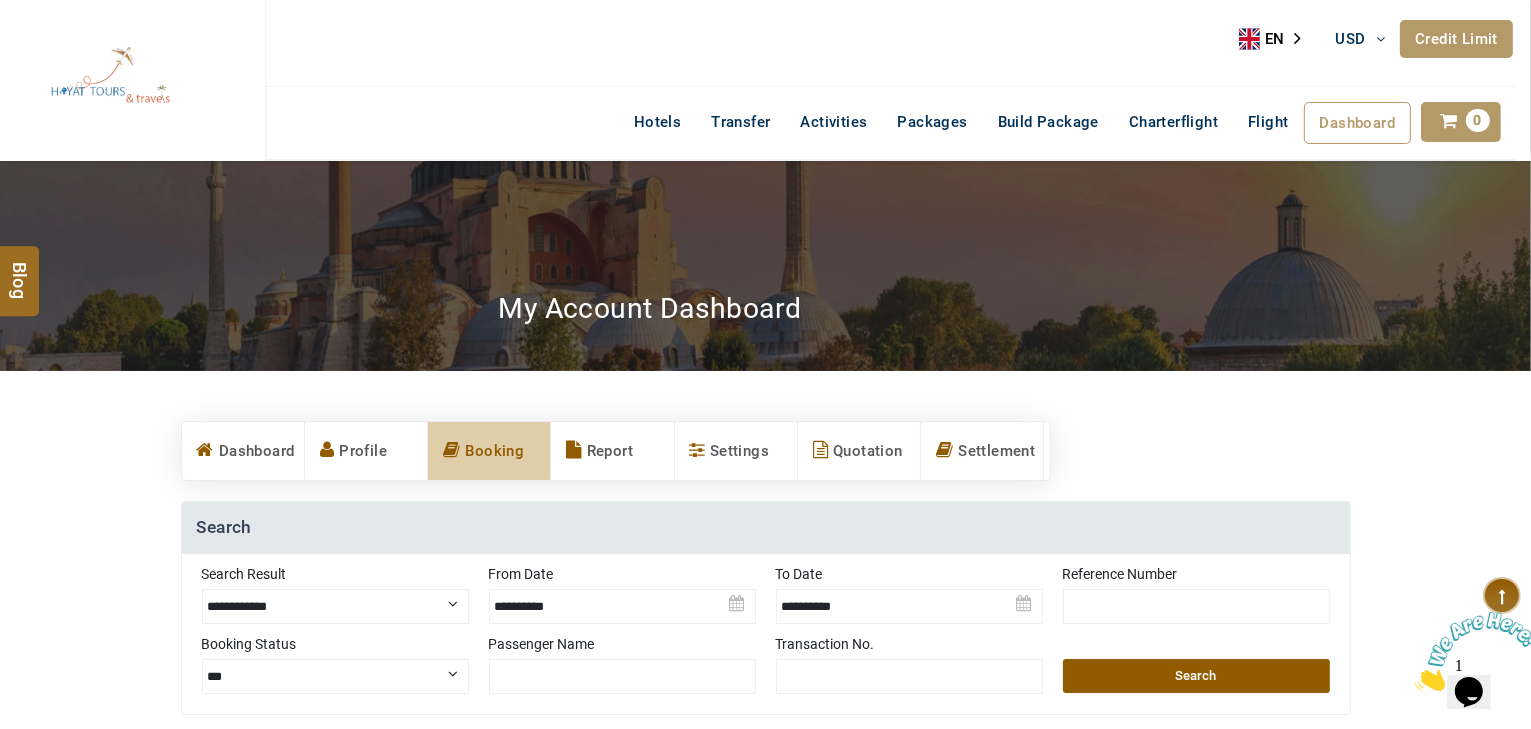 click on "**********" at bounding box center [335, 606] 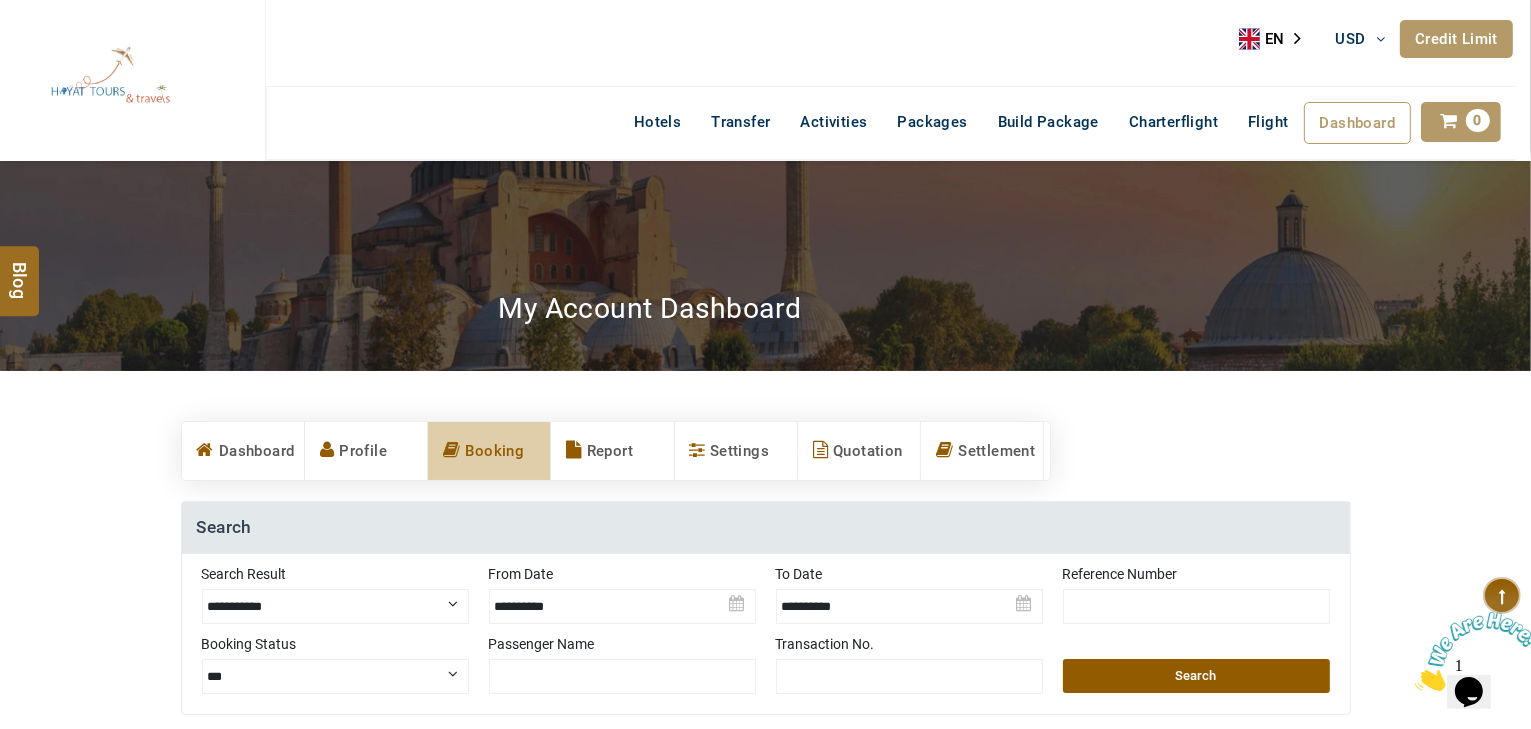 click on "**********" at bounding box center (335, 606) 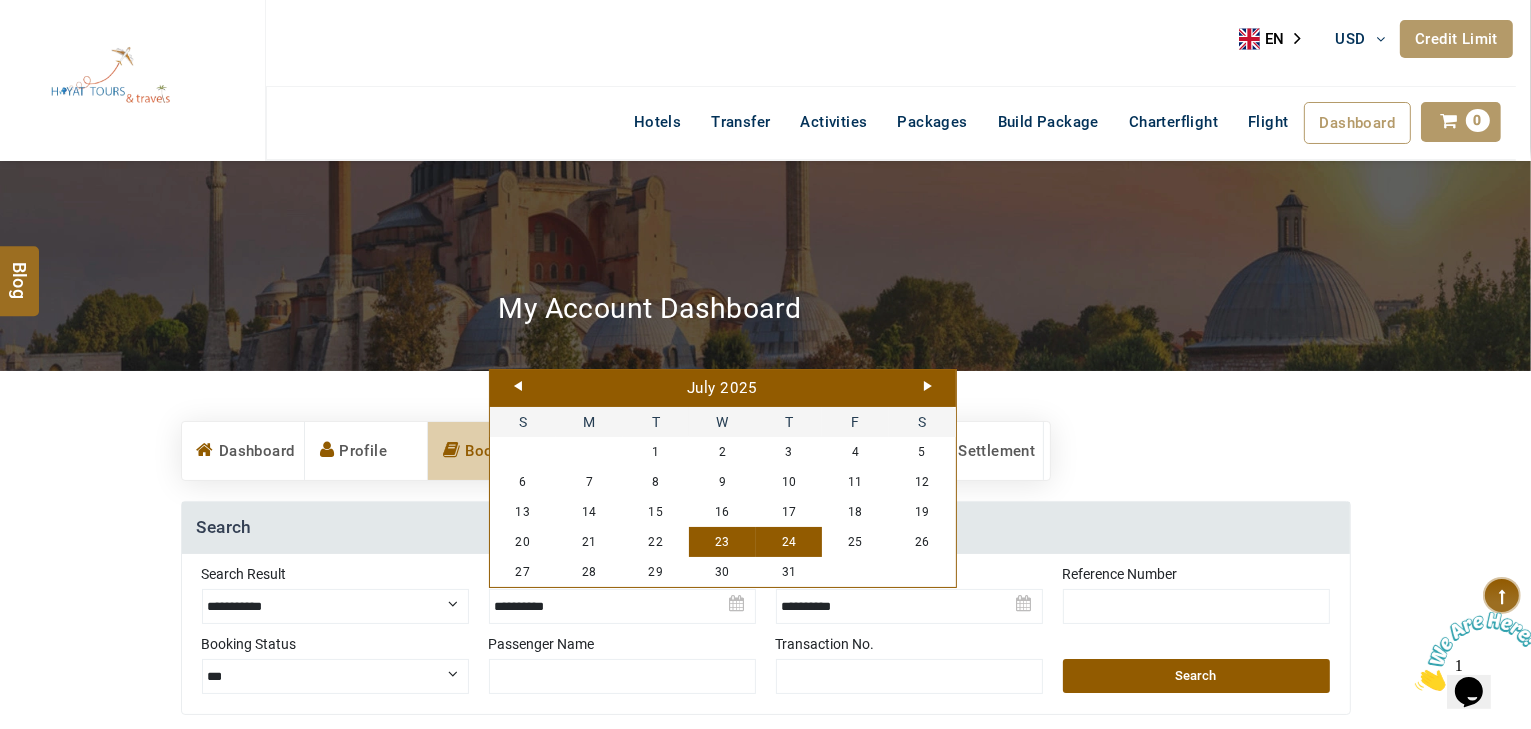 click on "My Account Dashboard" at bounding box center (766, 316) 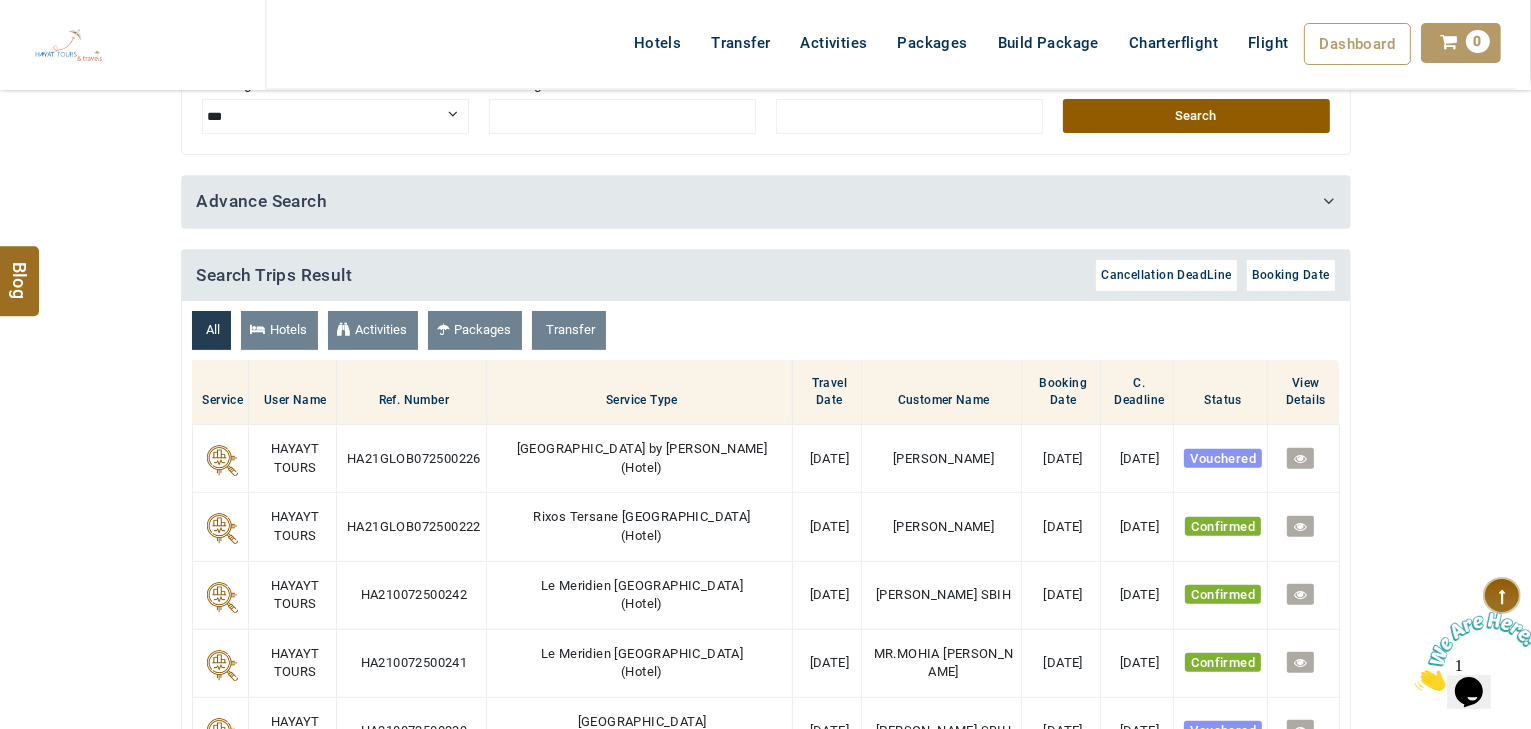 scroll, scrollTop: 640, scrollLeft: 0, axis: vertical 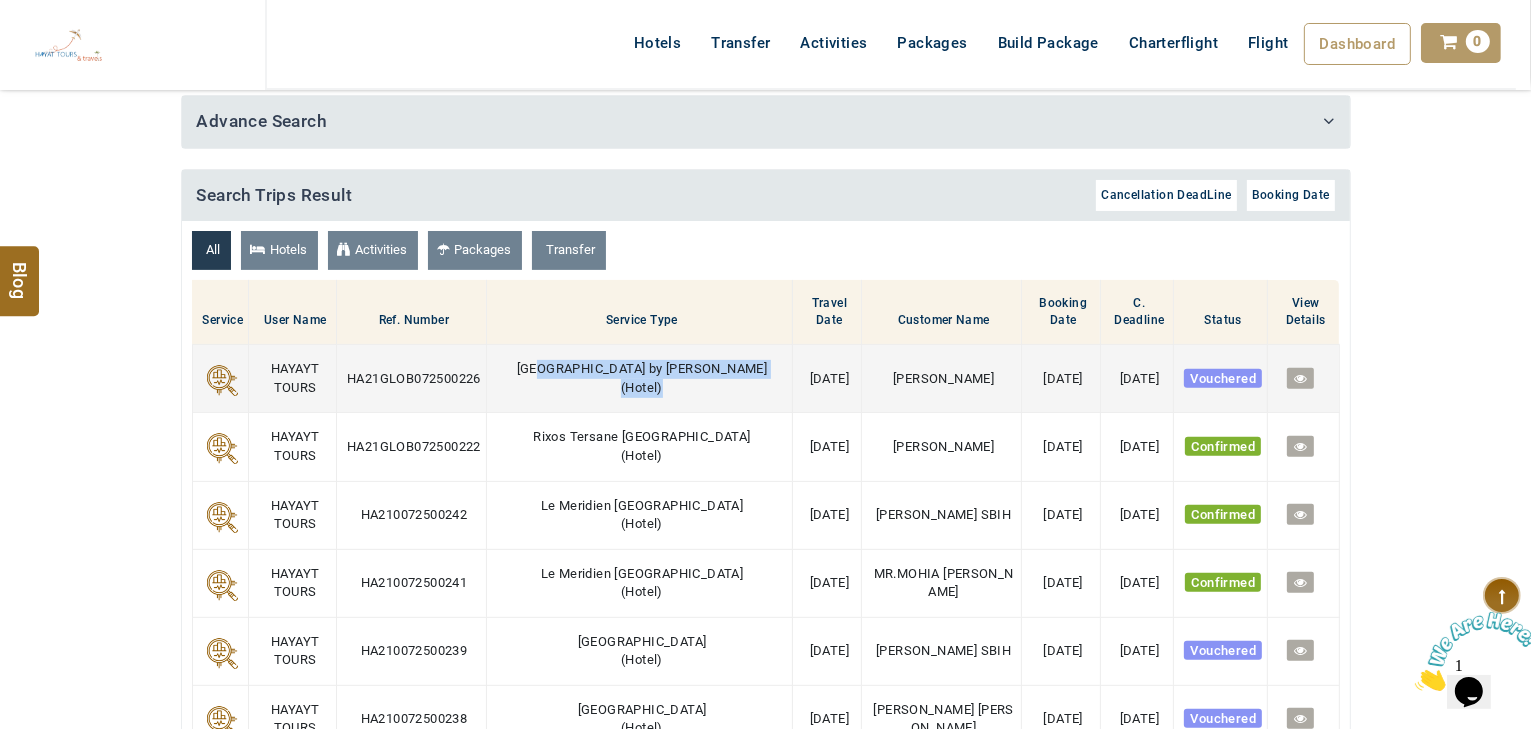 drag, startPoint x: 666, startPoint y: 389, endPoint x: 544, endPoint y: 368, distance: 123.79418 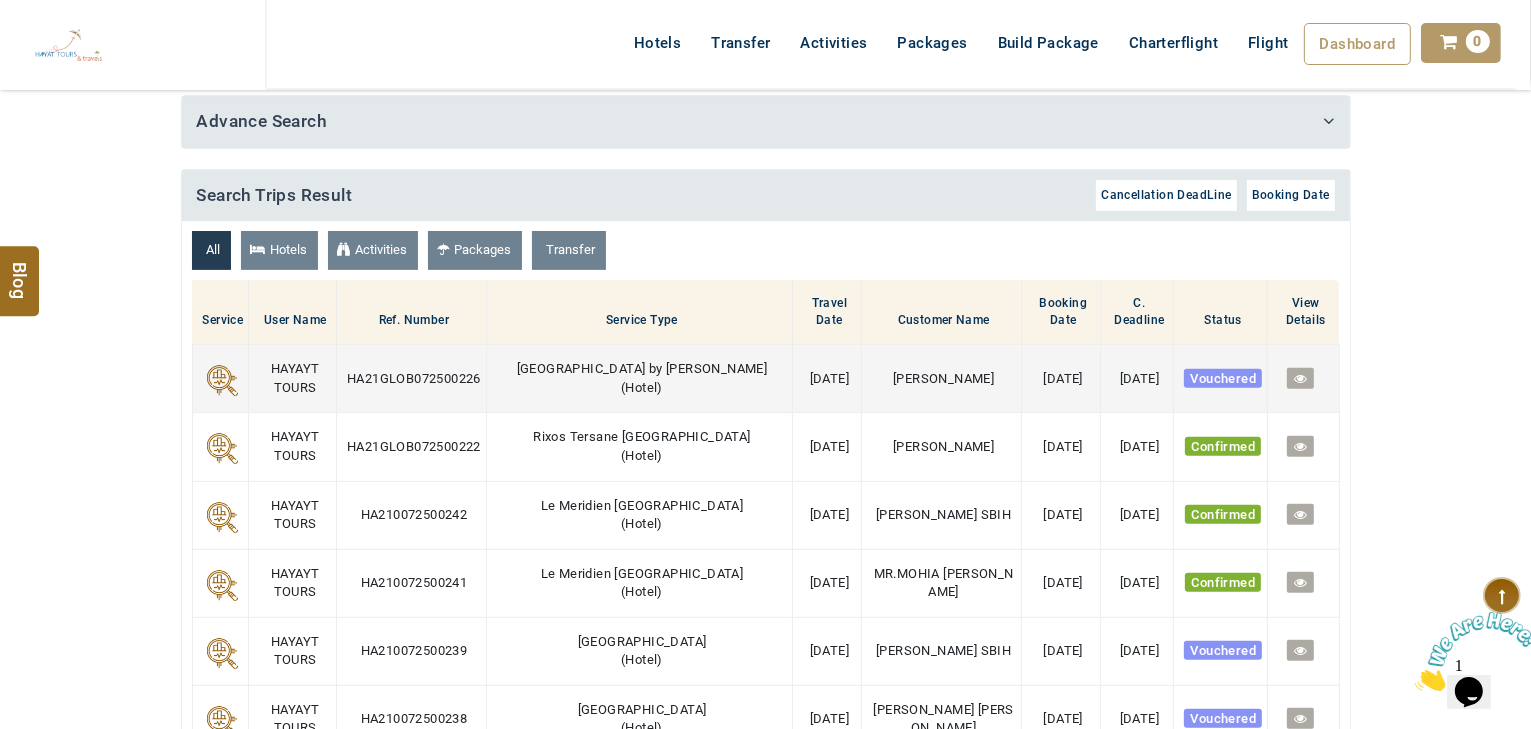 click on "Ramada Plaza by Wyndham Izmir (  Hotel )" at bounding box center [639, 379] 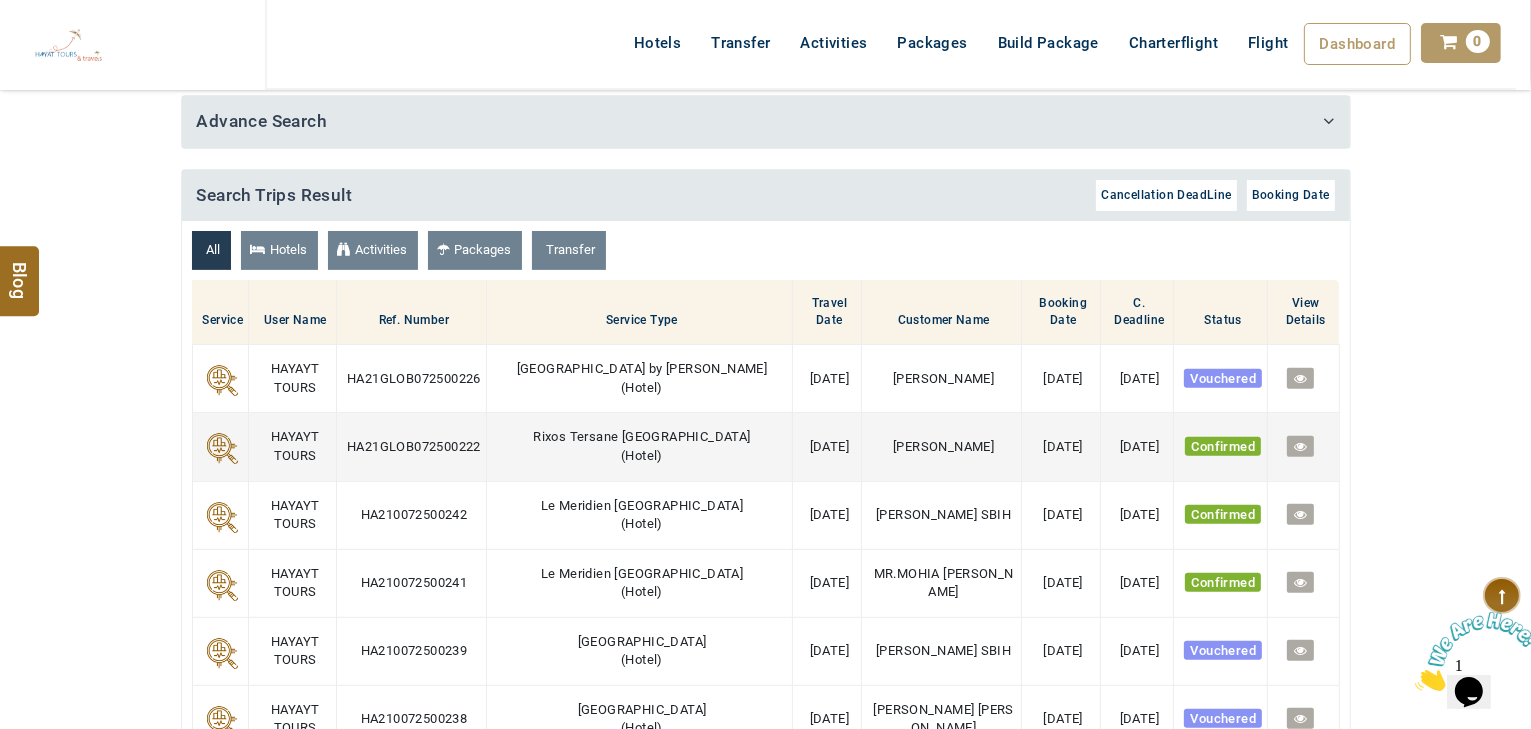 scroll, scrollTop: 640, scrollLeft: 0, axis: vertical 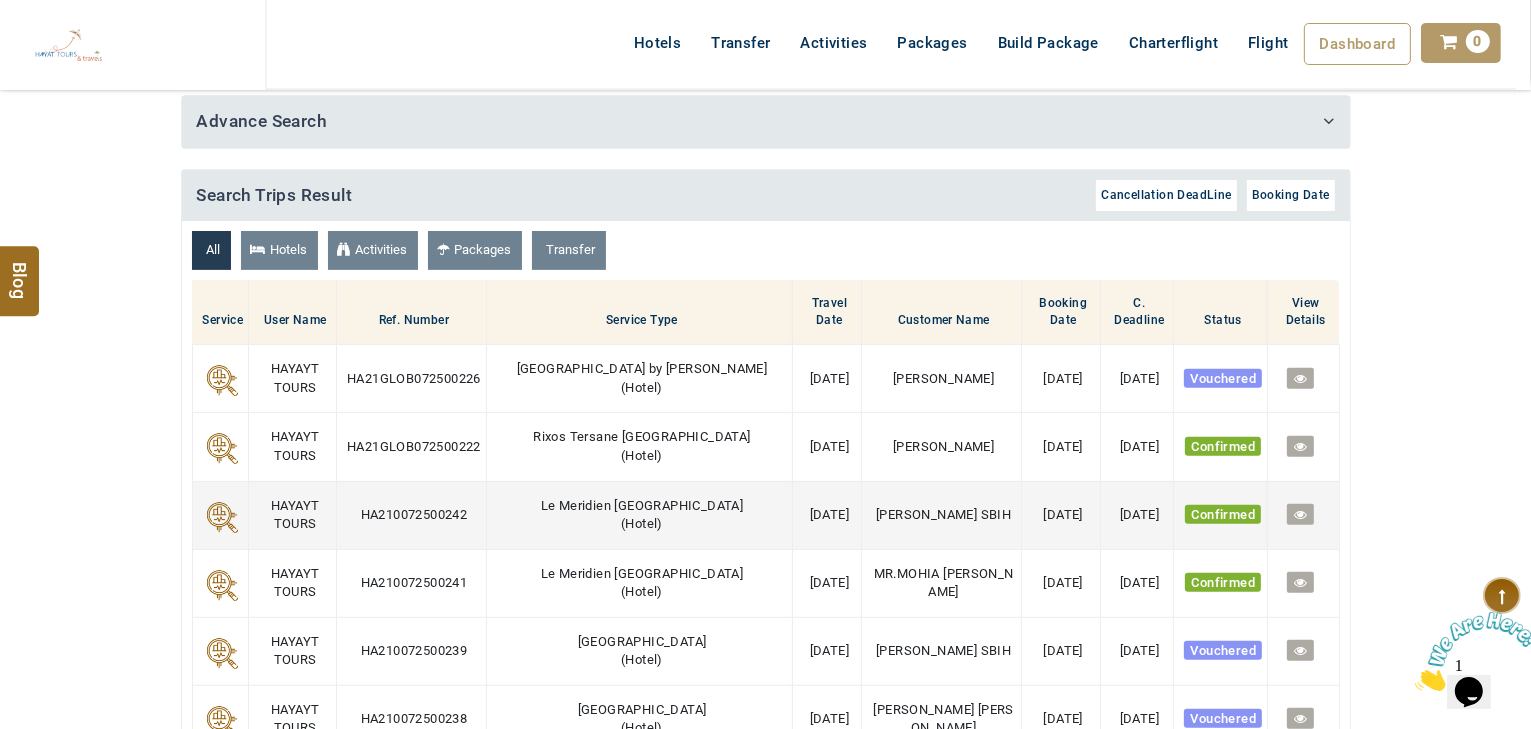 click at bounding box center [1300, 514] 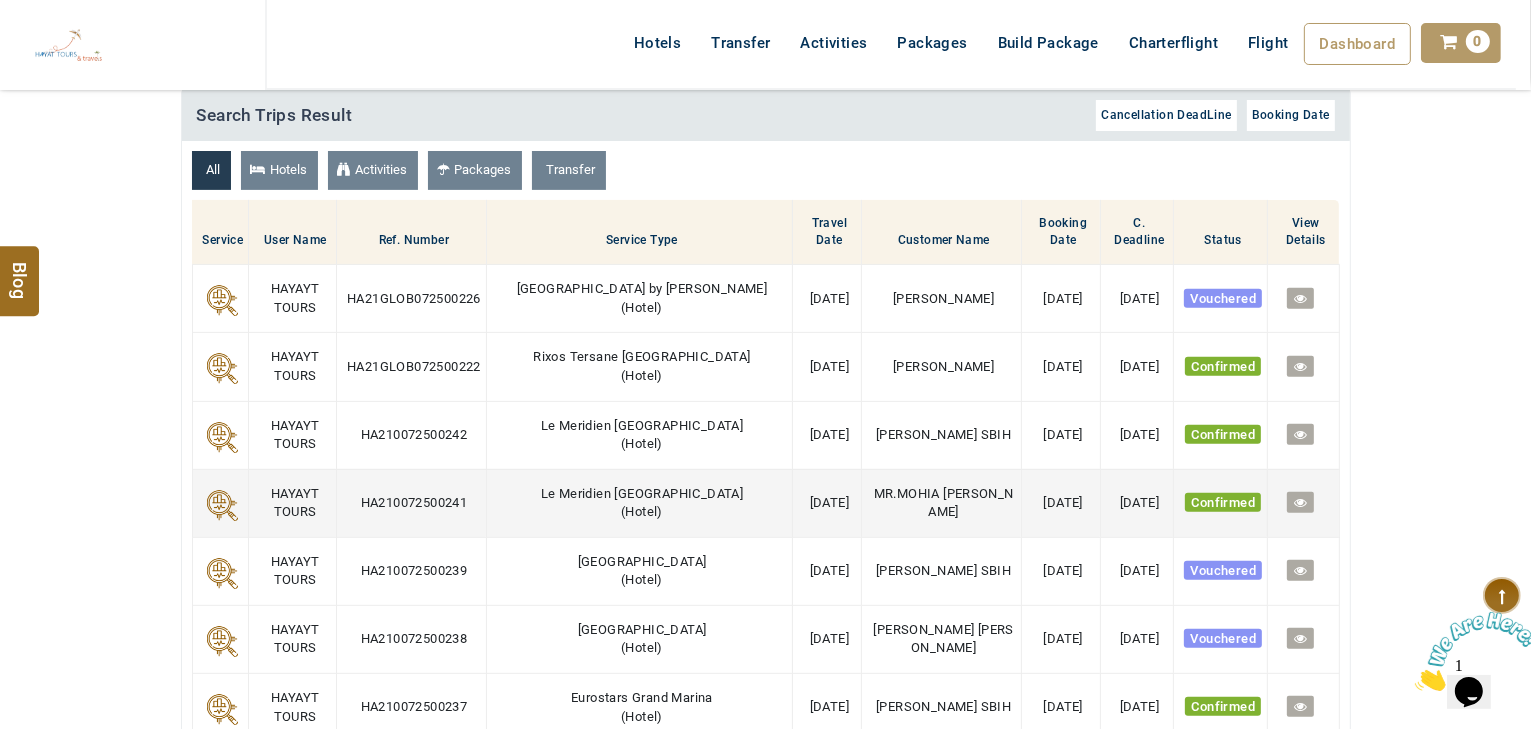 click at bounding box center (1300, 502) 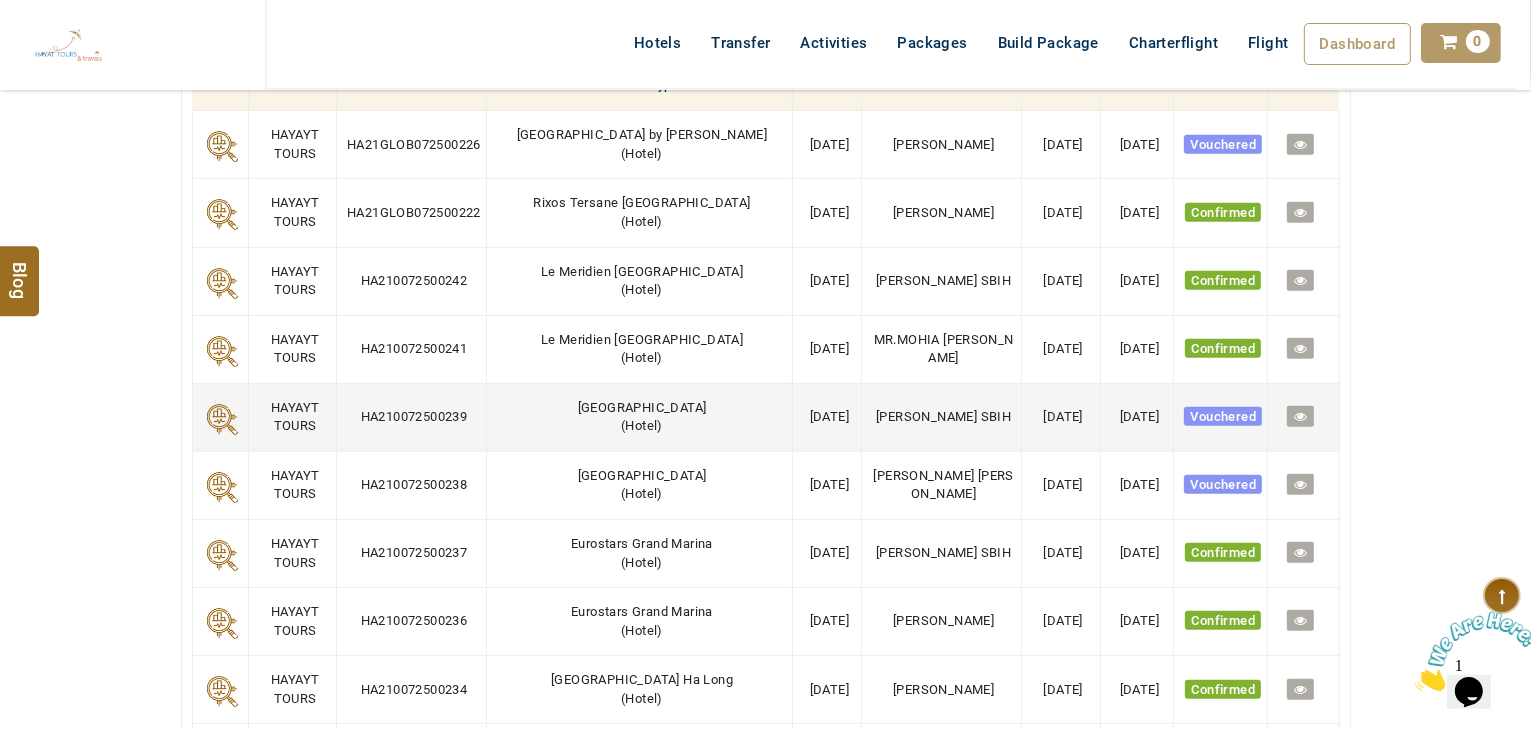 scroll, scrollTop: 880, scrollLeft: 0, axis: vertical 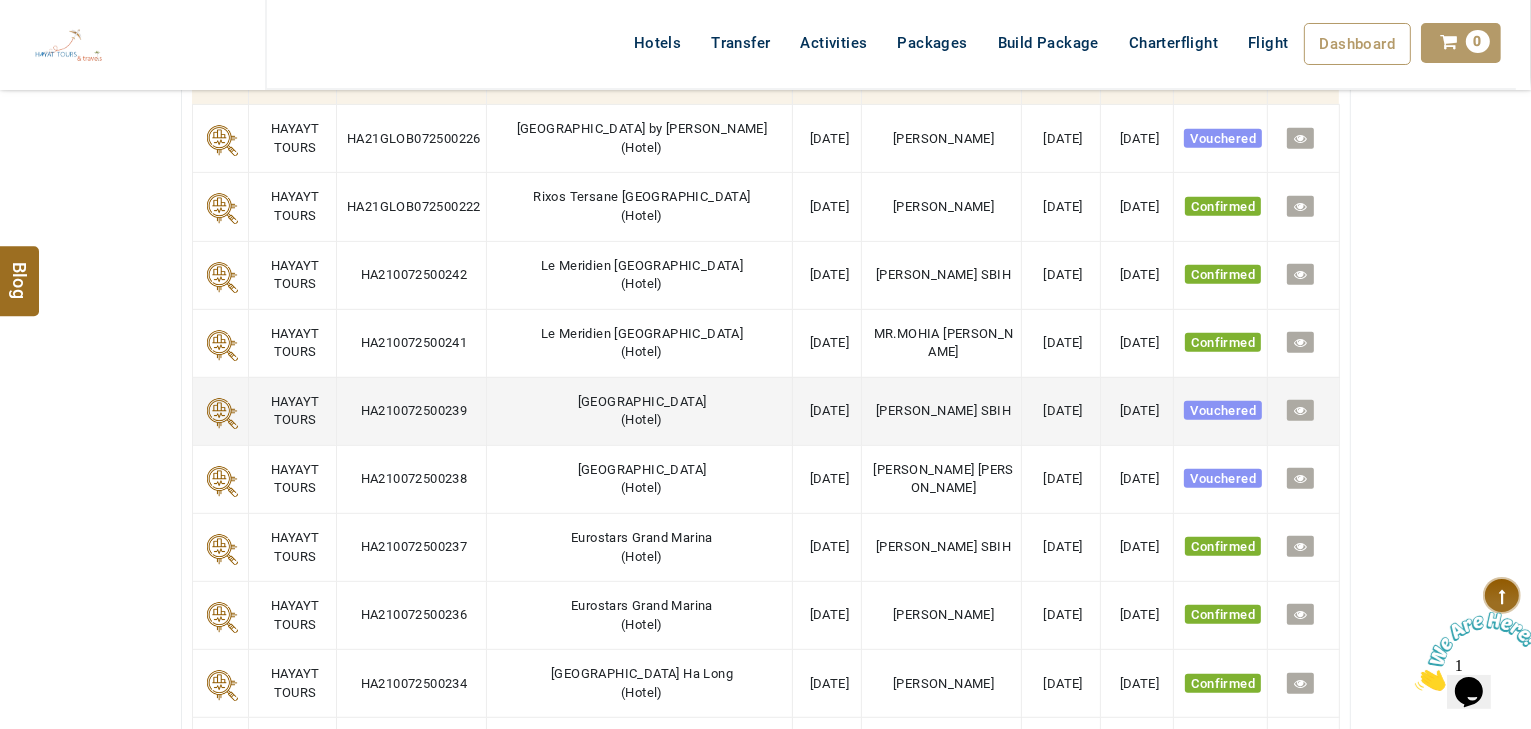 click at bounding box center (1300, 410) 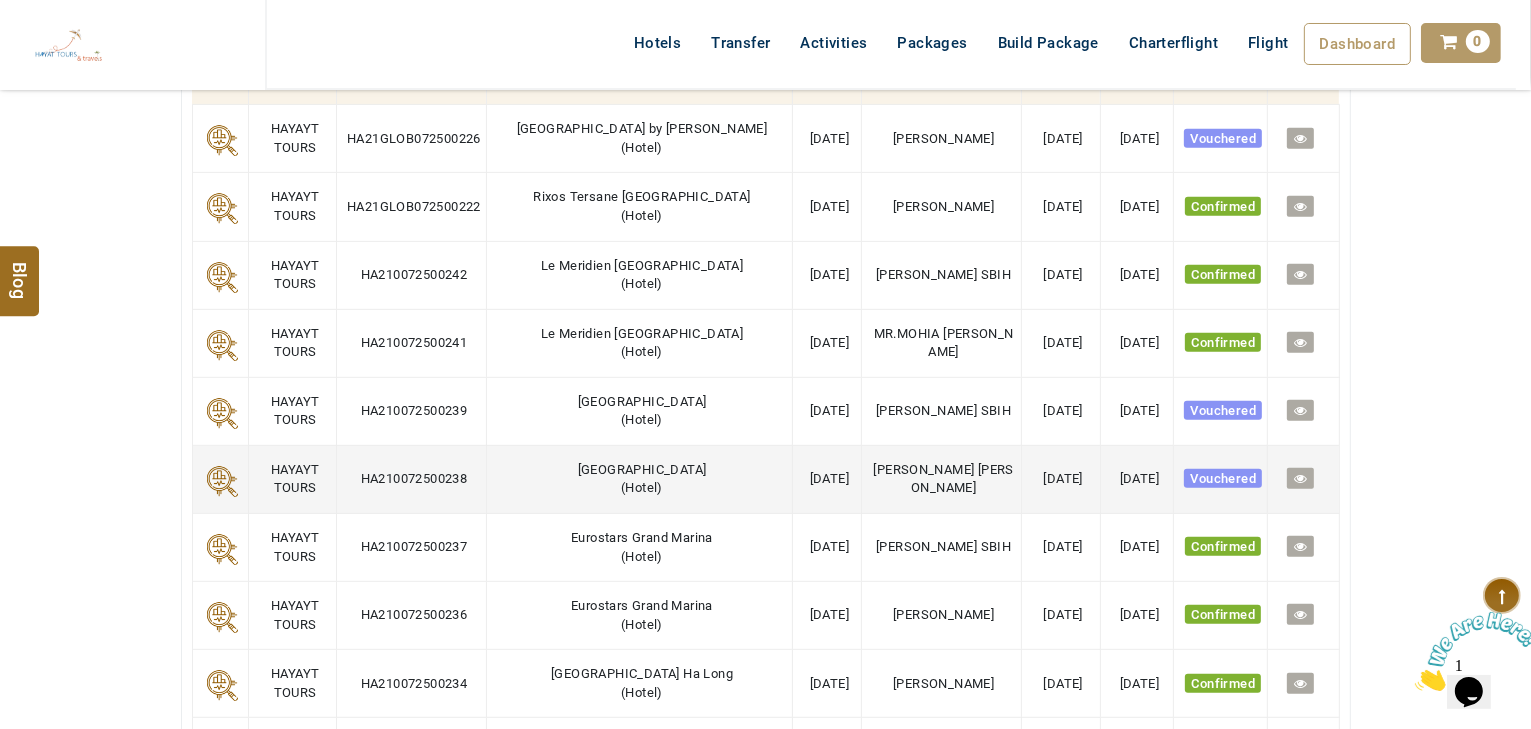 click at bounding box center [1300, 478] 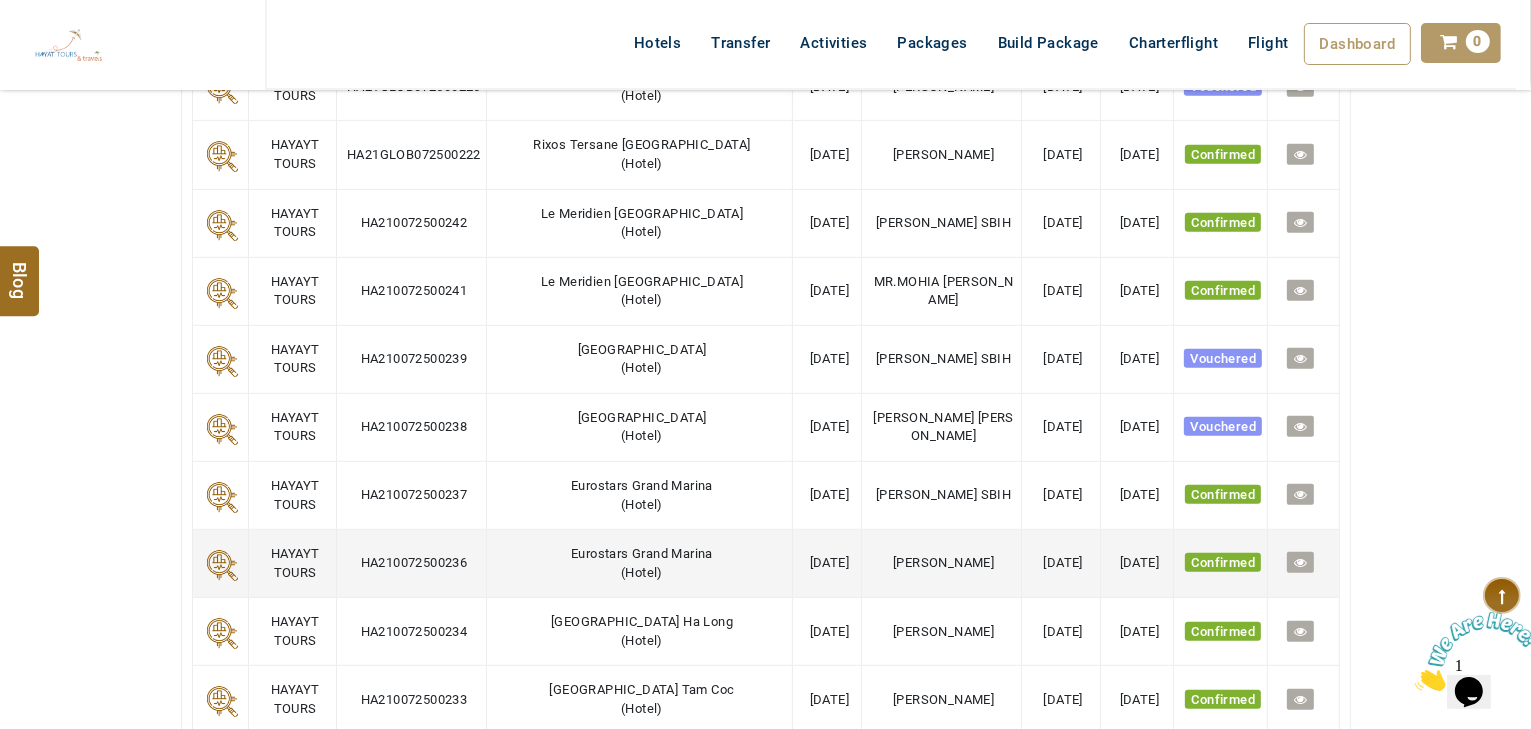 scroll, scrollTop: 1040, scrollLeft: 0, axis: vertical 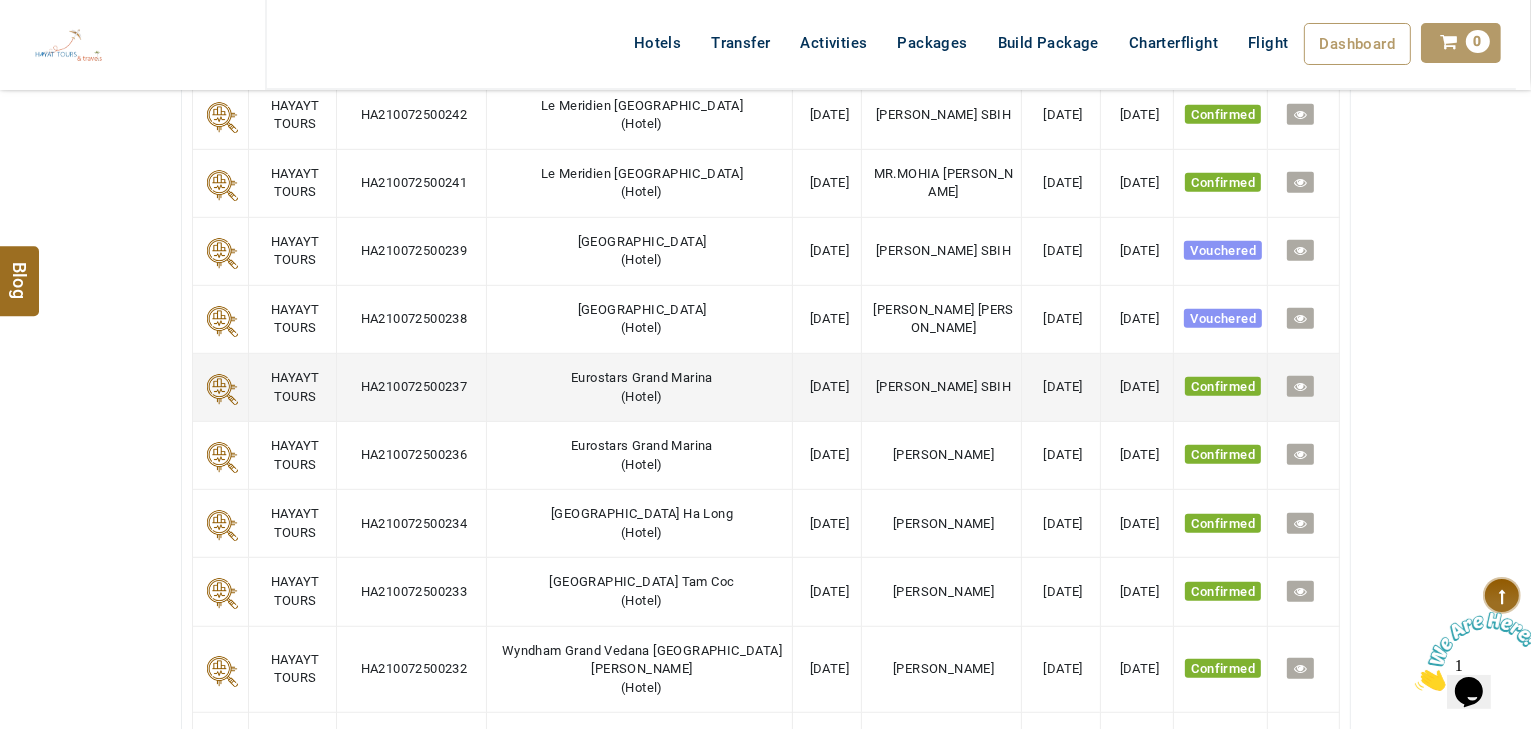 click at bounding box center (1300, 386) 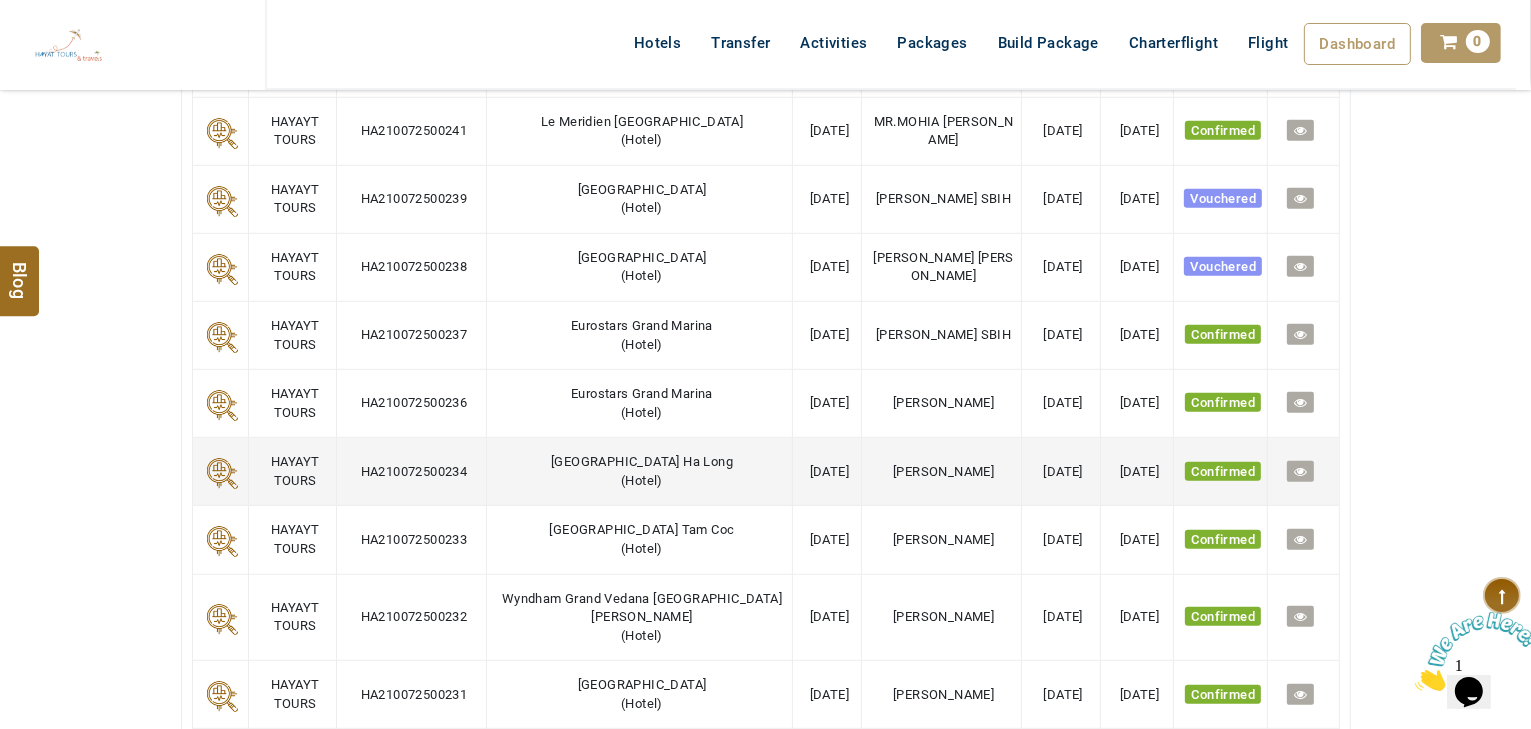 scroll, scrollTop: 1120, scrollLeft: 0, axis: vertical 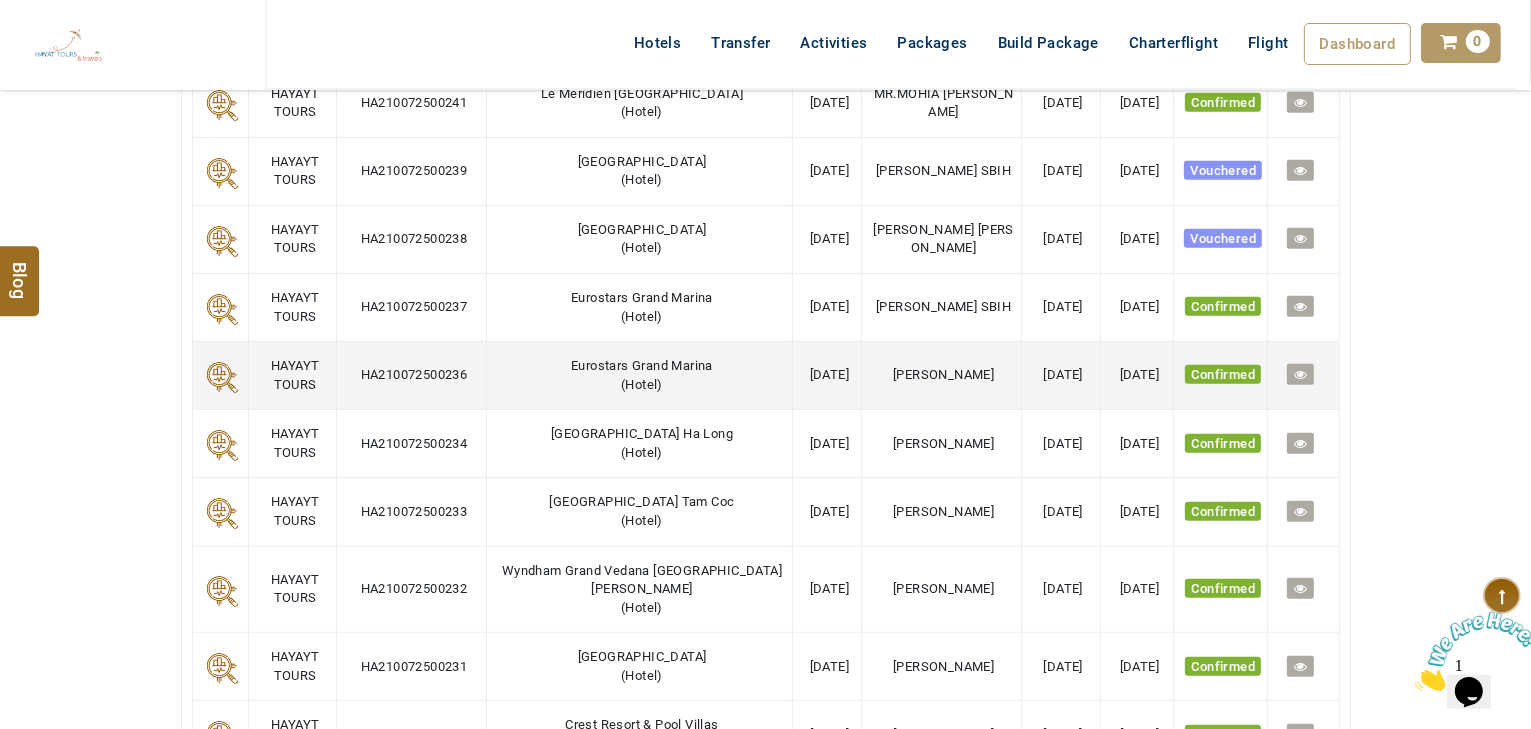 click at bounding box center (1303, 376) 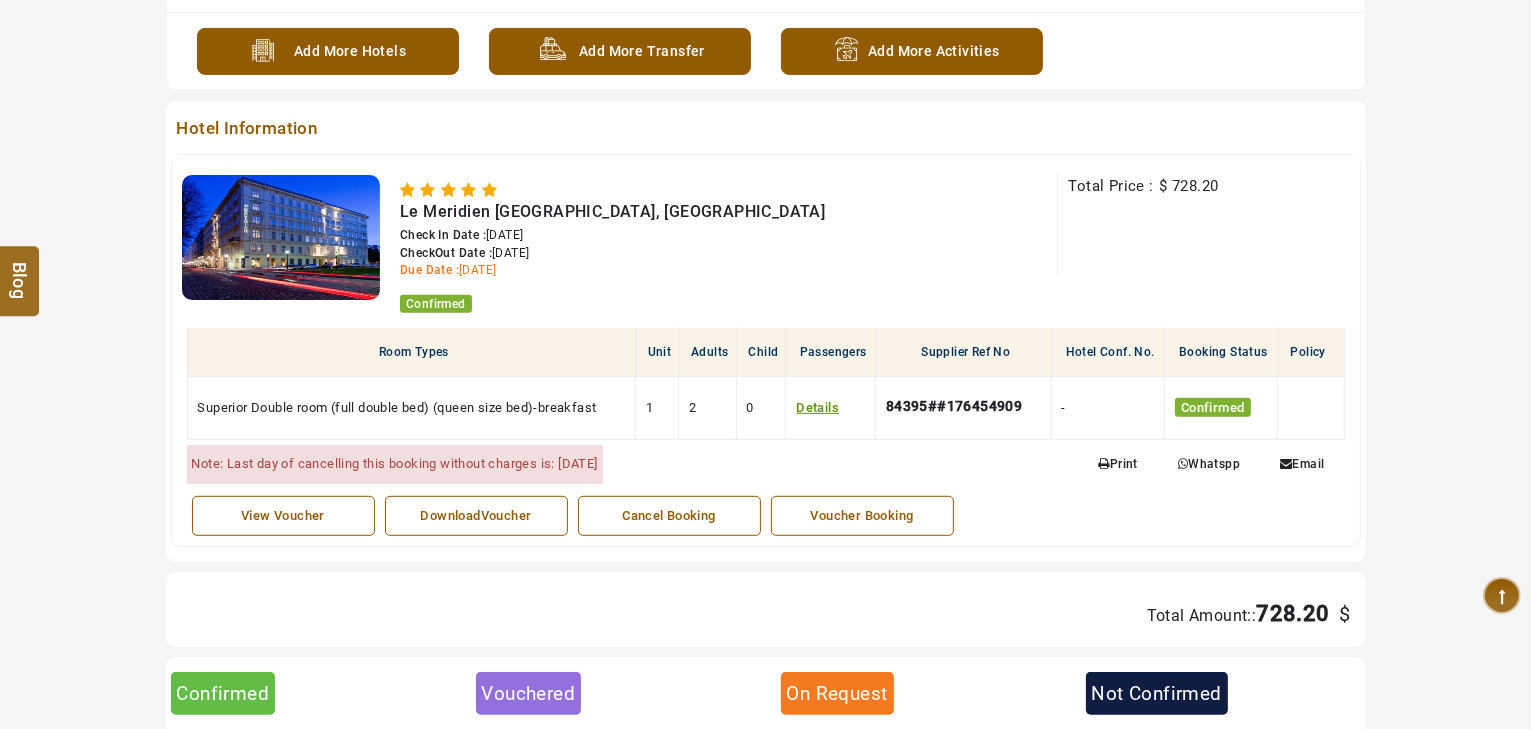 scroll, scrollTop: 880, scrollLeft: 0, axis: vertical 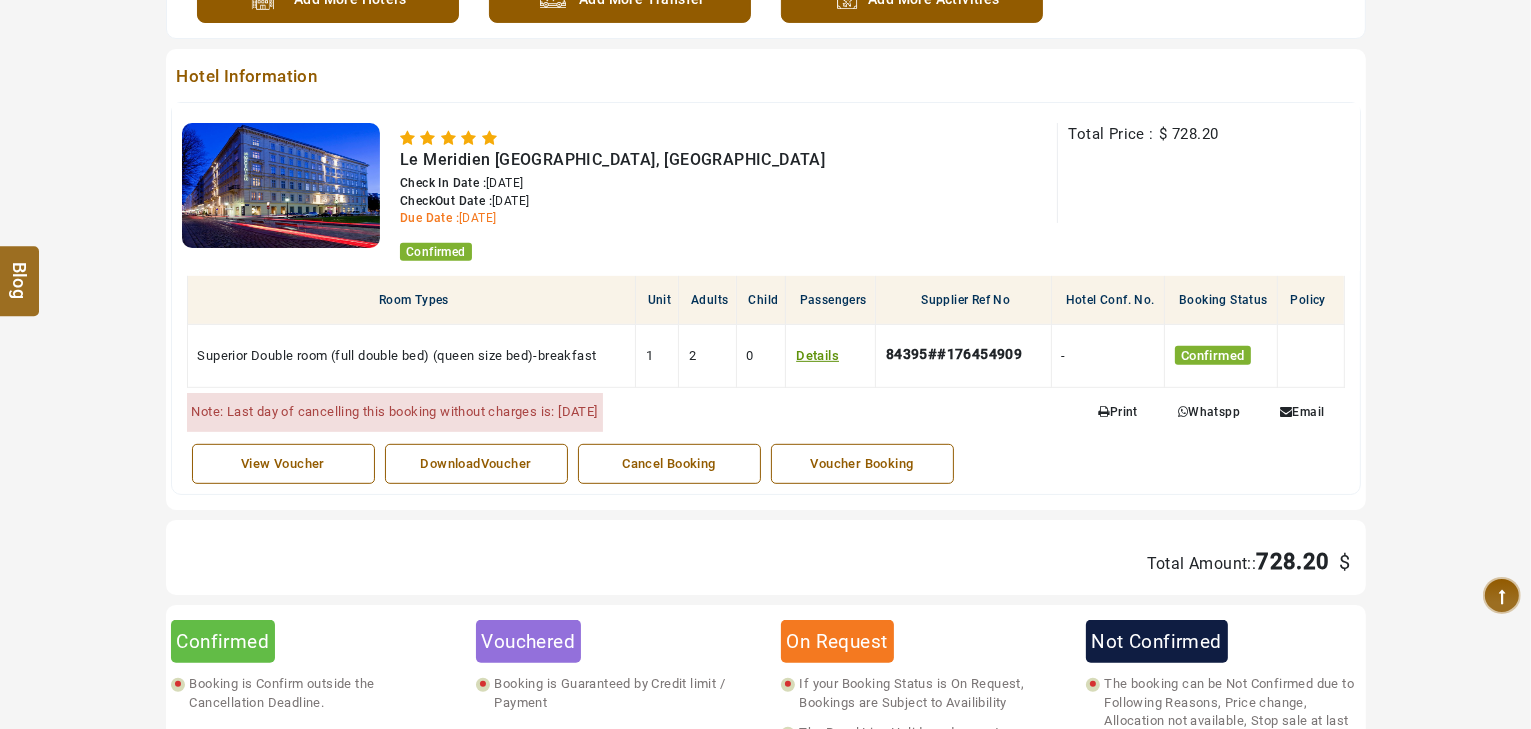 click on "DownloadVoucher" at bounding box center [476, 464] 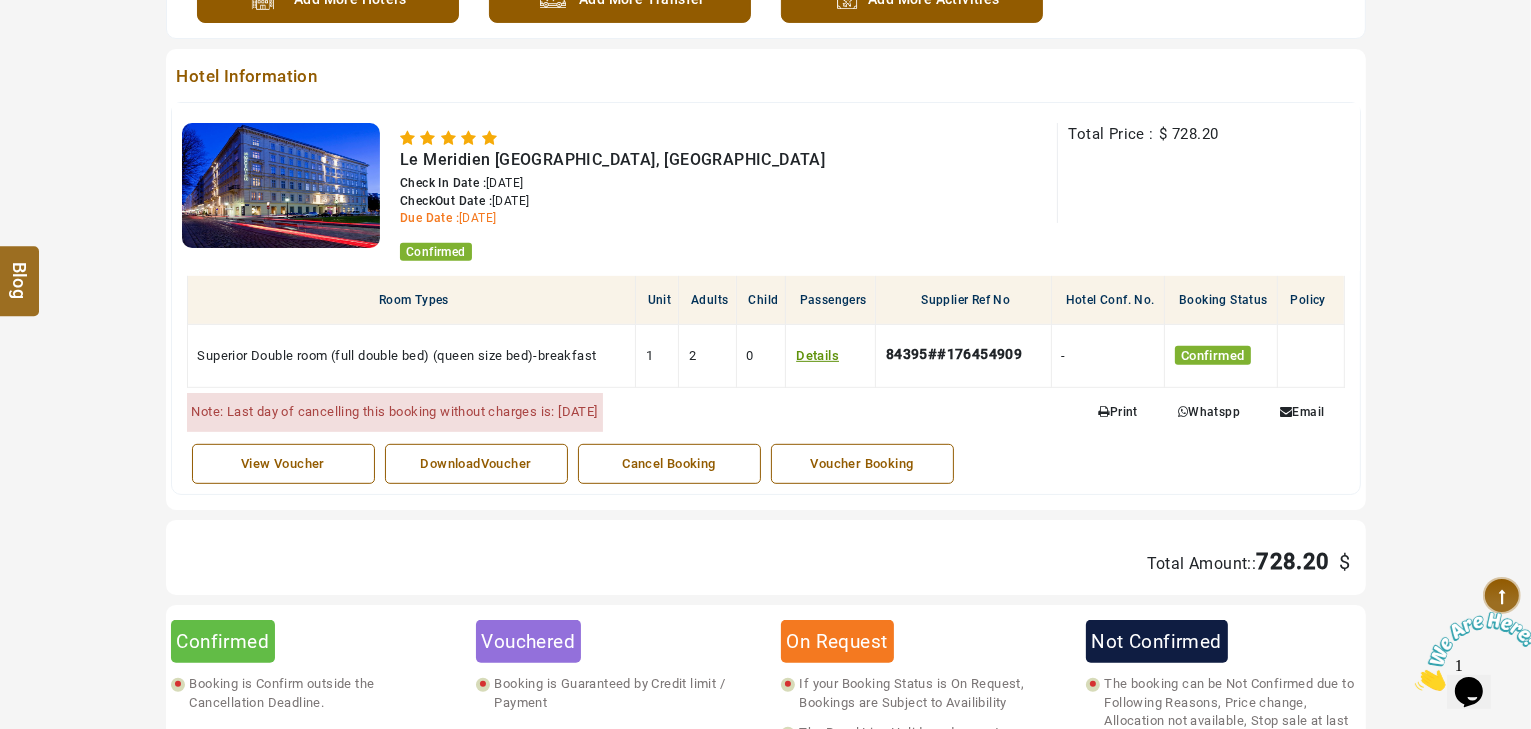 scroll, scrollTop: 0, scrollLeft: 0, axis: both 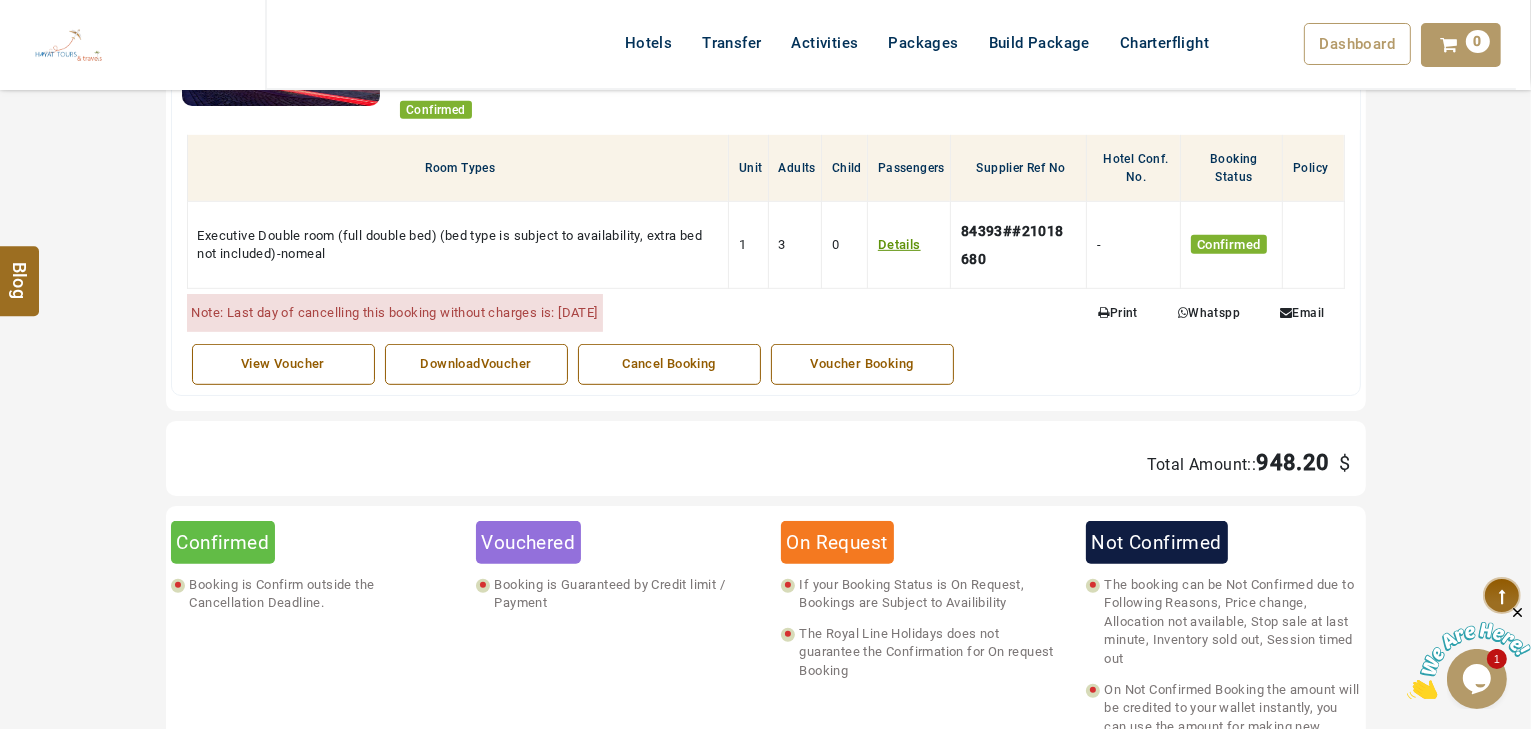 click on "DownloadVoucher" at bounding box center (476, 364) 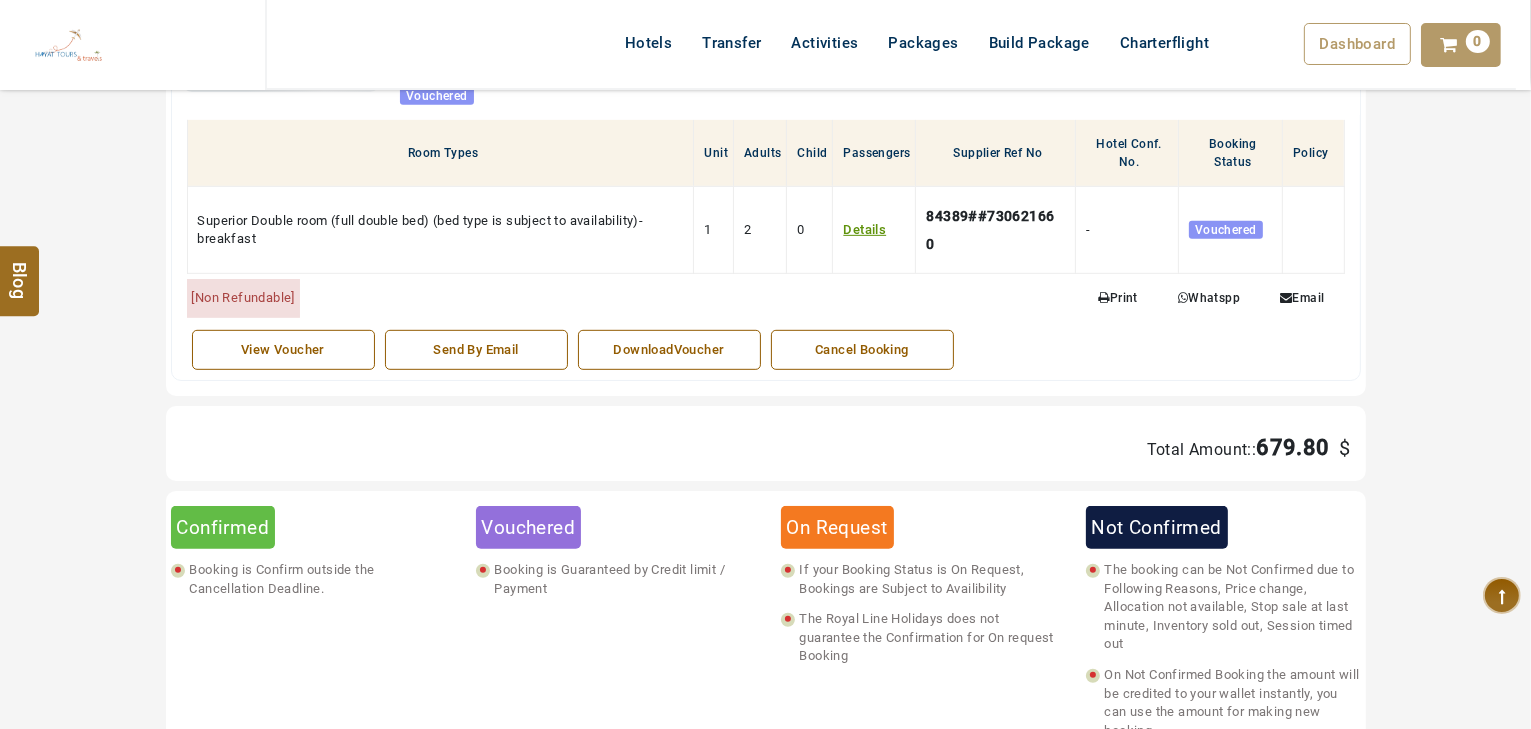 scroll, scrollTop: 1120, scrollLeft: 0, axis: vertical 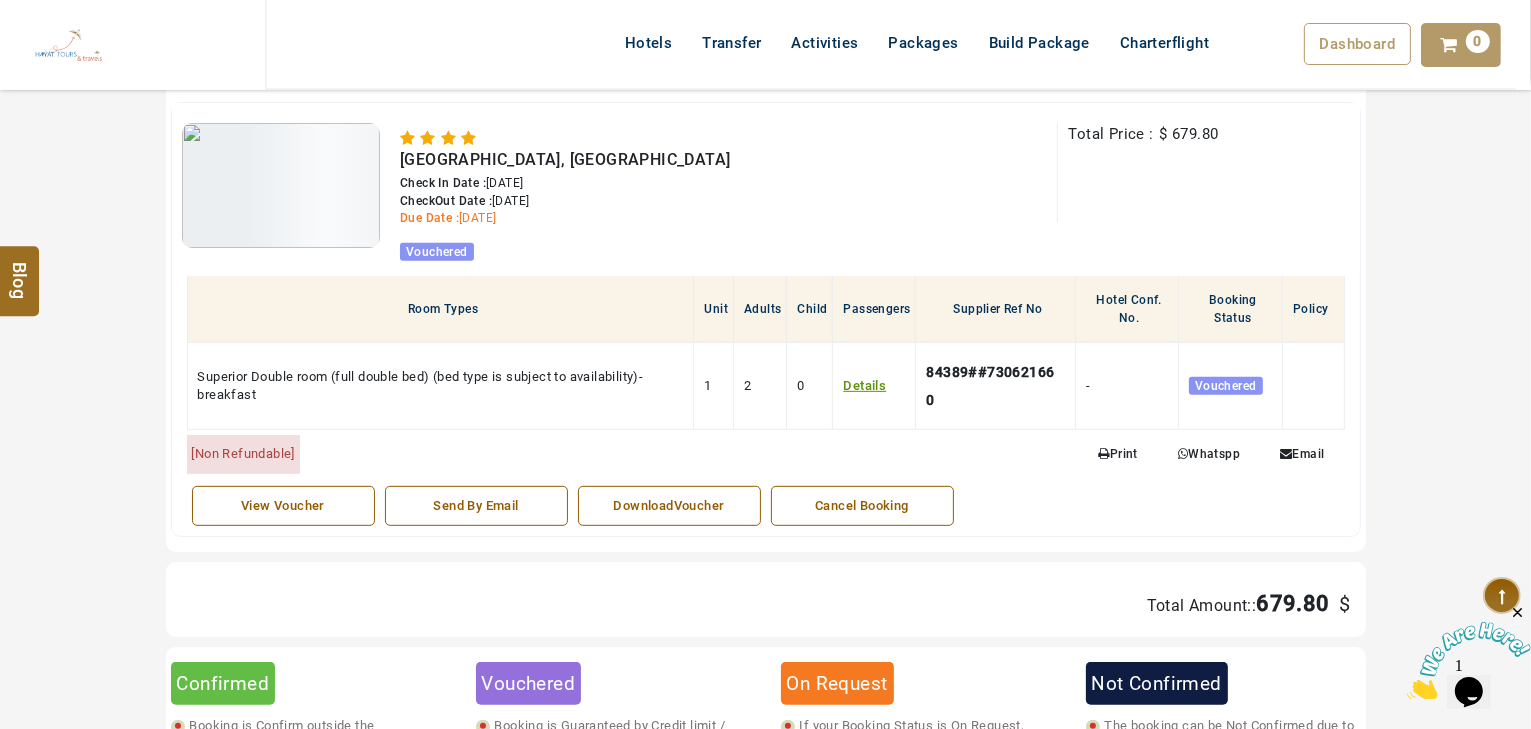 click on "DownloadVoucher" at bounding box center [669, 506] 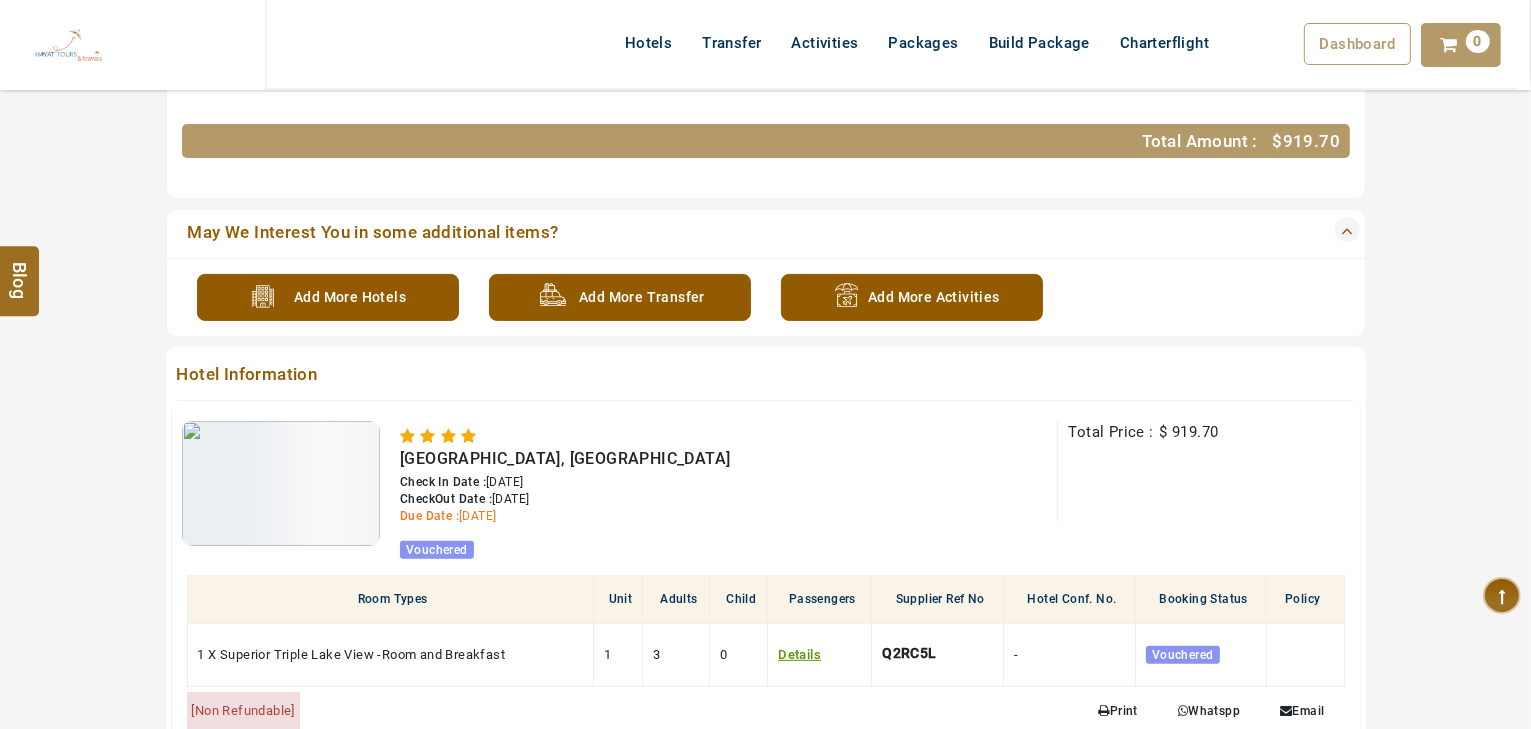 scroll, scrollTop: 720, scrollLeft: 0, axis: vertical 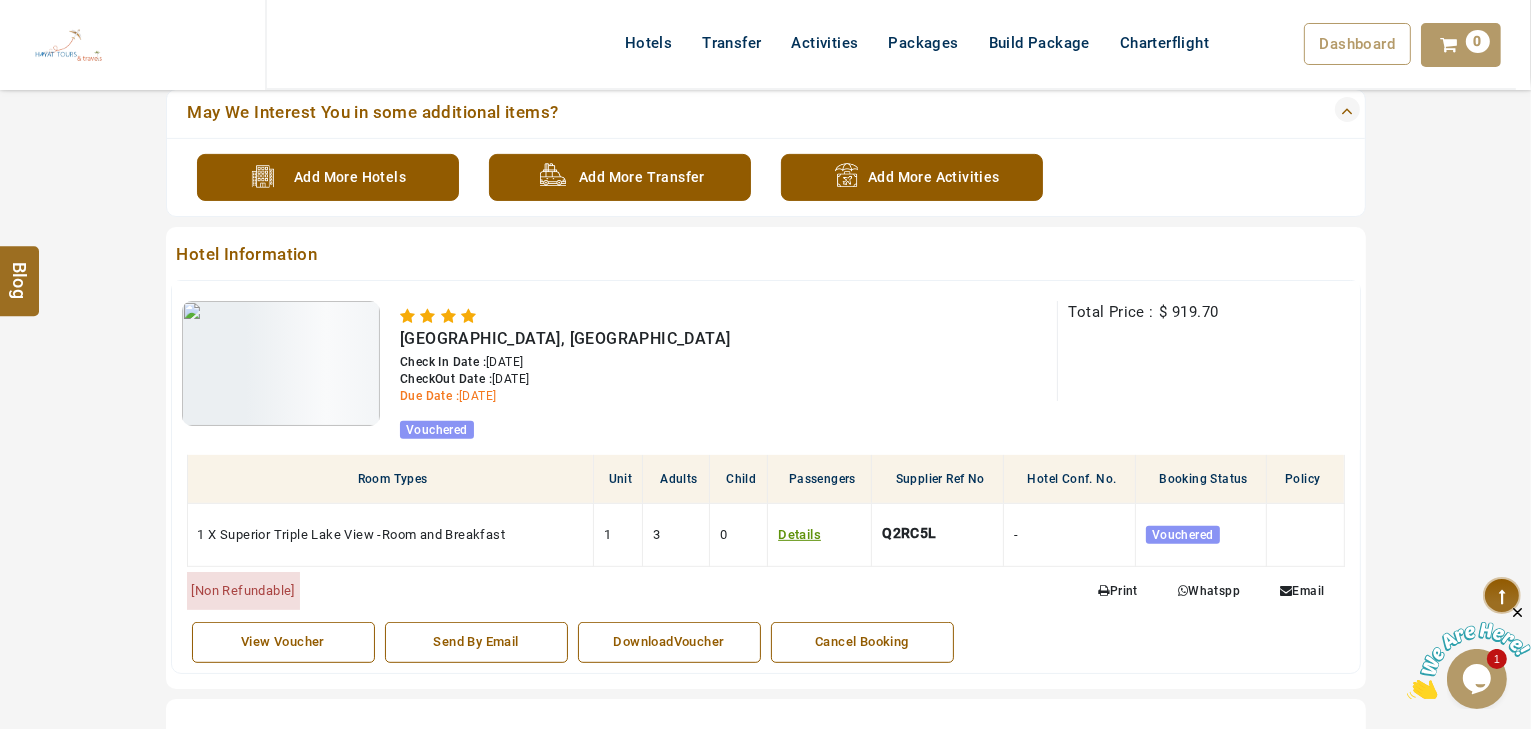 click on "DownloadVoucher" at bounding box center [669, 642] 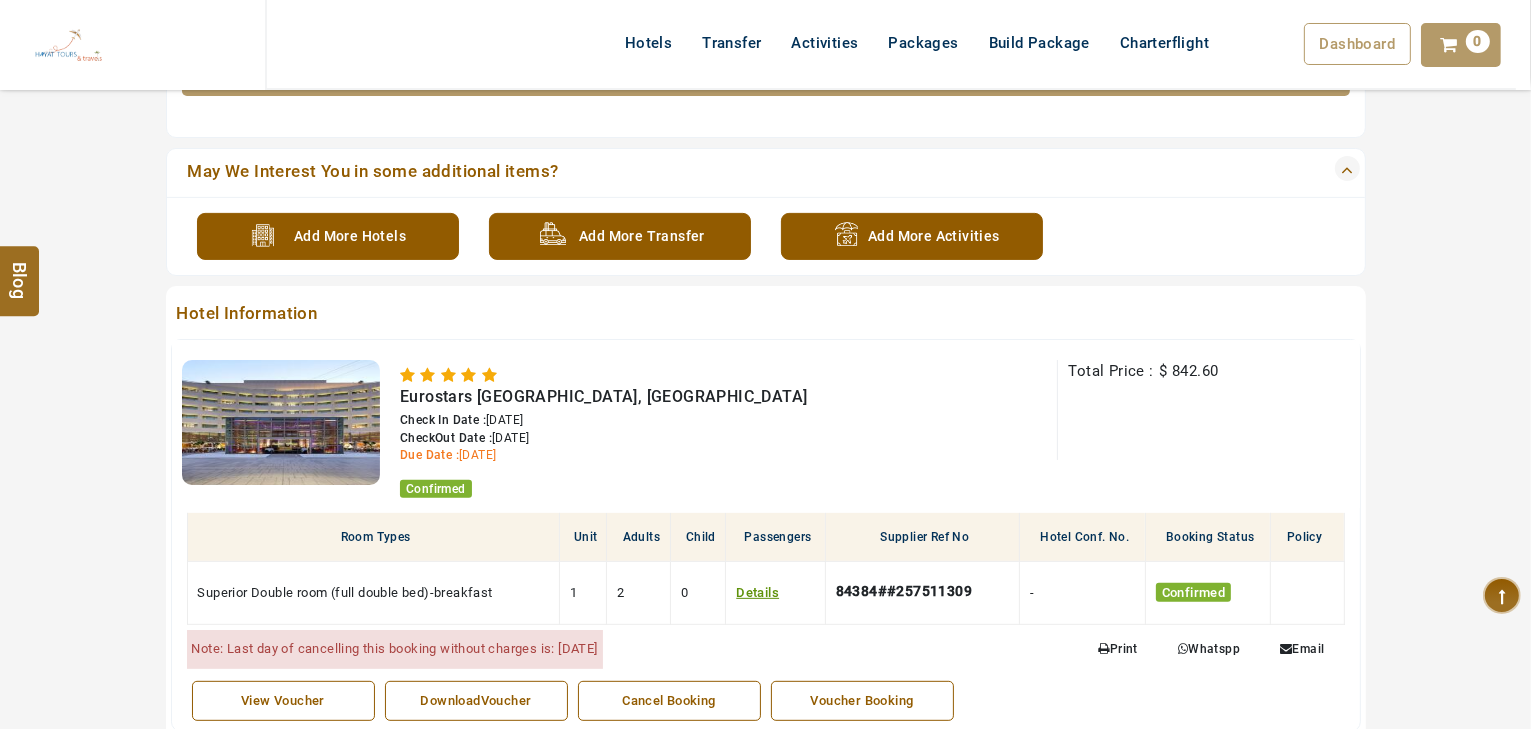 scroll, scrollTop: 880, scrollLeft: 0, axis: vertical 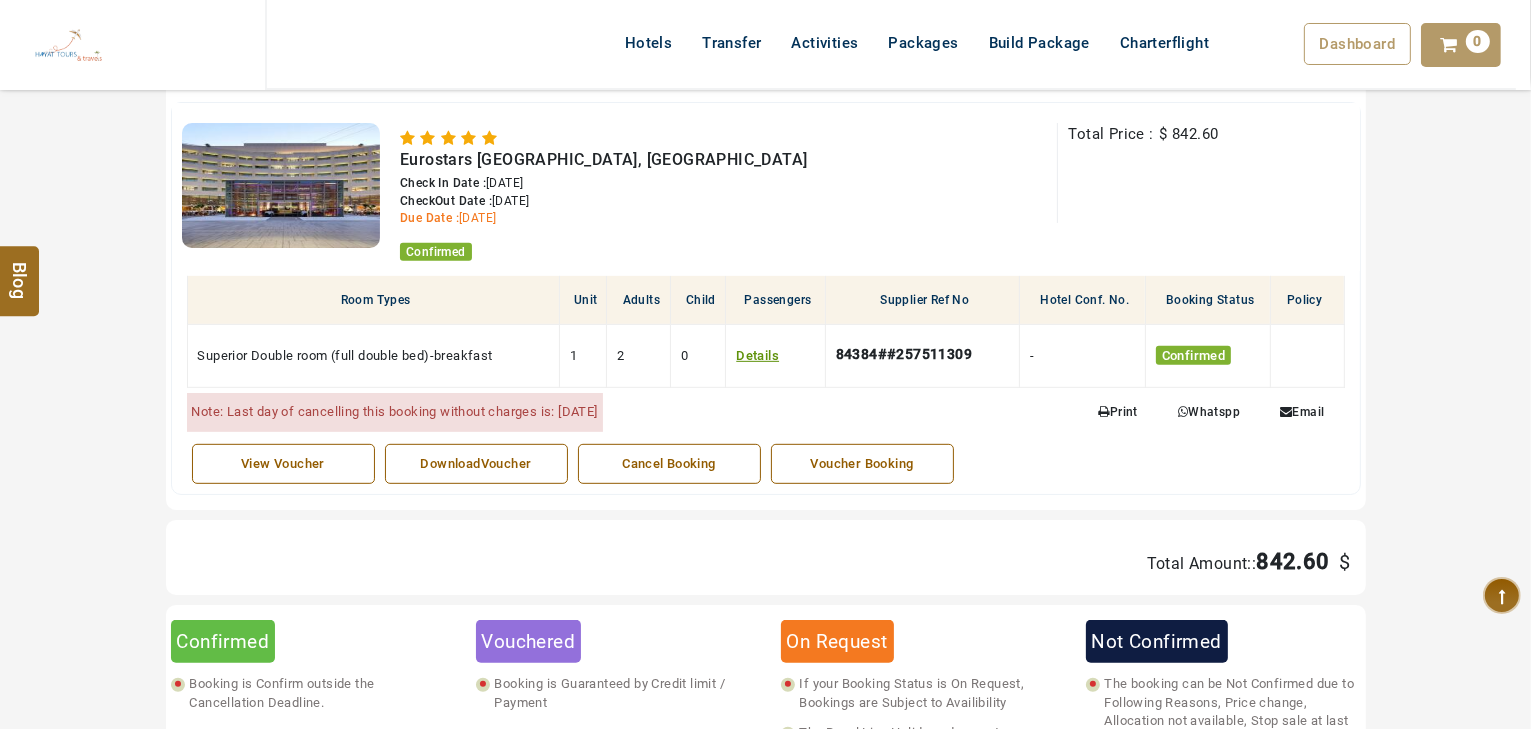 click on "DownloadVoucher" at bounding box center (476, 464) 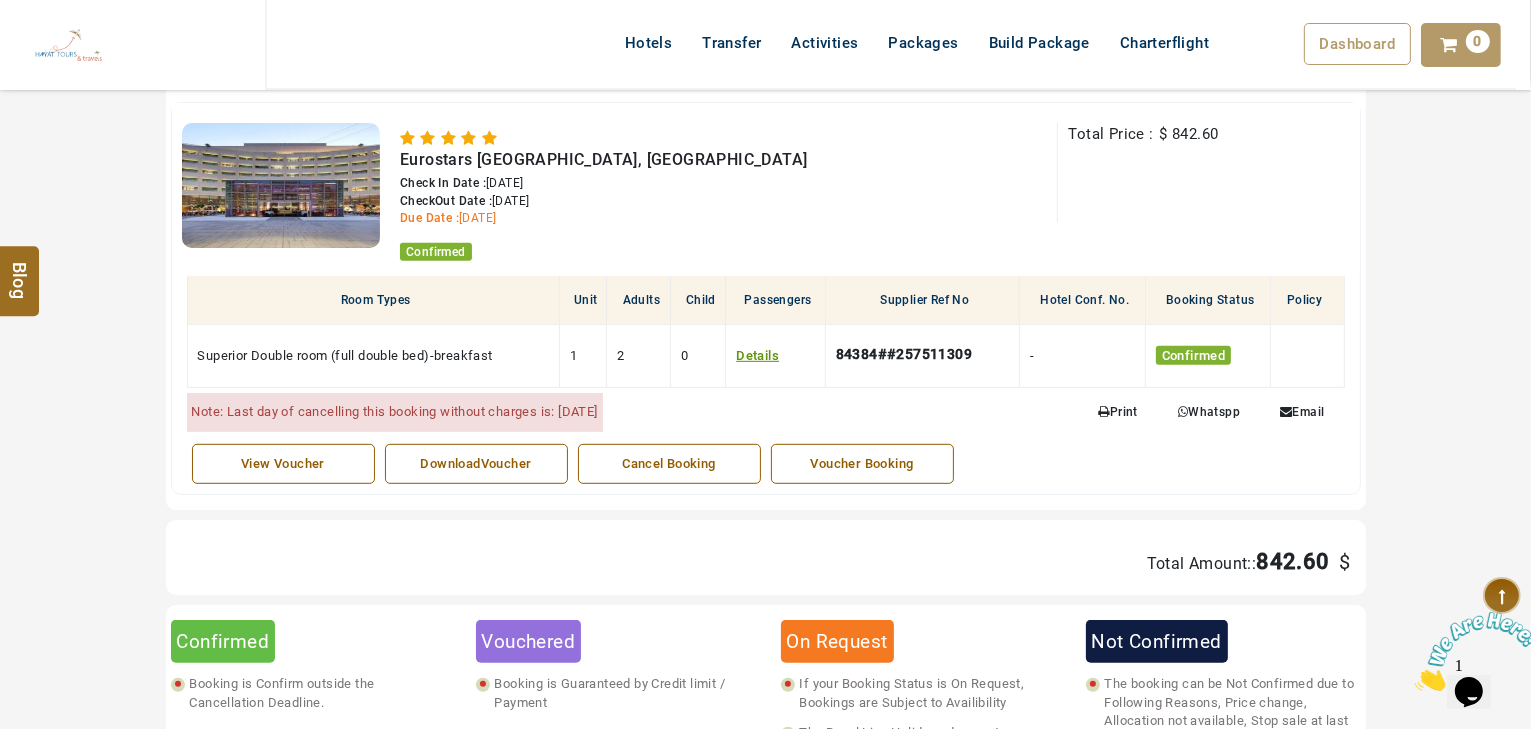 scroll, scrollTop: 0, scrollLeft: 0, axis: both 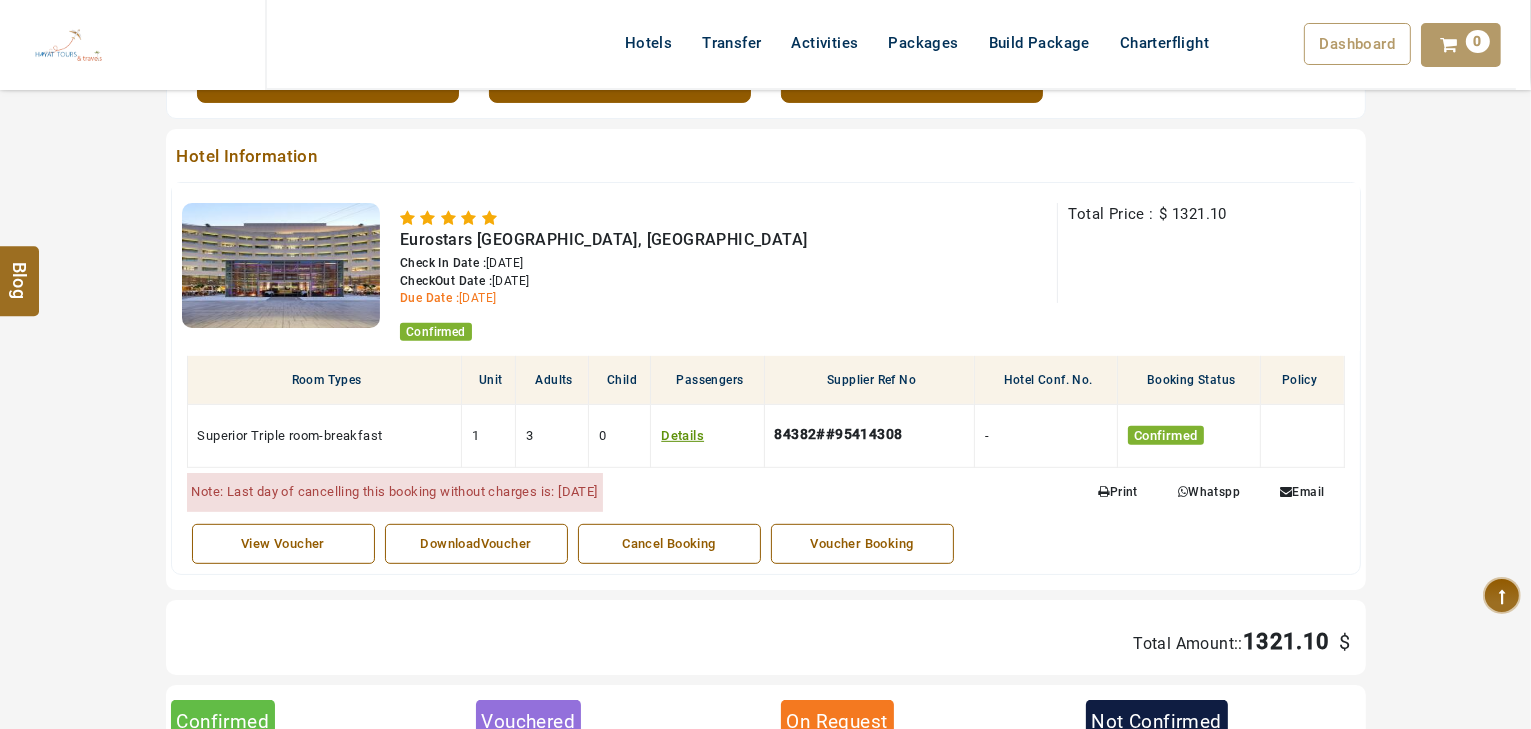 click on "DownloadVoucher" at bounding box center (476, 544) 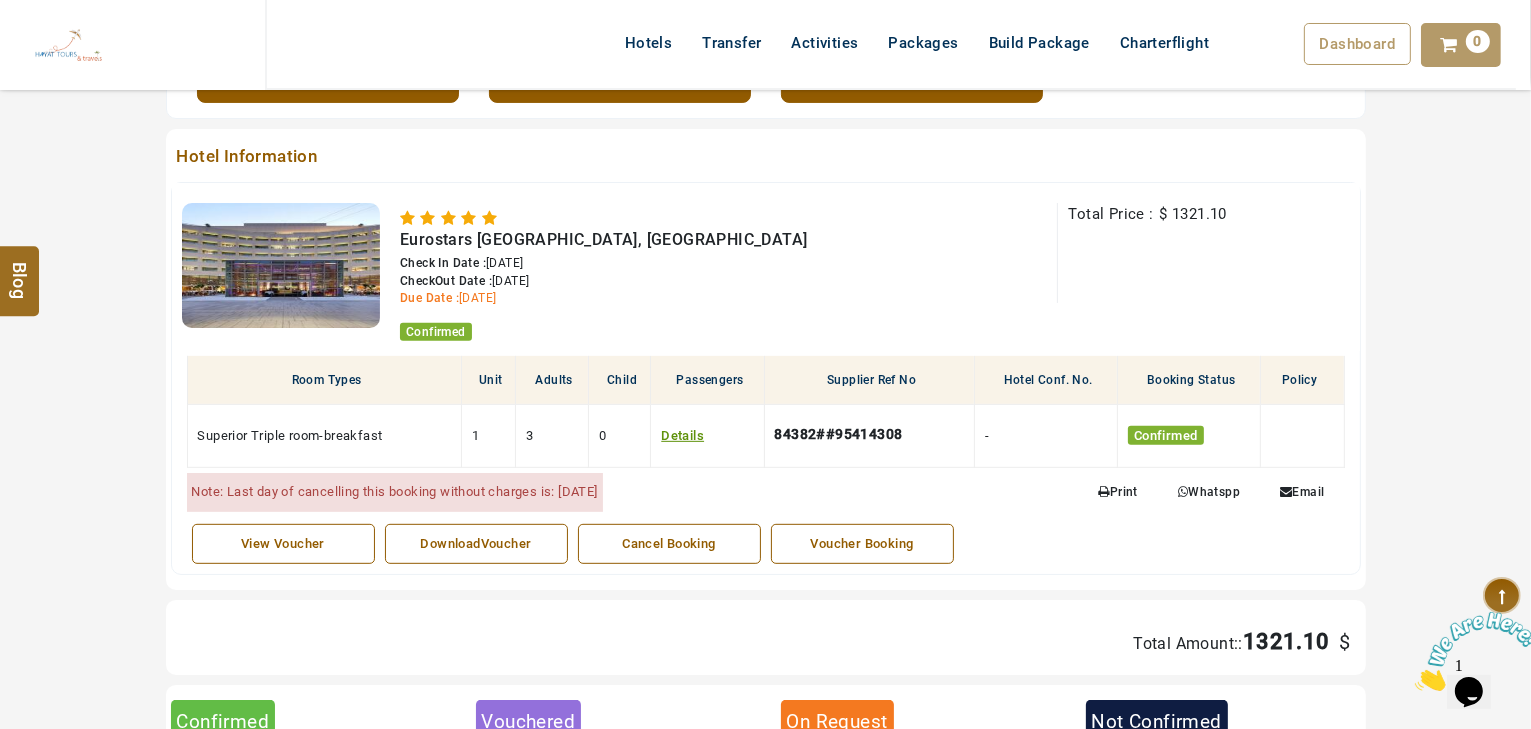 scroll, scrollTop: 0, scrollLeft: 0, axis: both 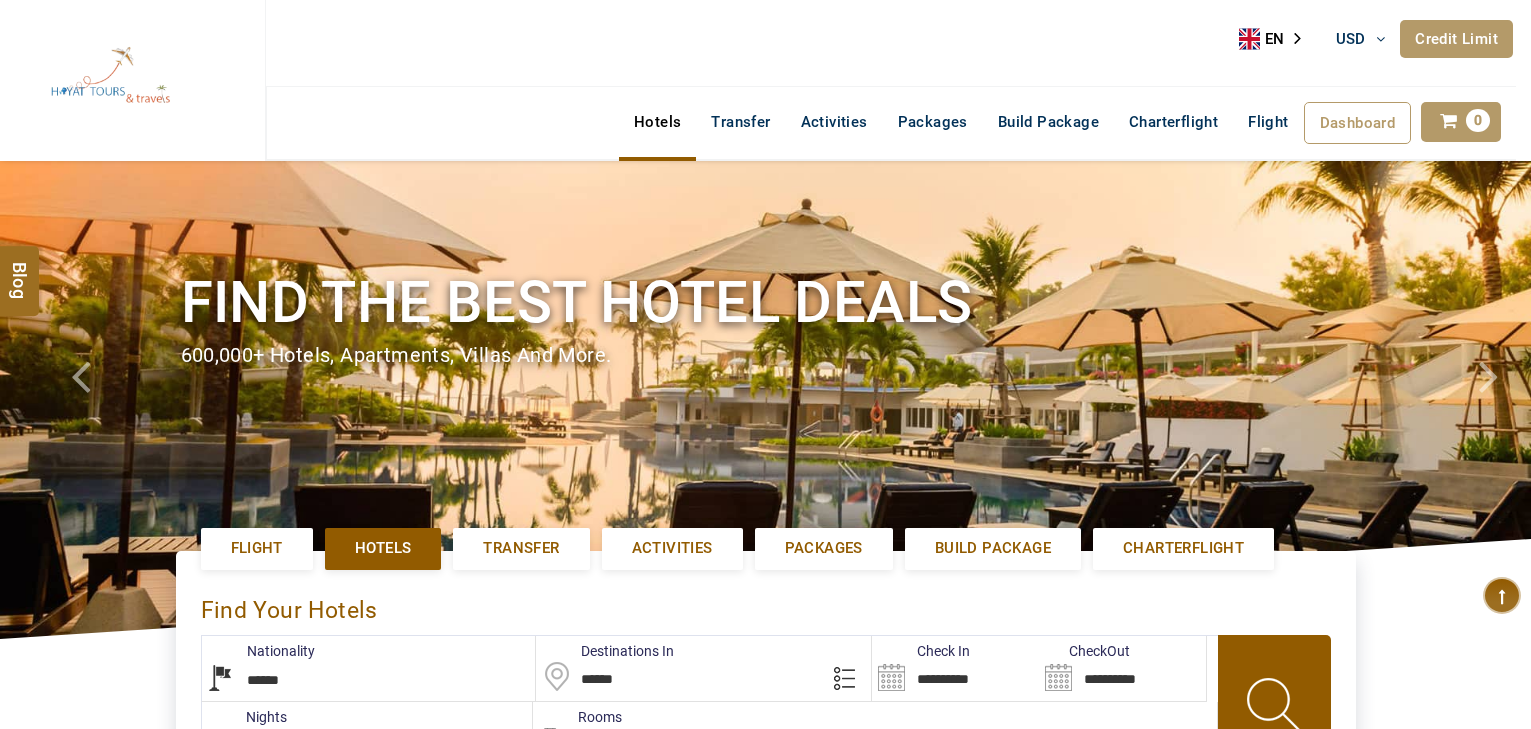 select on "******" 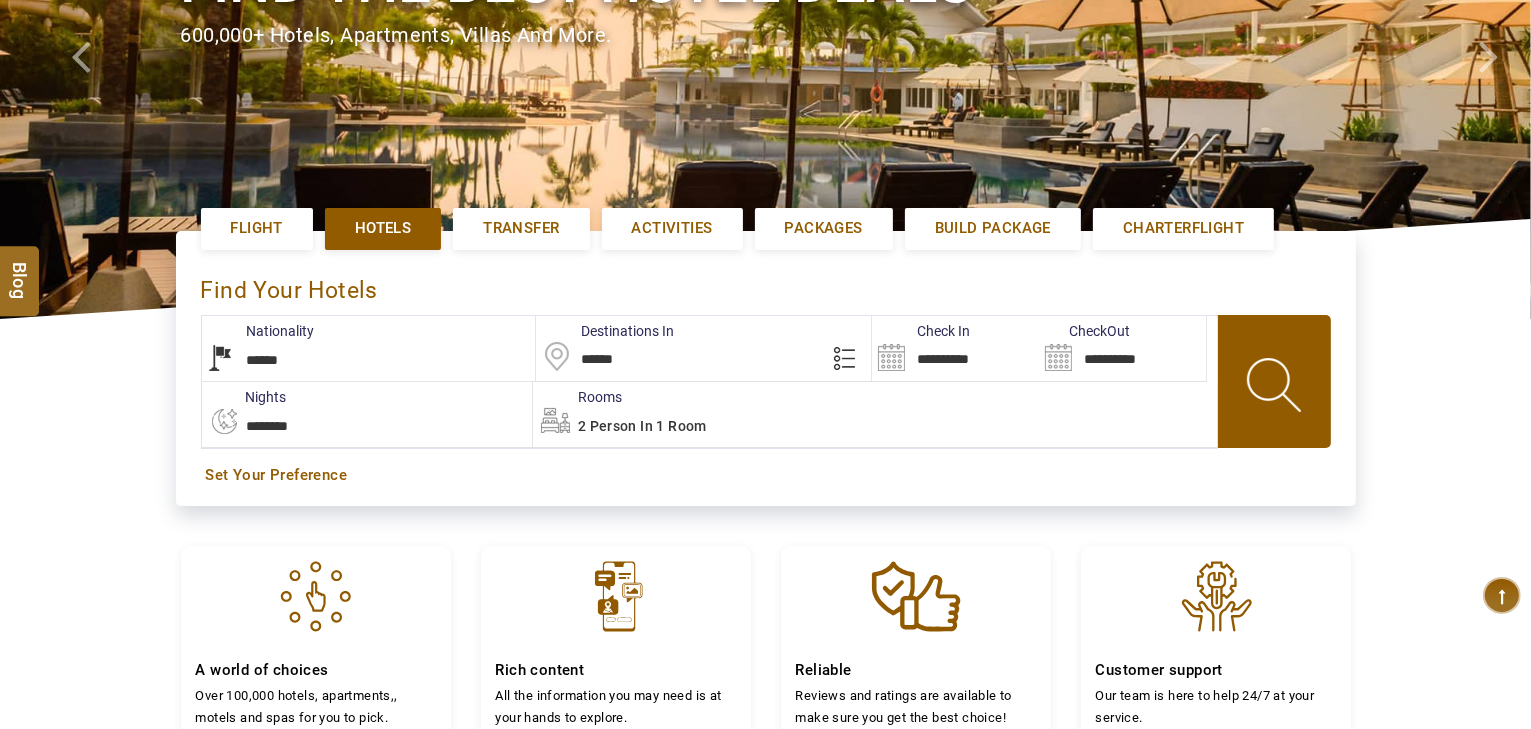 drag, startPoint x: 612, startPoint y: 370, endPoint x: 511, endPoint y: 366, distance: 101.07918 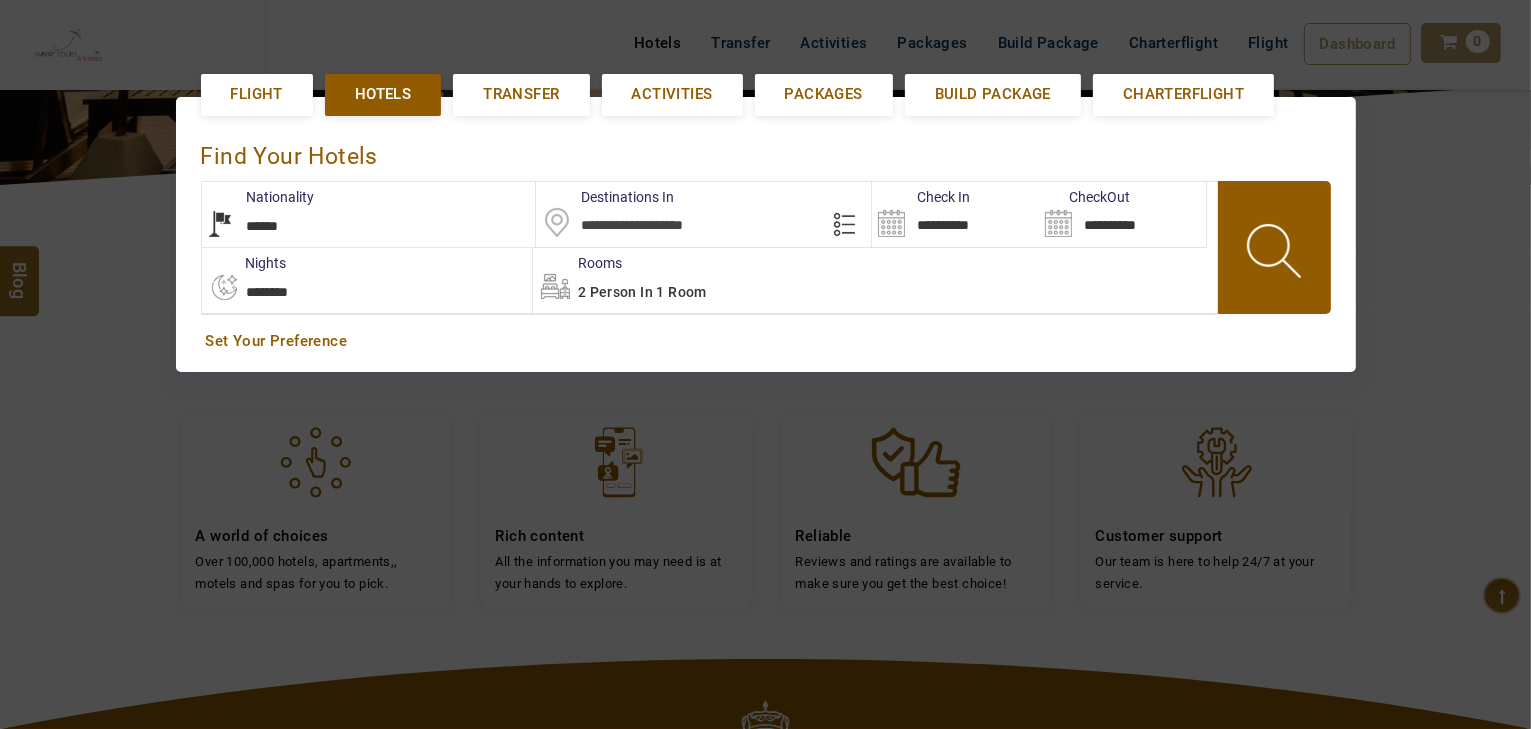 scroll, scrollTop: 460, scrollLeft: 0, axis: vertical 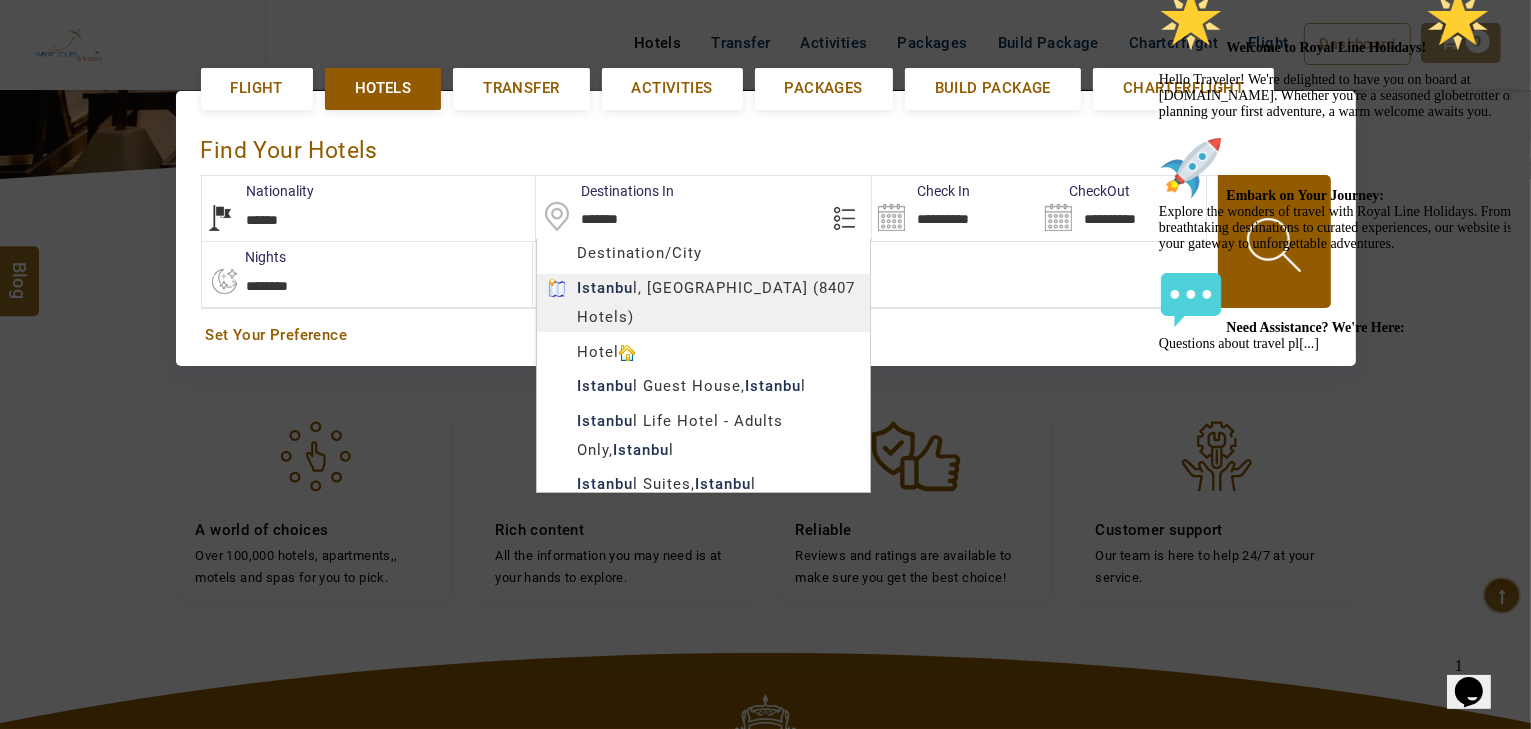 type on "********" 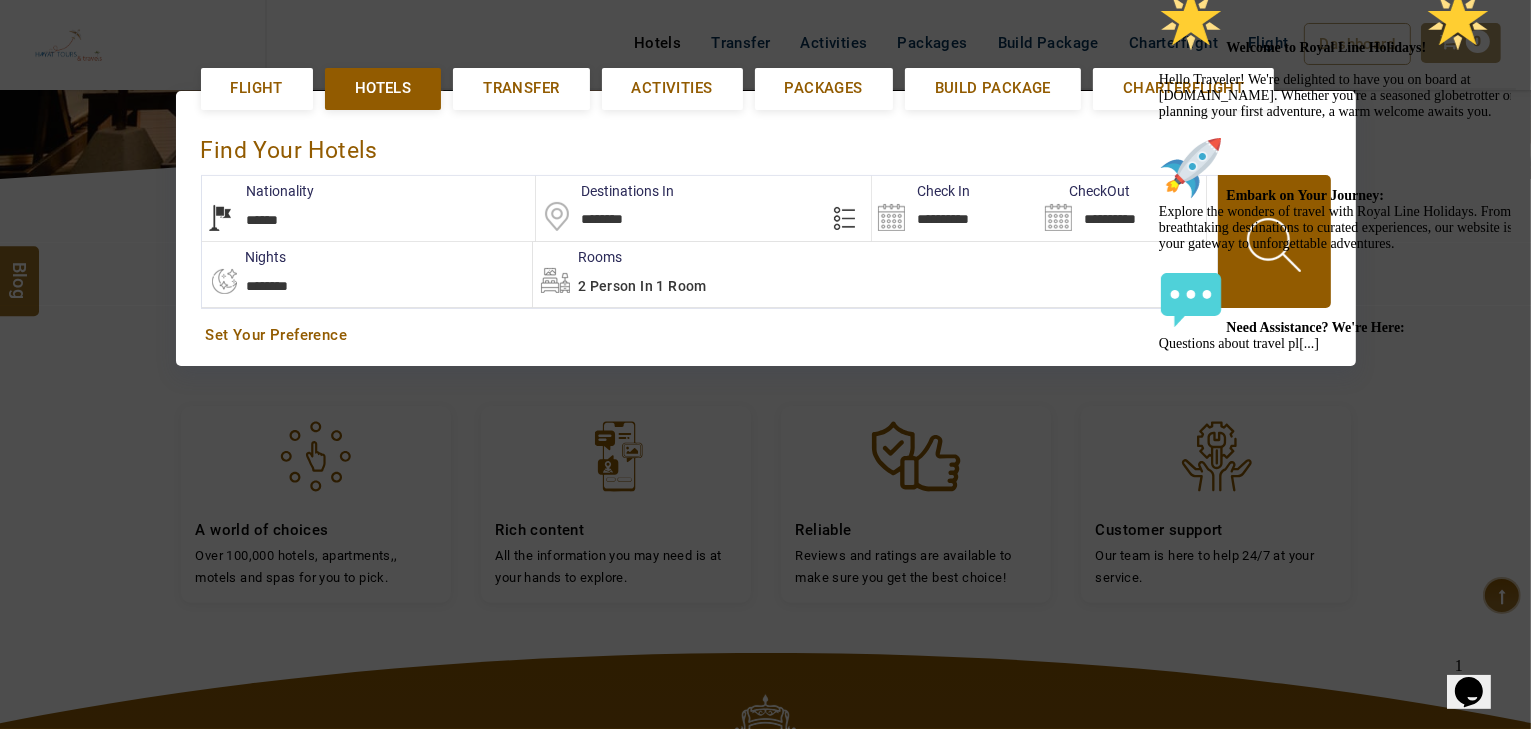 click on "HAYAYT TOURS USD AED  AED EUR  € USD  $ INR  ₹ THB  ฿ IDR  Rp BHD  BHD TRY  ₺ Credit Limit EN HE AR ES PT ZH Helpline
+971 55 344 0168 Register Now +971 55 344 0168 info@royallineholidays.com About Us What we Offer Blog Why Us Contact Hotels  Transfer Activities Packages Build Package Charterflight Flight Dashboard My Profile My Booking My Reports My Quotation Sign Out 0 Points Redeem Now To Redeem 58318 Points Future Points  1074   Points Credit Limit Credit Limit USD 30000.00 70% Complete Used USD 13606.01 Available USD 16393.99 Setting  Looks like you haven't added anything to your cart yet Countinue Shopping ***** ****** Please Wait.. Blog demo
Remember me Forgot
password? LOG IN Don't have an account?   Register Now My Booking View/ Print/Cancel Your Booking without Signing in Submit demo
In A Few Moment, You Will Be Celebrating Best Hotel options galore ! Check In   CheckOut Rooms Rooms Please Wait Find the best hotel deals Flight Hotels  Transfer Packages" at bounding box center (765, 358) 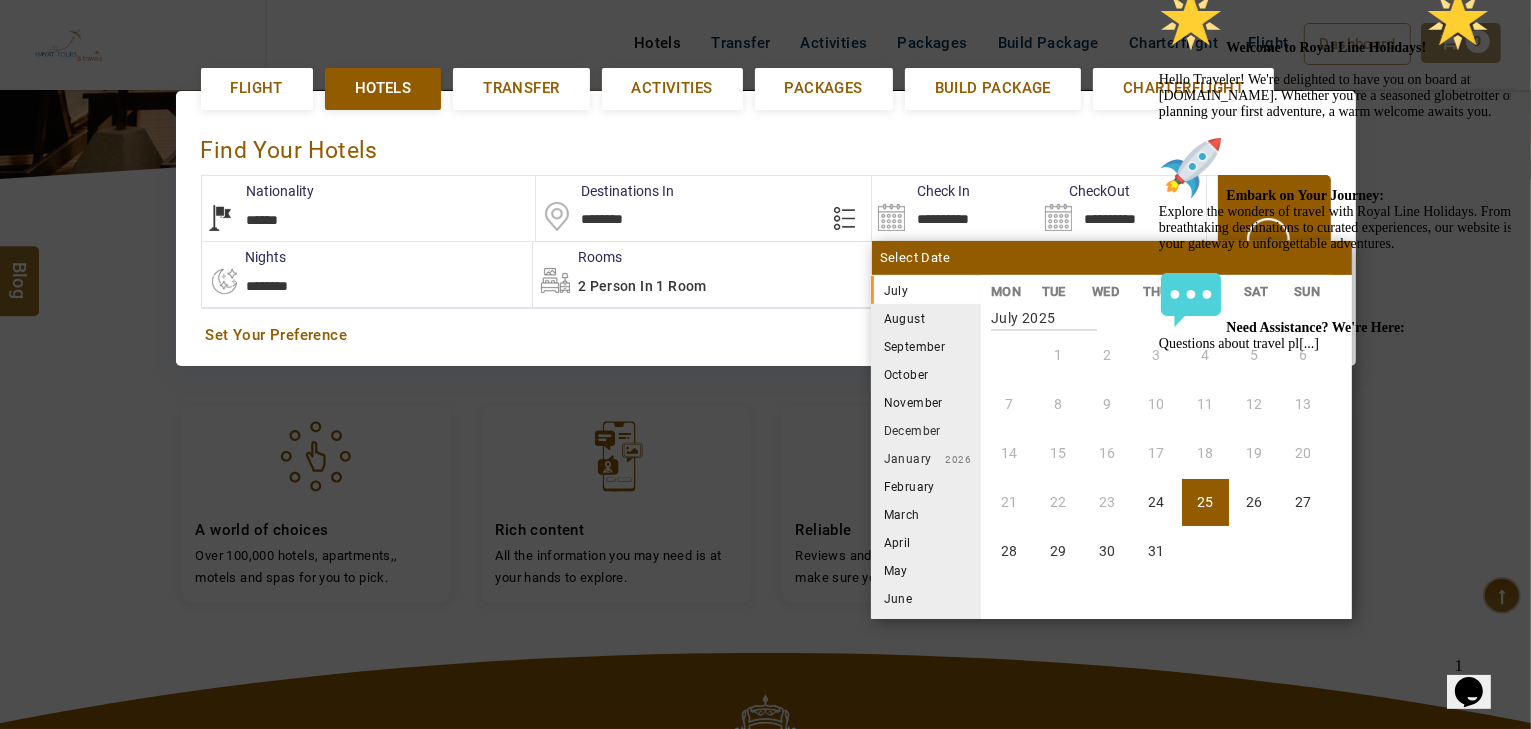 click on "August" at bounding box center [926, 318] 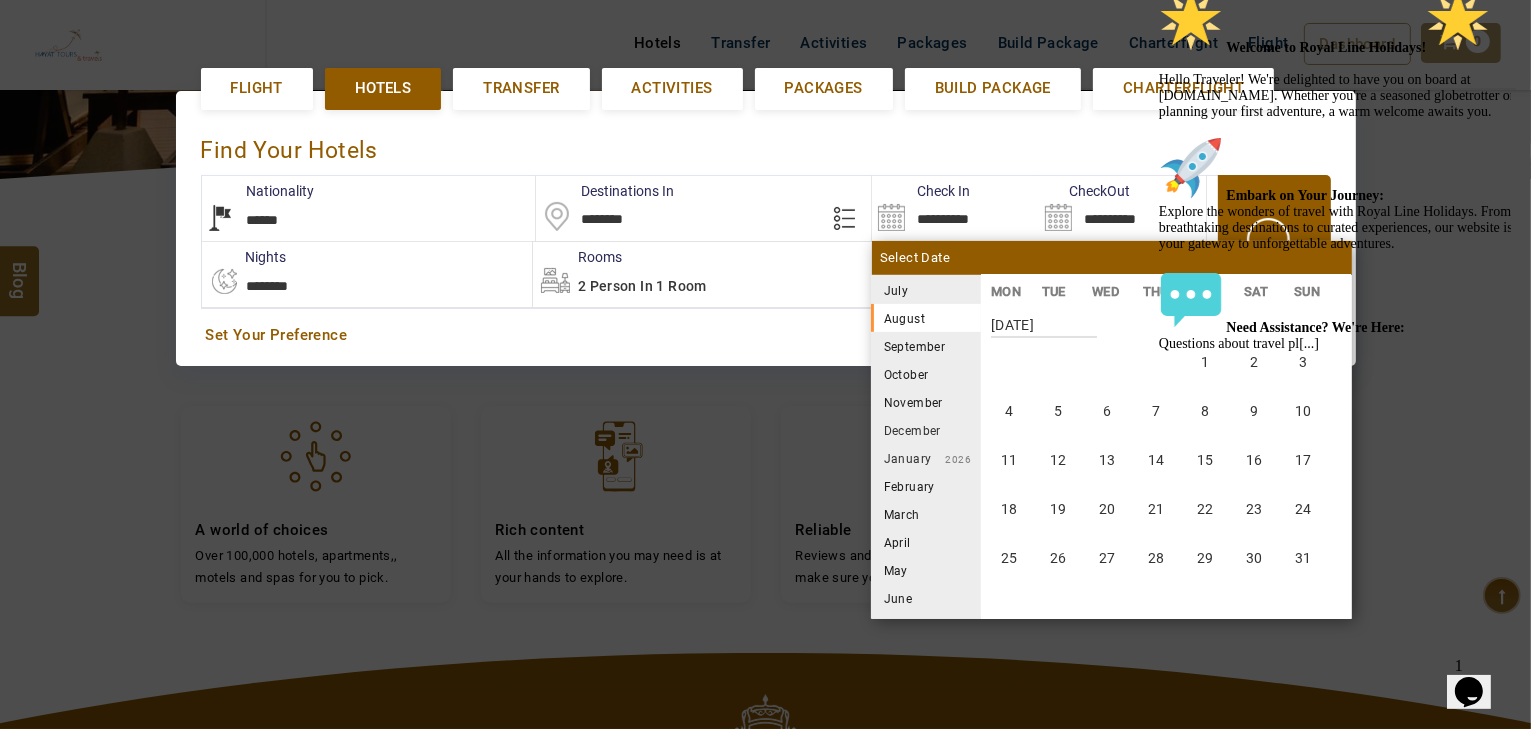 scroll, scrollTop: 370, scrollLeft: 0, axis: vertical 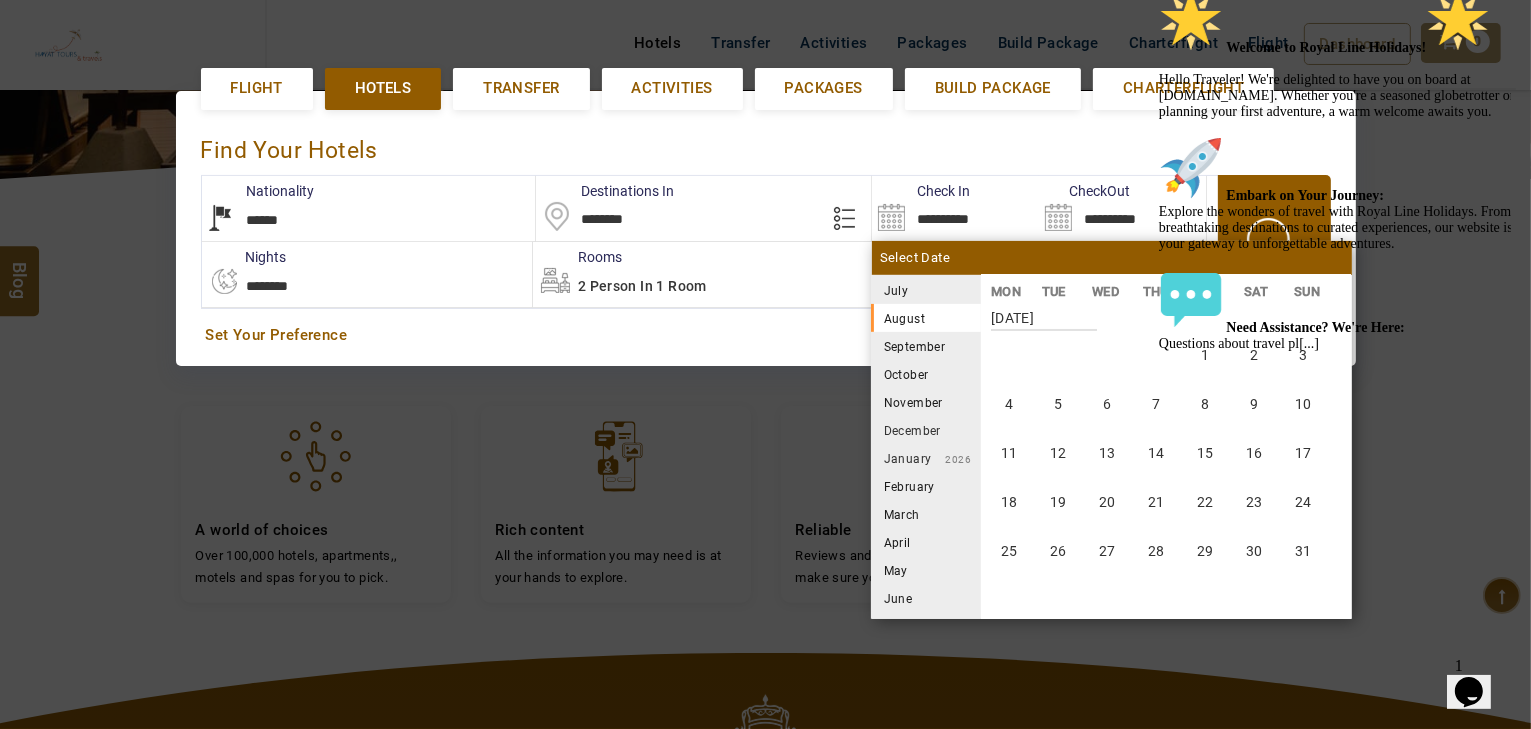 click at bounding box center (1338, -12) 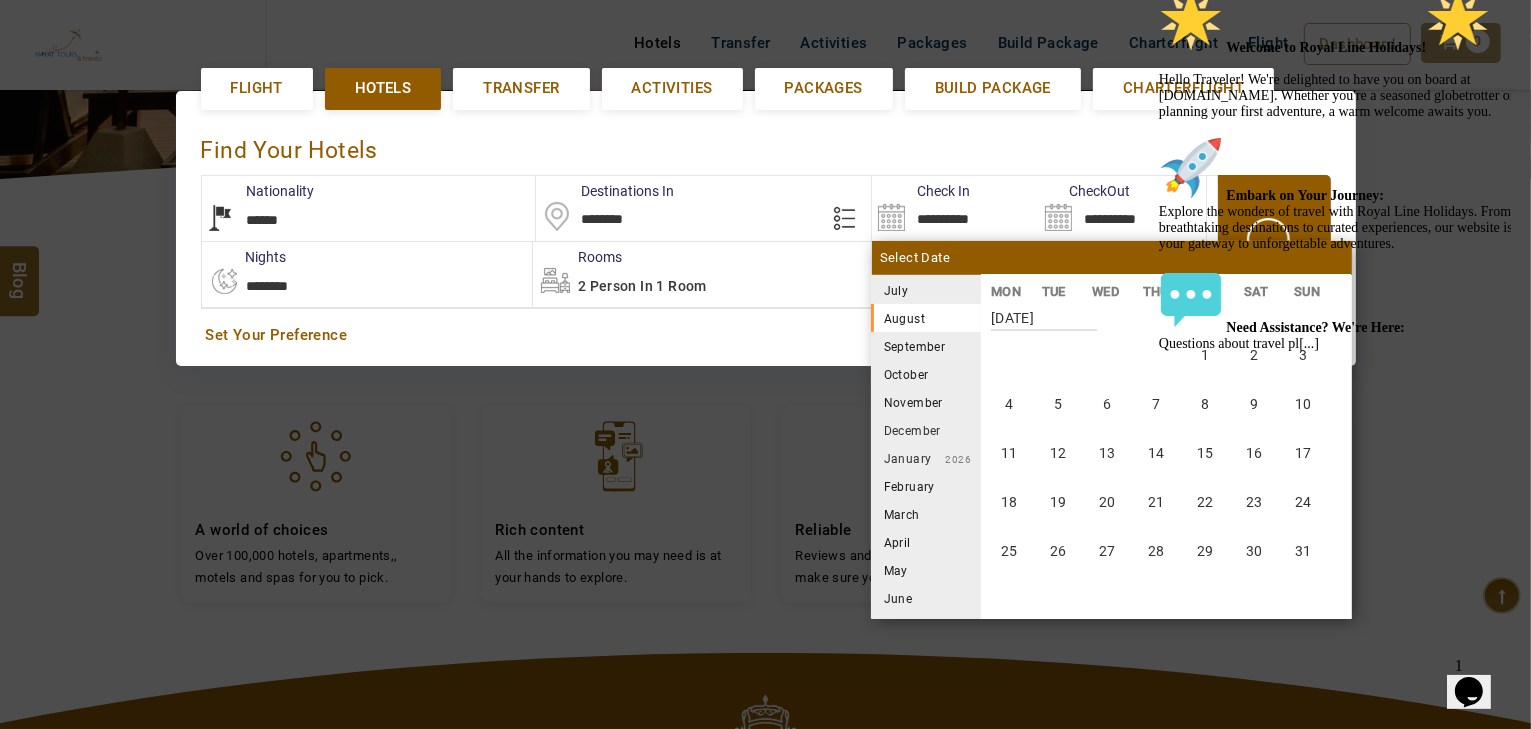 click at bounding box center [1158, -12] 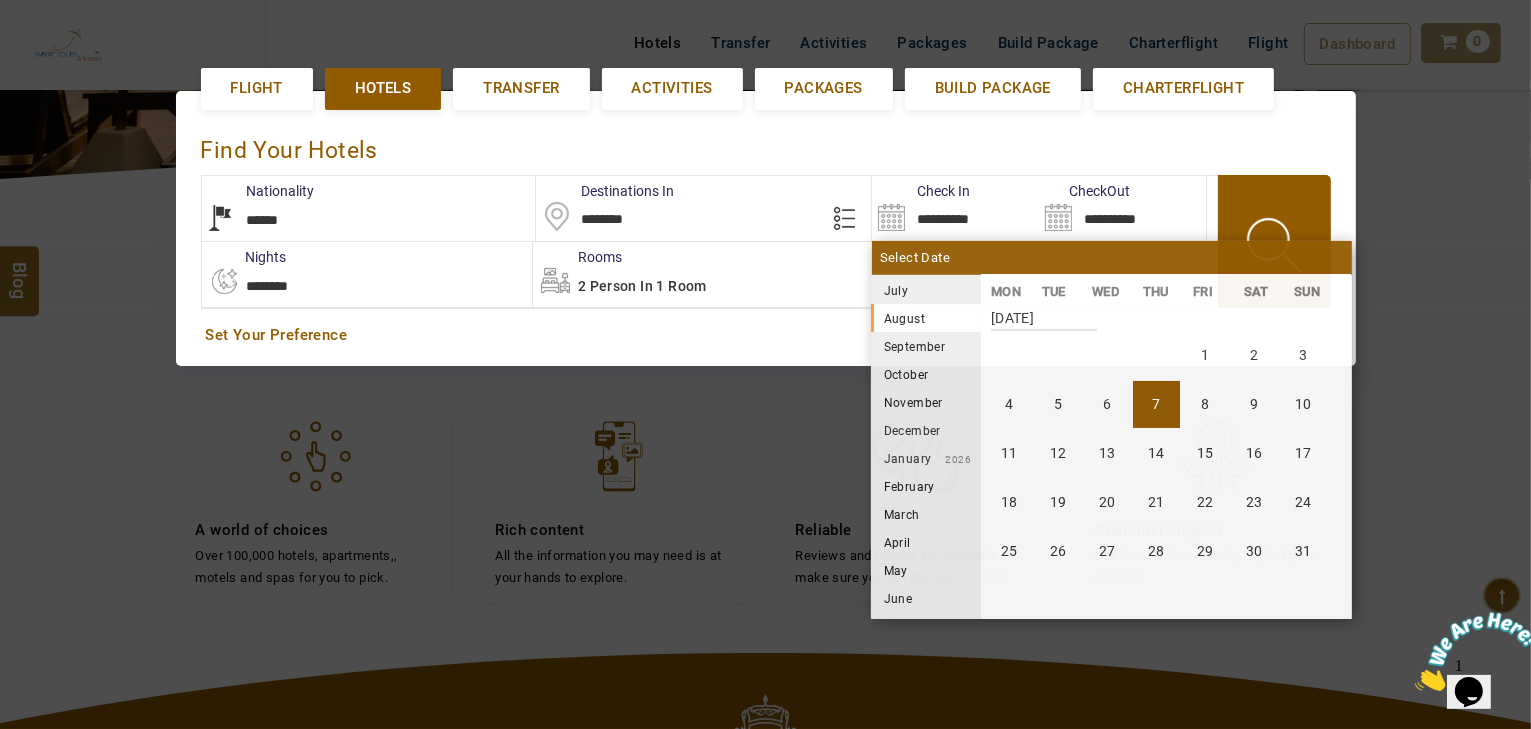 click on "7" at bounding box center [1156, 404] 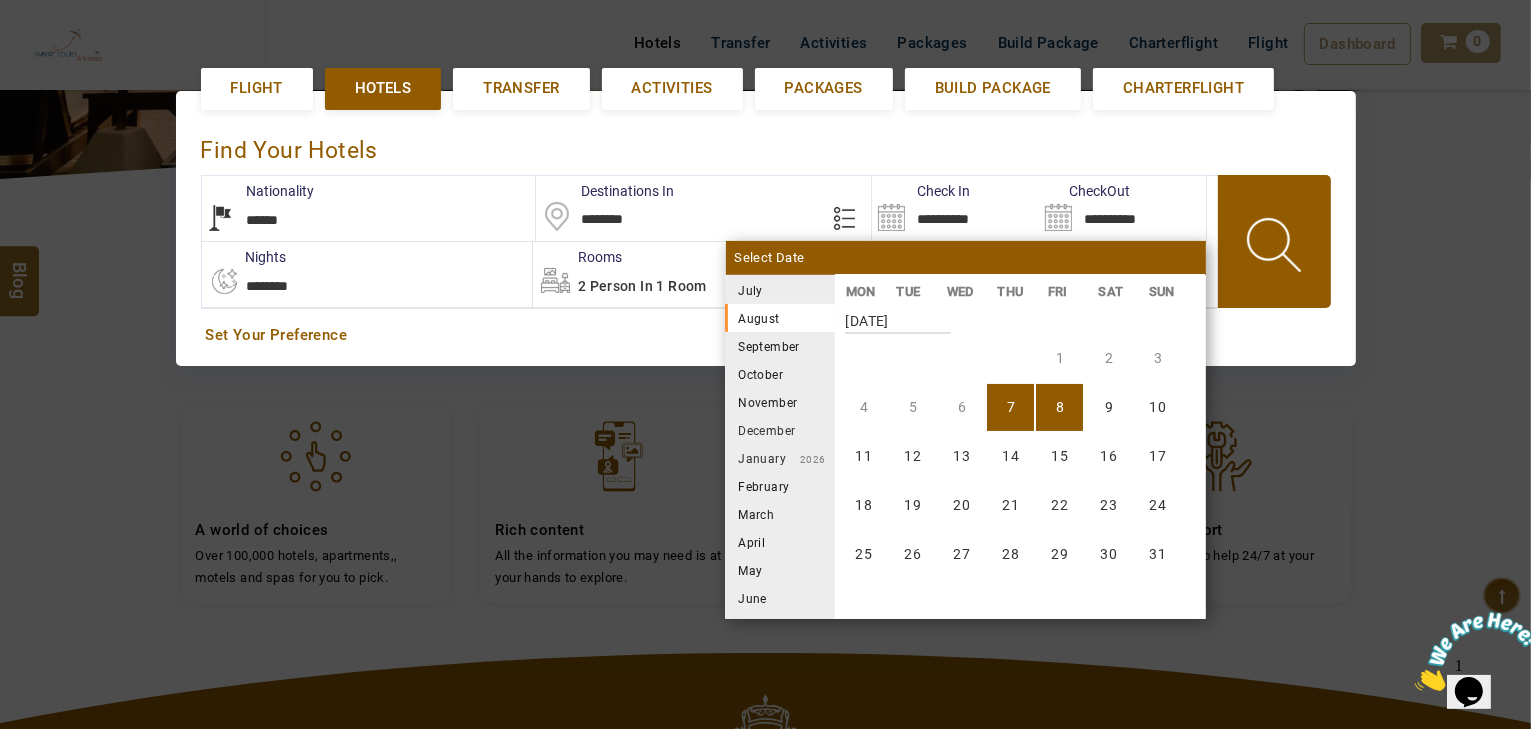 scroll, scrollTop: 370, scrollLeft: 0, axis: vertical 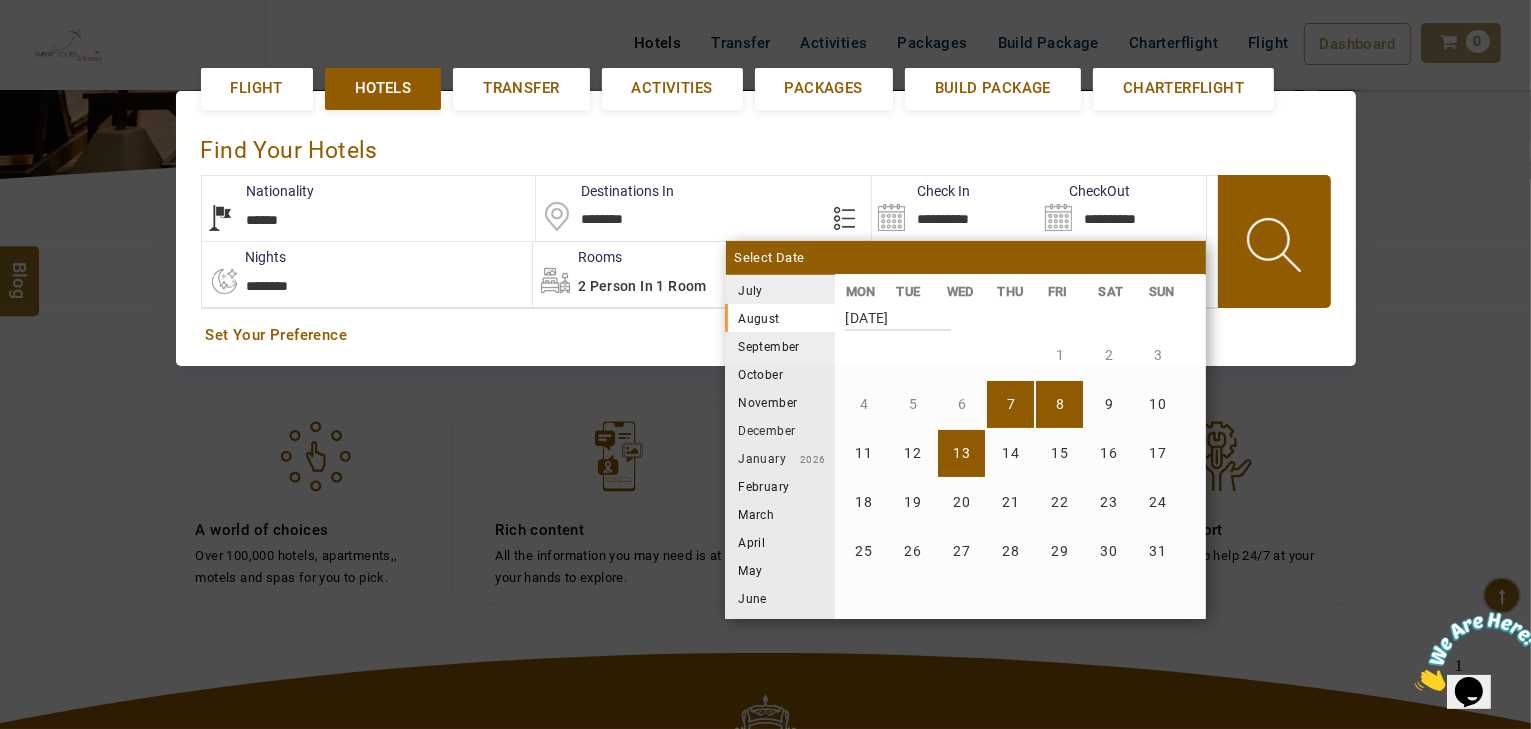 click on "13" at bounding box center [961, 453] 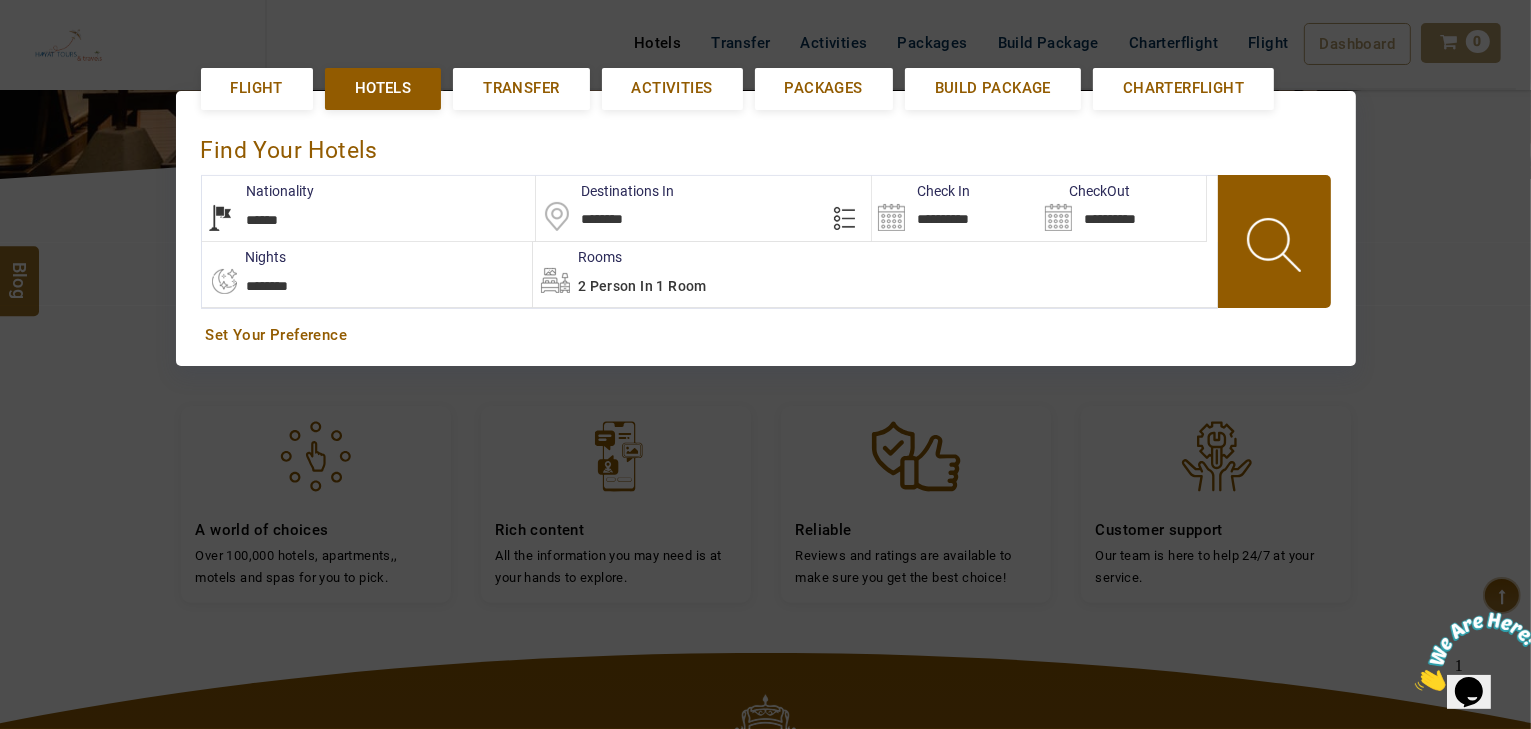 click at bounding box center (1276, 248) 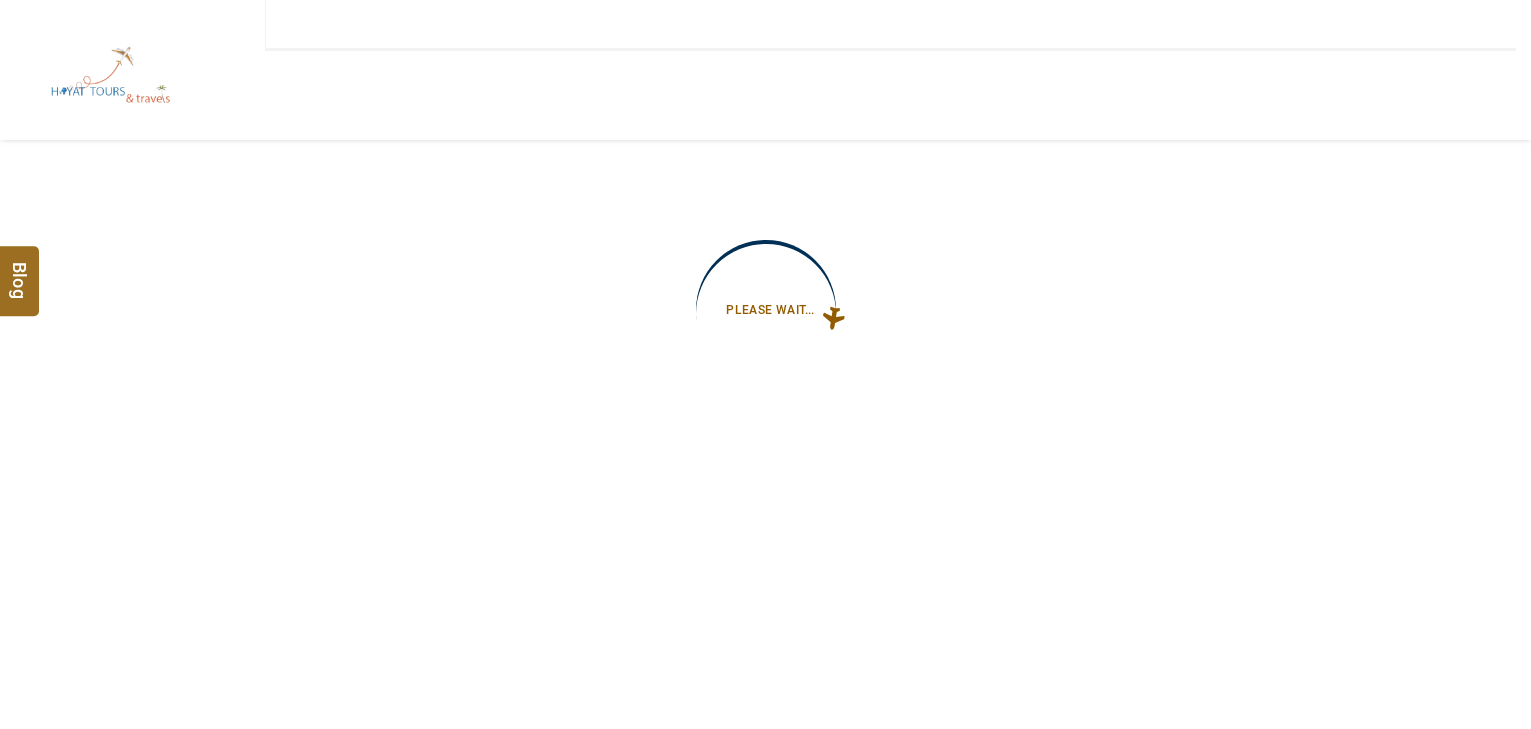 scroll, scrollTop: 0, scrollLeft: 0, axis: both 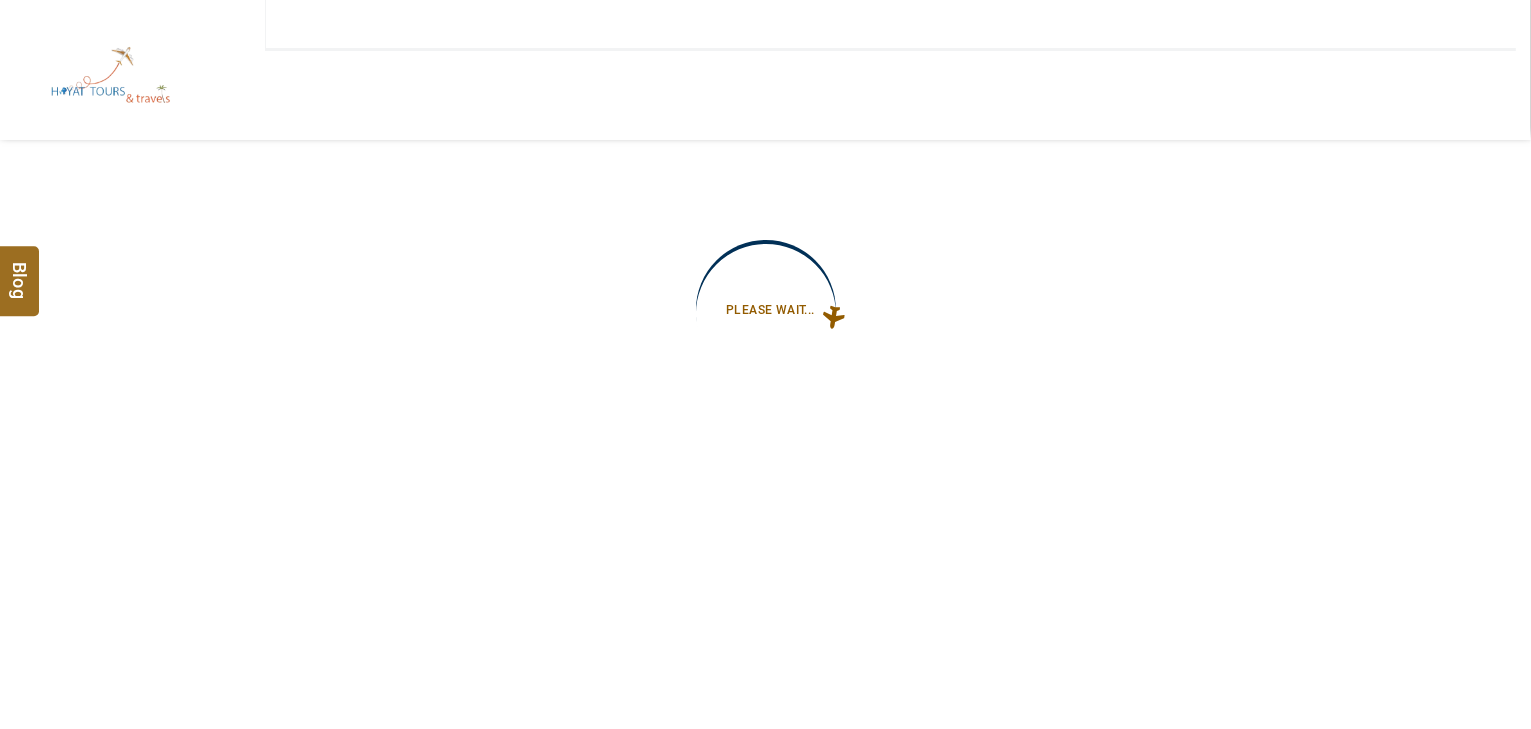 type on "**********" 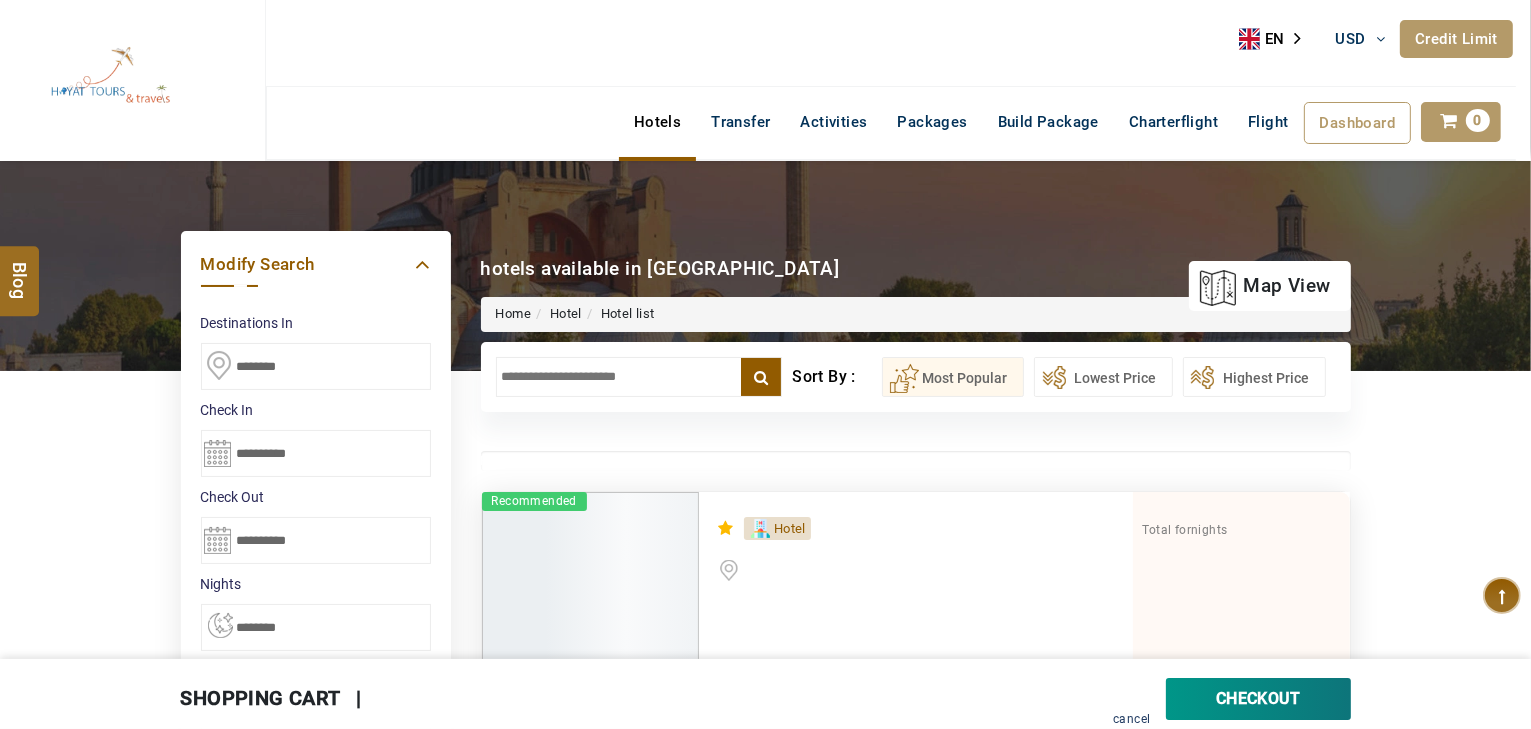 type on "**********" 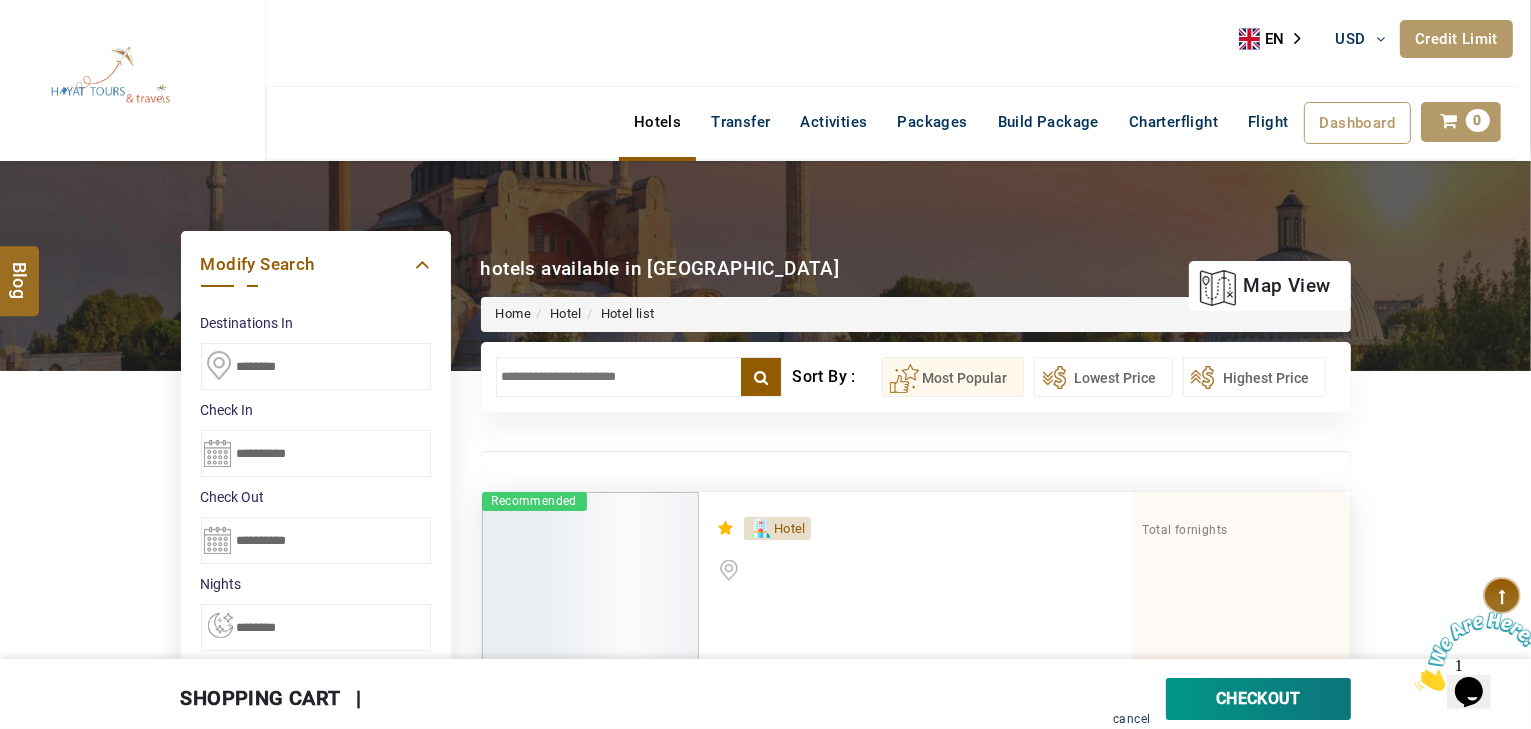scroll, scrollTop: 0, scrollLeft: 0, axis: both 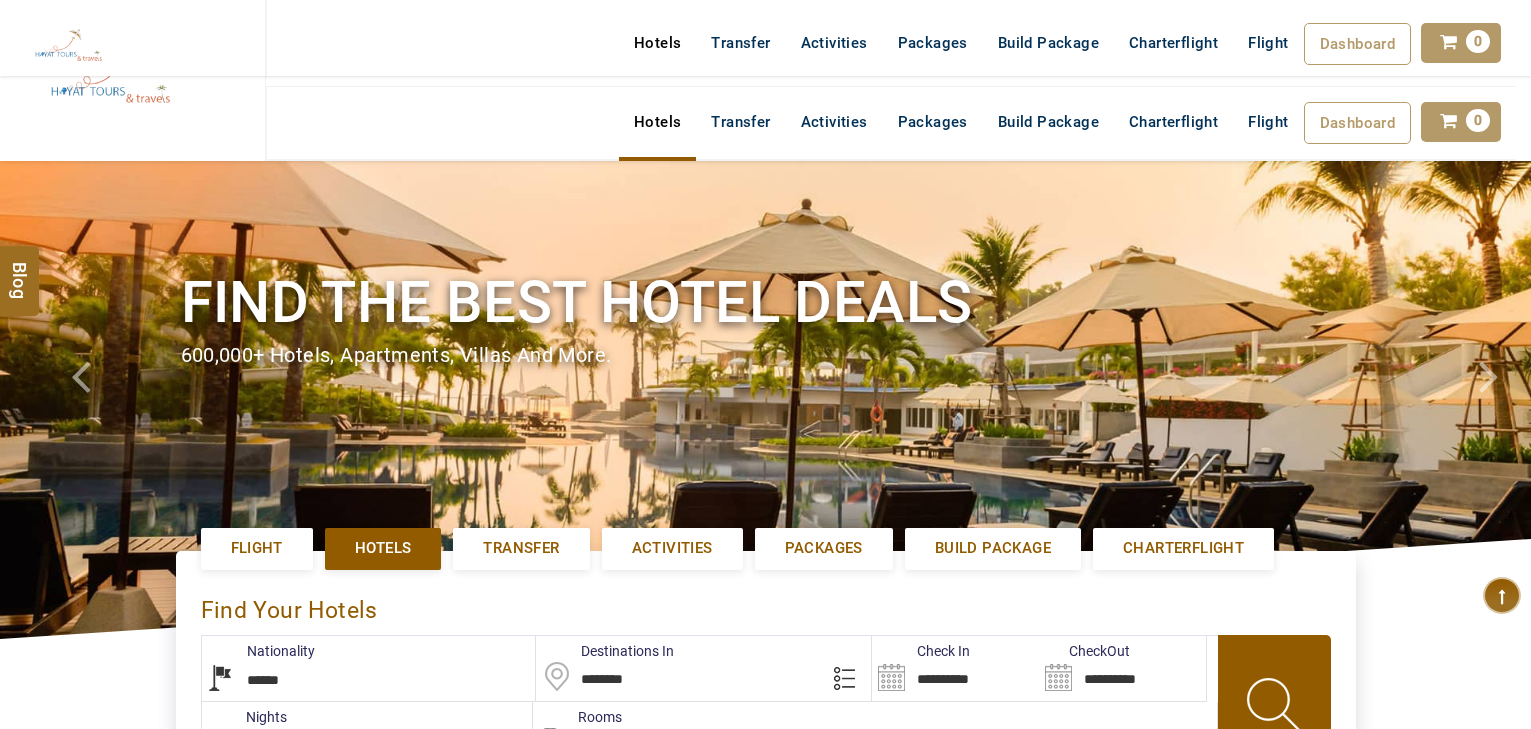 select on "******" 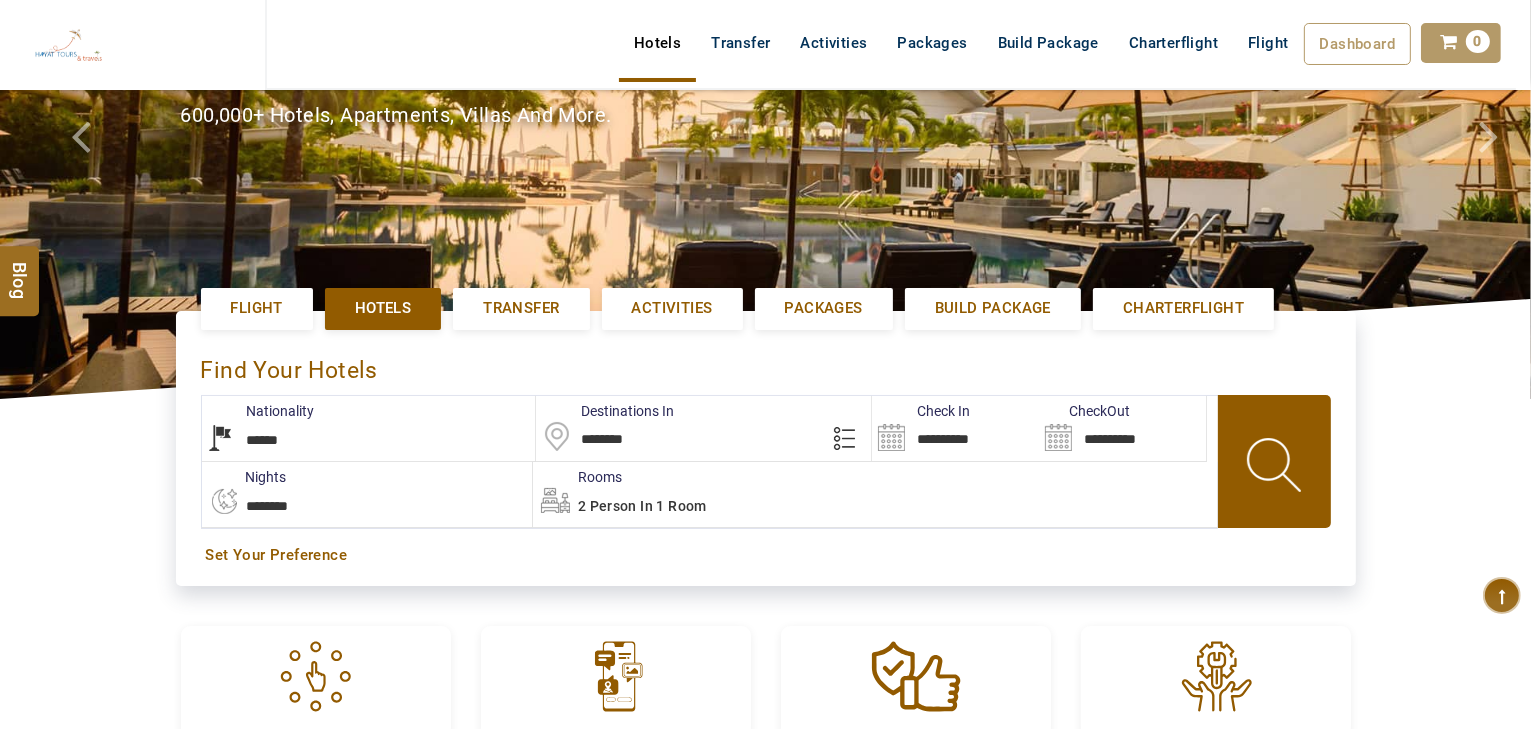 click on "********" at bounding box center [703, 428] 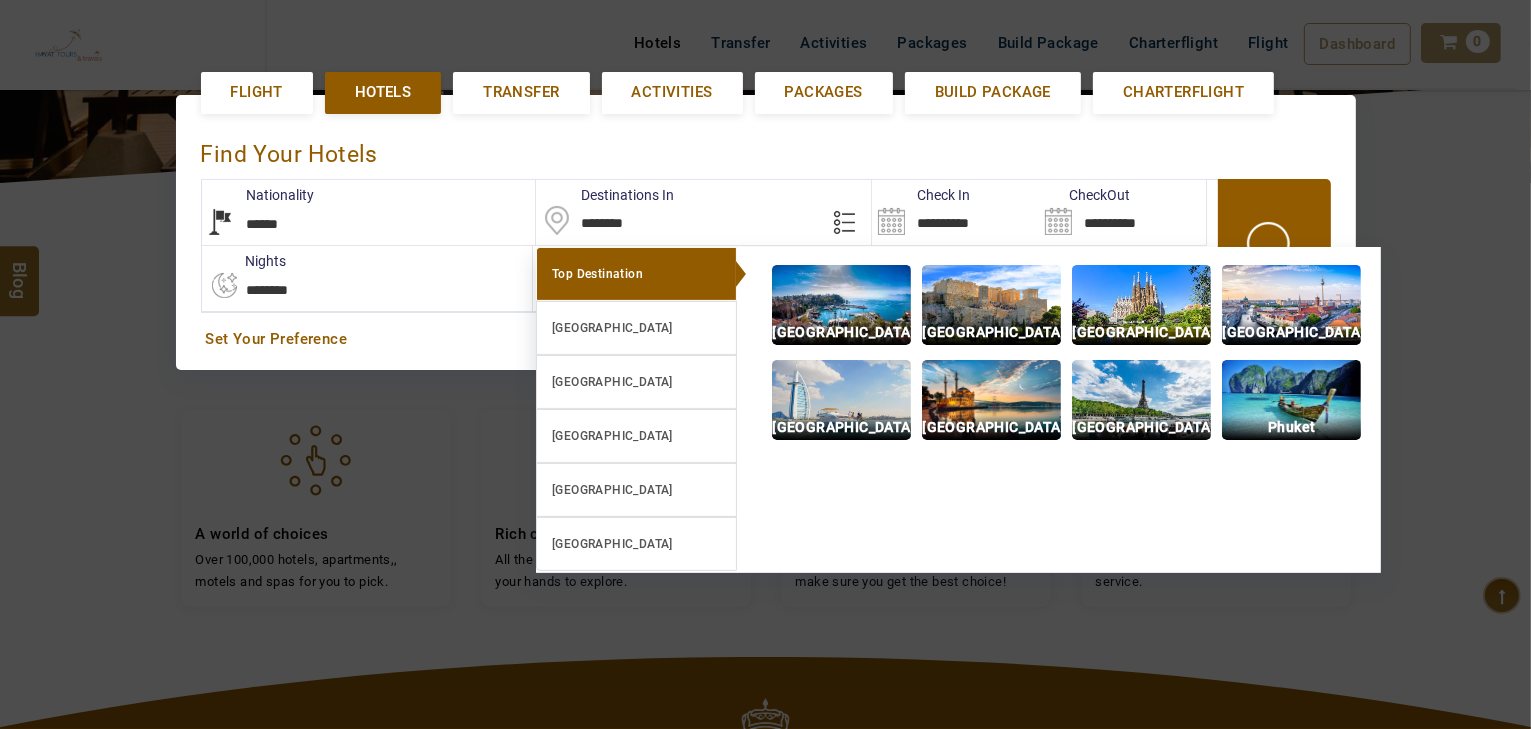 scroll, scrollTop: 460, scrollLeft: 0, axis: vertical 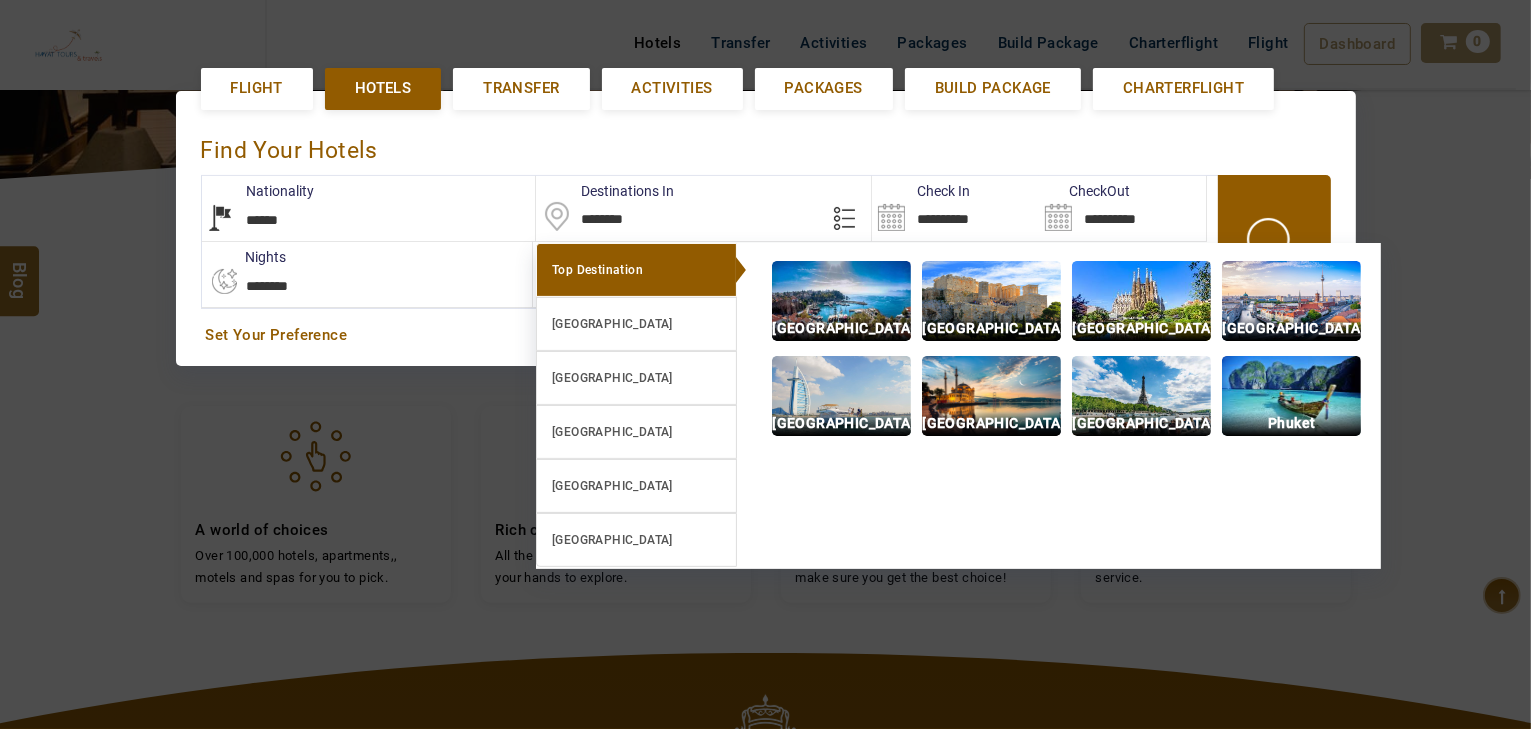 click on "**********" at bounding box center [955, 208] 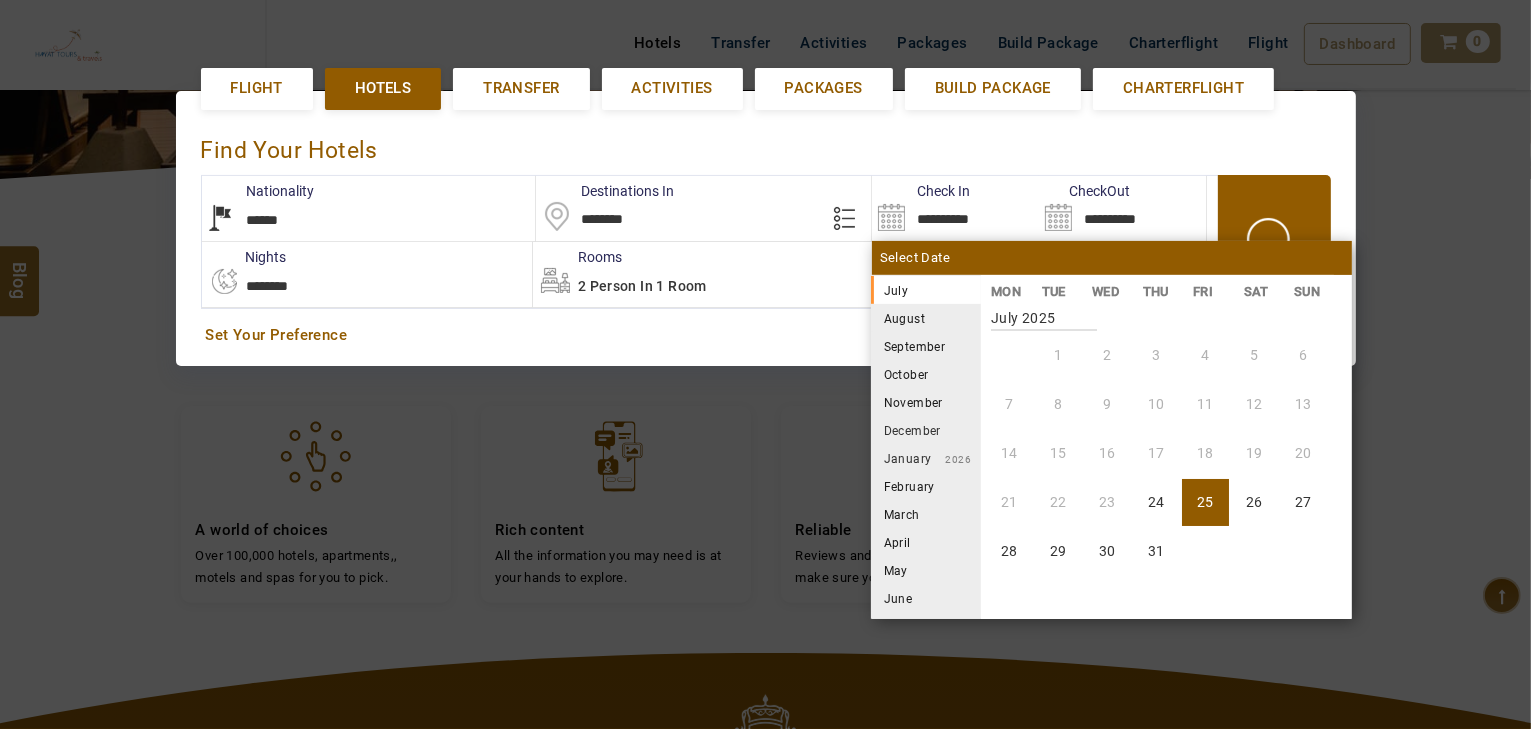 click on "[DATE]" at bounding box center (926, 290) 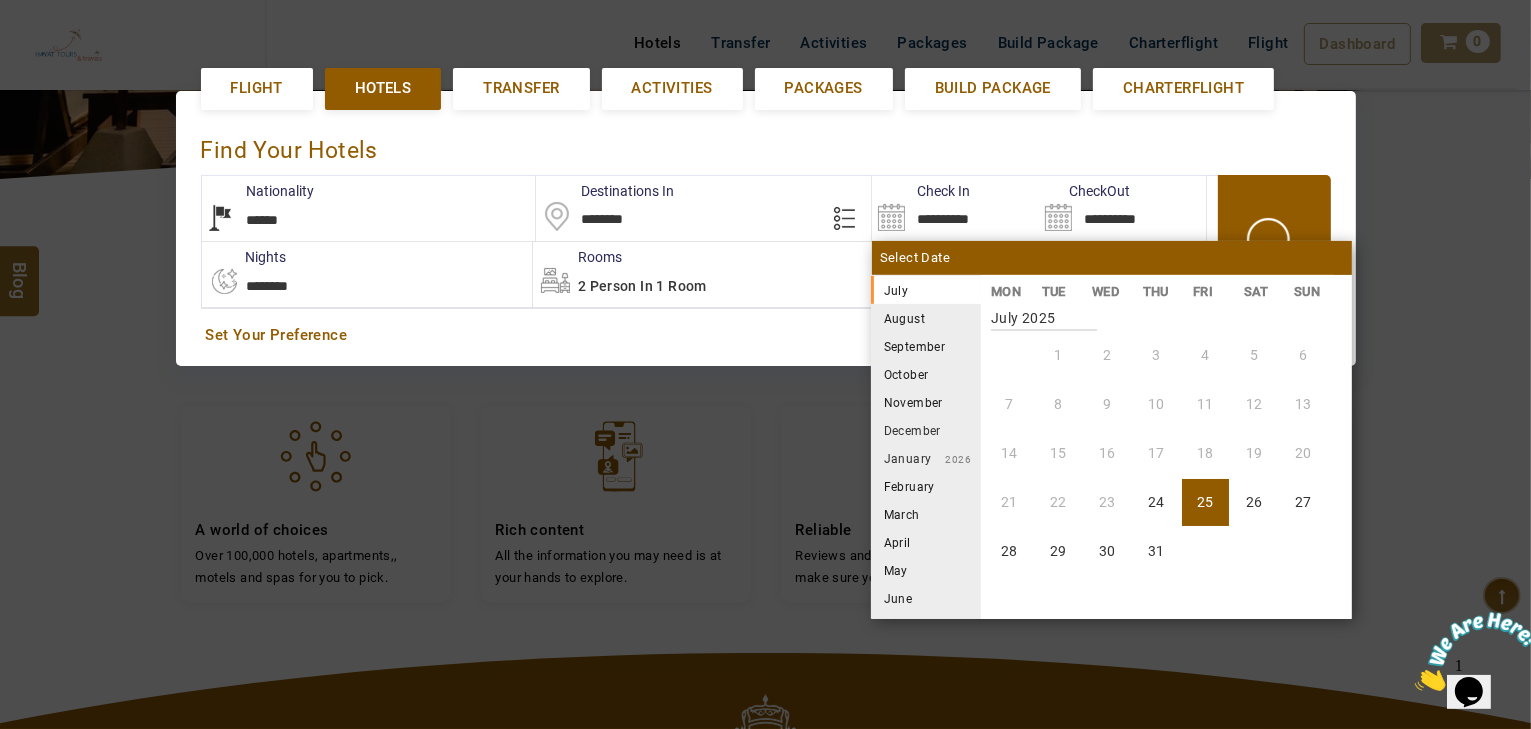 scroll, scrollTop: 0, scrollLeft: 0, axis: both 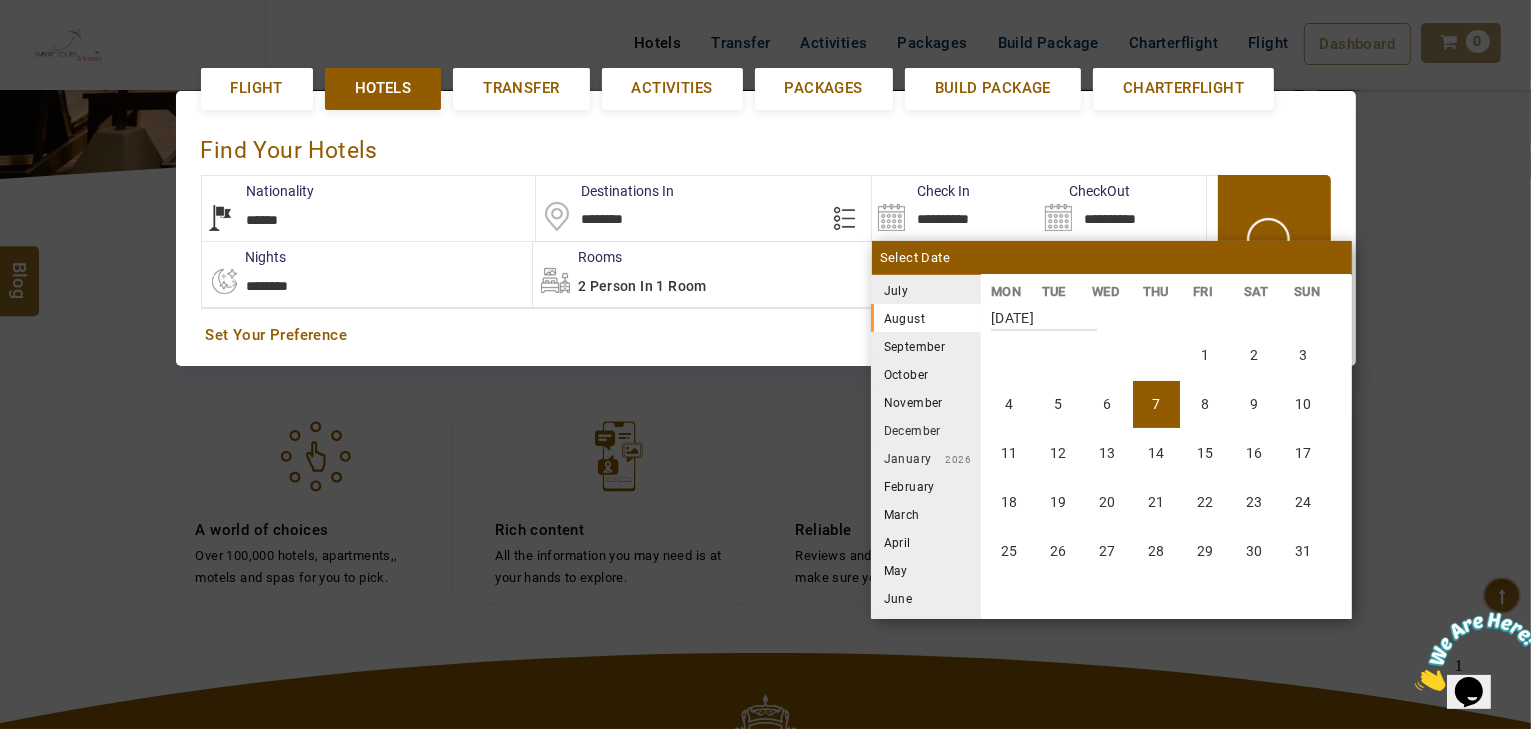 click on "7" at bounding box center [1156, 404] 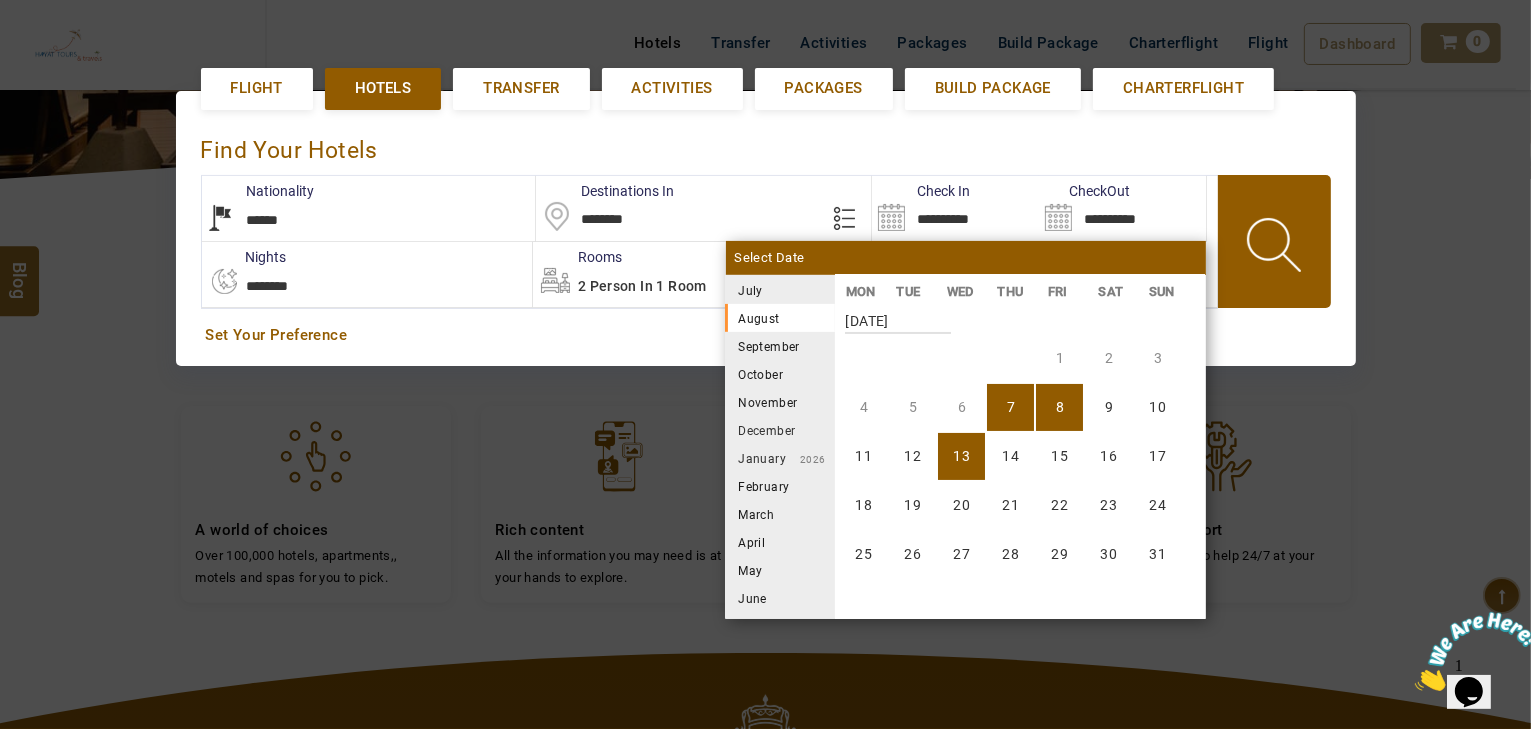 scroll, scrollTop: 370, scrollLeft: 0, axis: vertical 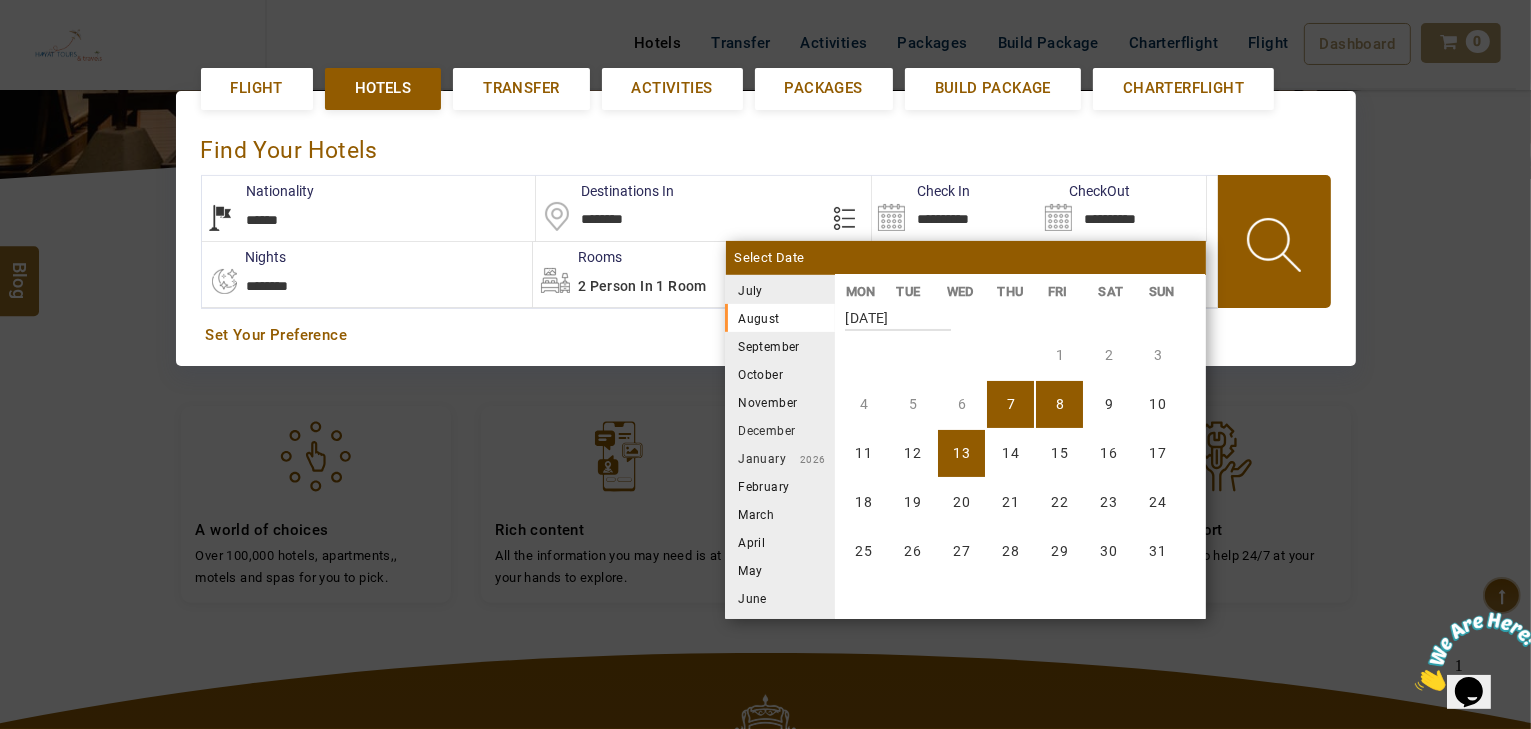 click on "13" at bounding box center [961, 453] 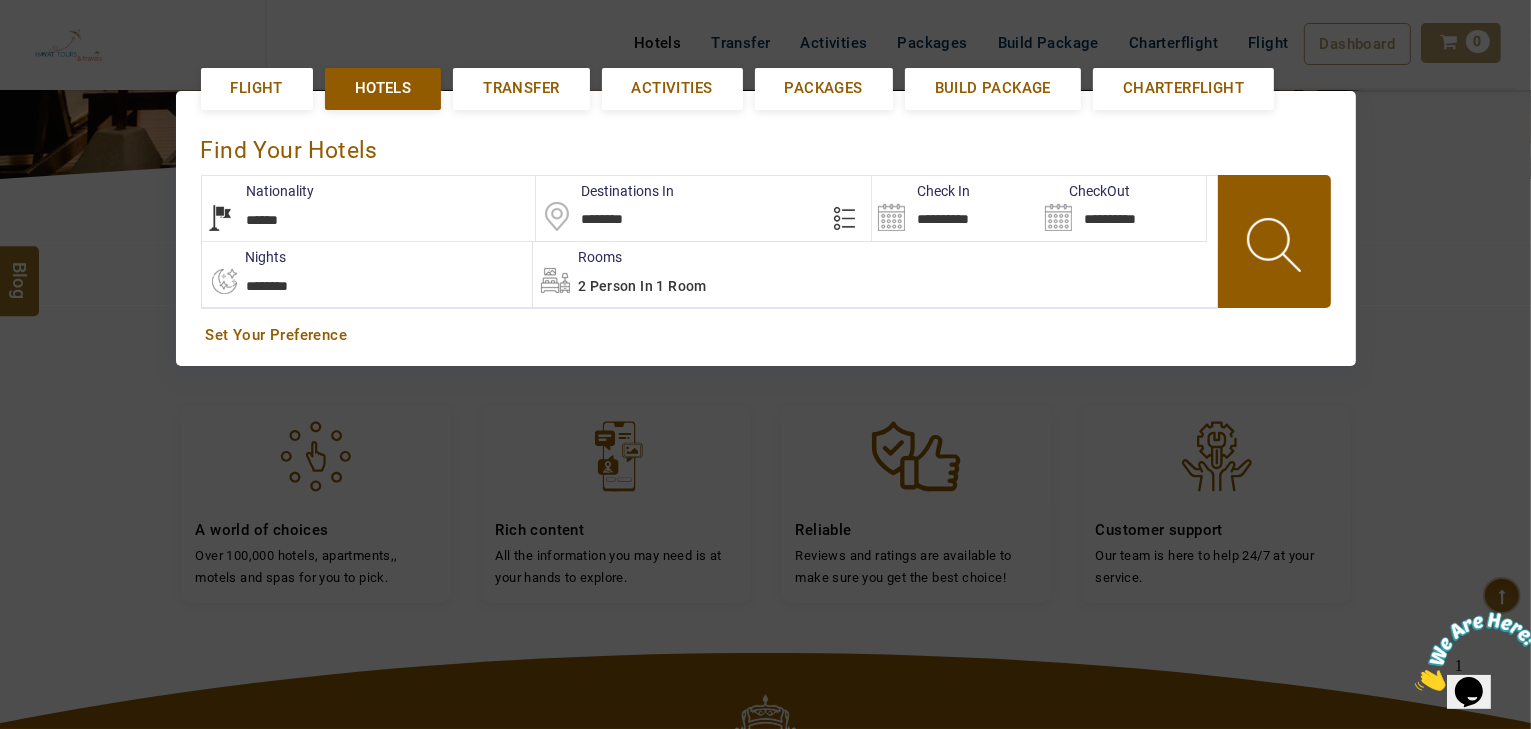 click at bounding box center (1276, 248) 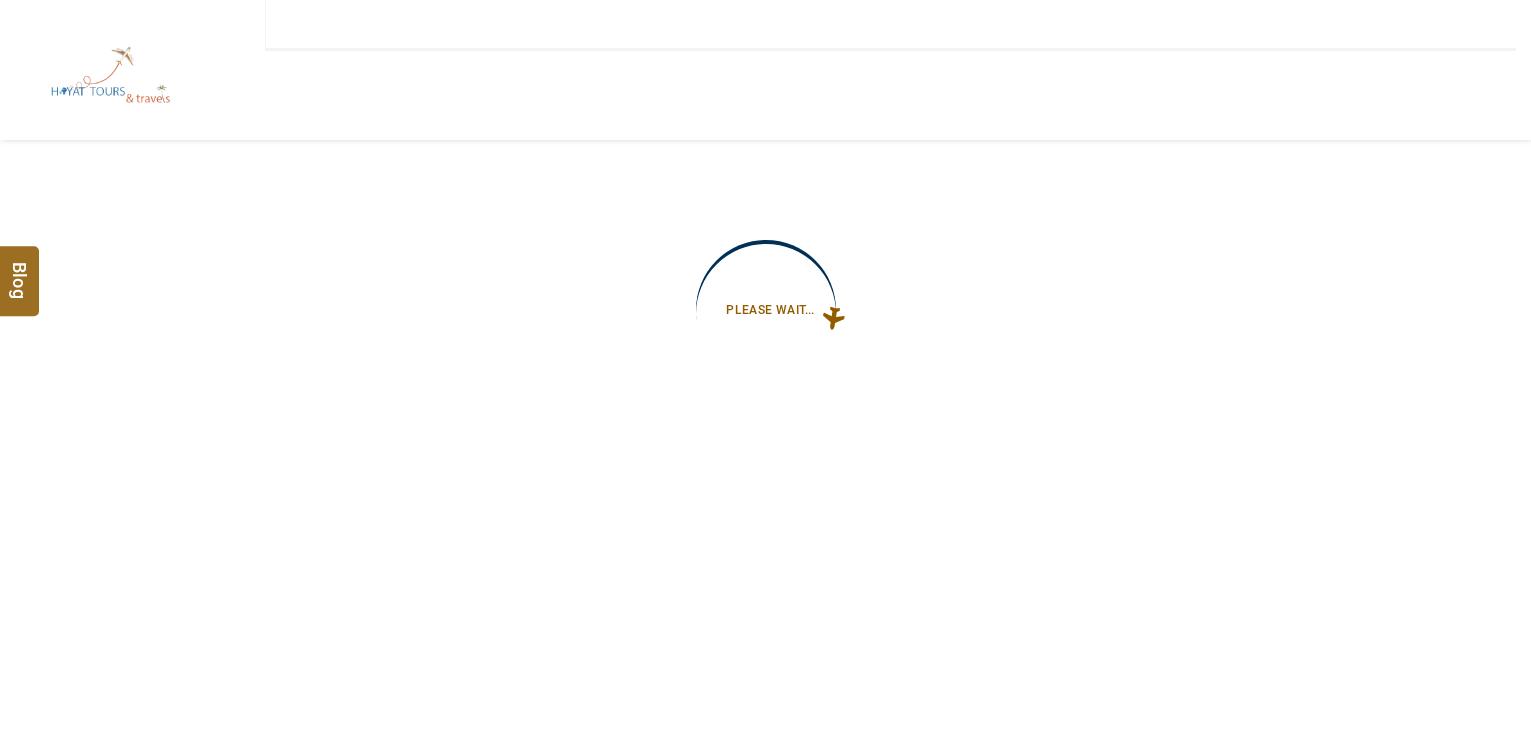 scroll, scrollTop: 0, scrollLeft: 0, axis: both 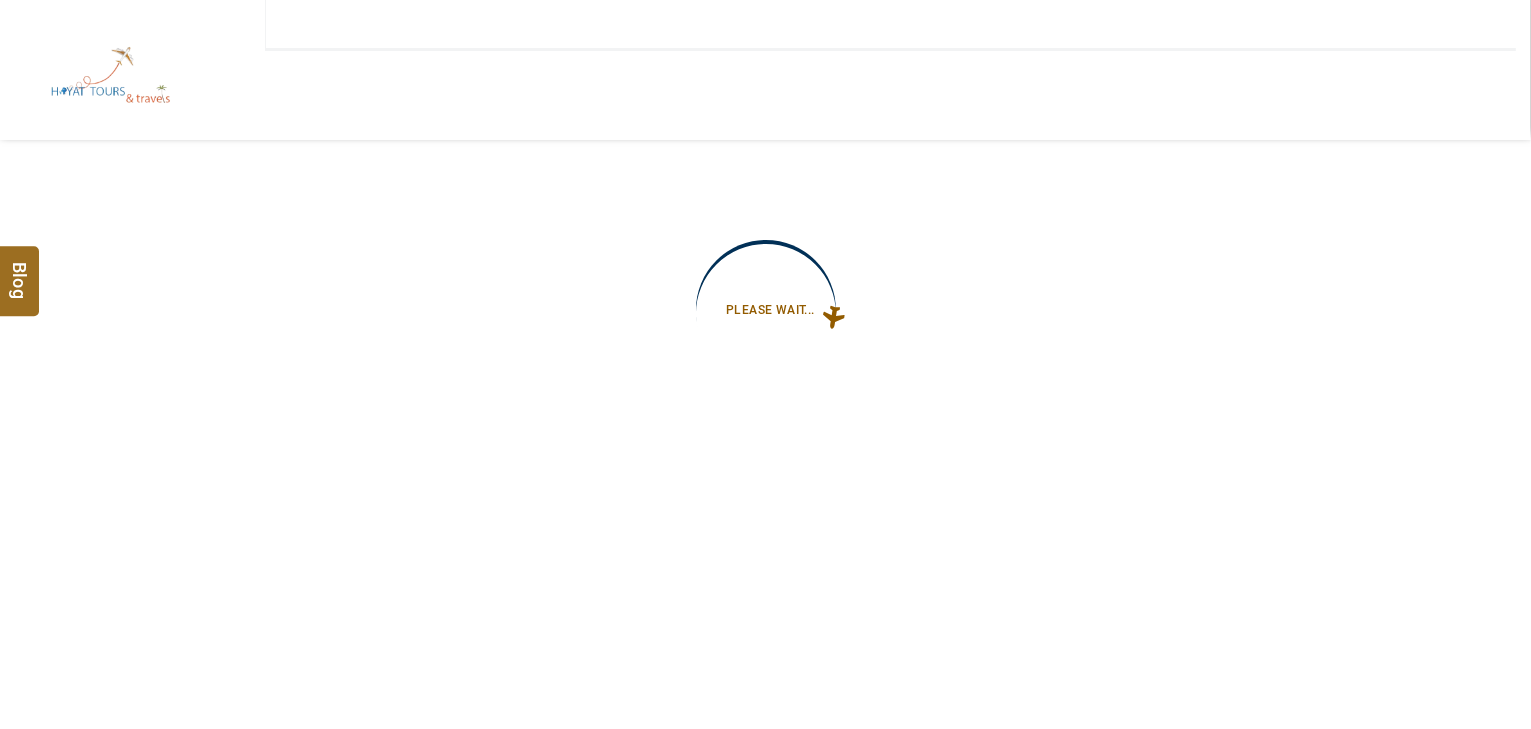 type on "**********" 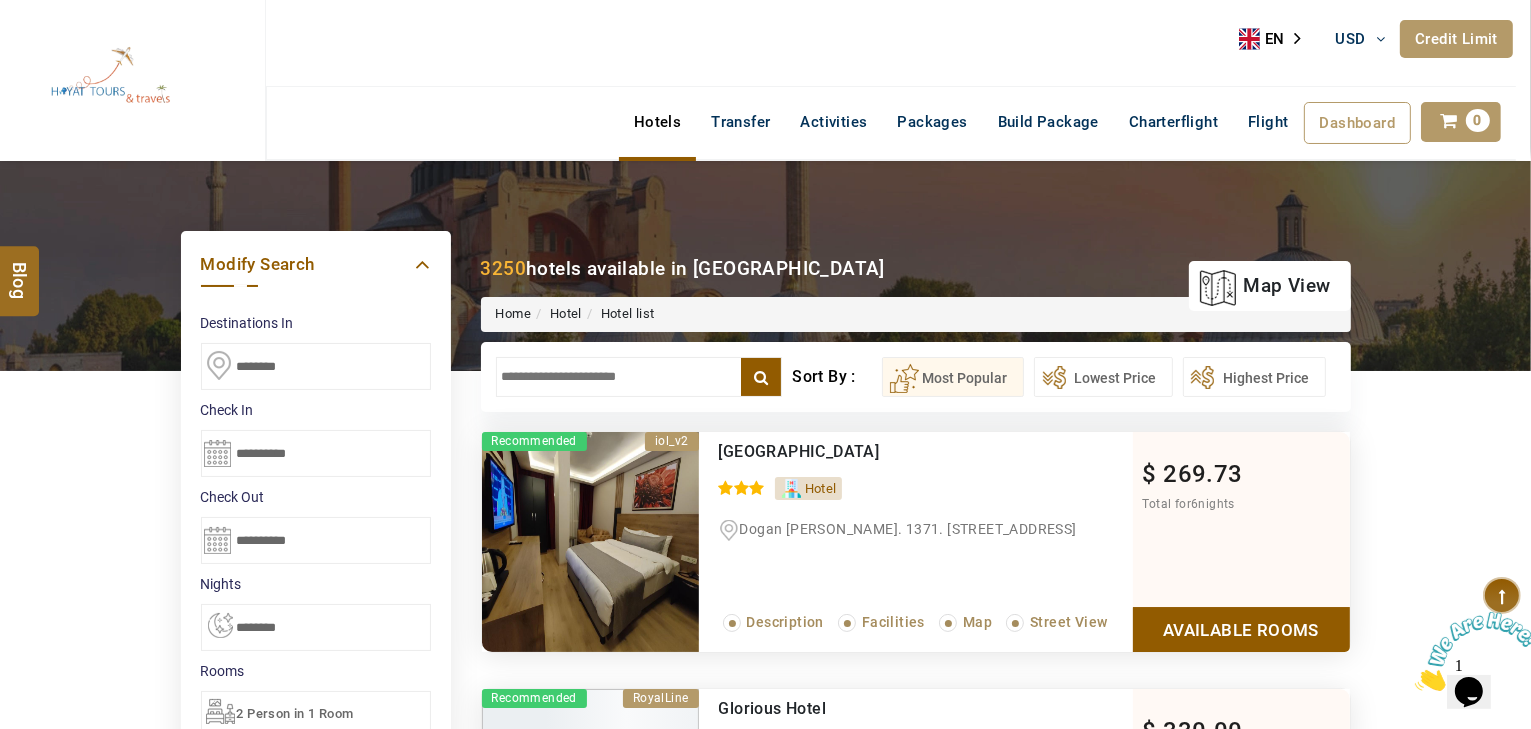 scroll, scrollTop: 0, scrollLeft: 0, axis: both 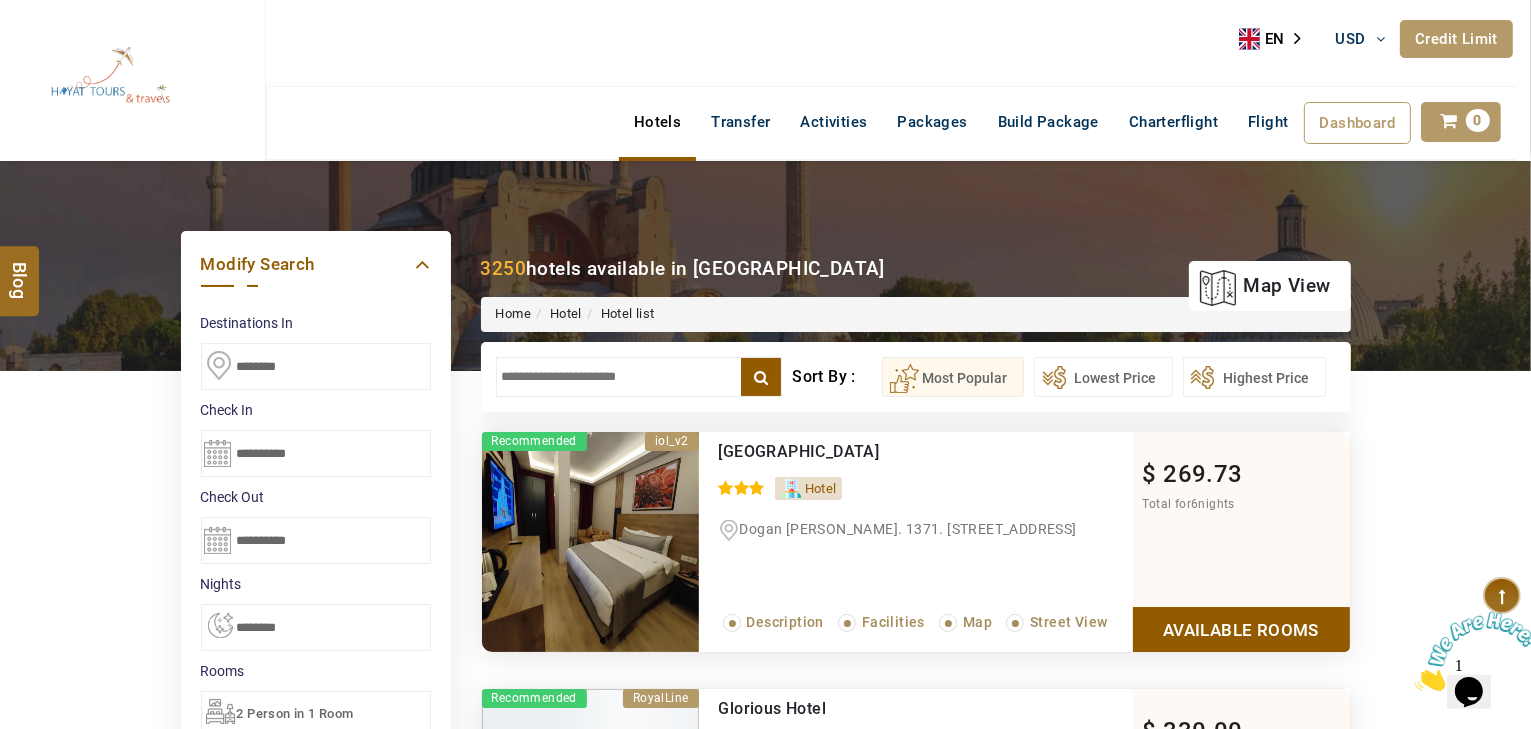 click at bounding box center [639, 377] 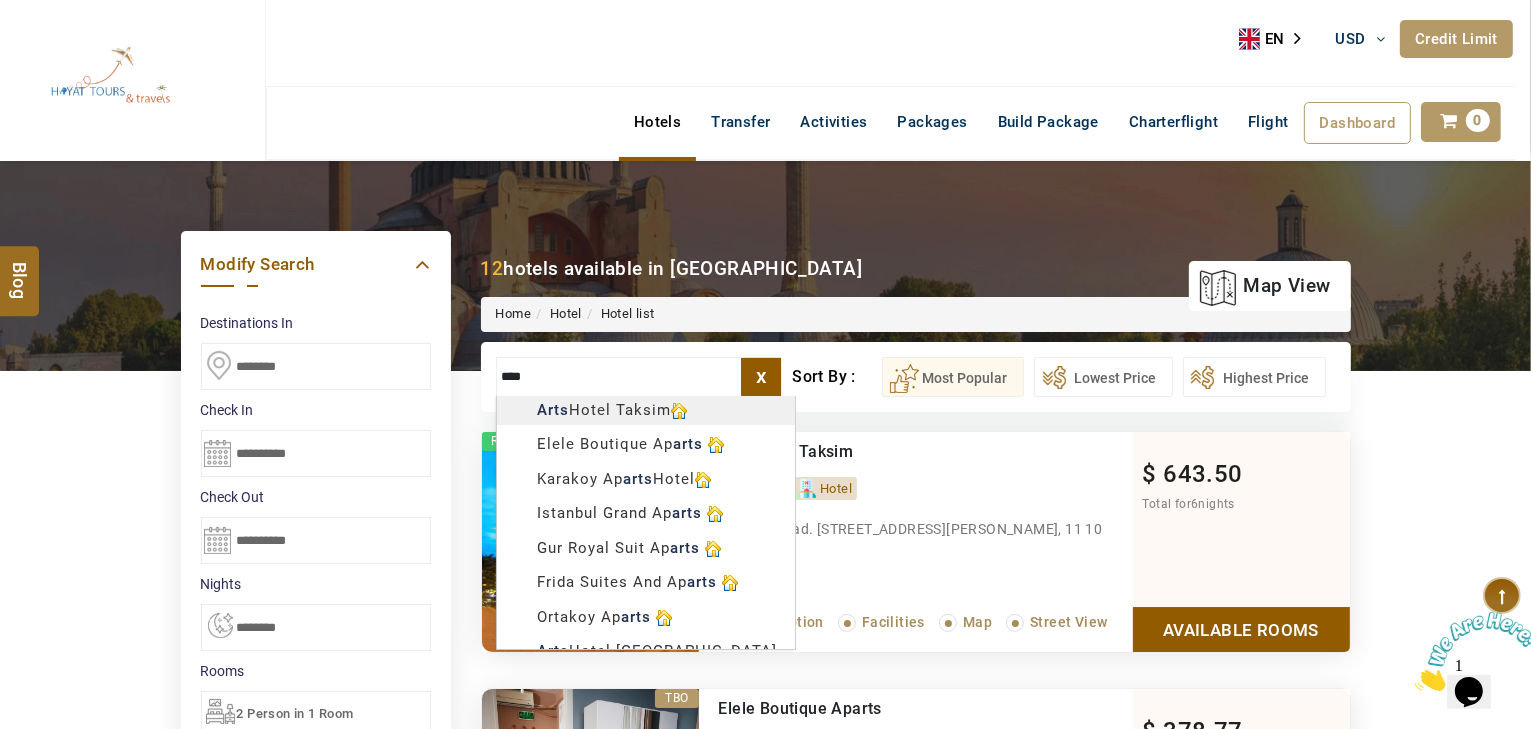 click on "HAYAYT TOURS USD AED  AED EUR  € USD  $ INR  ₹ THB  ฿ IDR  Rp BHD  BHD TRY  ₺ Credit Limit EN HE AR ES PT ZH Helpline
+971 55 344 0168 Register Now +971 55 344 0168 info@royallineholidays.com About Us What we Offer Blog Why Us Contact Hotels  Transfer Activities Packages Build Package Charterflight Flight Dashboard My Profile My Booking My Reports My Quotation Sign Out 0 Points Redeem Now To Redeem 58318  Points Future Points  1074   Points Credit Limit Credit Limit USD 30000.00 70% Complete Used USD 13606.01 Available USD 16393.99 Setting  Looks like you haven't added anything to your cart yet Countinue Shopping ***** ****** Please Wait.. Blog demo
Remember me Forgot
password? LOG IN Don't have an account?   Register Now My Booking View/ Print/Cancel Your Booking without Signing in Submit Applying Filters...... Hotels For You Will Be Loading Soon demo
In A Few Moment, You Will Be Celebrating Best Hotel options galore ! Check In   CheckOut Rooms Rooms X Map Wifi" at bounding box center (765, 1233) 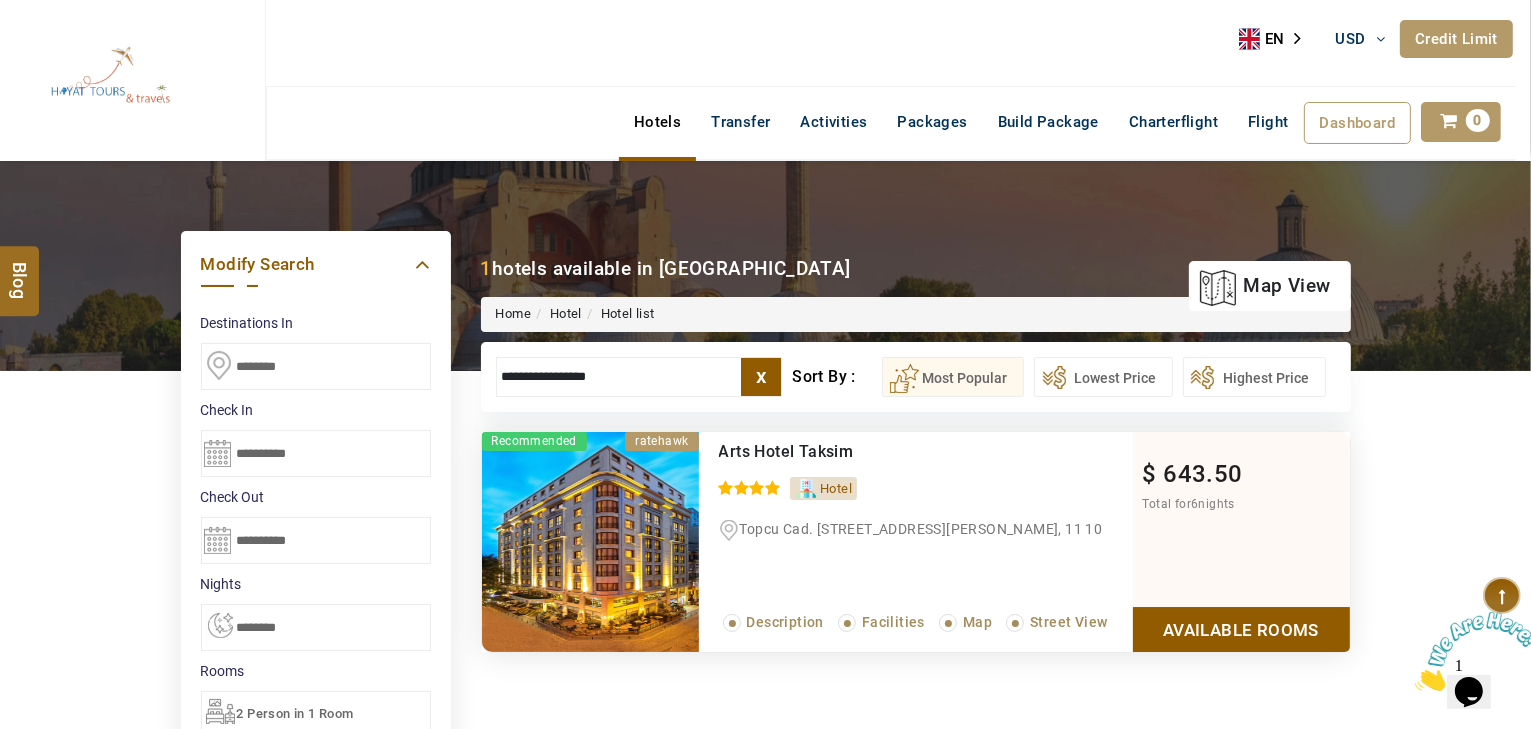 click on "Please wait while we load more hotels for you ratehawk Recommended Arts Hotel Taksim 0 / 5 Hotel Topcu Cad. No:11 Taksim Beyoglu ISTANBUL, 11 10 A 7-minute walk from Taksim metro station, this vibrant hotel is 5 km from Hagia Sophia and 3 km from the Galata Tower. Simply furnished rooms come with minibars, Wi-Fi and flat-screen TVs. Family rooms add separate bedrooms. Luxe suites offer sea views, sitting areas and kitchenettes. Room service is available. Amenities include a themed bar, and a chic restaurant offering international fare, as well as an indoor lap pool, an exercise room and a spa area. Parking and breakfast are available. Read More... Description   Facilities Map Street View $   643.50 Total for  6  nights Available Rooms Please wait while we load more rooms for you Loading More Hotels" at bounding box center (916, 559) 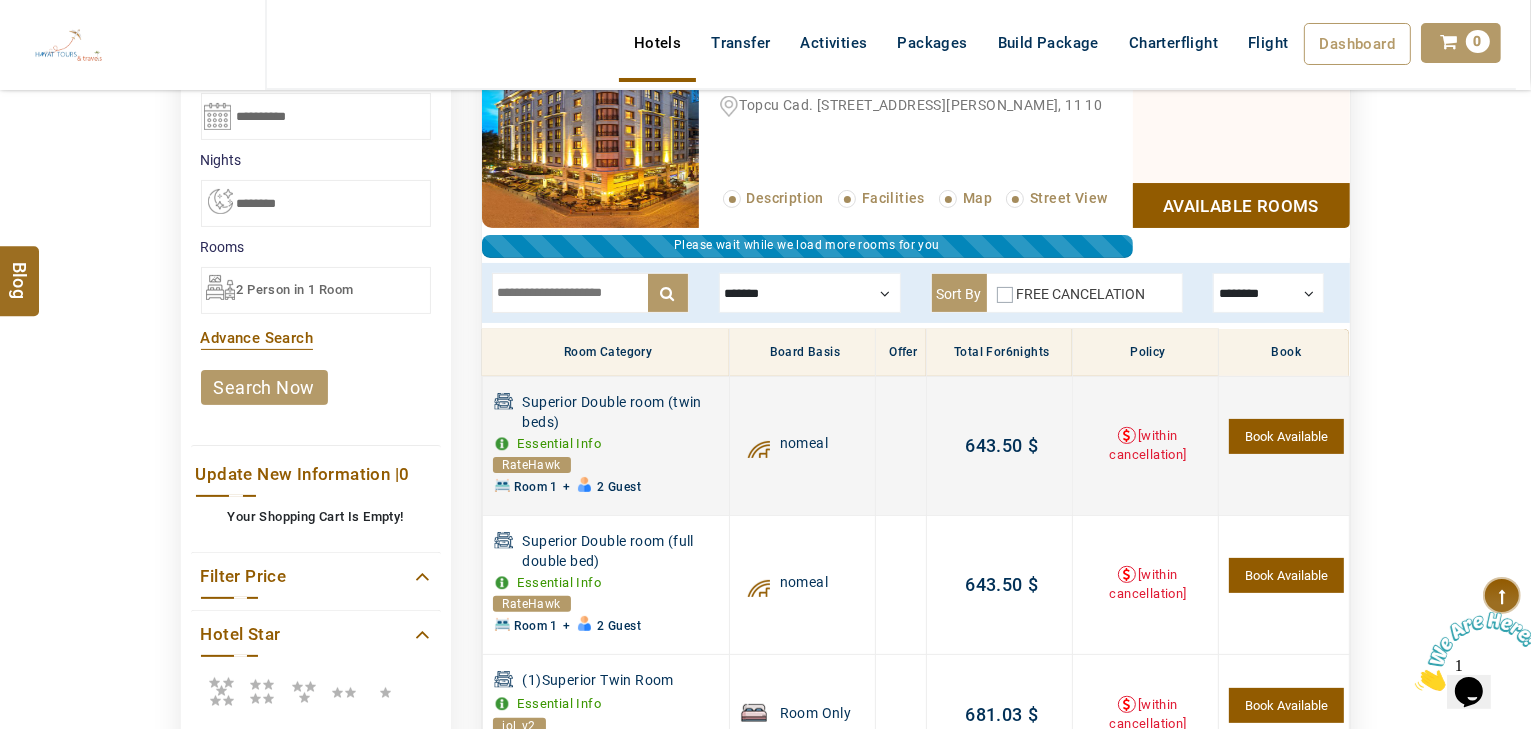scroll, scrollTop: 380, scrollLeft: 0, axis: vertical 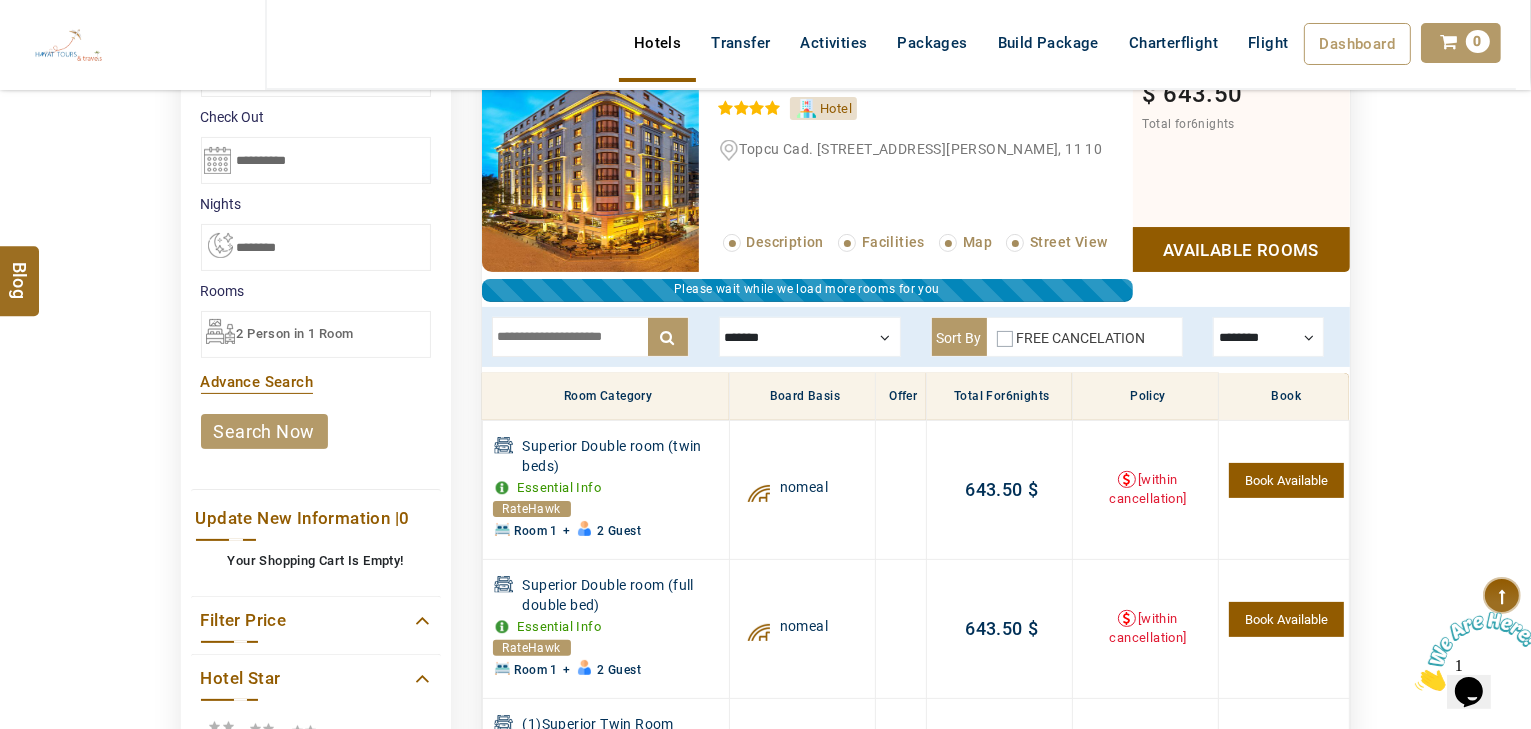 click at bounding box center [810, 337] 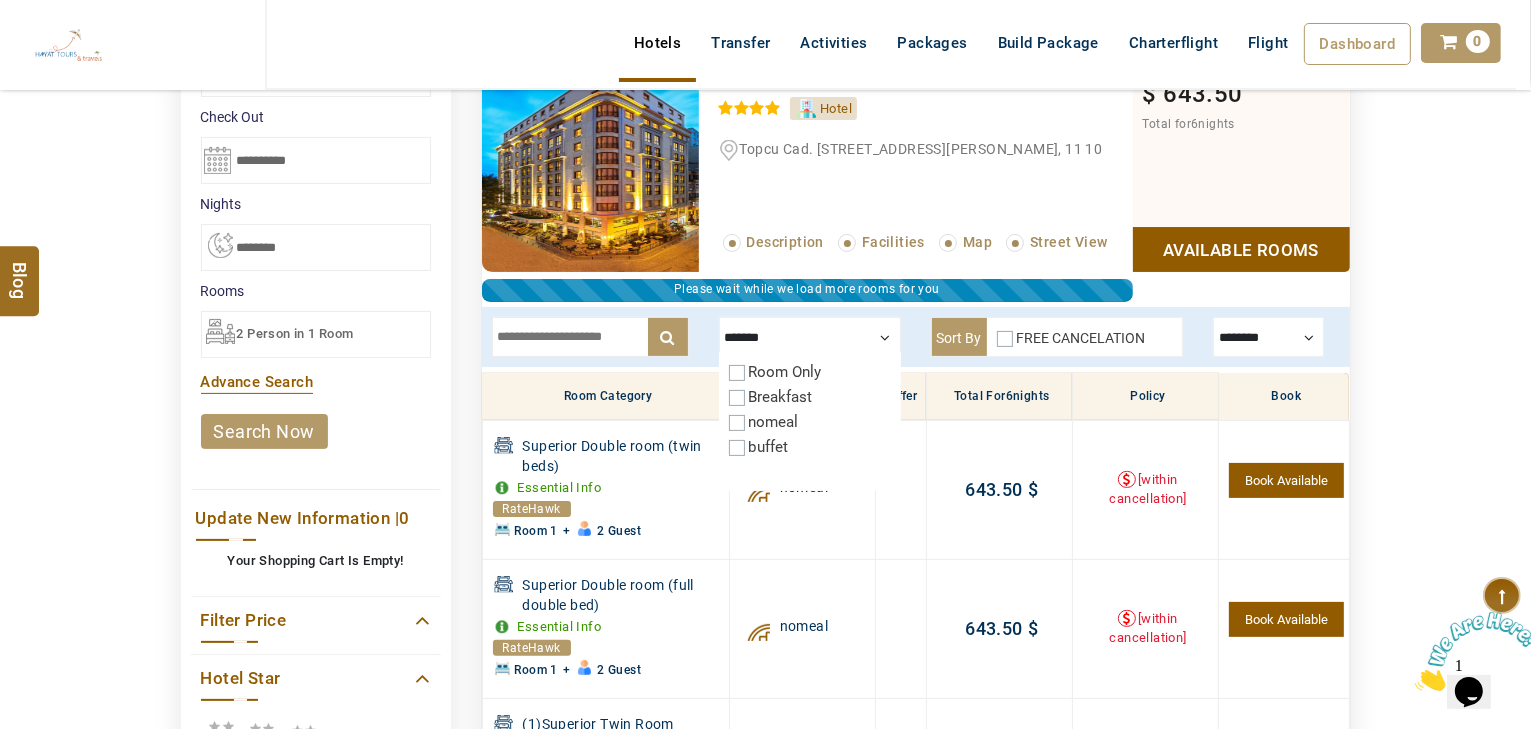 click on "Breakfast" at bounding box center [781, 397] 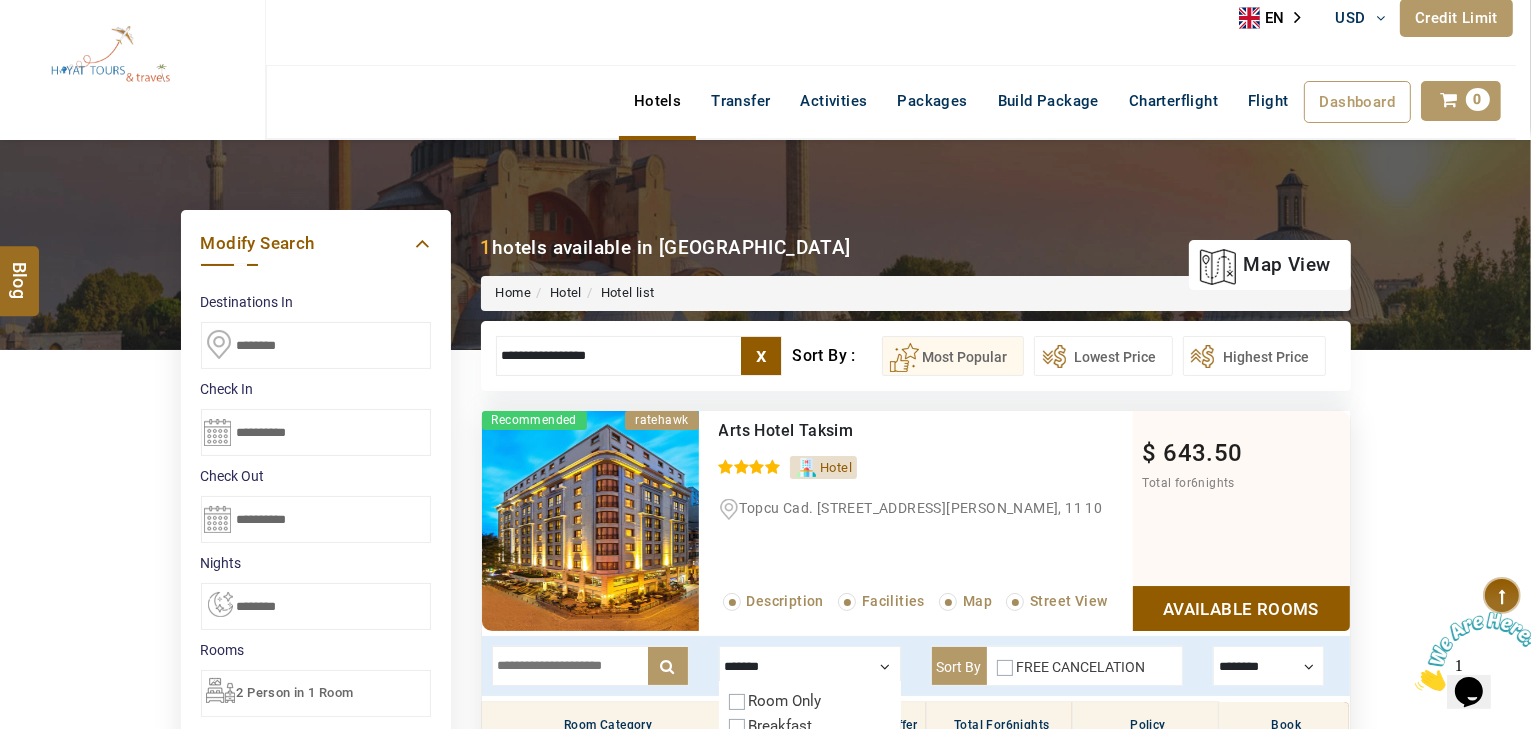 scroll, scrollTop: 0, scrollLeft: 0, axis: both 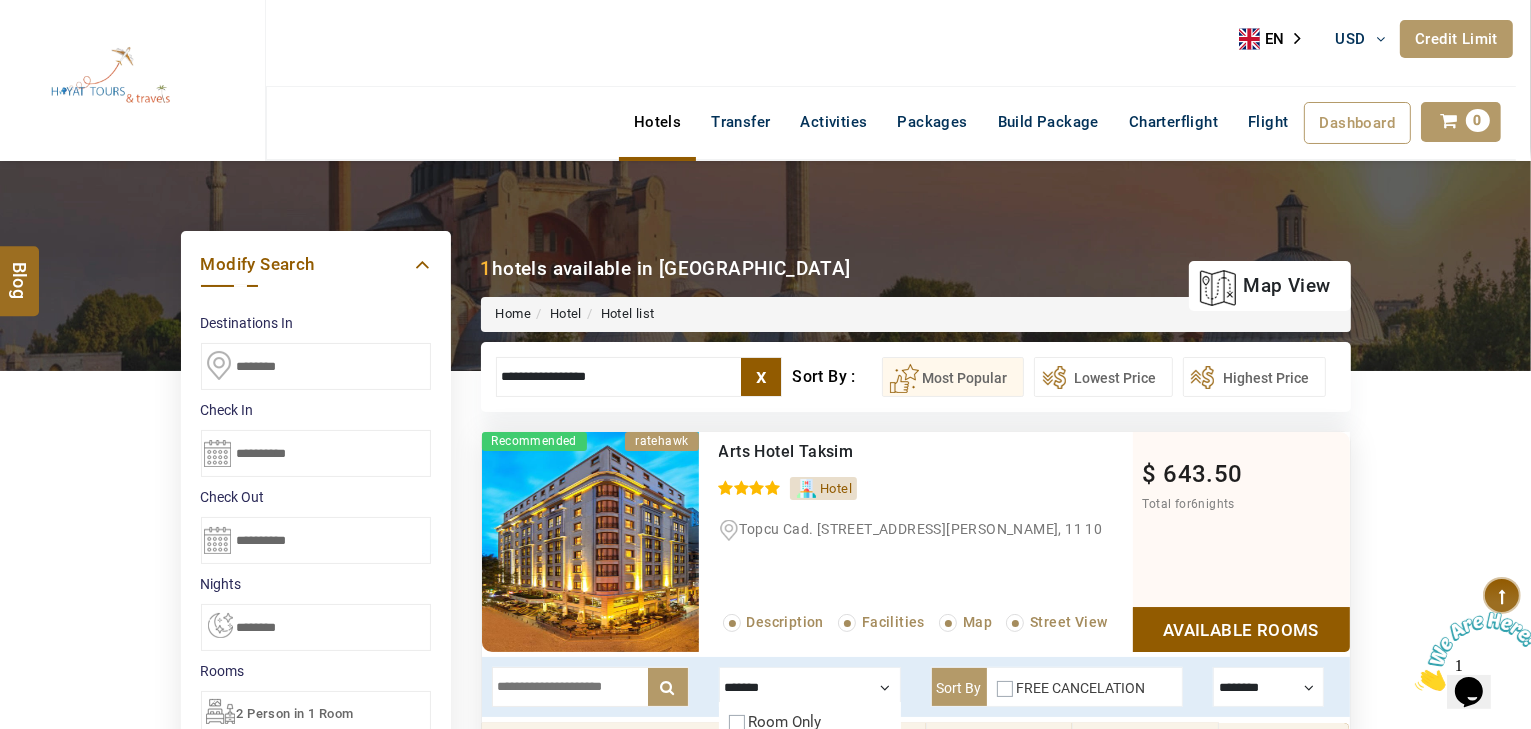 drag, startPoint x: 614, startPoint y: 385, endPoint x: 67, endPoint y: 342, distance: 548.6875 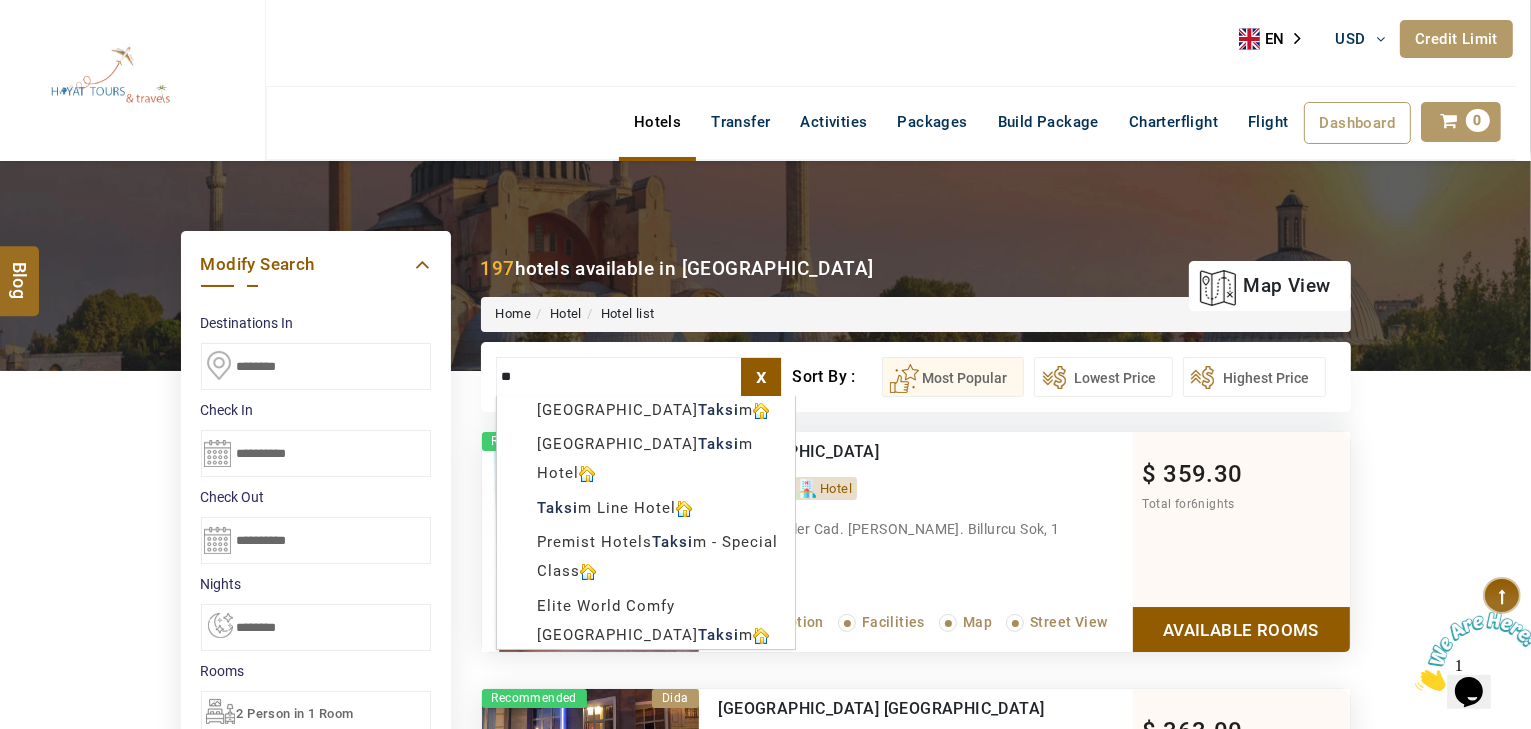 type on "*" 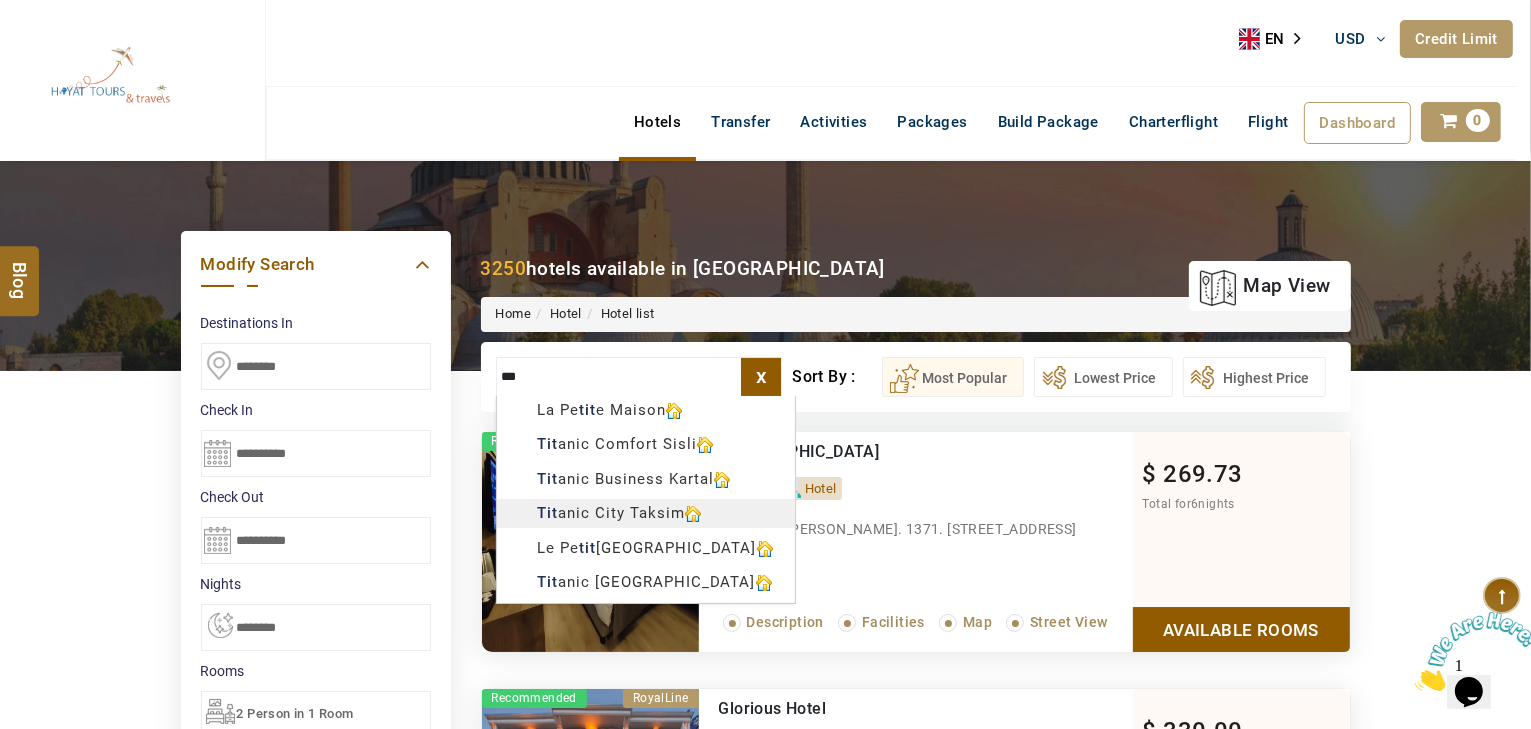 click on "HAYAYT TOURS USD AED  AED EUR  € USD  $ INR  ₹ THB  ฿ IDR  Rp BHD  BHD TRY  ₺ Credit Limit EN HE AR ES PT ZH Helpline
+971 55 344 0168 Register Now +971 55 344 0168 info@royallineholidays.com About Us What we Offer Blog Why Us Contact Hotels  Transfer Activities Packages Build Package Charterflight Flight Dashboard My Profile My Booking My Reports My Quotation Sign Out 0 Points Redeem Now To Redeem 58318  Points Future Points  1074   Points Credit Limit Credit Limit USD 30000.00 70% Complete Used USD 13606.01 Available USD 16393.99 Setting  Looks like you haven't added anything to your cart yet Countinue Shopping ***** ****** Please Wait.. Blog demo
Remember me Forgot
password? LOG IN Don't have an account?   Register Now My Booking View/ Print/Cancel Your Booking without Signing in Submit Applying Filters...... Hotels For You Will Be Loading Soon demo
In A Few Moment, You Will Be Celebrating Best Hotel options galore ! Check In   CheckOut Rooms Rooms X Map Wifi" at bounding box center (765, 1233) 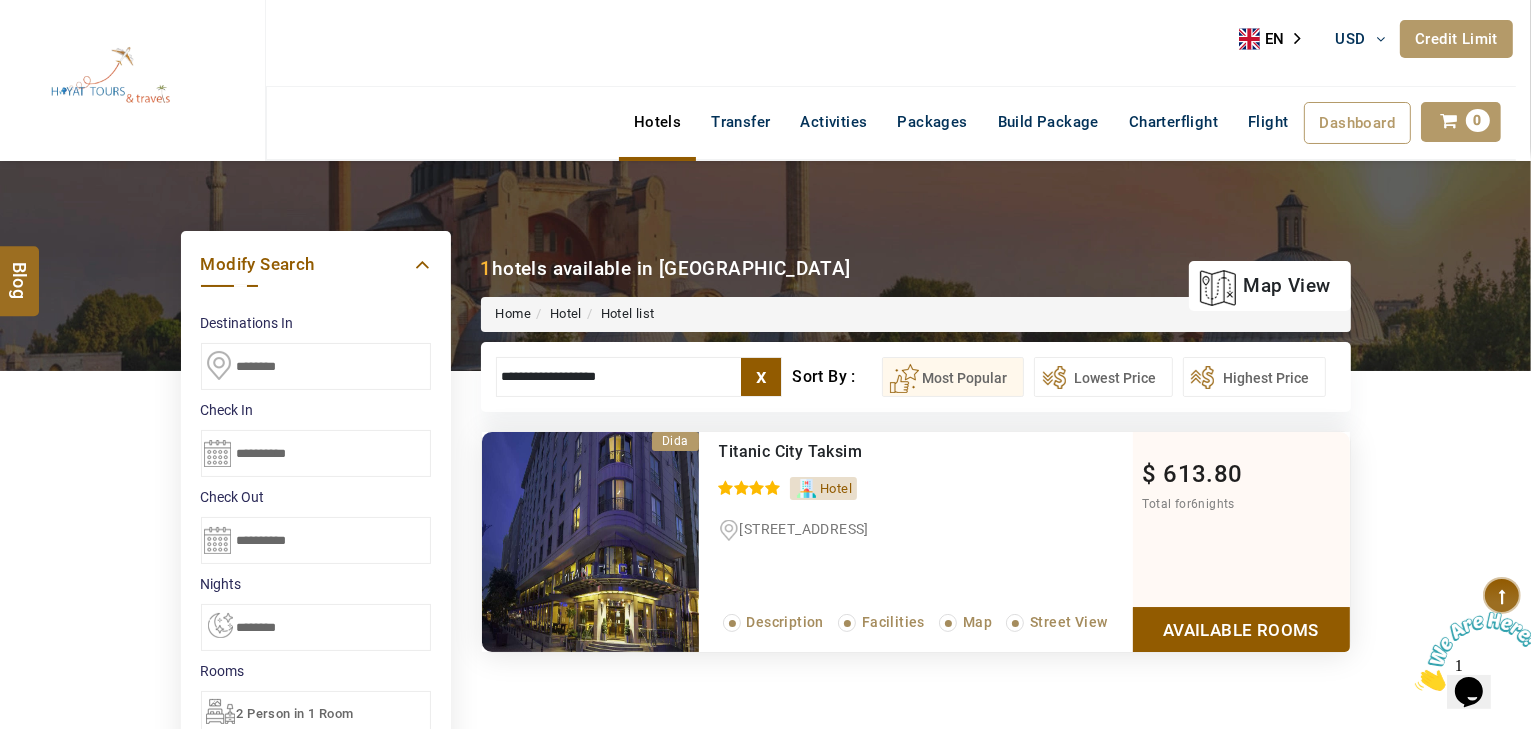 type on "**********" 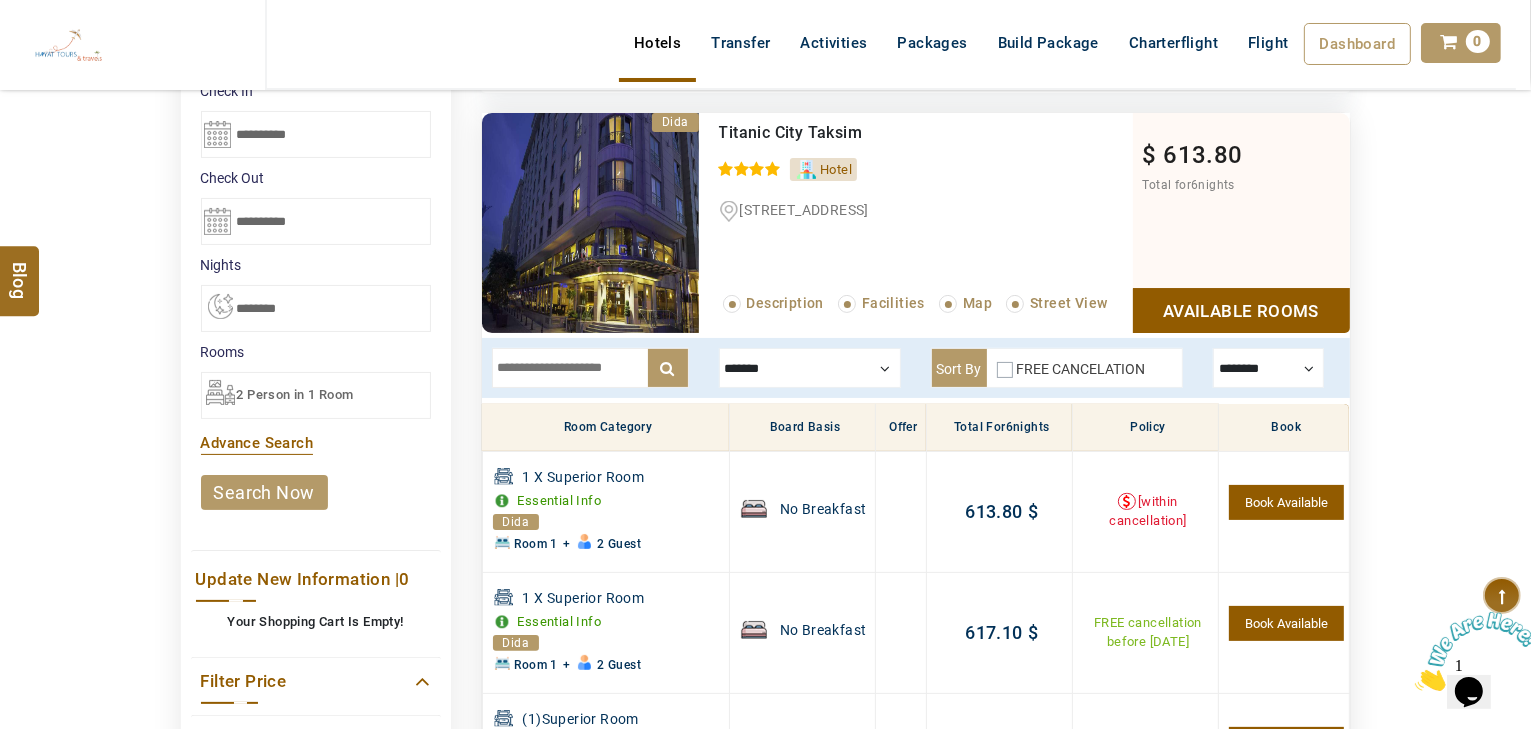 scroll, scrollTop: 220, scrollLeft: 0, axis: vertical 